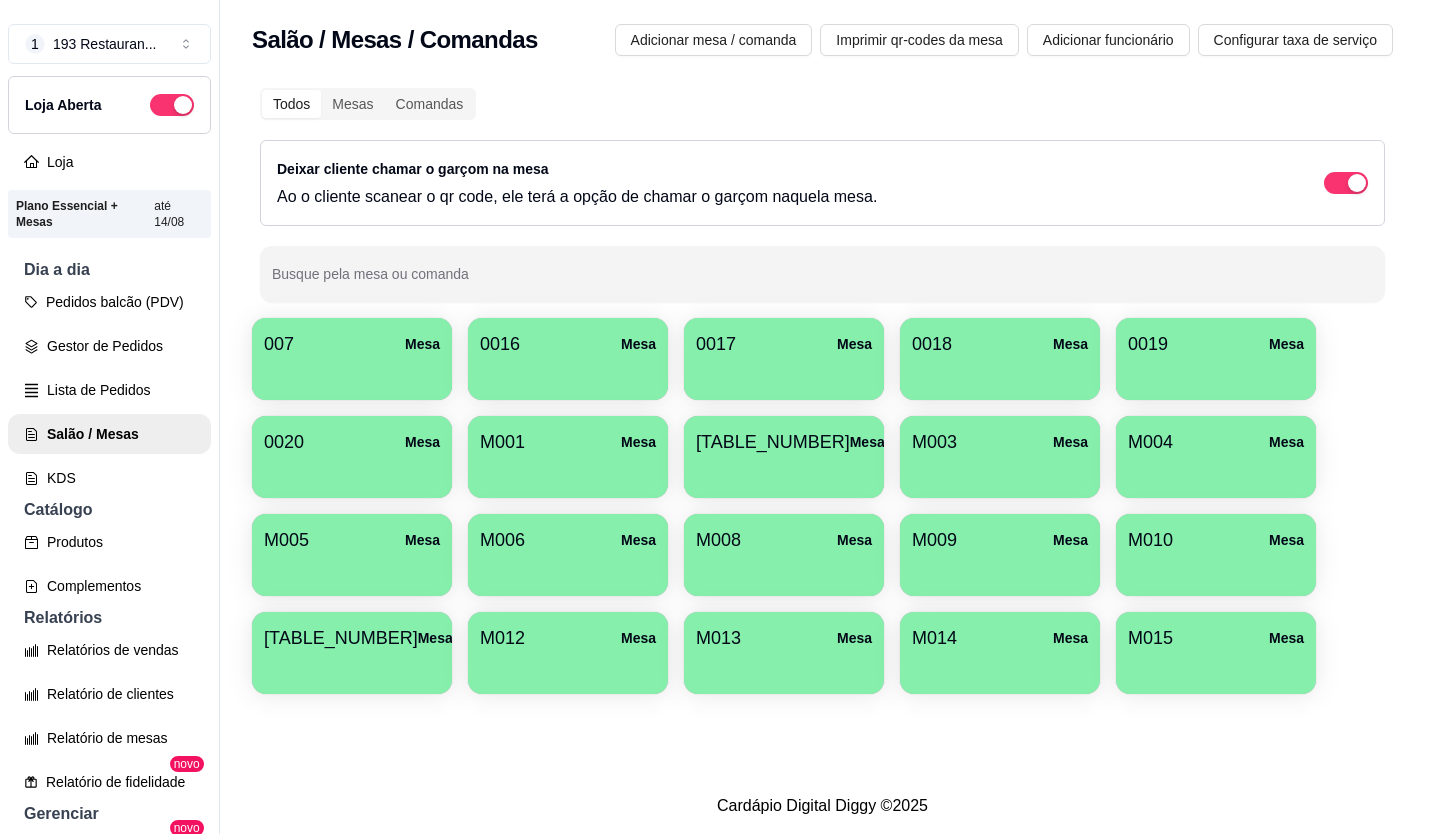 scroll, scrollTop: 0, scrollLeft: 0, axis: both 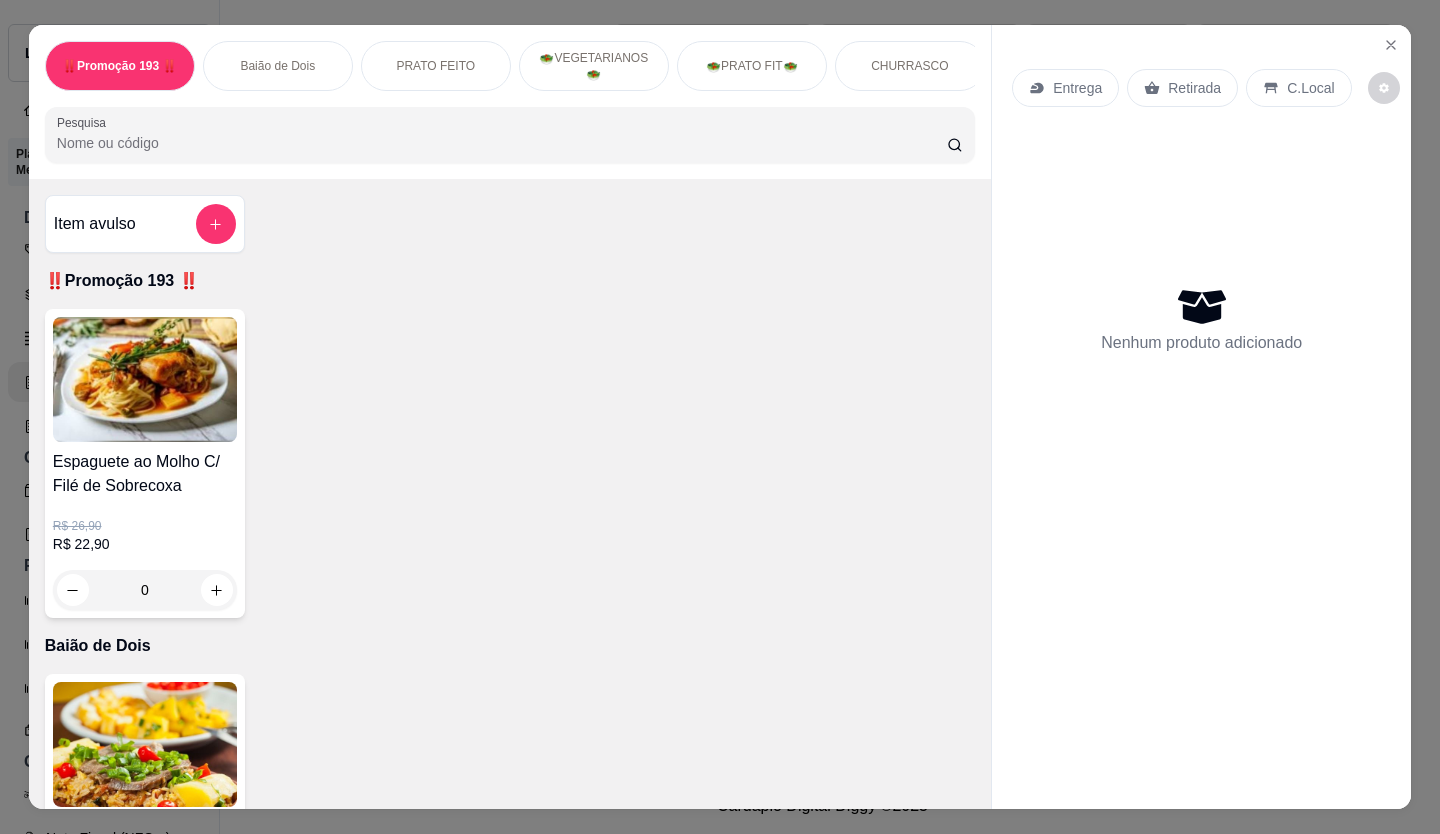 click 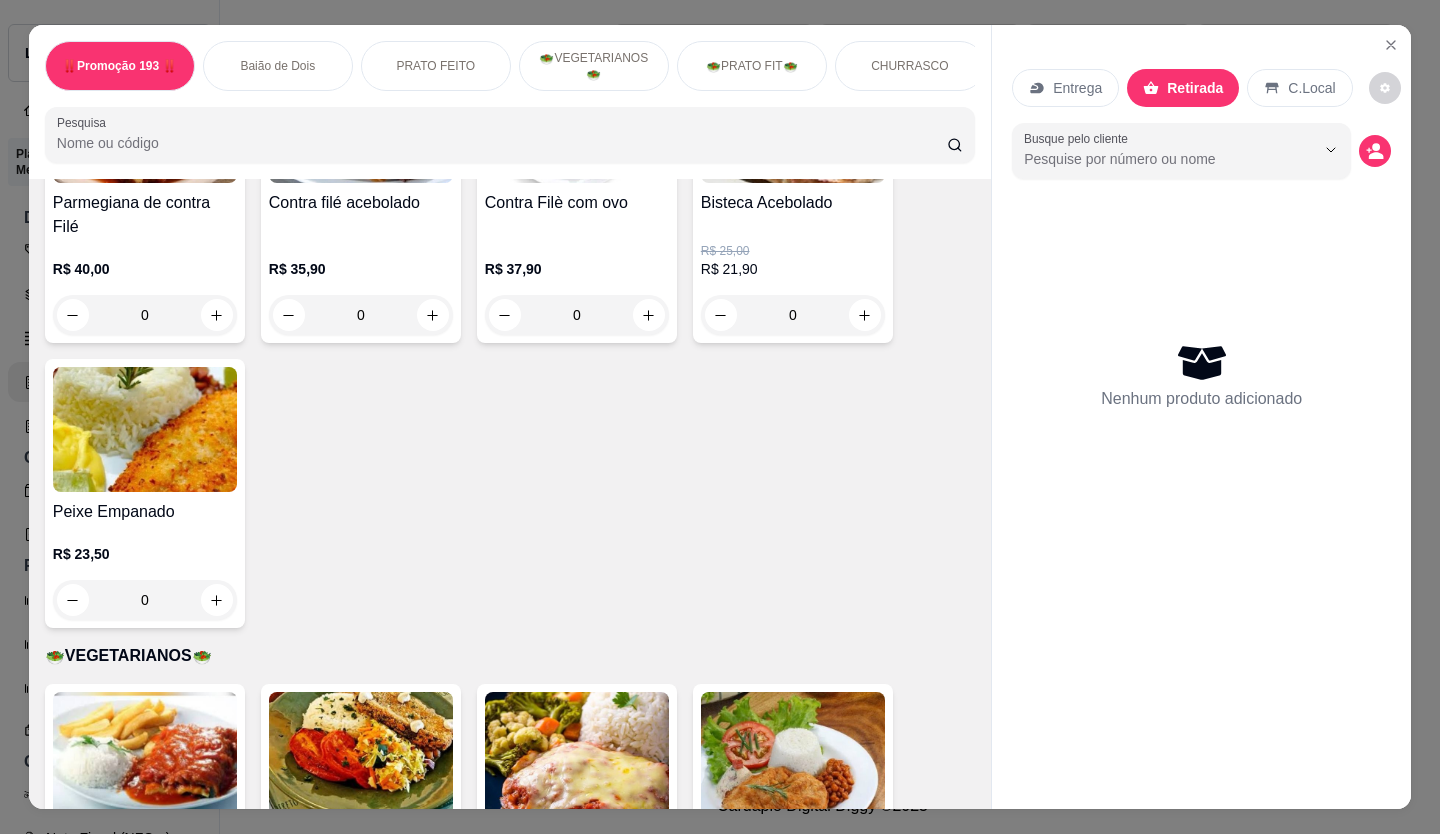 scroll, scrollTop: 2400, scrollLeft: 0, axis: vertical 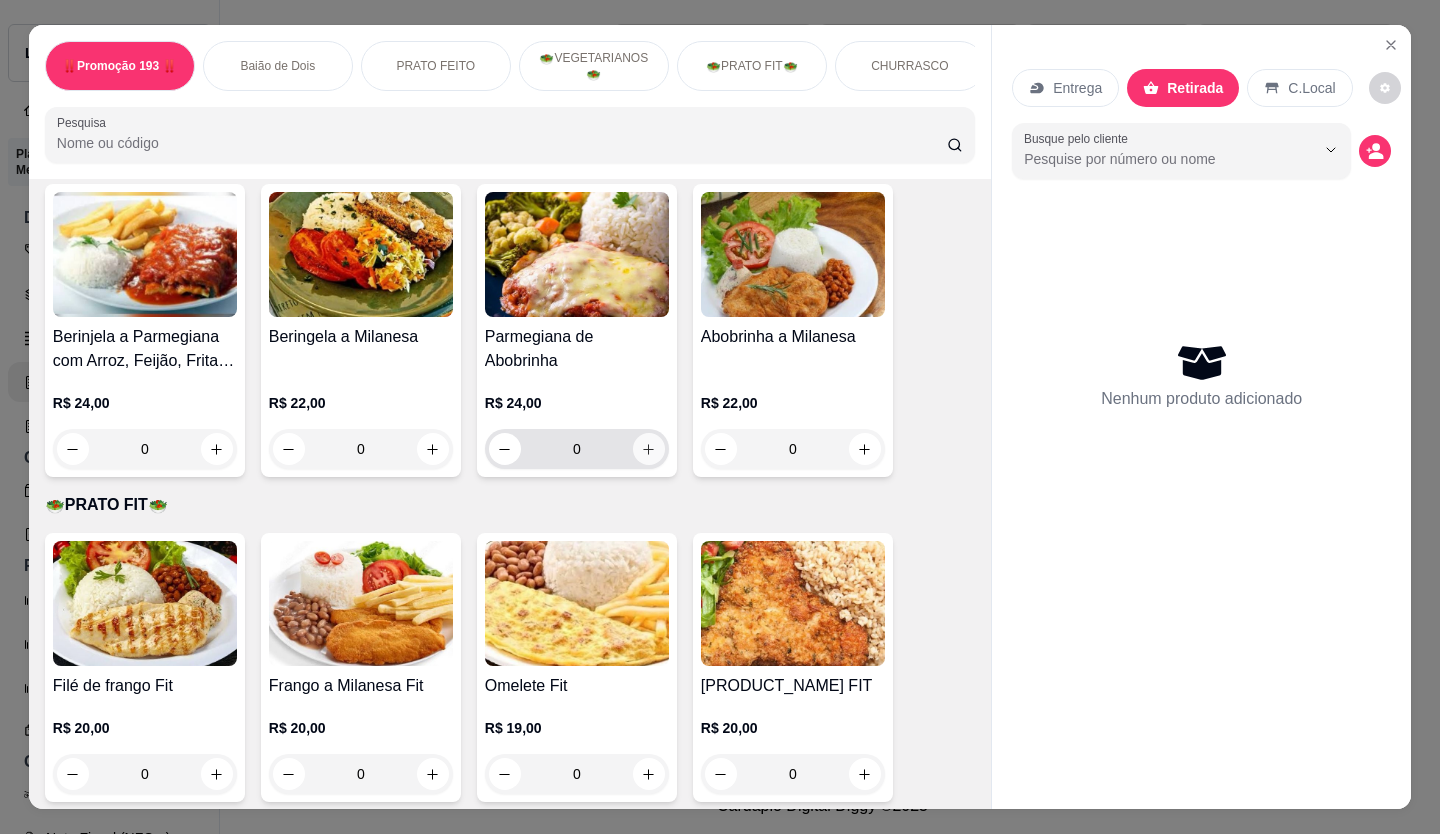 click at bounding box center (649, 449) 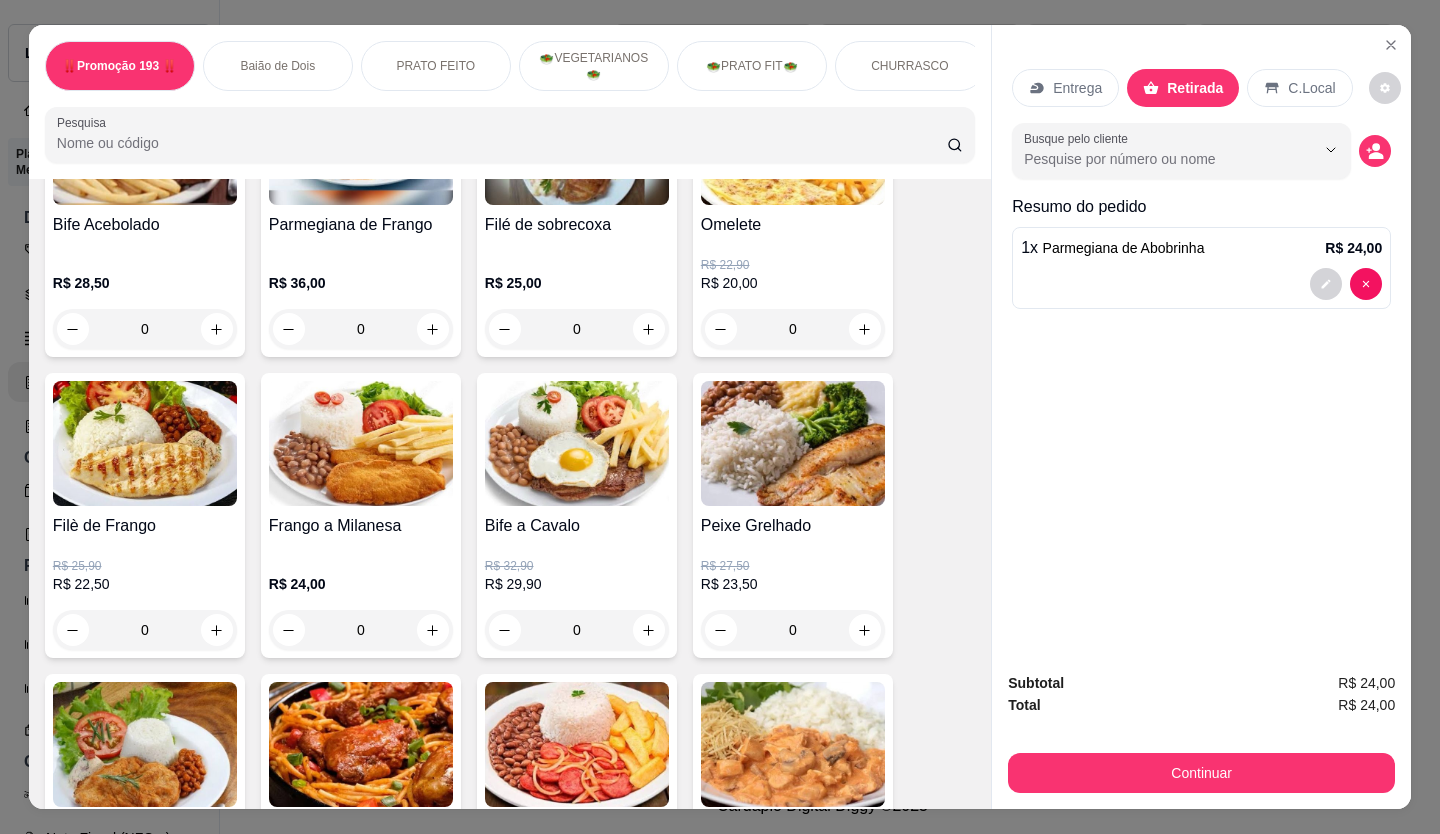scroll, scrollTop: 1000, scrollLeft: 0, axis: vertical 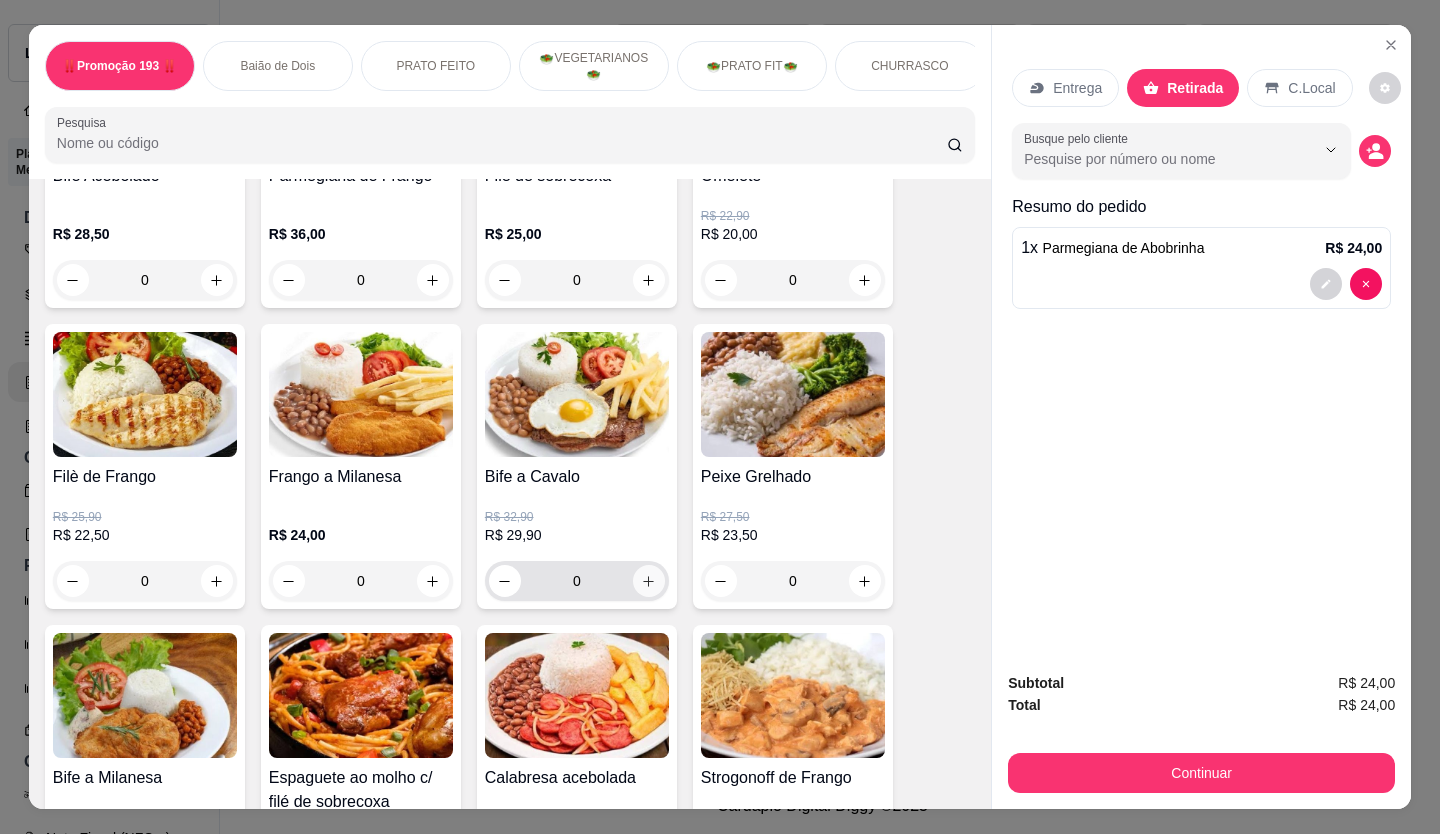 click 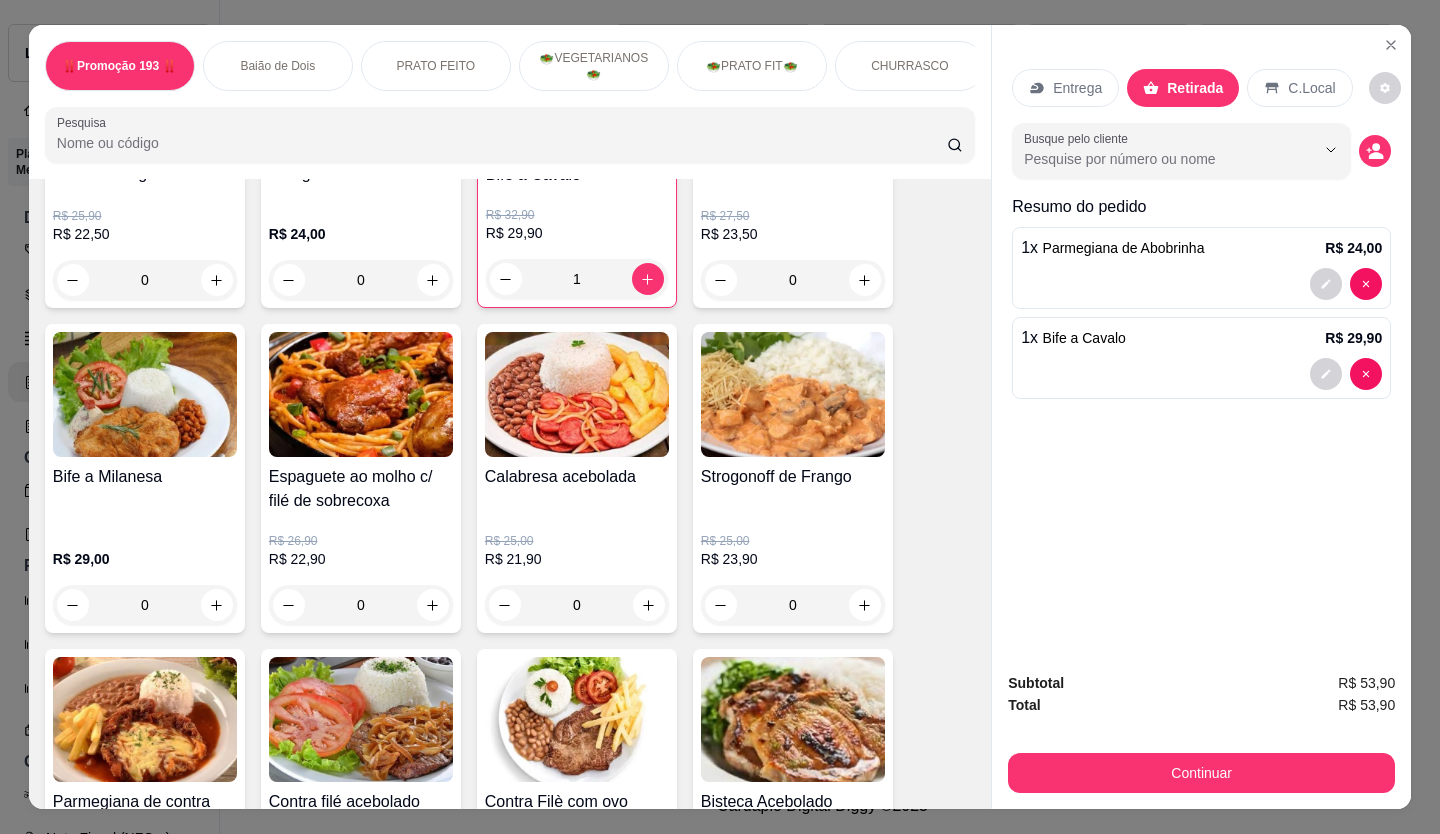 scroll, scrollTop: 1100, scrollLeft: 0, axis: vertical 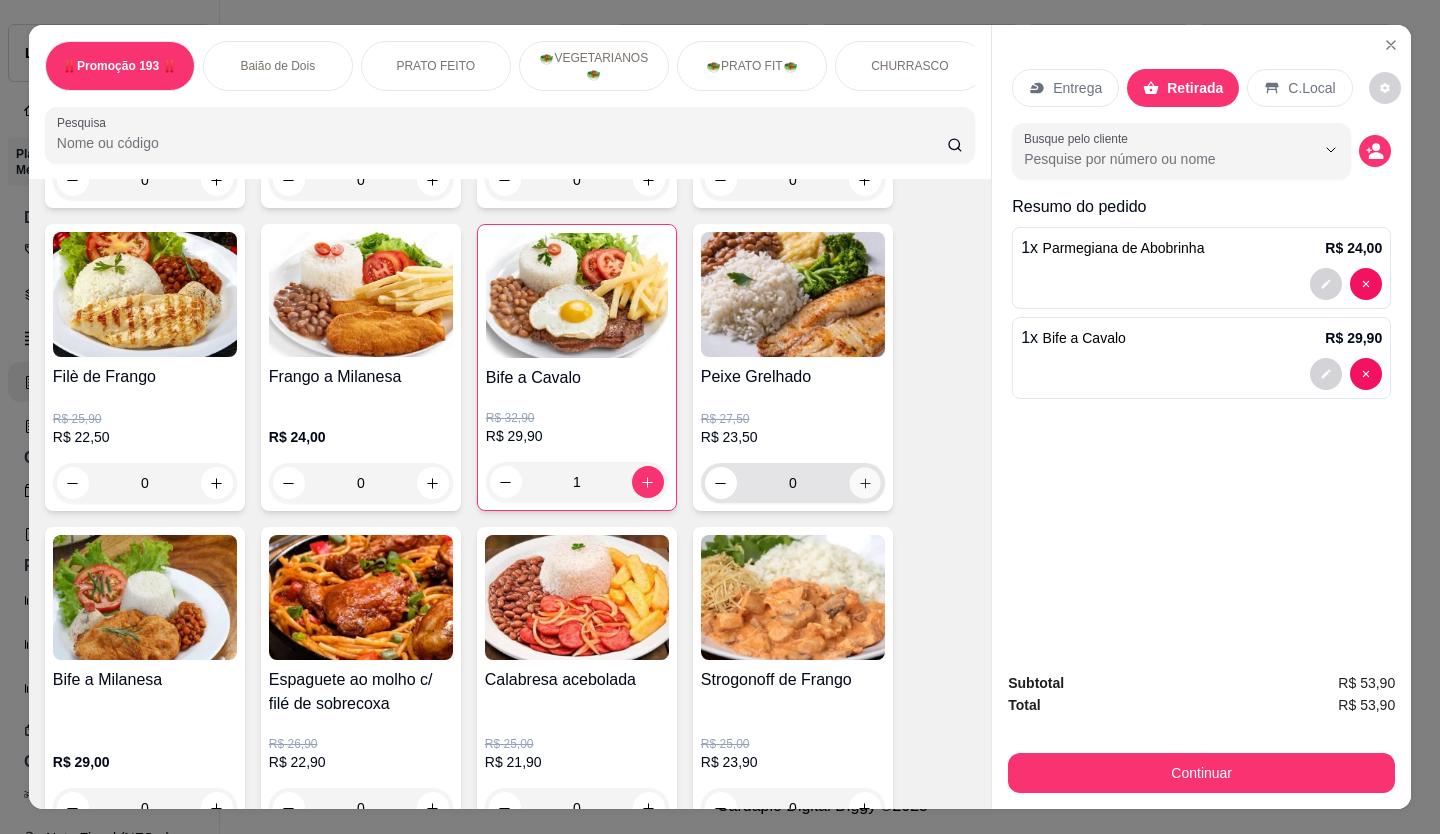 click 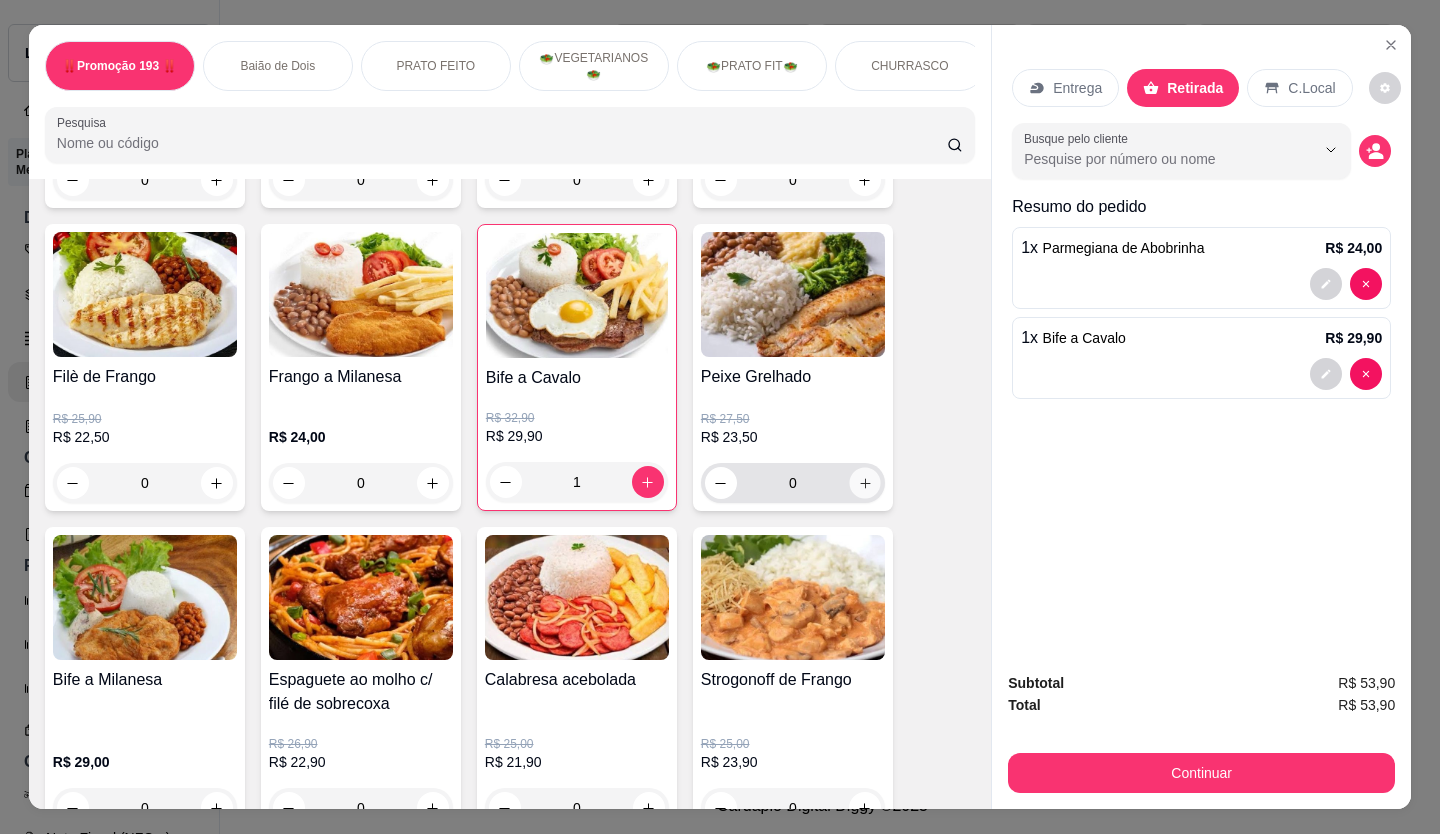 type on "1" 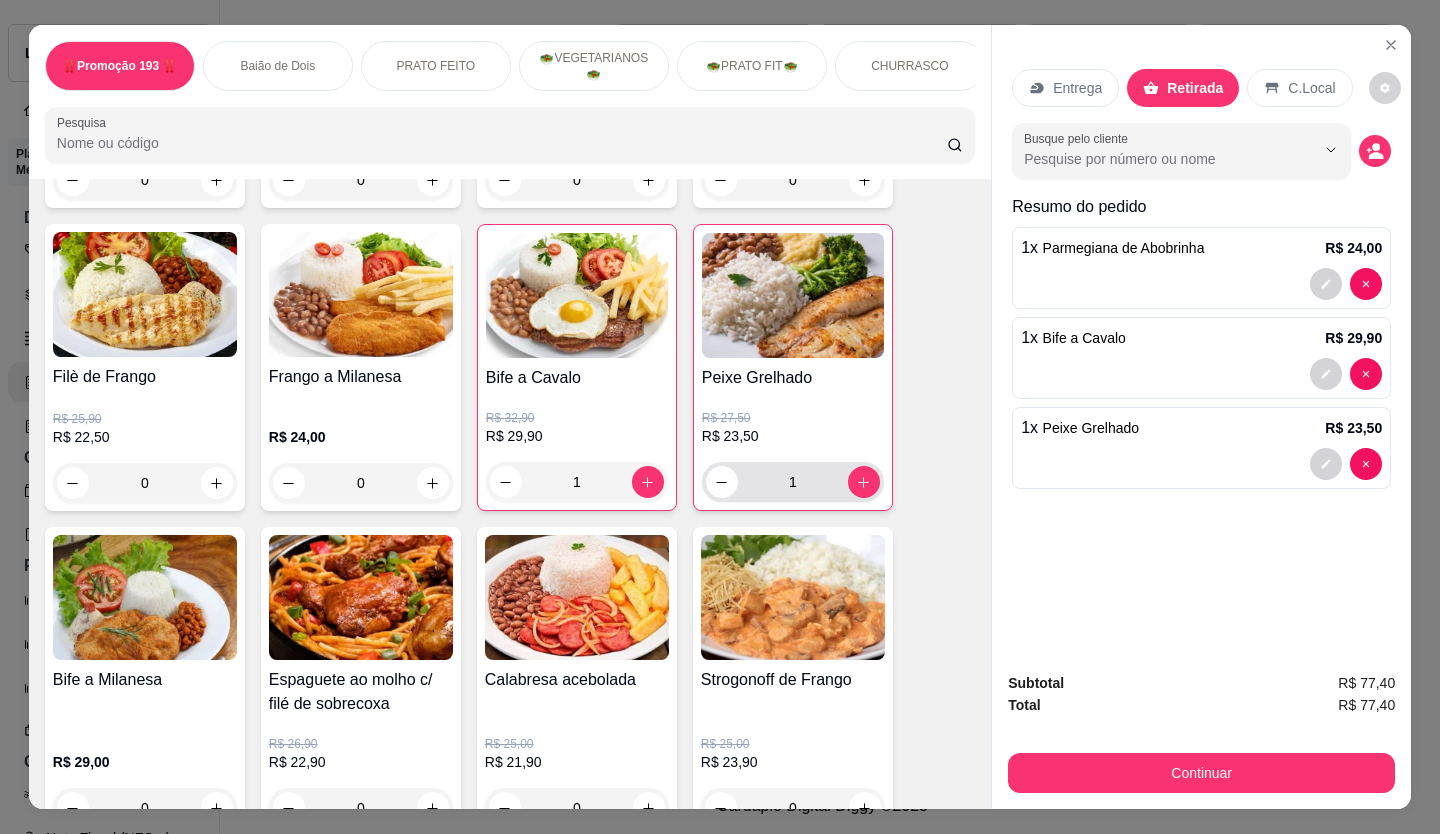 scroll, scrollTop: 1500, scrollLeft: 0, axis: vertical 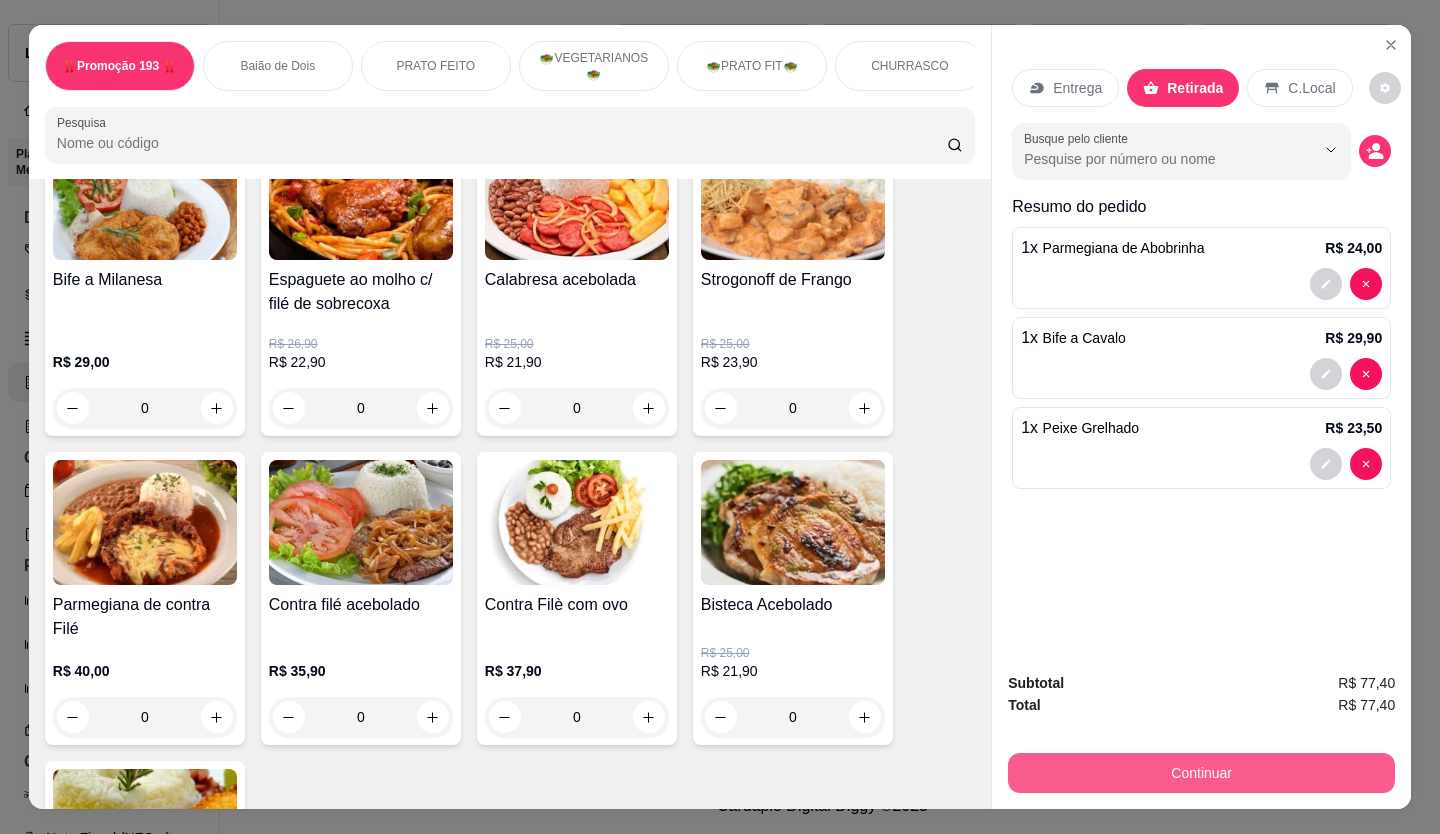click on "Continuar" at bounding box center (1201, 773) 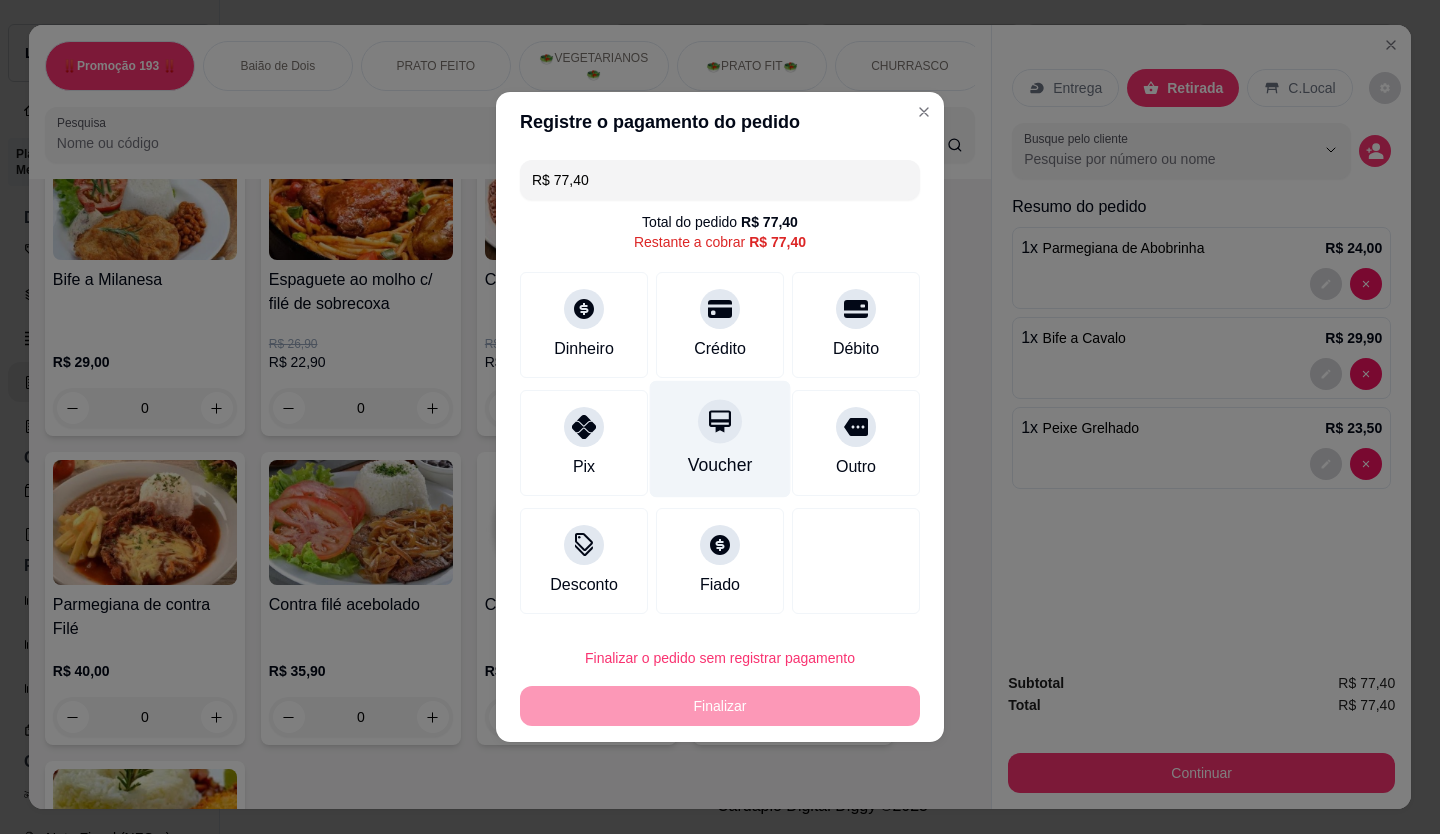 click 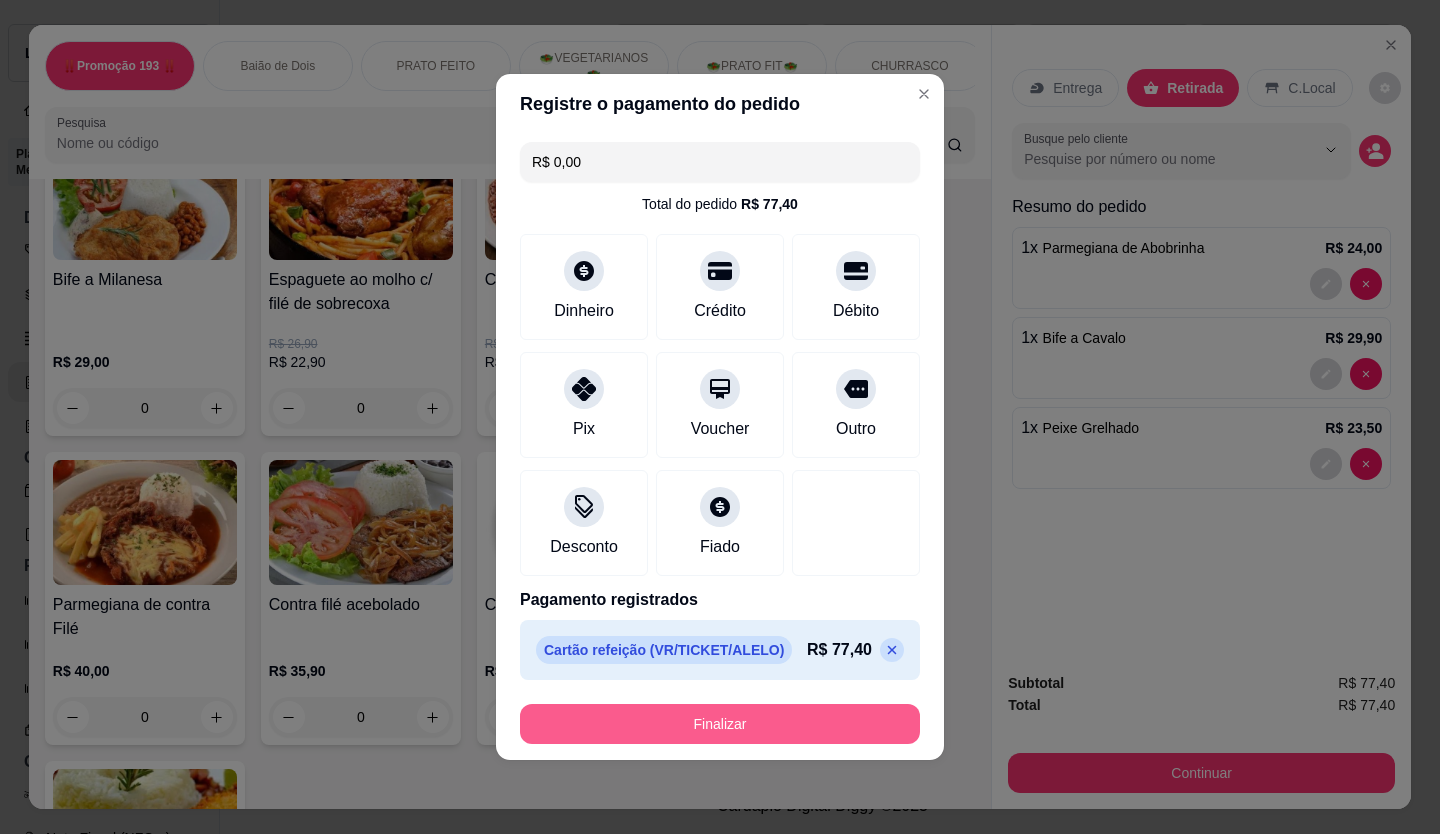 click on "Finalizar" at bounding box center [720, 724] 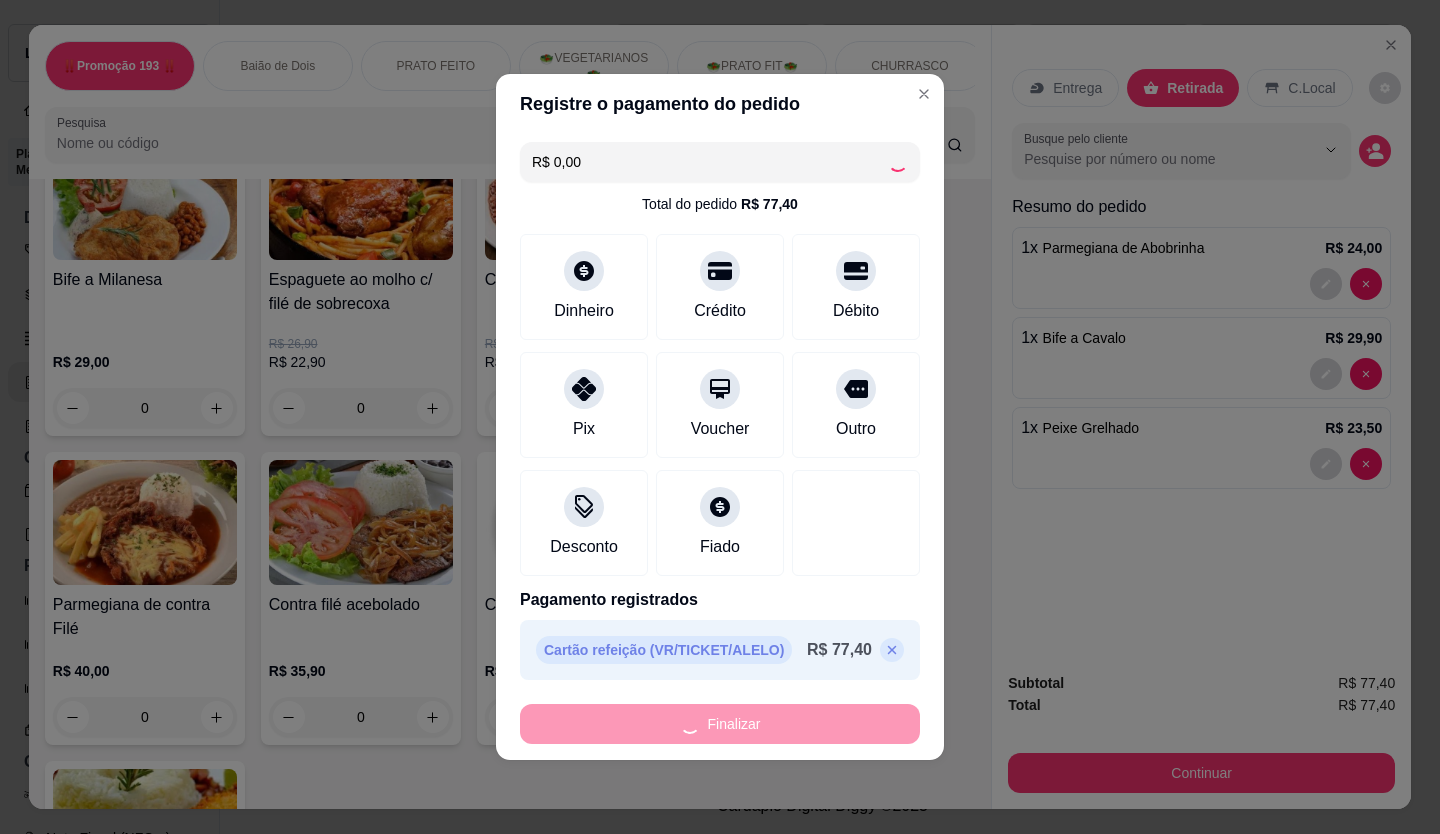 type on "0" 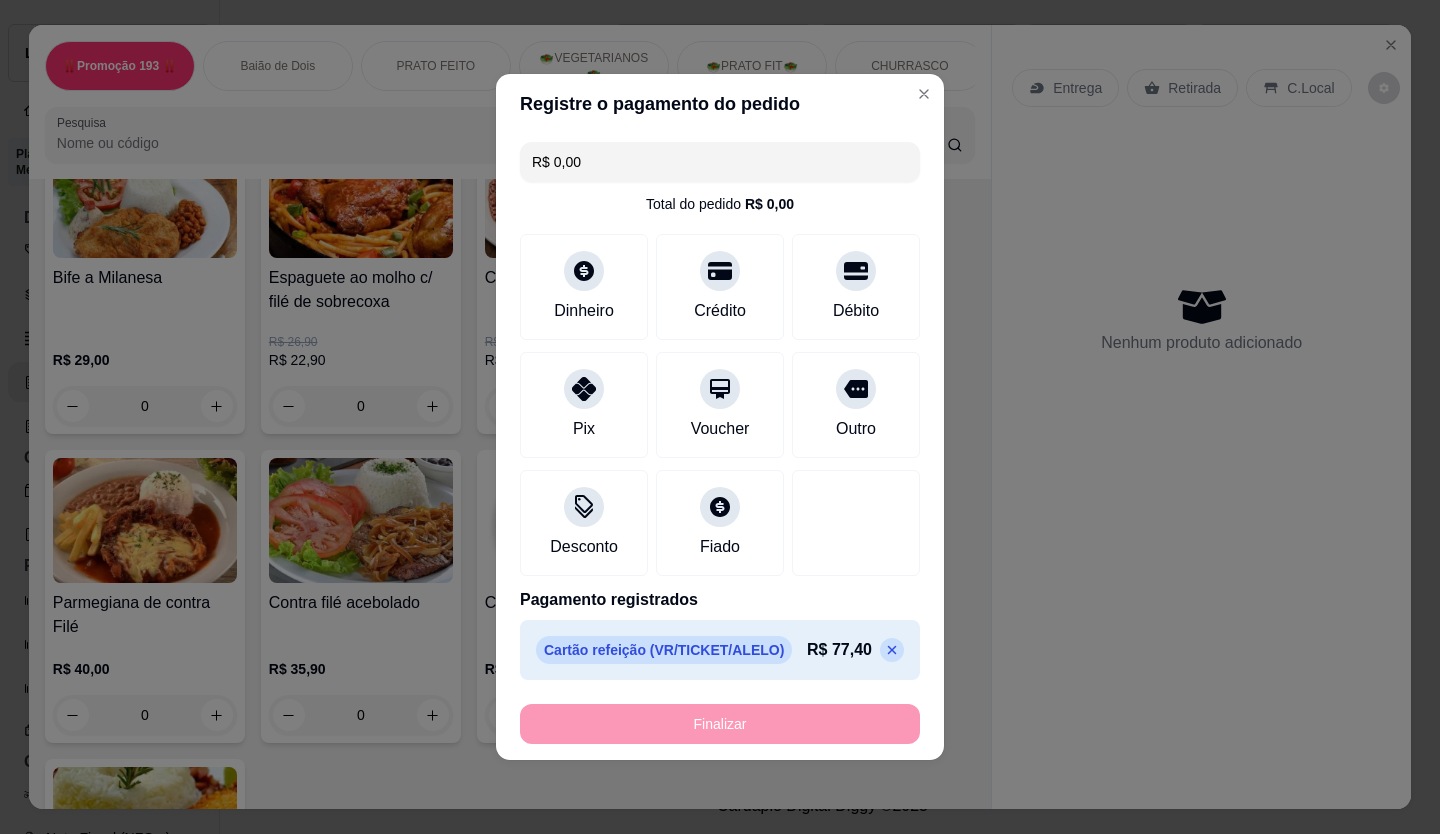 type on "-R$ 77,40" 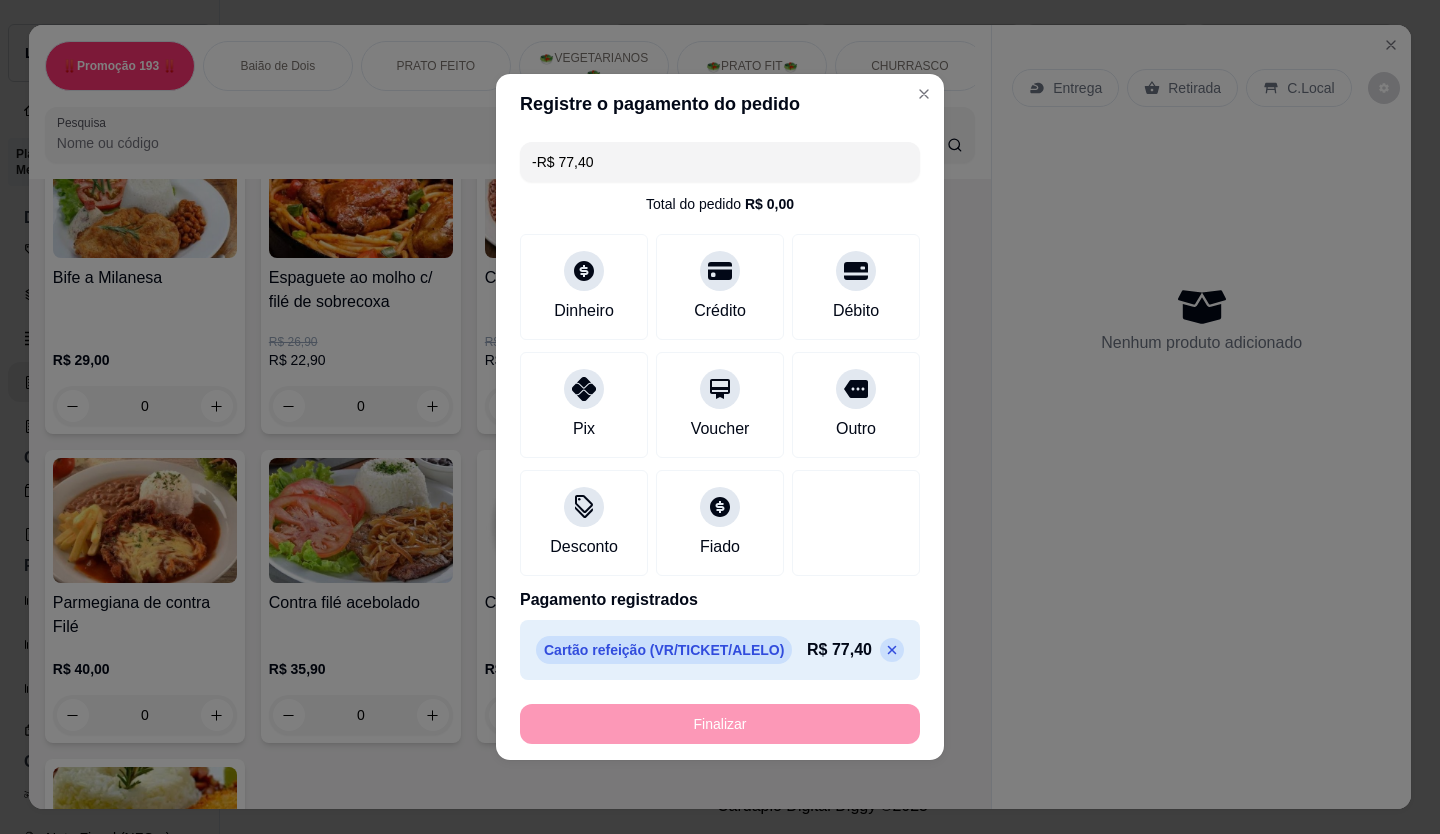 scroll, scrollTop: 1498, scrollLeft: 0, axis: vertical 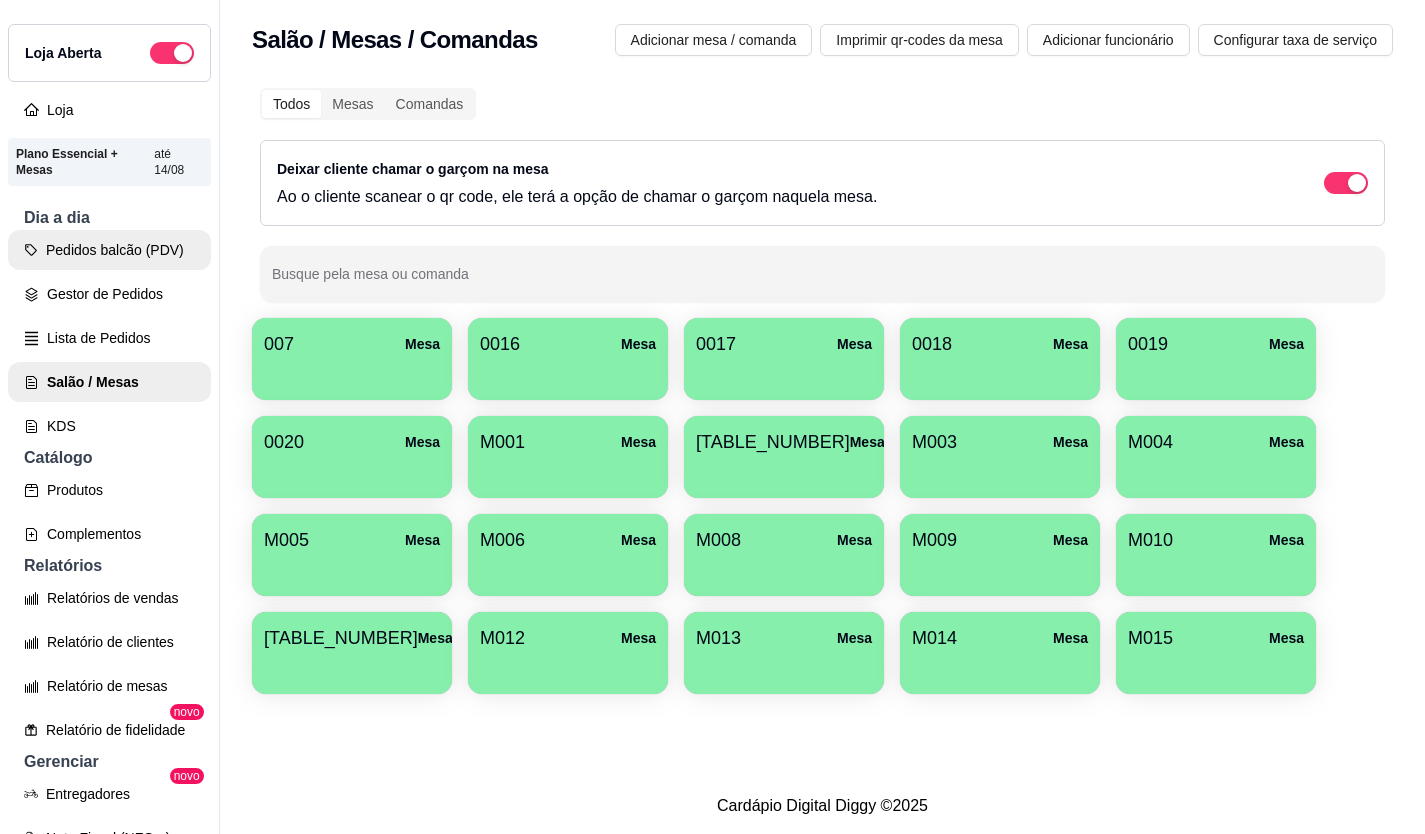 click on "Pedidos balcão (PDV)" at bounding box center (109, 250) 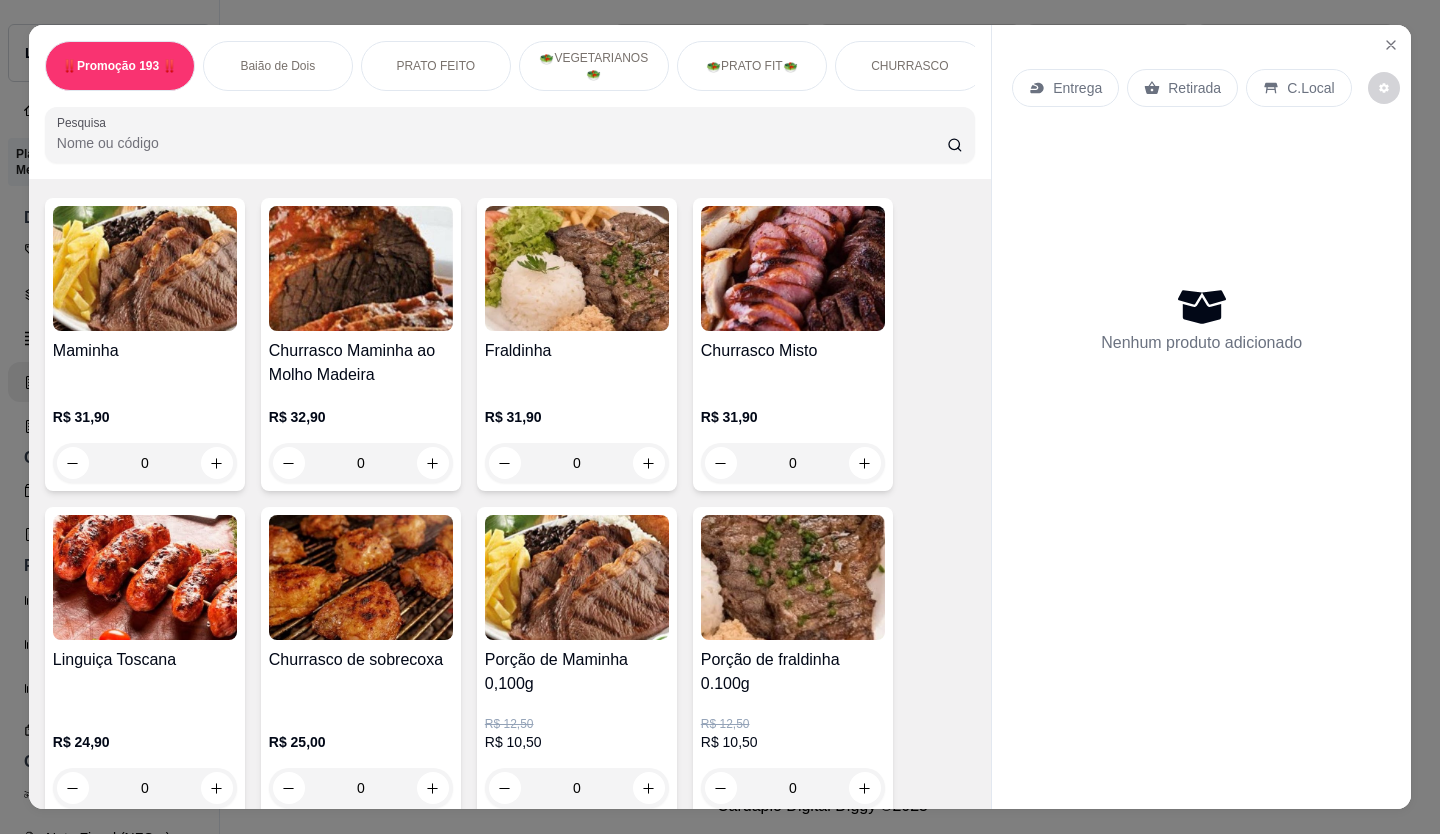 scroll, scrollTop: 3100, scrollLeft: 0, axis: vertical 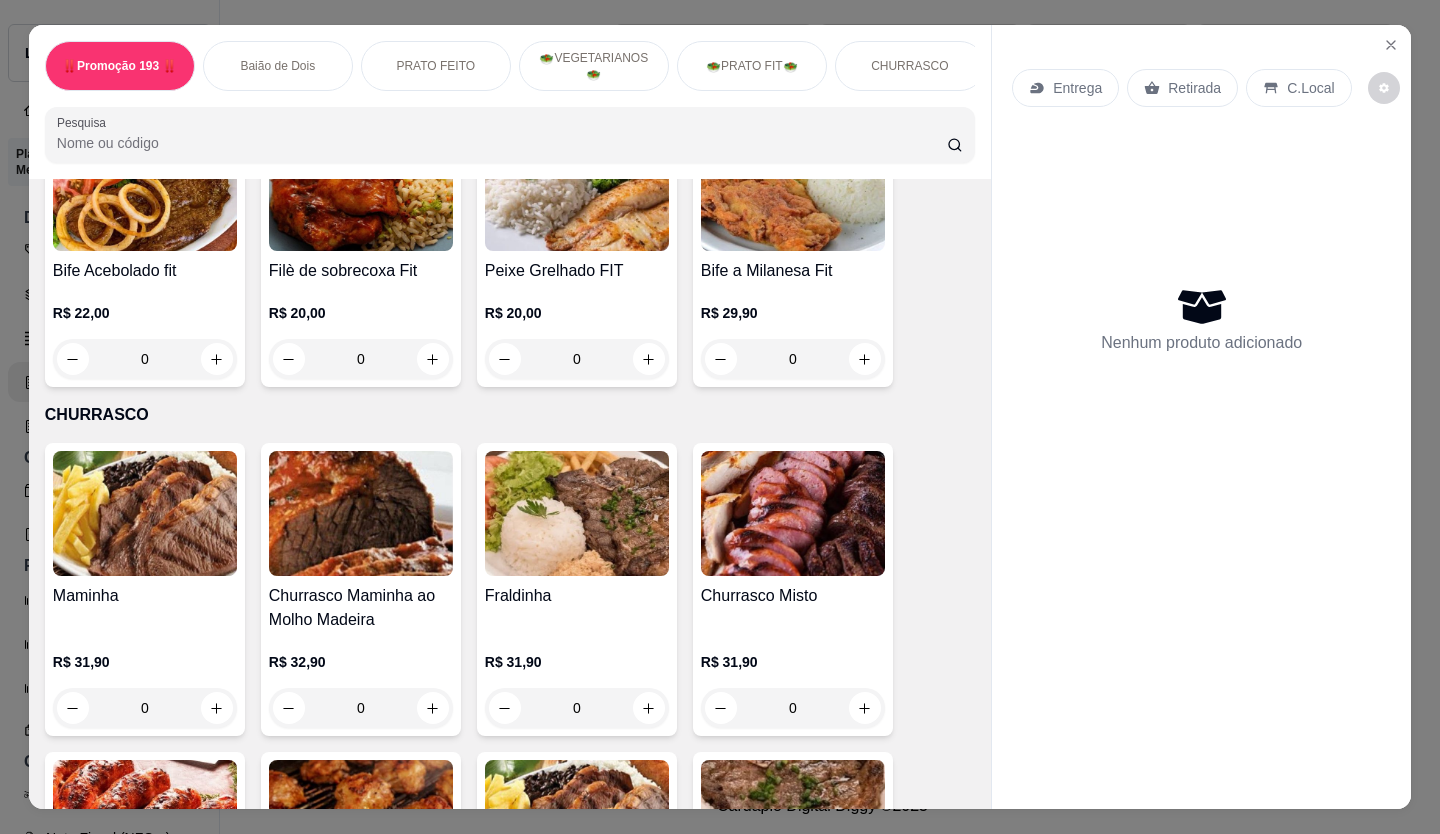click on "0" at bounding box center [577, 708] 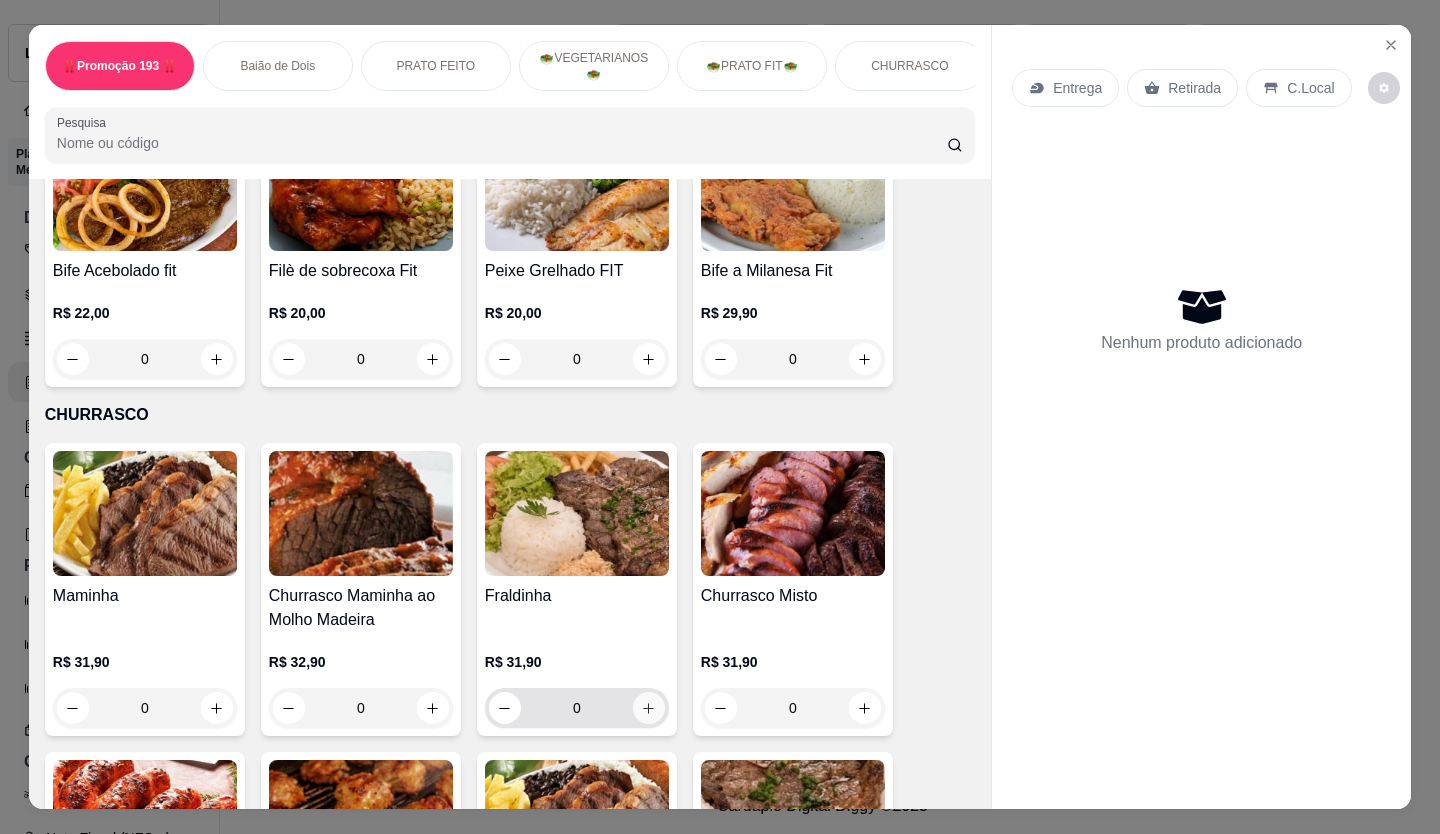 click 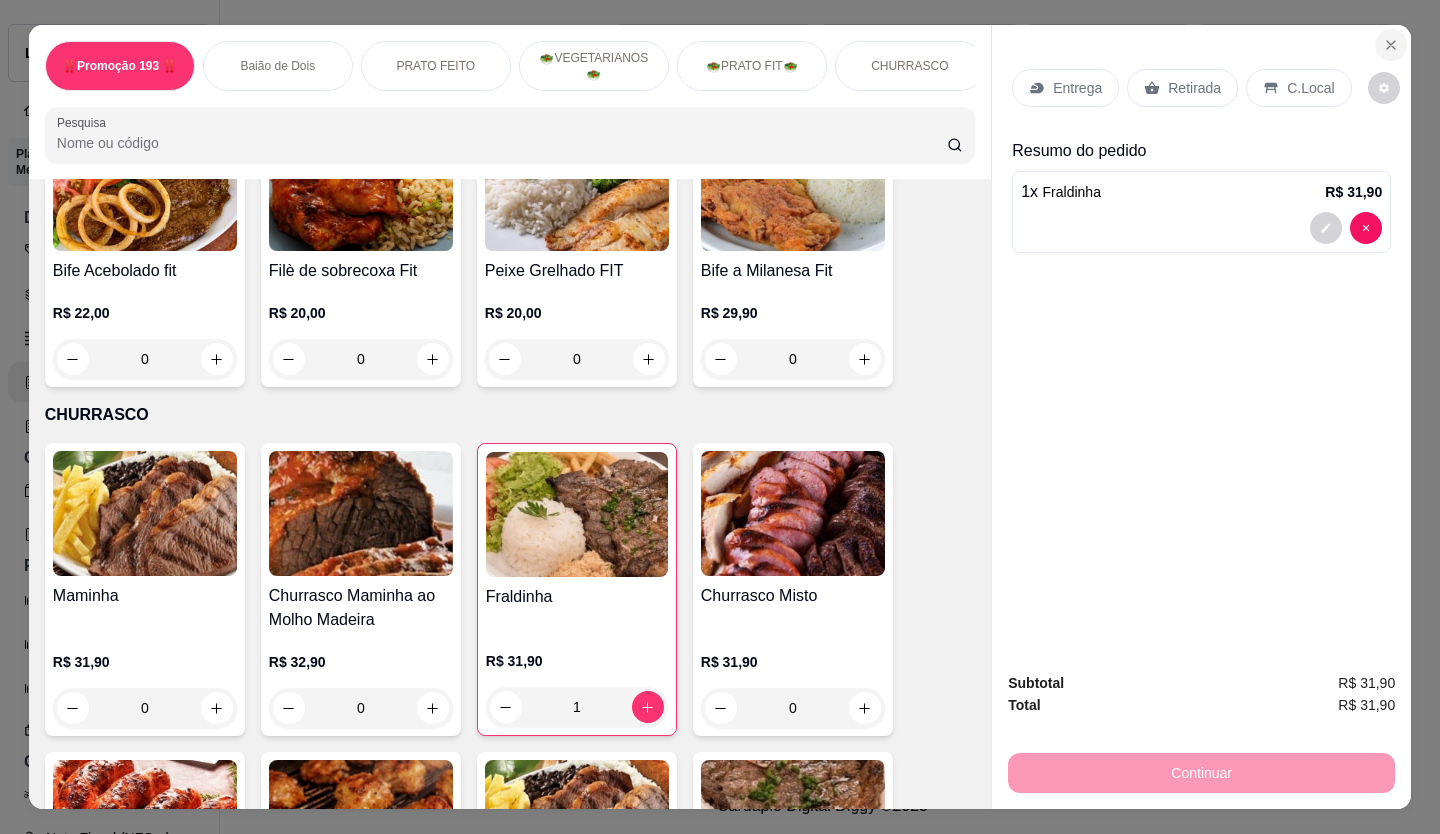 click at bounding box center (1391, 45) 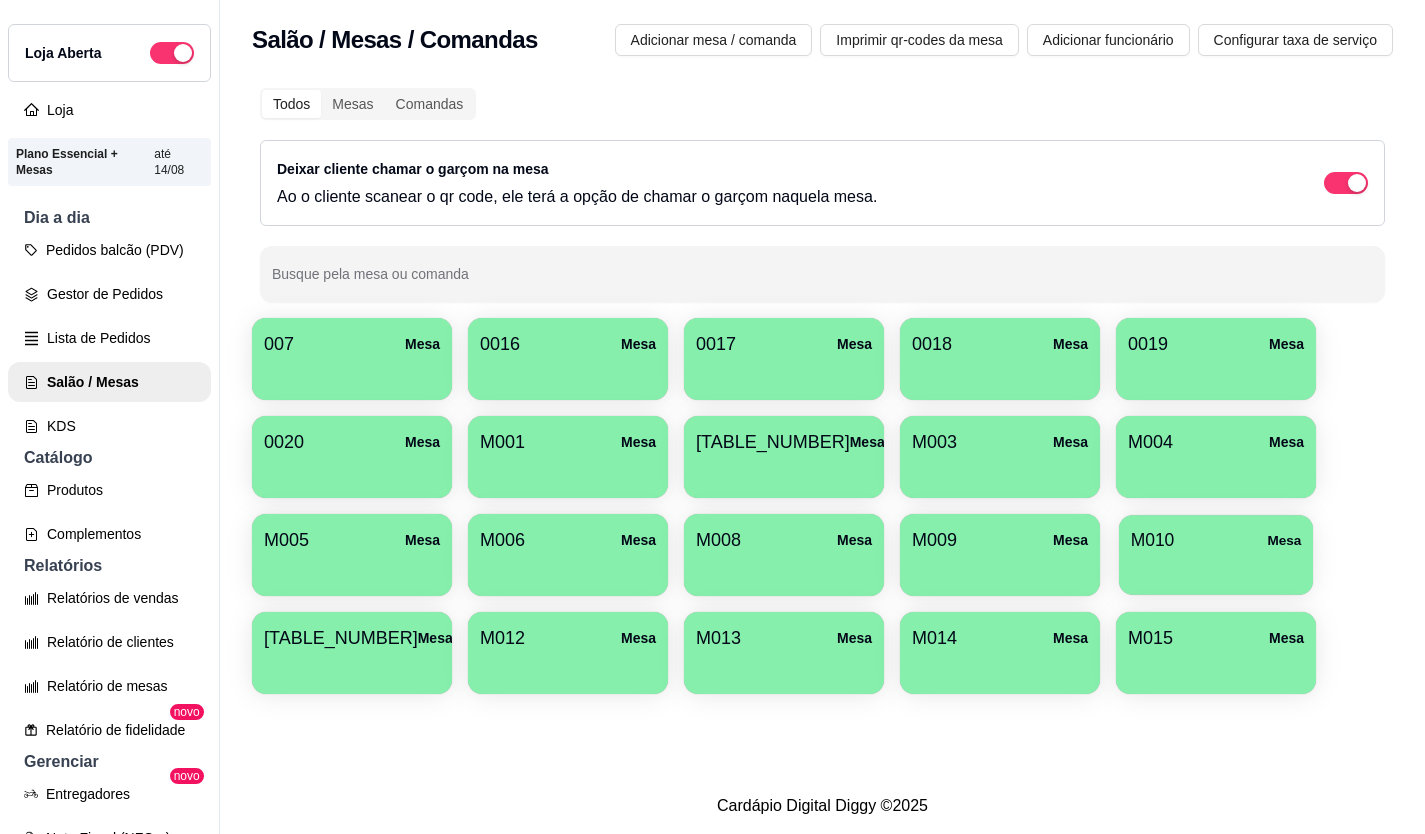 click on "M010 Mesa" at bounding box center (1216, 540) 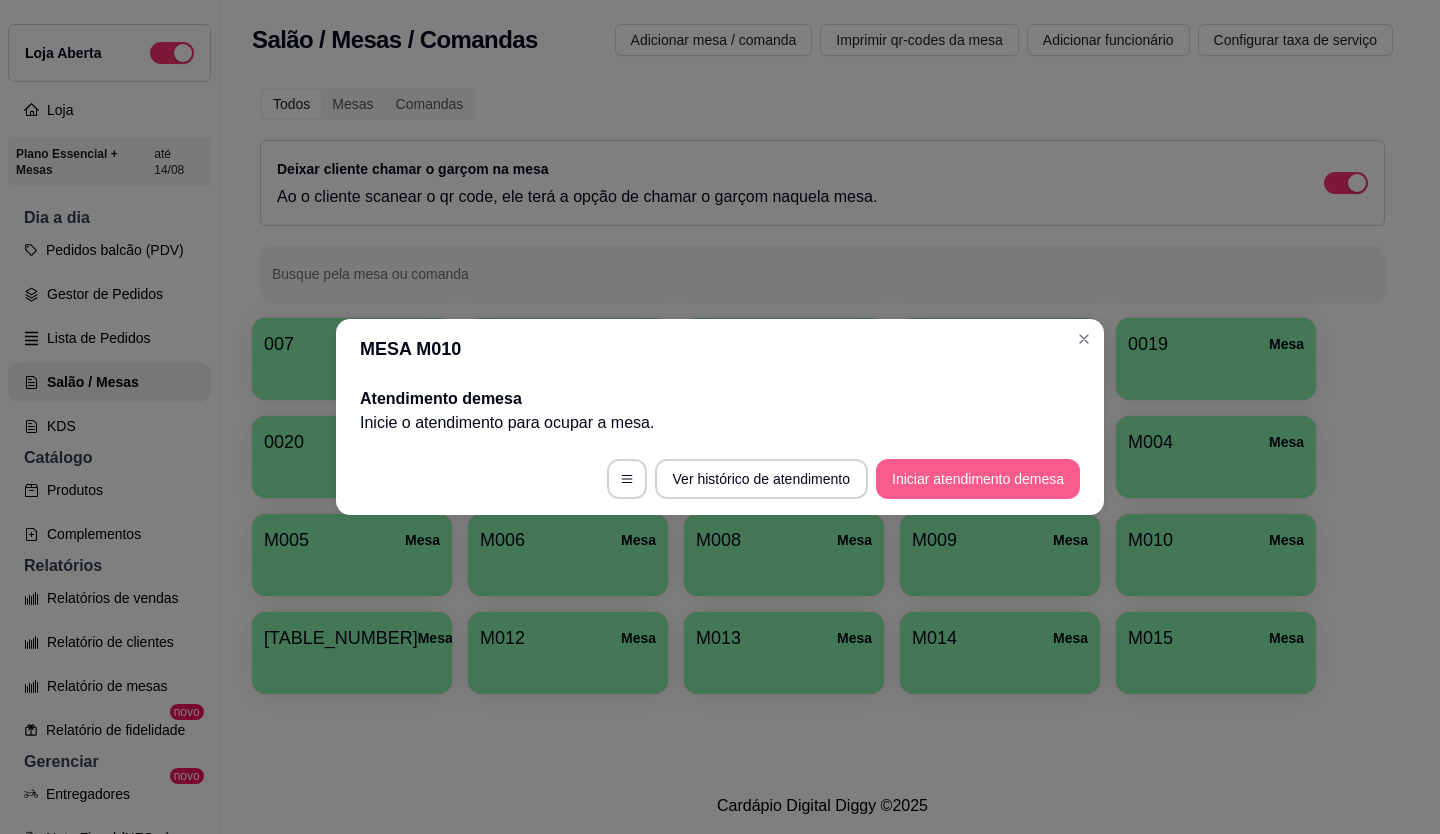 click on "Iniciar atendimento de  mesa" at bounding box center [978, 479] 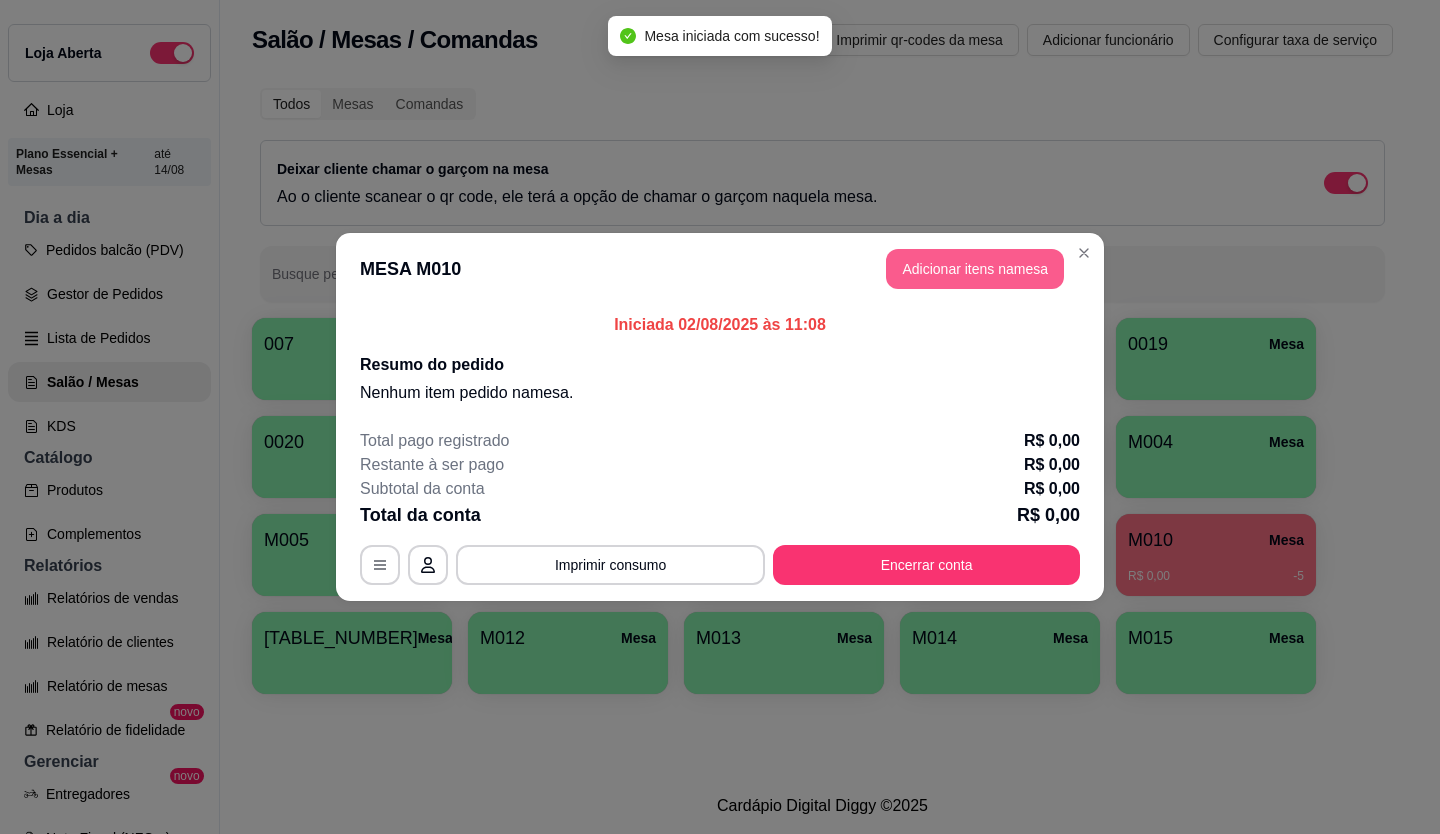 click on "Adicionar itens na  mesa" at bounding box center (975, 269) 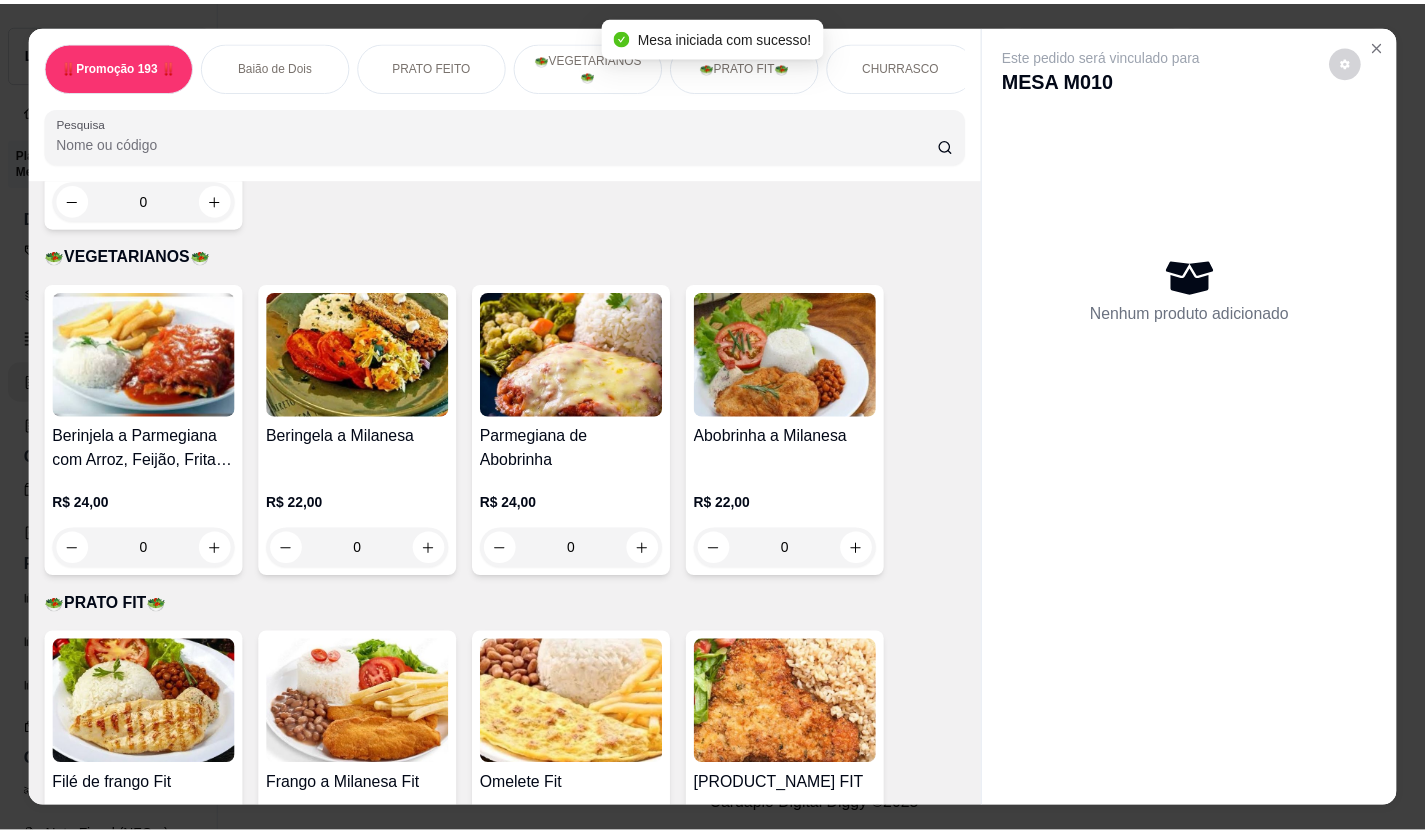 scroll, scrollTop: 3100, scrollLeft: 0, axis: vertical 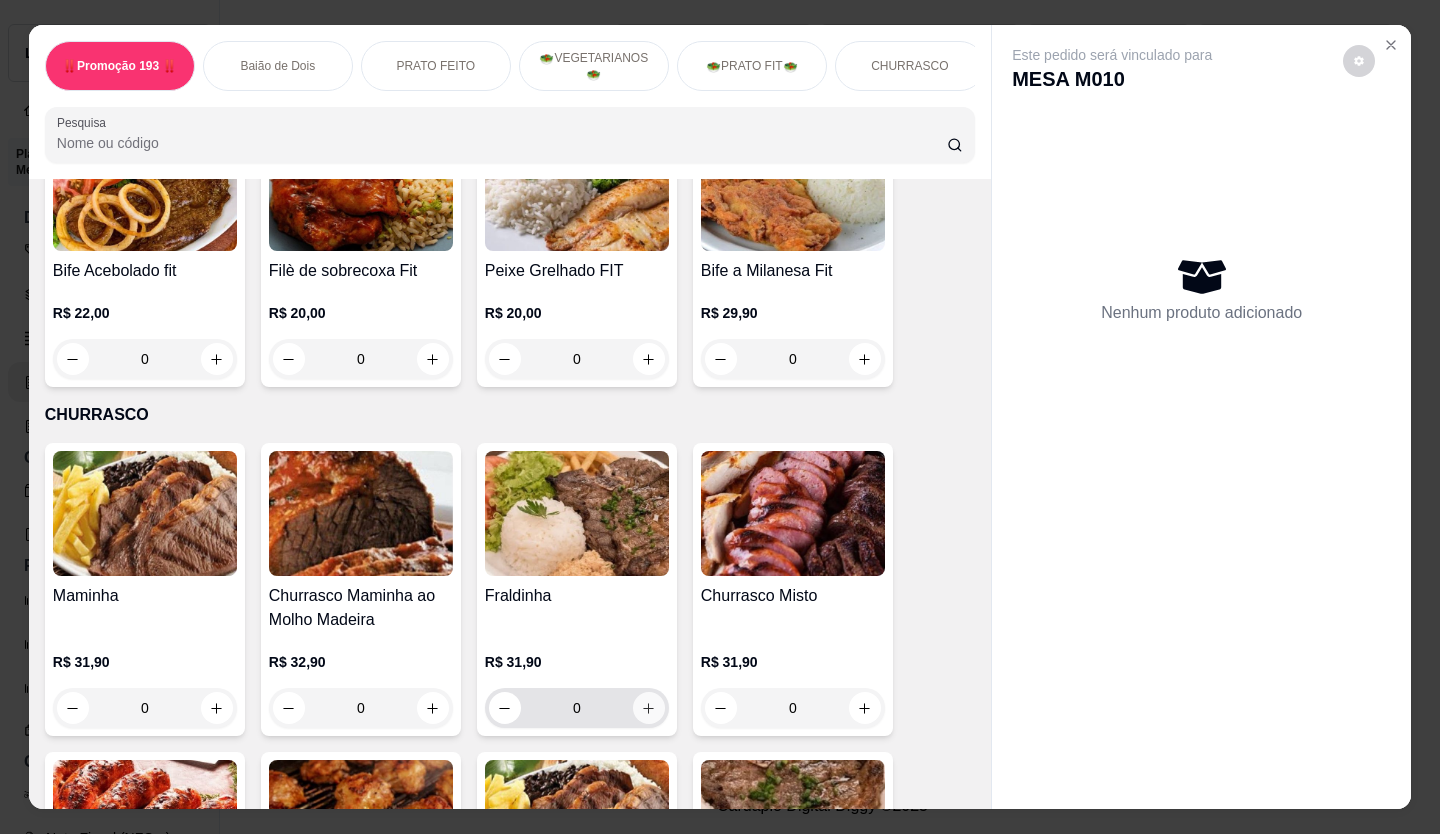 click at bounding box center [649, 708] 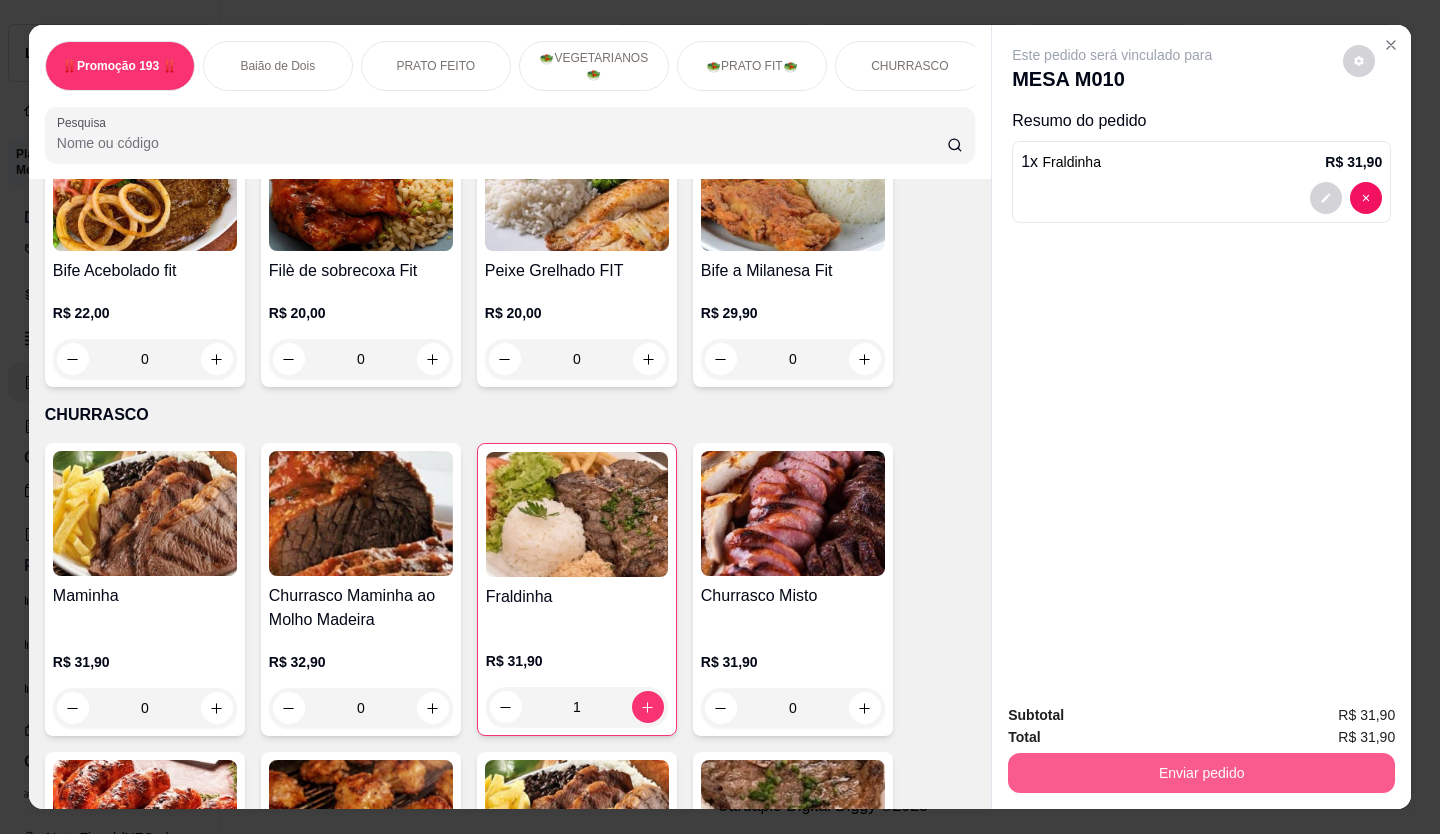 click on "Enviar pedido" at bounding box center (1201, 773) 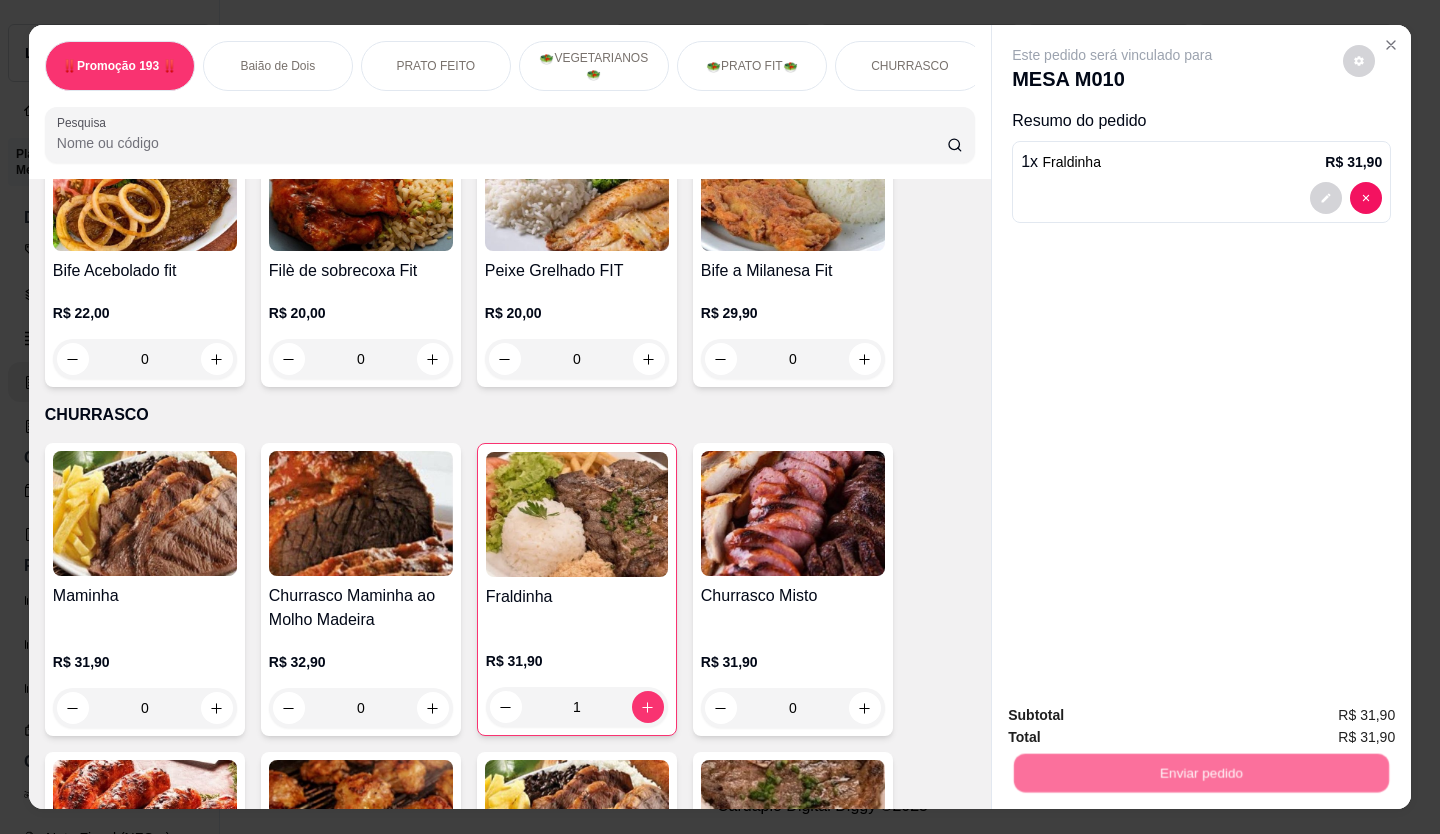 click on "Não registrar e enviar pedido" at bounding box center (1135, 716) 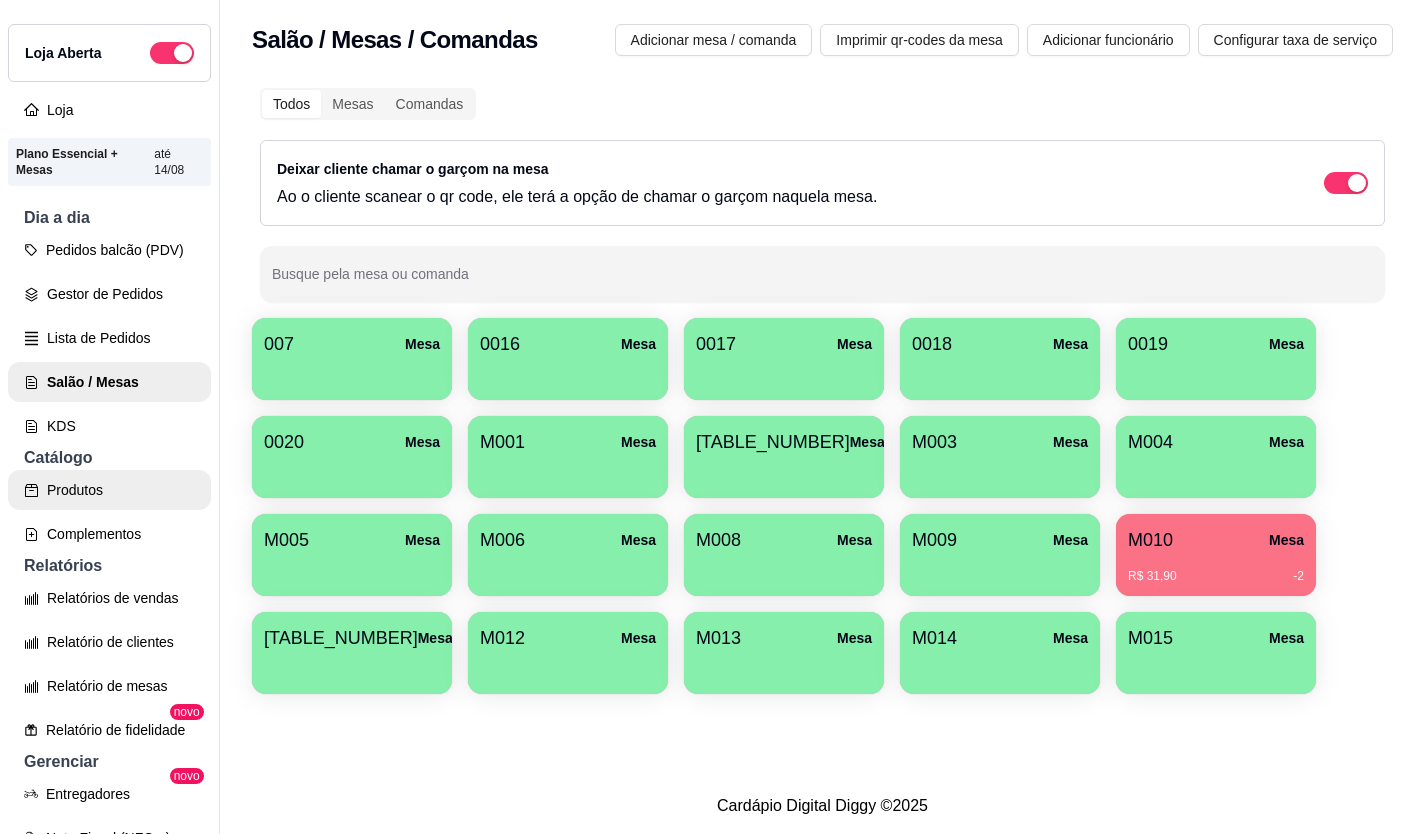 click on "Produtos" at bounding box center (109, 490) 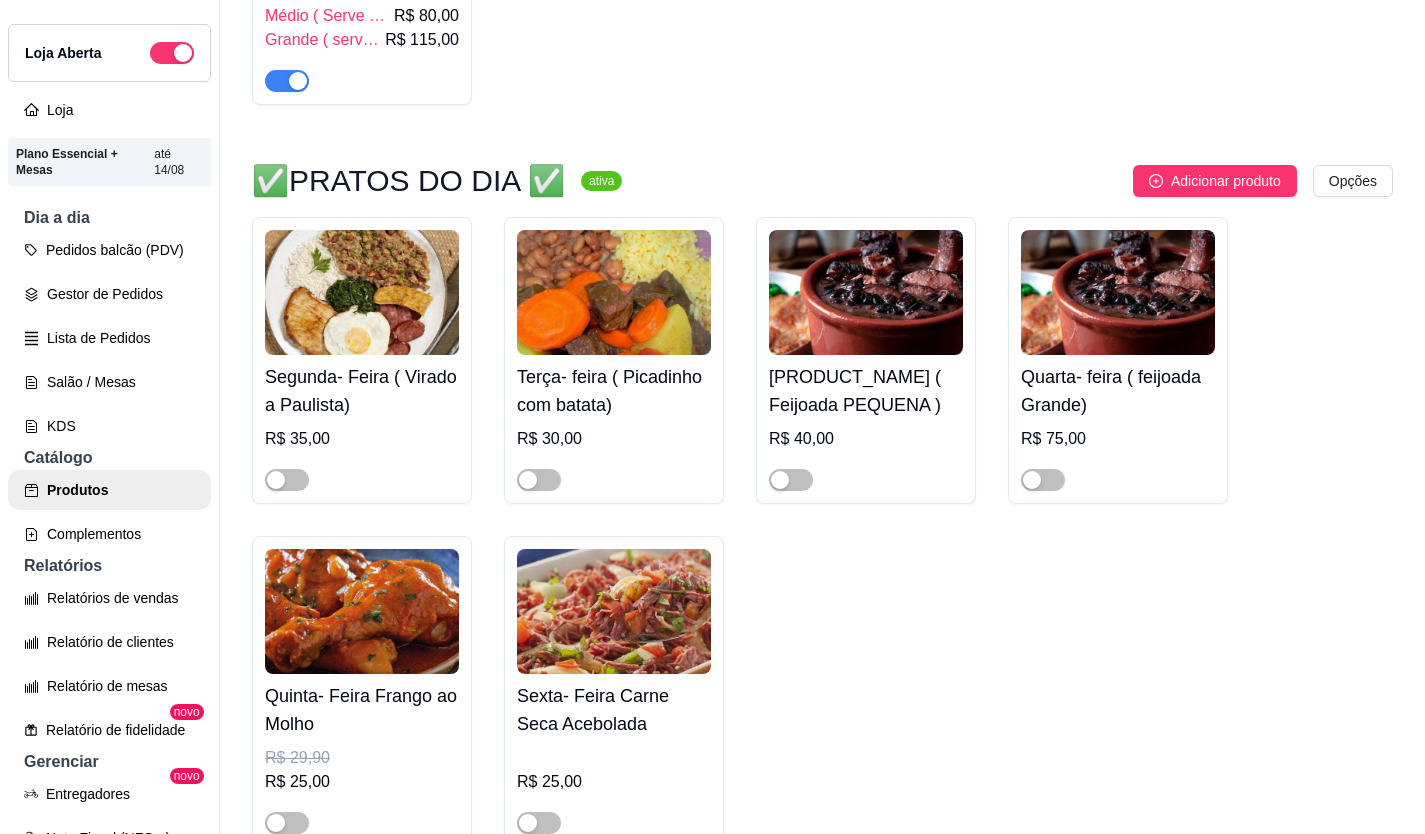 scroll, scrollTop: 900, scrollLeft: 0, axis: vertical 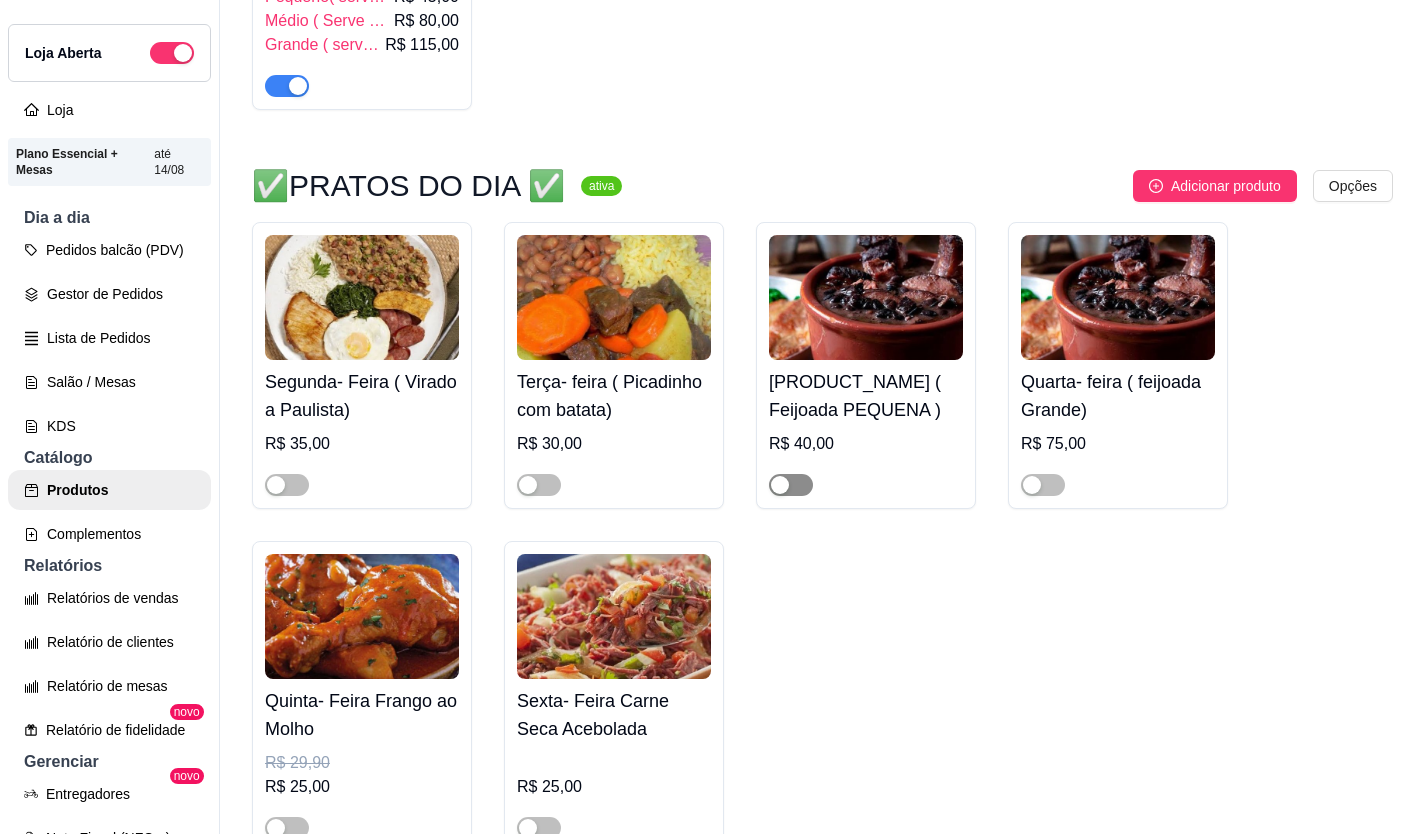 click at bounding box center (780, 485) 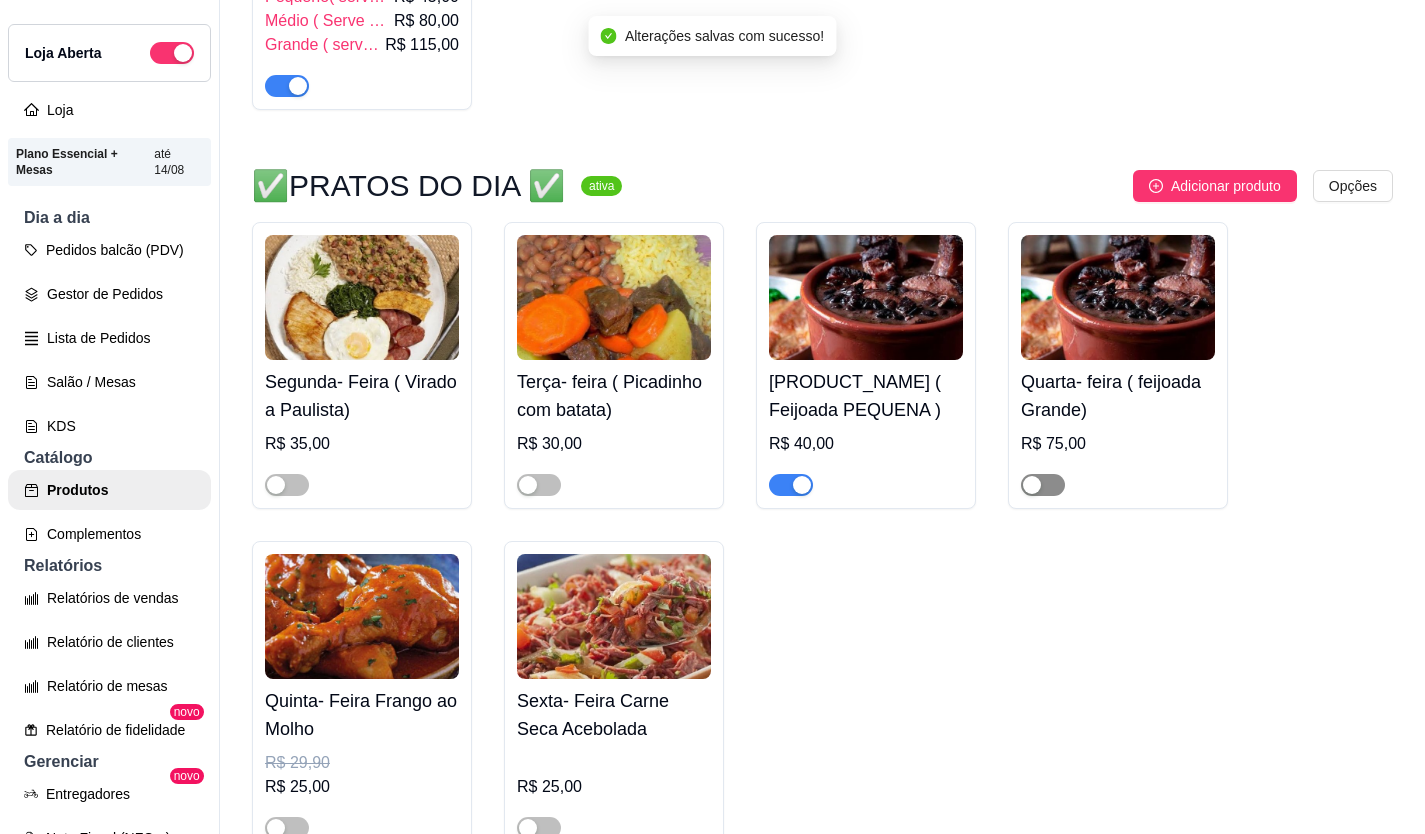 click at bounding box center (1043, 485) 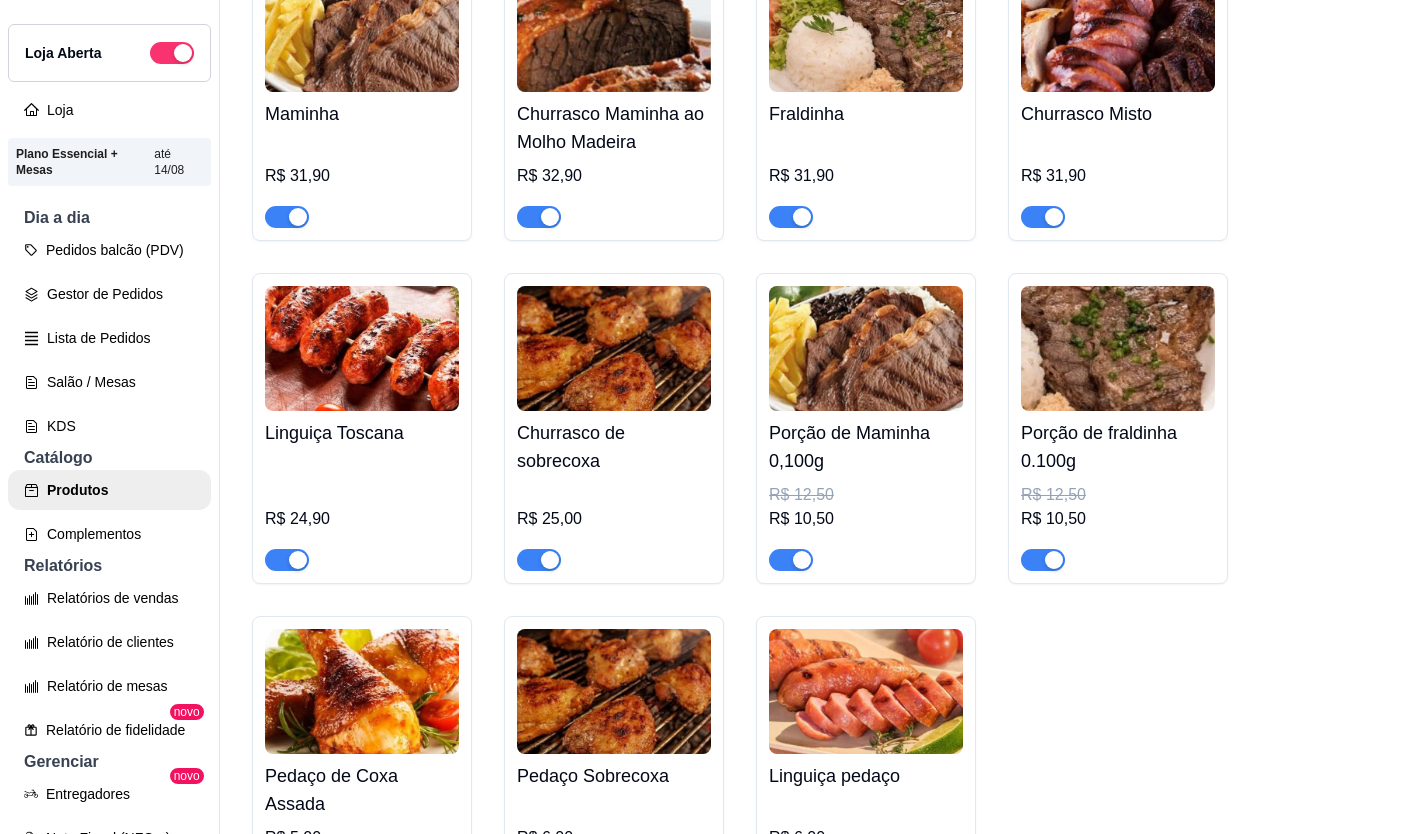 scroll, scrollTop: 4300, scrollLeft: 0, axis: vertical 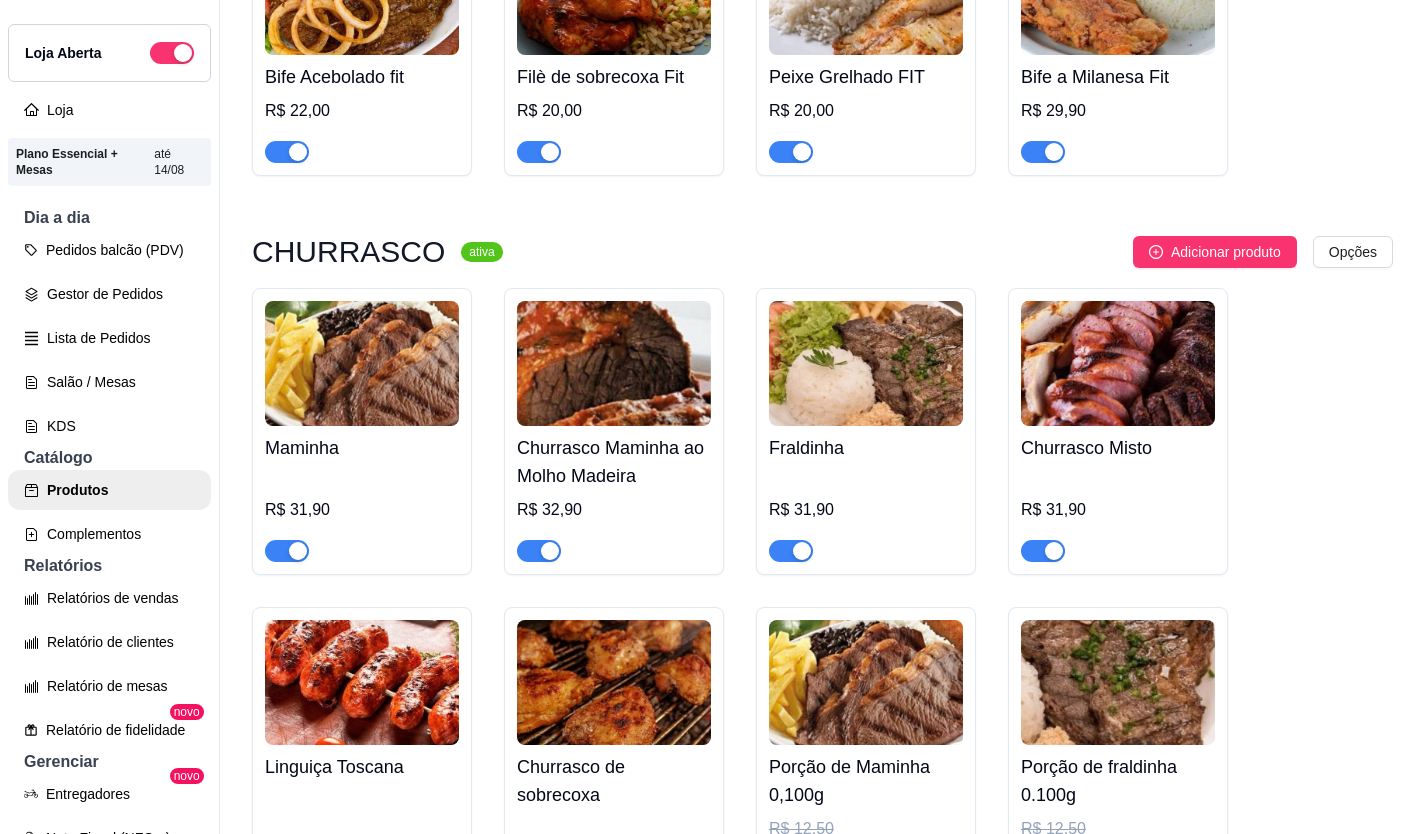 click at bounding box center [287, 550] 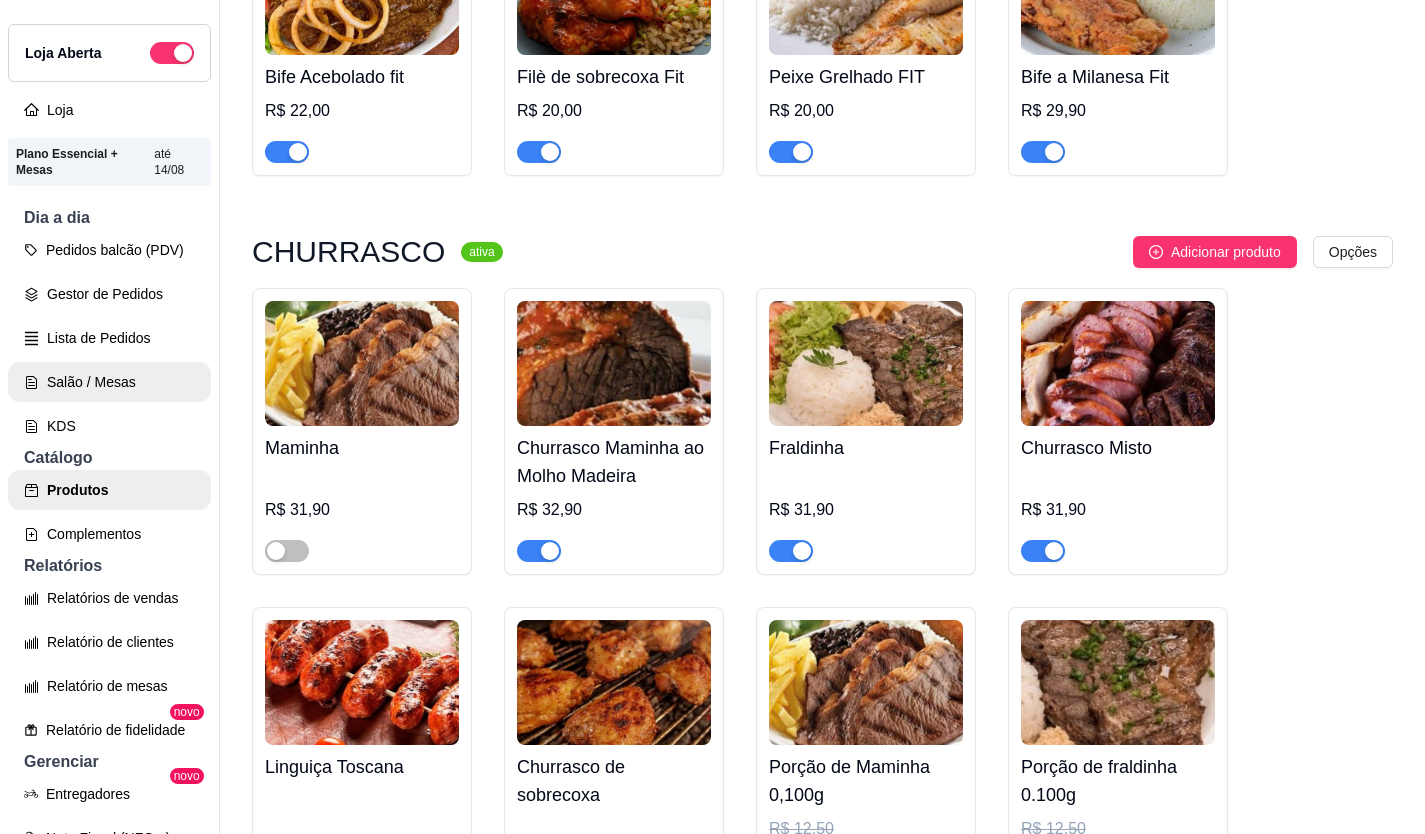 click on "Salão / Mesas" at bounding box center (109, 382) 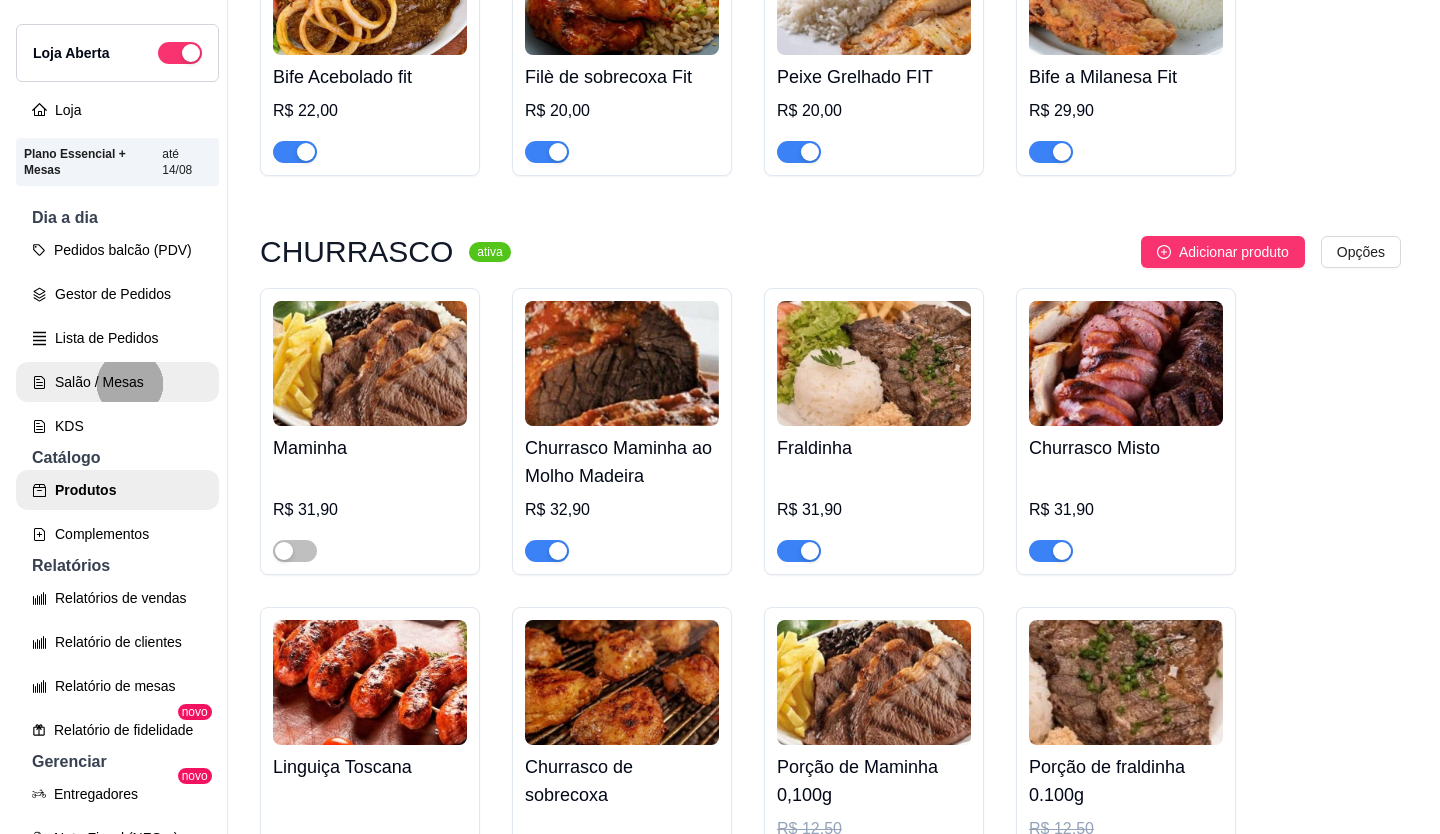 scroll, scrollTop: 0, scrollLeft: 0, axis: both 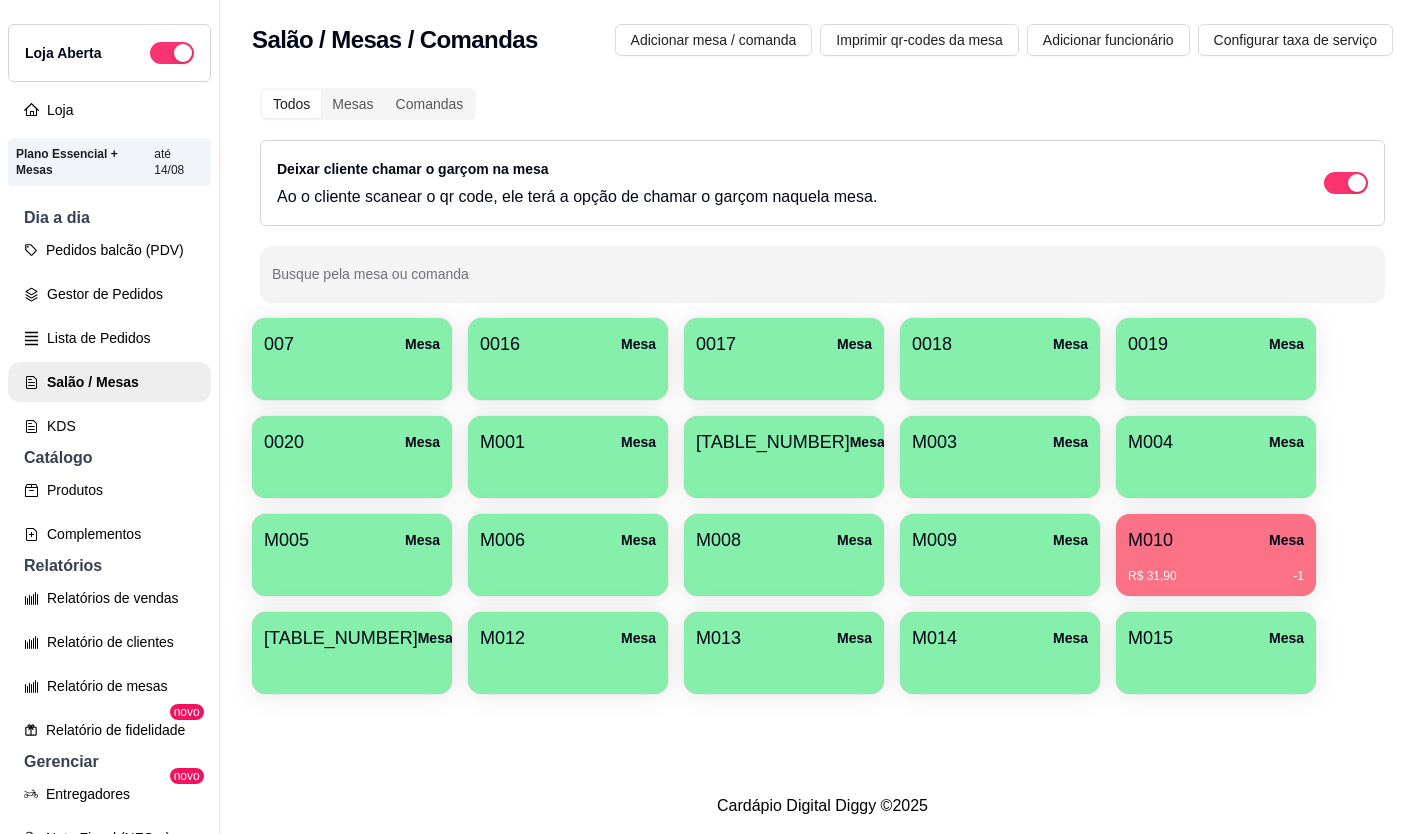 click on "M001 Mesa" at bounding box center [568, 442] 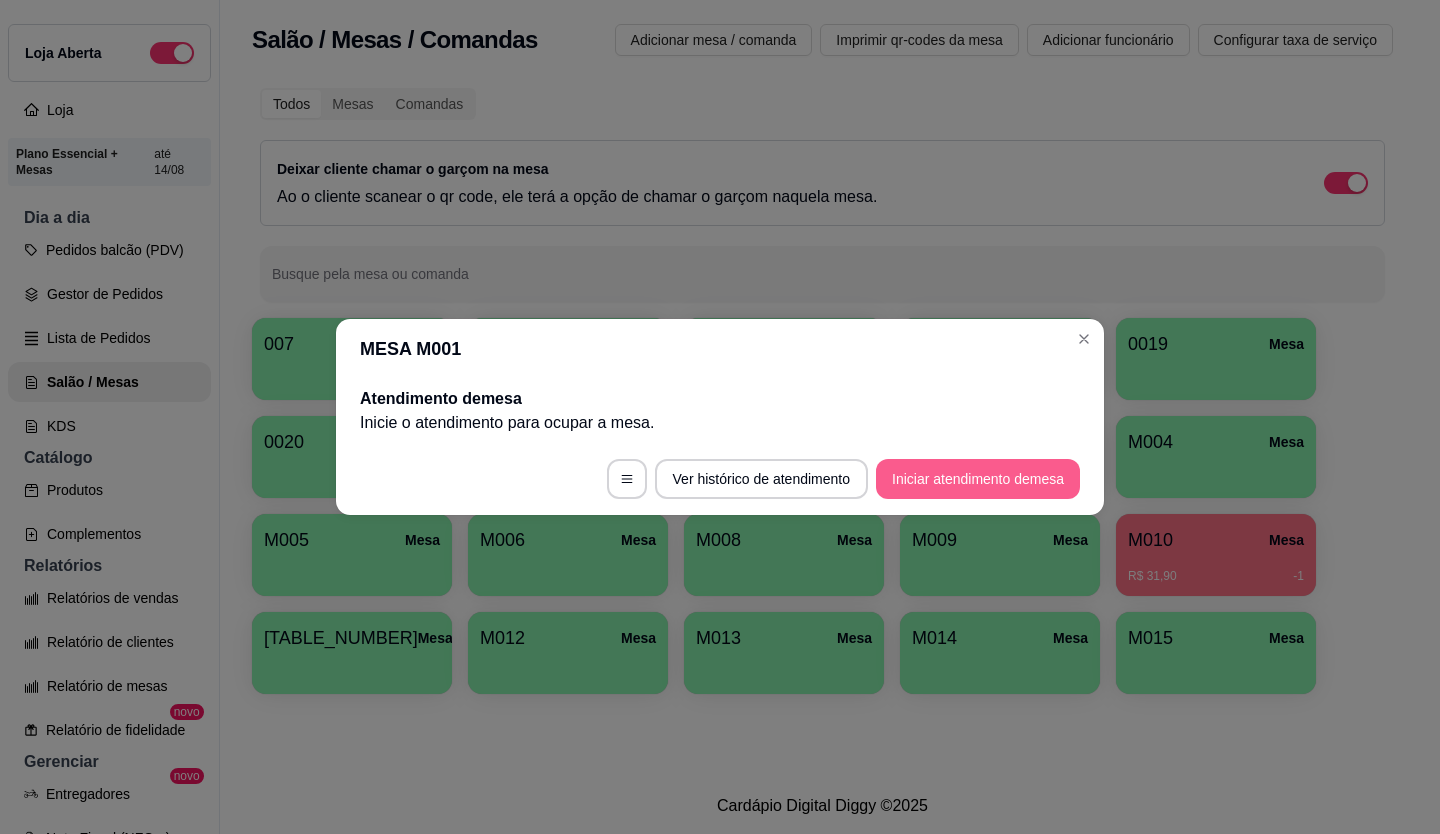 click on "Iniciar atendimento de  mesa" at bounding box center (978, 479) 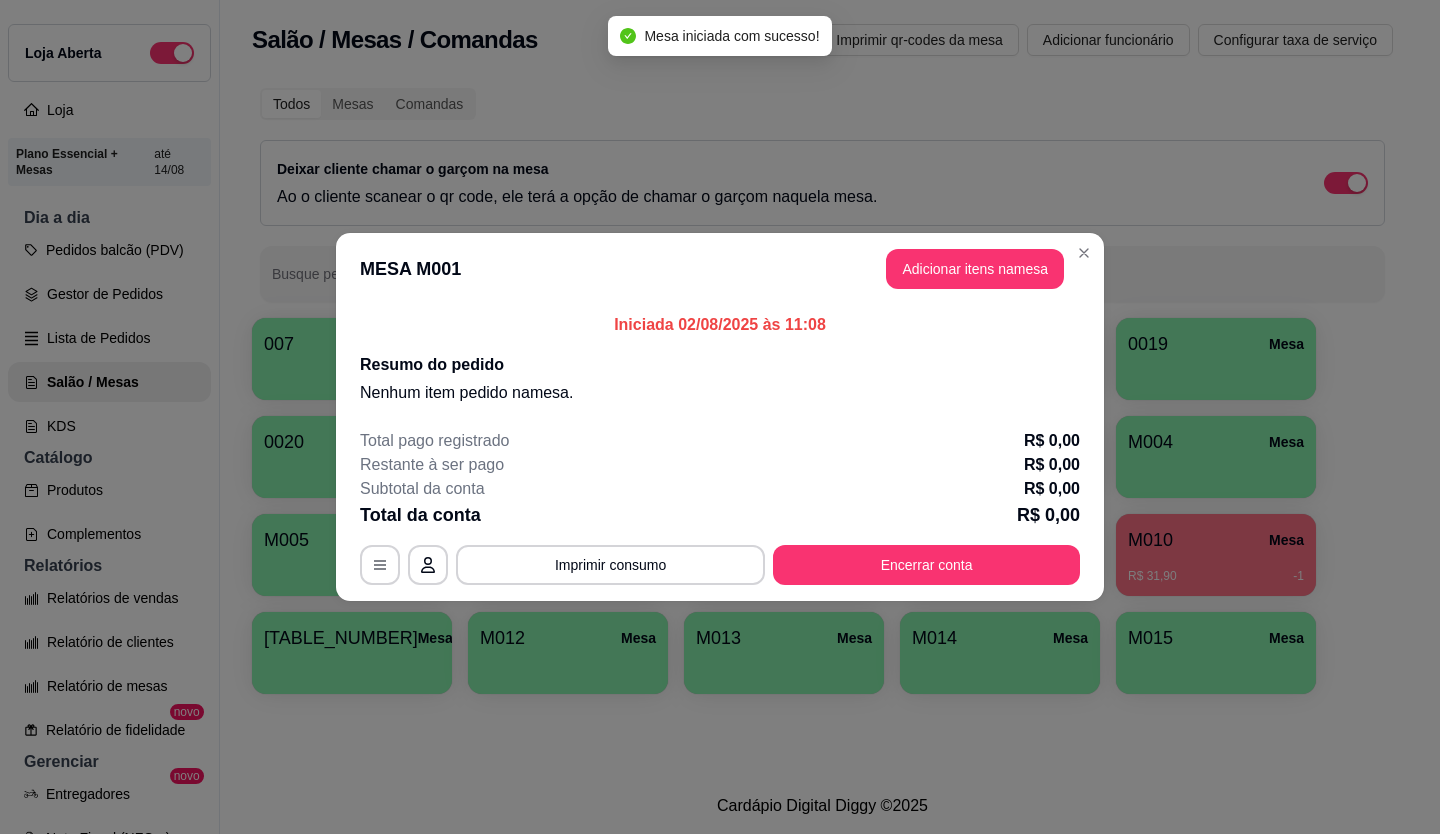 click on "MESA M001 Adicionar itens na  mesa" at bounding box center [720, 269] 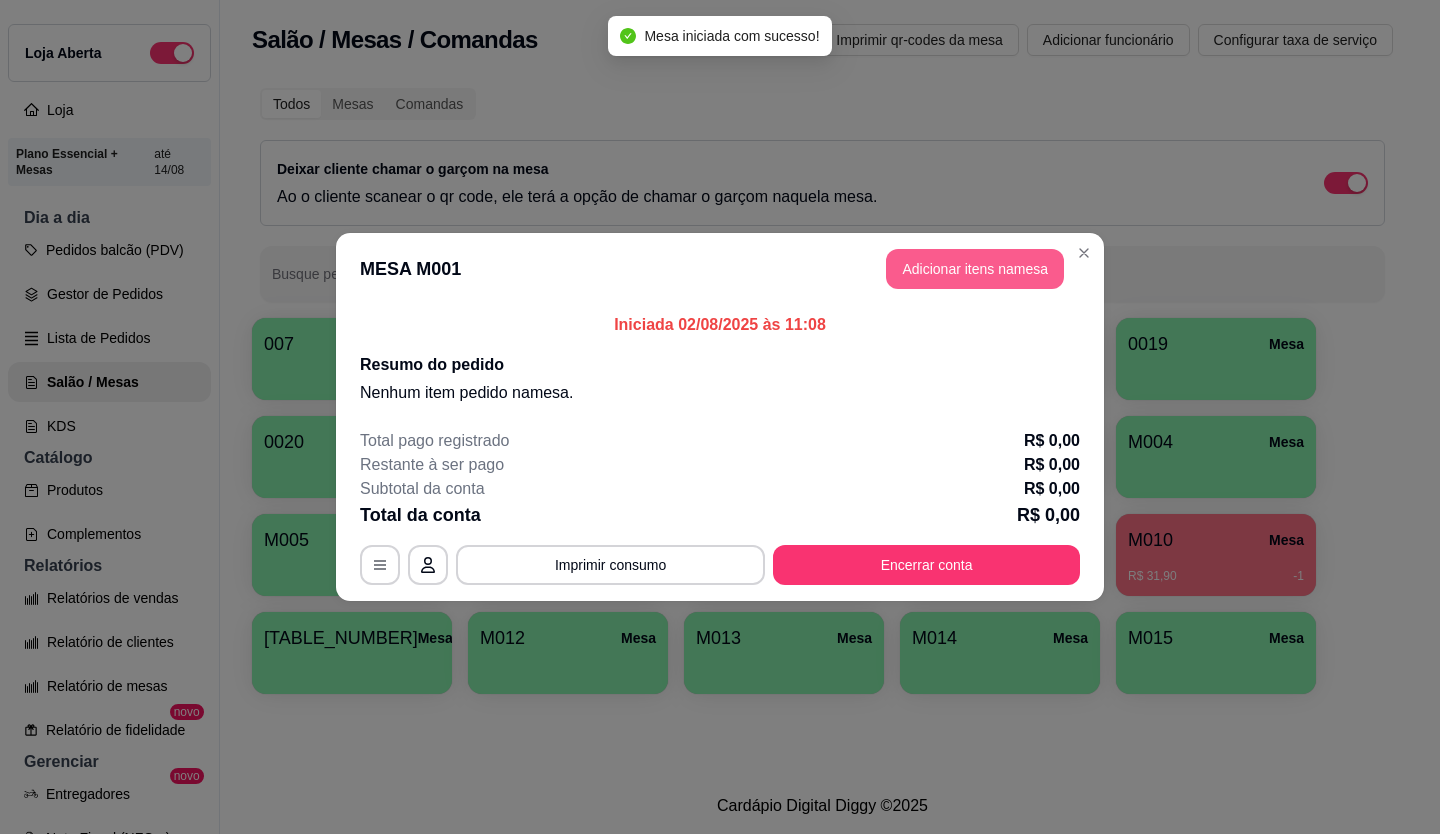 click on "Adicionar itens na  mesa" at bounding box center [975, 269] 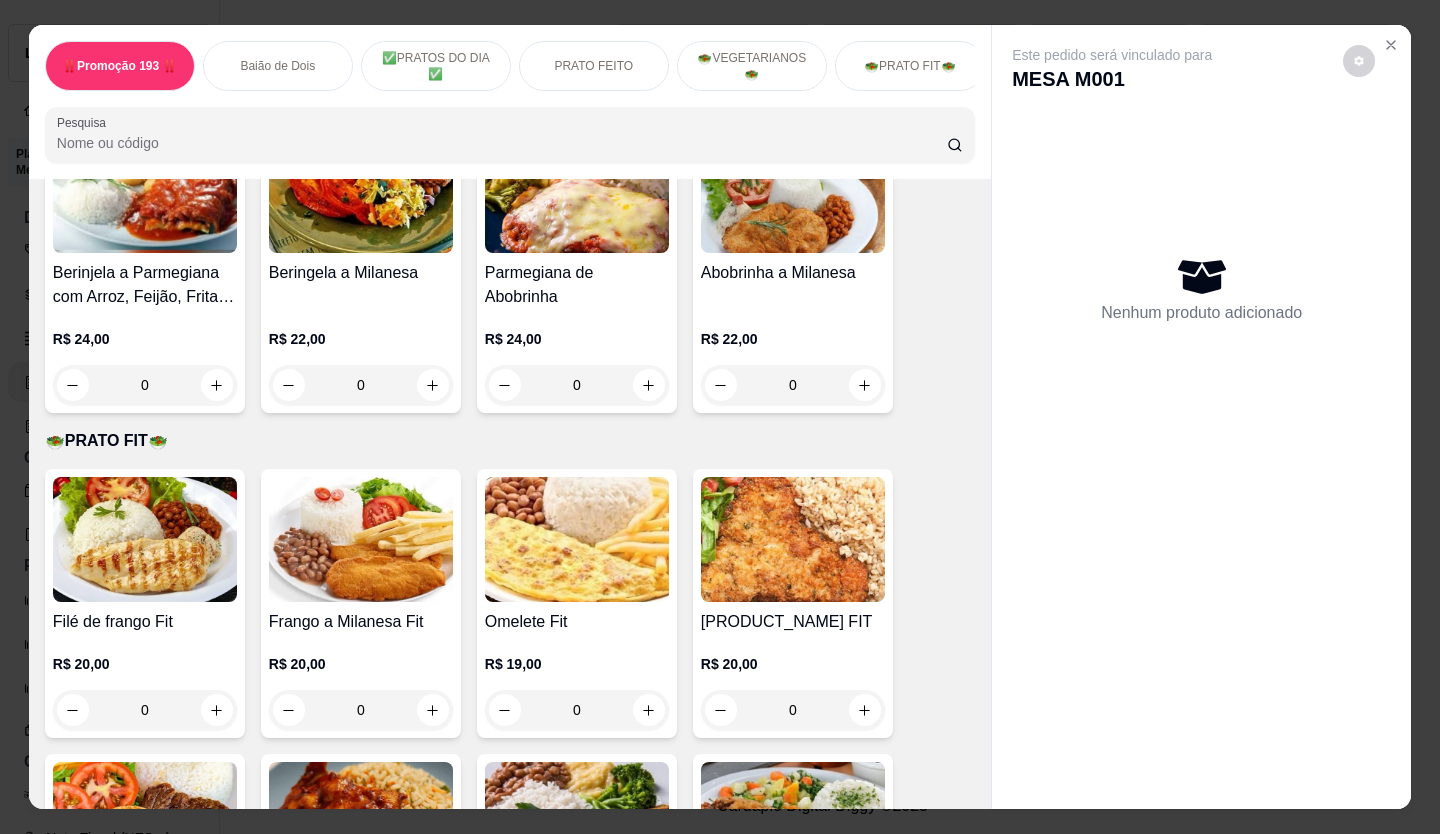 scroll, scrollTop: 2700, scrollLeft: 0, axis: vertical 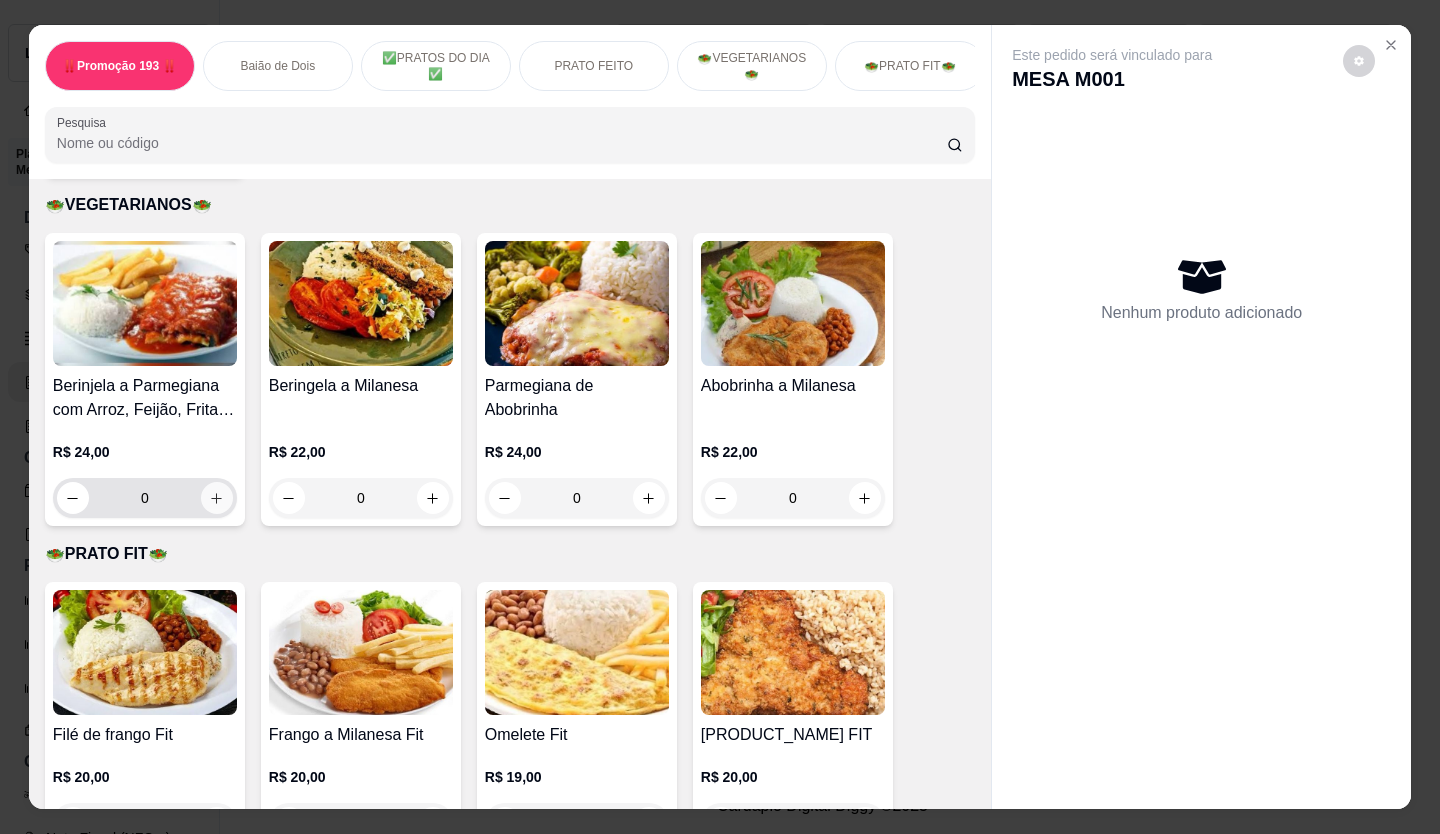 click at bounding box center [217, 498] 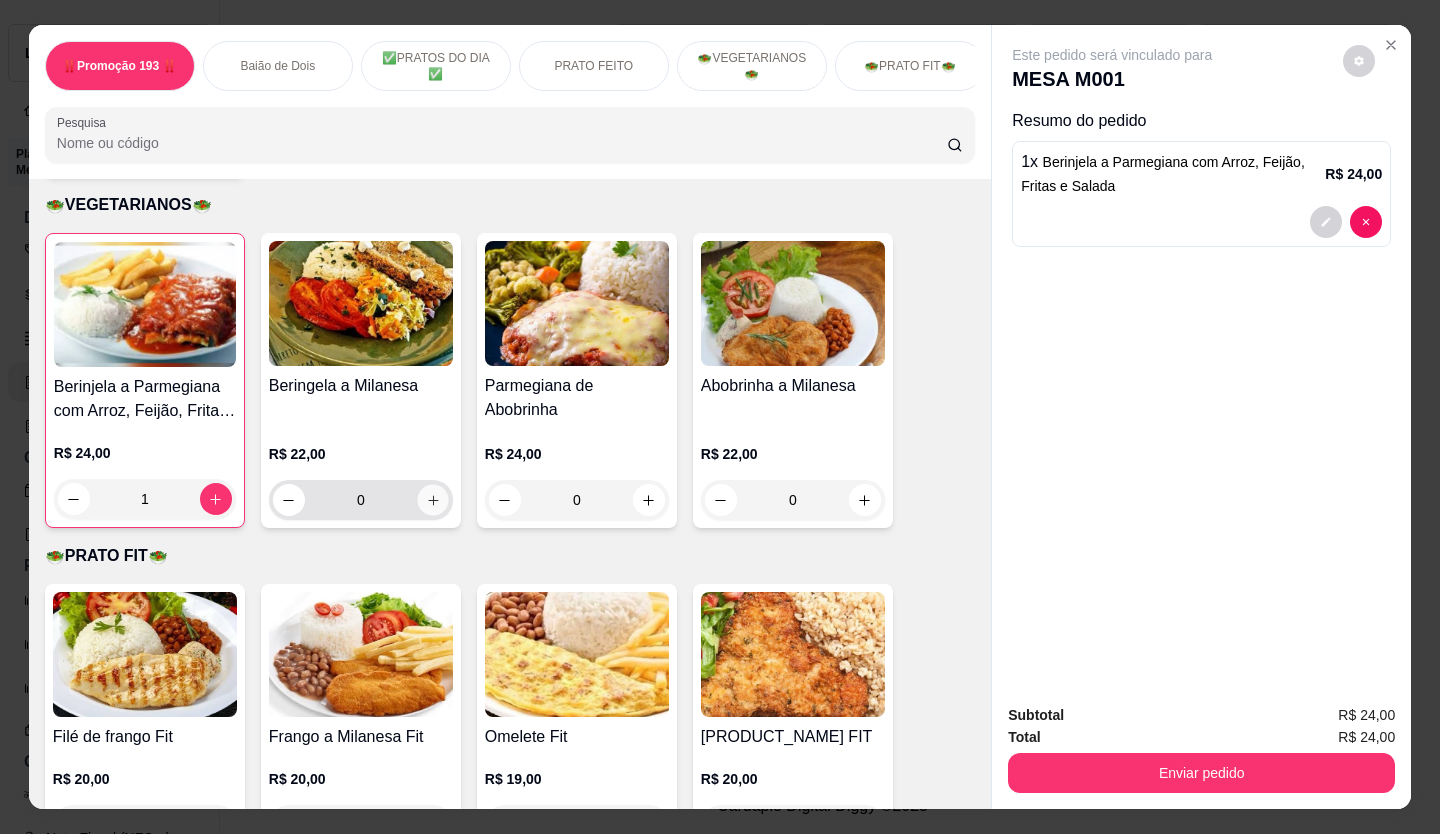 click 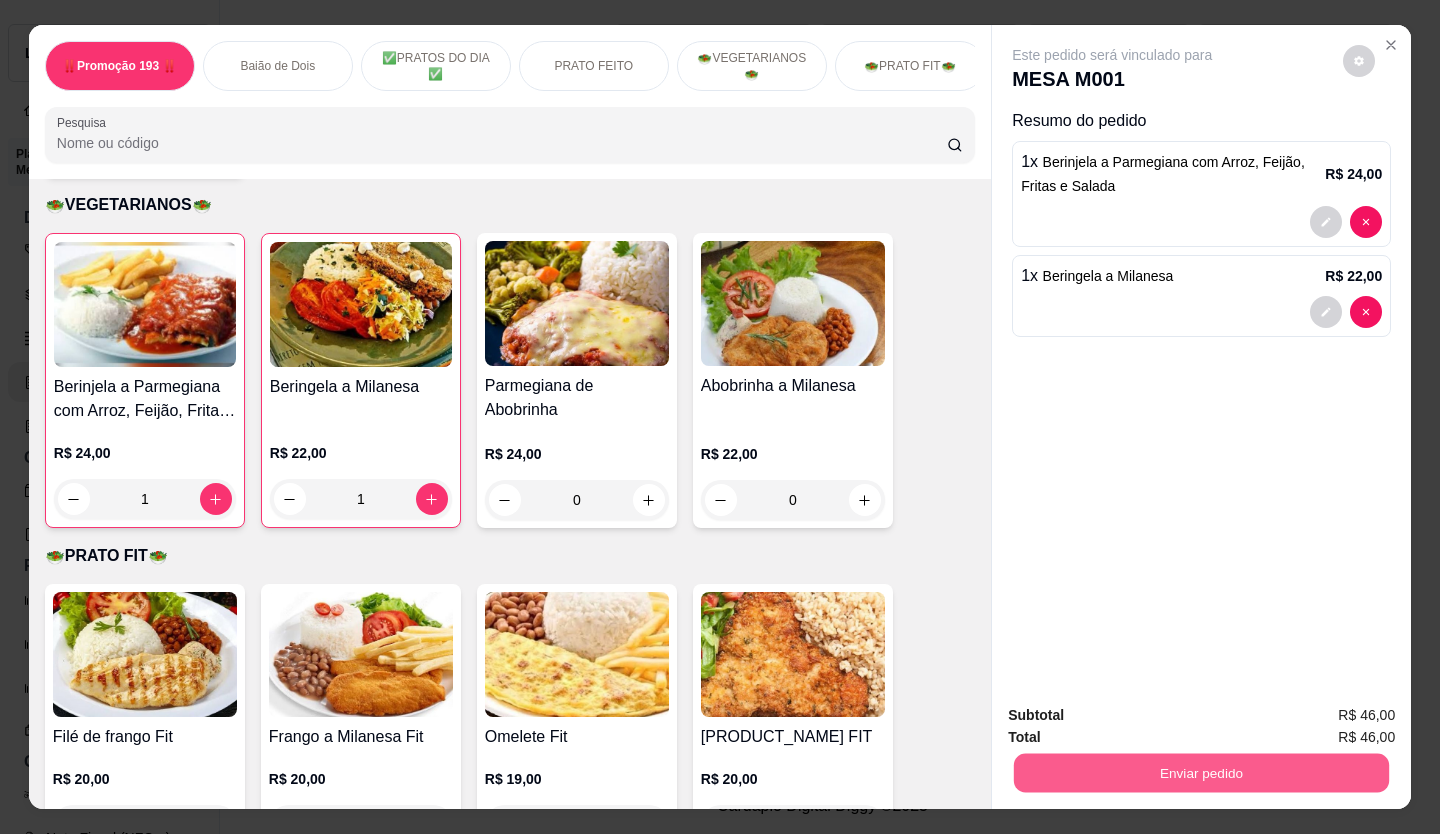 click on "Enviar pedido" at bounding box center [1201, 773] 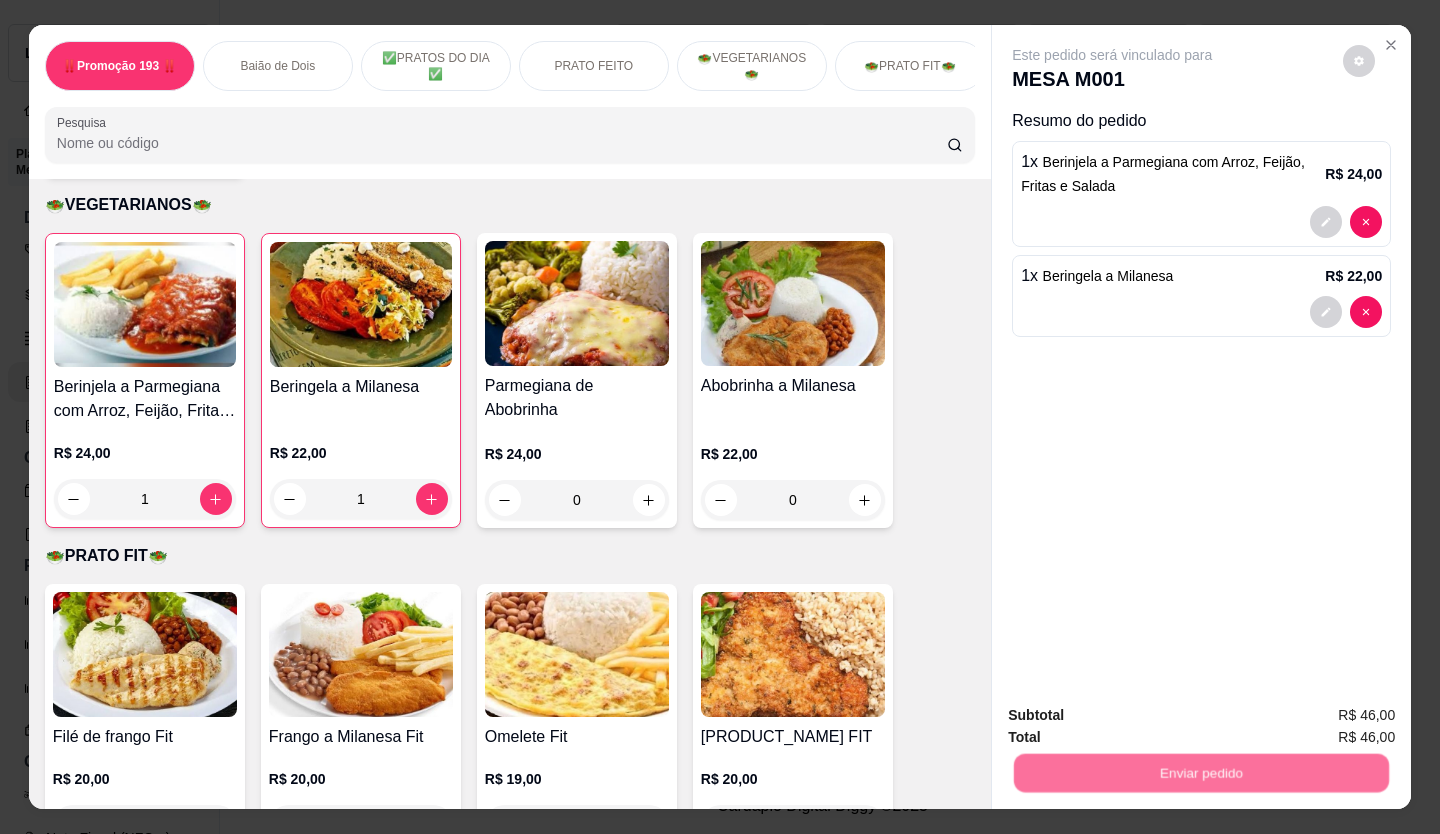 click on "Não registrar e enviar pedido" at bounding box center (1136, 715) 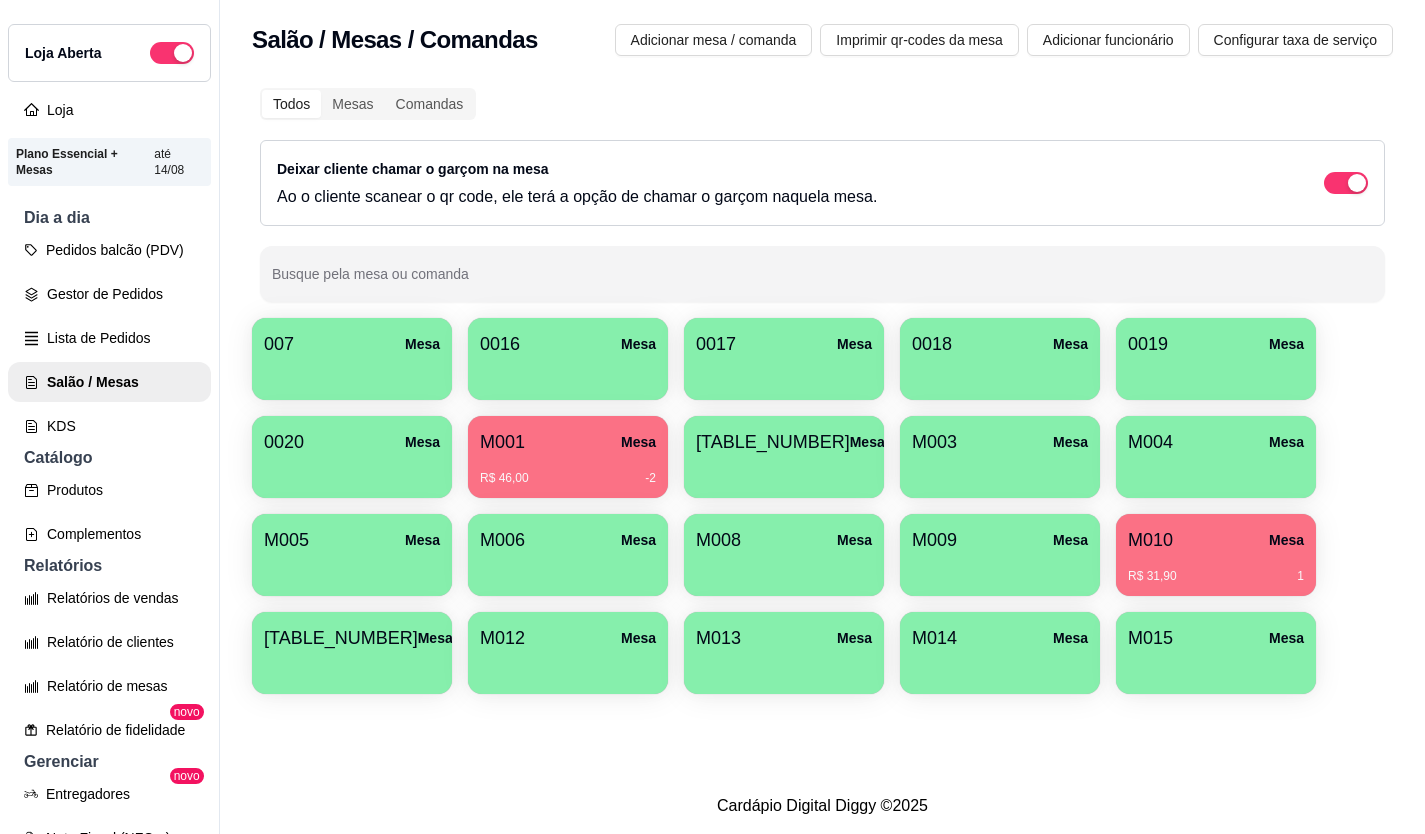 click on "Cardápio Digital Diggy © 2025" at bounding box center [822, 806] 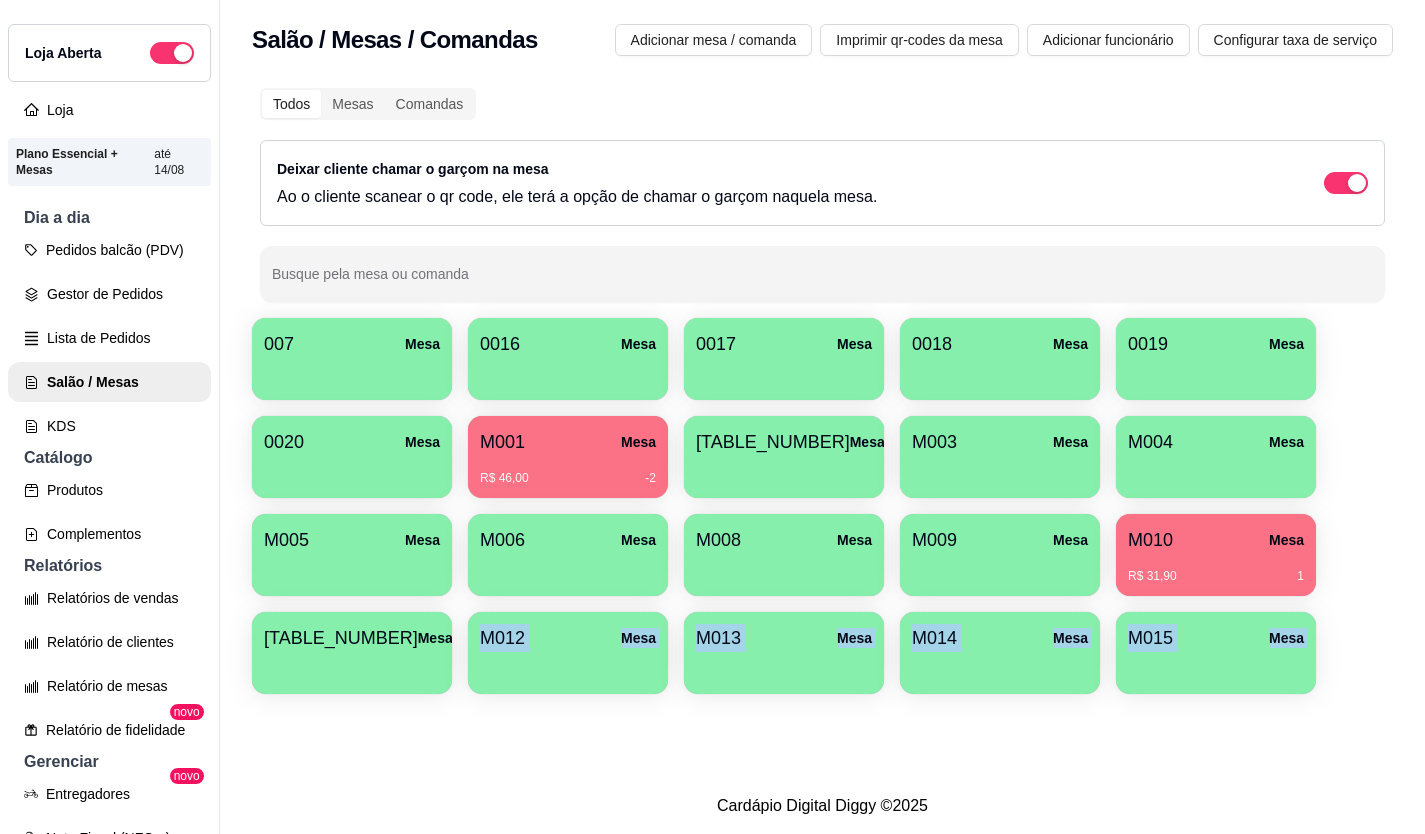 drag, startPoint x: 450, startPoint y: 715, endPoint x: 50, endPoint y: 452, distance: 478.716 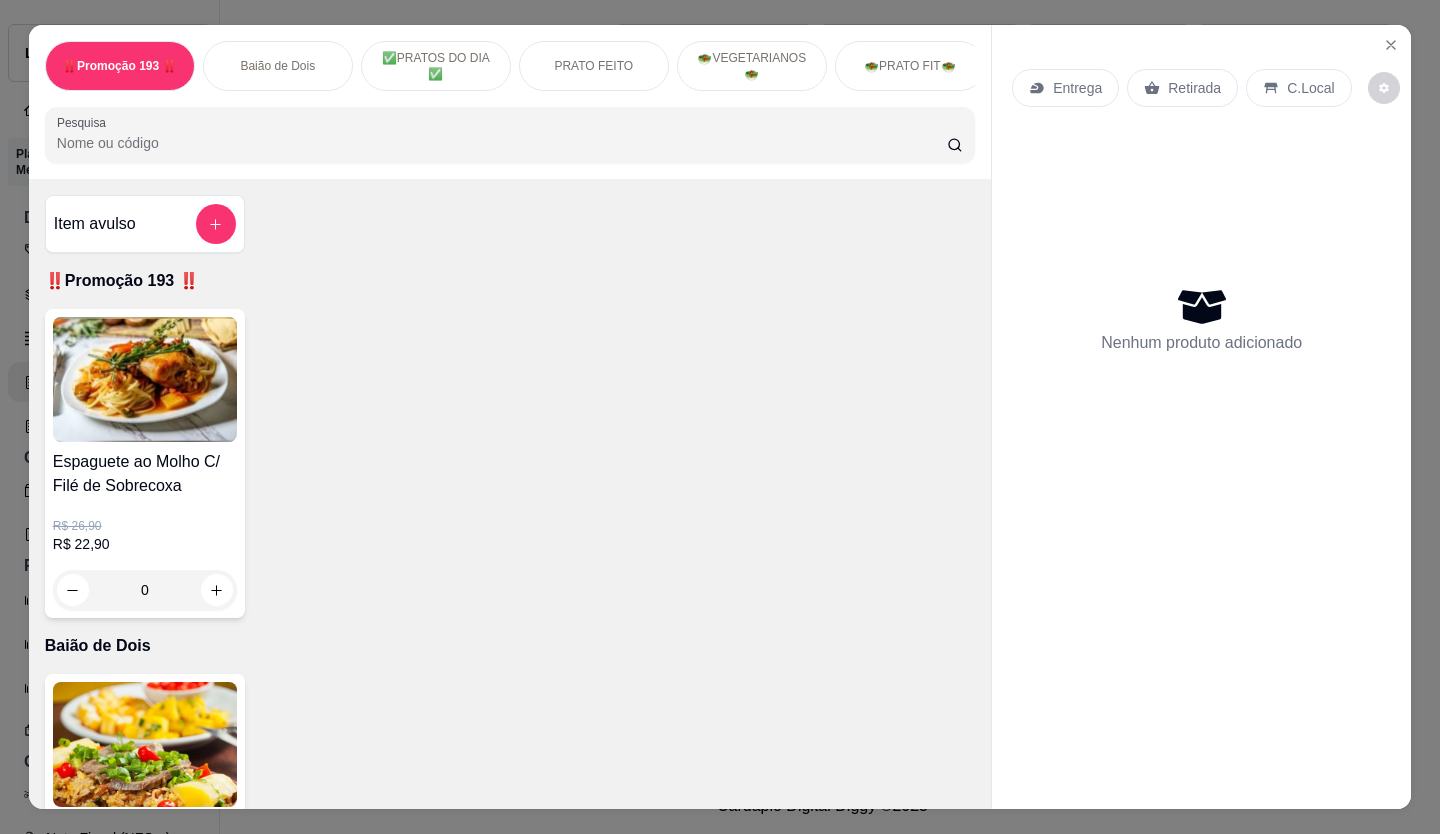 click on "Retirada" at bounding box center (1194, 88) 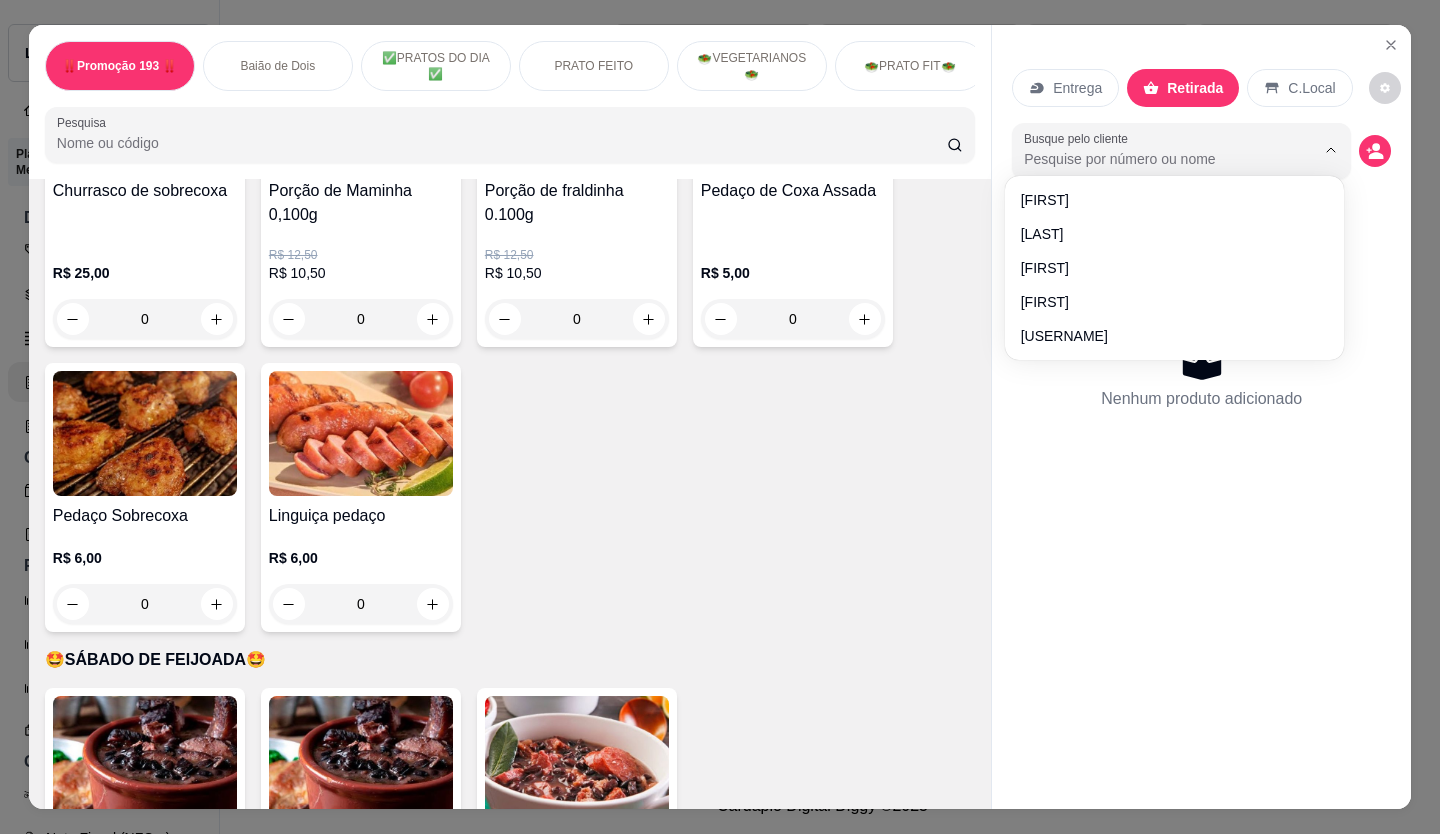 scroll, scrollTop: 4100, scrollLeft: 0, axis: vertical 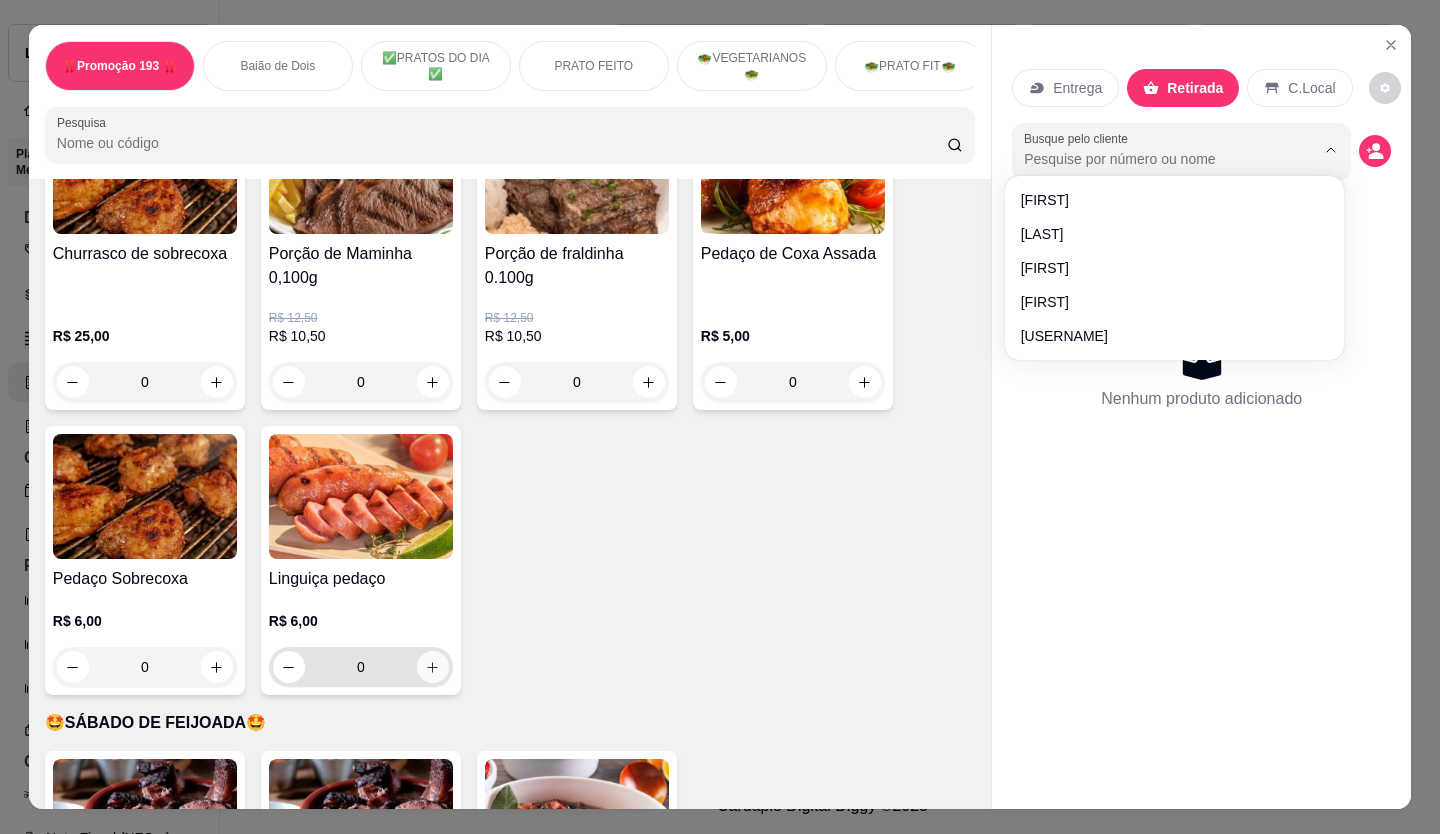 click at bounding box center [433, 667] 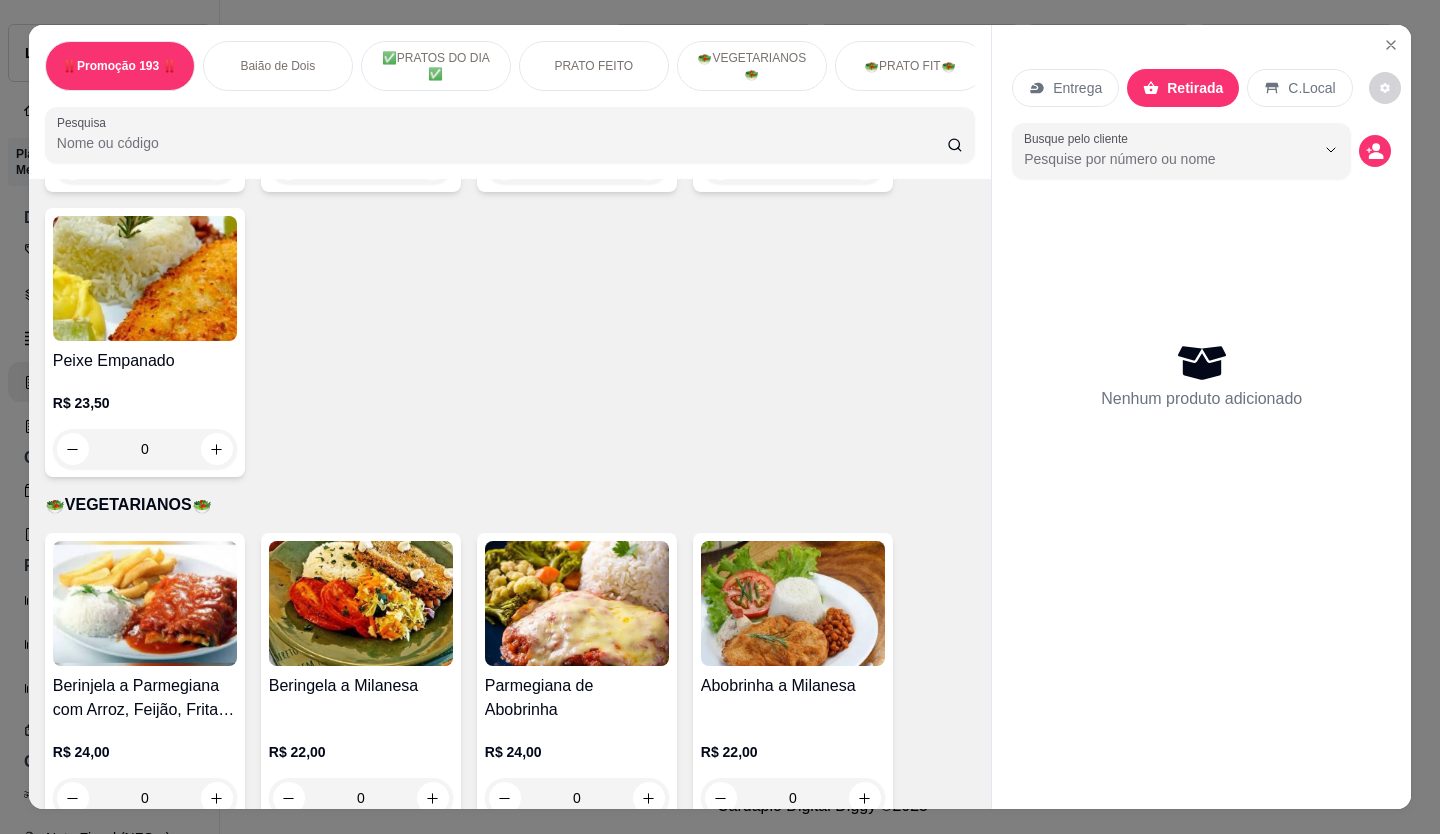scroll, scrollTop: 2500, scrollLeft: 0, axis: vertical 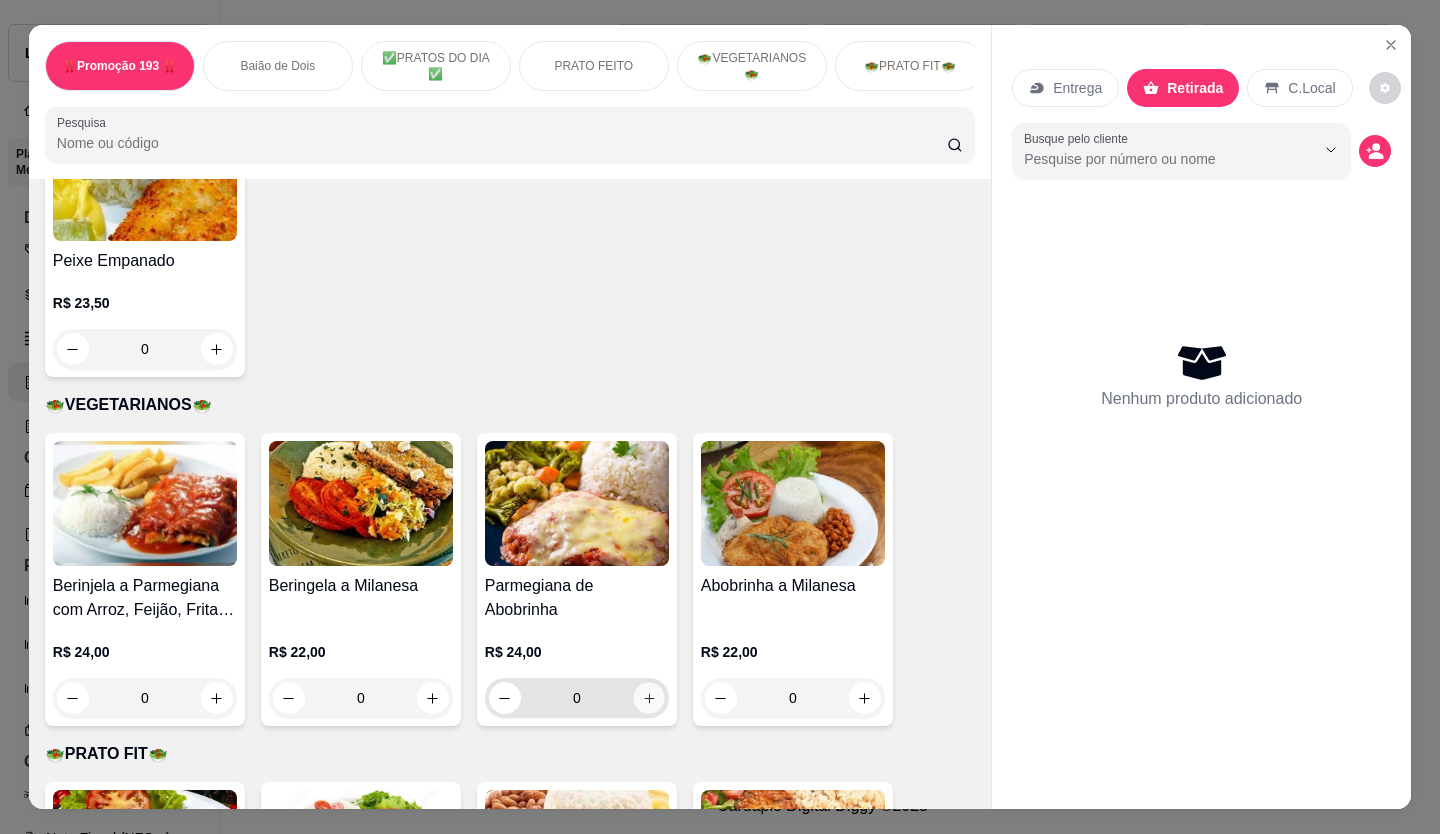 click 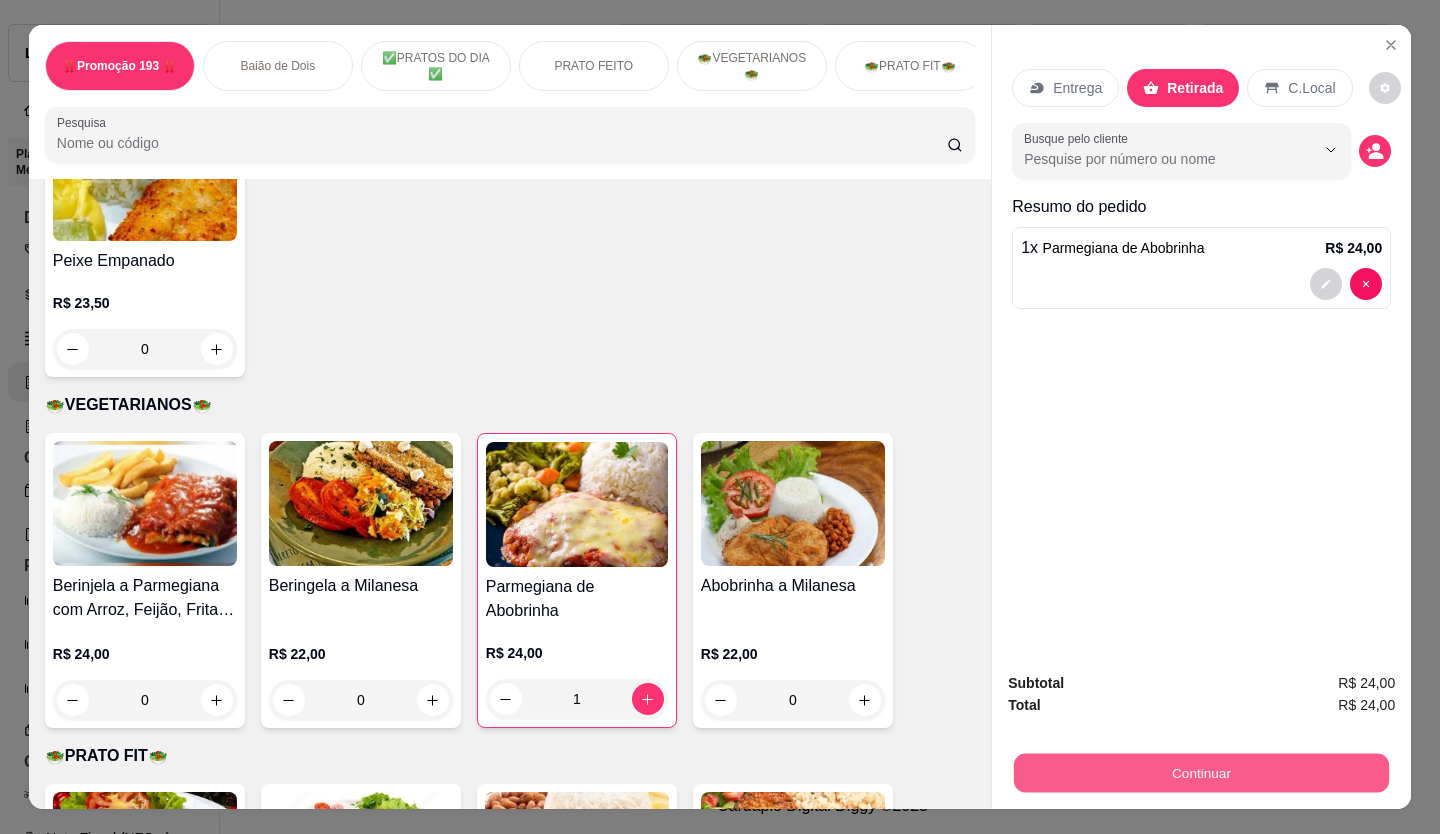 click on "Continuar" at bounding box center (1201, 773) 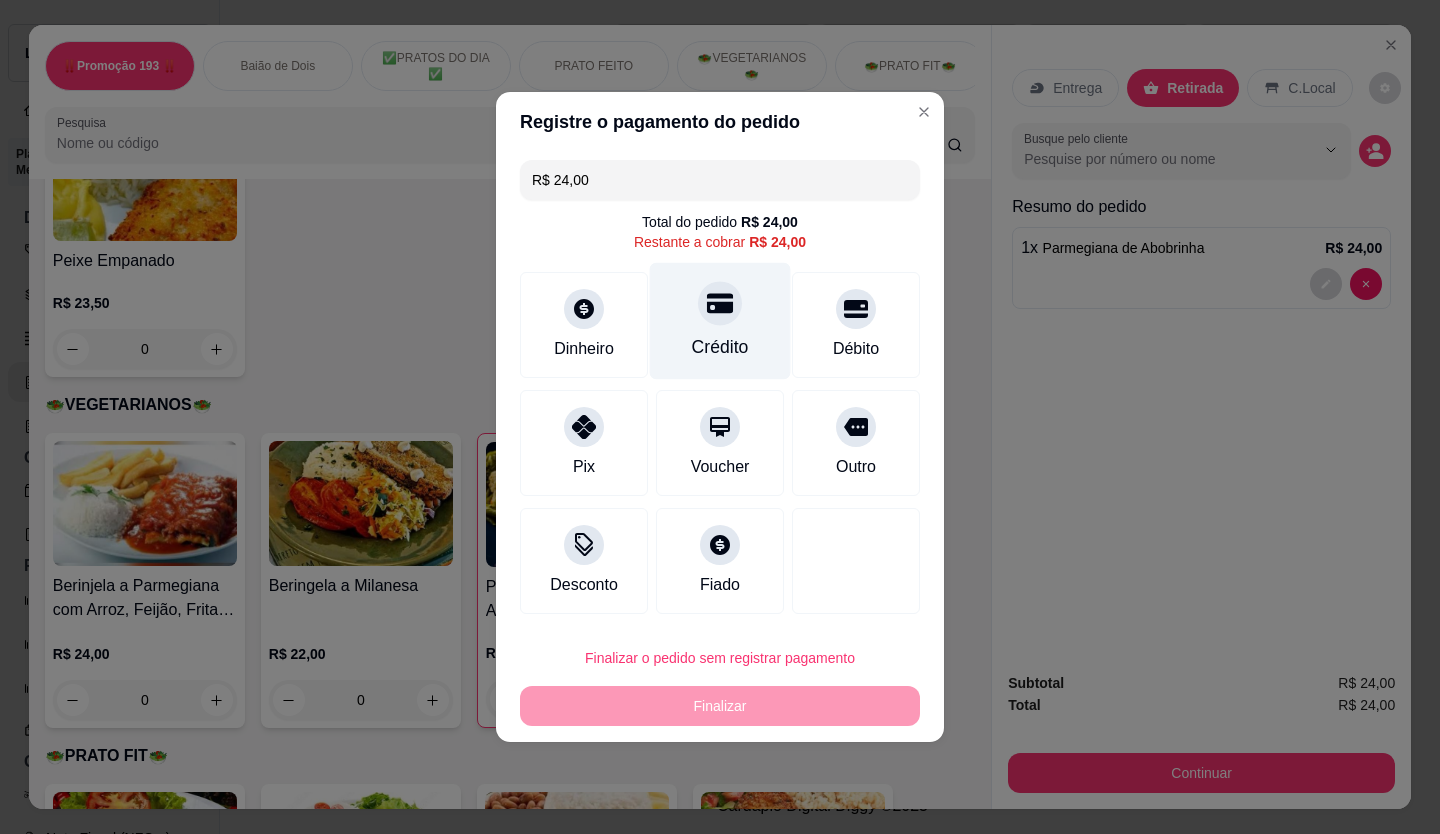 click on "Crédito" at bounding box center [720, 321] 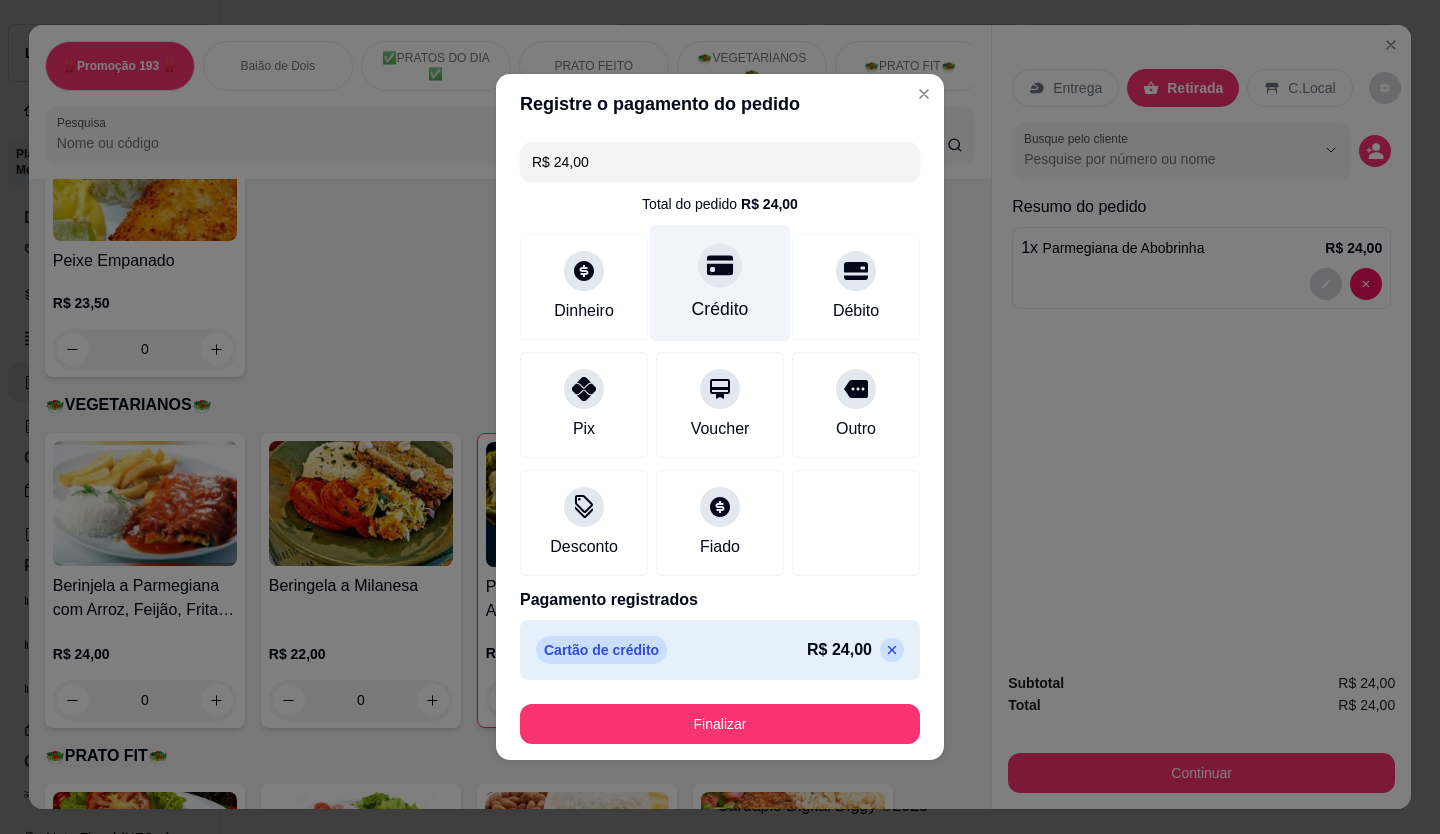 type on "R$ 0,00" 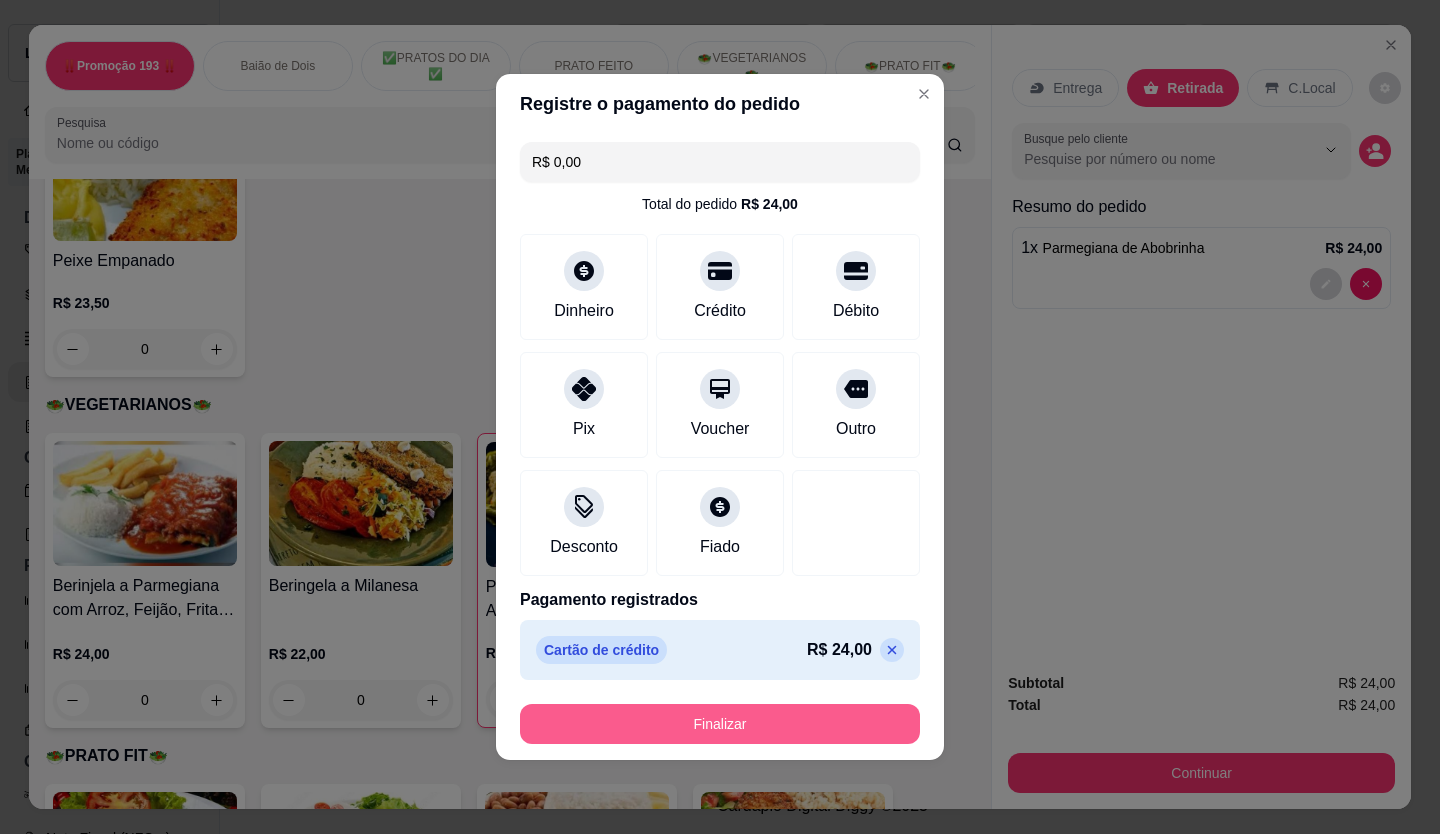 click on "Finalizar" at bounding box center [720, 724] 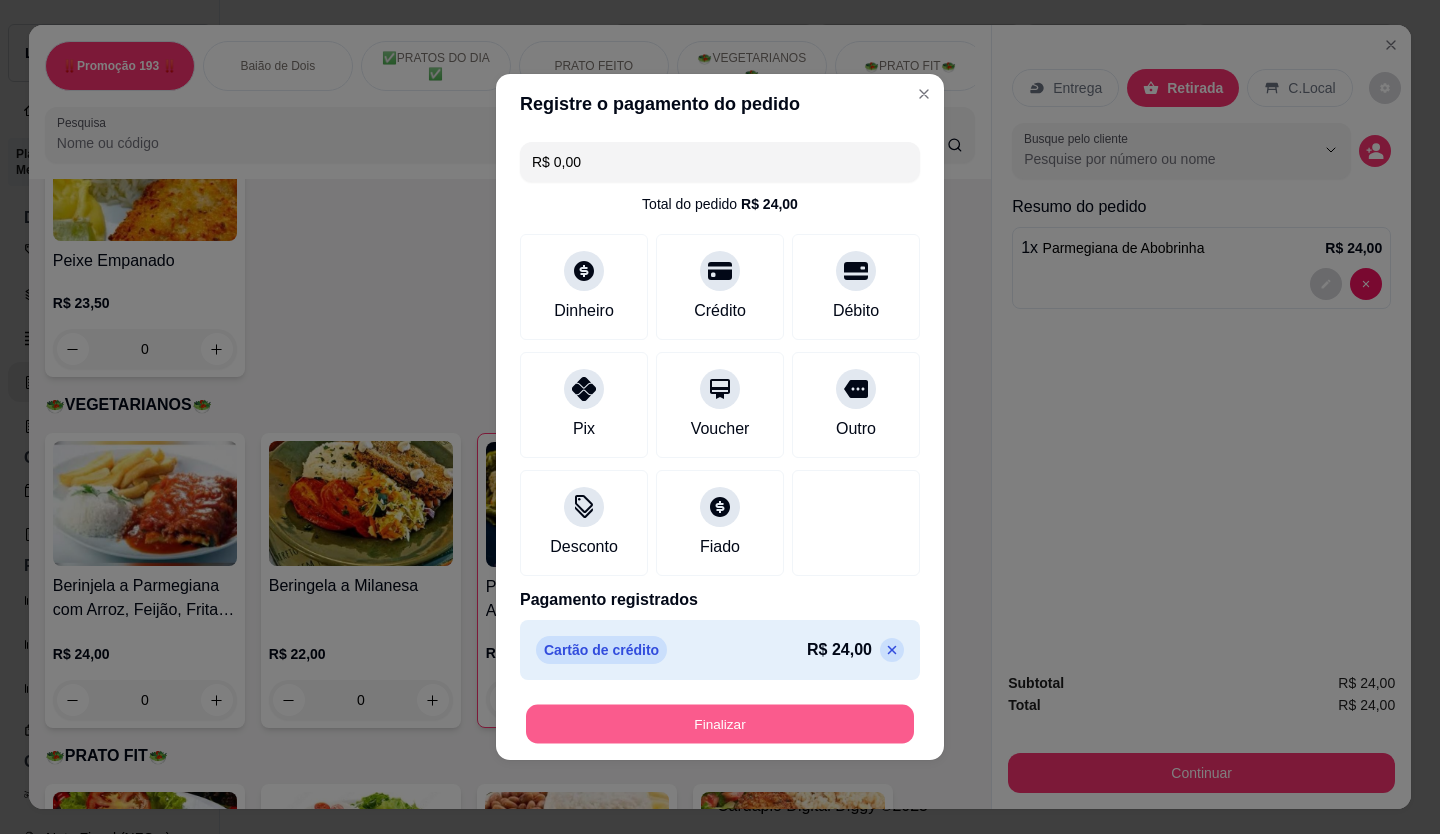 click on "Finalizar" at bounding box center (720, 724) 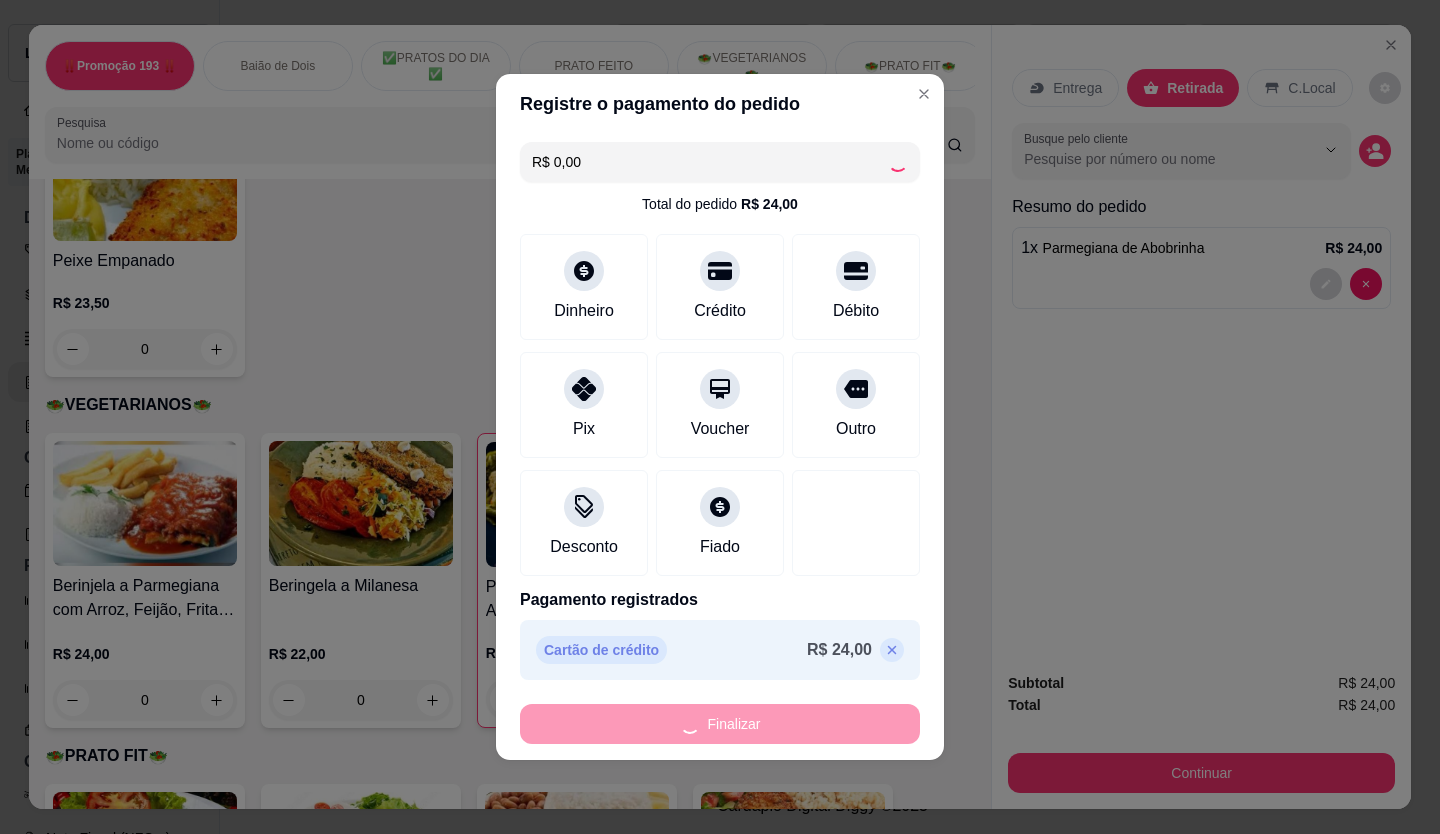 type on "0" 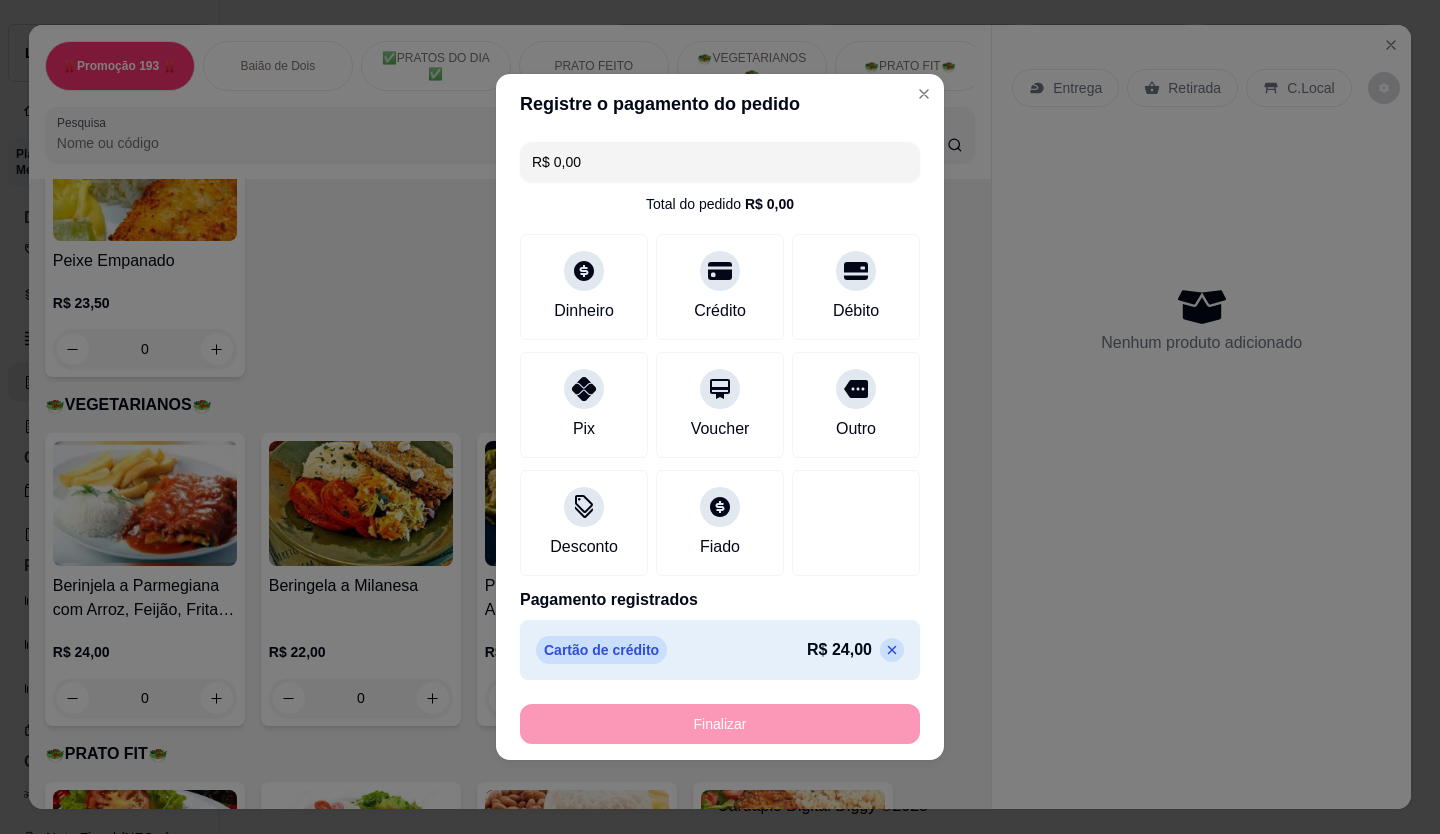 type on "-R$ 24,00" 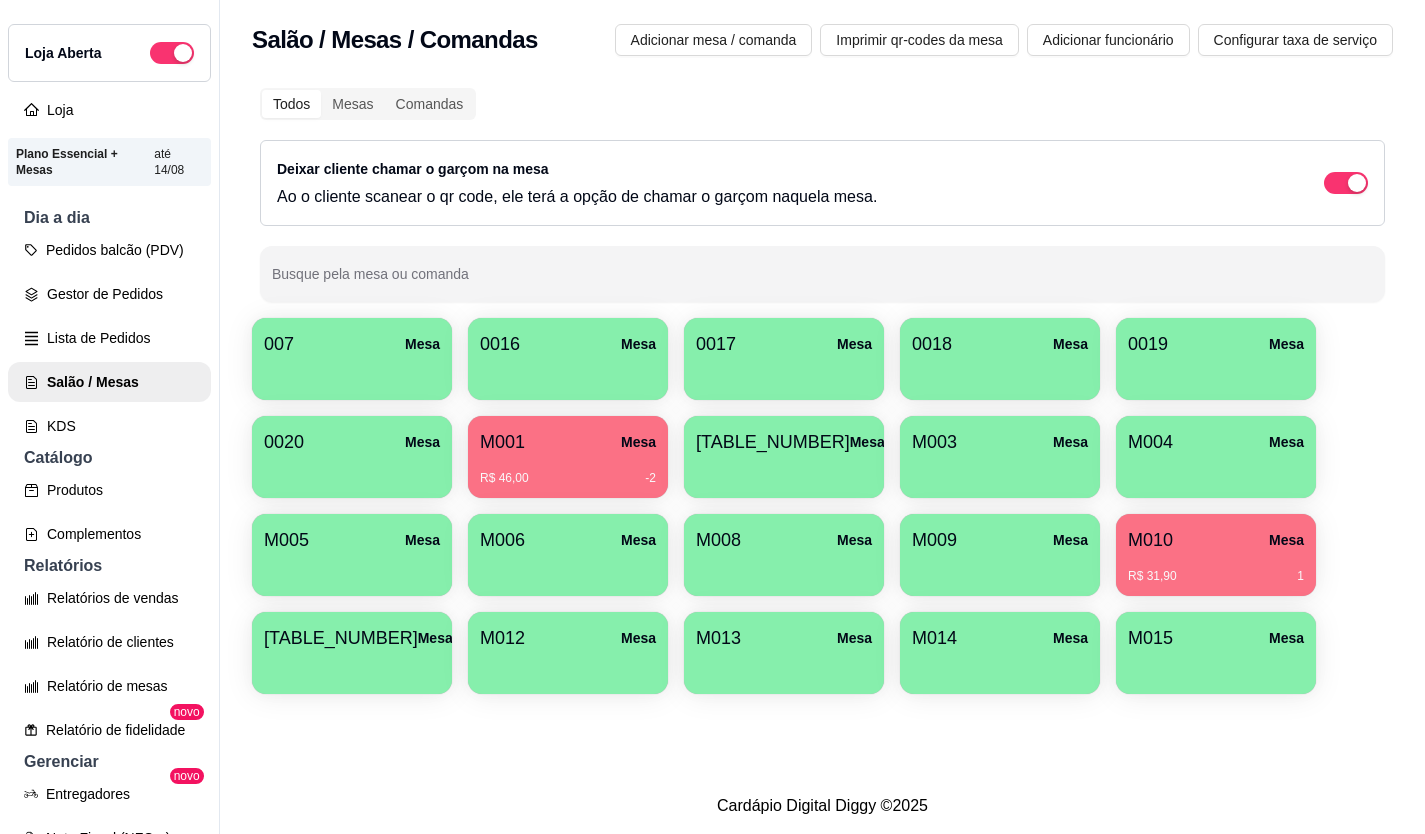 click on "Pedidos balcão (PDV)" at bounding box center [109, 250] 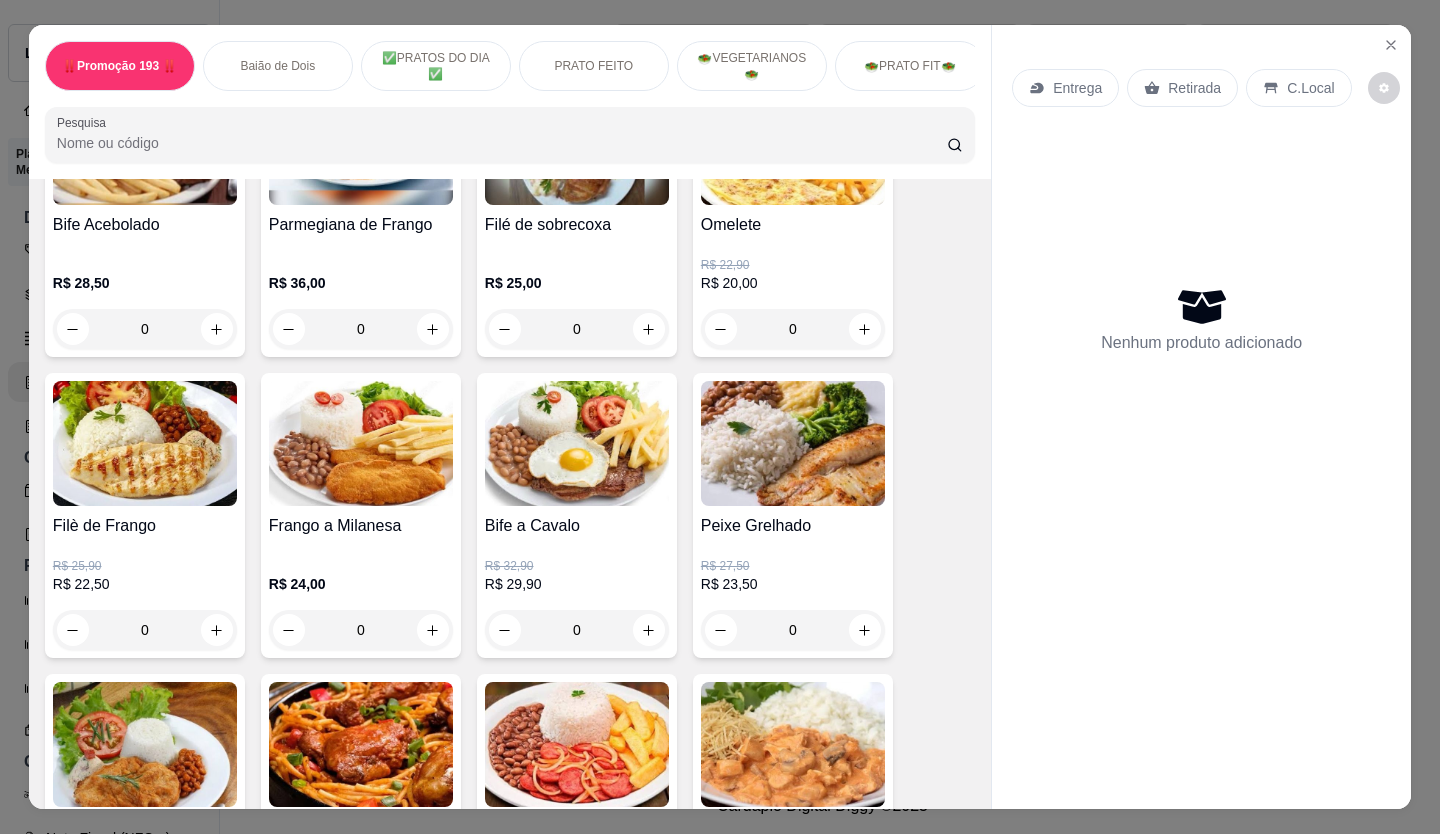 scroll, scrollTop: 1900, scrollLeft: 0, axis: vertical 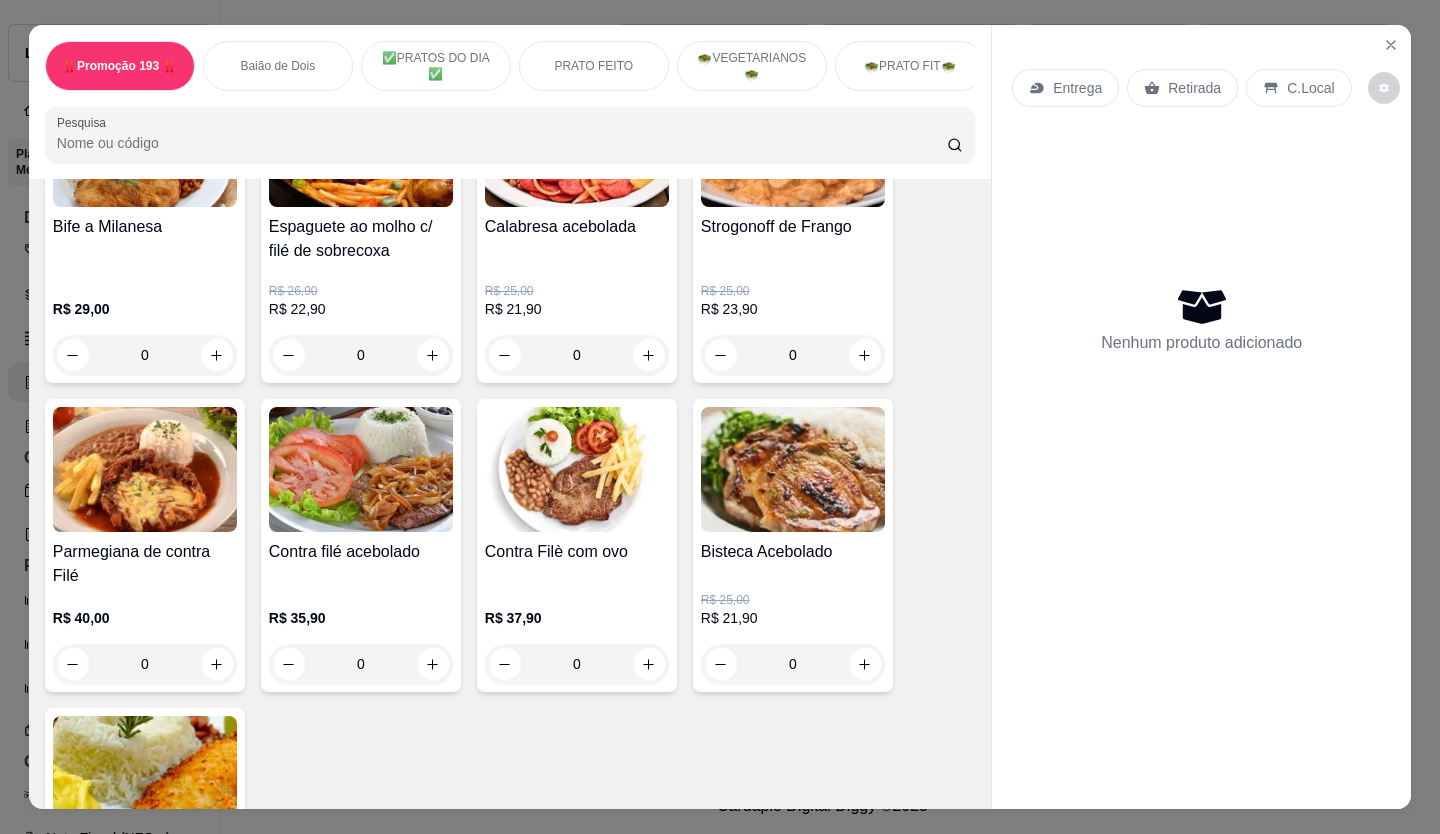 click on "Retirada" at bounding box center (1194, 88) 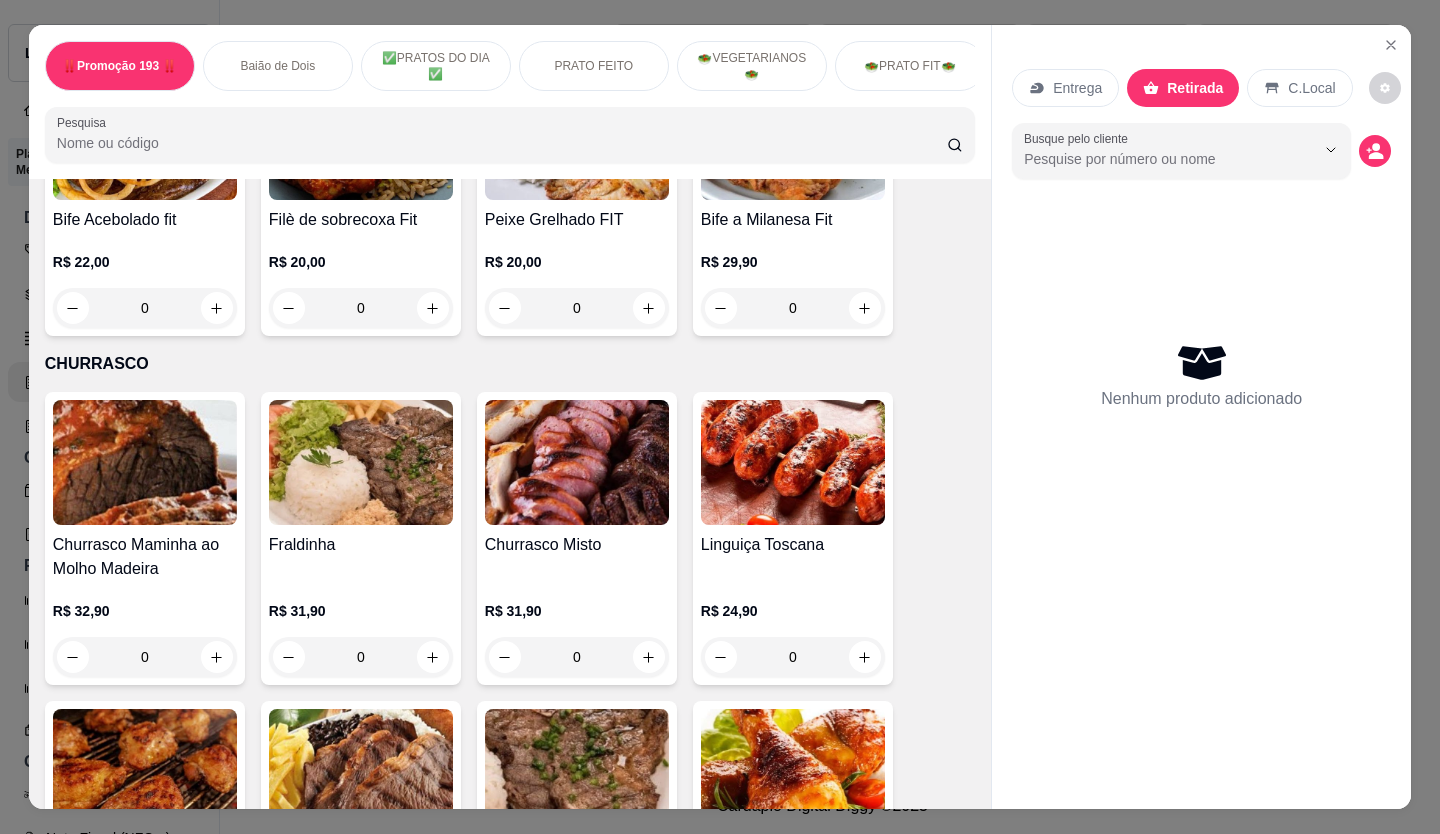 scroll, scrollTop: 4100, scrollLeft: 0, axis: vertical 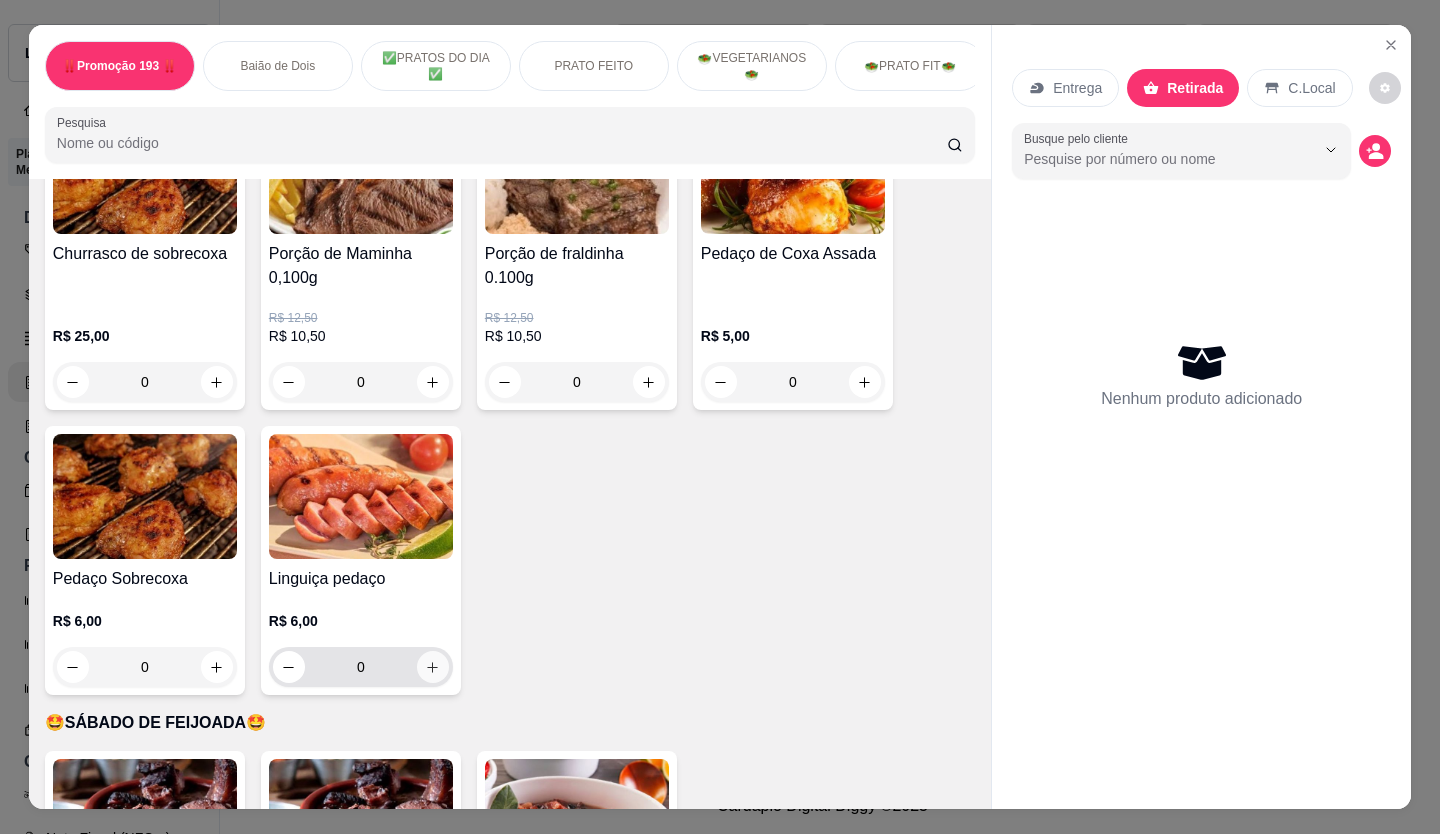 click at bounding box center [433, 667] 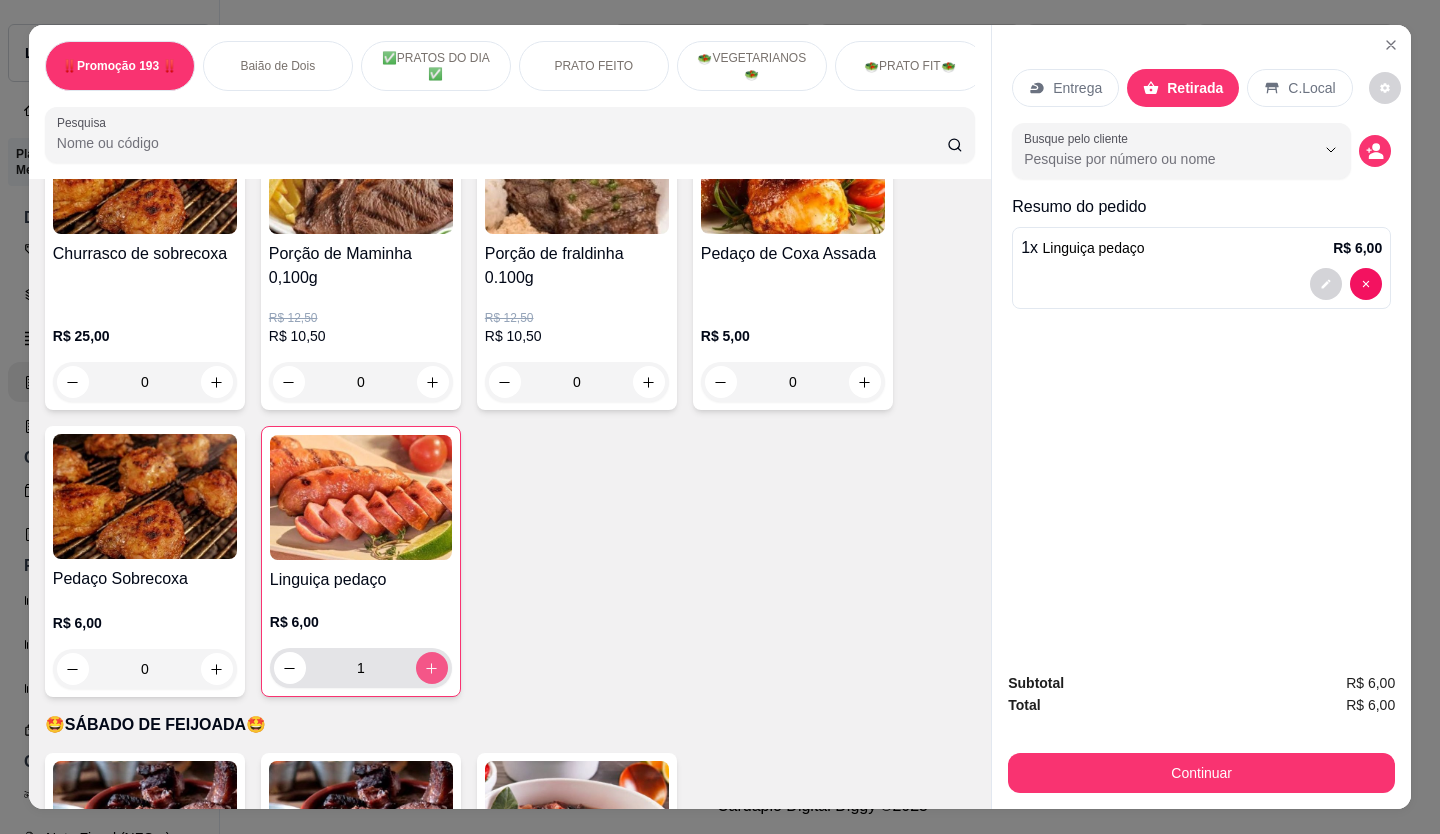 type on "1" 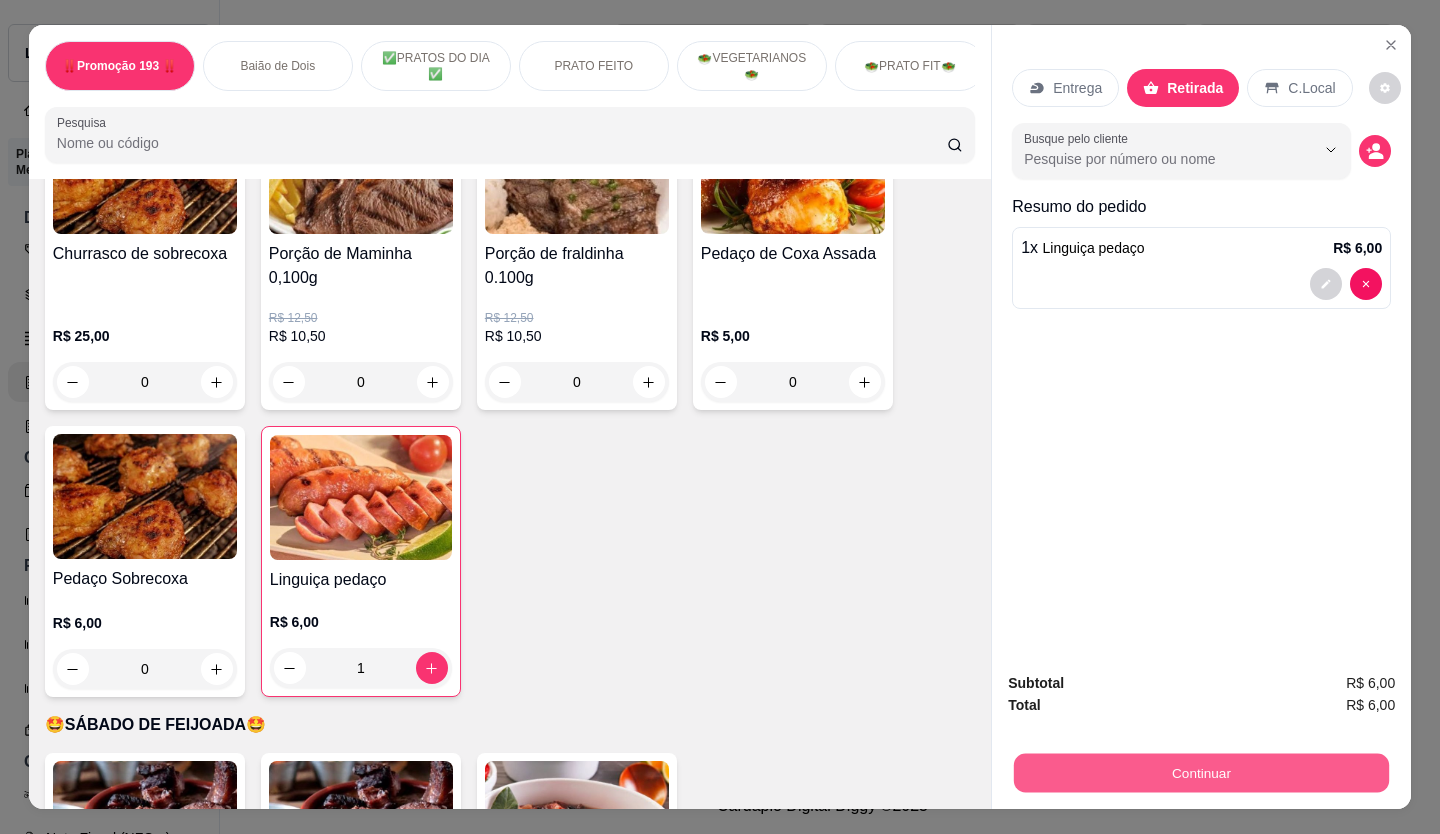 click on "Continuar" at bounding box center [1201, 773] 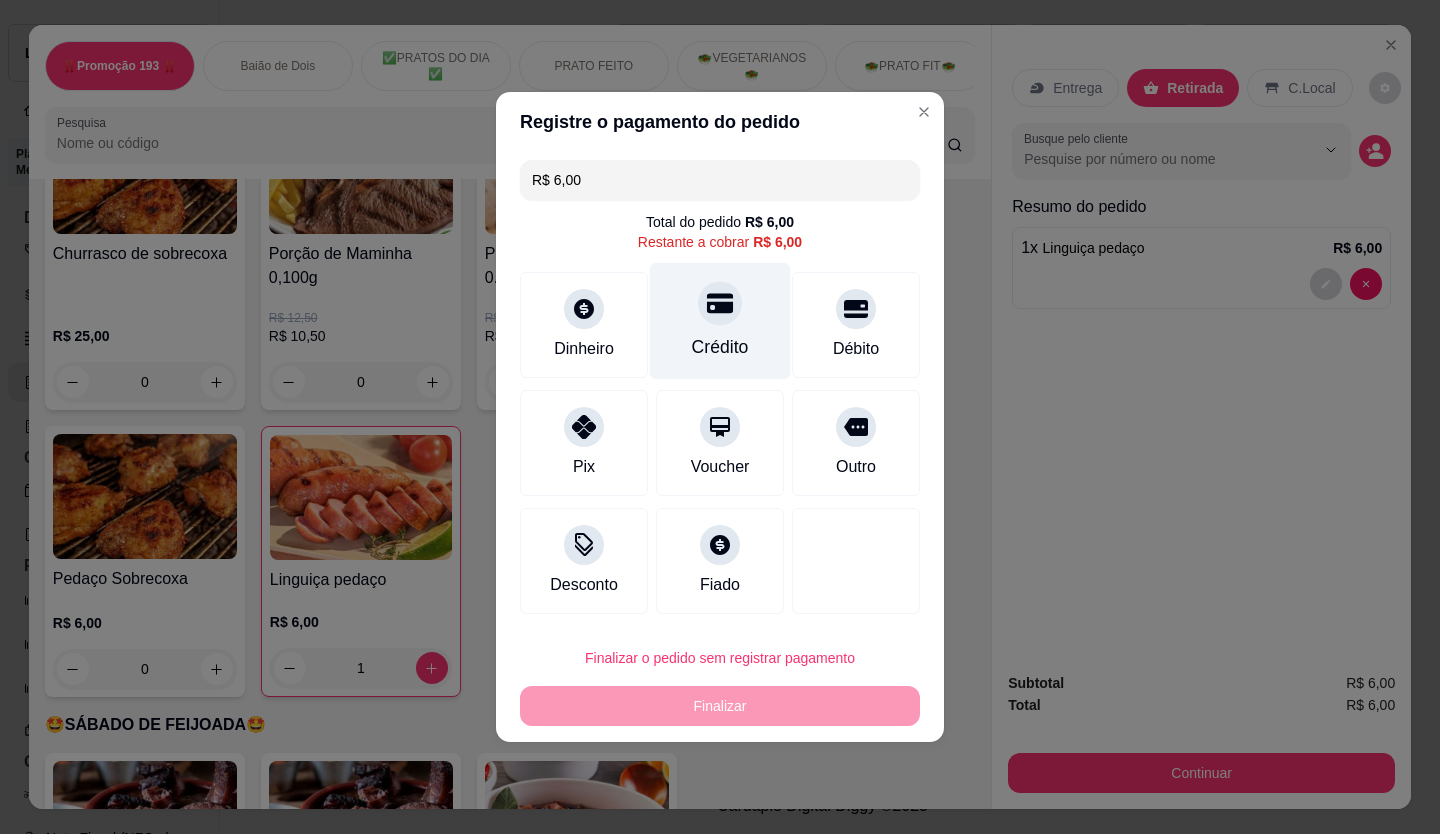 click at bounding box center [720, 303] 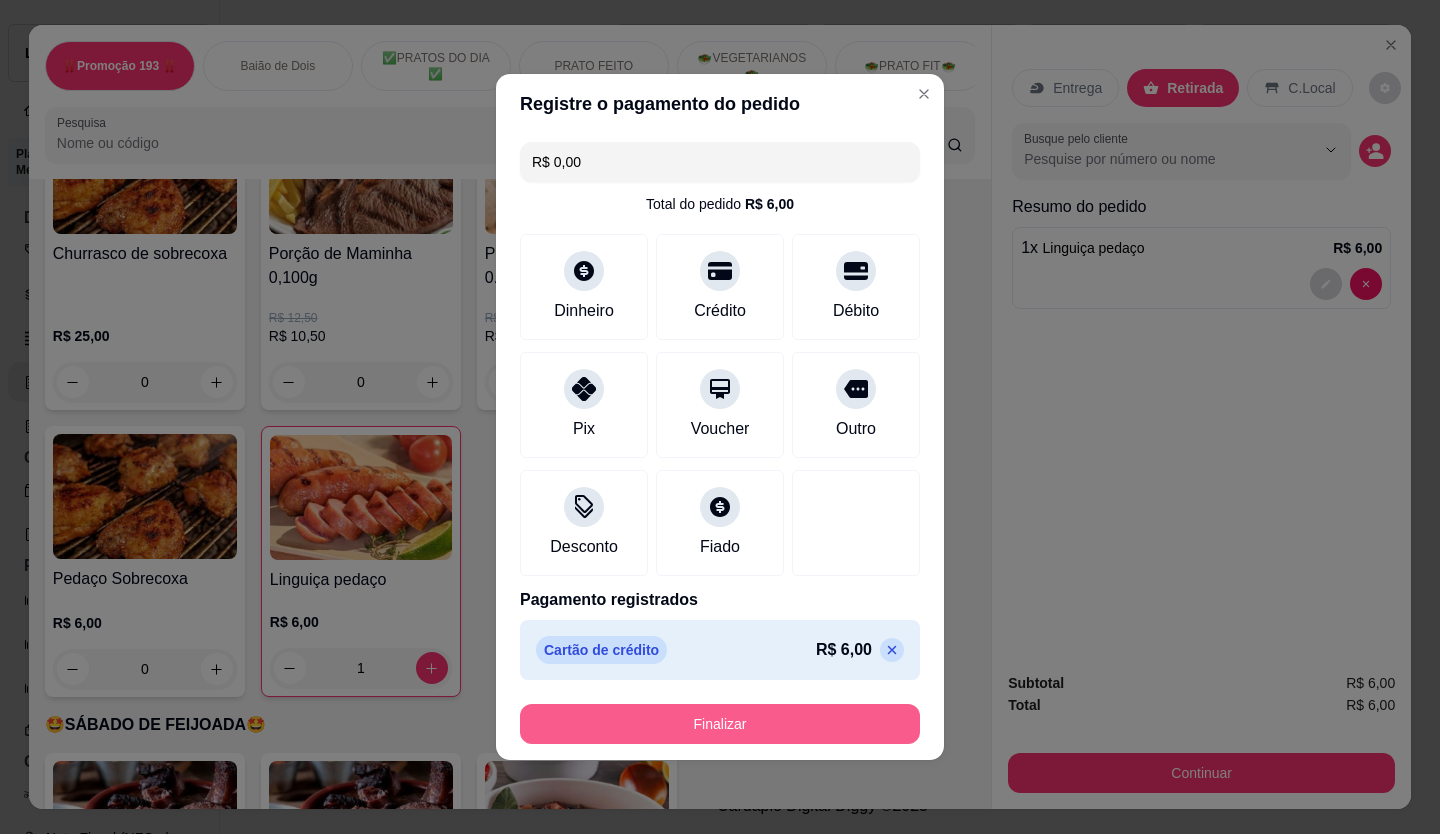 click on "Finalizar" at bounding box center (720, 724) 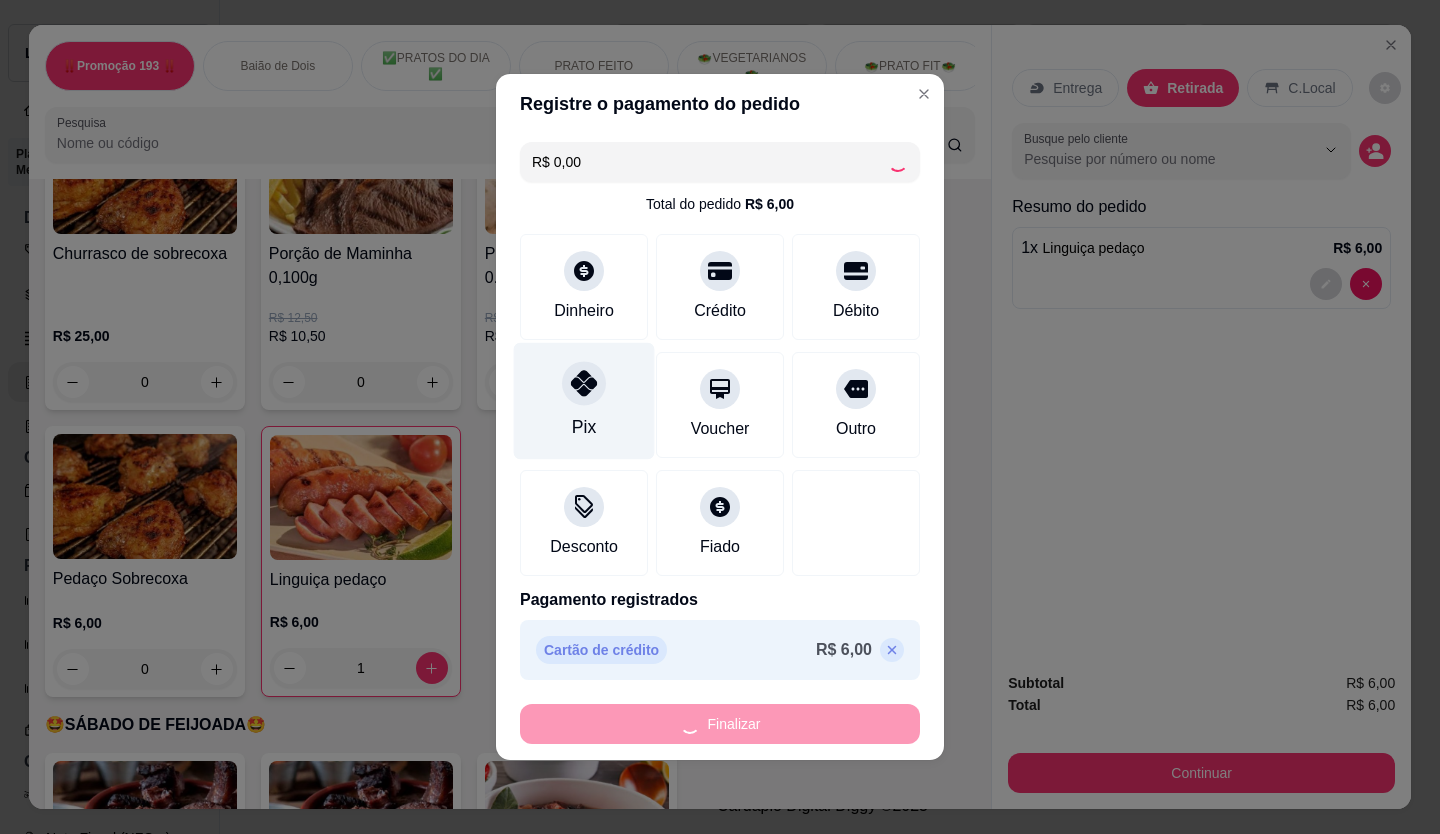 type on "0" 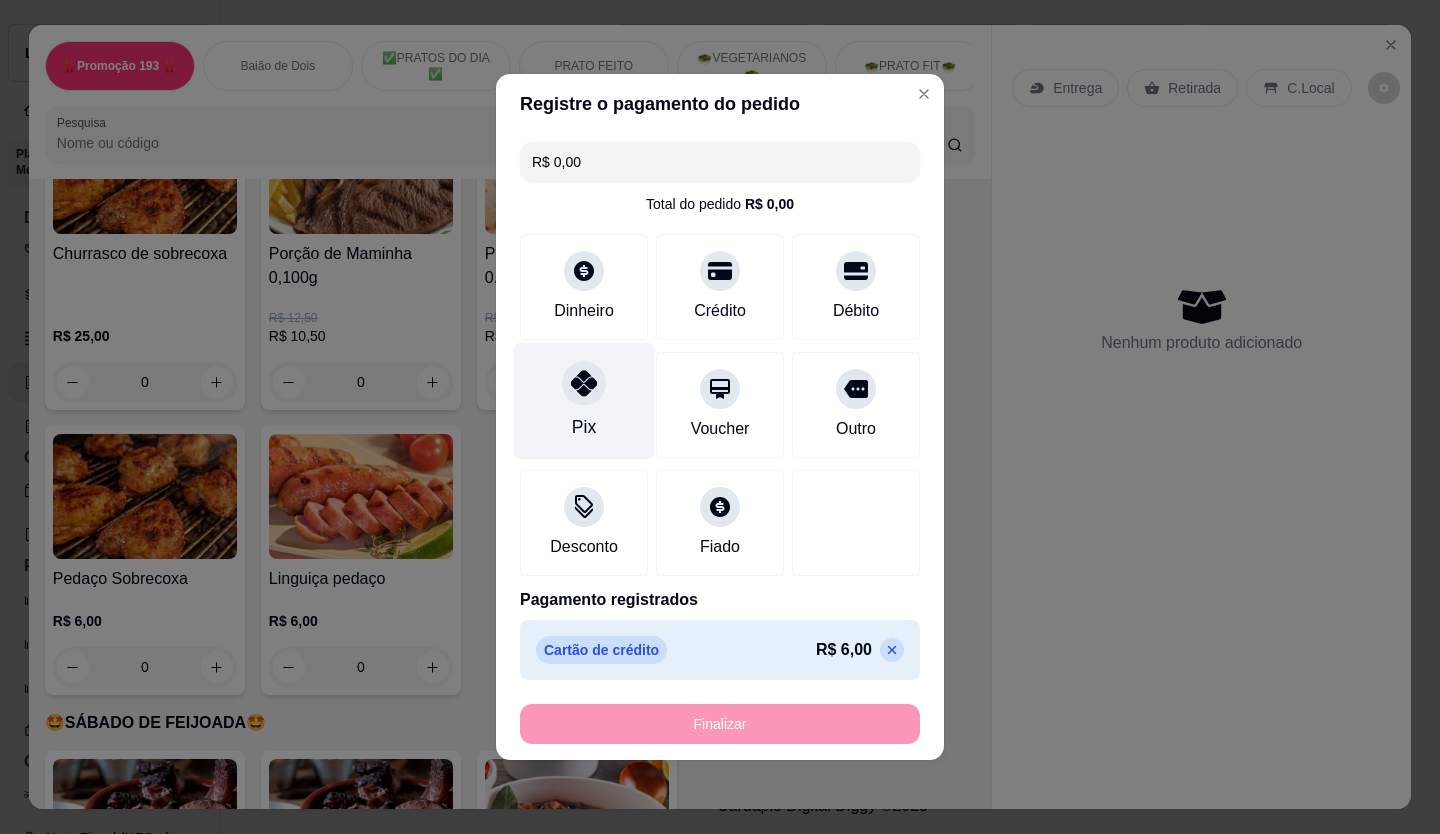 type on "-R$ 6,00" 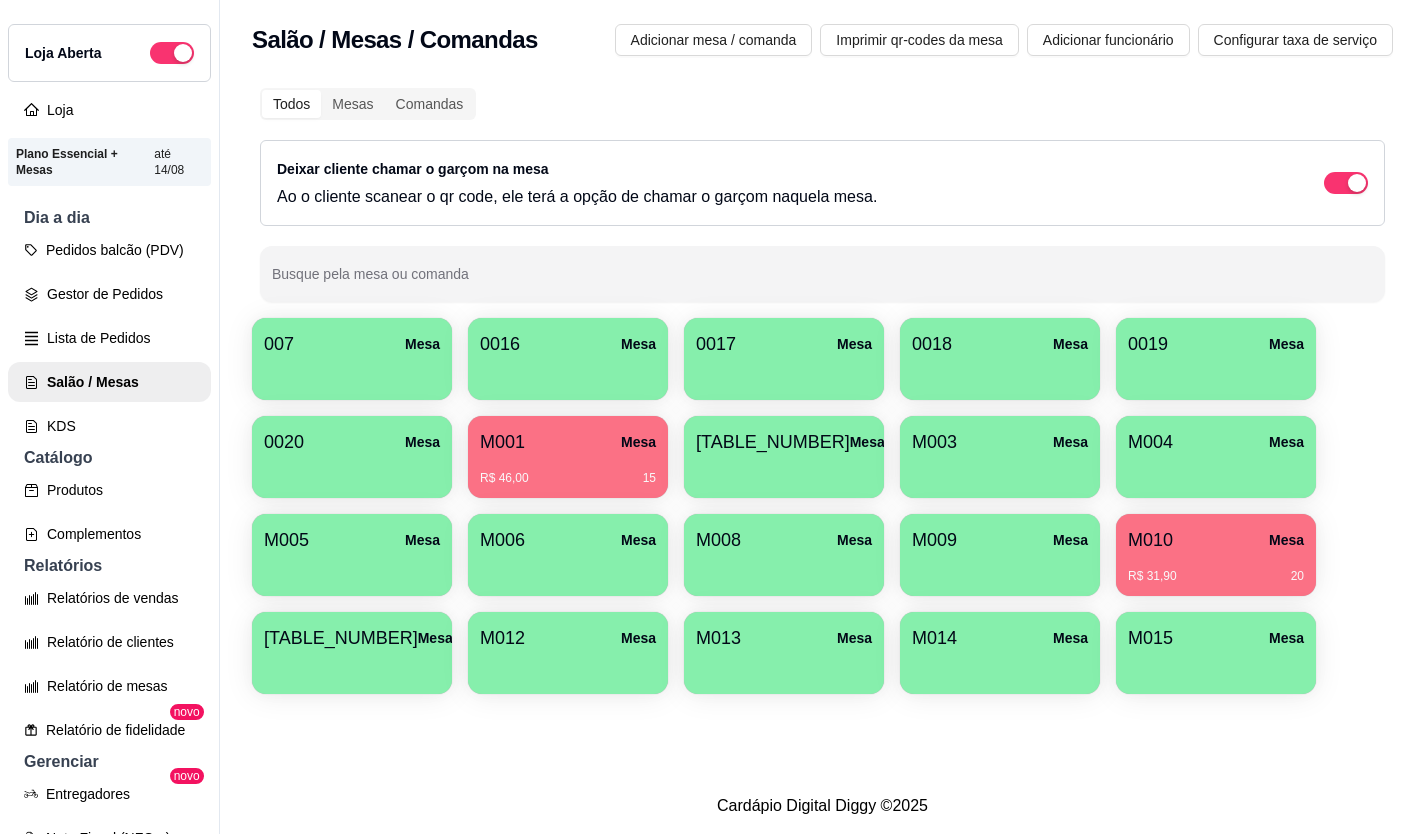 click on "M010 Mesa" at bounding box center [1216, 540] 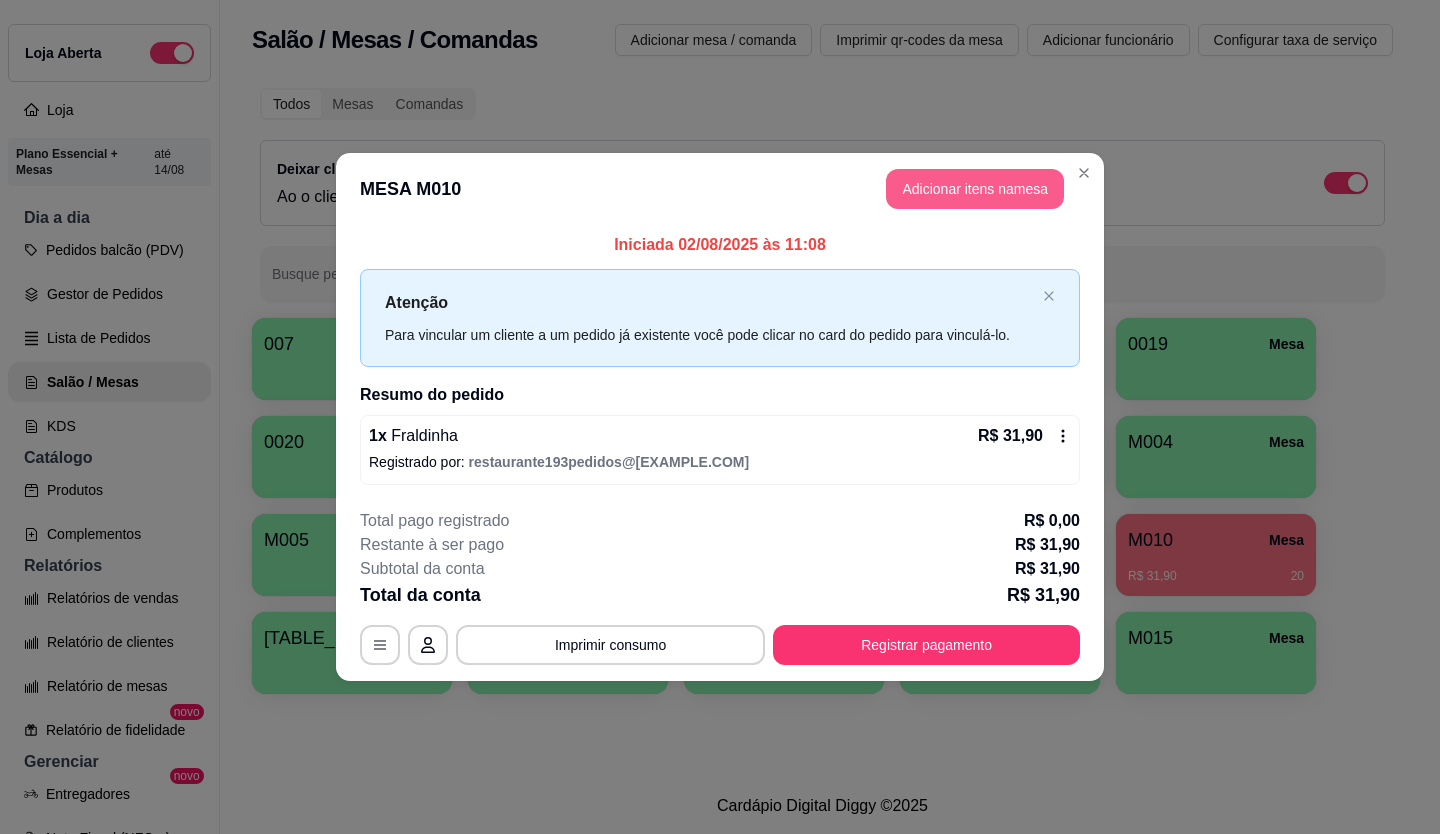 click on "Adicionar itens na  mesa" at bounding box center (975, 189) 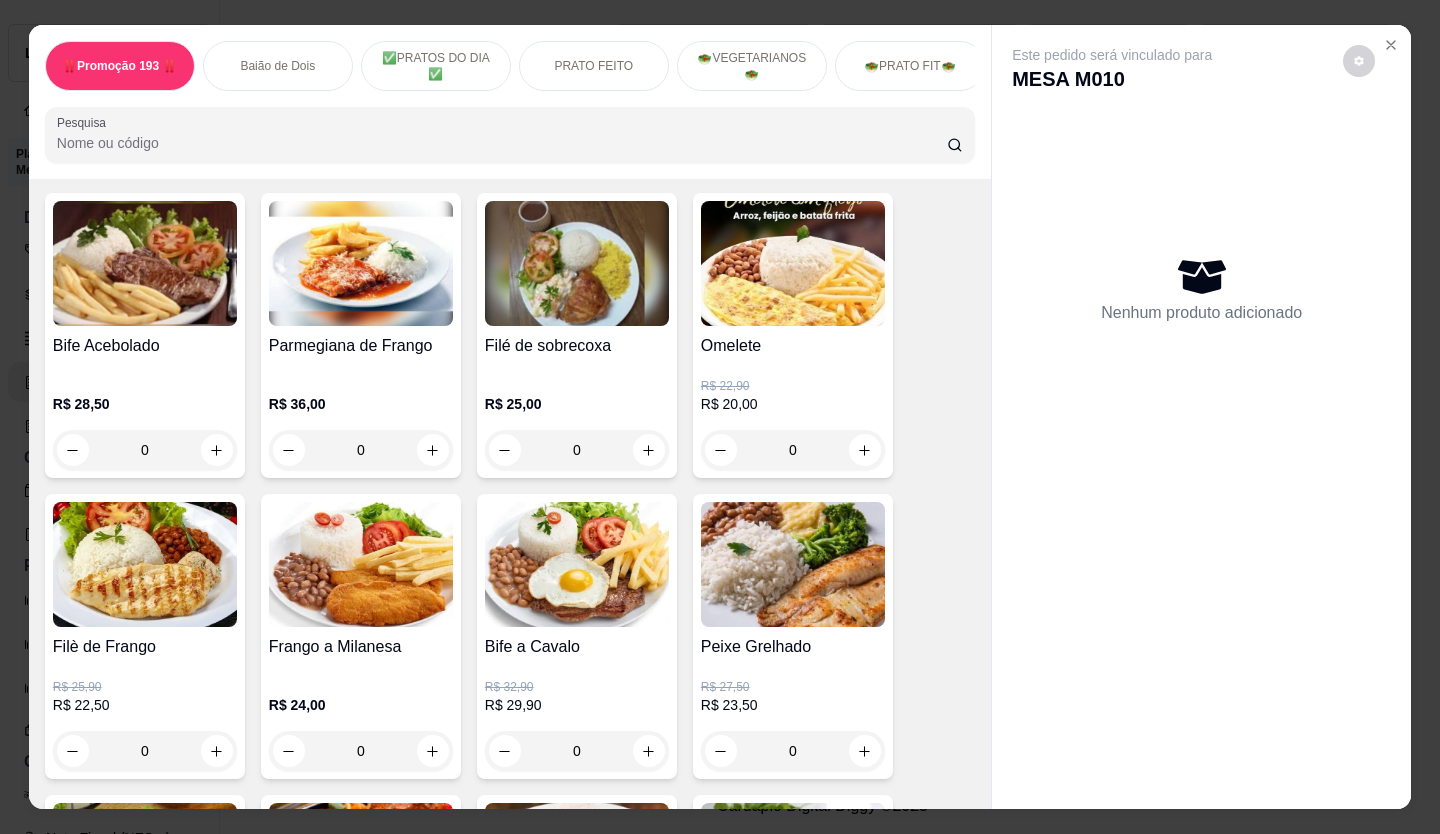 scroll, scrollTop: 1200, scrollLeft: 0, axis: vertical 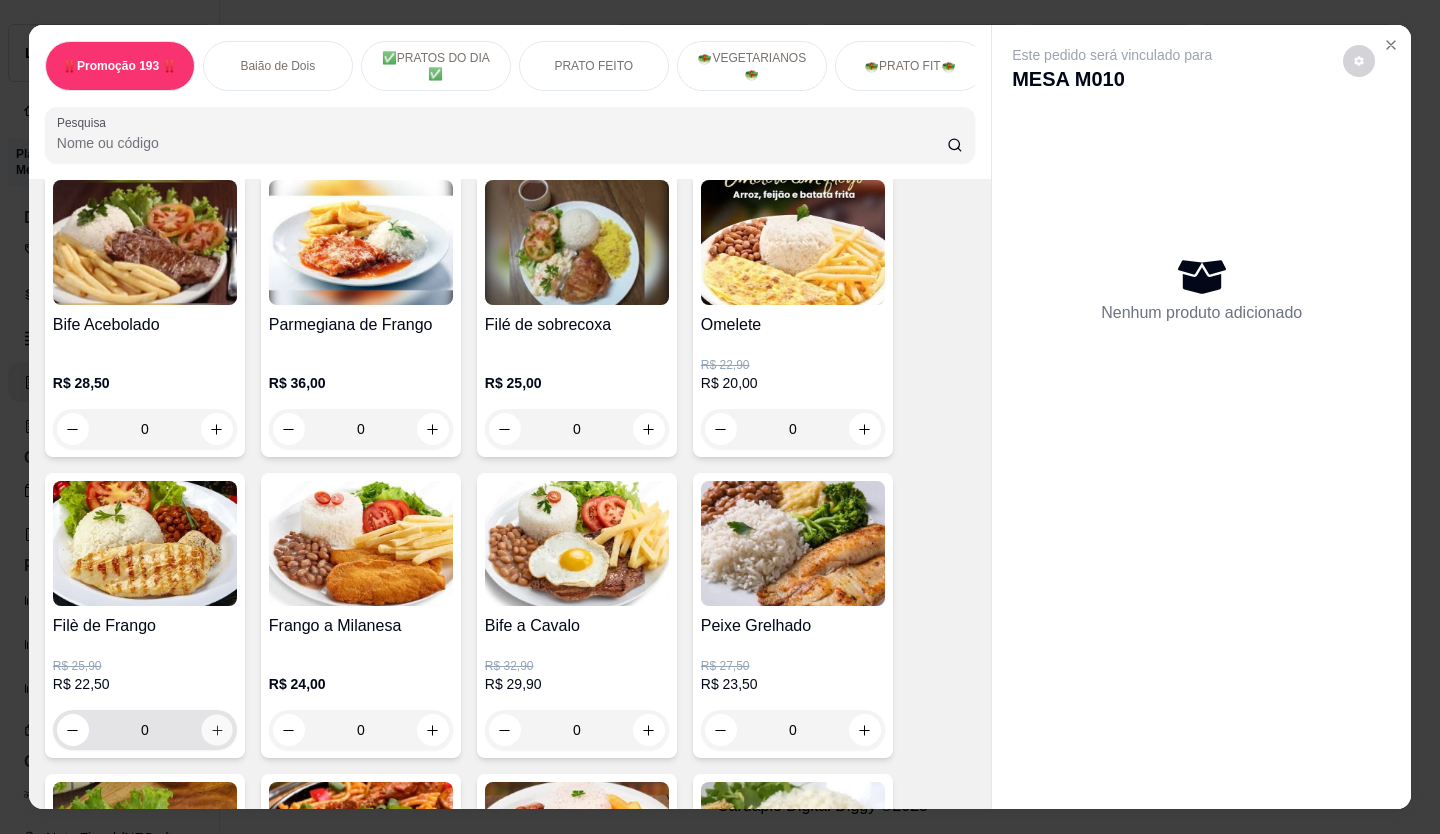 click at bounding box center (216, 730) 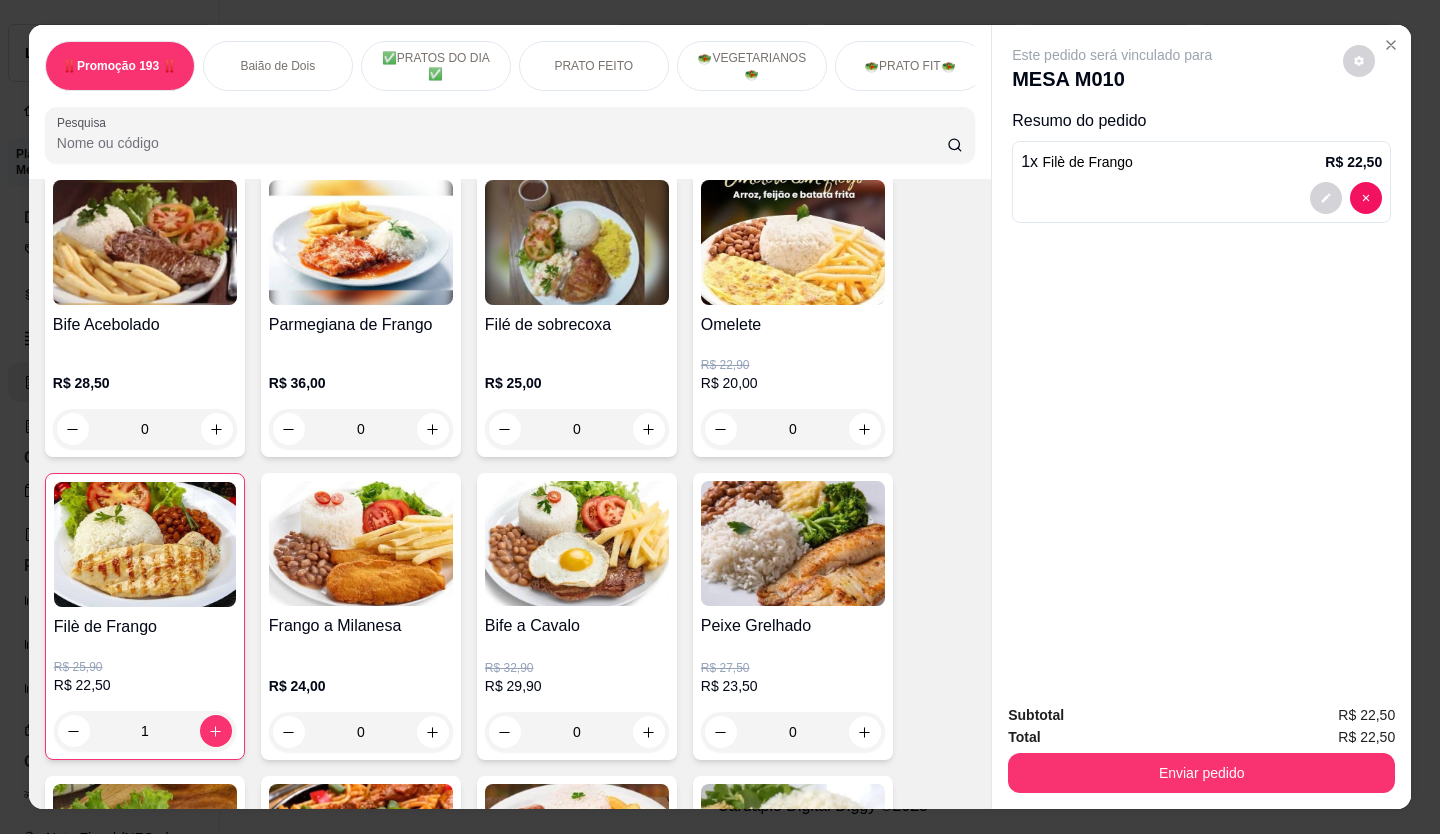 scroll, scrollTop: 1300, scrollLeft: 0, axis: vertical 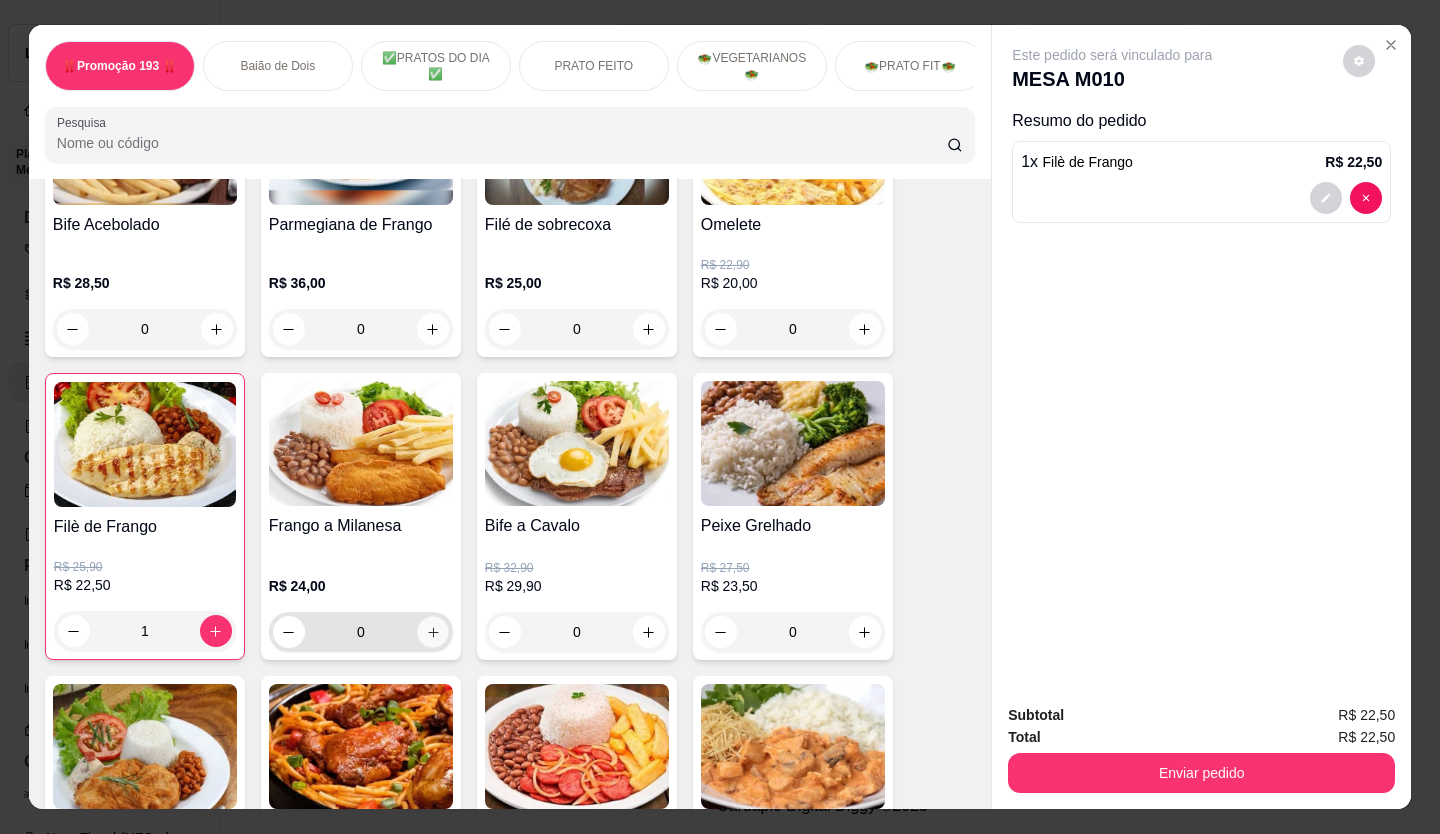 click 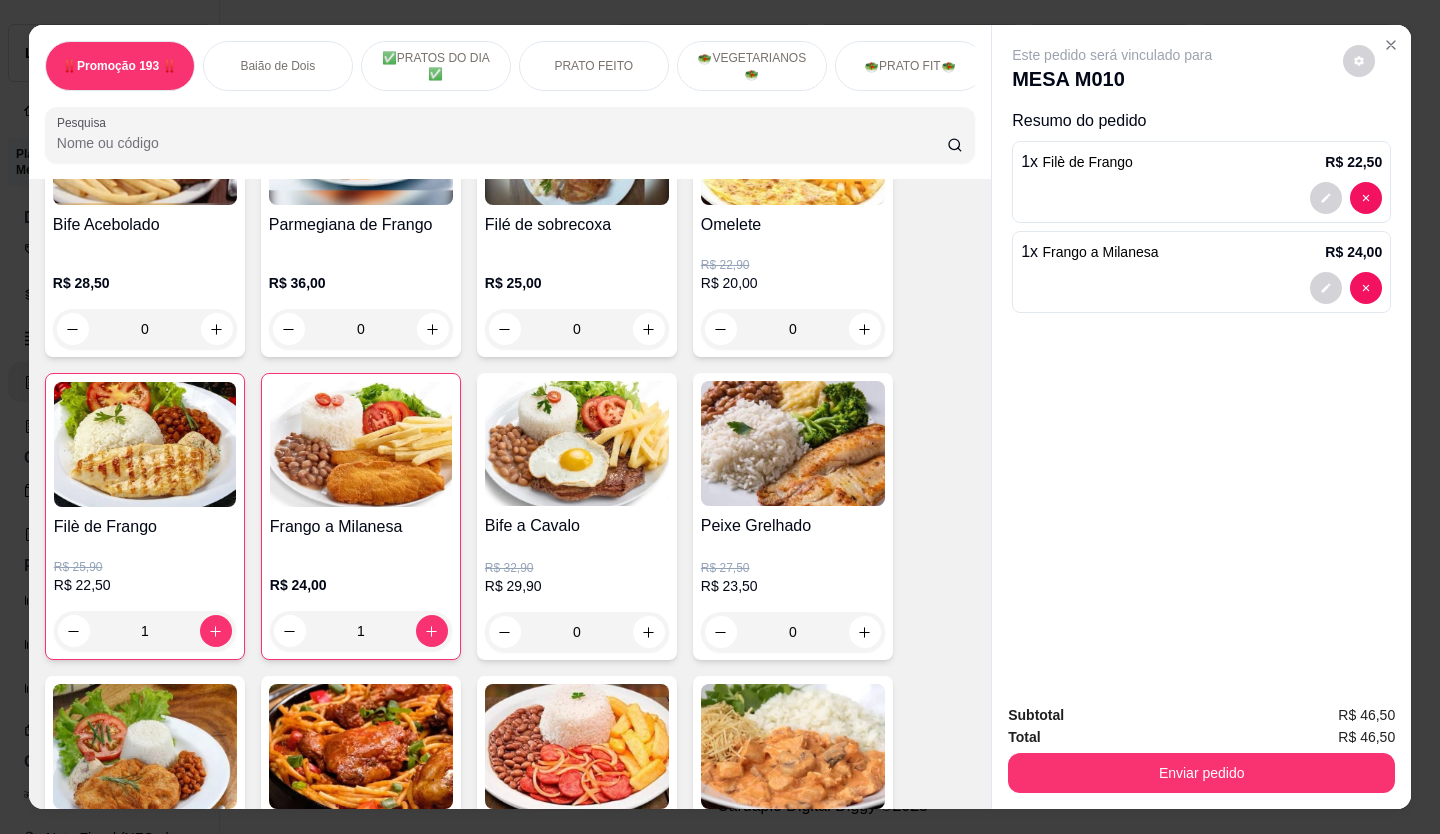 click on "Frango a Milanesa" at bounding box center (361, 535) 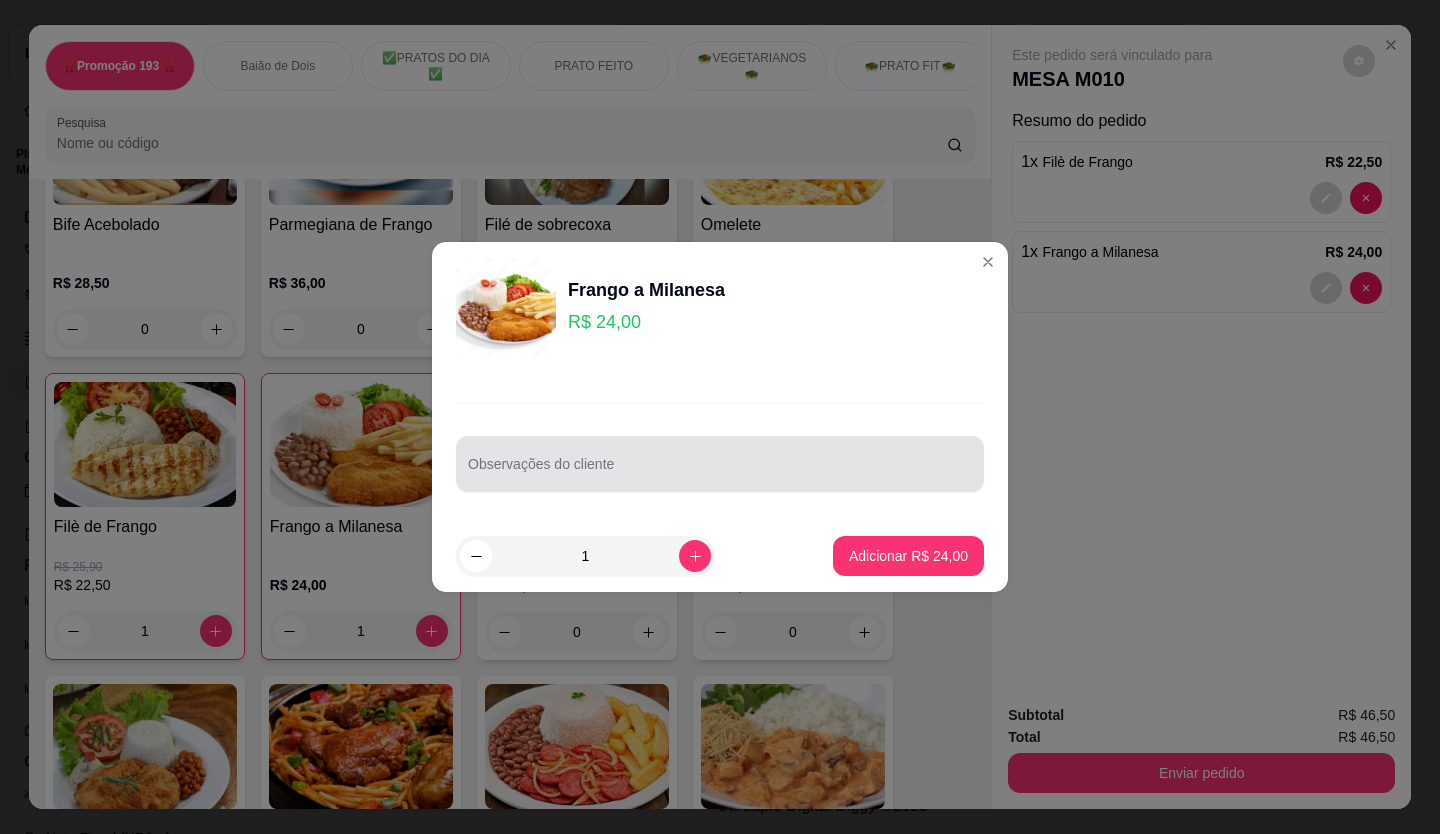 click at bounding box center [720, 464] 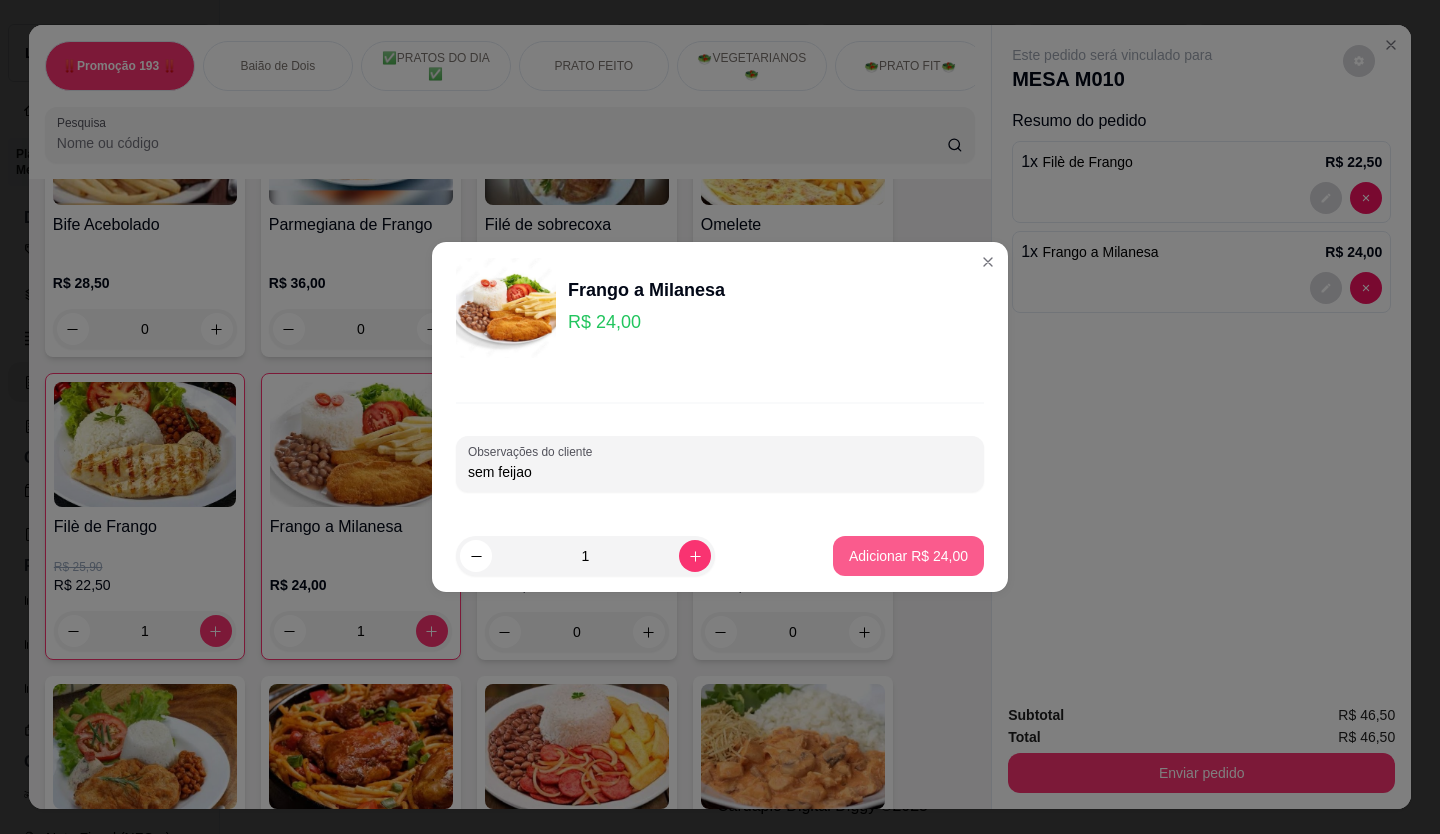type on "sem feijao" 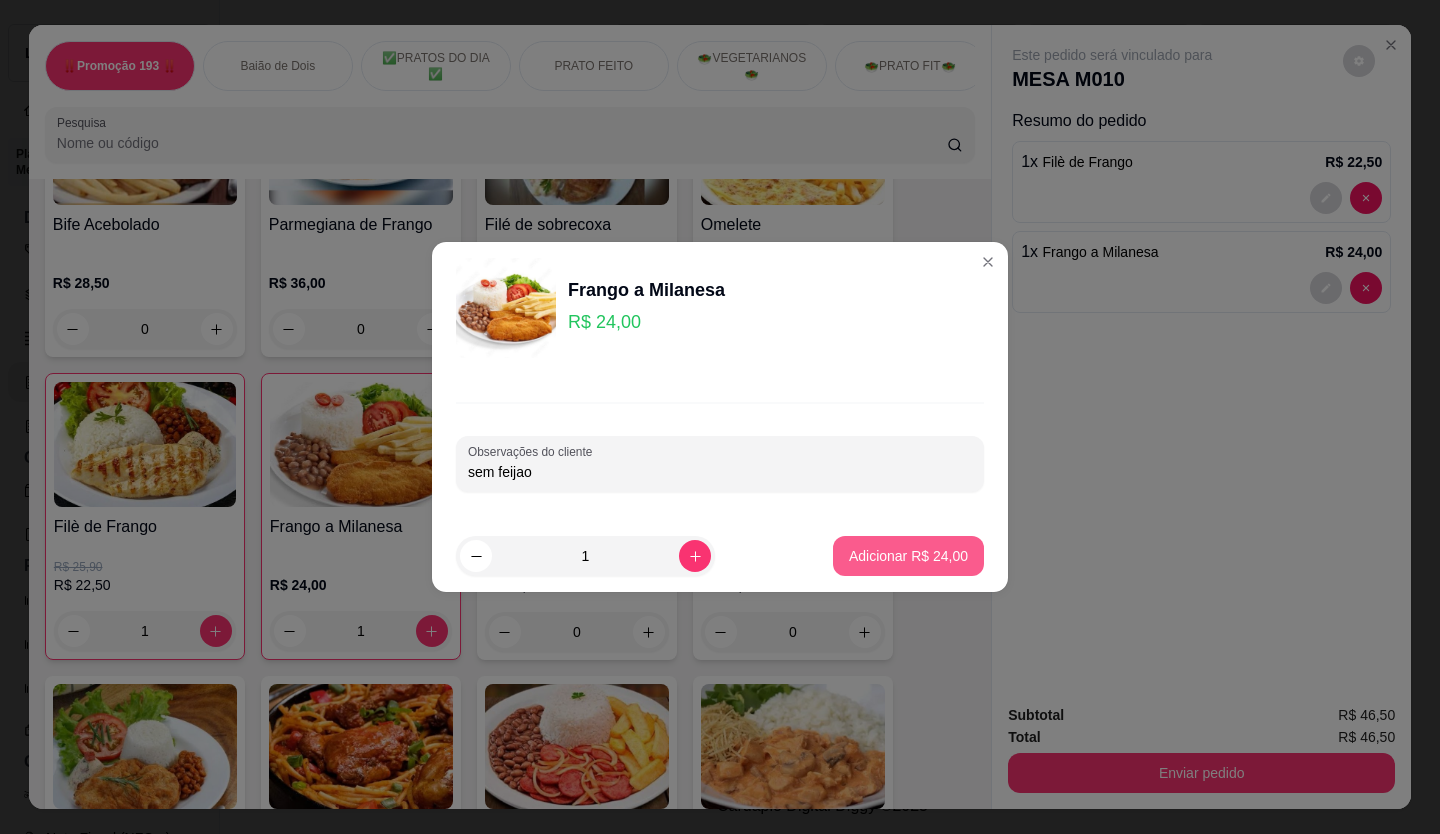 click on "Adicionar   R$ 24,00" at bounding box center [908, 556] 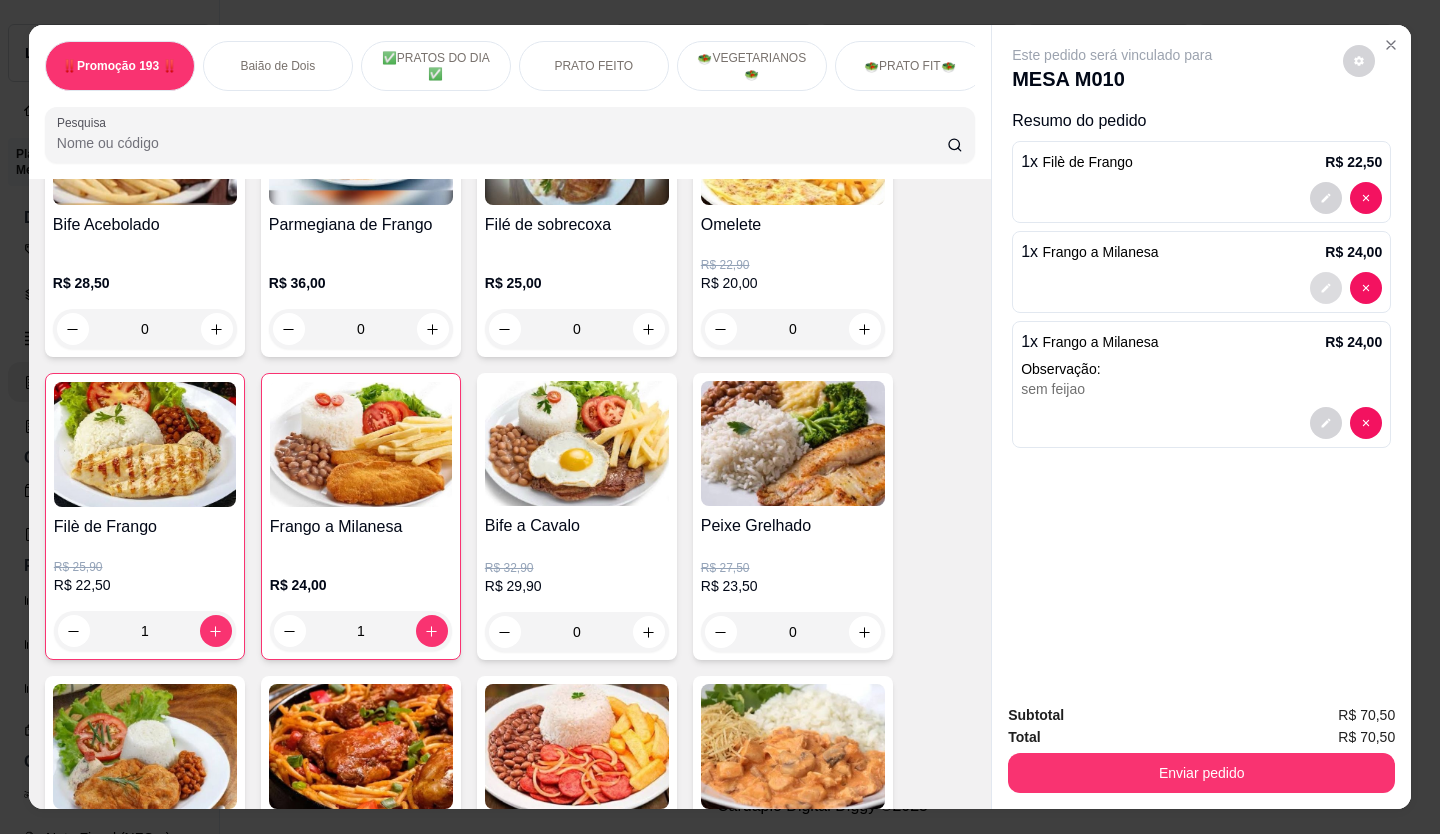 click at bounding box center [1326, 288] 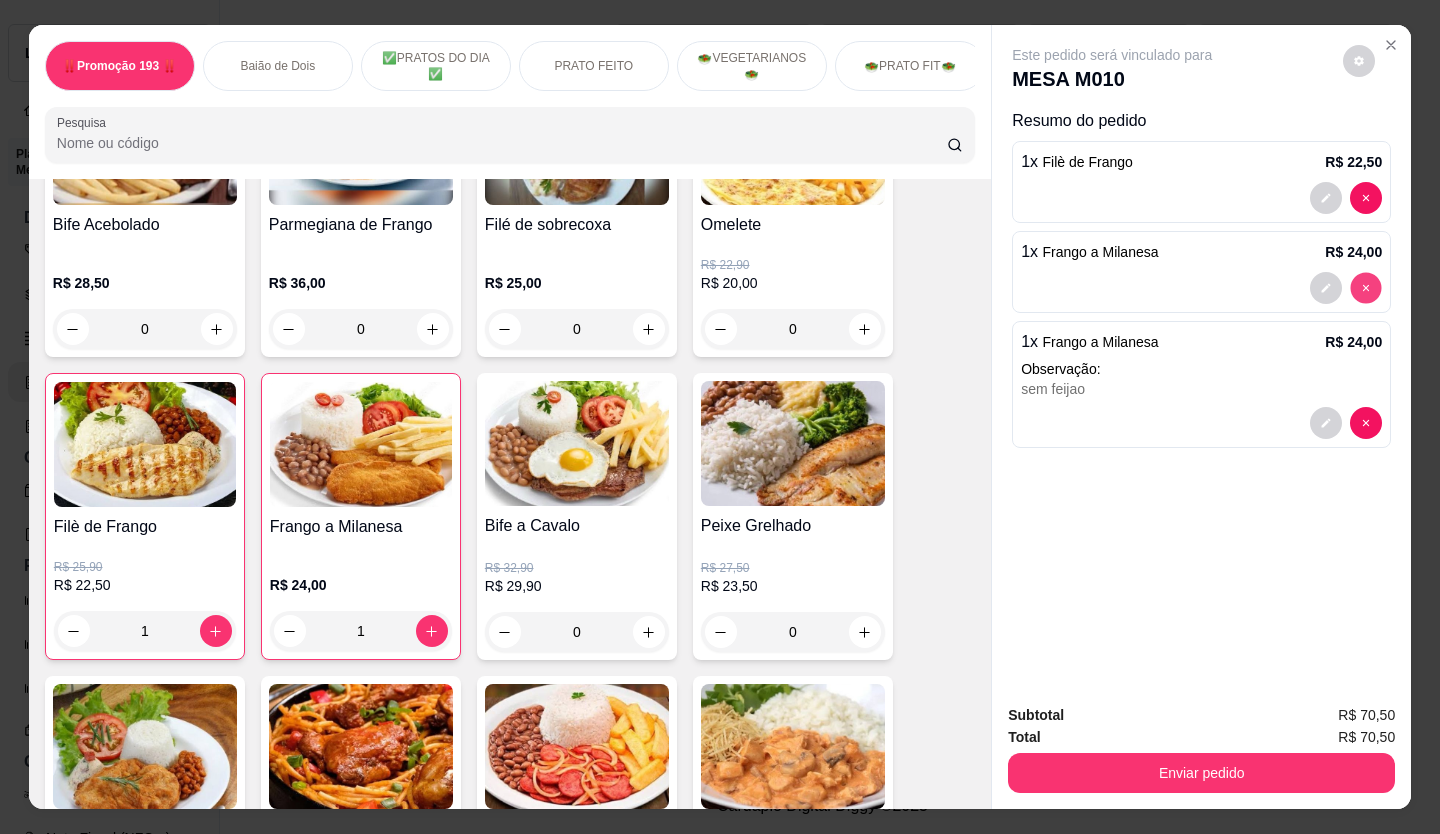 type on "0" 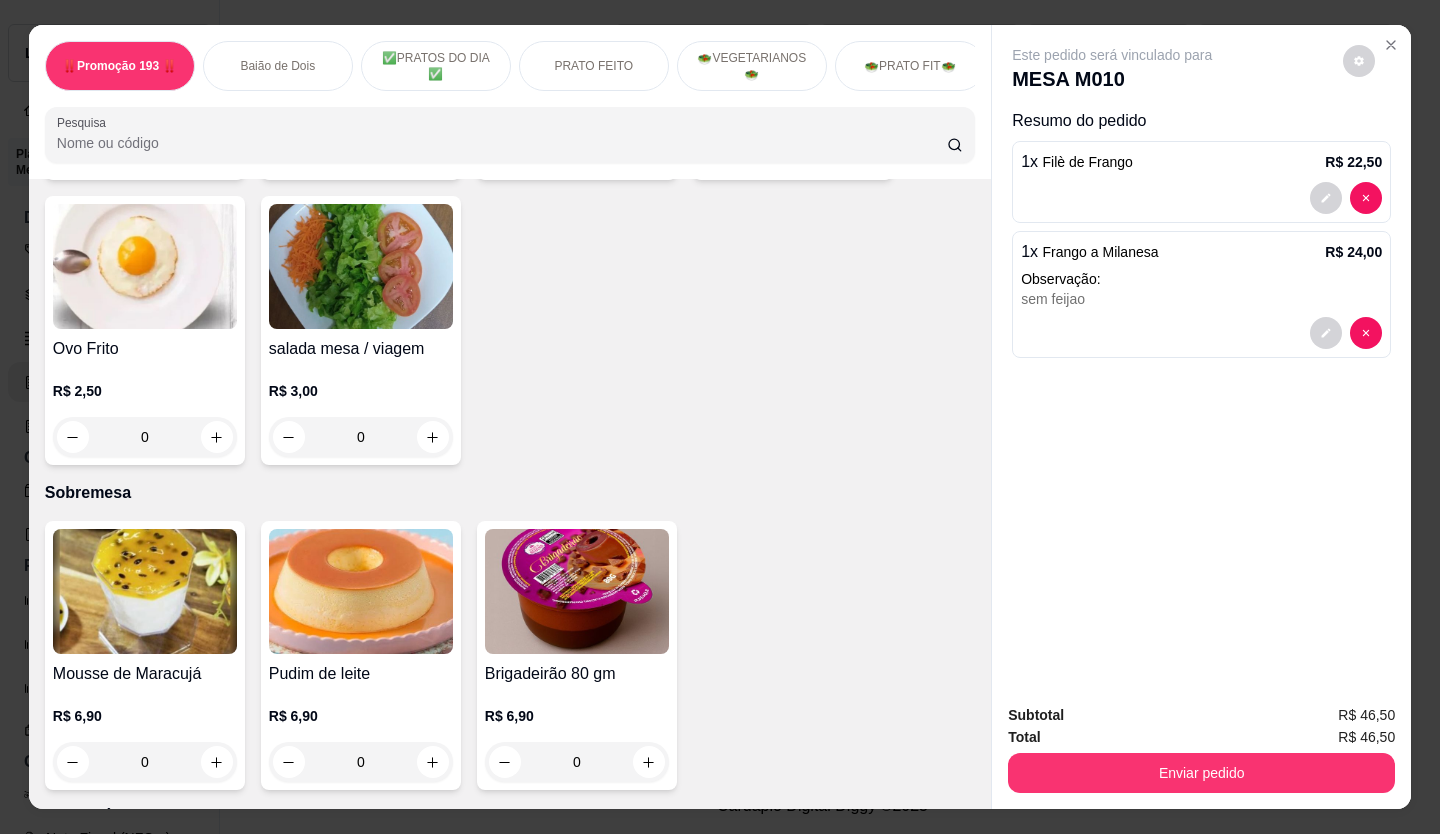 scroll, scrollTop: 5800, scrollLeft: 0, axis: vertical 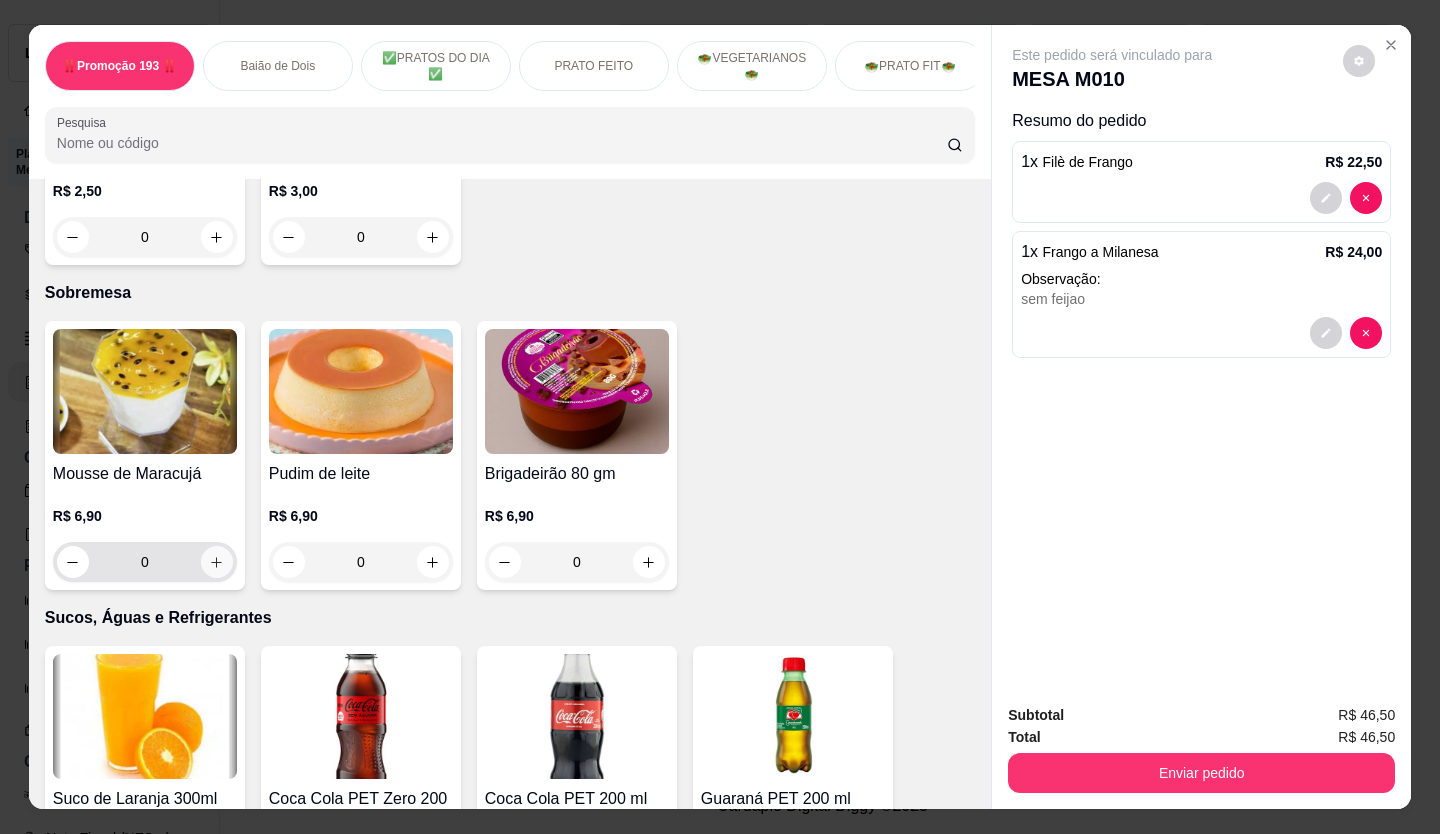 click at bounding box center [217, 562] 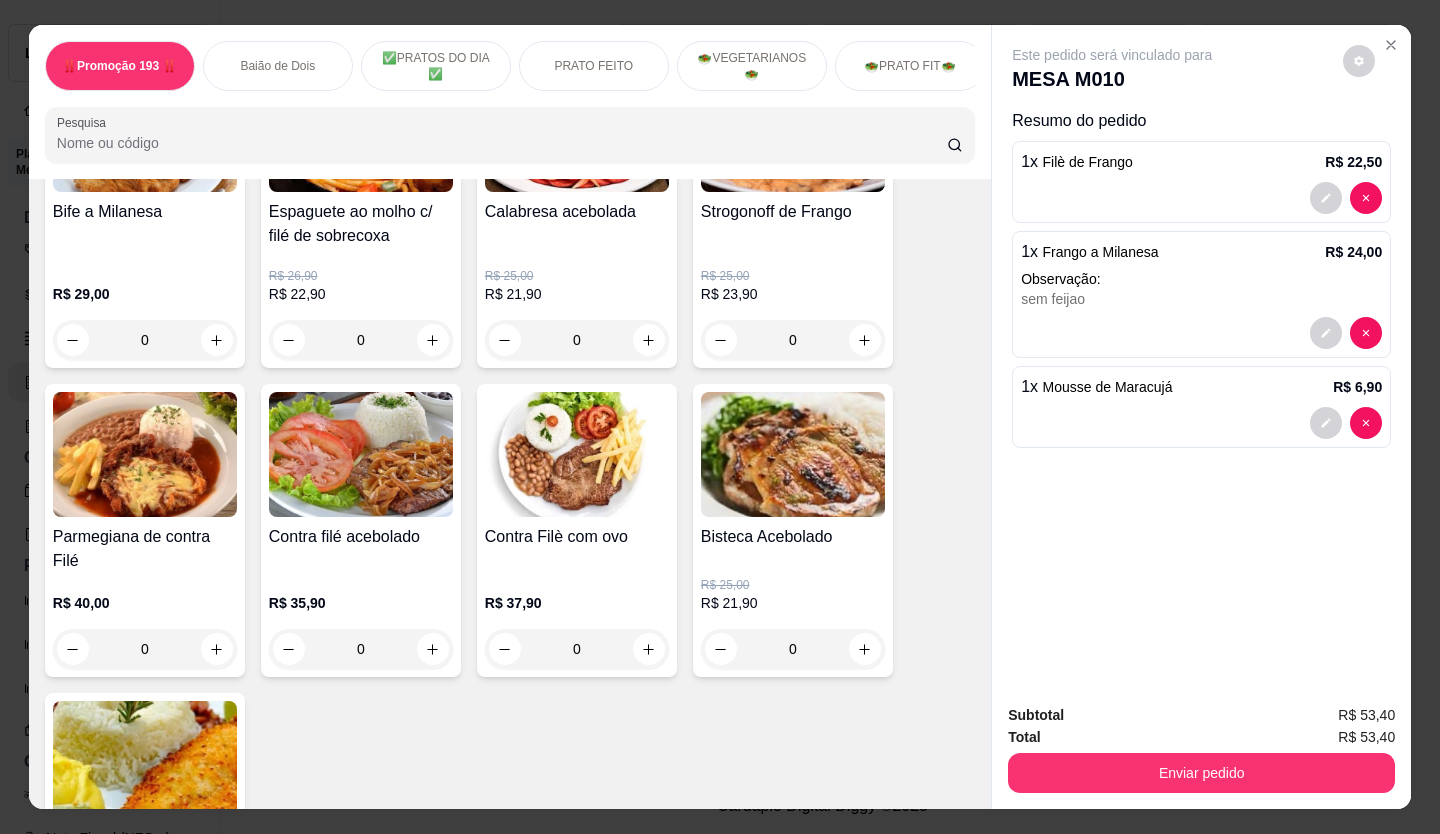 scroll, scrollTop: 1800, scrollLeft: 0, axis: vertical 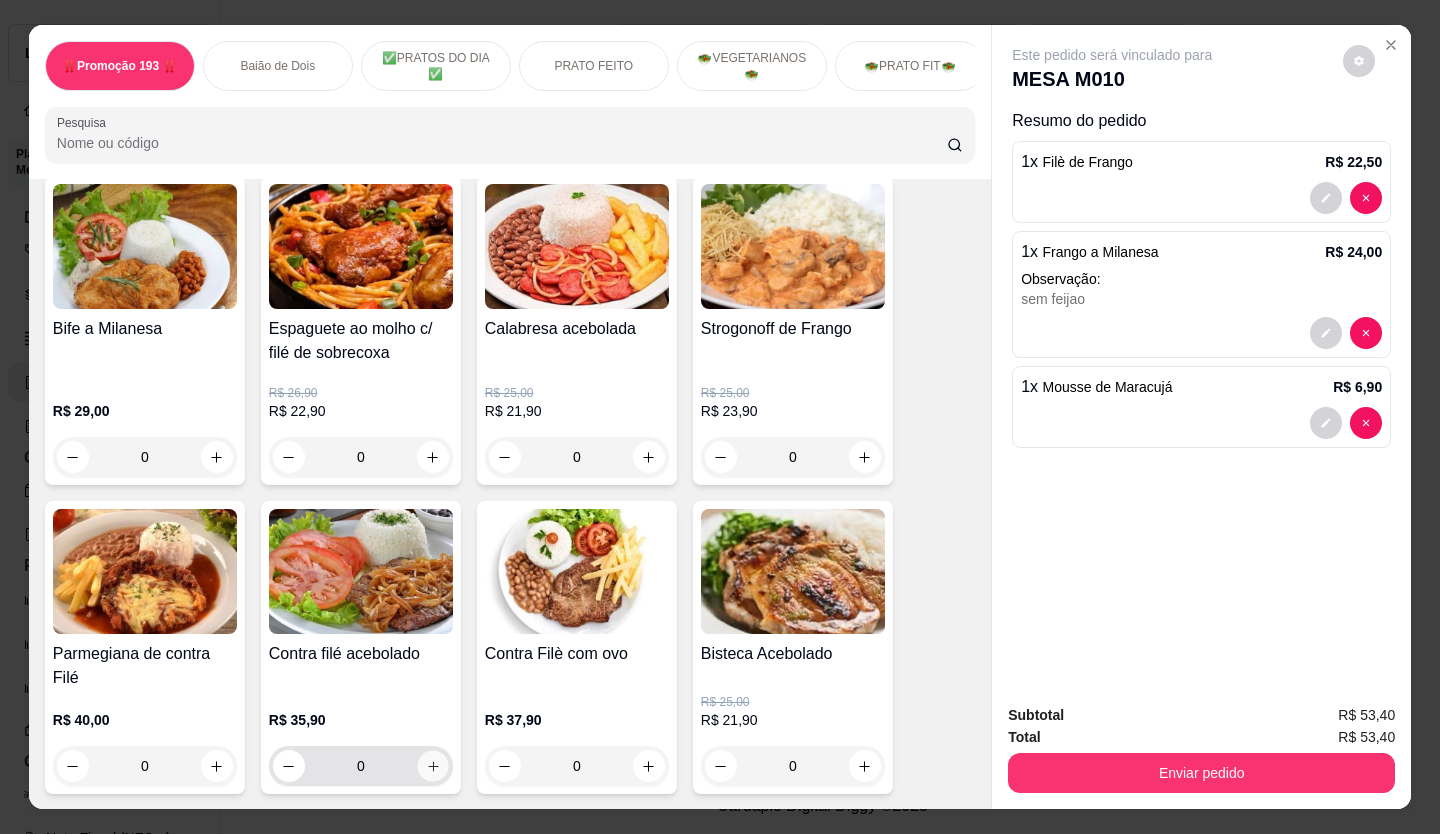 click 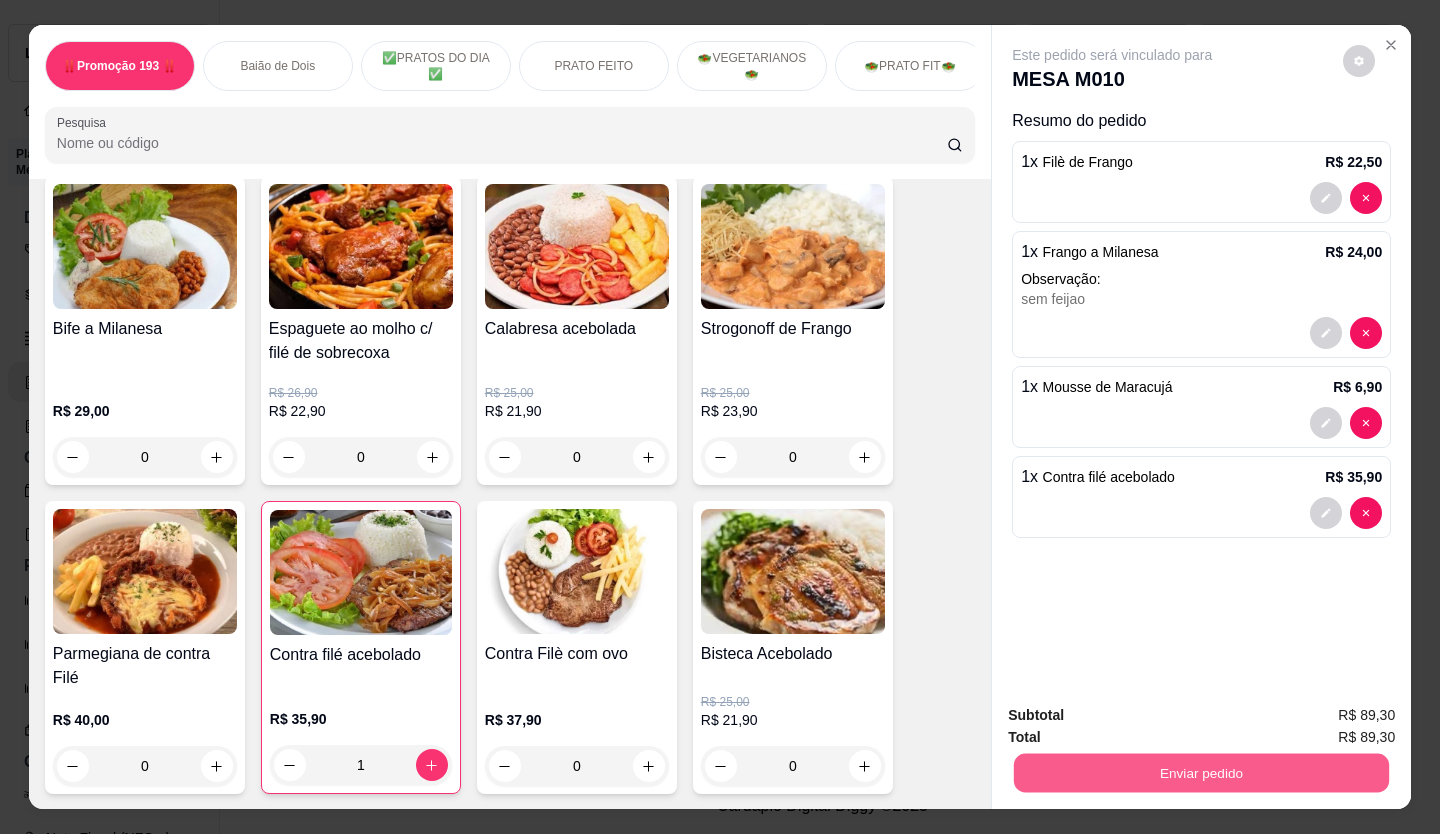 click on "Enviar pedido" at bounding box center [1201, 773] 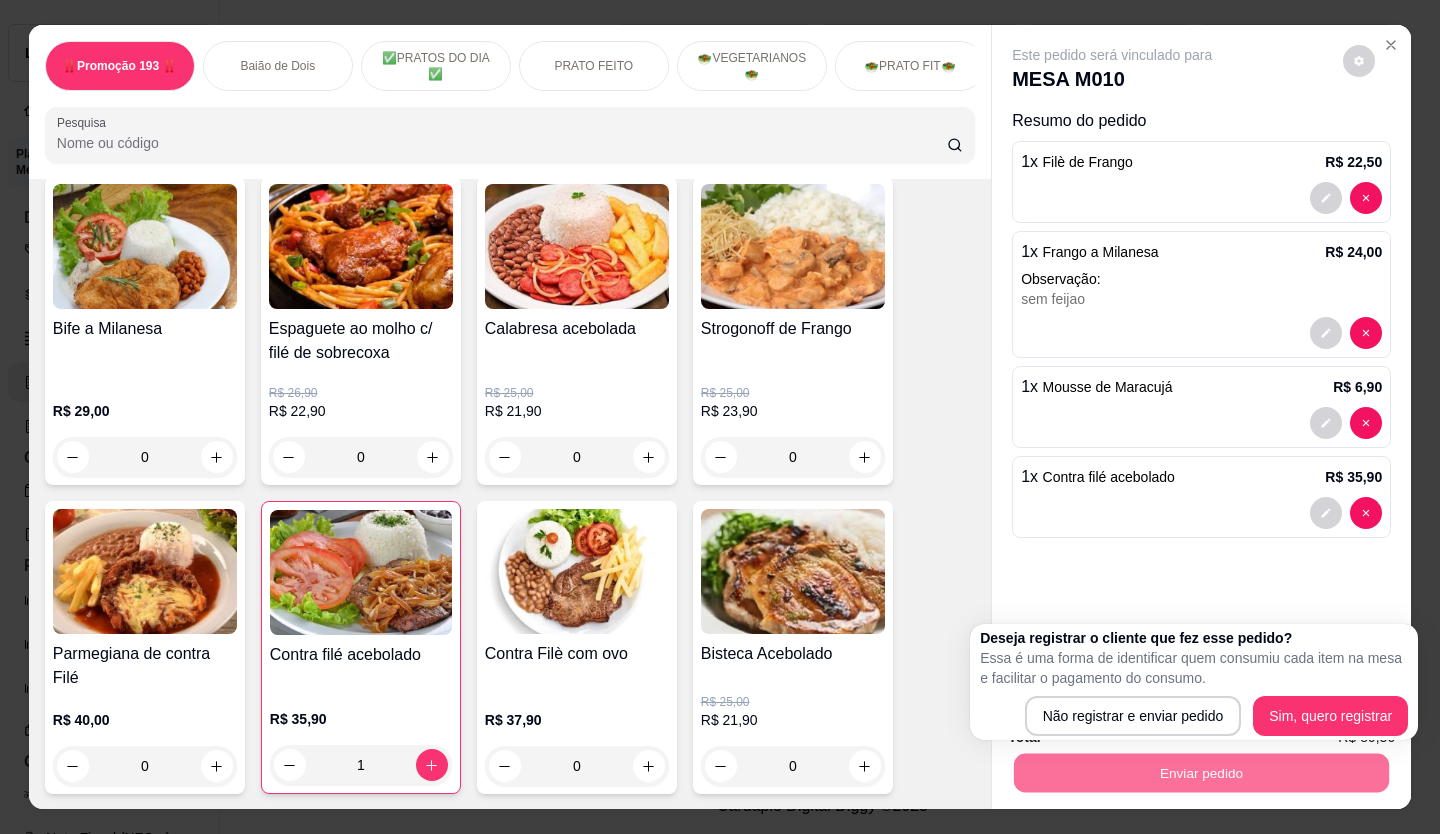 click on "1 x   [PRODUCT_NAME] R$ 35,90" at bounding box center [1201, 497] 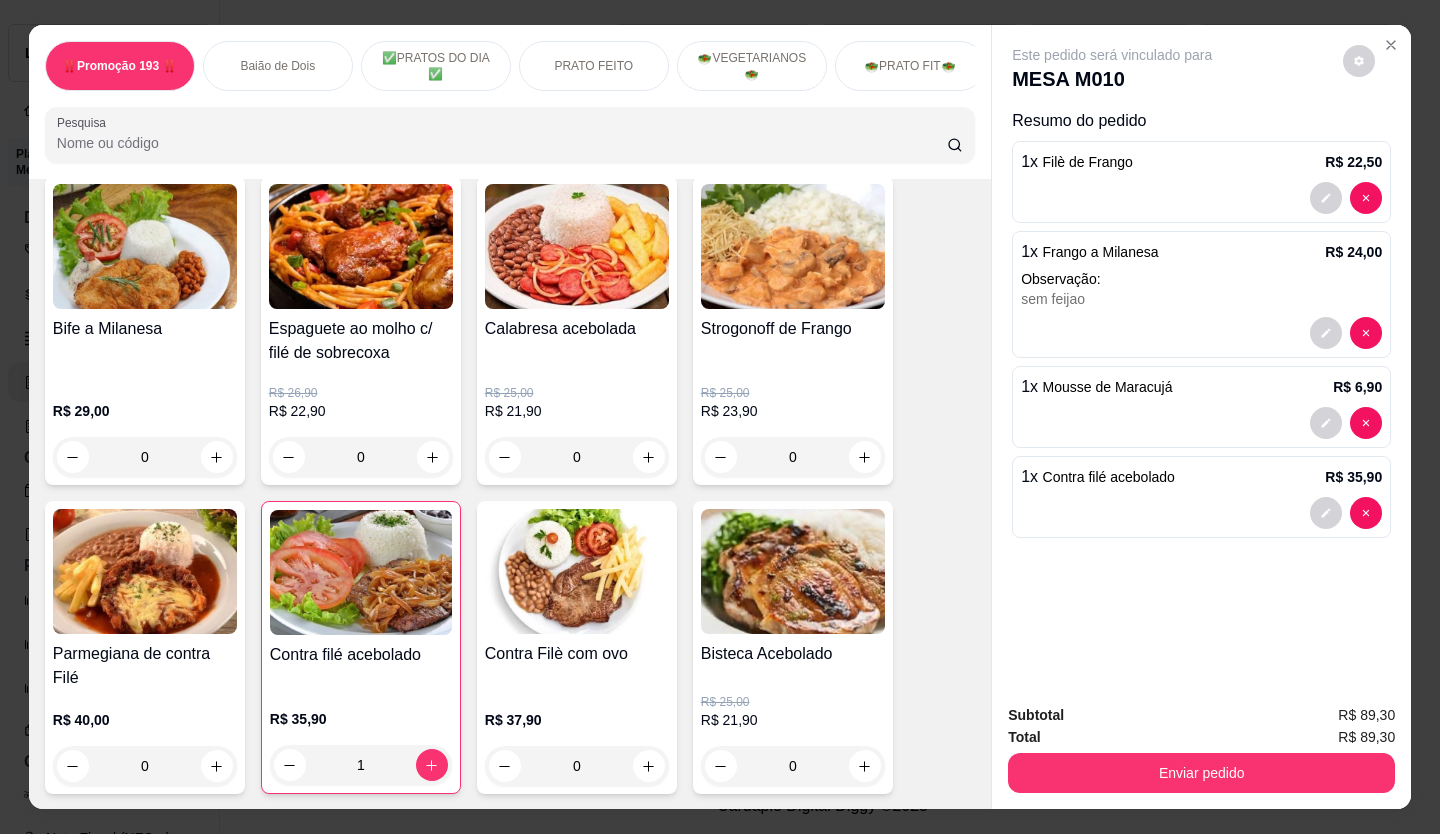 click on "MESA M010" at bounding box center [1112, 79] 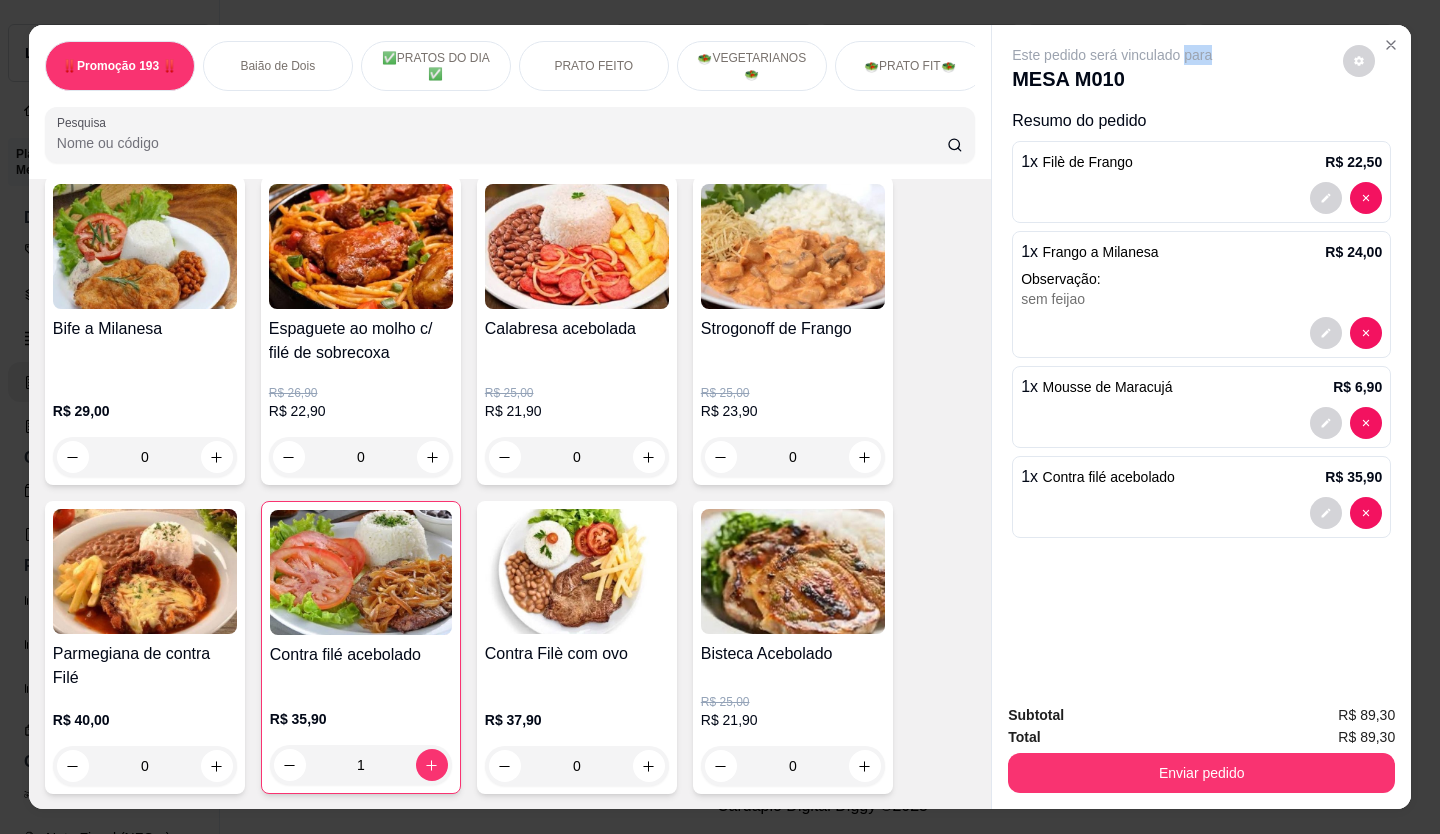 click on "Este pedido será vinculado para" at bounding box center (1112, 55) 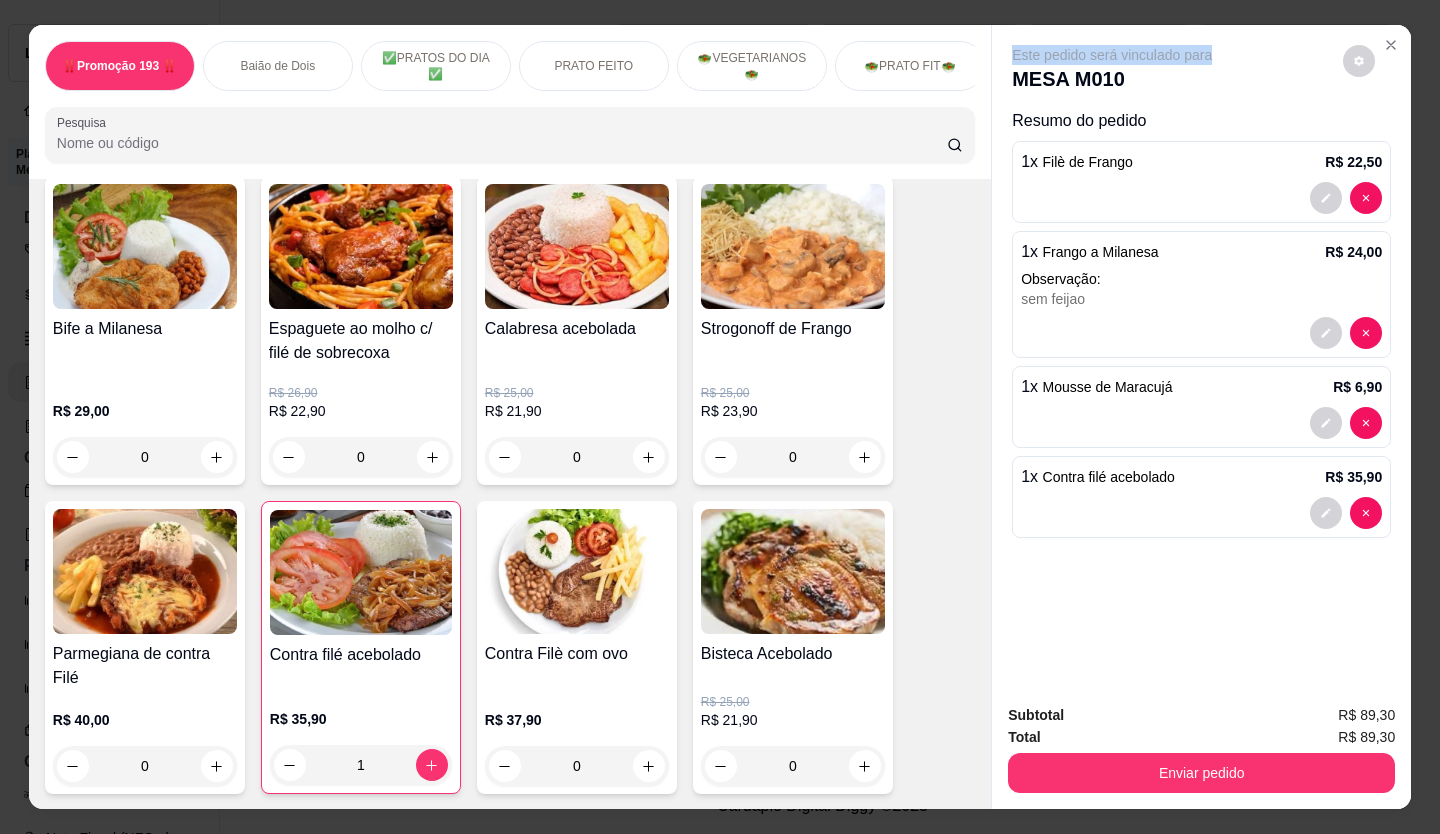click on "Este pedido será vinculado para" at bounding box center [1112, 55] 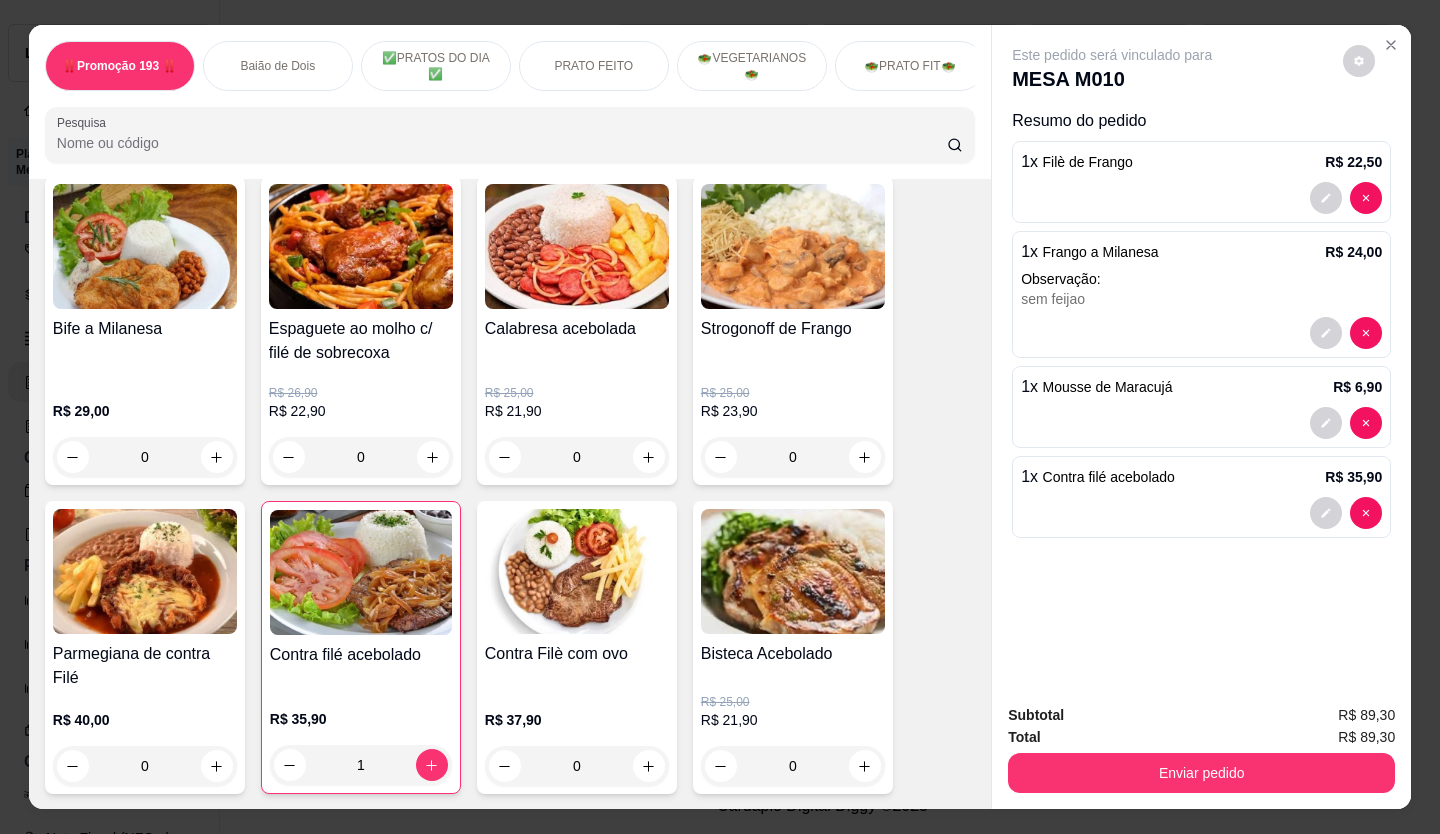 drag, startPoint x: 1031, startPoint y: 449, endPoint x: 1081, endPoint y: 454, distance: 50.24938 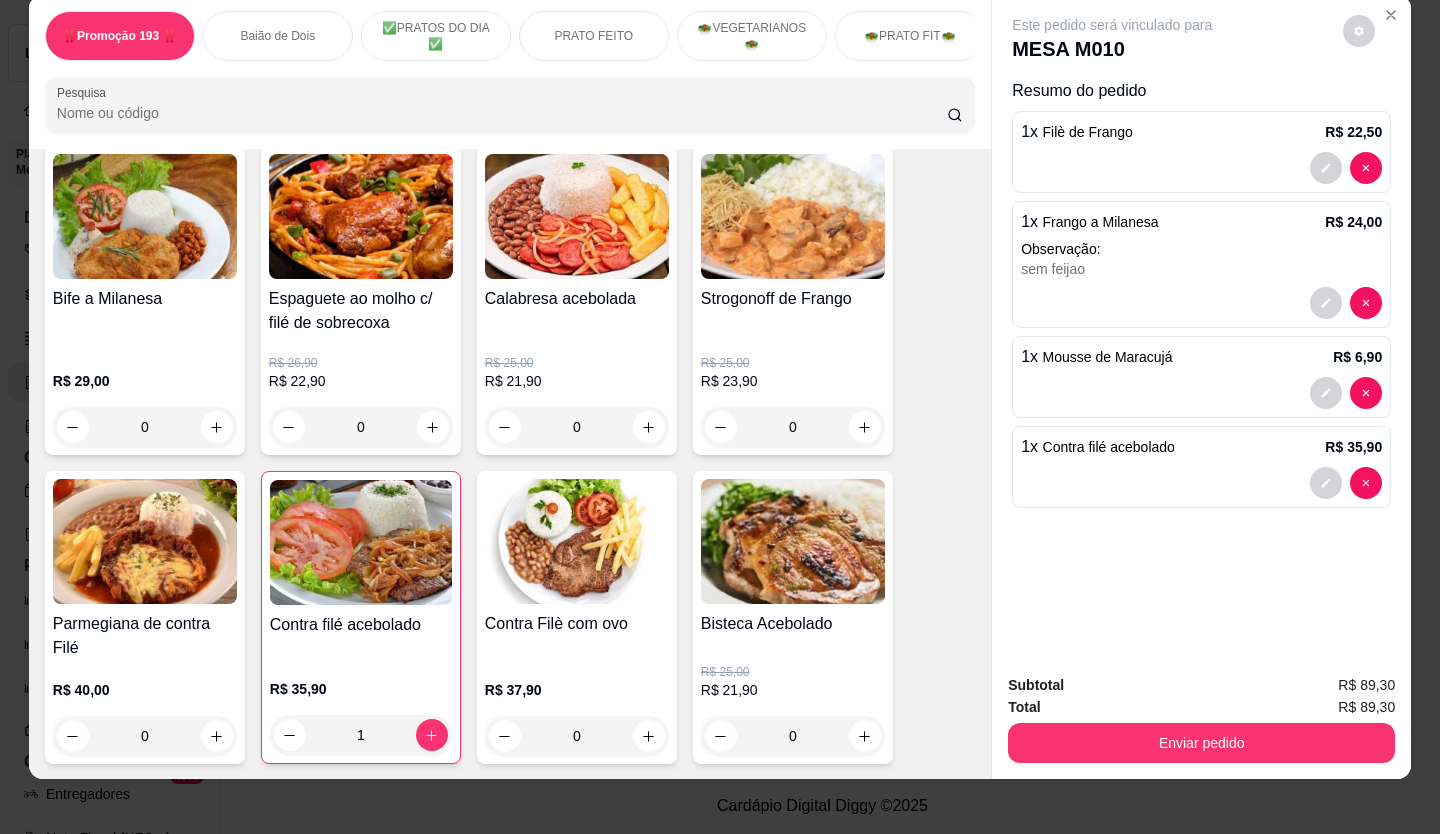 scroll, scrollTop: 46, scrollLeft: 0, axis: vertical 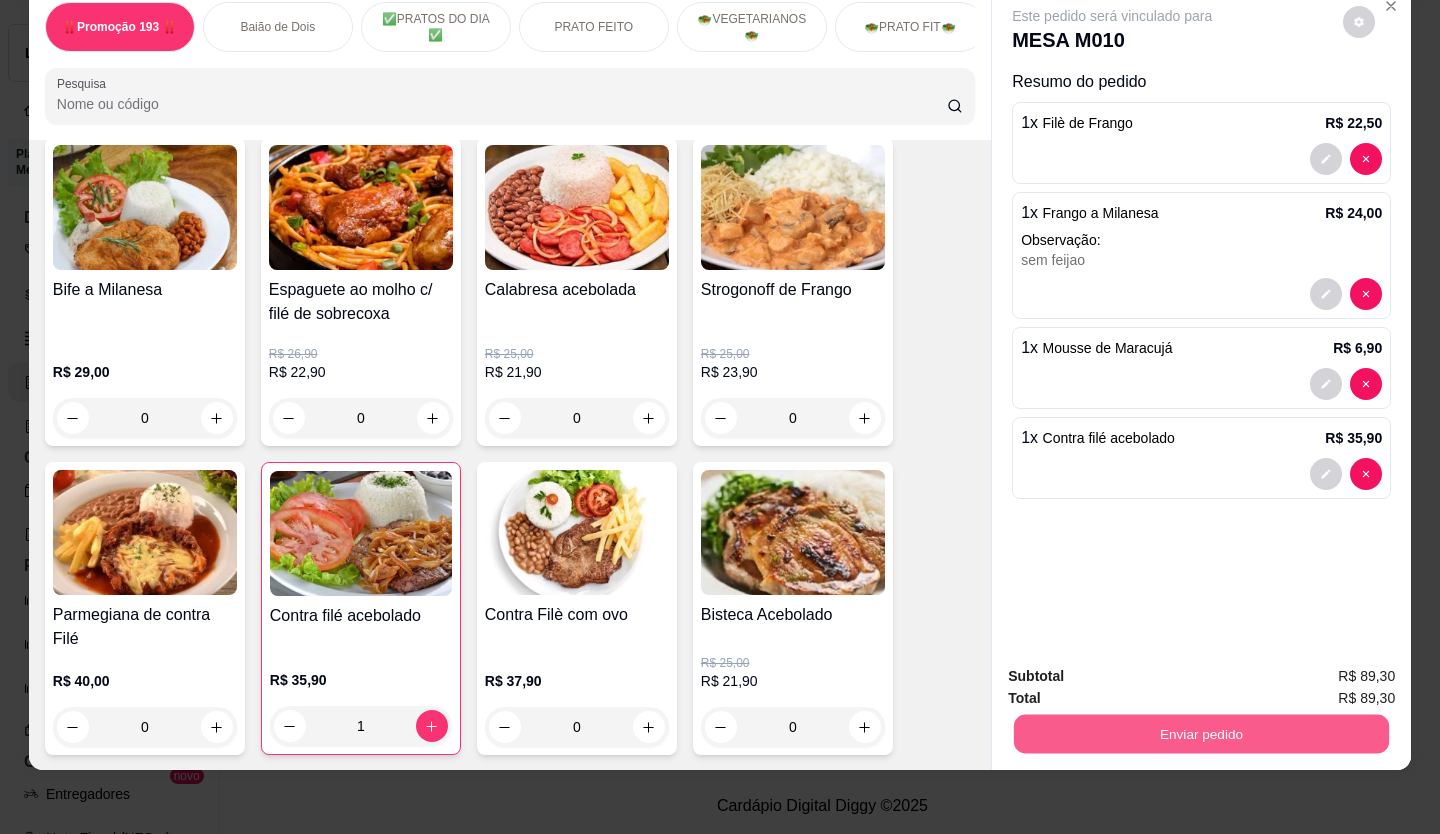 click on "Enviar pedido" at bounding box center [1201, 734] 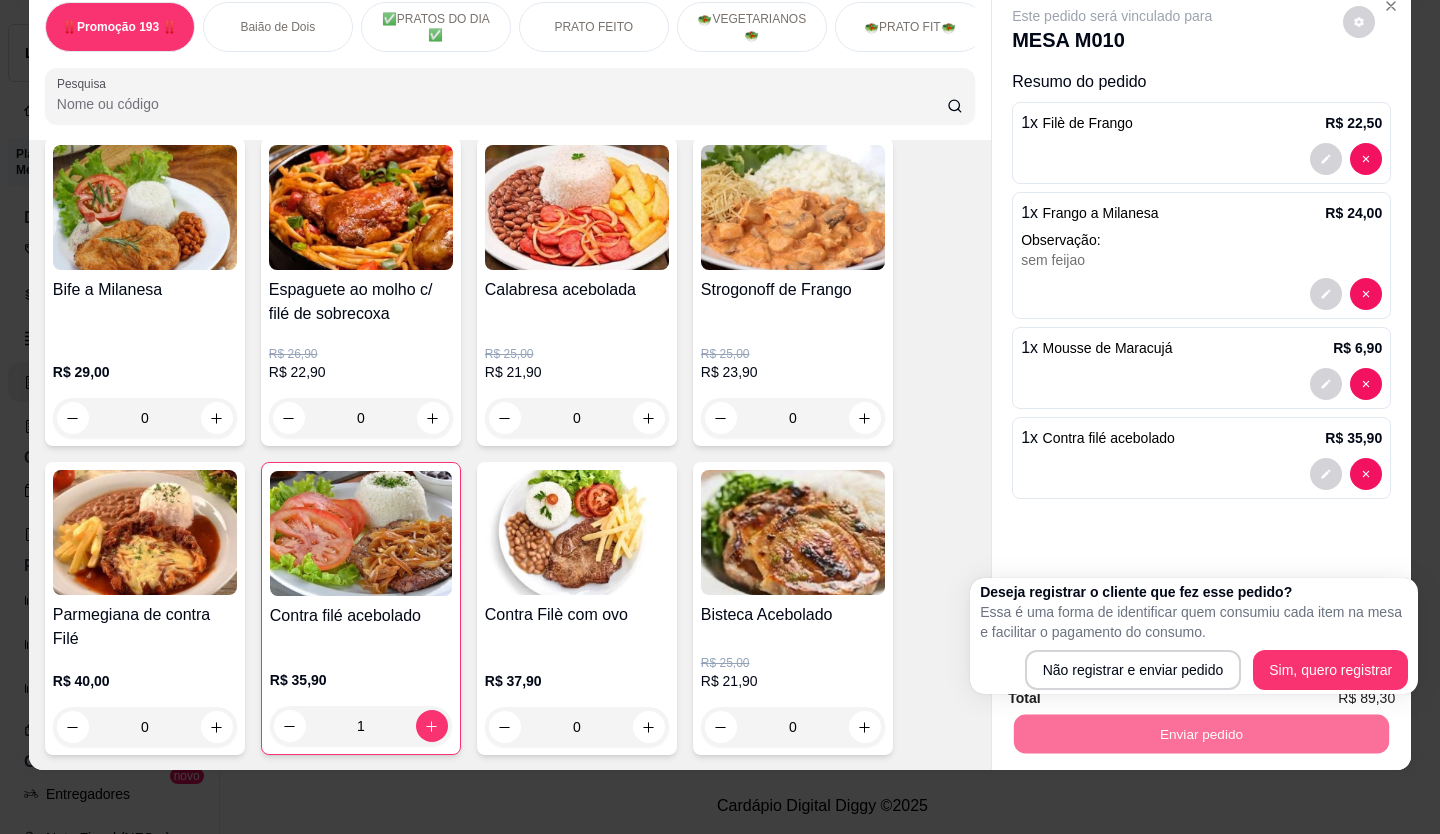 click on "Este pedido será vinculado para   MESA [TABLE_NUMBER] Resumo do pedido 1 x   [PRODUCT_NAME]  R$ 22,50 1 x   [PRODUCT_NAME] R$ 24,00 Observação:  sem feijao 1 x   [PRODUCT_NAME] R$ 6,90 1 x   [PRODUCT_NAME] R$ 35,90" at bounding box center (1201, 317) 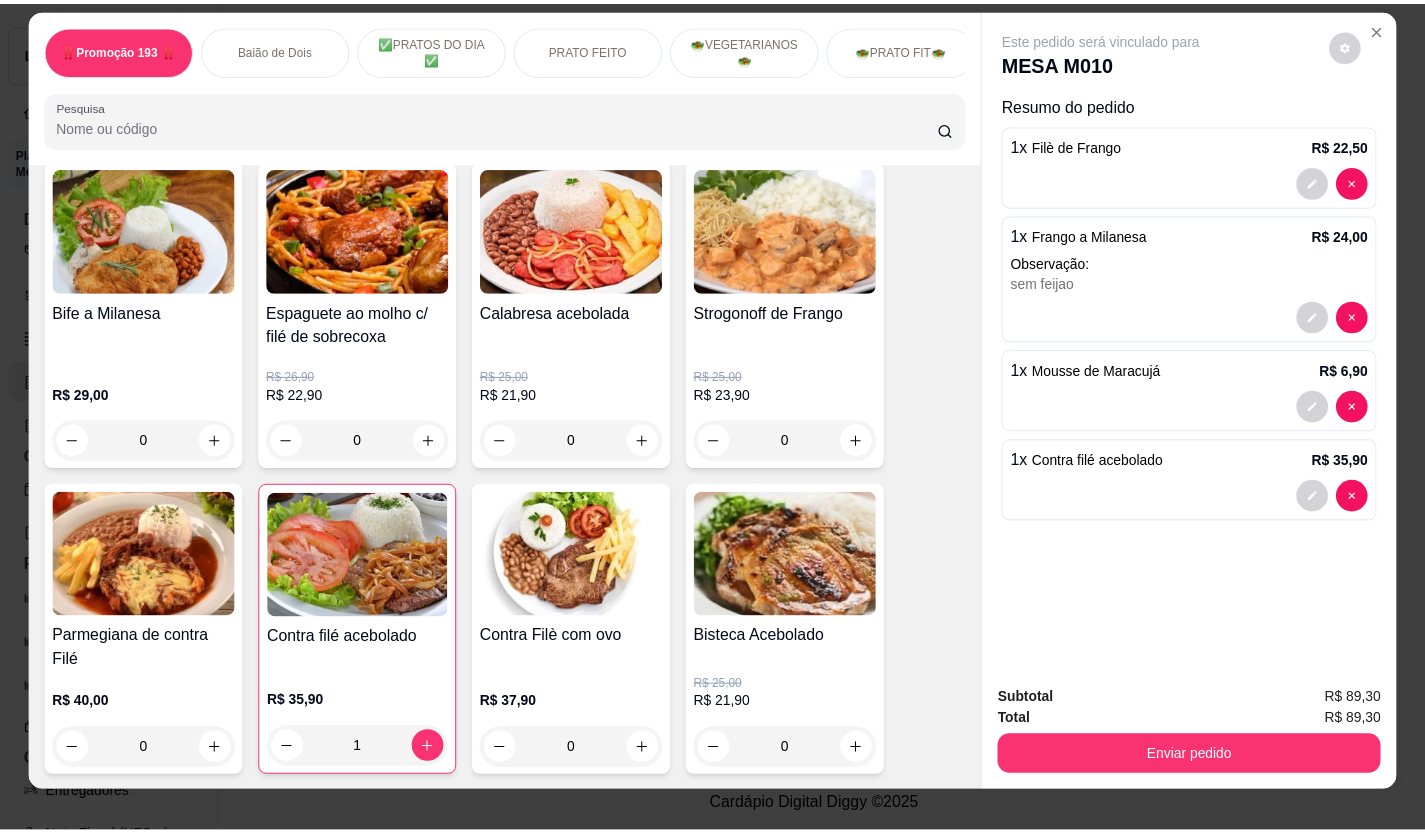 scroll, scrollTop: 0, scrollLeft: 0, axis: both 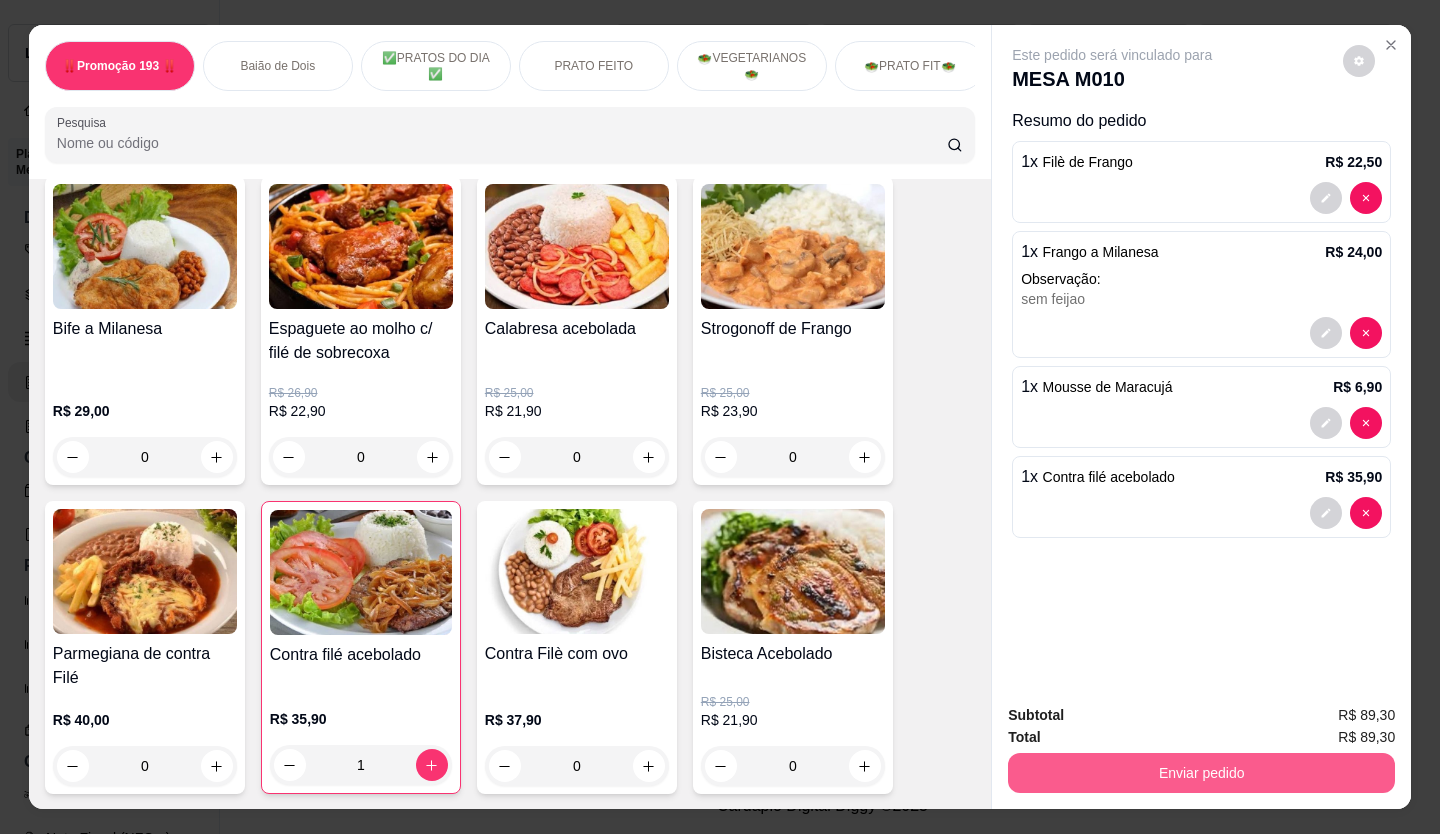 click on "Enviar pedido" at bounding box center (1201, 773) 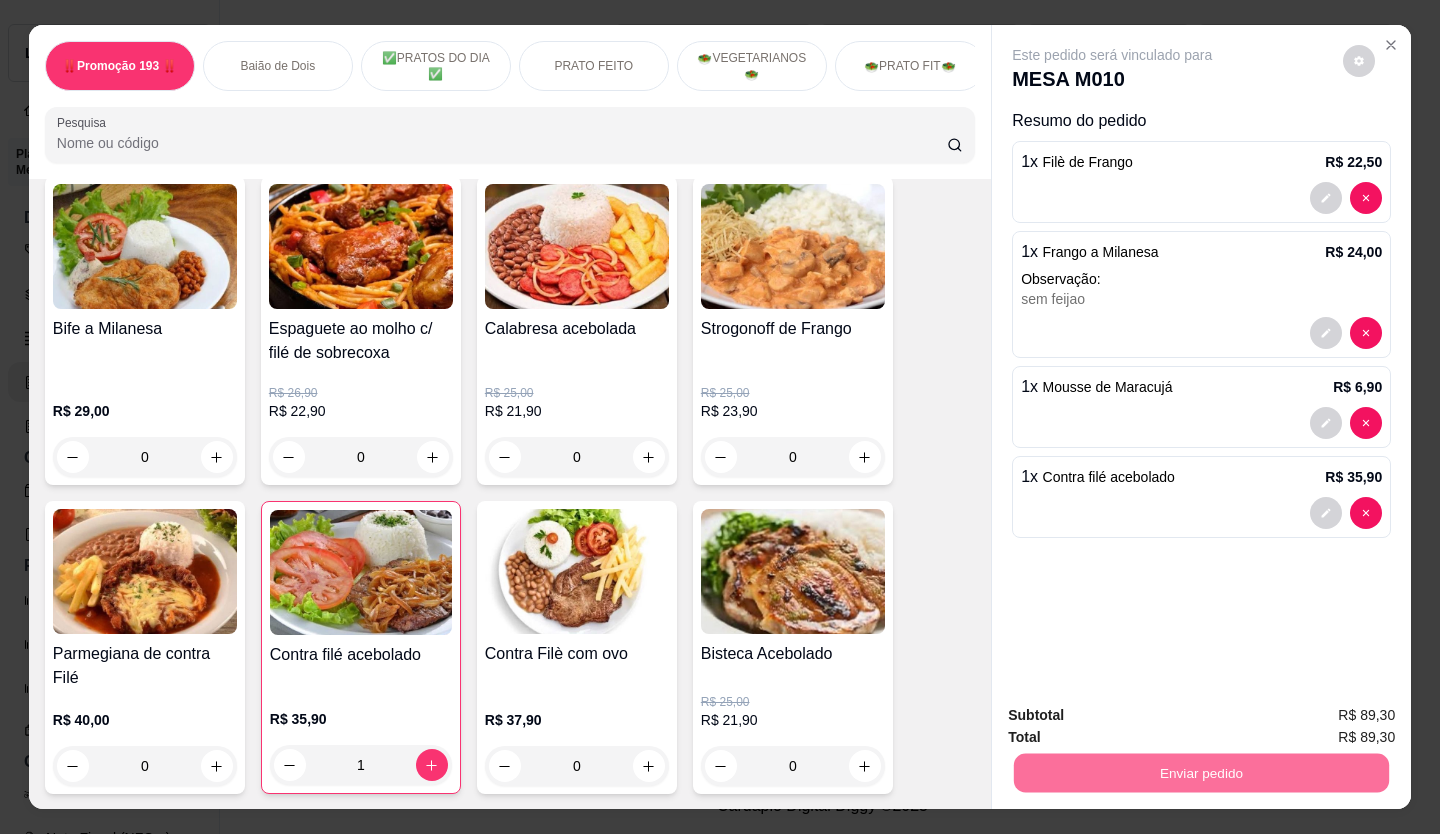 click on "Não registrar e enviar pedido" at bounding box center (1136, 715) 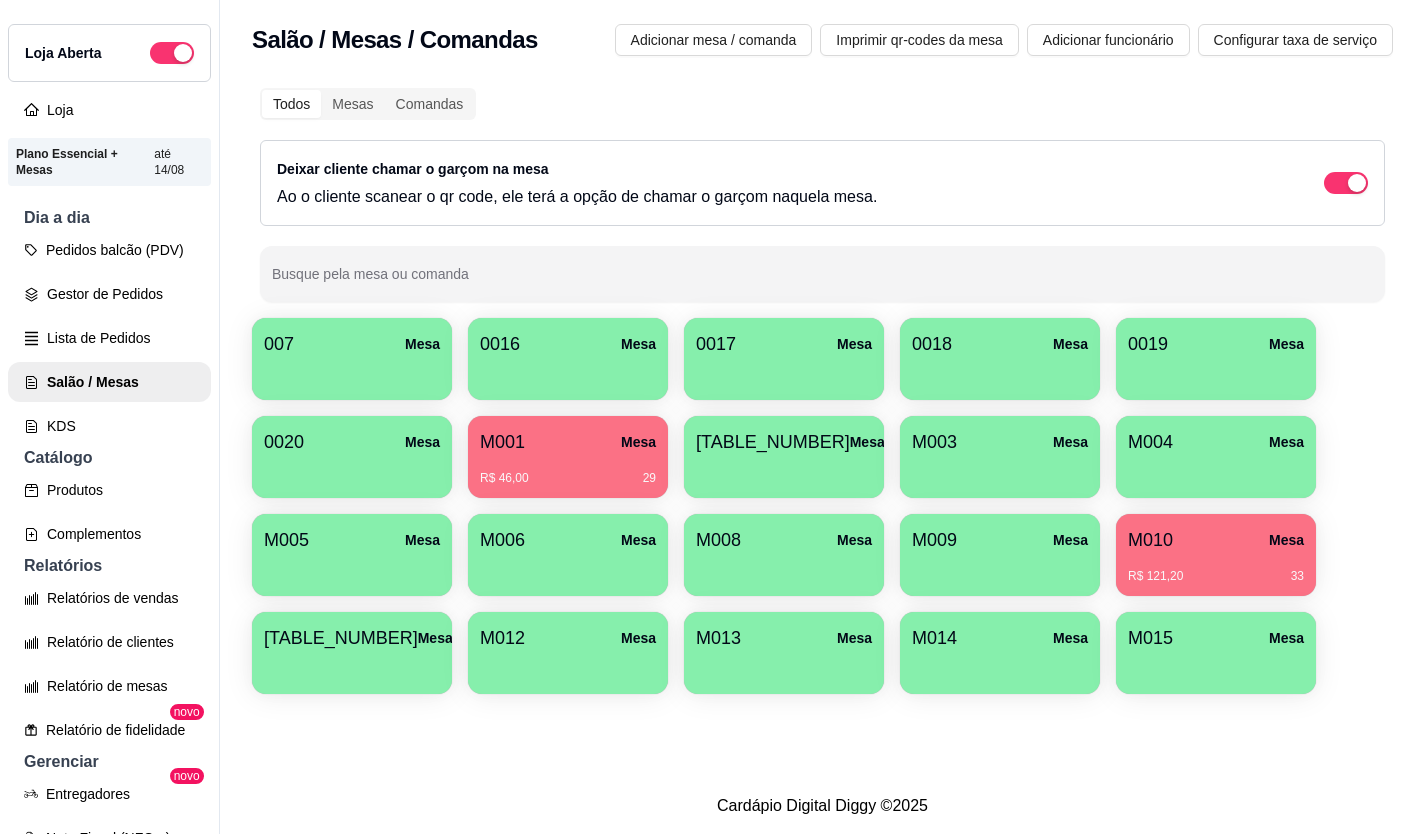 click on "M001 Mesa" at bounding box center (568, 442) 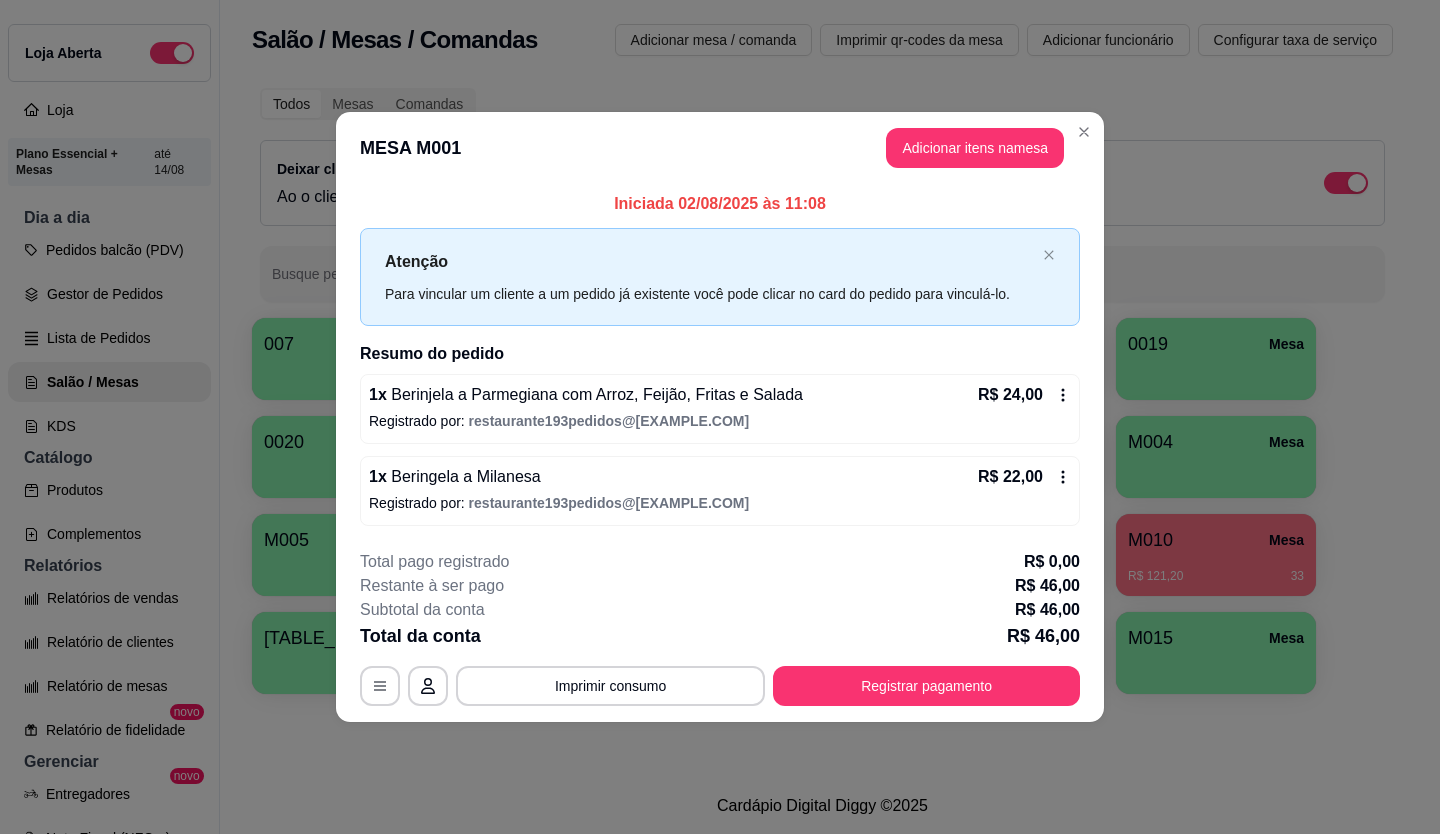 click on "Registrar pagamento" at bounding box center [926, 686] 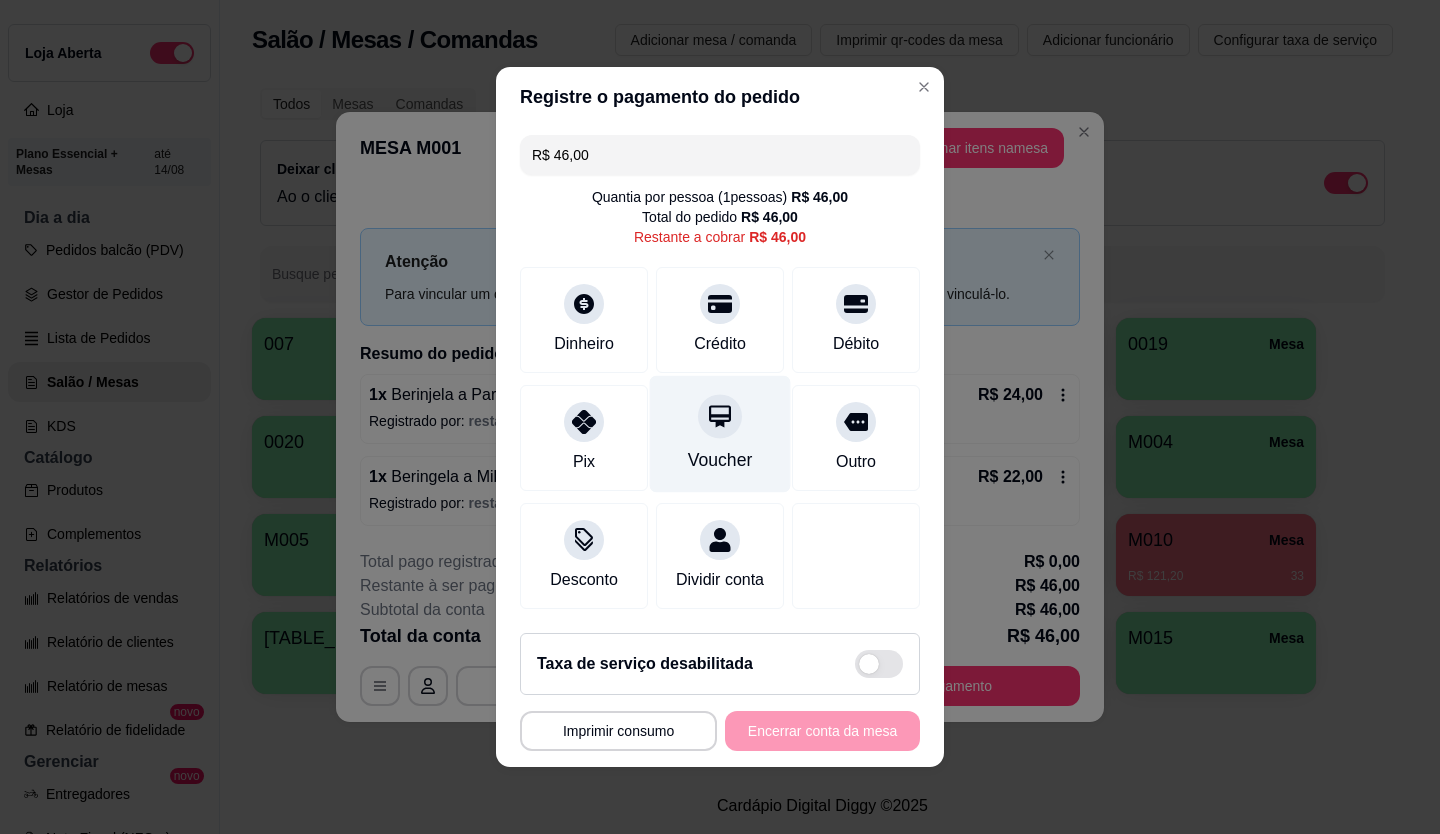 click 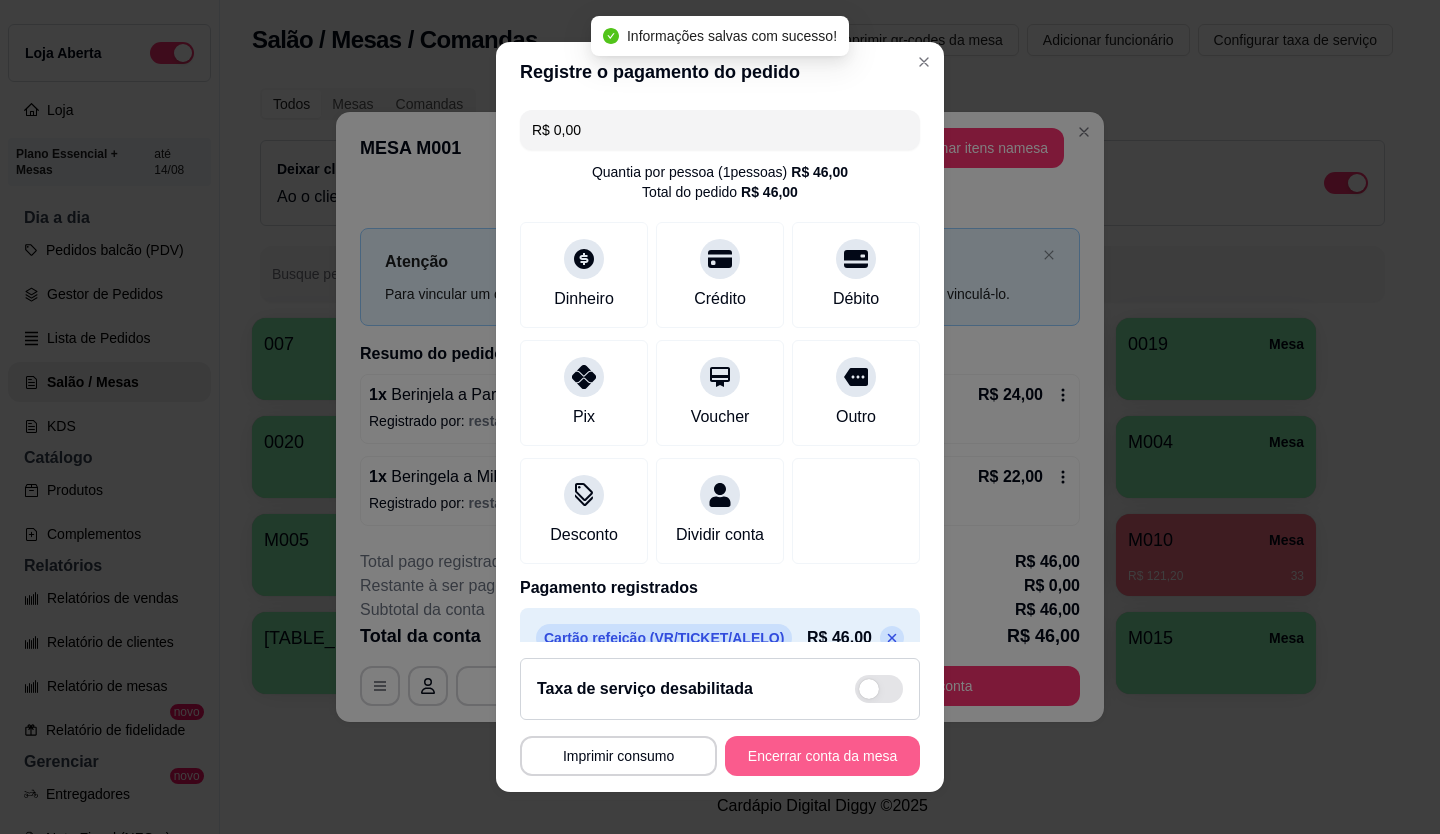 type on "R$ 0,00" 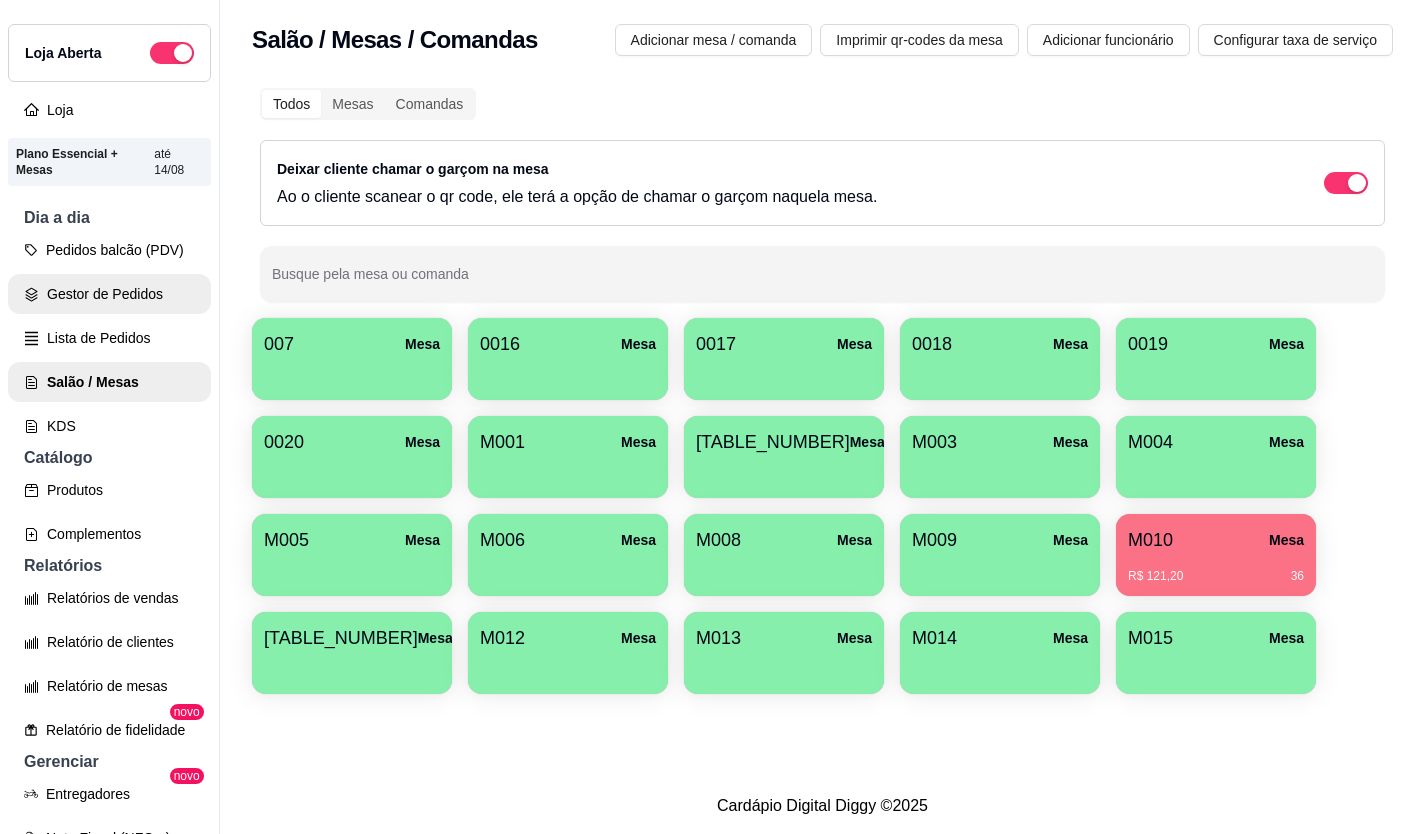 click on "Gestor de Pedidos" at bounding box center (109, 294) 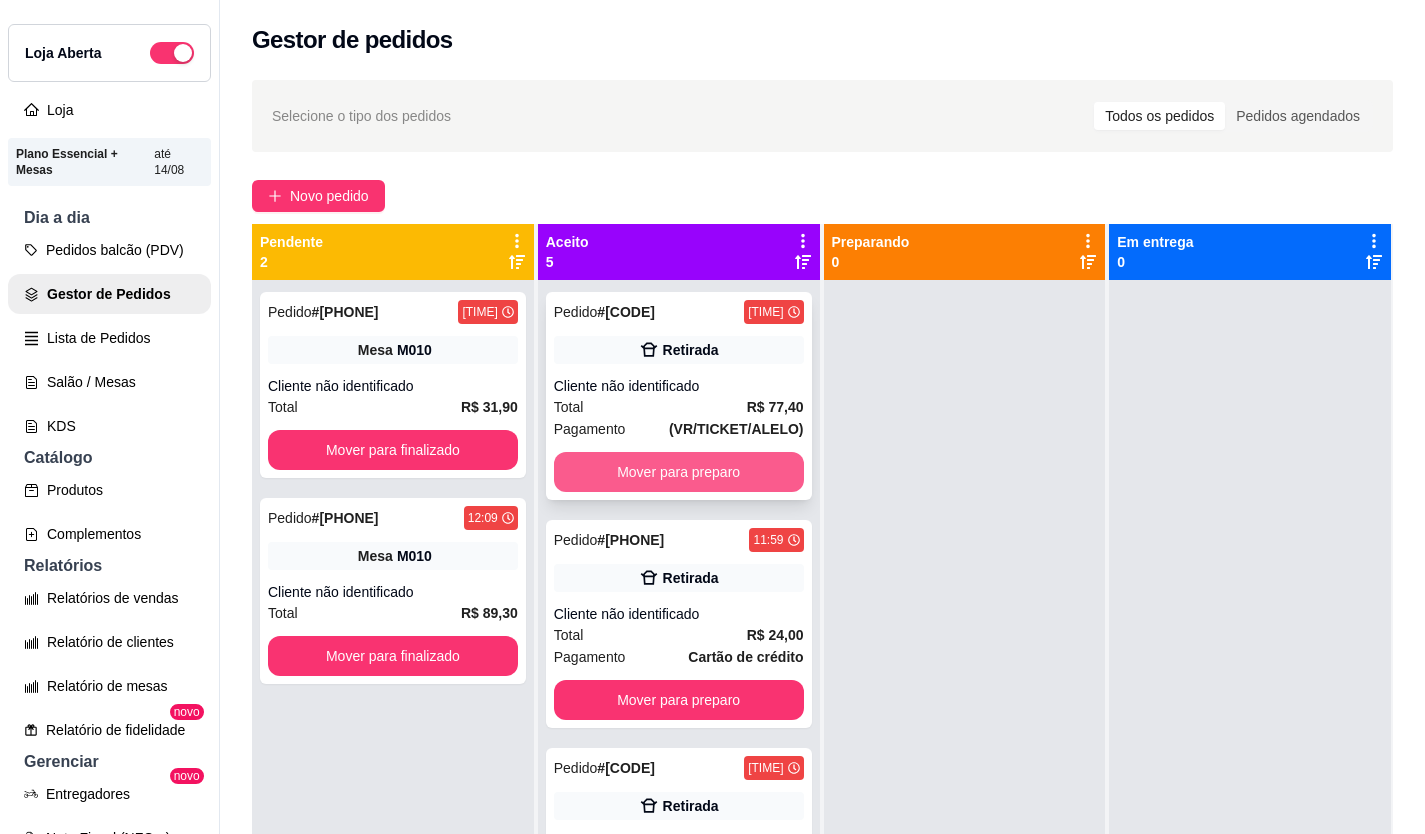 click on "Mover para preparo" at bounding box center (679, 472) 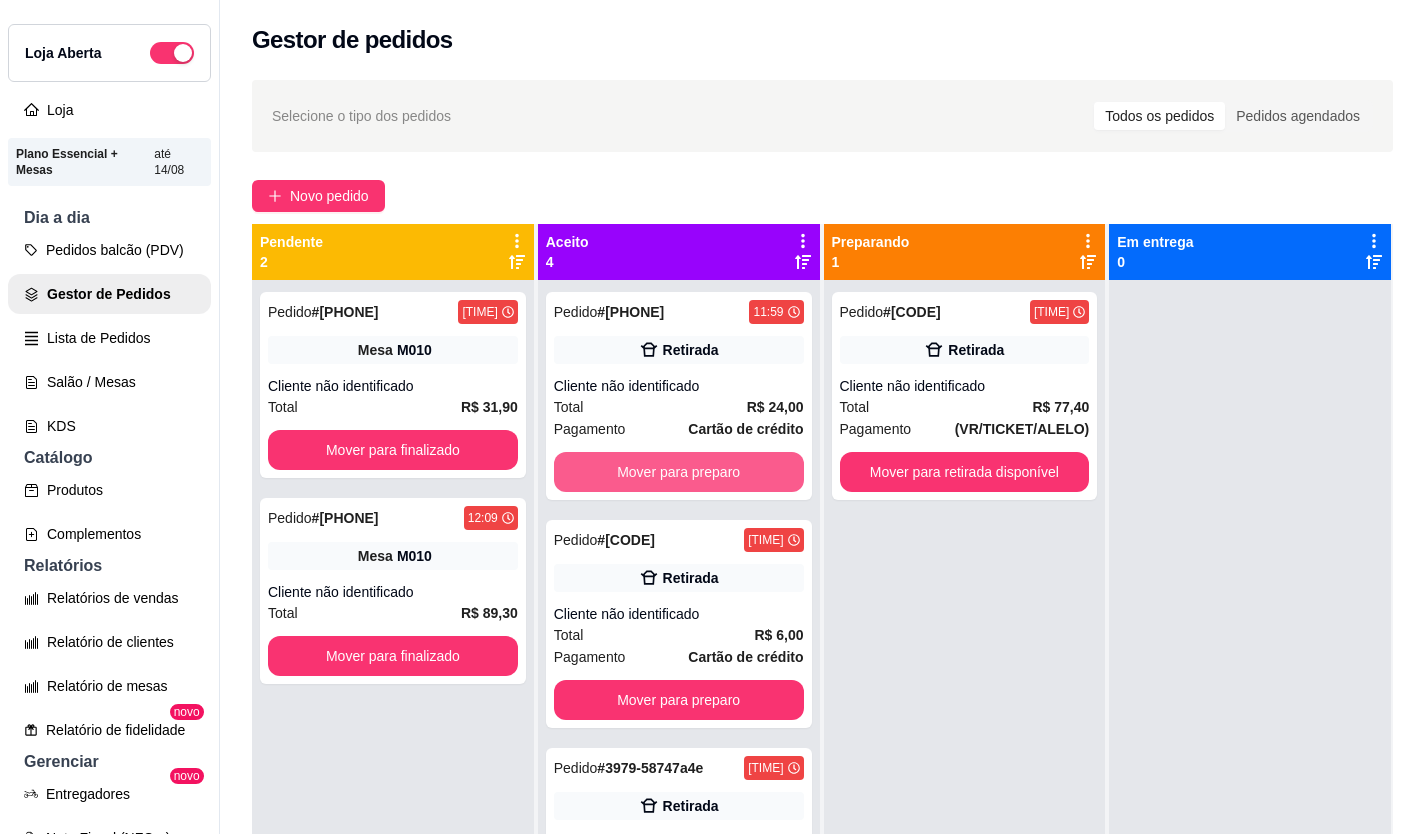click on "Mover para preparo" at bounding box center (679, 472) 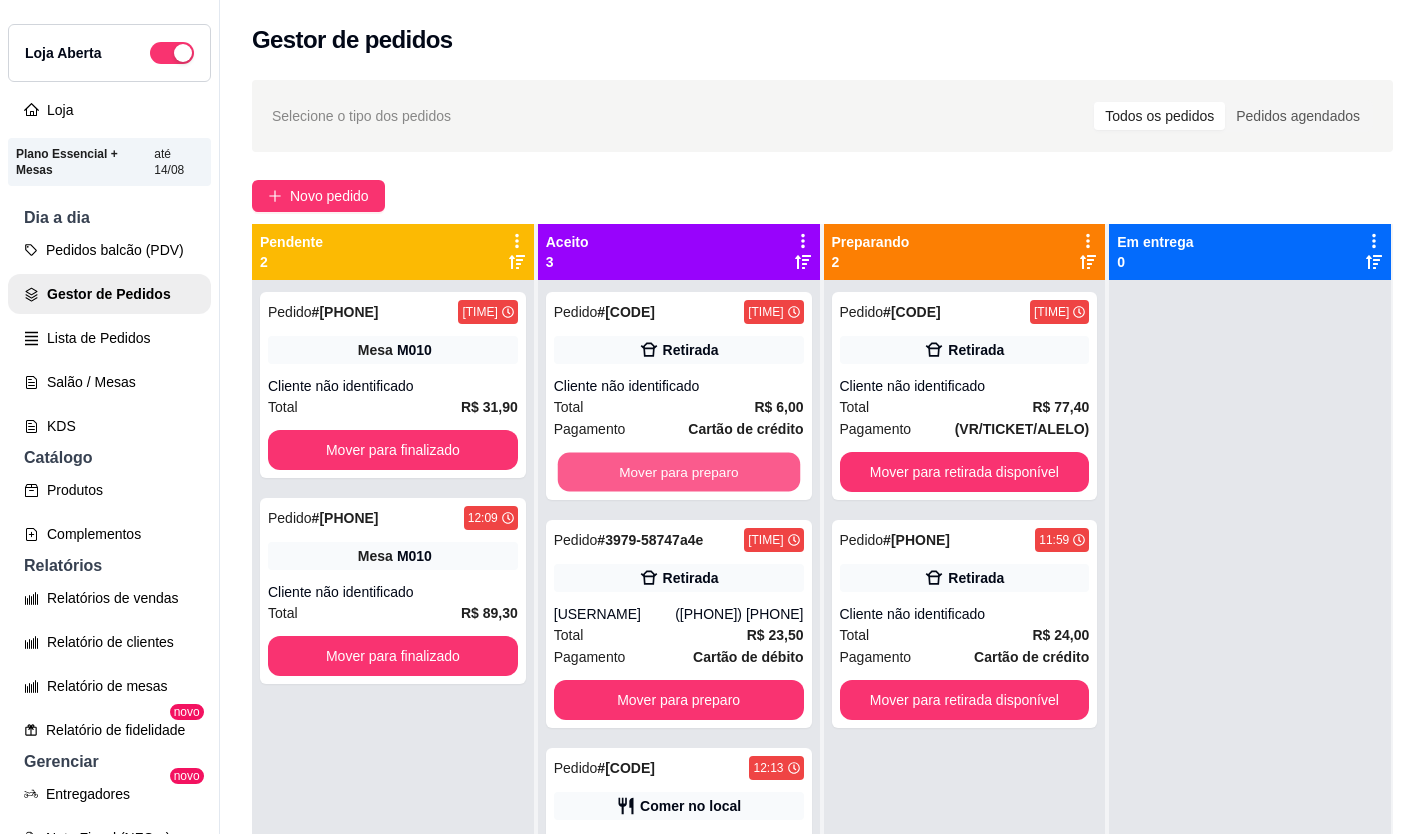 click on "Mover para preparo" at bounding box center [678, 472] 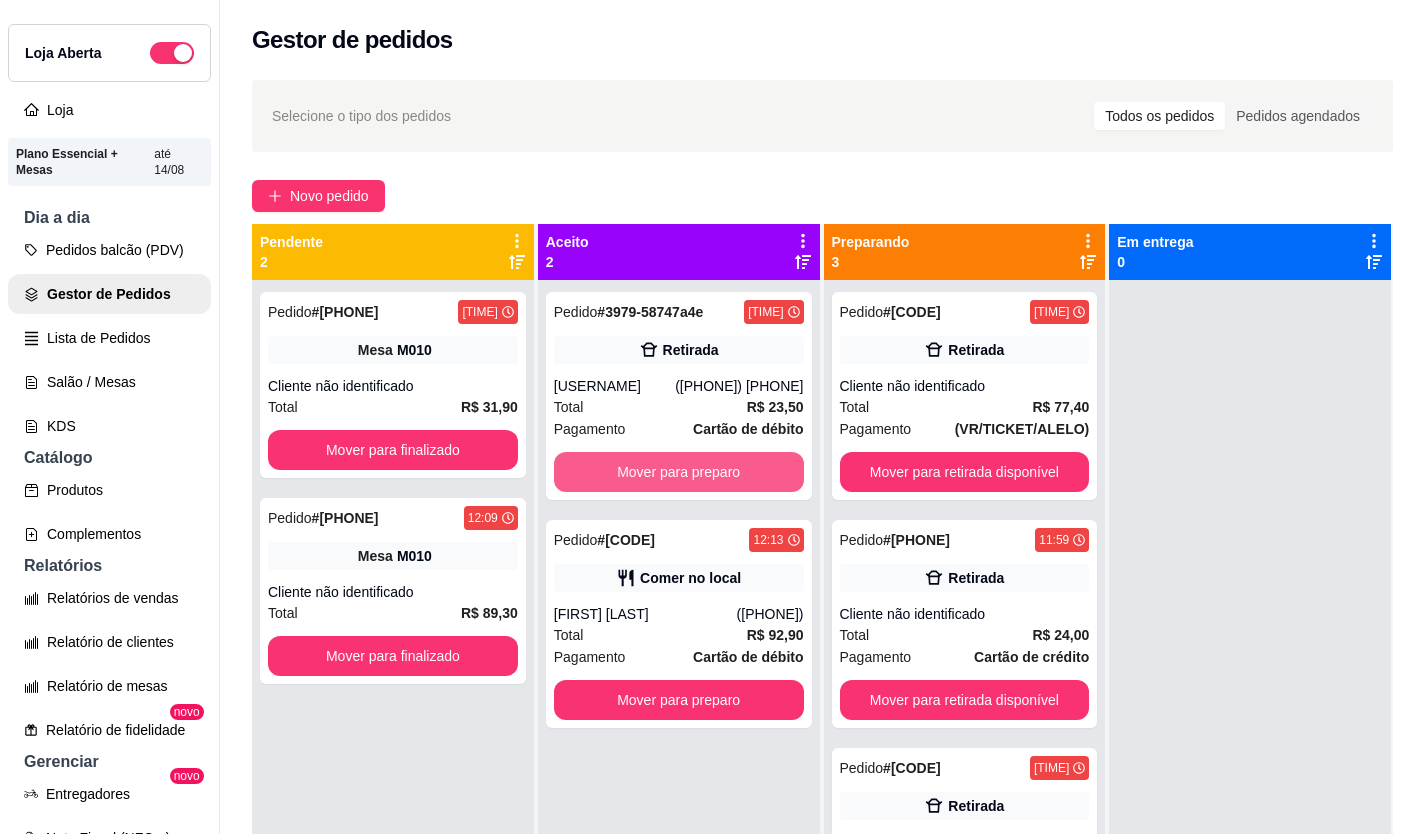 click on "Mover para preparo" at bounding box center (679, 472) 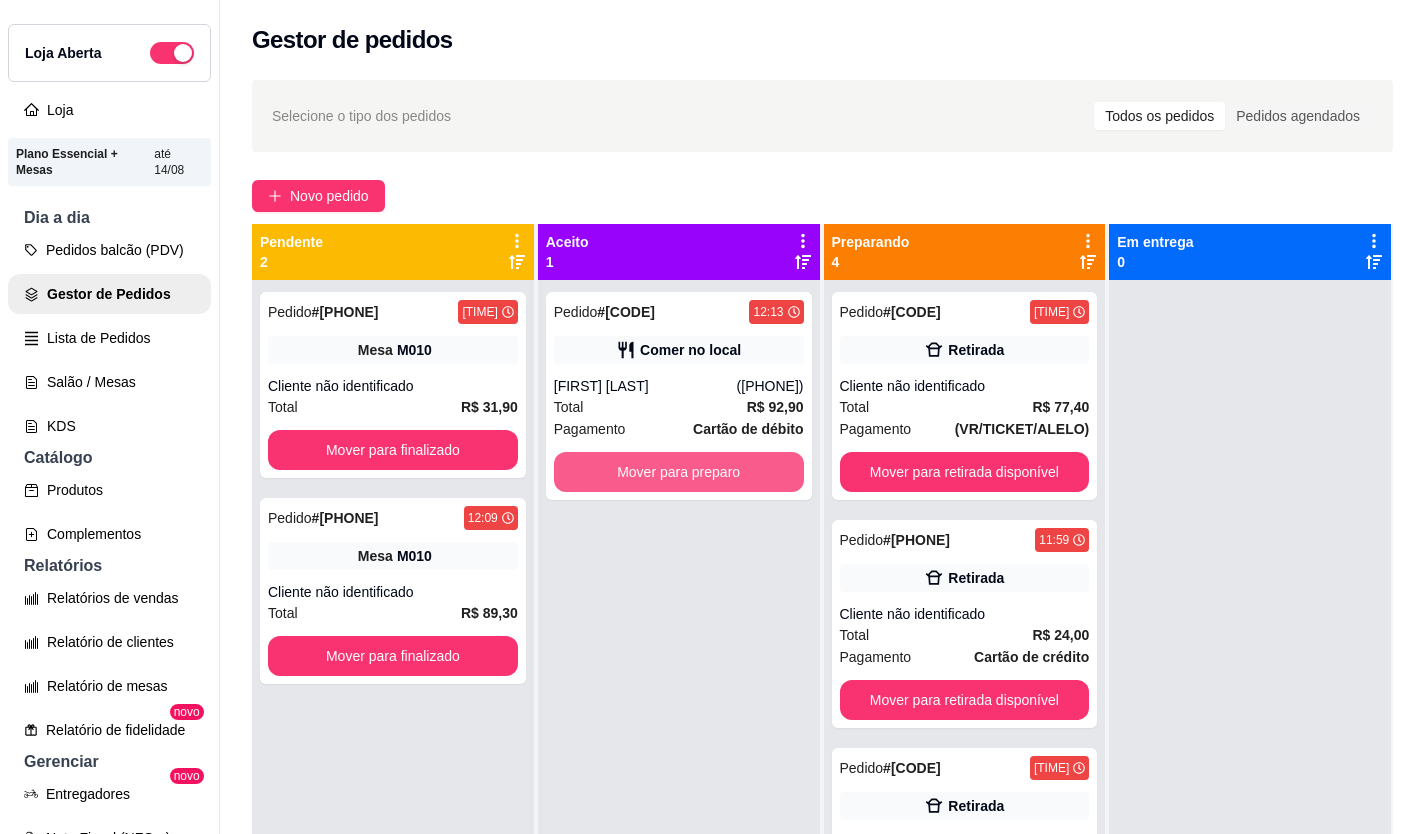 click on "Mover para preparo" at bounding box center (679, 472) 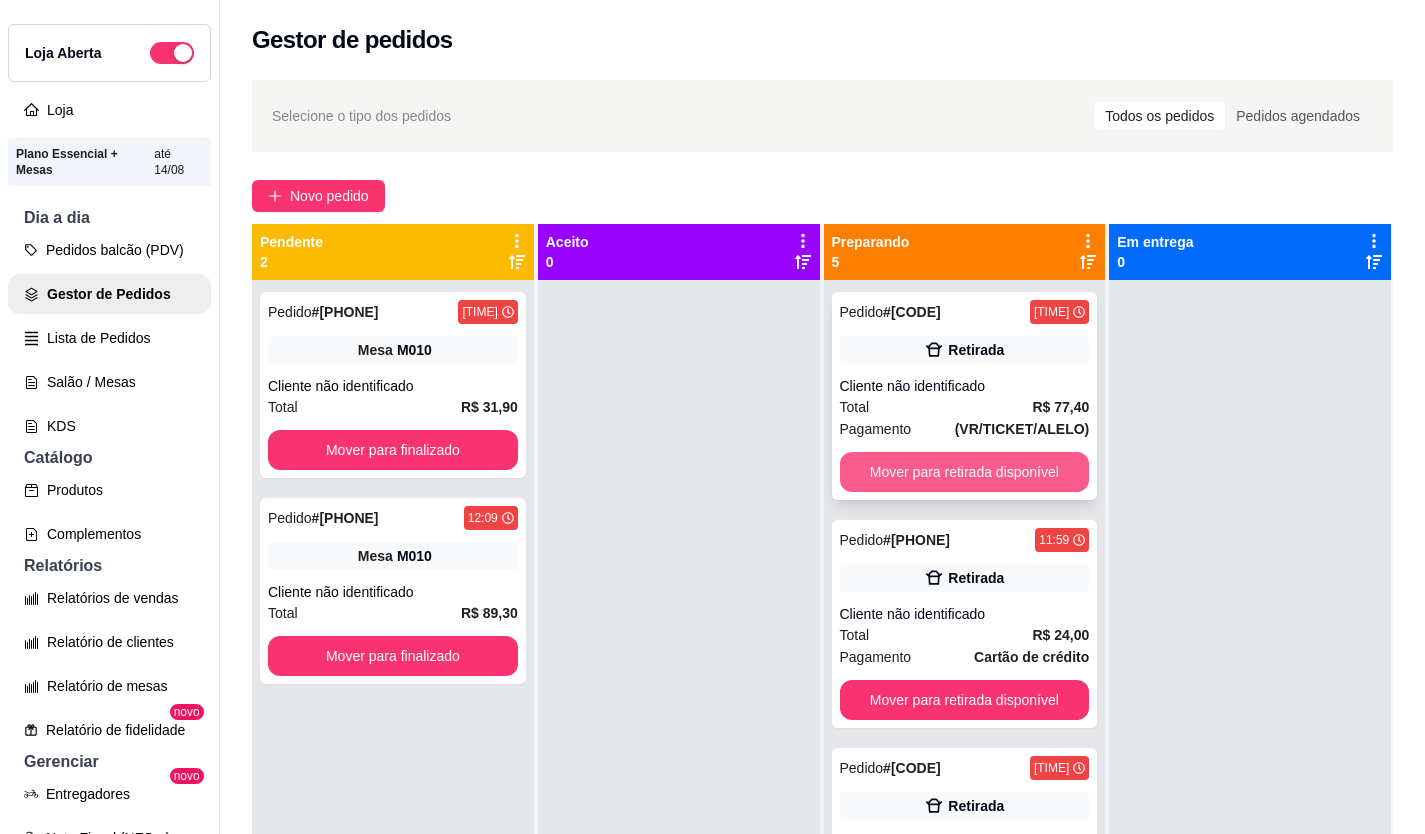 click on "Mover para retirada disponível" at bounding box center [965, 472] 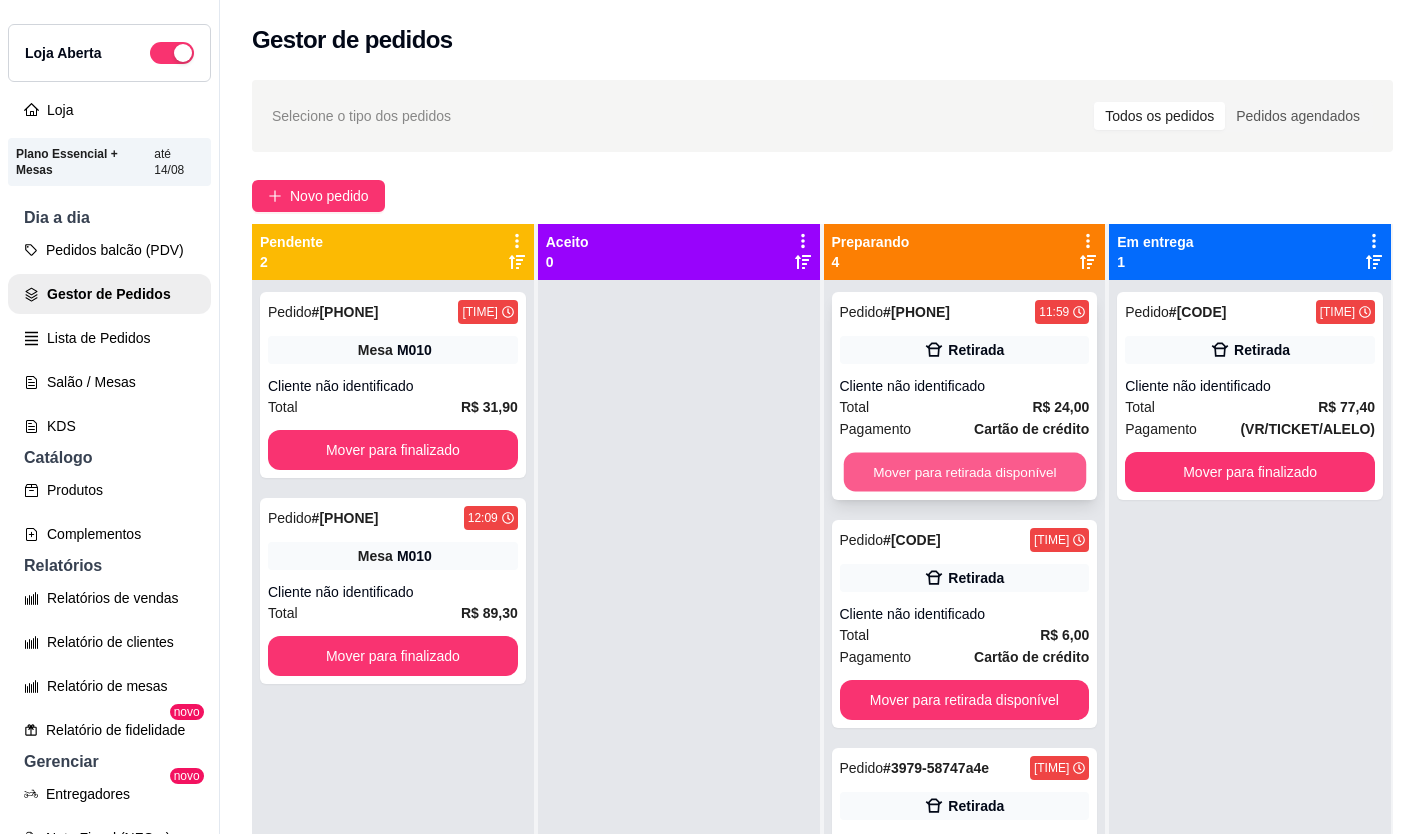 click on "Mover para retirada disponível" at bounding box center (964, 472) 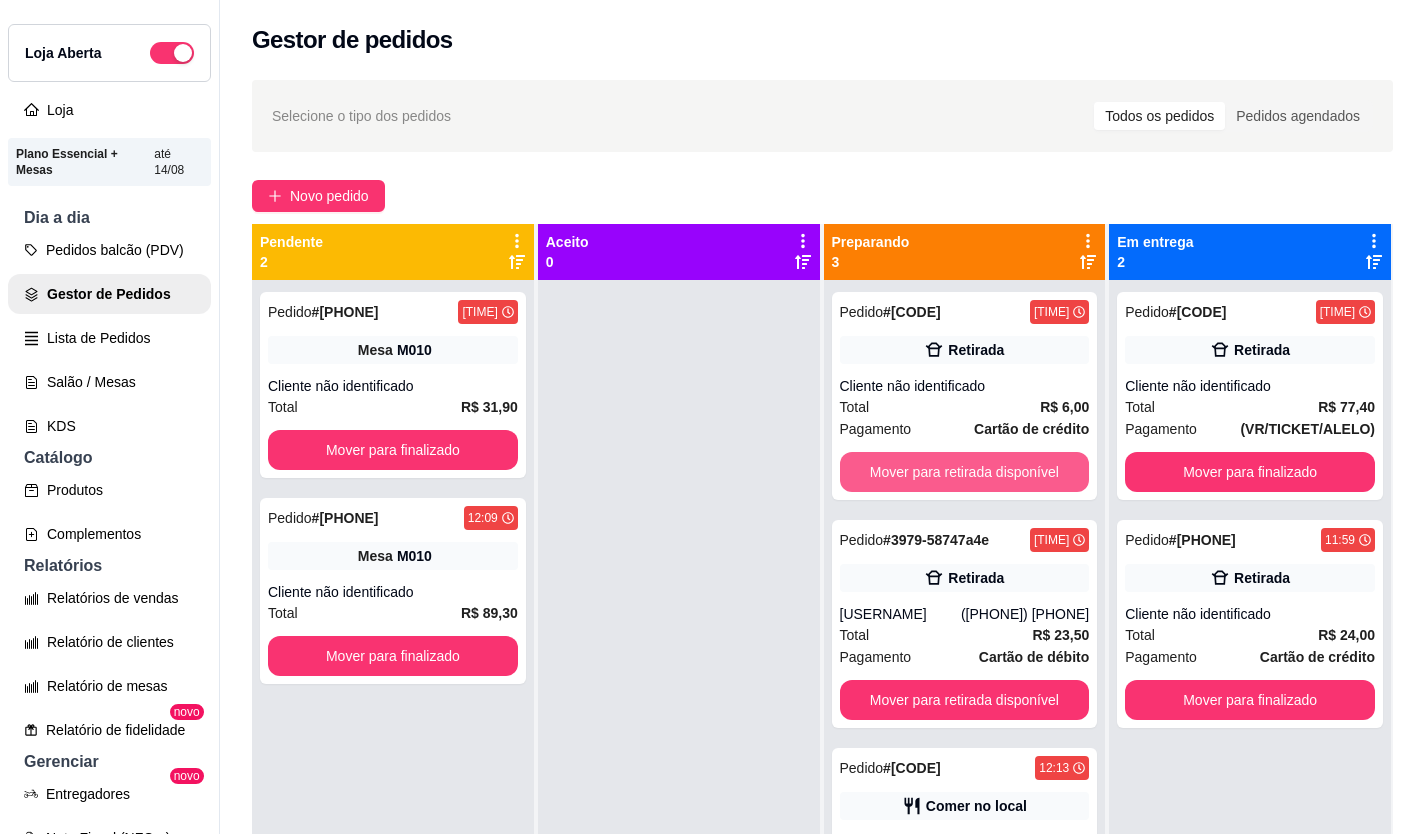 click on "Mover para retirada disponível" at bounding box center [965, 472] 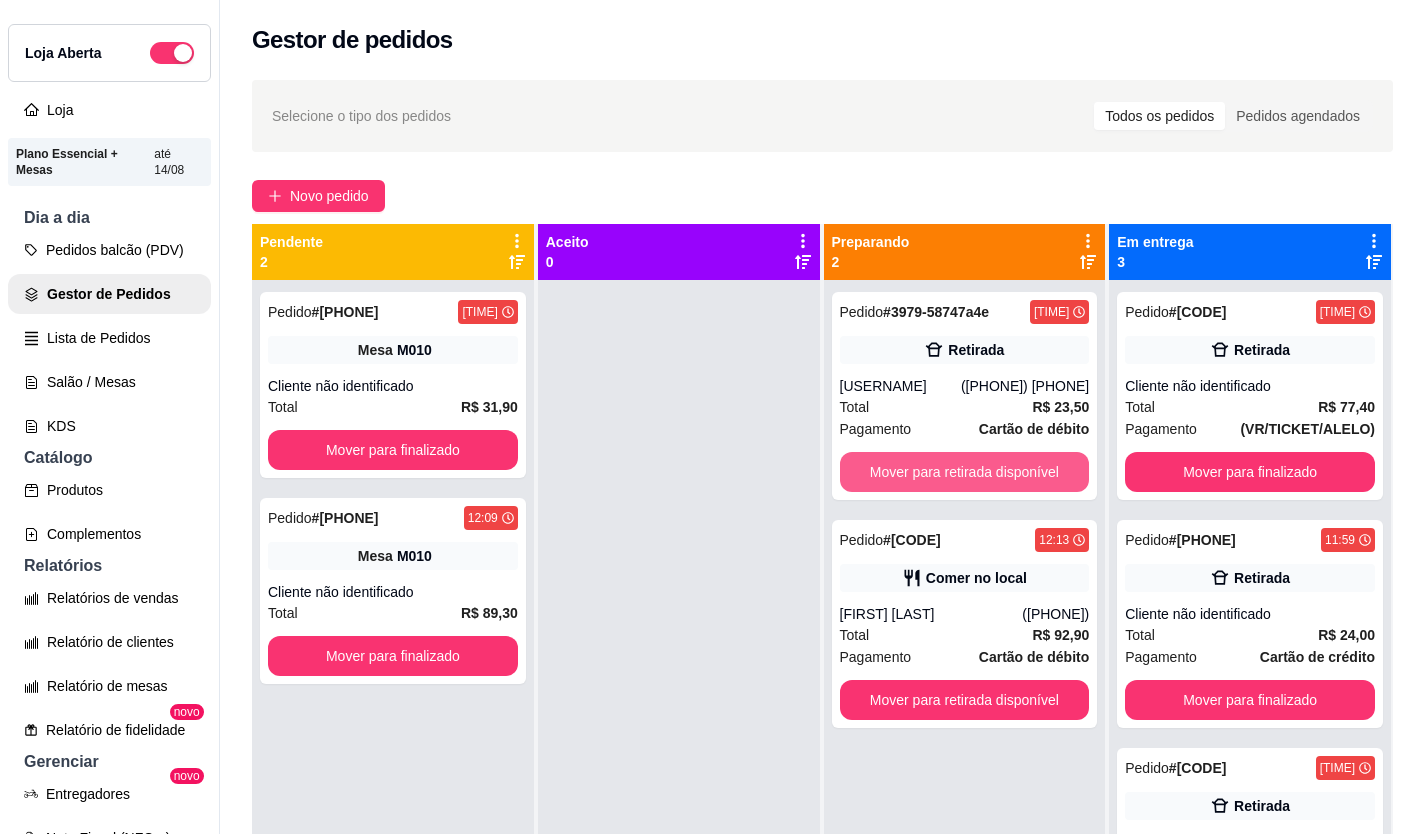 click on "Mover para retirada disponível" at bounding box center [965, 472] 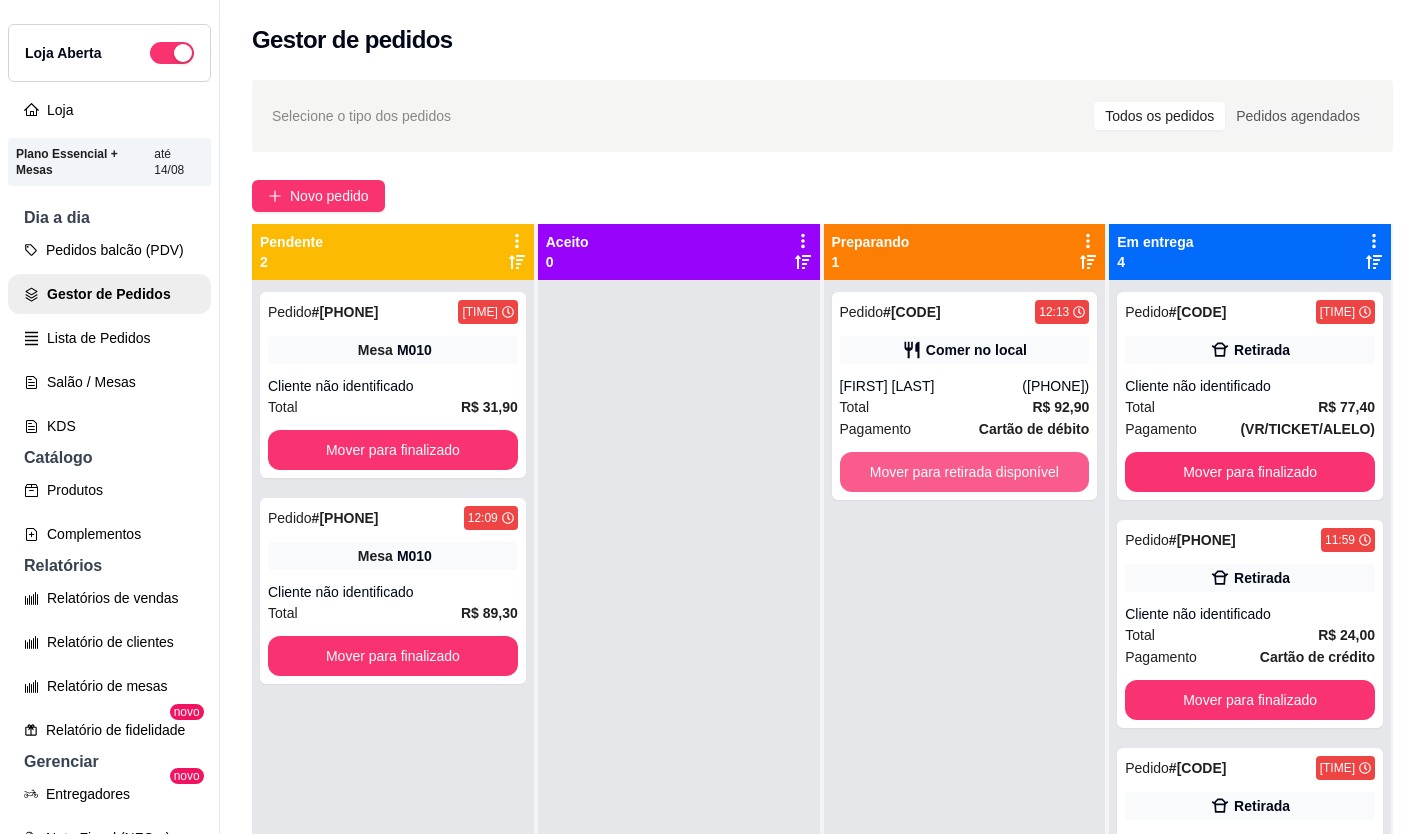 click on "Mover para retirada disponível" at bounding box center (965, 472) 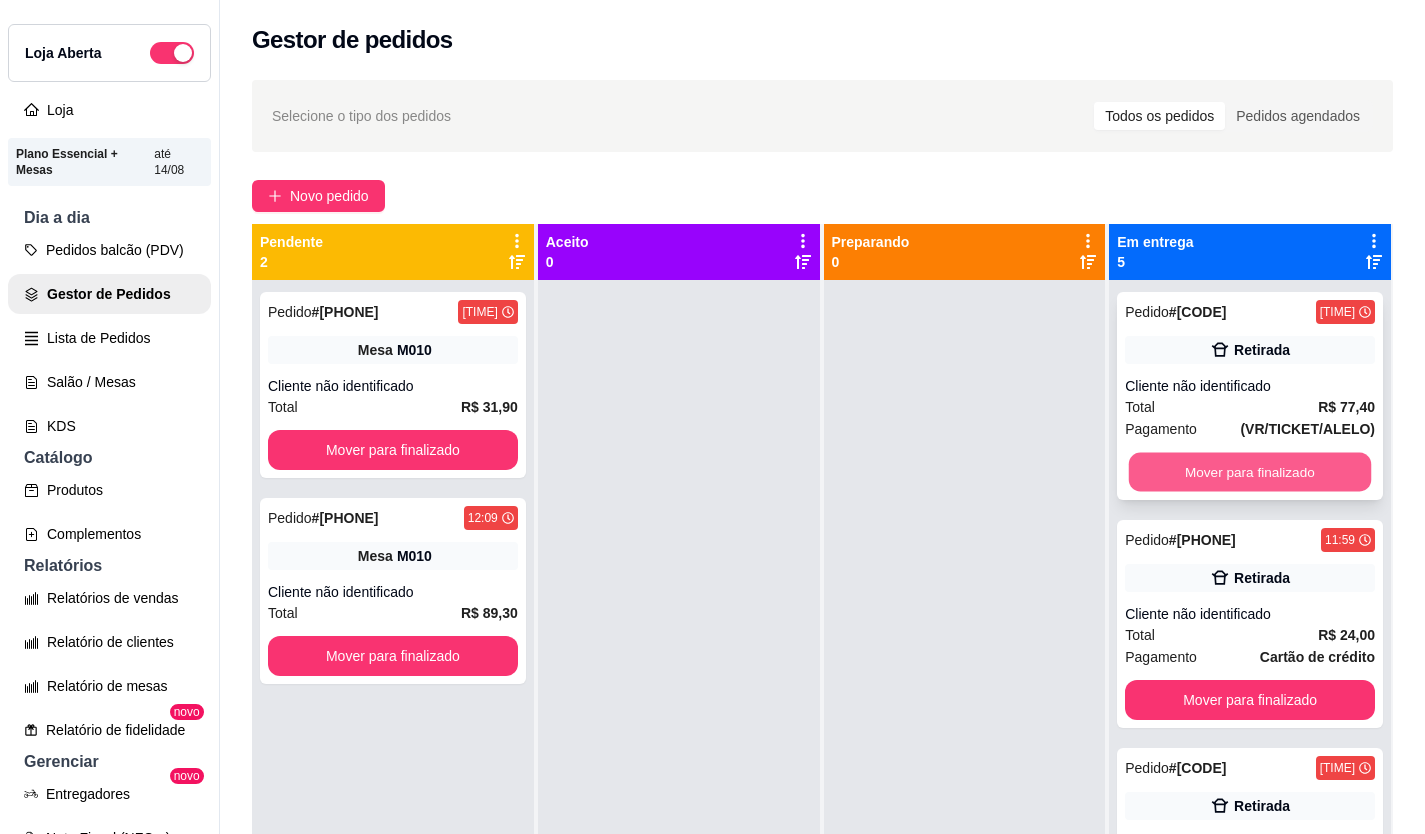 click on "Mover para finalizado" at bounding box center [1250, 472] 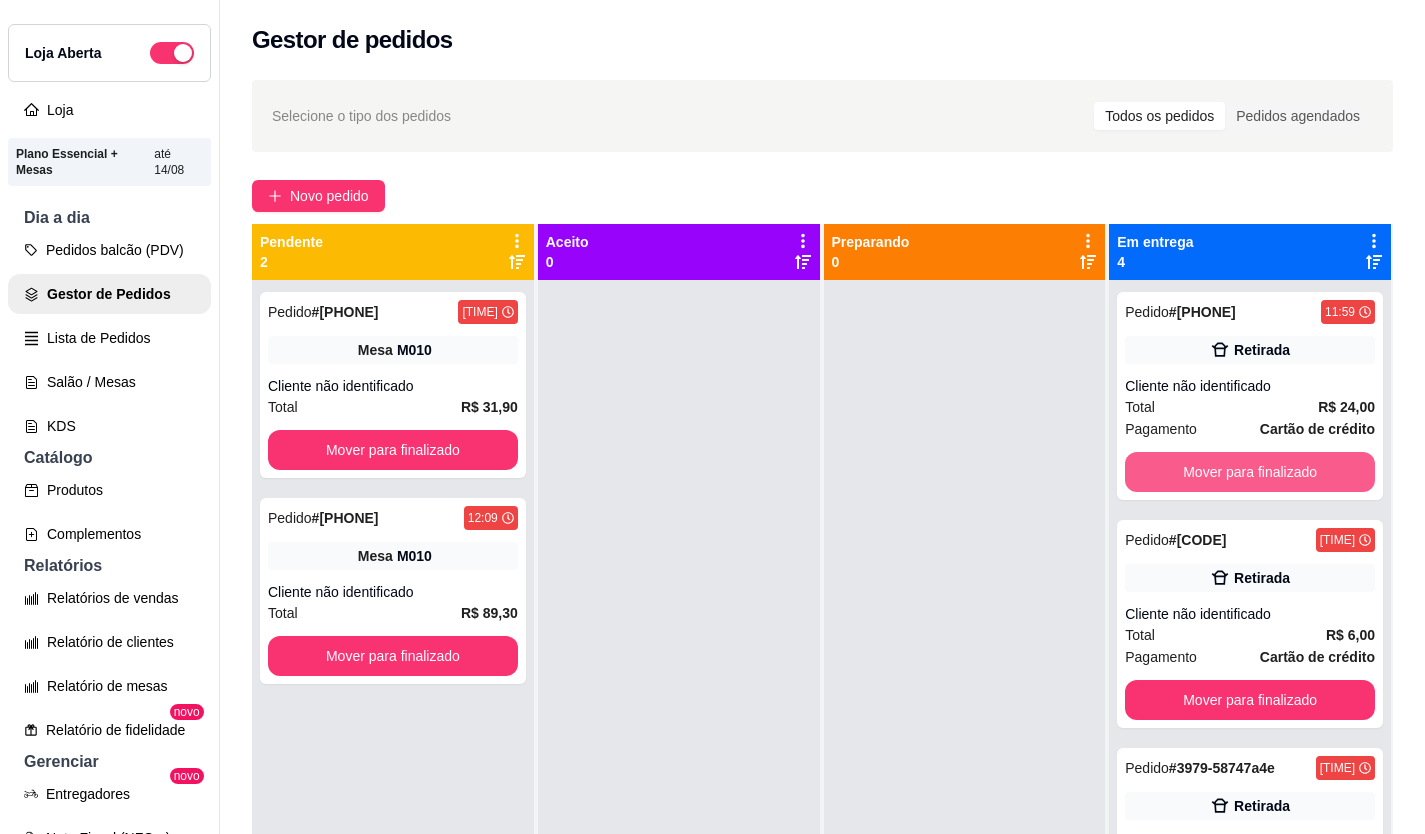 click on "Mover para finalizado" at bounding box center [1250, 472] 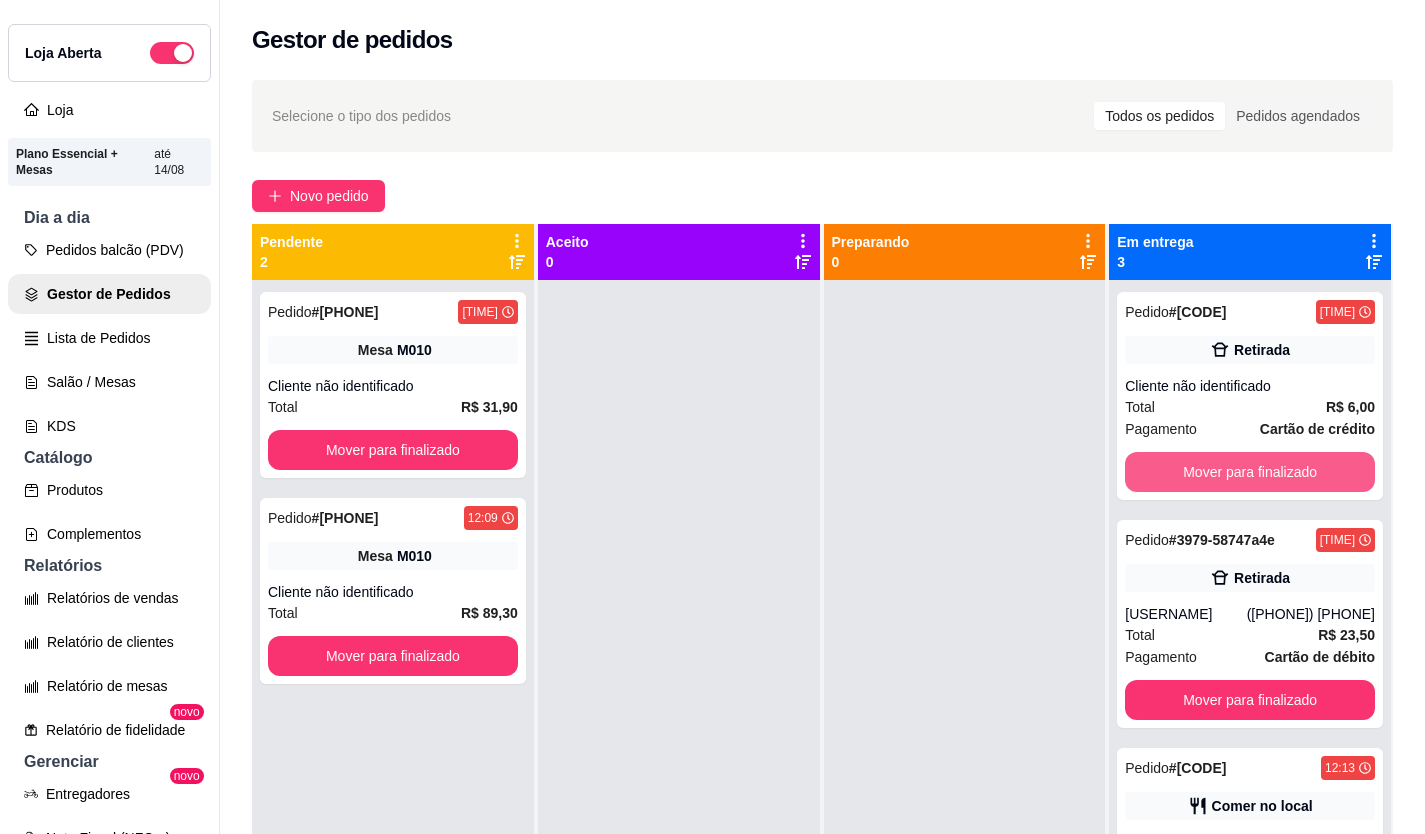 click on "Mover para finalizado" at bounding box center (1250, 472) 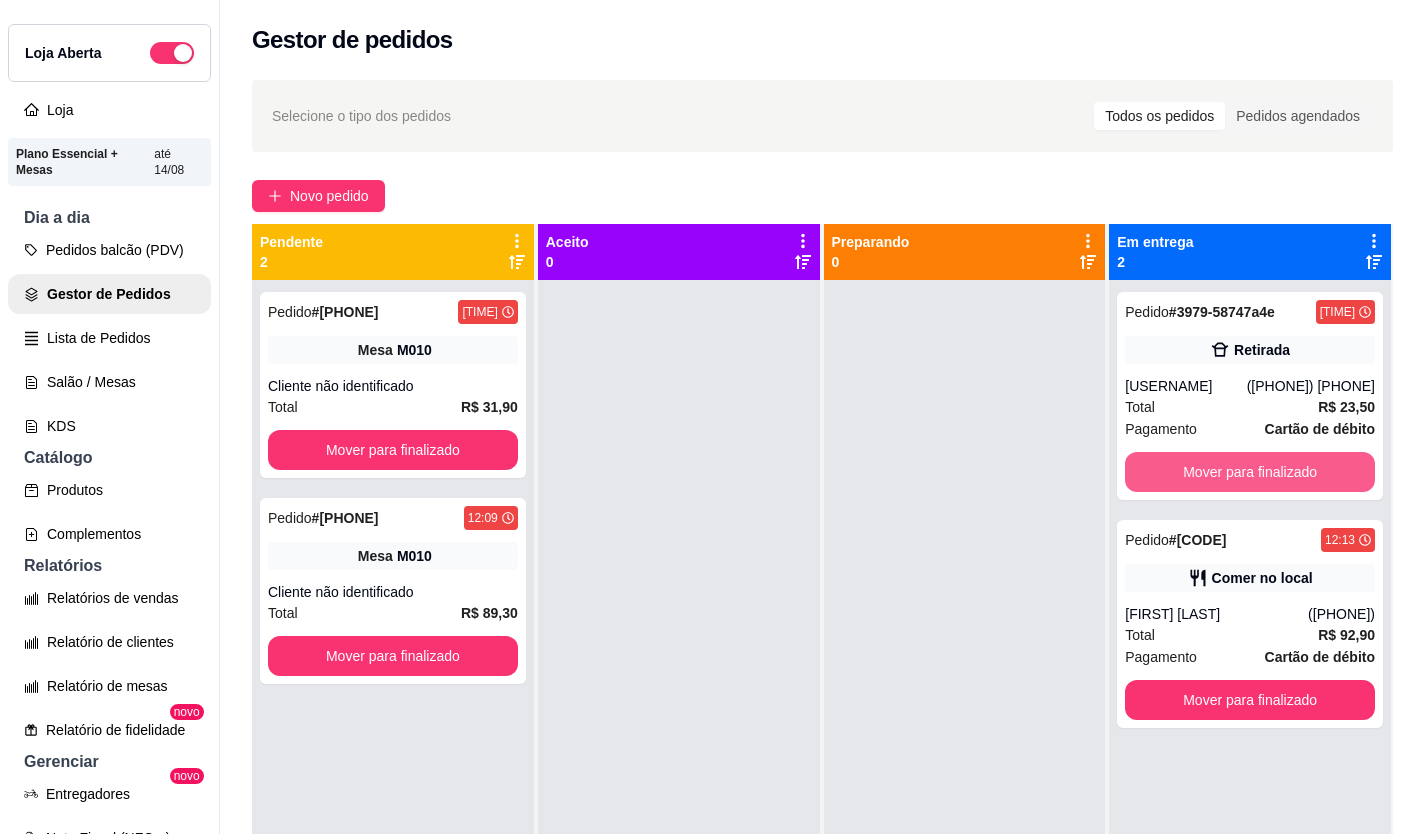 click on "Mover para finalizado" at bounding box center (1250, 472) 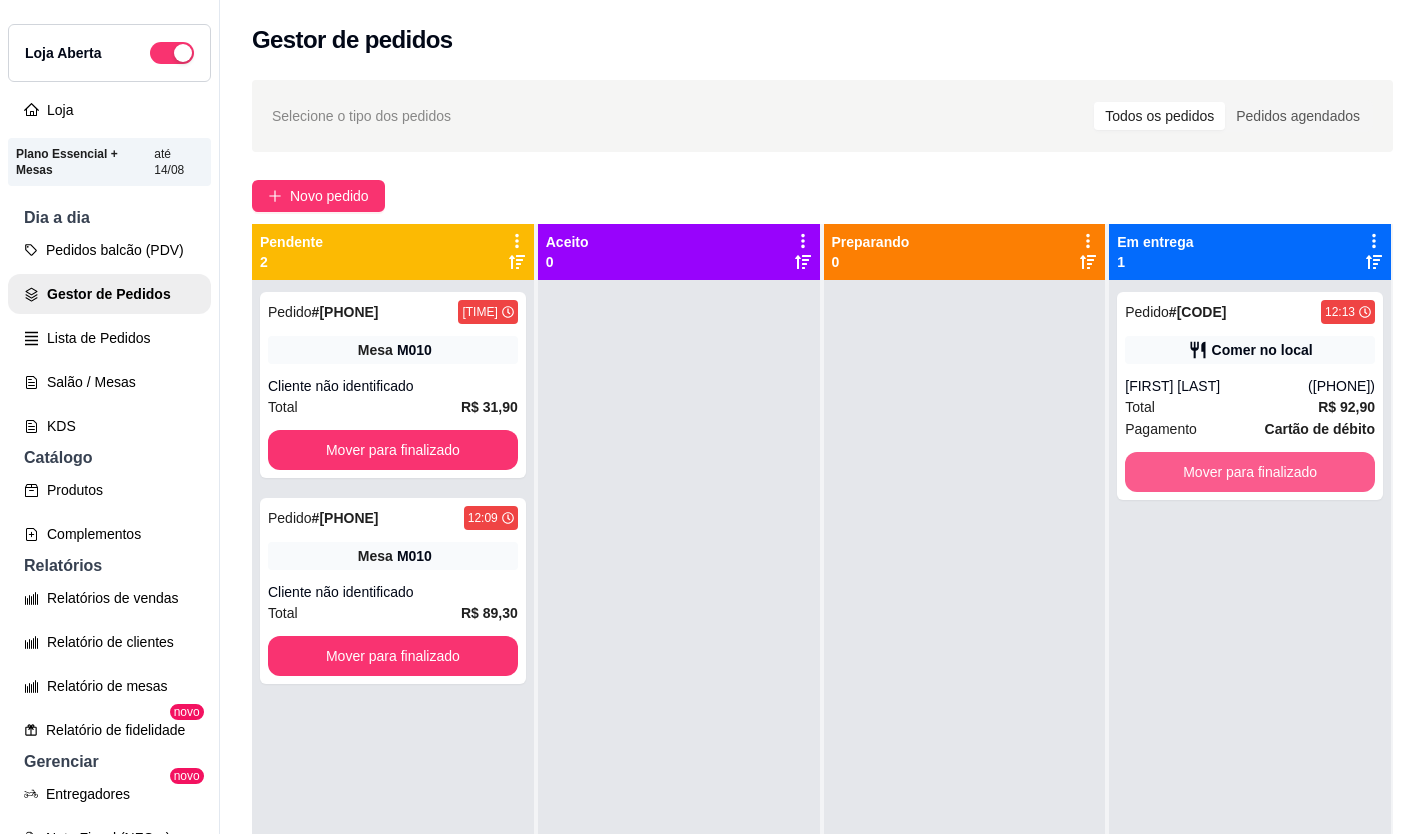 click on "Mover para finalizado" at bounding box center [1250, 472] 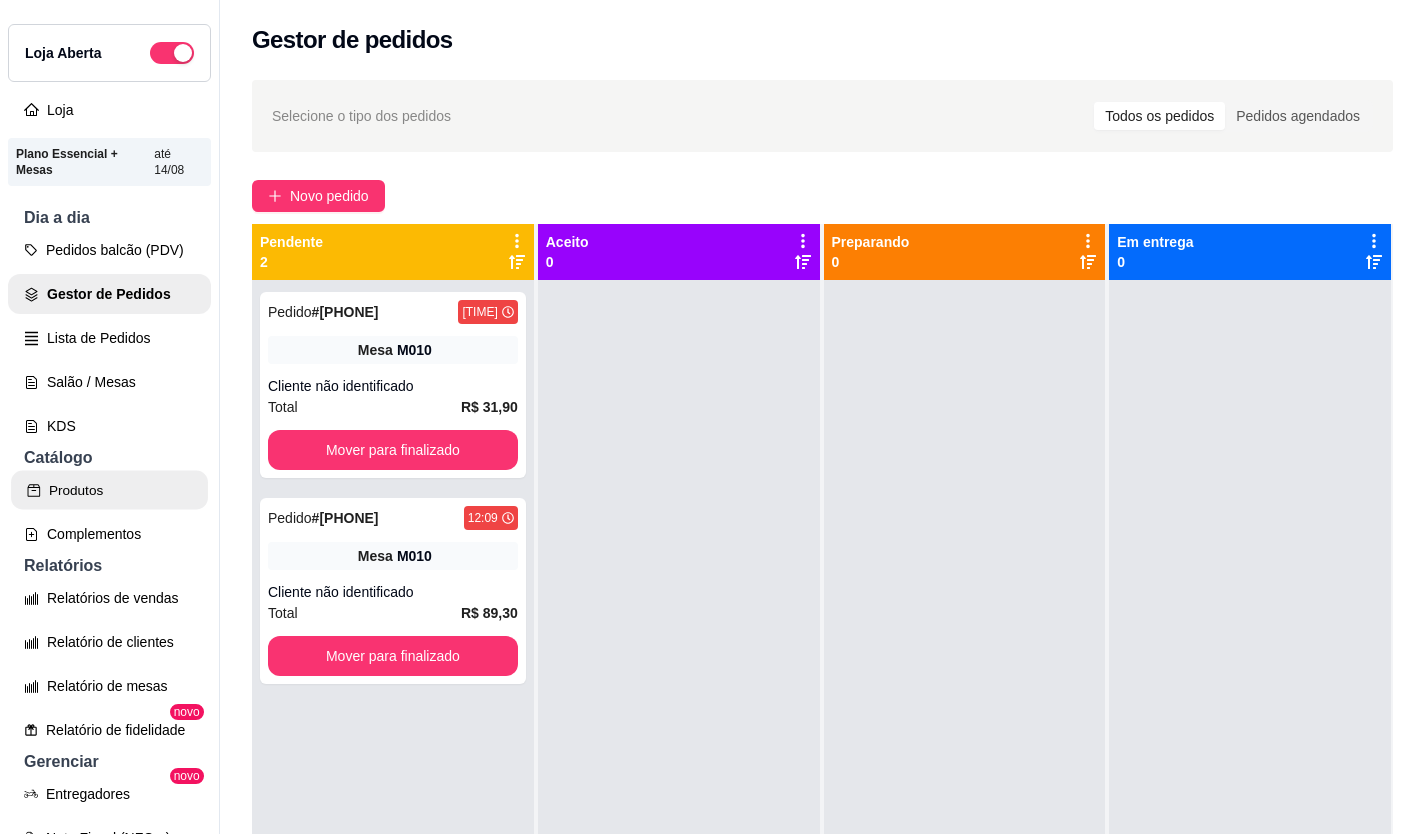 click on "Produtos" at bounding box center [109, 490] 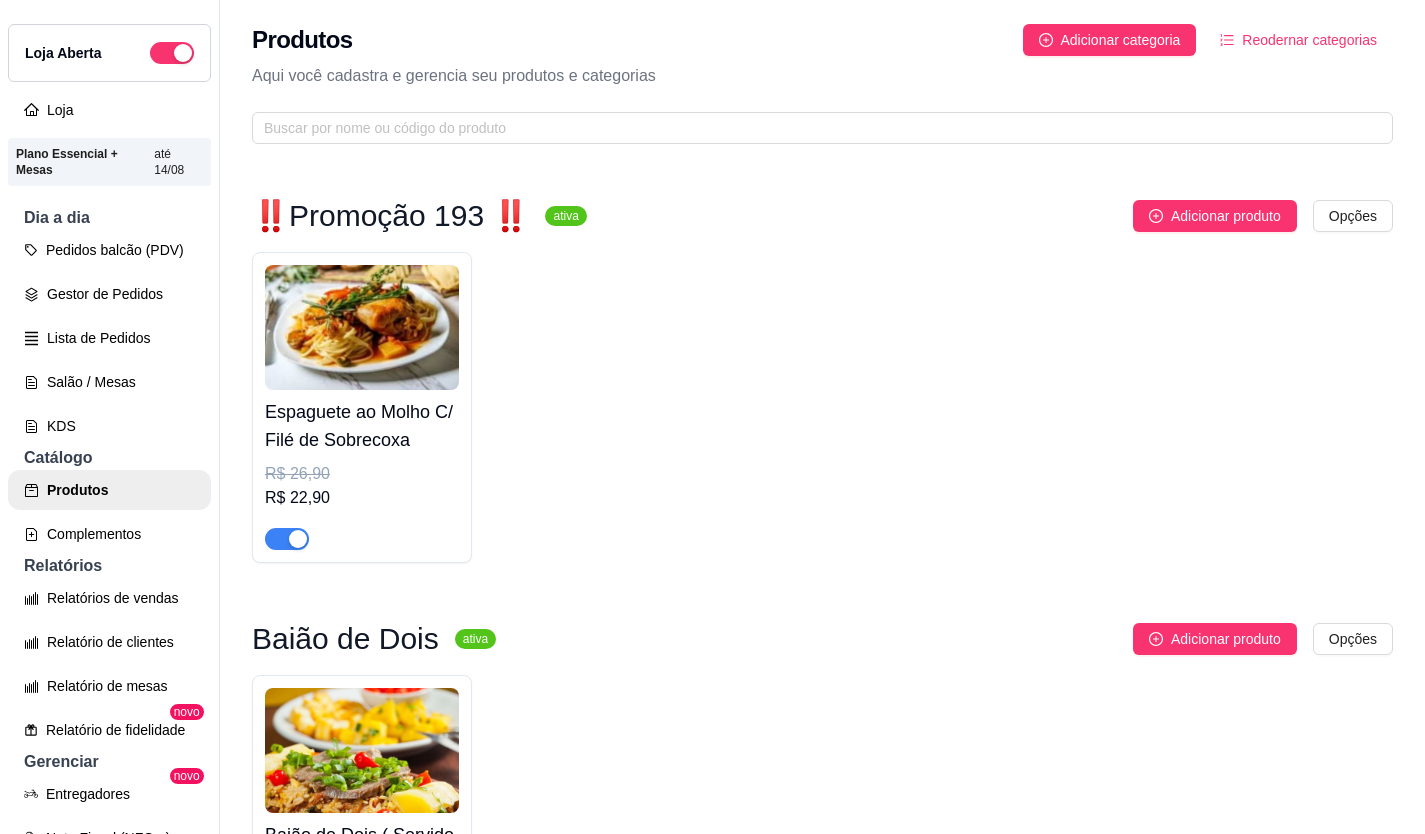 drag, startPoint x: 710, startPoint y: 436, endPoint x: 695, endPoint y: 429, distance: 16.552946 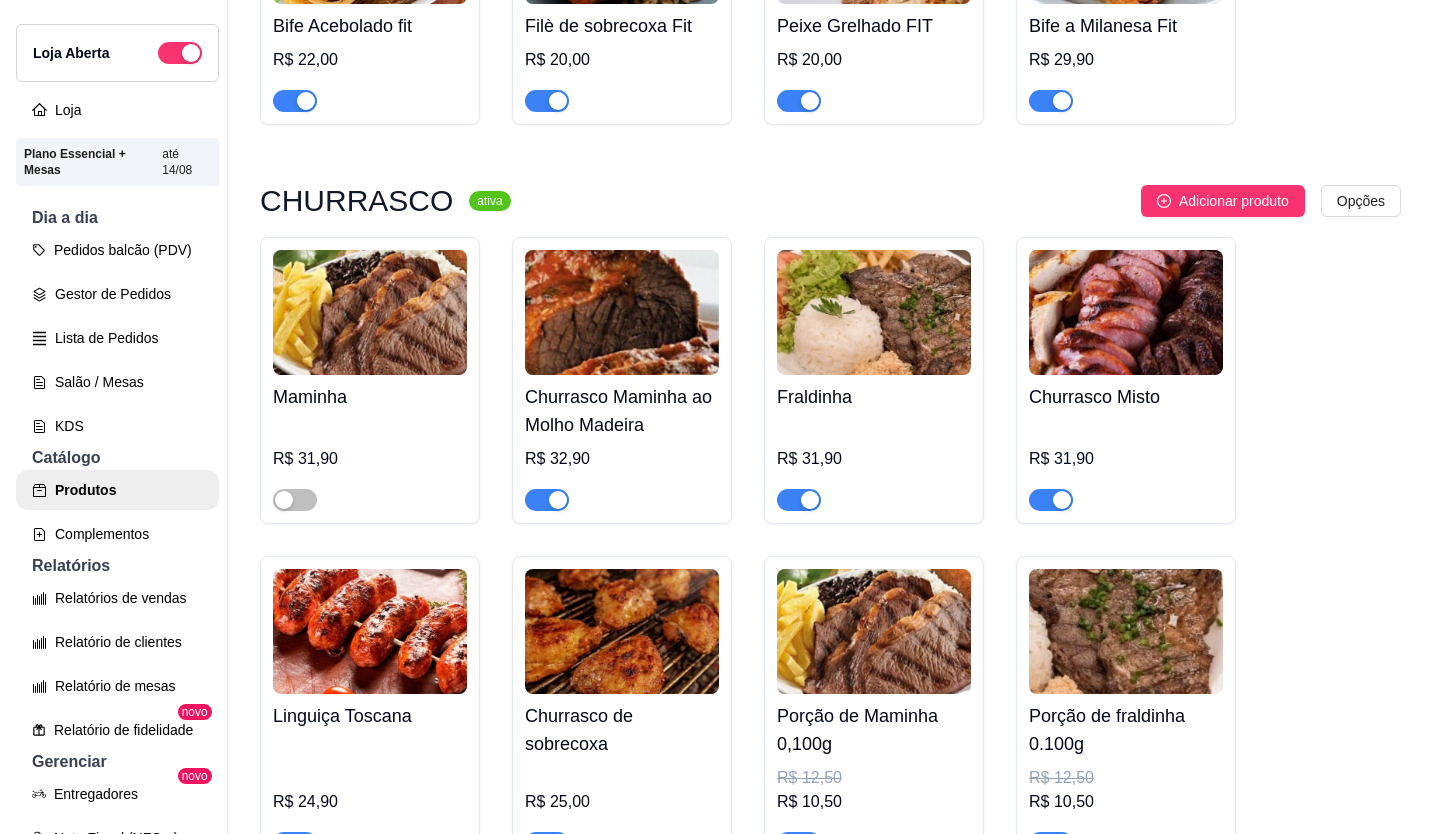 scroll, scrollTop: 4400, scrollLeft: 0, axis: vertical 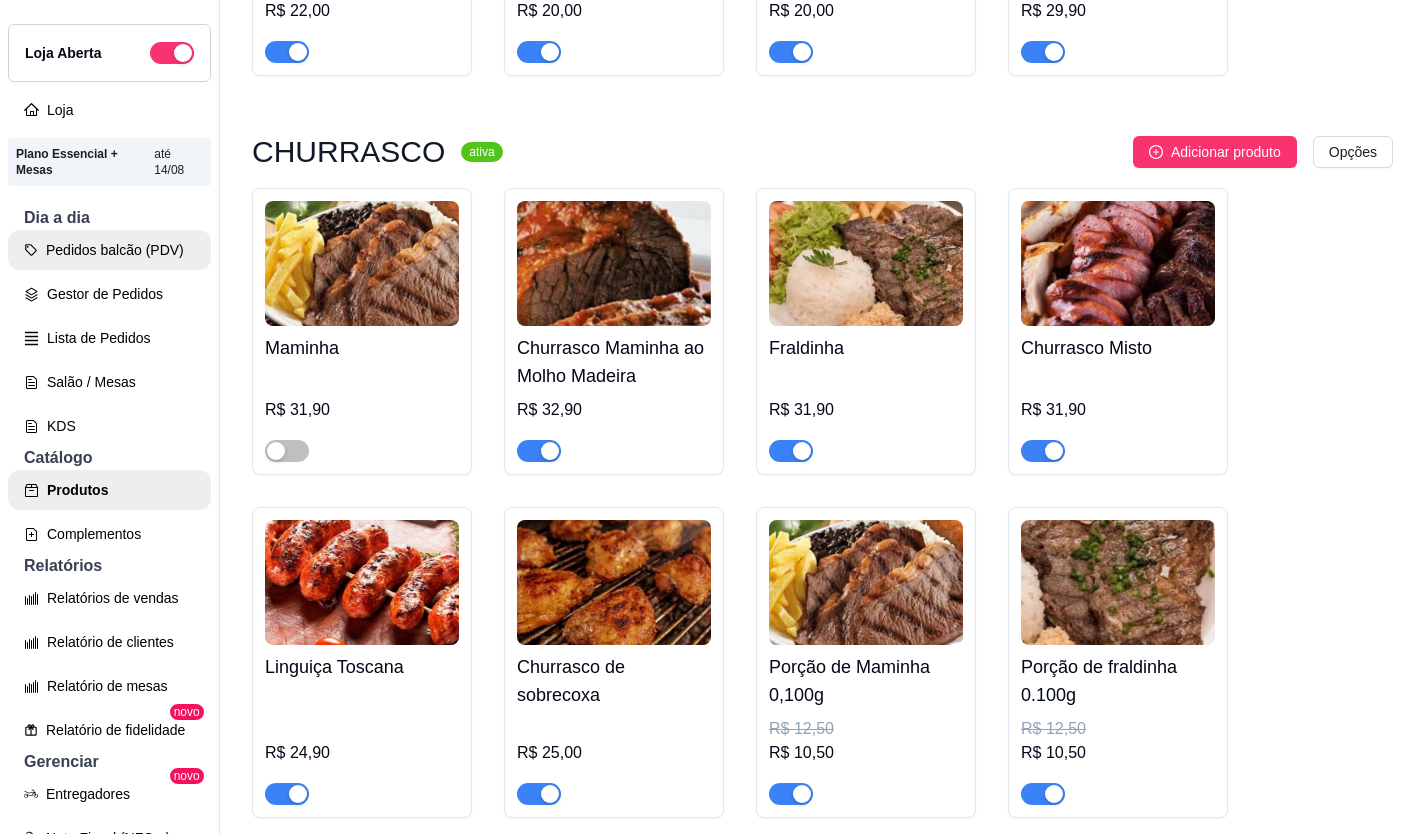 click on "Pedidos balcão (PDV)" at bounding box center [109, 250] 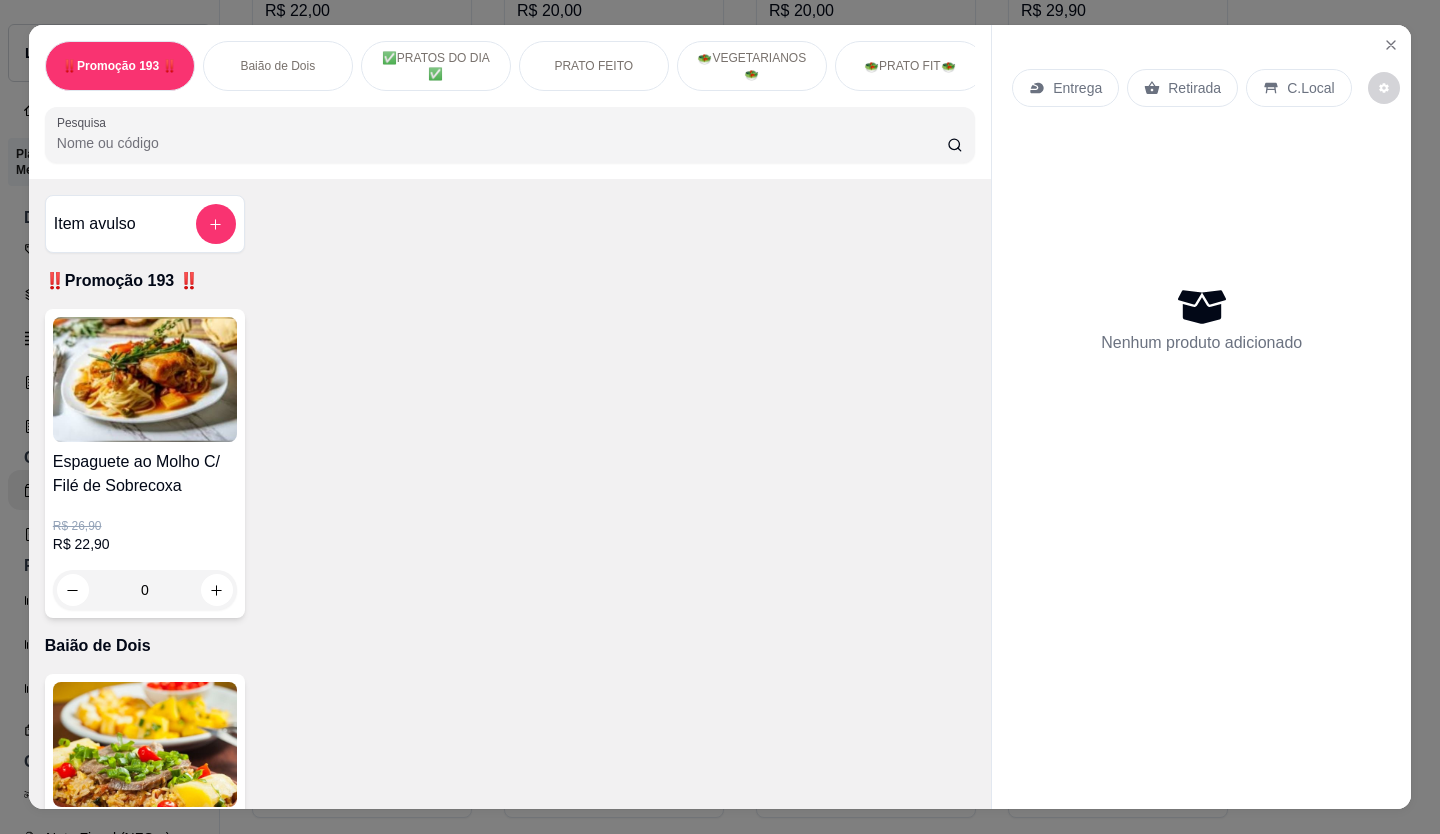 click on "Retirada" at bounding box center (1194, 88) 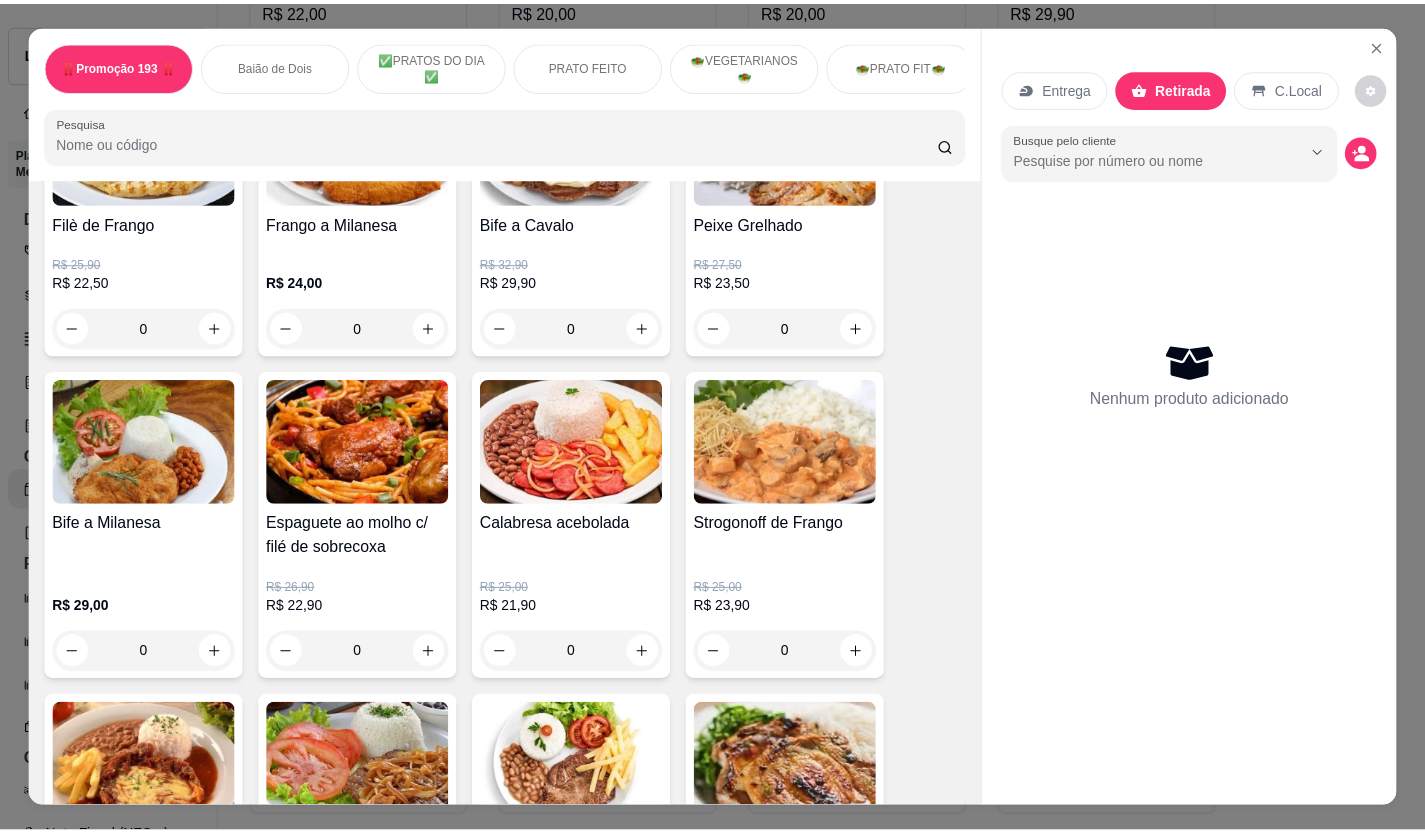 scroll, scrollTop: 1600, scrollLeft: 0, axis: vertical 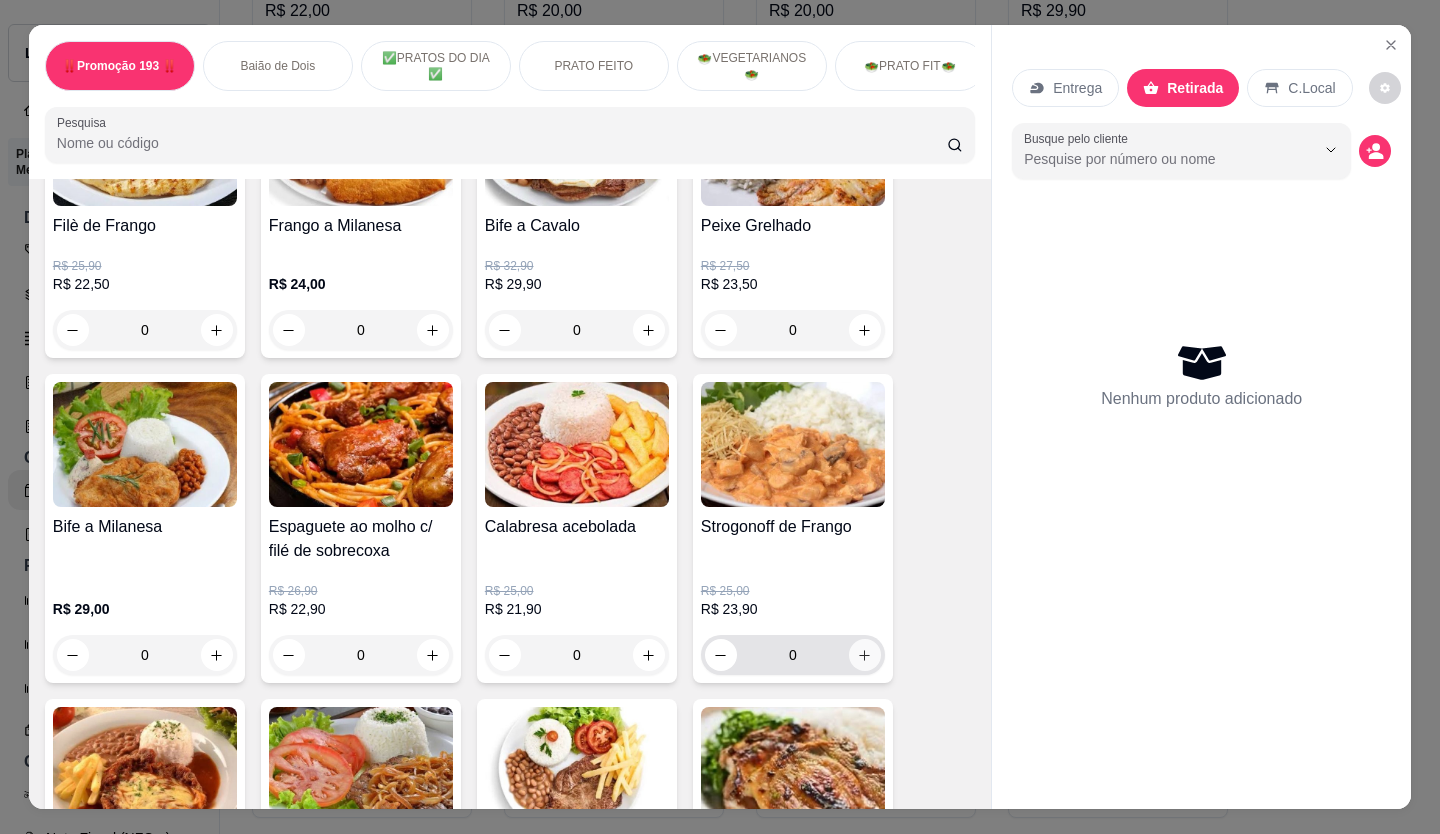 click 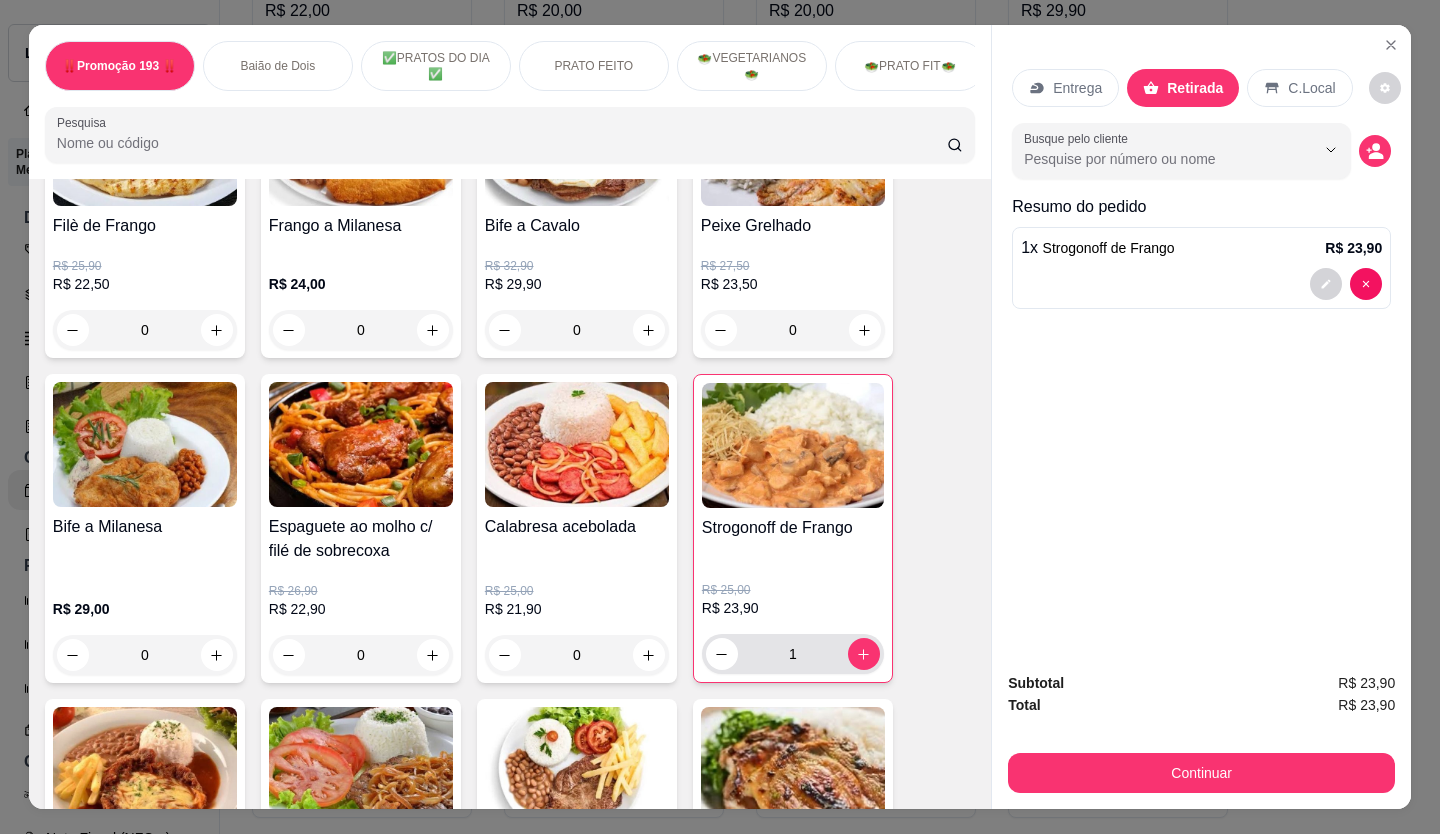 click on "1" at bounding box center [793, 654] 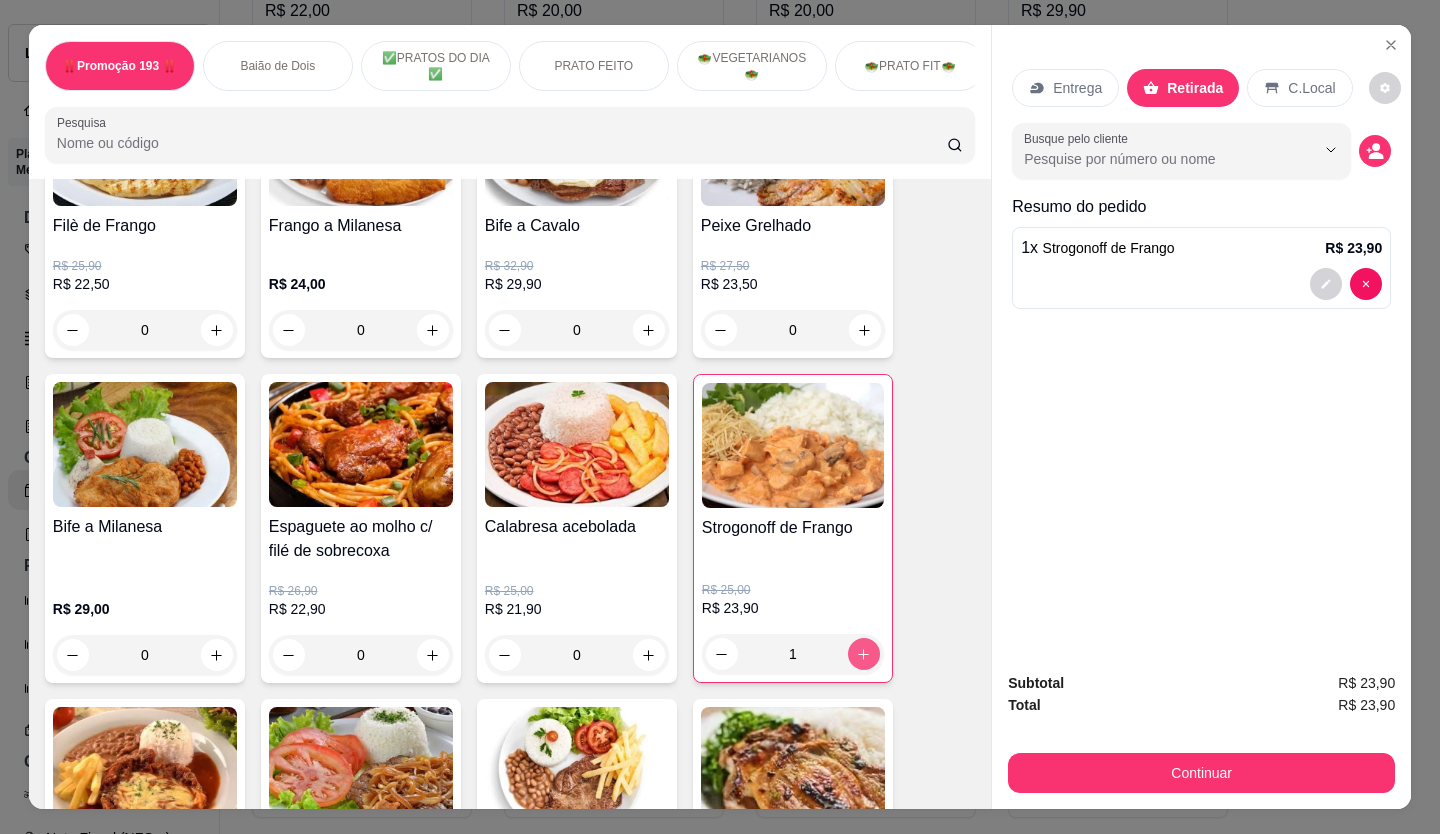 click at bounding box center (864, 654) 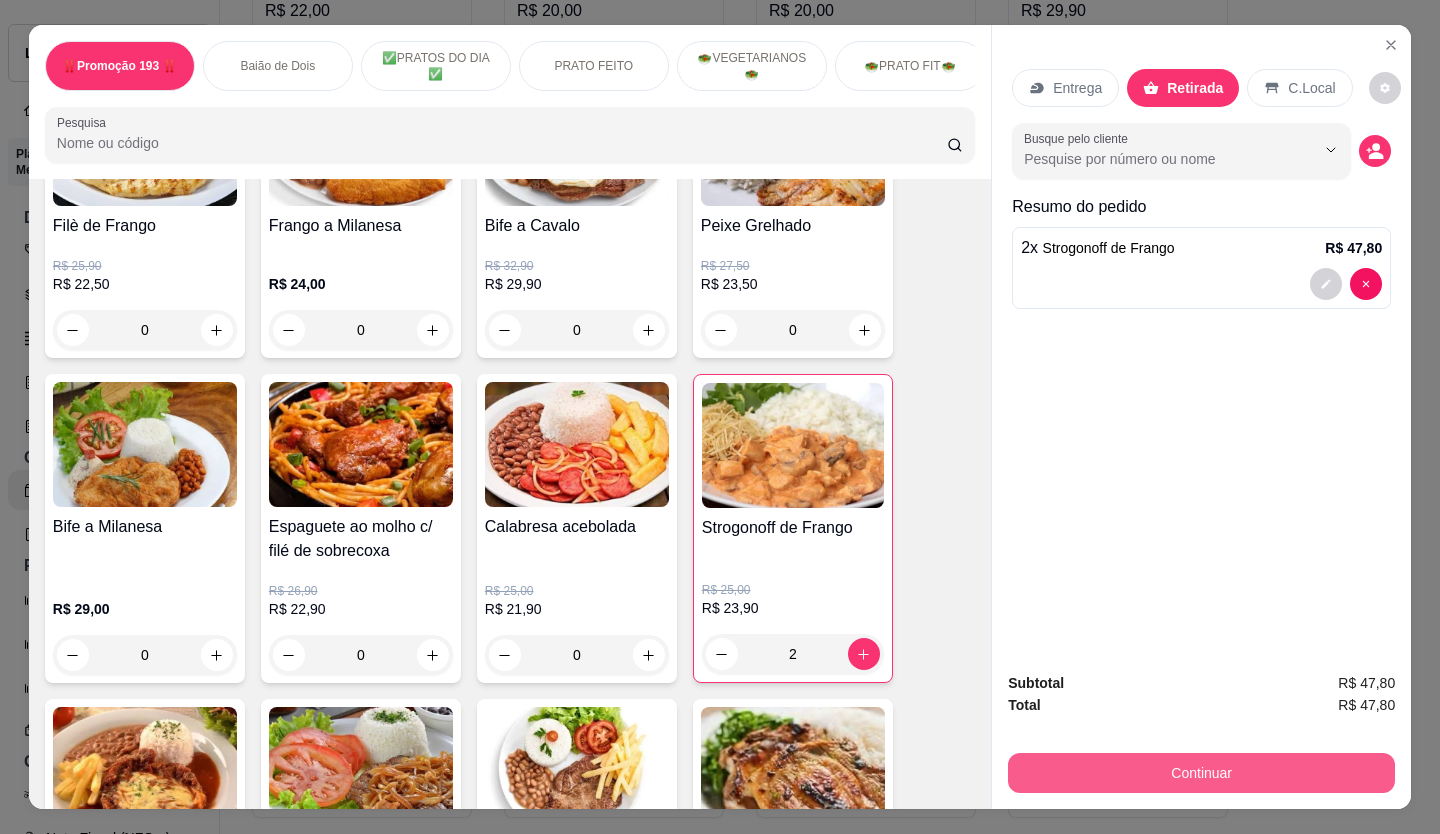 click on "Continuar" at bounding box center [1201, 773] 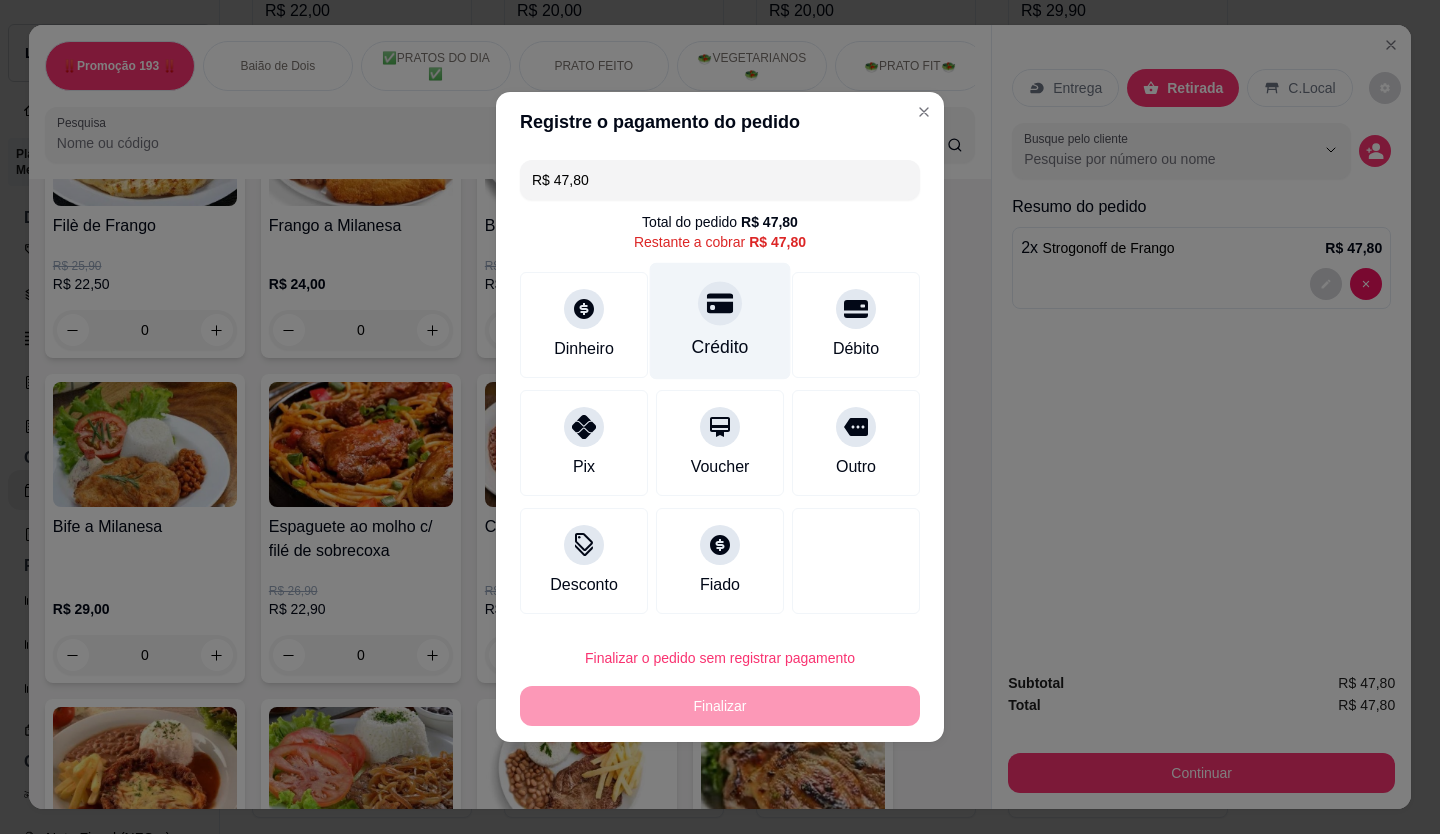 click 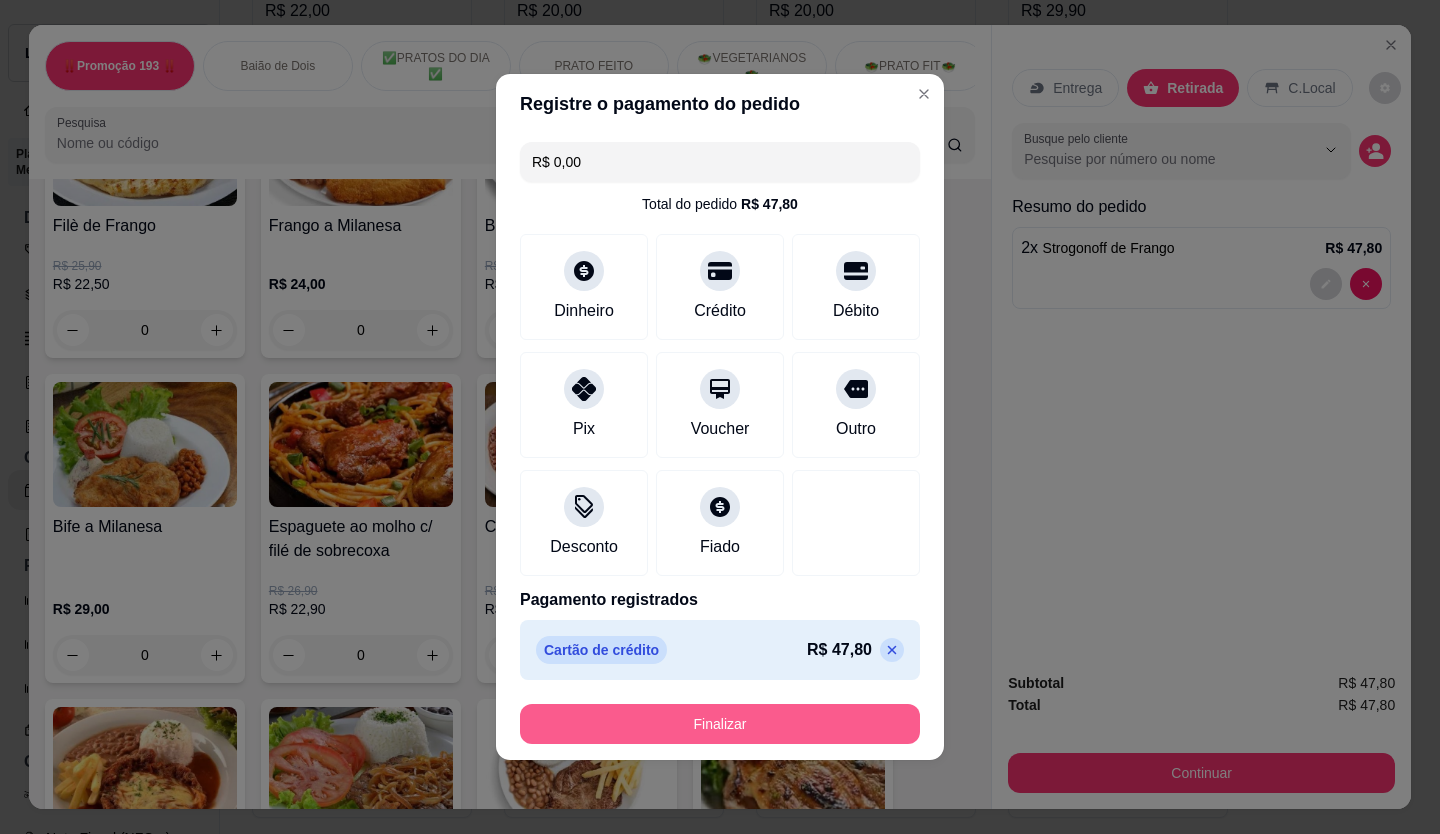 click on "Finalizar" at bounding box center (720, 724) 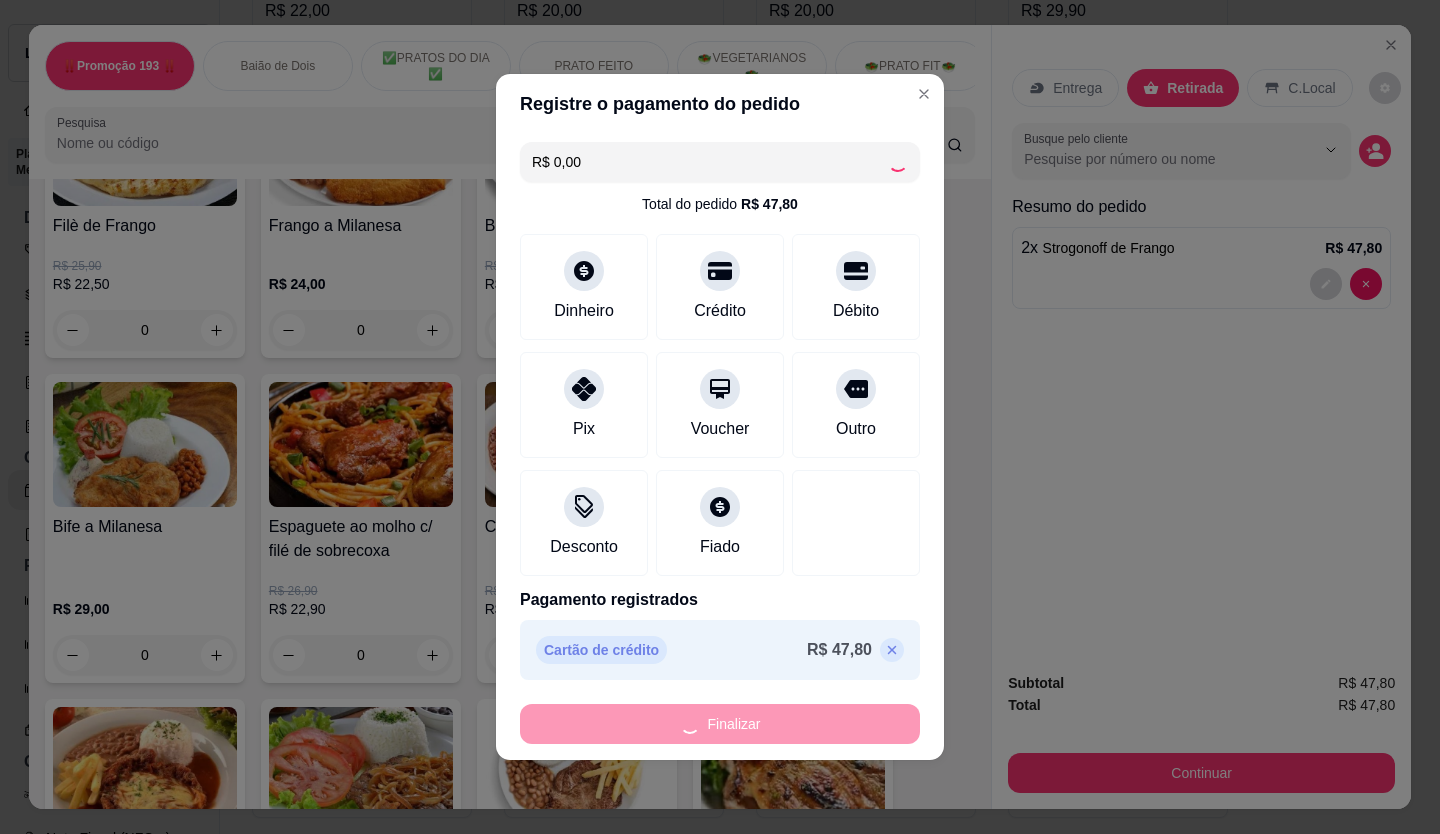 type on "0" 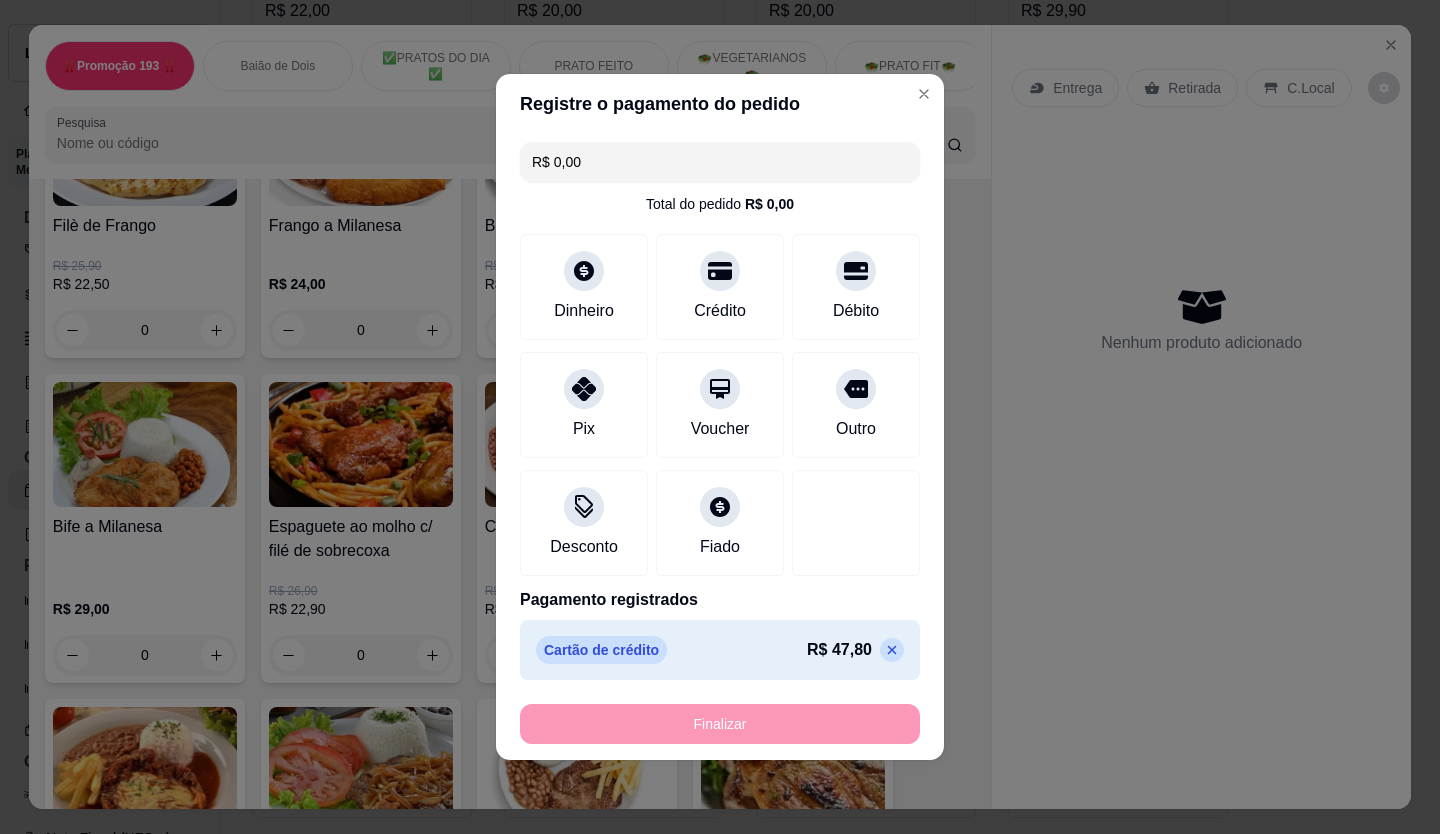 type on "-R$ 47,80" 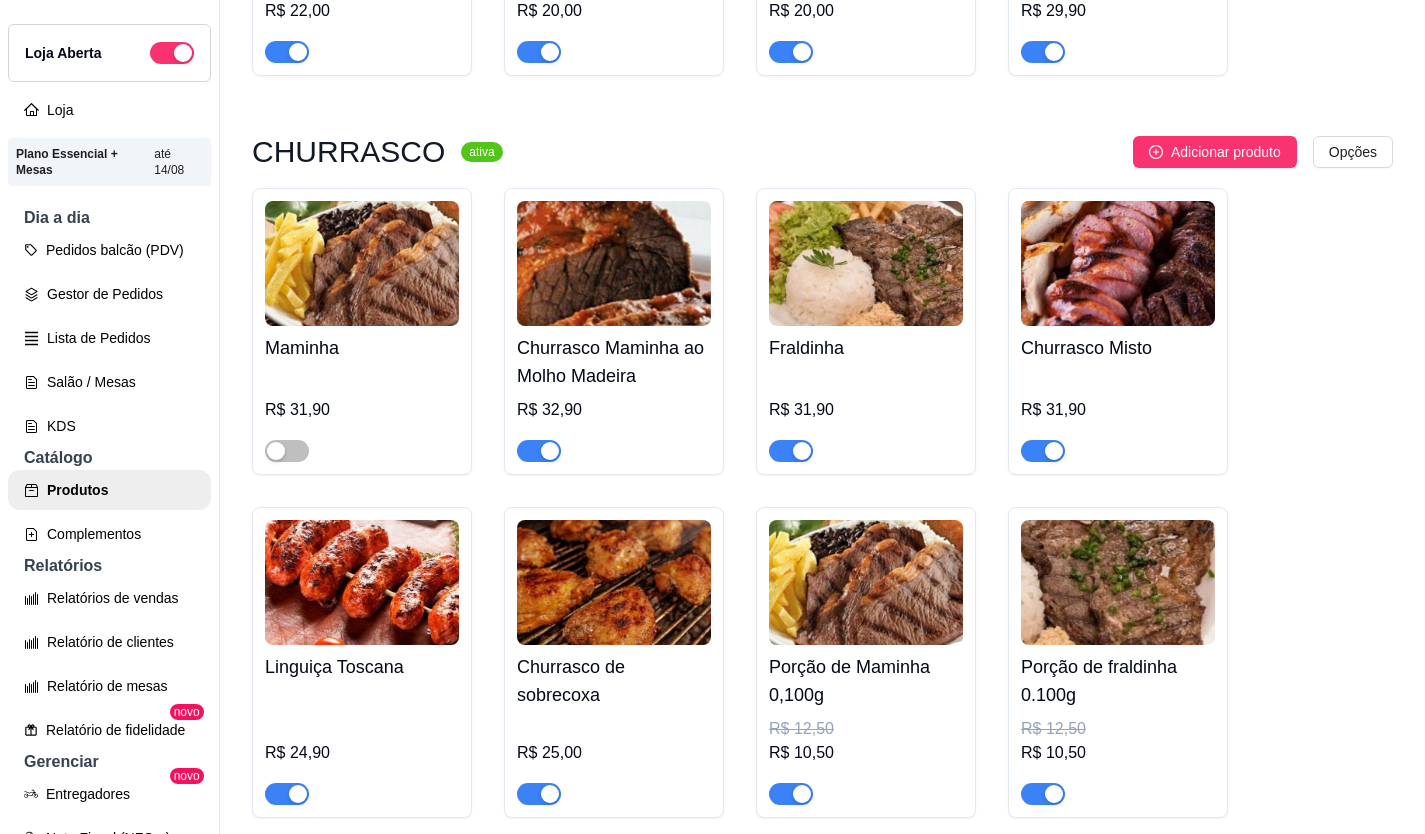 click at bounding box center [802, 451] 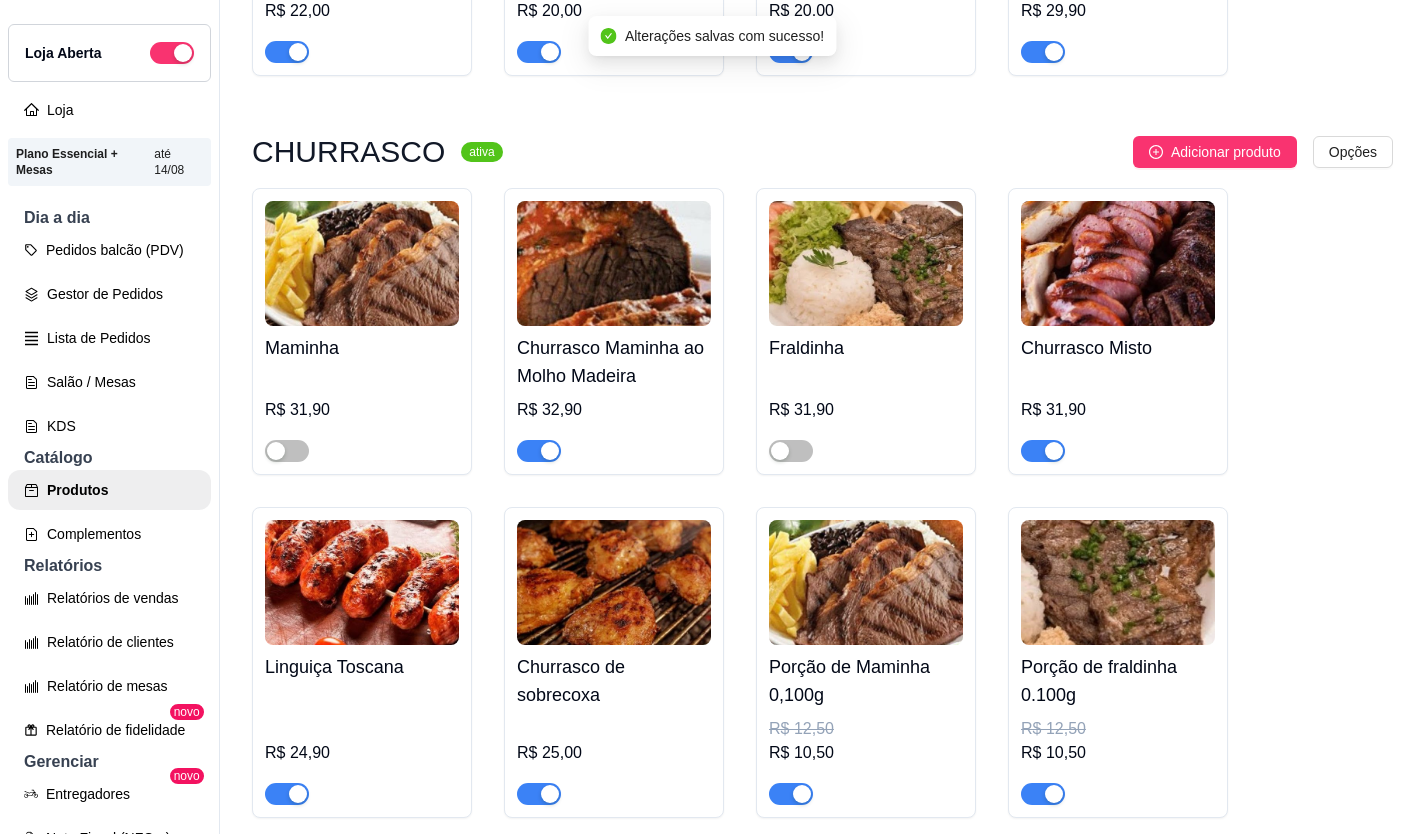 click at bounding box center (1054, 451) 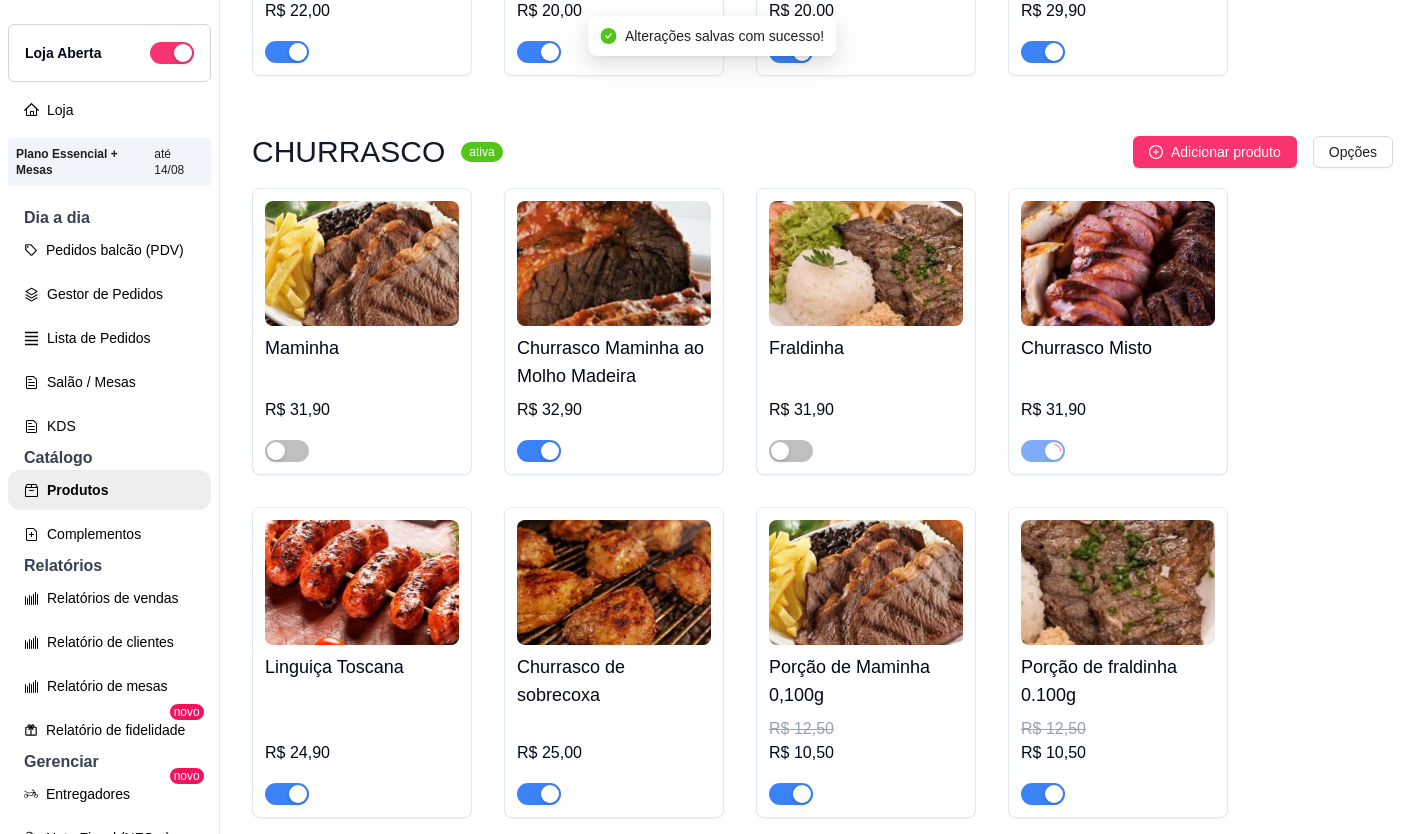 click at bounding box center (539, 451) 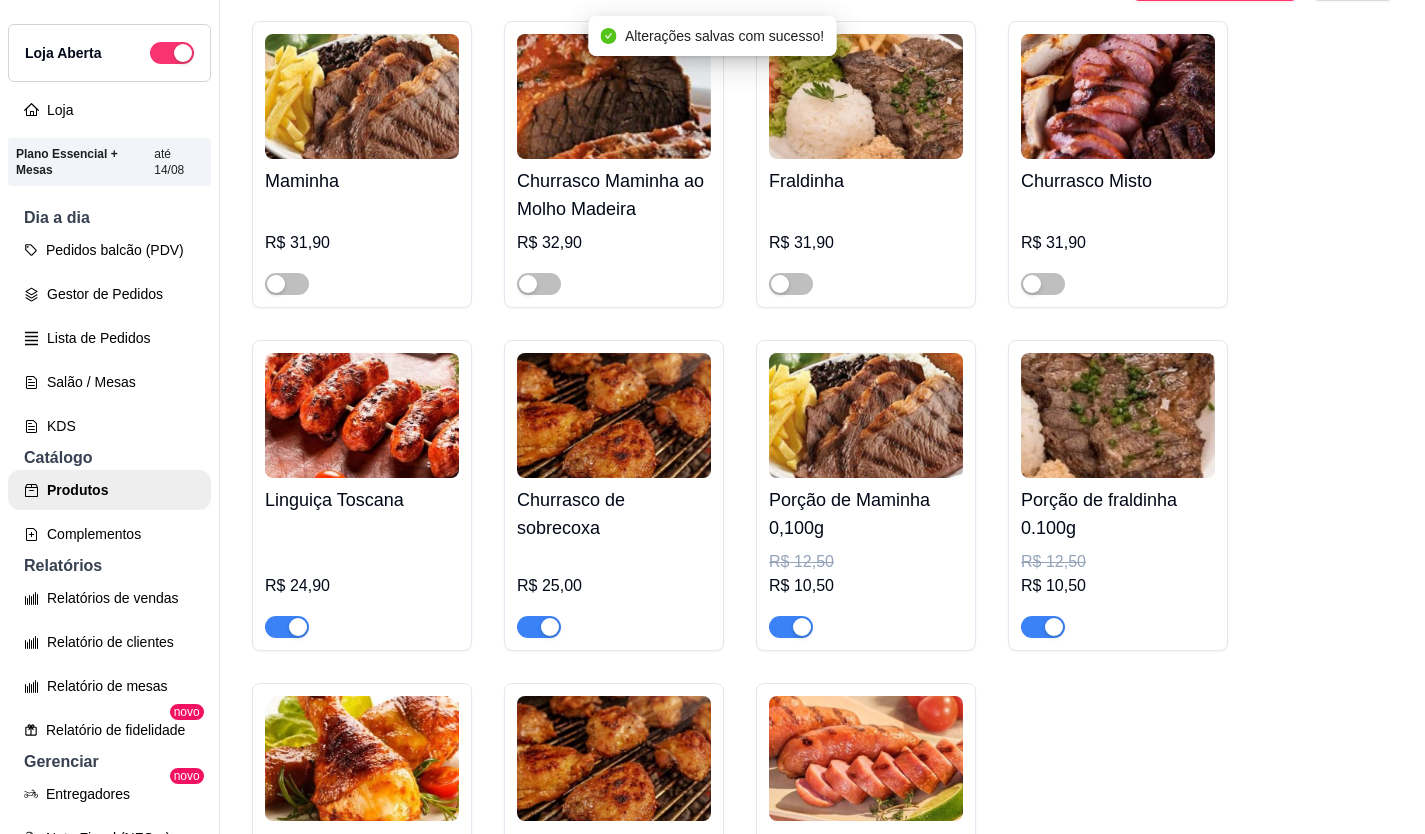 scroll, scrollTop: 4600, scrollLeft: 0, axis: vertical 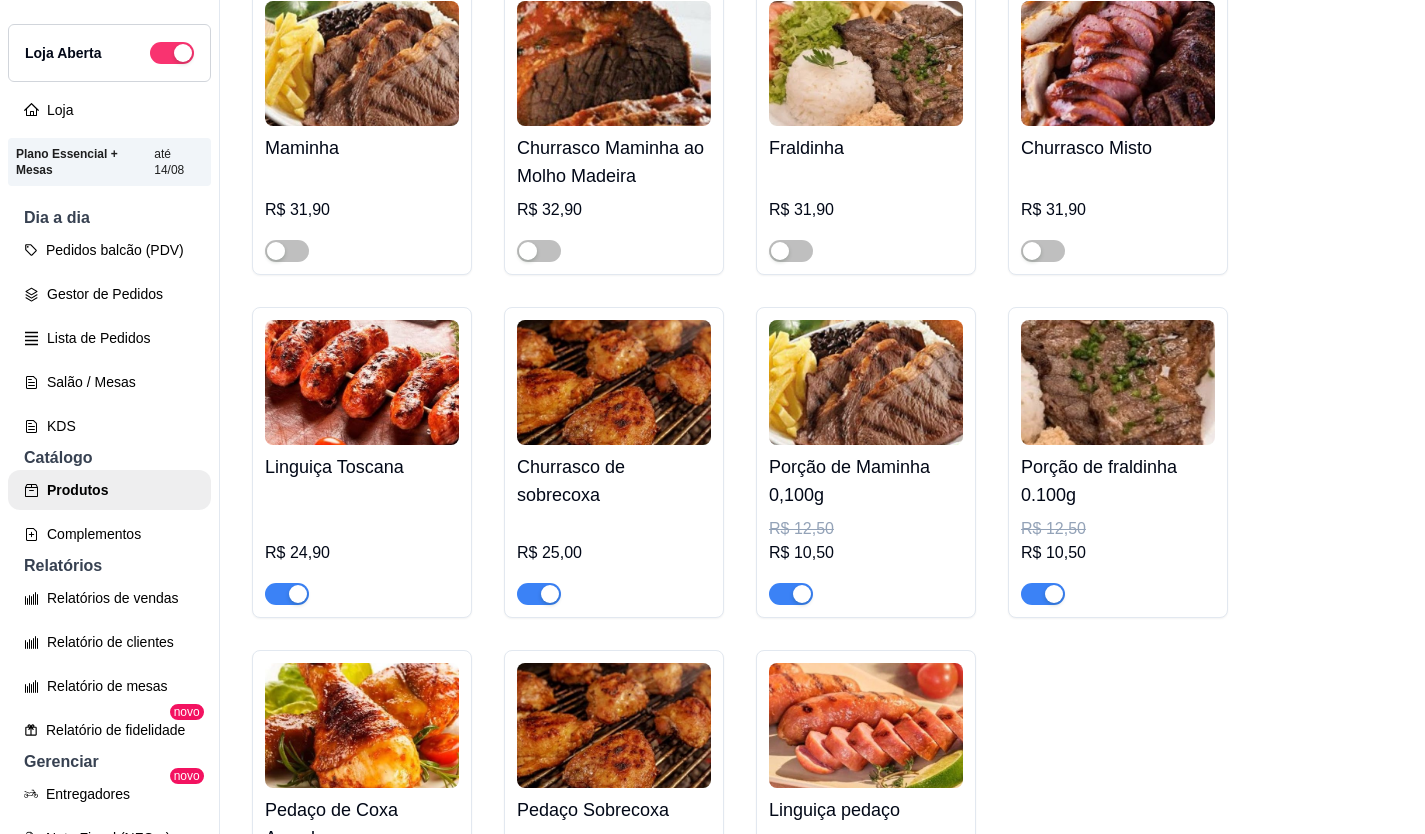 click at bounding box center (791, 594) 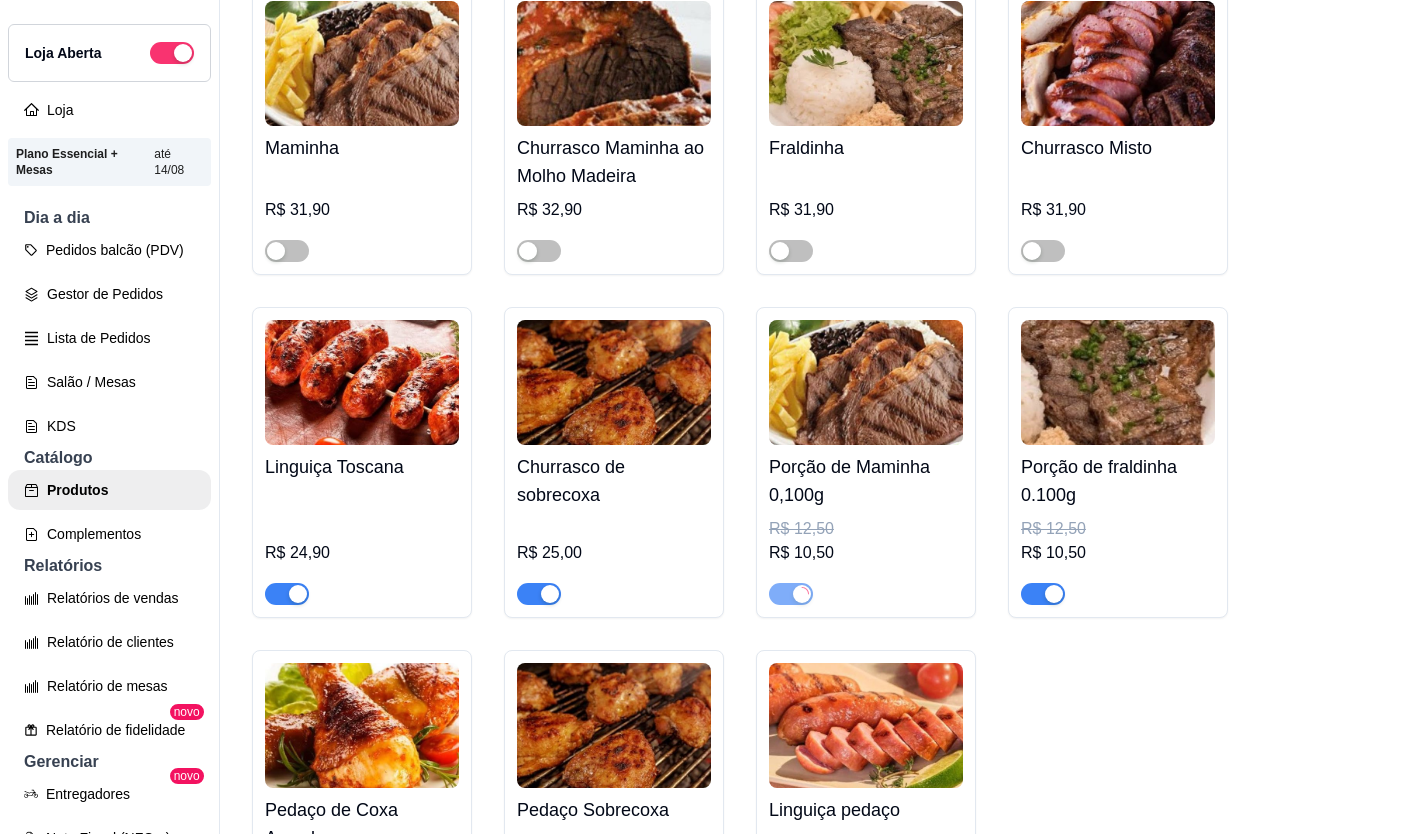 click at bounding box center [1054, 594] 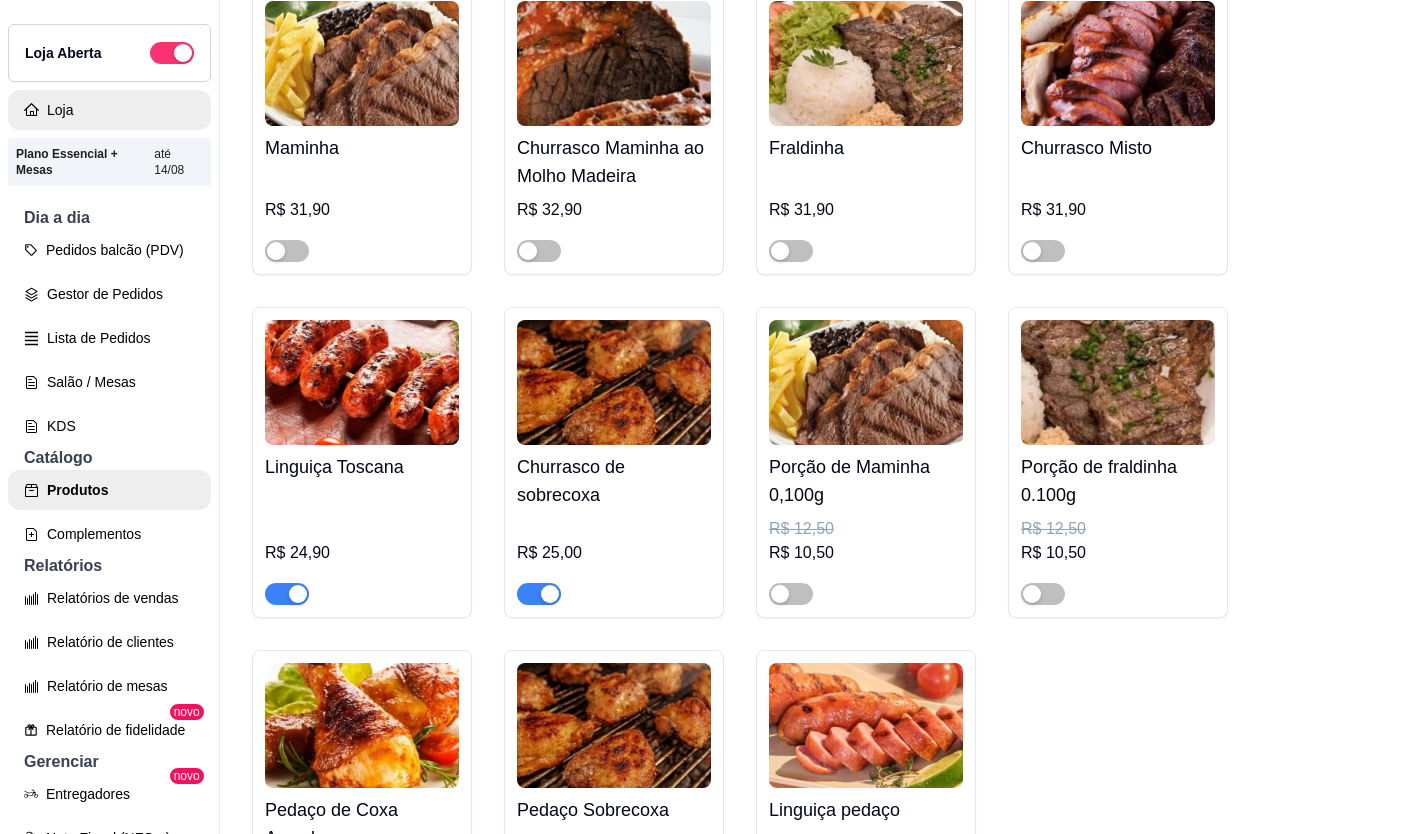 scroll, scrollTop: 0, scrollLeft: 0, axis: both 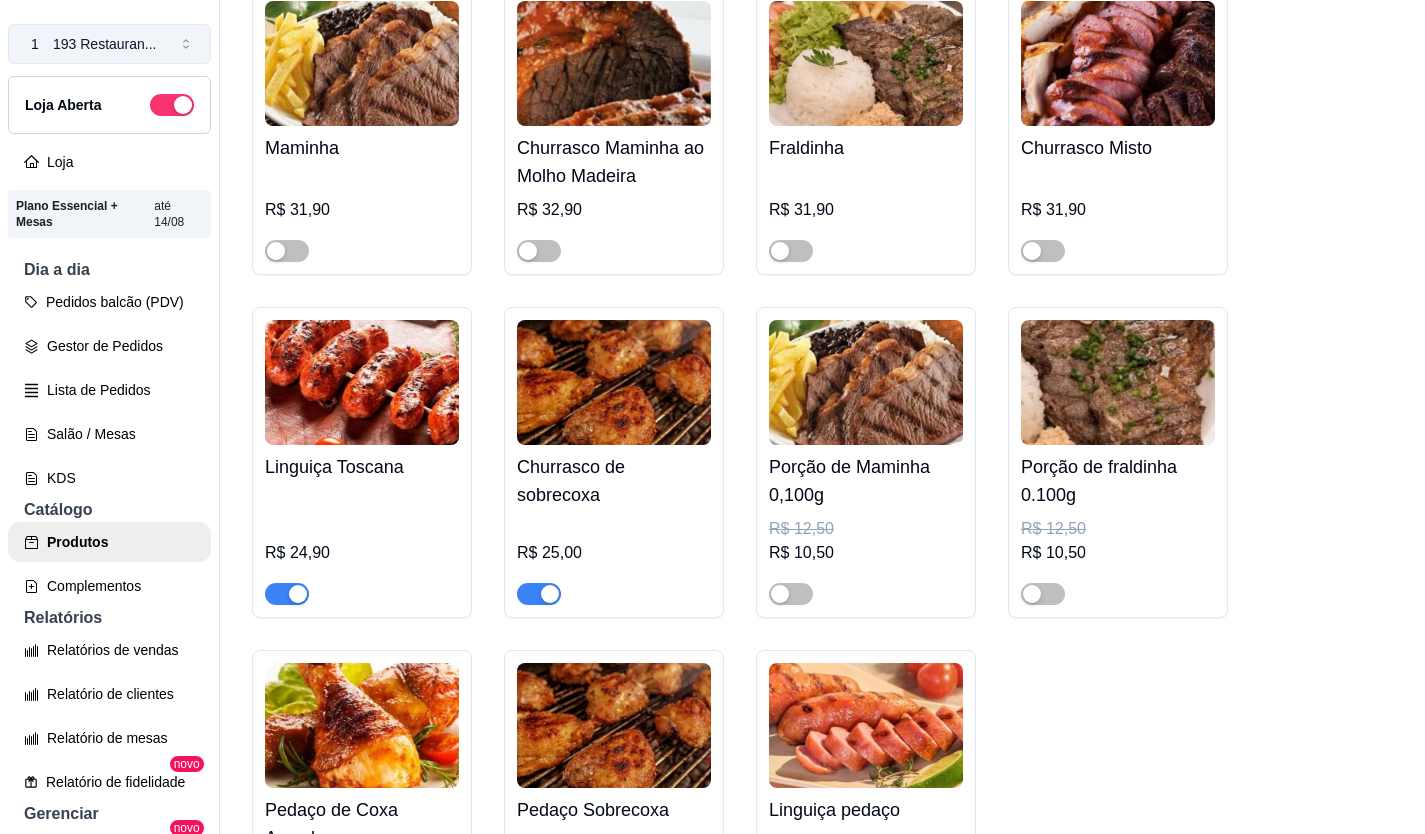 click on "1 193 Restauran ..." at bounding box center [109, 44] 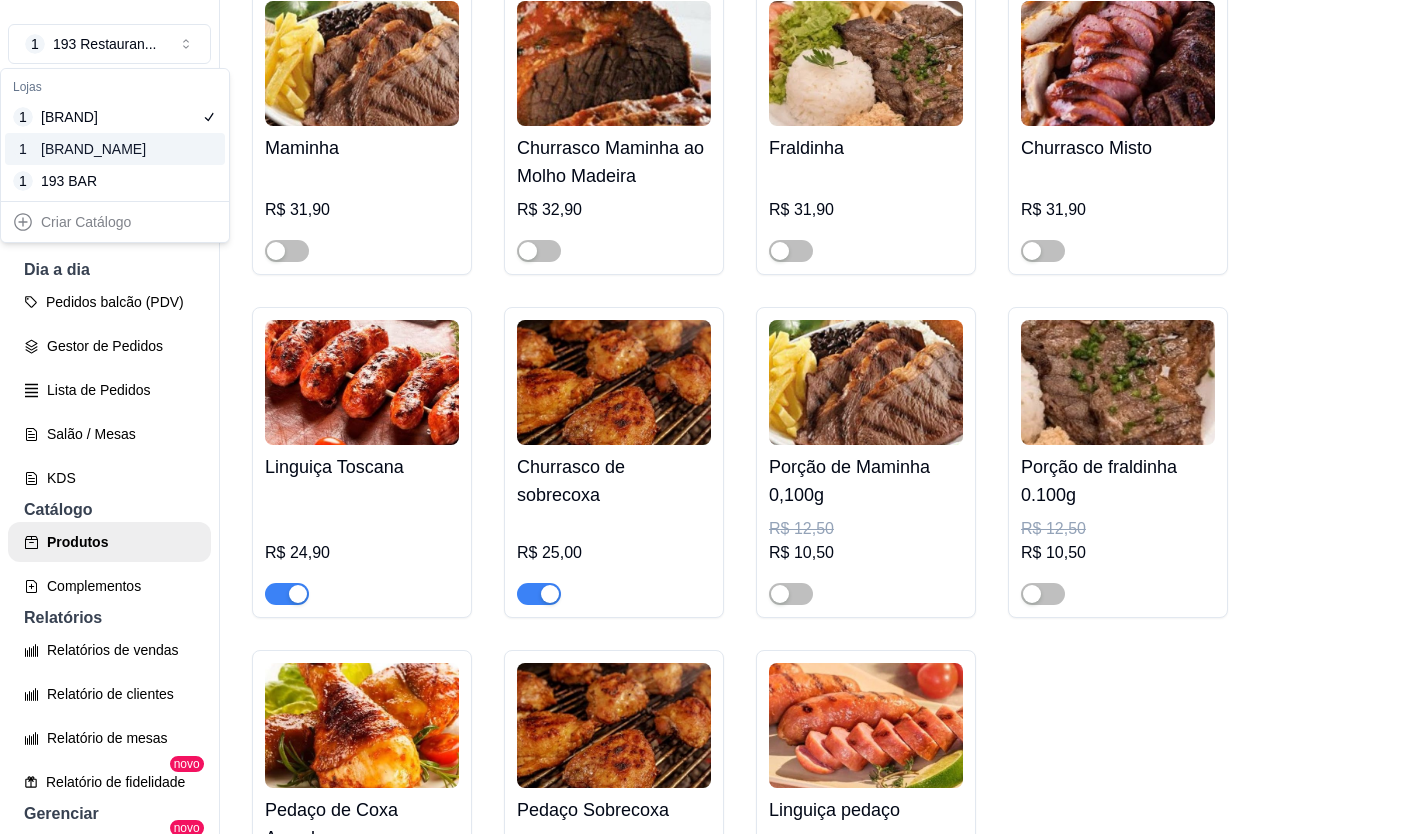click on "[BRAND_NAME]" at bounding box center (86, 149) 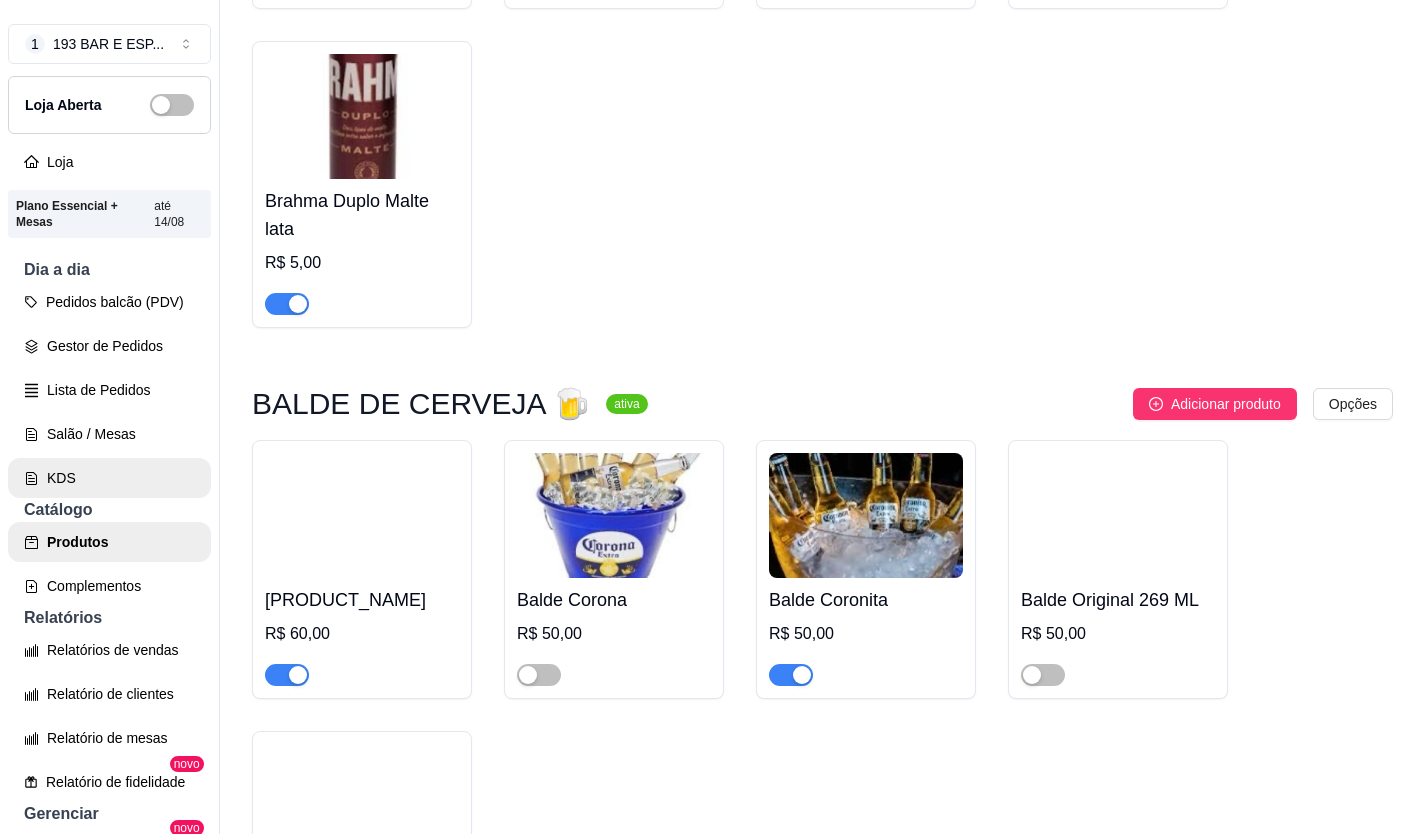 scroll, scrollTop: 5200, scrollLeft: 0, axis: vertical 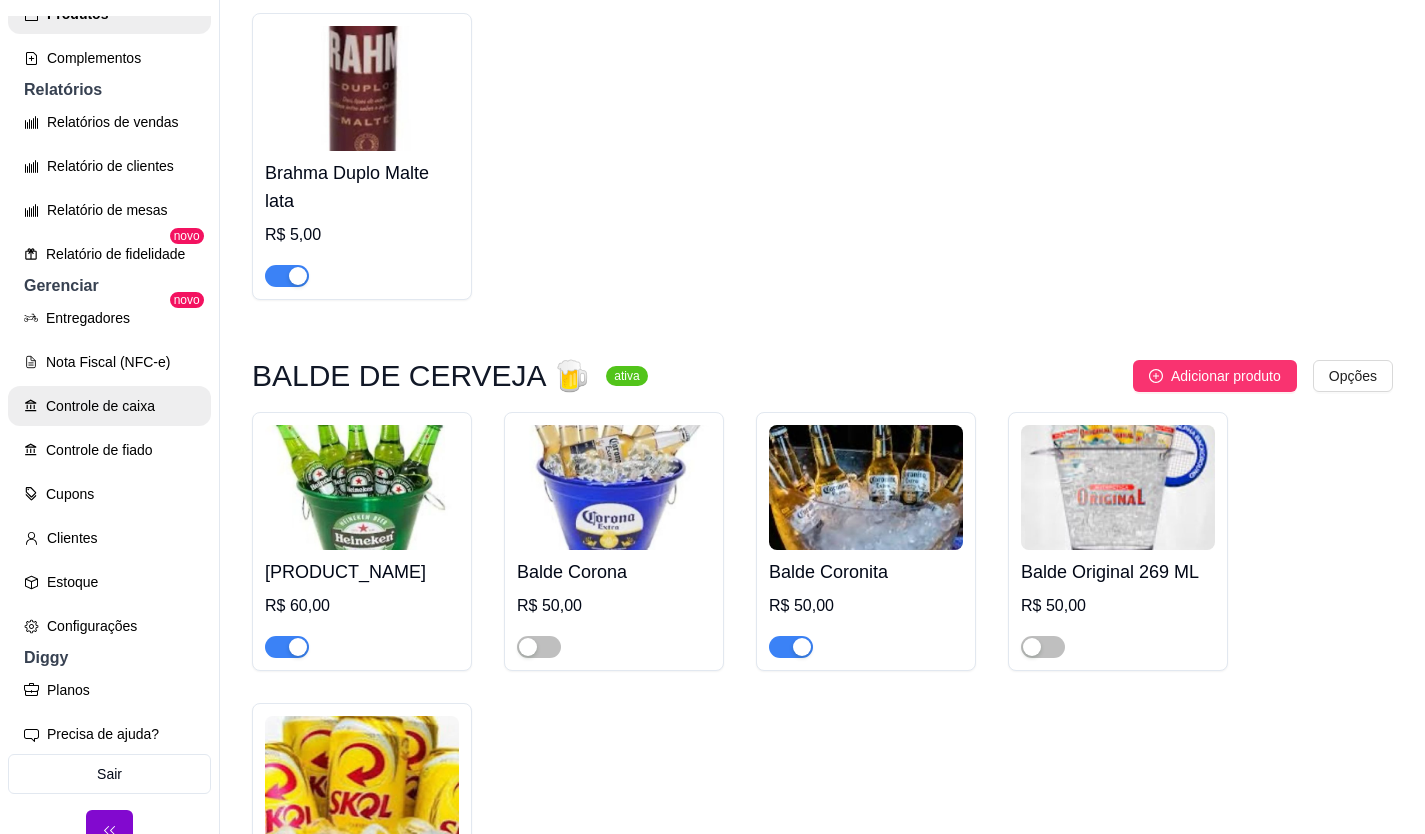 click on "Controle de caixa" at bounding box center (109, 406) 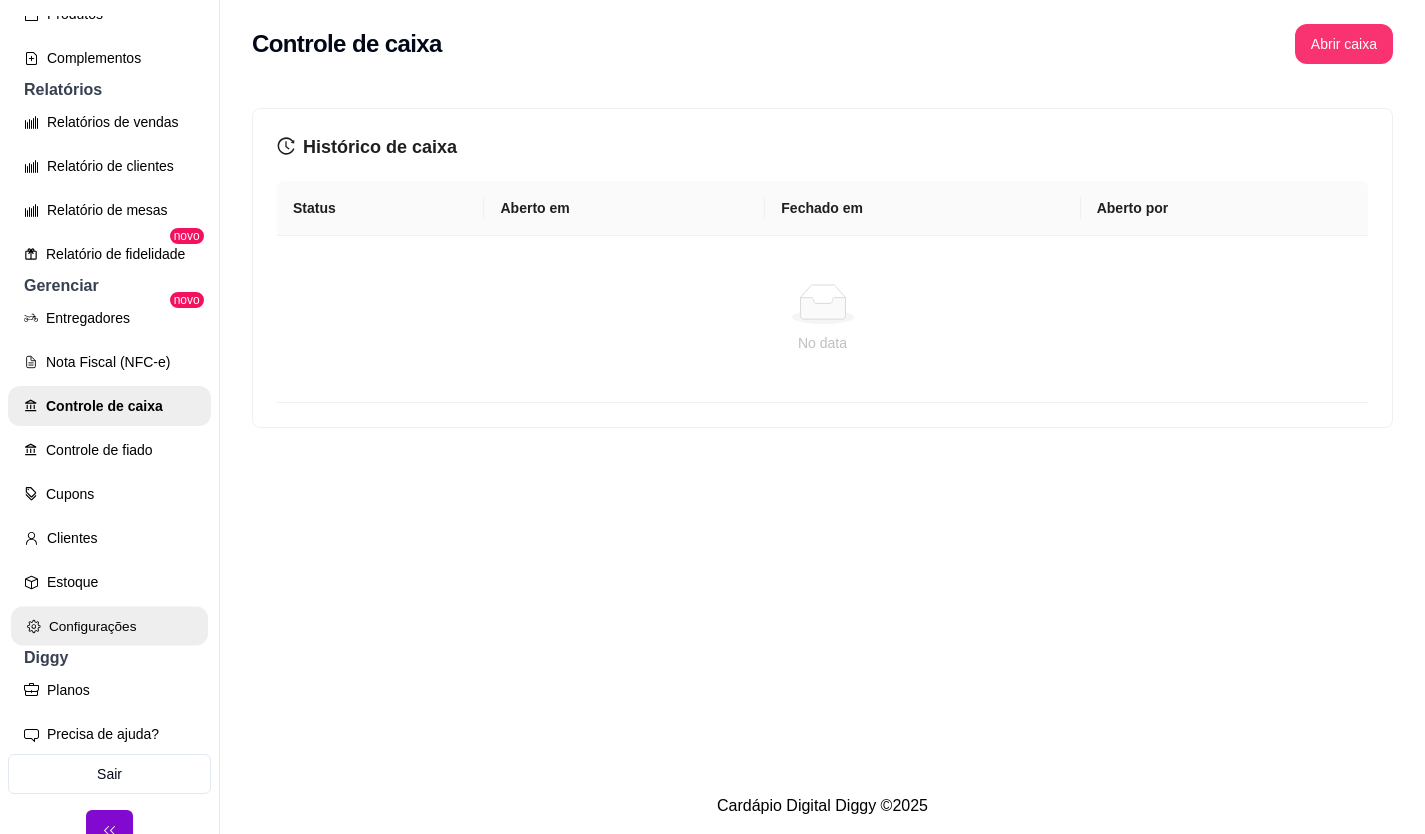 click on "Configurações" at bounding box center (109, 626) 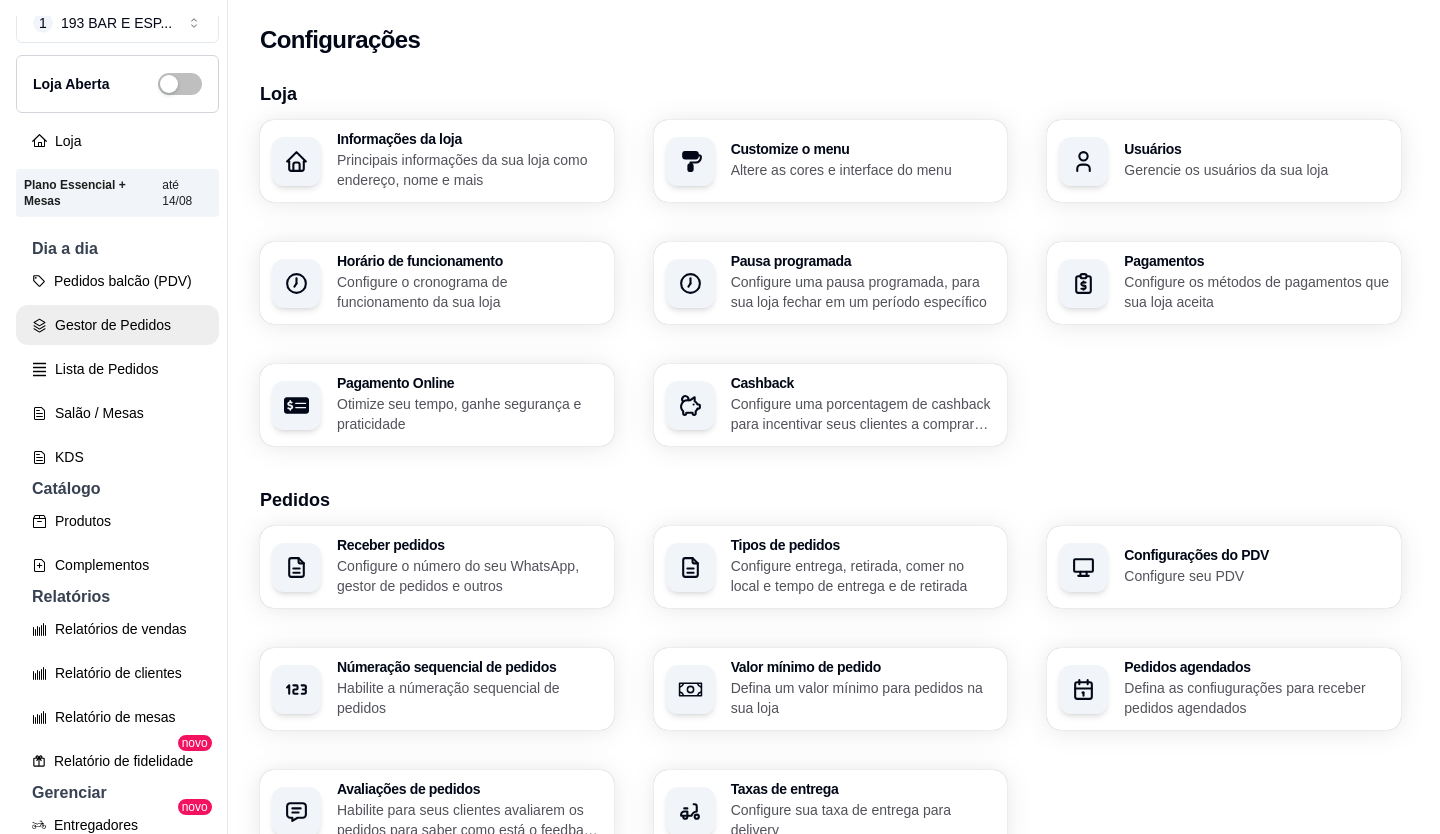 scroll, scrollTop: 0, scrollLeft: 0, axis: both 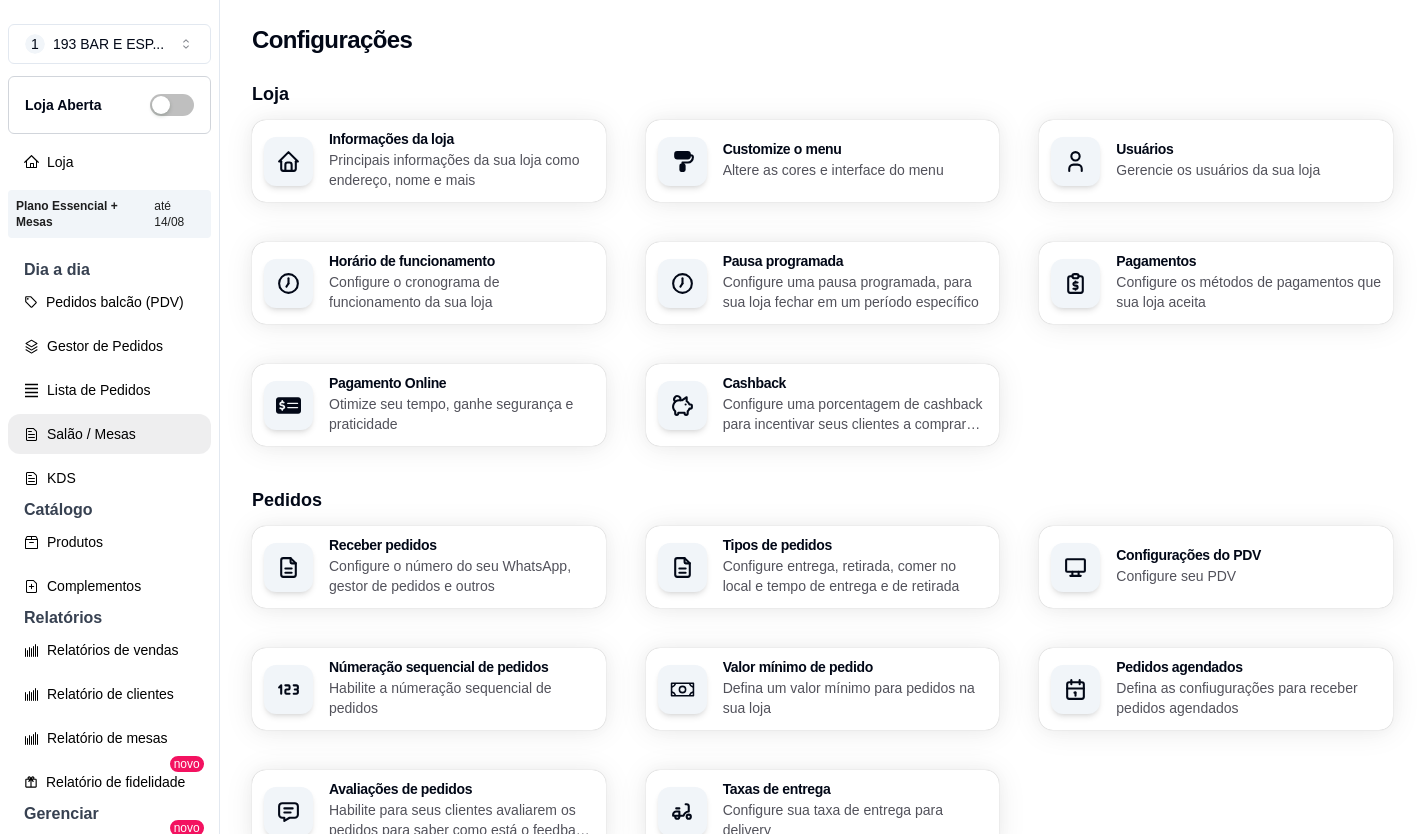 click on "Salão / Mesas" at bounding box center (109, 434) 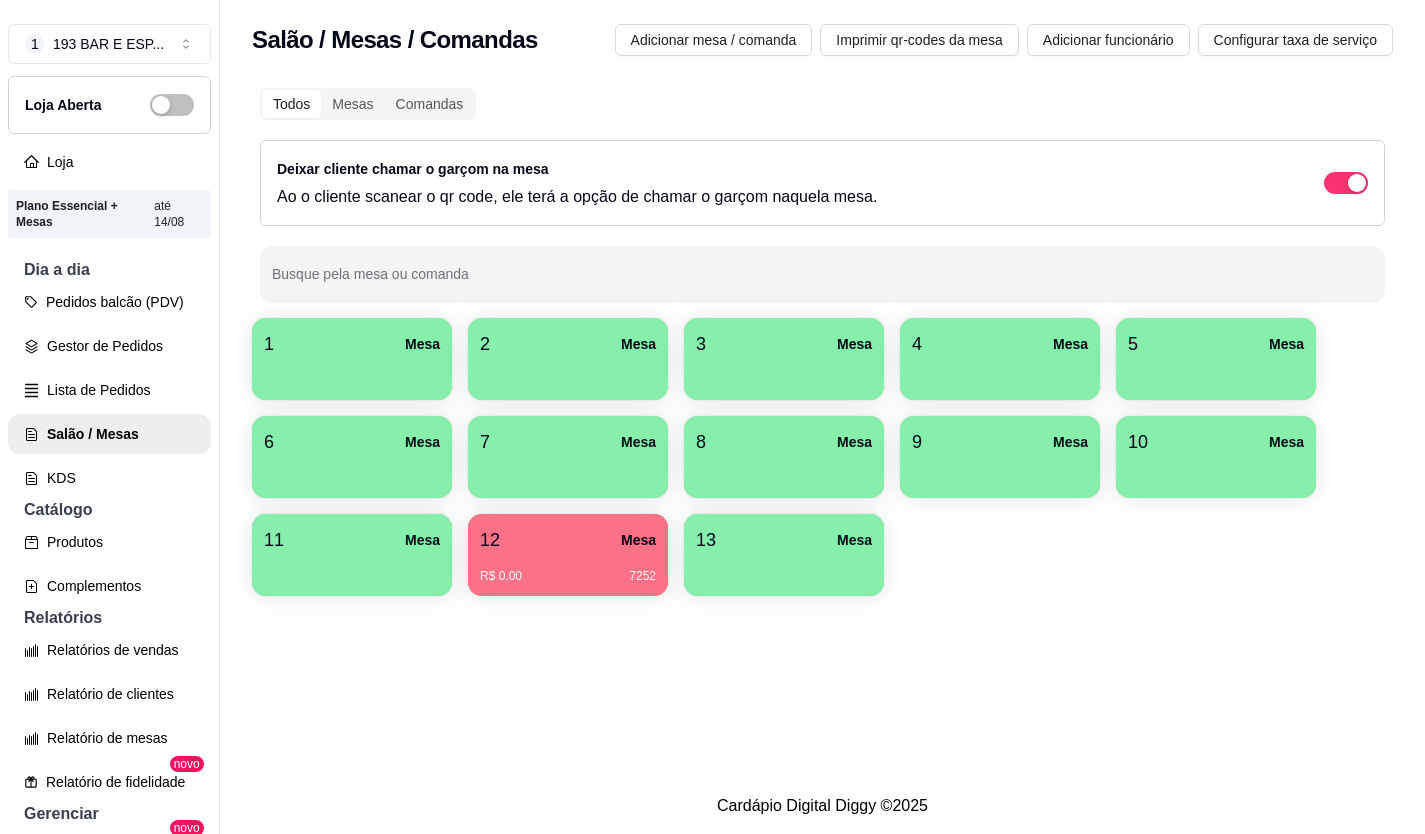 click on "7 Mesa" at bounding box center [568, 442] 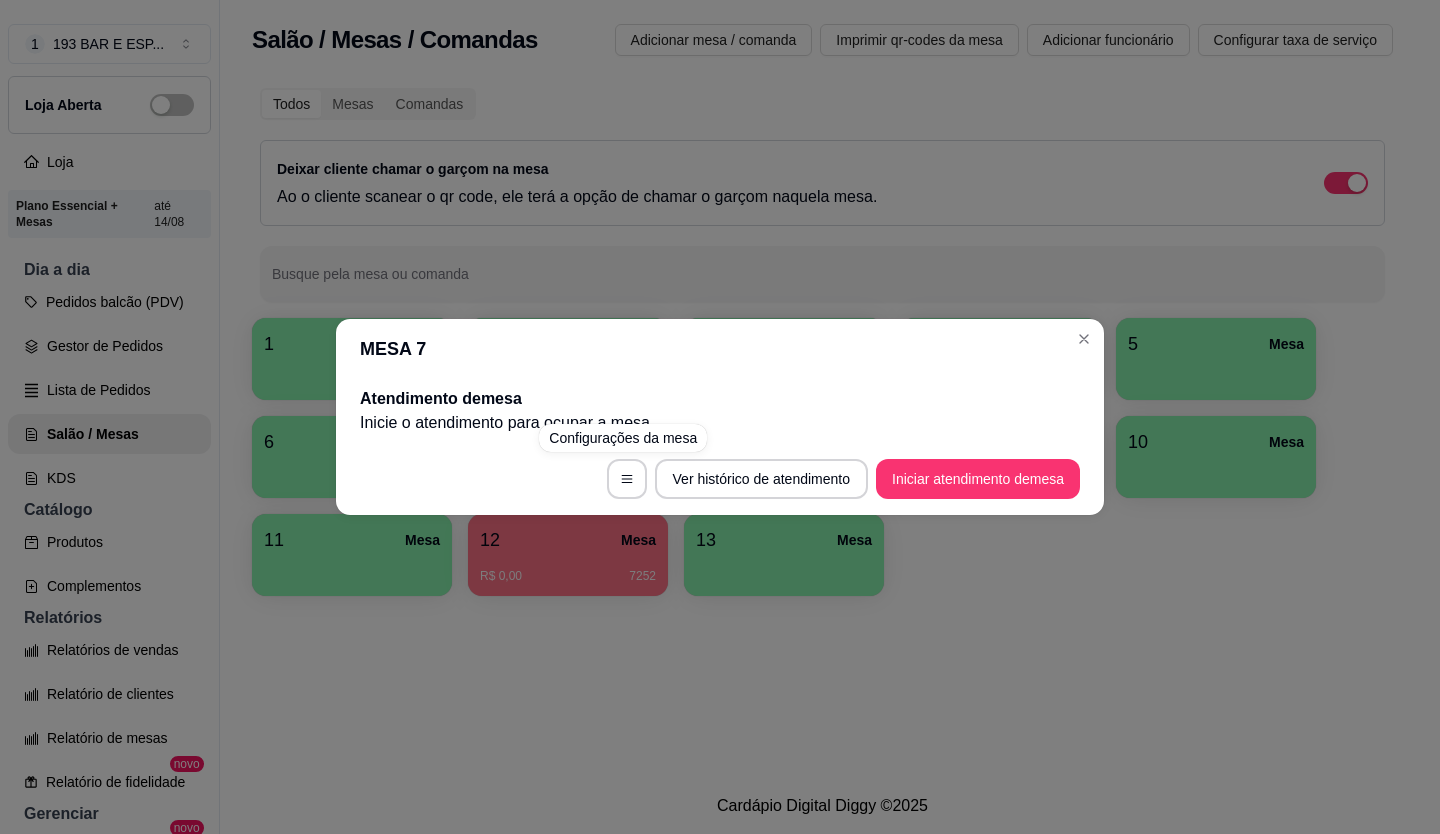 click on "Iniciar atendimento de  mesa" at bounding box center [978, 479] 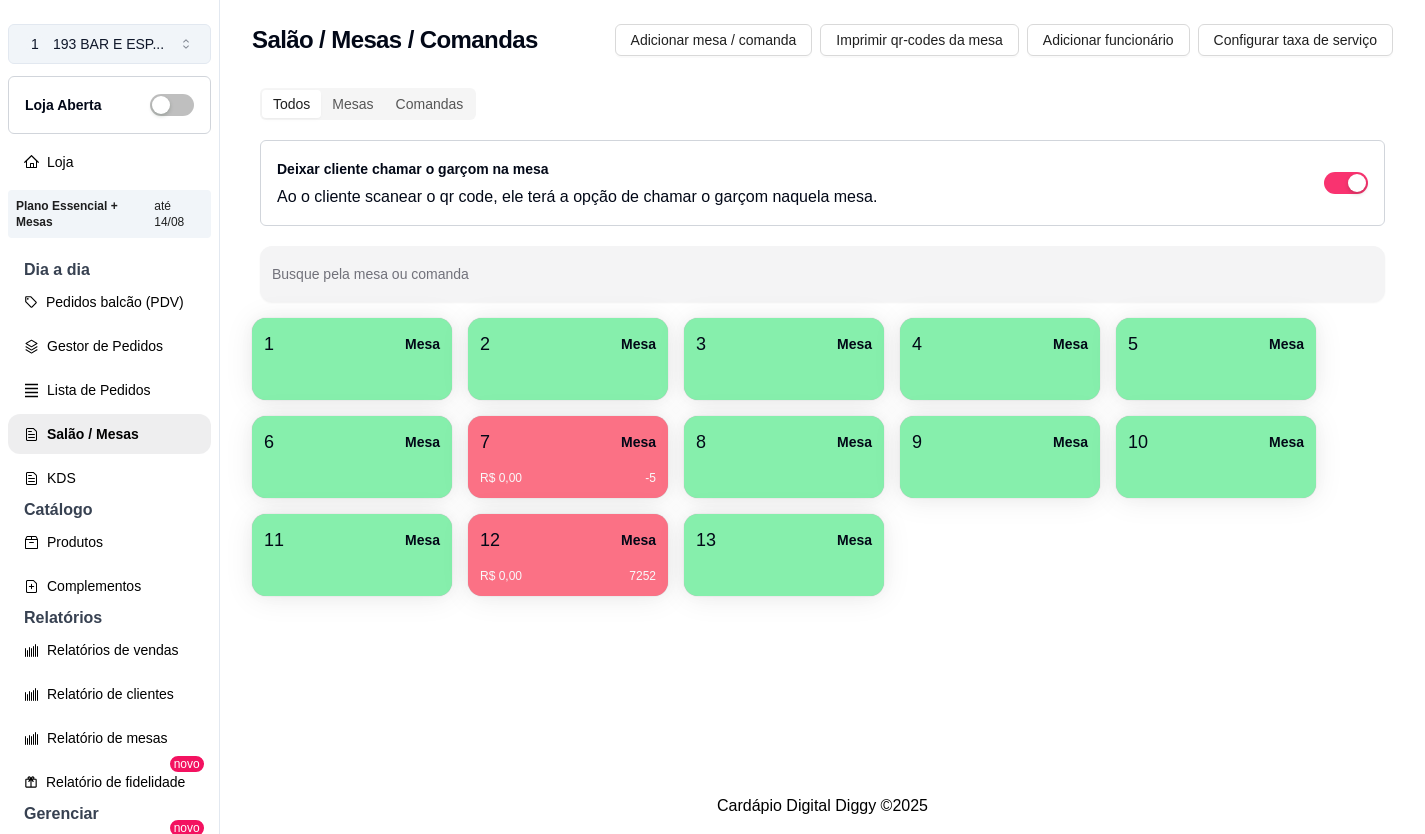 click on "193 BAR E ESP ..." at bounding box center (108, 44) 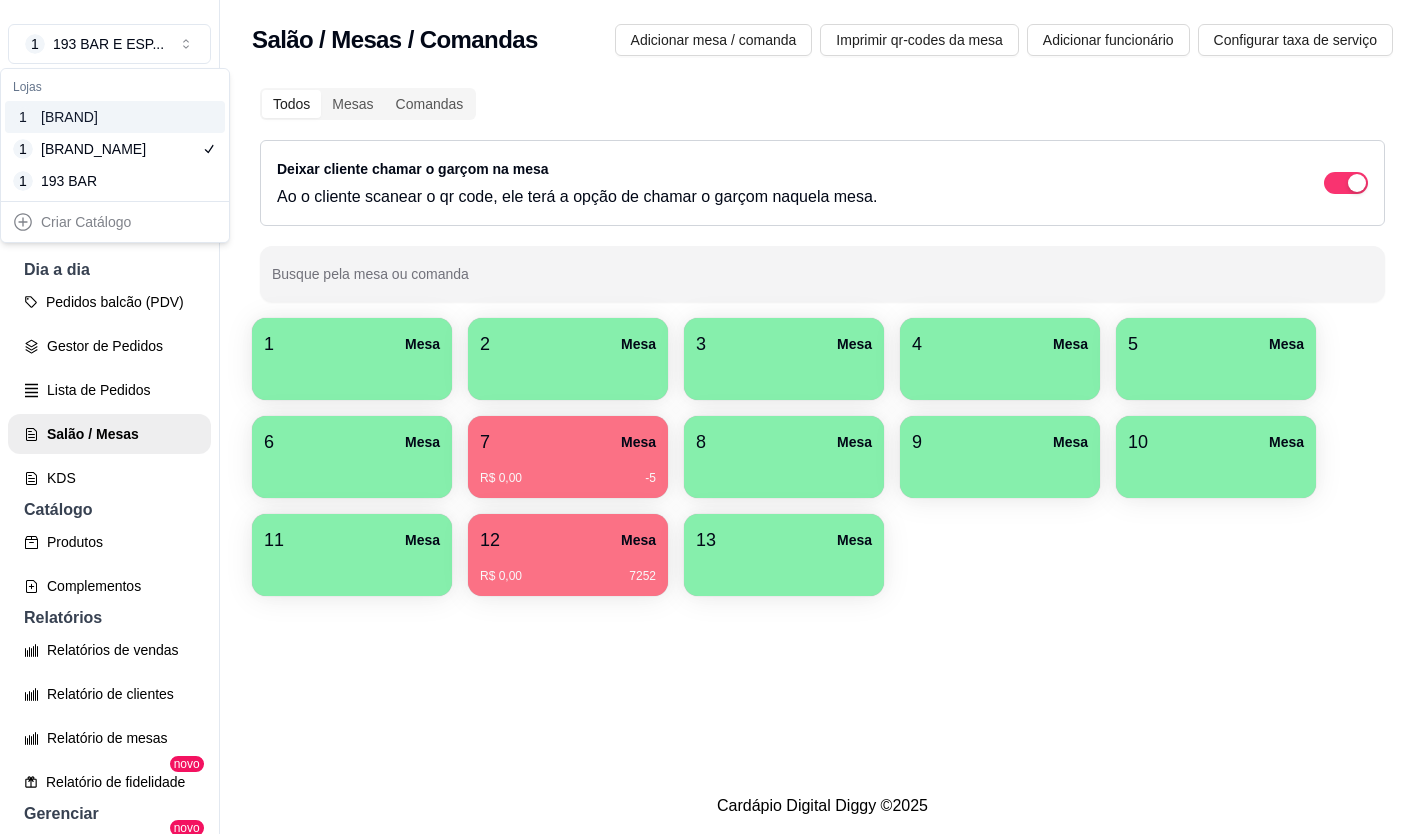 click on "[BRAND]" at bounding box center [86, 117] 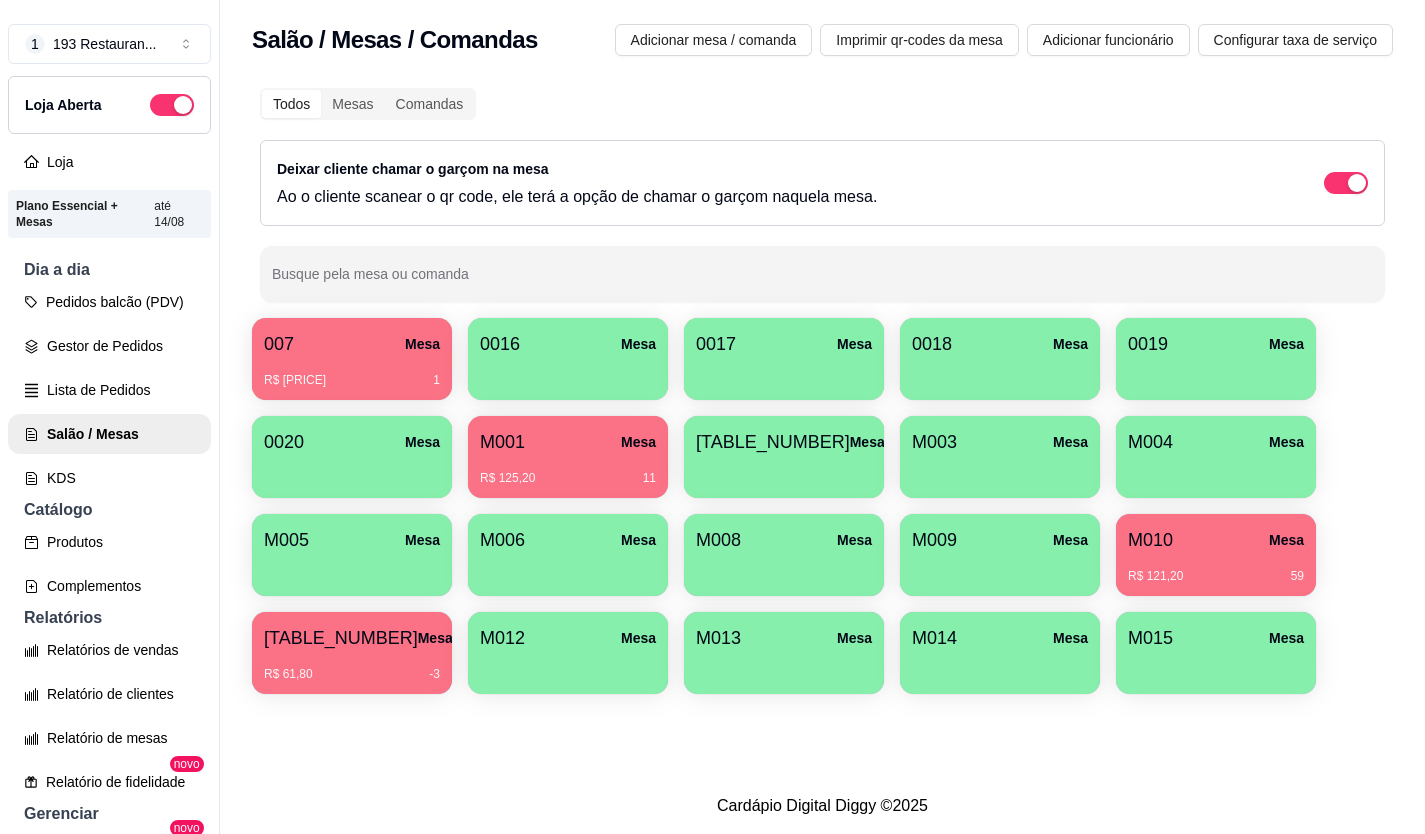 click on "007 Mesa" at bounding box center (352, 344) 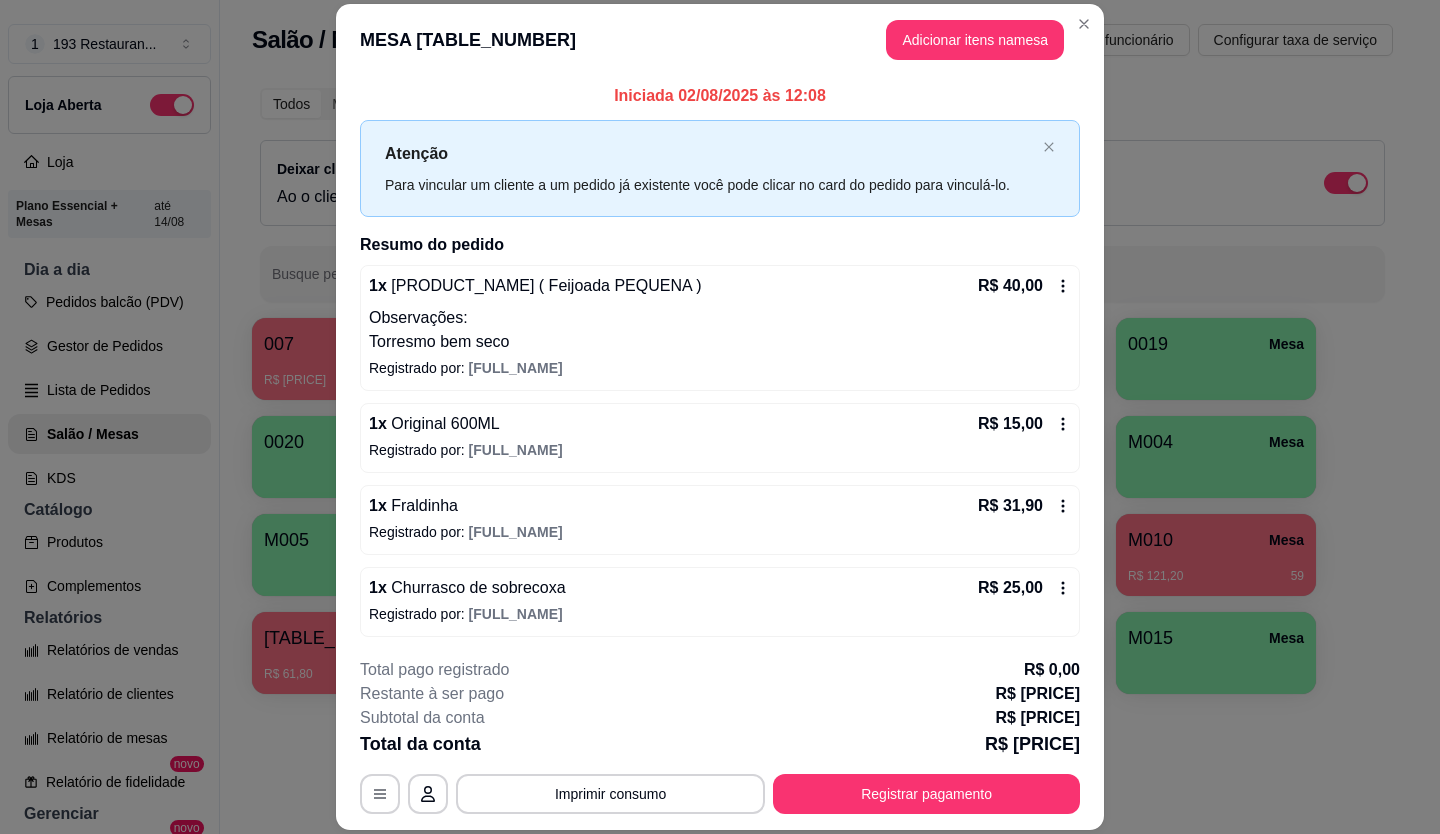 scroll, scrollTop: 100, scrollLeft: 0, axis: vertical 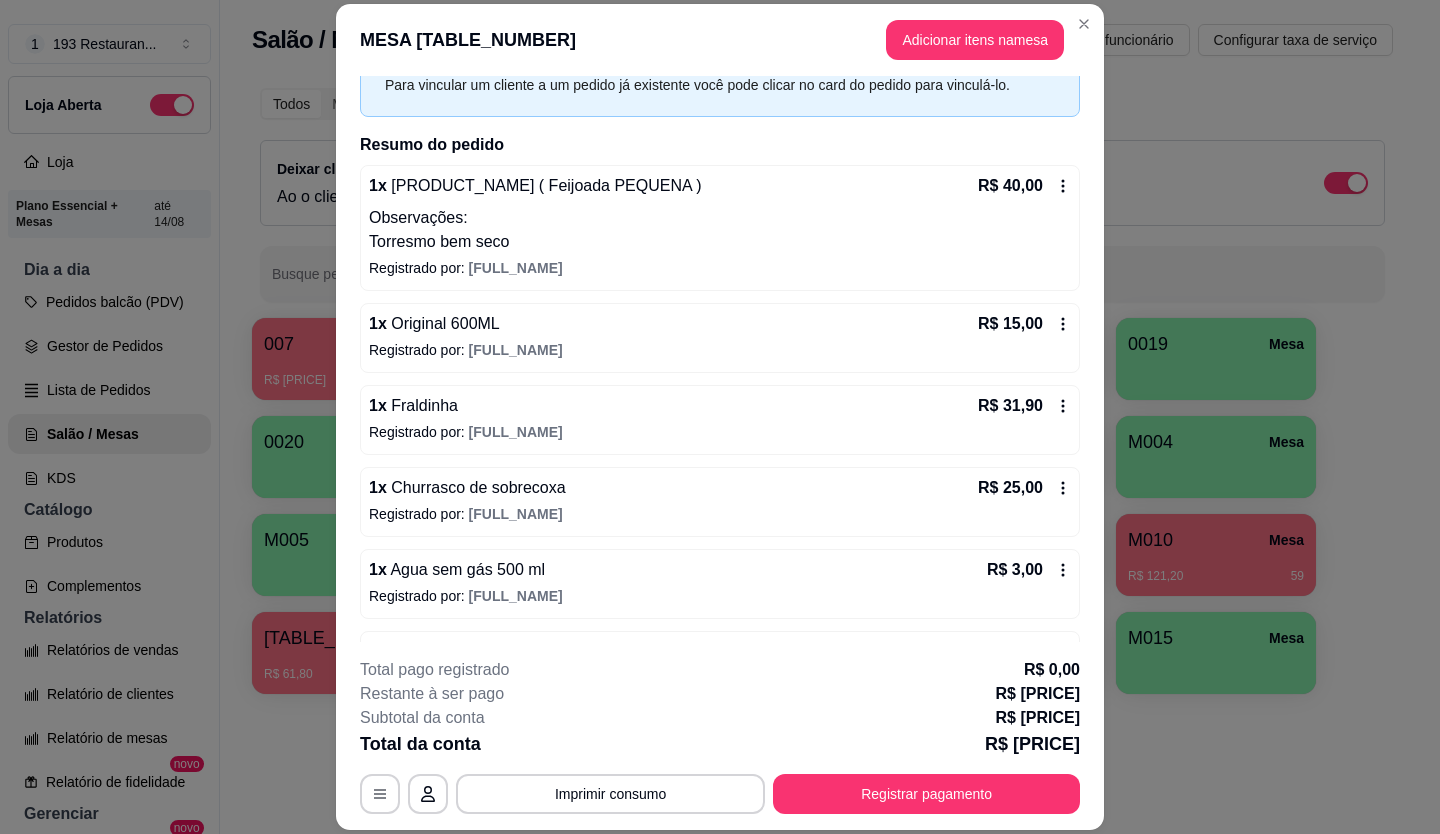 click on "R$ 31,90" at bounding box center [1024, 406] 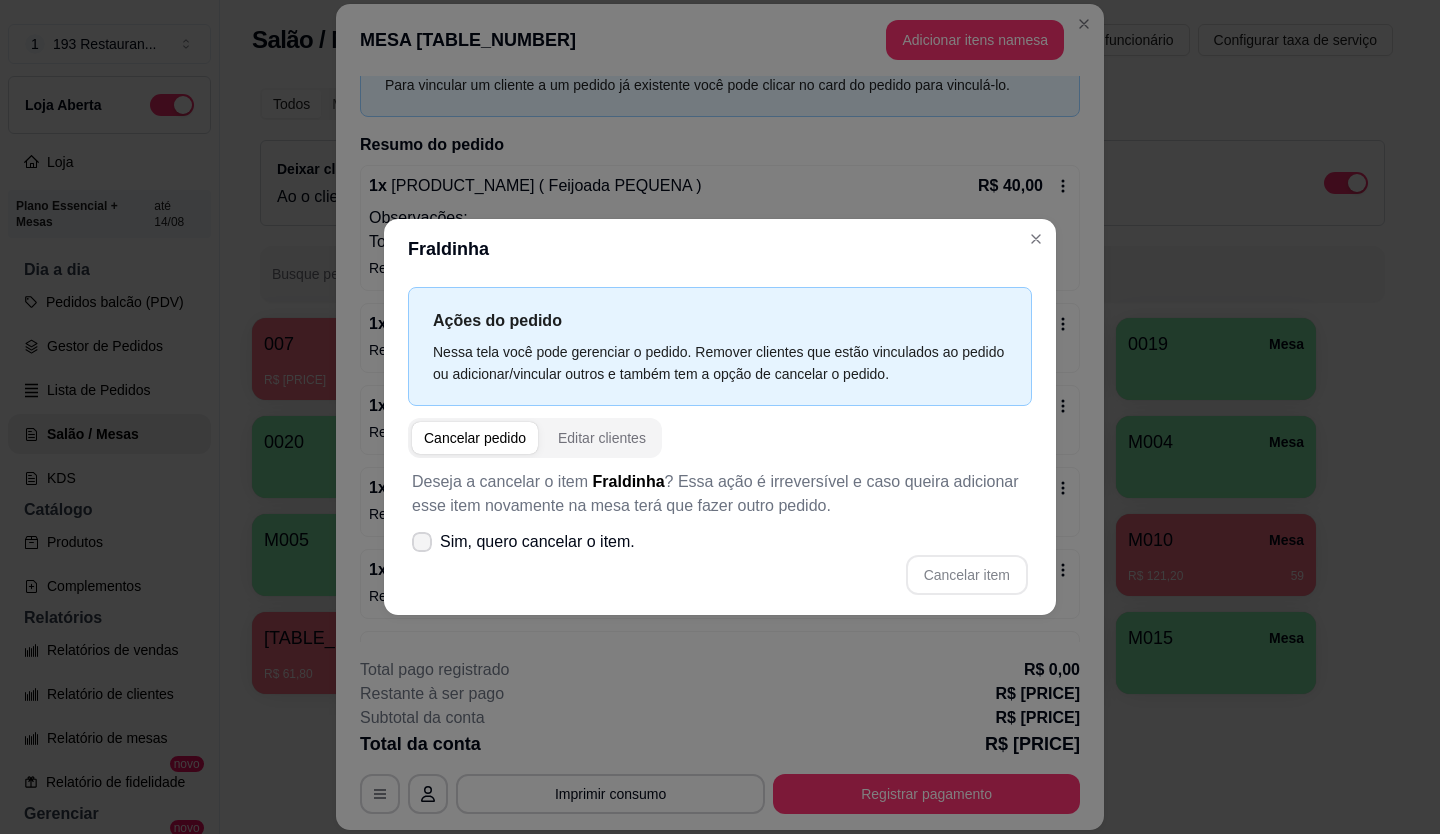 click on "Sim, quero cancelar o item." at bounding box center [537, 542] 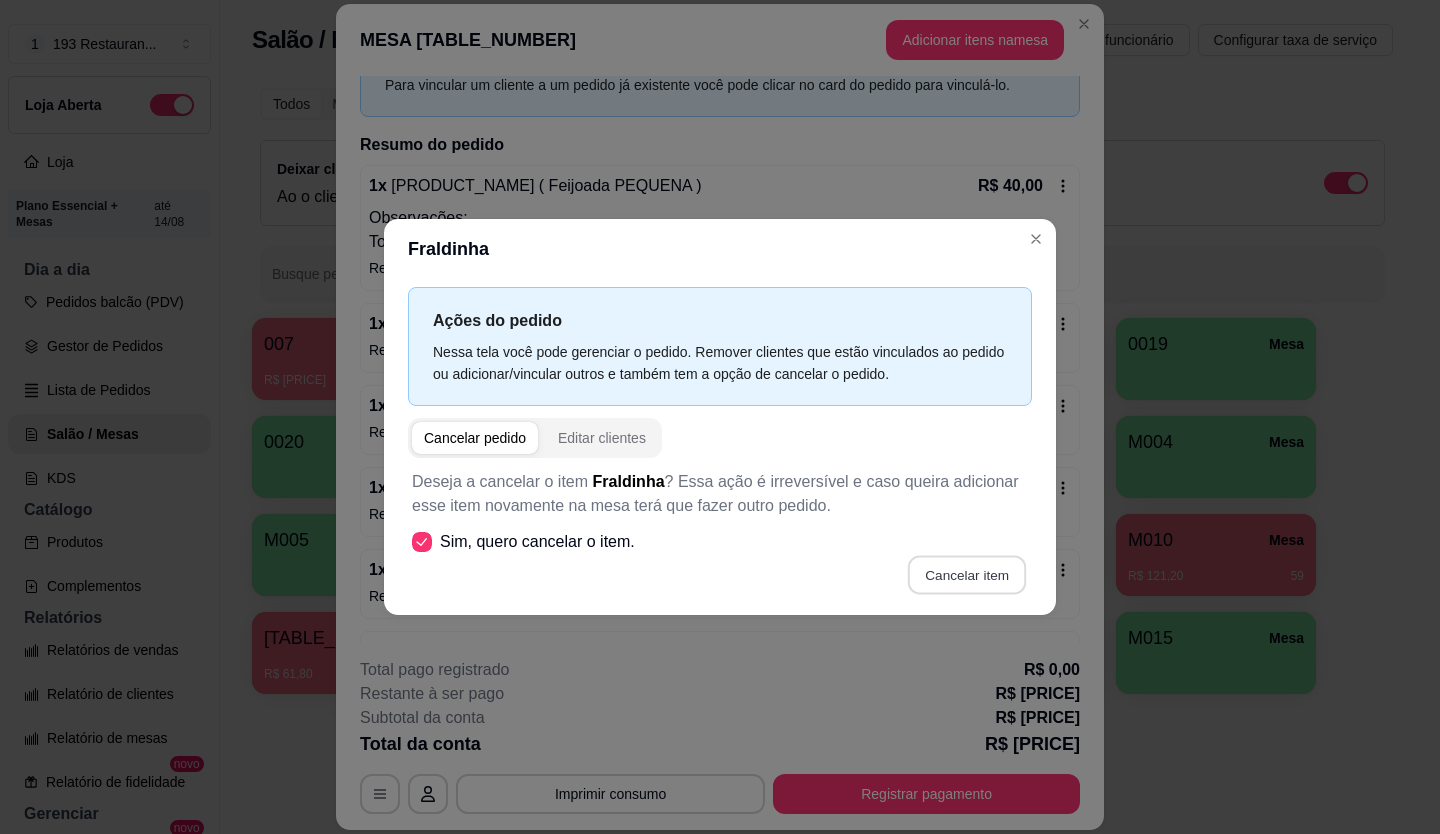 click on "Cancelar item" at bounding box center [966, 575] 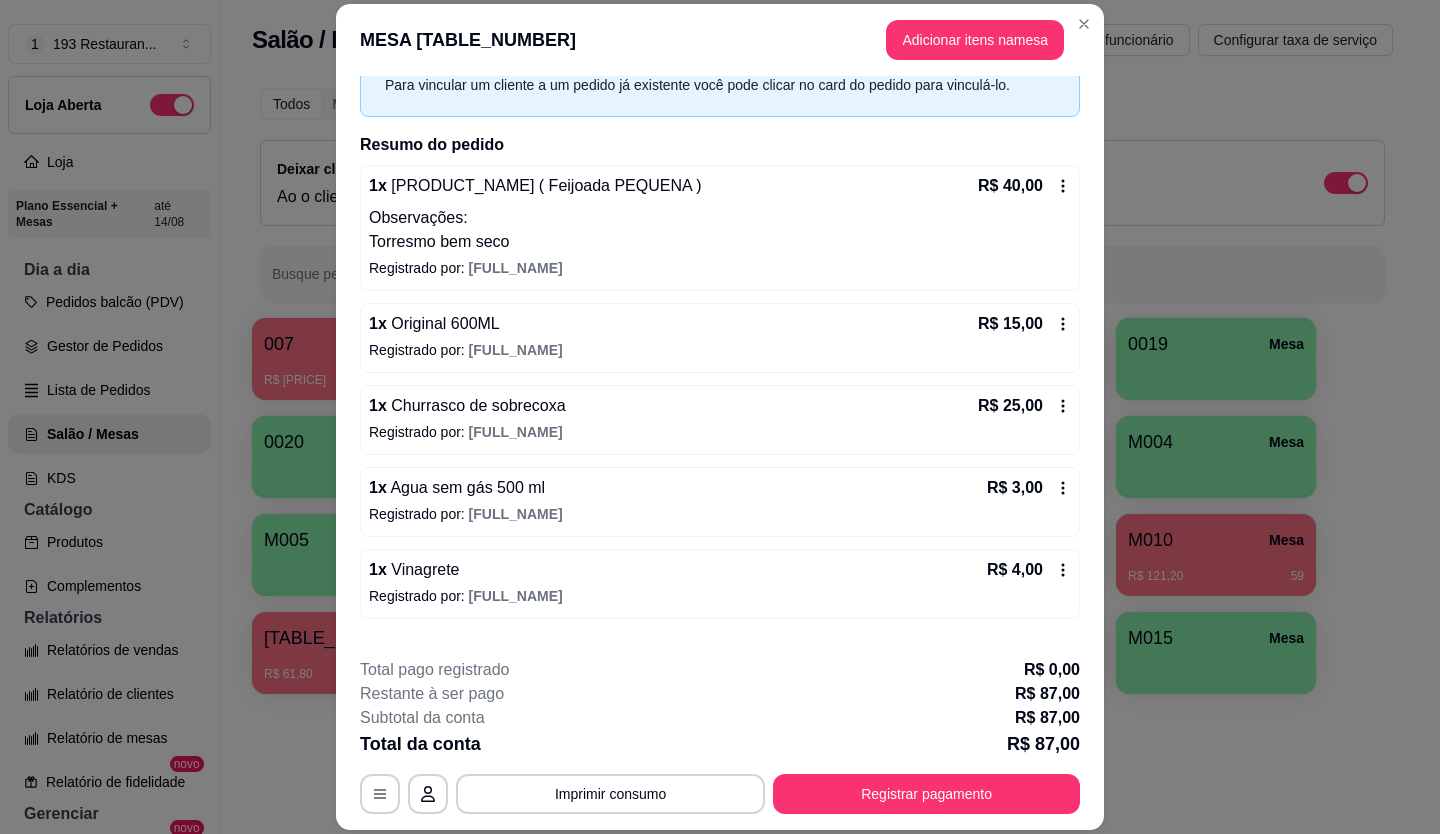click 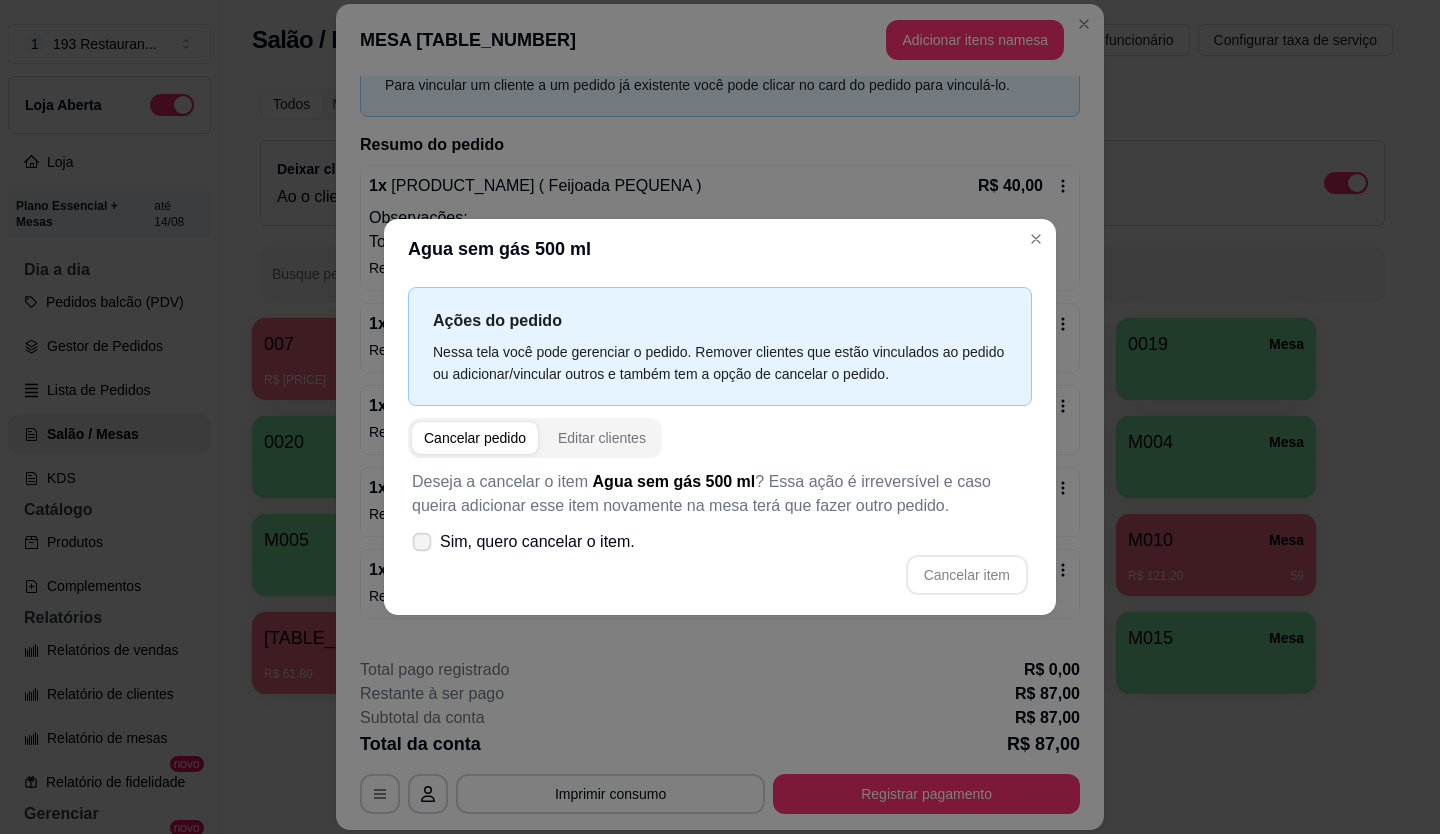 click on "Sim, quero cancelar o item." at bounding box center (523, 542) 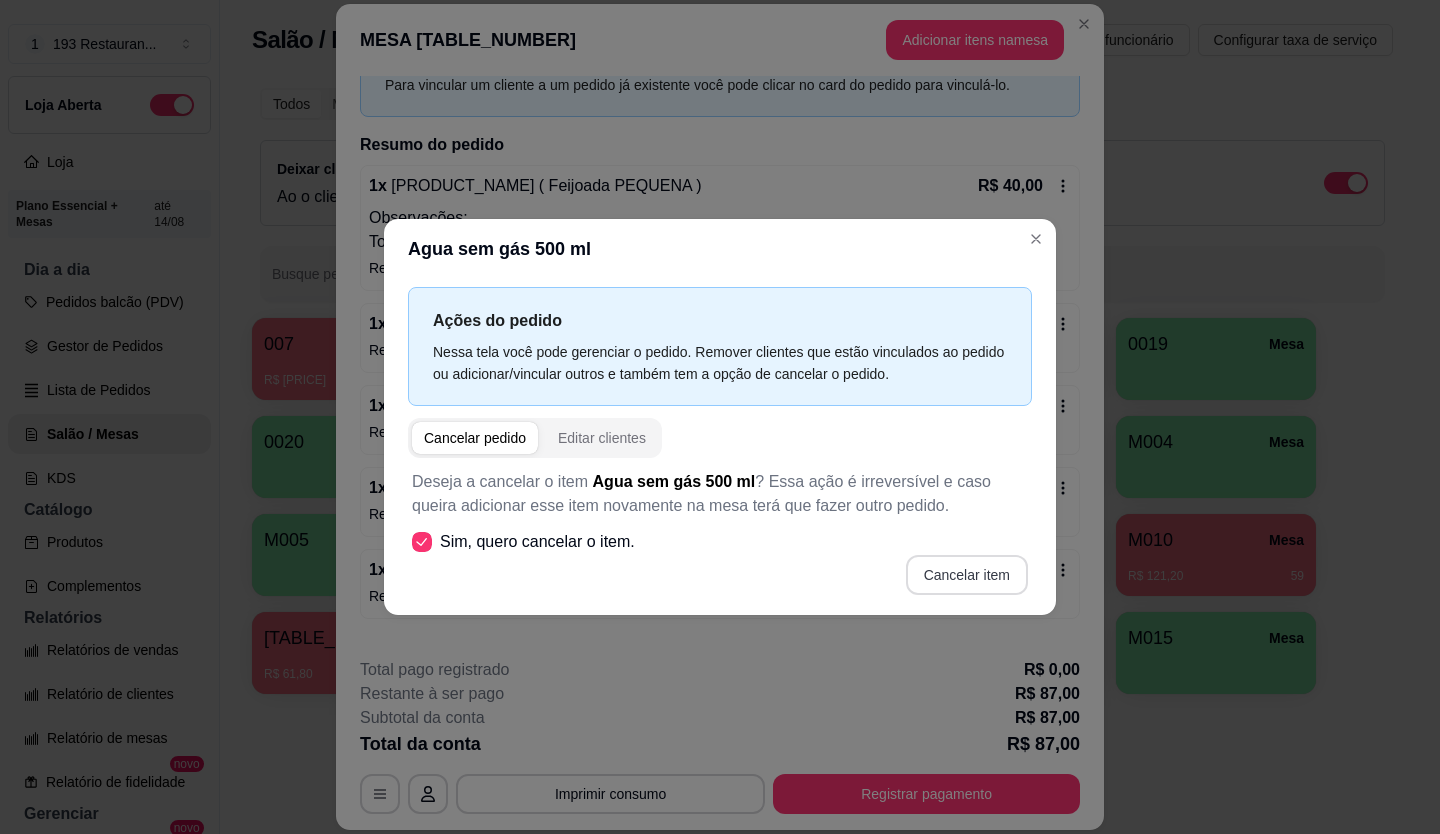 click on "Cancelar item" at bounding box center (967, 575) 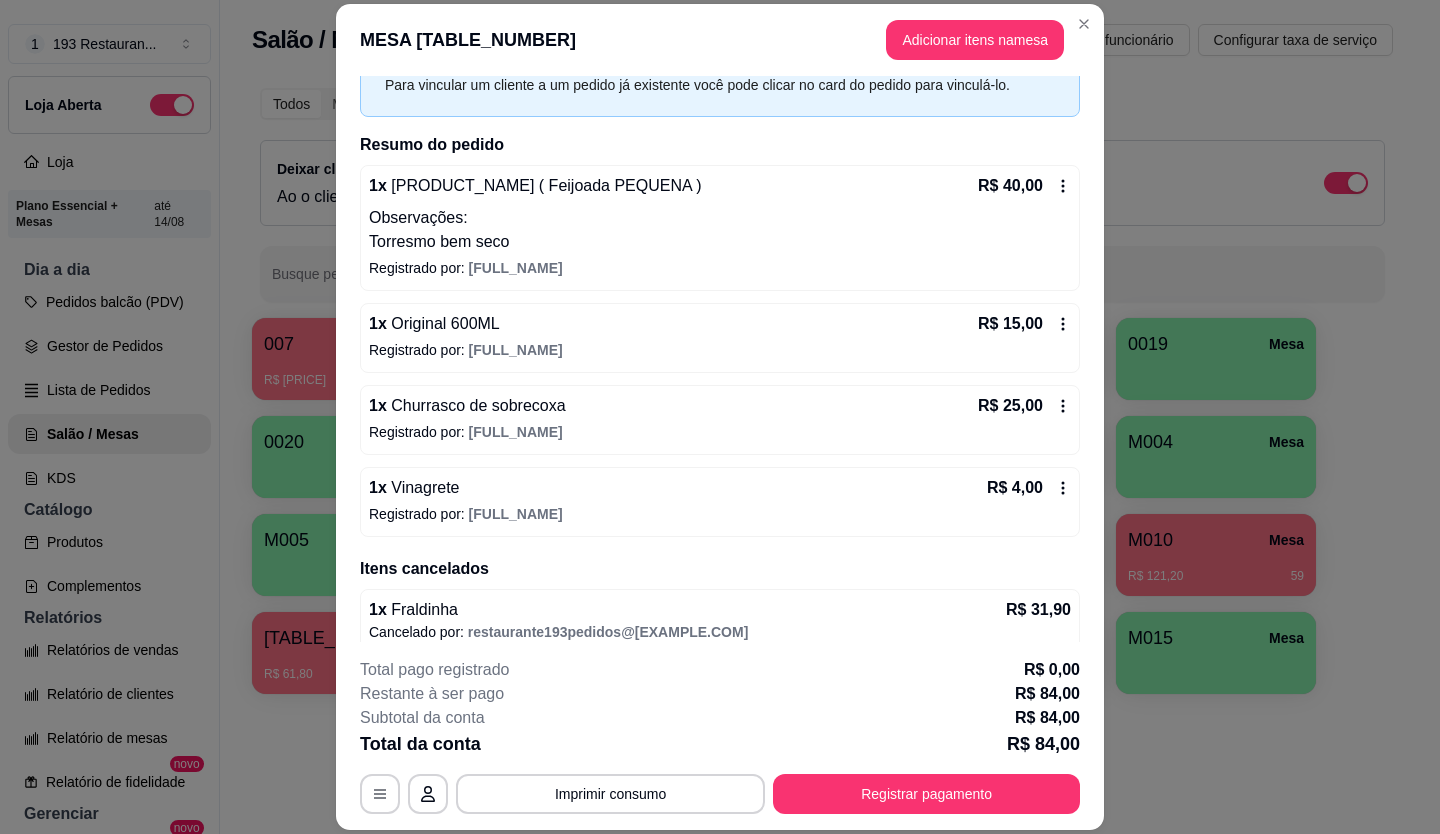 click 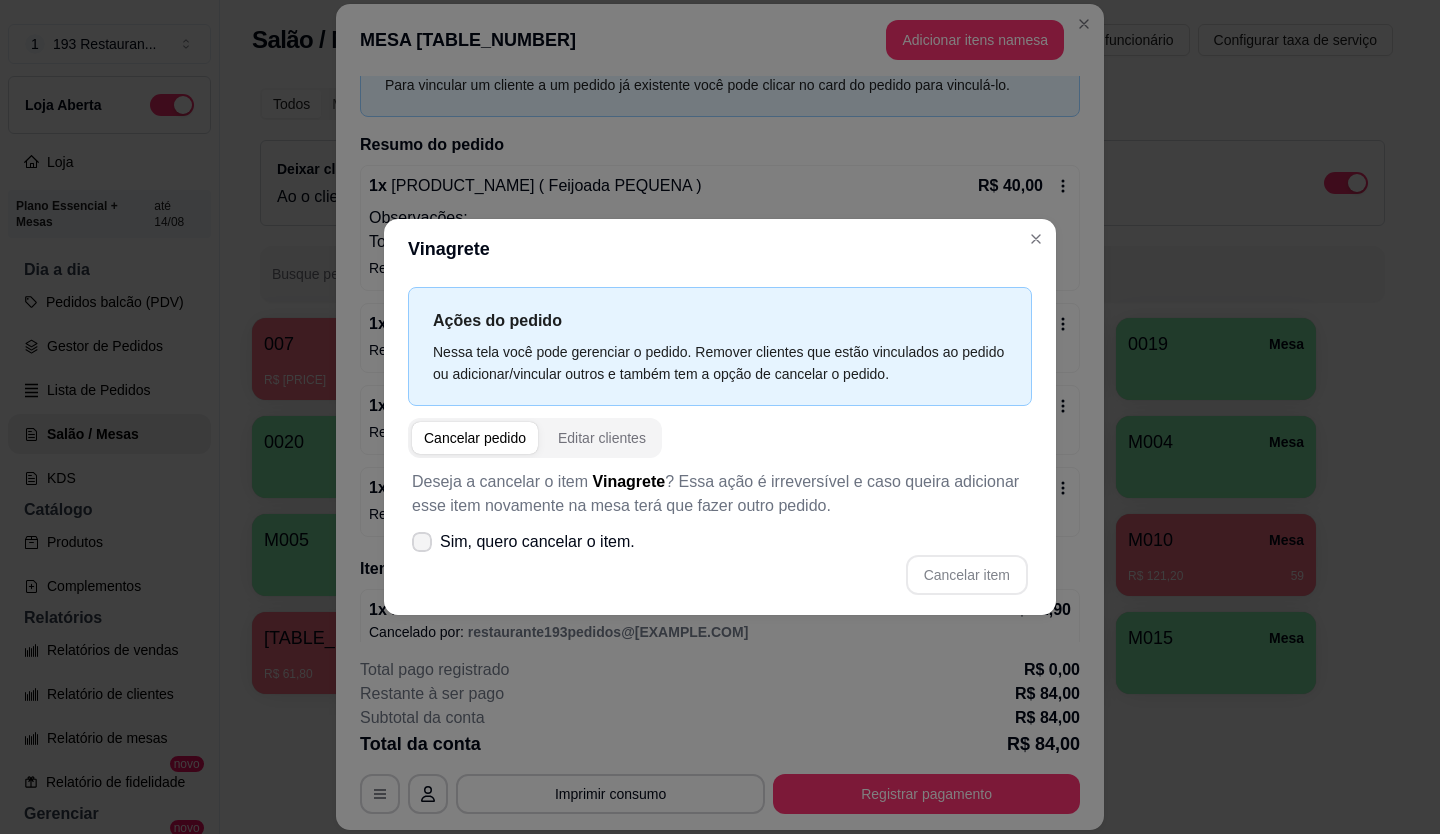 click on "Sim, quero cancelar o item." at bounding box center [537, 542] 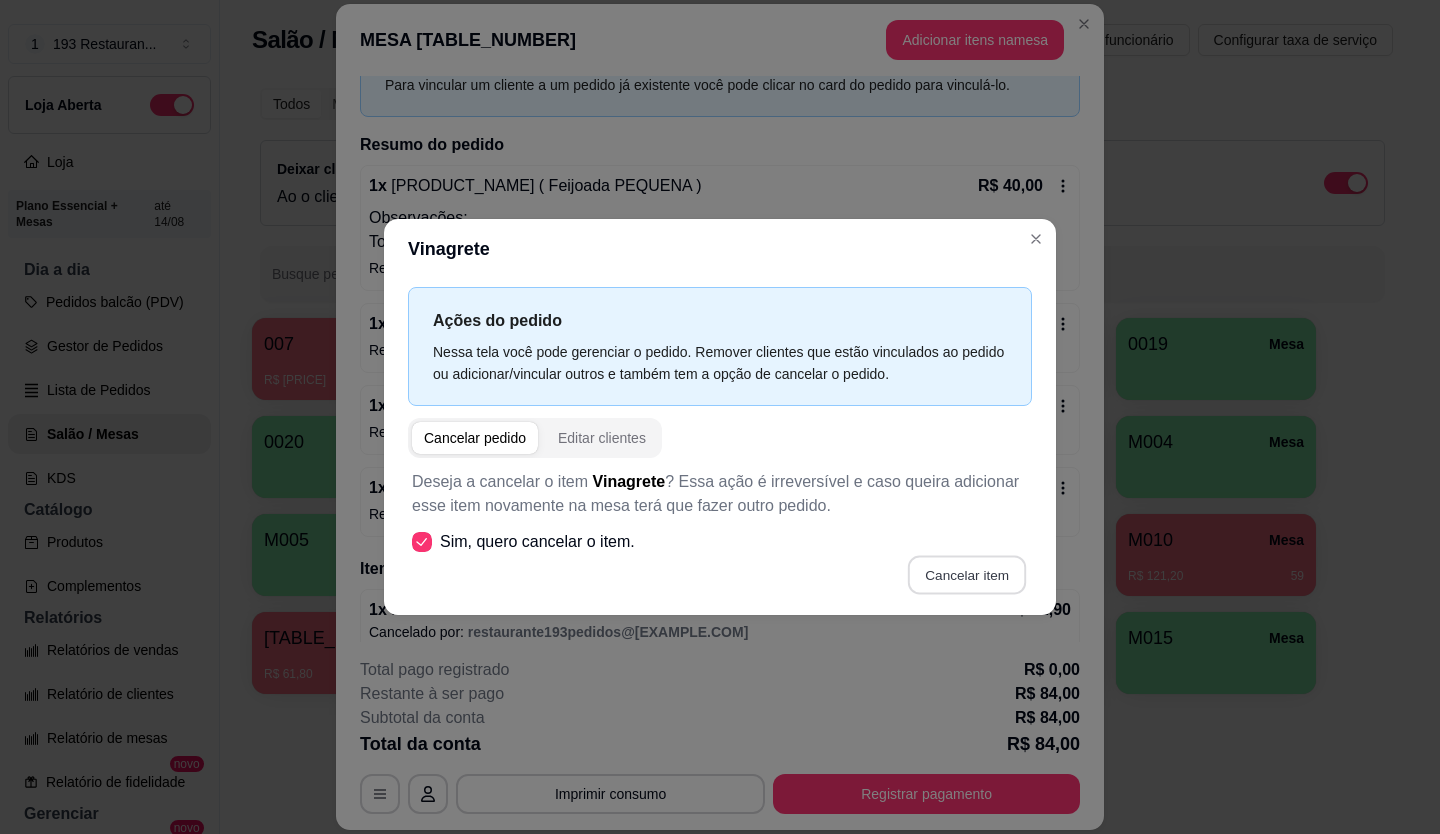 click on "Cancelar item" at bounding box center (966, 575) 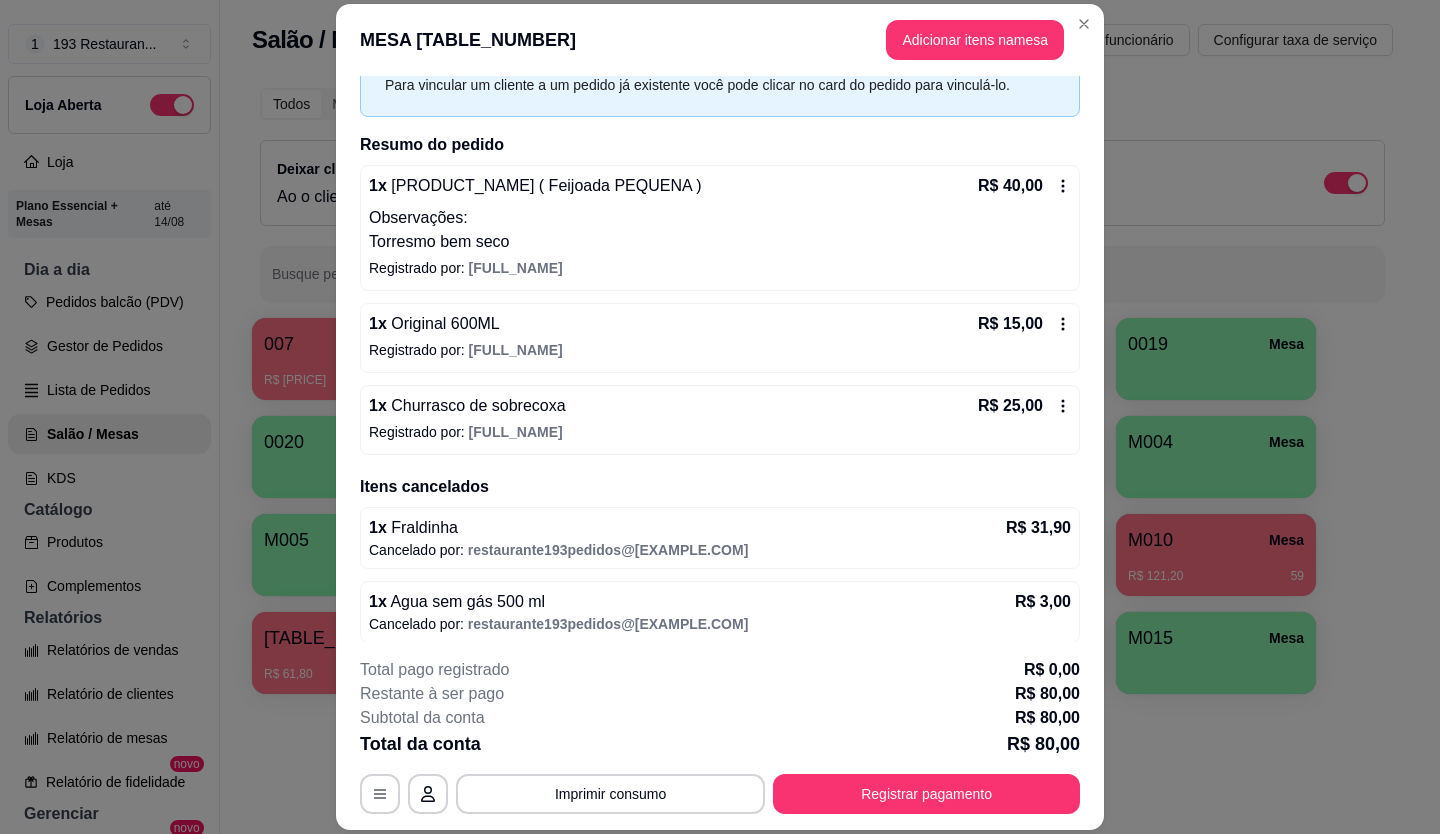 click on "R$ 25,00" at bounding box center (1024, 406) 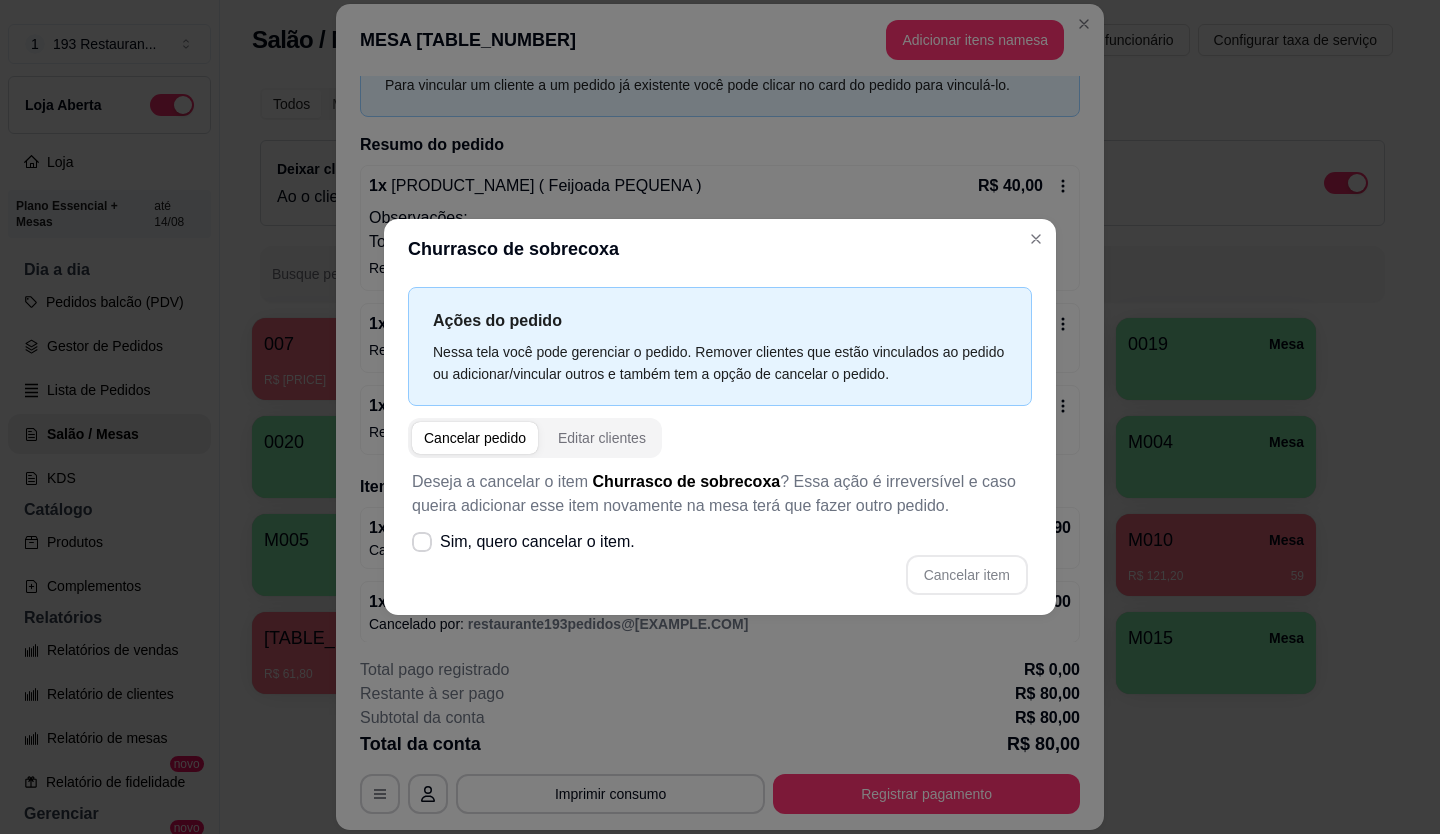 click on "Sim, quero cancelar o item." at bounding box center (523, 542) 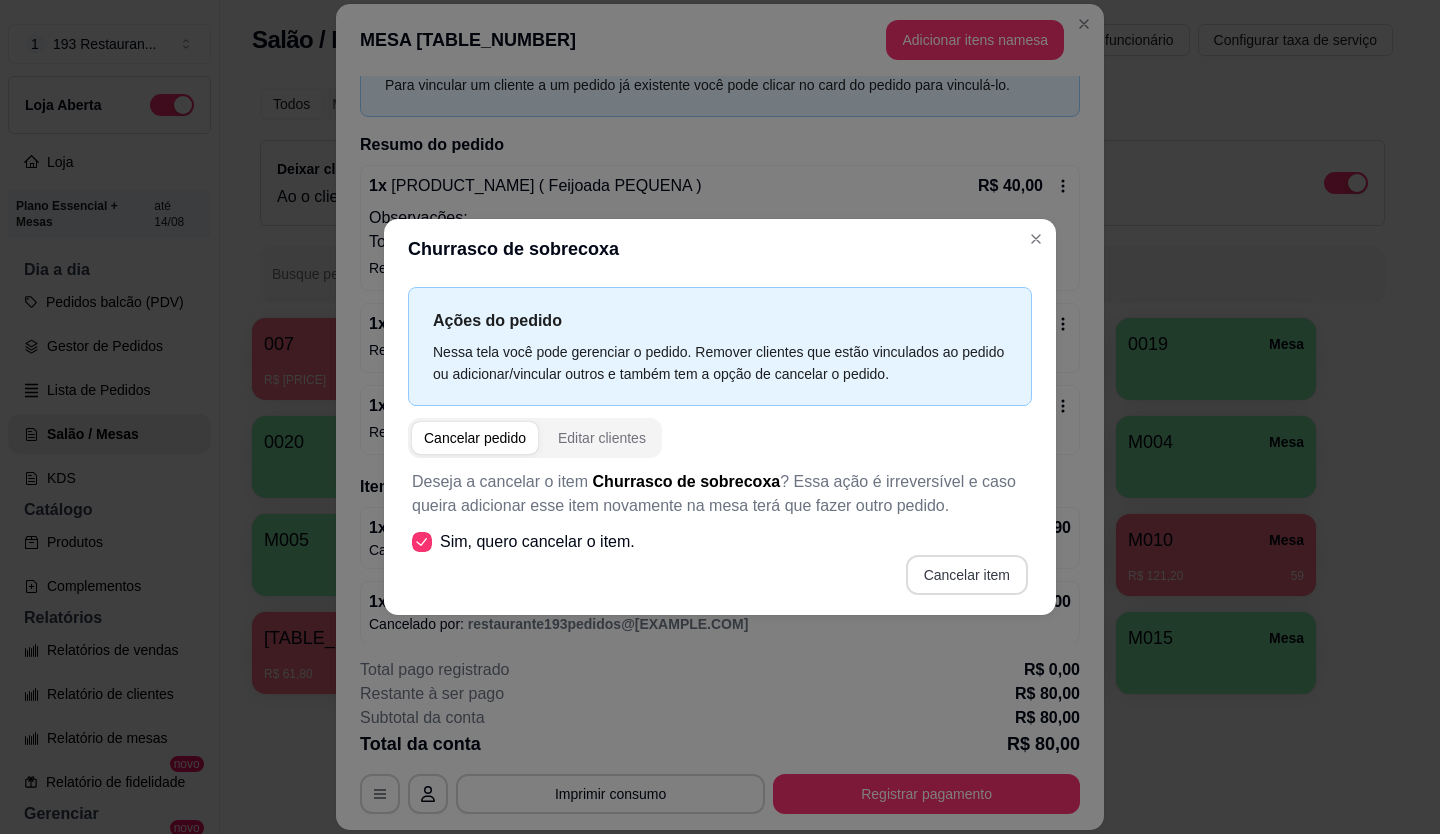 click on "Cancelar item" at bounding box center (967, 575) 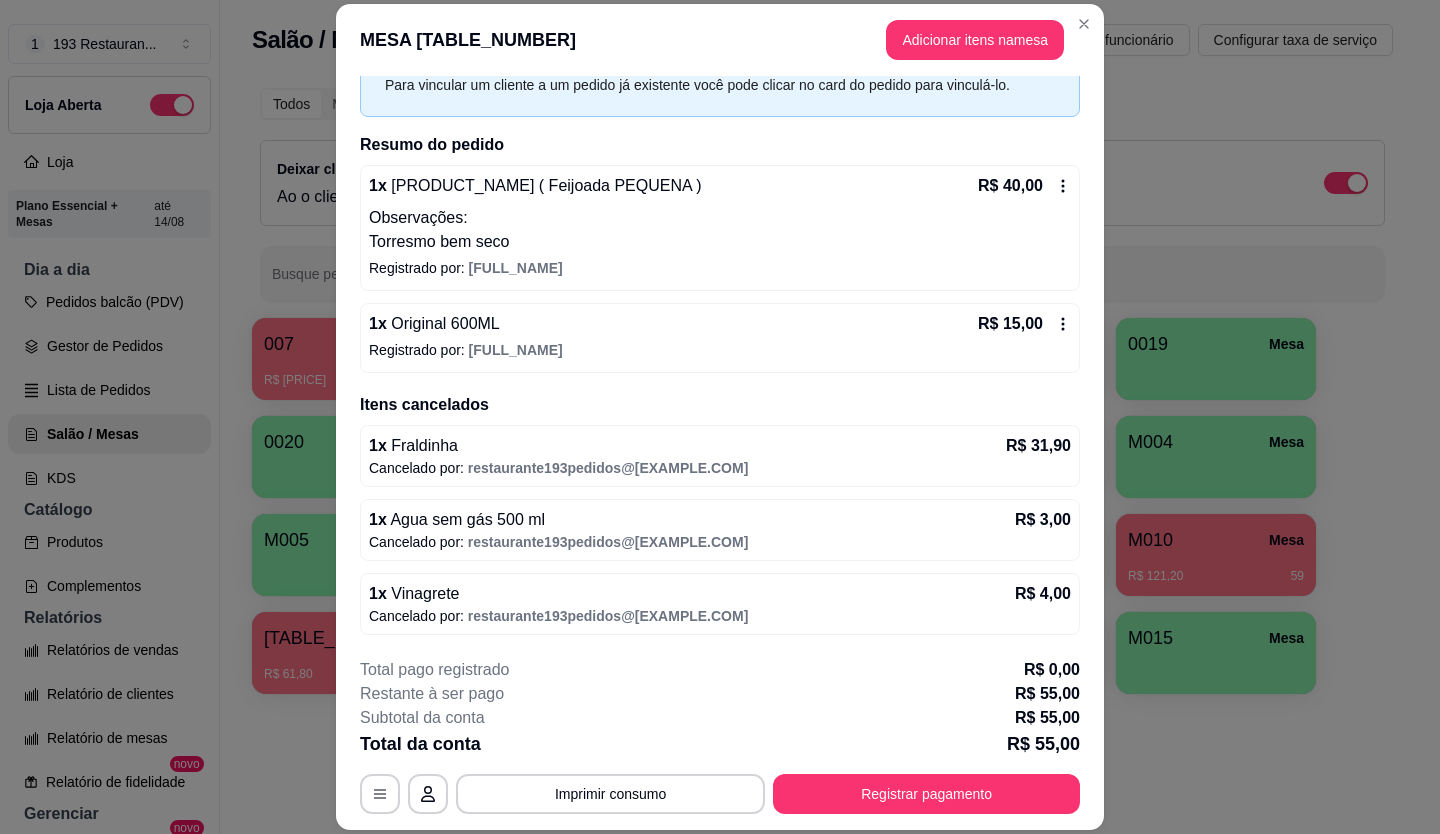 scroll, scrollTop: 0, scrollLeft: 0, axis: both 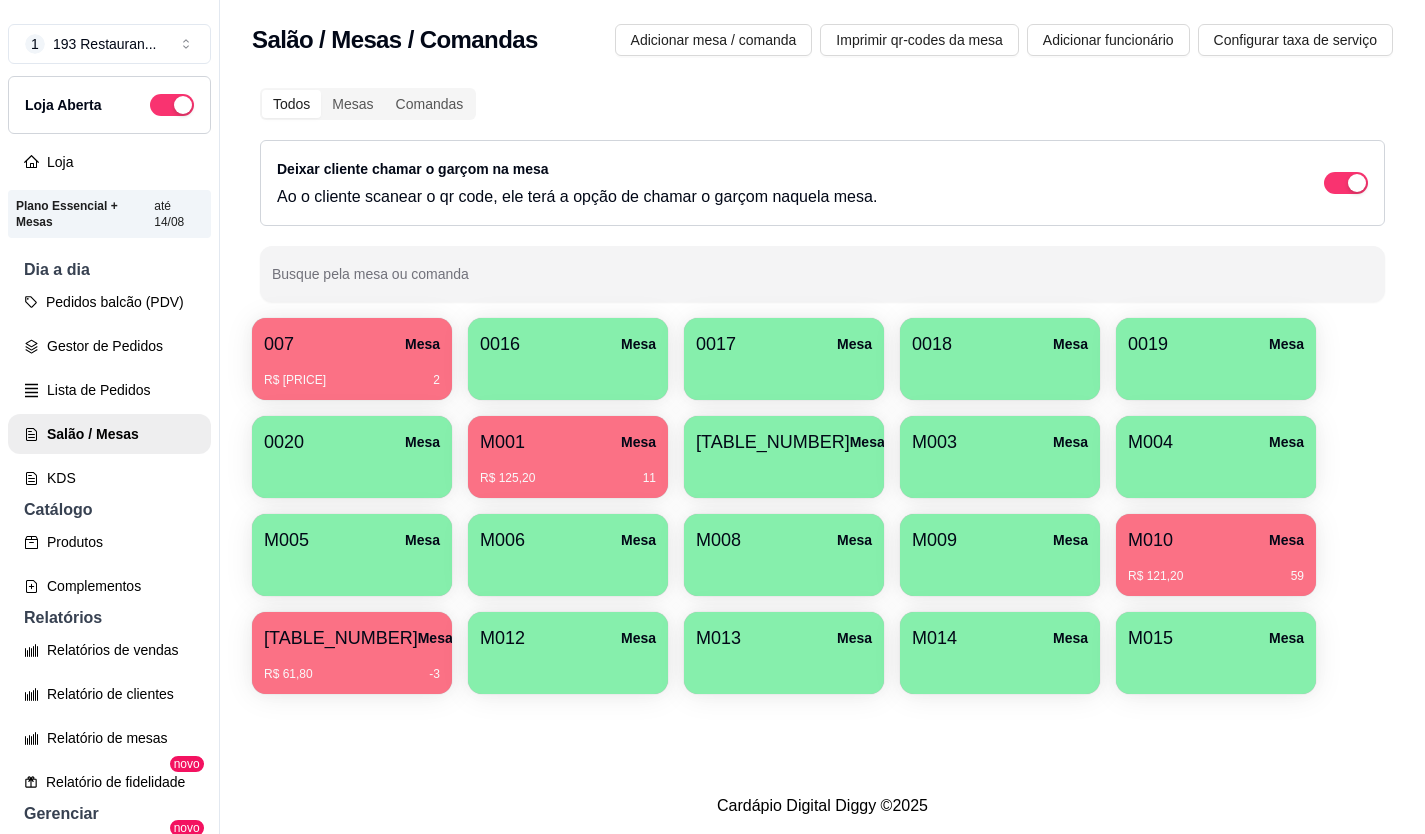click on "Todos Mesas Comandas Deixar cliente chamar o garçom na mesa Ao o cliente scanear o qr code, ele terá a opção de chamar o garçom naquela mesa. Busque pela mesa ou comanda" at bounding box center [822, 195] 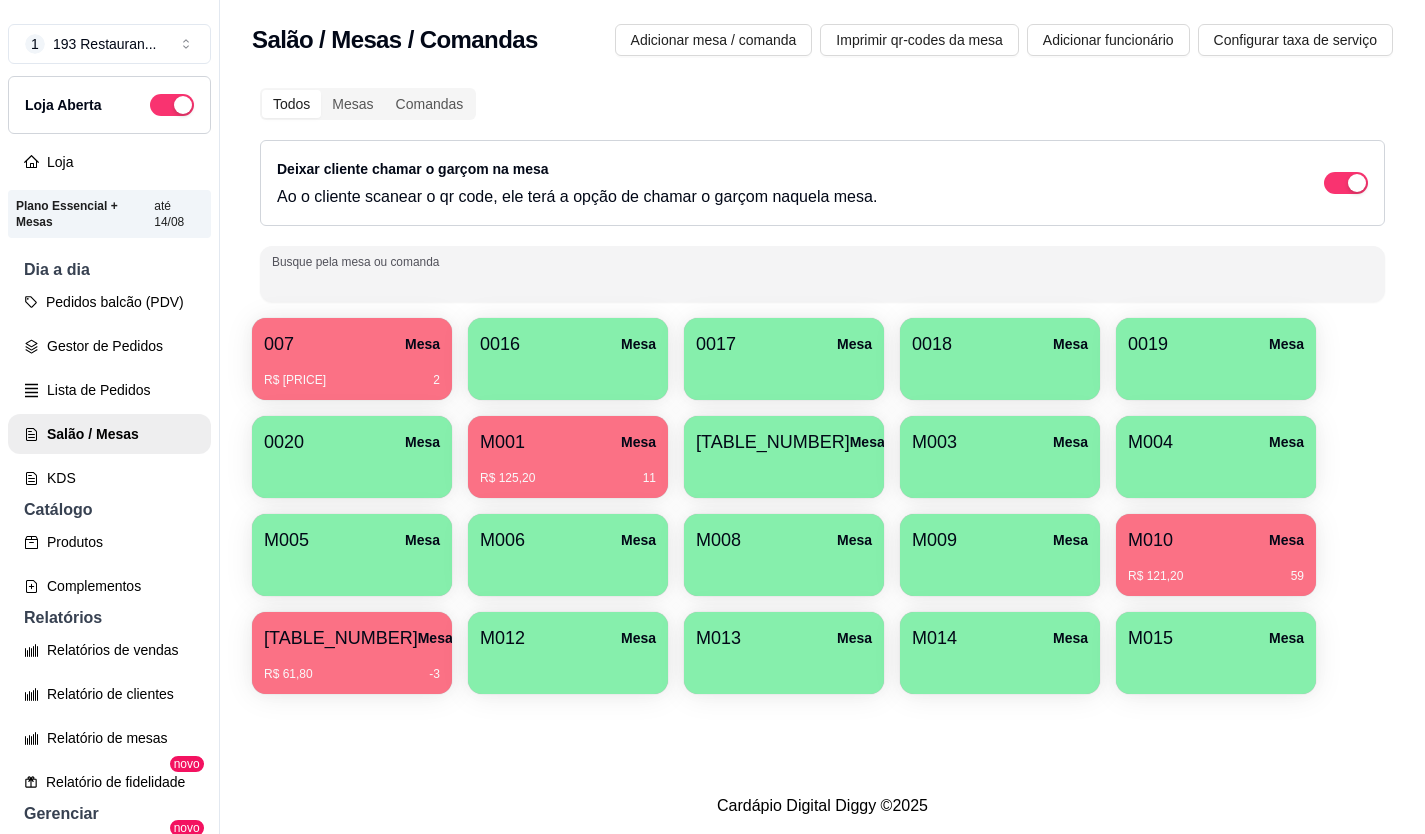 click on "M008 Mesa" at bounding box center (784, 540) 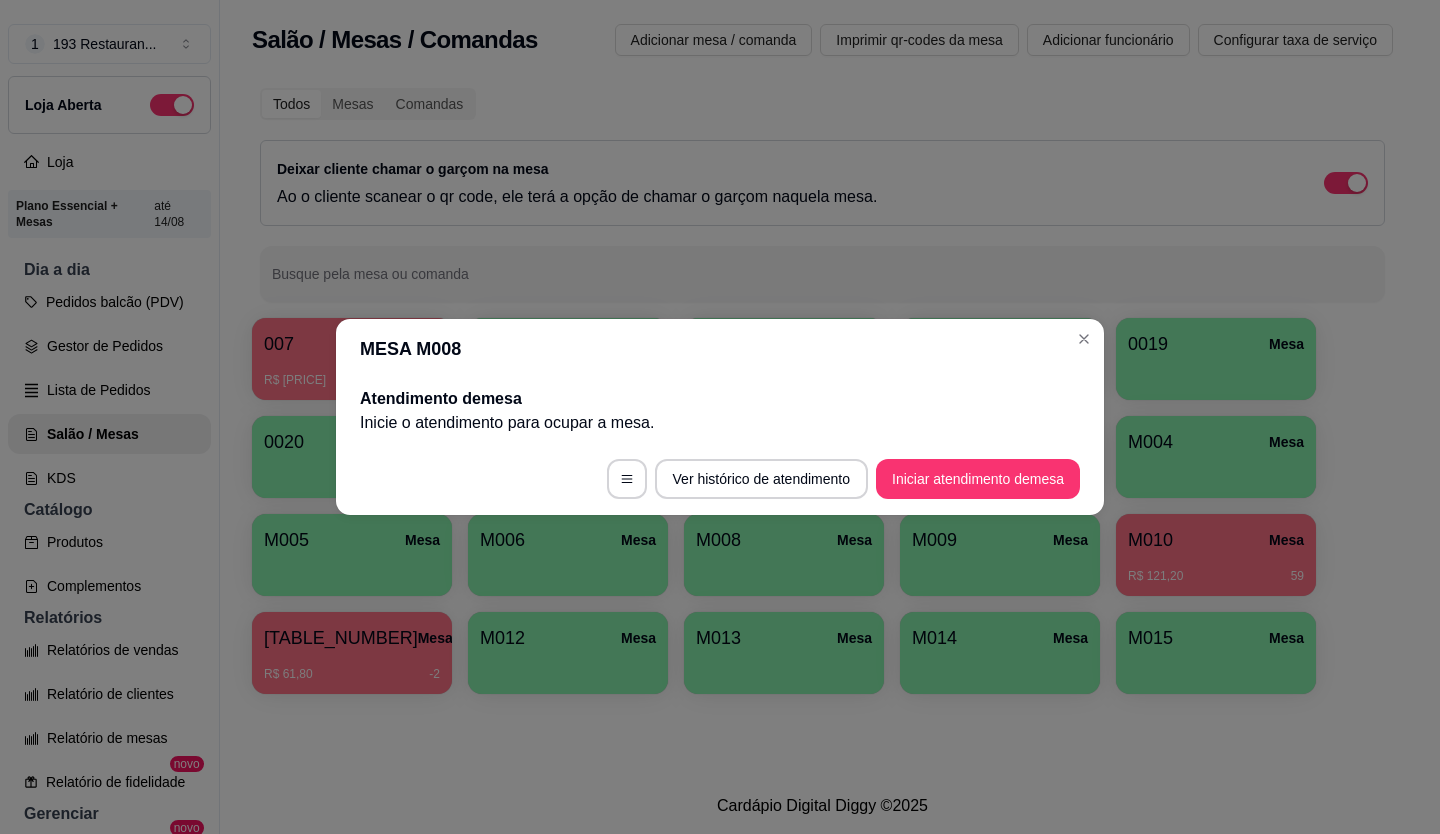 click on "Iniciar atendimento de  mesa" at bounding box center (978, 479) 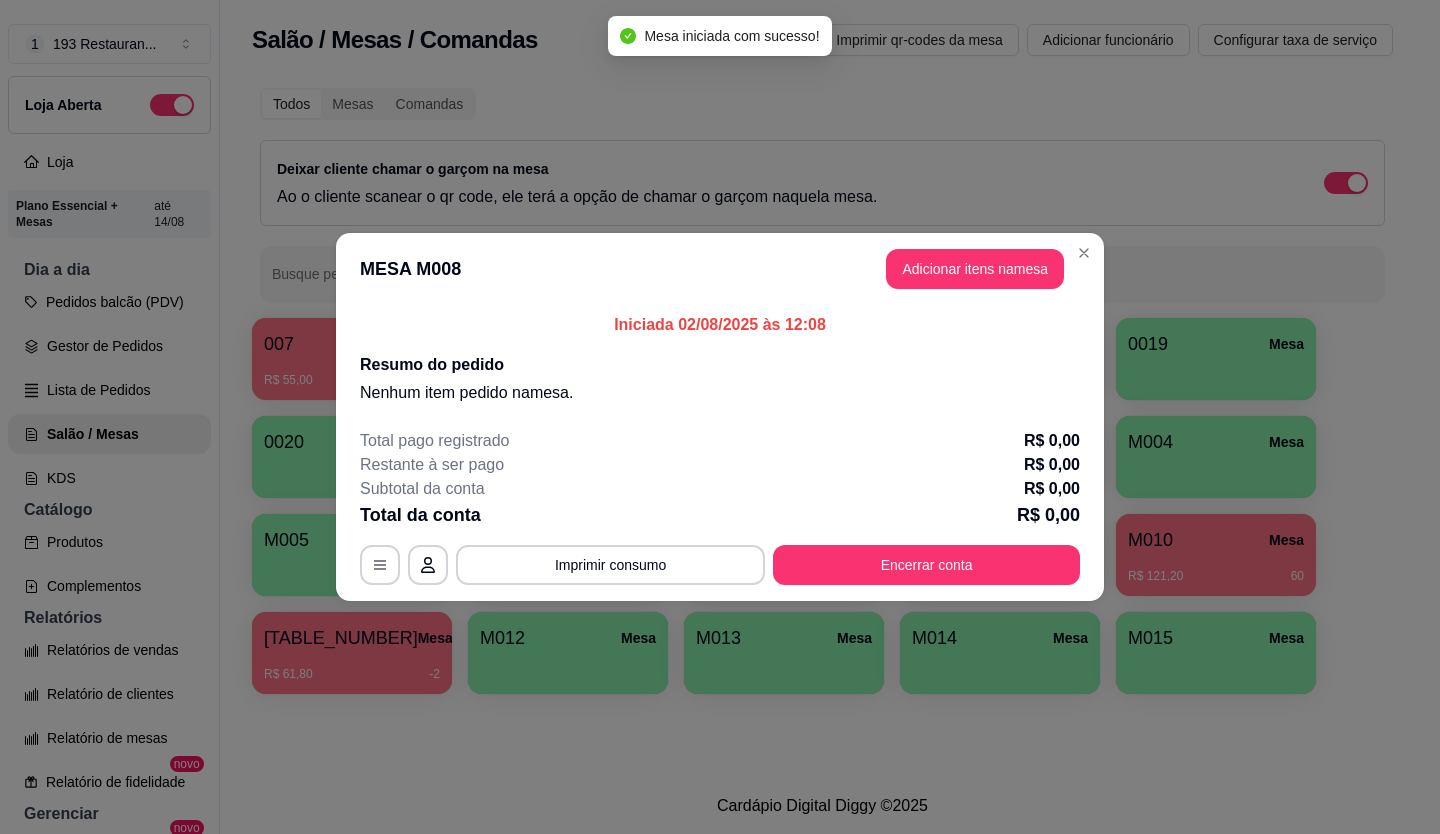click on "Adicionar itens na  mesa" at bounding box center [975, 269] 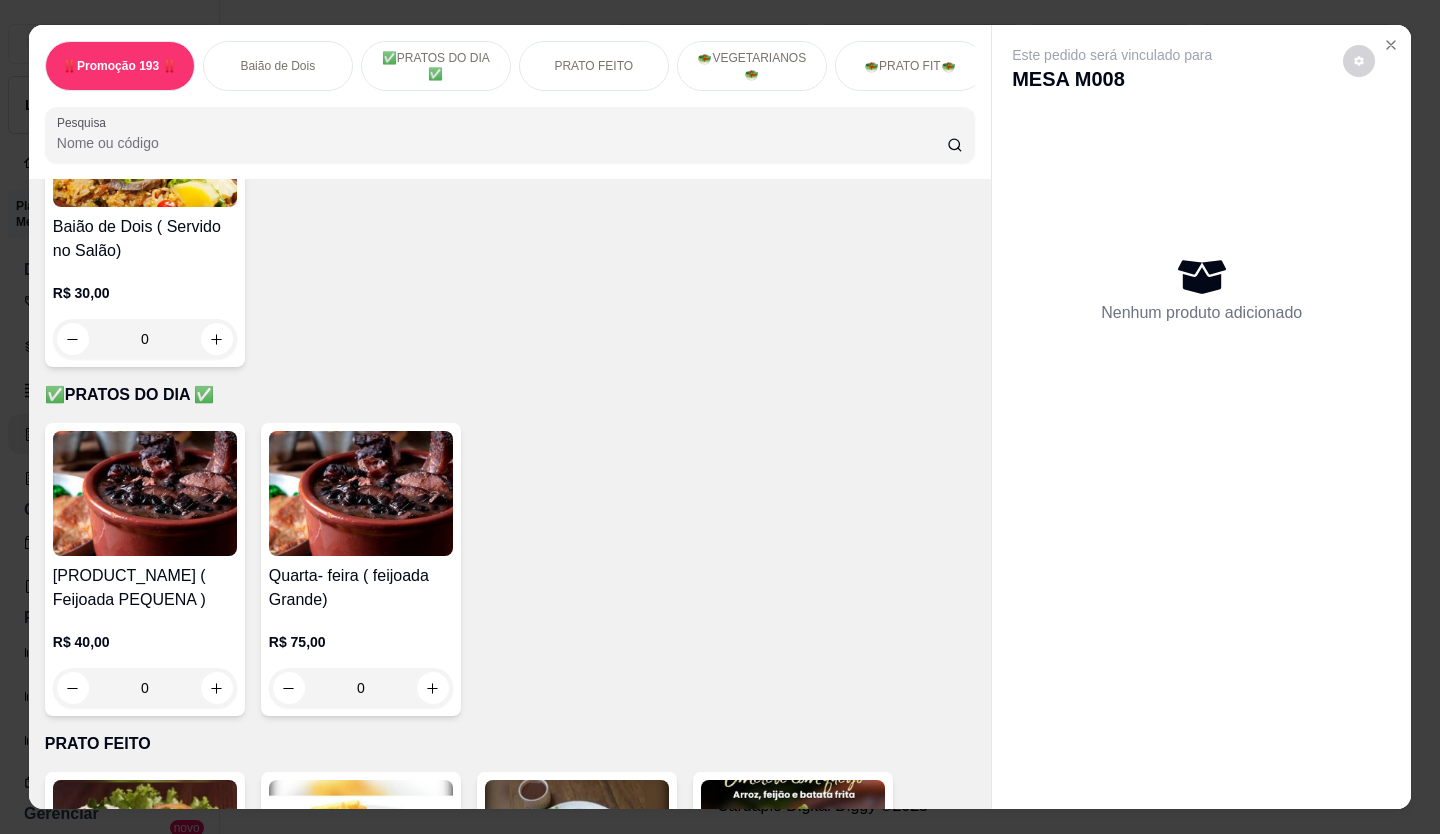 scroll, scrollTop: 1300, scrollLeft: 0, axis: vertical 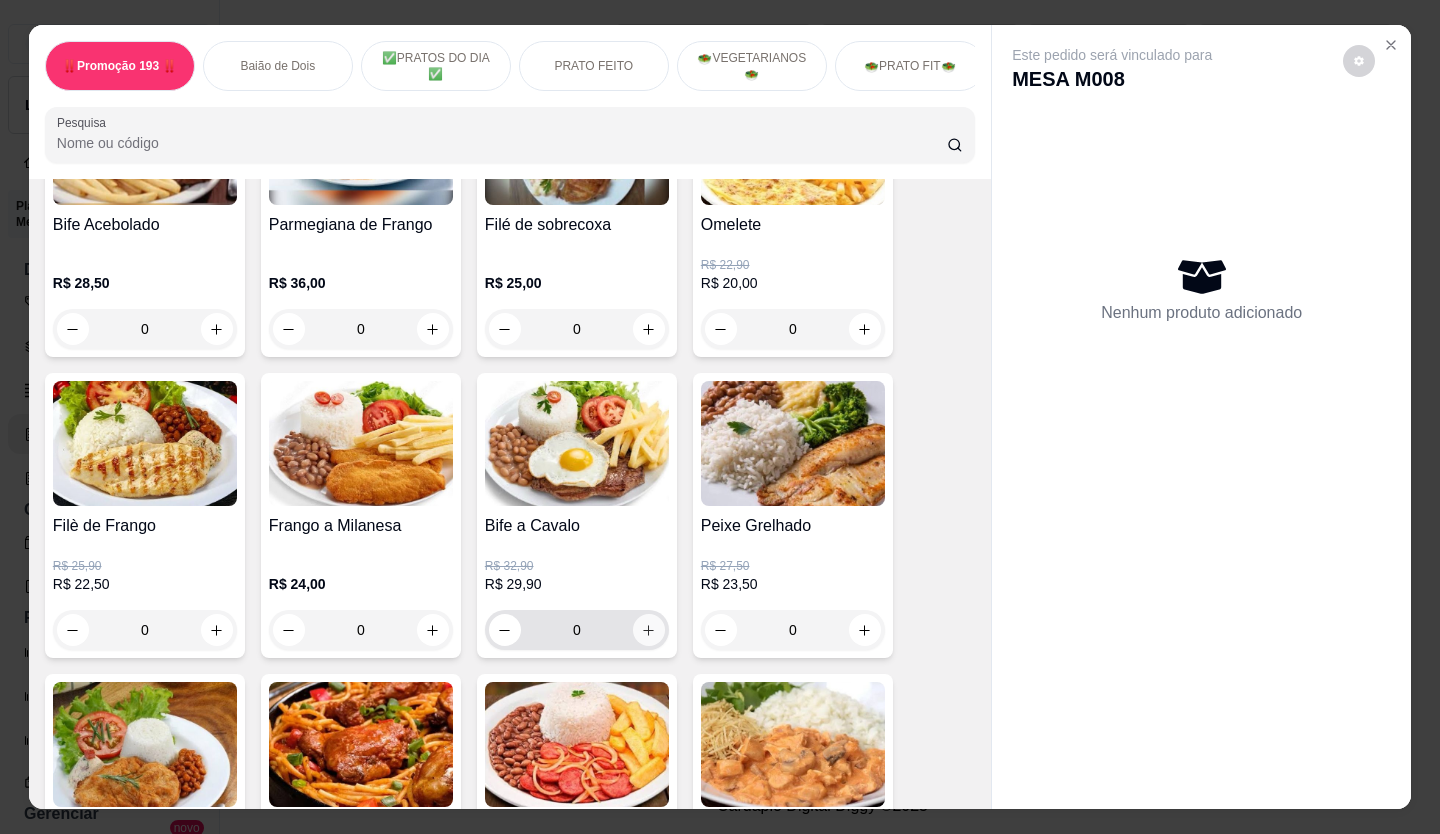 click 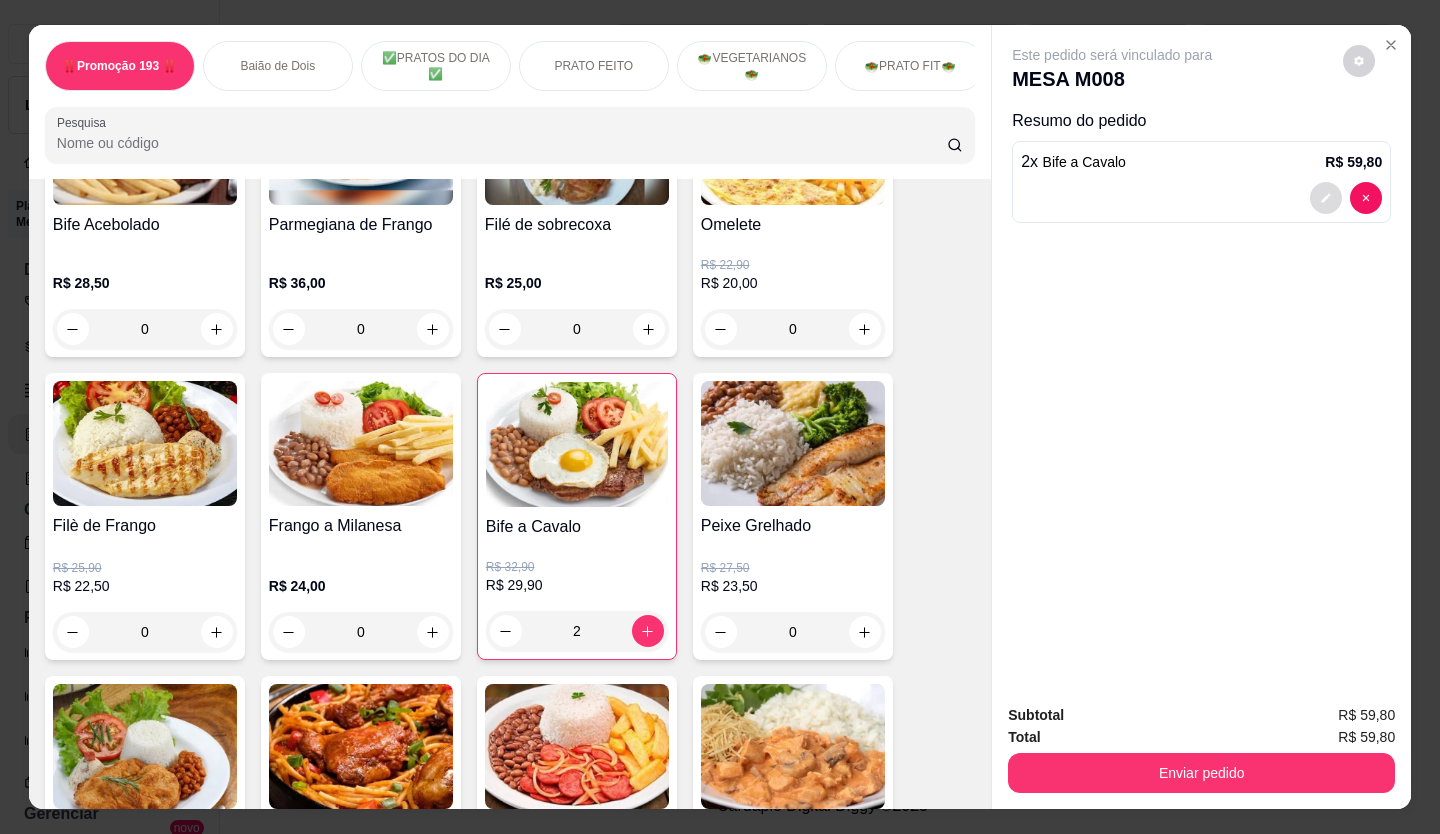 click at bounding box center (1326, 198) 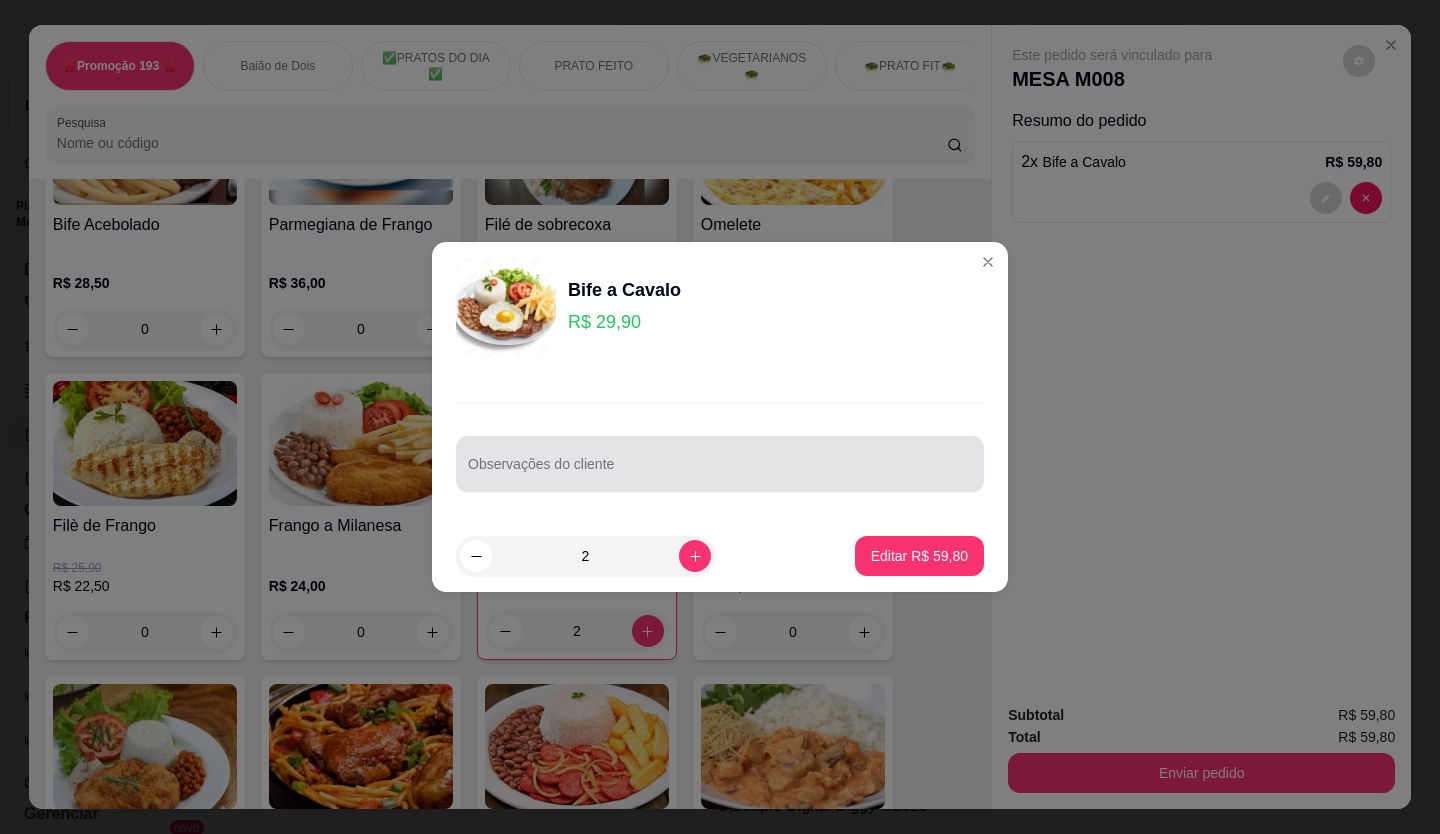click at bounding box center (720, 464) 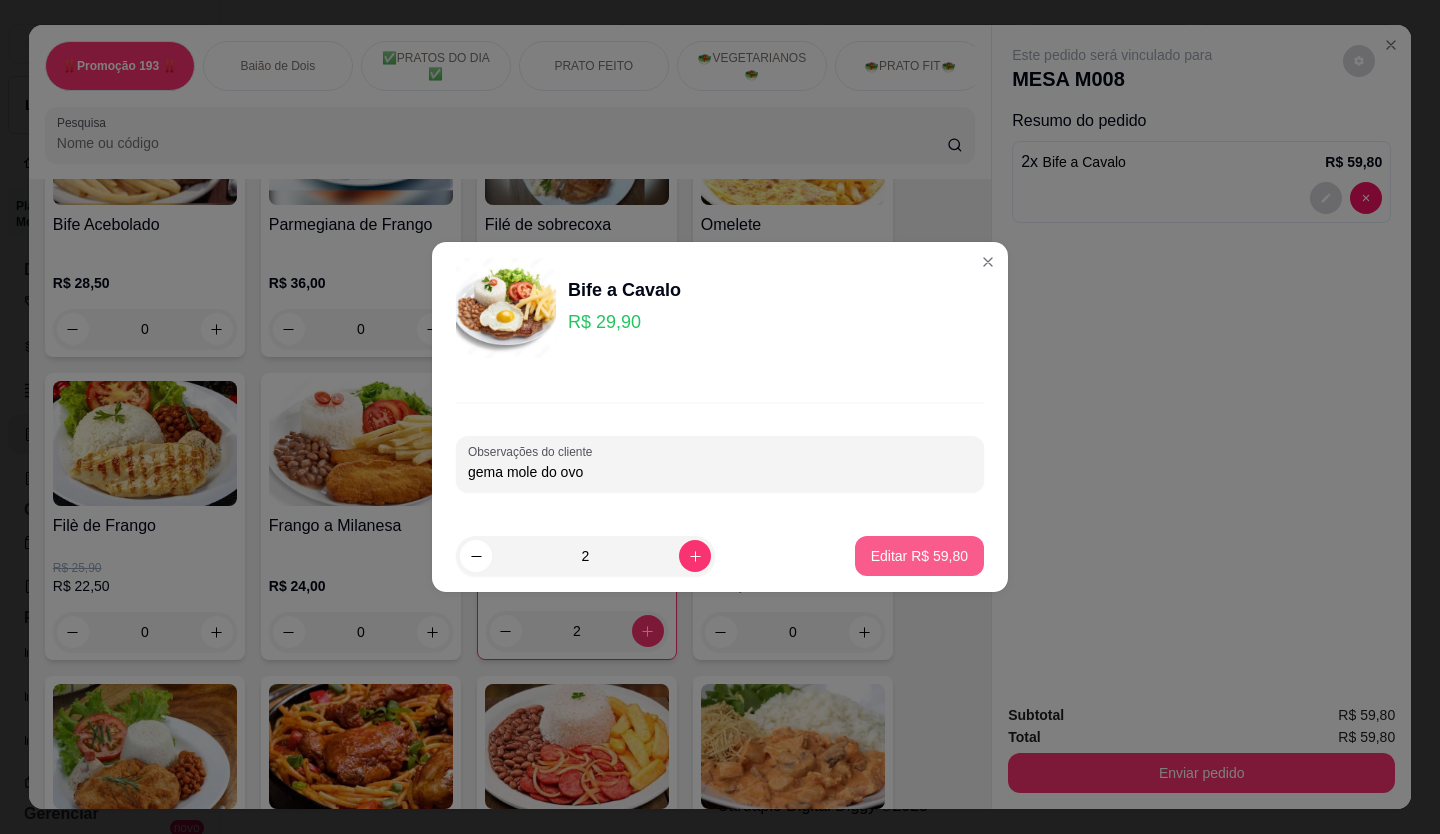 type on "gema mole do ovo" 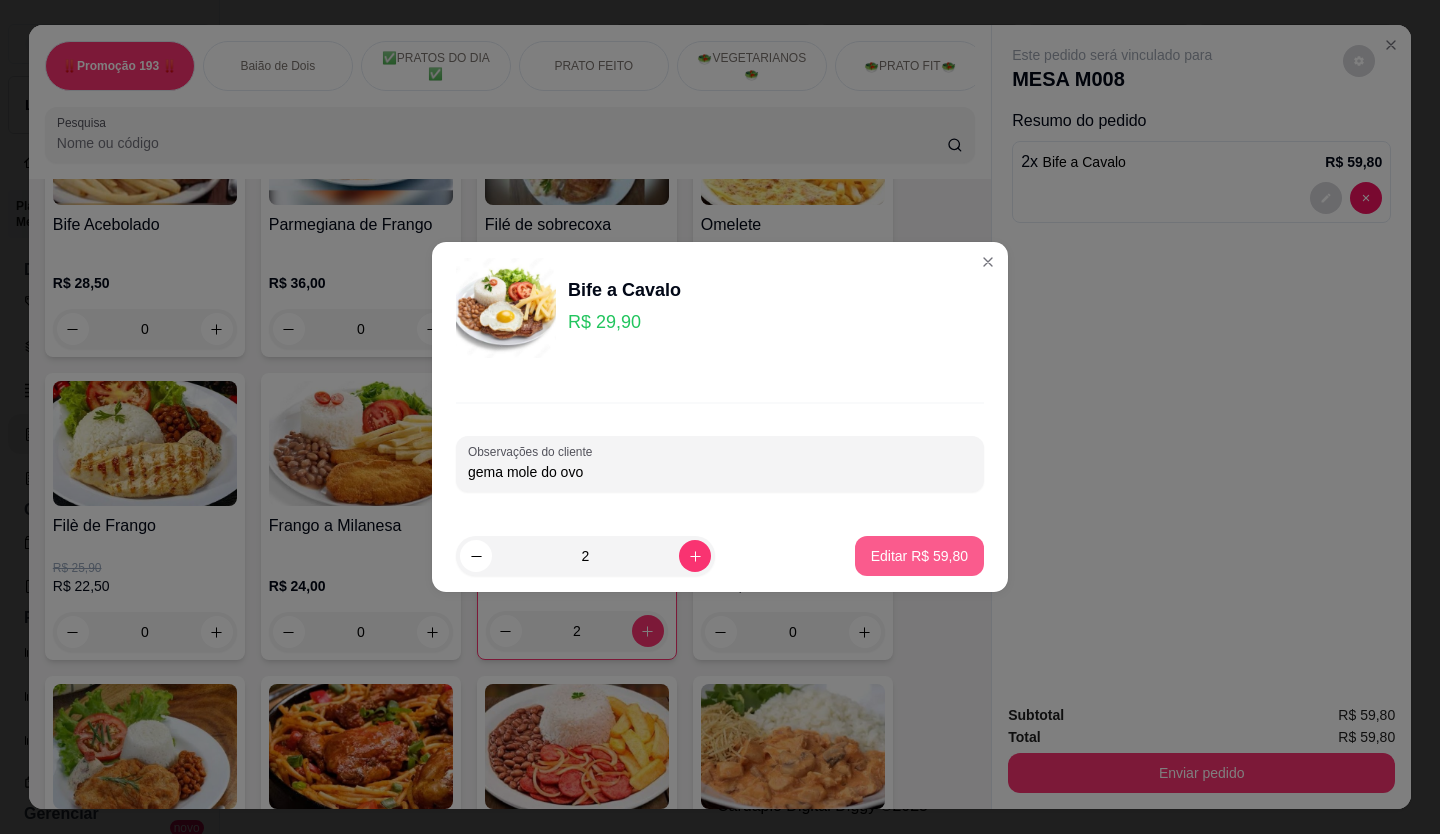 click on "Editar R$ 59,80" at bounding box center [919, 556] 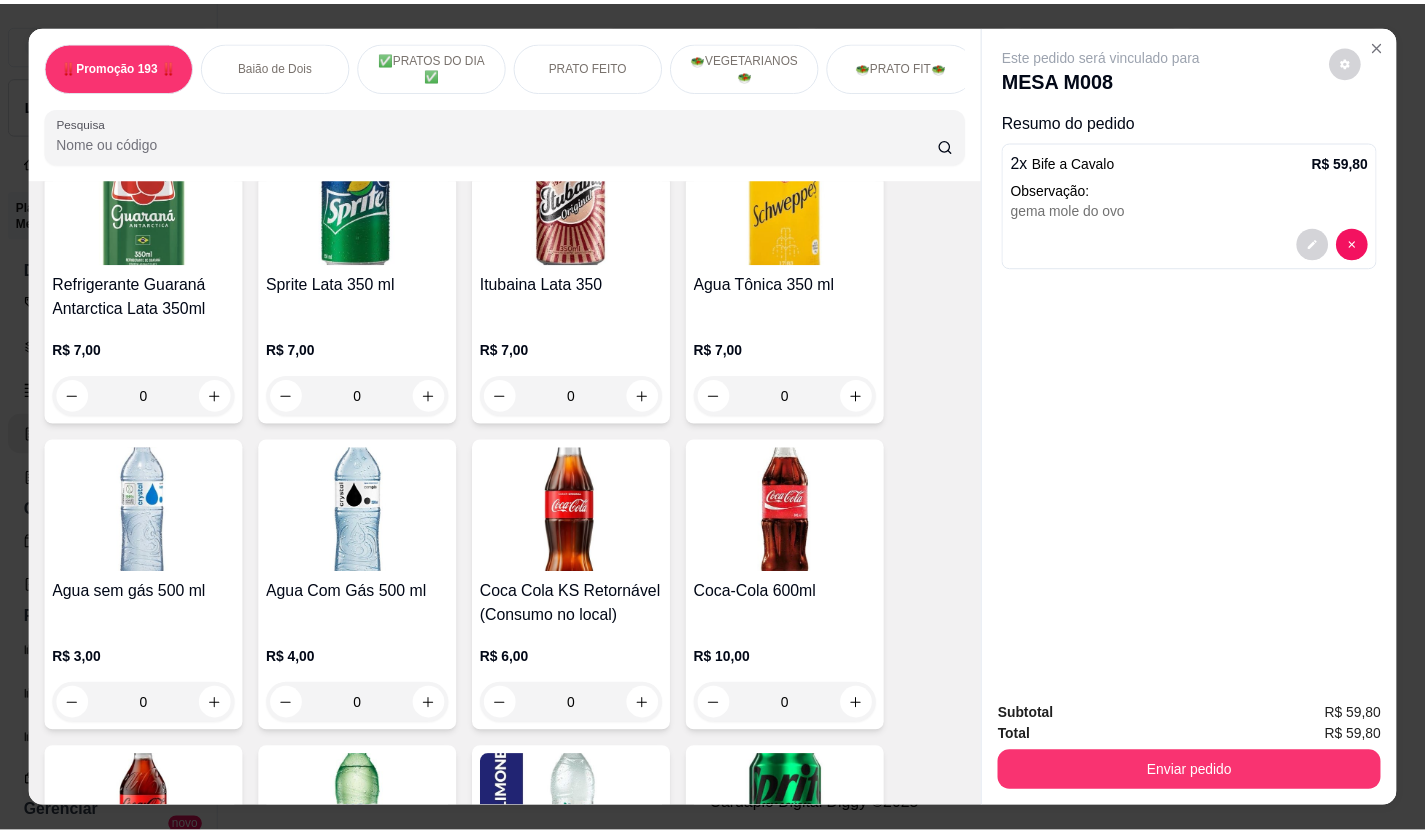 scroll, scrollTop: 6700, scrollLeft: 0, axis: vertical 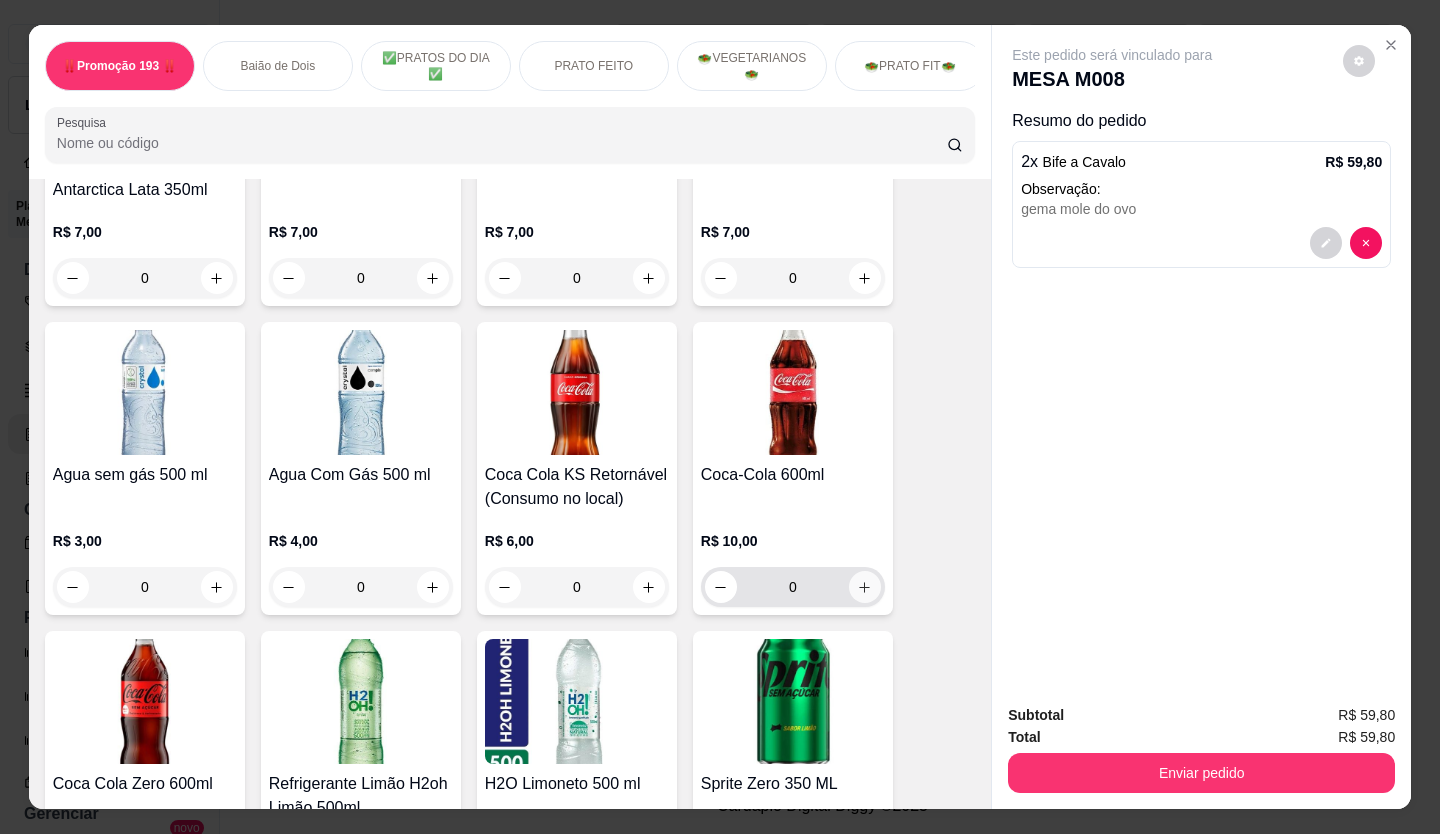 click at bounding box center (865, 587) 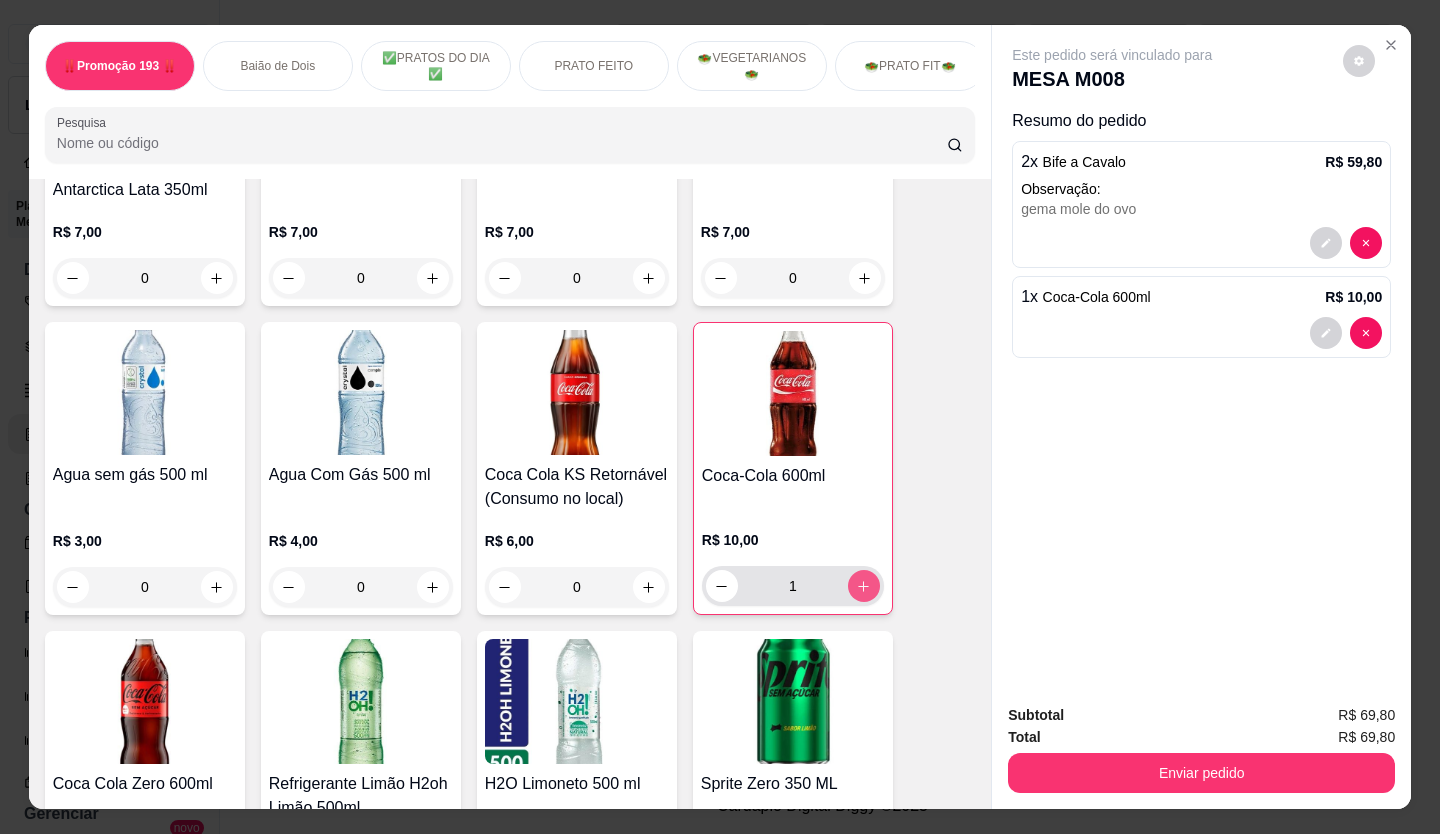 type on "1" 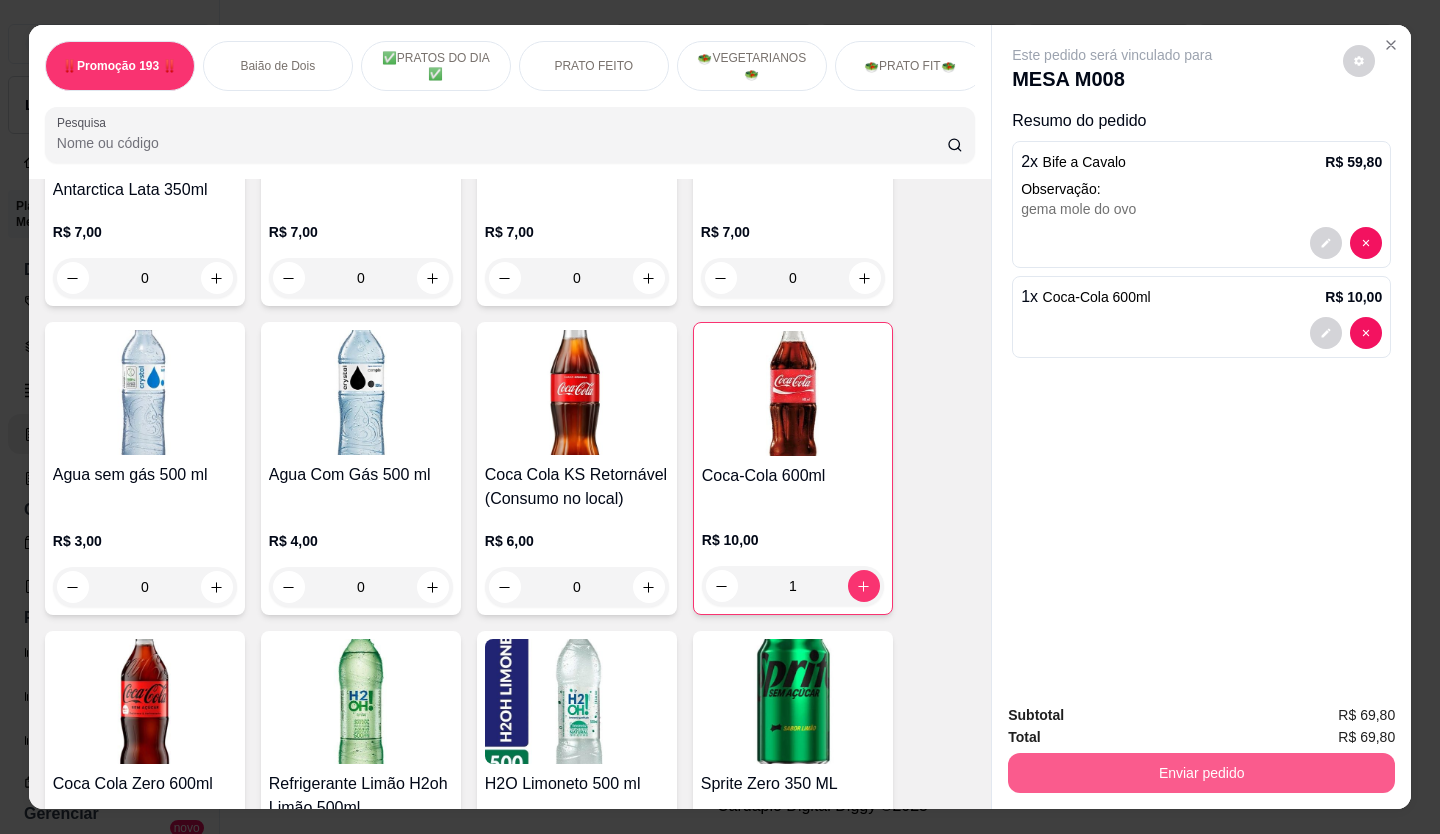 click on "Enviar pedido" at bounding box center [1201, 773] 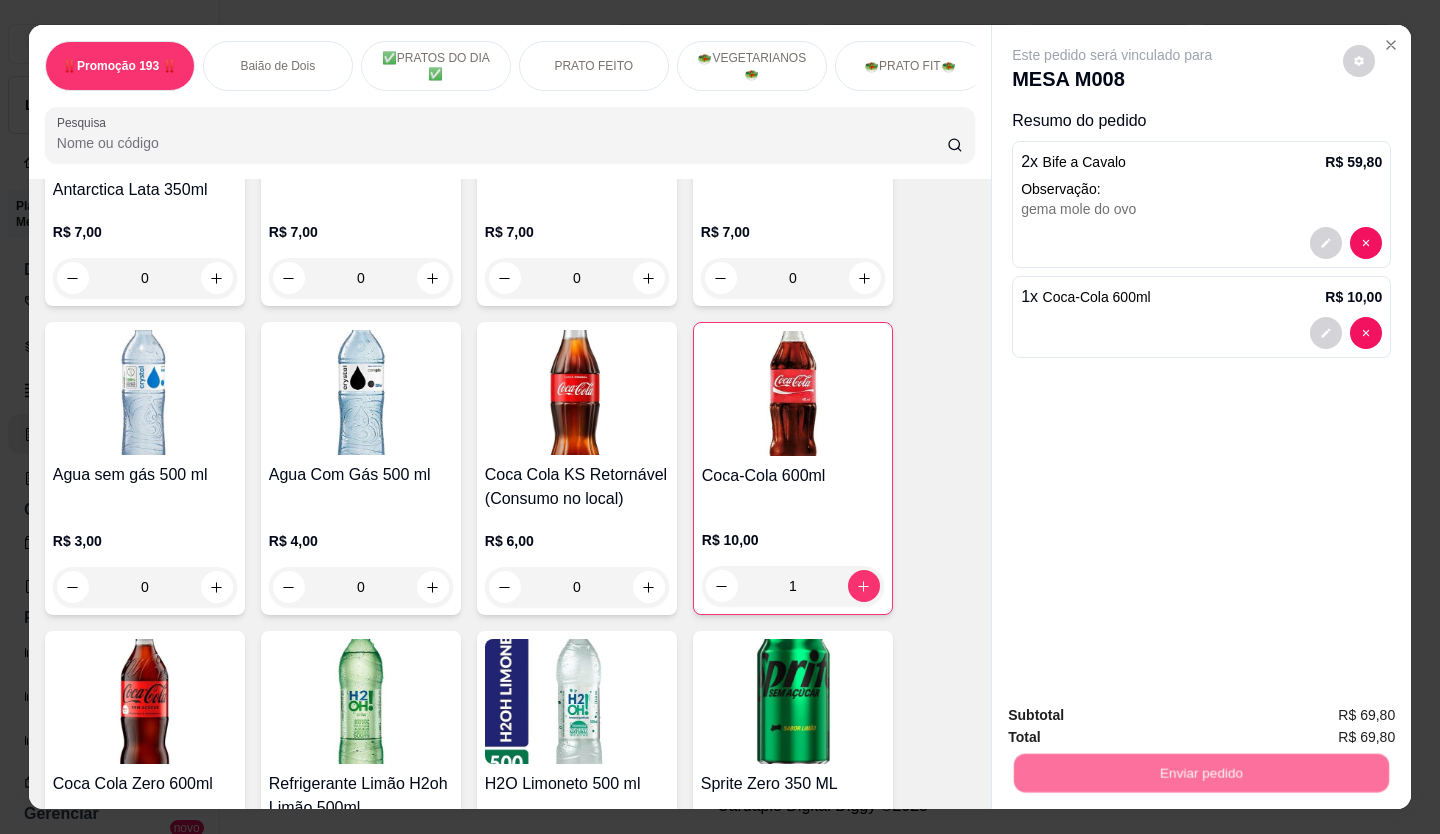 click on "Não registrar e enviar pedido" at bounding box center (1135, 716) 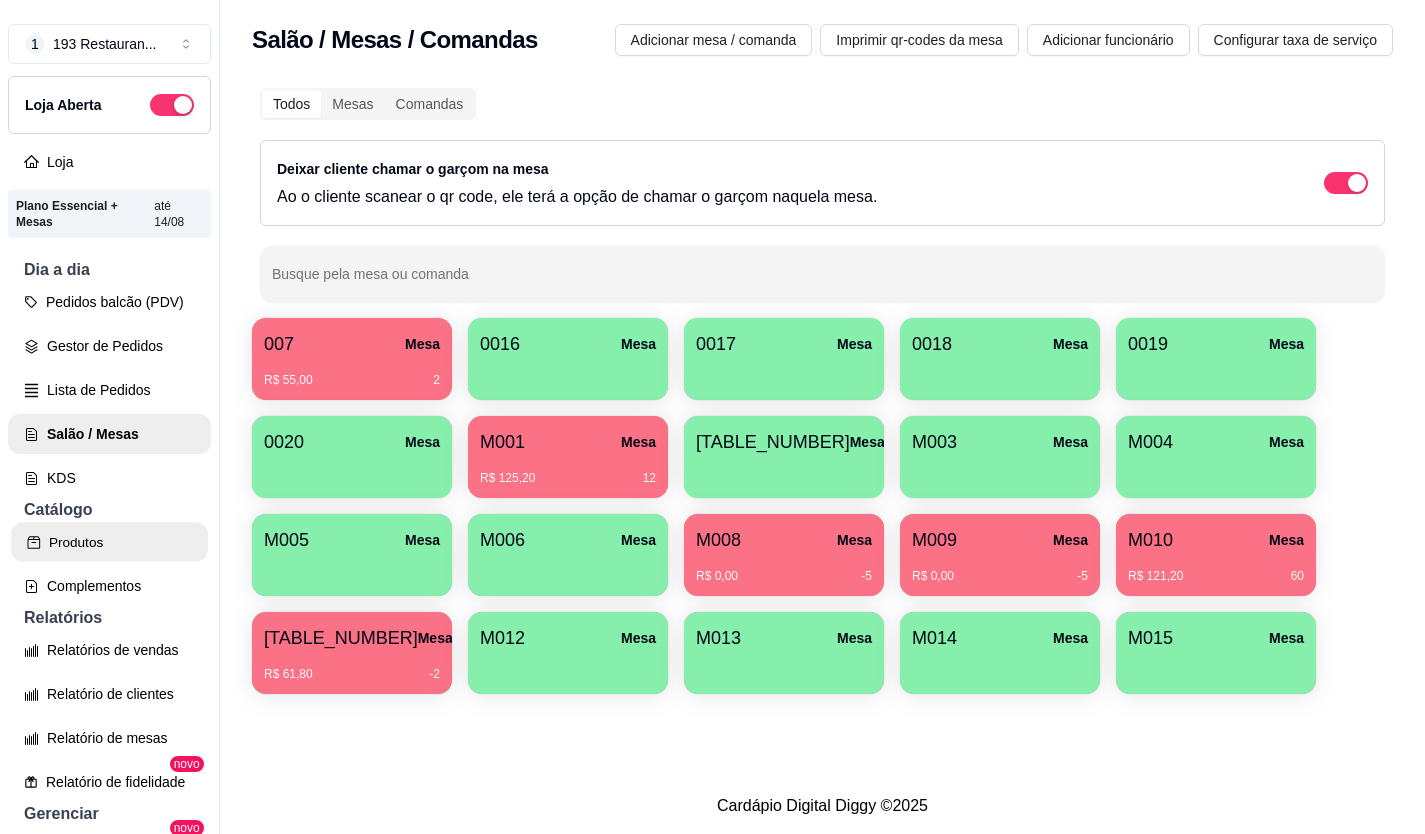 click on "Produtos" at bounding box center [109, 542] 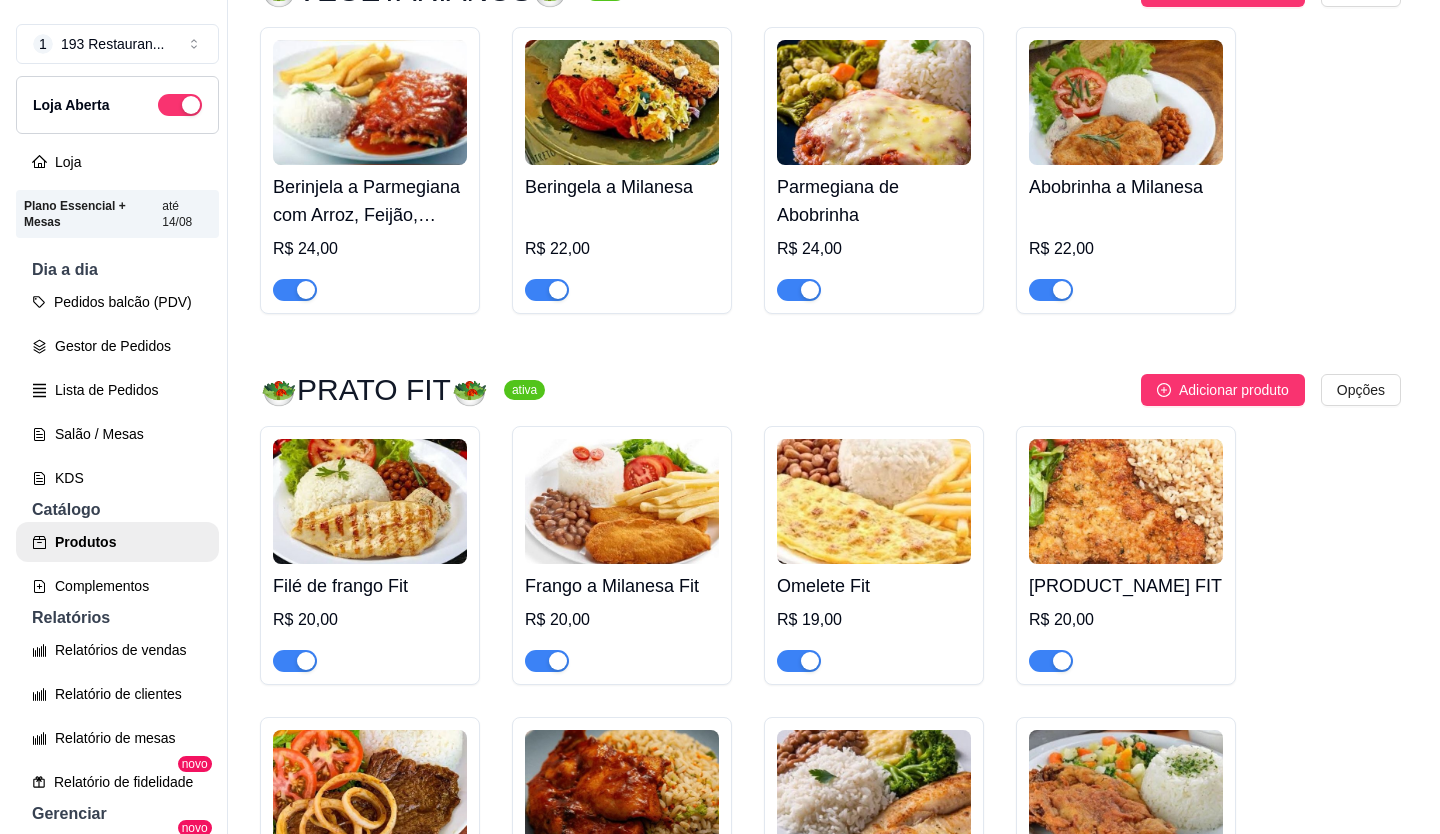scroll, scrollTop: 4200, scrollLeft: 0, axis: vertical 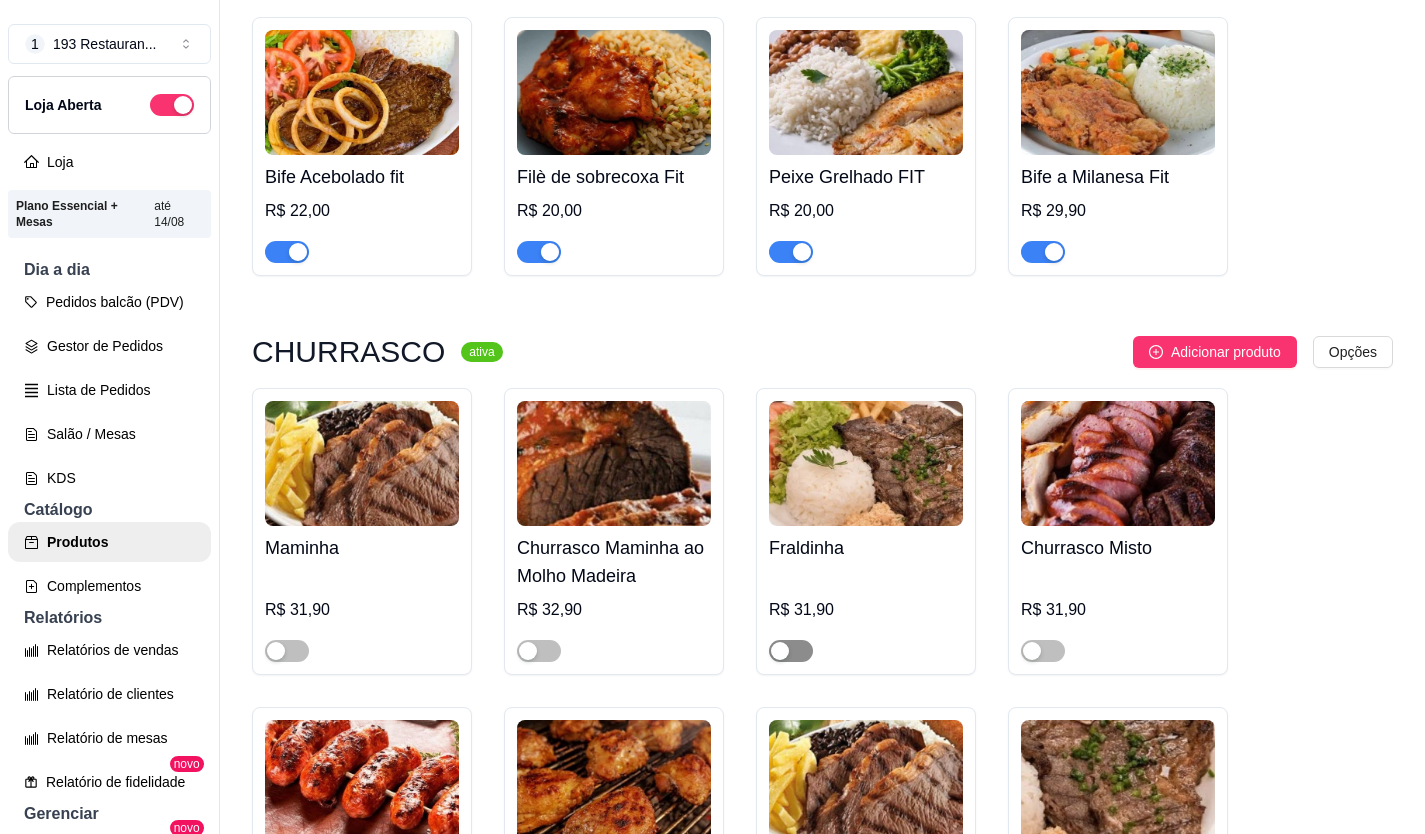 click at bounding box center (791, 651) 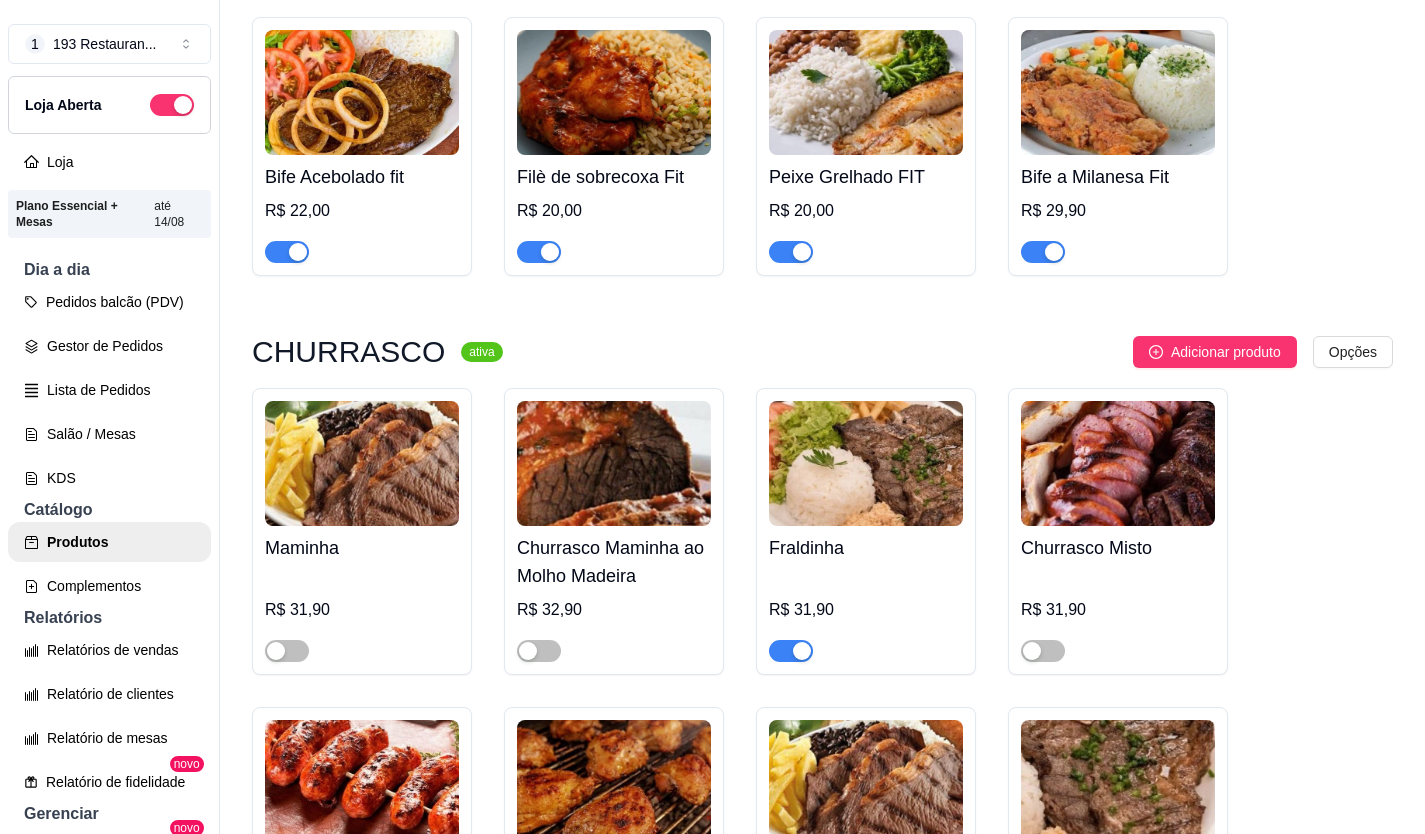click at bounding box center [802, 651] 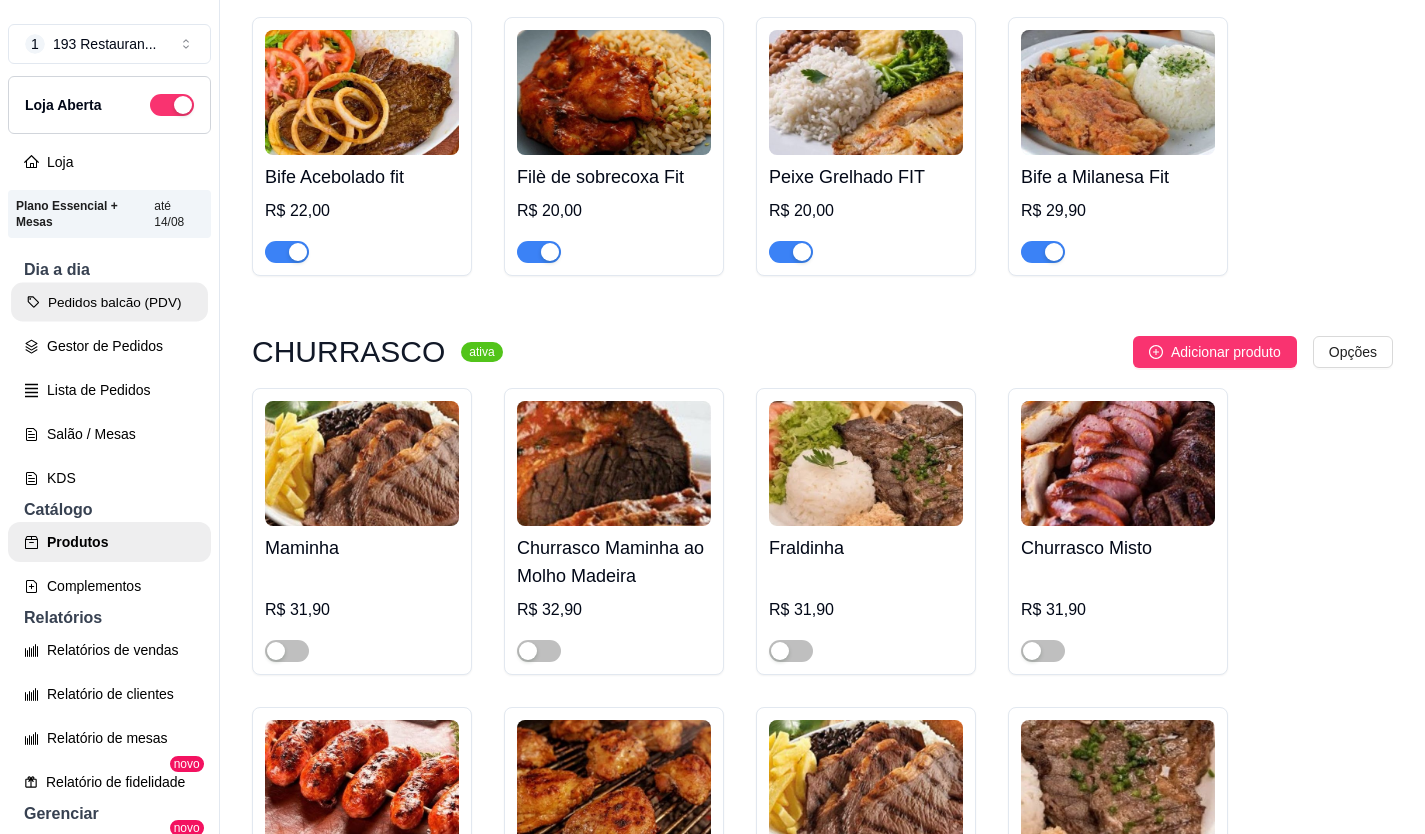 click on "Pedidos balcão (PDV)" at bounding box center (109, 302) 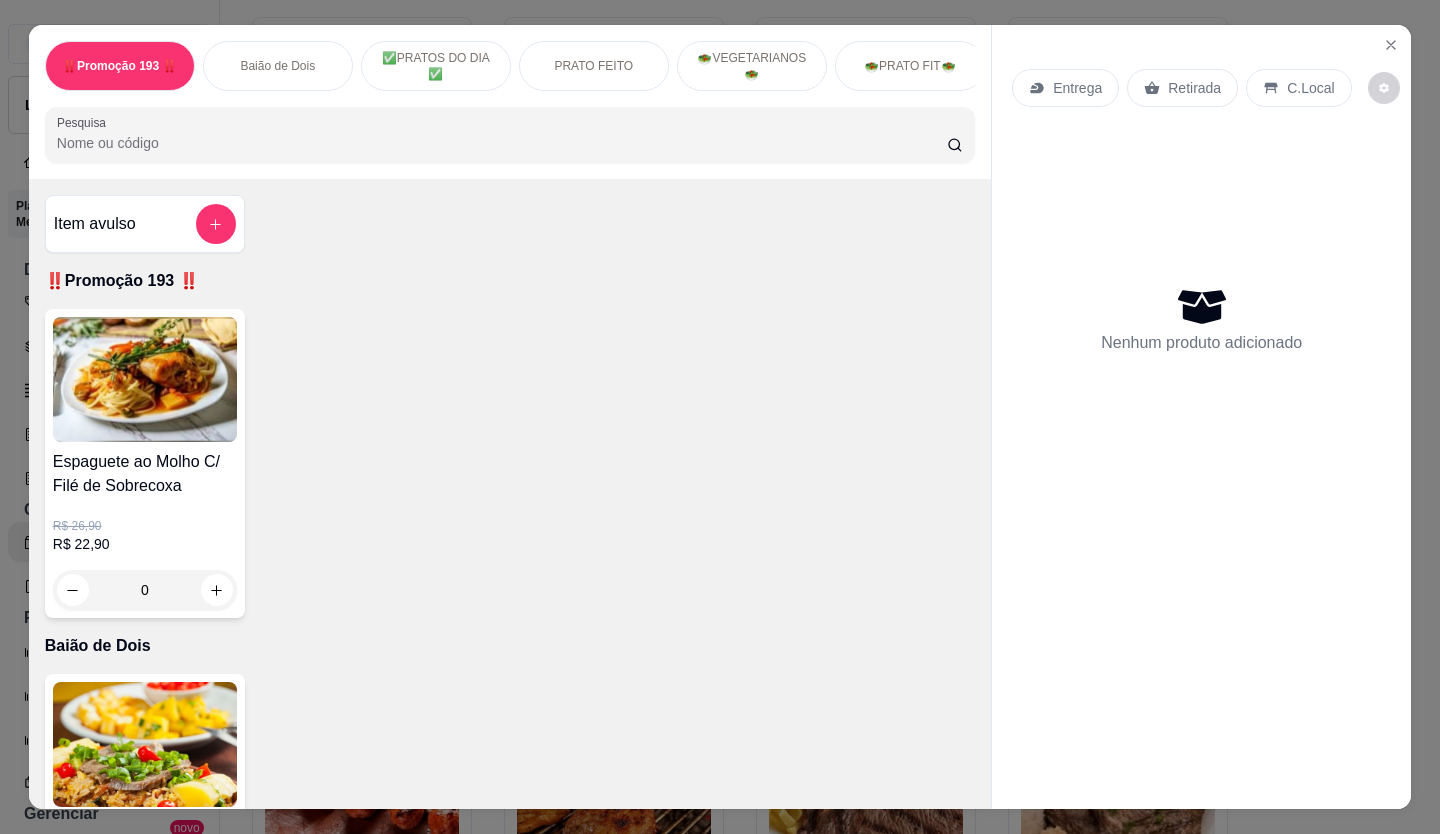 click on "Retirada" at bounding box center [1194, 88] 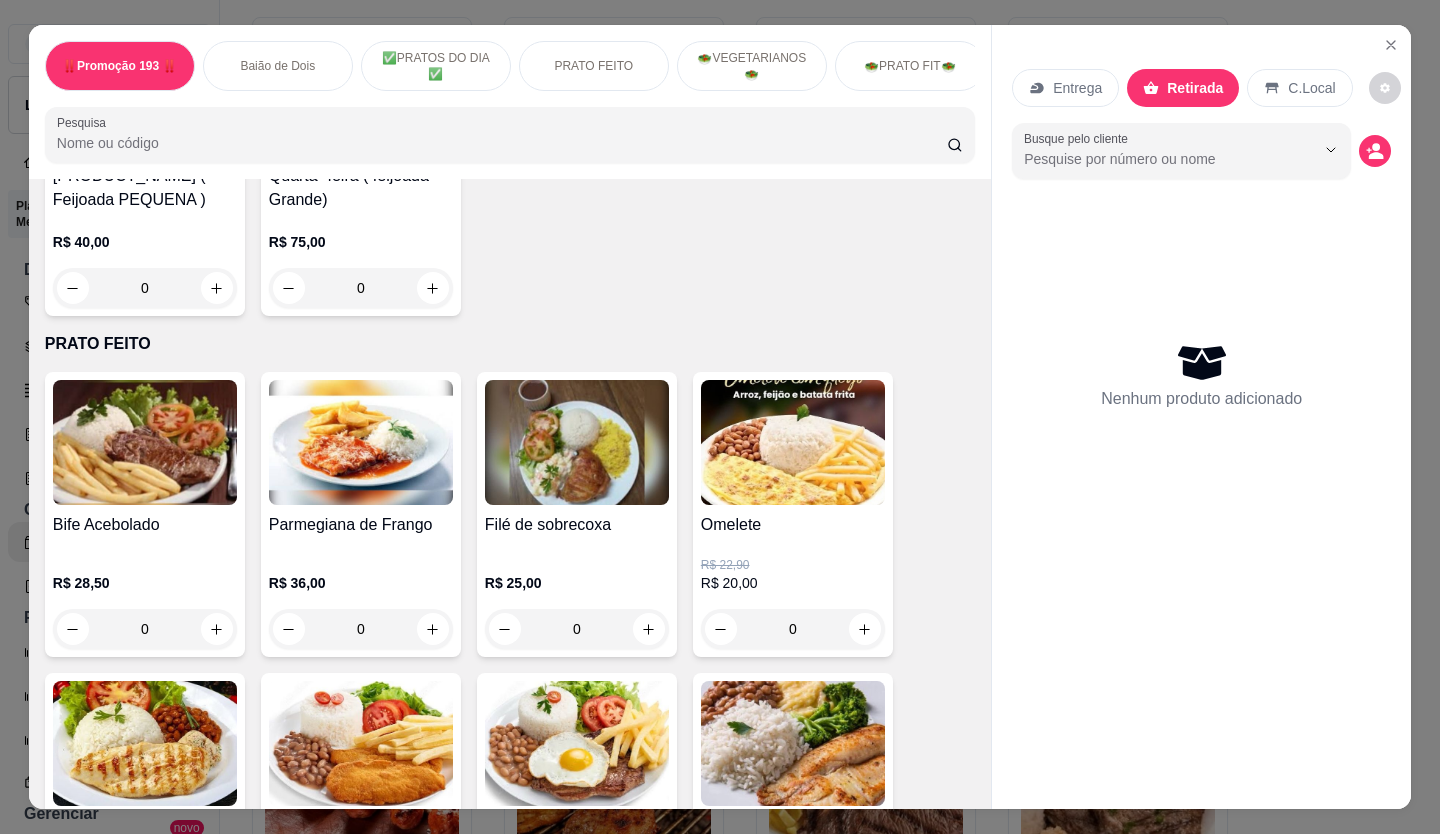 scroll, scrollTop: 700, scrollLeft: 0, axis: vertical 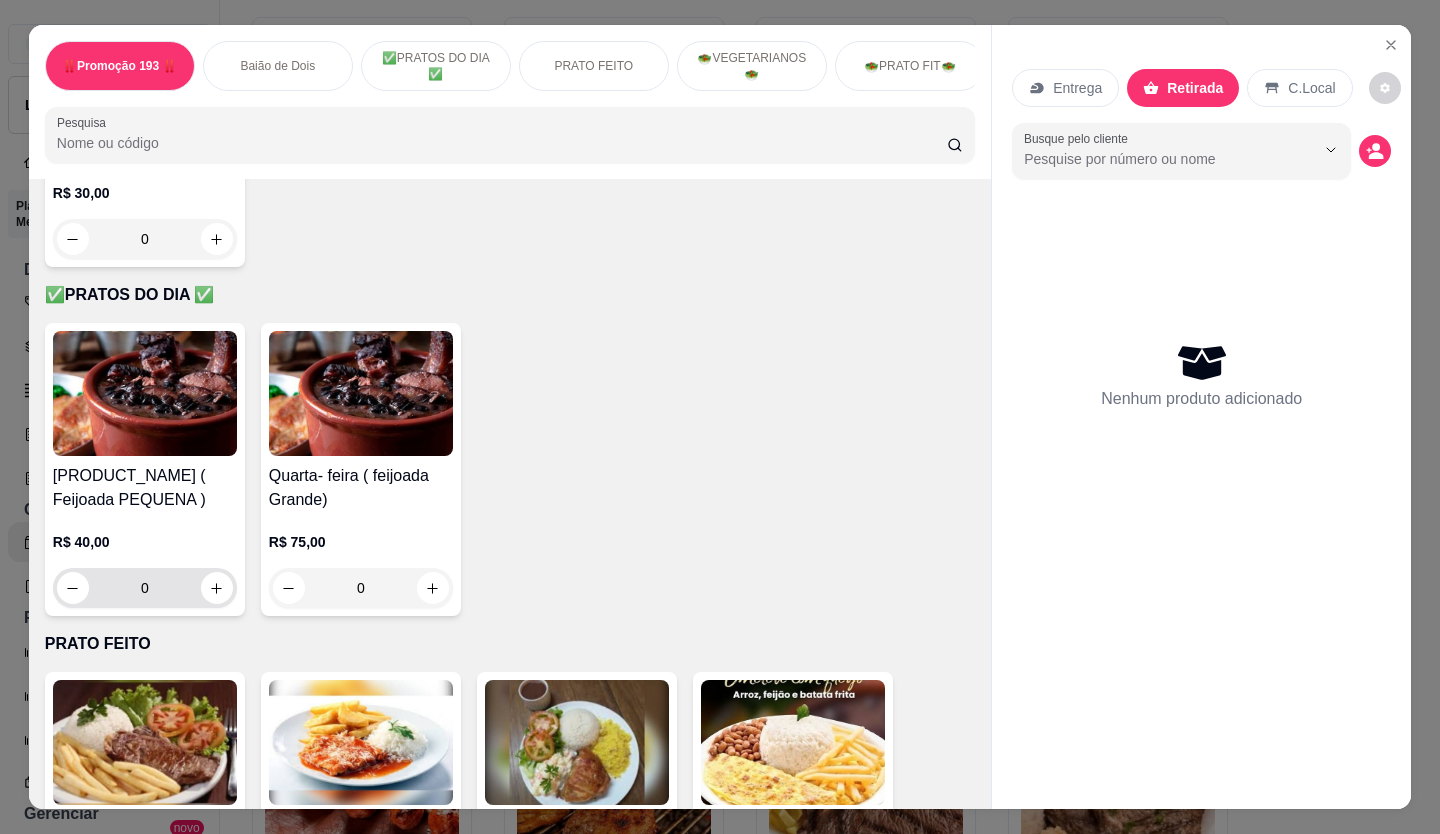 click at bounding box center [217, 588] 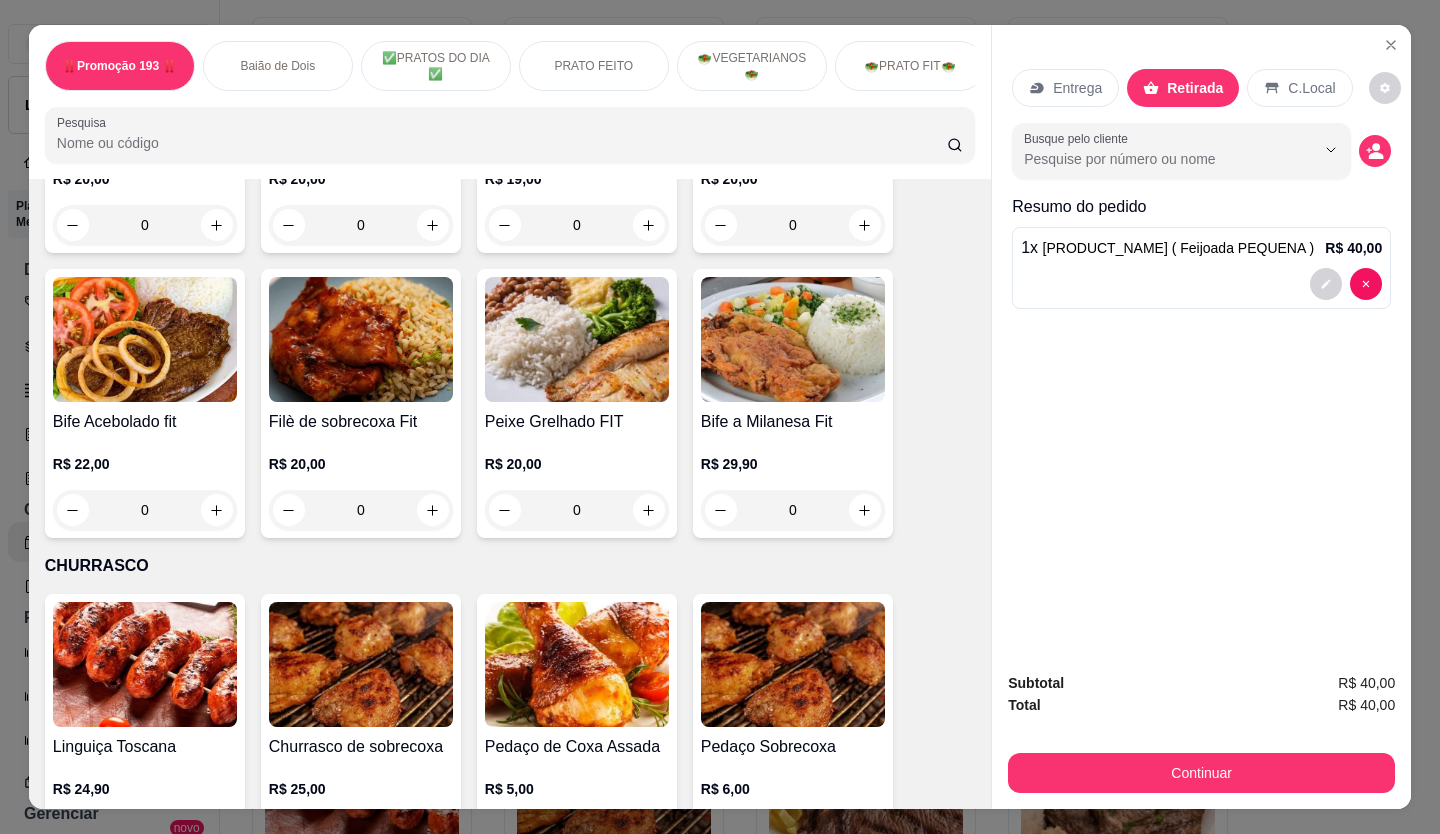 scroll, scrollTop: 3600, scrollLeft: 0, axis: vertical 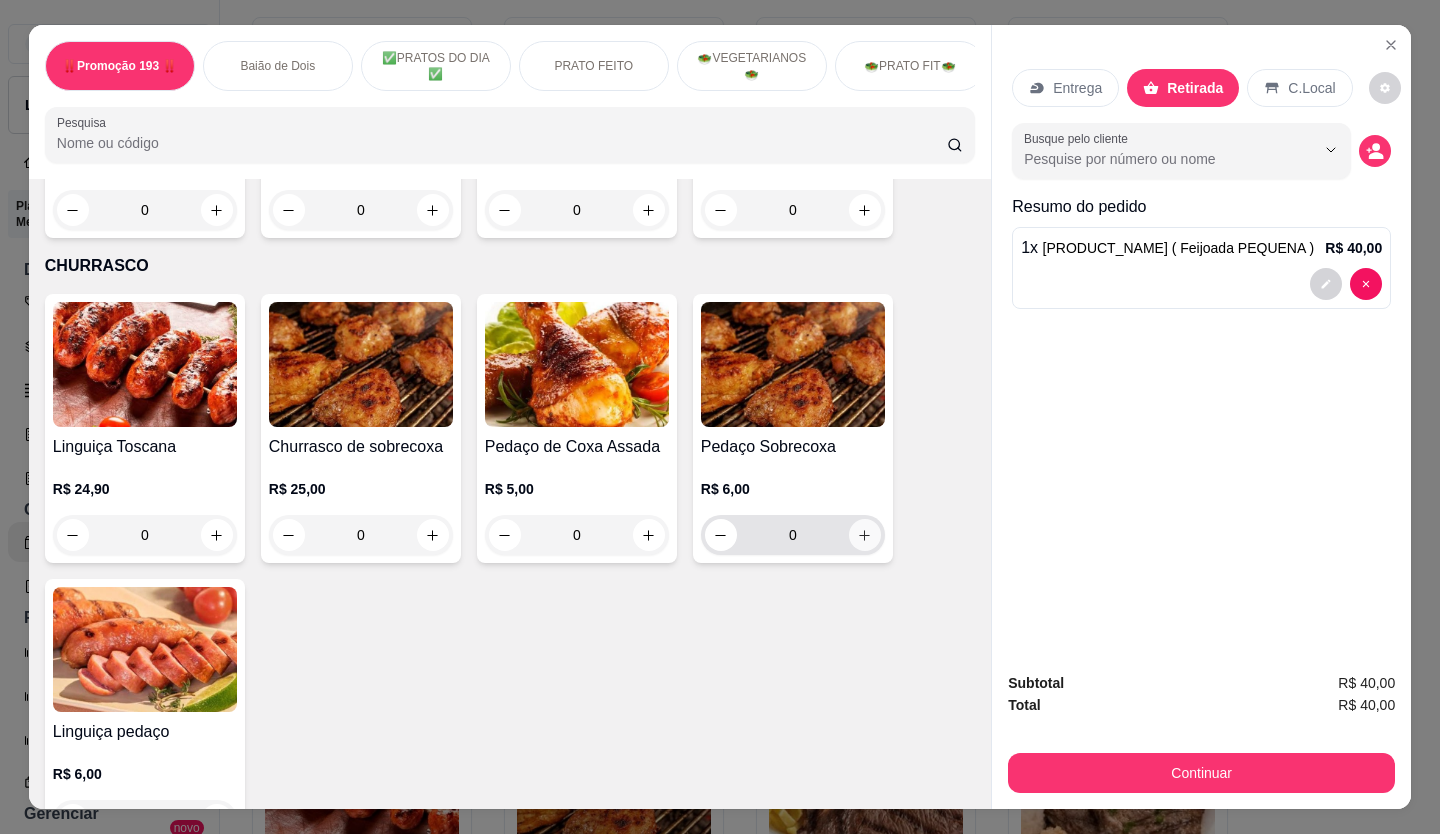 click 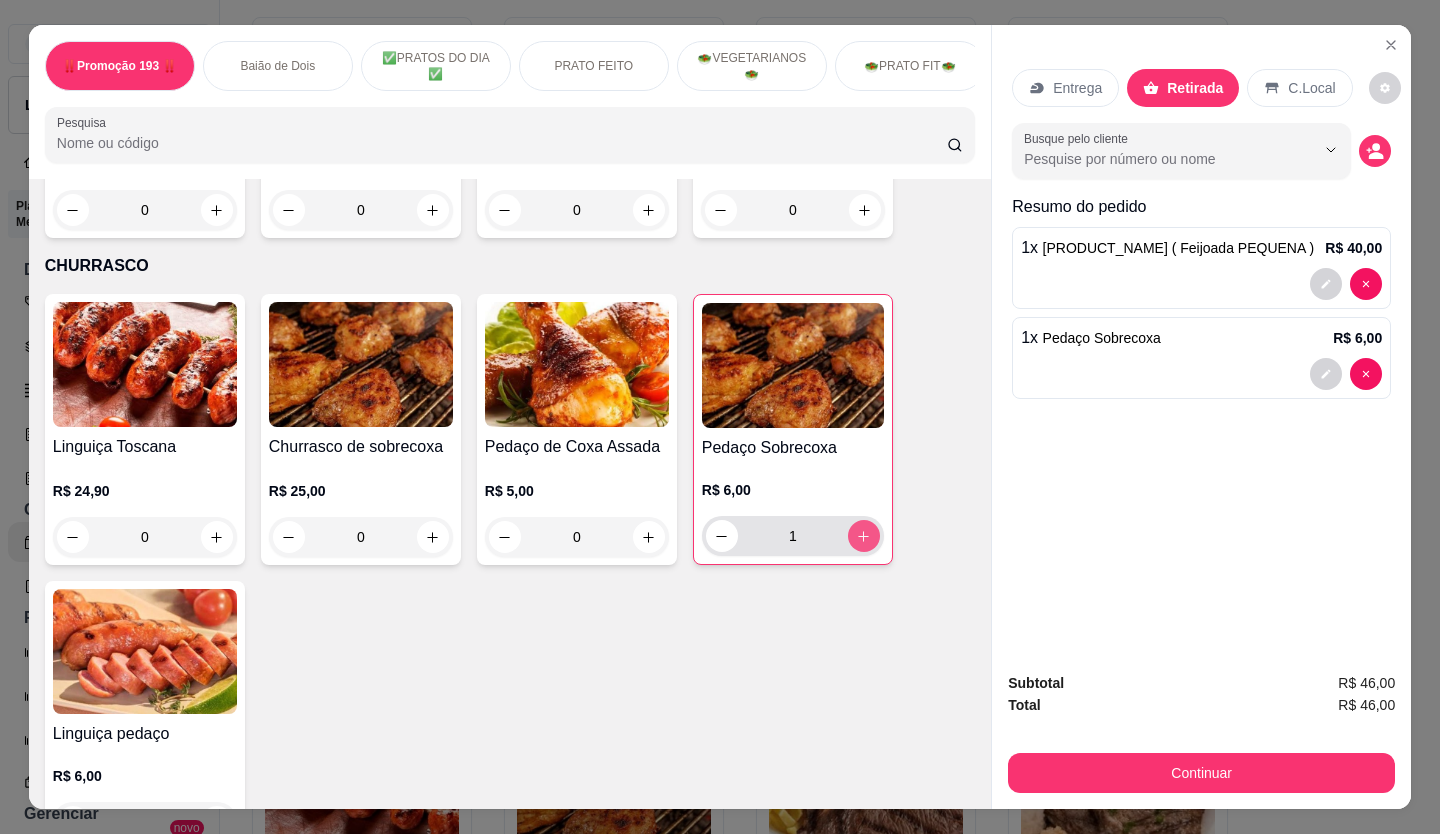 type on "1" 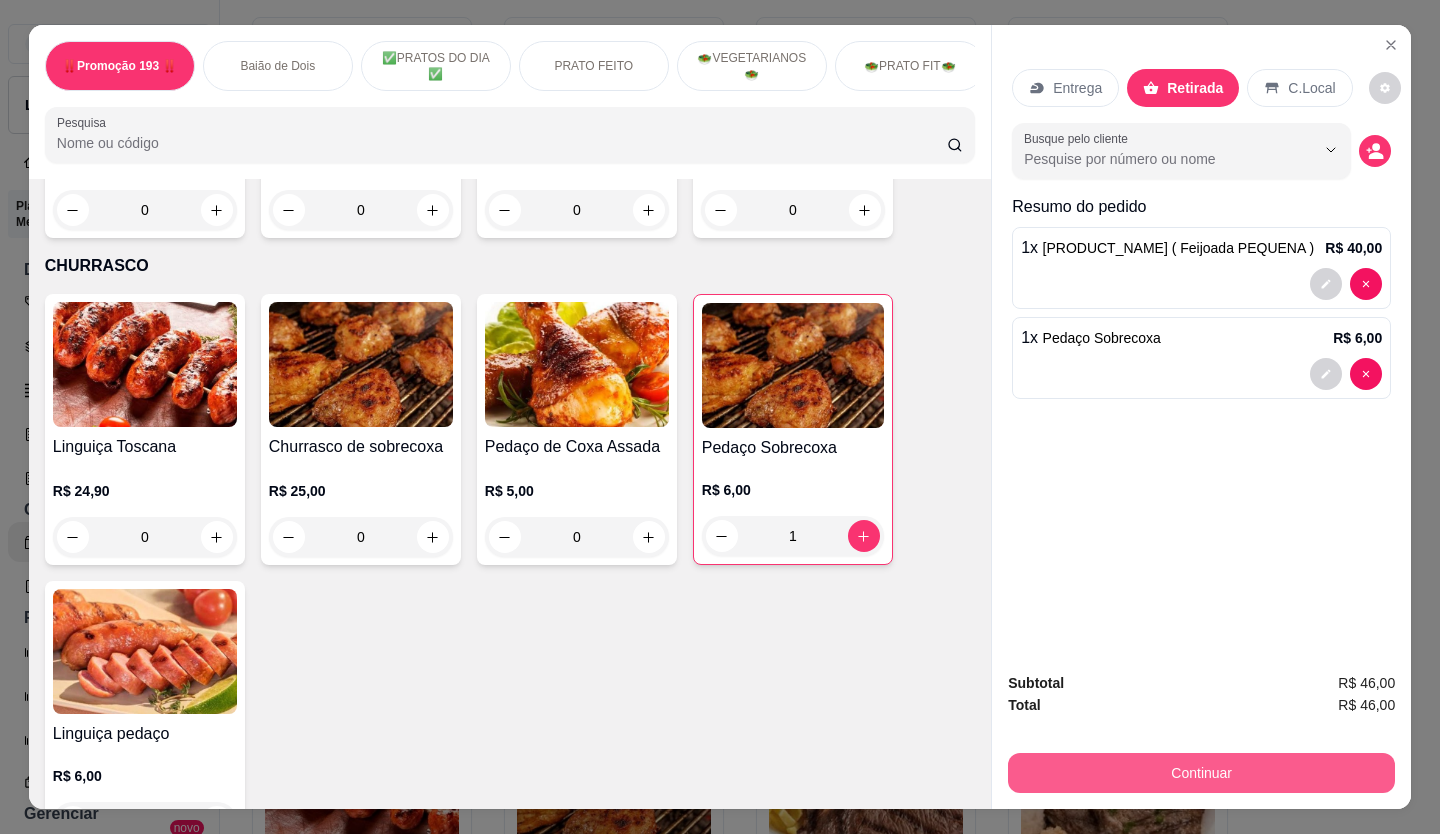 click on "Continuar" at bounding box center (1201, 773) 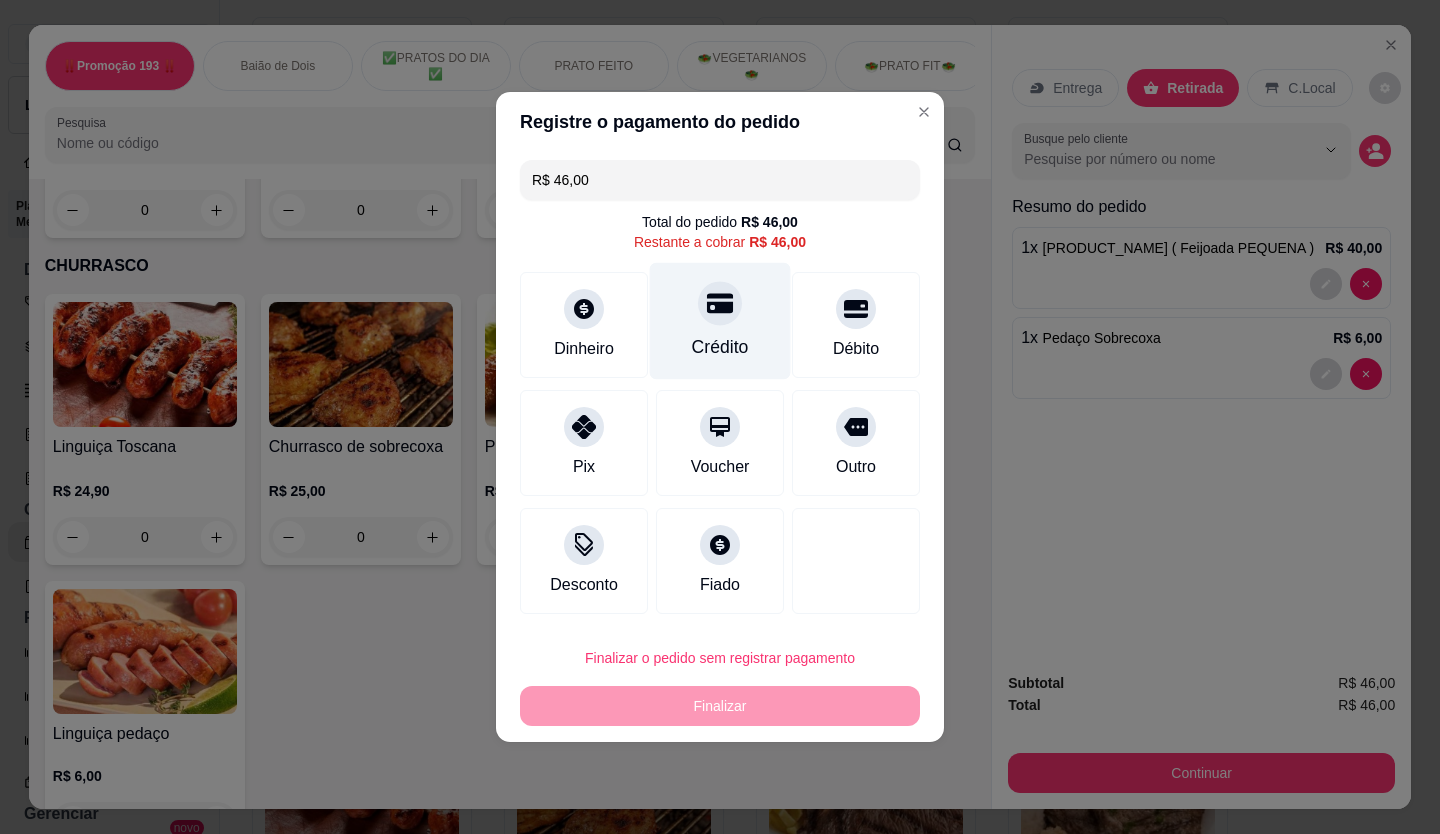 click on "Crédito" at bounding box center (720, 321) 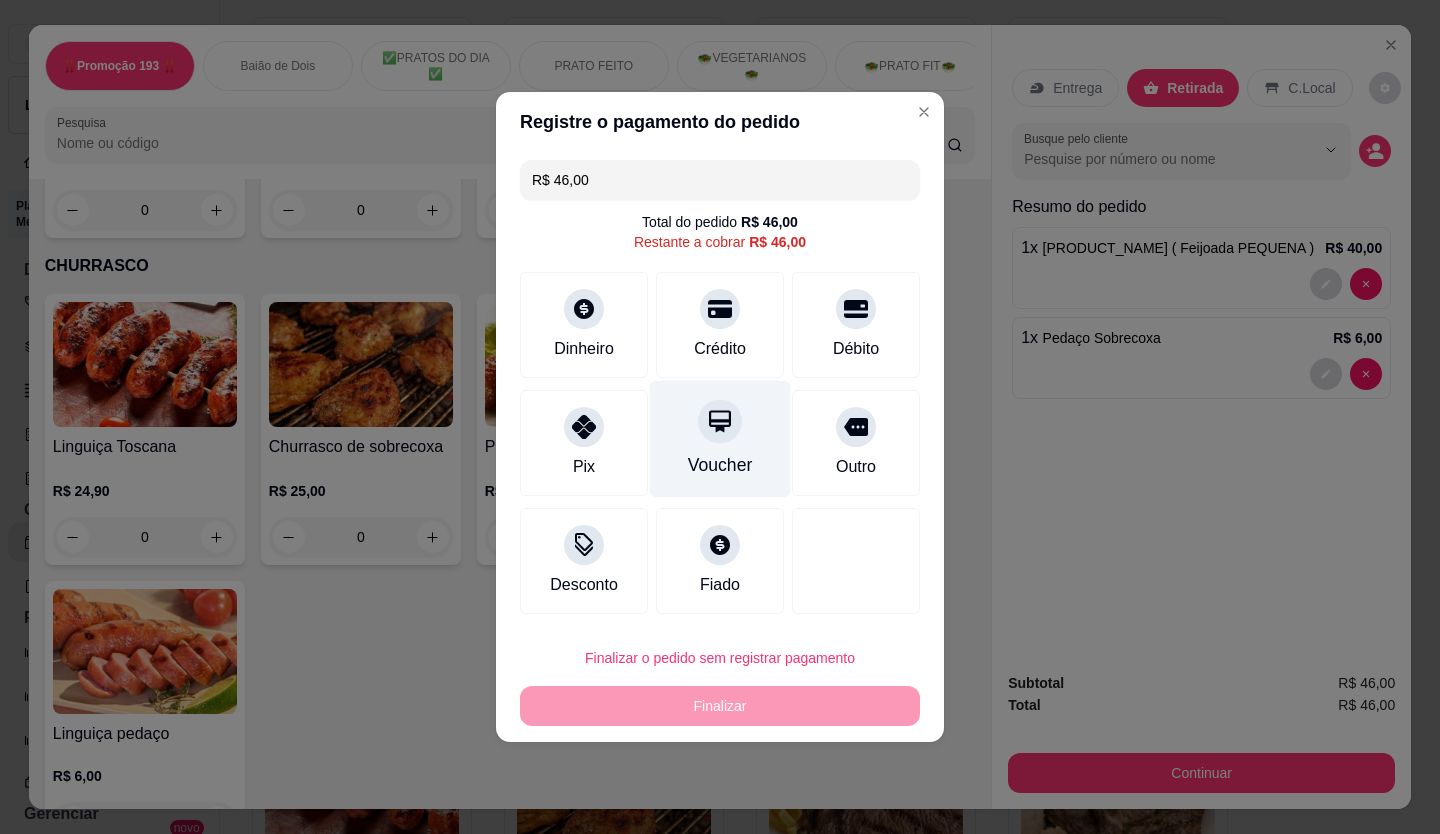 type on "R$ 0,00" 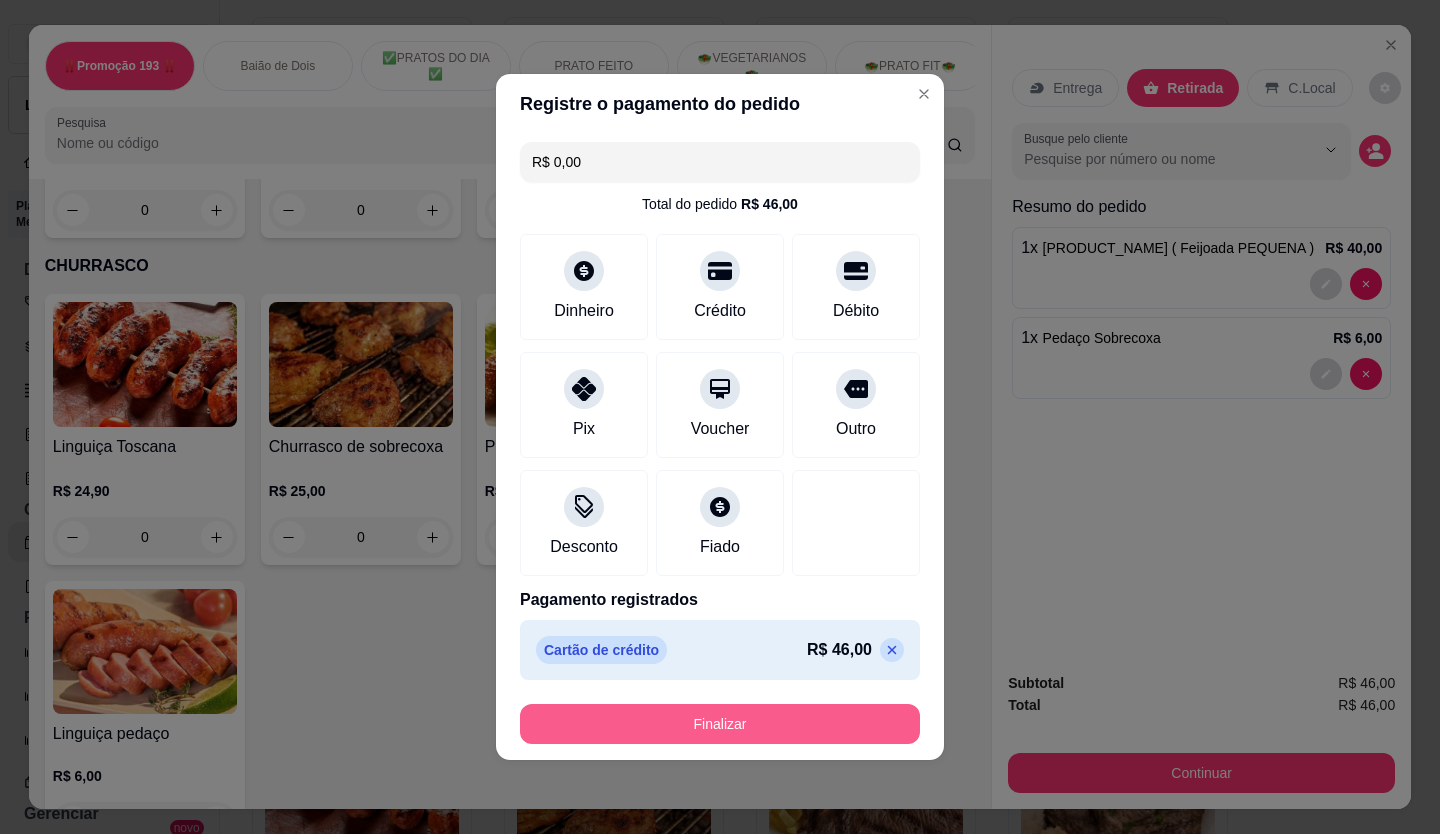 click on "Finalizar" at bounding box center [720, 724] 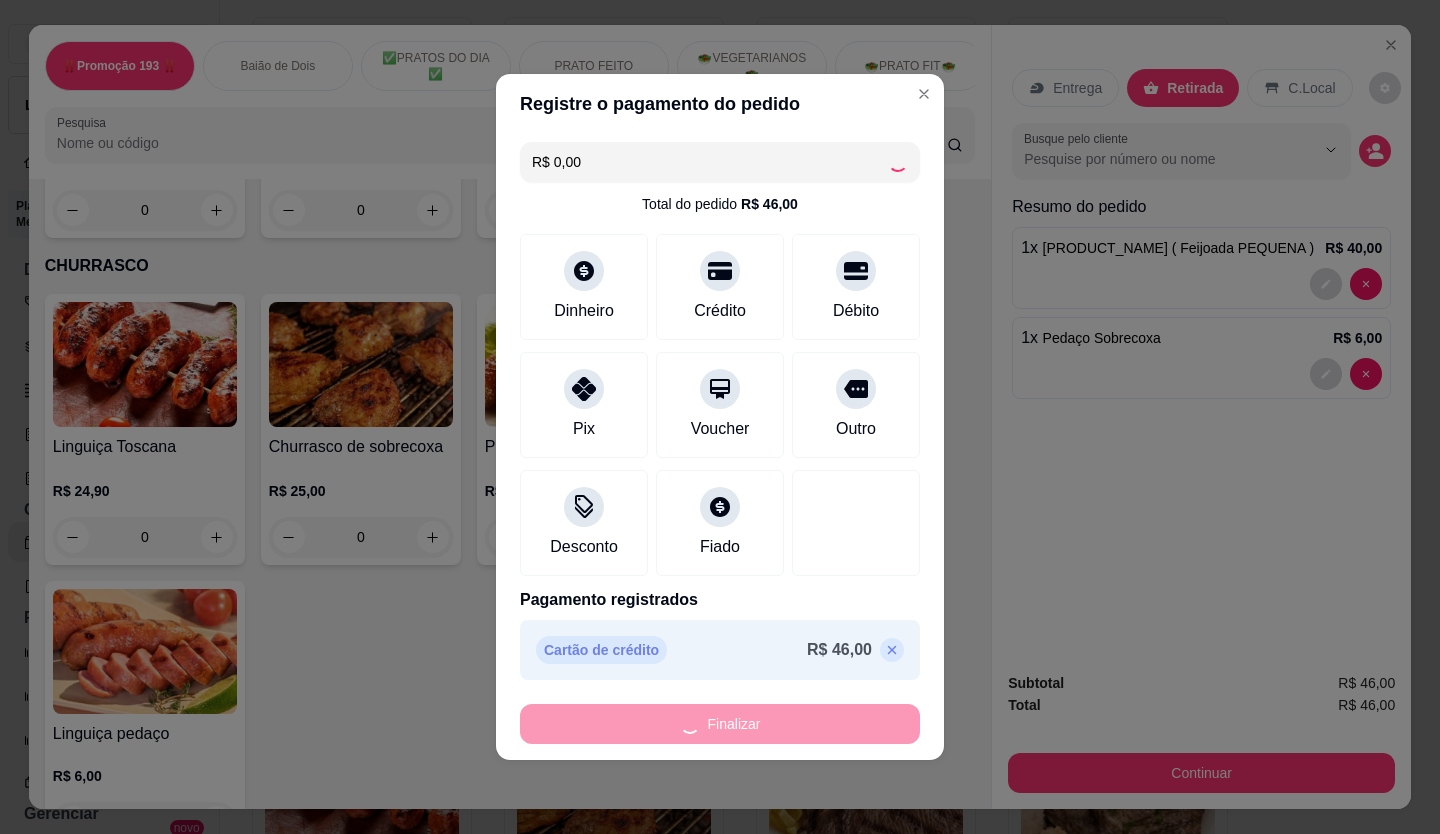 type on "0" 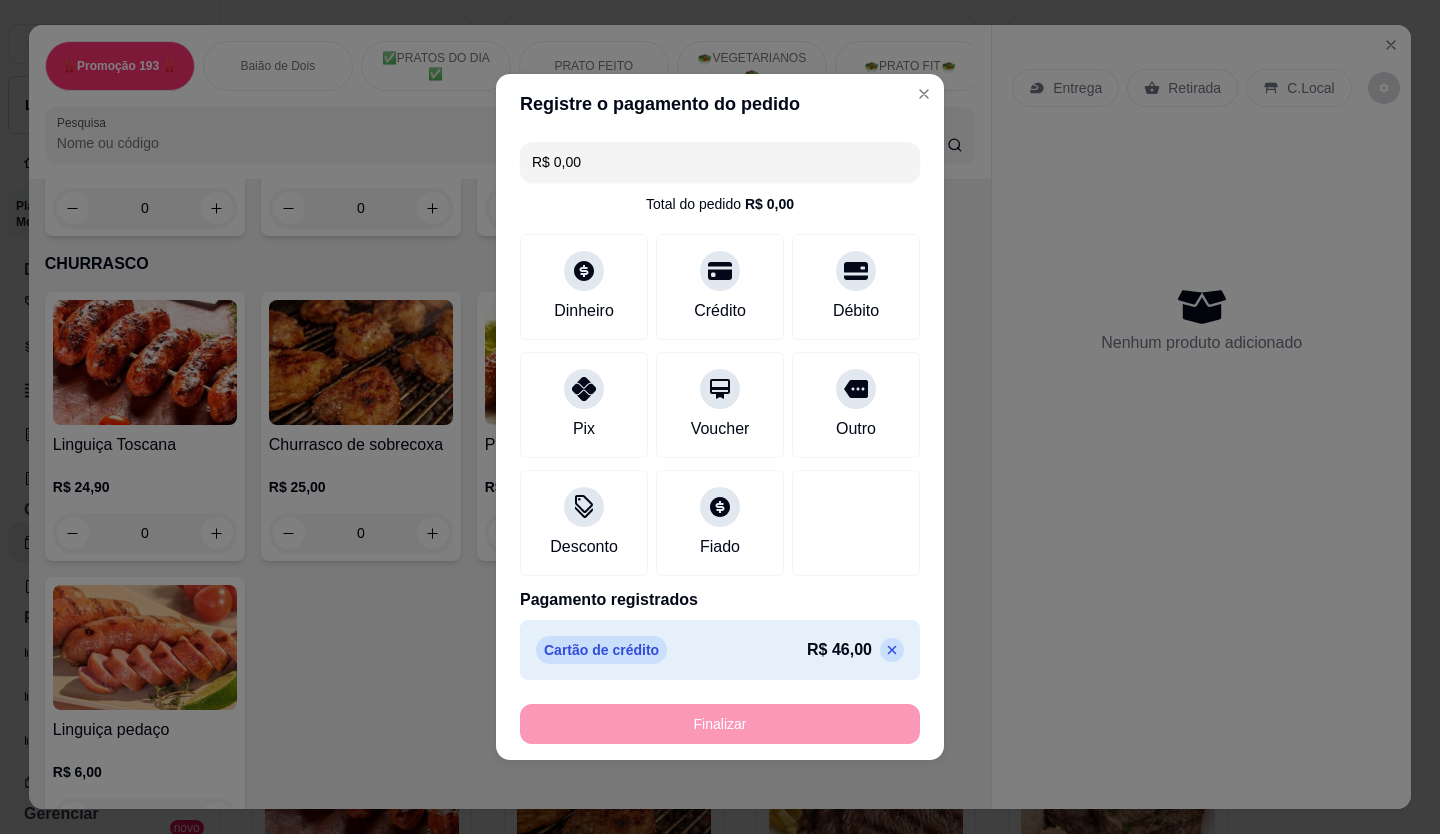 type on "-R$ 46,00" 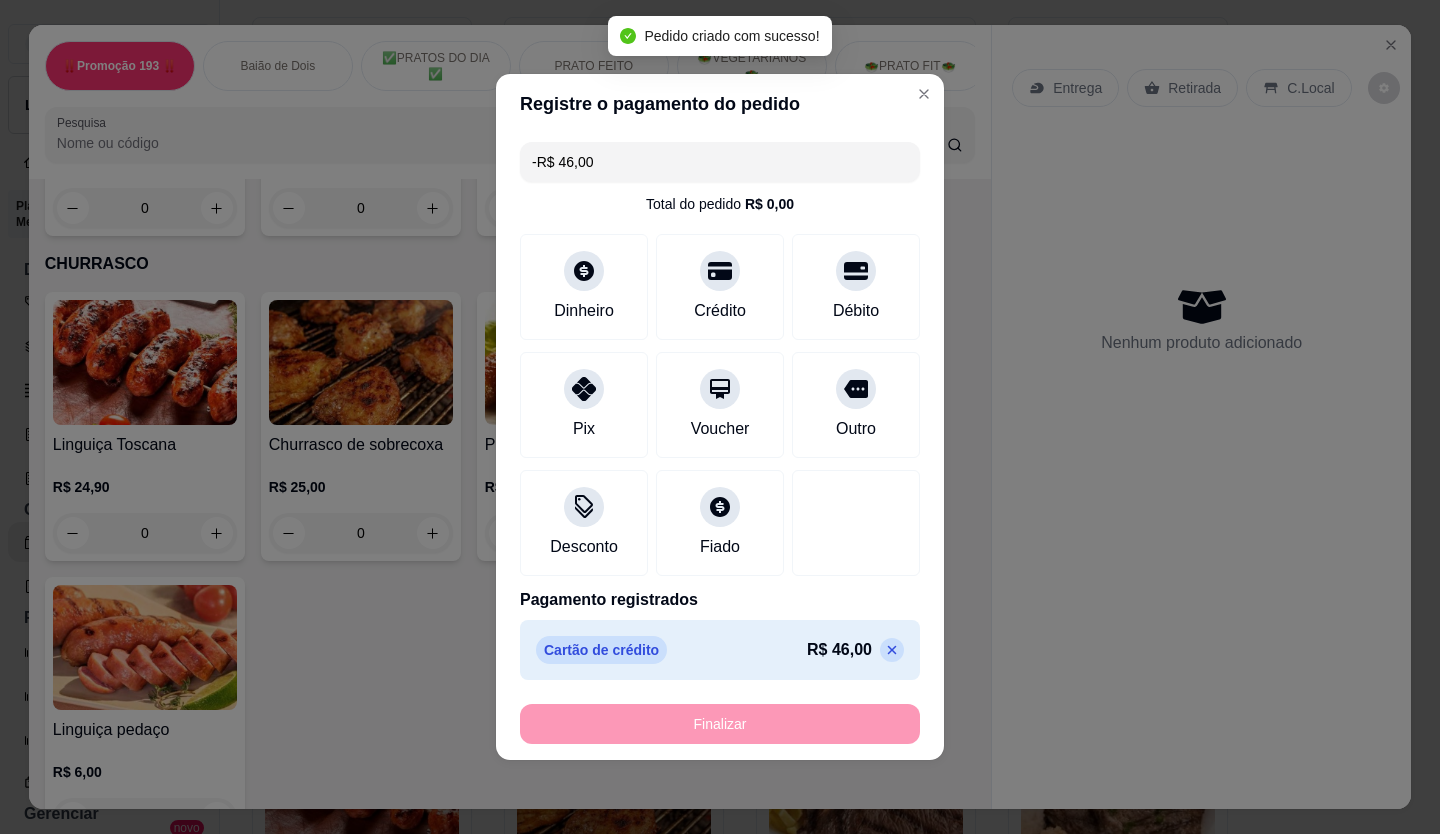scroll, scrollTop: 3598, scrollLeft: 0, axis: vertical 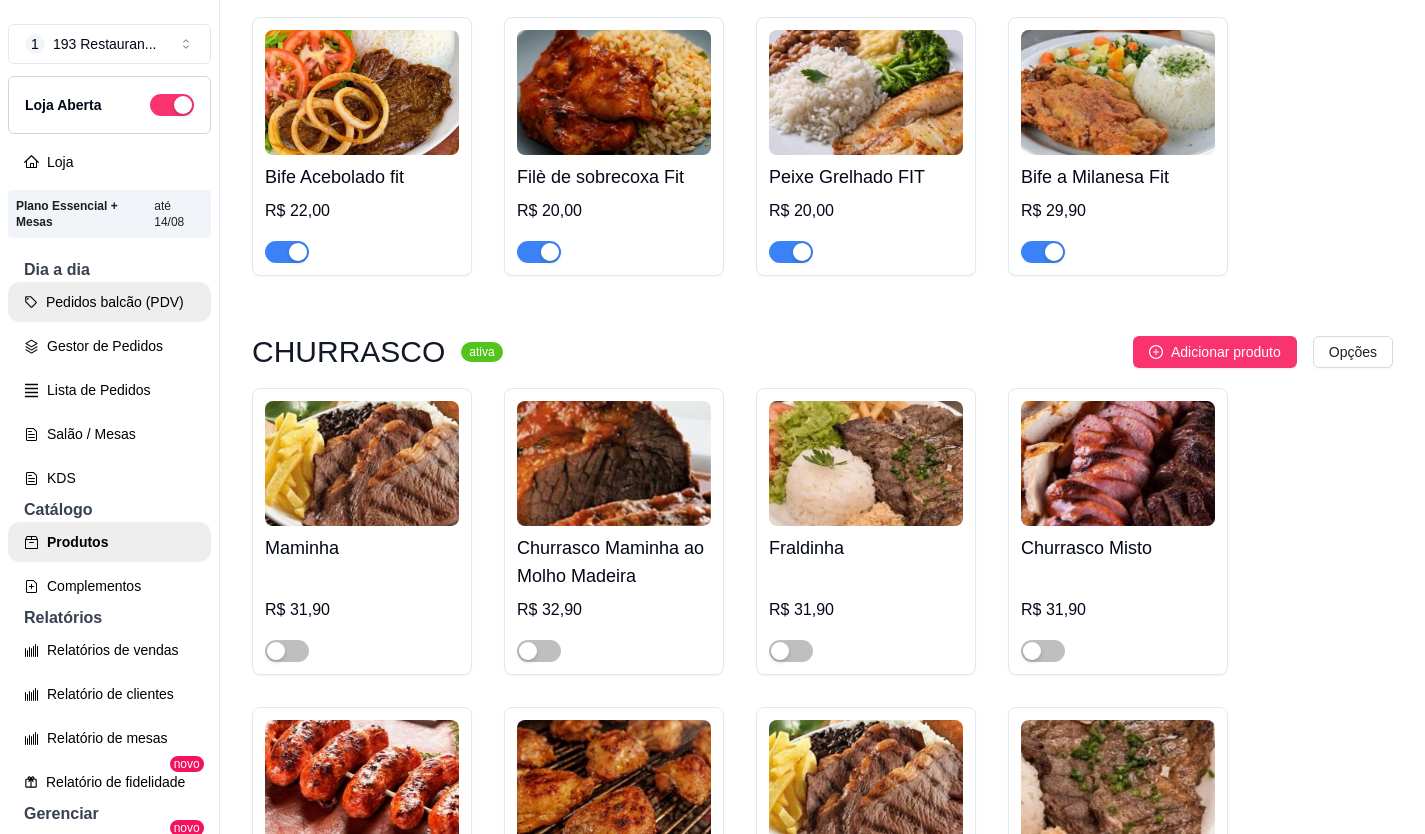 click on "Pedidos balcão (PDV)" at bounding box center [109, 302] 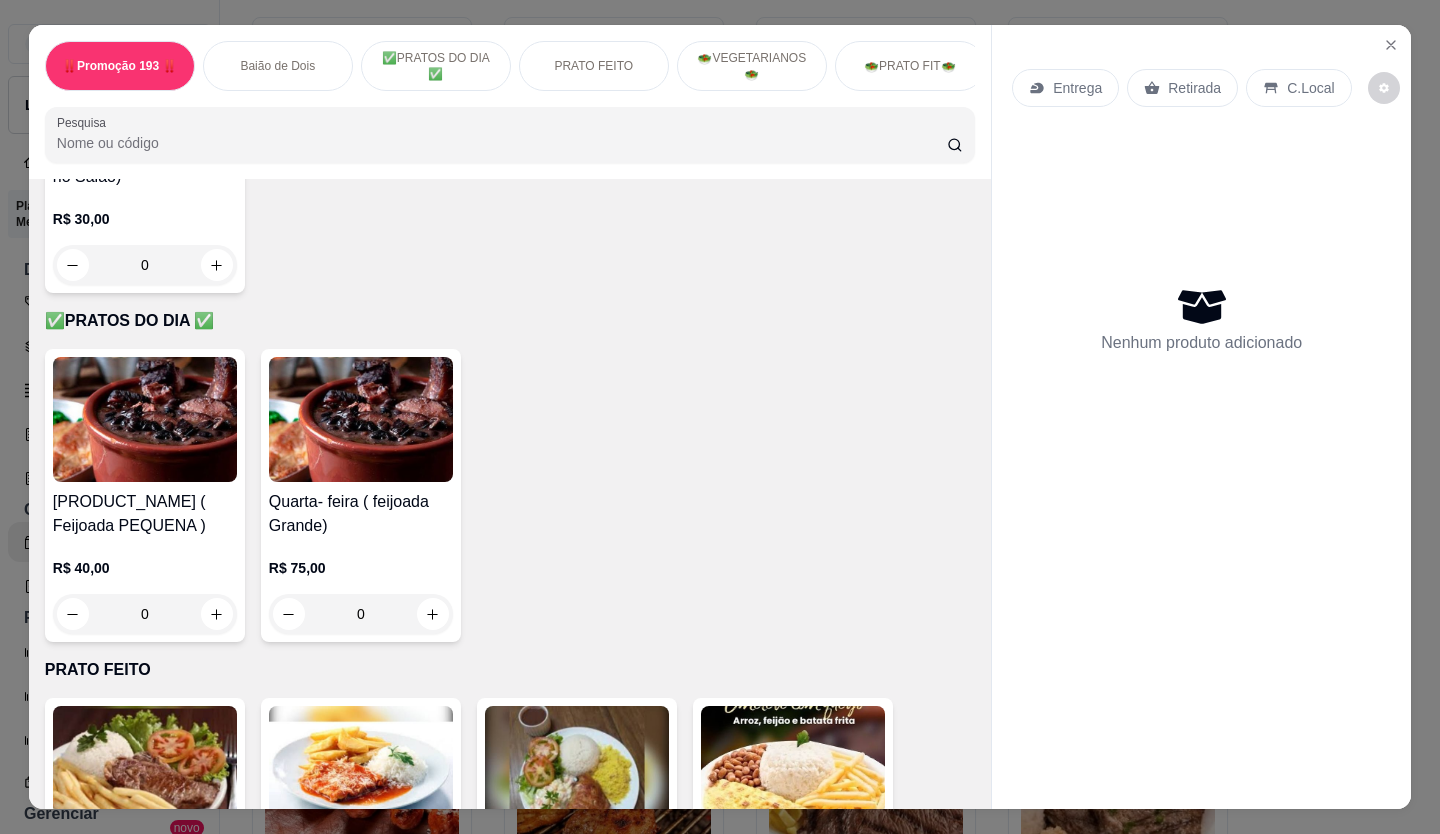 scroll, scrollTop: 800, scrollLeft: 0, axis: vertical 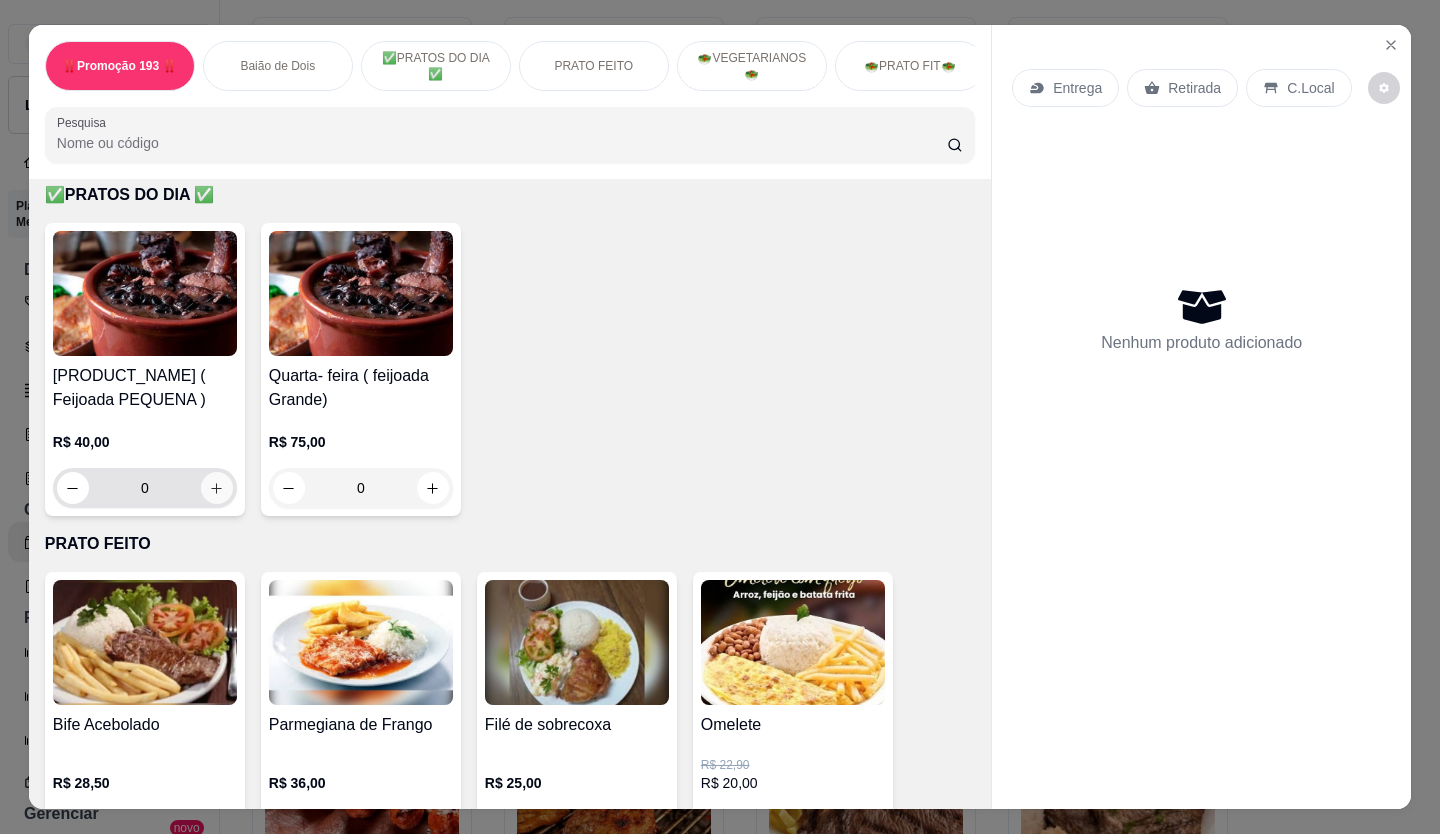 click 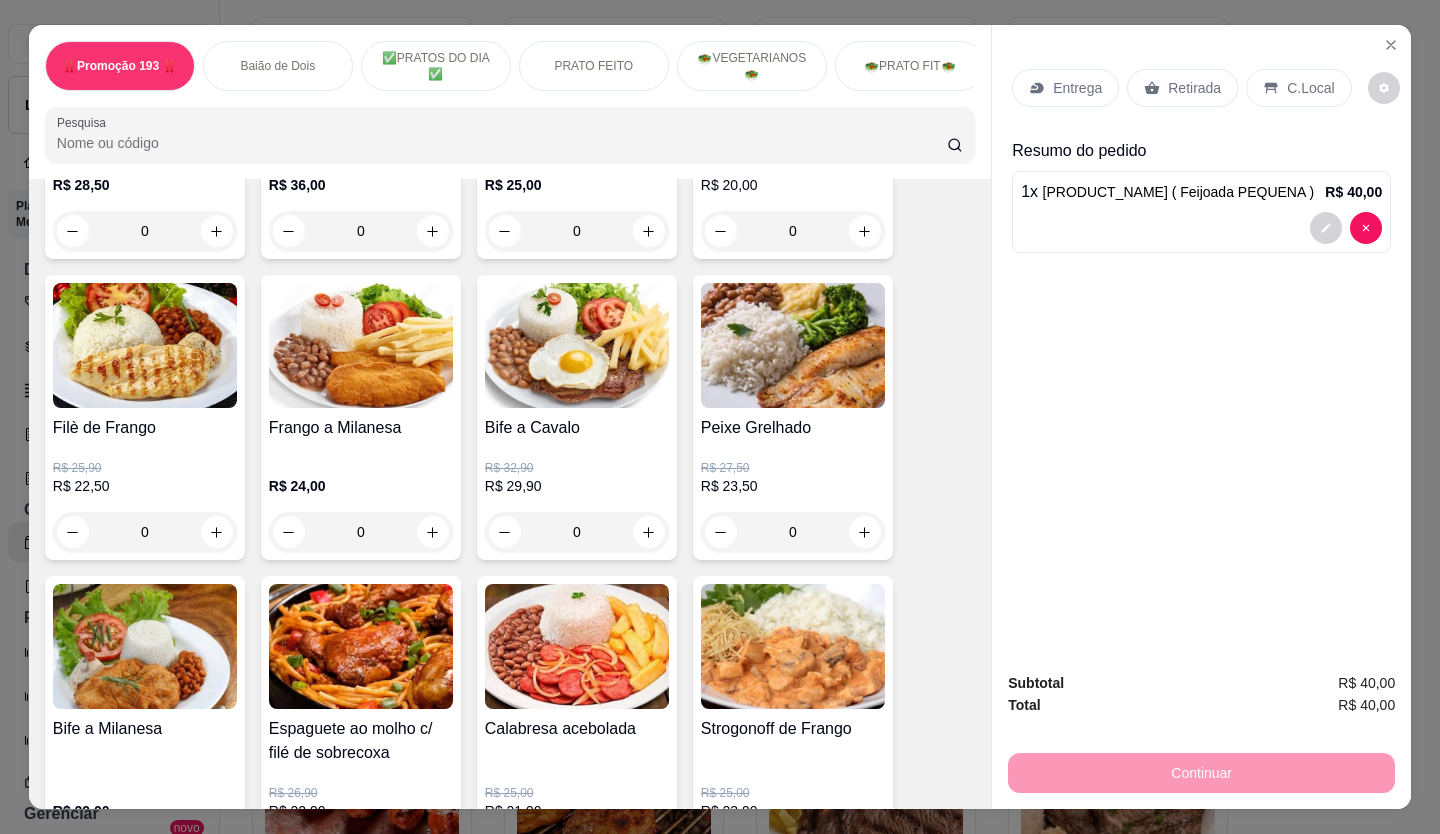 scroll, scrollTop: 1200, scrollLeft: 0, axis: vertical 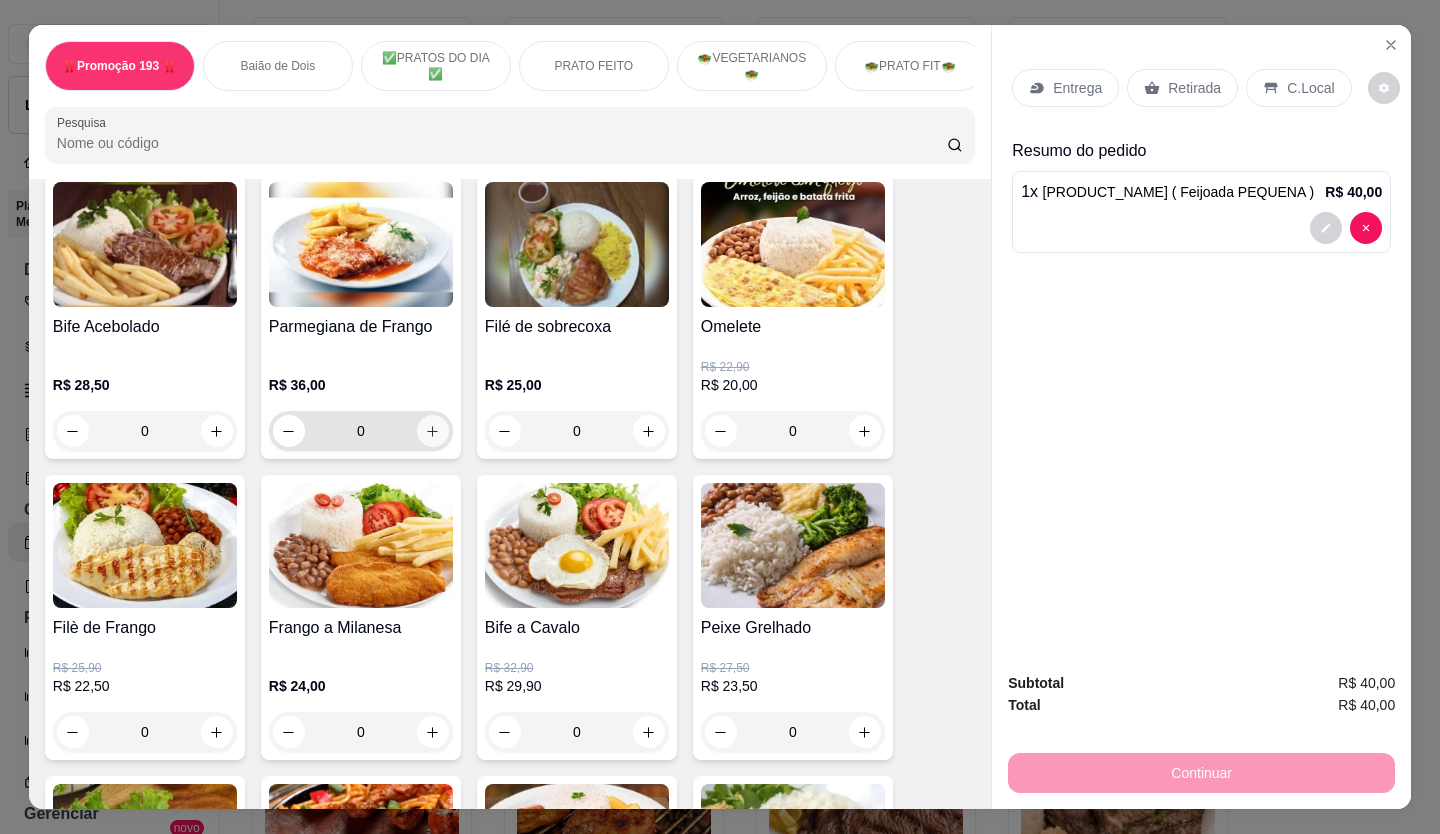 click 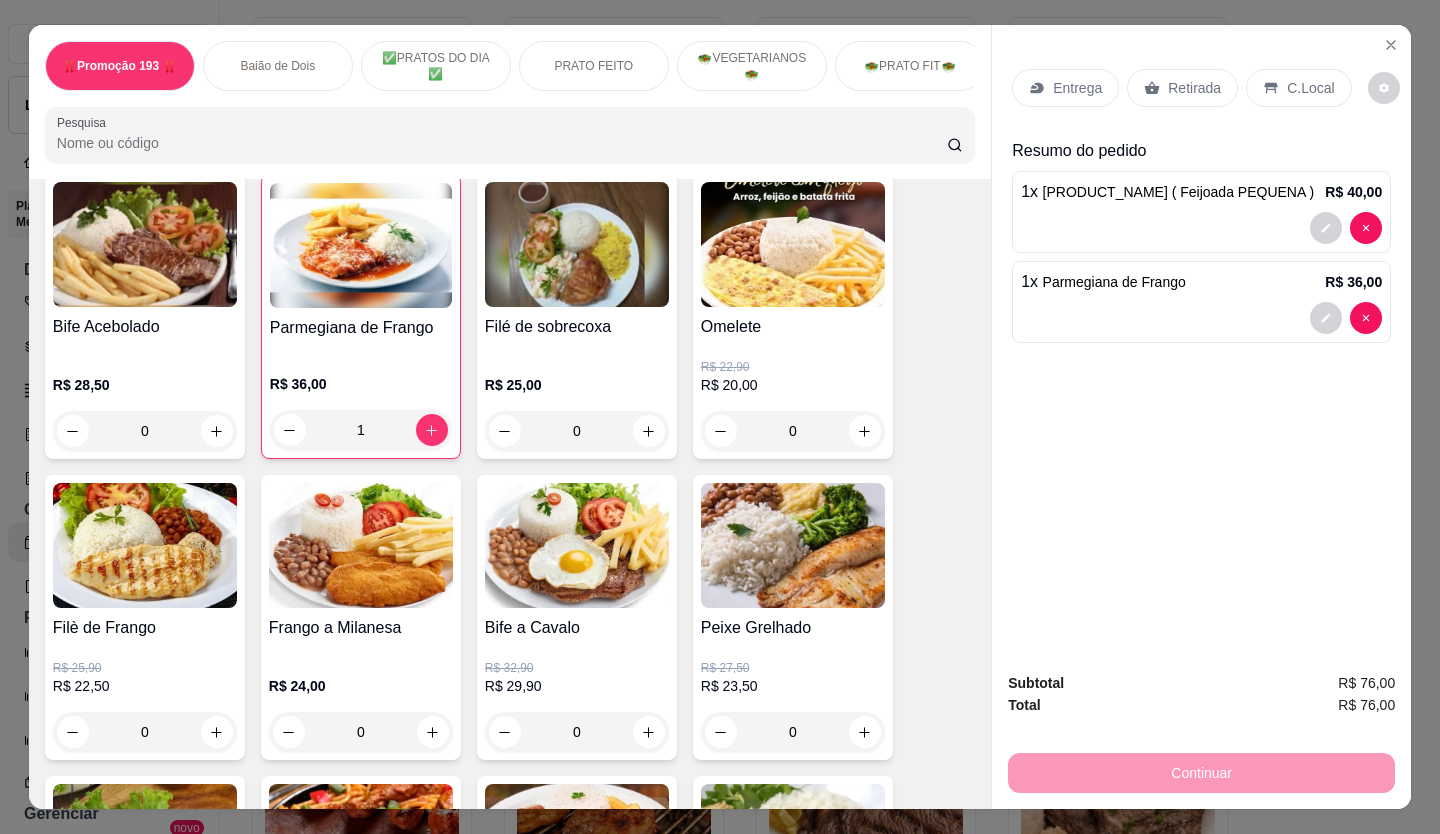 click on "Retirada" at bounding box center (1194, 88) 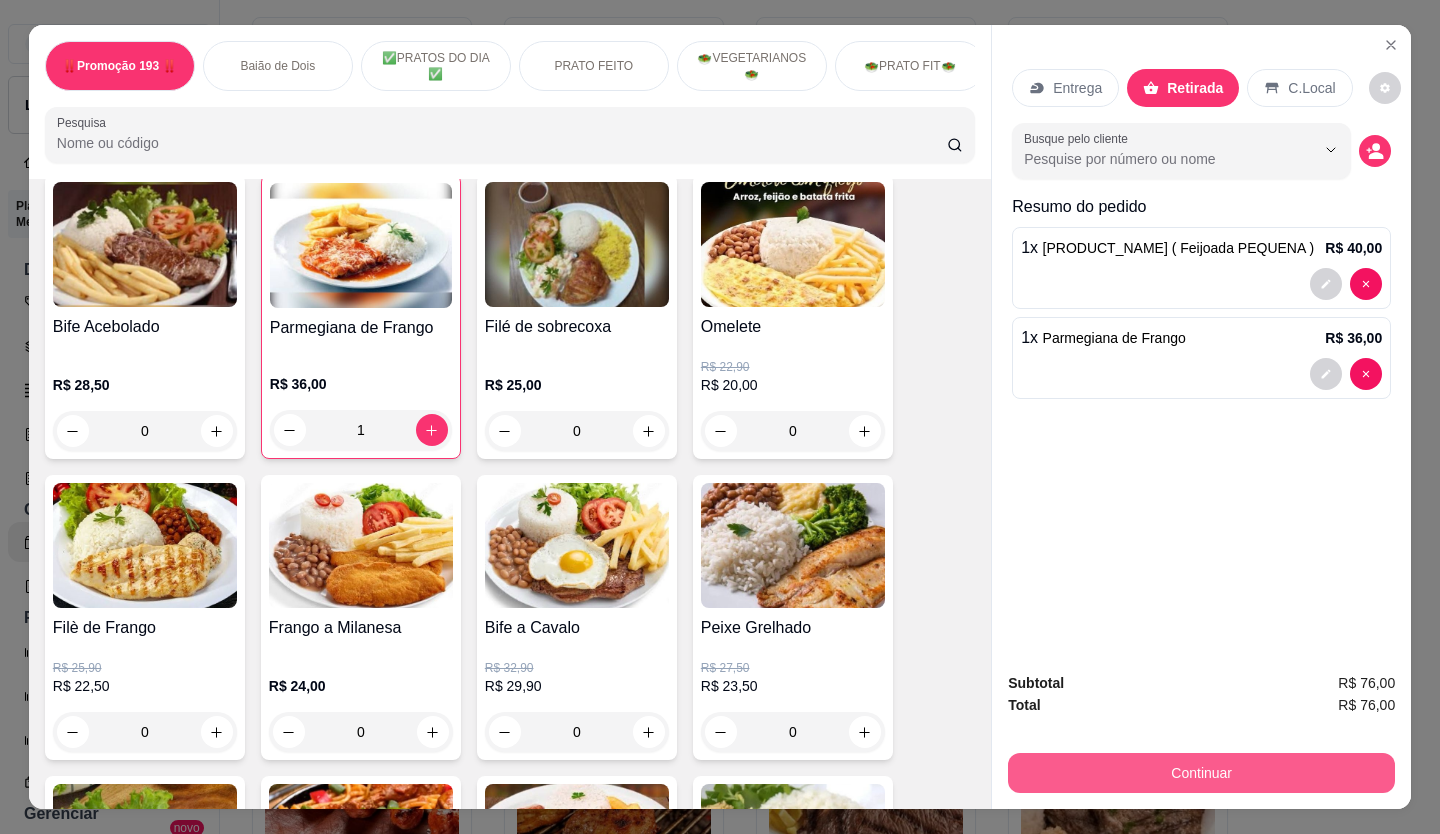 click on "Continuar" at bounding box center [1201, 773] 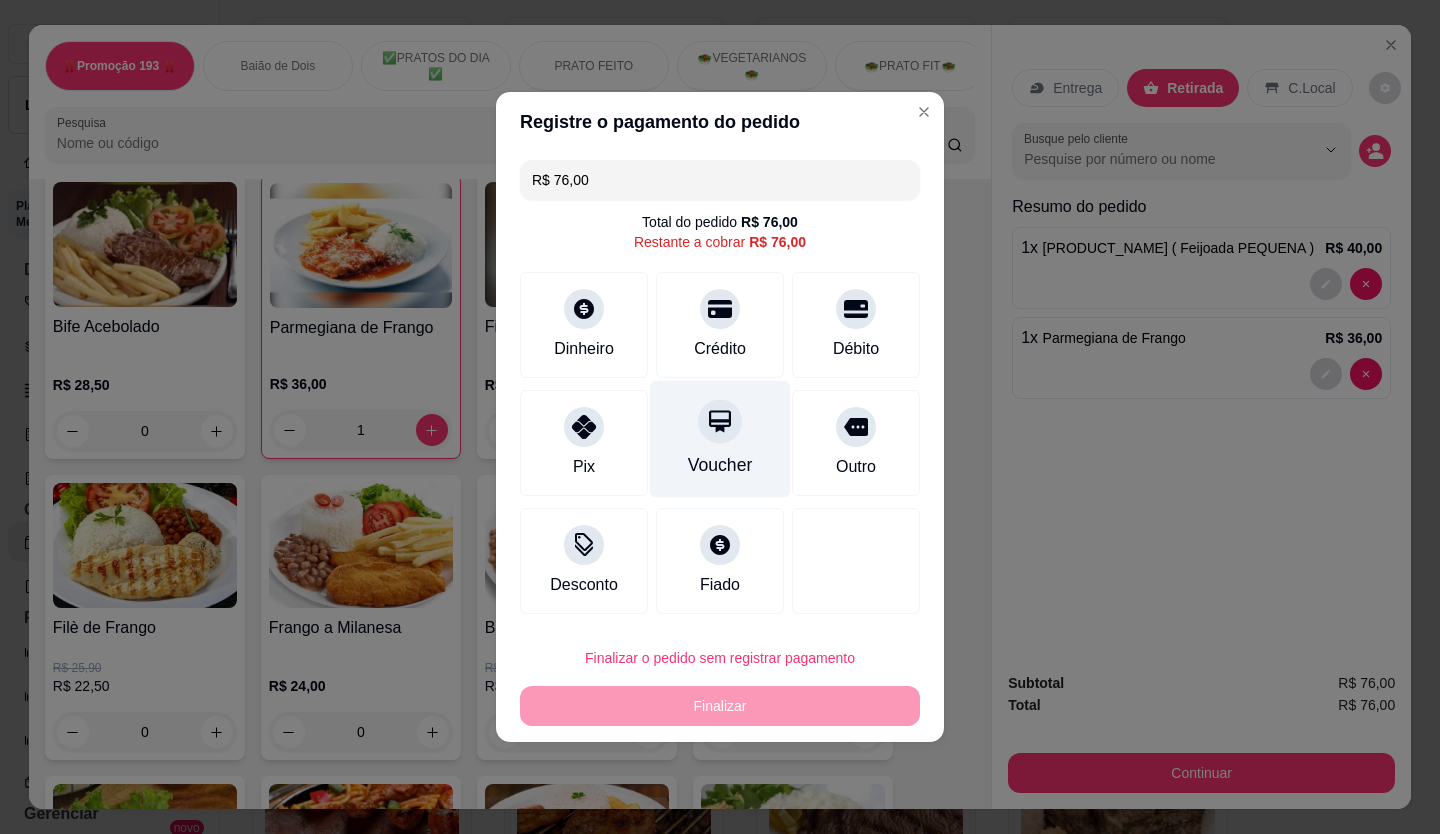 click at bounding box center [720, 421] 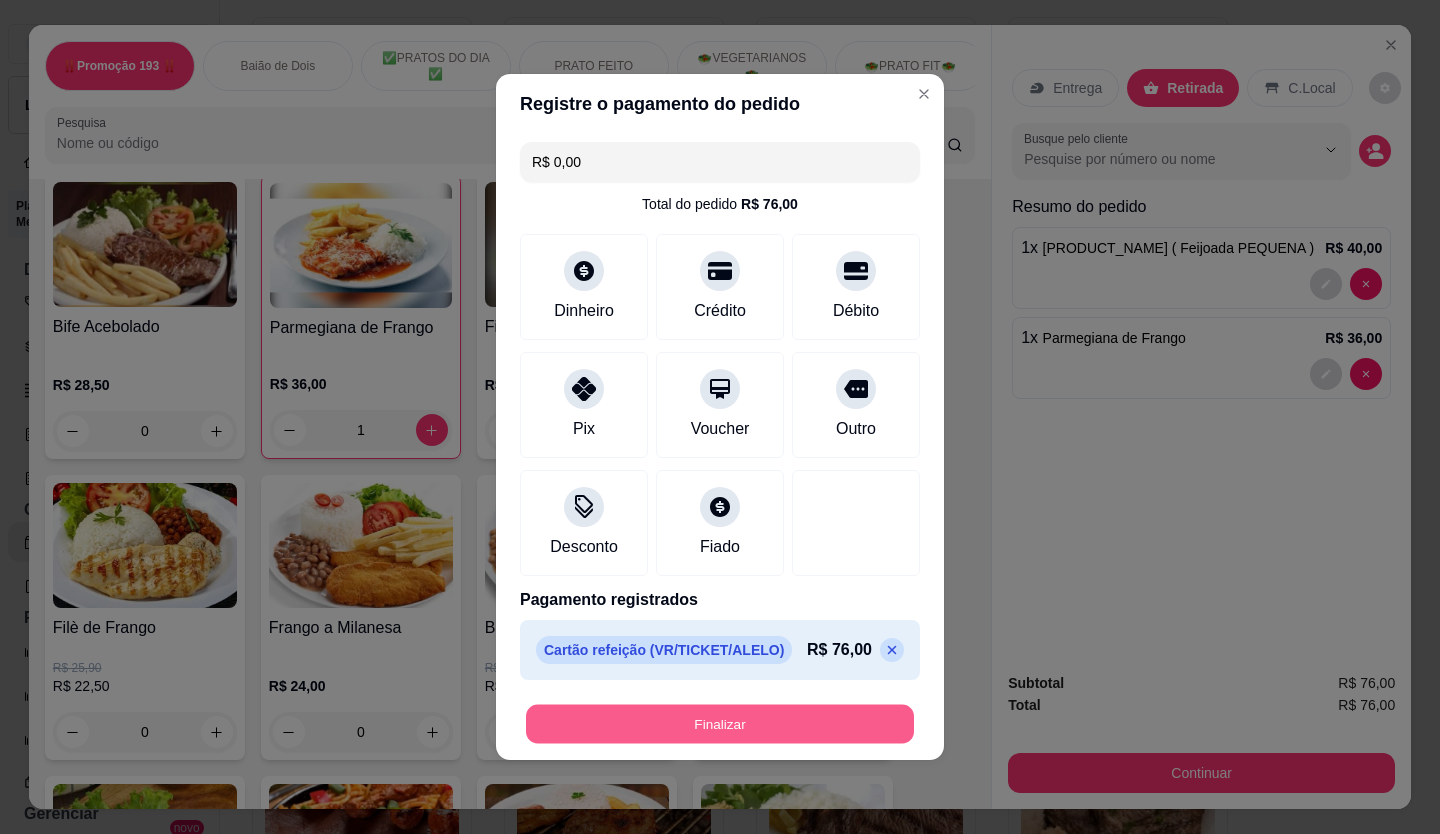 click on "Finalizar" at bounding box center (720, 724) 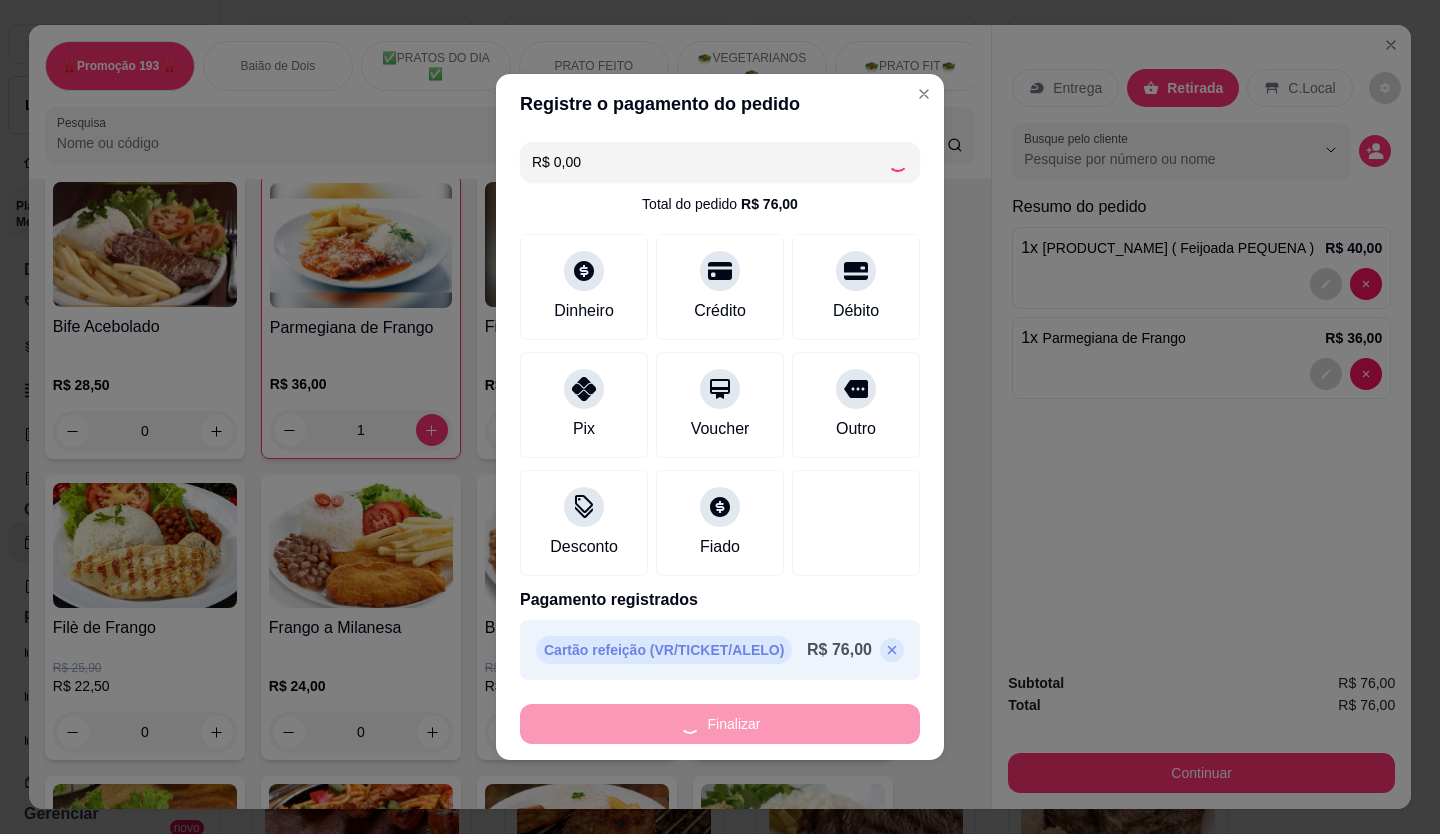 type on "0" 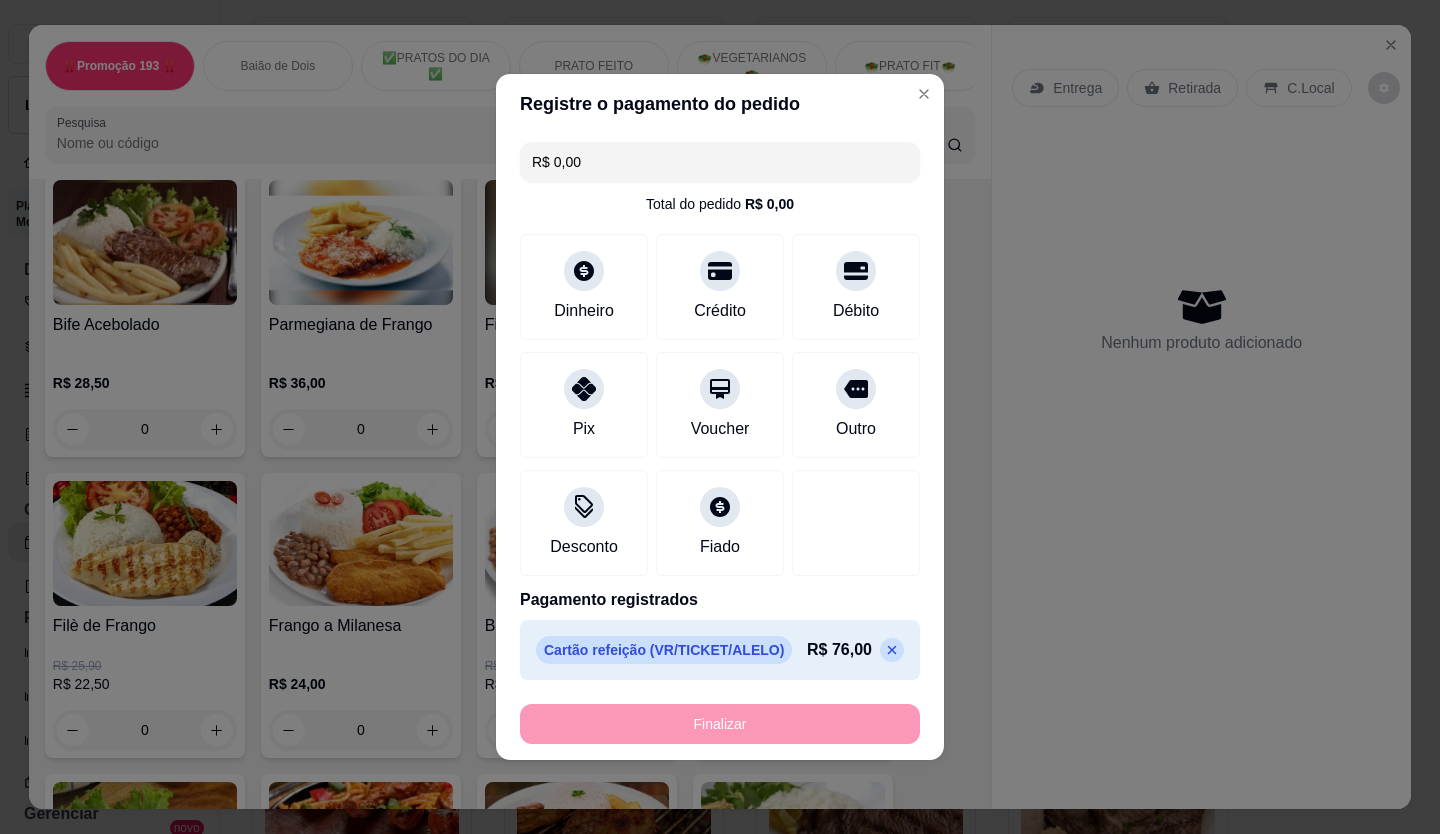 type on "-R$ 76,00" 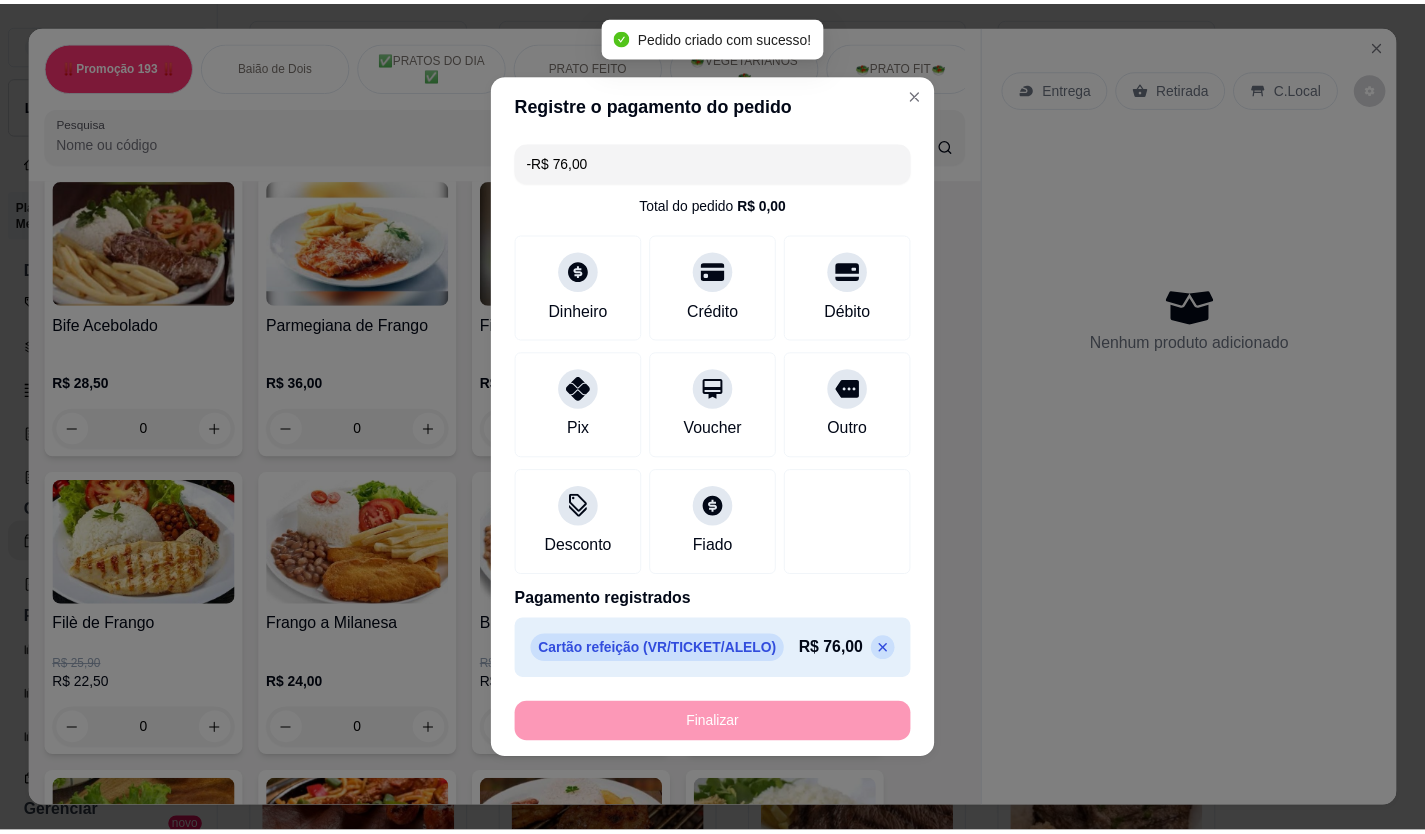 scroll, scrollTop: 1198, scrollLeft: 0, axis: vertical 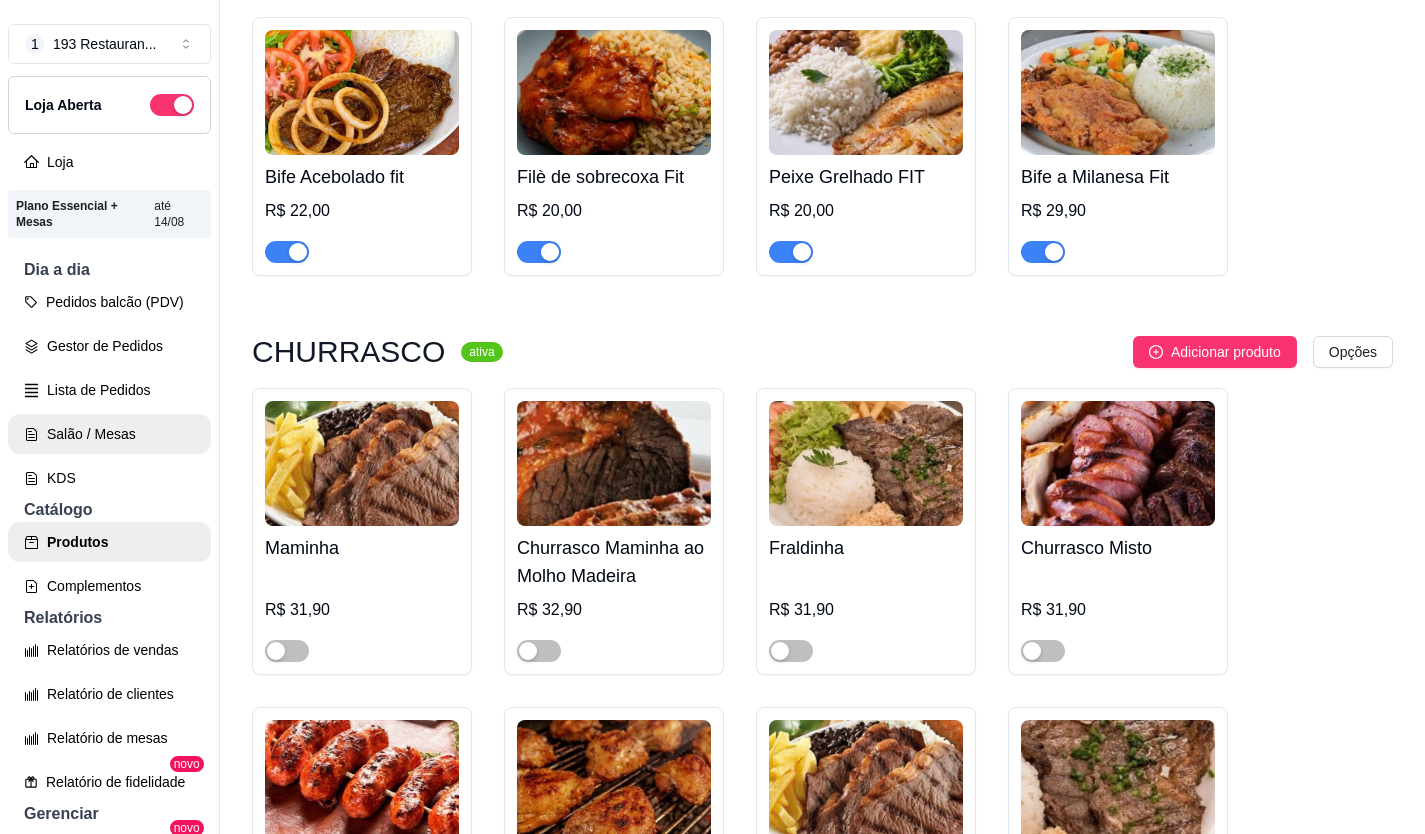 click on "Salão / Mesas" at bounding box center [109, 434] 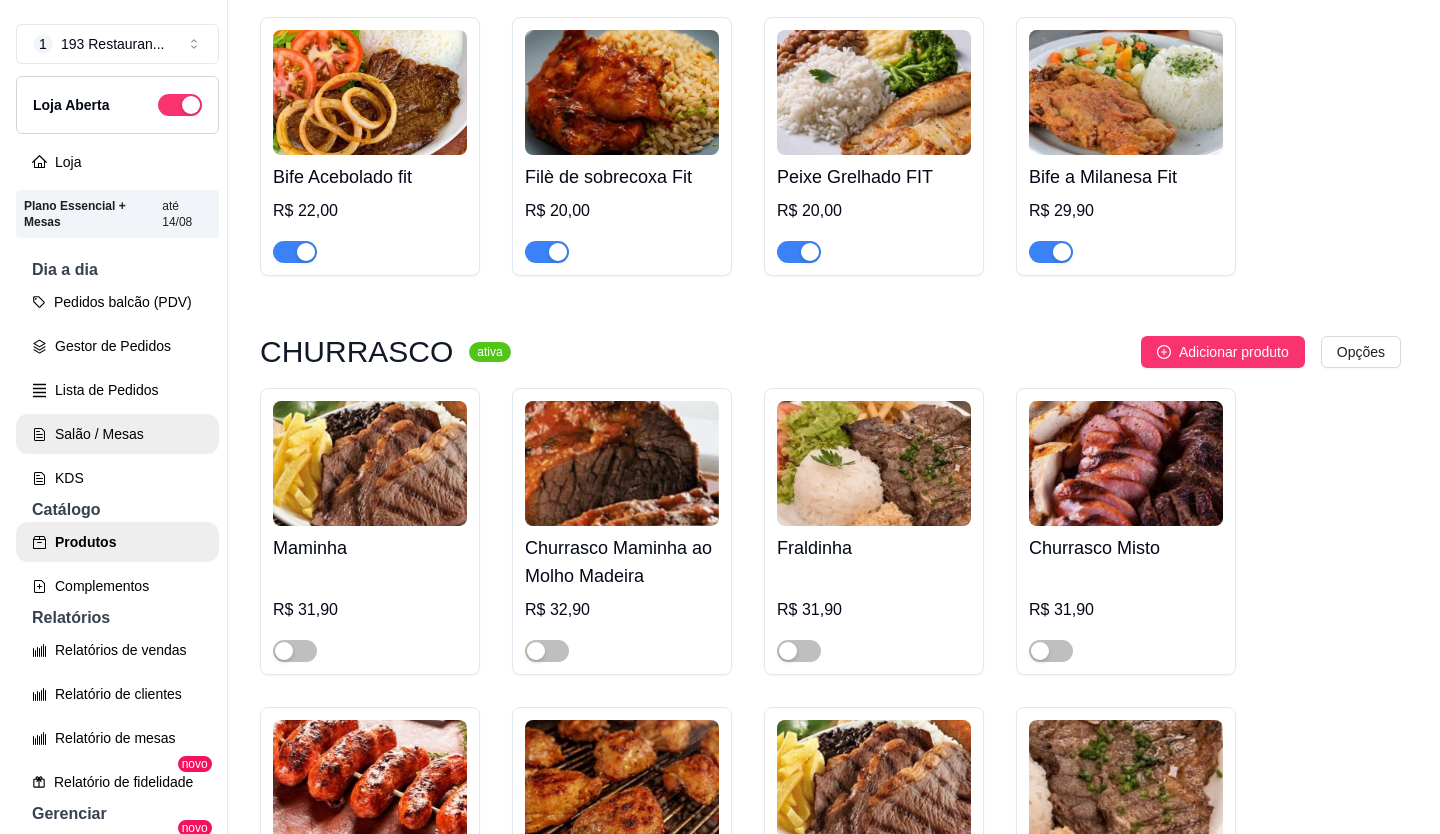 scroll, scrollTop: 0, scrollLeft: 0, axis: both 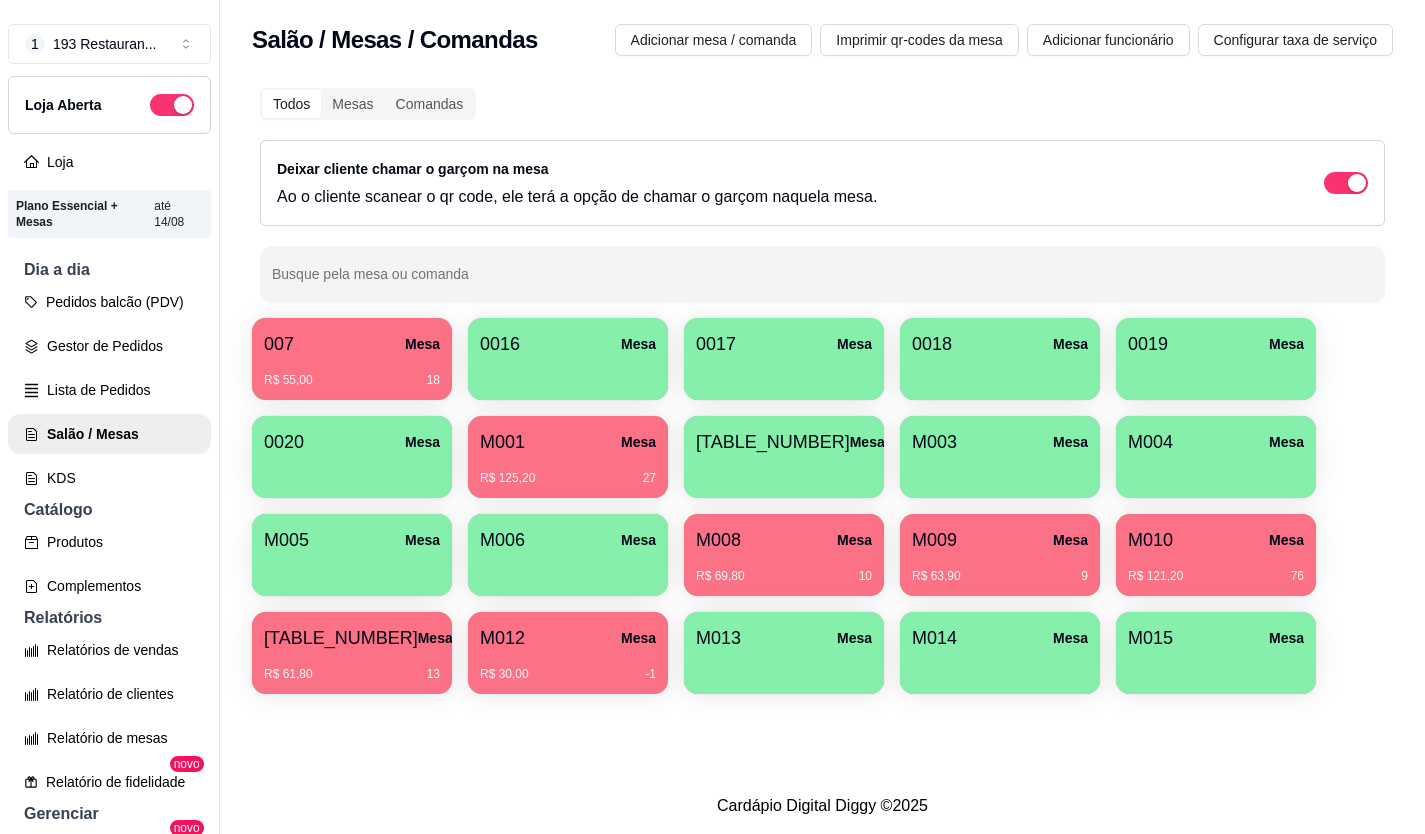 click on "M001 Mesa" at bounding box center (568, 442) 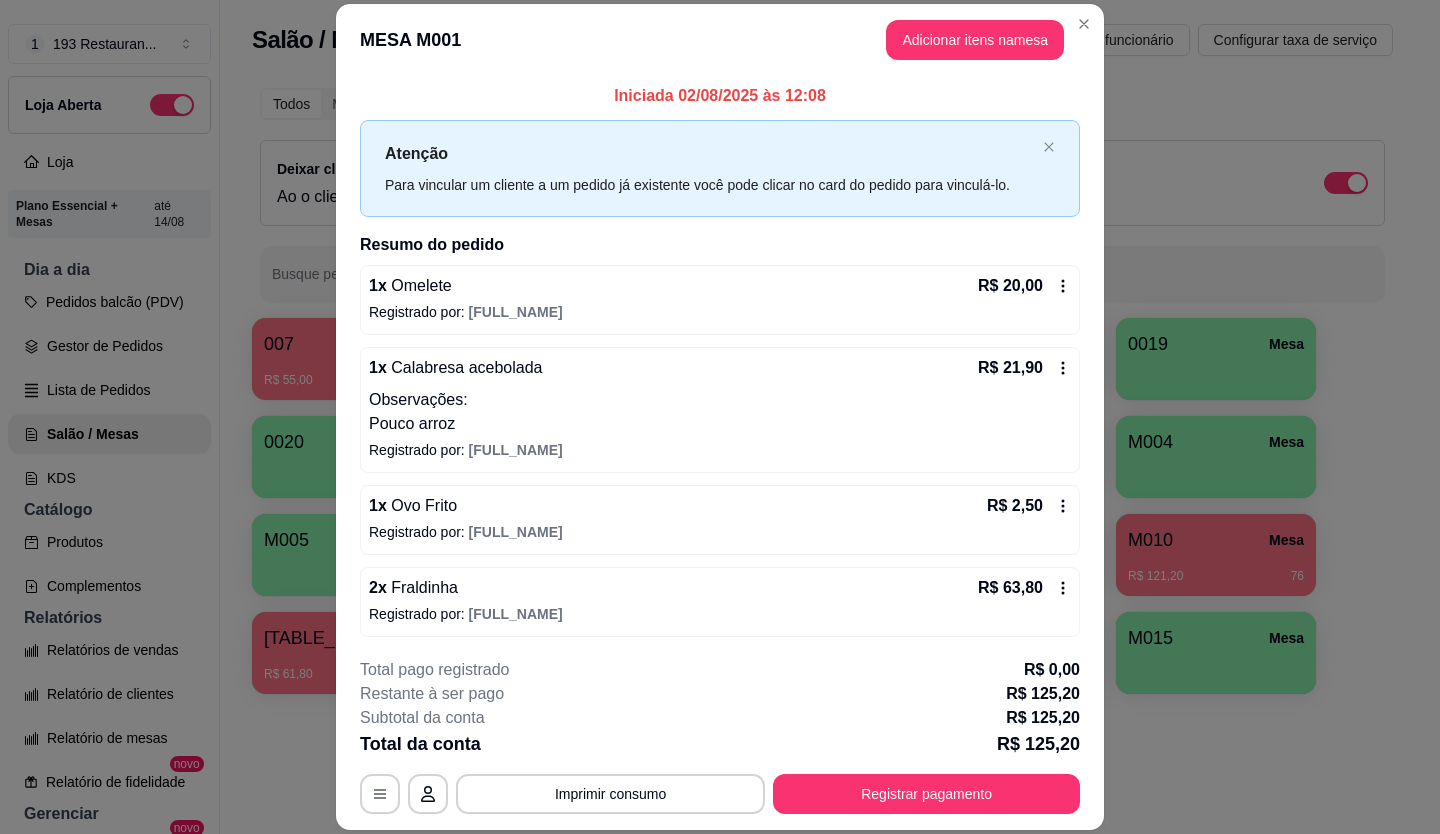 click on "Registrar pagamento" at bounding box center [926, 794] 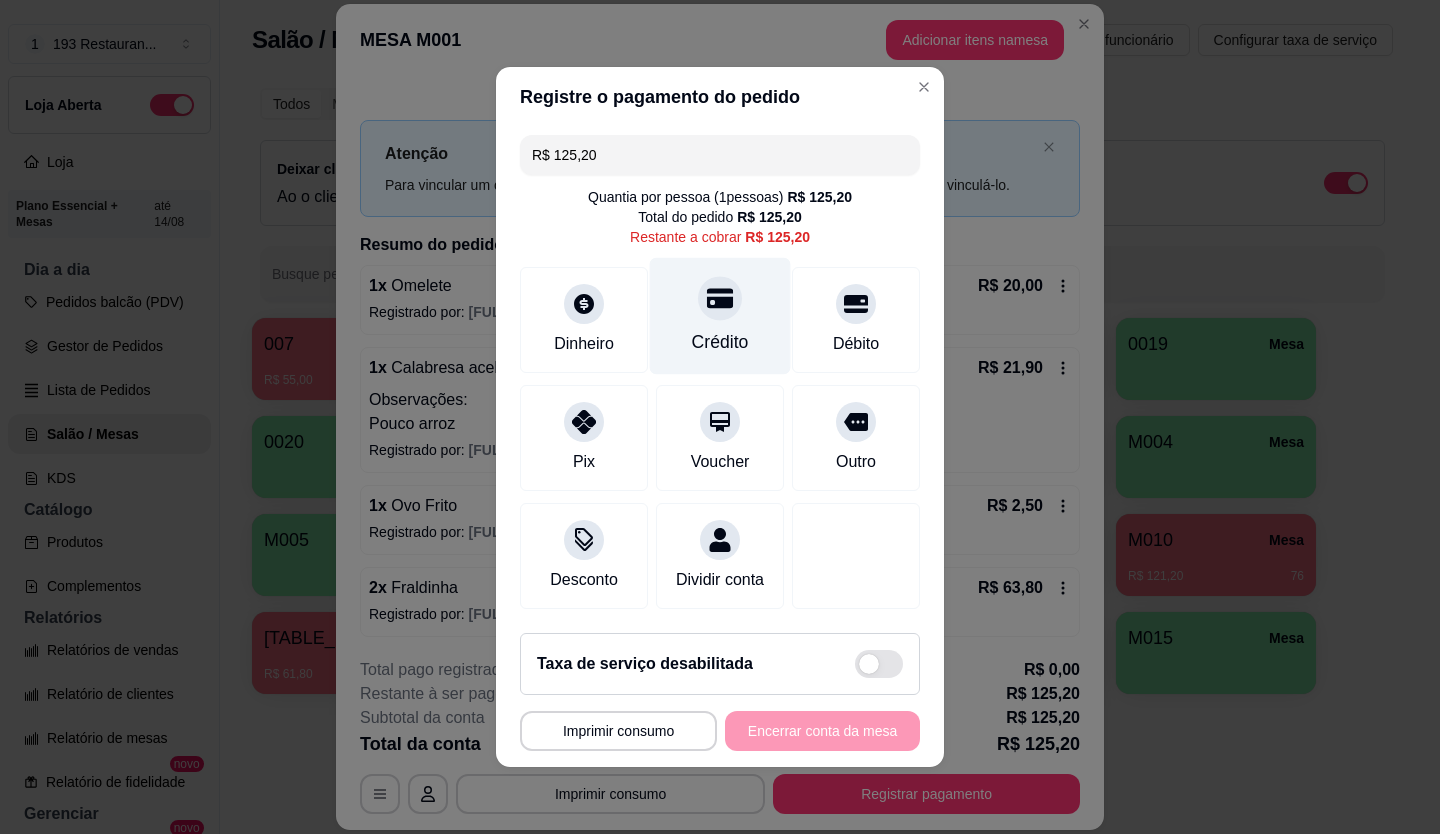 click at bounding box center [720, 298] 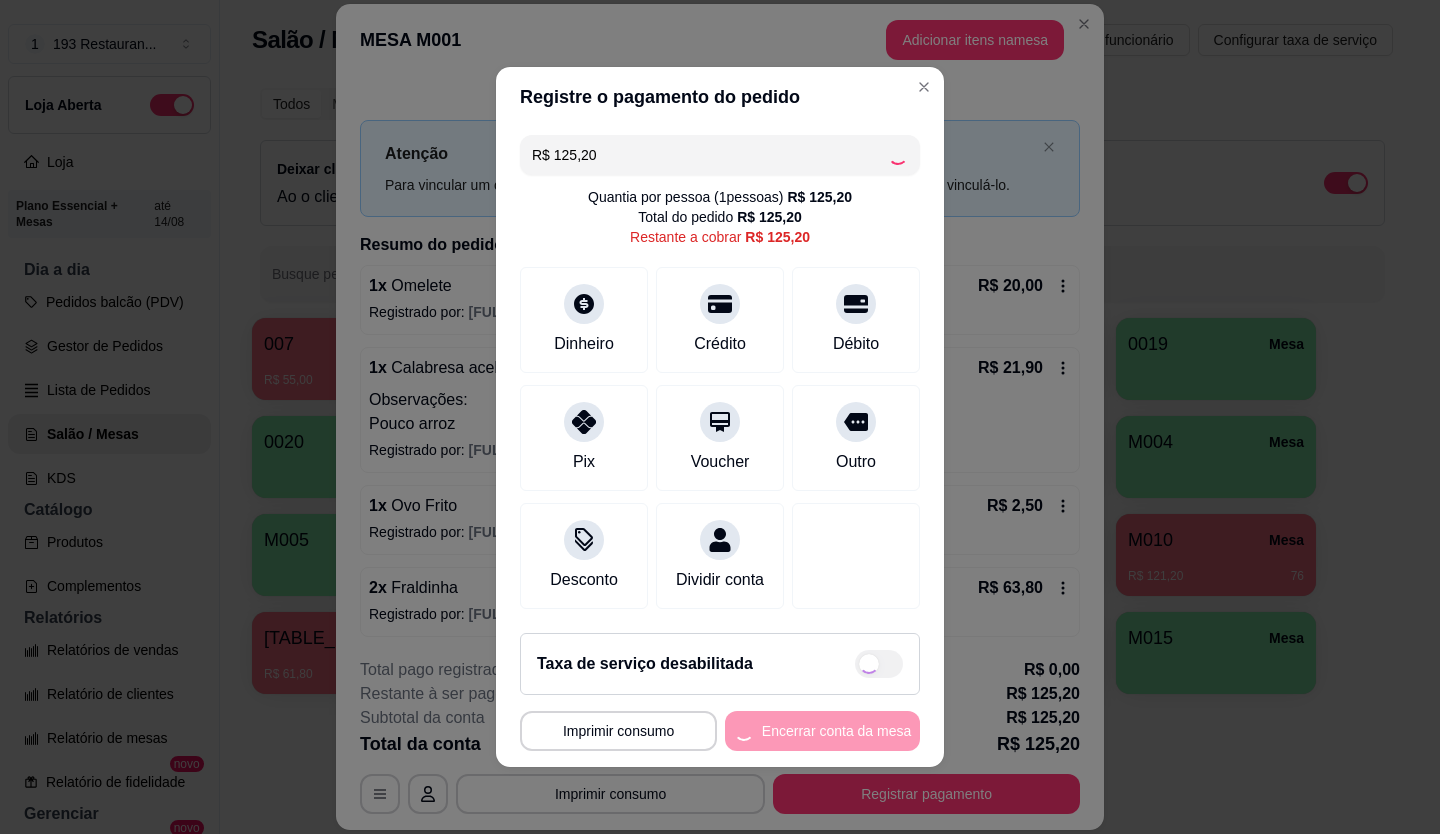 type on "R$ 0,00" 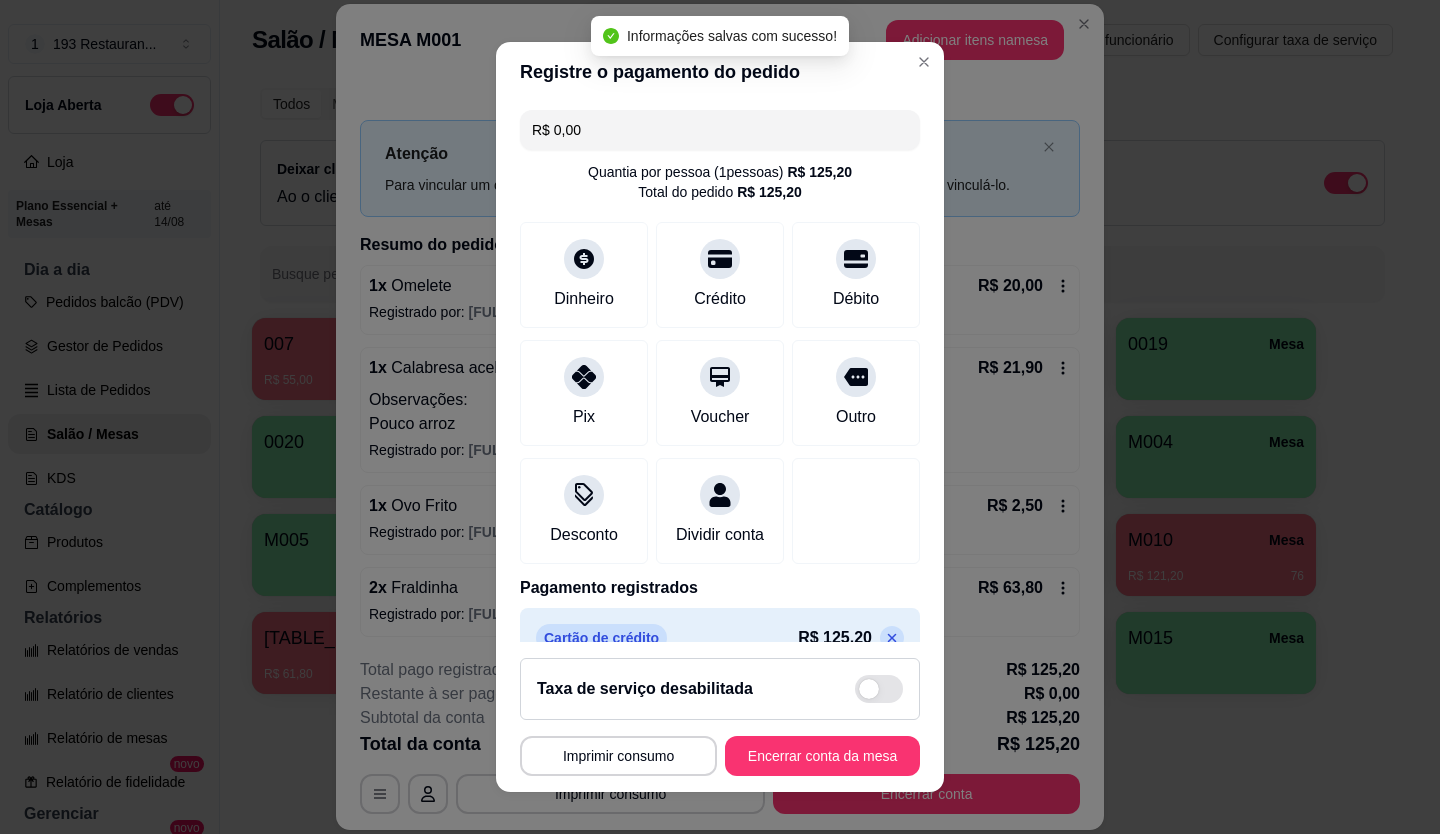 click on "Taxa de serviço desabilitada" at bounding box center [720, 689] 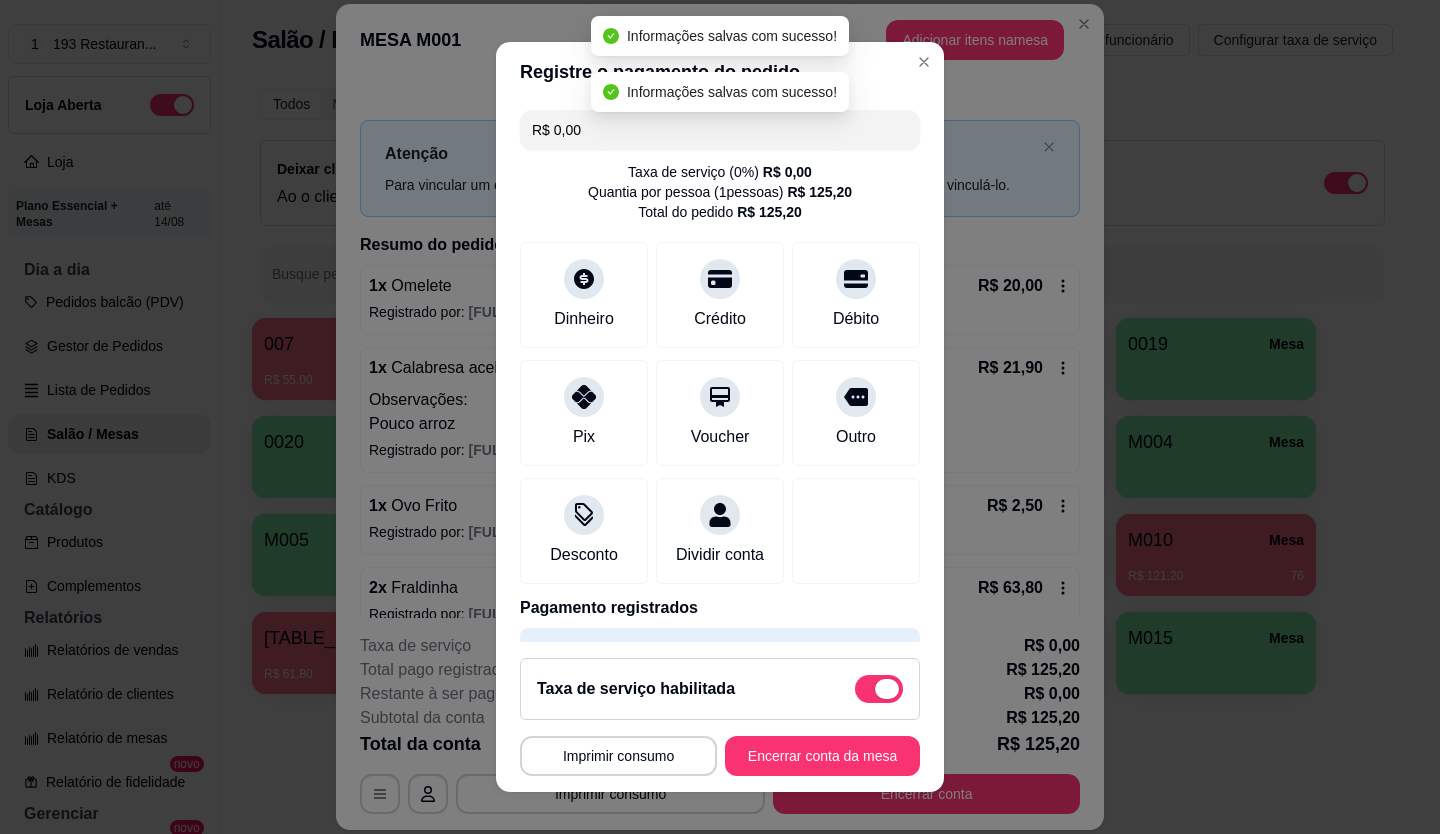 click at bounding box center [887, 689] 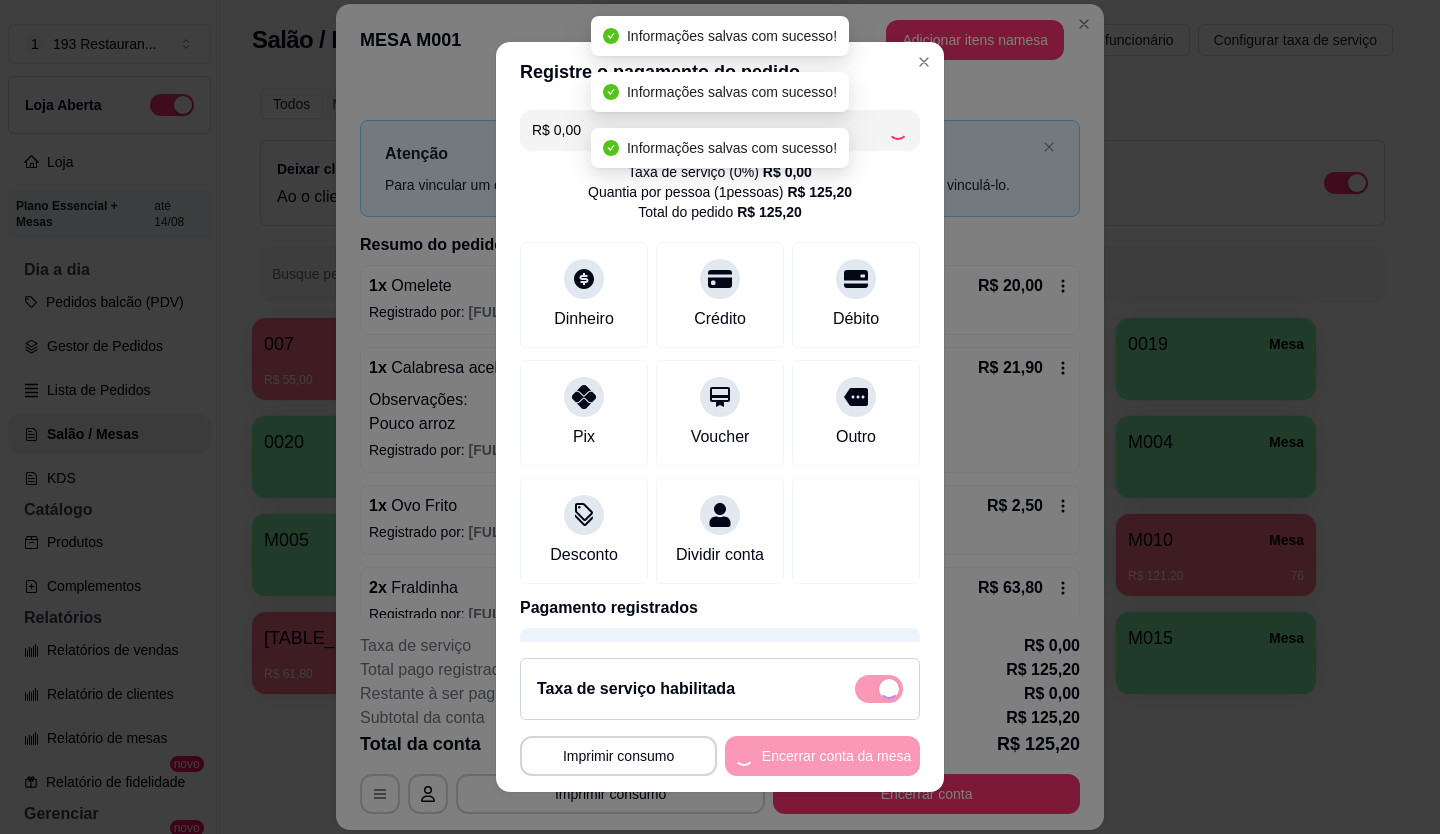 checkbox on "false" 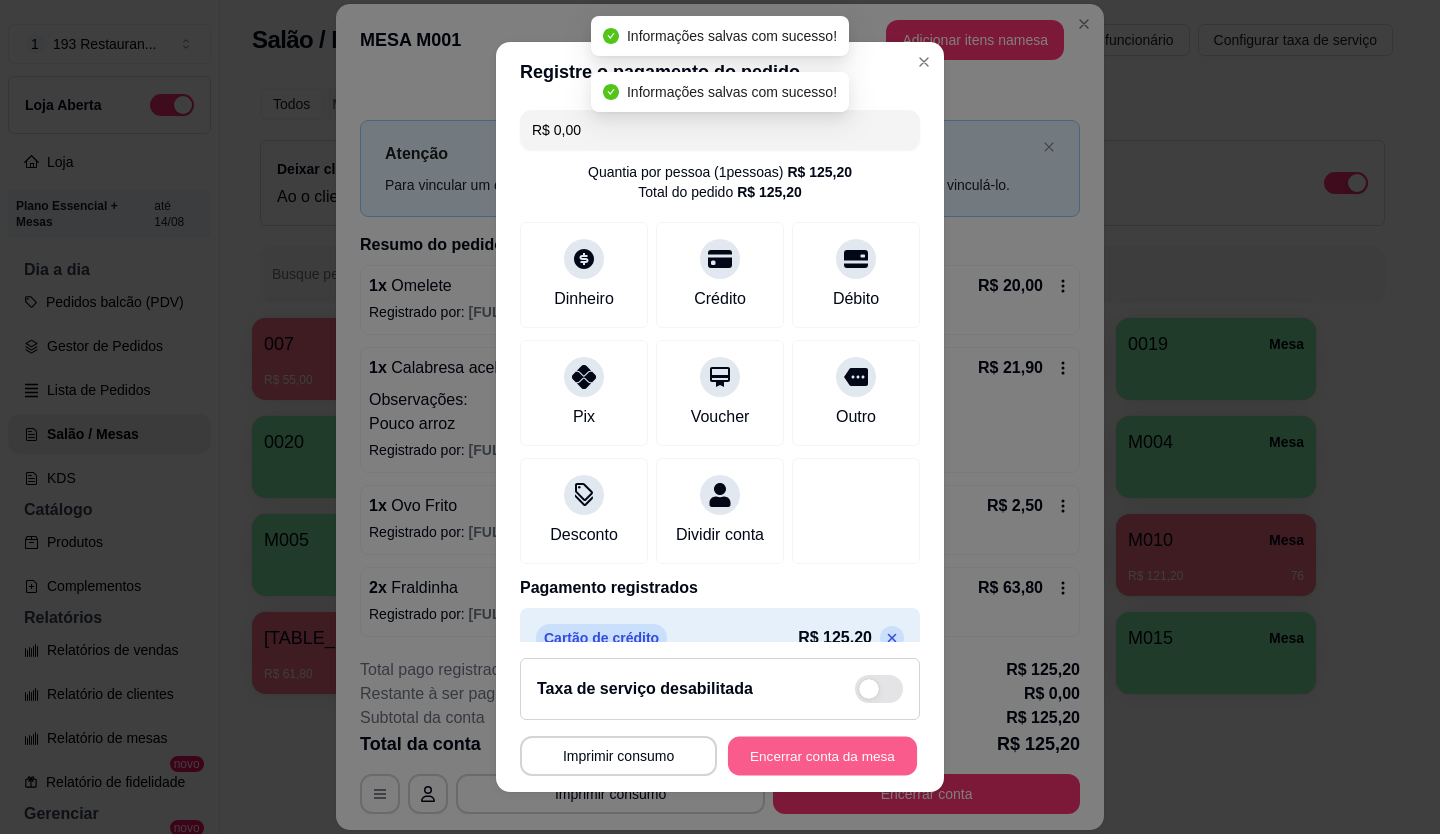 click on "Encerrar conta da mesa" at bounding box center (822, 756) 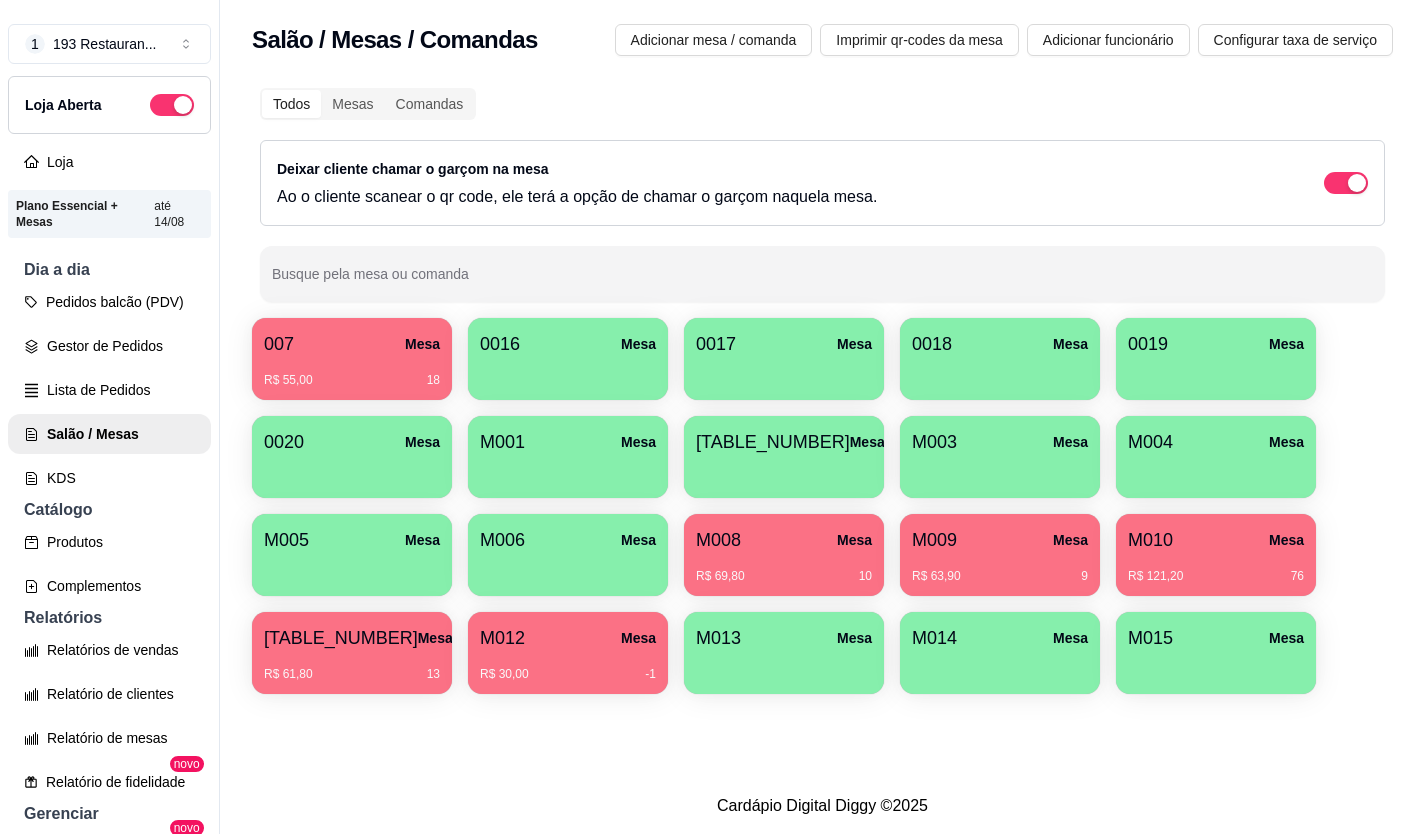 click on "M005 Mesa" at bounding box center (352, 540) 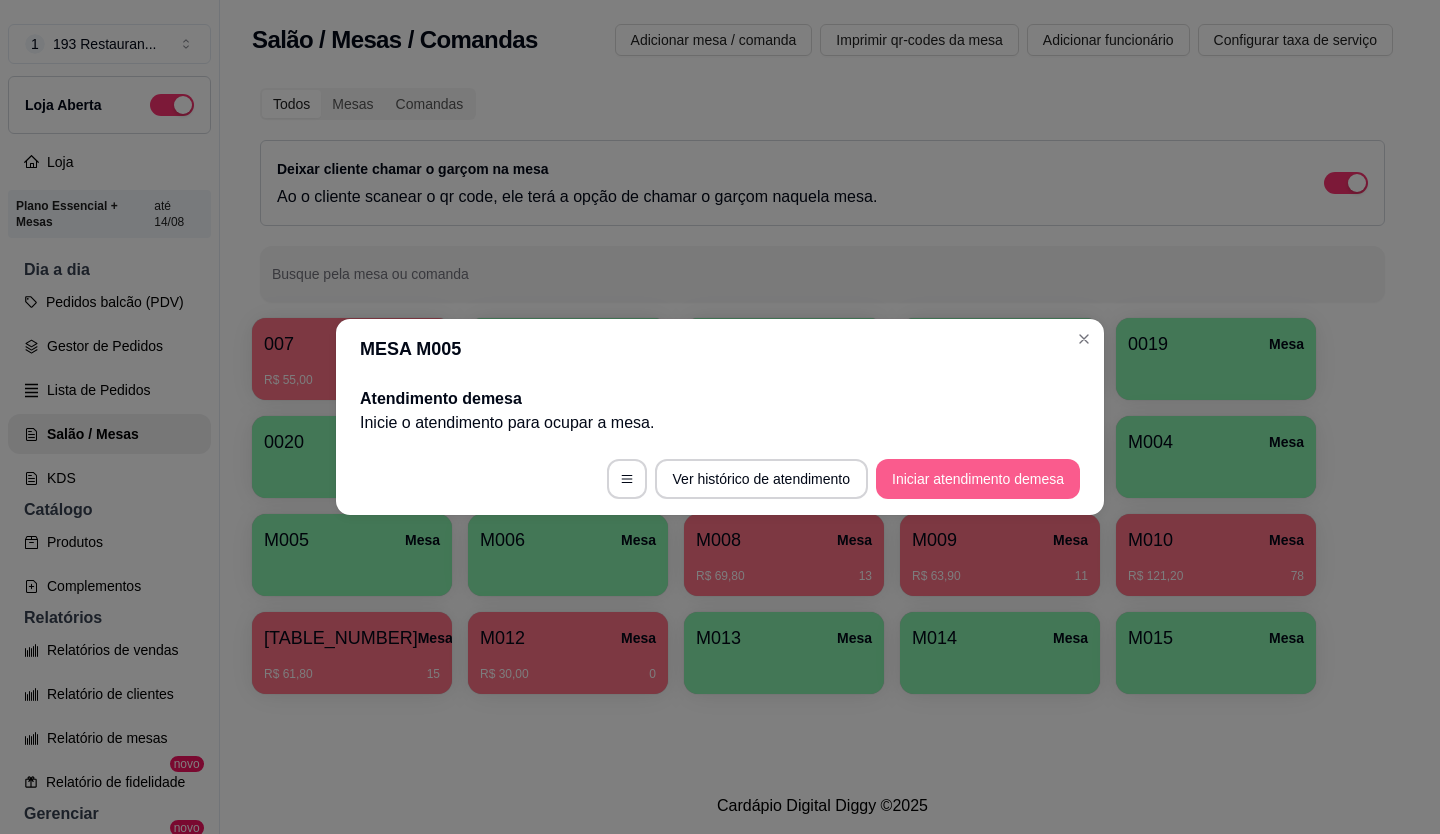 click on "Iniciar atendimento de  mesa" at bounding box center (978, 479) 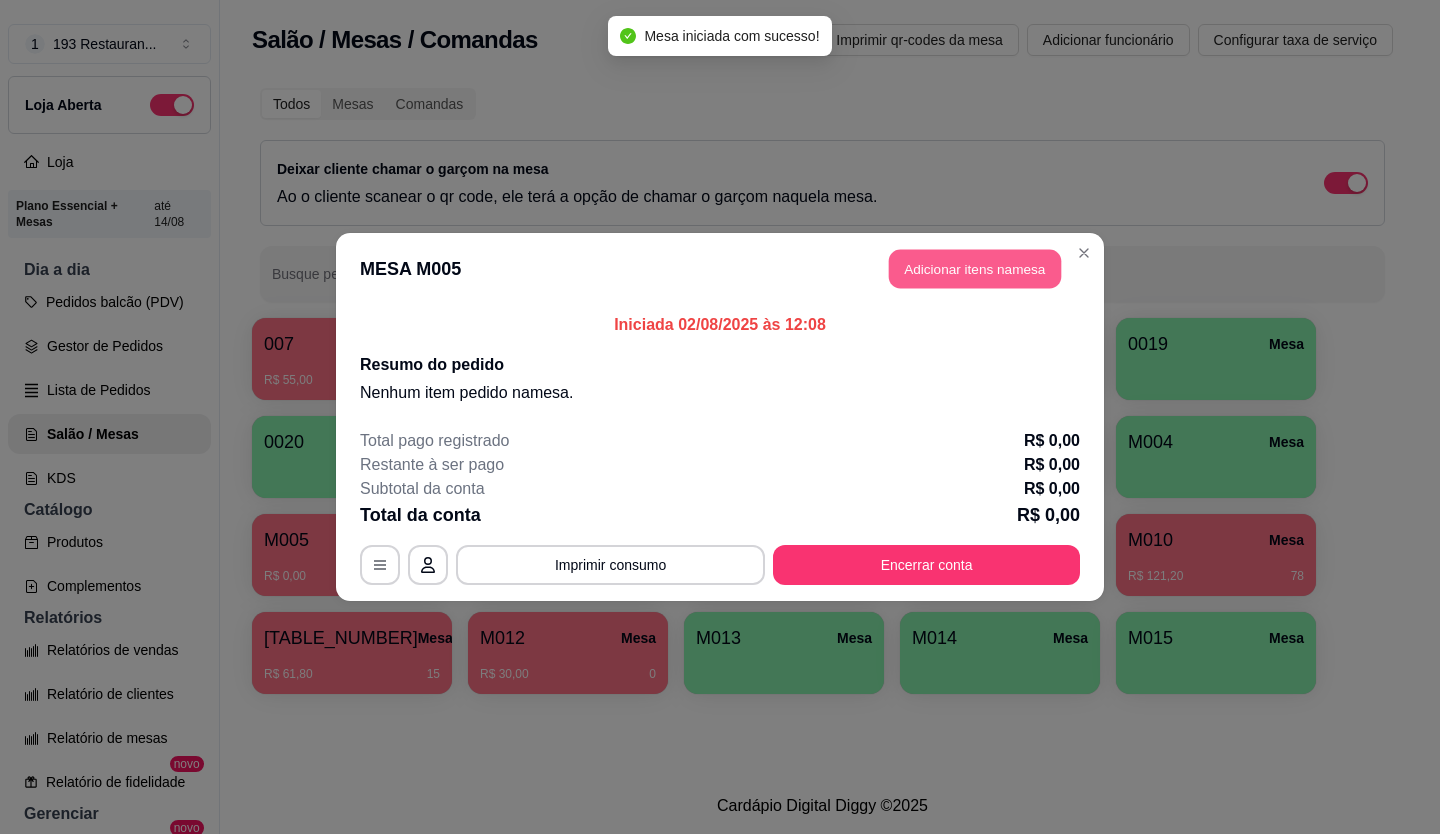 click on "Adicionar itens na  mesa" at bounding box center (975, 269) 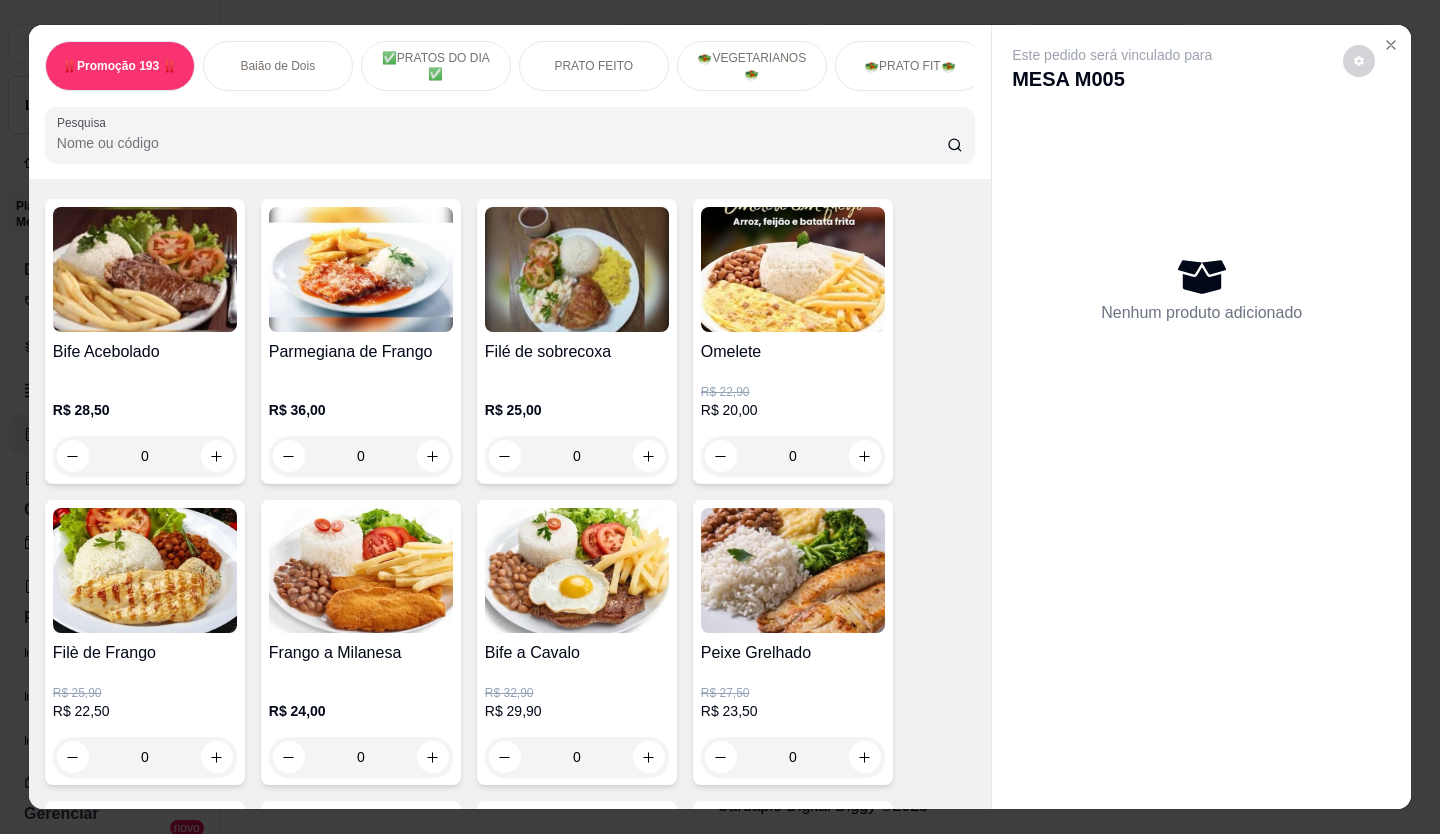 scroll, scrollTop: 1100, scrollLeft: 0, axis: vertical 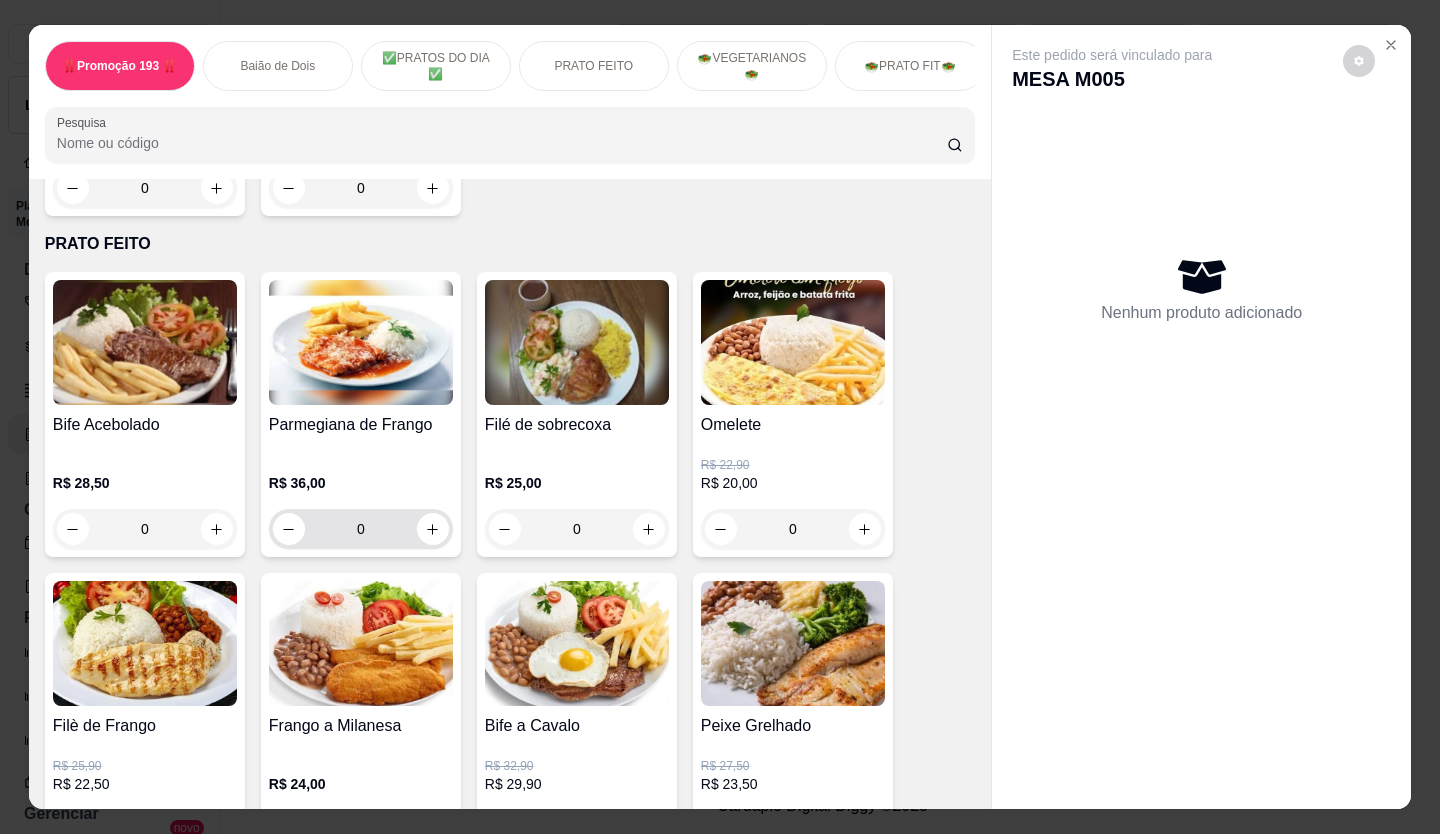 click 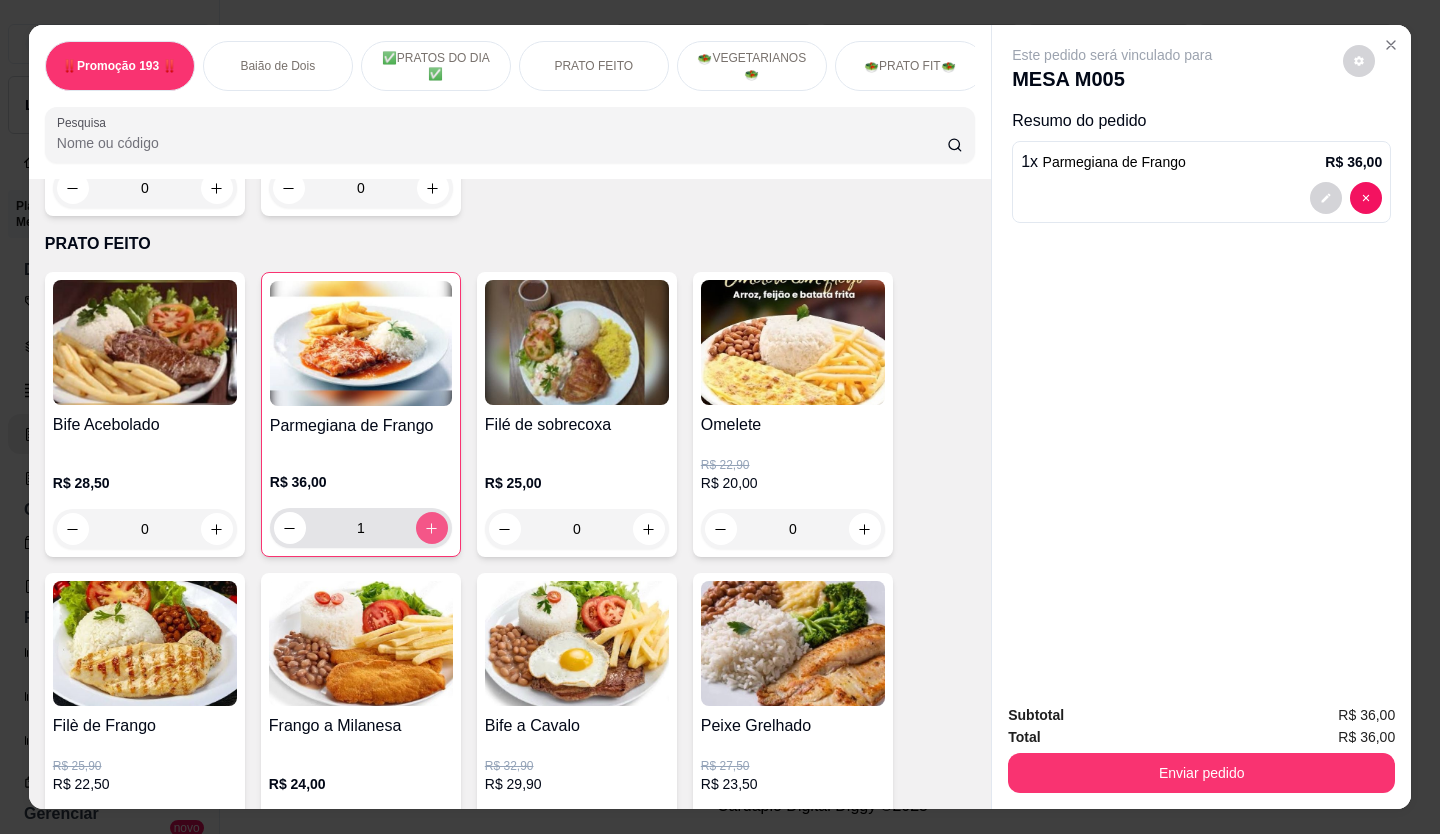 type on "1" 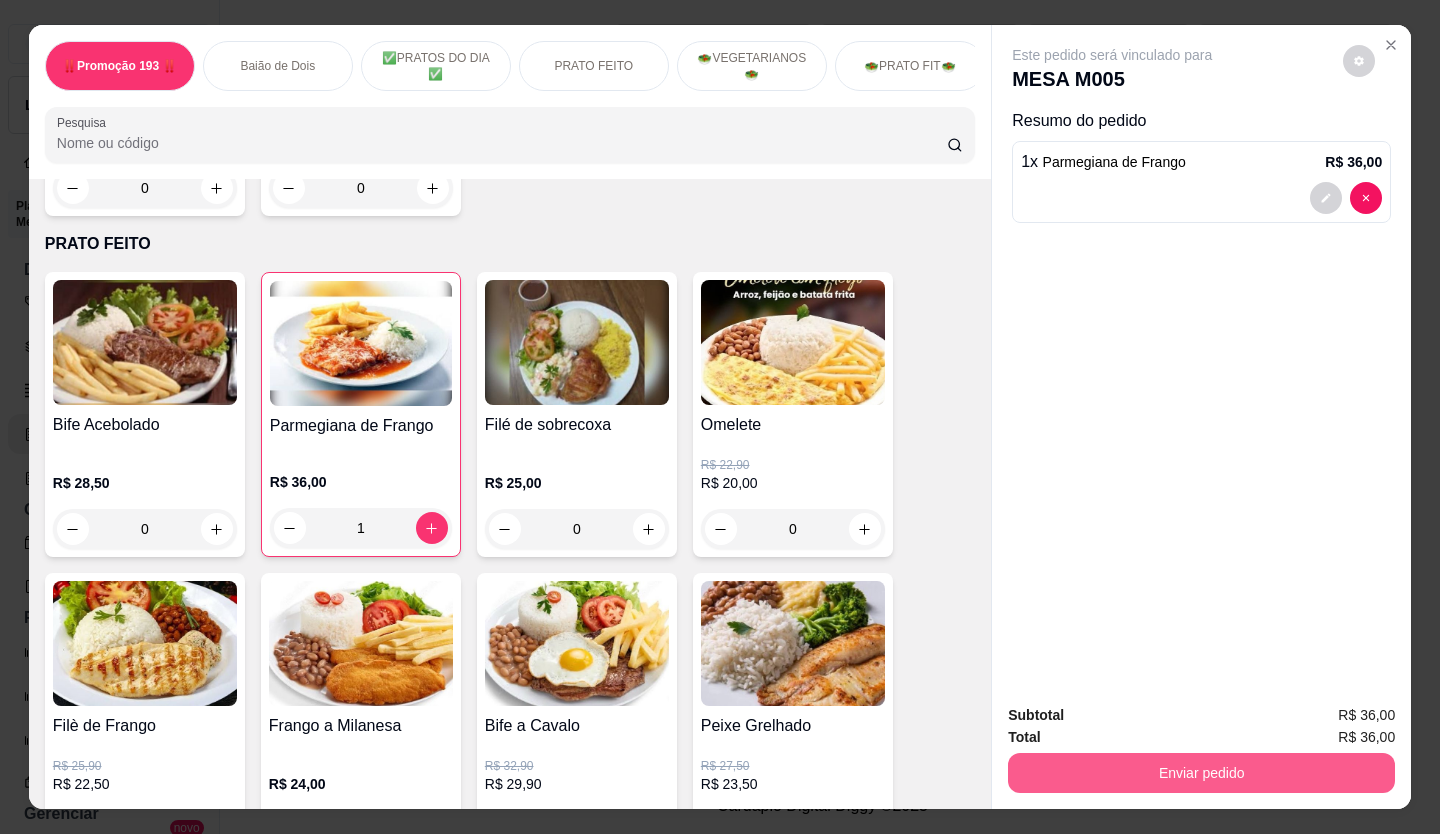 click on "Enviar pedido" at bounding box center (1201, 773) 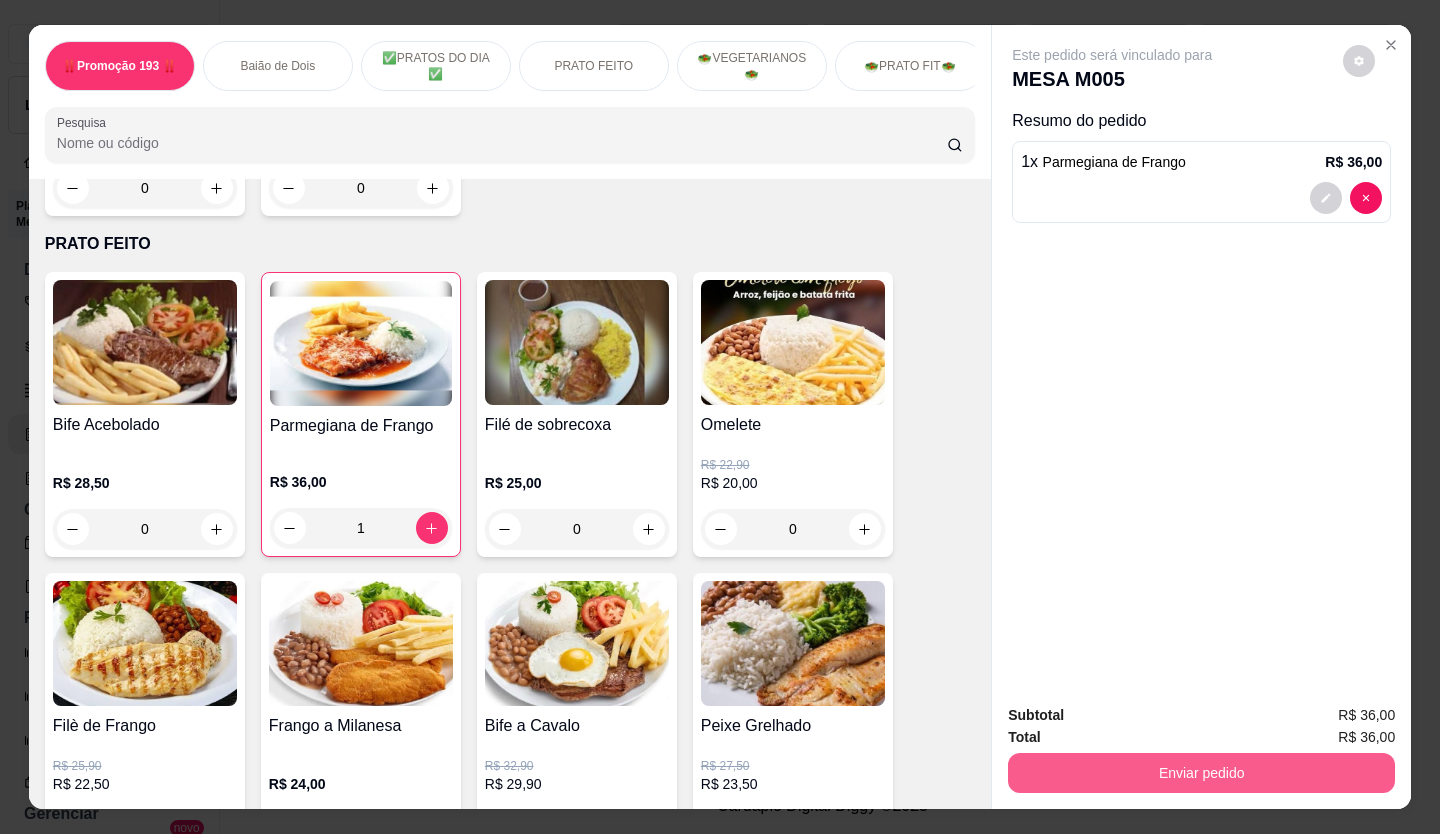 click on "Enviar pedido" at bounding box center [1201, 773] 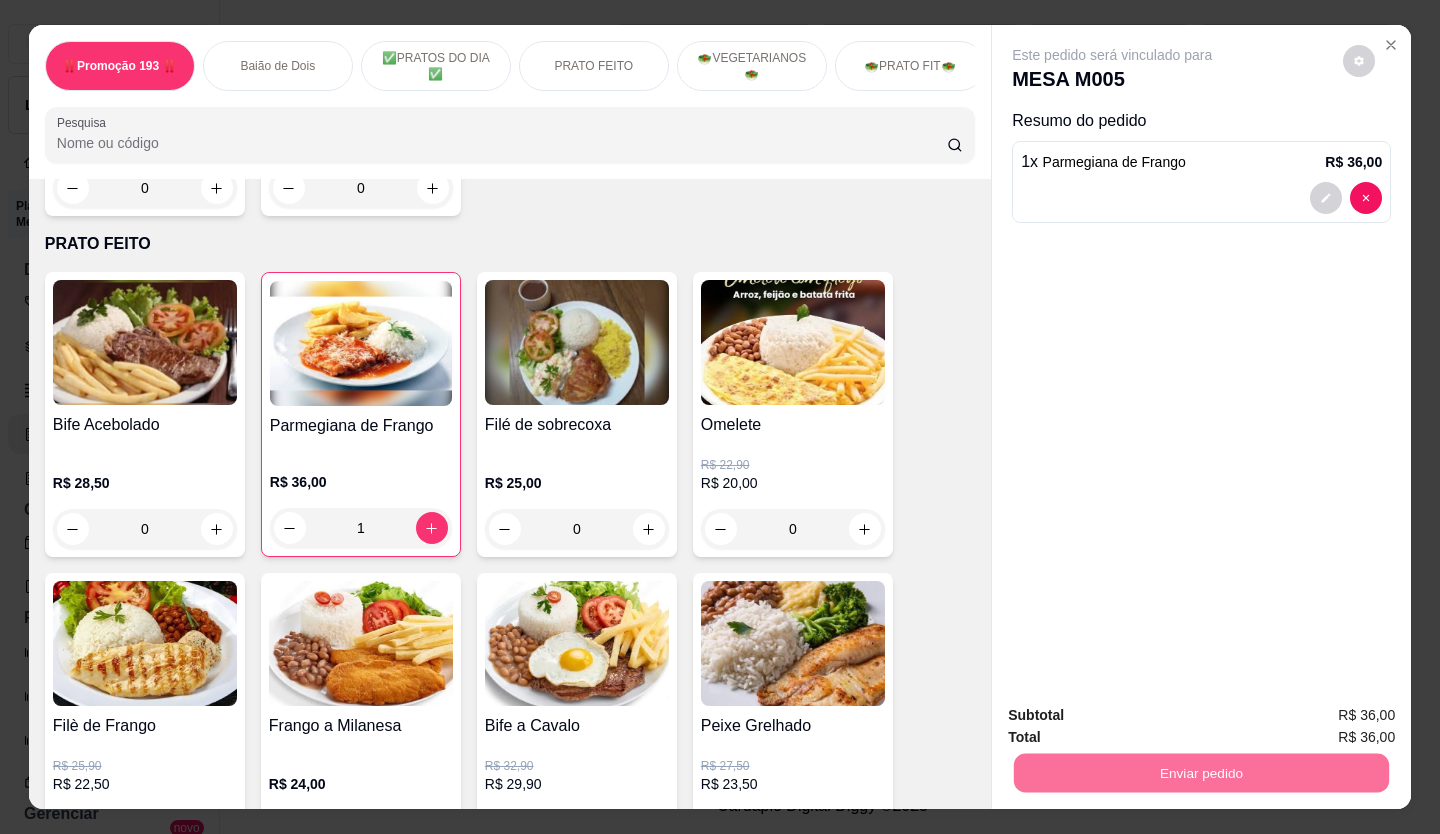 click on "Não registrar e enviar pedido" at bounding box center [1135, 716] 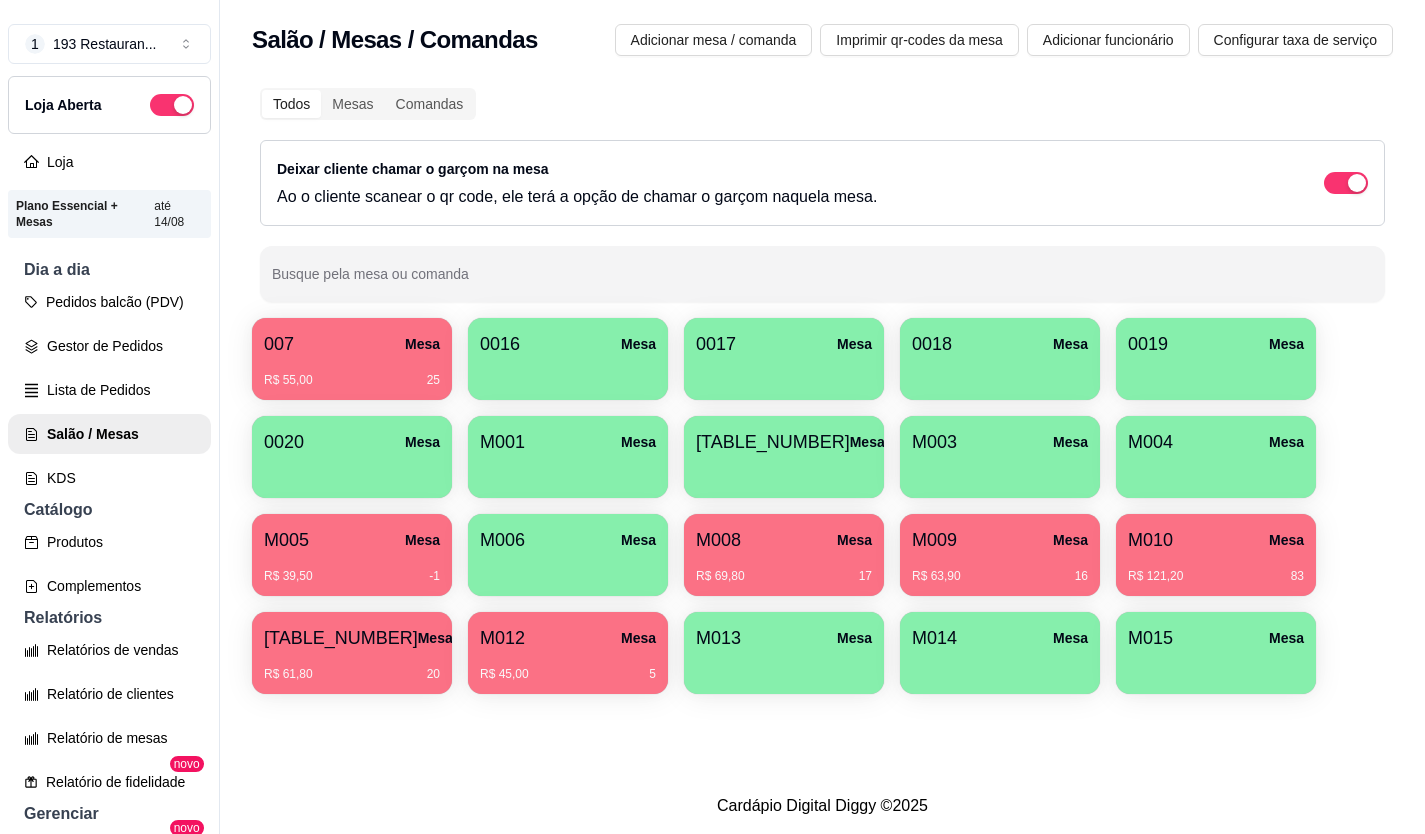 click on "M013" at bounding box center [718, 638] 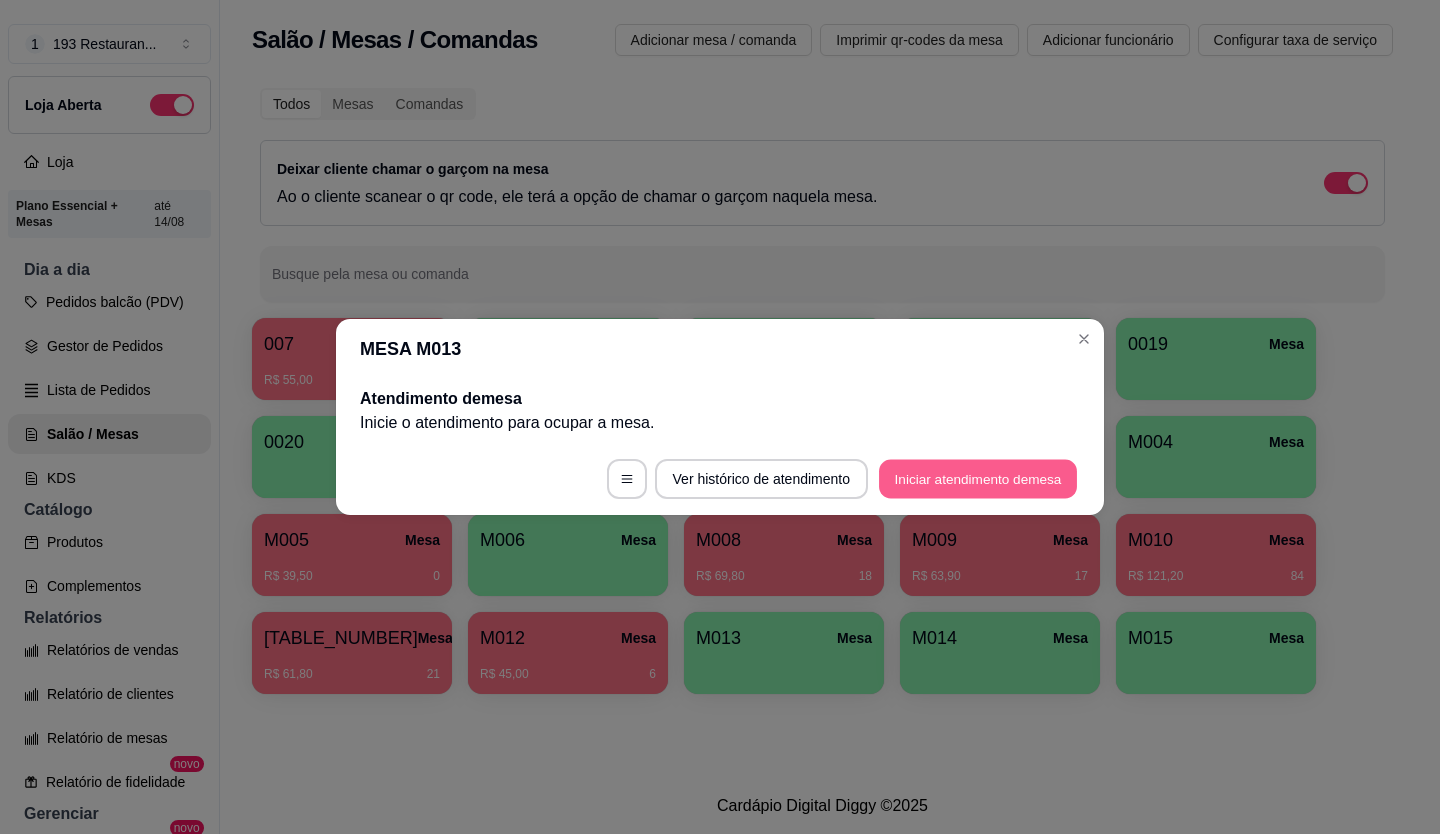 click on "Iniciar atendimento de  mesa" at bounding box center [978, 479] 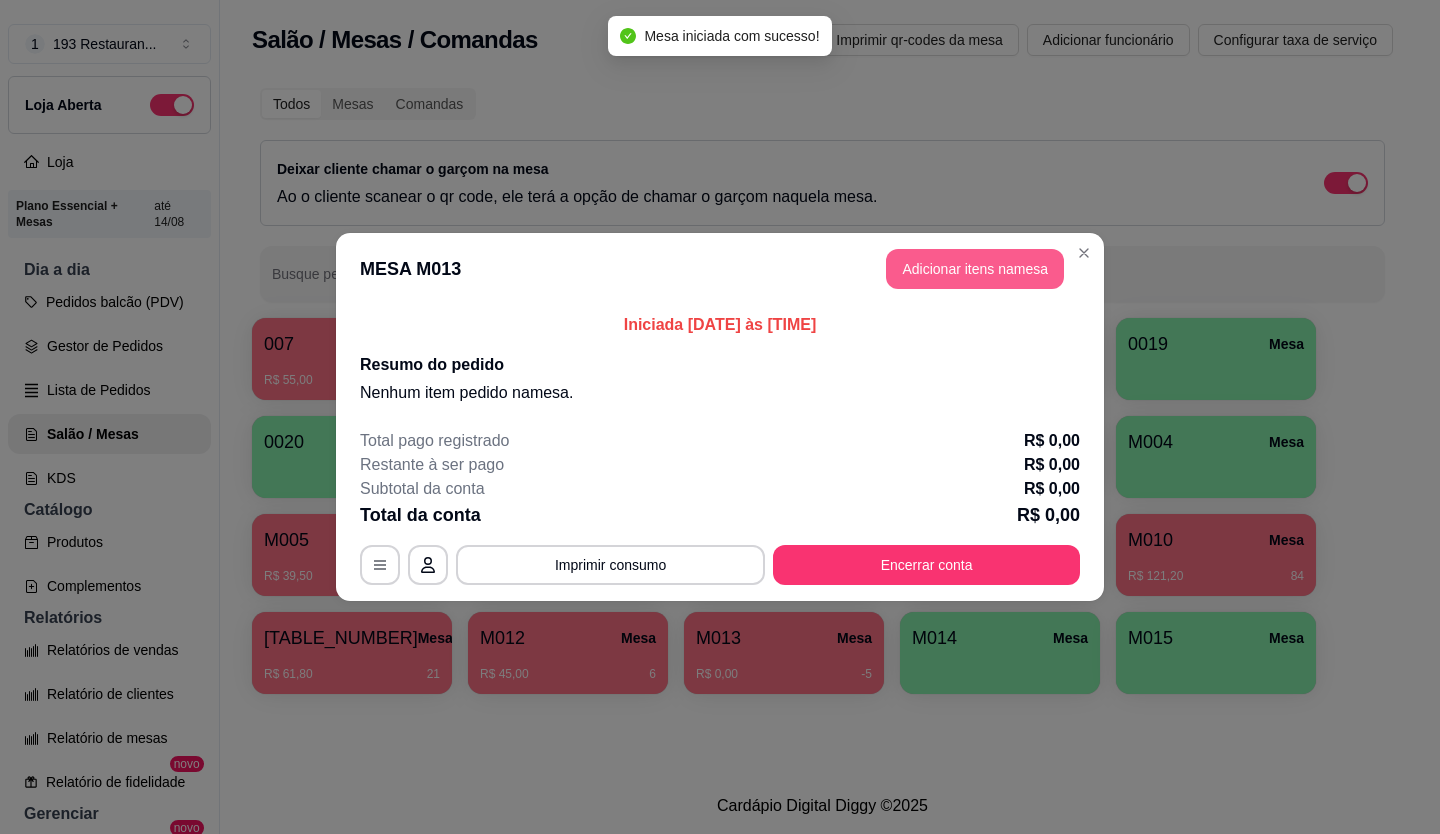 click on "Adicionar itens na  mesa" at bounding box center (975, 269) 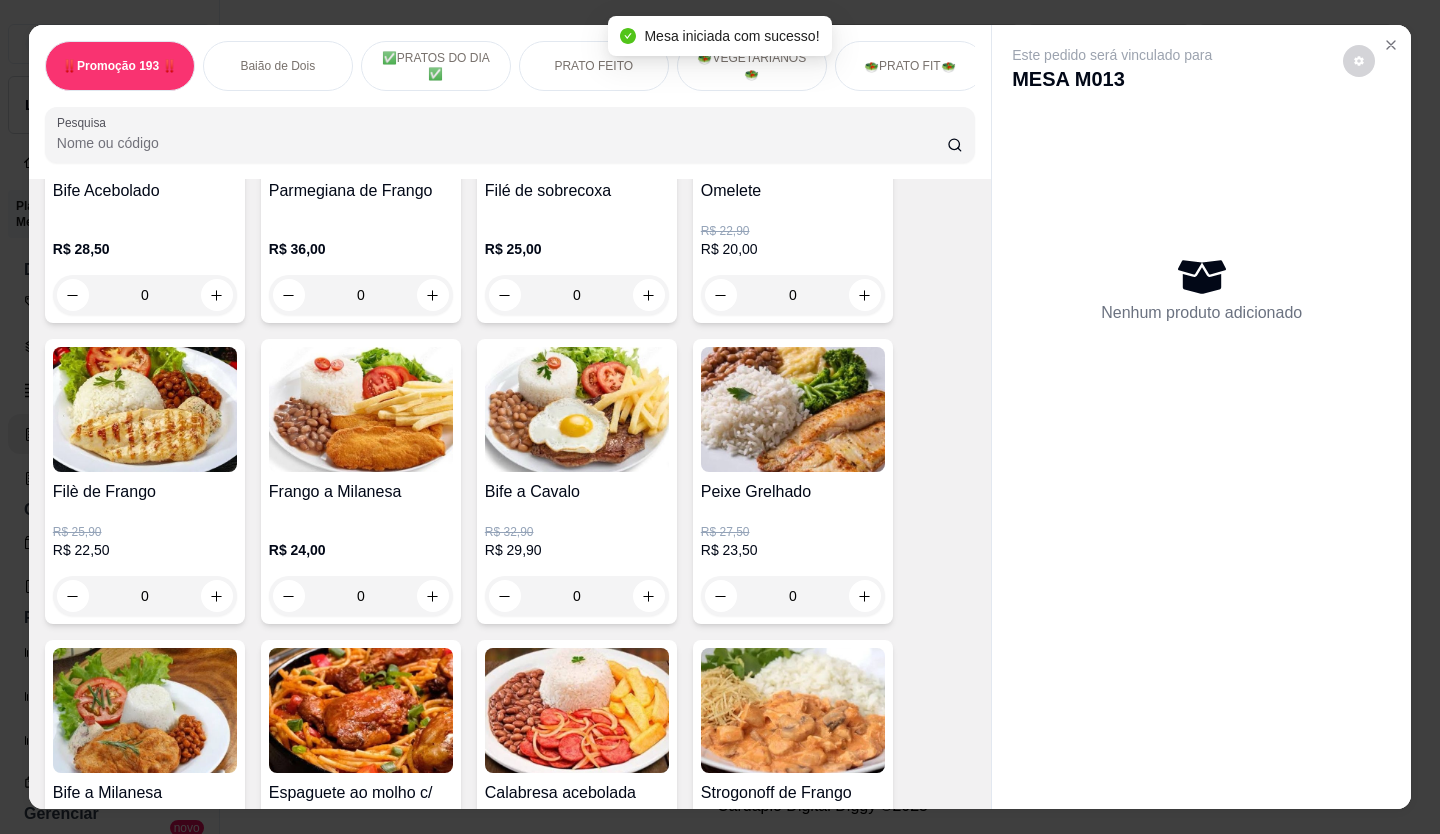 scroll, scrollTop: 1300, scrollLeft: 0, axis: vertical 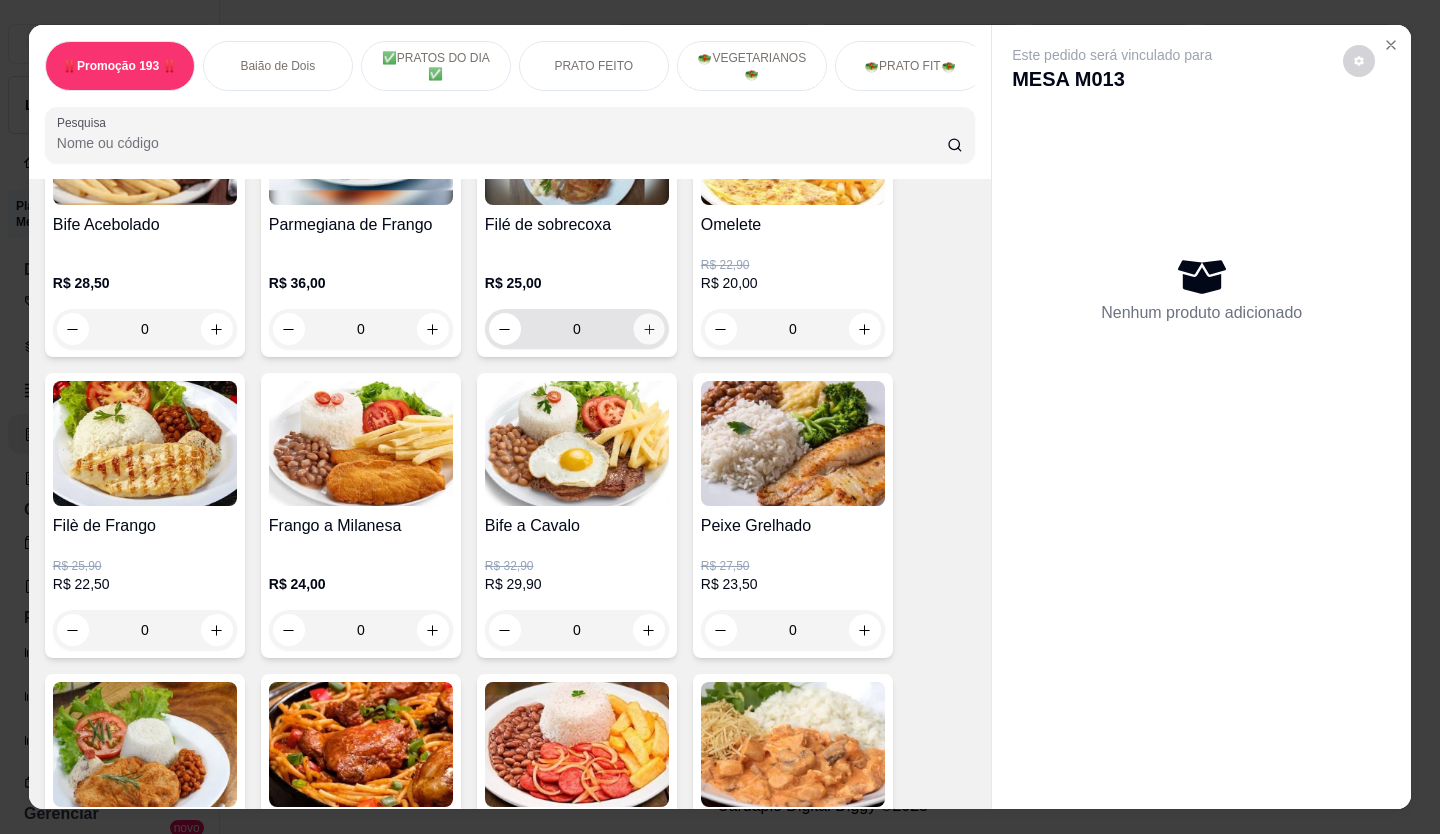 click 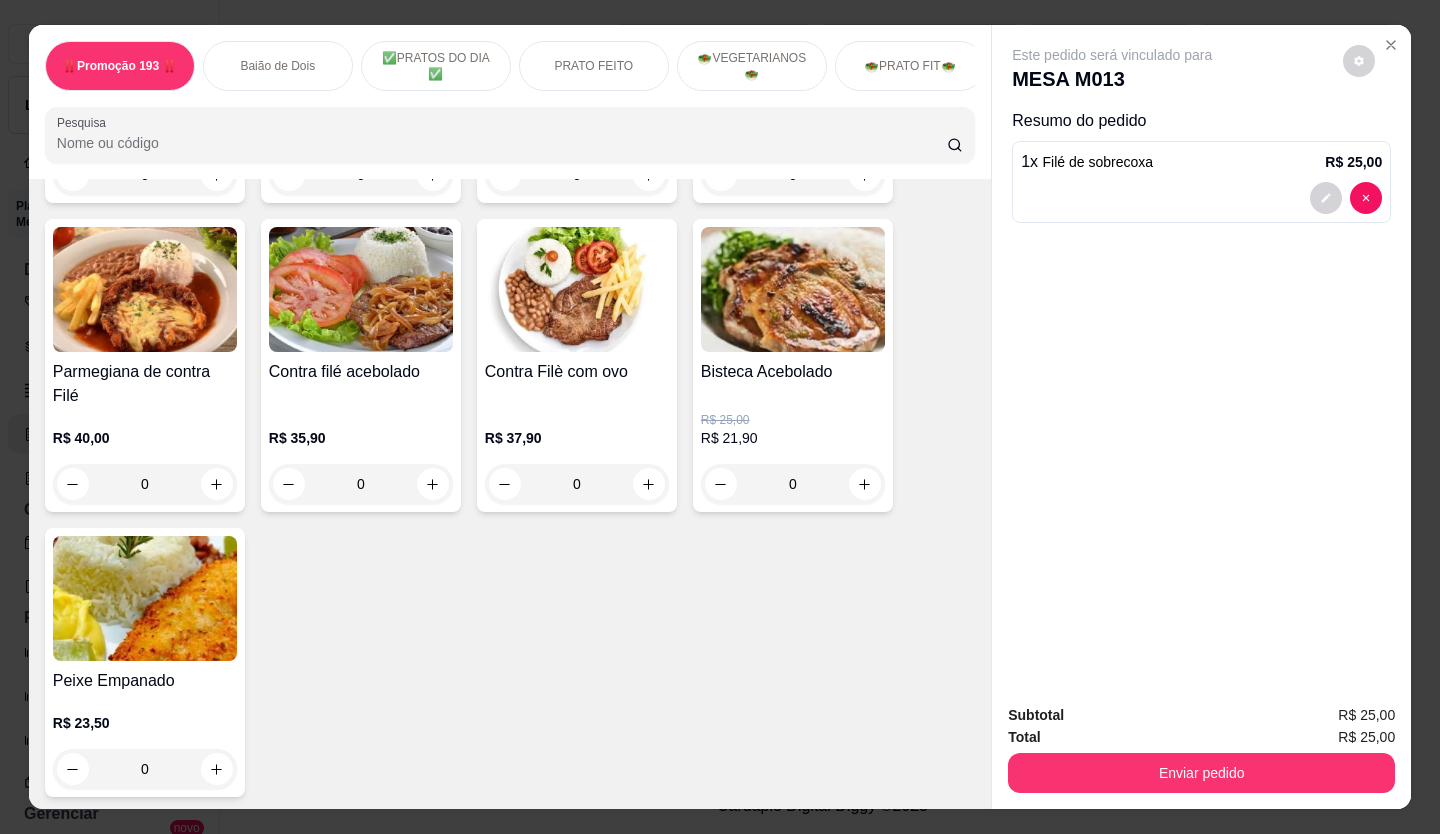 scroll, scrollTop: 2200, scrollLeft: 0, axis: vertical 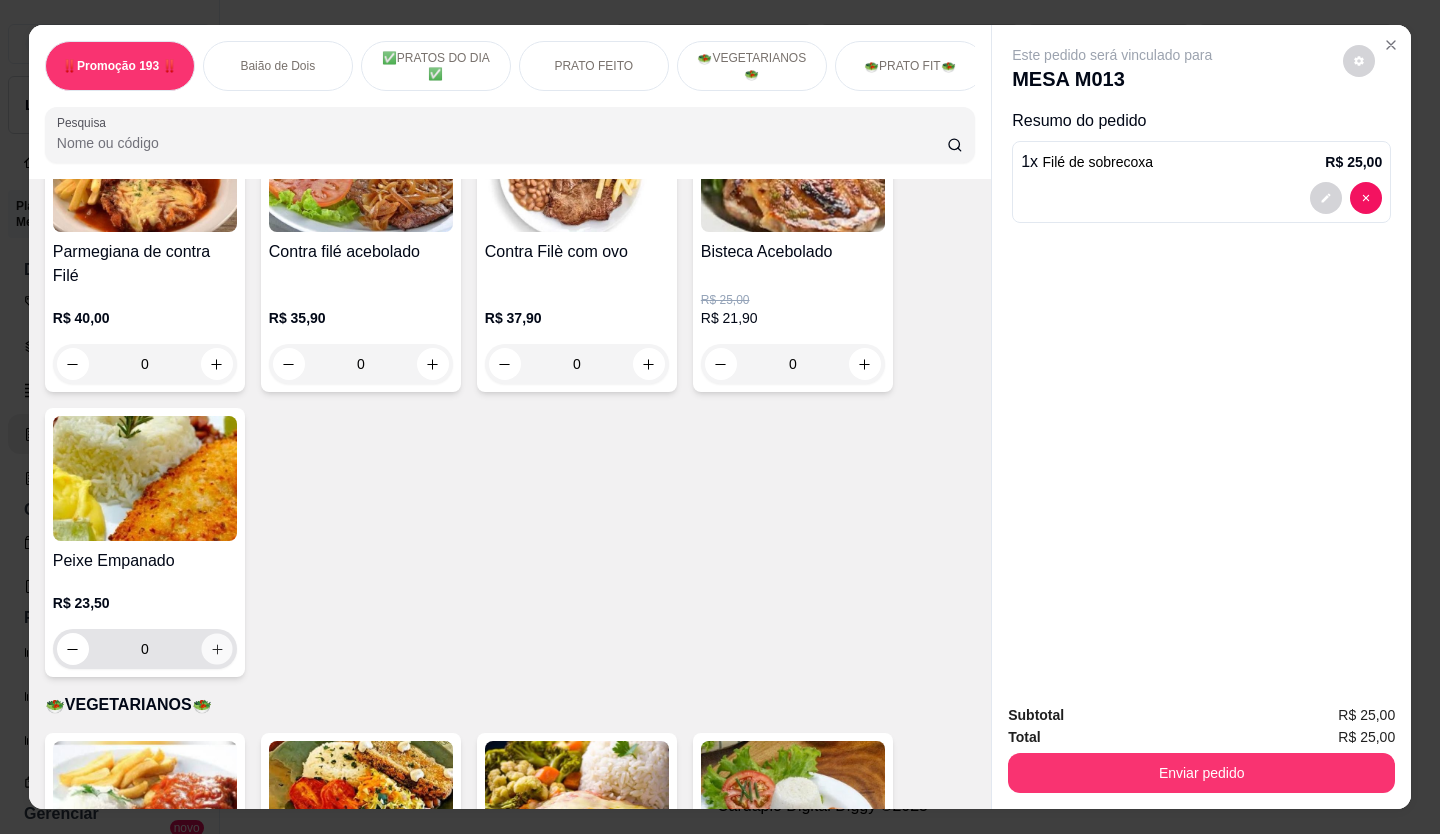 click at bounding box center [216, 649] 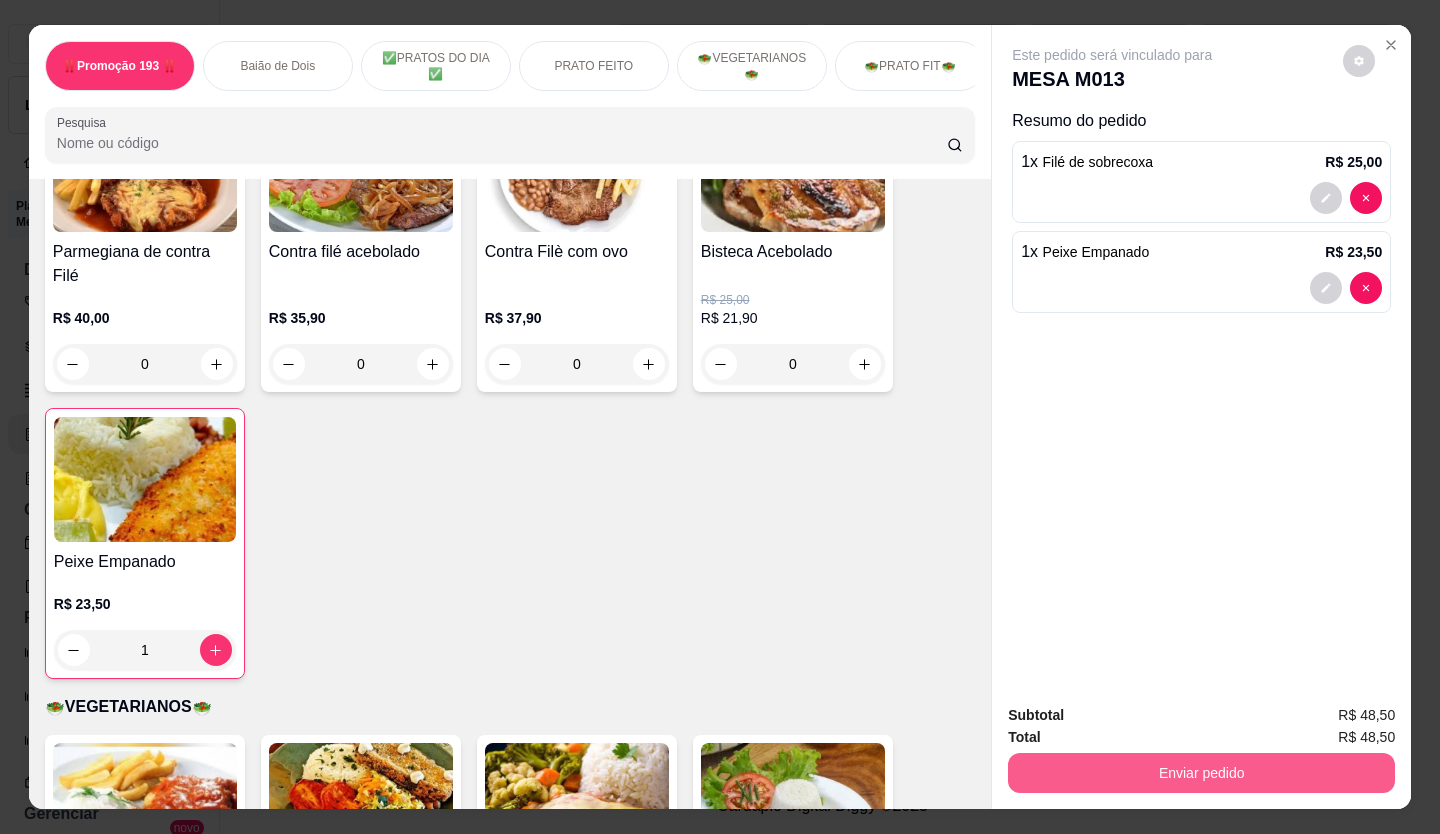 click on "Enviar pedido" at bounding box center (1201, 773) 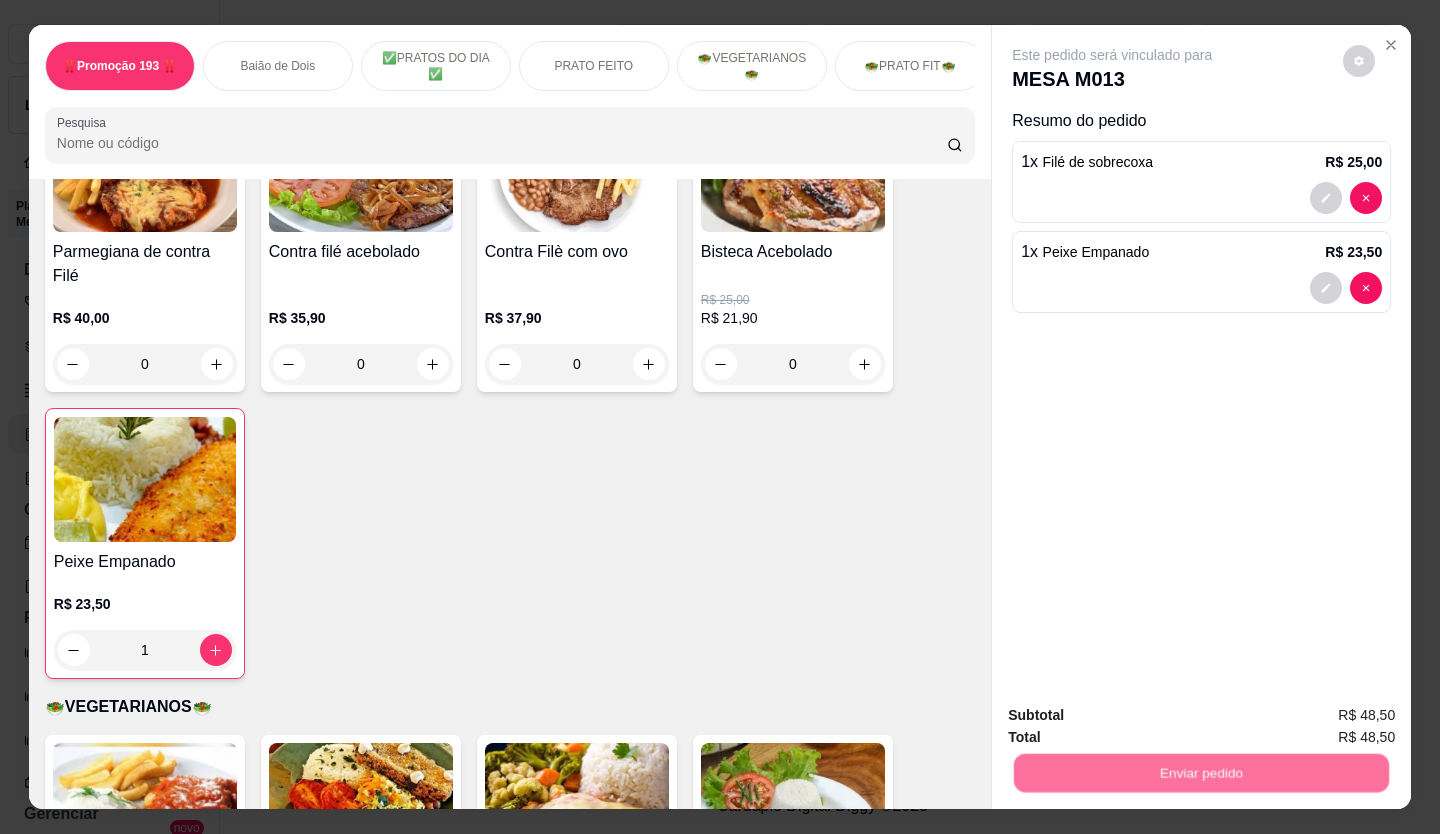 click on "Não registrar e enviar pedido" at bounding box center [1135, 716] 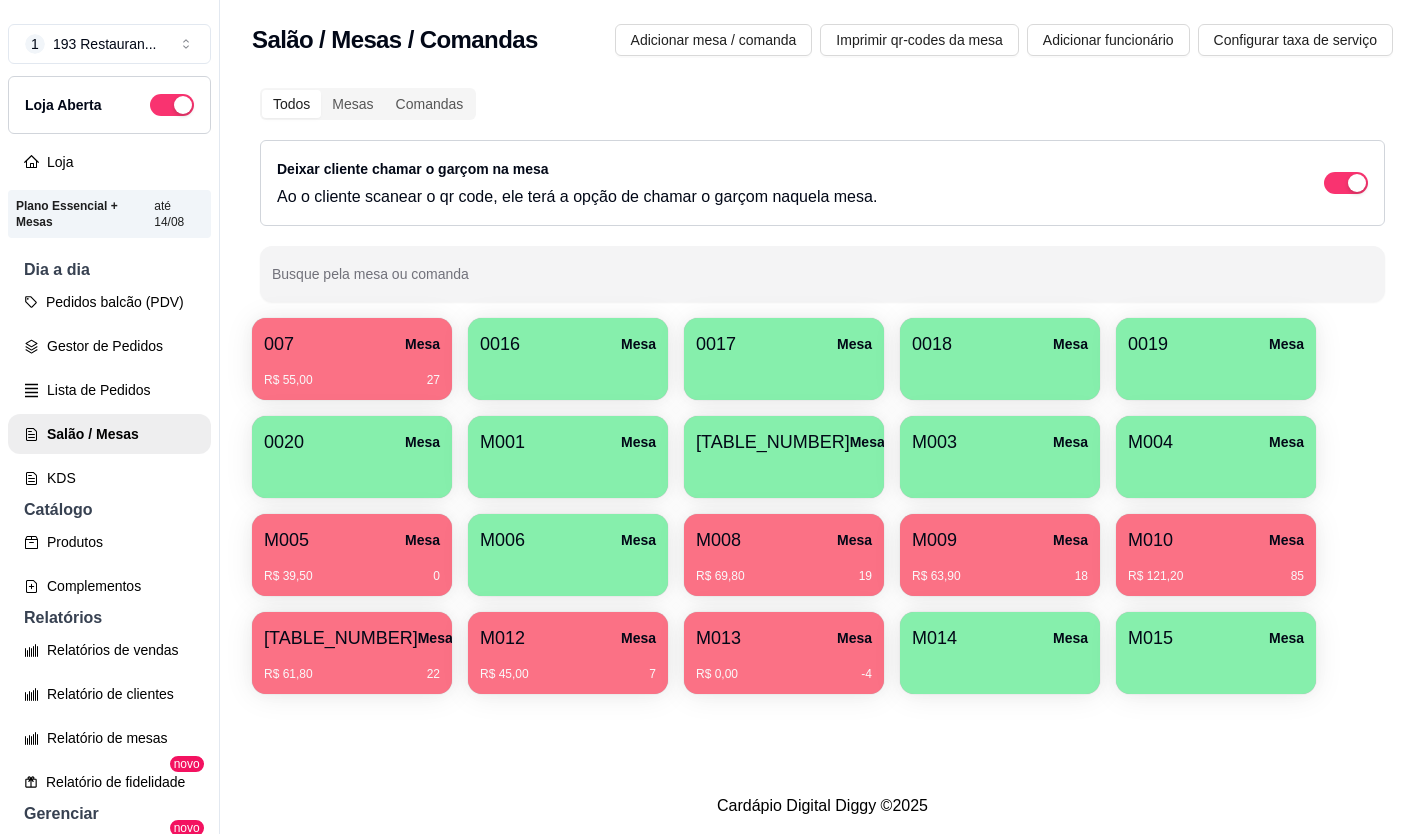 click on "M008" at bounding box center [718, 540] 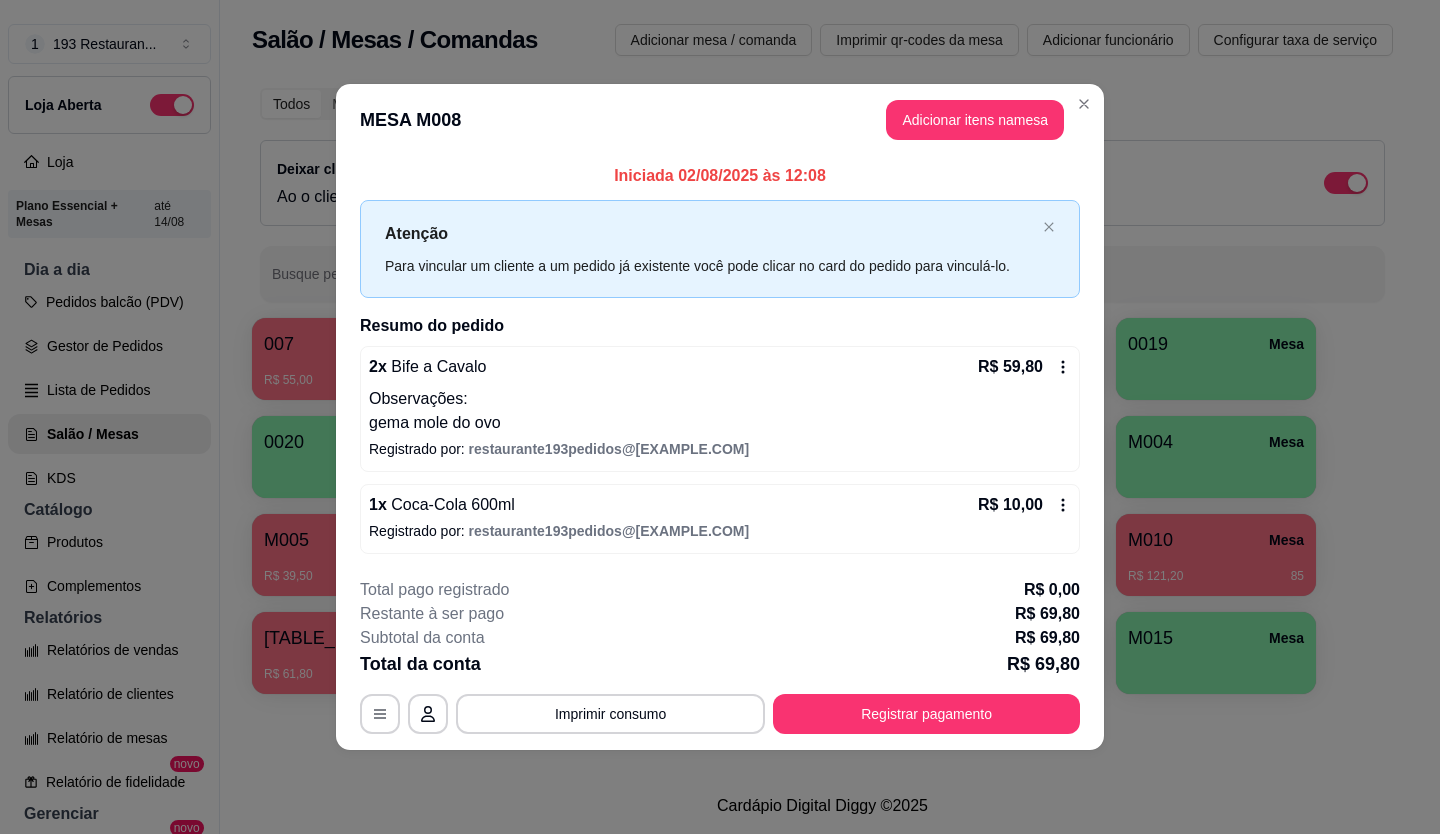 click on "**********" at bounding box center [720, 656] 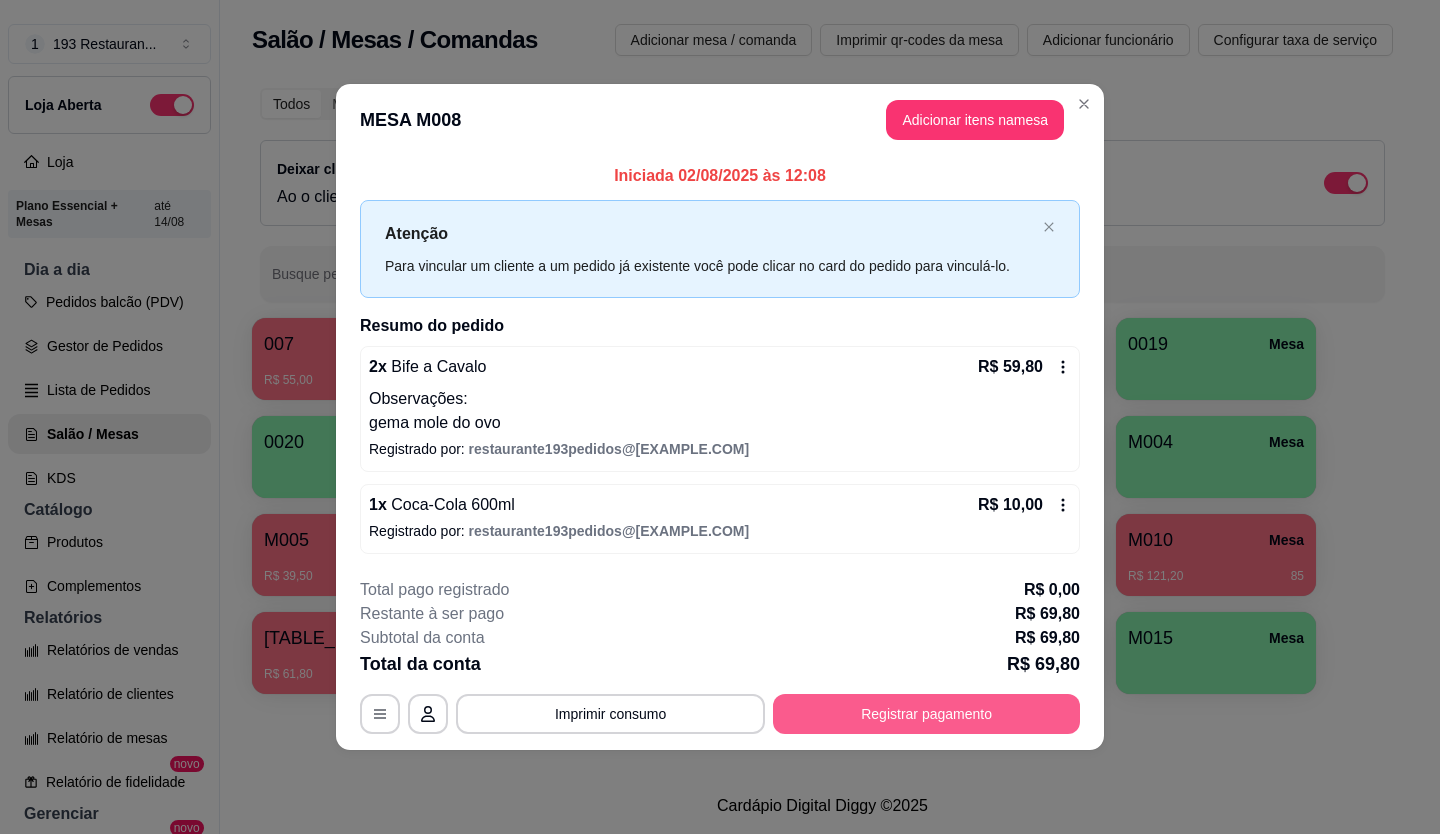 click on "Registrar pagamento" at bounding box center [926, 714] 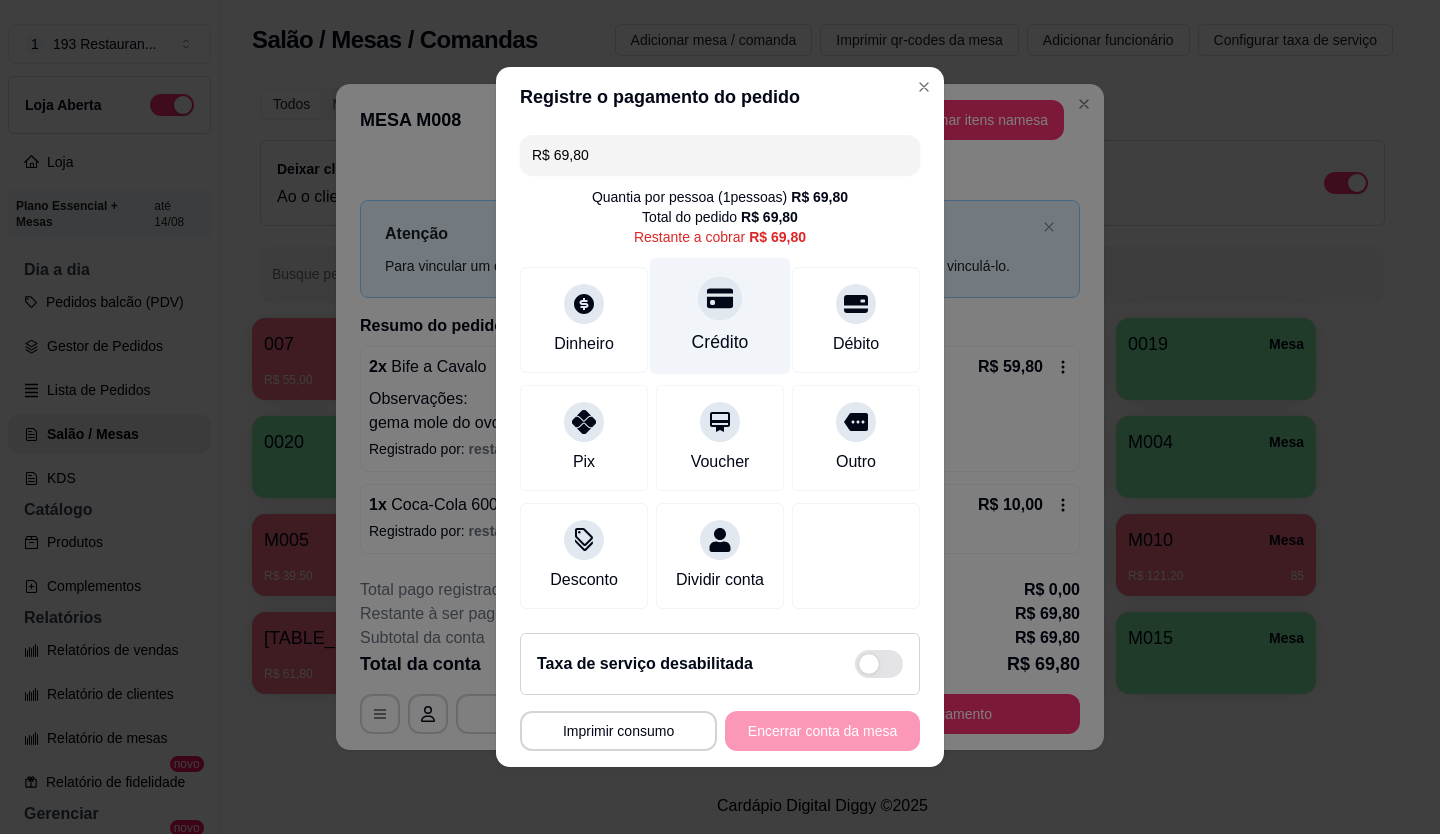 click on "Crédito" at bounding box center [720, 342] 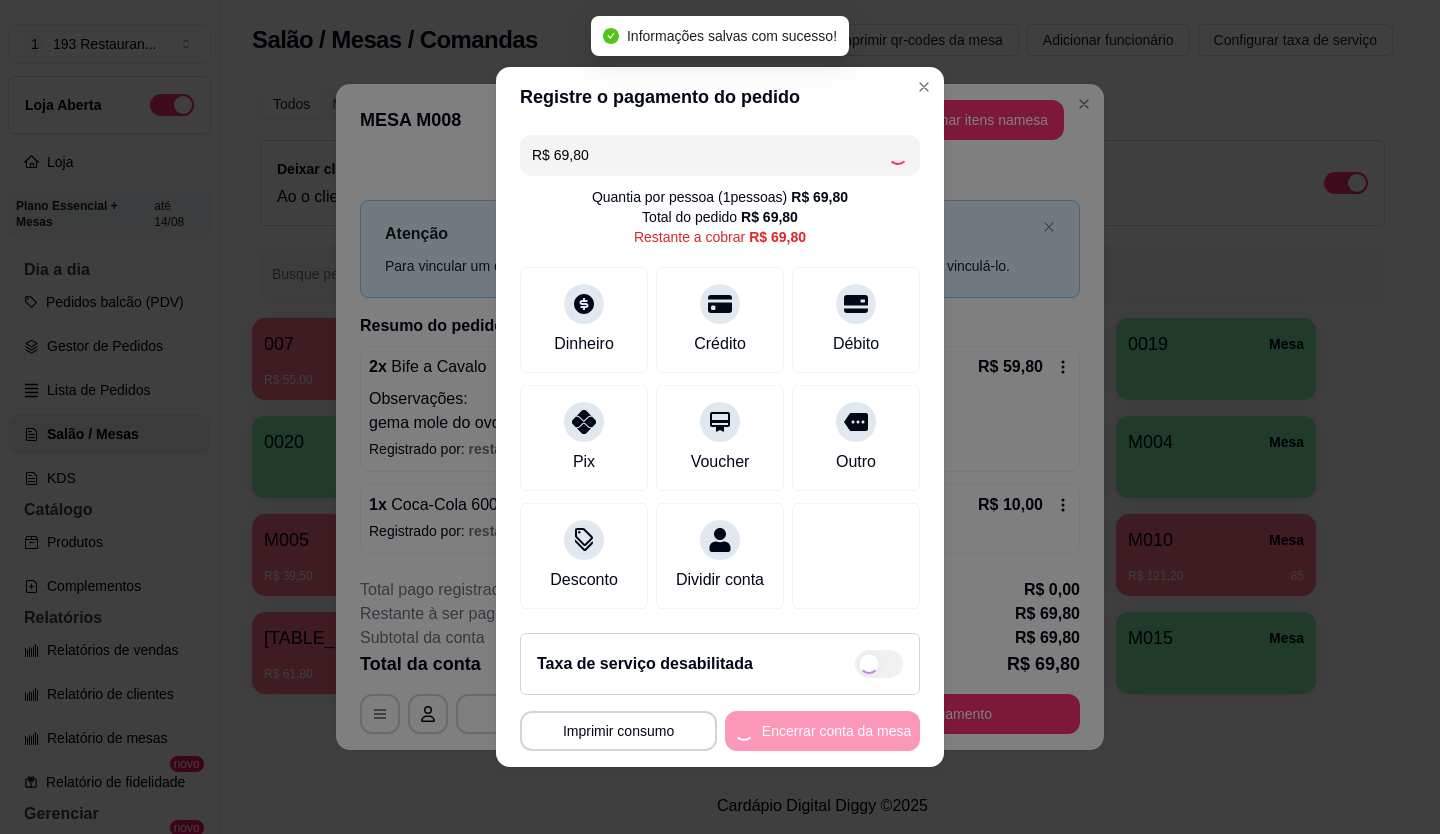 type on "R$ 0,00" 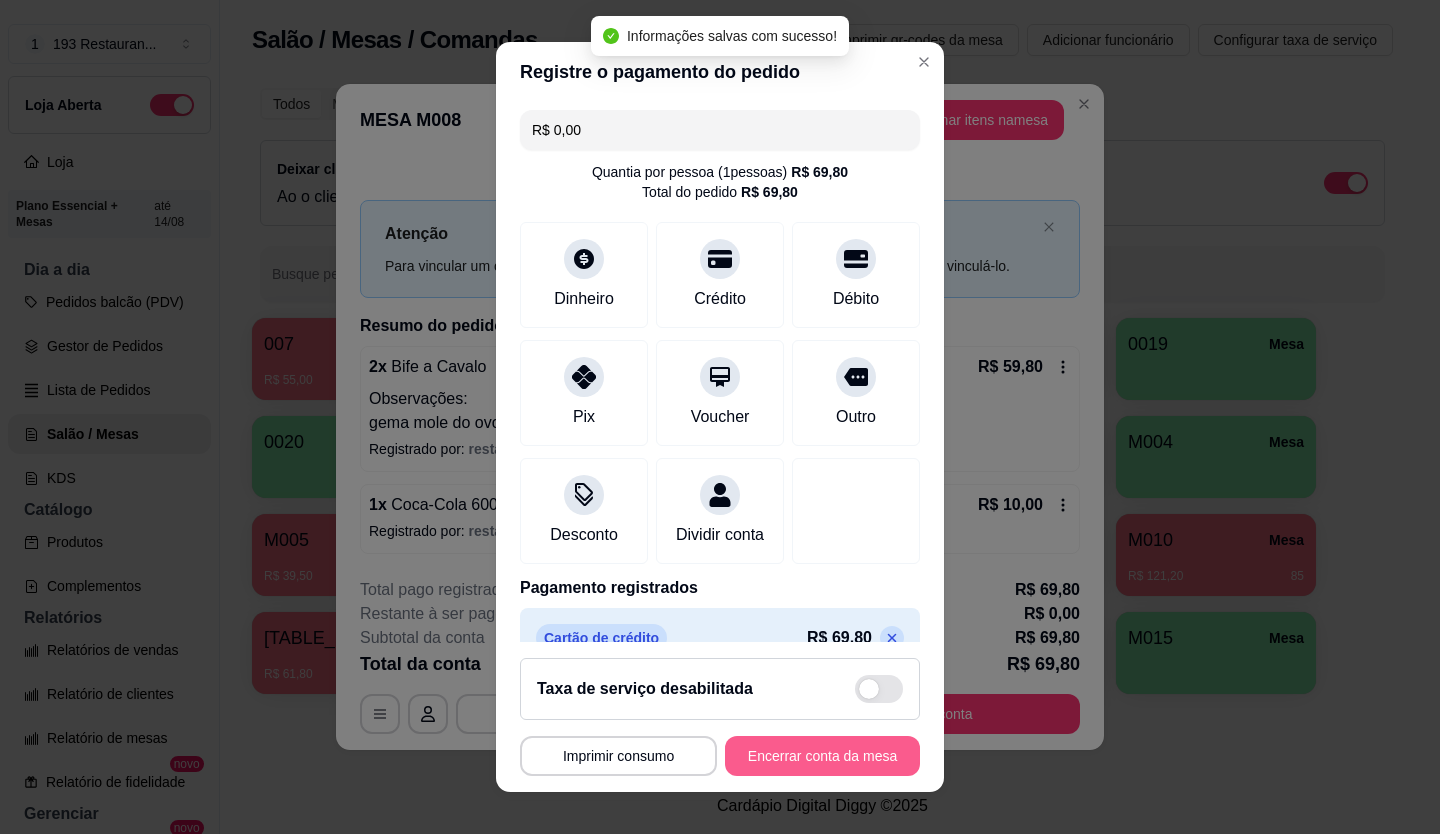 click on "Encerrar conta da mesa" at bounding box center (822, 756) 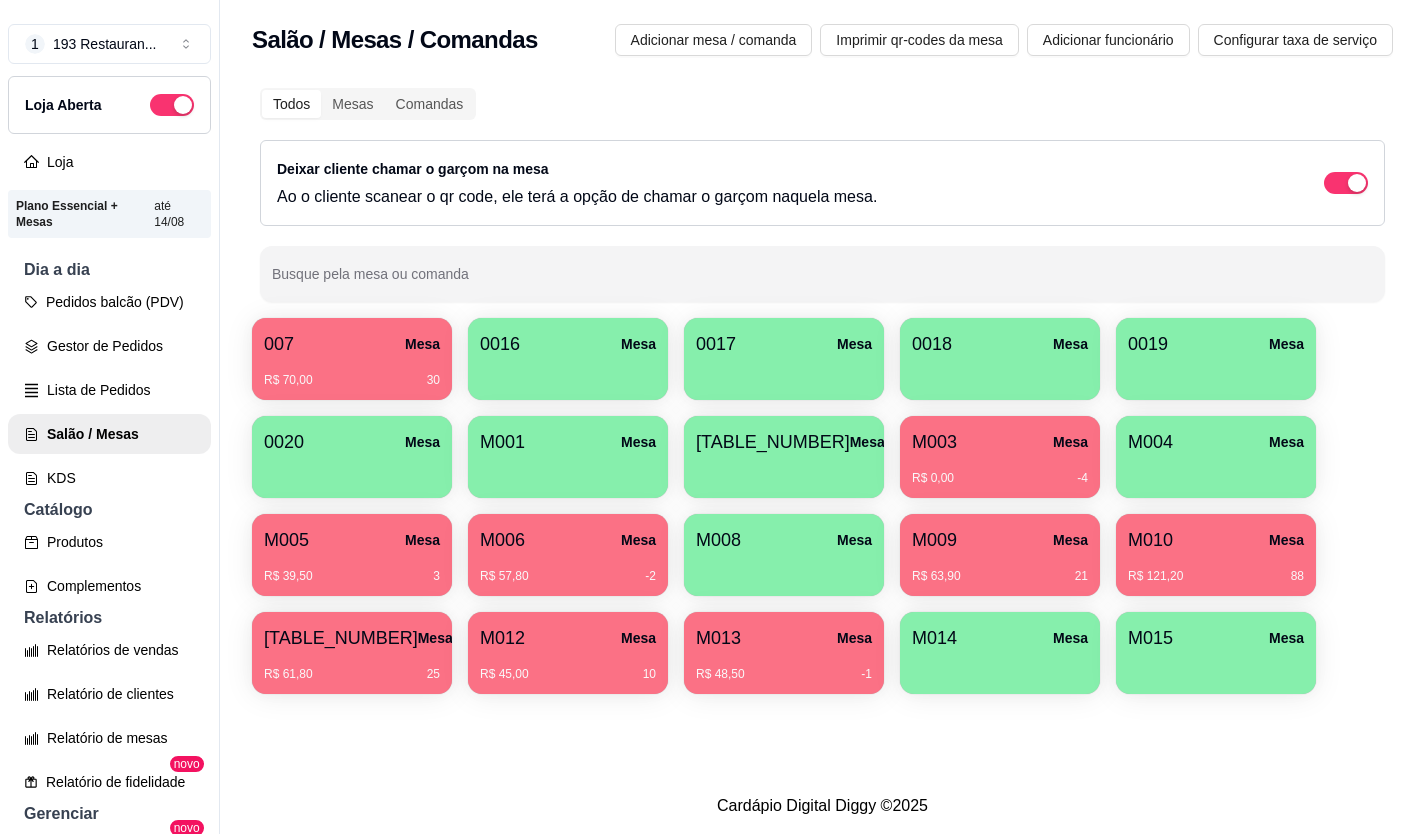 click on "R$ 63,90 21" at bounding box center (1000, 569) 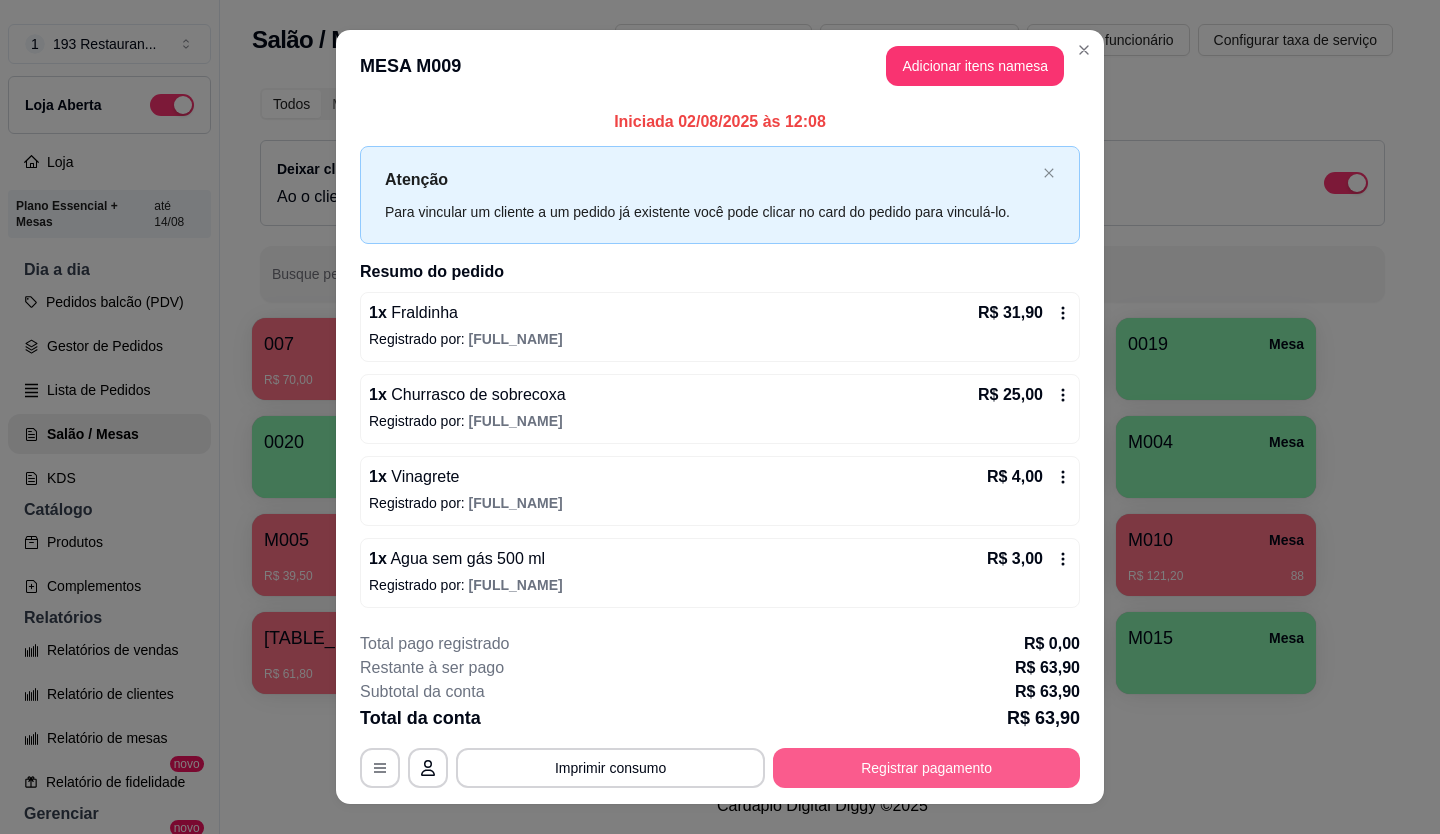 click on "Registrar pagamento" at bounding box center (926, 768) 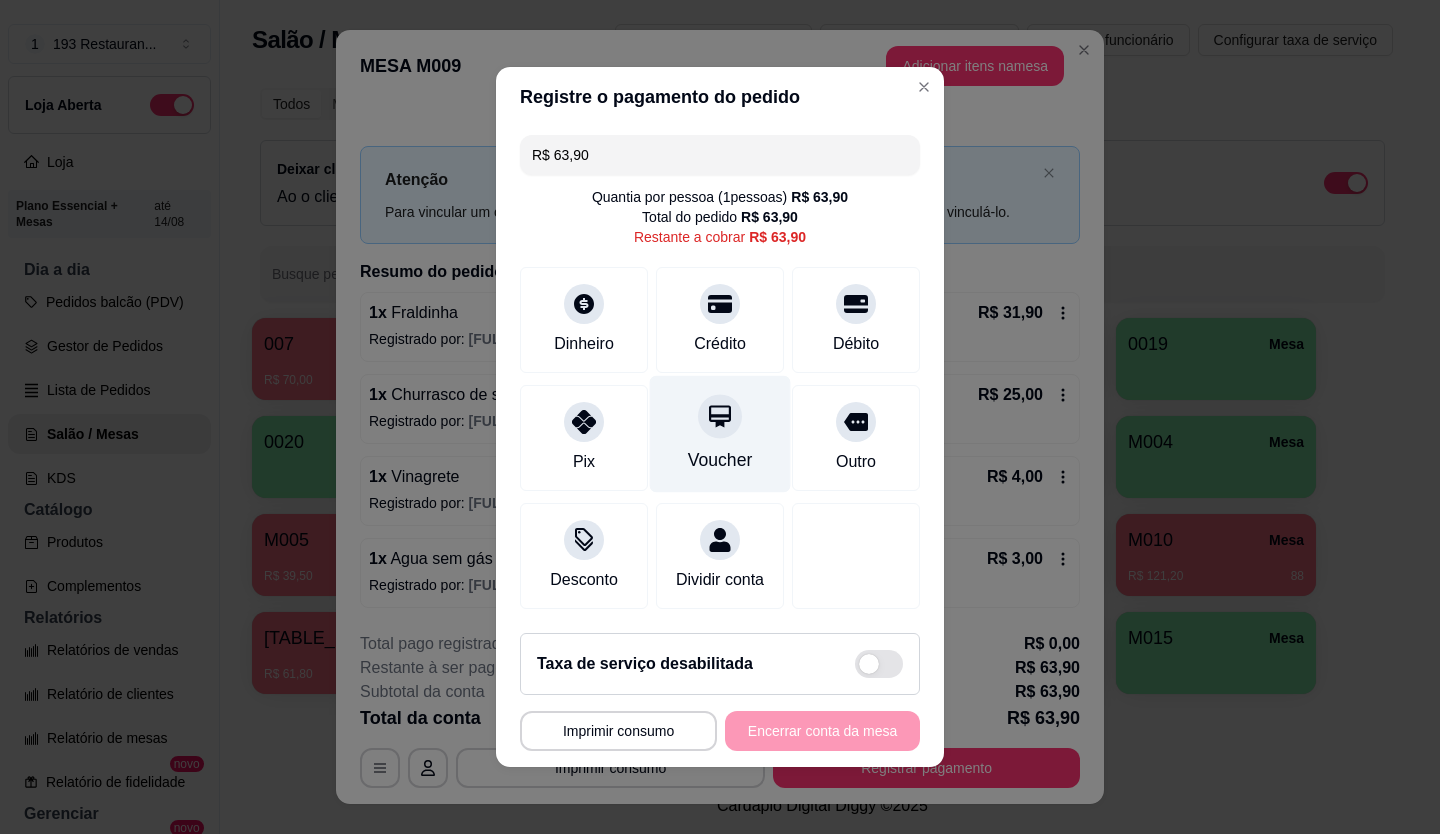 click 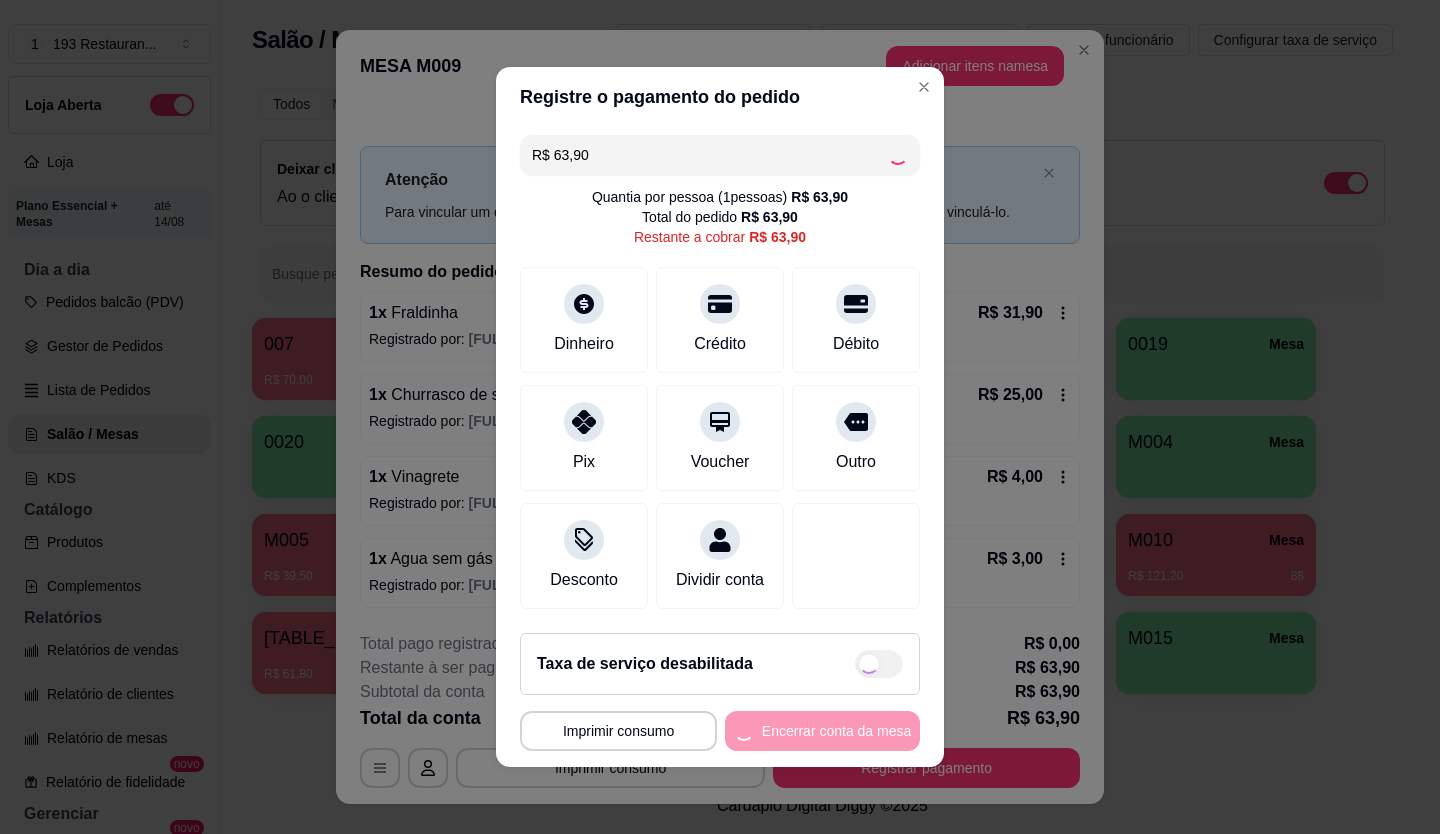 type on "R$ 0,00" 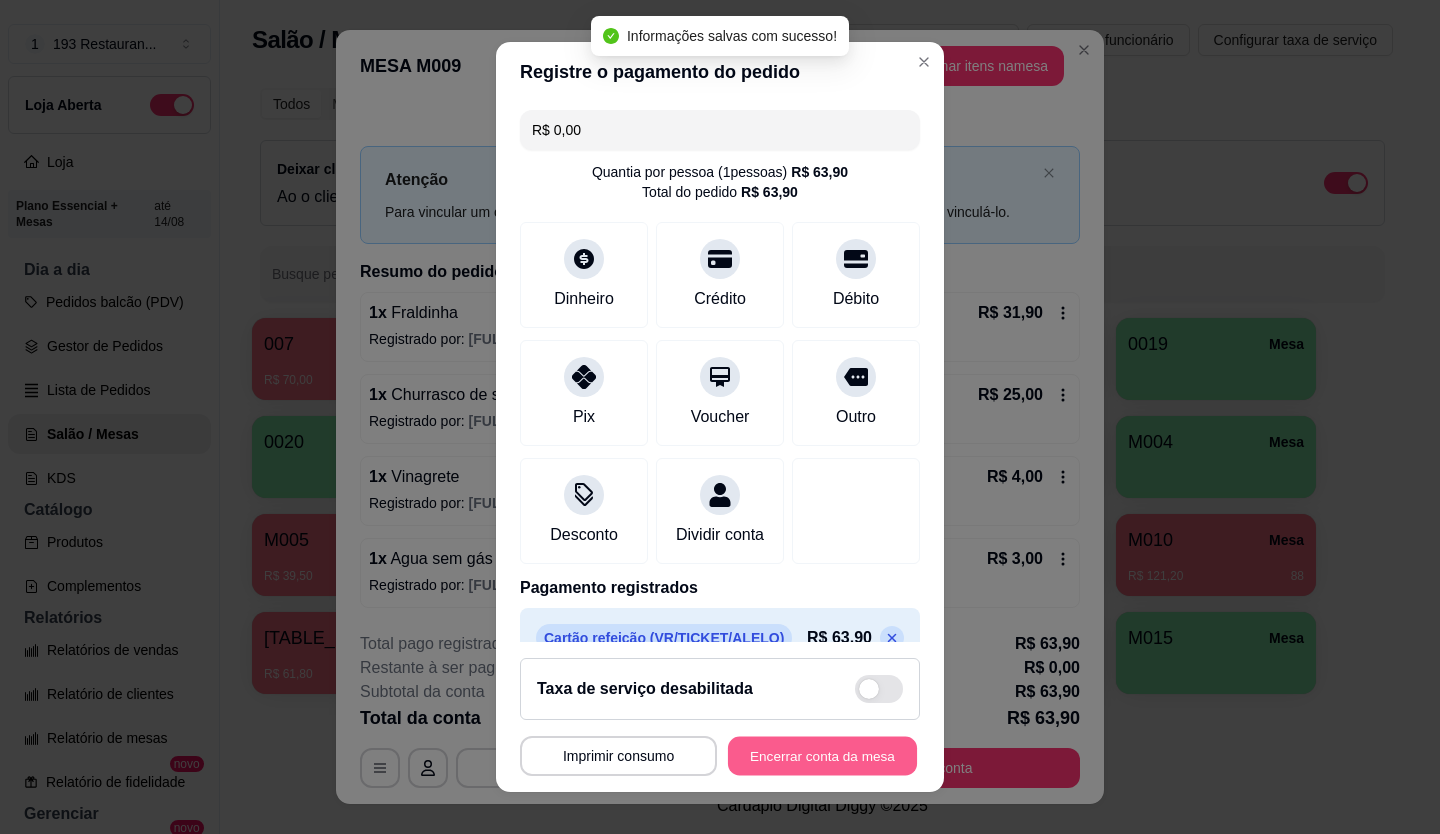 click on "Encerrar conta da mesa" at bounding box center (822, 756) 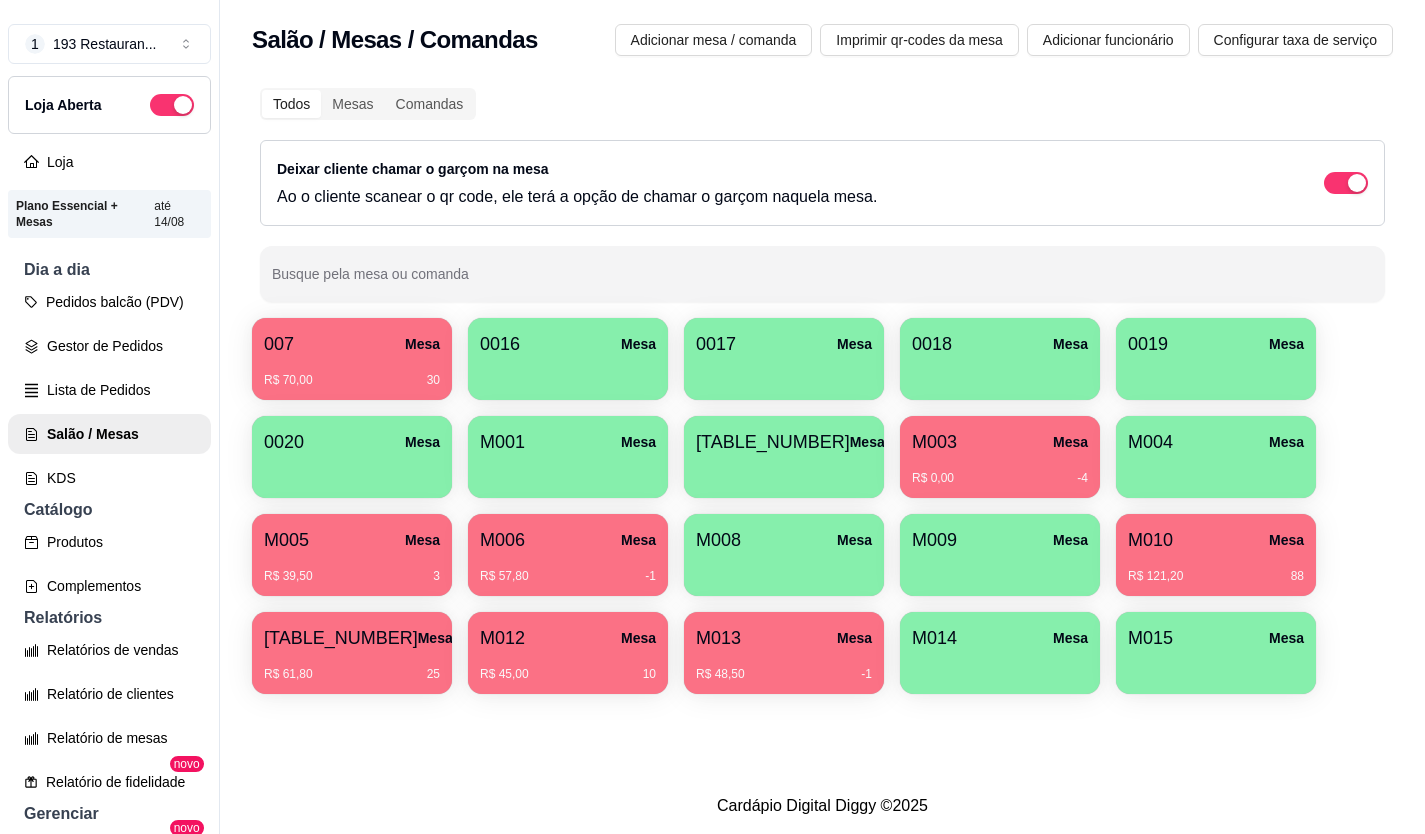 click on "M011 Mesa" at bounding box center [352, 638] 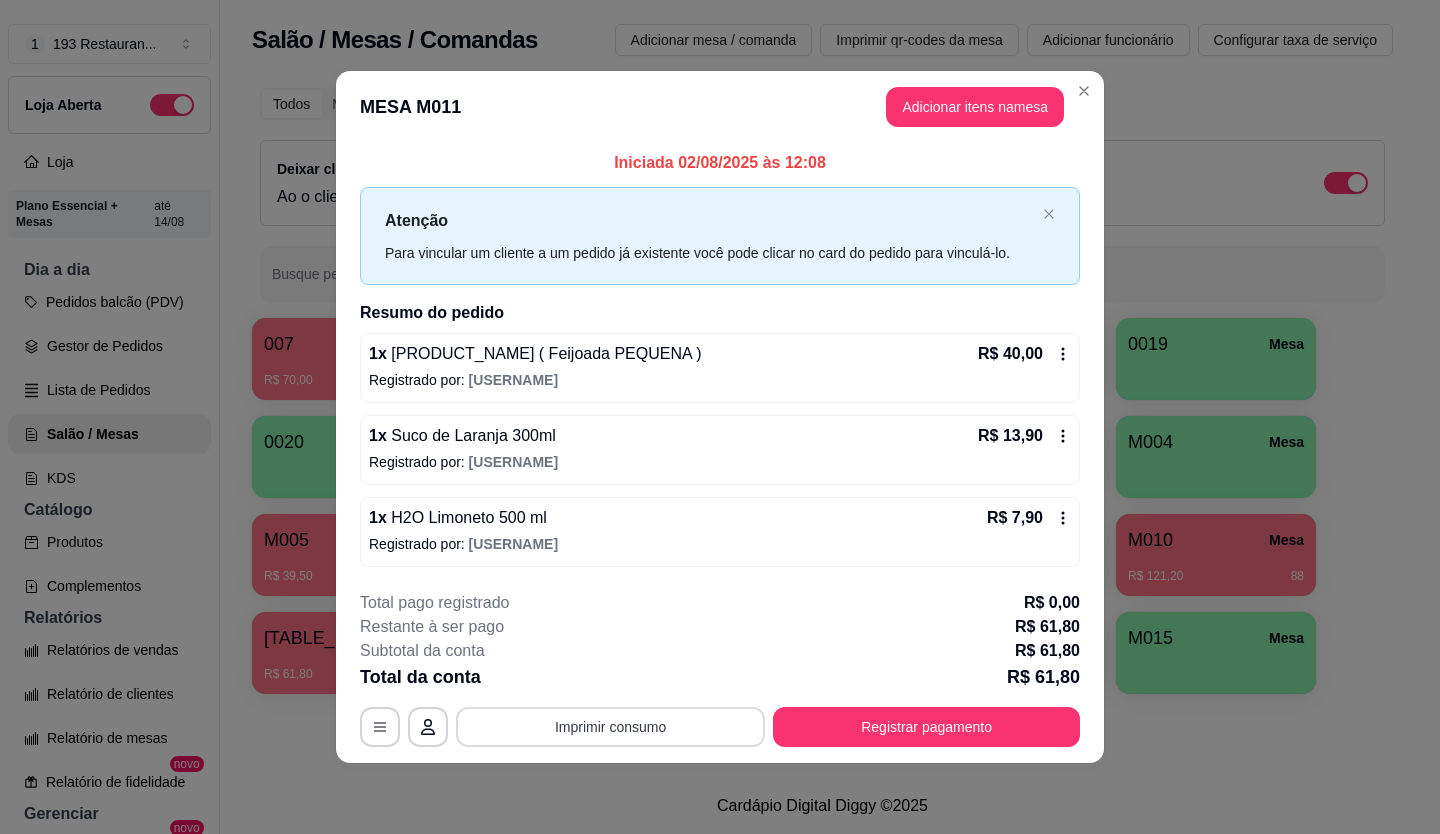 click on "Imprimir consumo" at bounding box center [610, 727] 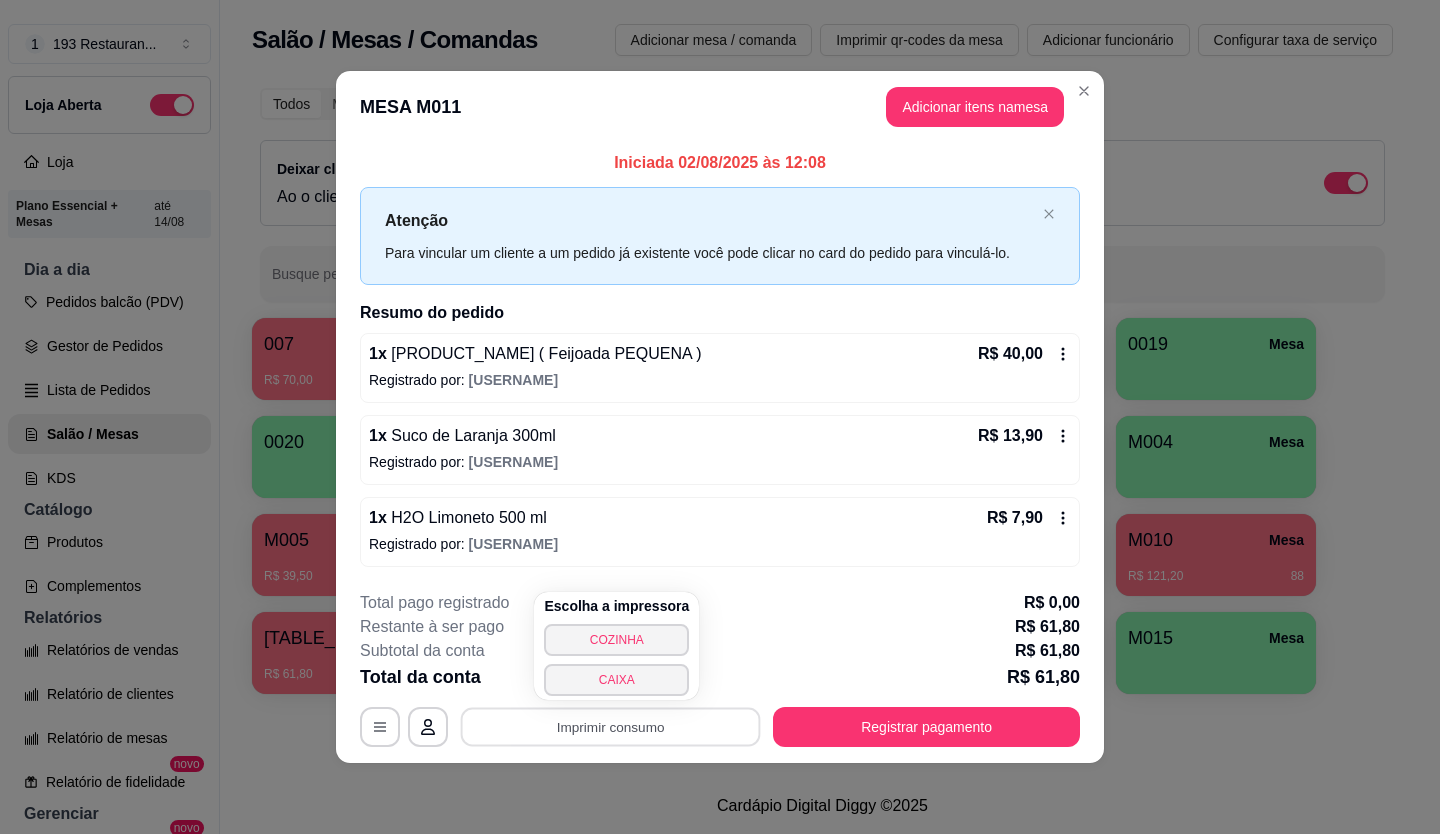 click on "1 x   Suco de Laranja 300ml R$ [PRICE]" at bounding box center [720, 436] 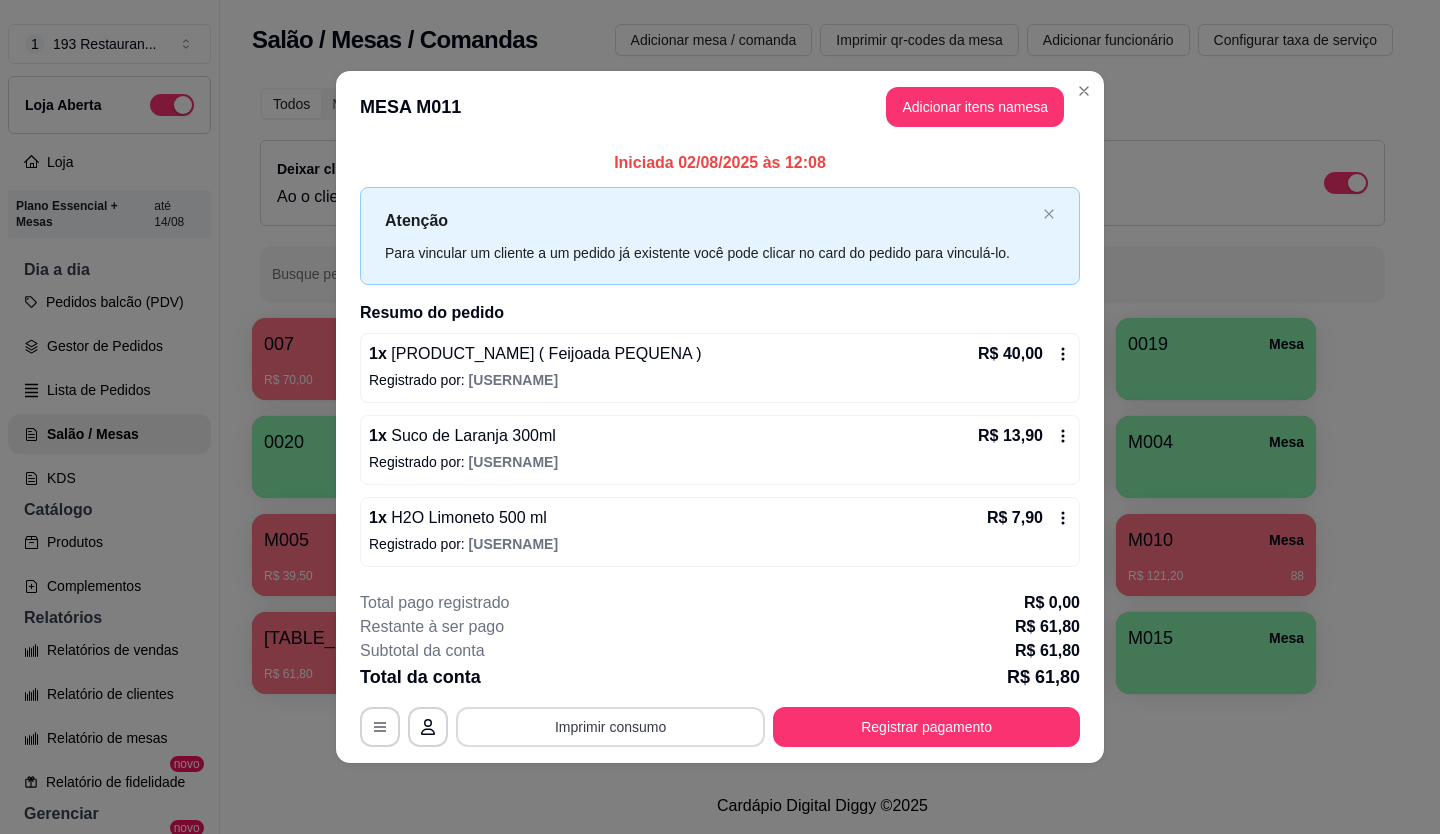 click on "Imprimir consumo" at bounding box center (610, 727) 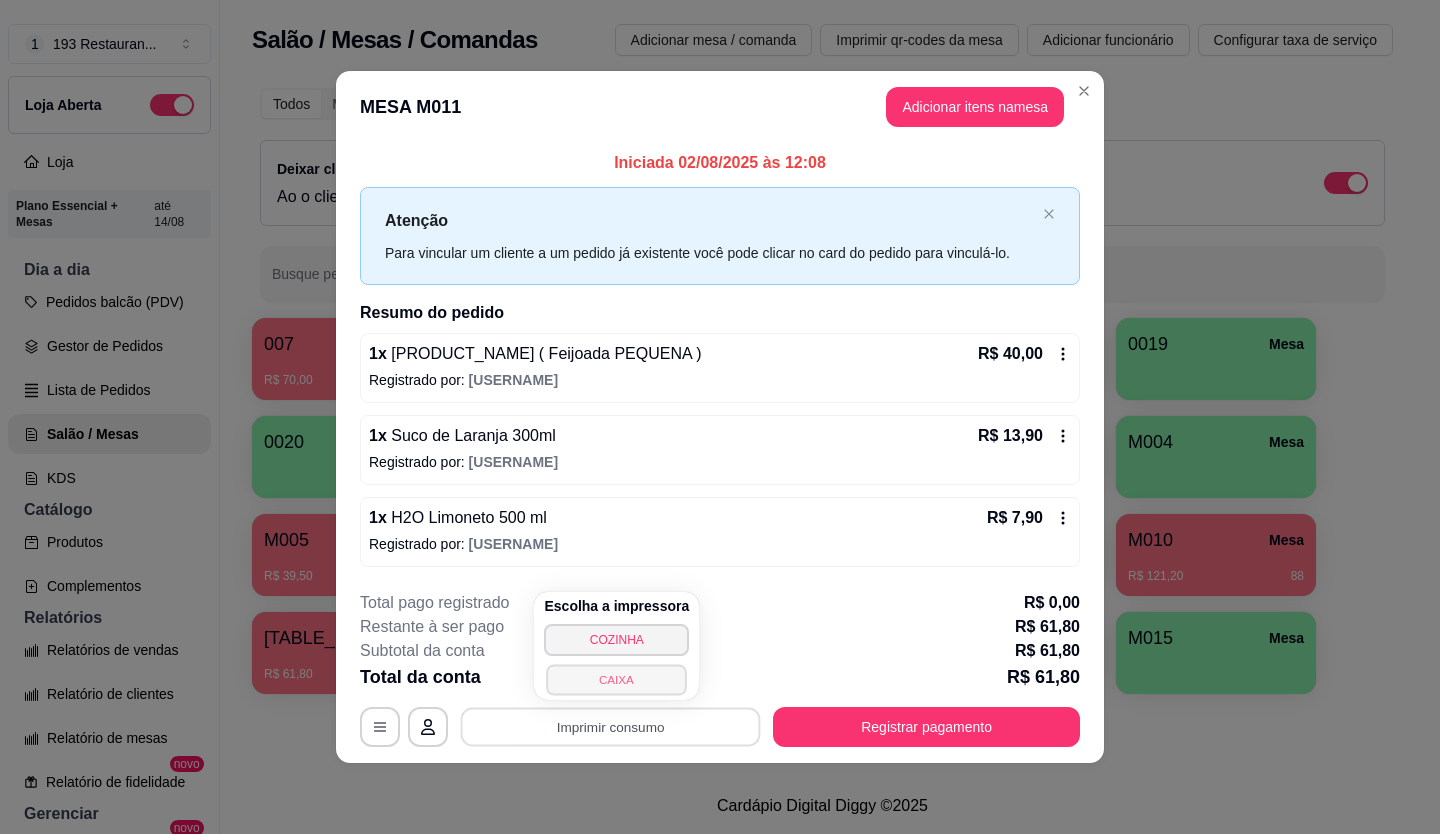click on "CAIXA" at bounding box center (617, 679) 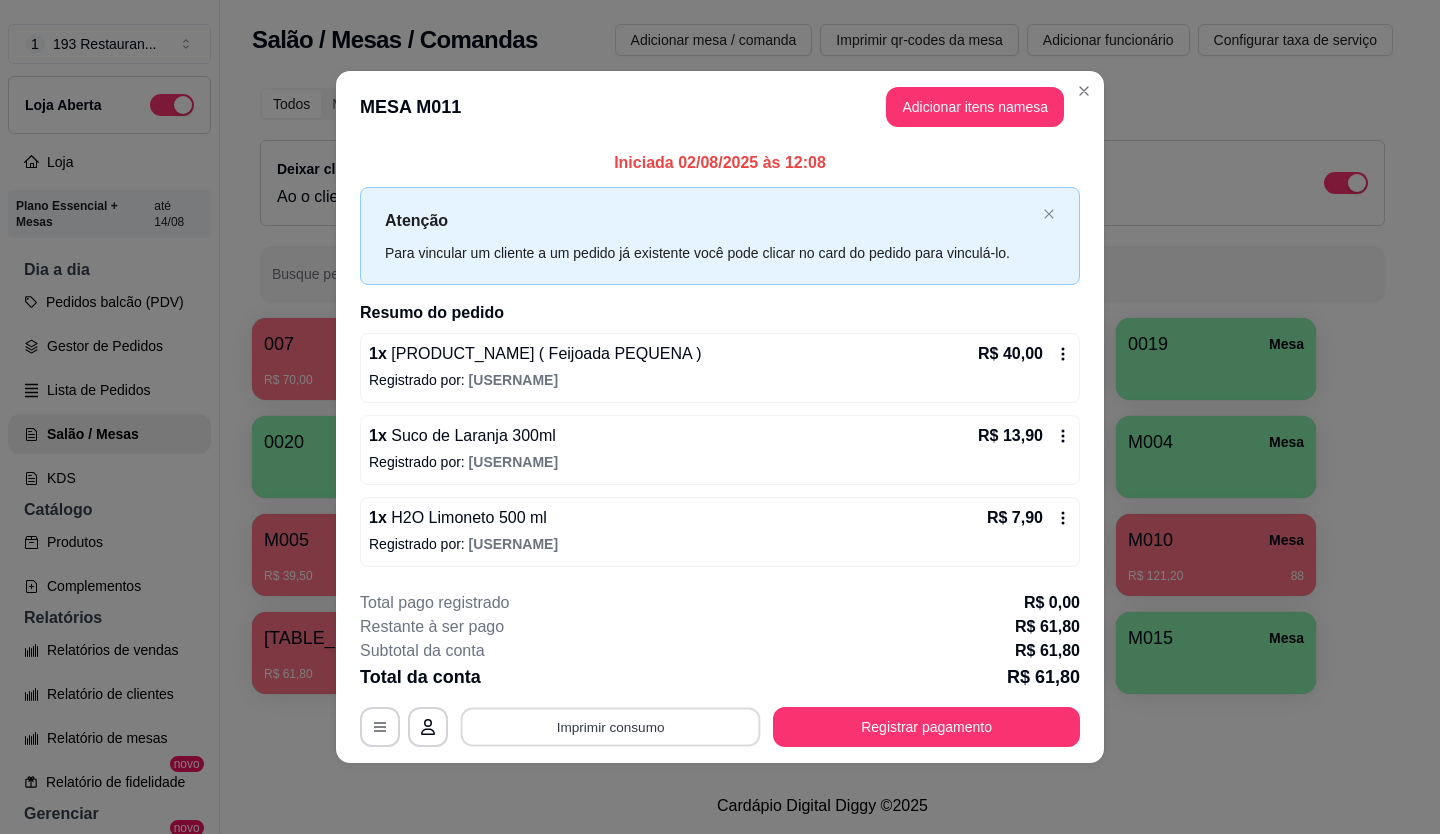 click on "Imprimir consumo" at bounding box center (611, 726) 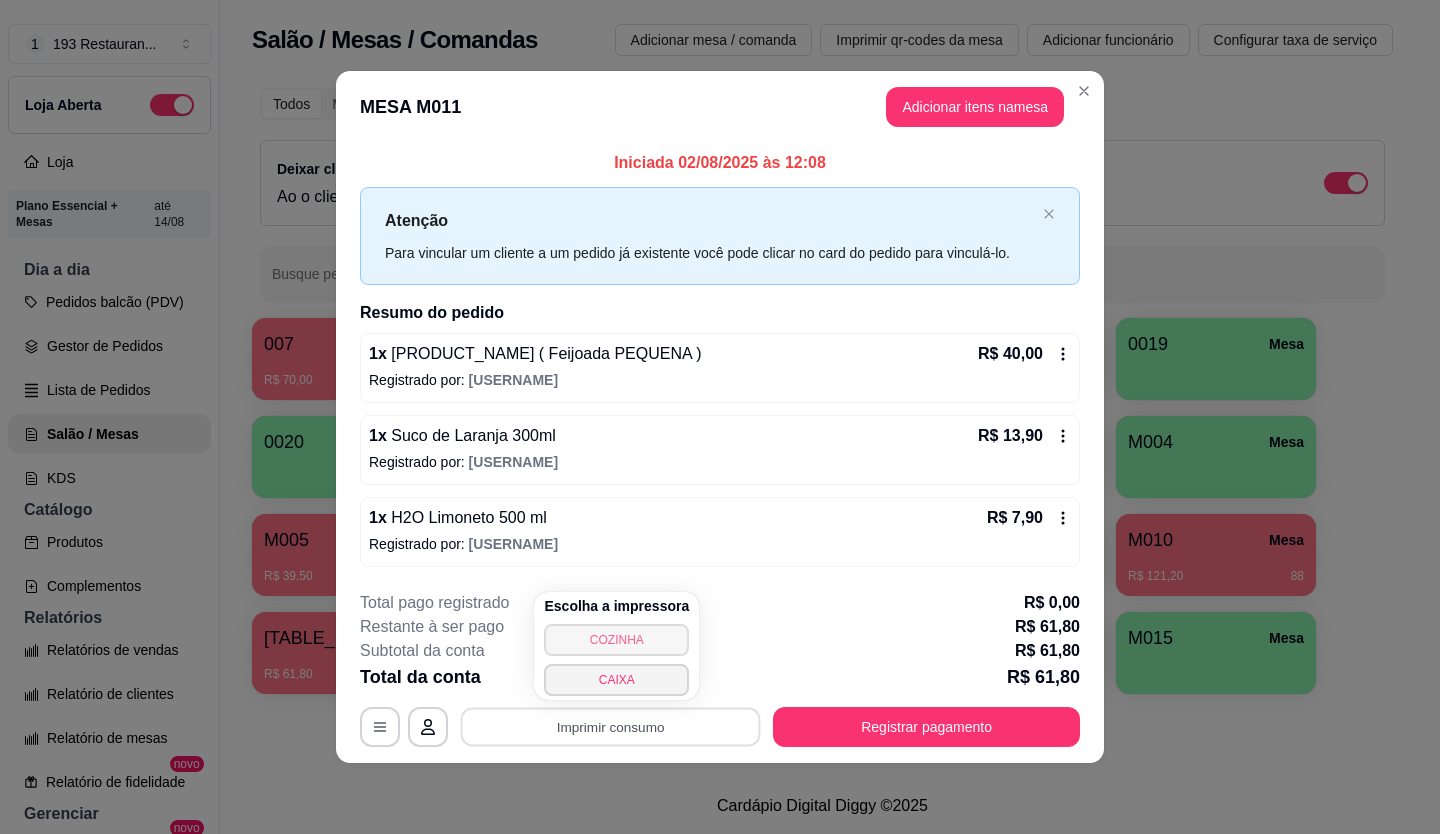 click on "COZINHA" at bounding box center [616, 640] 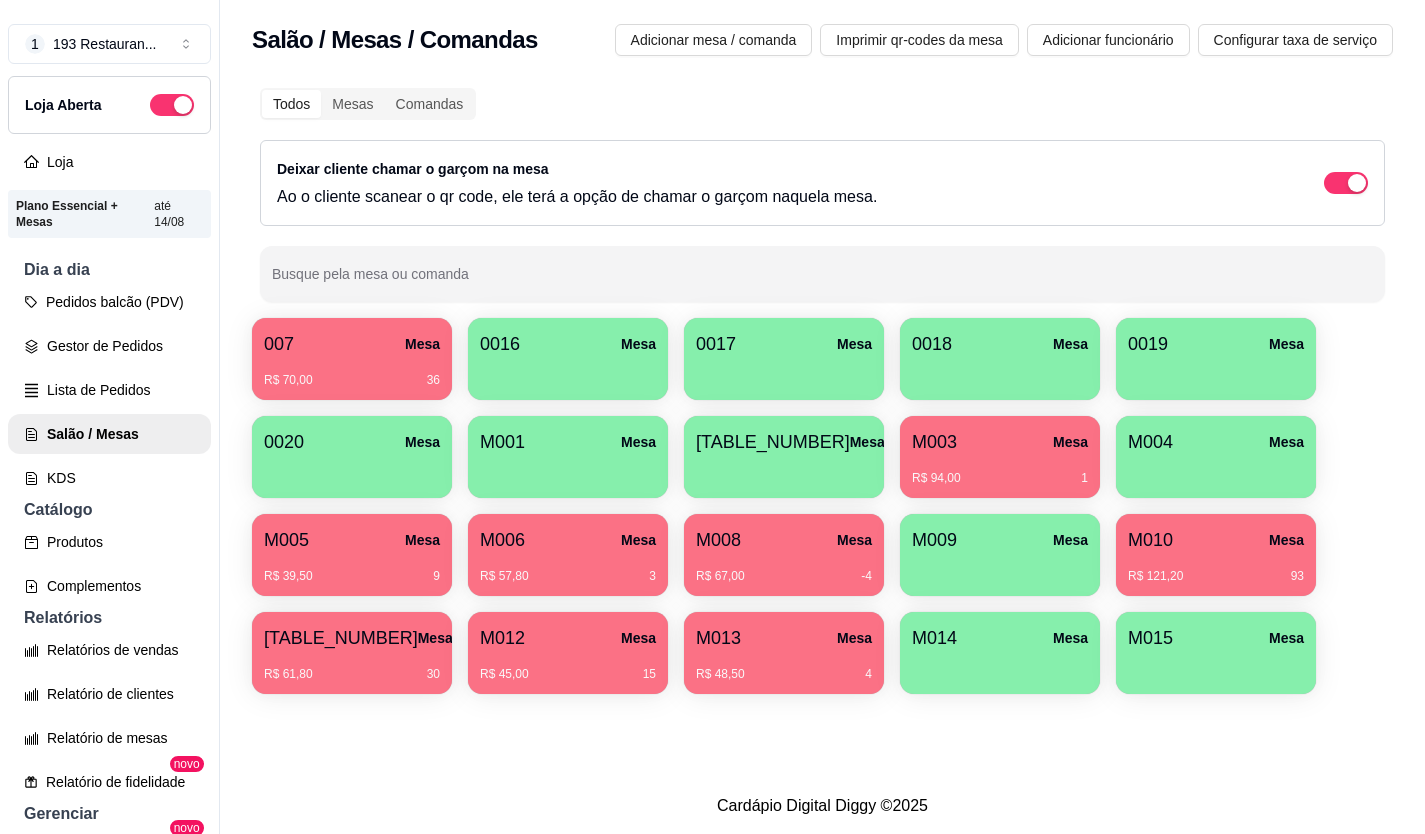 click on "M013 Mesa" at bounding box center [784, 638] 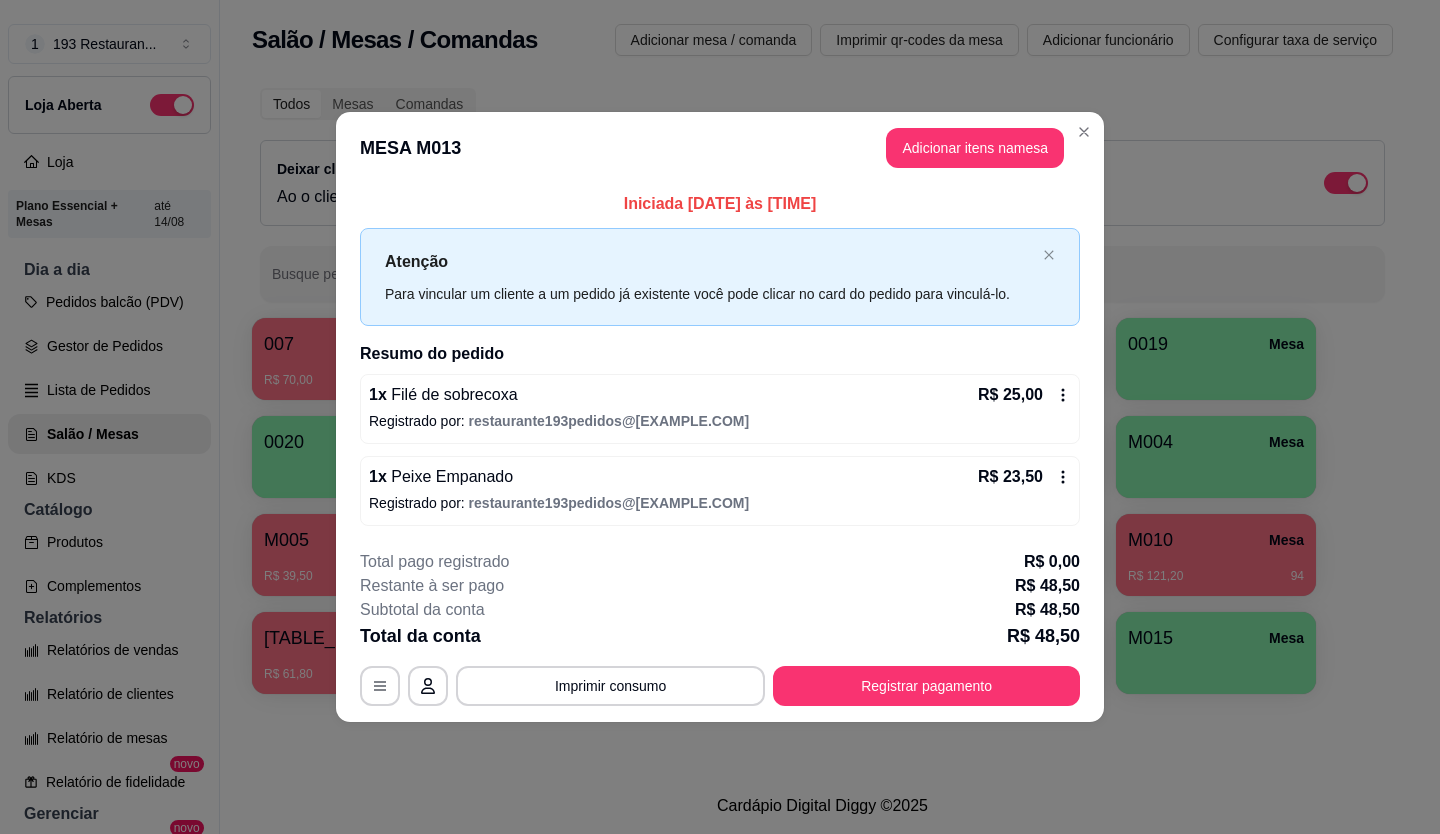 click 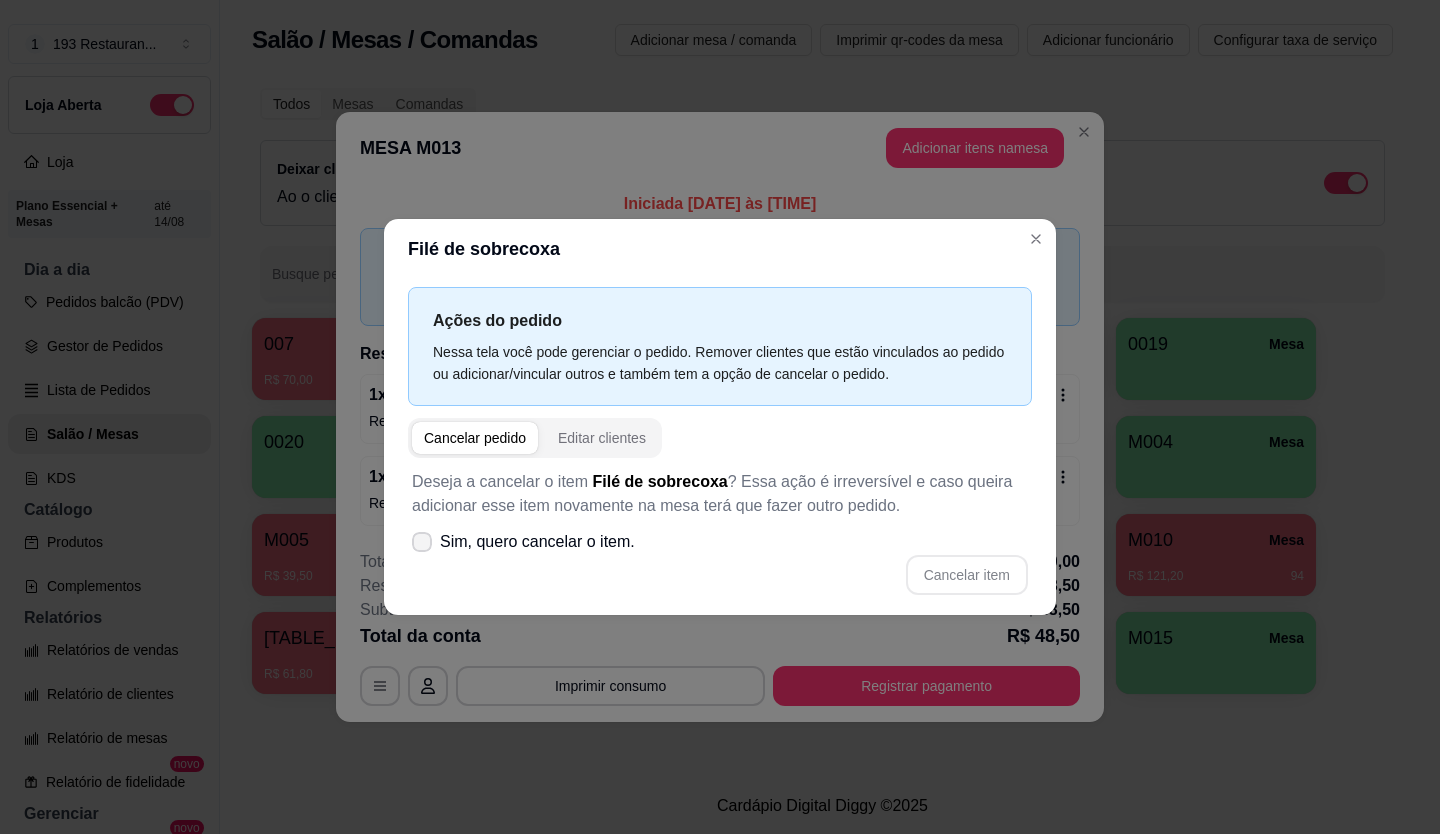 click on "Sim, quero cancelar o item." at bounding box center [537, 542] 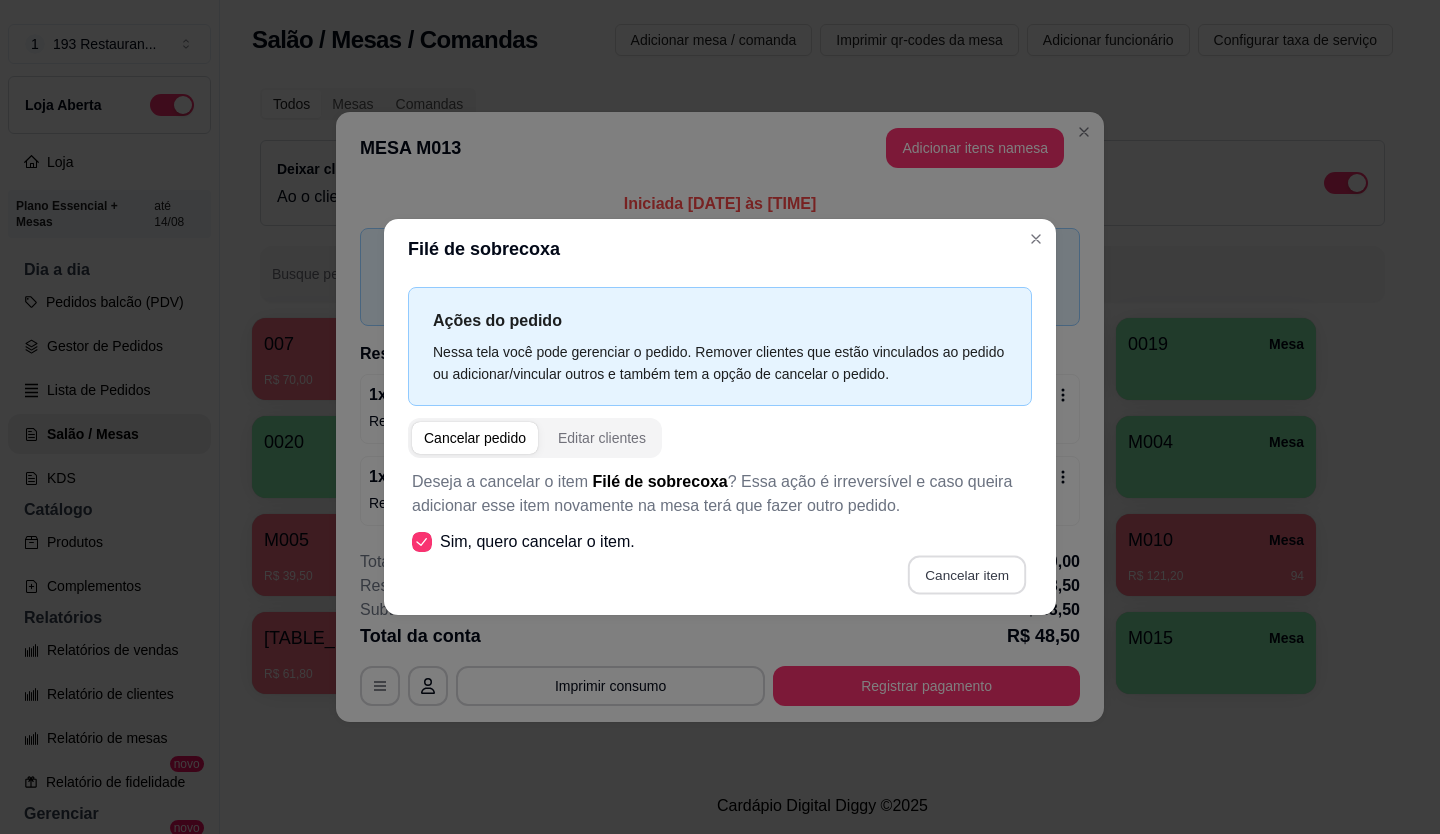 click on "Cancelar item" at bounding box center (966, 575) 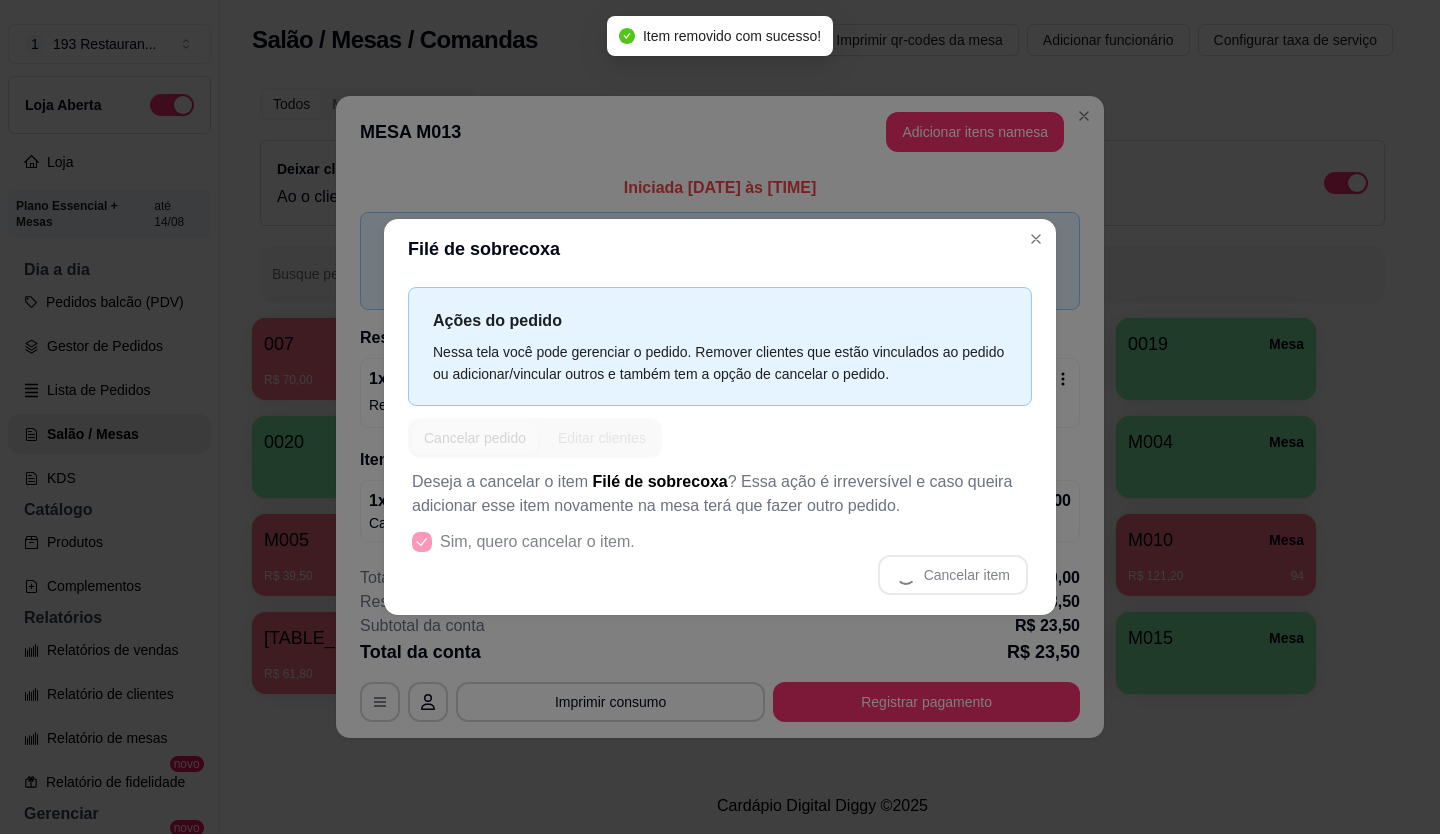 click on "Filé de sobrecoxa" at bounding box center [720, 249] 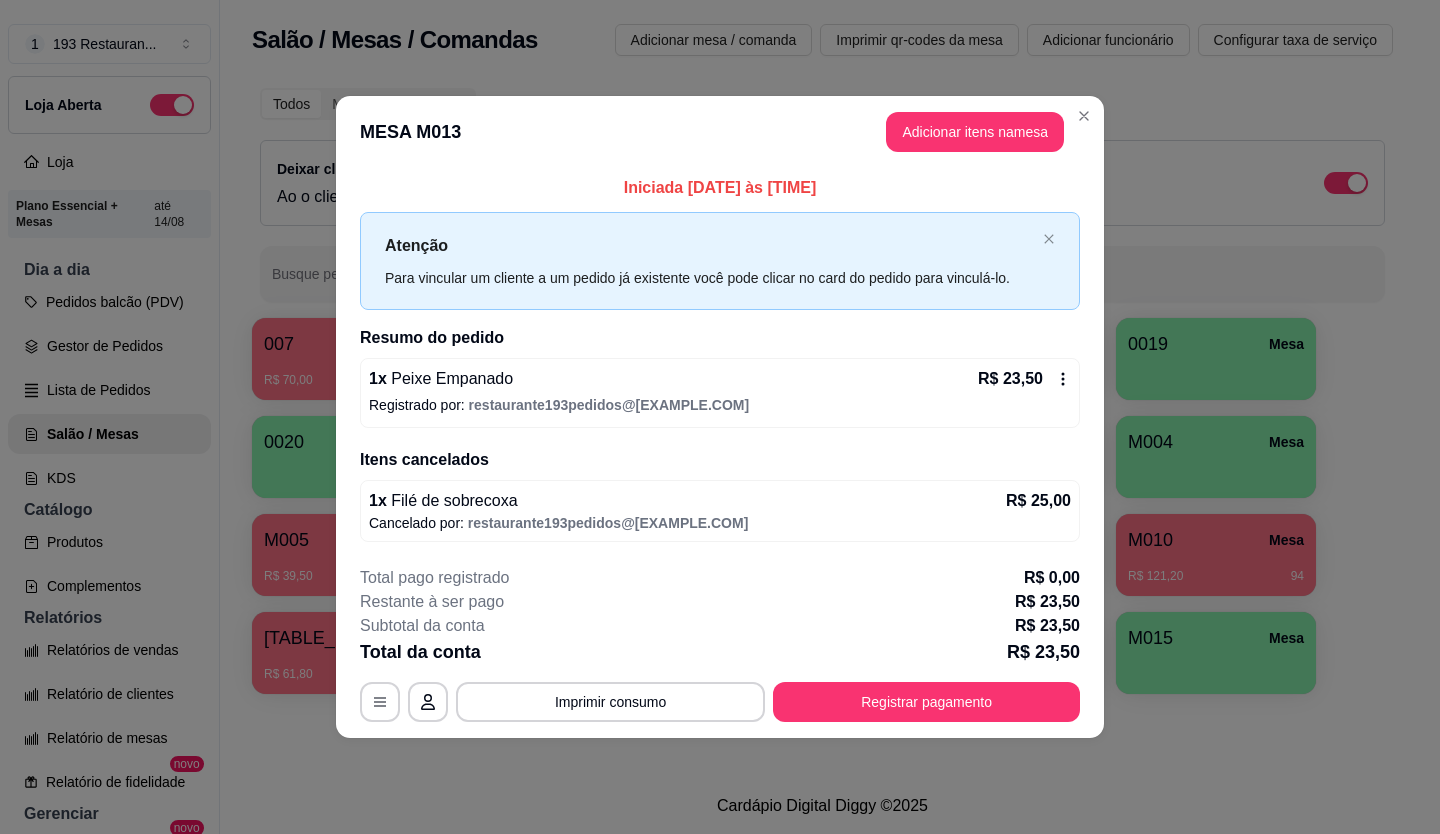 click on "R$ 23,50" at bounding box center (1024, 379) 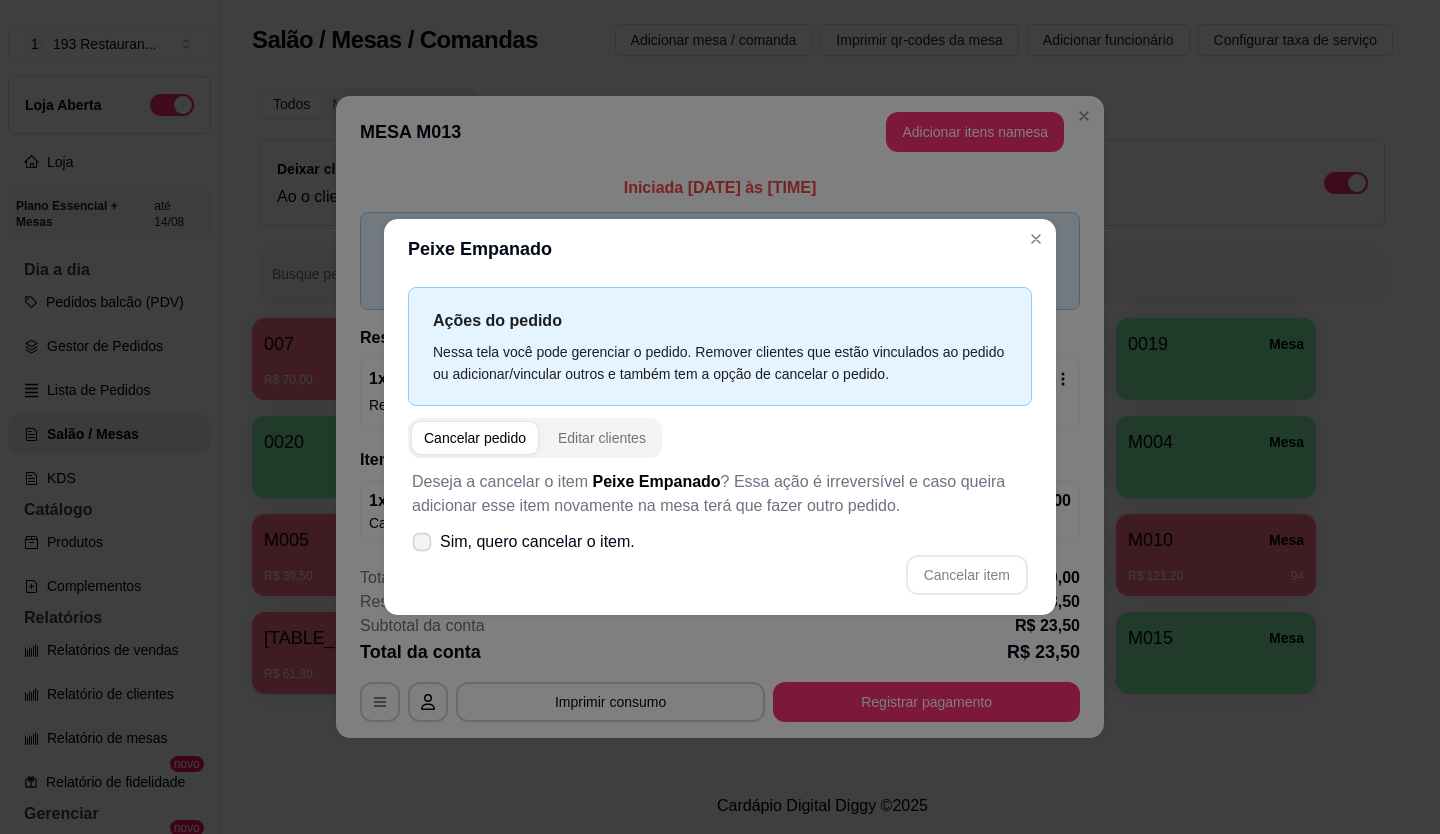 click on "Sim, quero cancelar o item." at bounding box center [537, 542] 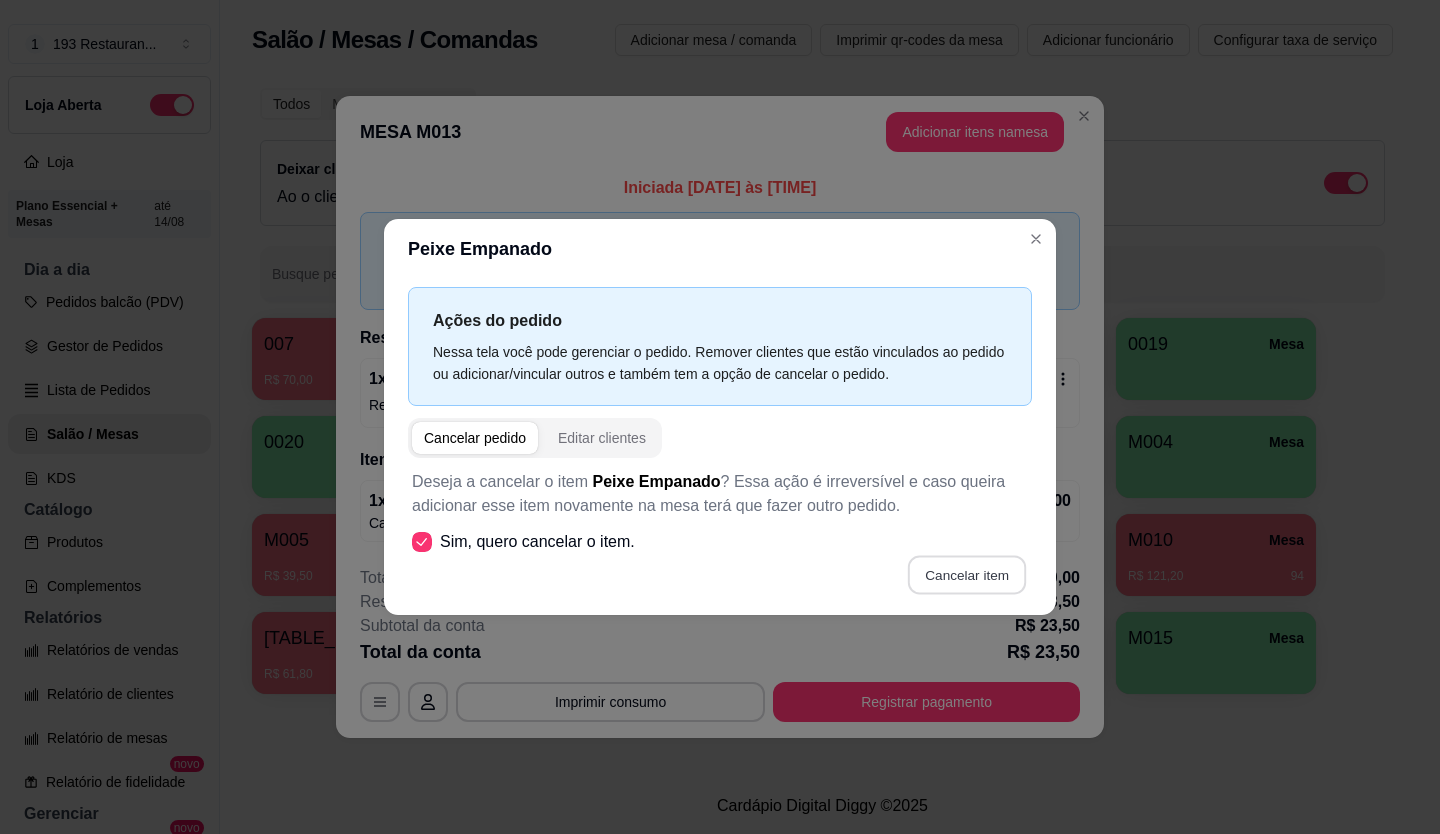 click on "Cancelar item" at bounding box center (966, 575) 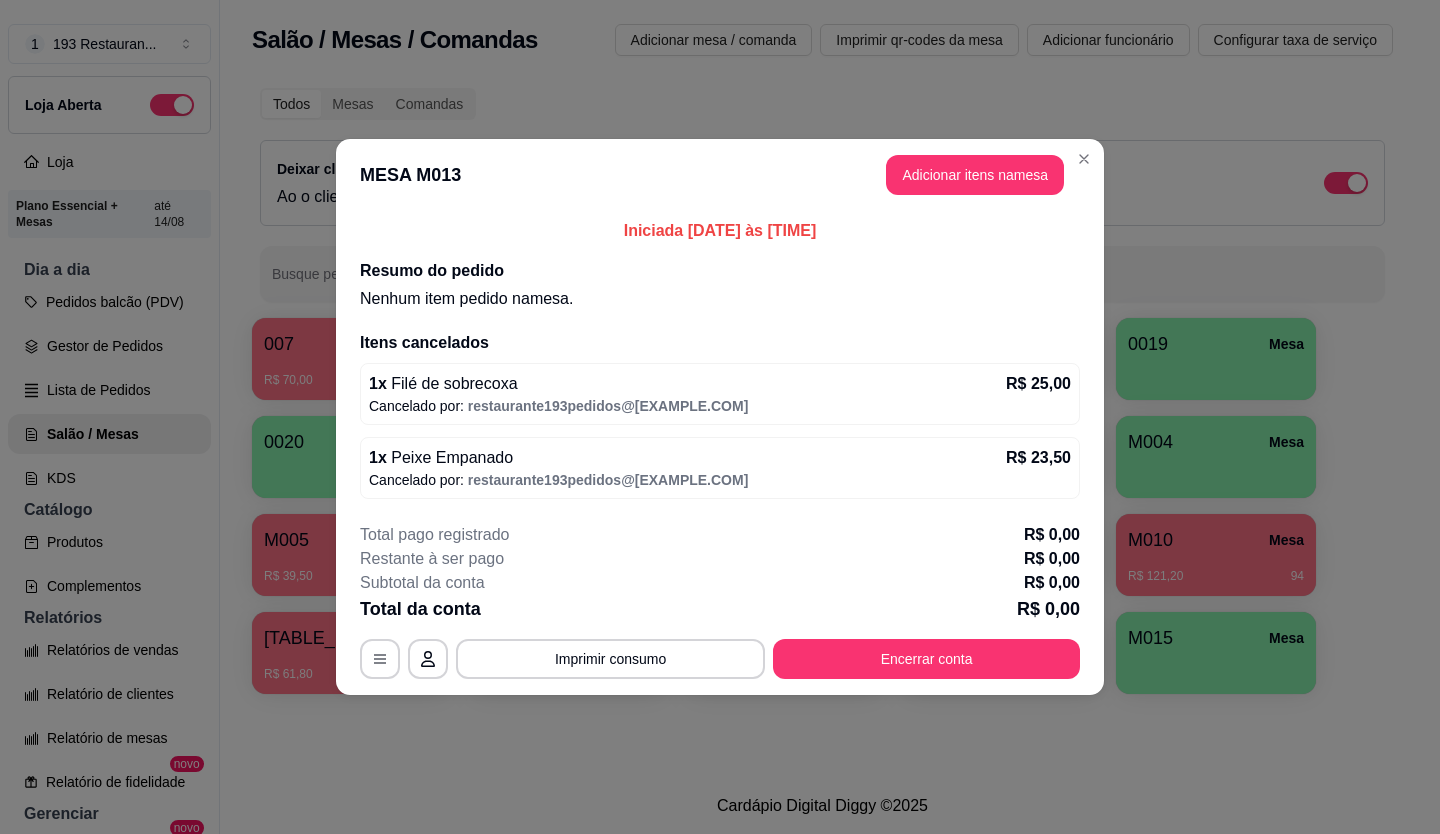 click on "Encerrar conta" at bounding box center [926, 659] 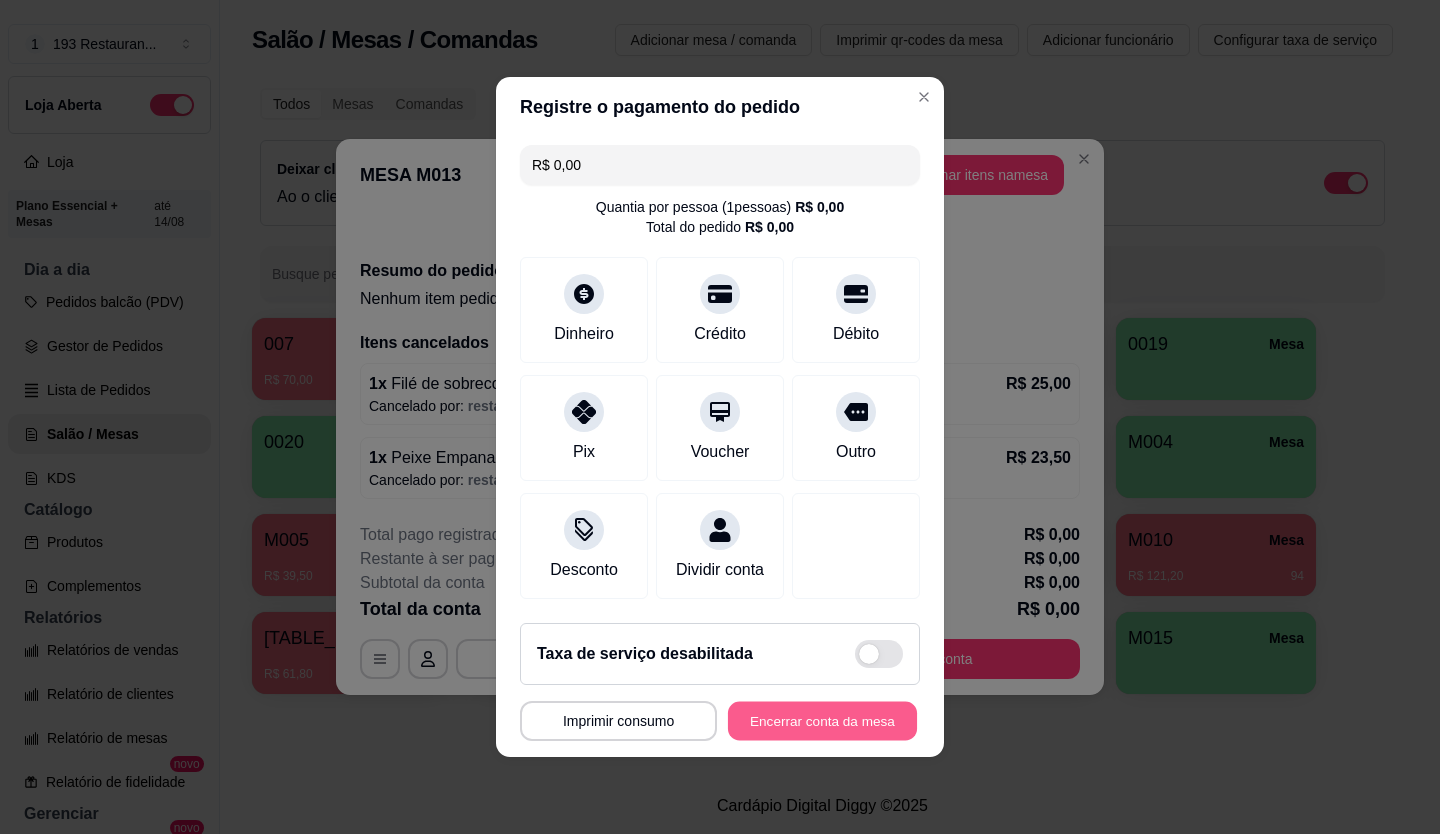 click on "Encerrar conta da mesa" at bounding box center (822, 721) 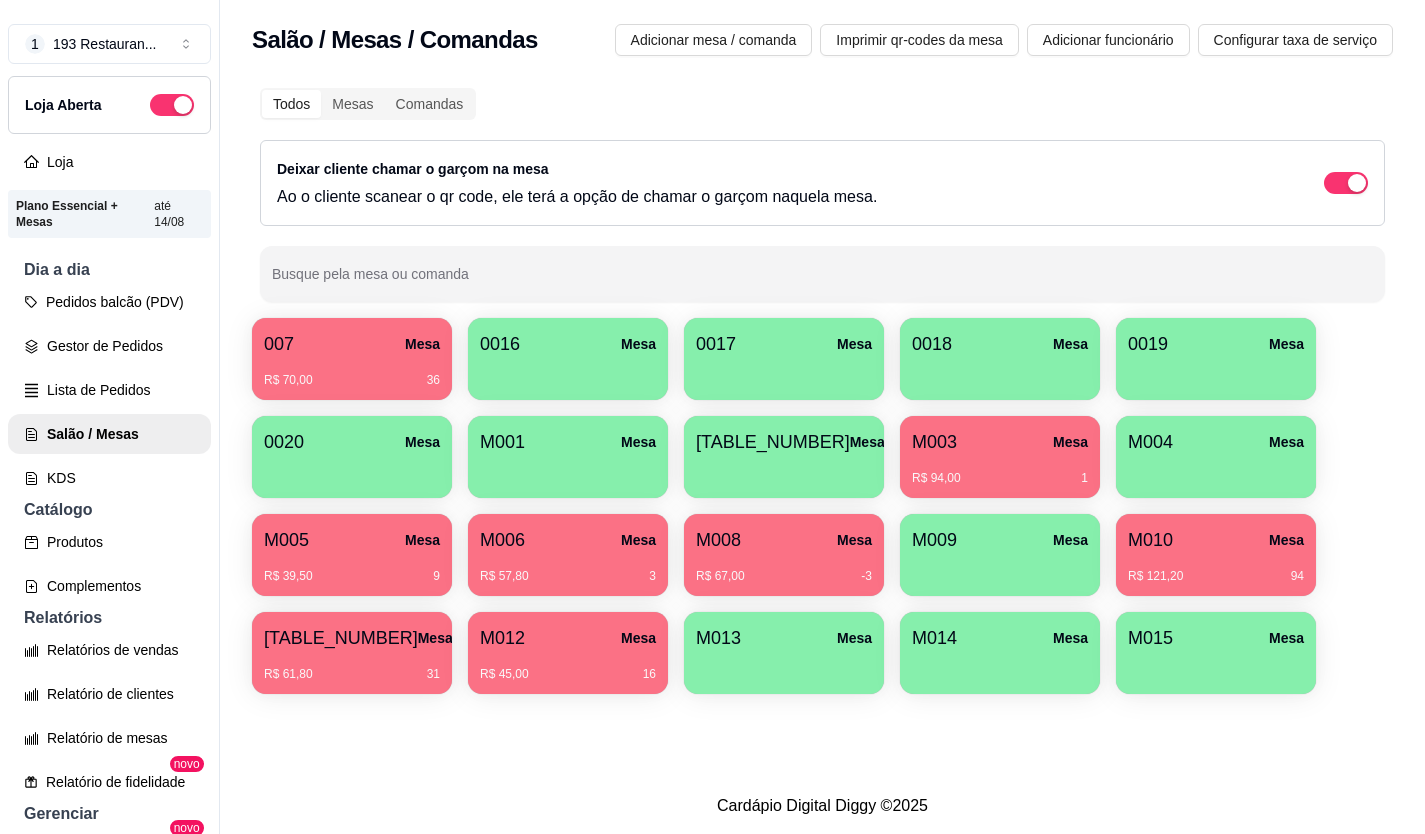 click on "R$ 67,00 -3" at bounding box center (784, 576) 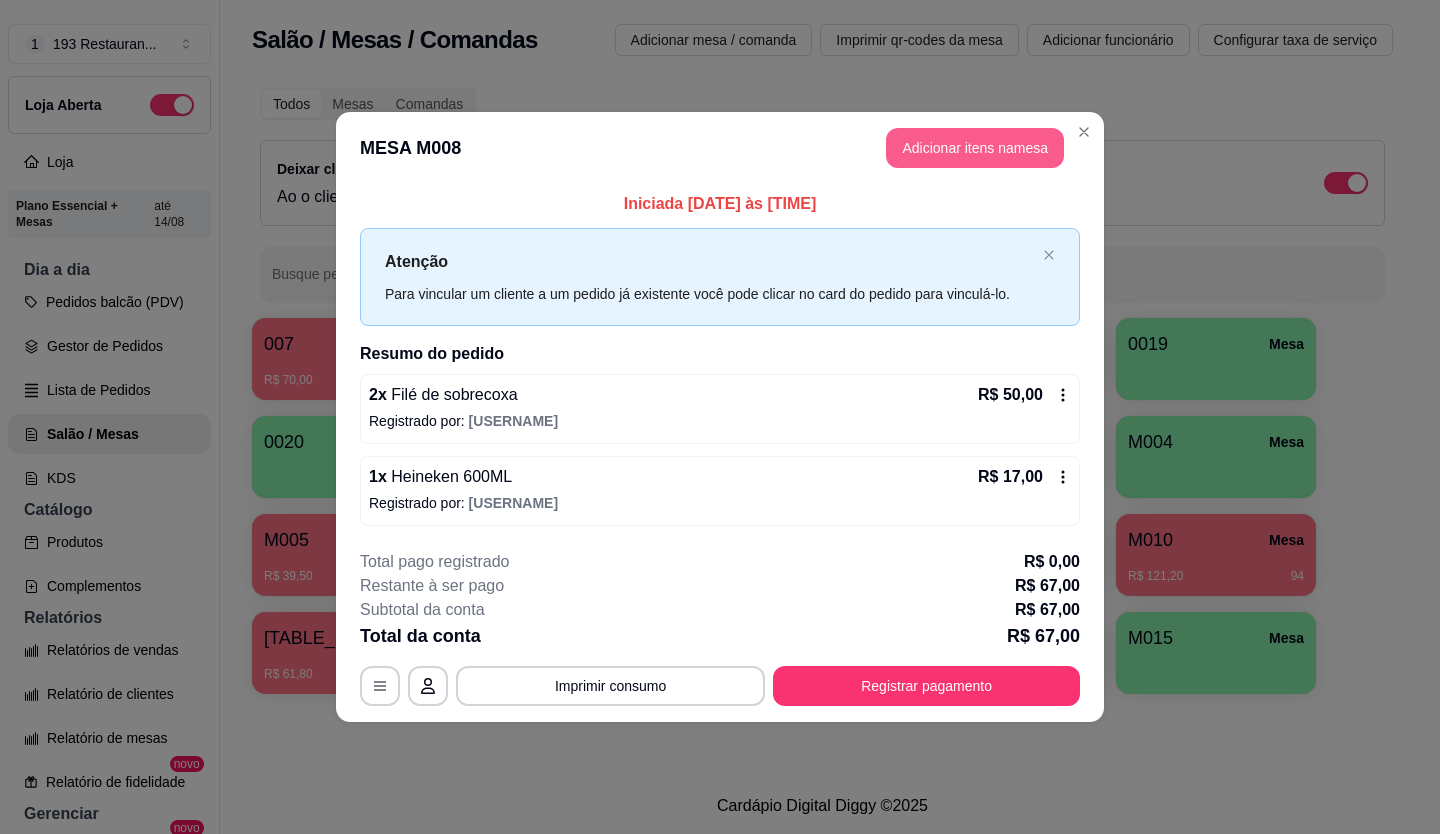 click on "Adicionar itens na  mesa" at bounding box center [975, 148] 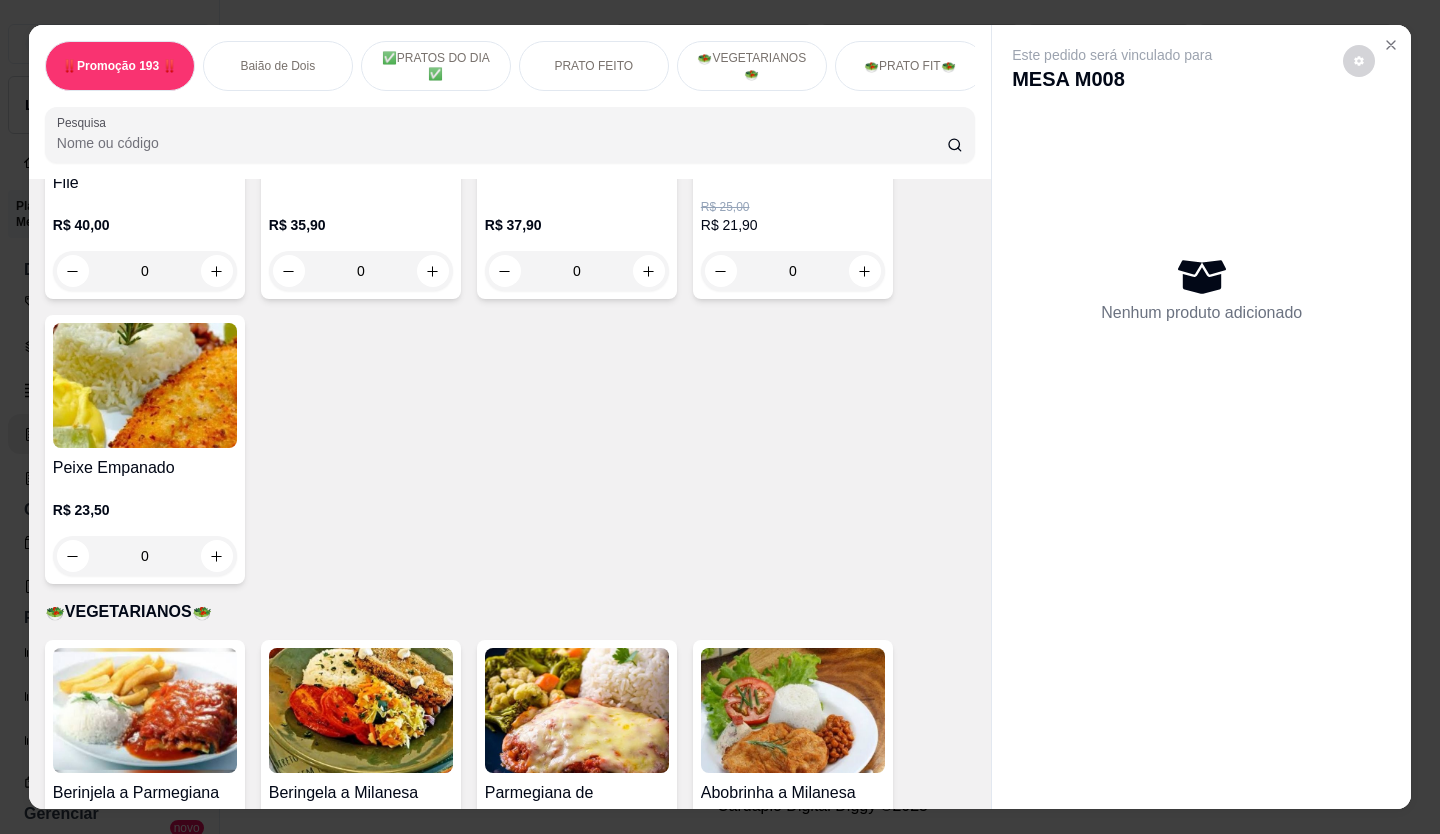 scroll, scrollTop: 2300, scrollLeft: 0, axis: vertical 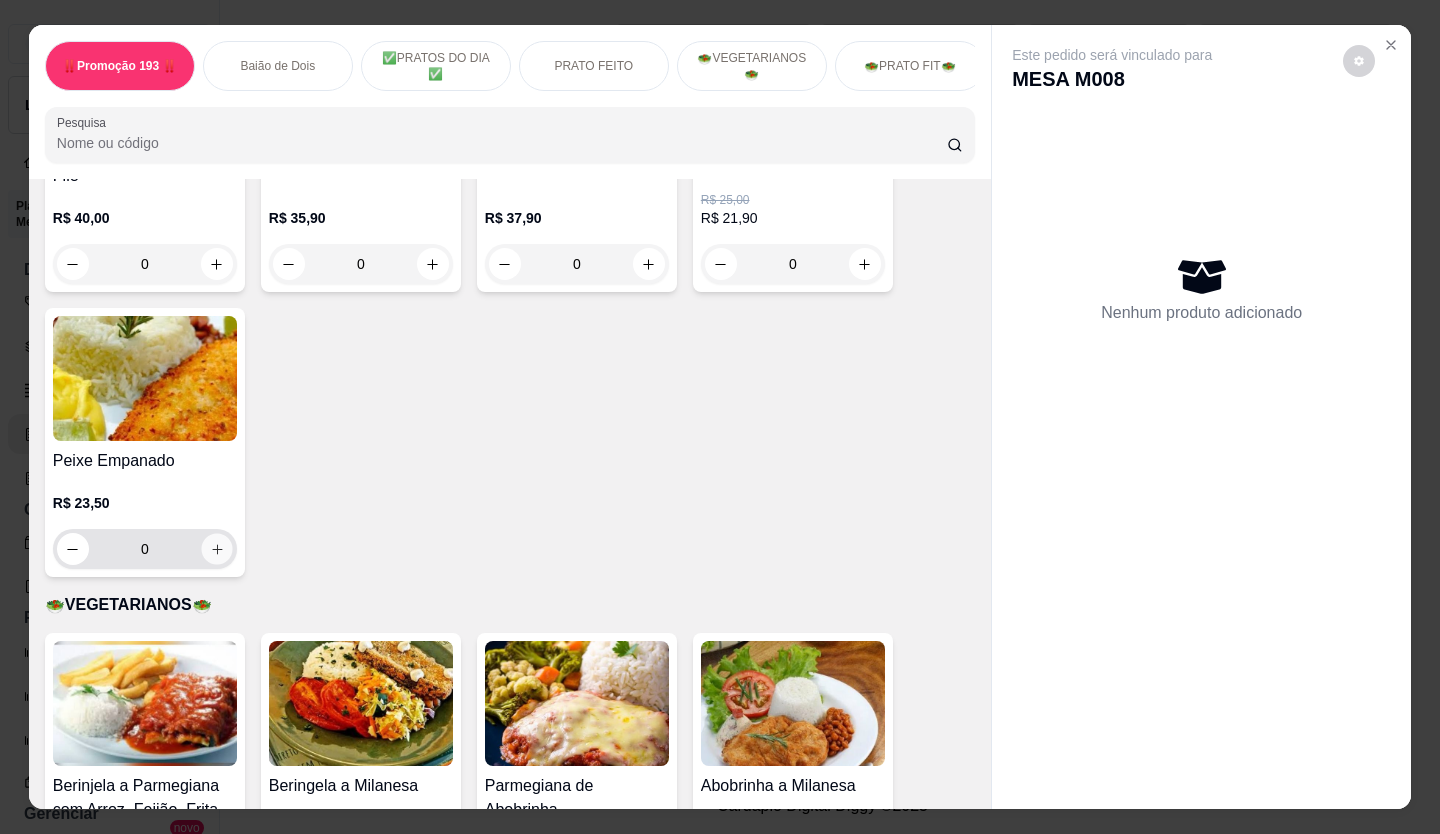 click 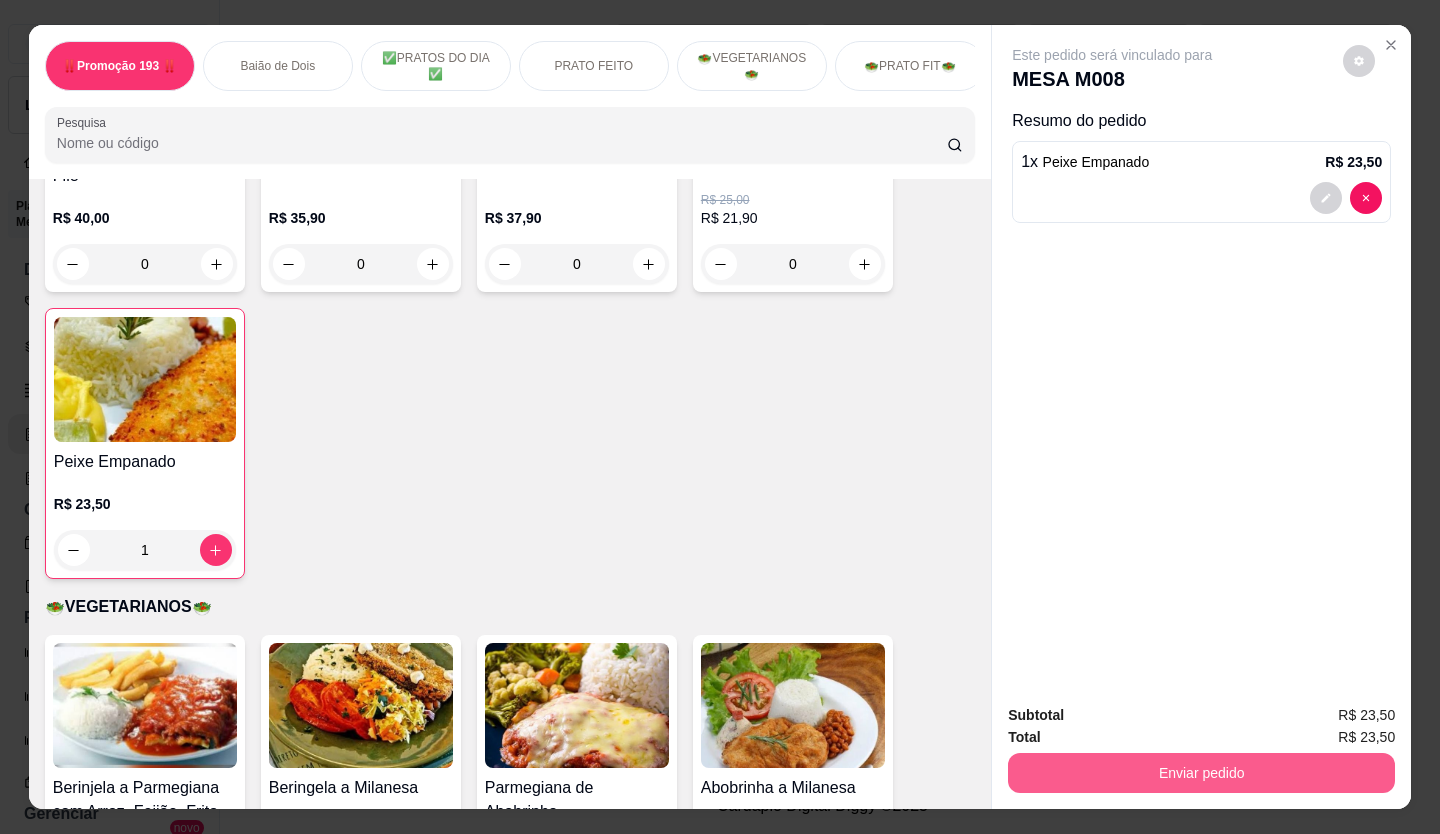 click on "Enviar pedido" at bounding box center [1201, 773] 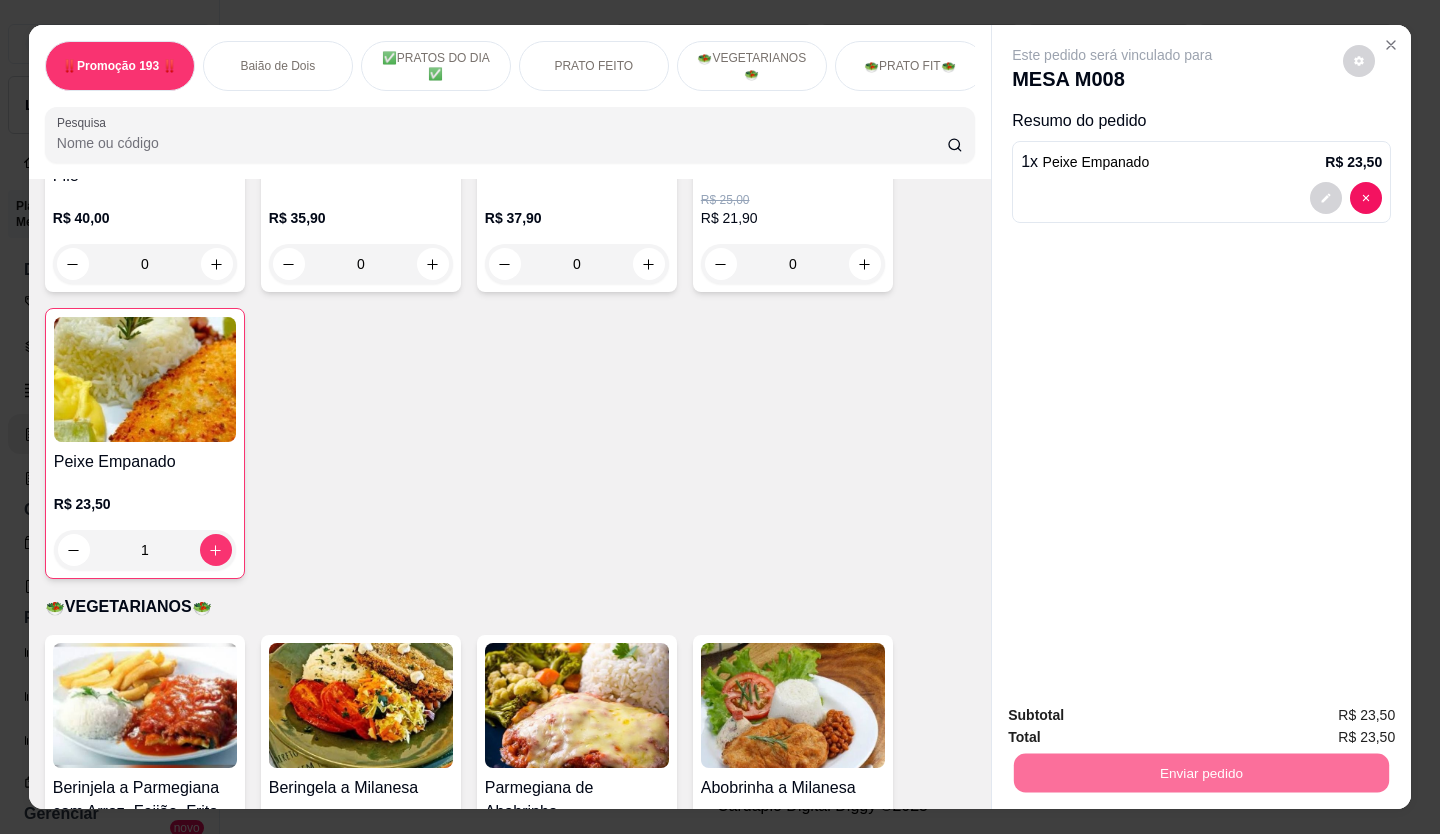 click on "Não registrar e enviar pedido" at bounding box center [1135, 716] 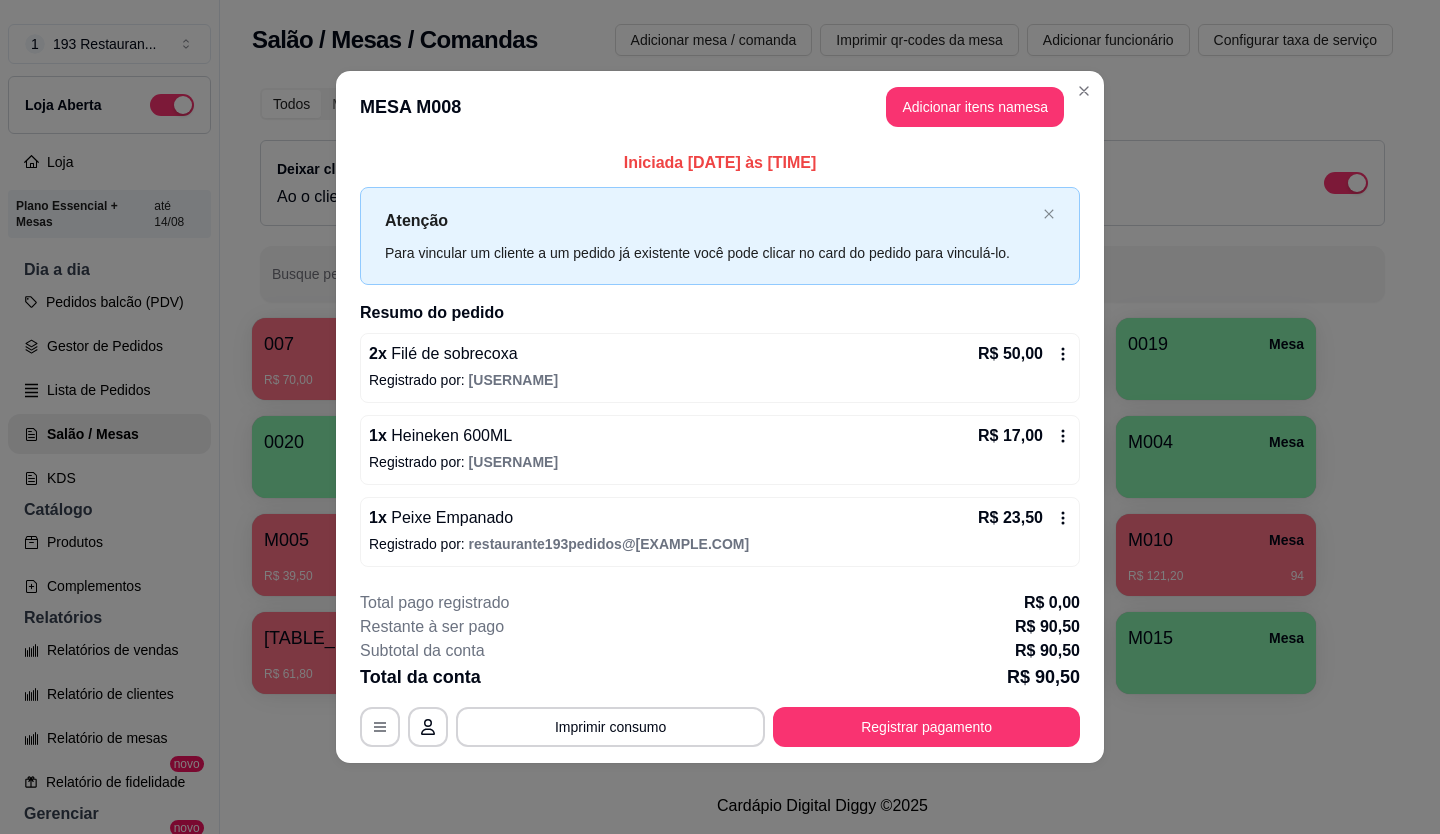 click 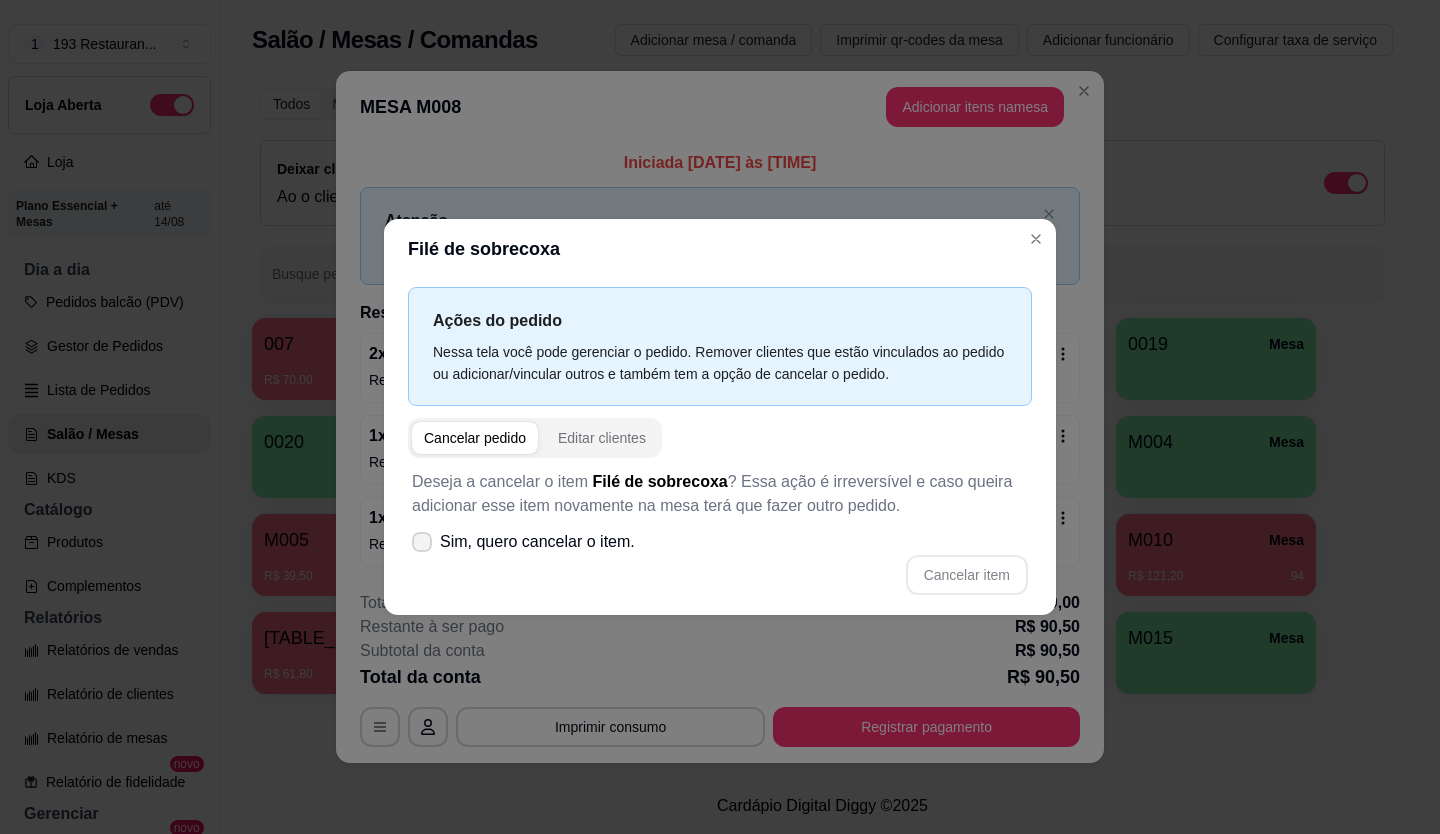 click 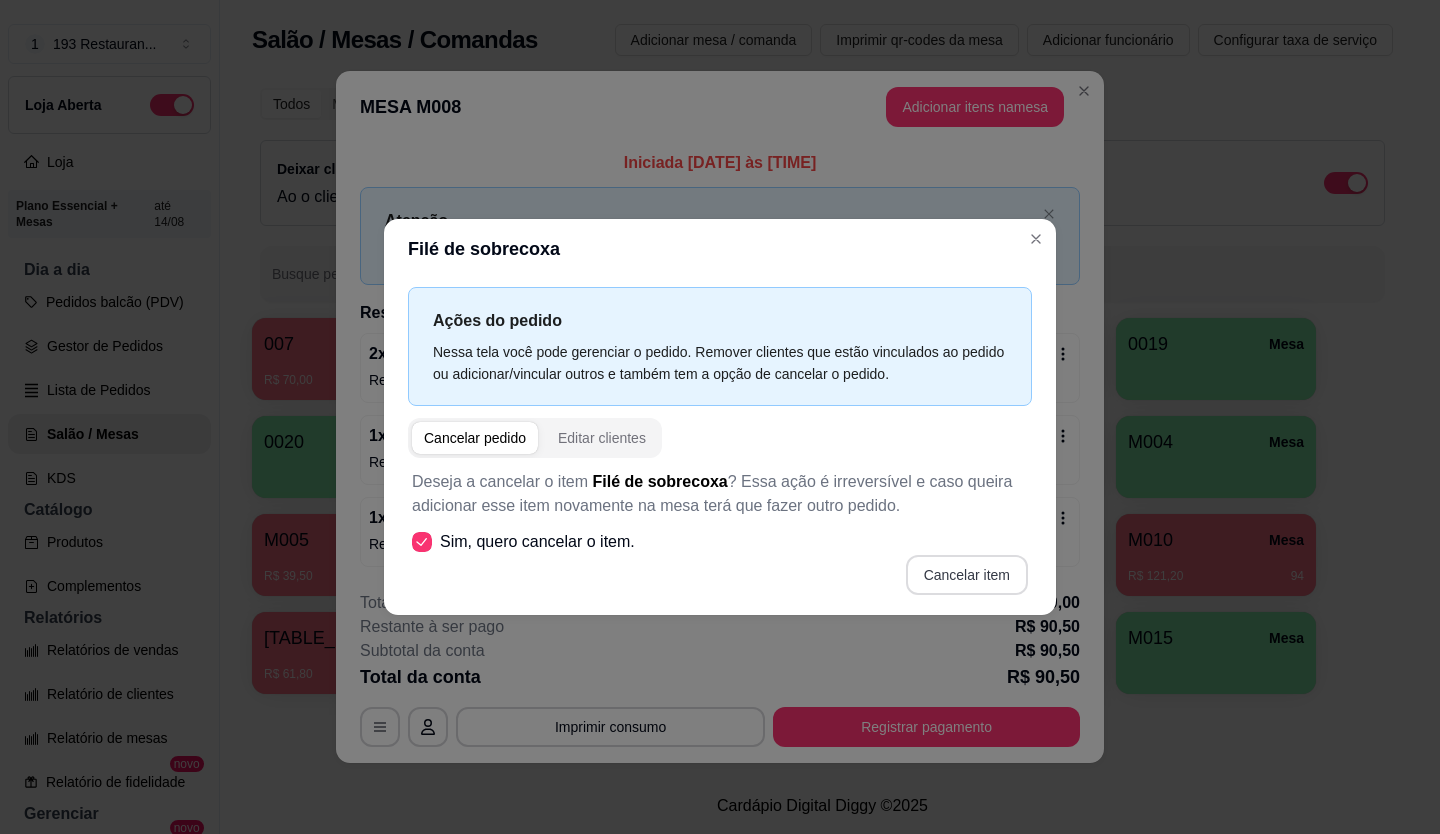 click on "Cancelar item" at bounding box center (967, 575) 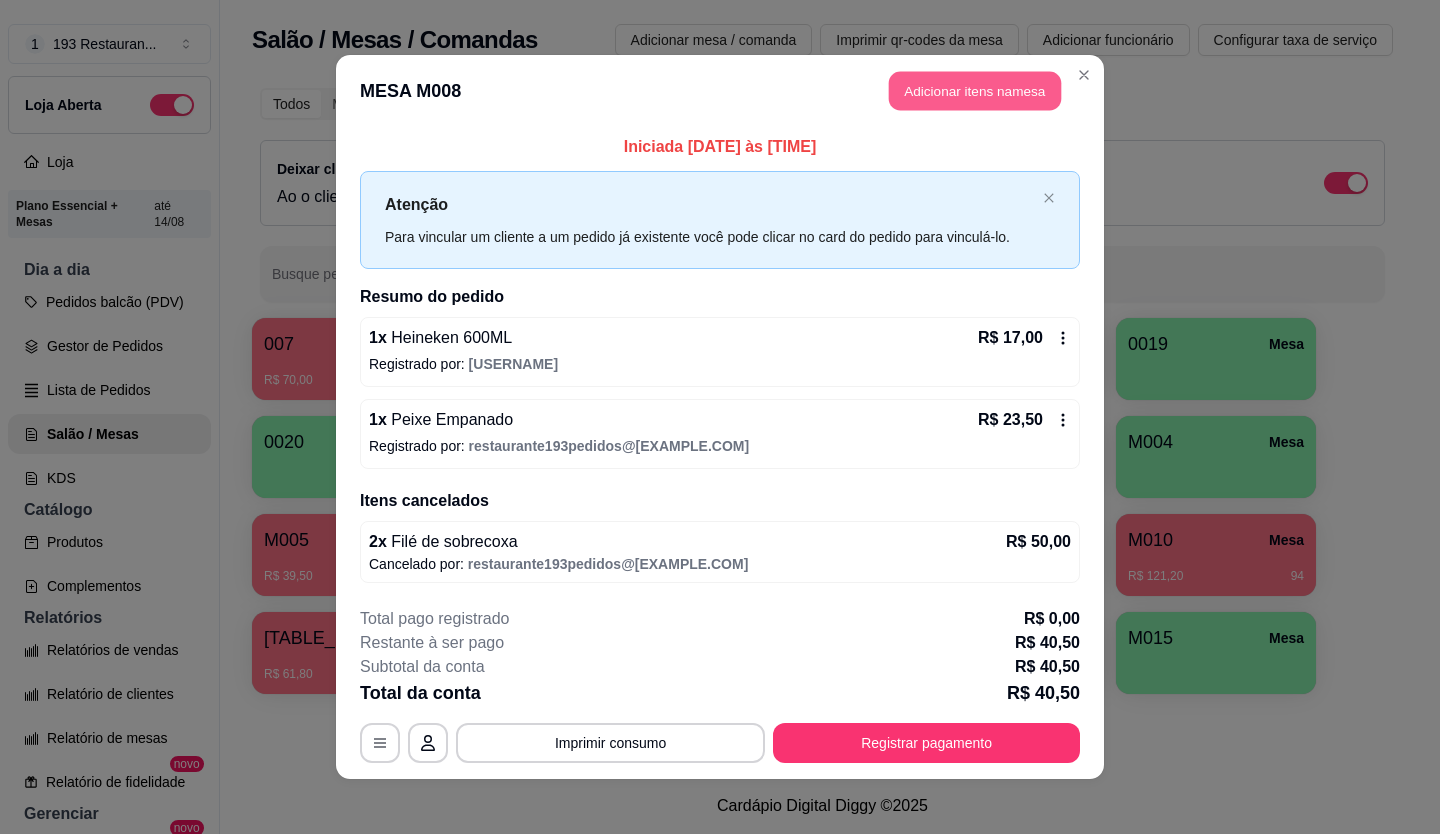 click on "Adicionar itens na  mesa" at bounding box center [975, 91] 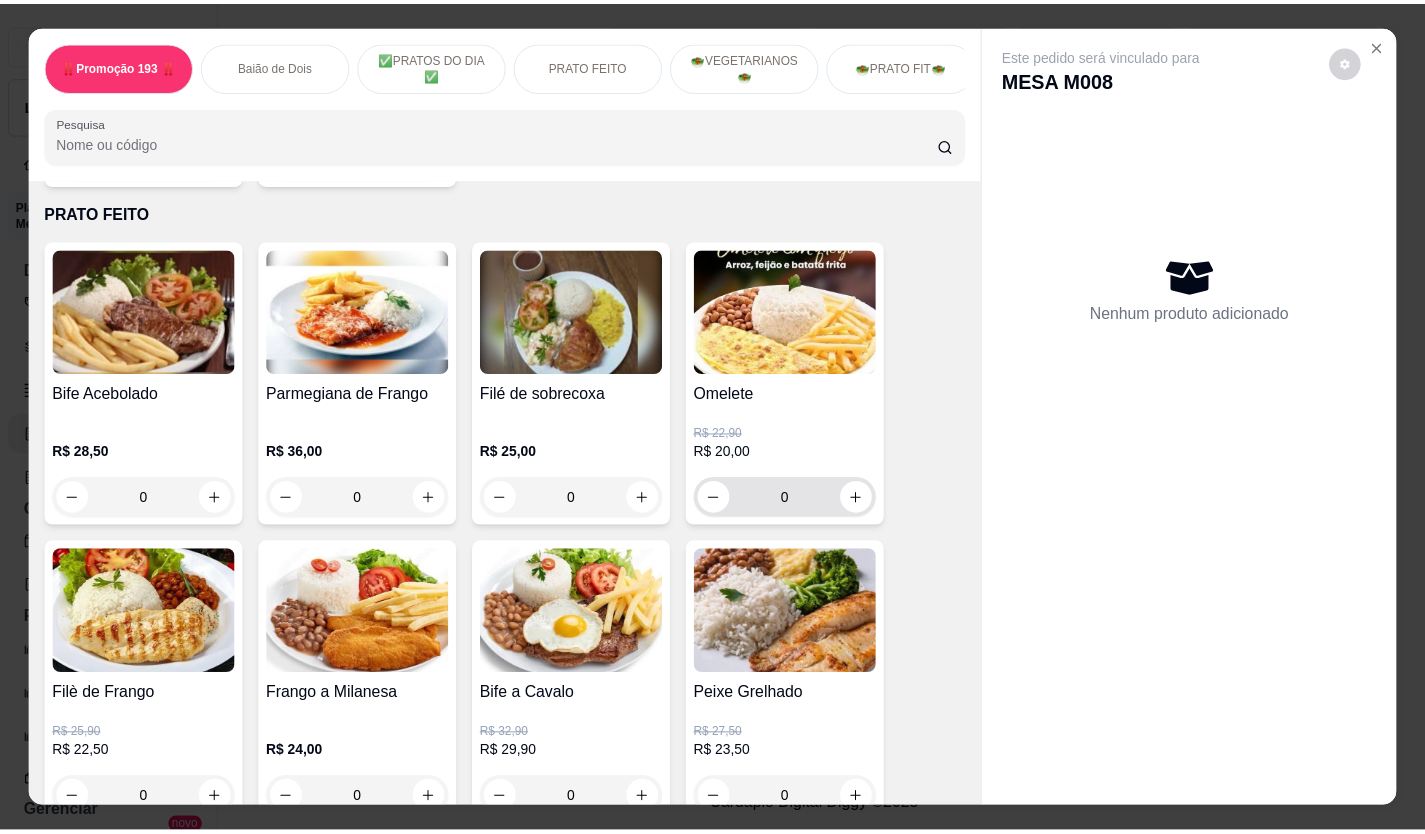 scroll, scrollTop: 1100, scrollLeft: 0, axis: vertical 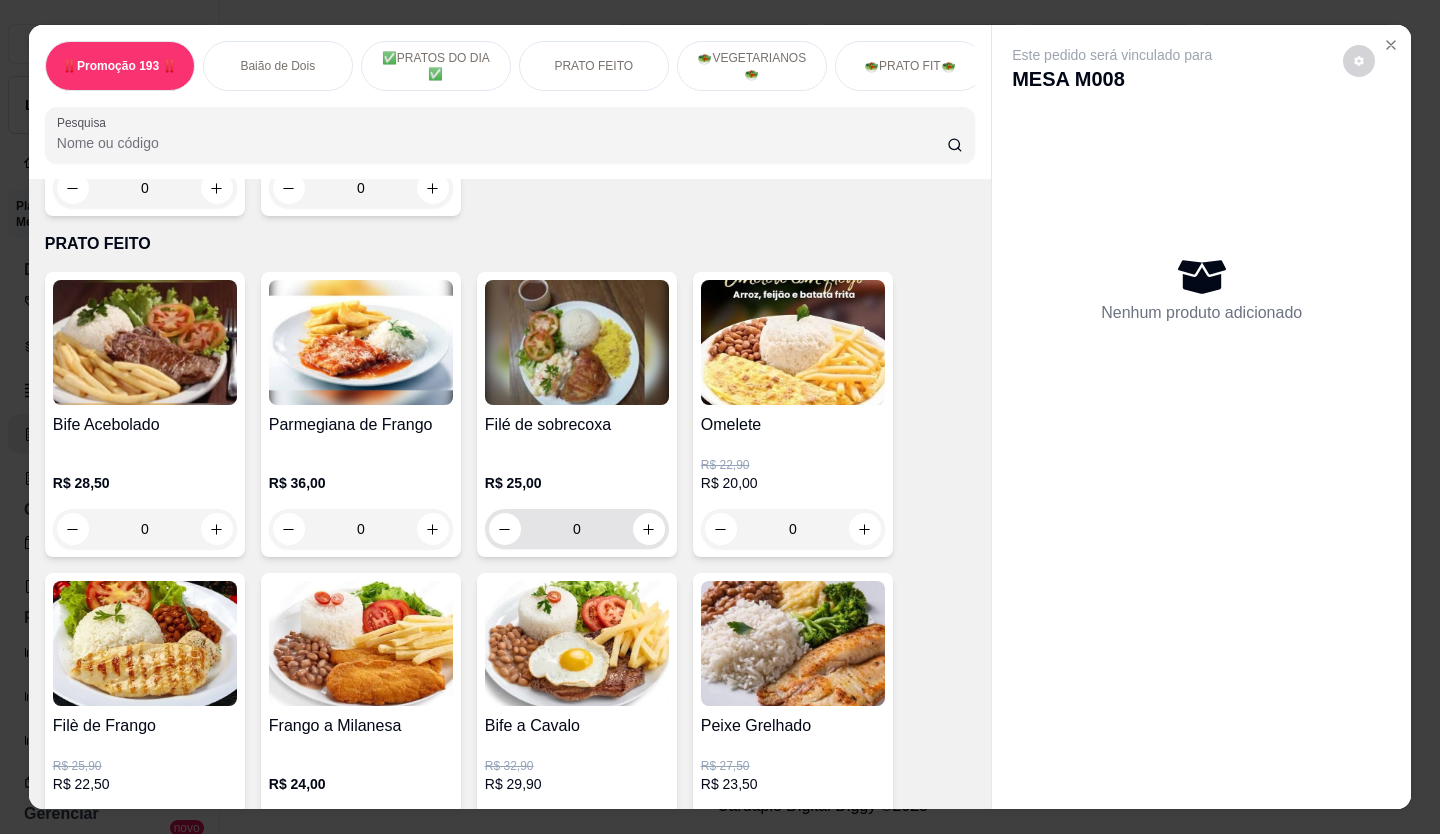 click at bounding box center (649, 529) 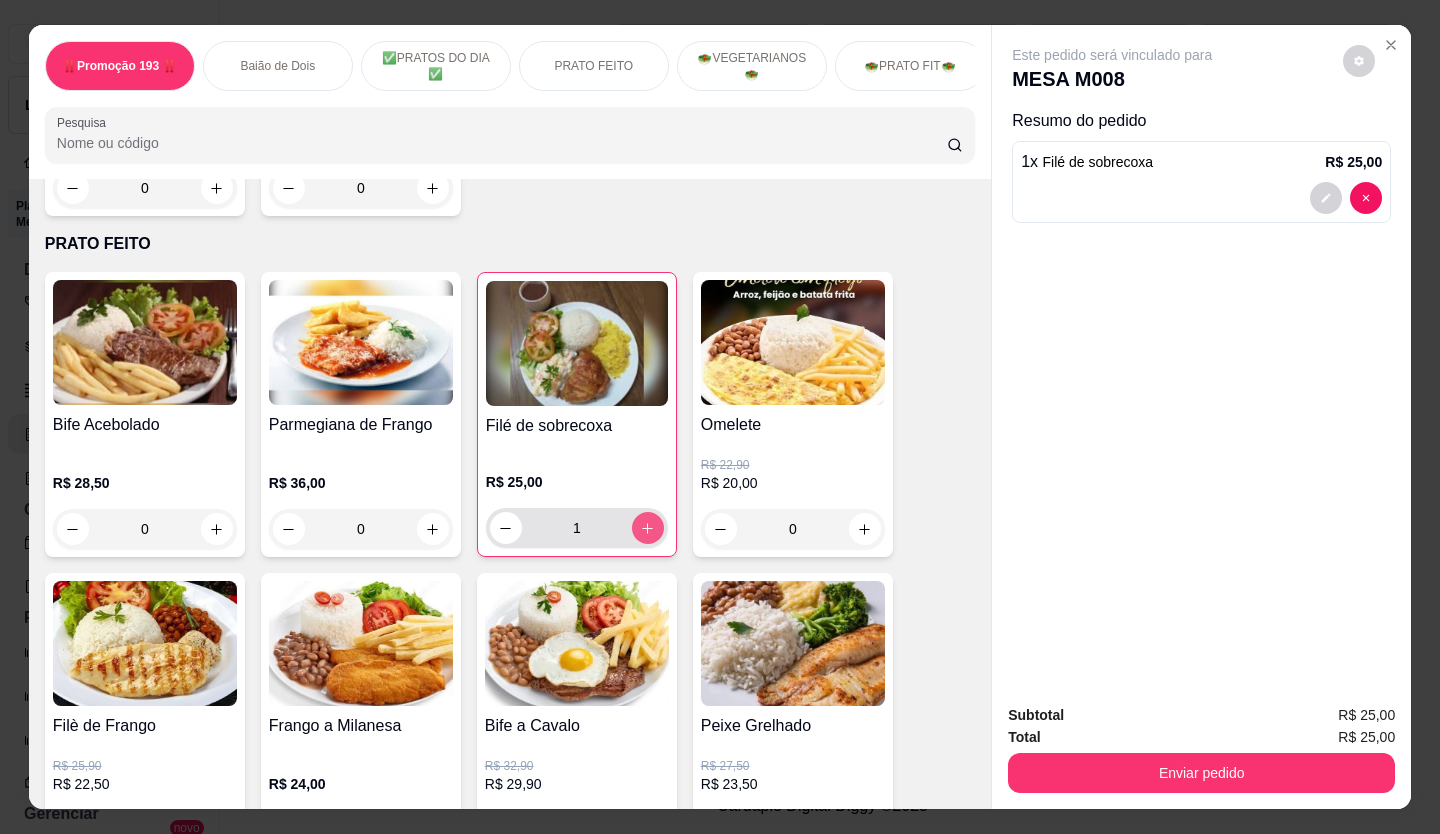 type on "1" 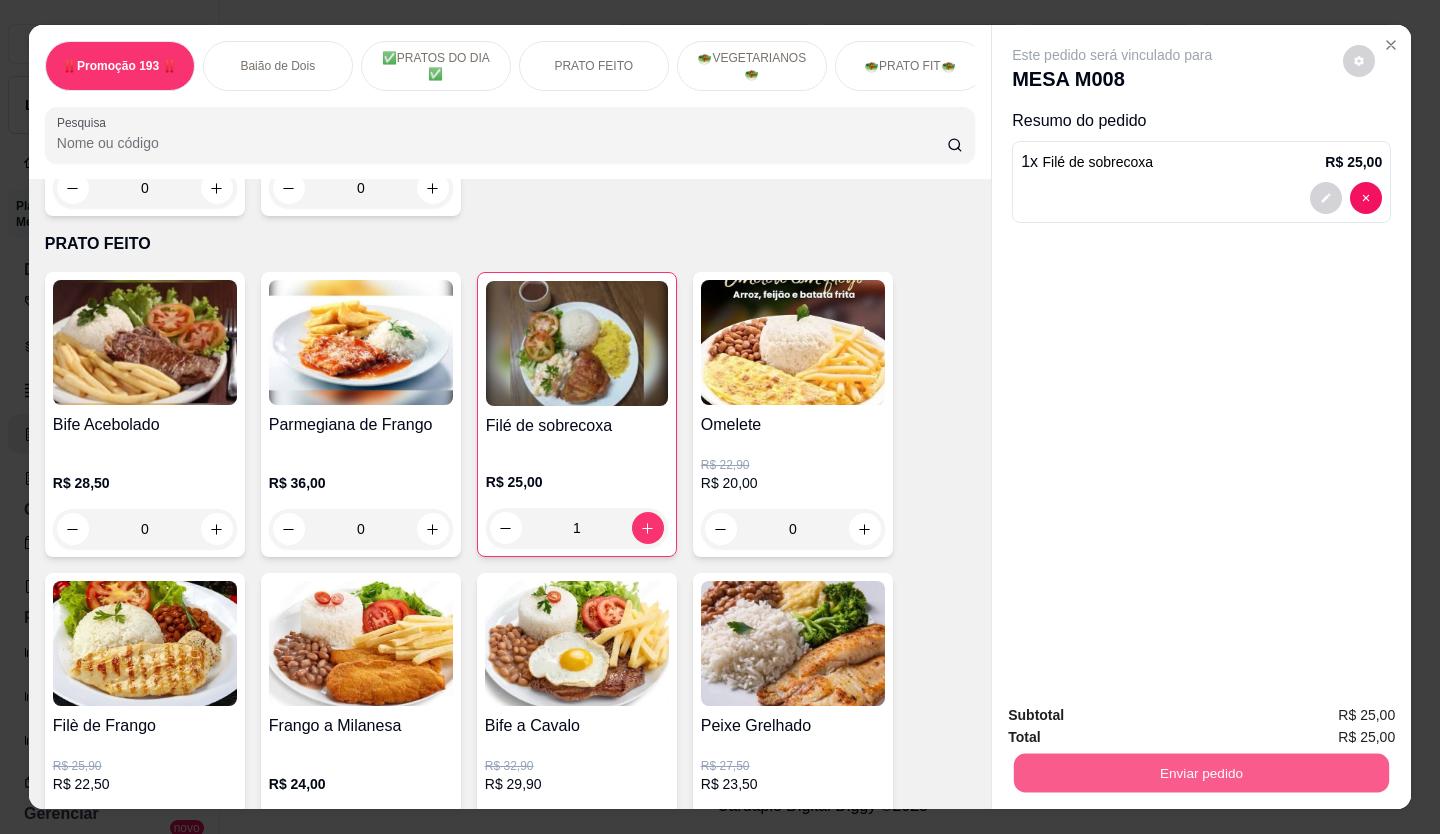 click on "Enviar pedido" at bounding box center [1201, 773] 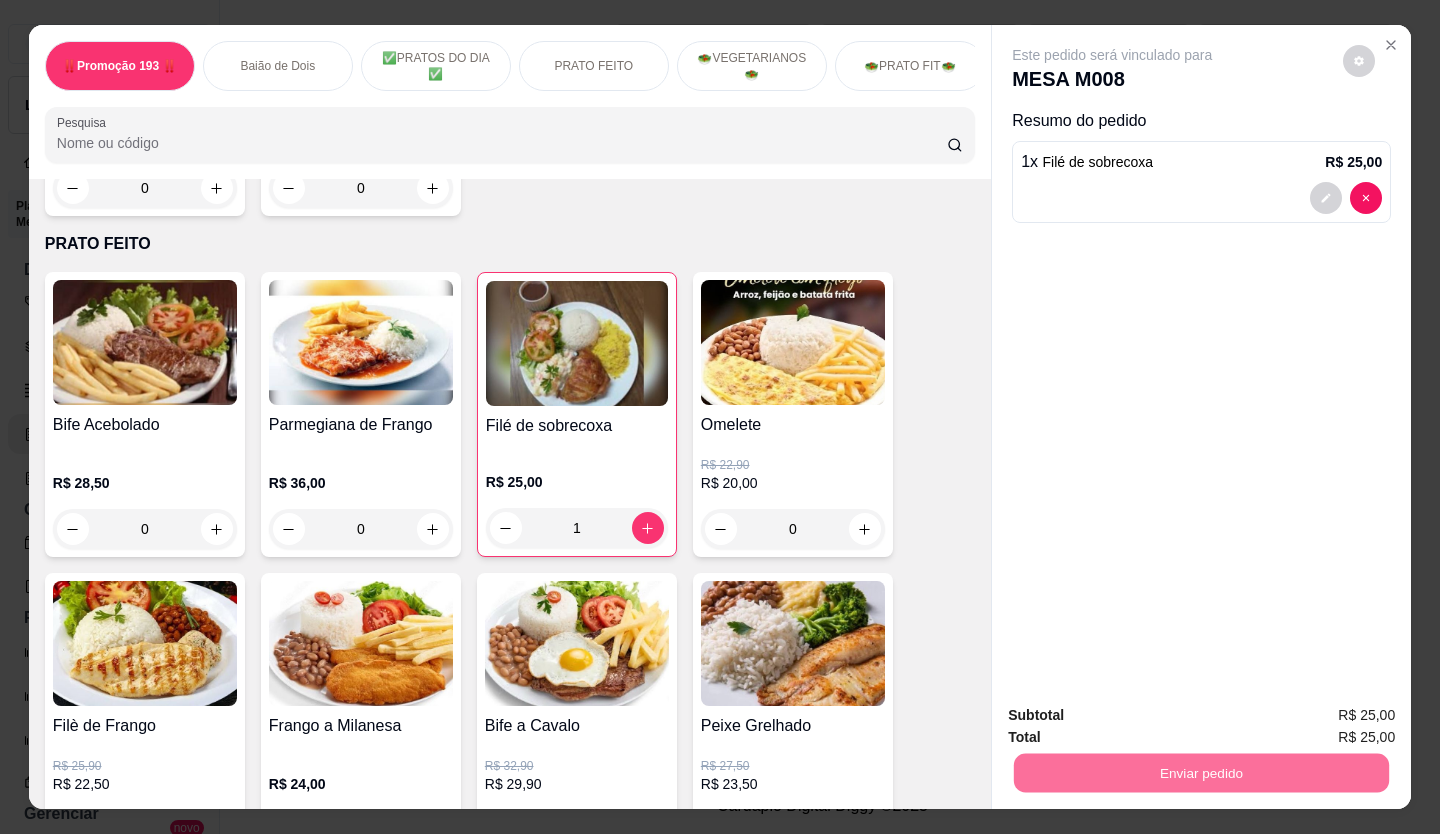 click on "Não registrar e enviar pedido" at bounding box center [1135, 716] 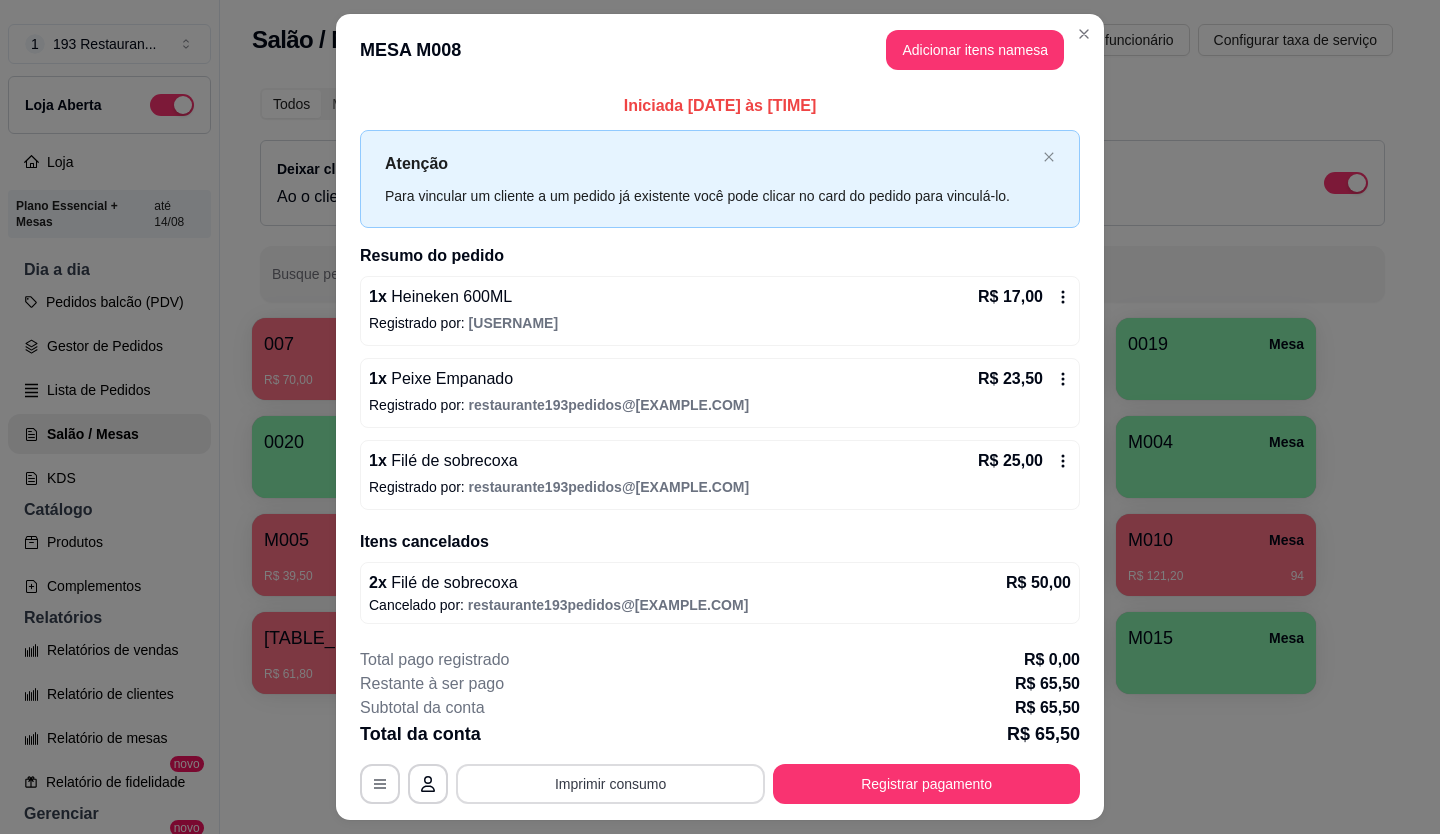 click on "Imprimir consumo" at bounding box center (610, 784) 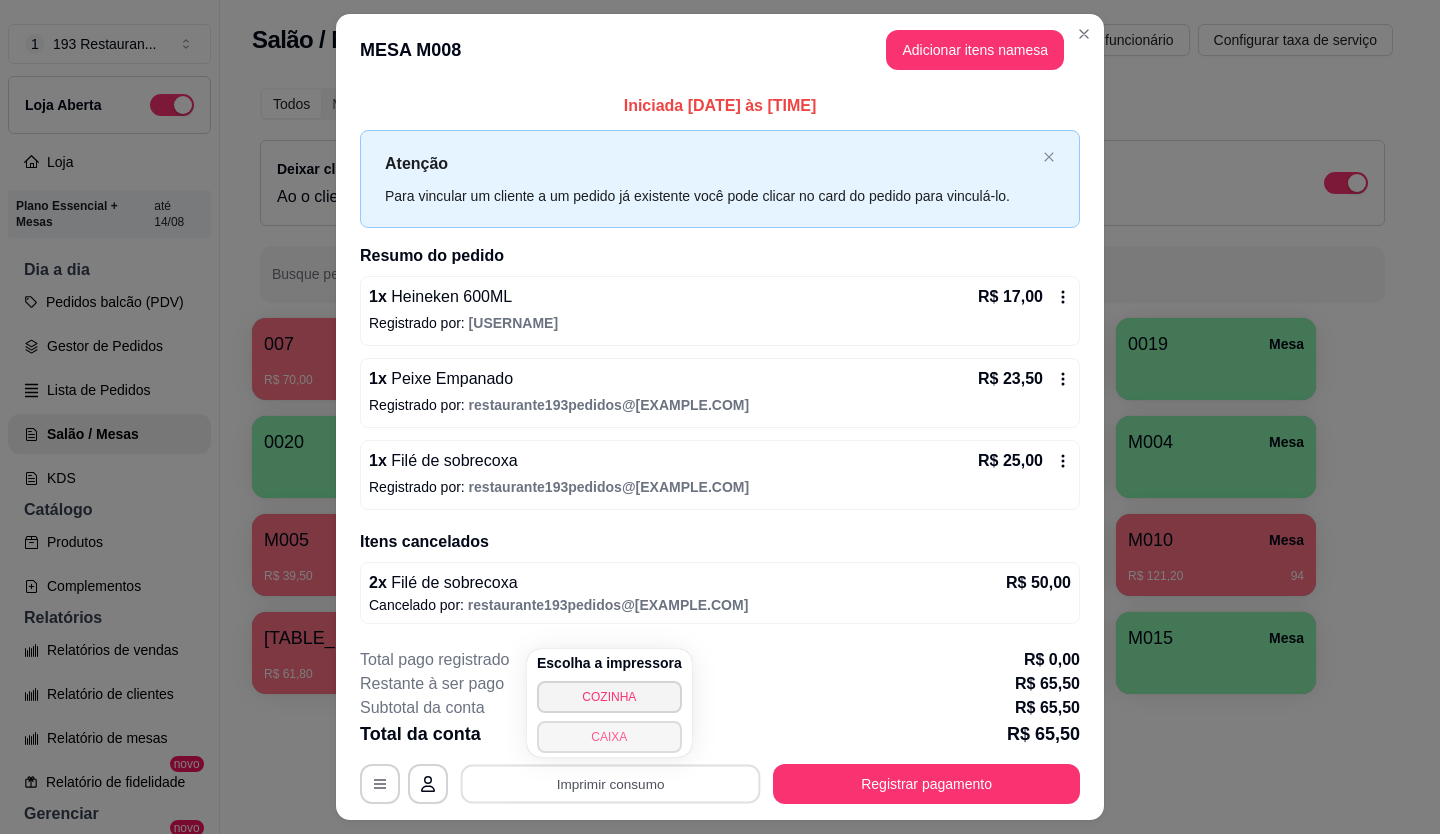 click on "CAIXA" at bounding box center [609, 737] 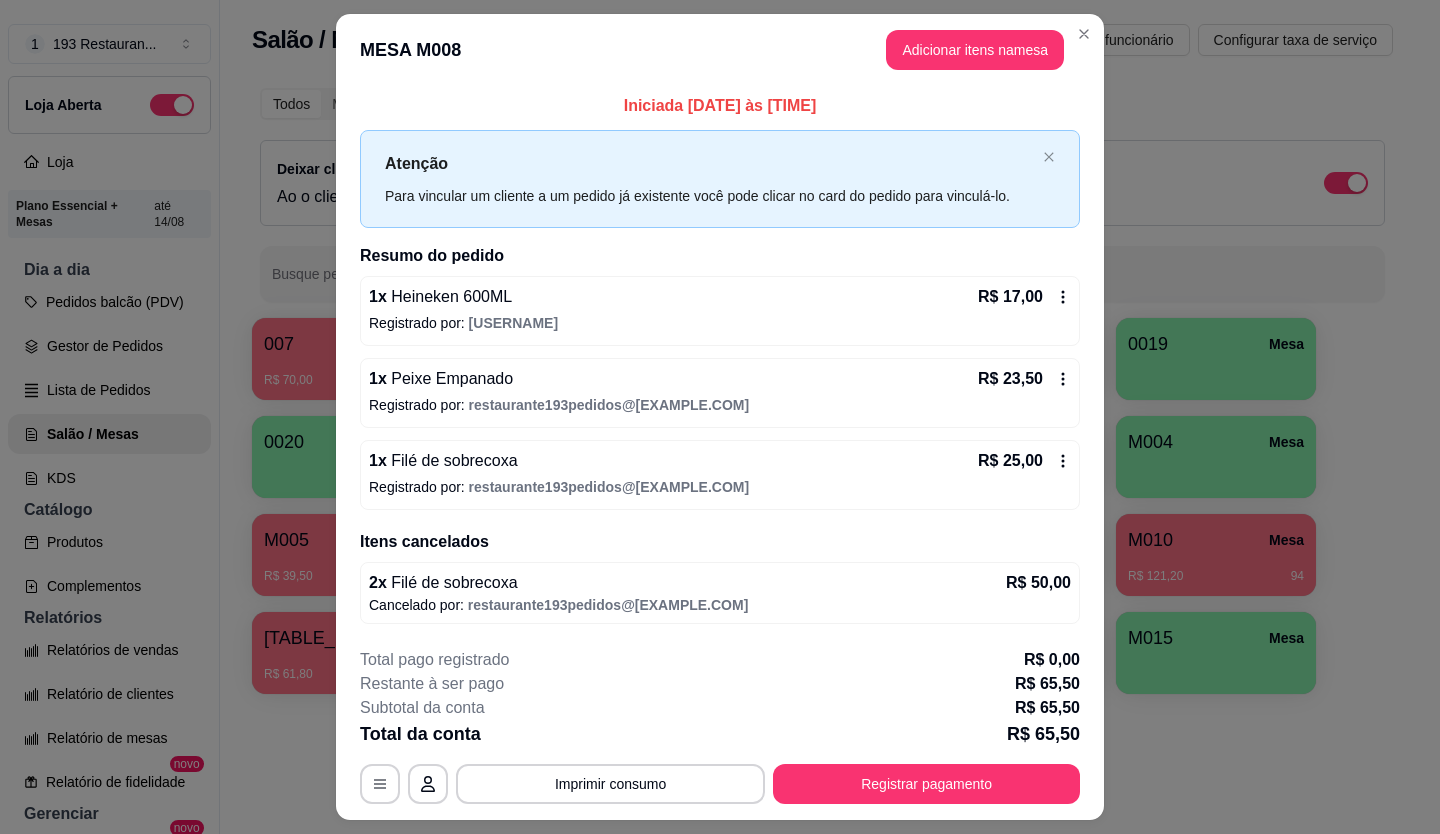 click on "Total da conta R$ 65,50" at bounding box center [720, 734] 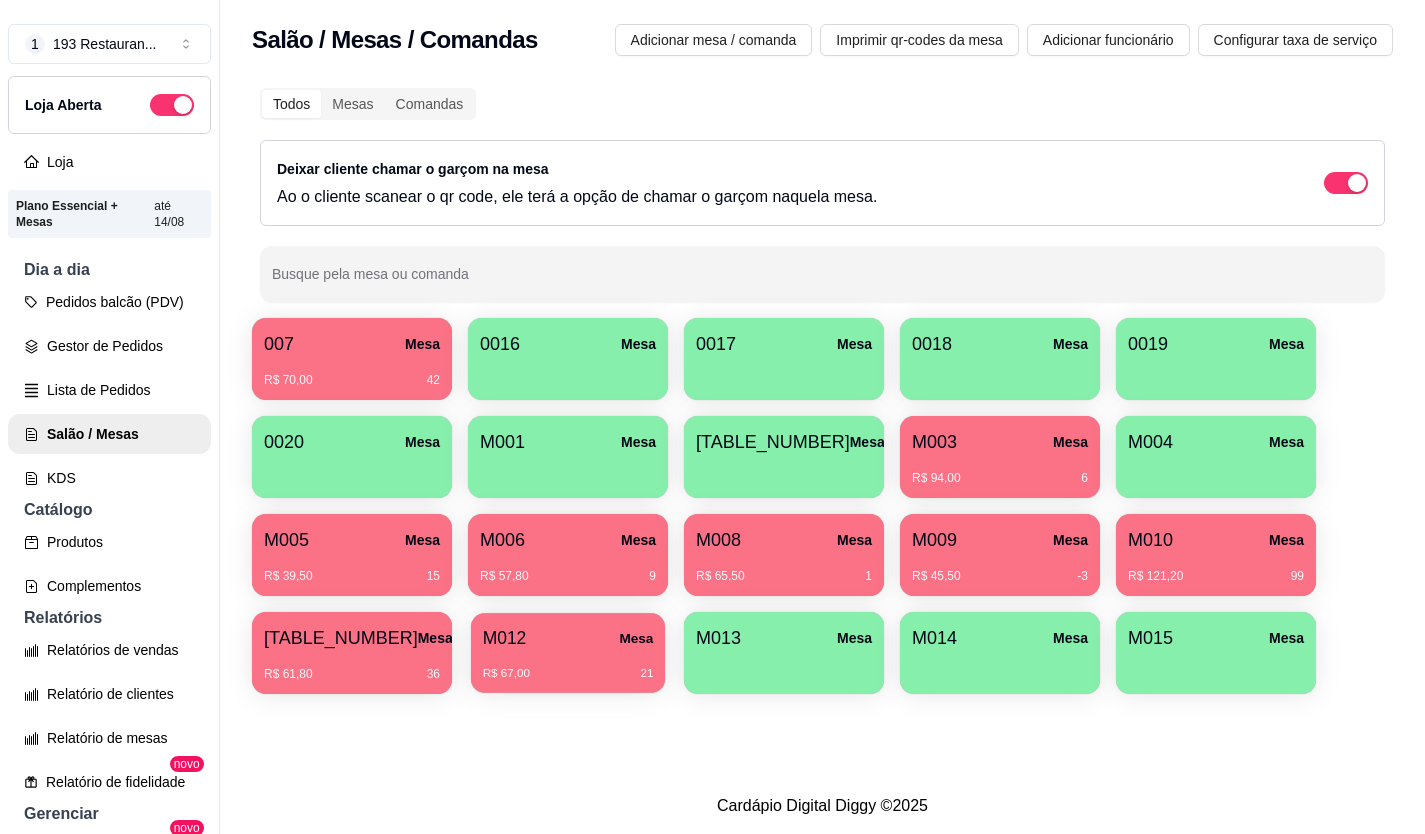 click on "R$ 67,00 21" at bounding box center [568, 666] 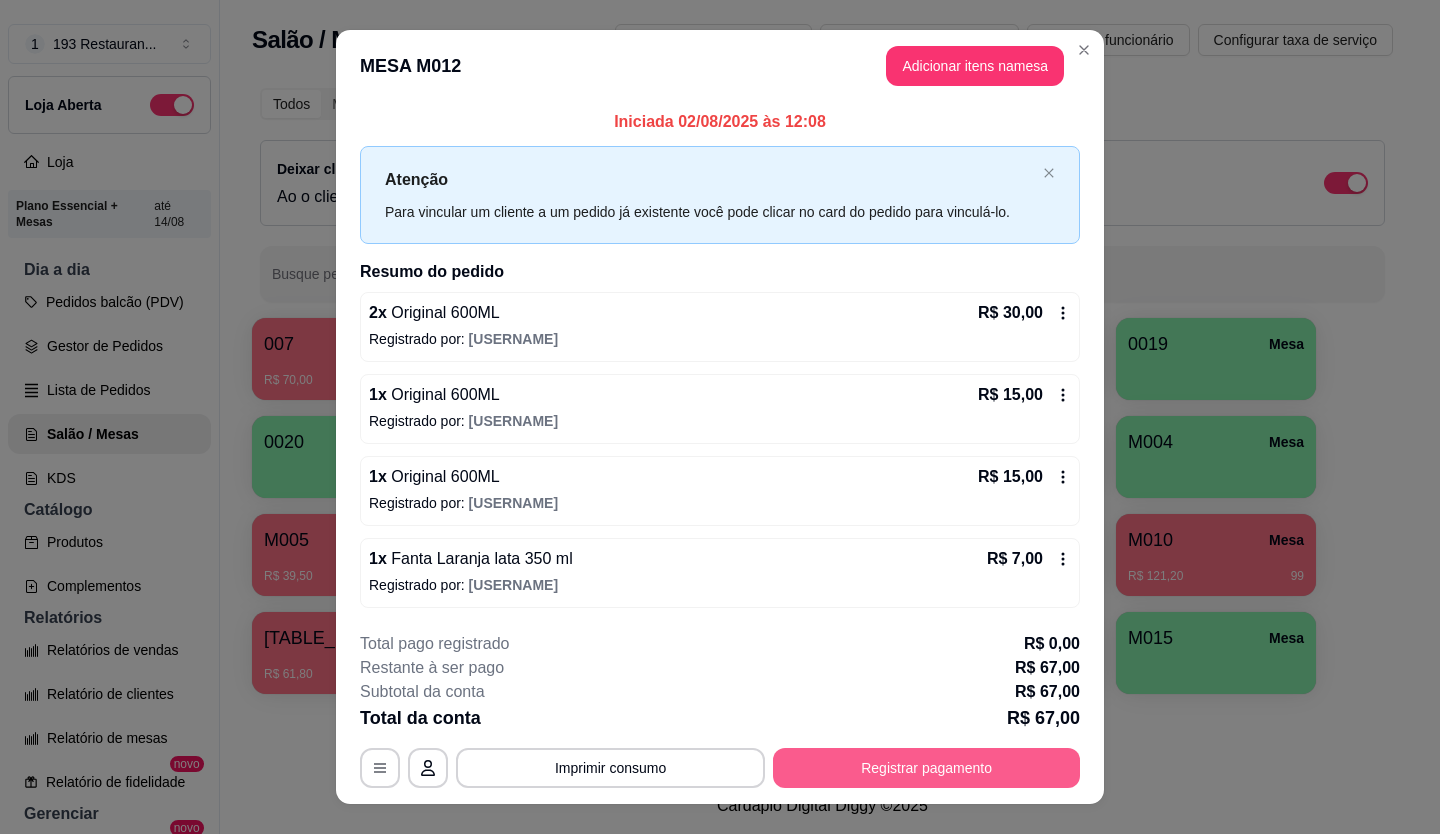 click on "Registrar pagamento" at bounding box center [926, 768] 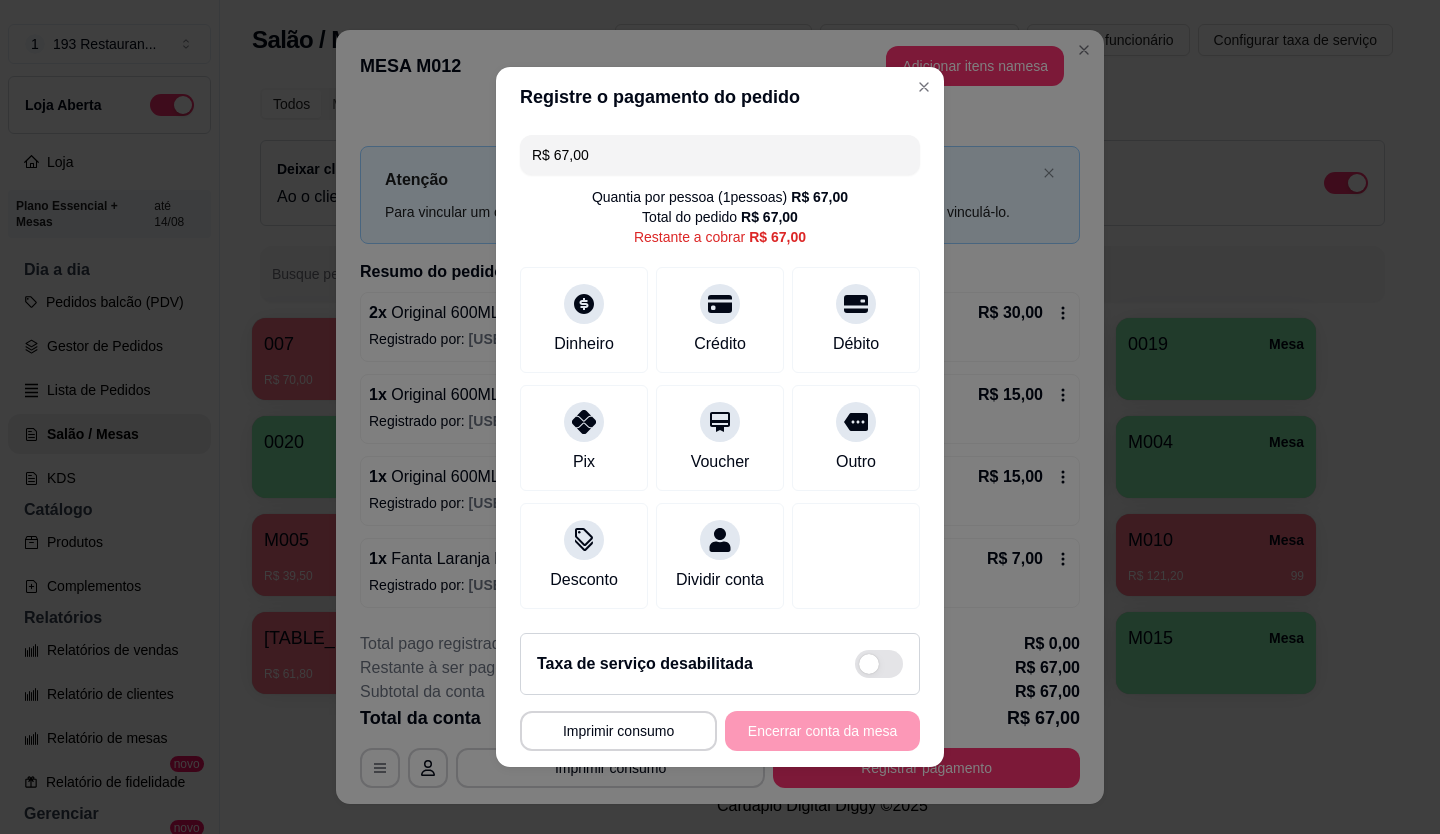 click on "R$ 67,00" at bounding box center (720, 155) 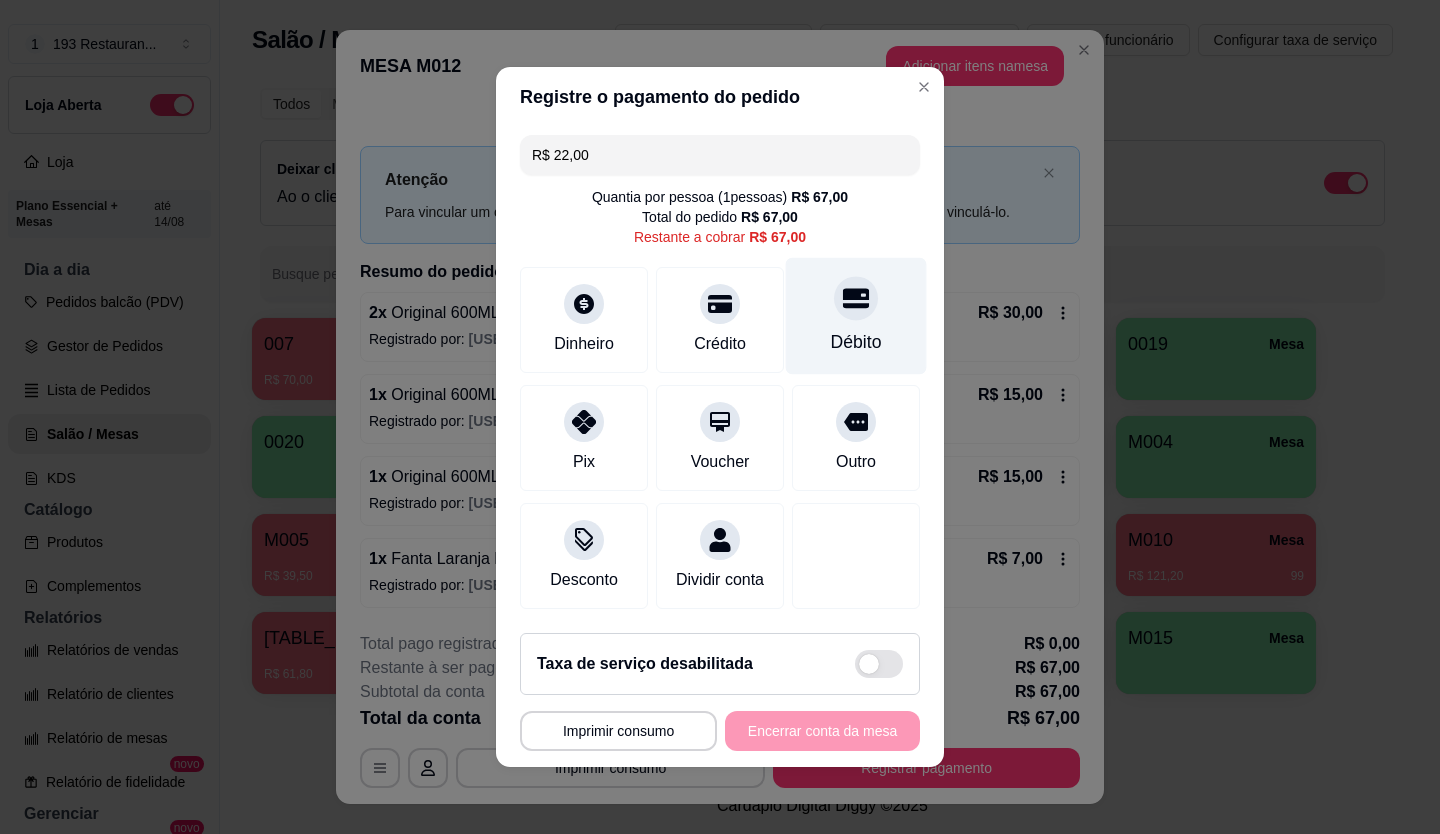 click 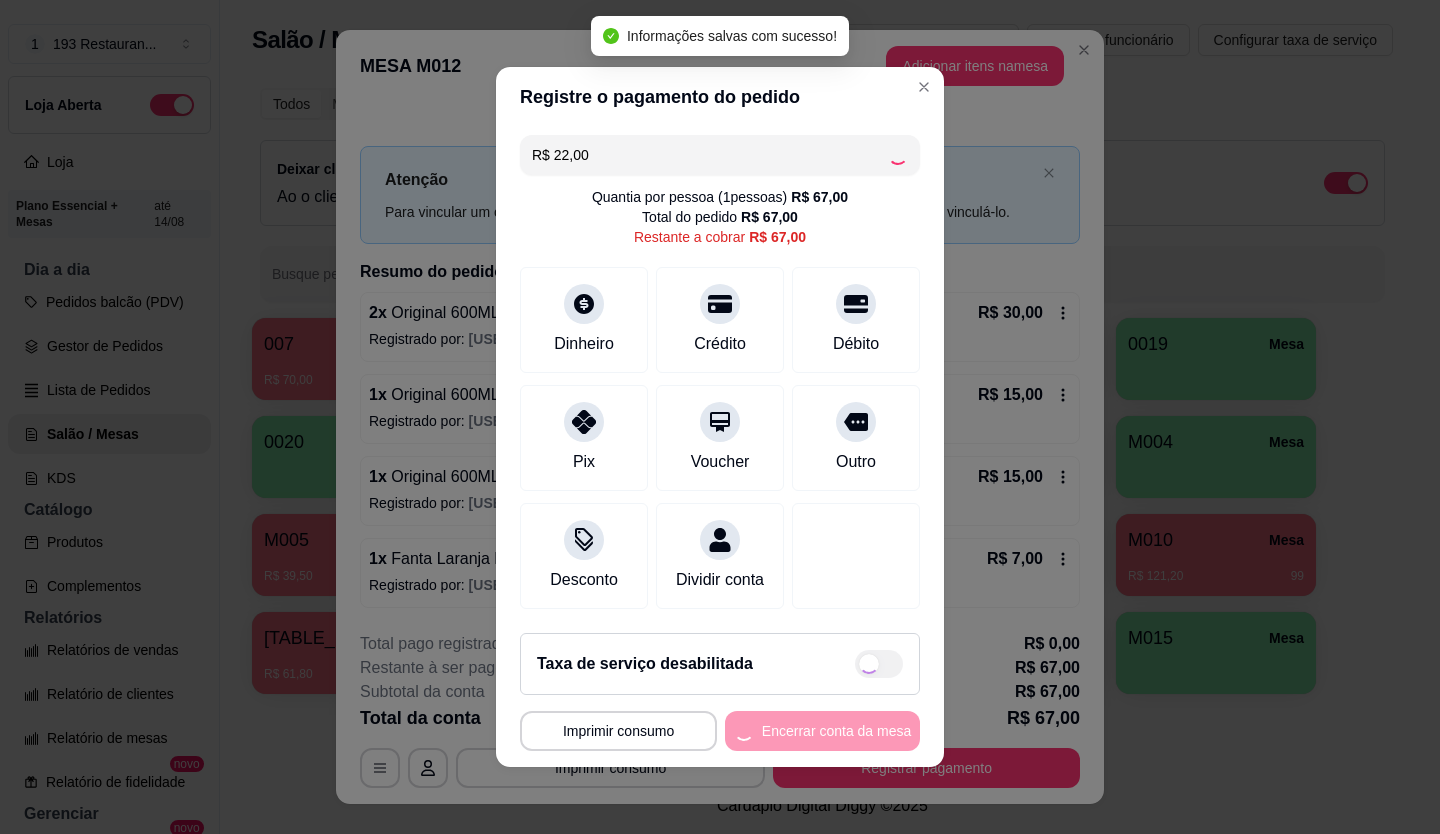 type on "R$ 45,00" 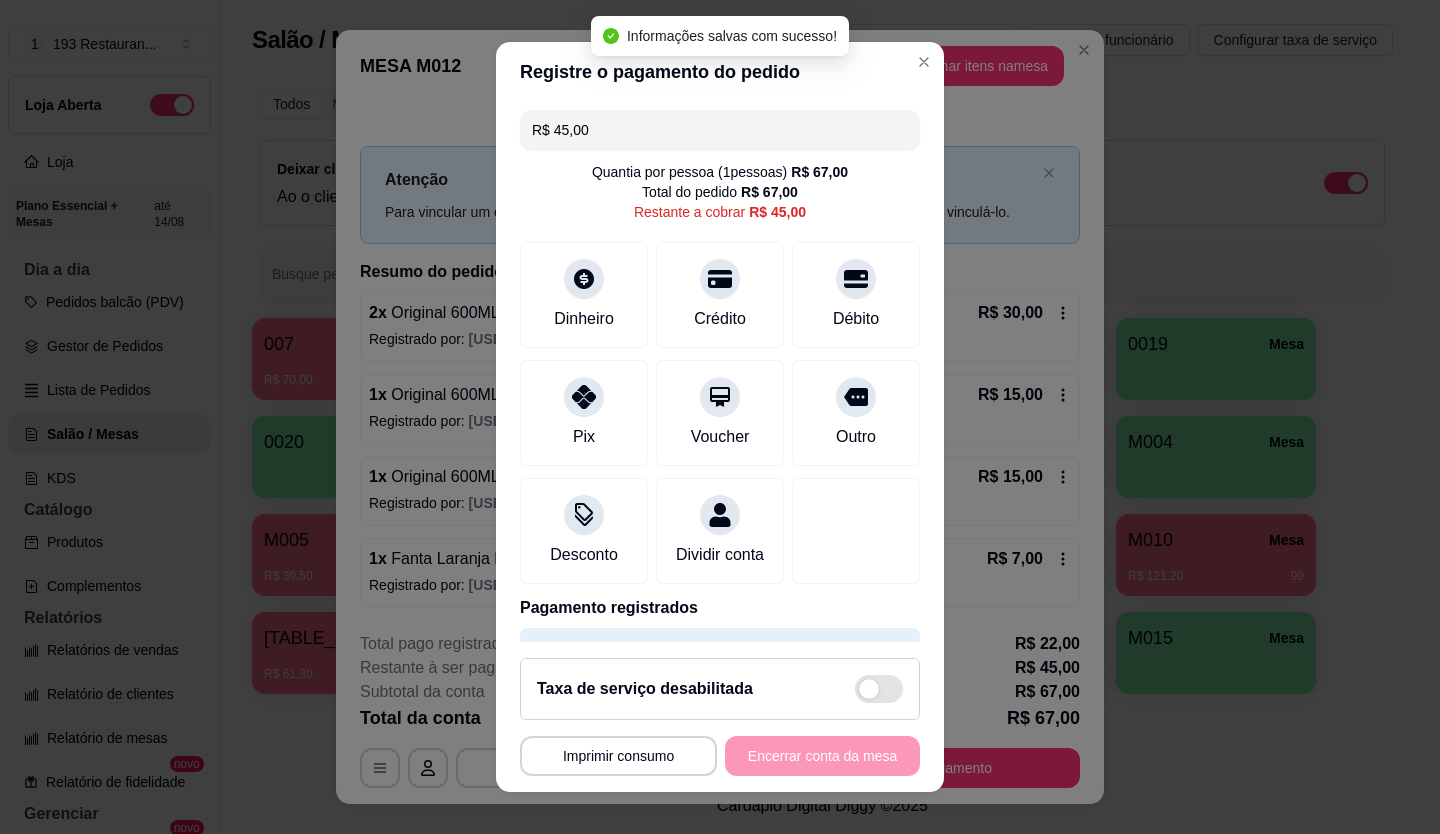 click on "**********" at bounding box center [720, 756] 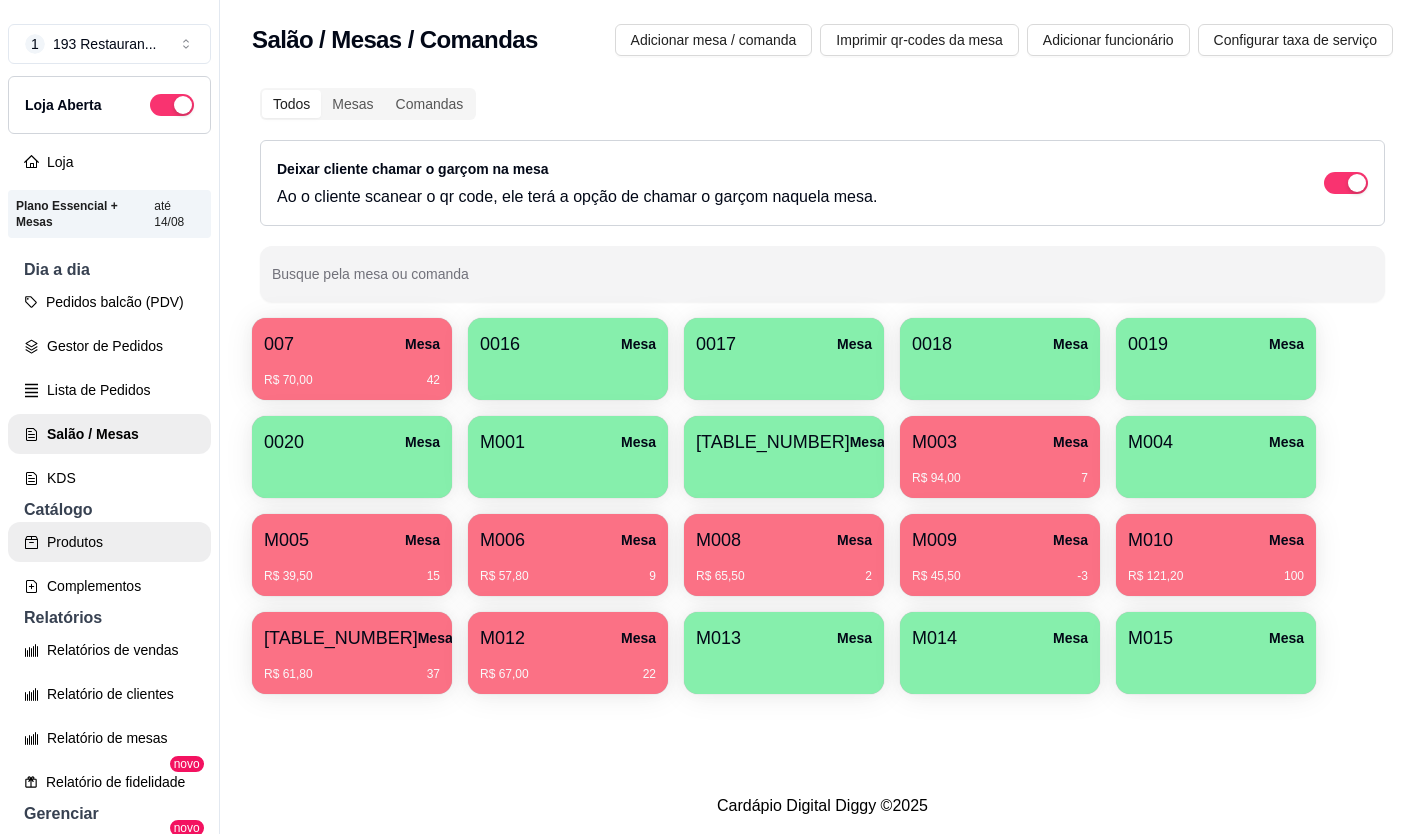 click on "Produtos" at bounding box center (109, 542) 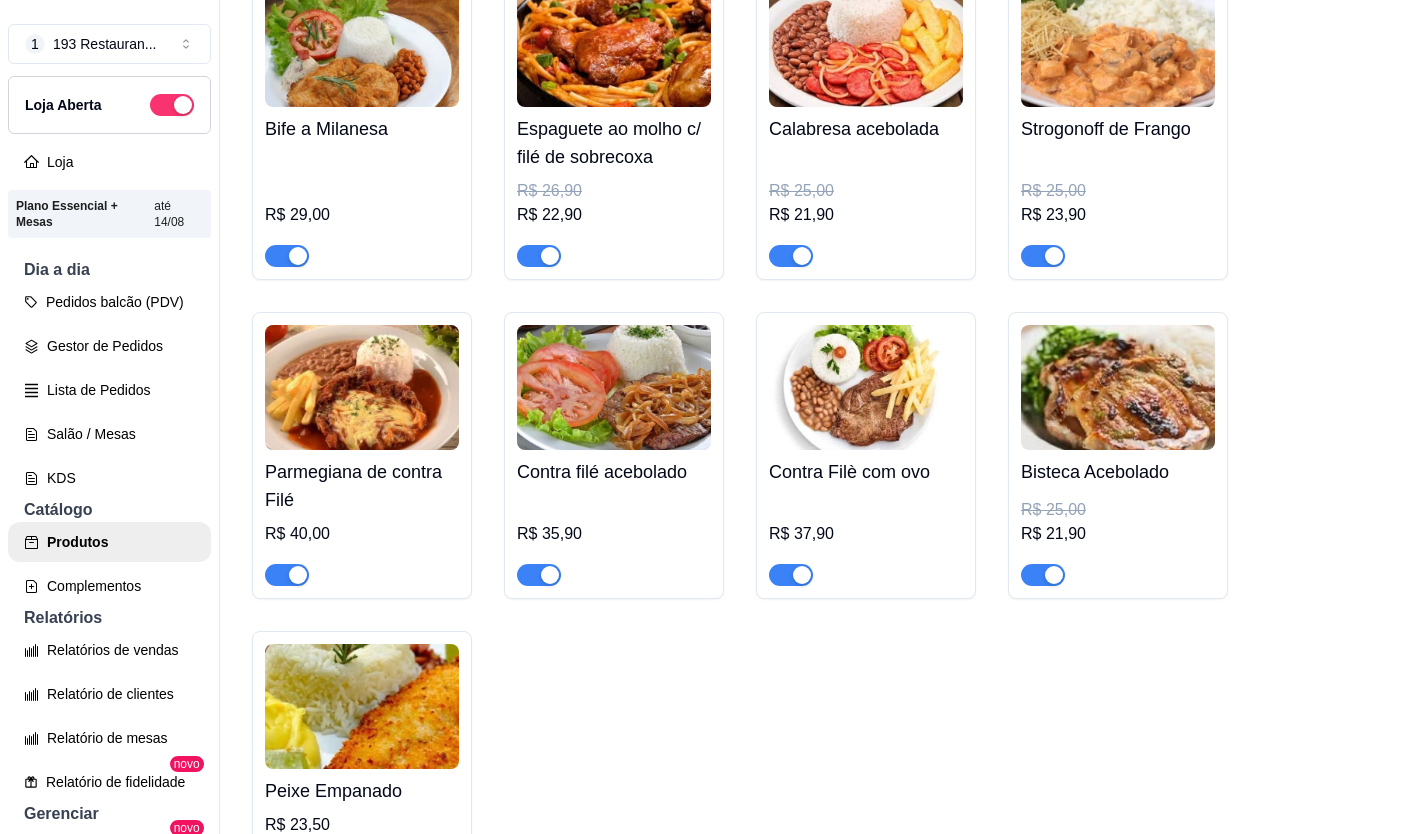 scroll, scrollTop: 2800, scrollLeft: 0, axis: vertical 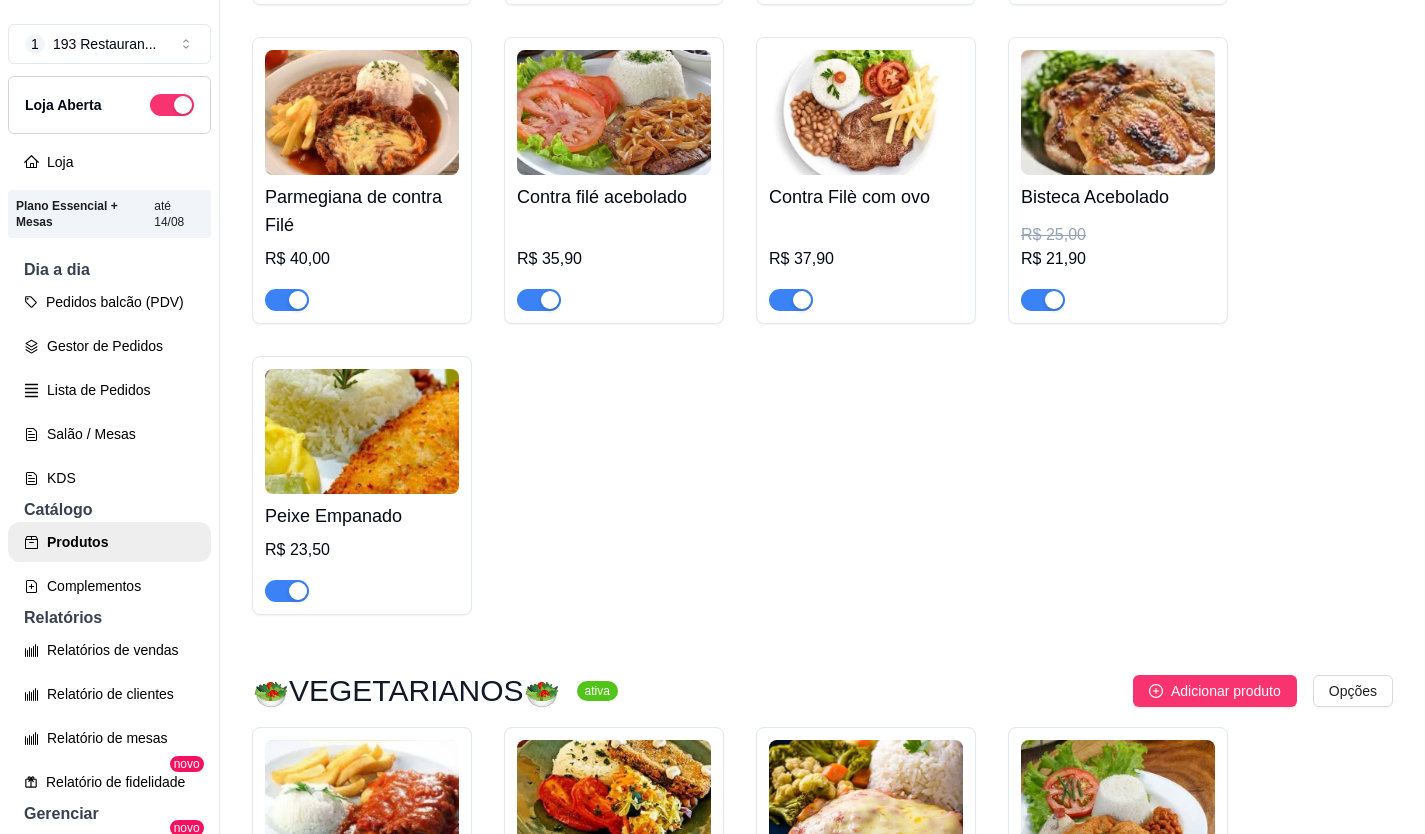 click at bounding box center (539, 300) 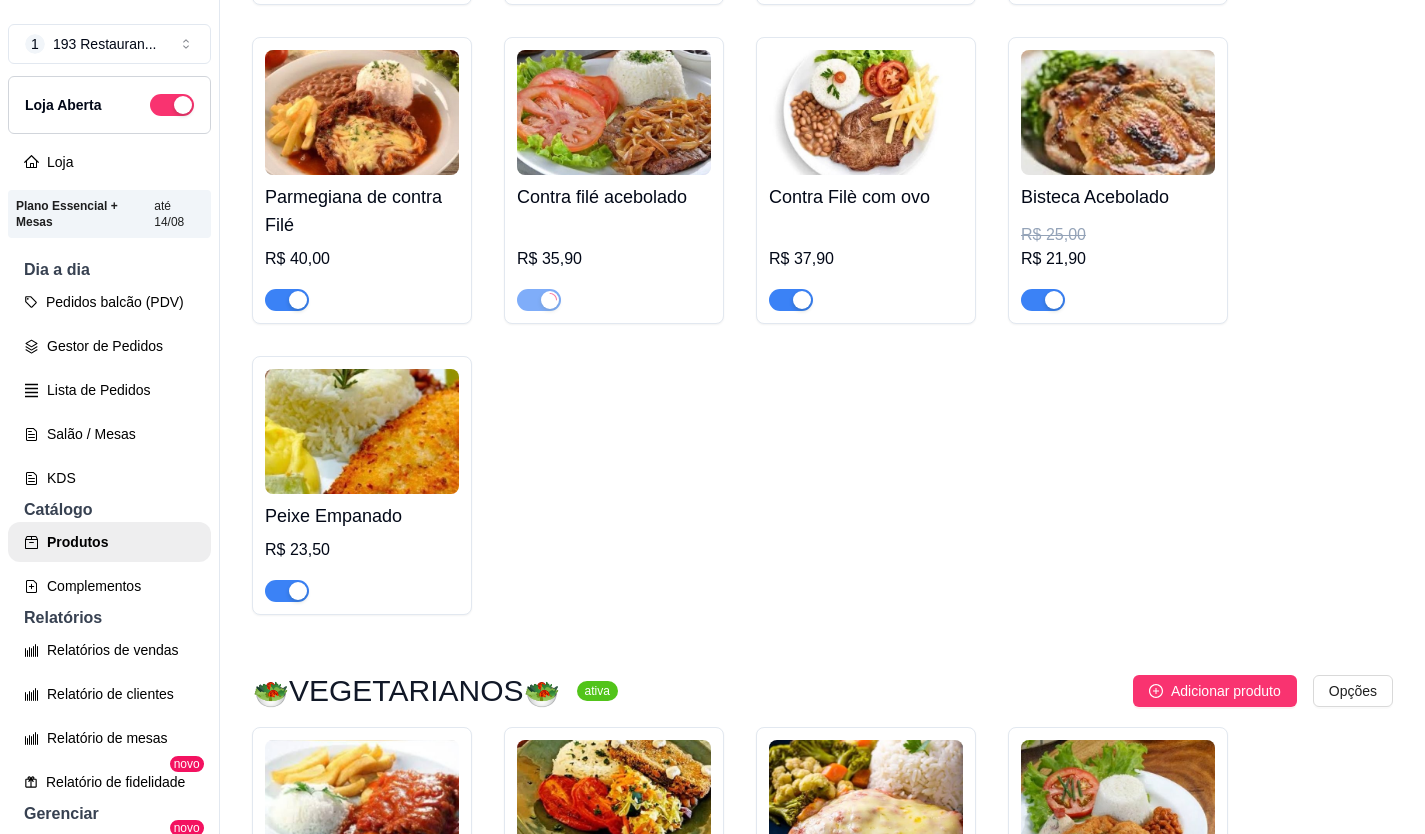 click at bounding box center [298, 300] 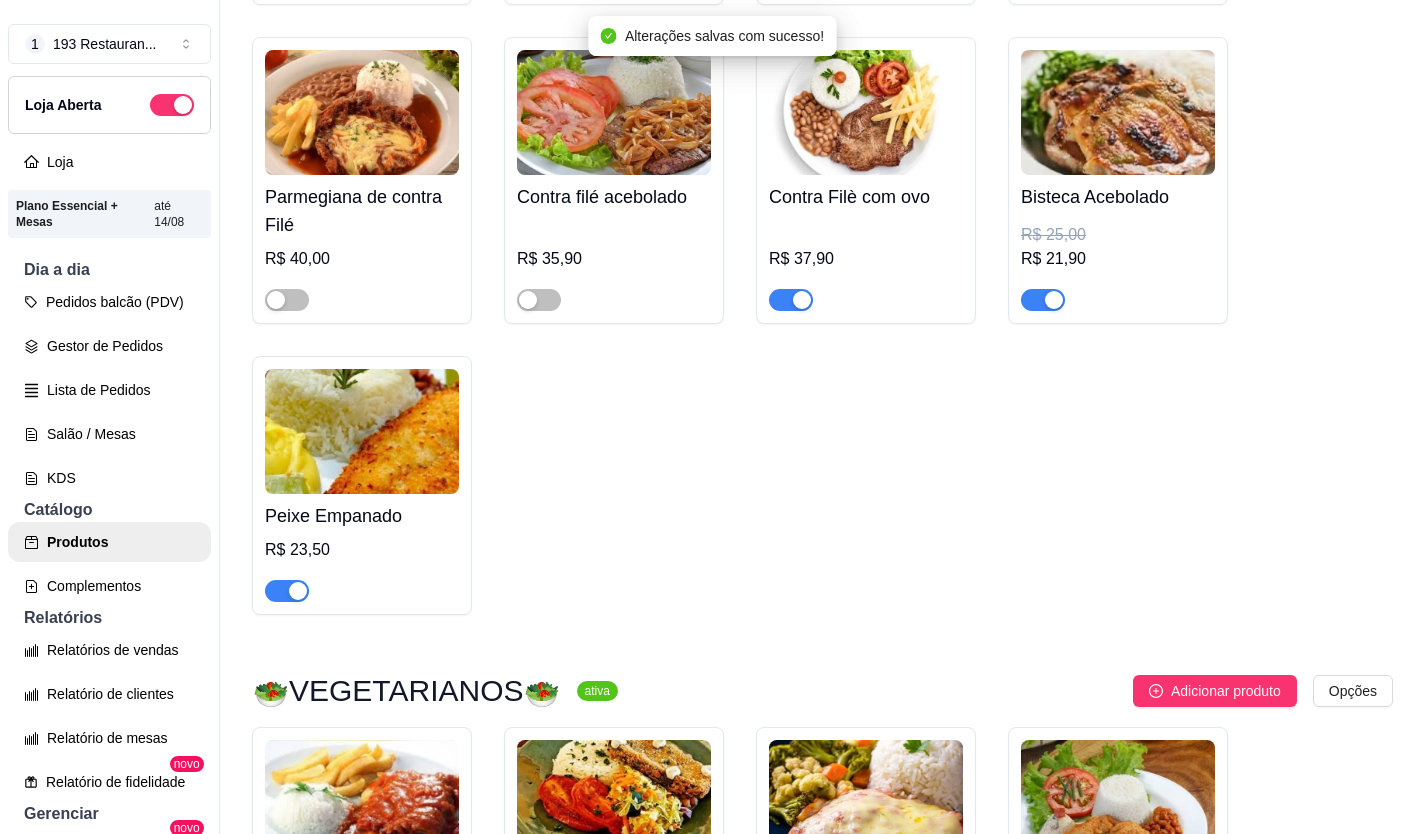 click at bounding box center [791, 300] 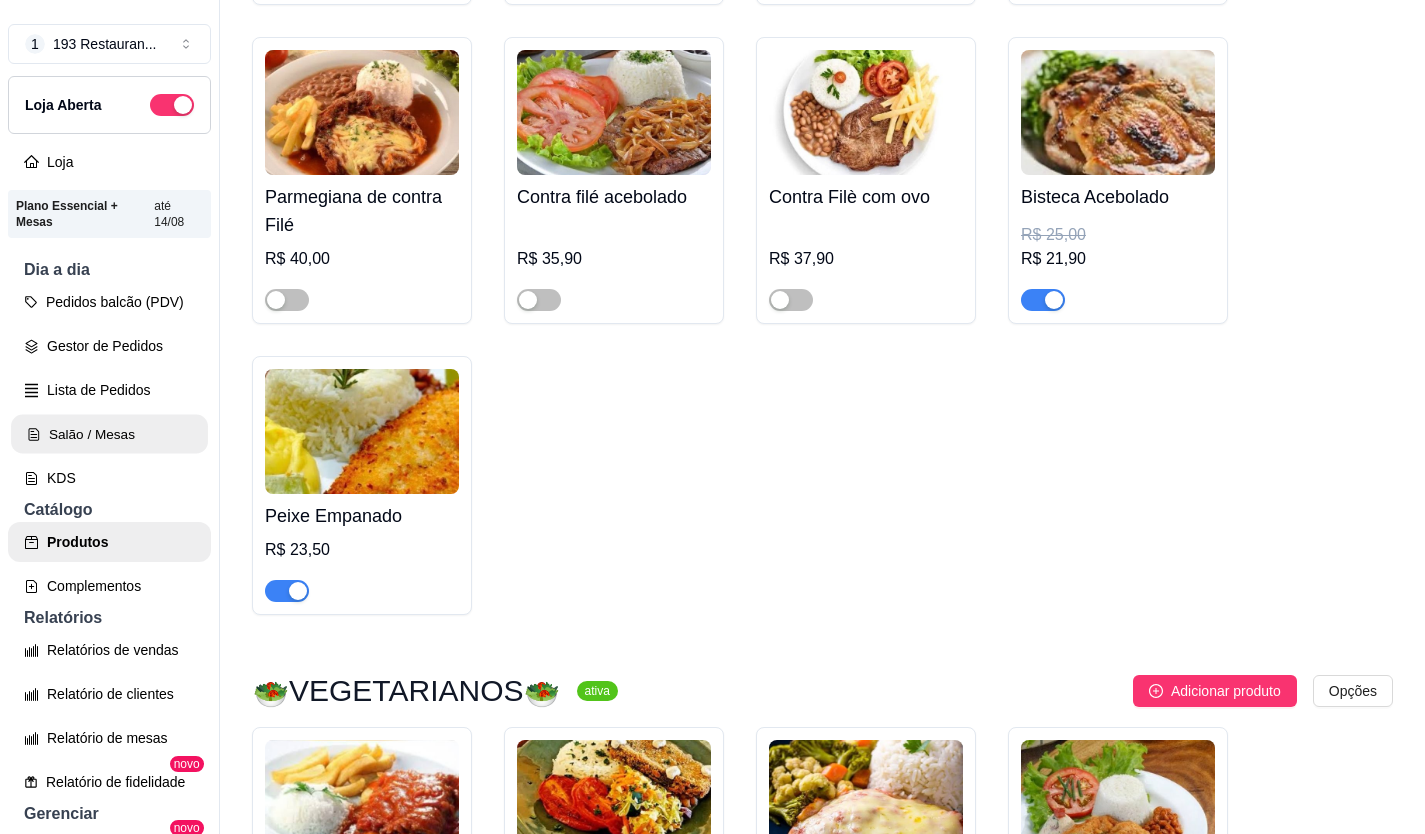 click on "Salão / Mesas" at bounding box center [109, 434] 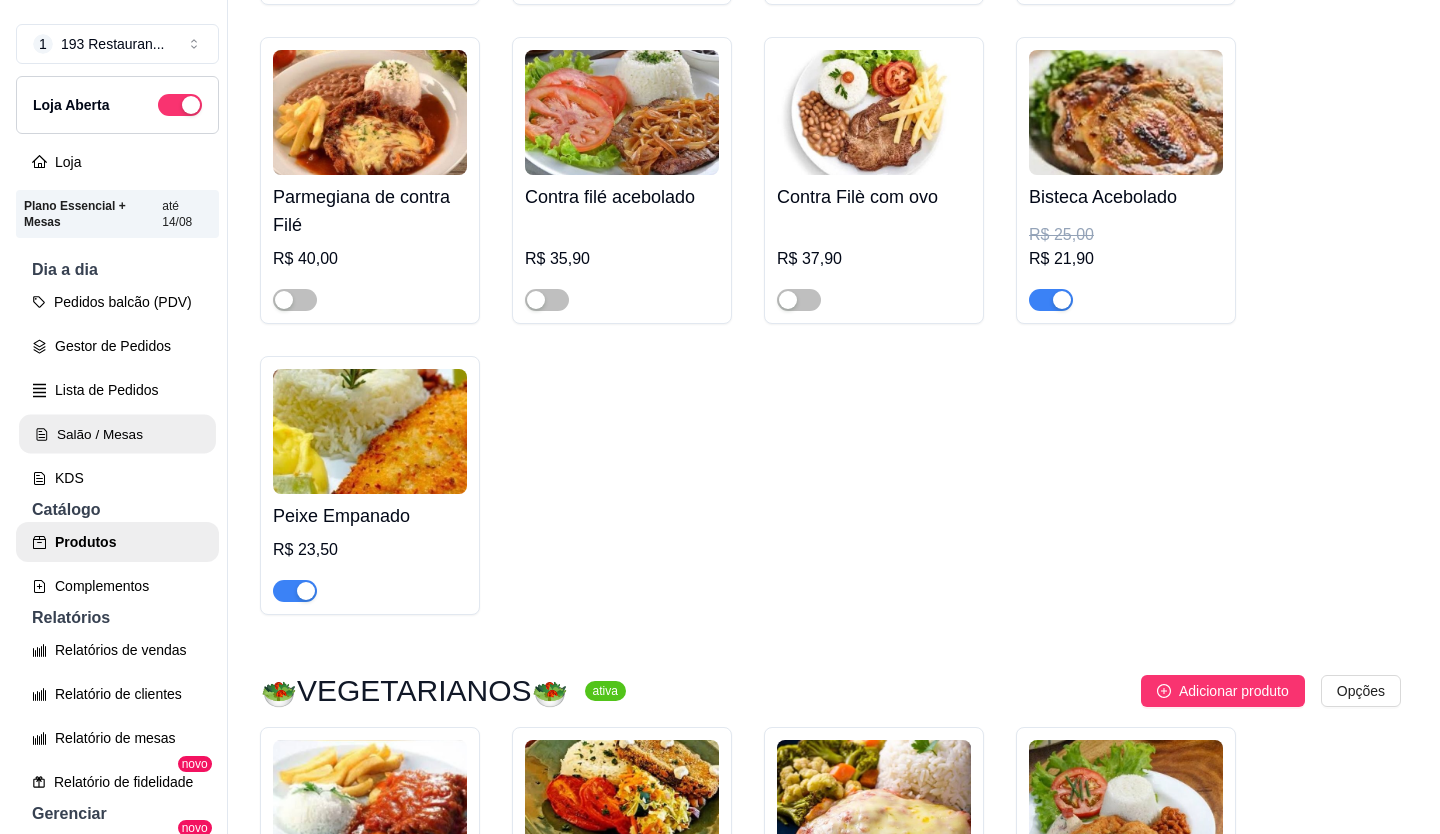 scroll, scrollTop: 0, scrollLeft: 0, axis: both 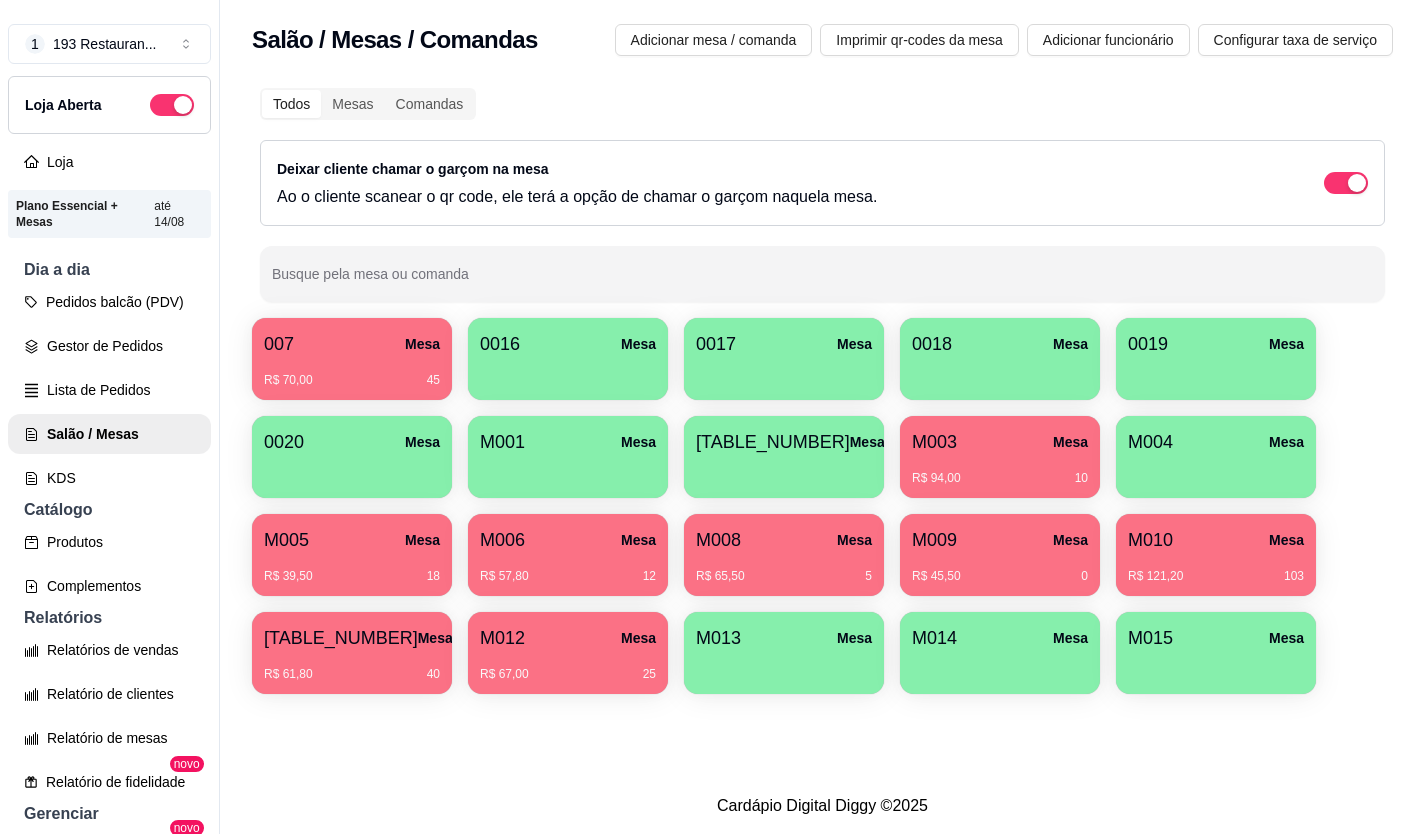 click on "M005 Mesa" at bounding box center [352, 540] 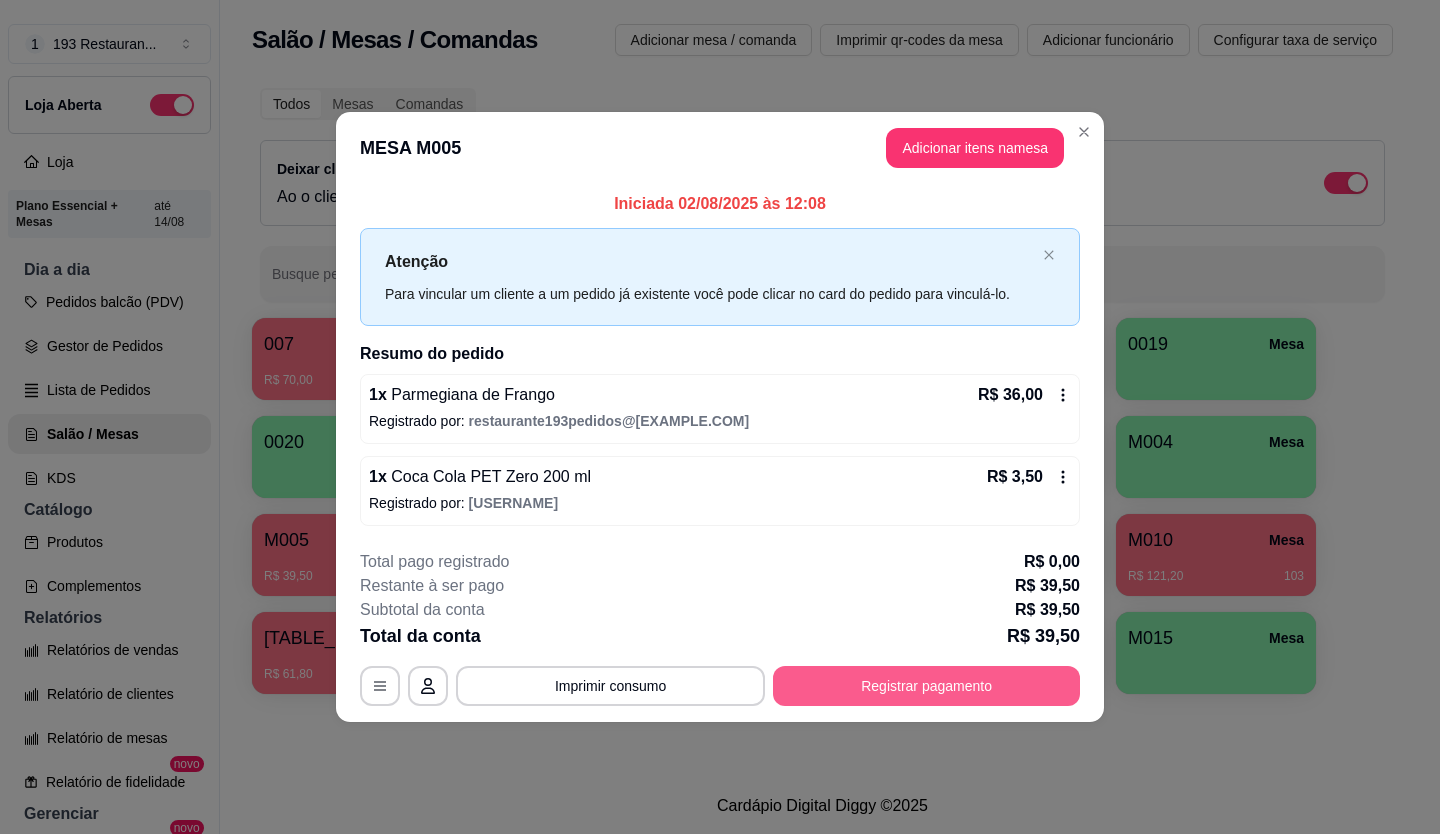 click on "Registrar pagamento" at bounding box center [926, 686] 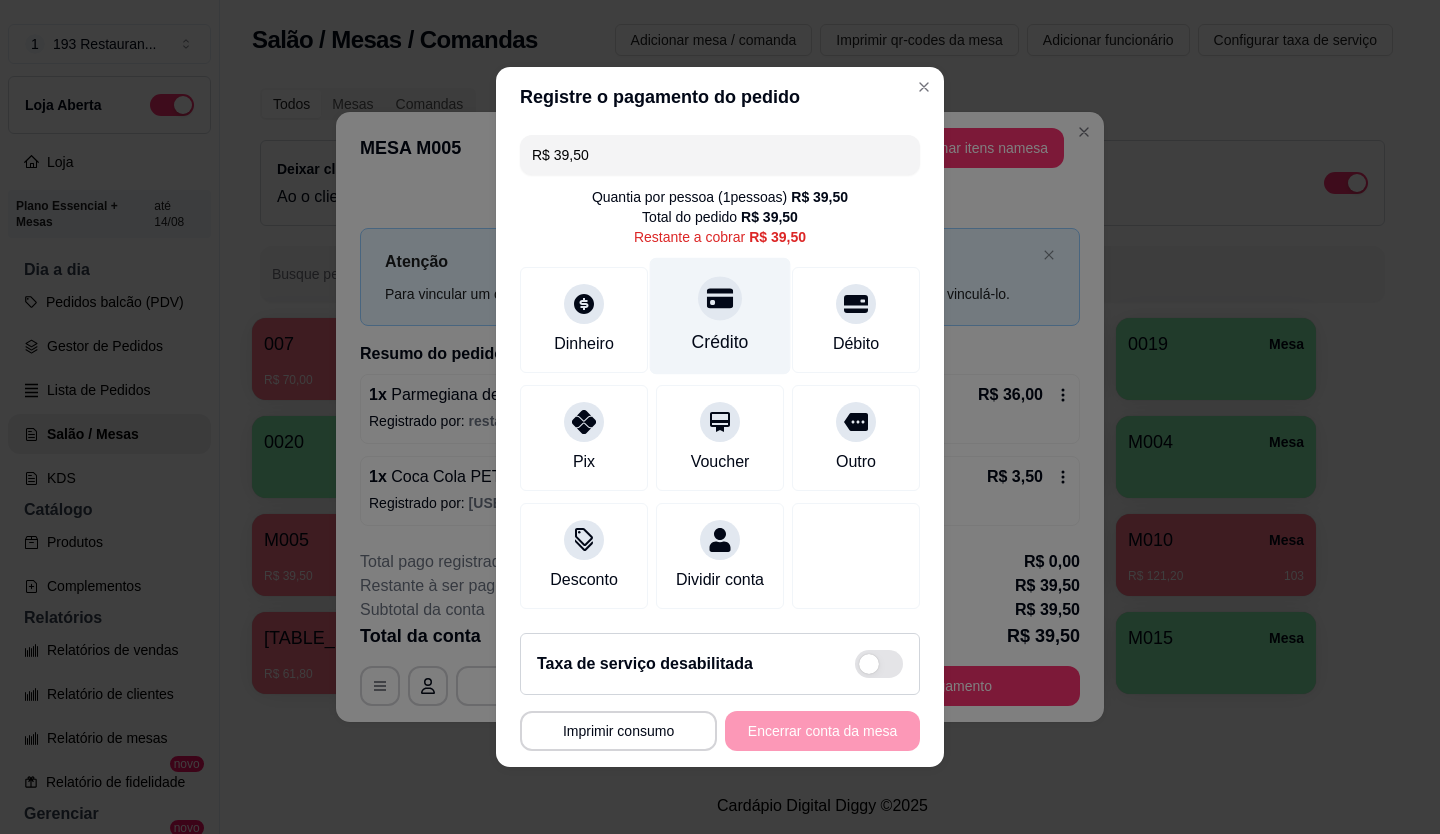 click at bounding box center [720, 298] 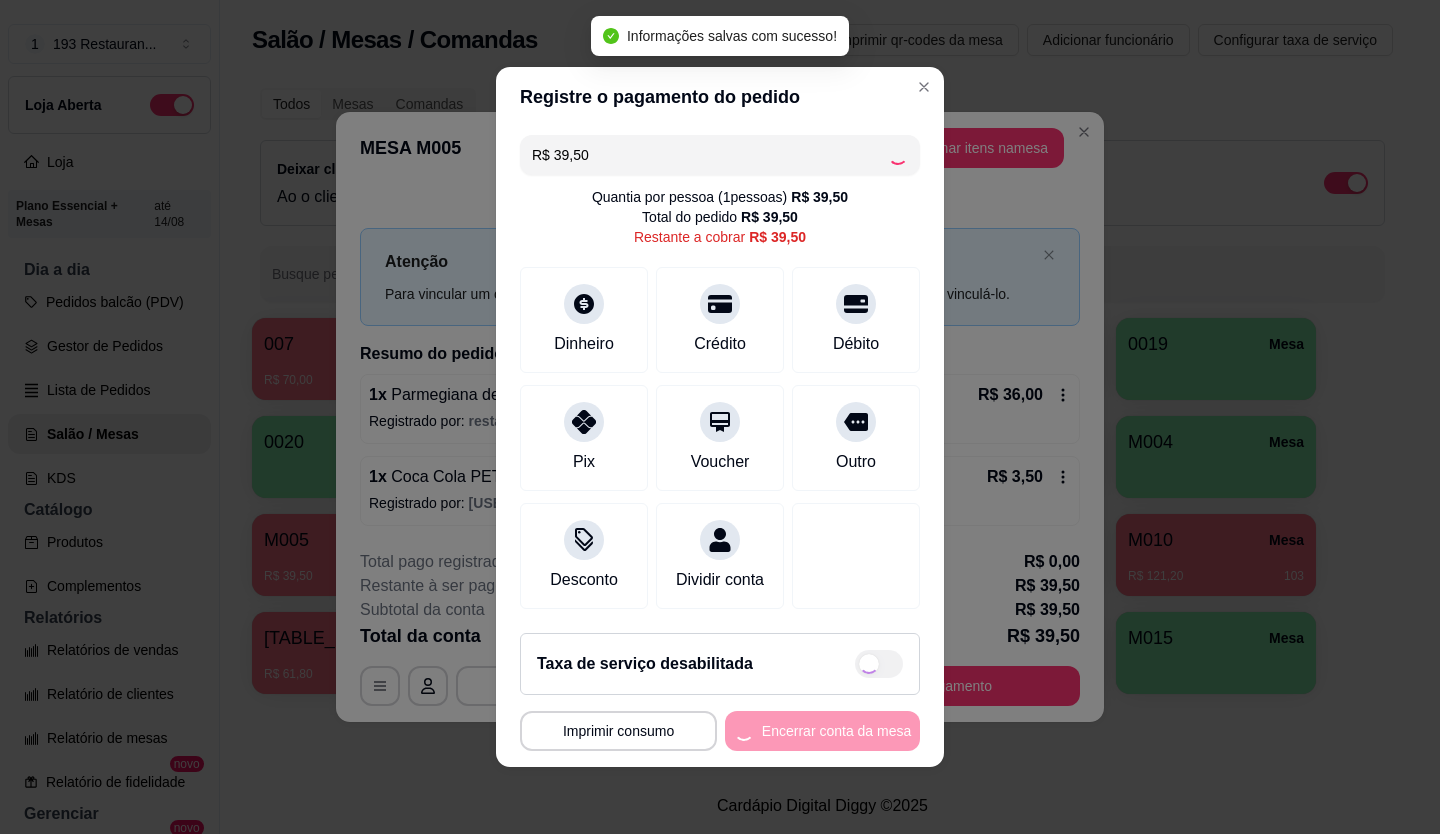 type on "R$ 0,00" 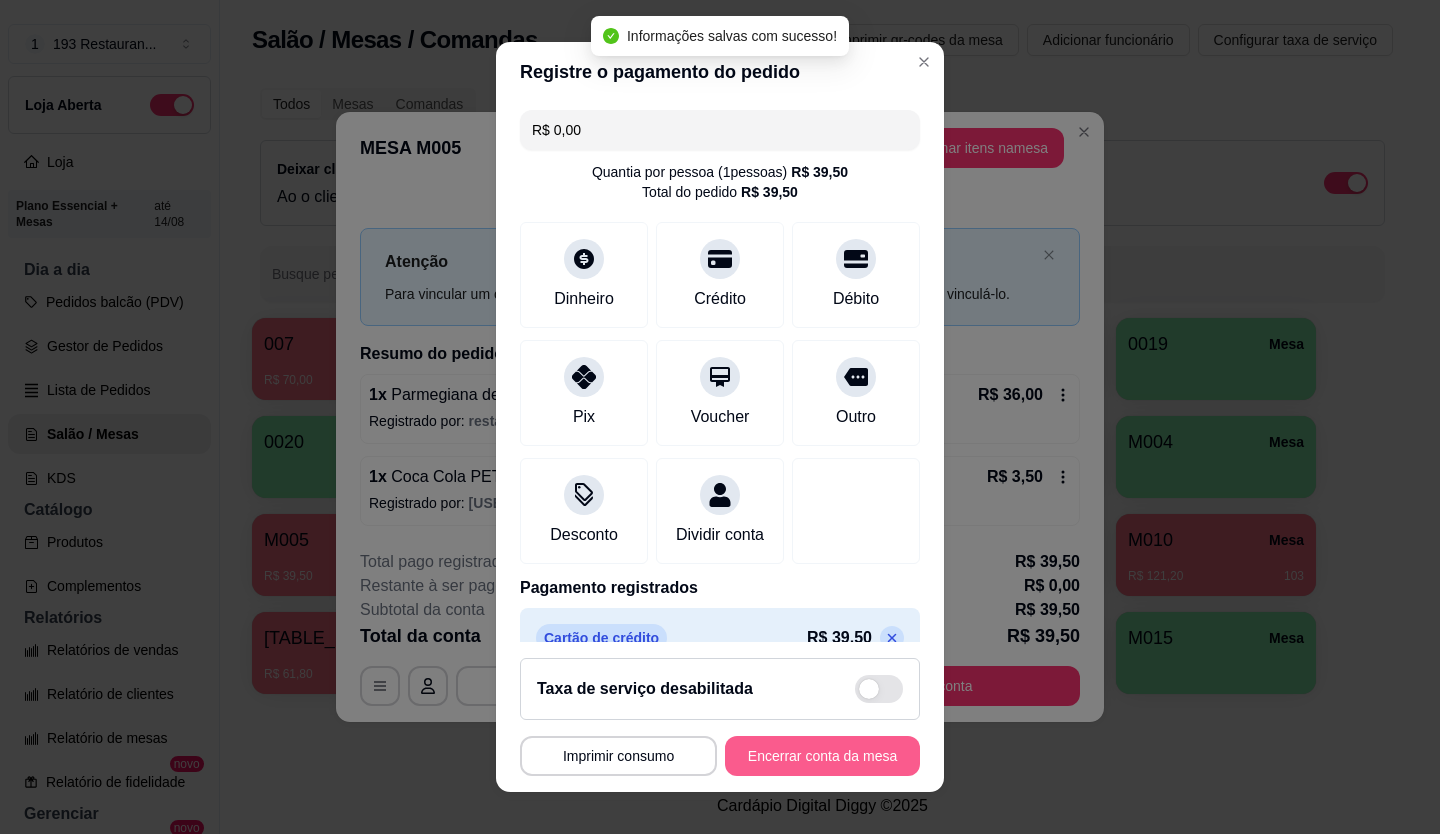 click on "Encerrar conta da mesa" at bounding box center [822, 756] 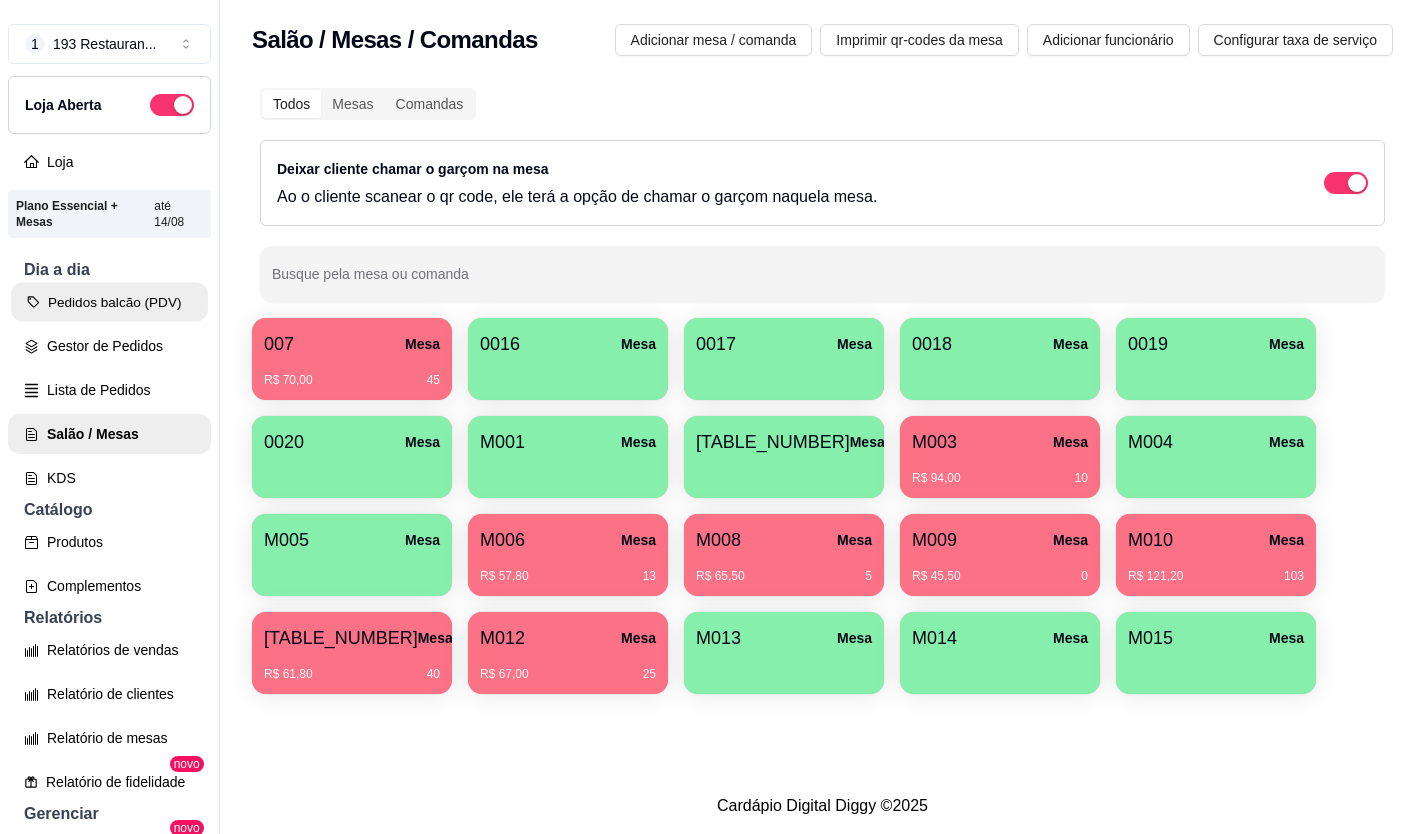 click on "Pedidos balcão (PDV)" at bounding box center (109, 302) 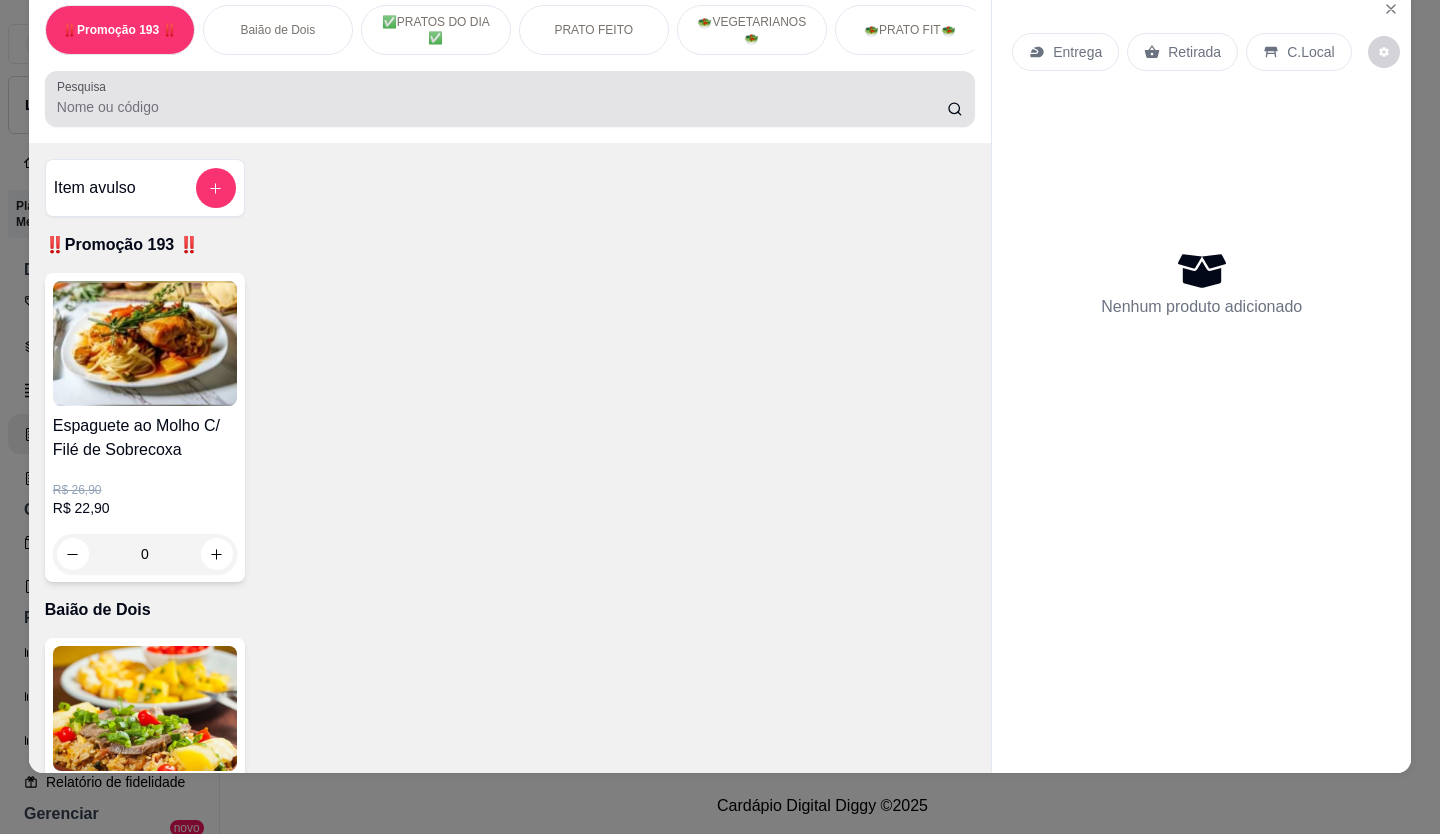 scroll, scrollTop: 46, scrollLeft: 0, axis: vertical 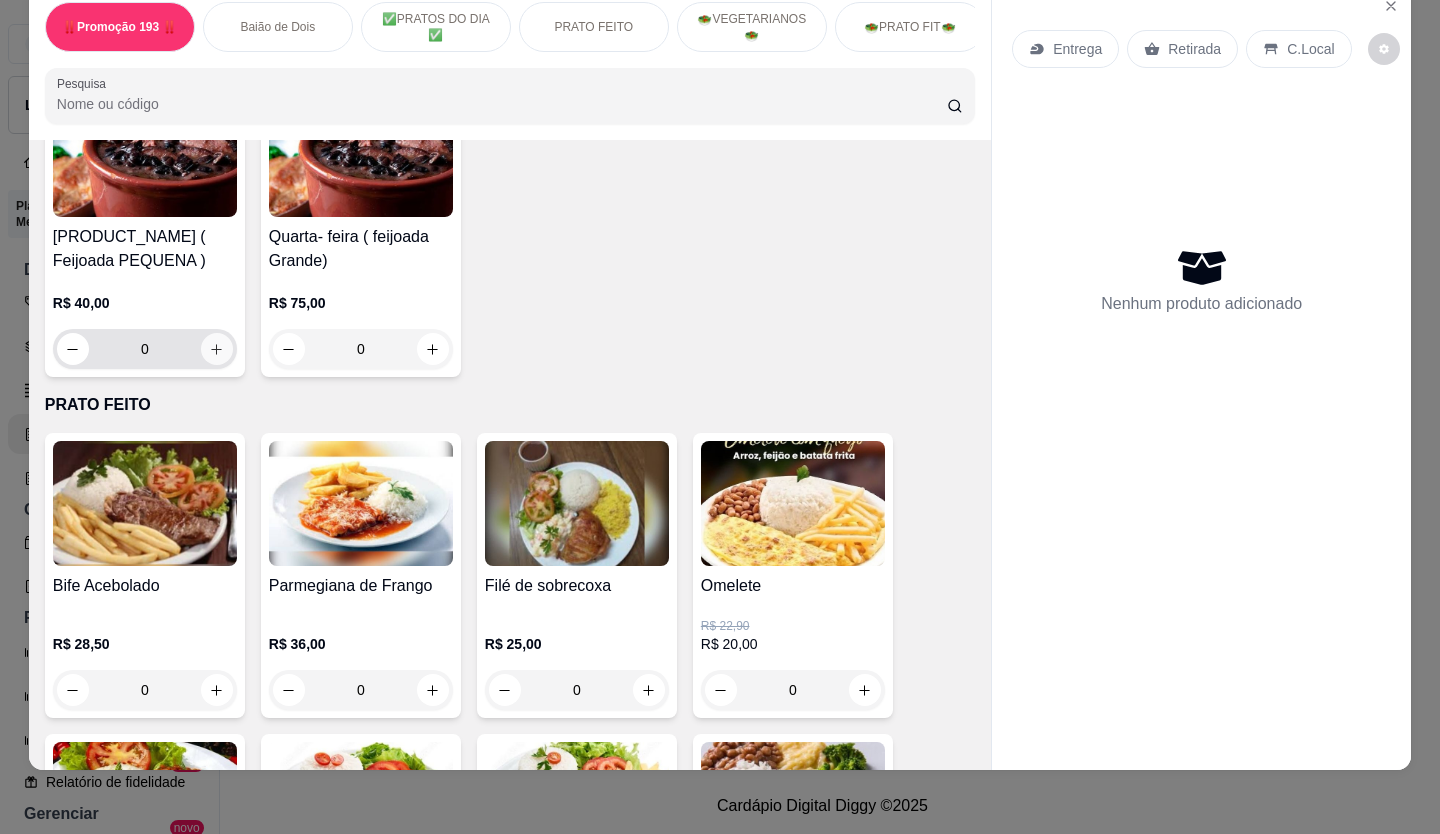 click 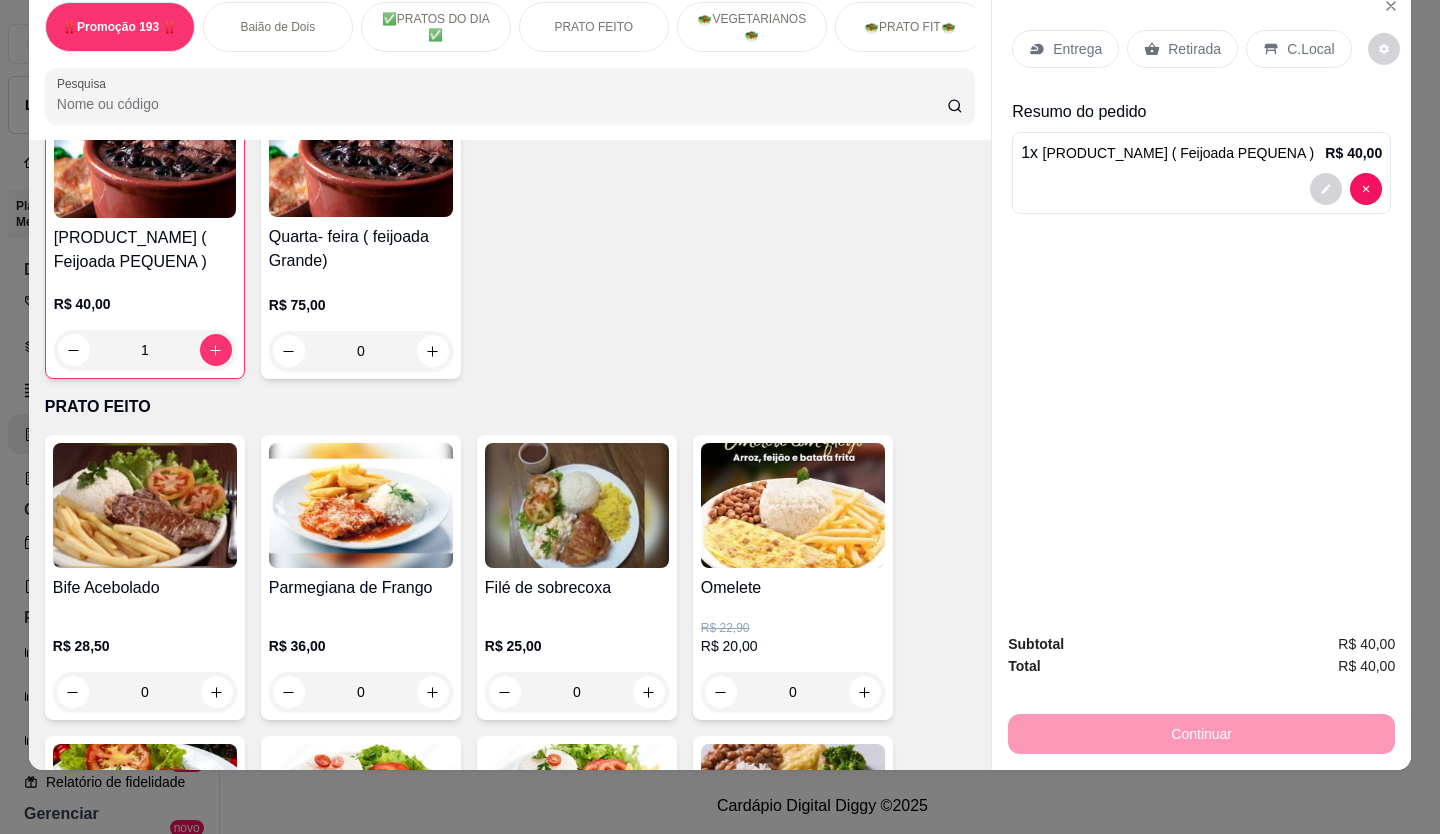 type on "1" 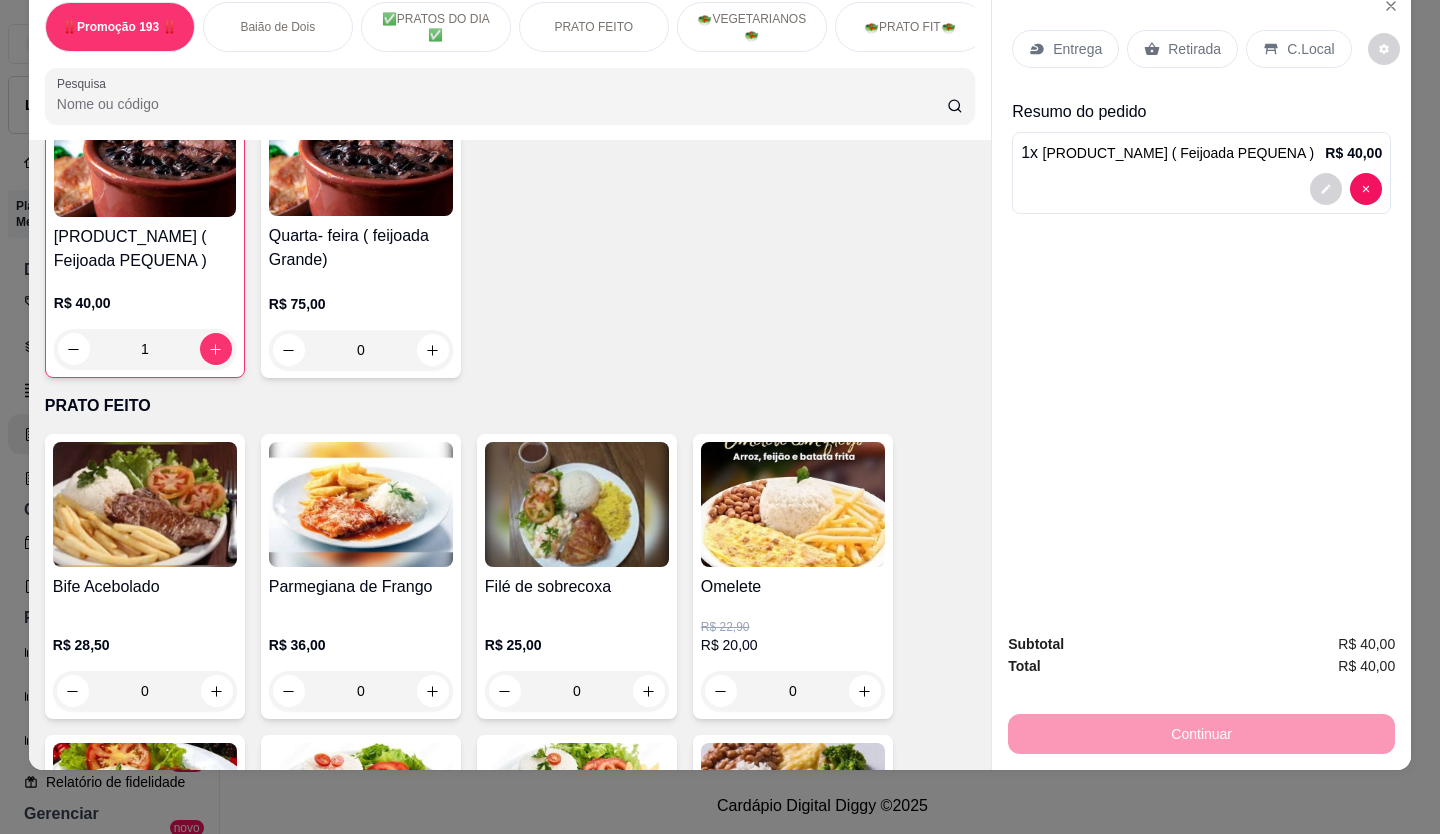 click on "Retirada" at bounding box center (1194, 49) 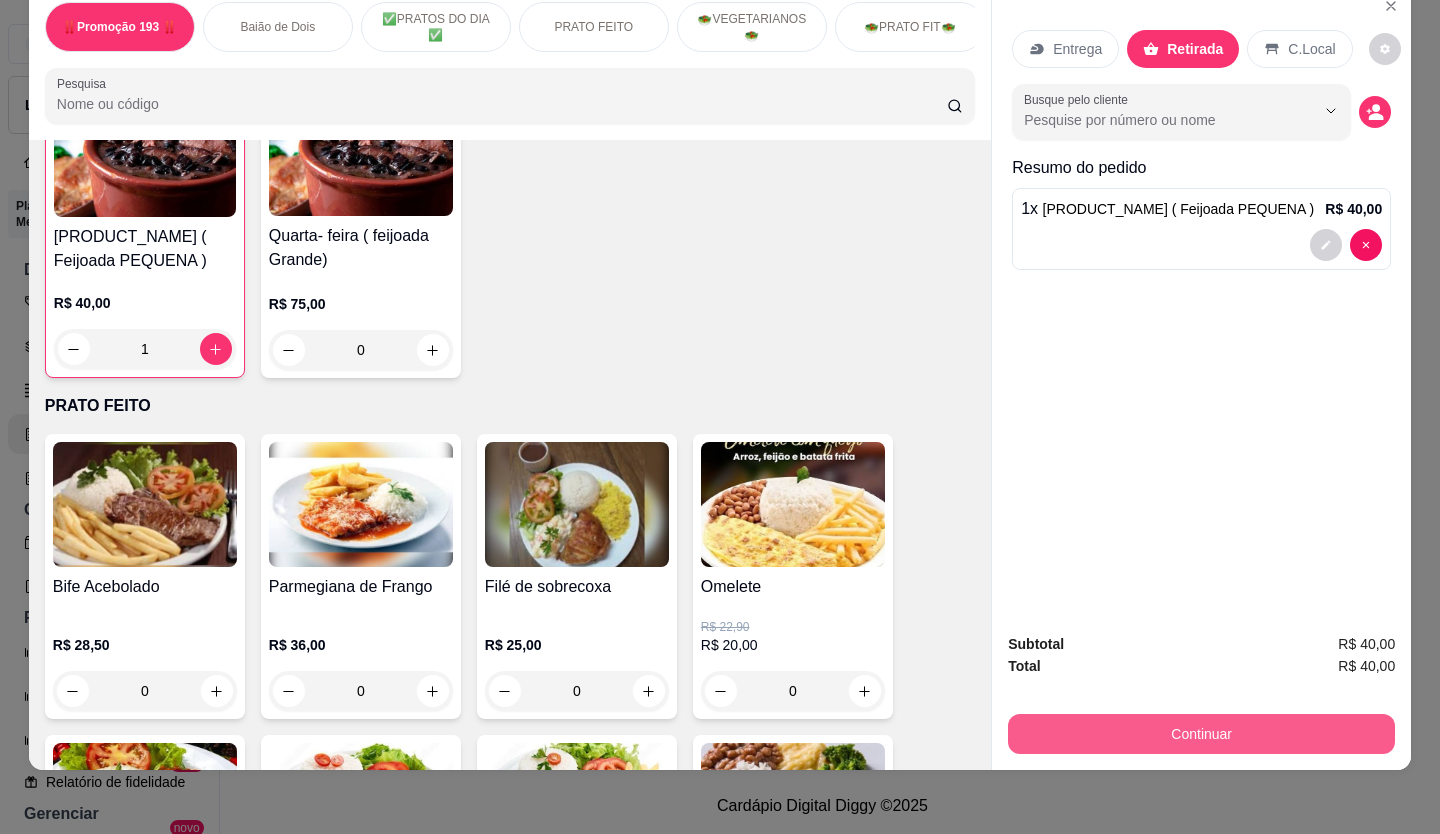 click on "Continuar" at bounding box center (1201, 734) 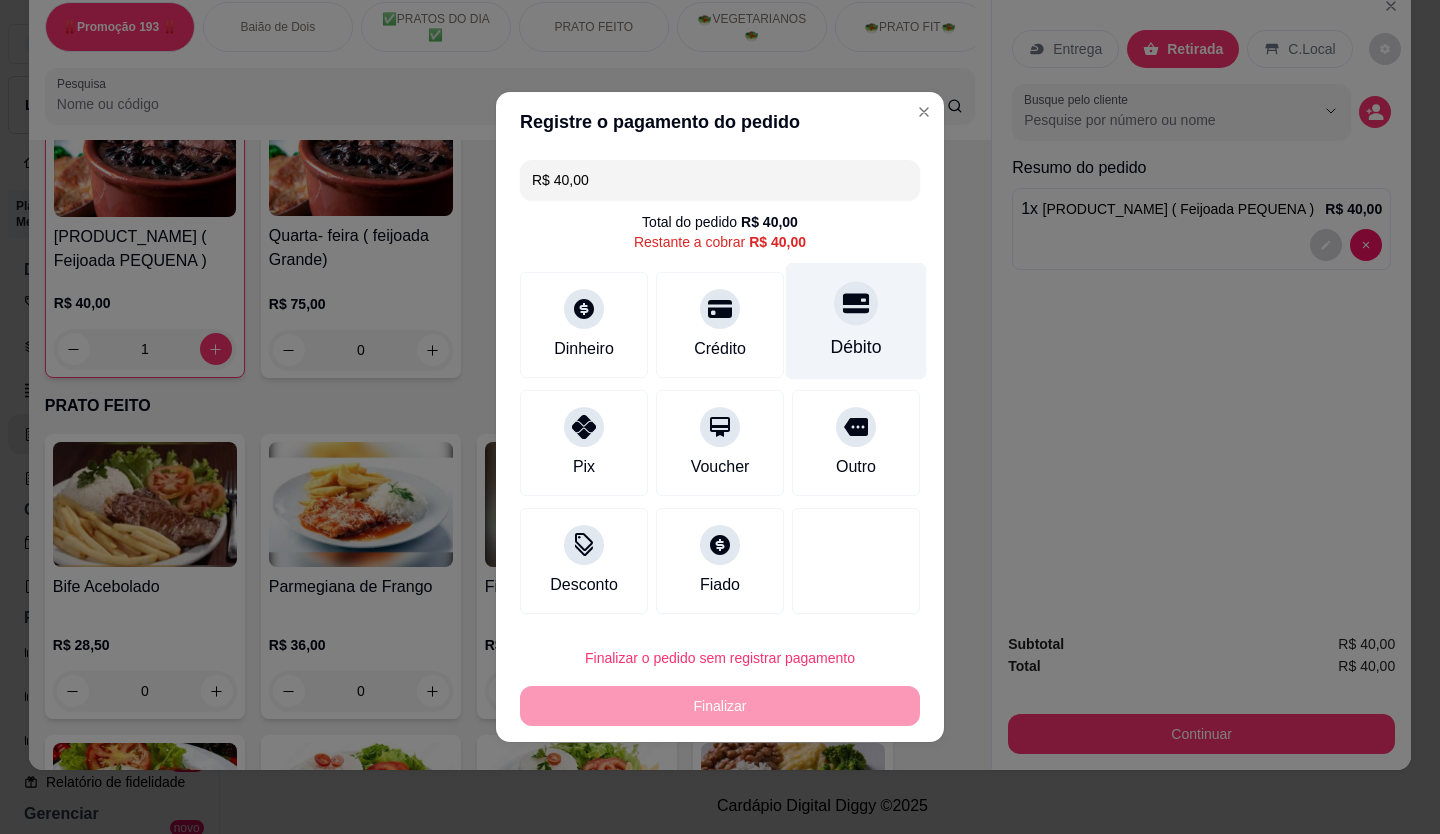 click 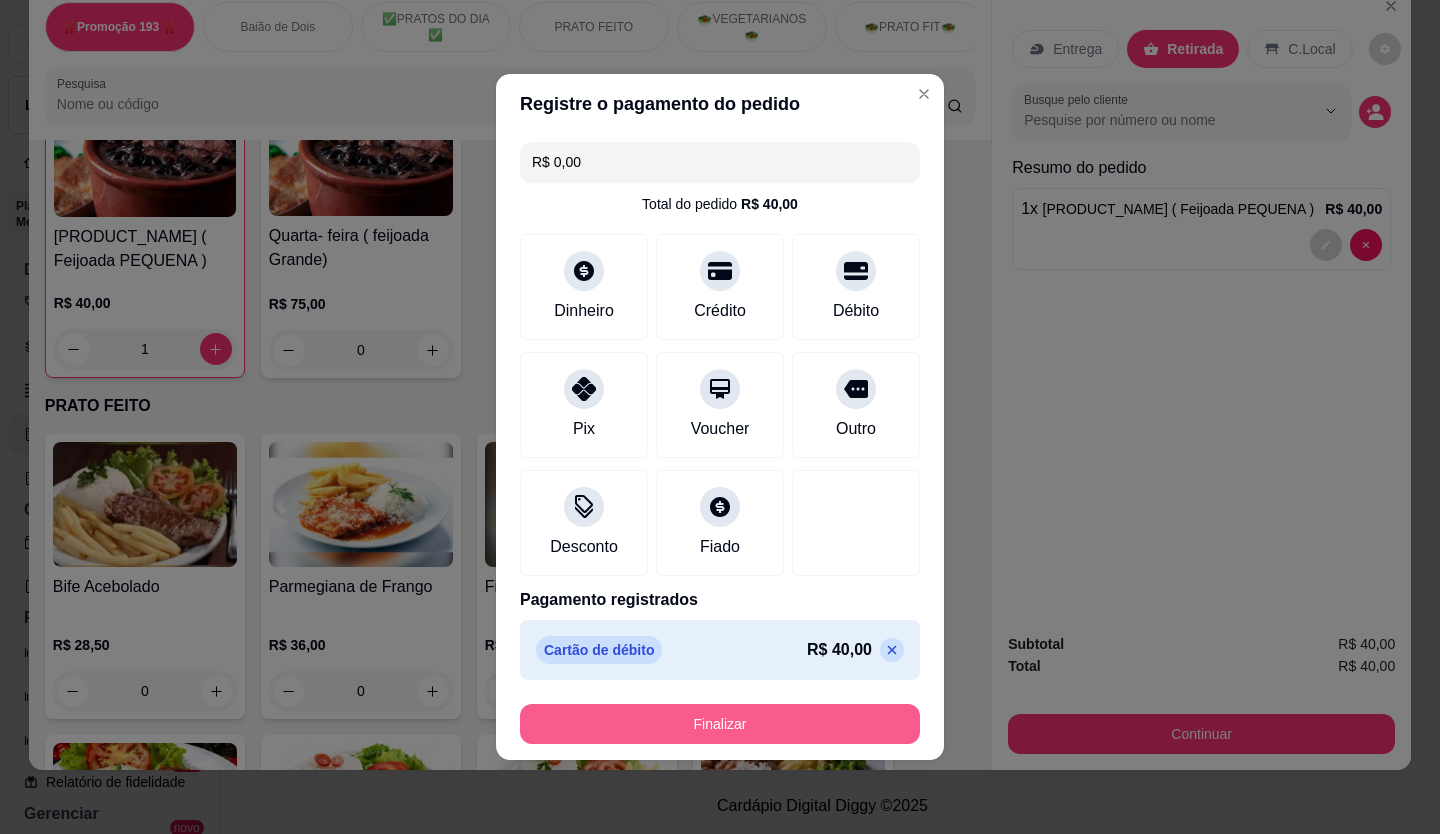 click on "Finalizar" at bounding box center [720, 724] 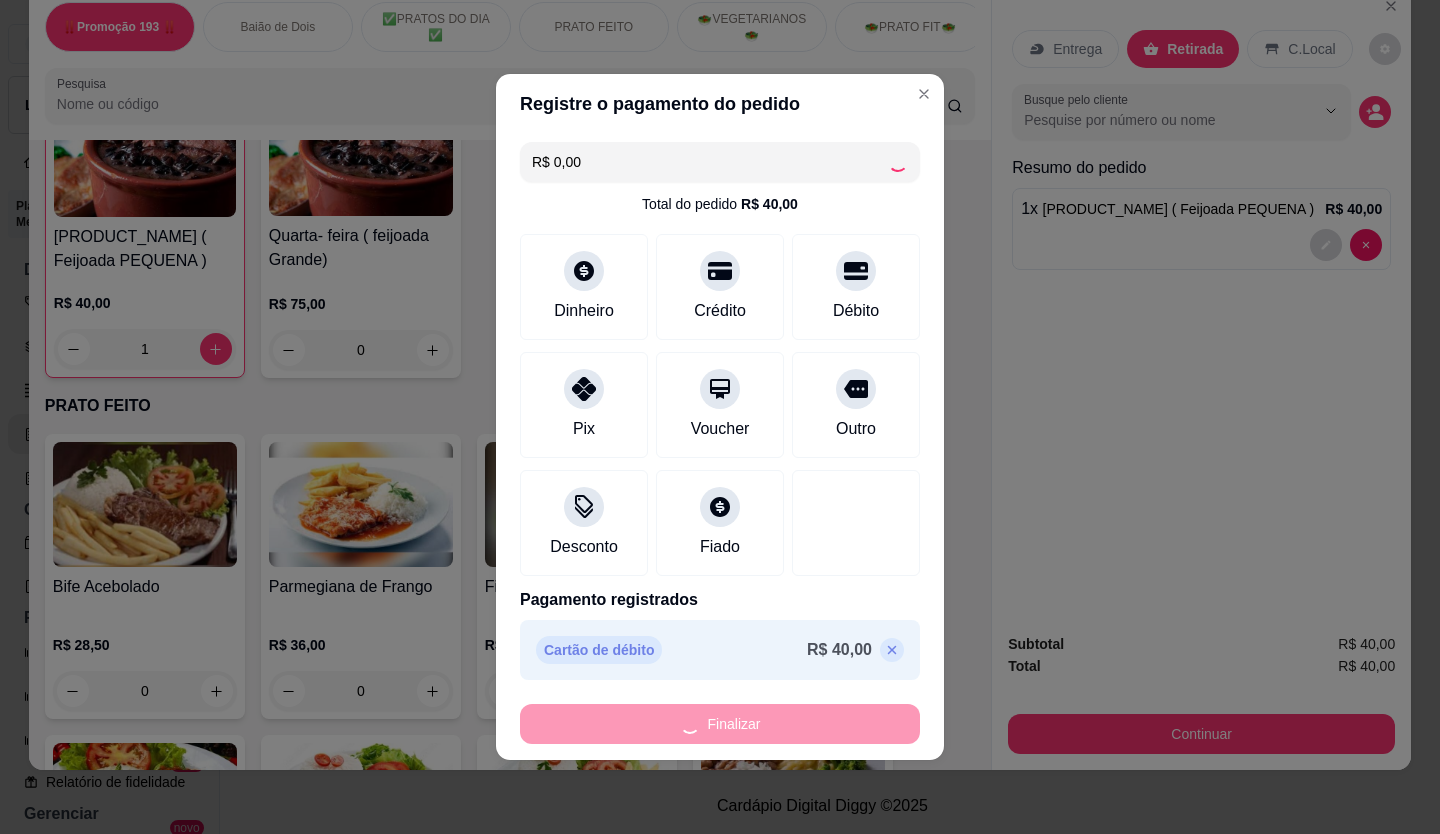 type on "0" 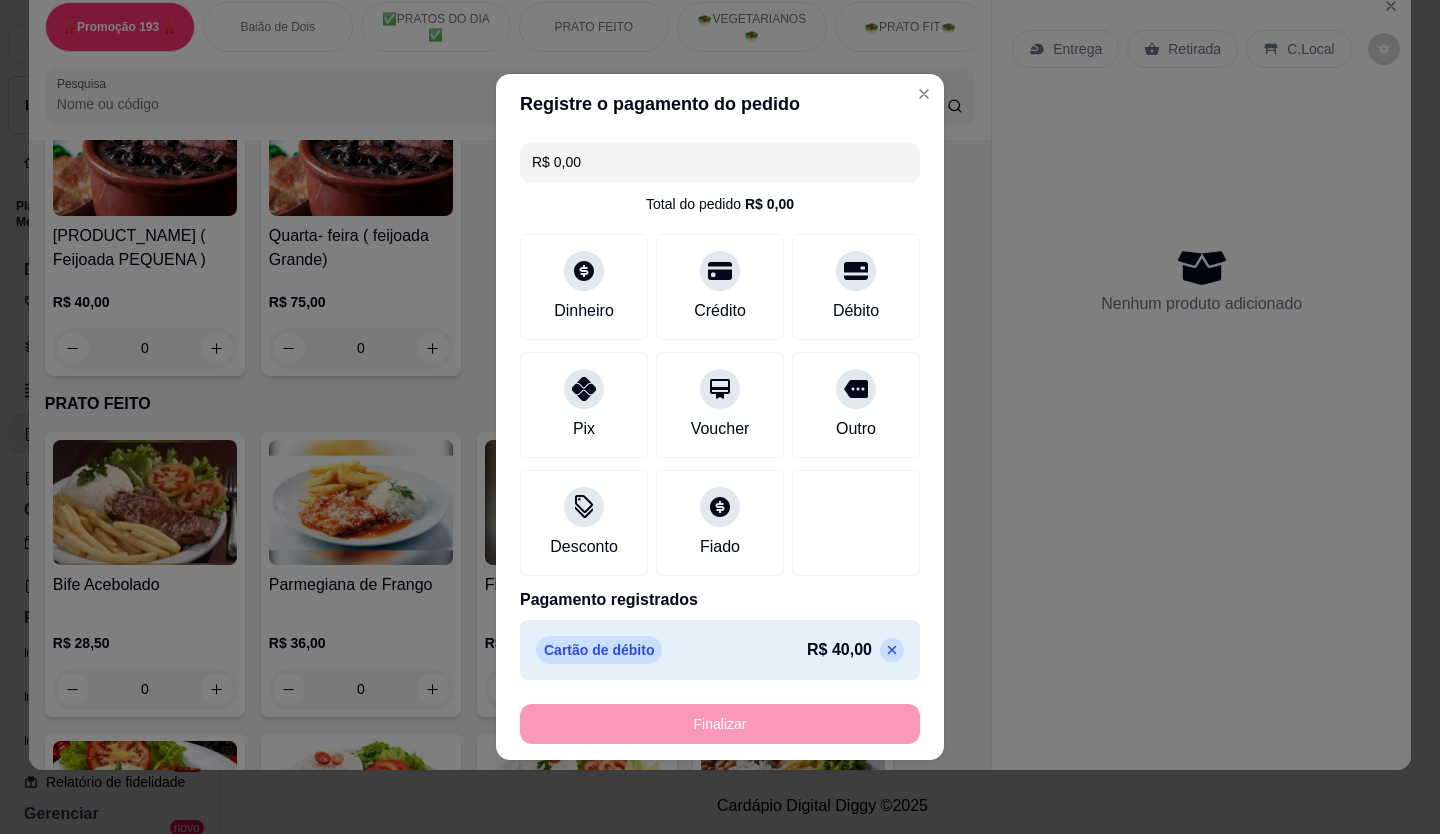 type on "-R$ 40,00" 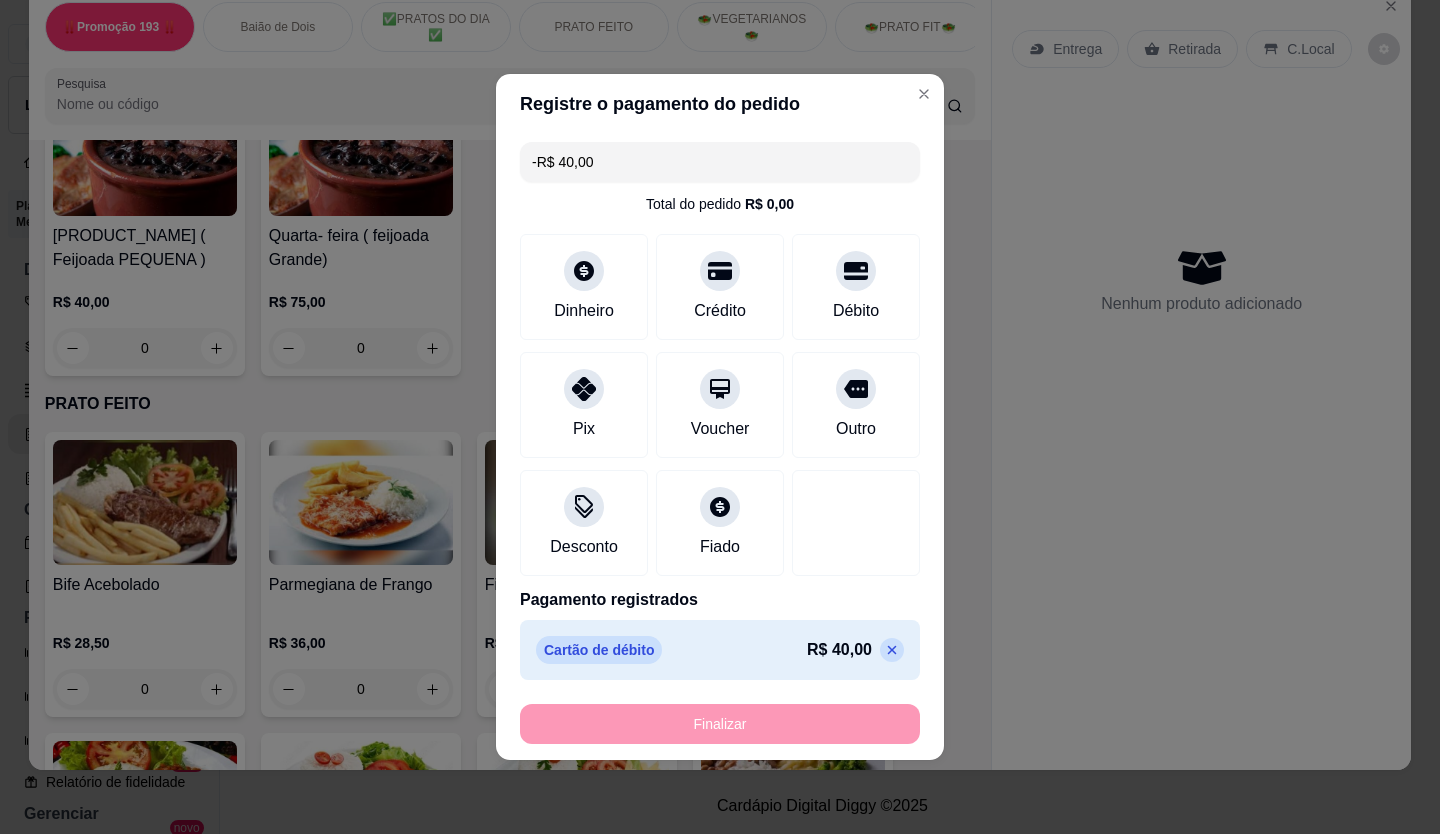 scroll, scrollTop: 900, scrollLeft: 0, axis: vertical 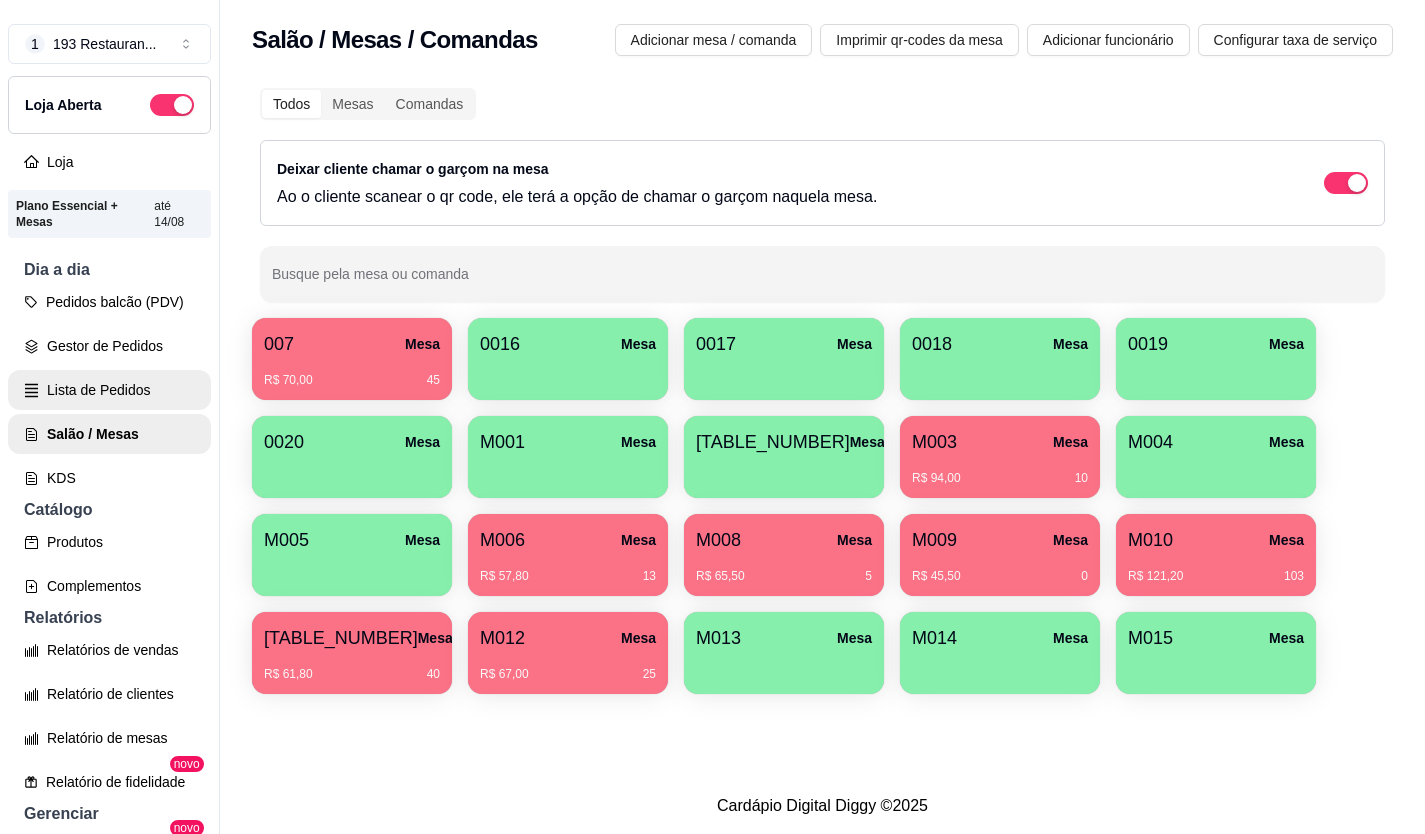 click on "Lista de Pedidos" at bounding box center (109, 390) 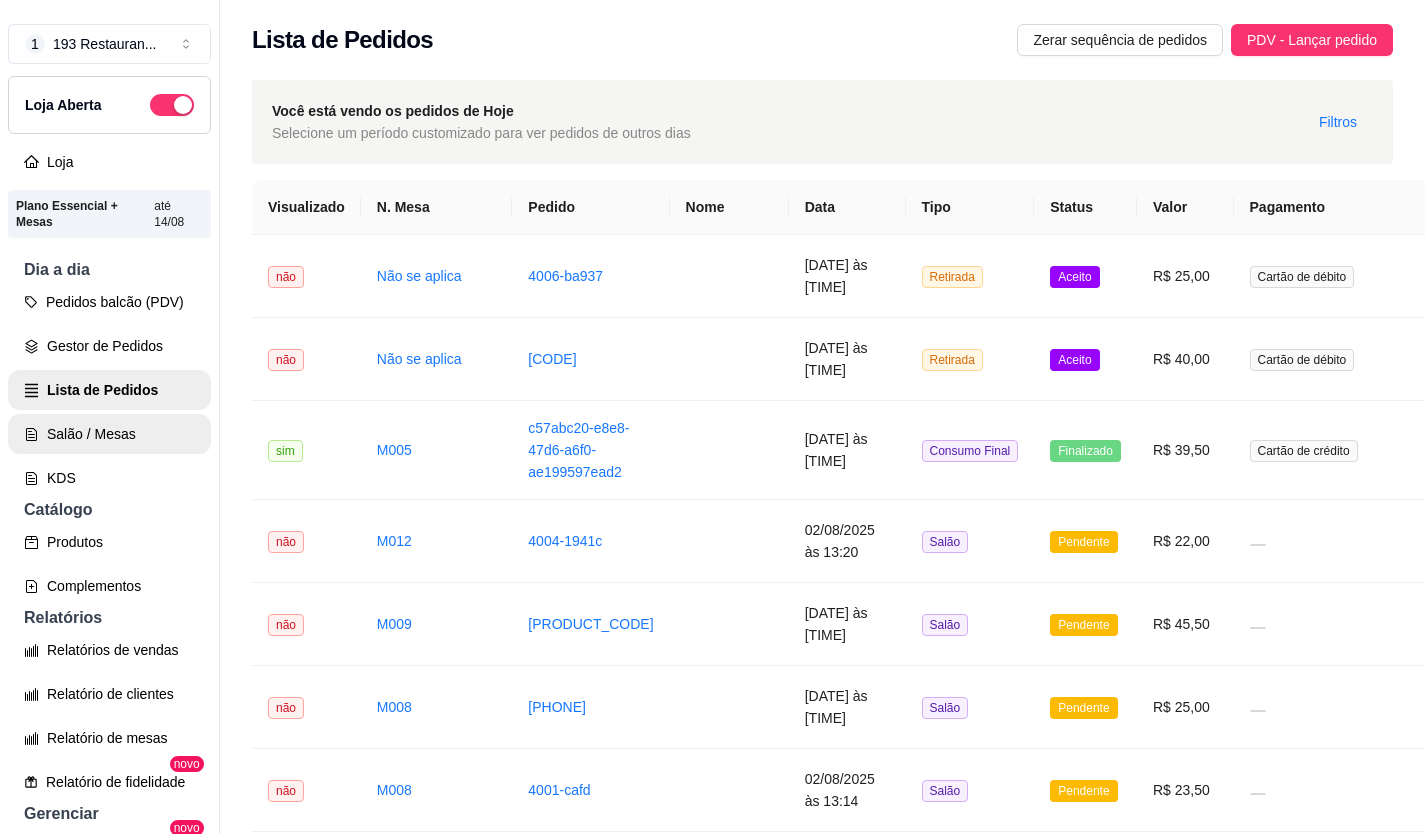 click on "Salão / Mesas" at bounding box center (109, 434) 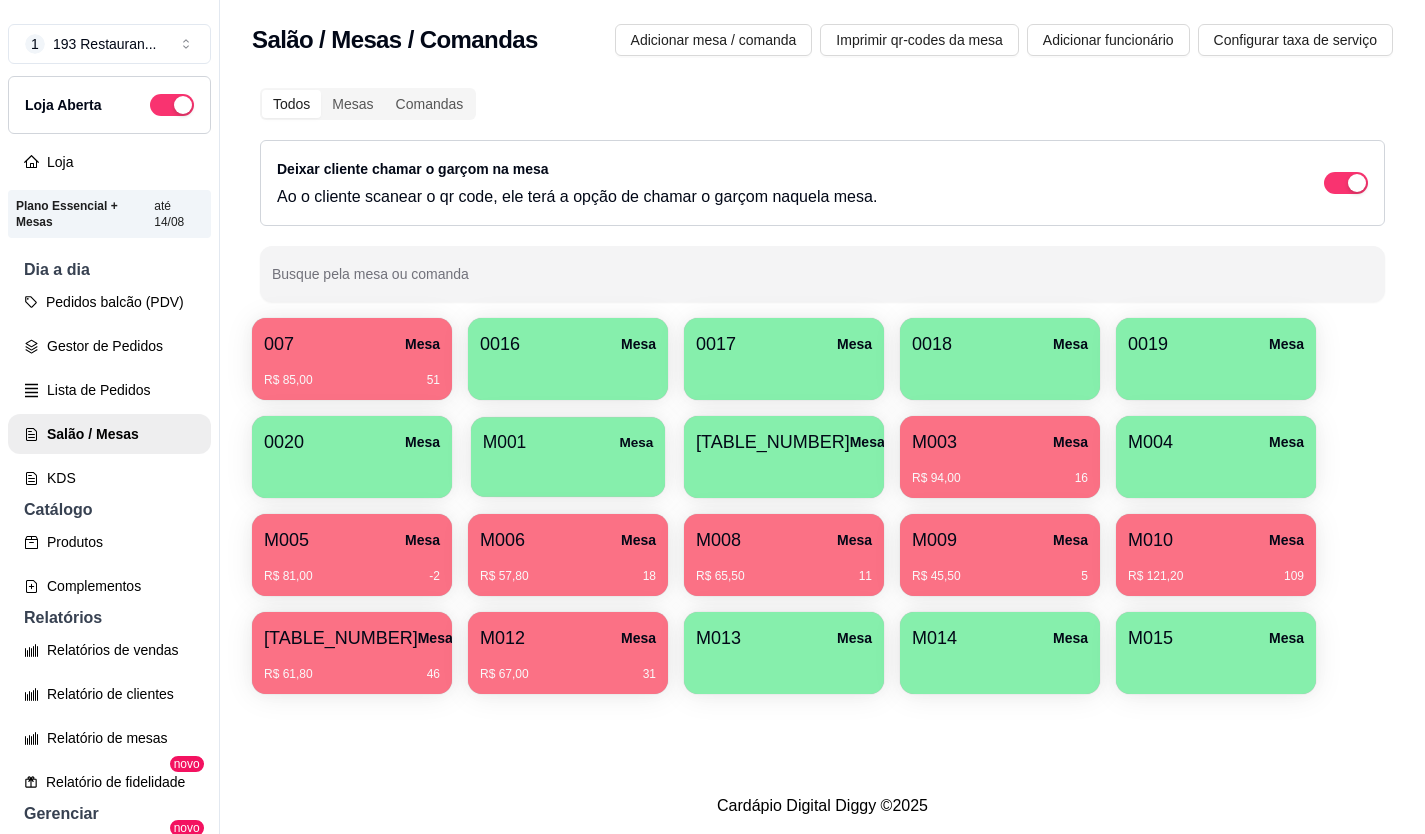click at bounding box center [568, 470] 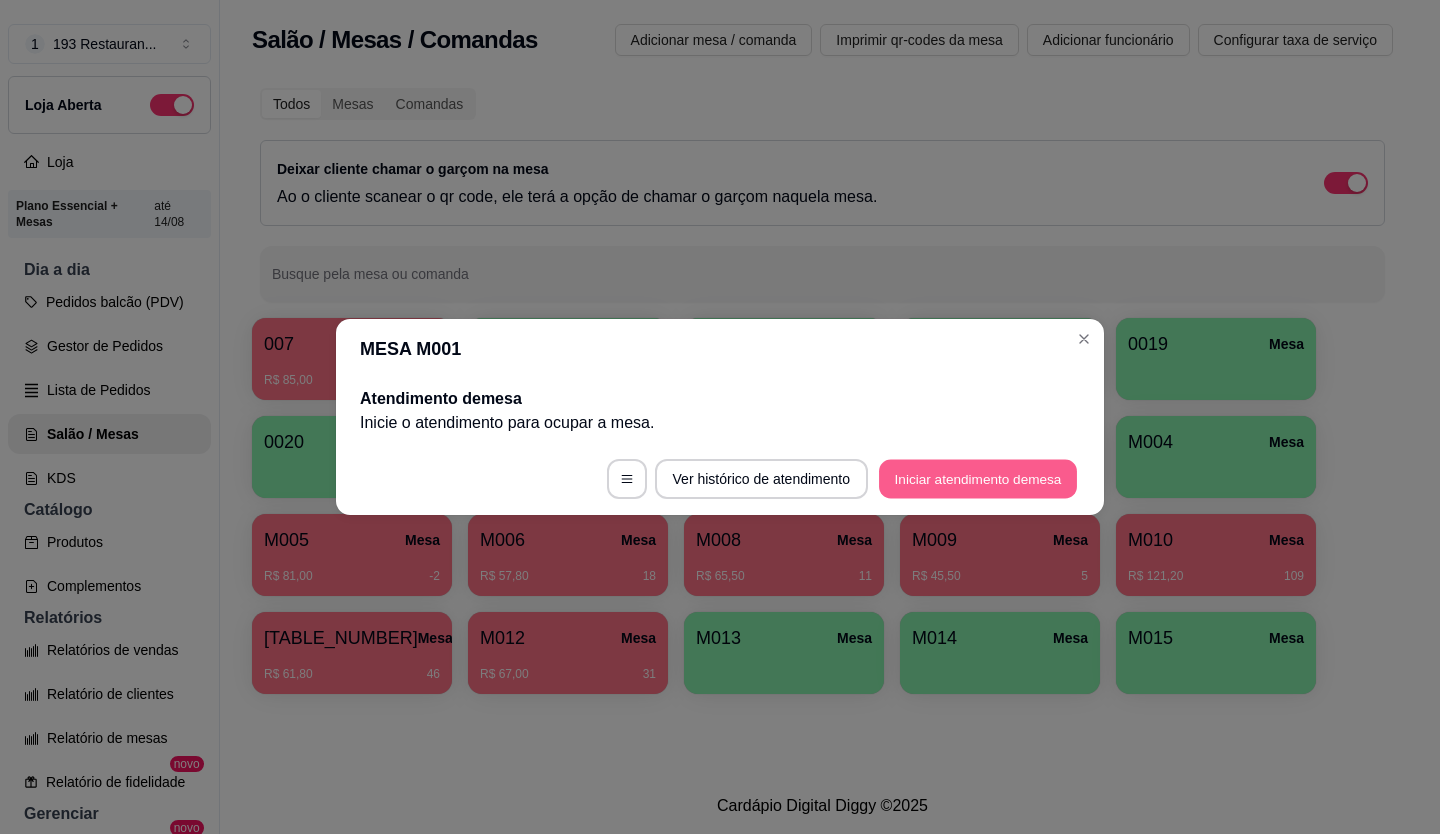 click on "Iniciar atendimento de  mesa" at bounding box center [978, 479] 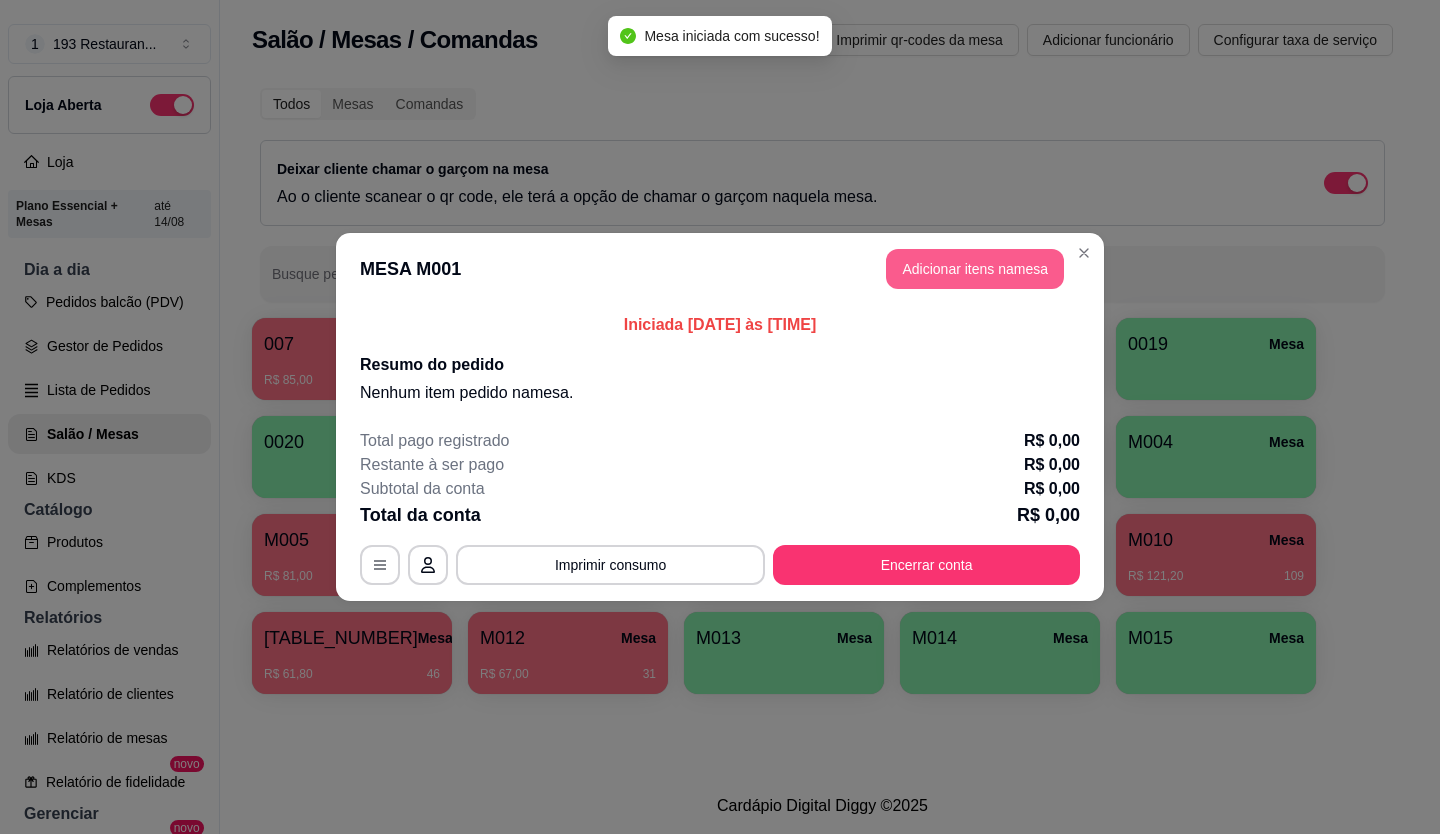 click on "Adicionar itens na  mesa" at bounding box center [975, 269] 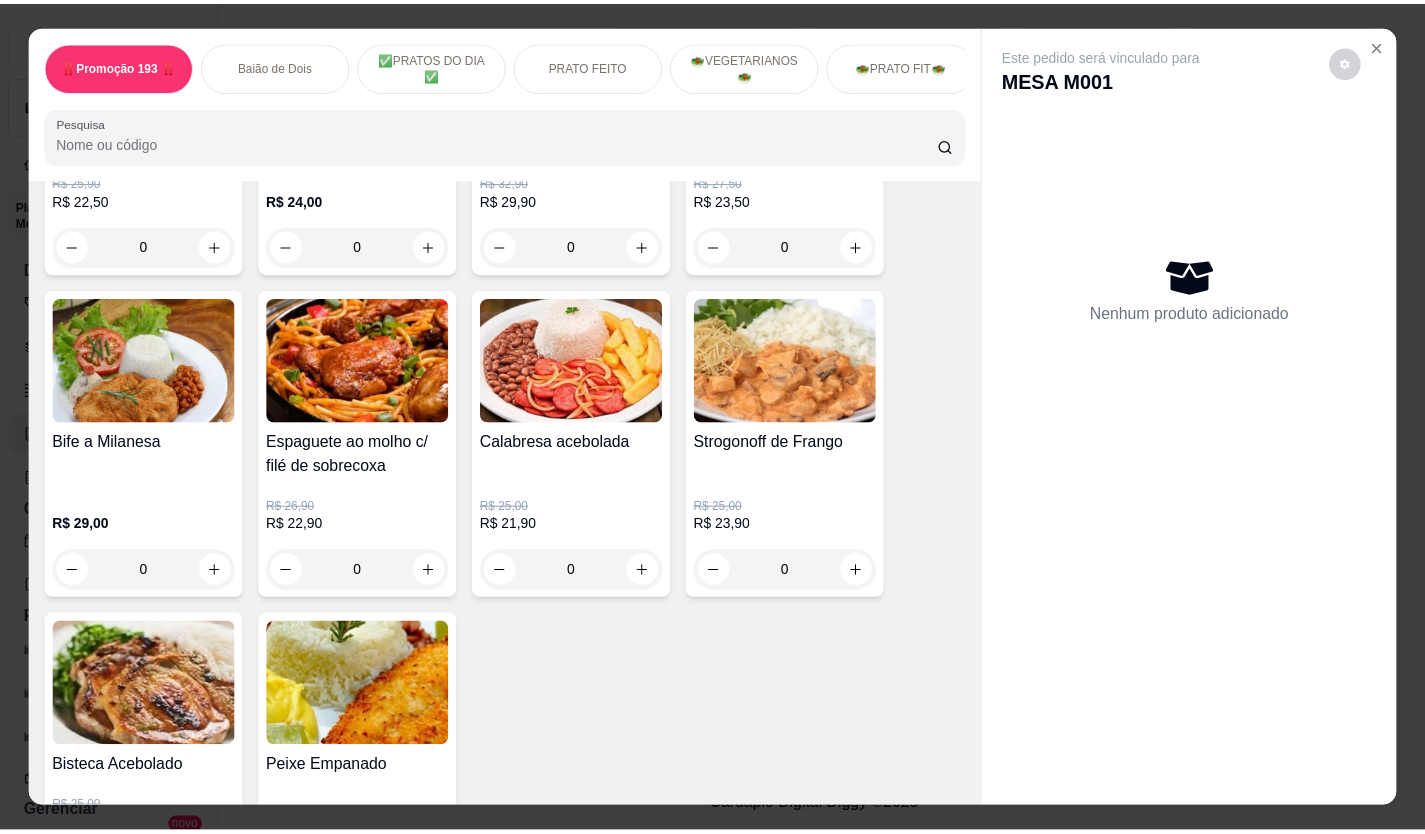 scroll, scrollTop: 1800, scrollLeft: 0, axis: vertical 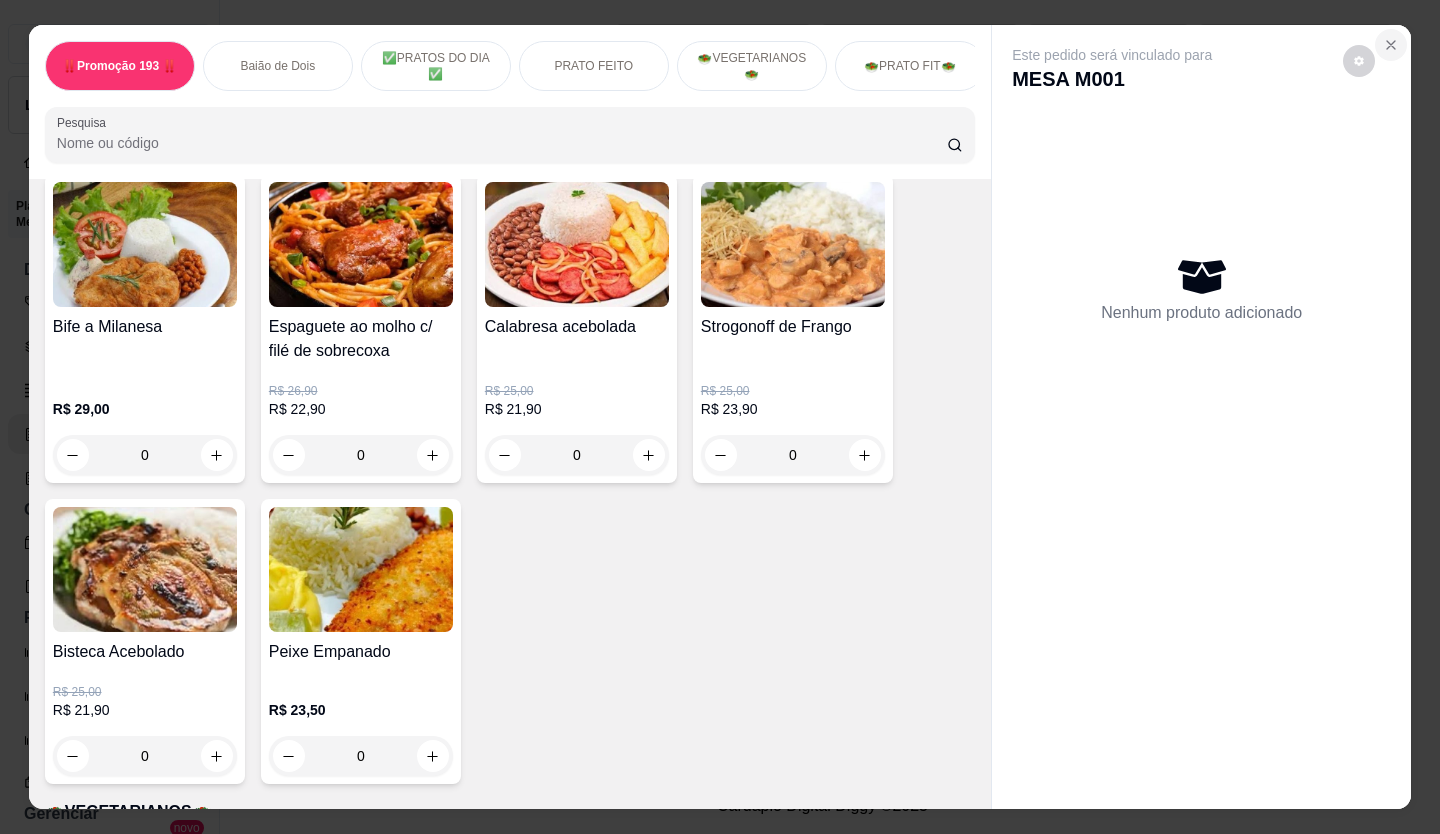click 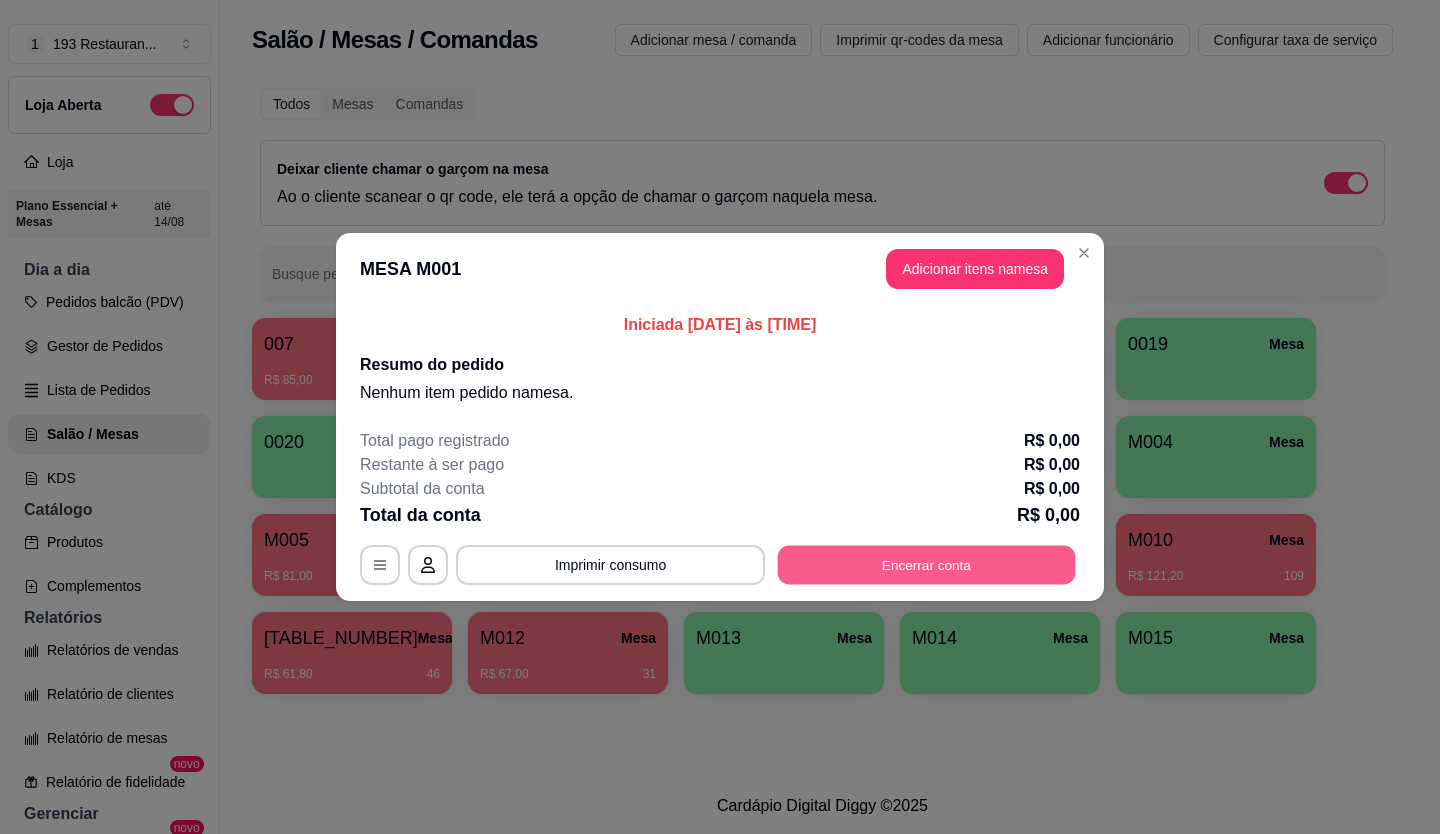 click on "Encerrar conta" at bounding box center (927, 565) 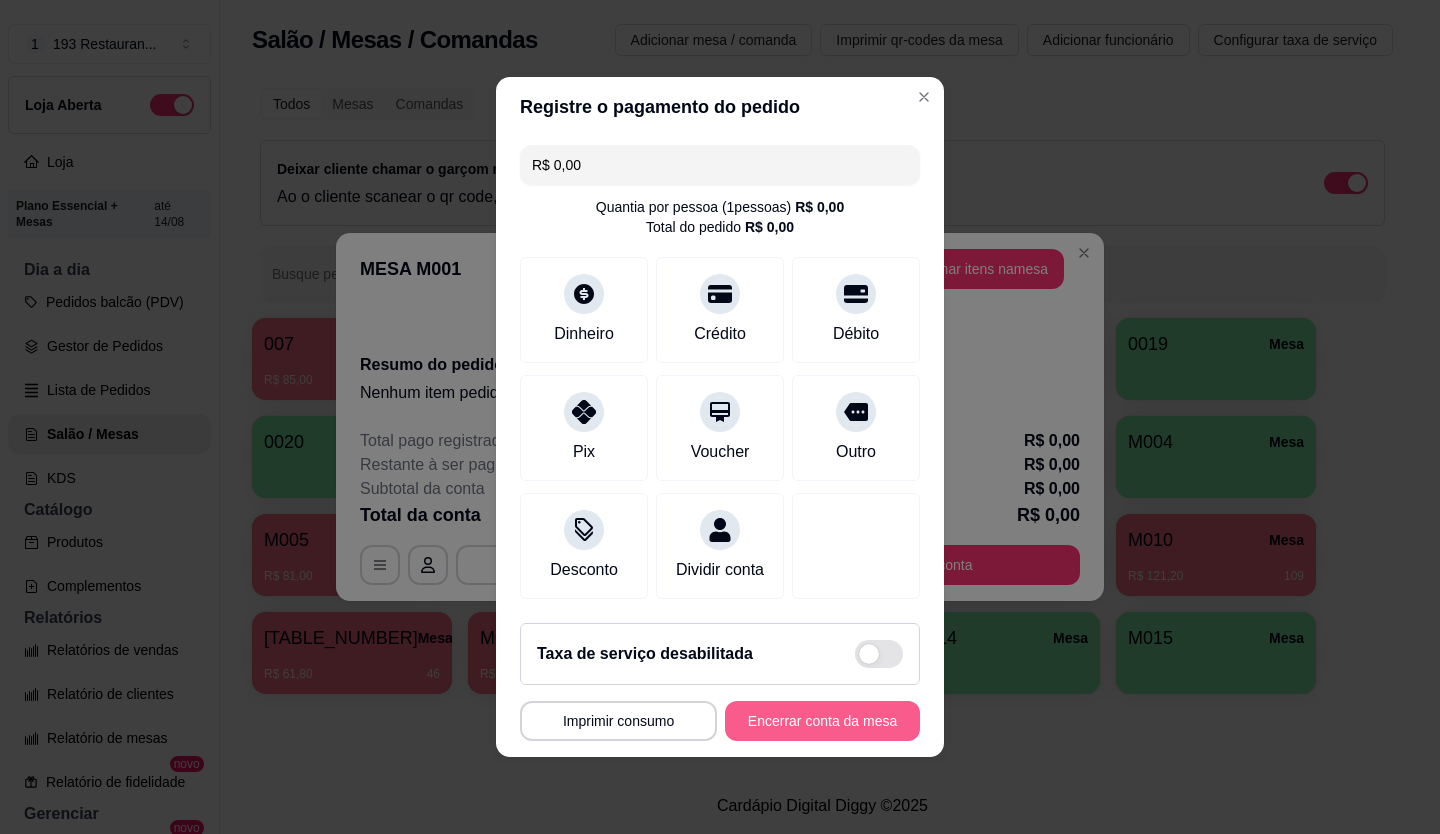 click on "Encerrar conta da mesa" at bounding box center [822, 721] 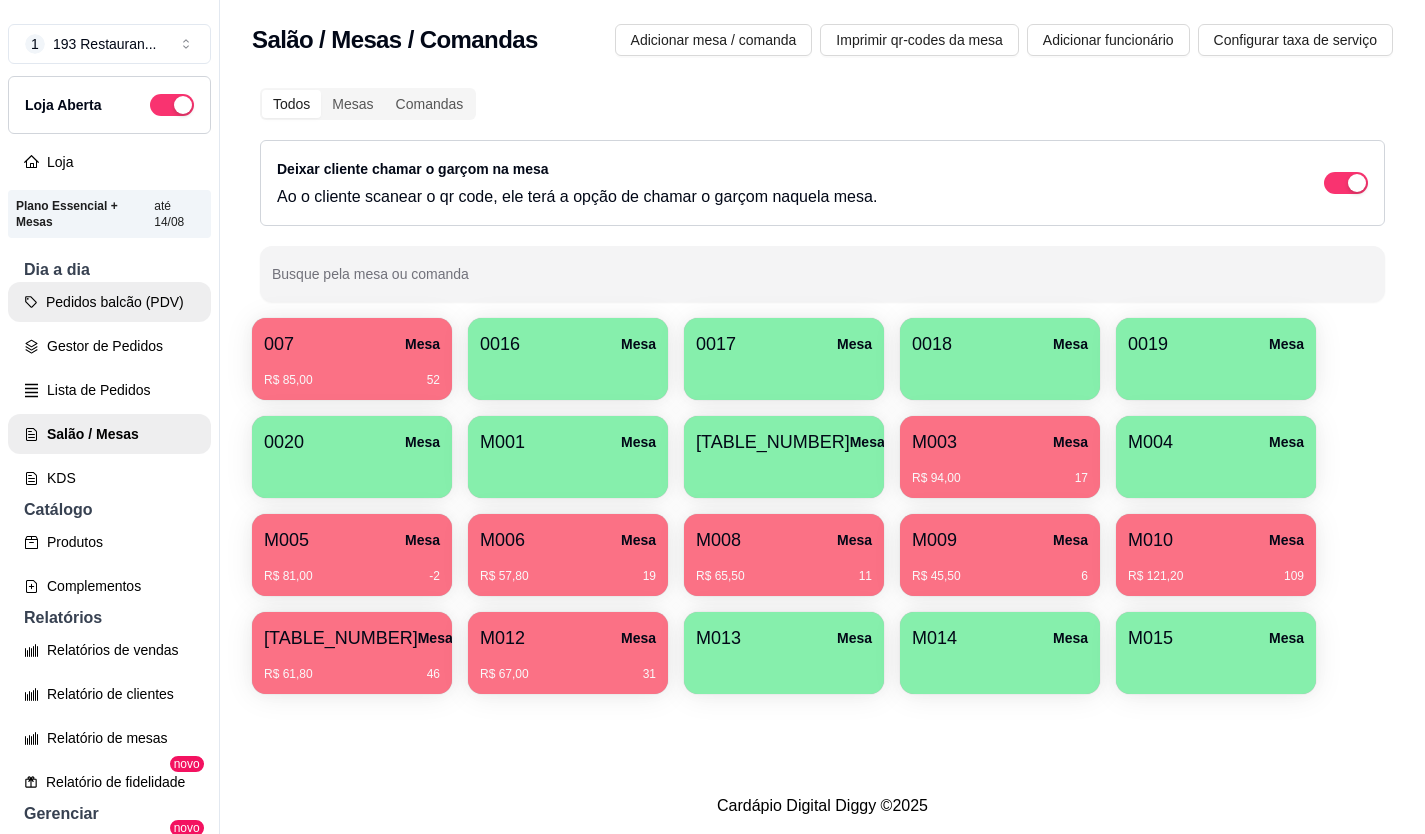 click on "Pedidos balcão (PDV)" at bounding box center (109, 302) 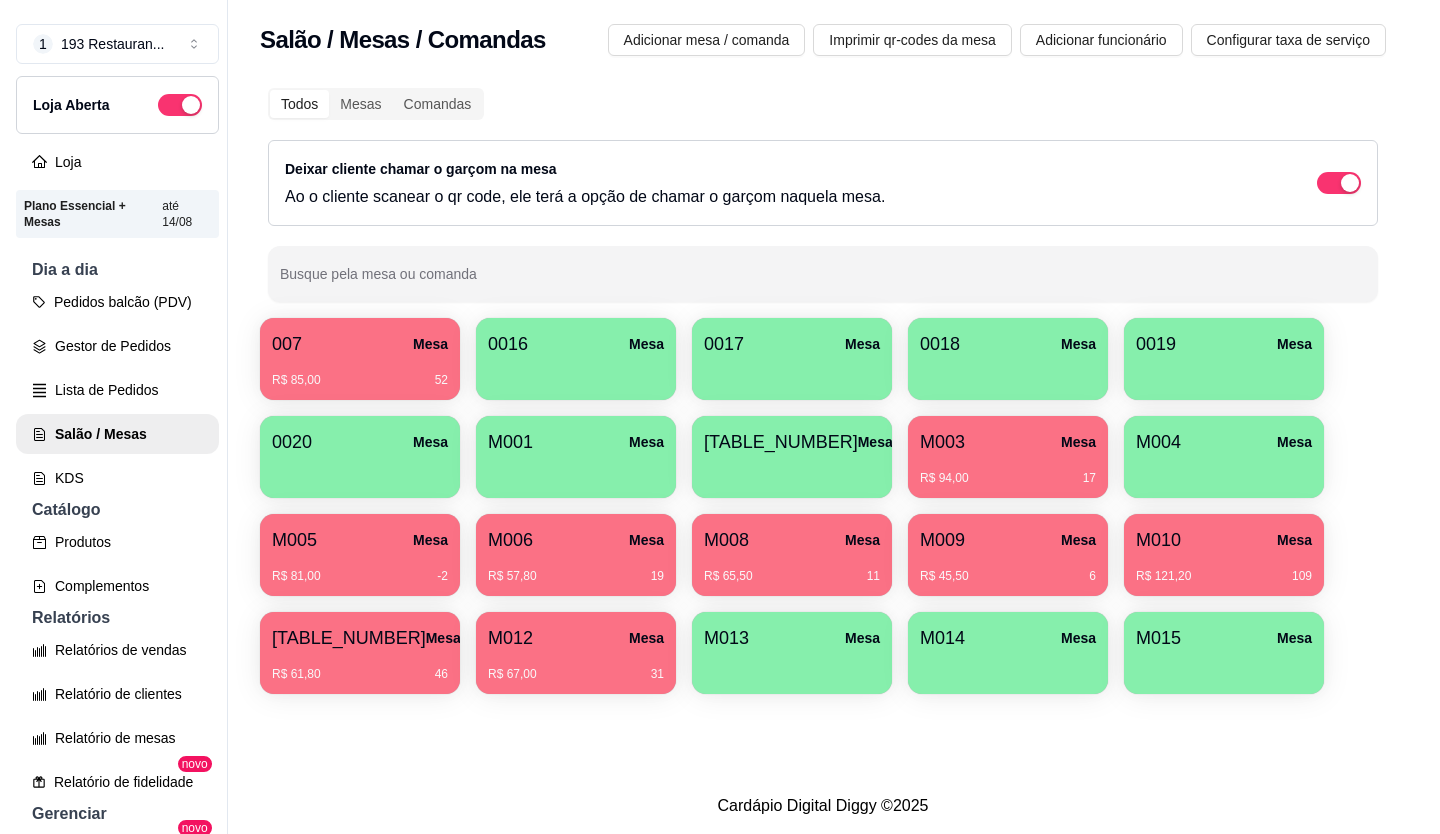scroll, scrollTop: 32, scrollLeft: 0, axis: vertical 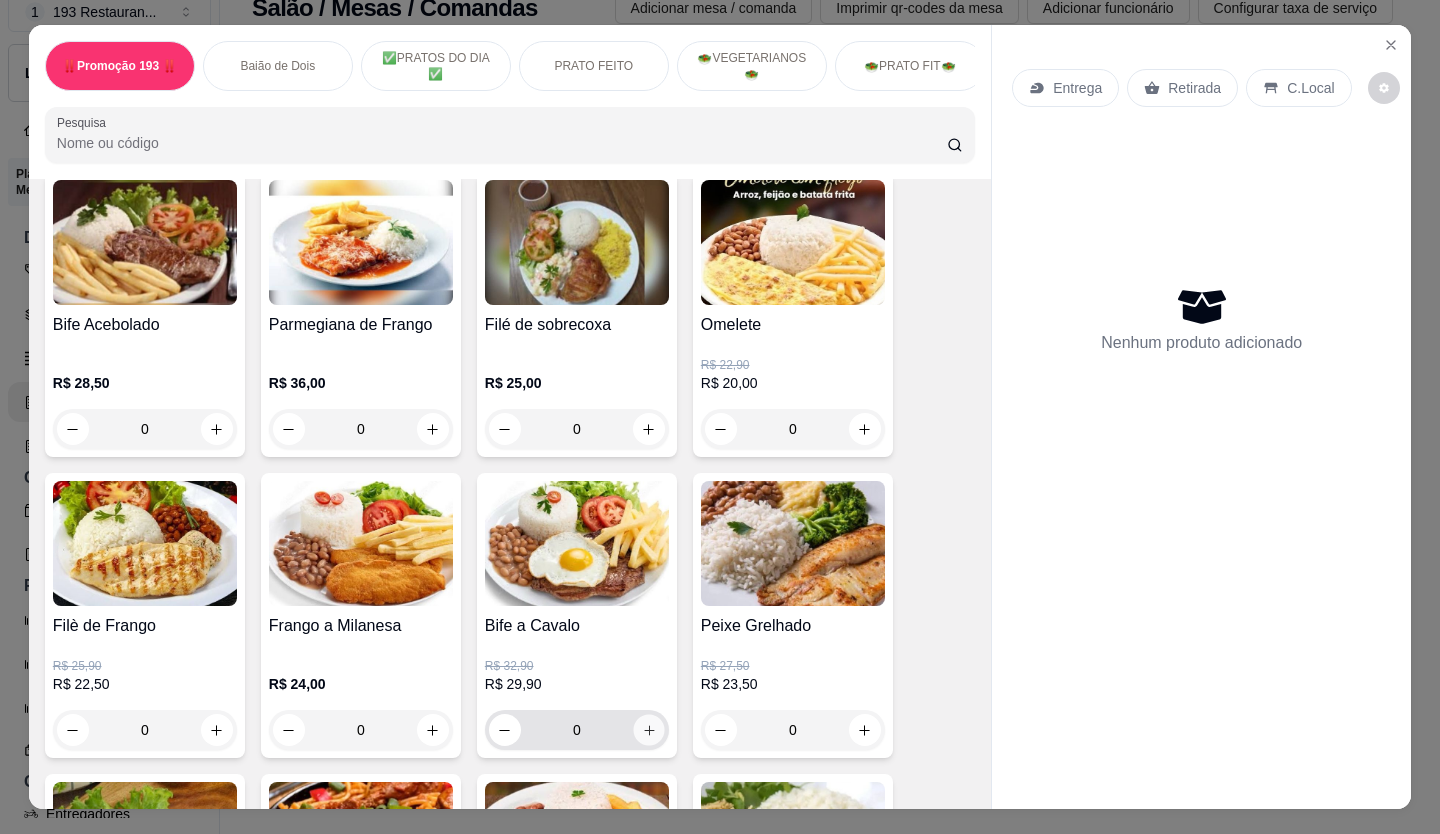 click 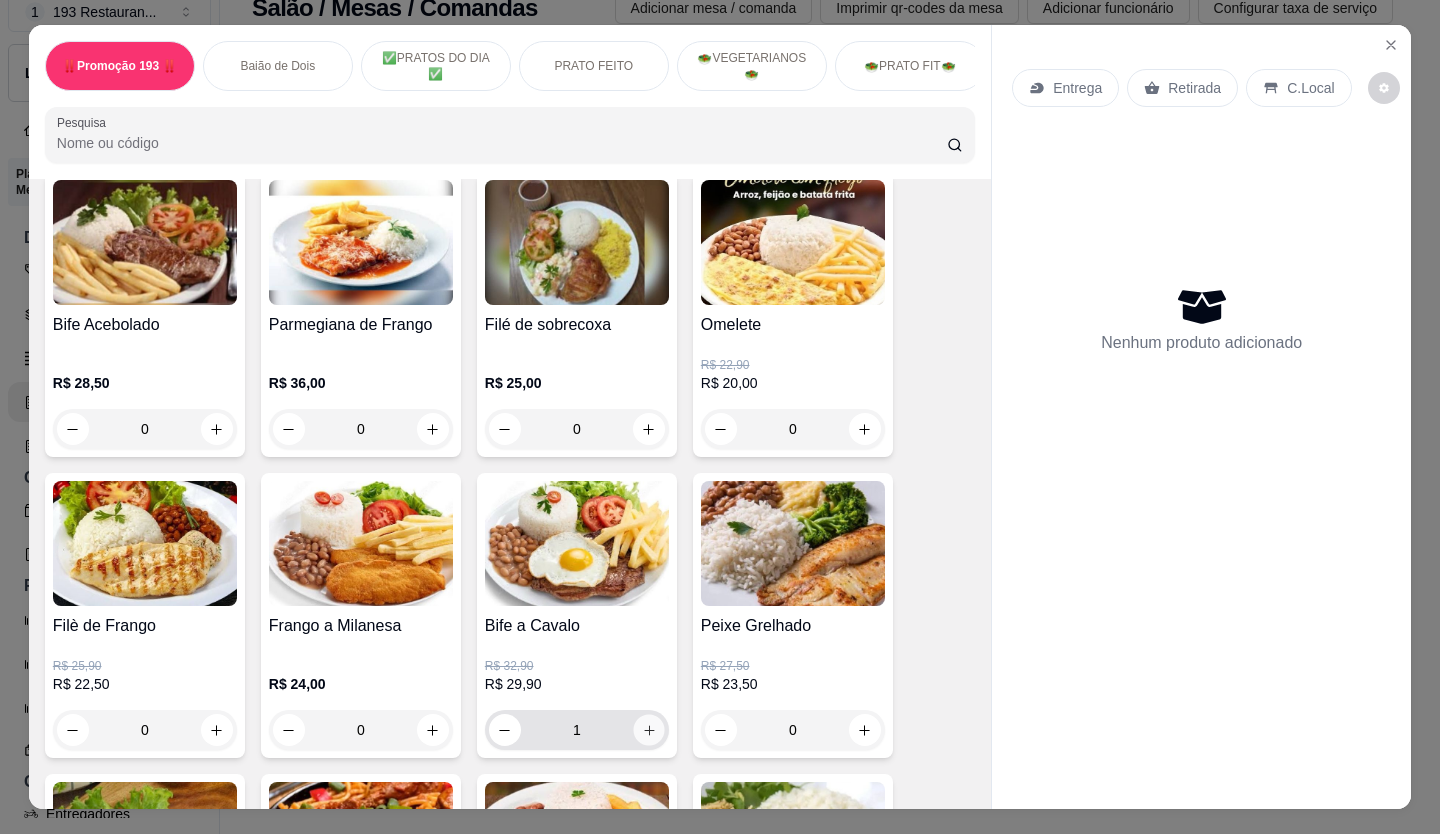 click 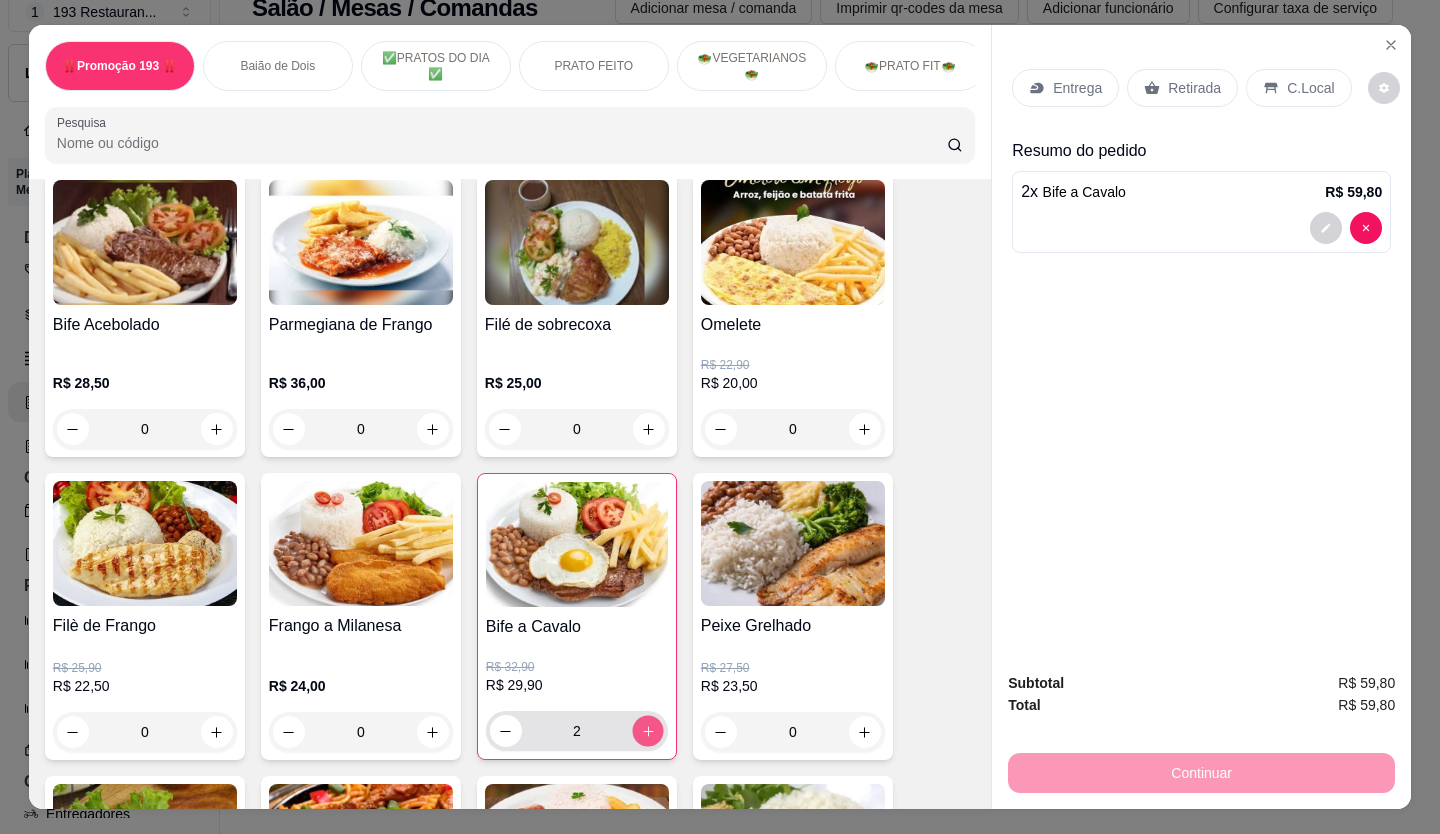click 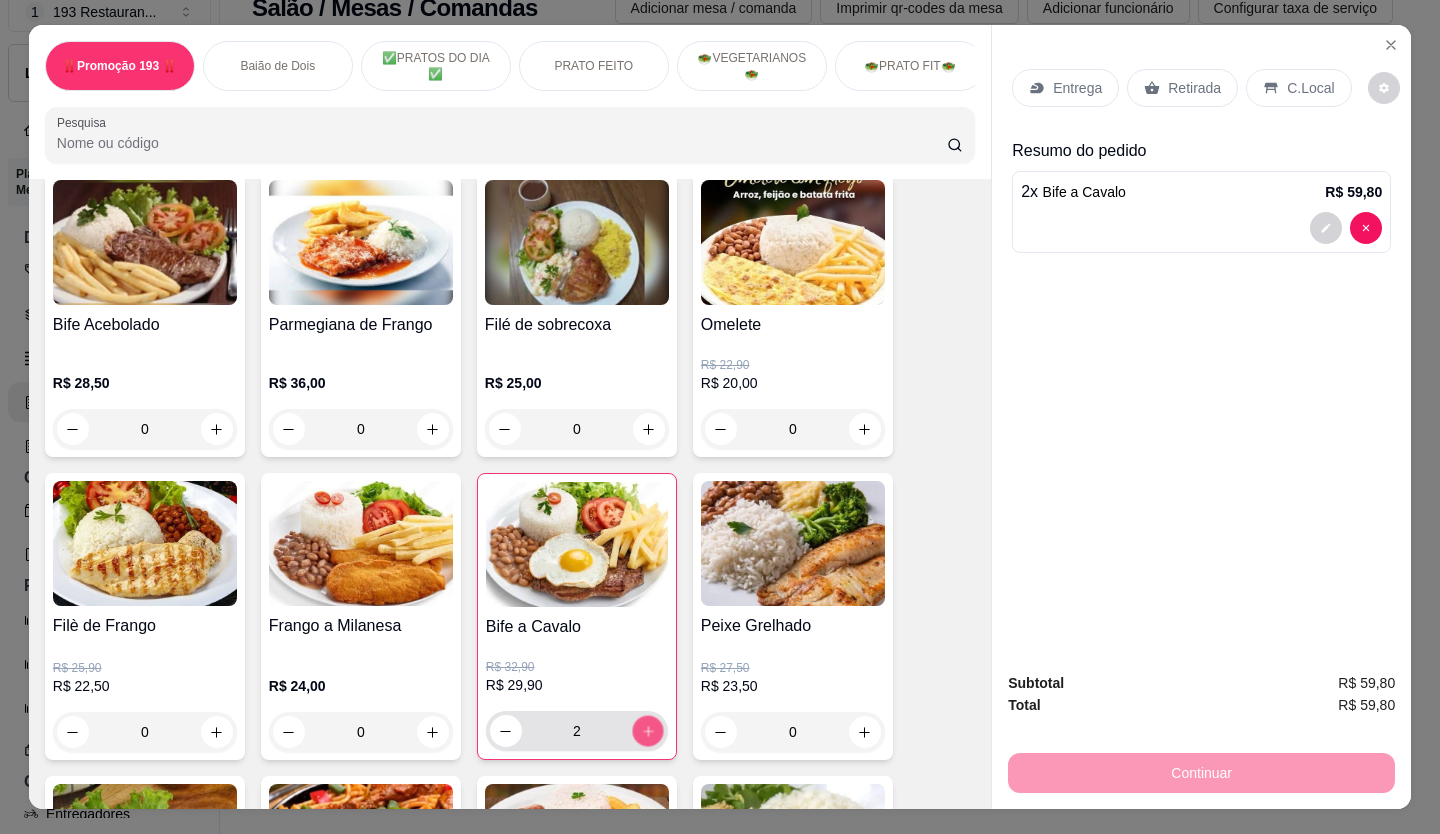 type on "3" 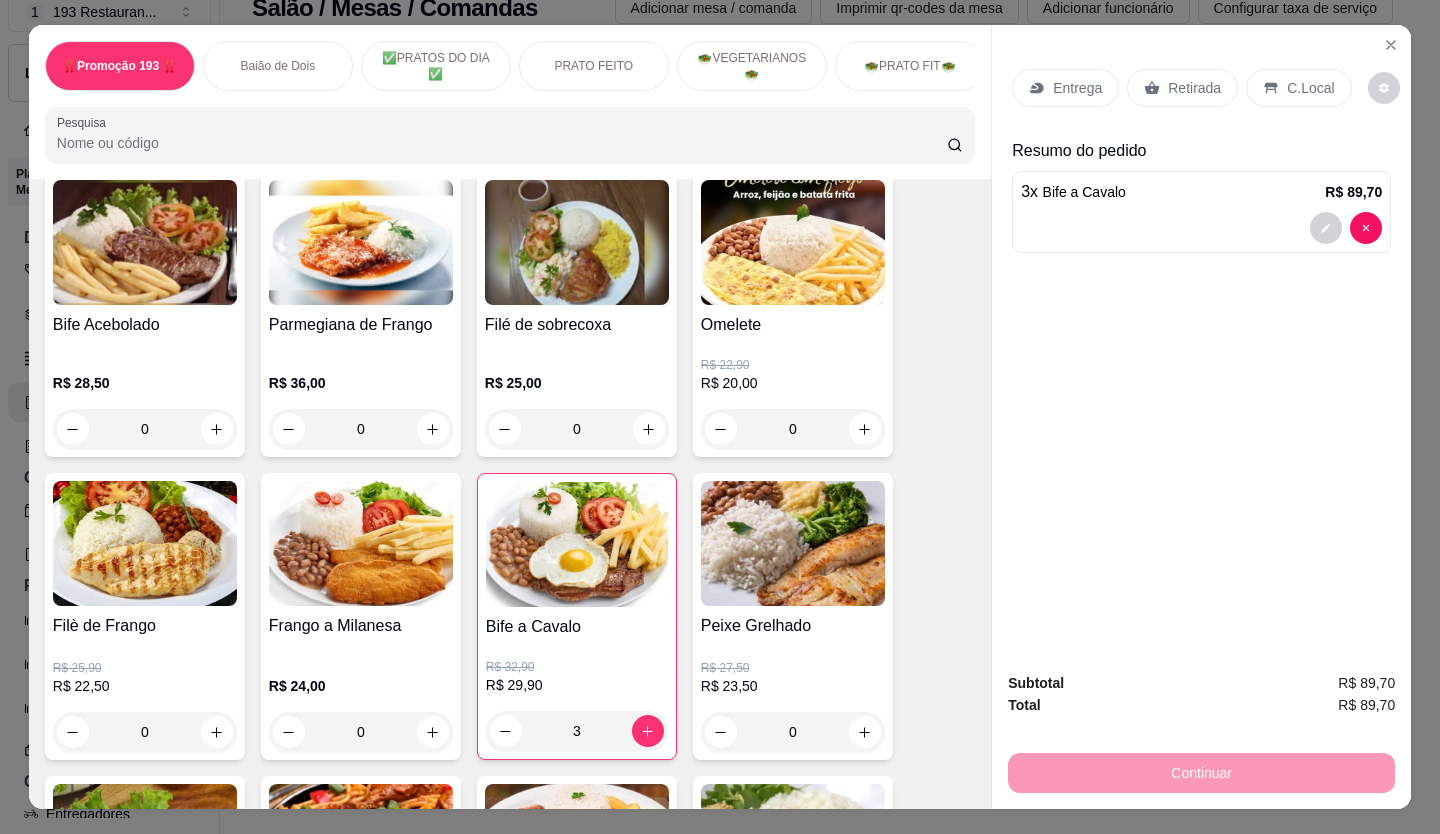 click on "Retirada" at bounding box center (1194, 88) 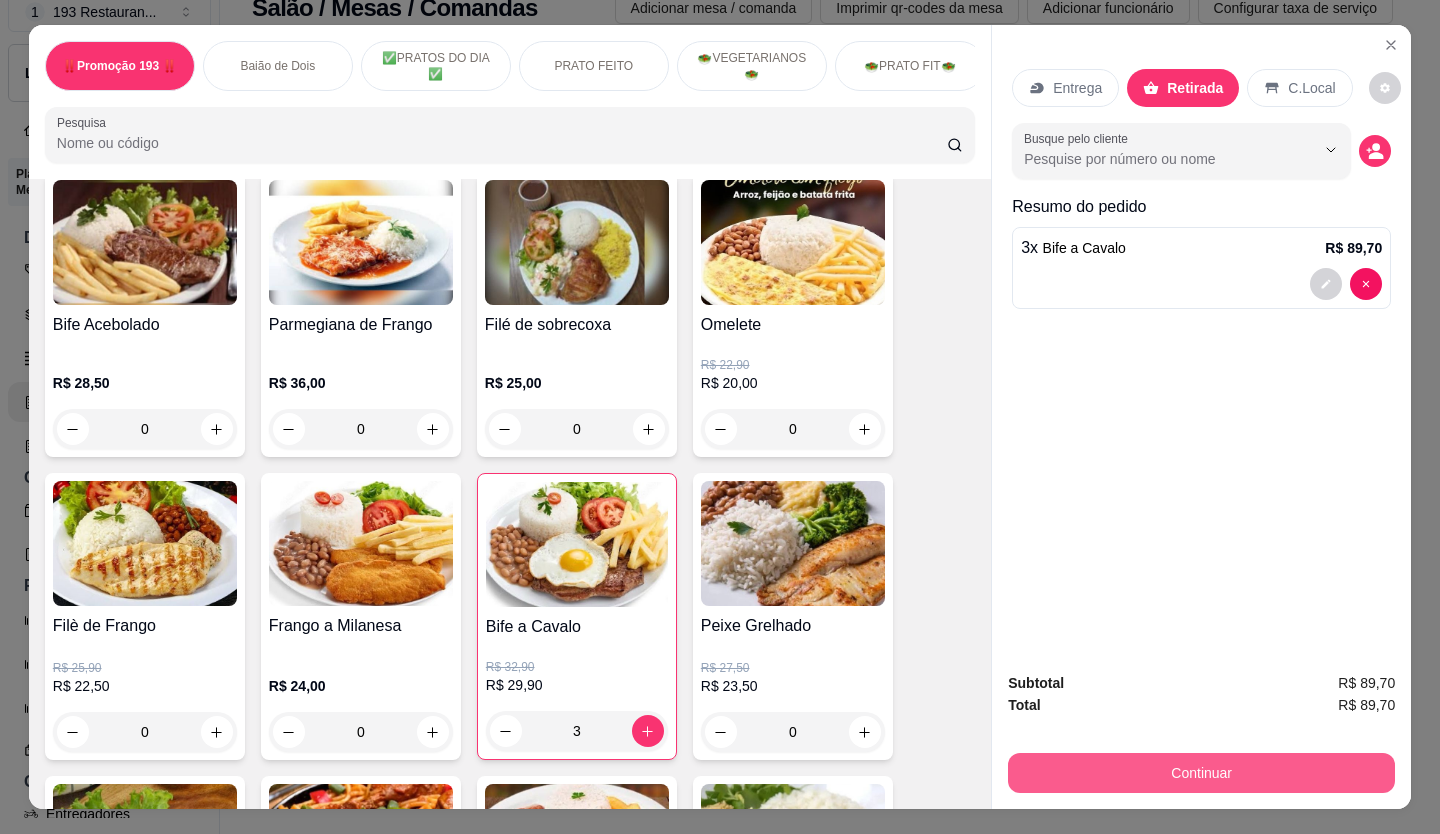 click on "Continuar" at bounding box center [1201, 773] 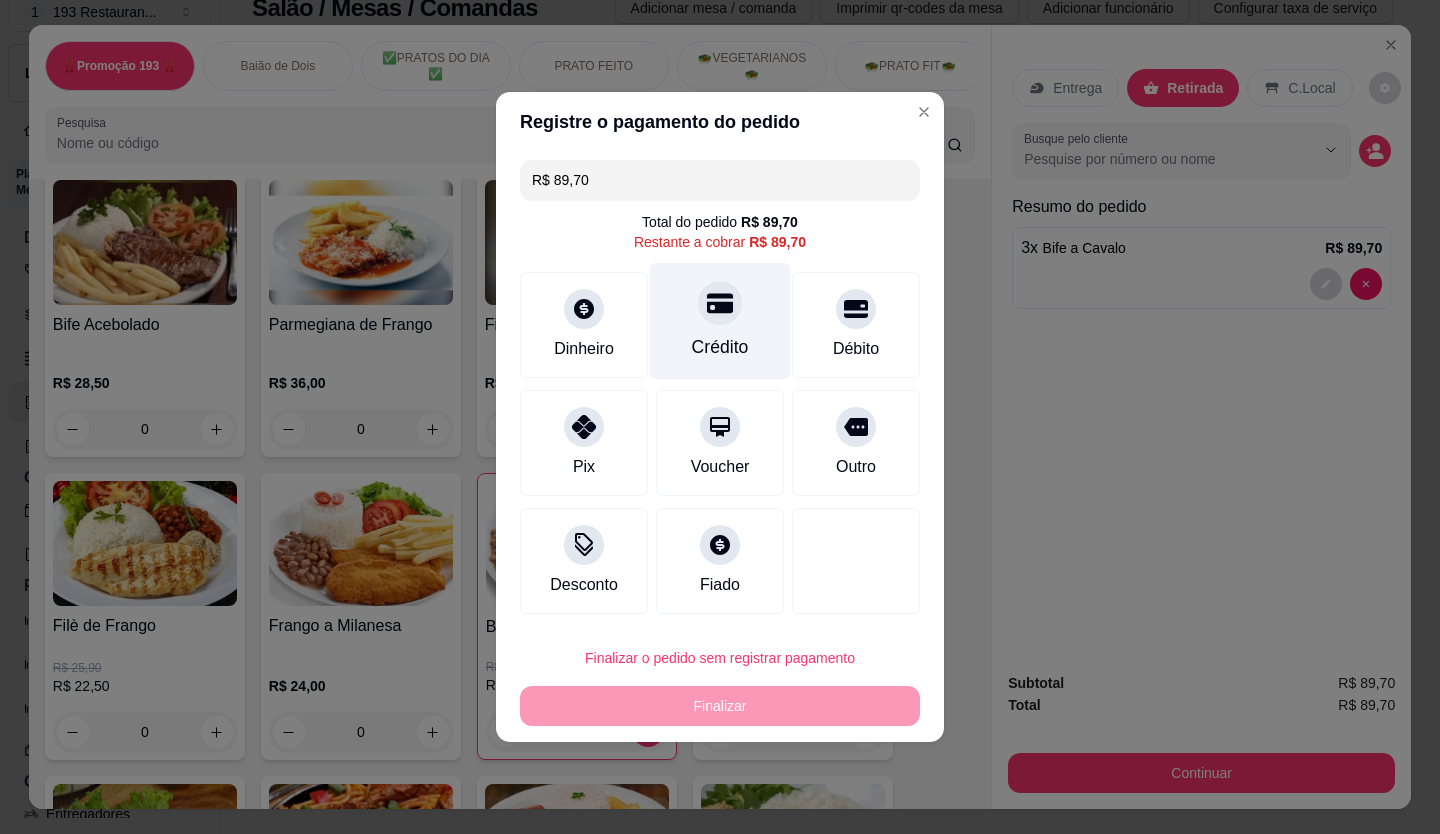 click on "Crédito" at bounding box center [720, 321] 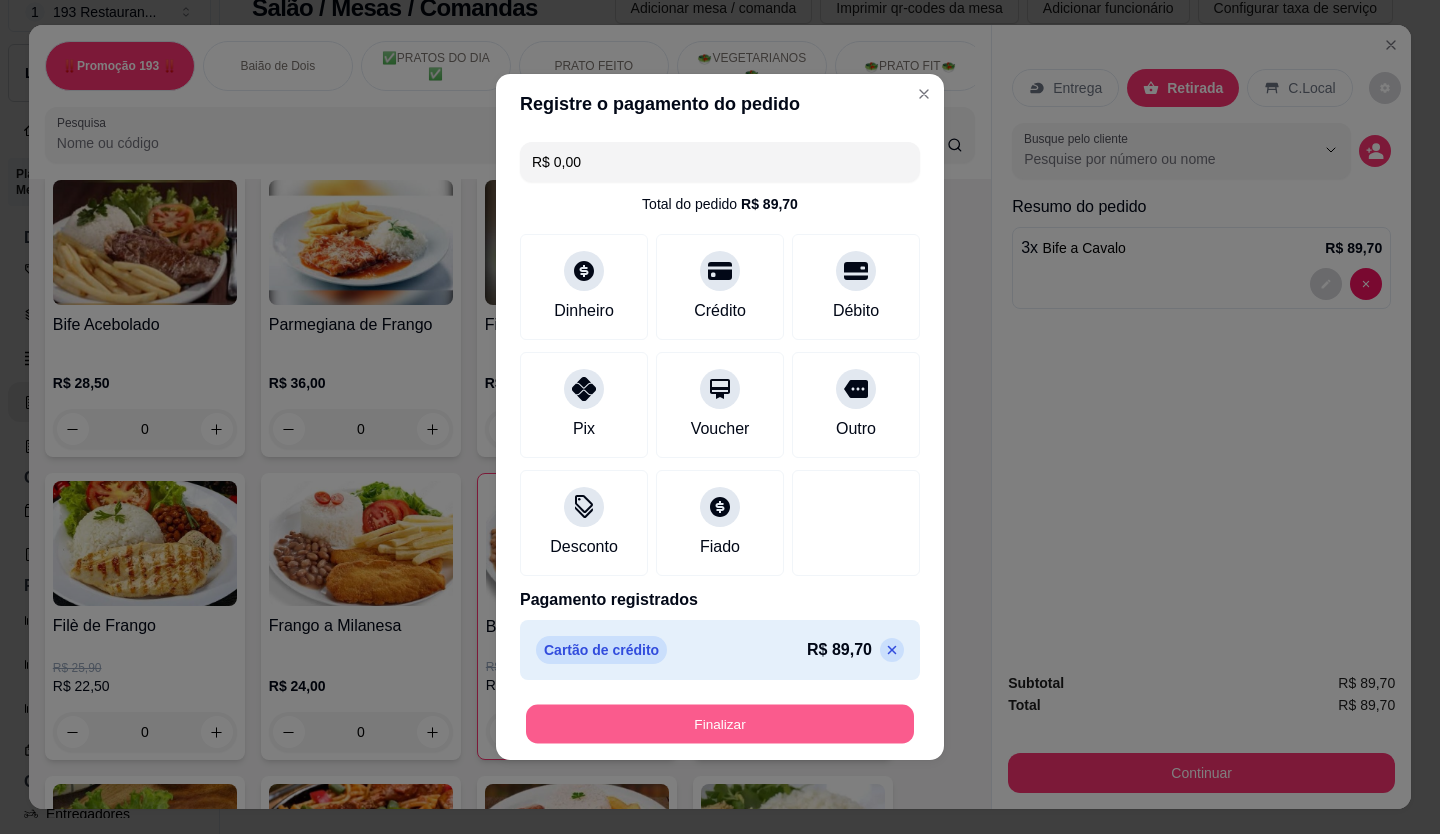 click on "Finalizar" at bounding box center (720, 724) 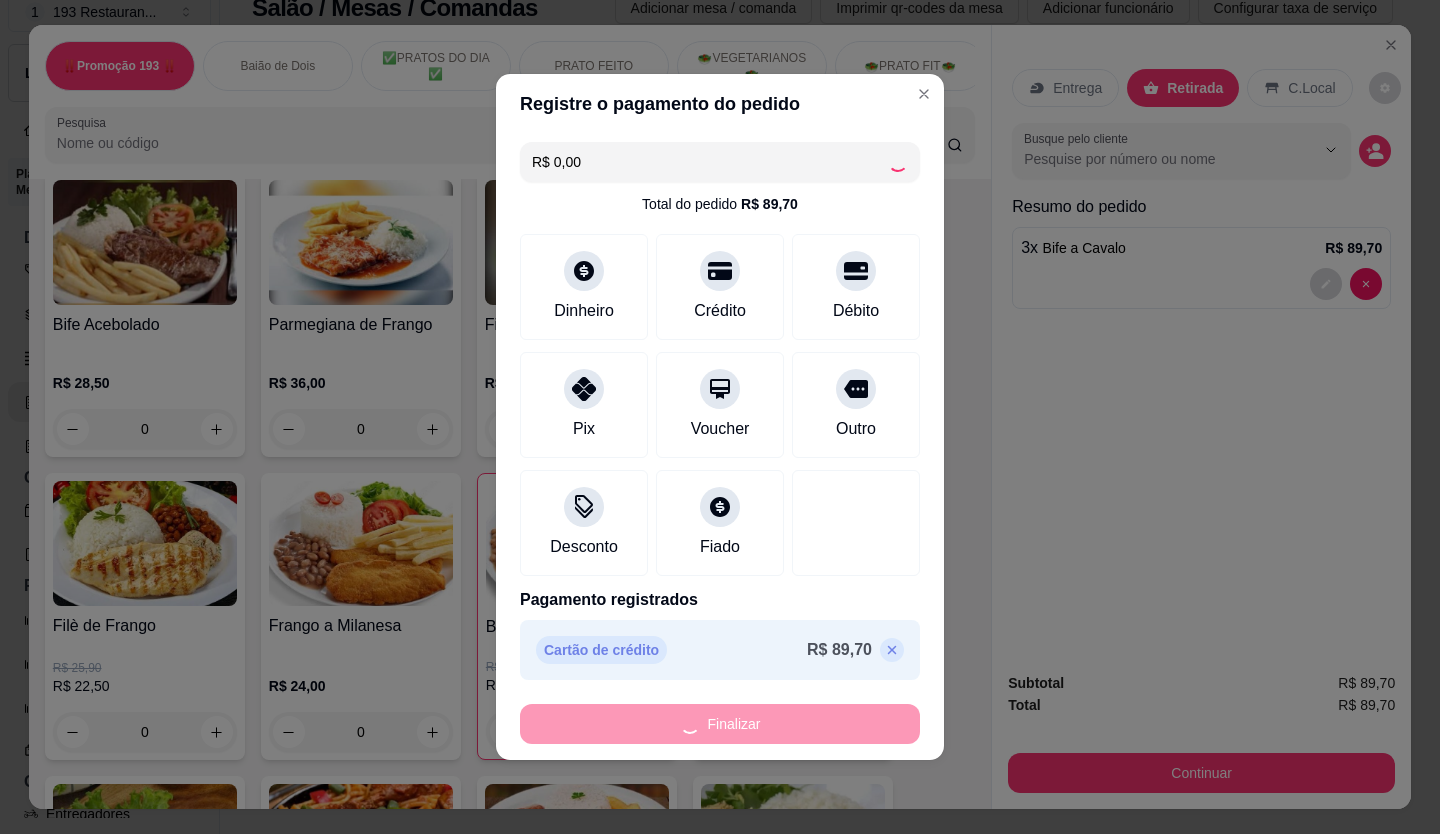 type on "0" 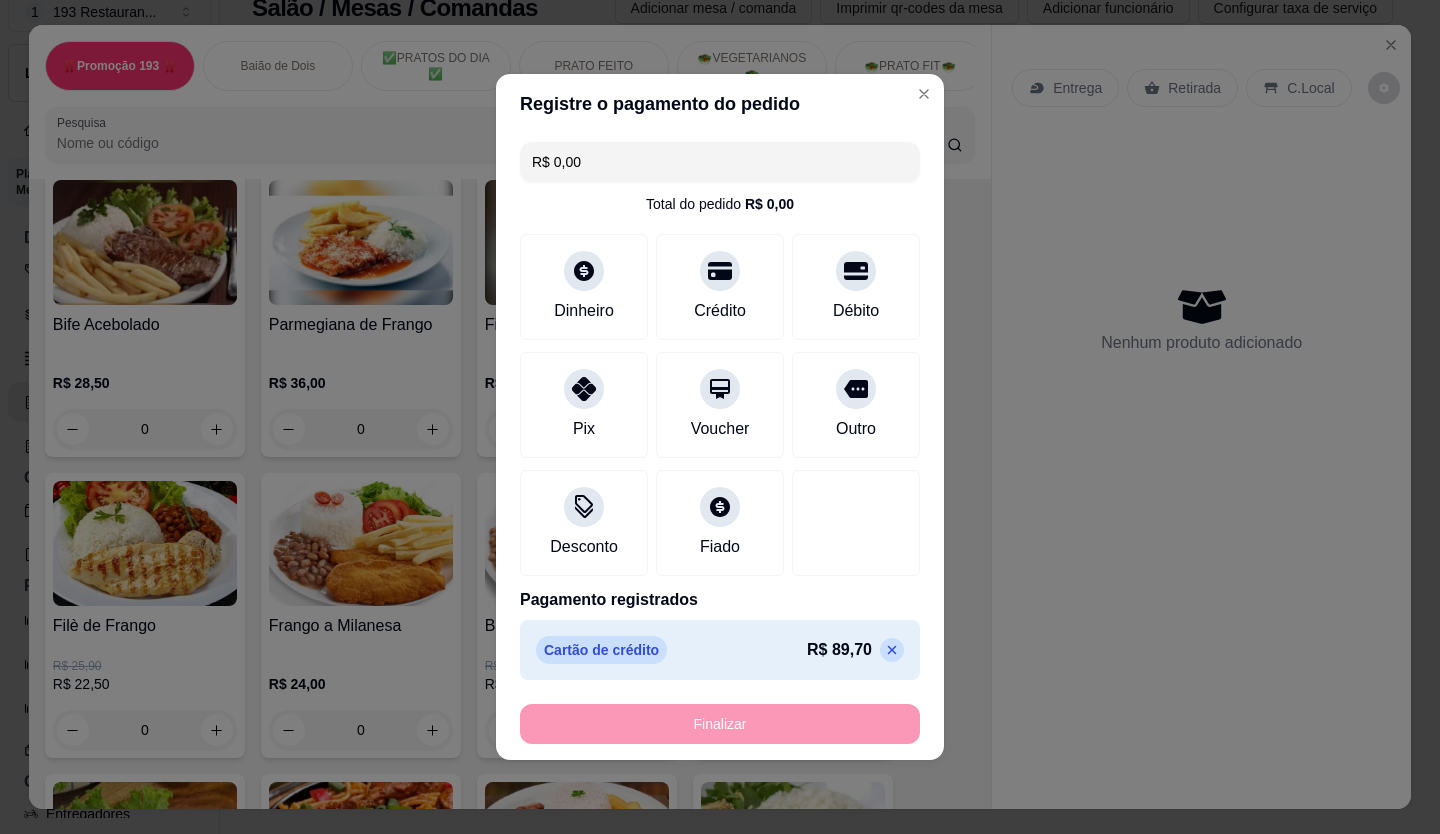 type on "-R$ 89,70" 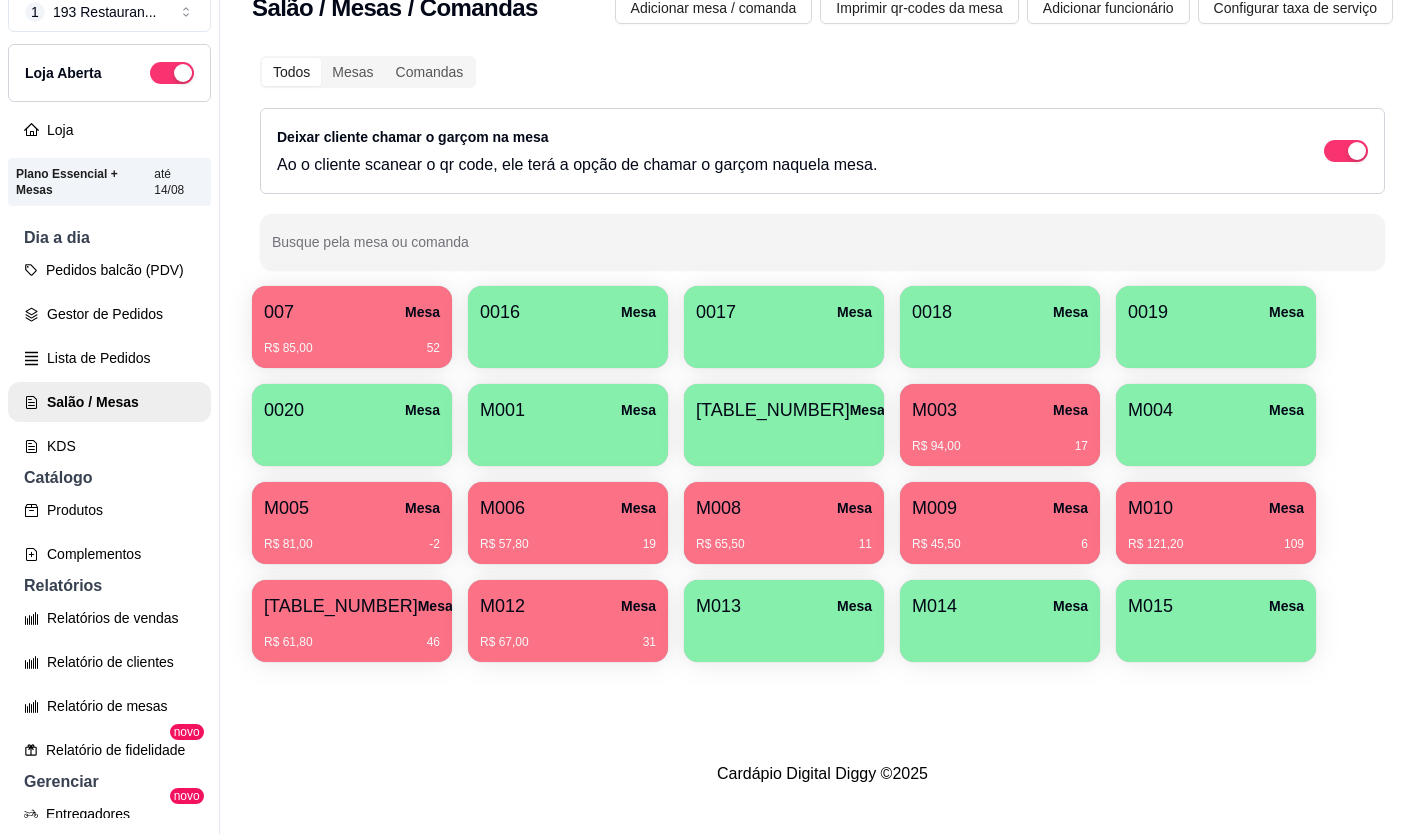 click at bounding box center (568, 439) 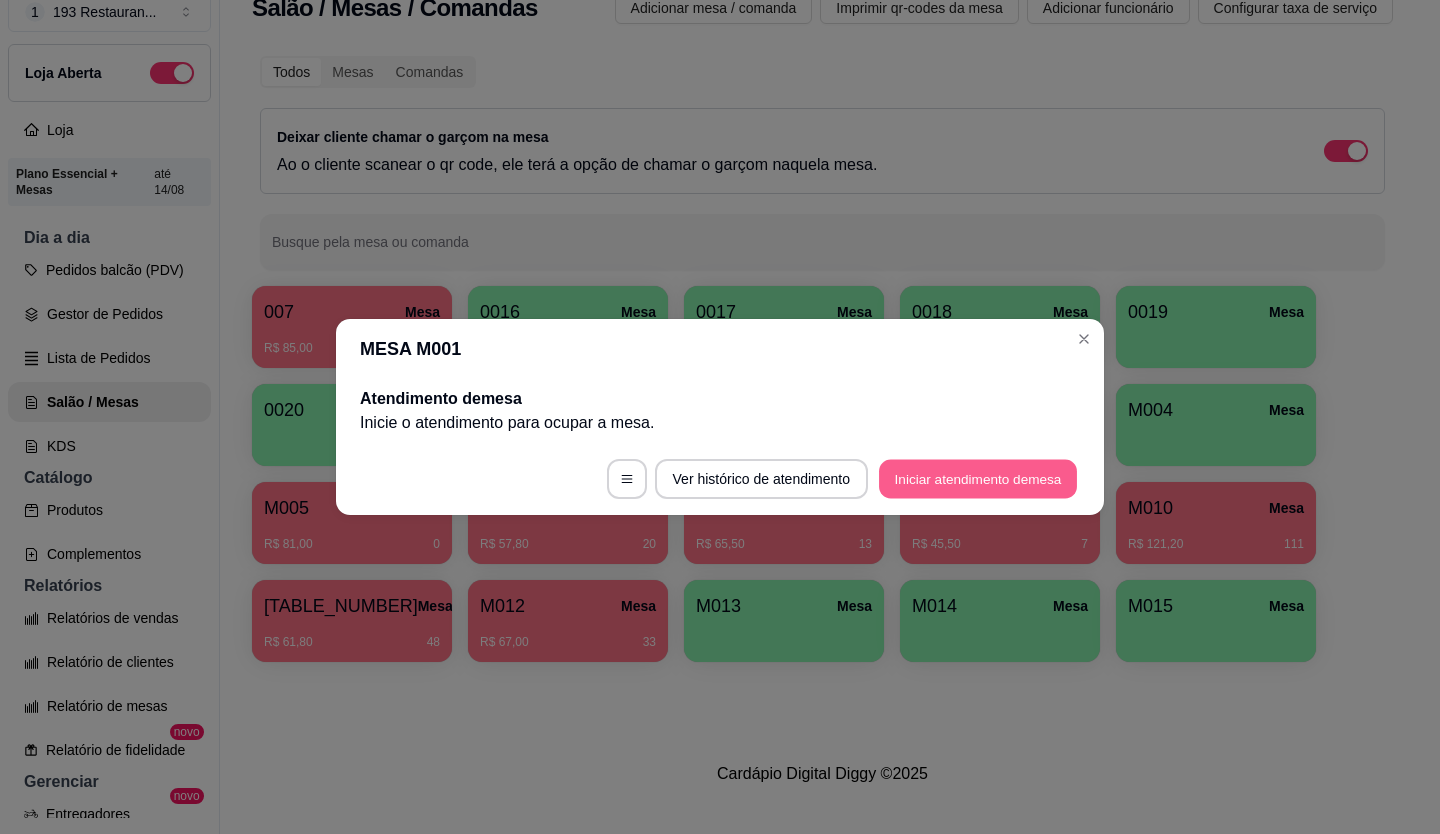 click on "Iniciar atendimento de  mesa" at bounding box center (978, 479) 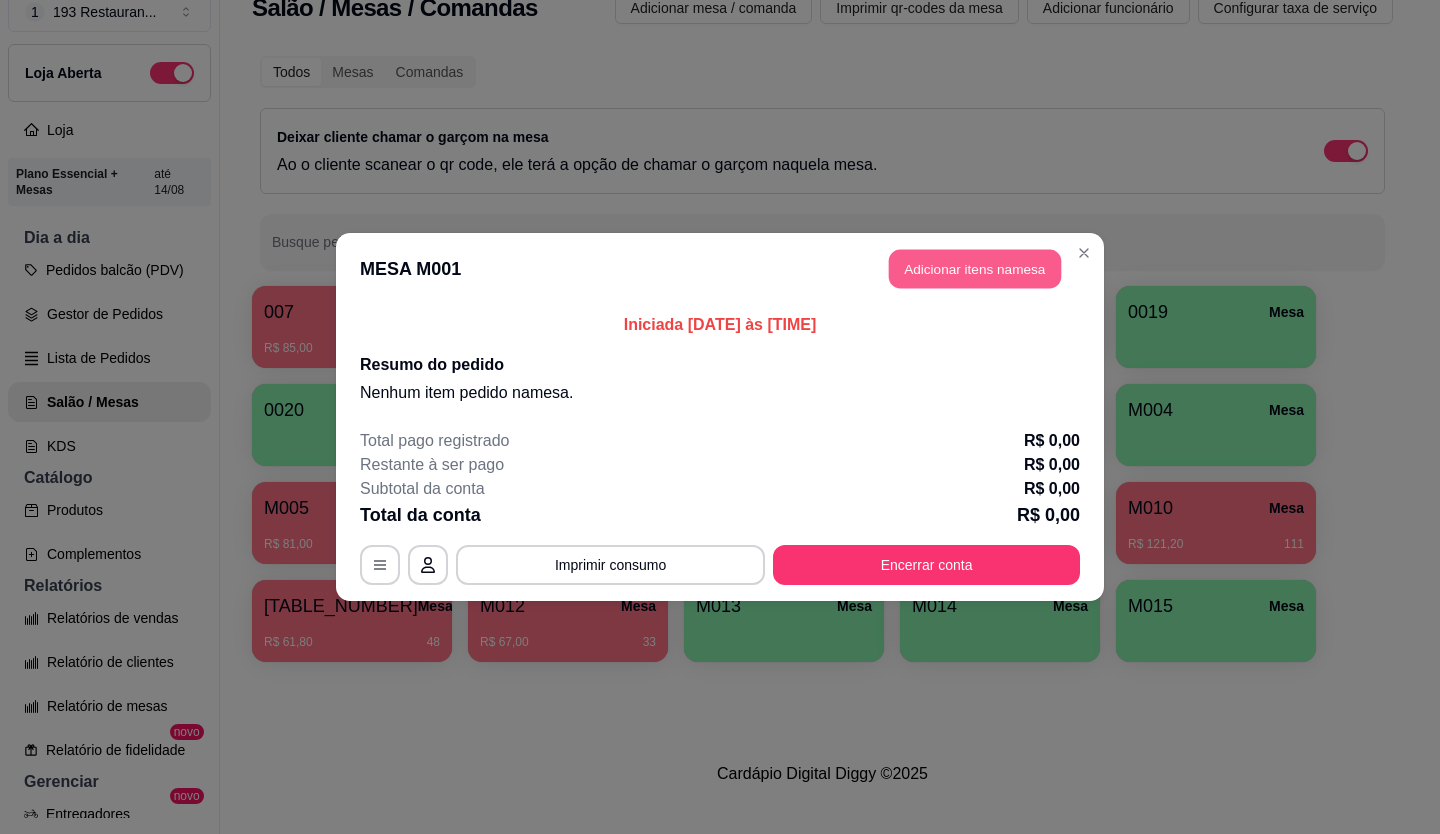 click on "Adicionar itens na  mesa" at bounding box center [975, 269] 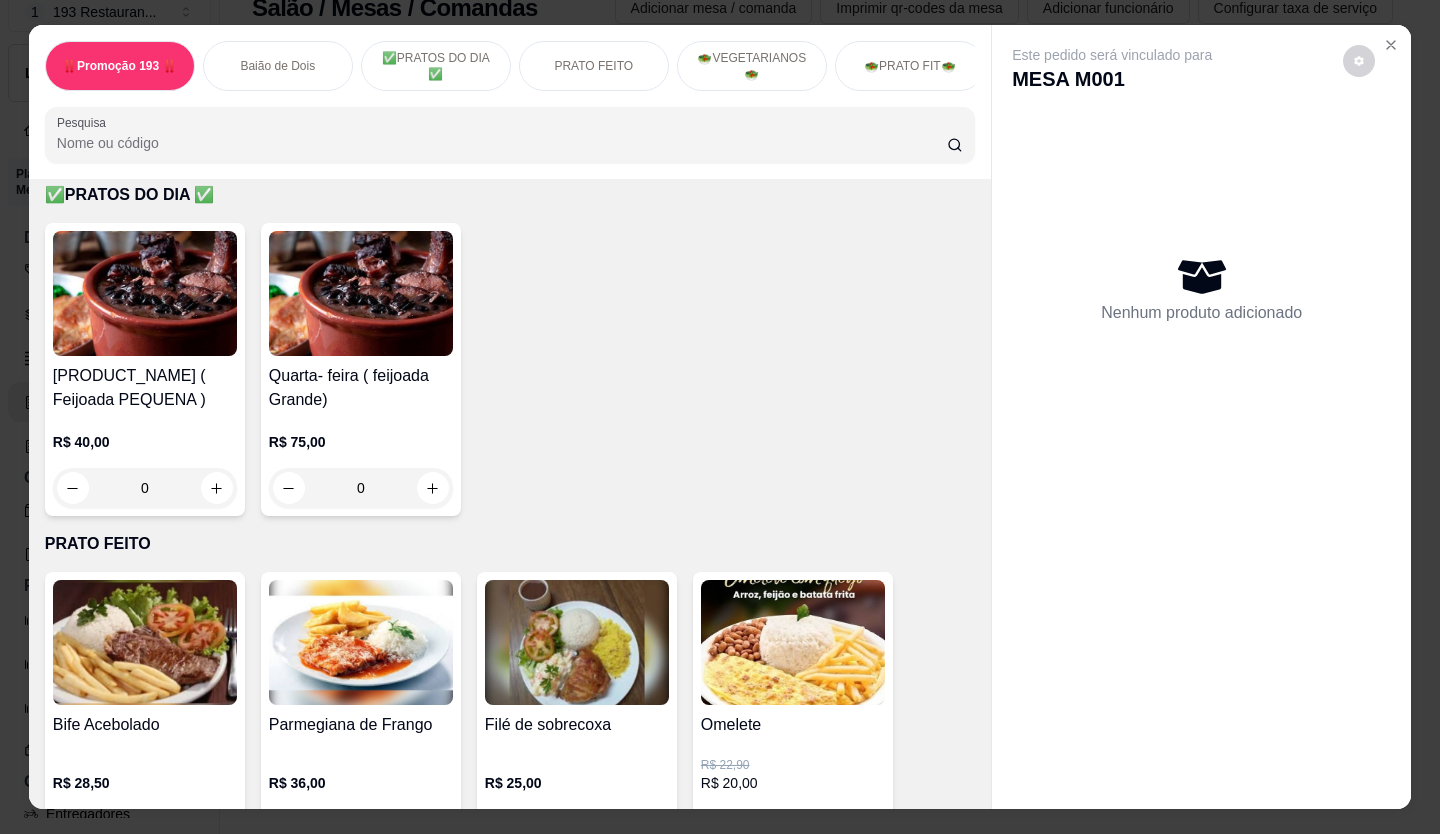 scroll, scrollTop: 900, scrollLeft: 0, axis: vertical 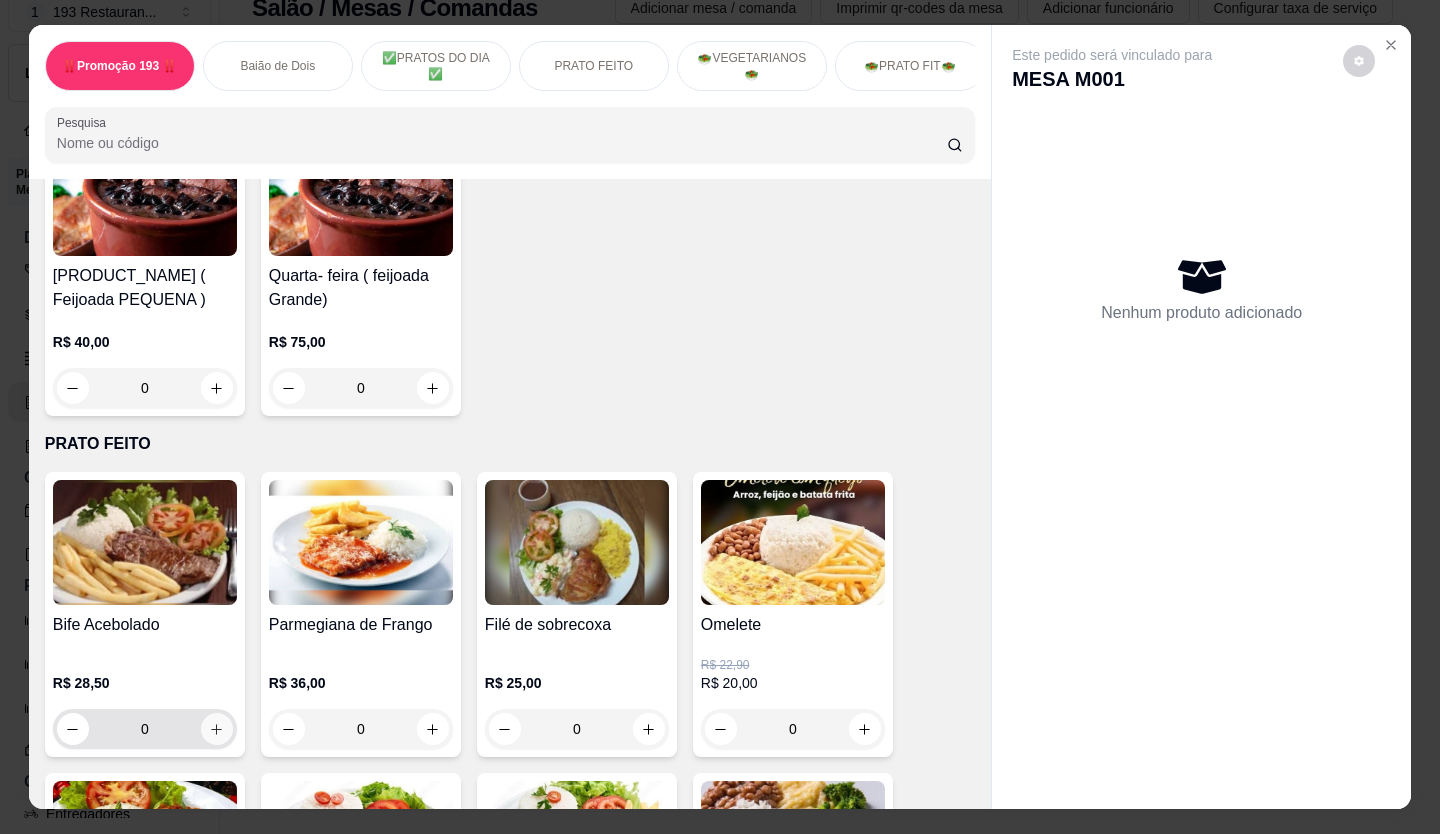 click 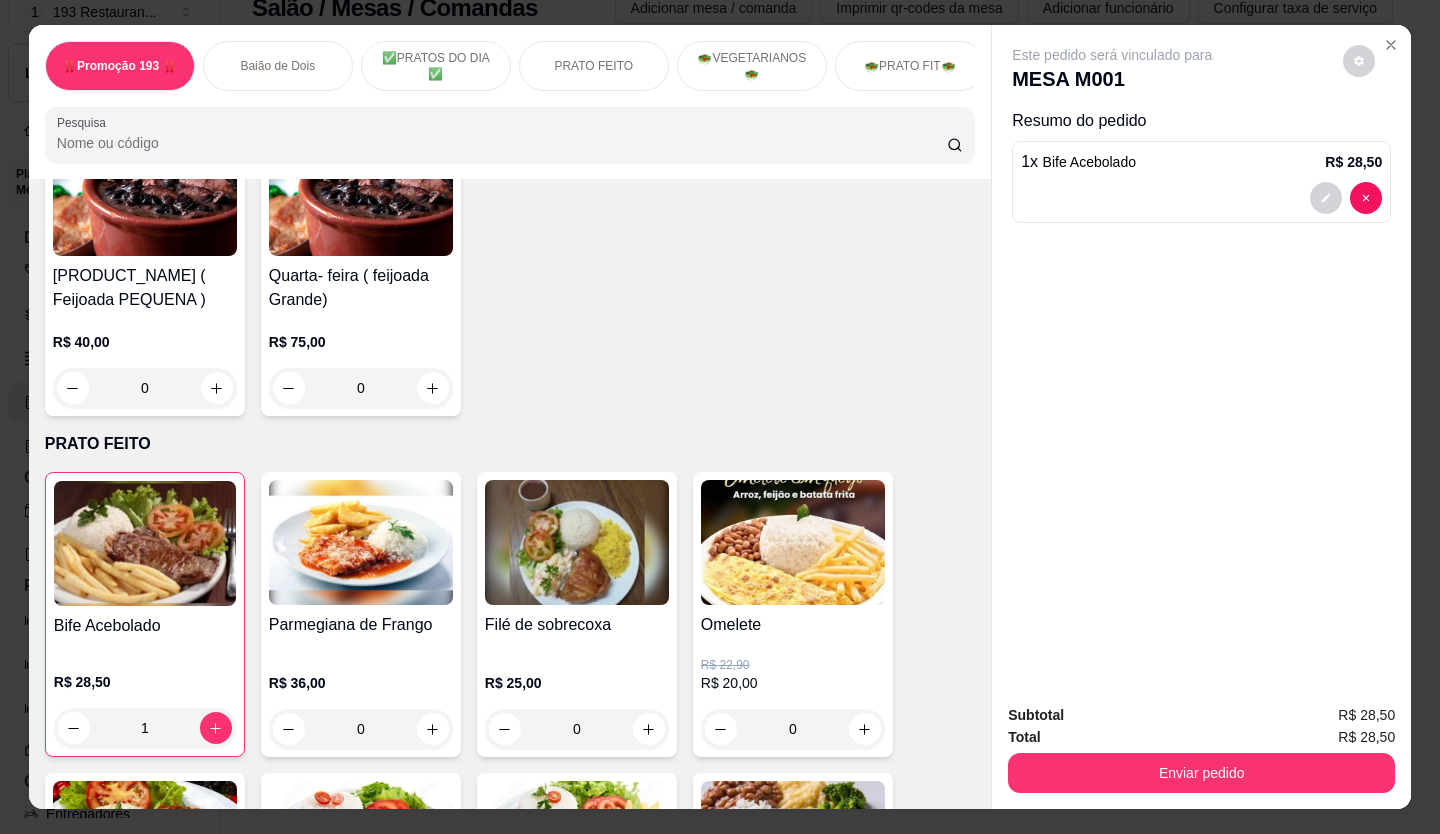 scroll, scrollTop: 1500, scrollLeft: 0, axis: vertical 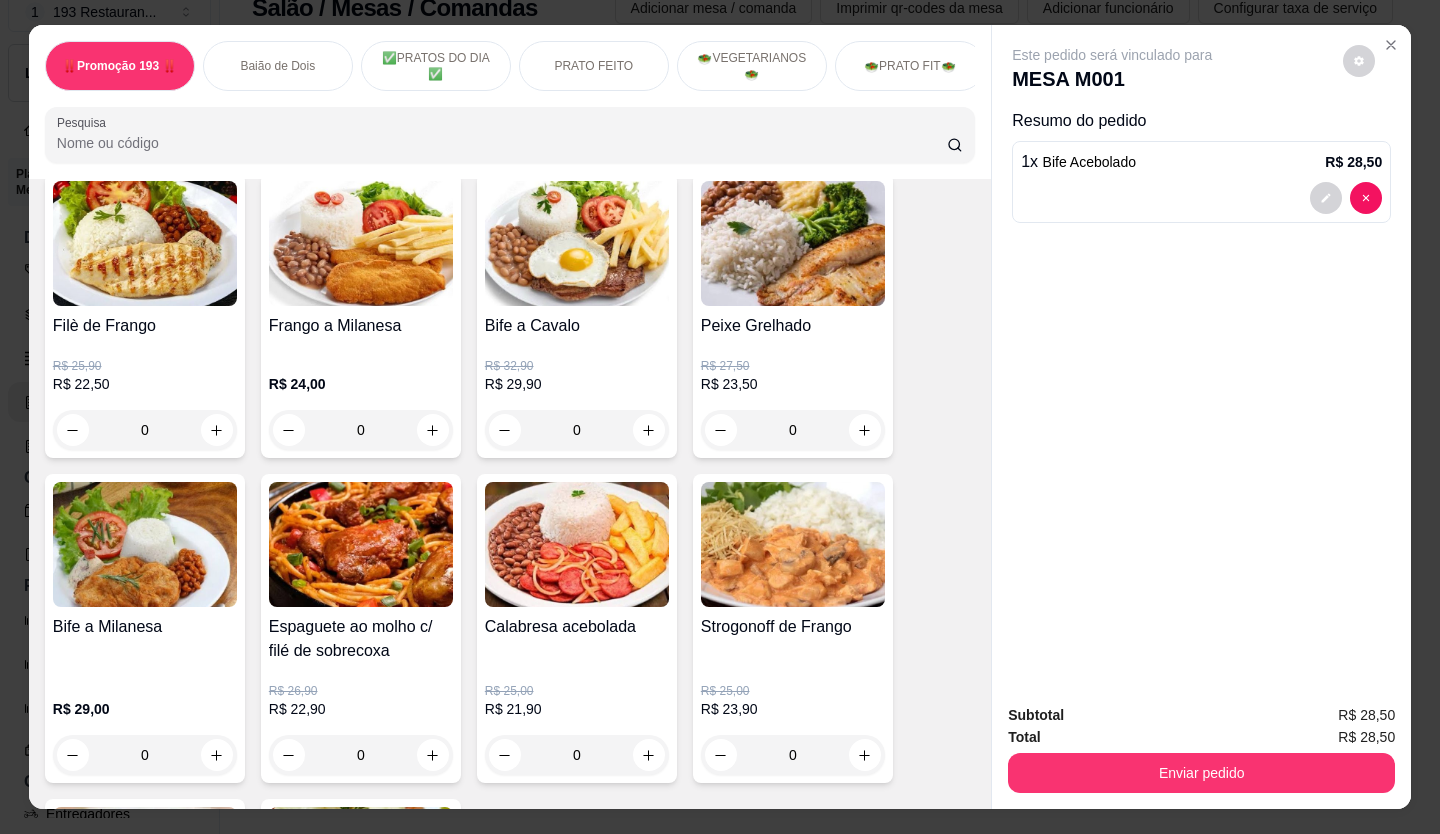 click 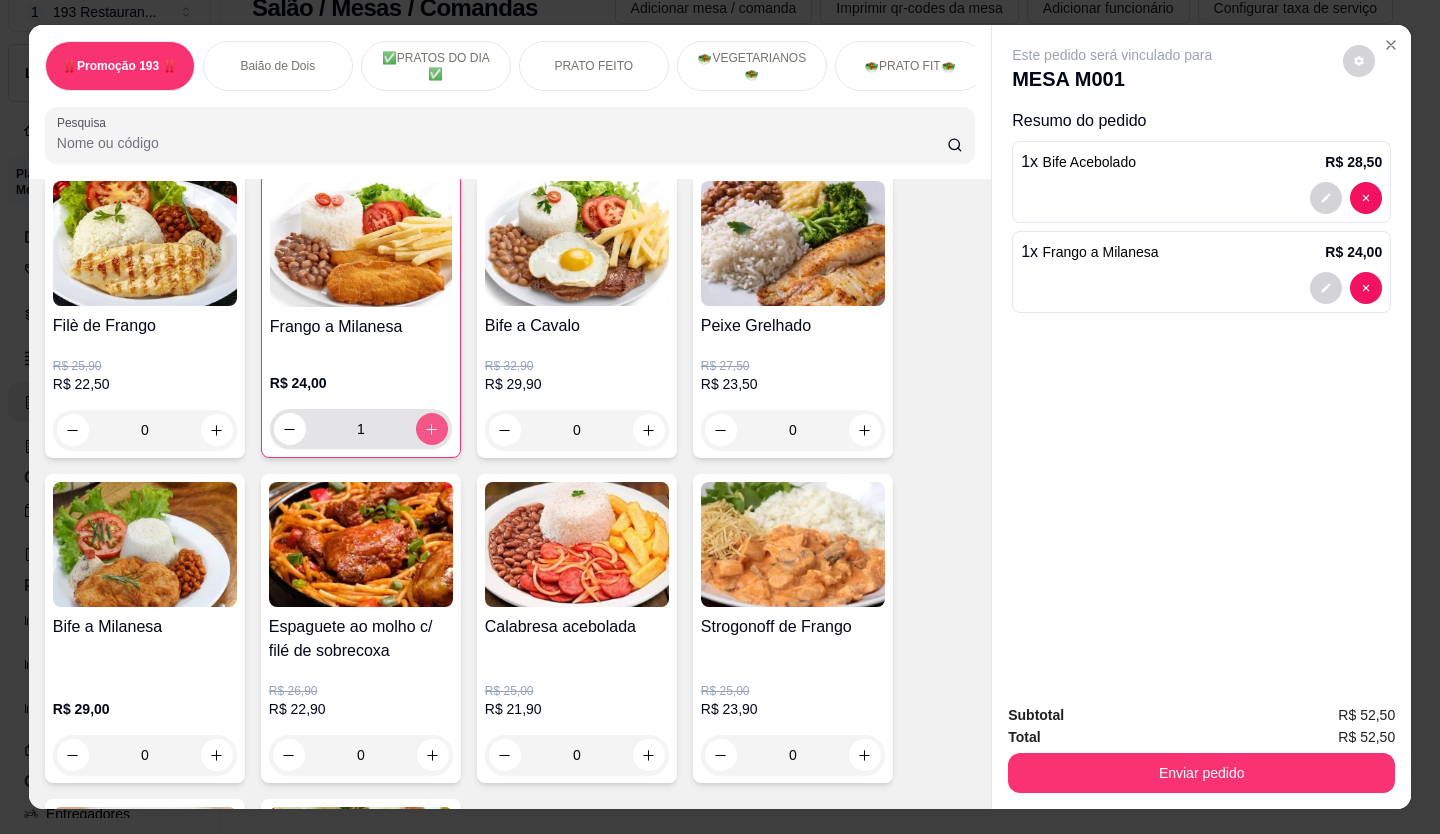 type on "1" 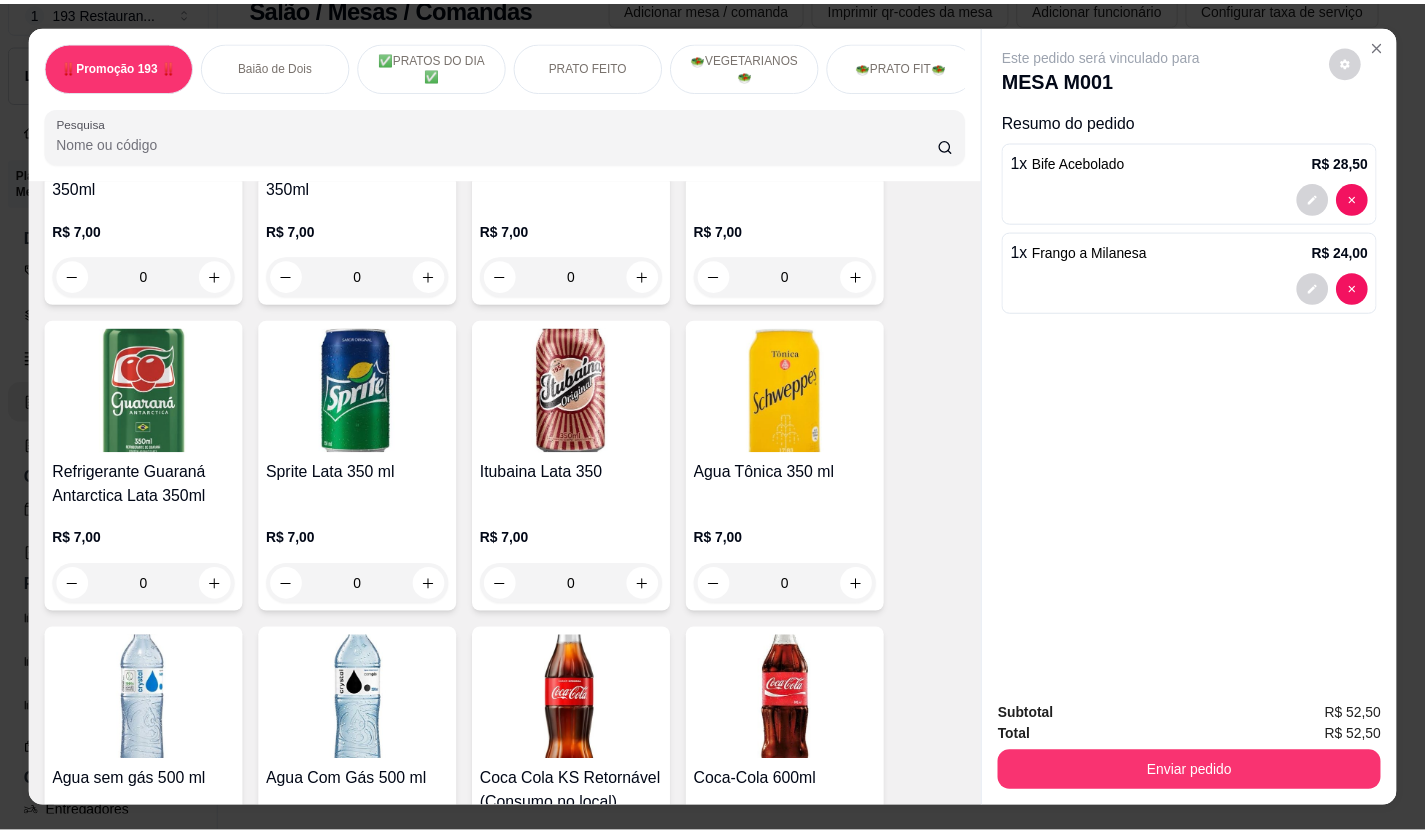 scroll, scrollTop: 6500, scrollLeft: 0, axis: vertical 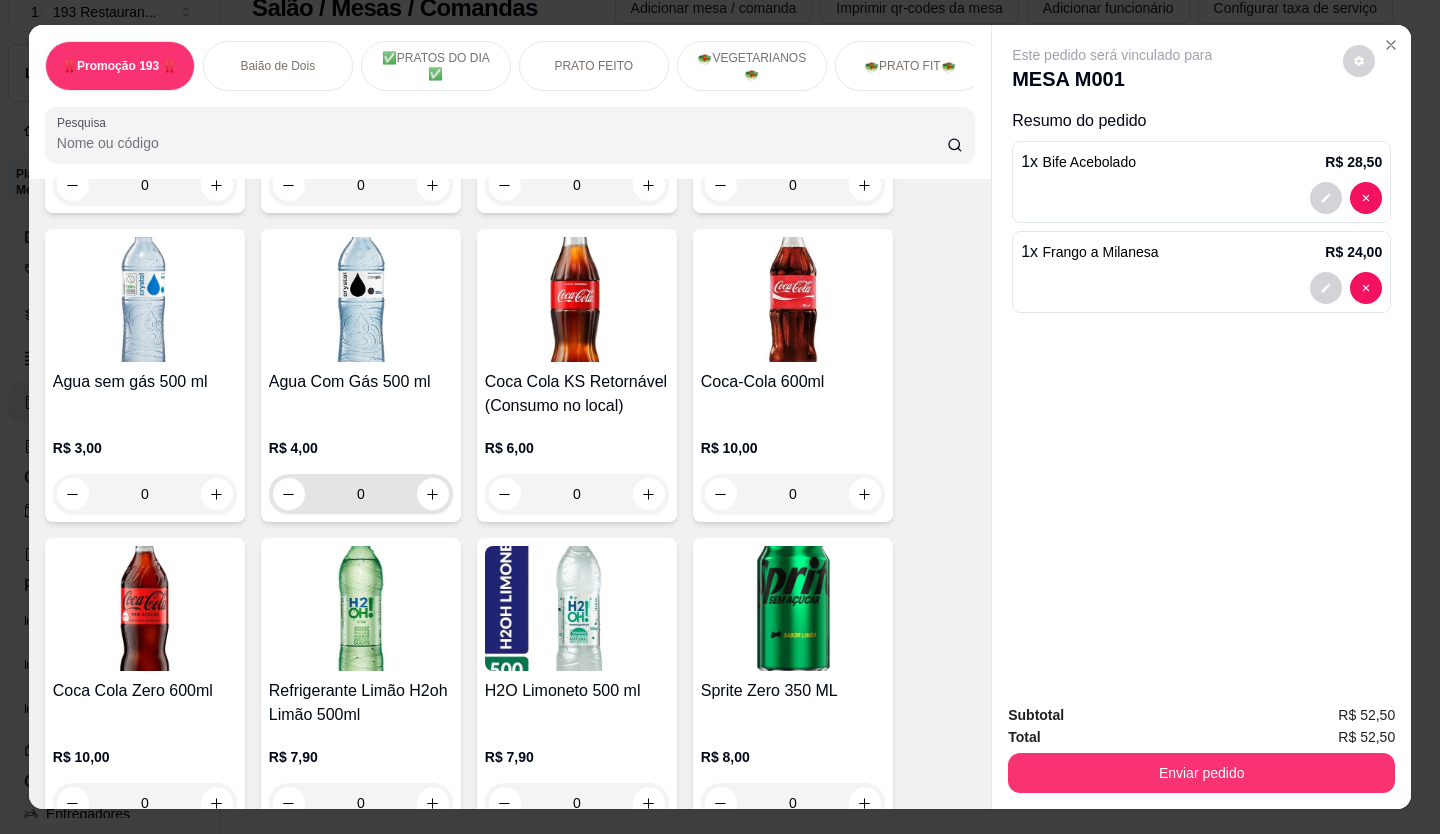 click 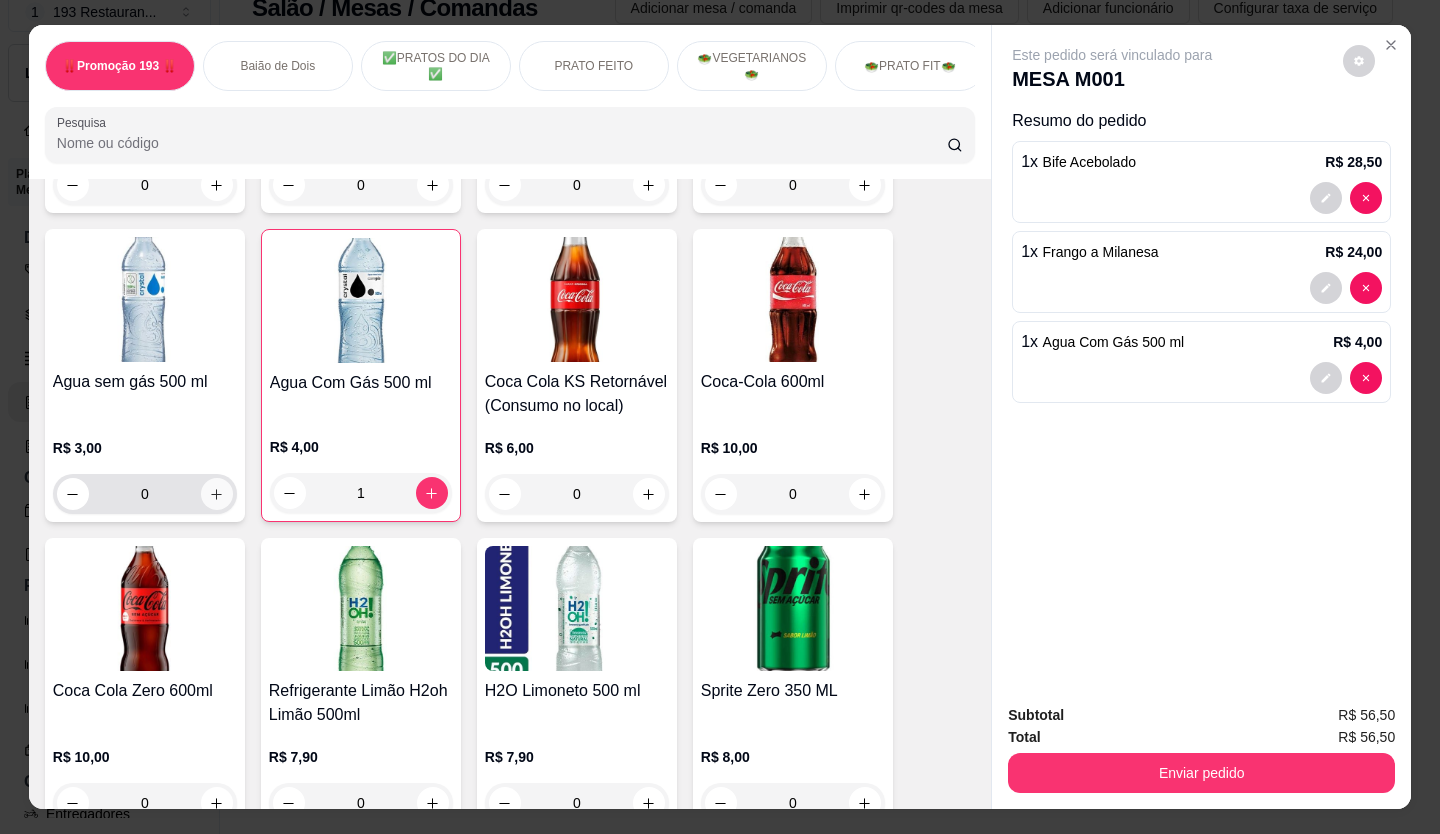 click 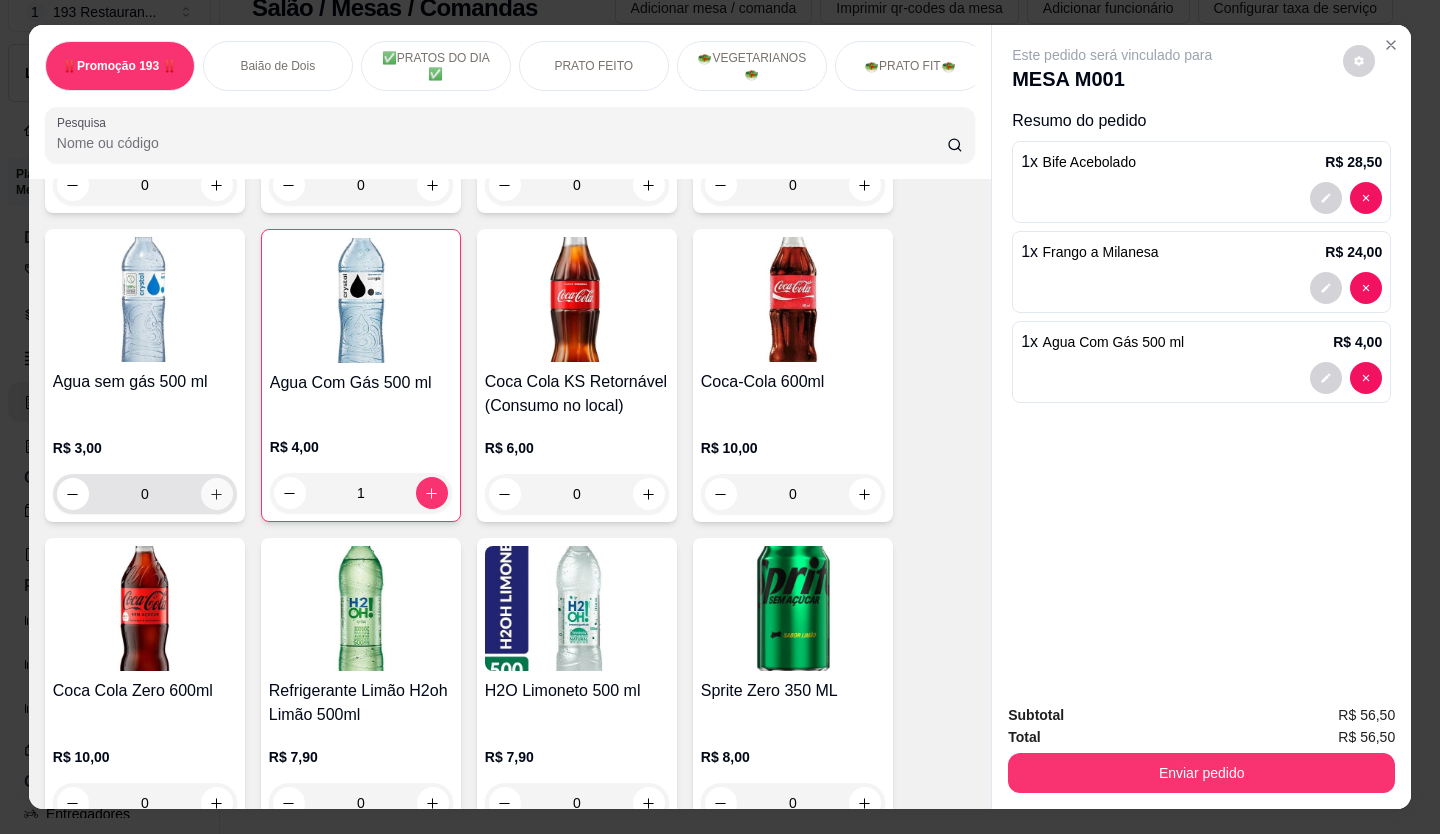 type on "1" 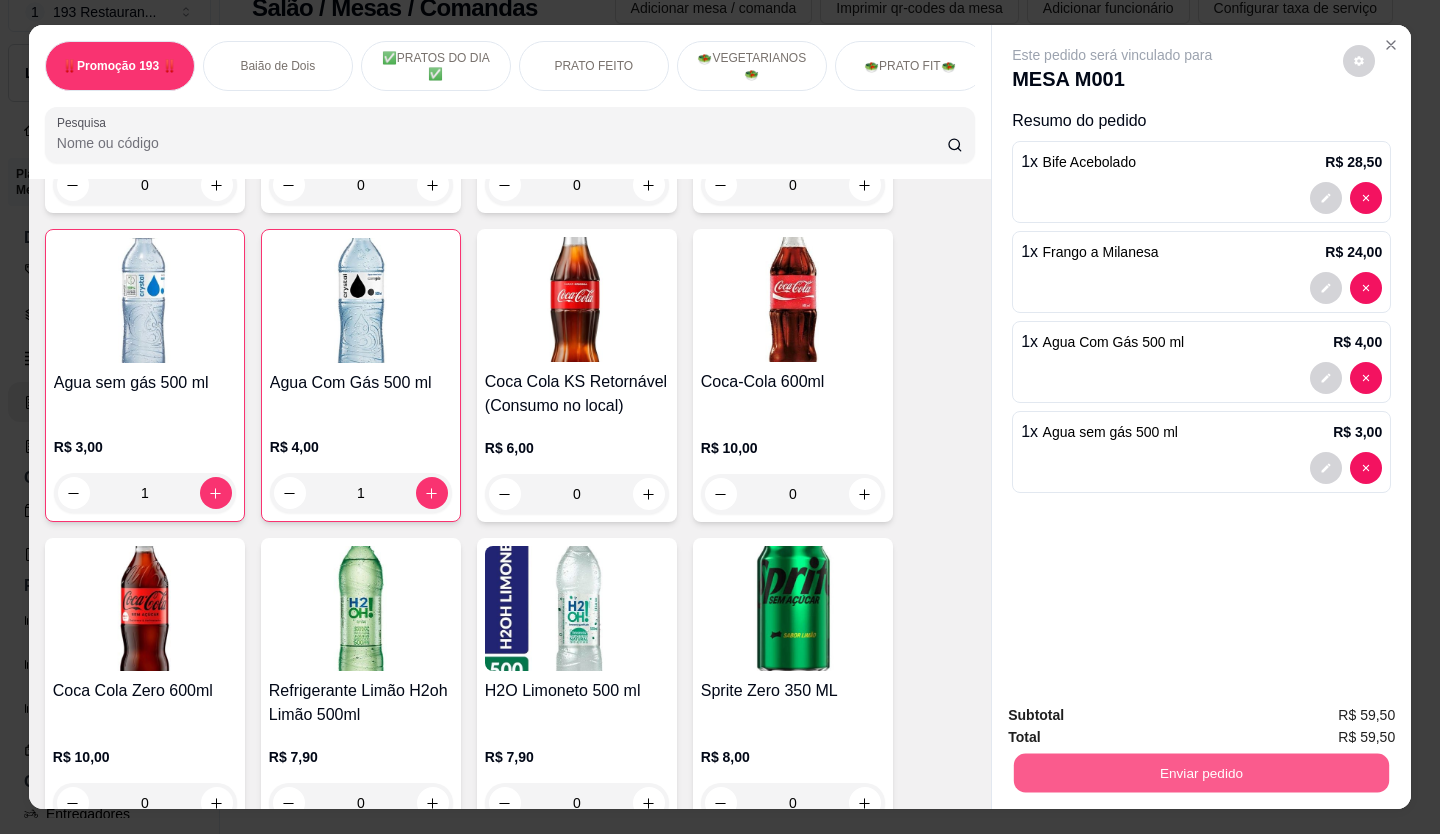 click on "Enviar pedido" at bounding box center [1201, 773] 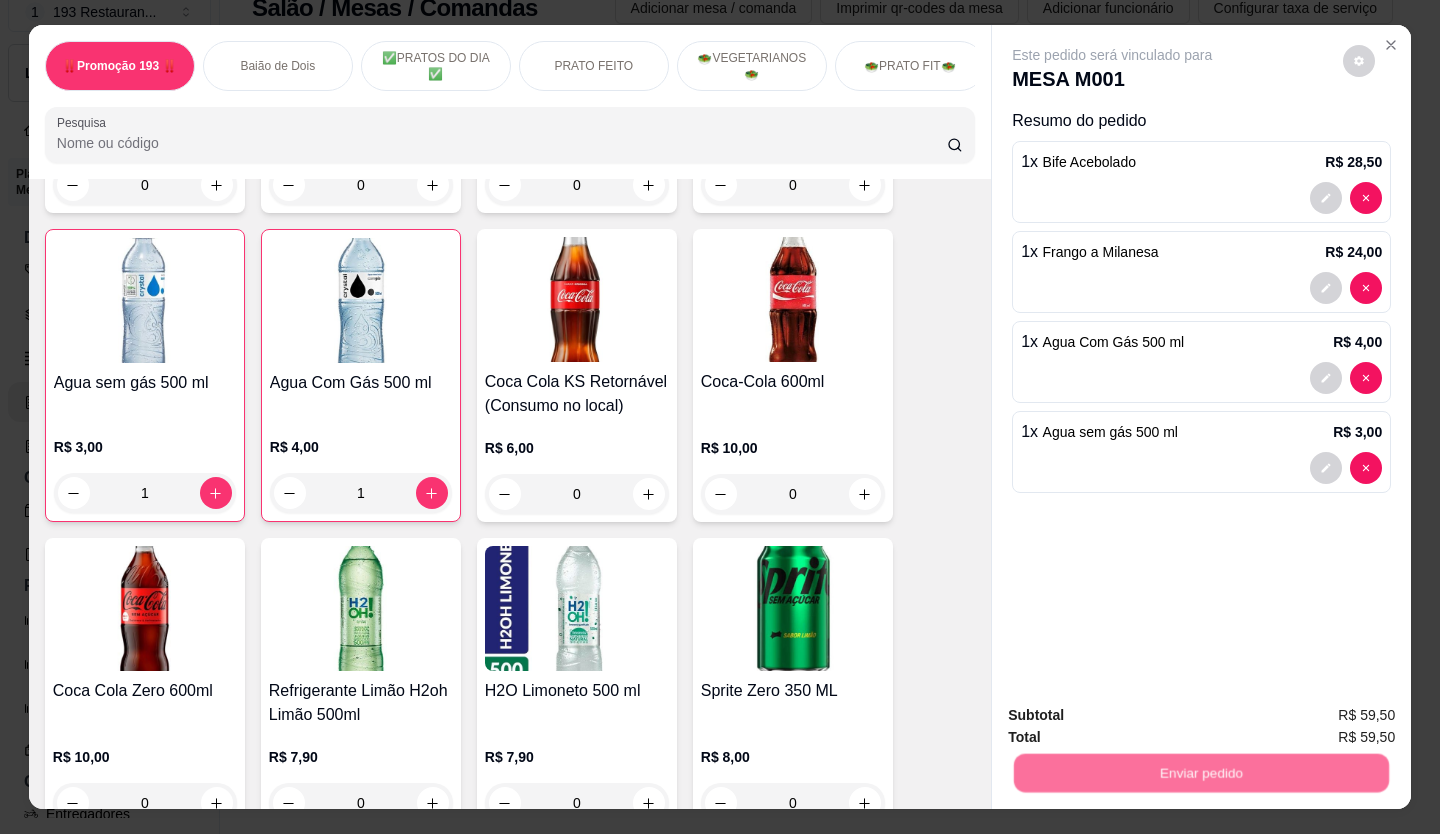 click on "Não registrar e enviar pedido" at bounding box center (1135, 716) 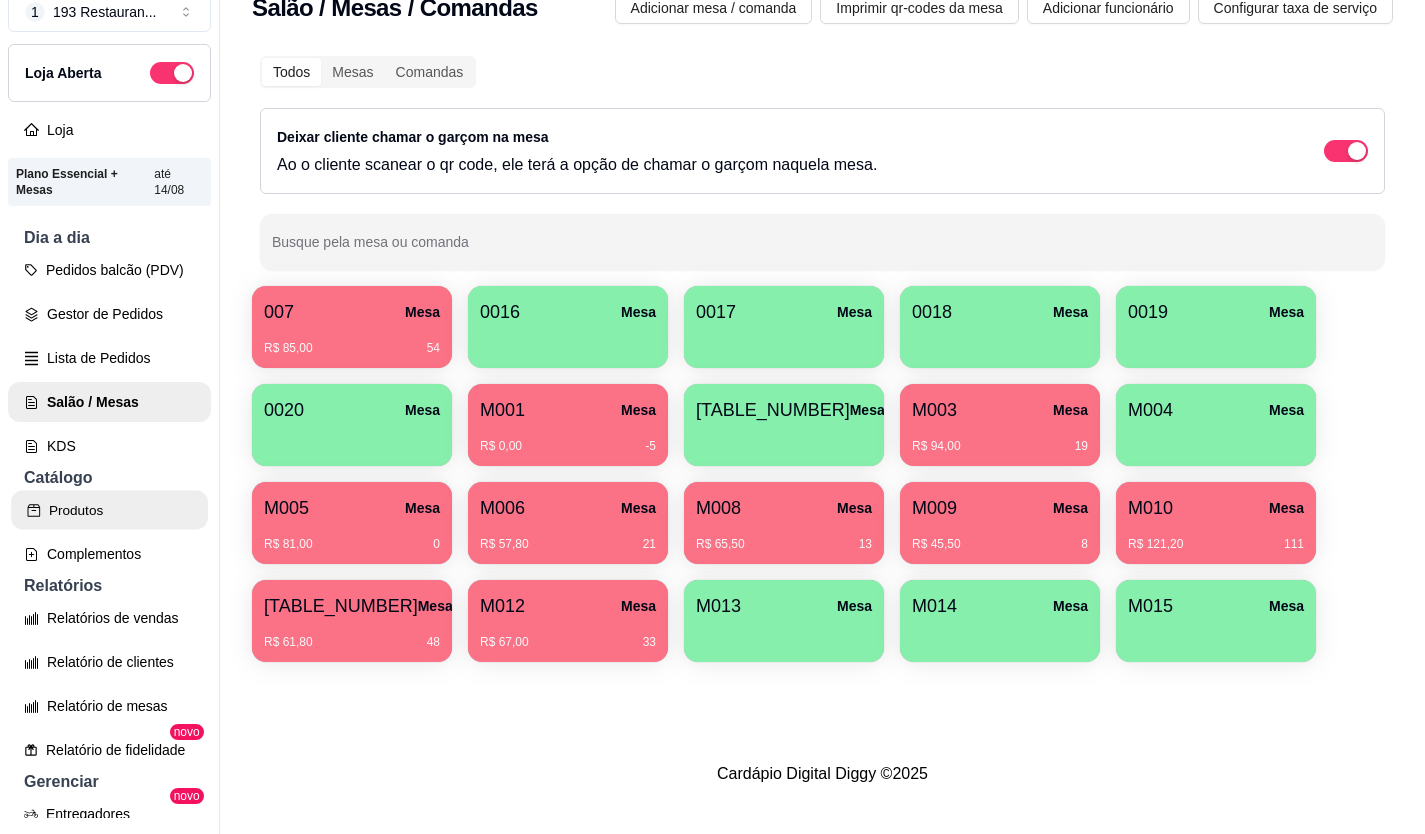 click on "Produtos" at bounding box center [109, 510] 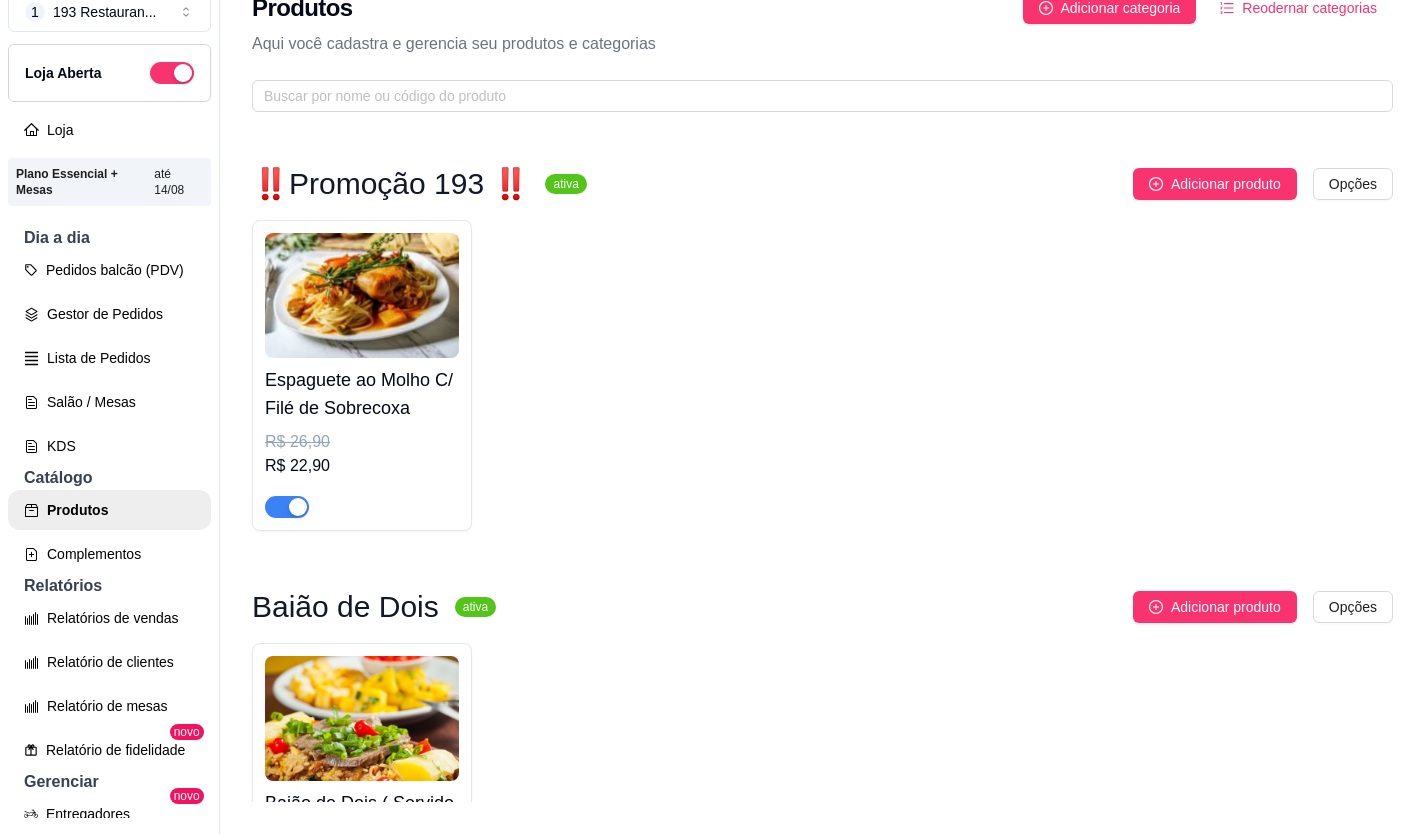 scroll, scrollTop: 0, scrollLeft: 0, axis: both 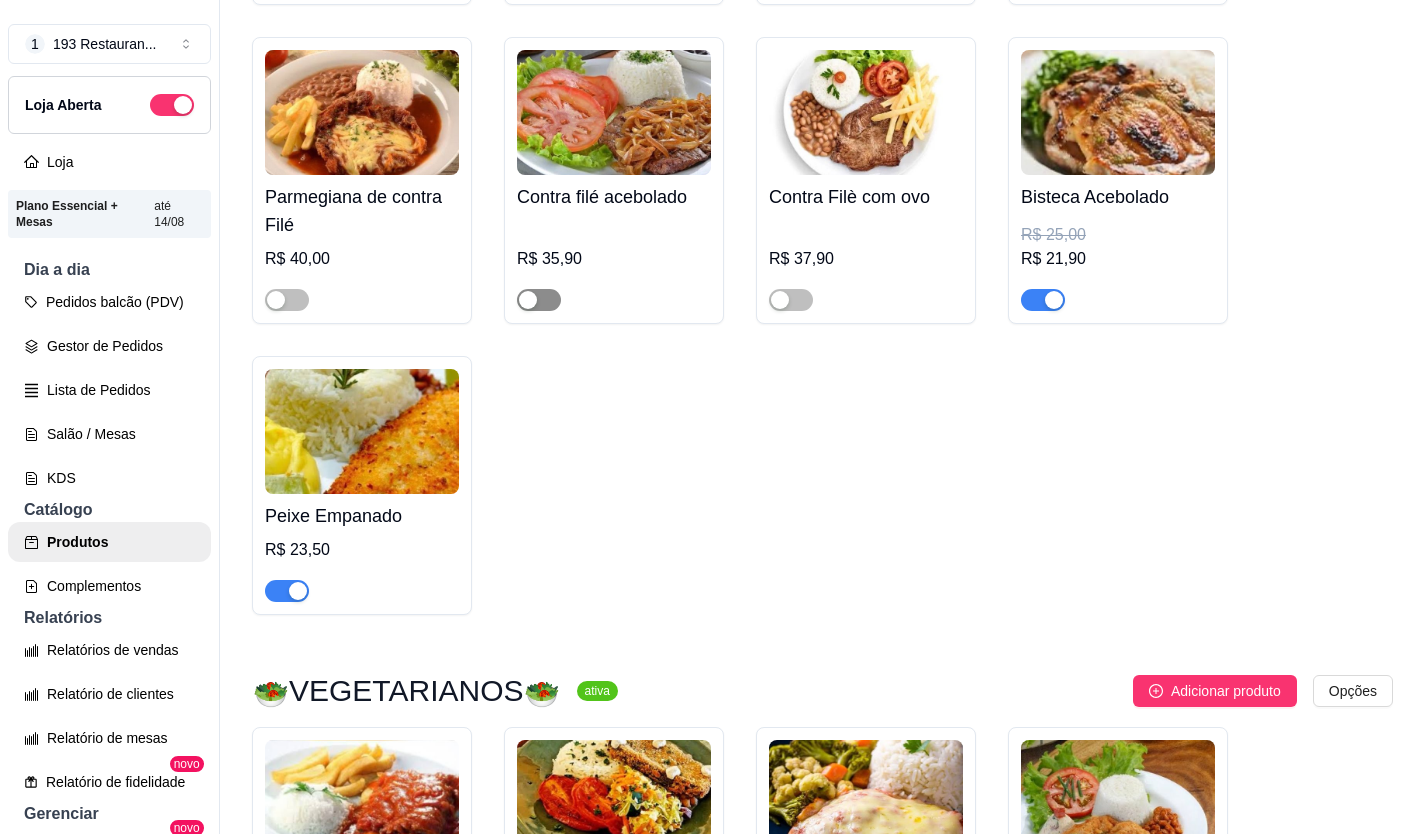 click at bounding box center (539, 300) 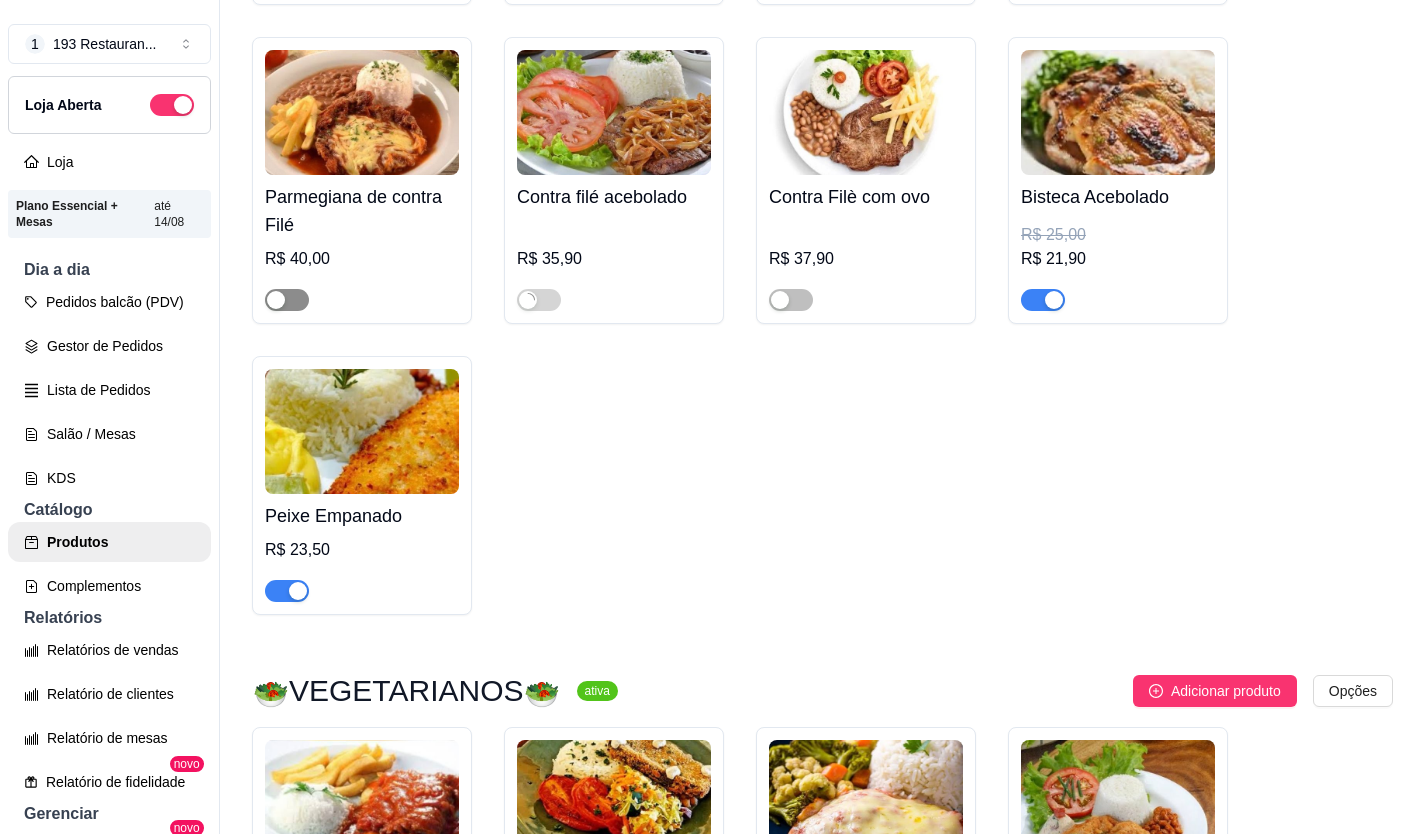click at bounding box center (287, 300) 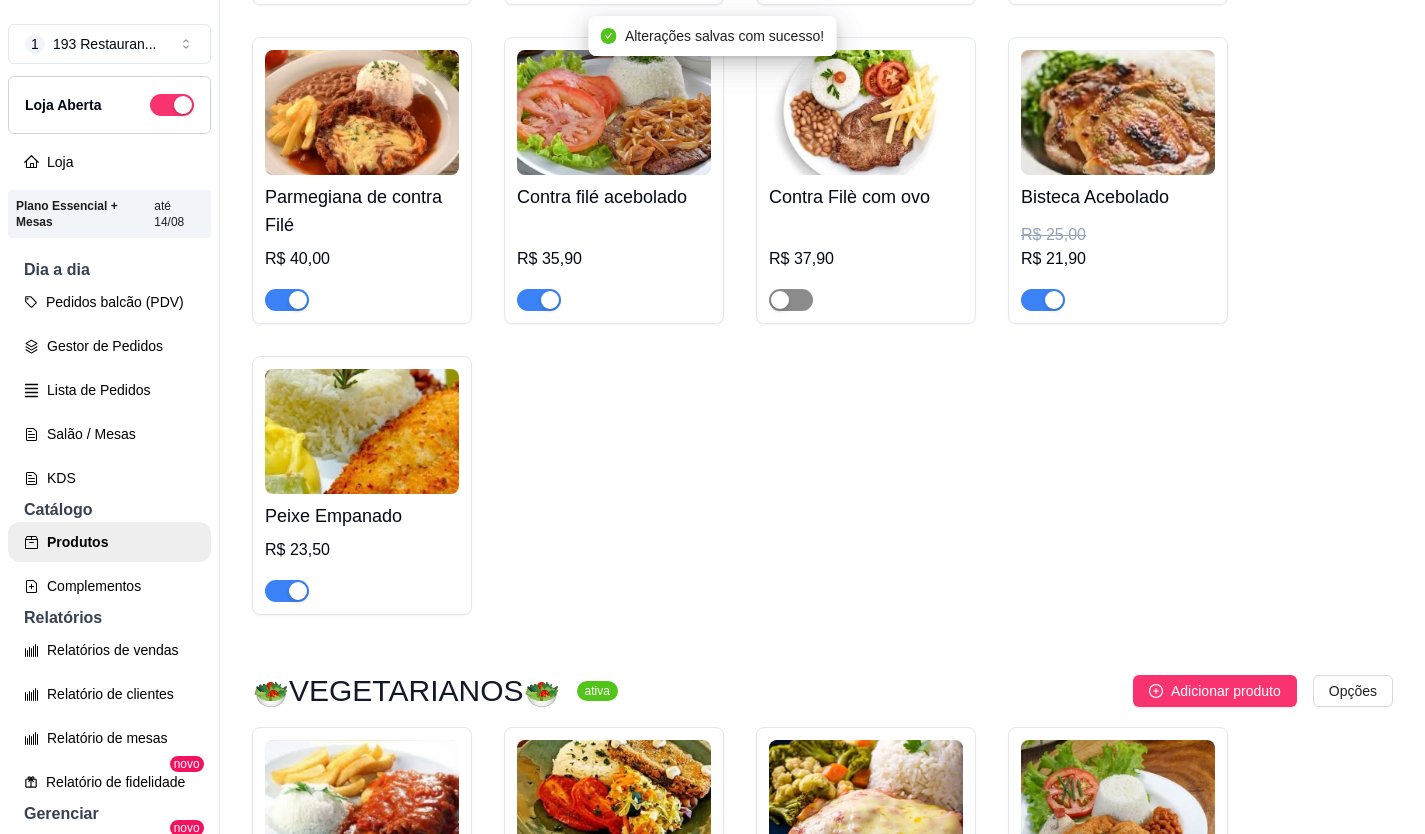 click at bounding box center [791, 300] 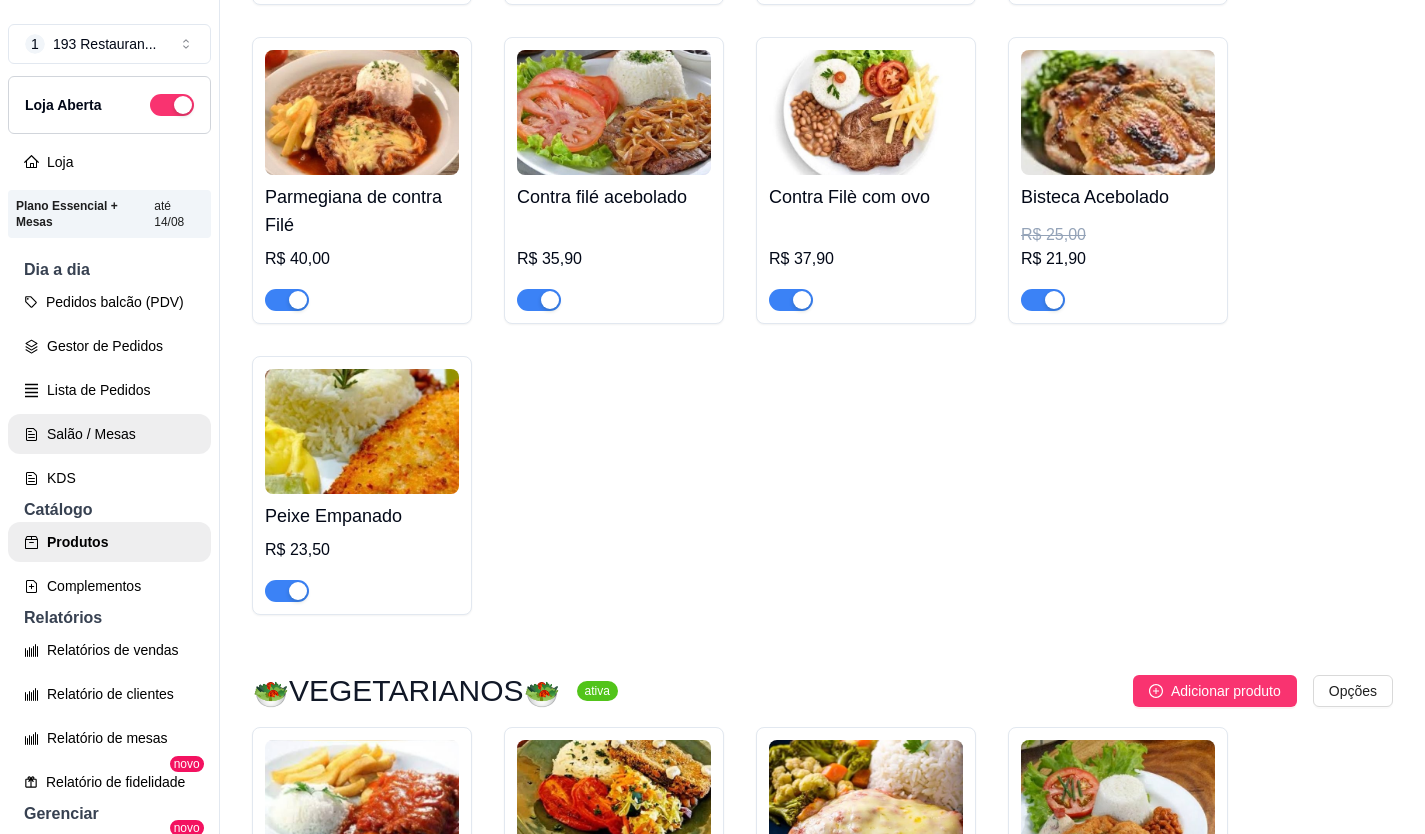 click on "Salão / Mesas" at bounding box center [109, 434] 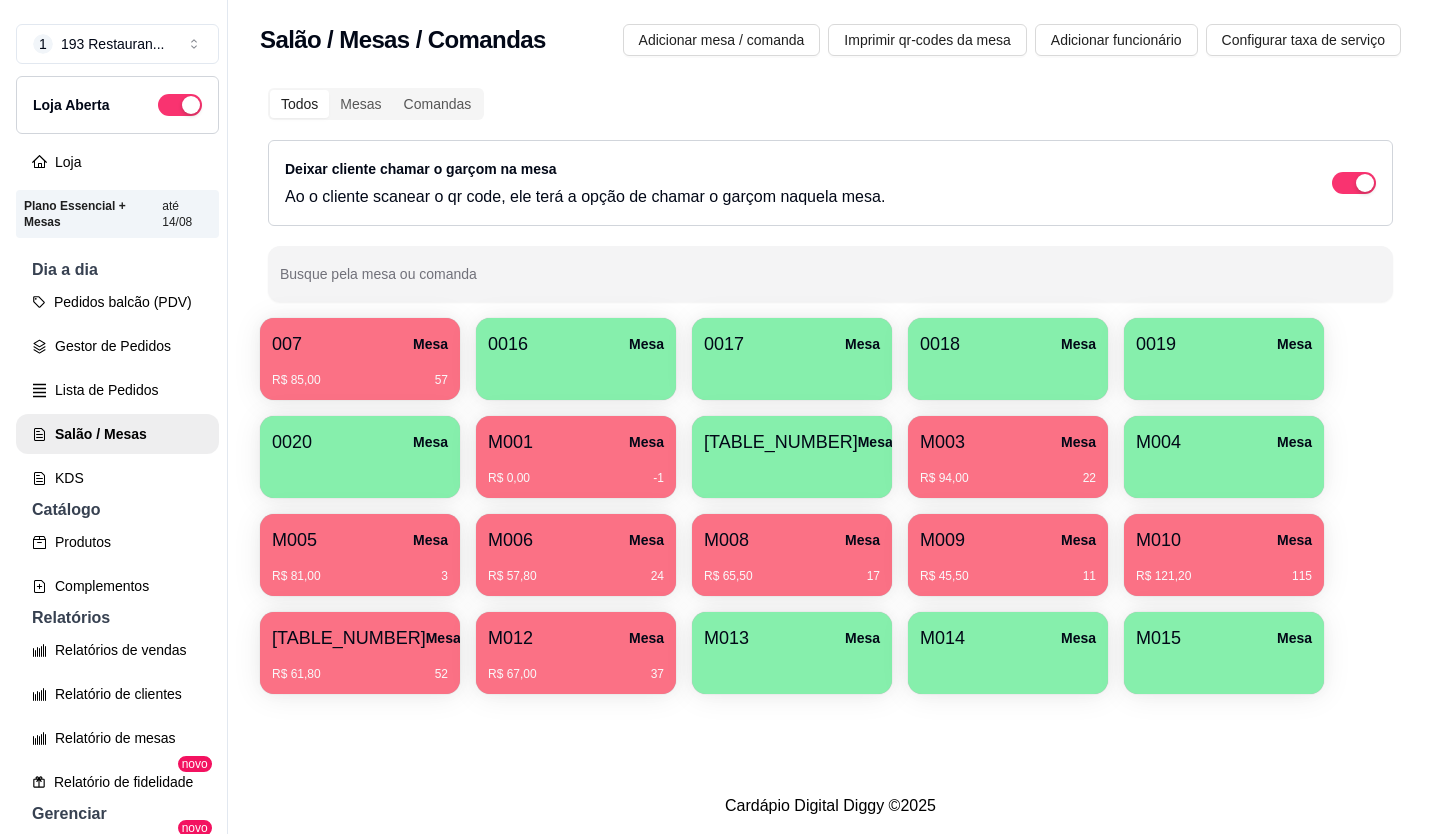 scroll, scrollTop: 0, scrollLeft: 0, axis: both 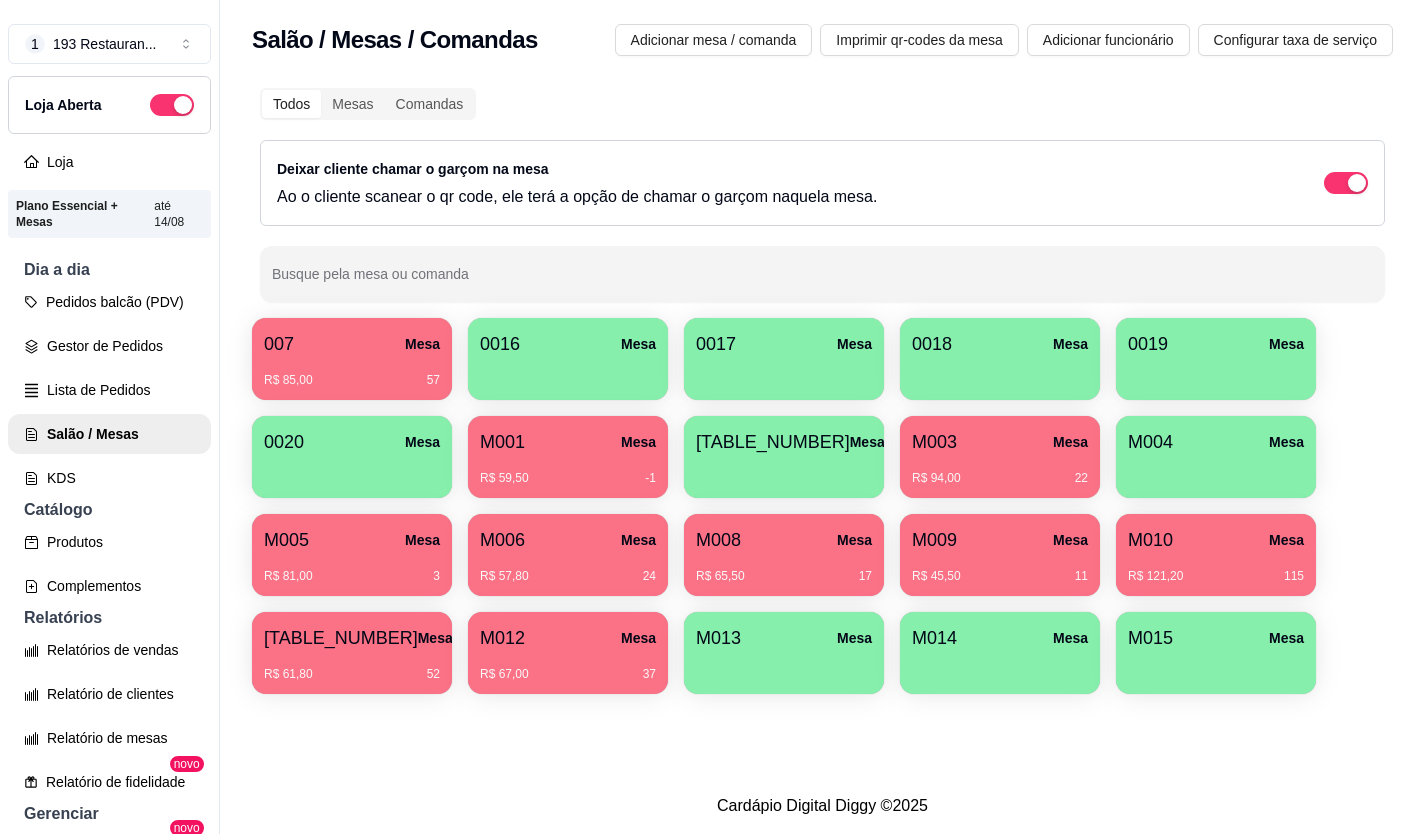 click on "R$ 57,80 24" at bounding box center [568, 569] 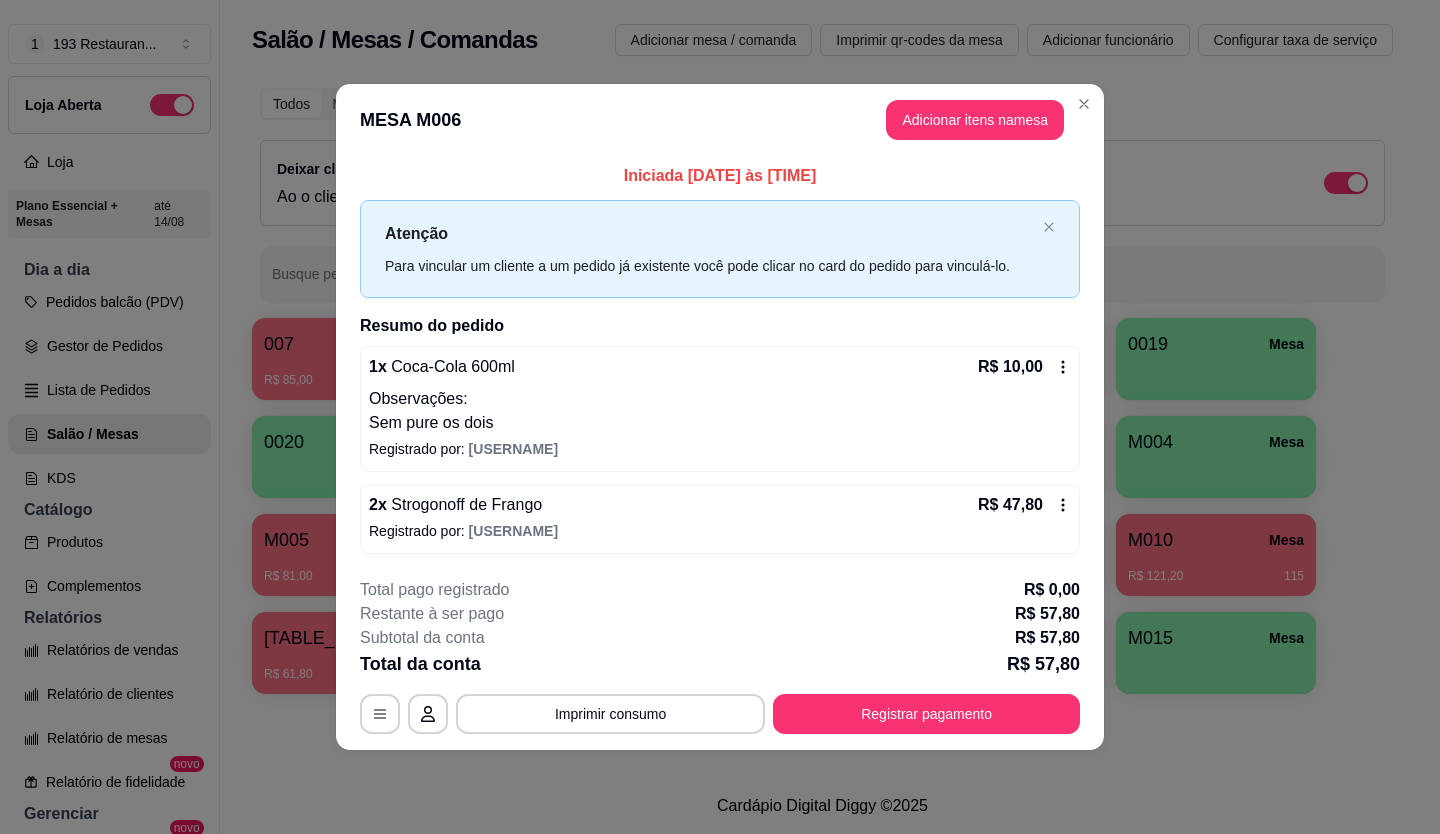 click on "Registrar pagamento" at bounding box center (926, 714) 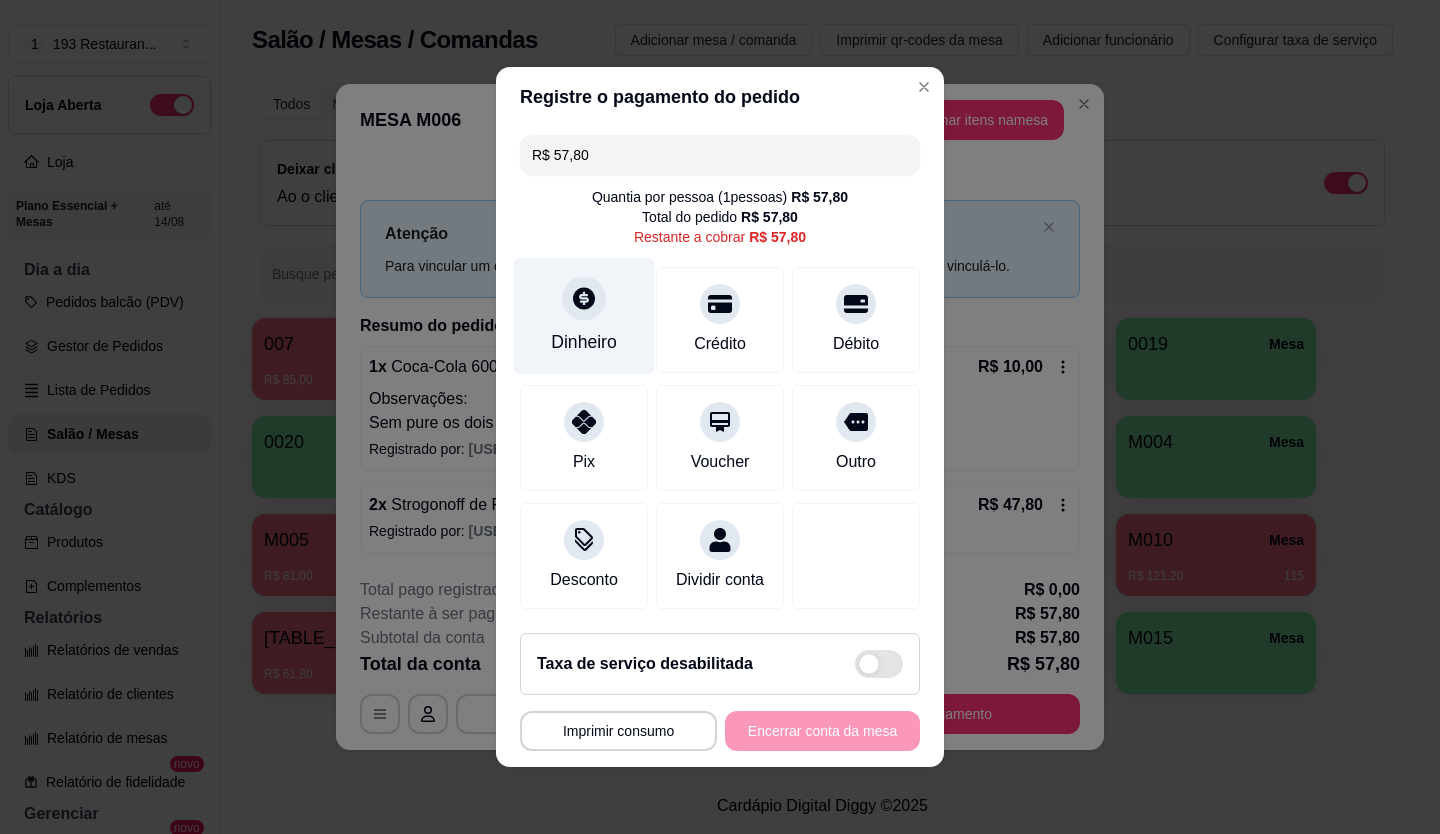 click 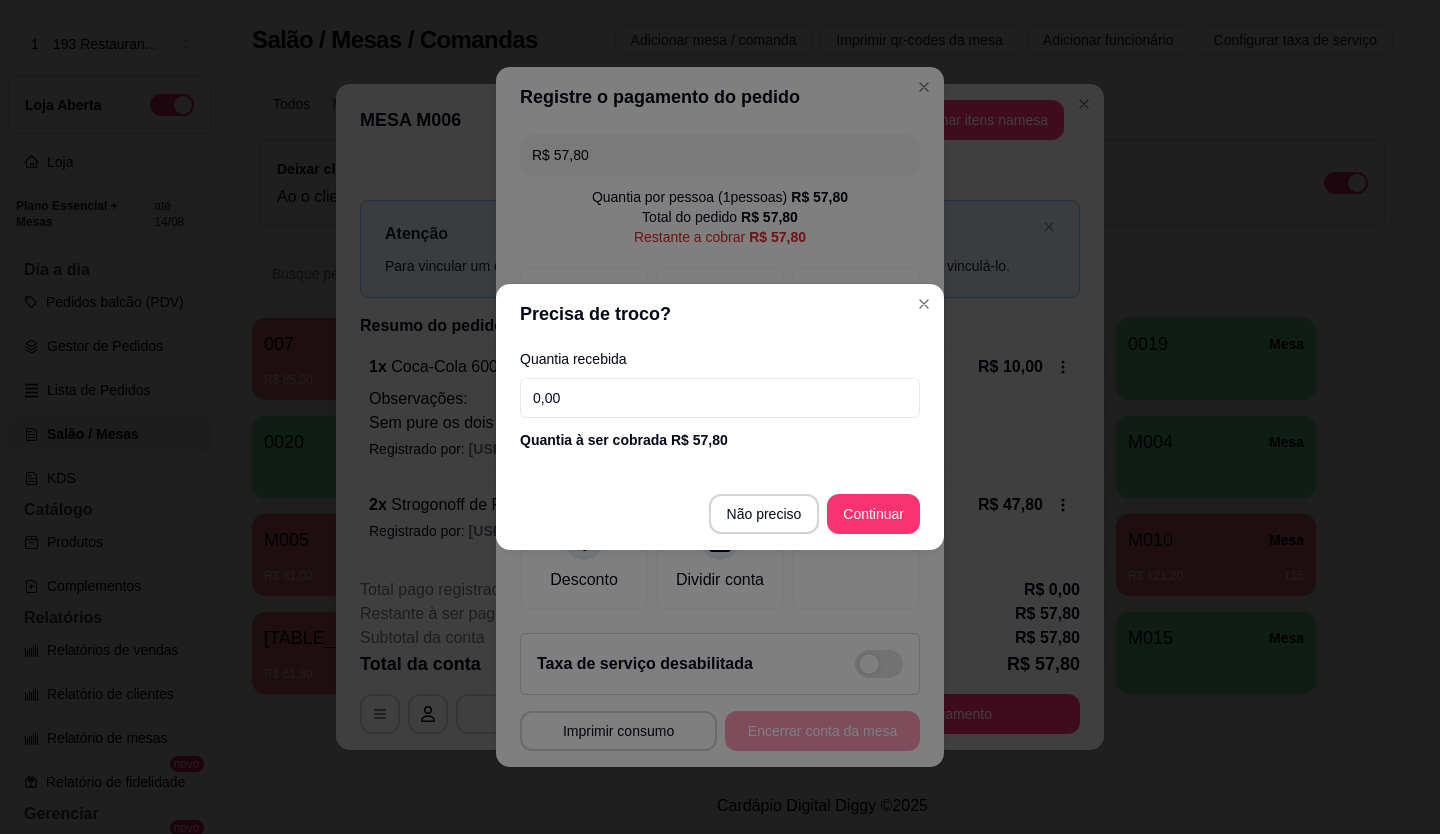 click on "0,00" at bounding box center [720, 398] 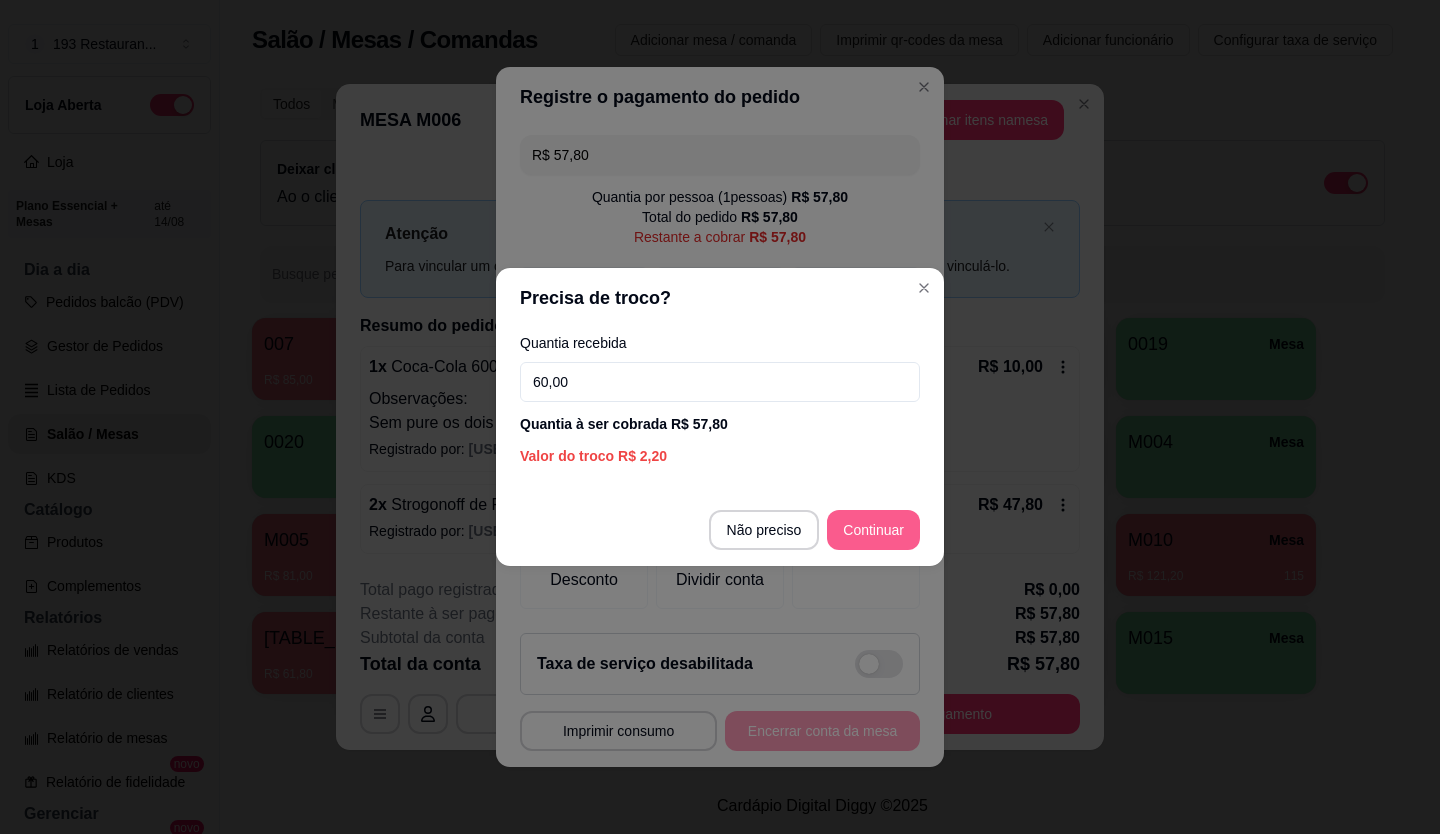 type on "60,00" 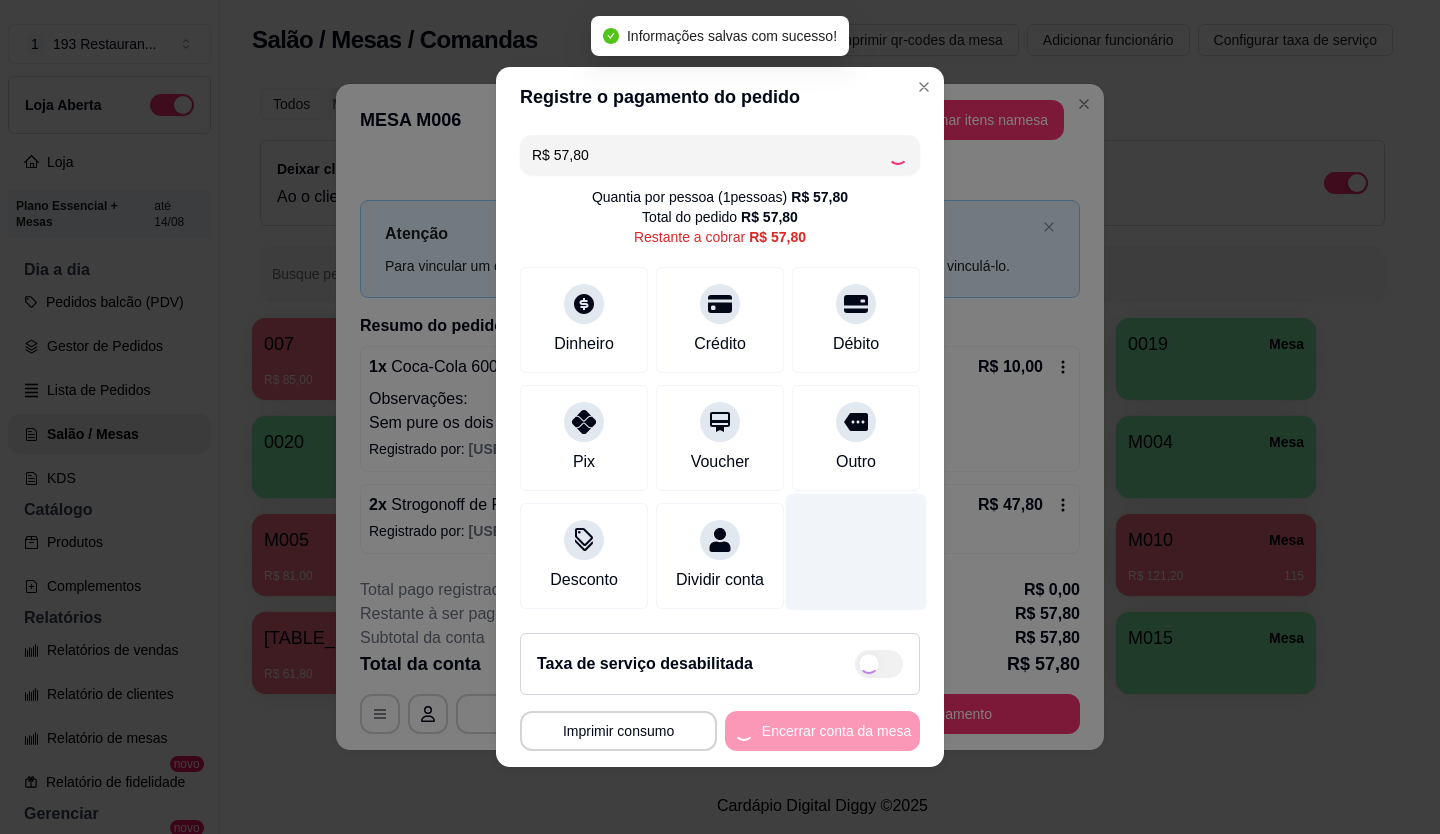 type on "R$ 0,00" 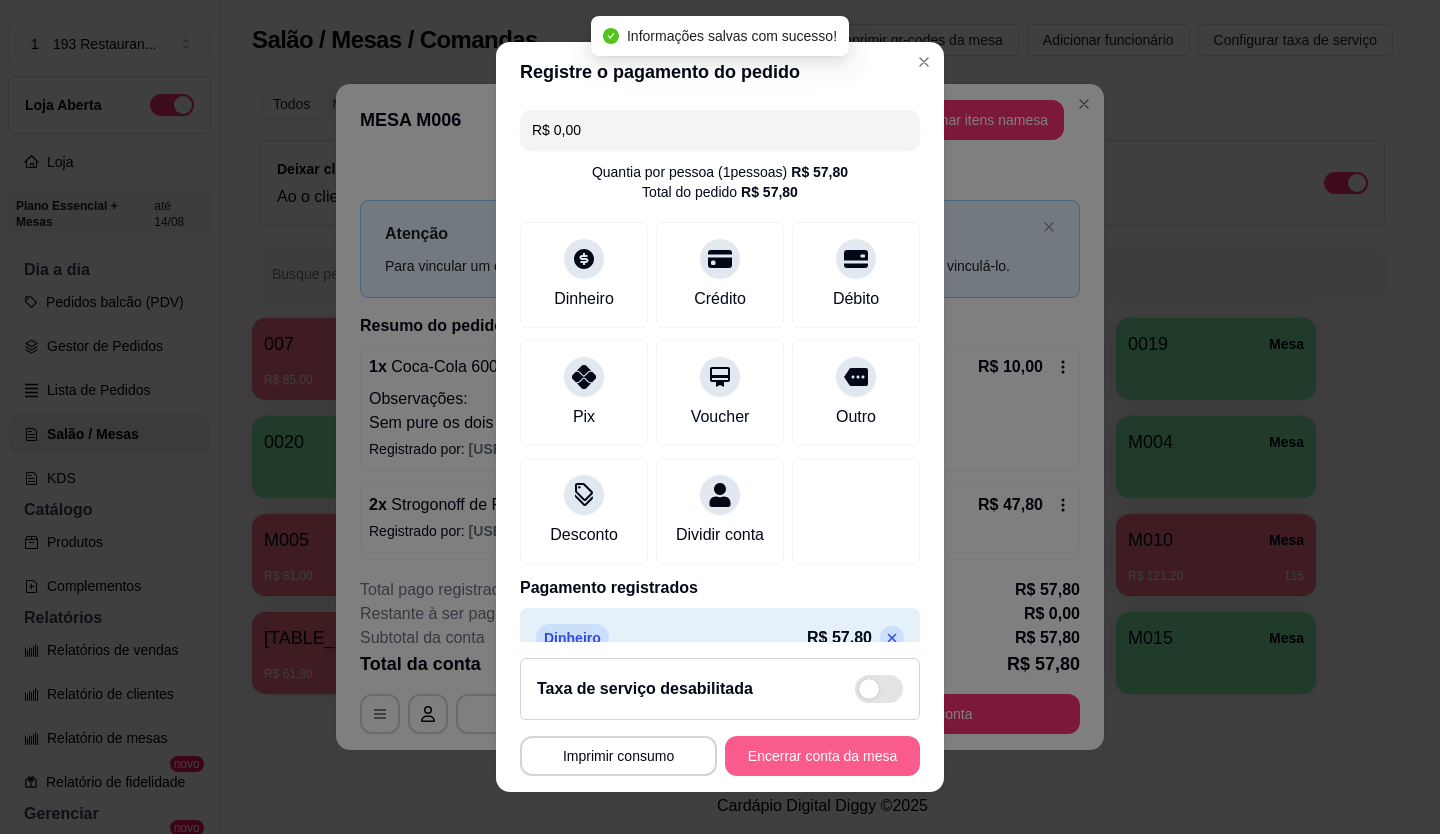 click on "Encerrar conta da mesa" at bounding box center [822, 756] 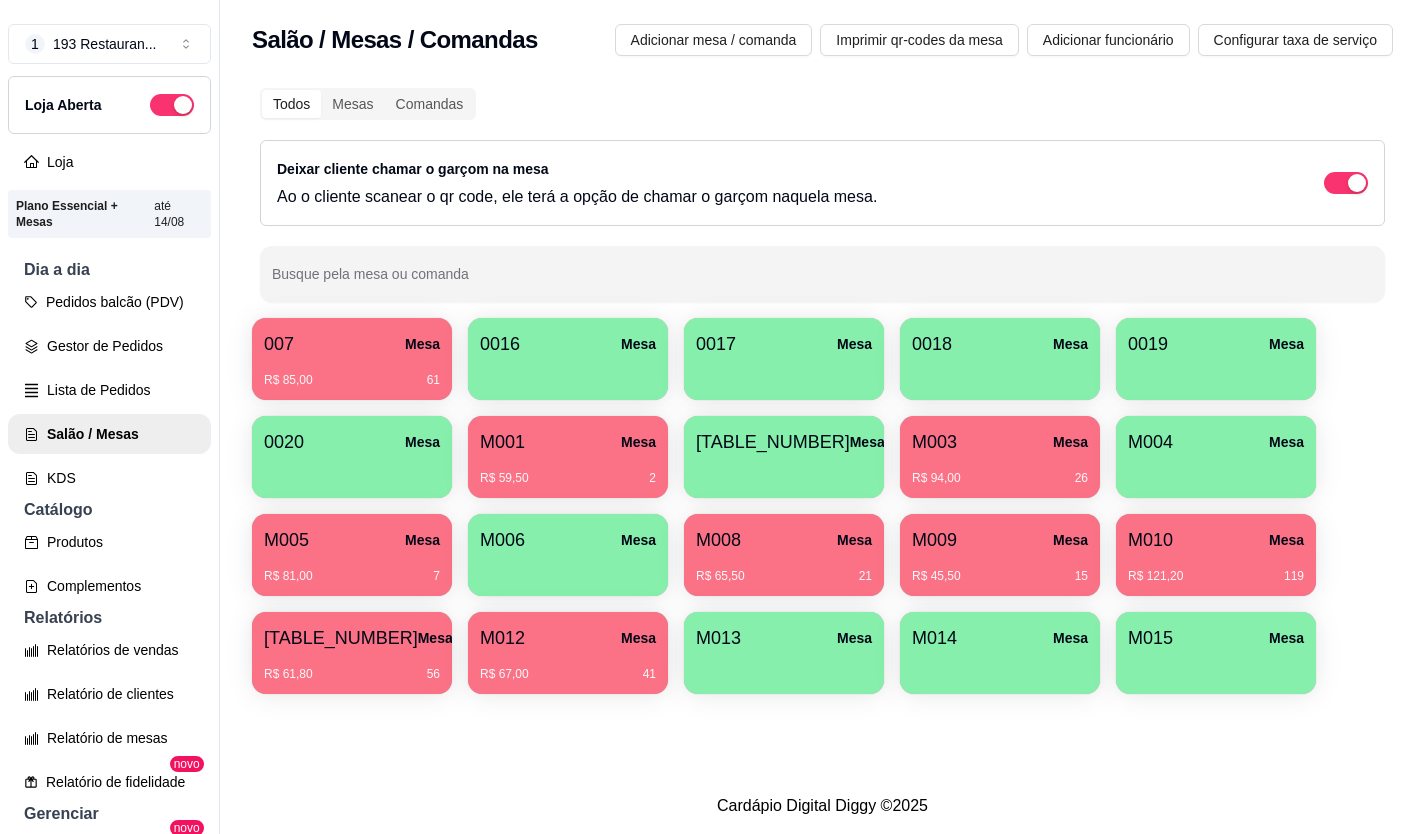 click on "M008" at bounding box center (718, 540) 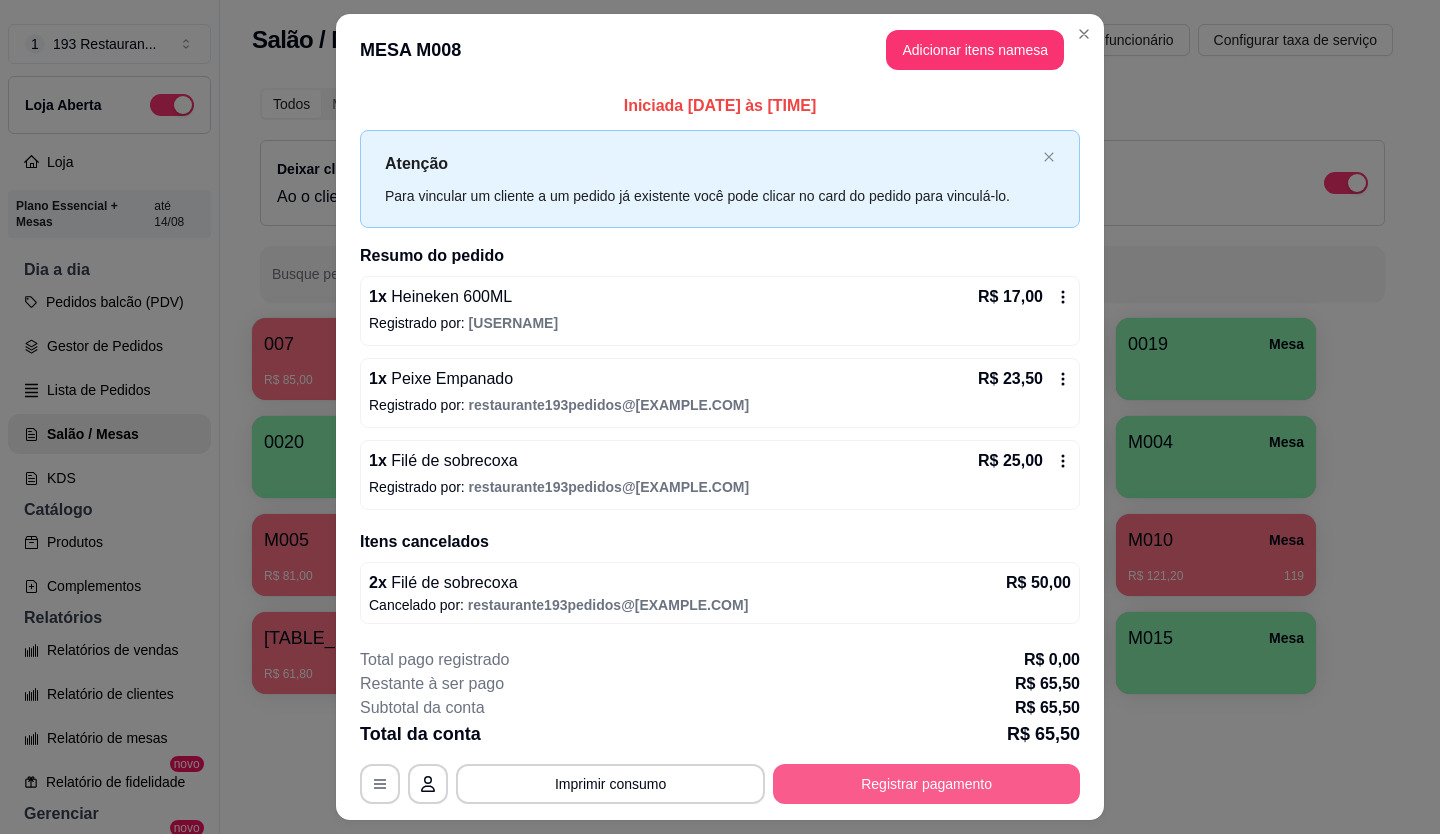 click on "Registrar pagamento" at bounding box center [926, 784] 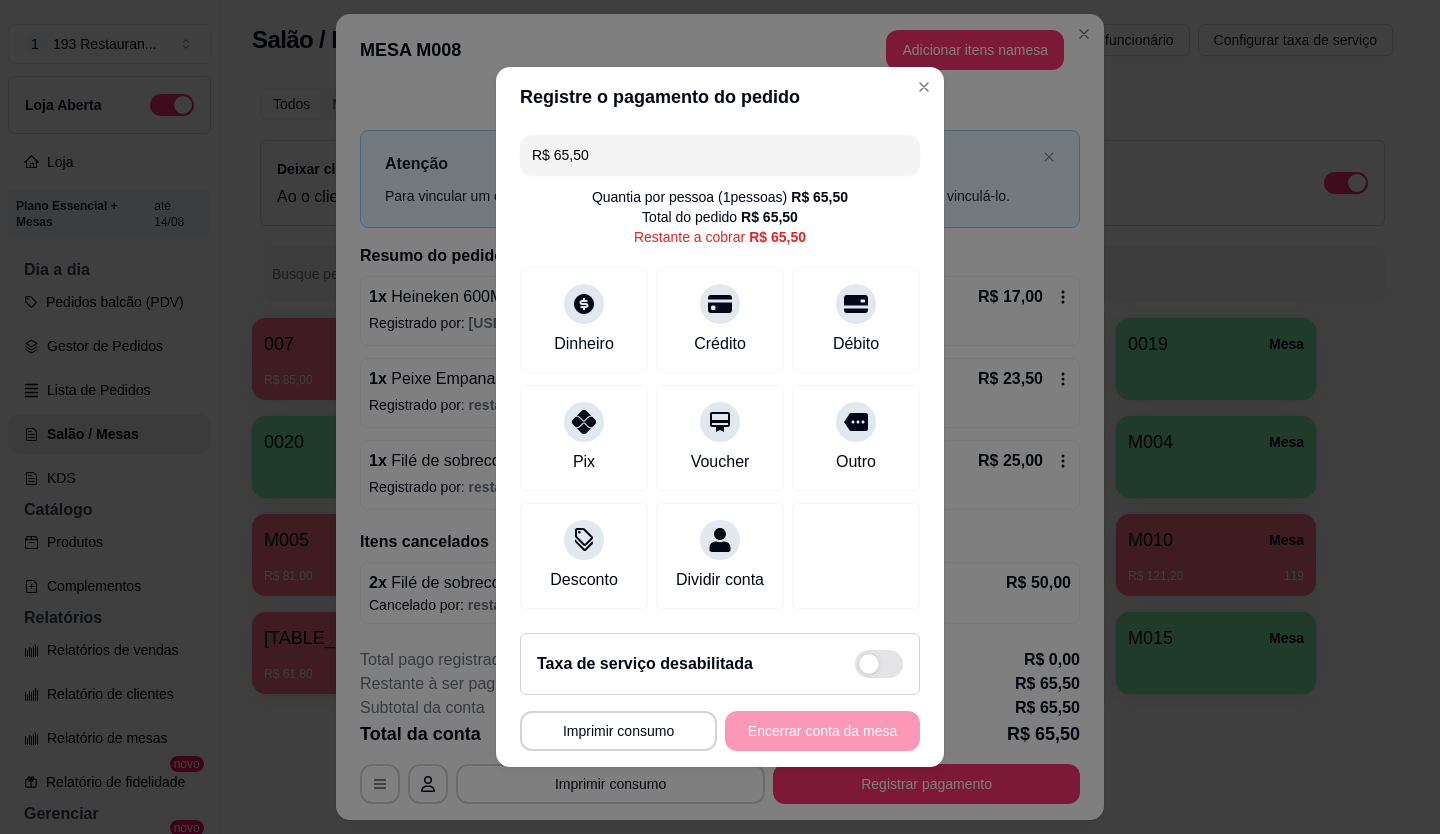 click on "R$ 65,50" at bounding box center (720, 155) 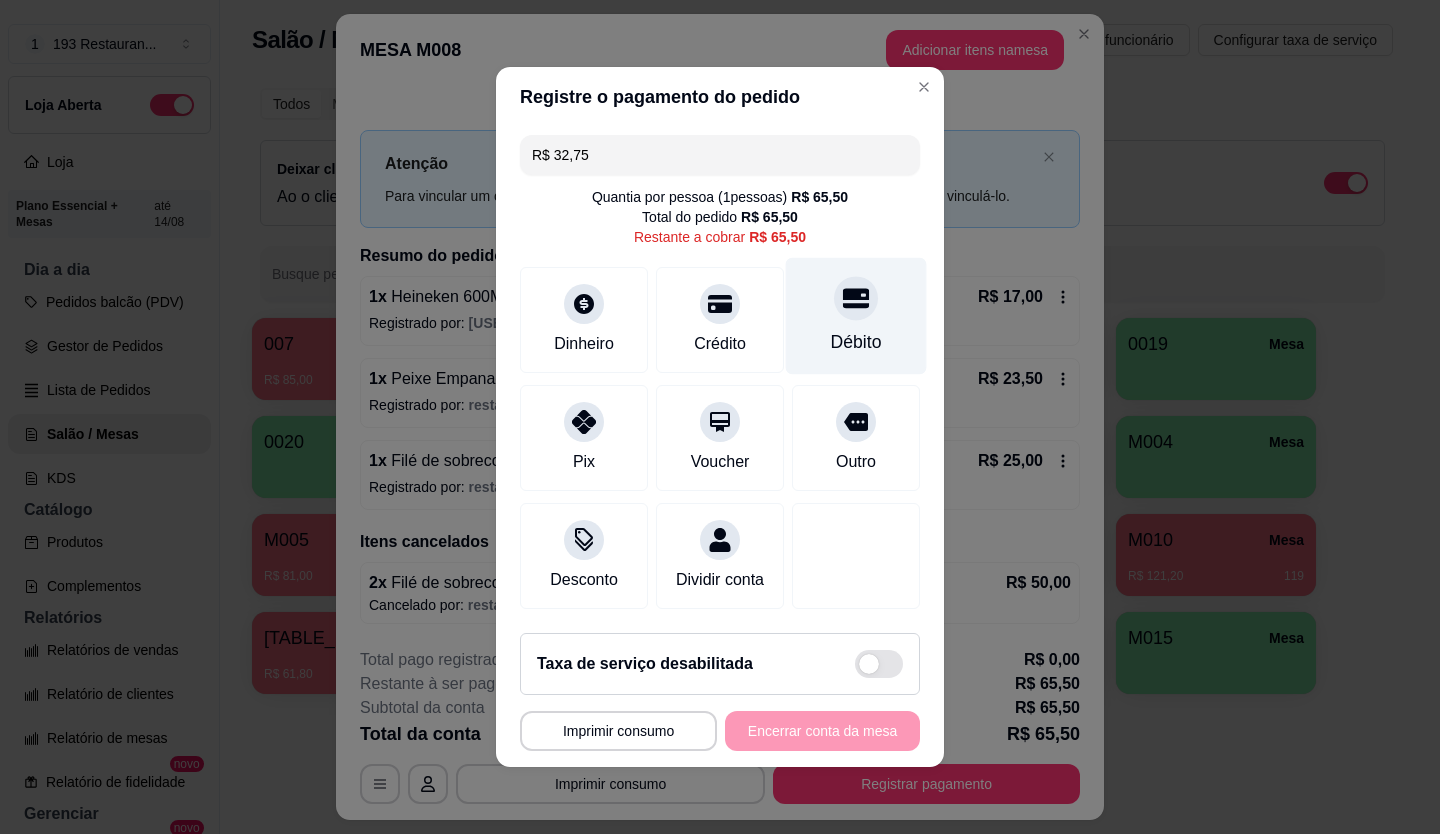click 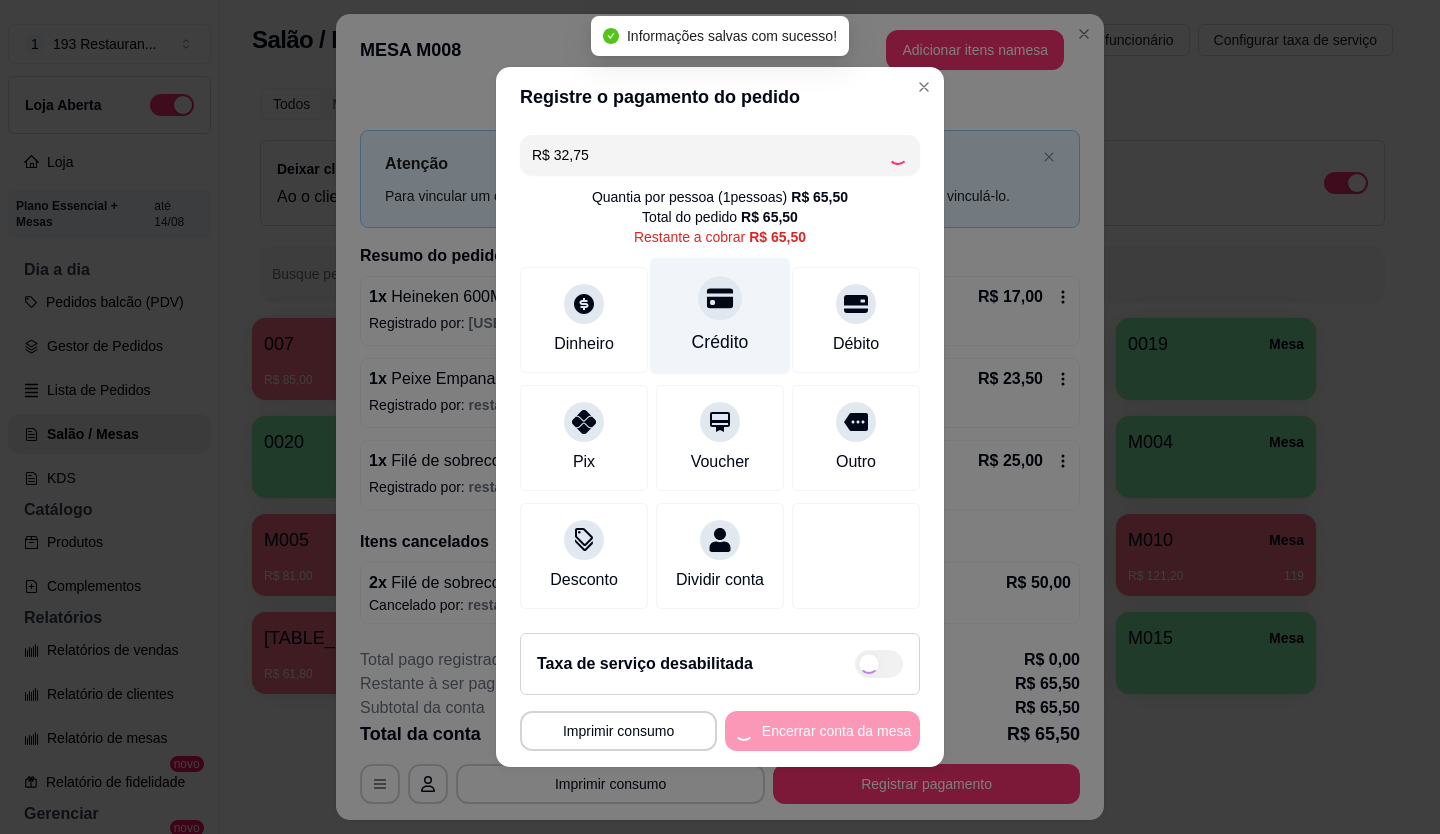 click 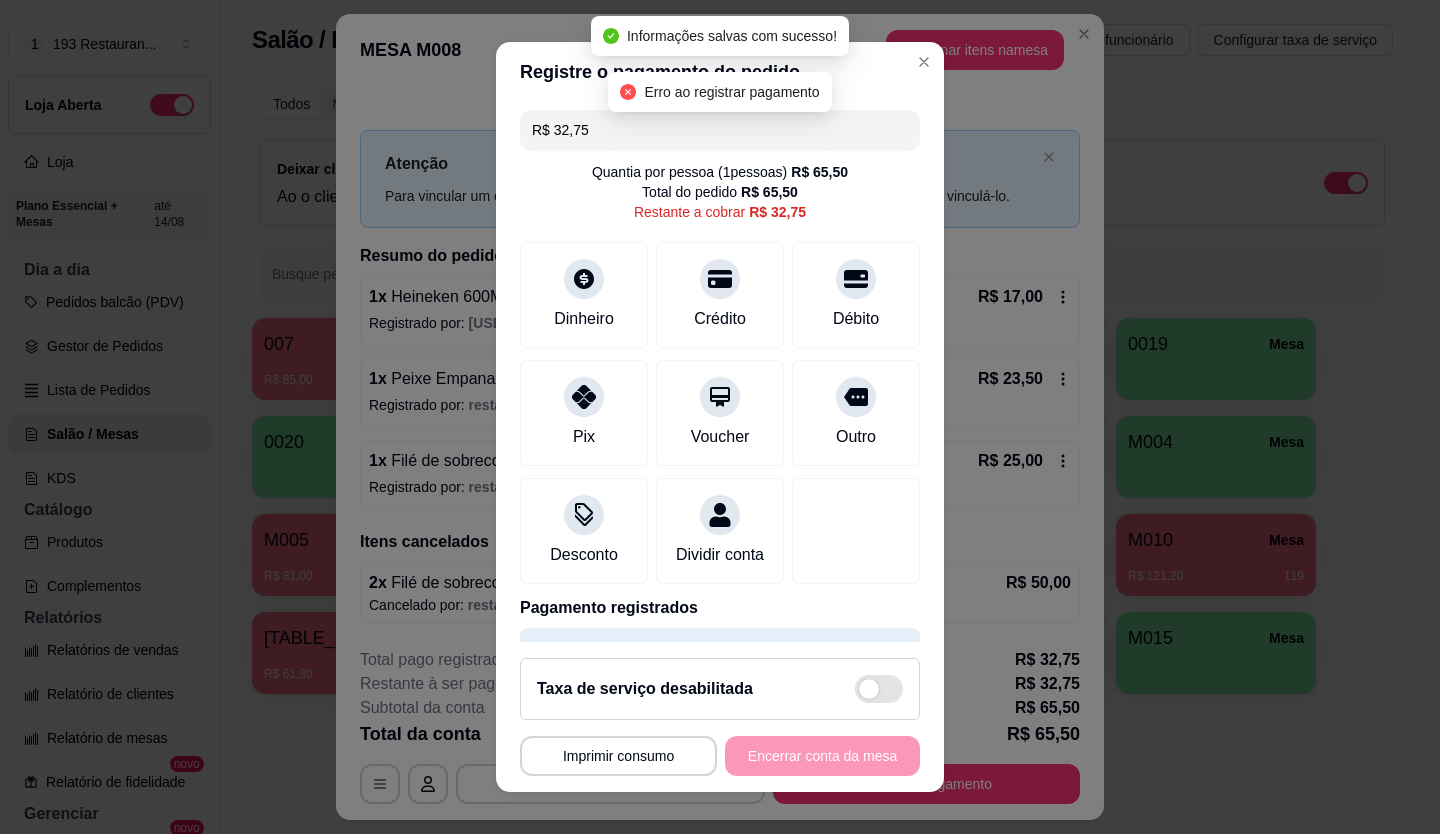 click on "**********" at bounding box center [720, 756] 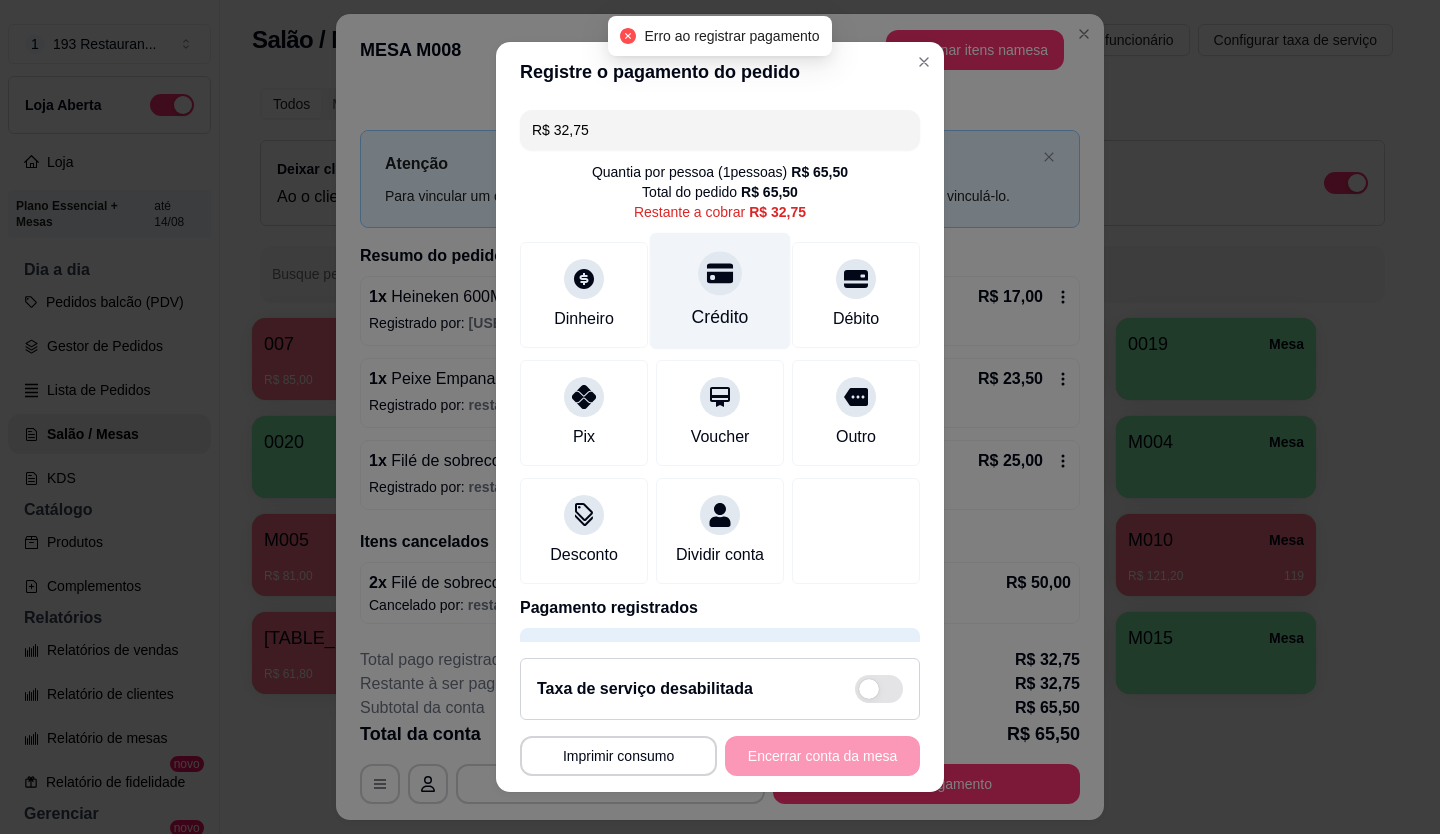 click at bounding box center (720, 273) 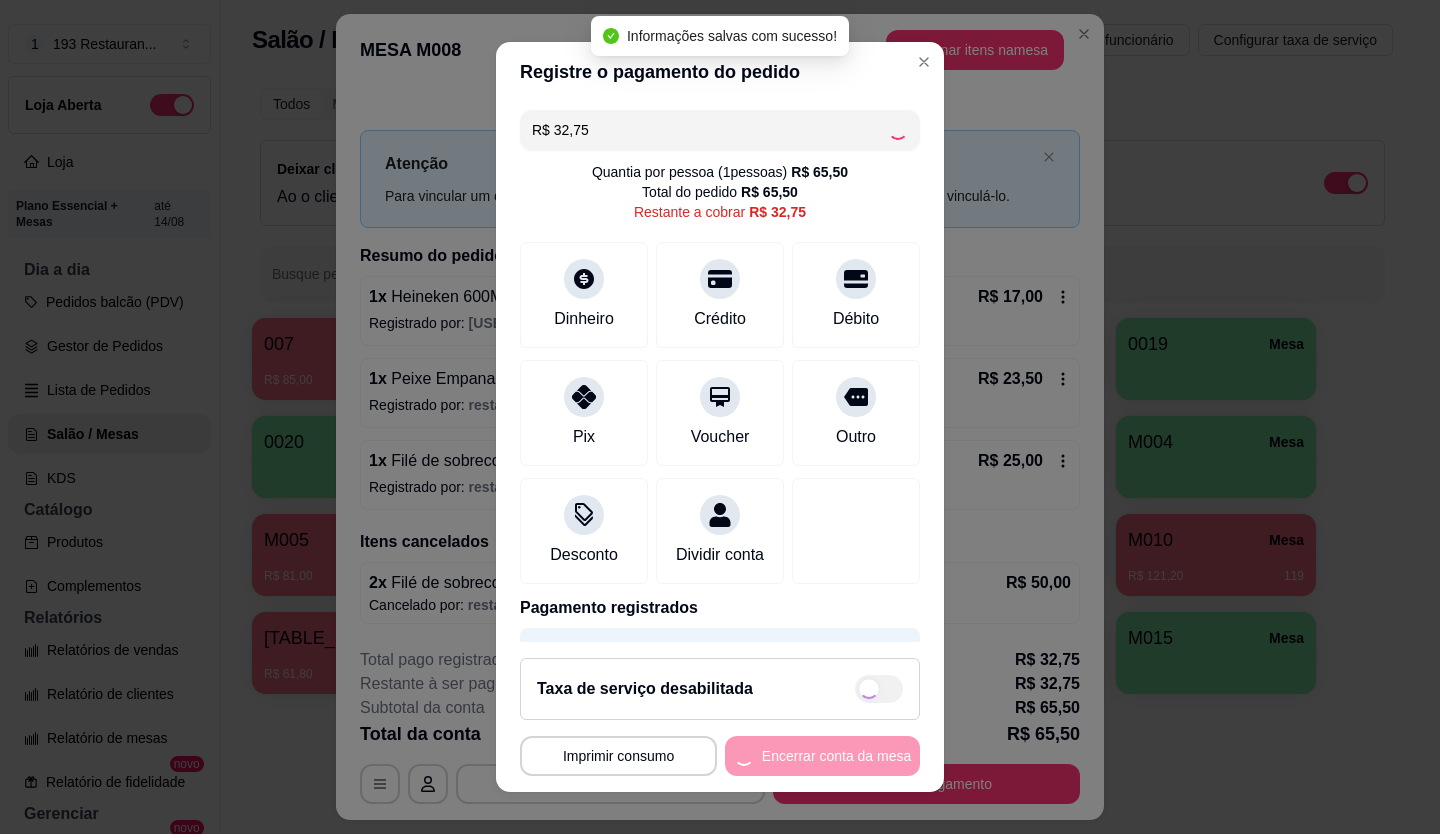 type on "R$ 0,00" 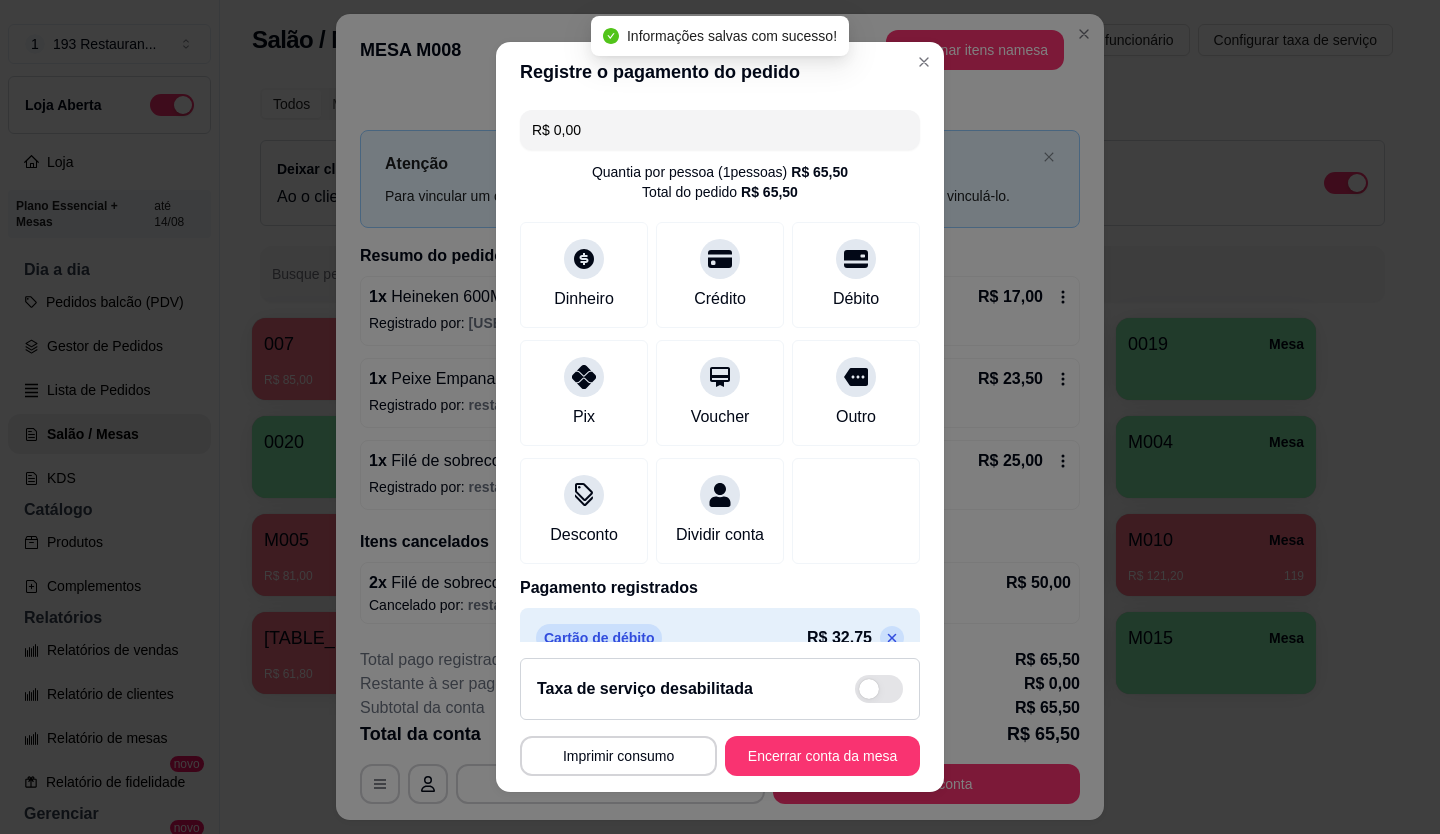 click on "**********" at bounding box center (720, 717) 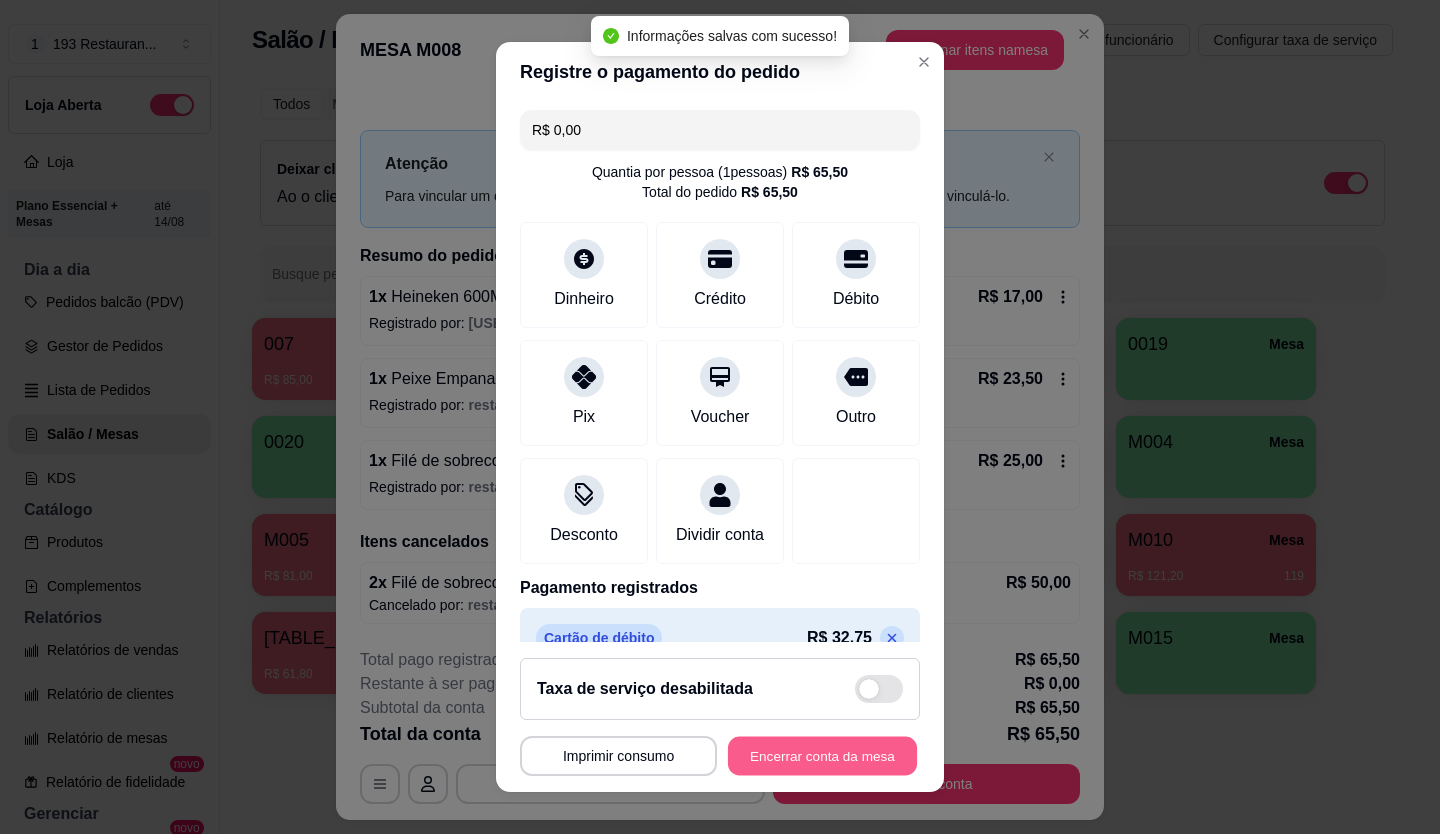 click on "Encerrar conta da mesa" at bounding box center [822, 756] 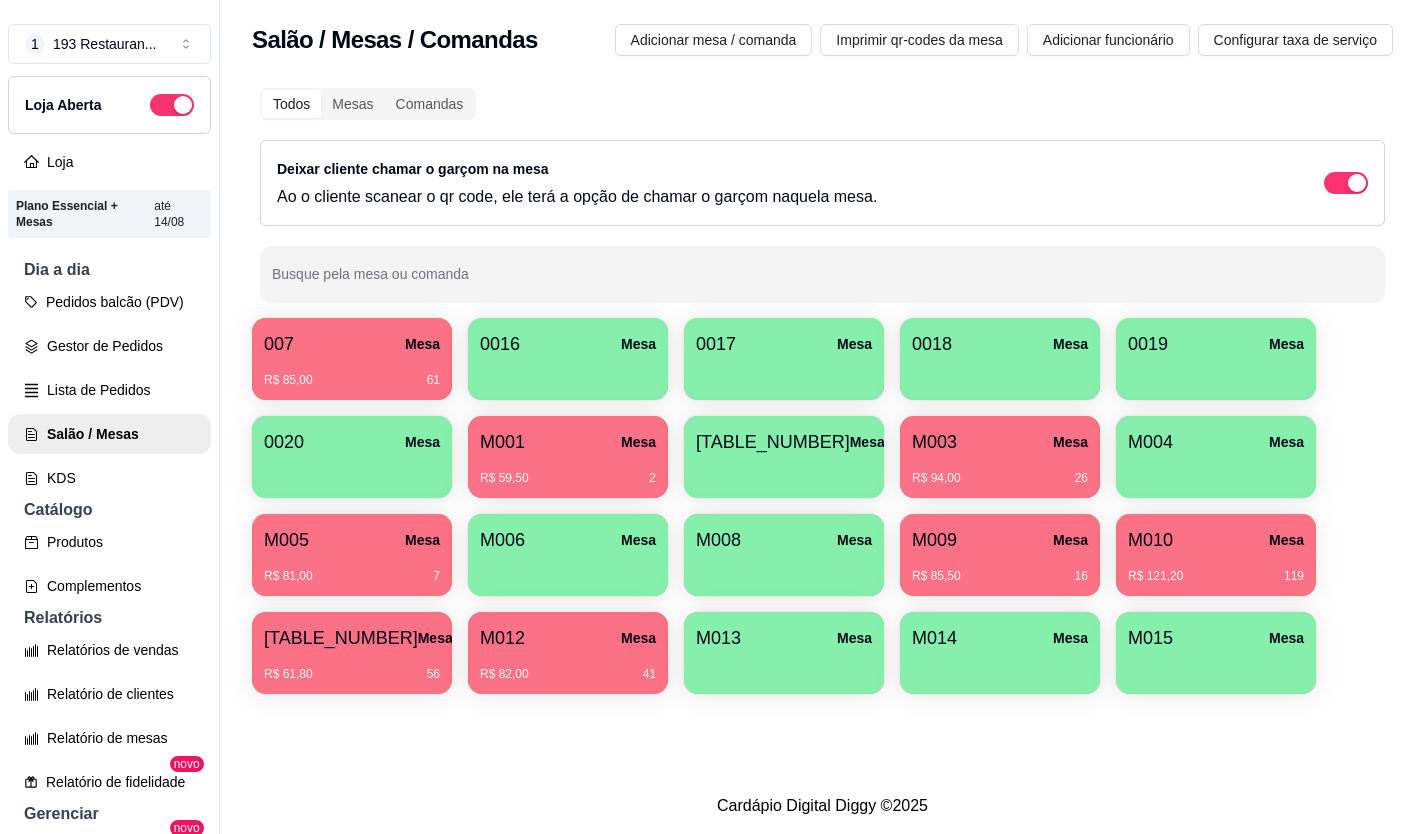 click on "R$ 61,80 56" at bounding box center [352, 667] 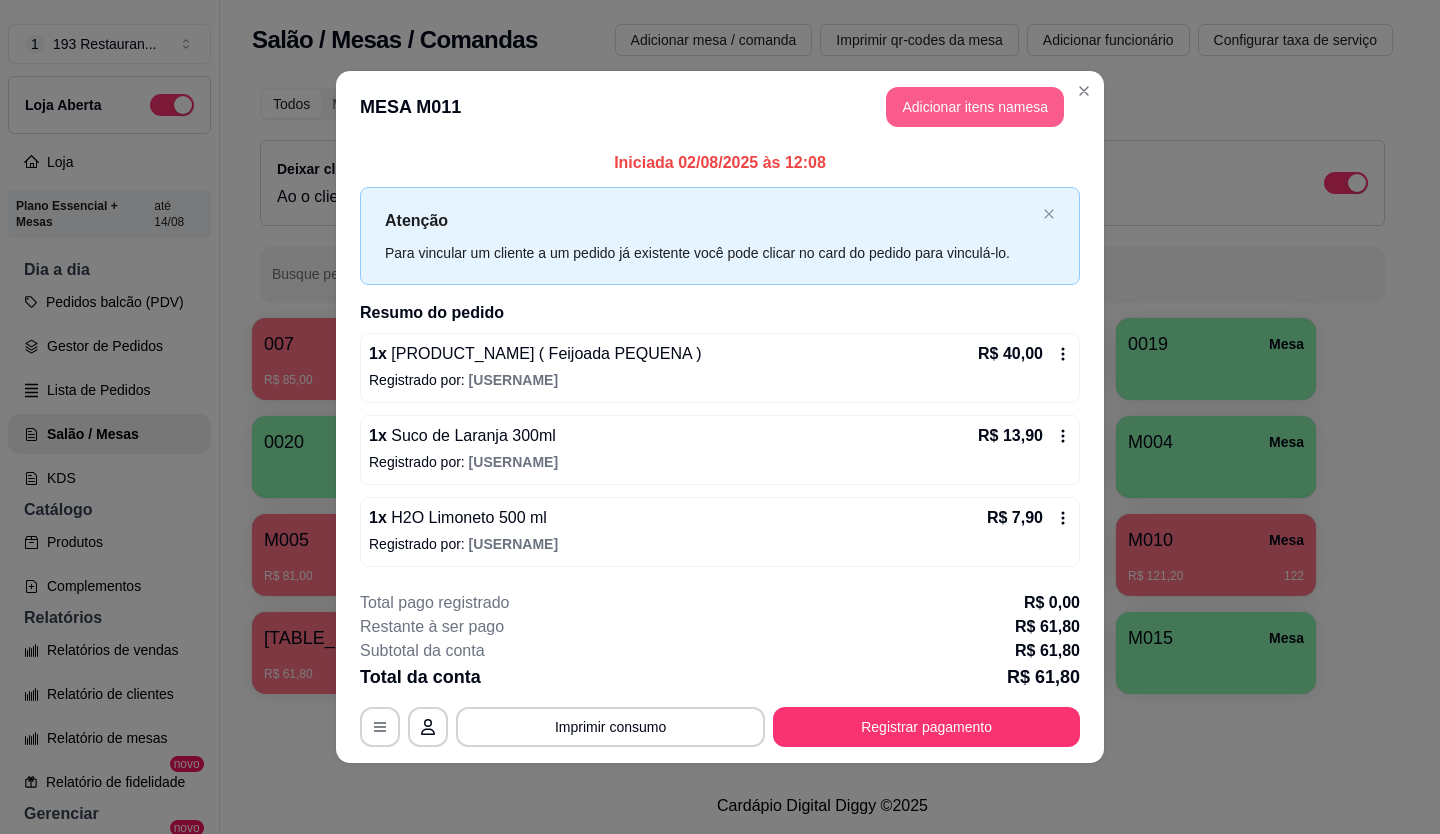 click on "Adicionar itens na  mesa" at bounding box center [975, 107] 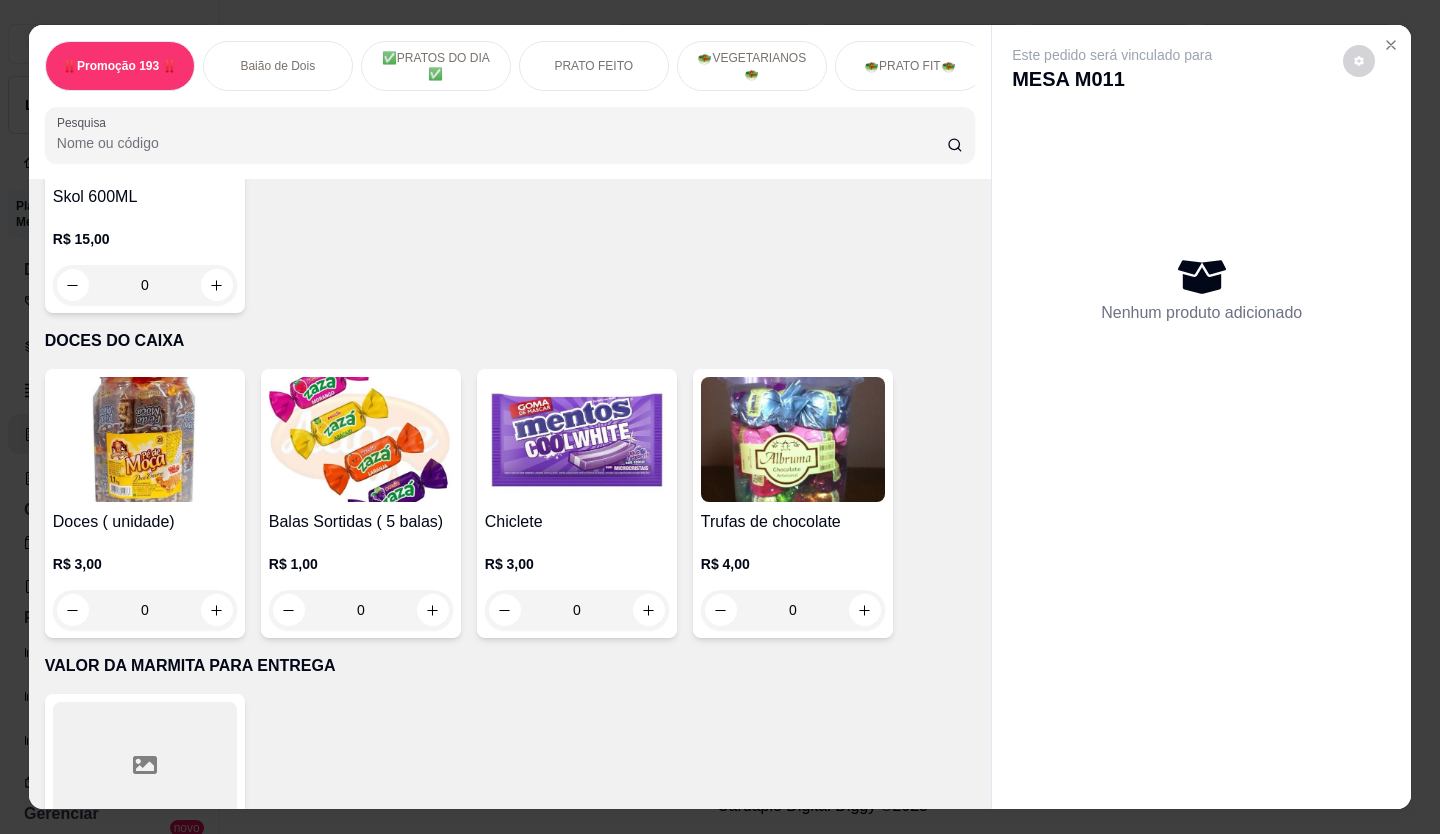 scroll, scrollTop: 8977, scrollLeft: 0, axis: vertical 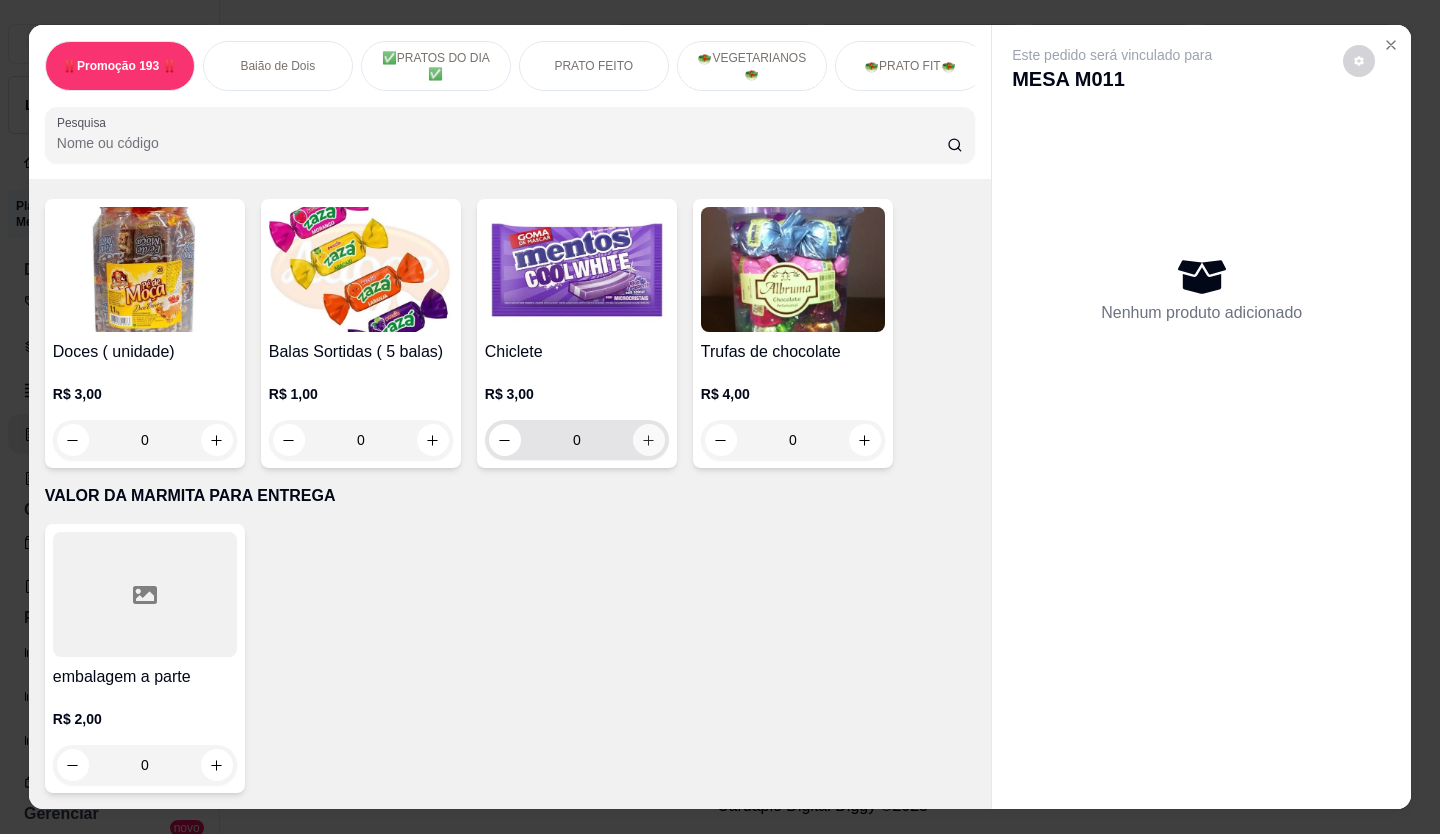 click 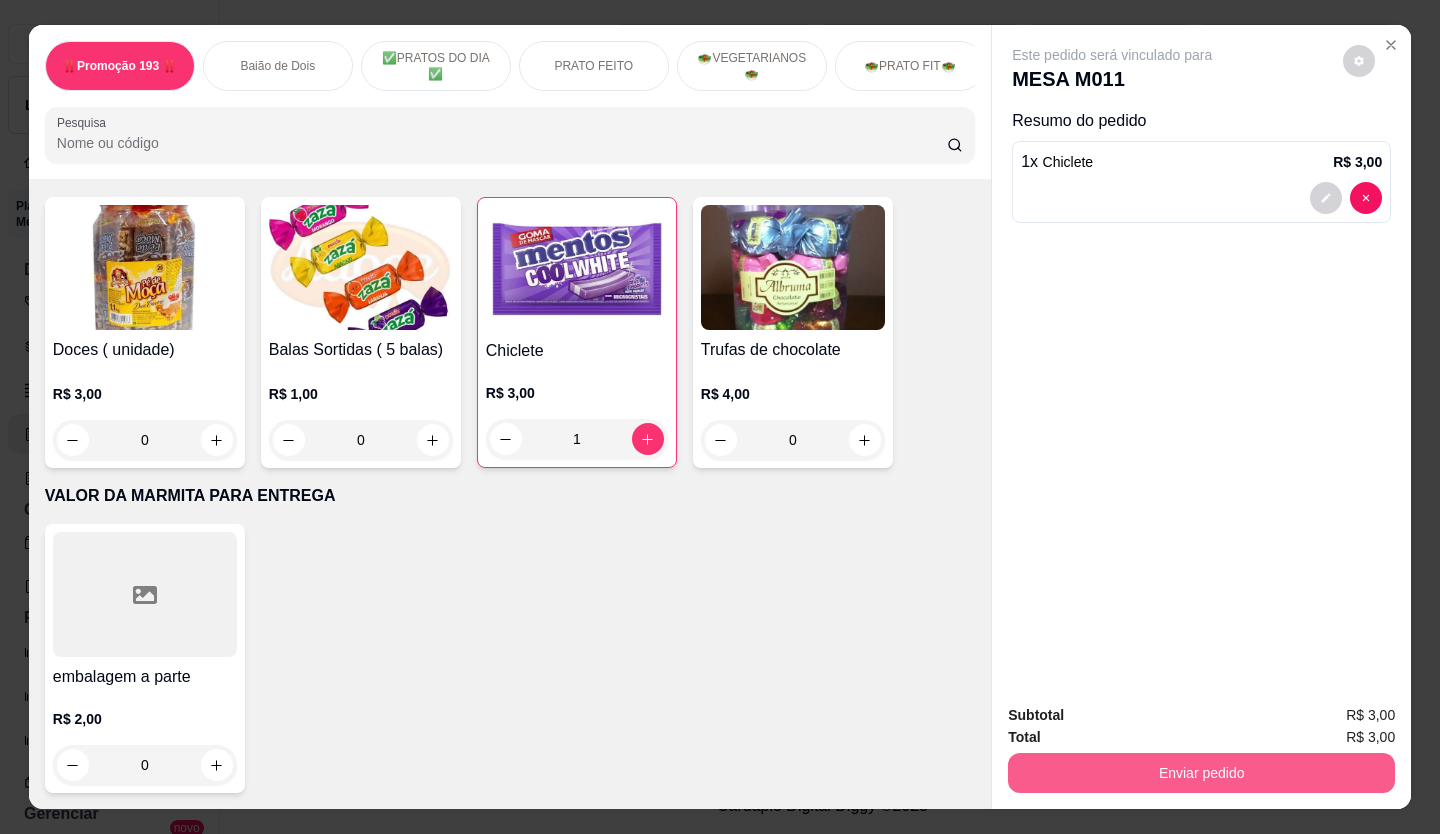 click on "Enviar pedido" at bounding box center (1201, 773) 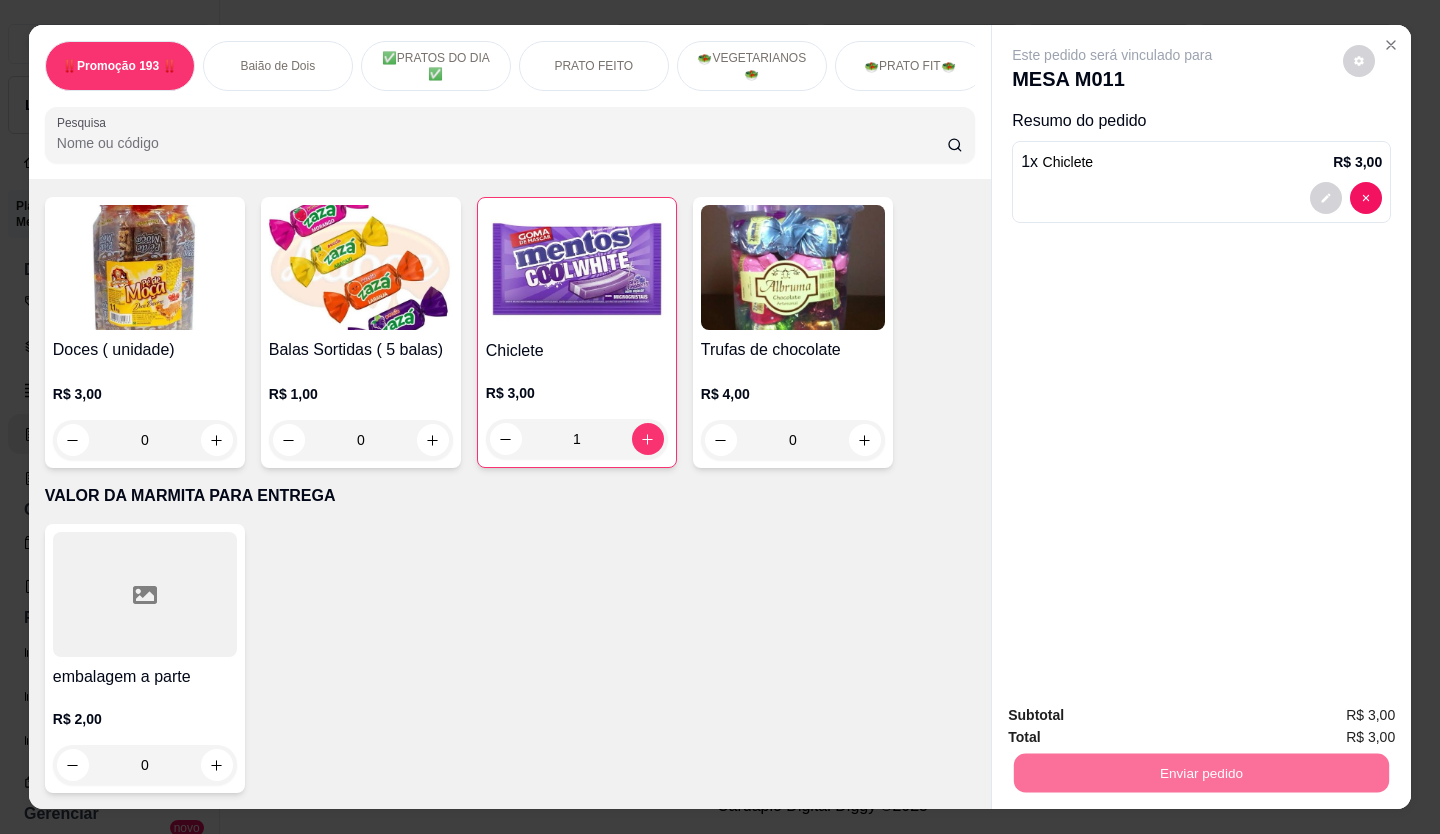 click on "Não registrar e enviar pedido" at bounding box center [1136, 715] 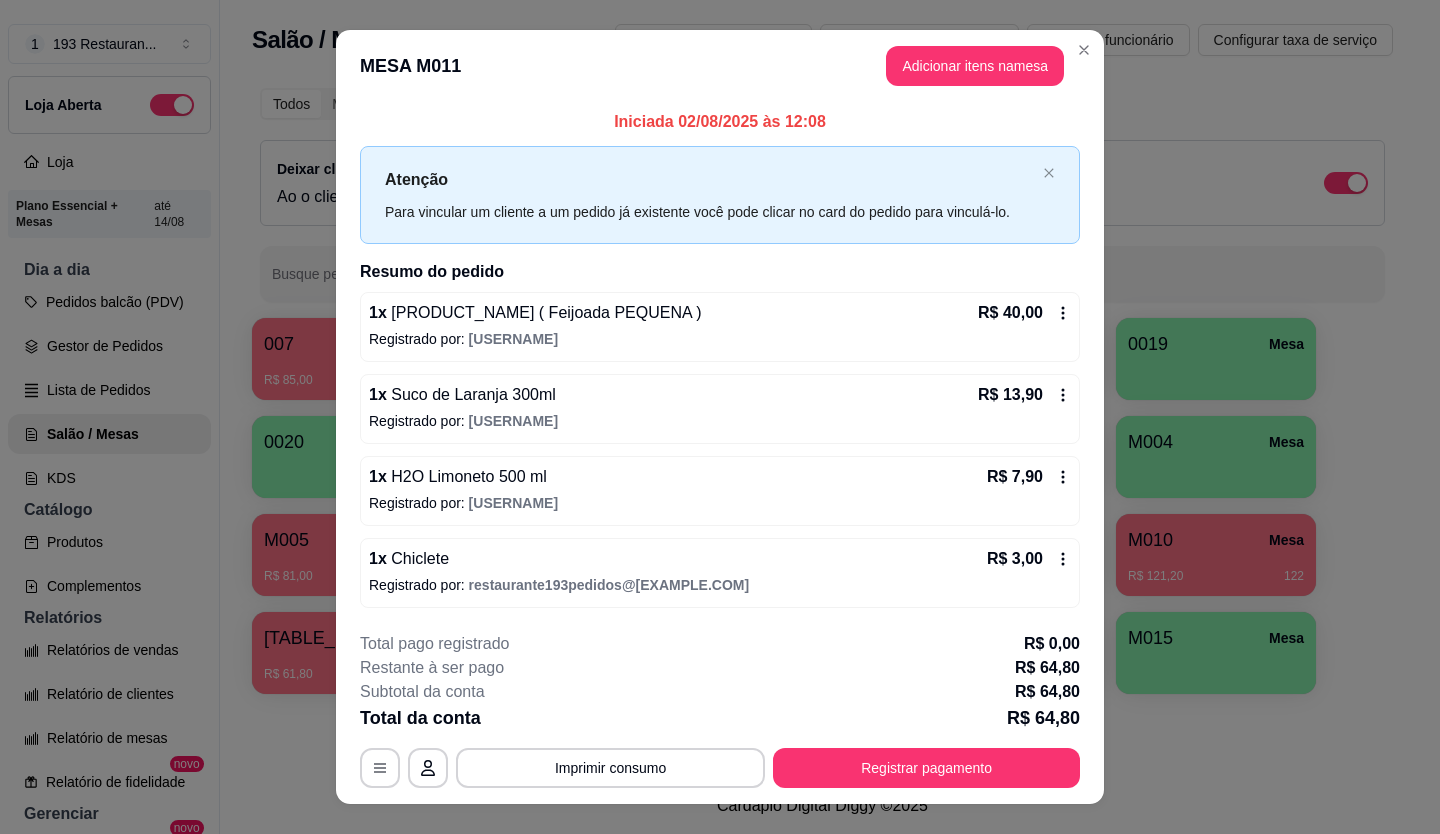 click on "MESA M011 Adicionar itens na mesa" at bounding box center [720, 66] 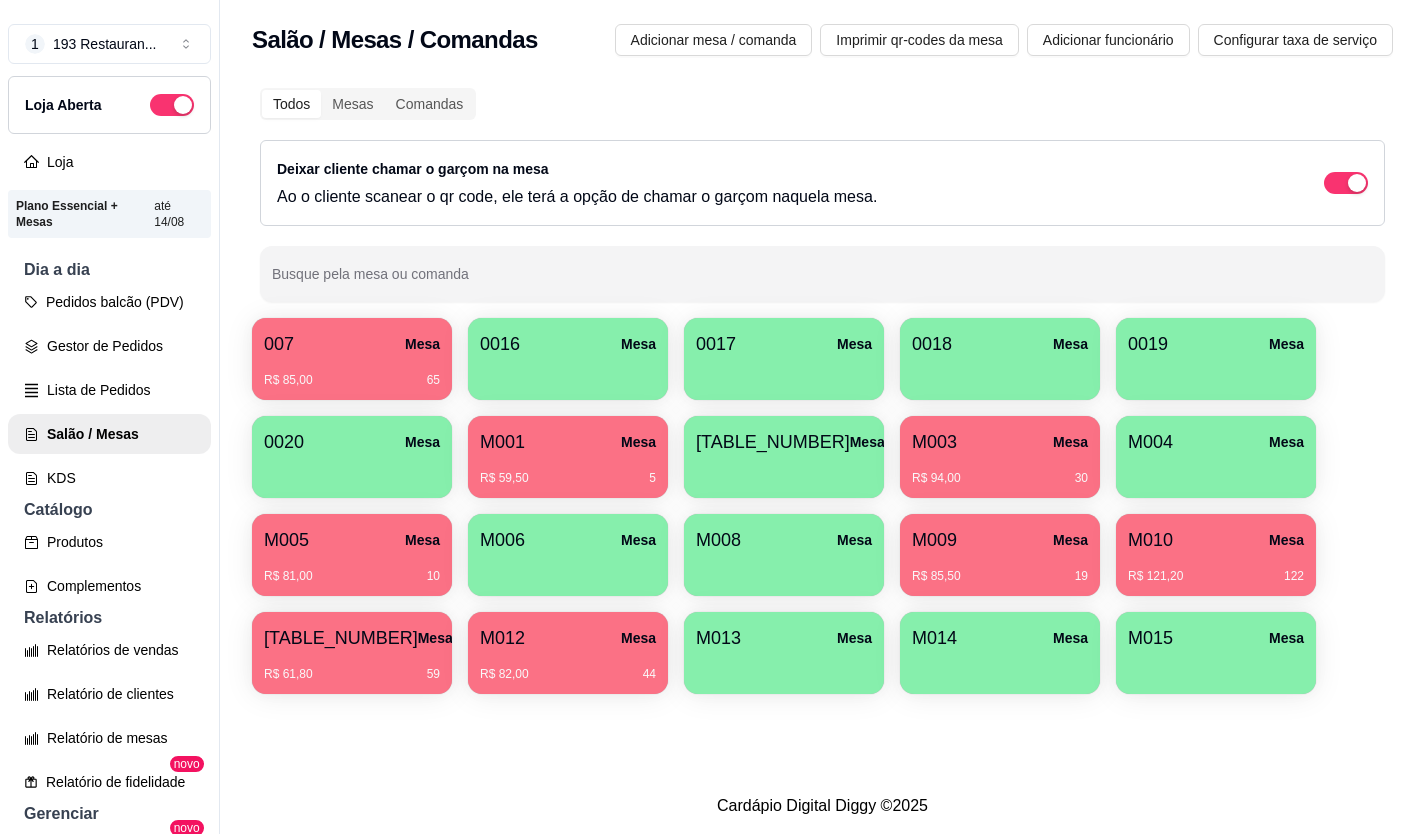click on "M011 Mesa" at bounding box center [352, 638] 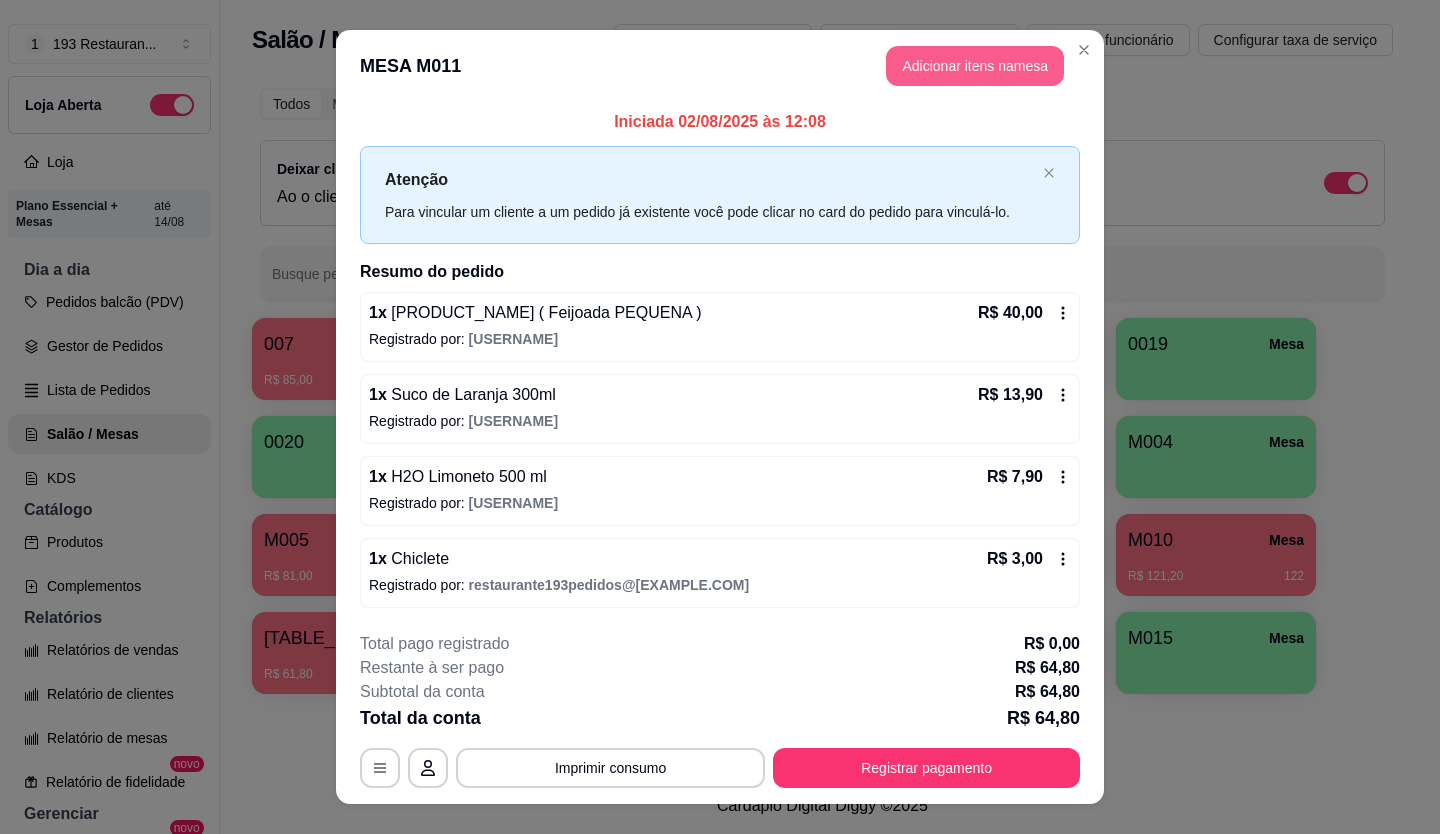 click on "Adicionar itens na  mesa" at bounding box center [975, 66] 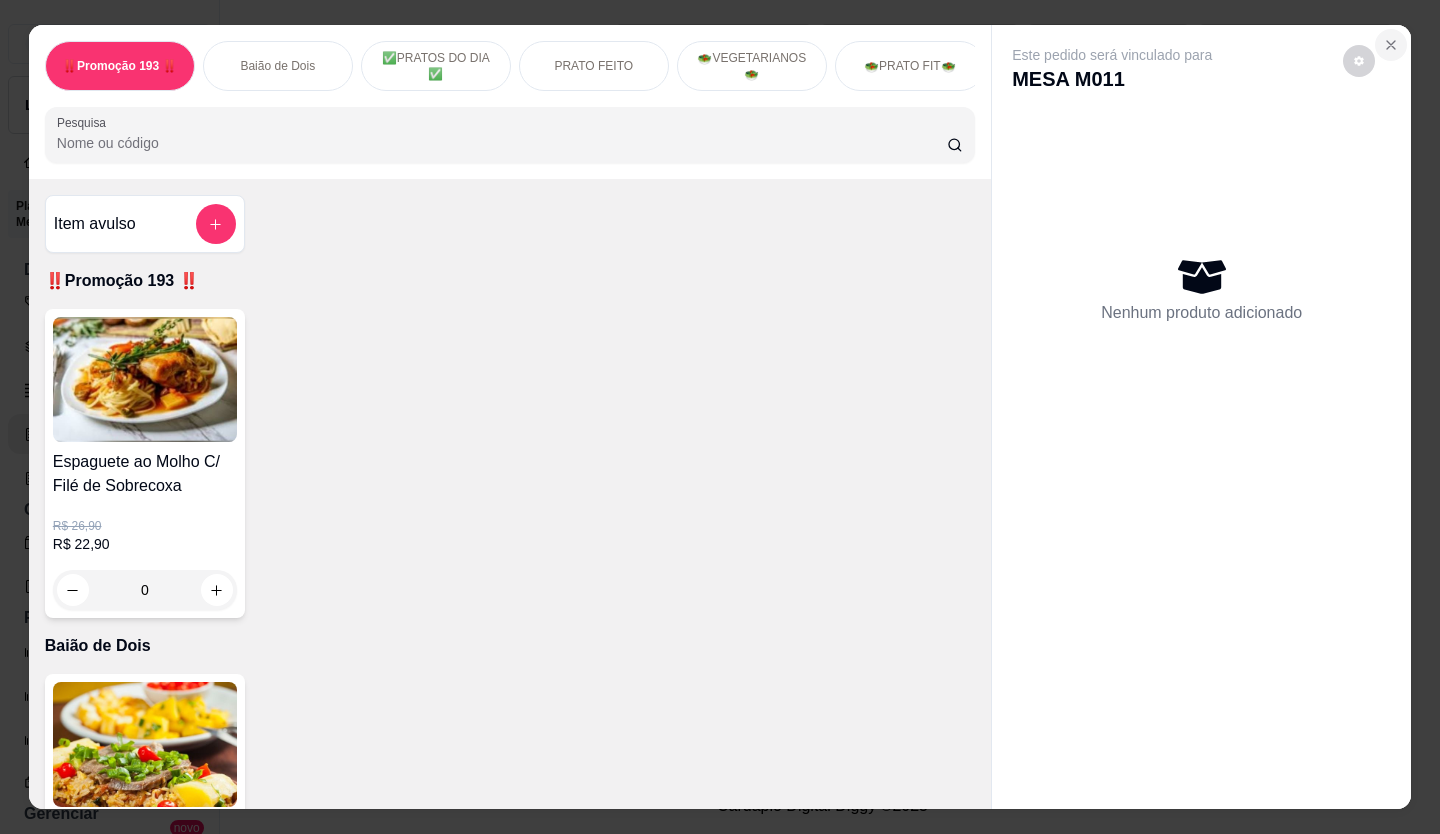 click 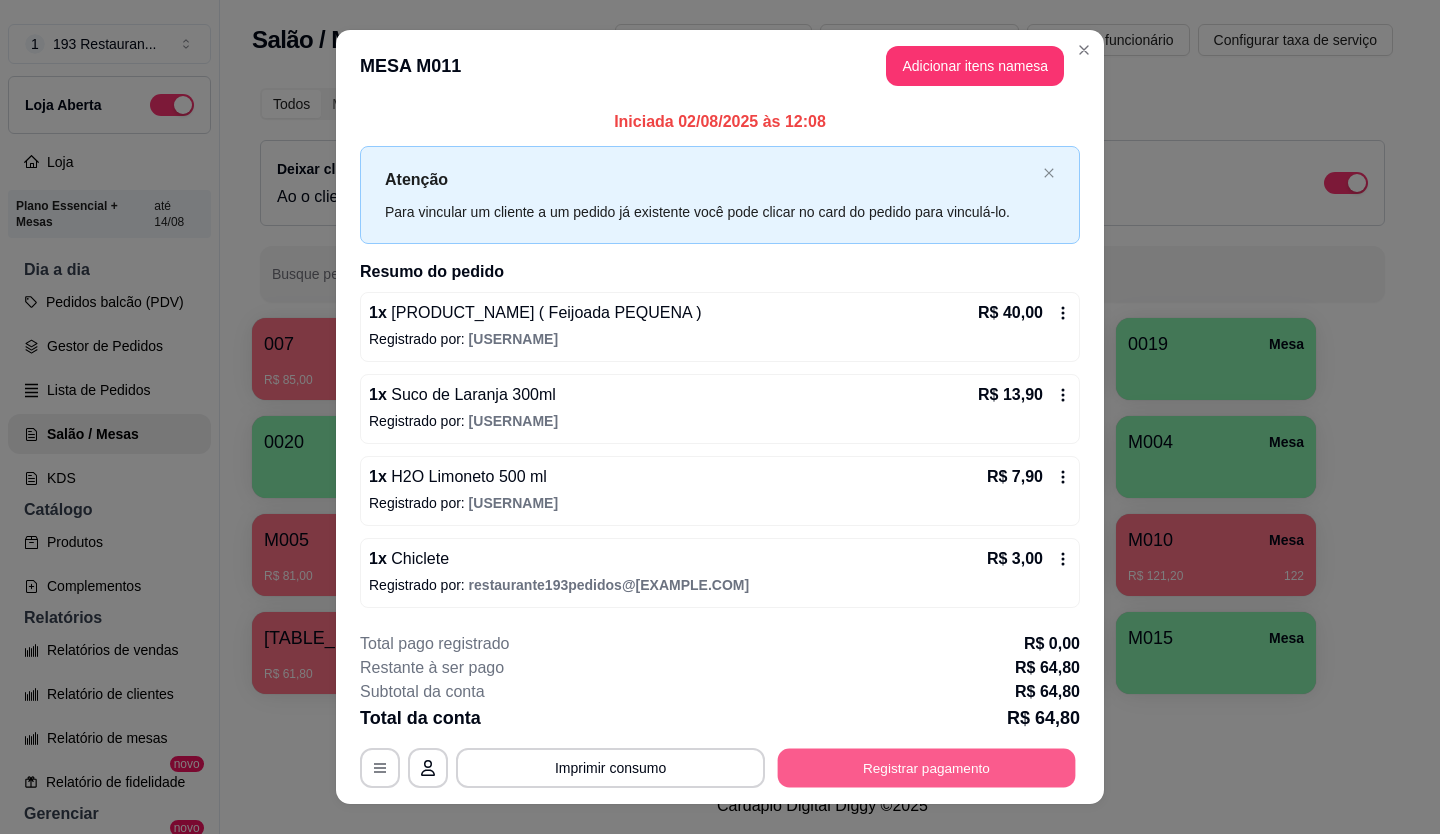 click on "Registrar pagamento" at bounding box center (927, 767) 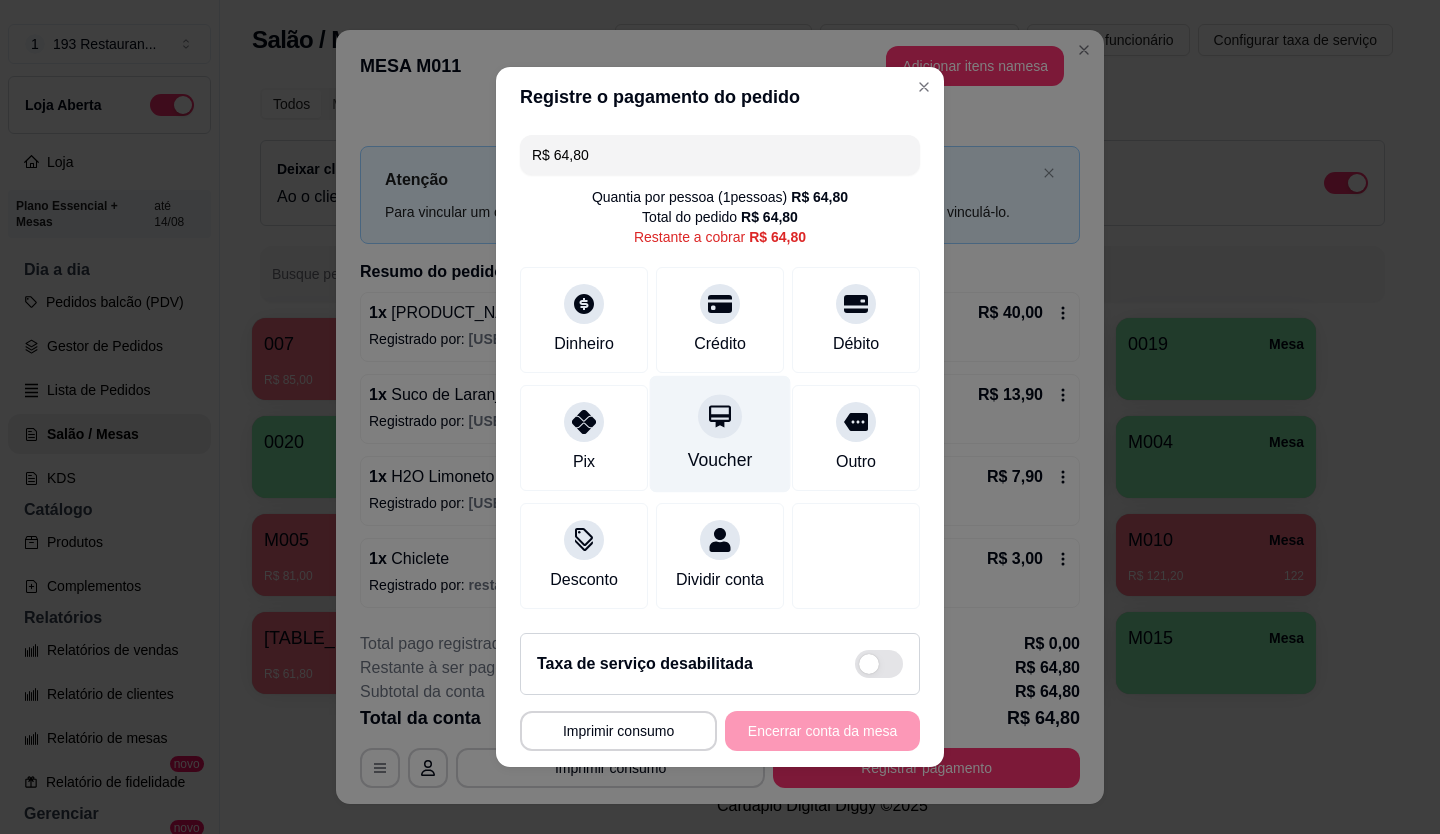 click on "Voucher" at bounding box center [720, 434] 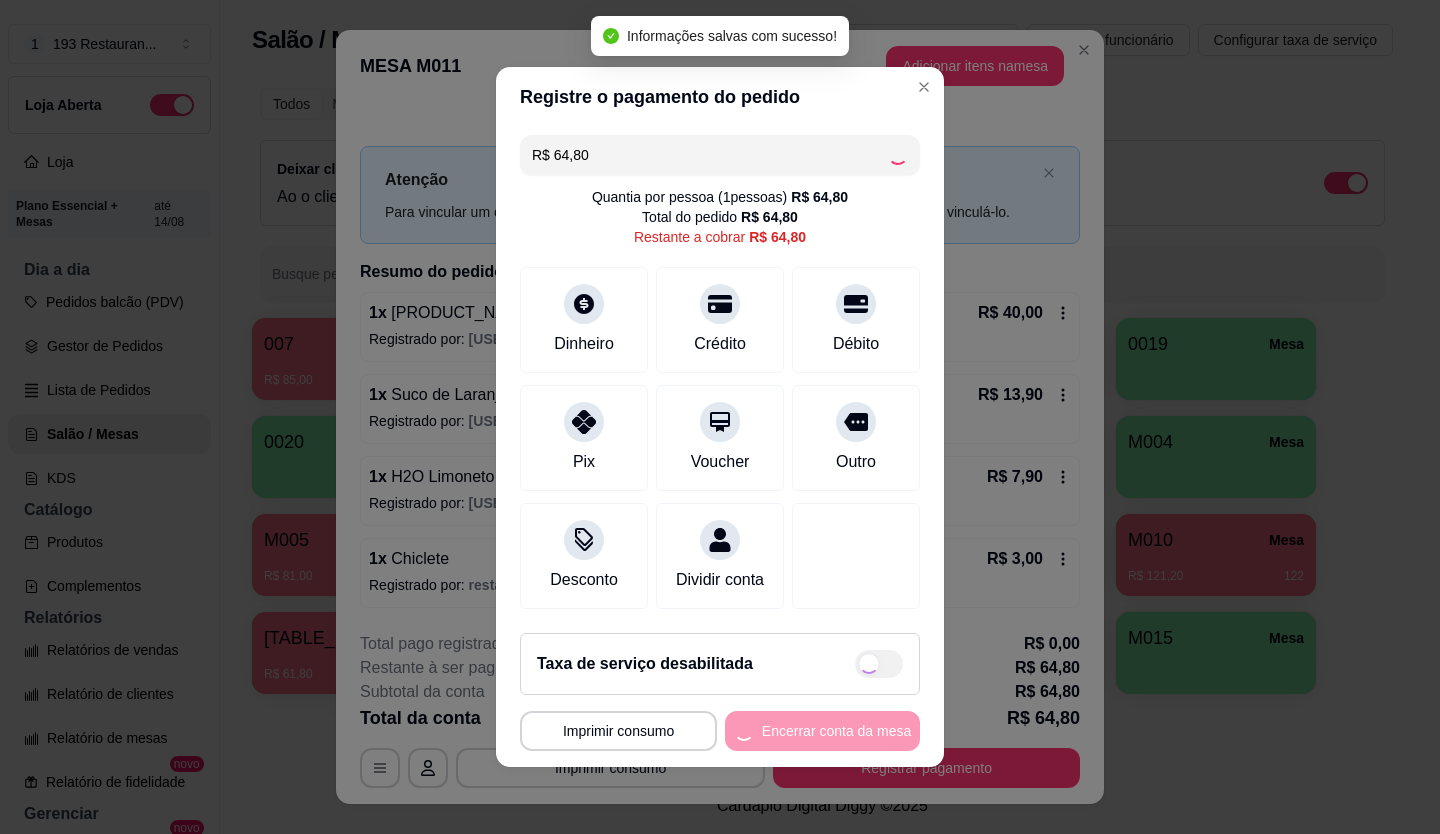 type on "R$ 0,00" 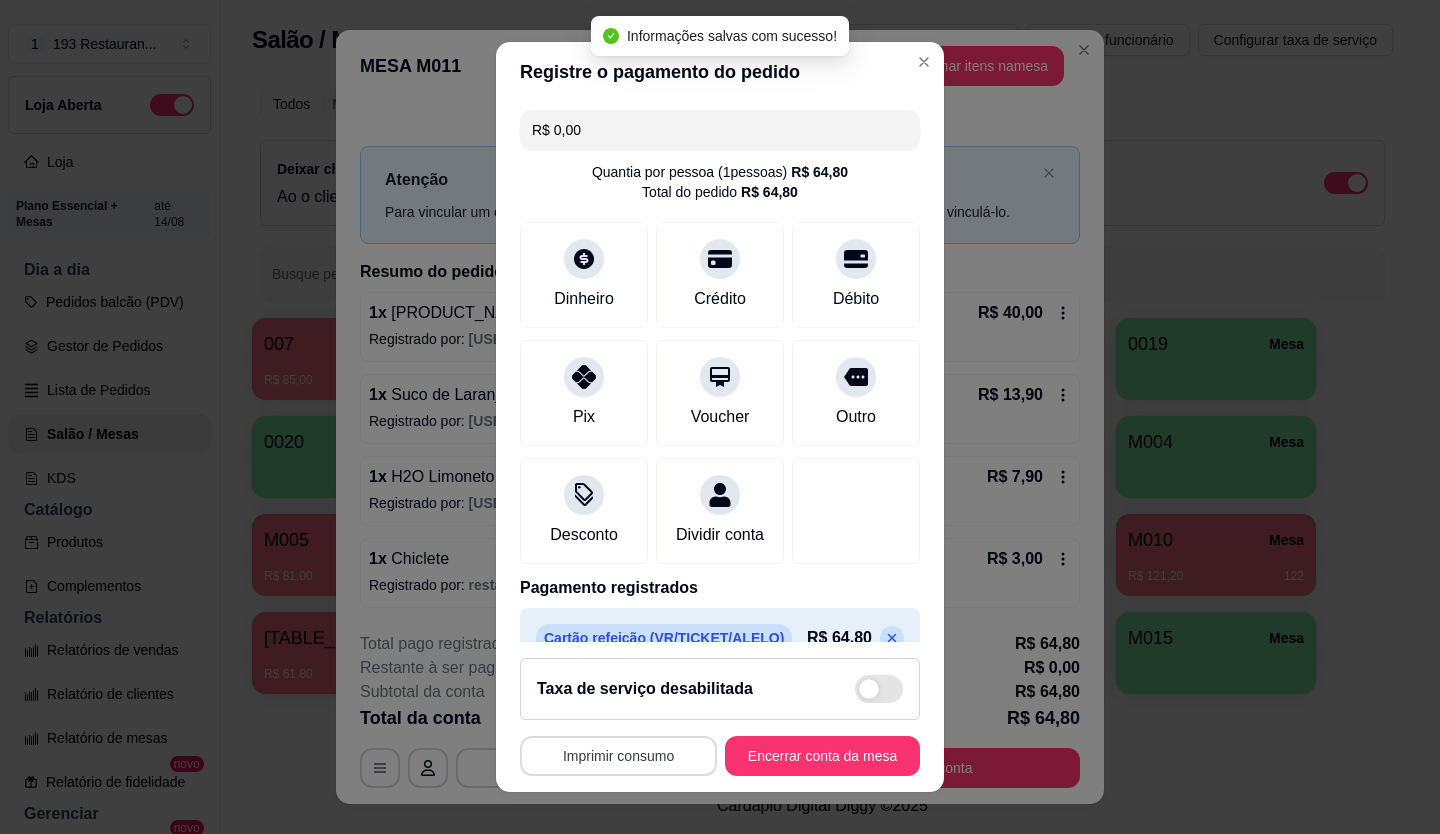 click on "Imprimir consumo" at bounding box center [618, 756] 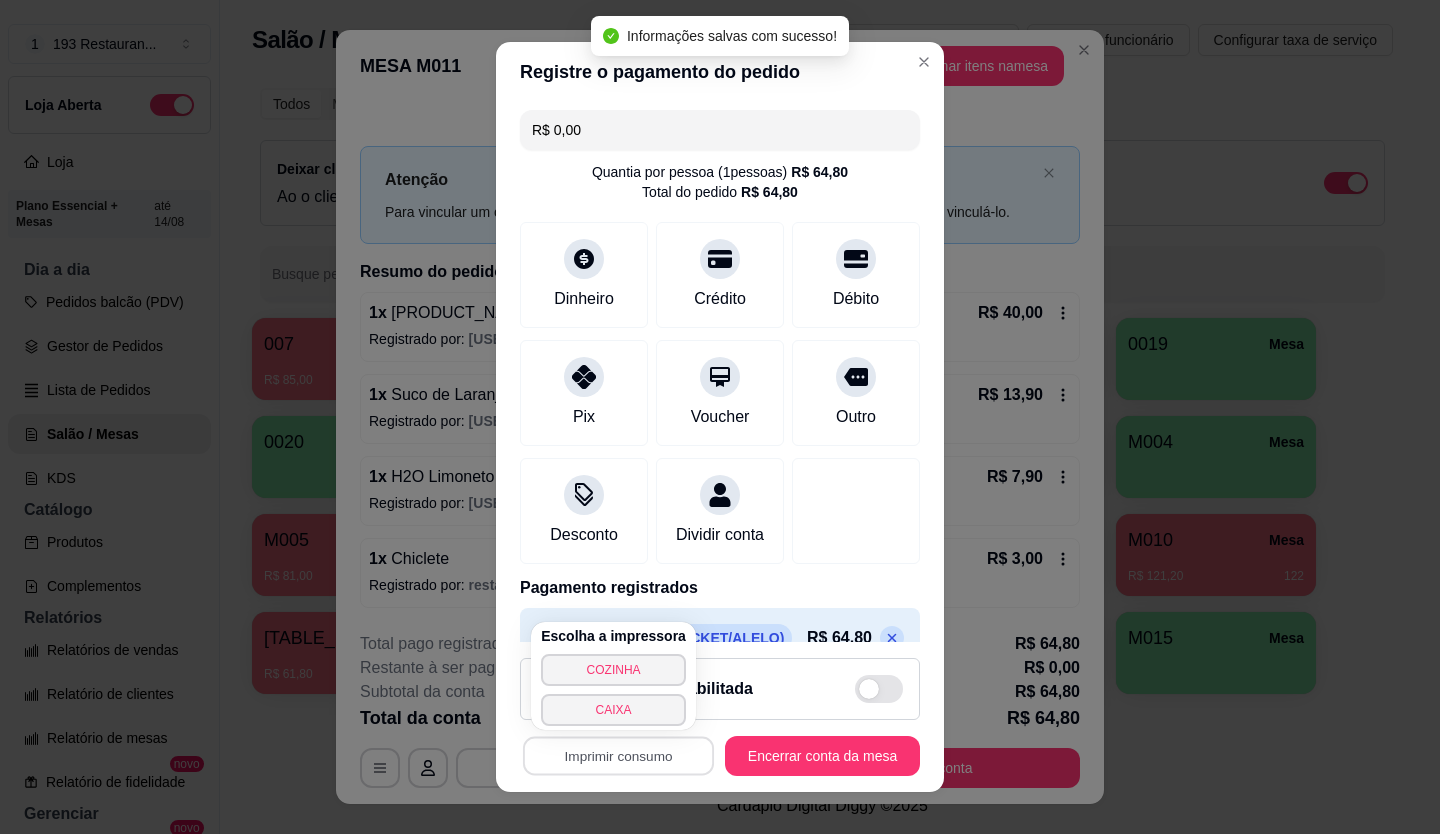 click on "CAIXA" at bounding box center [613, 710] 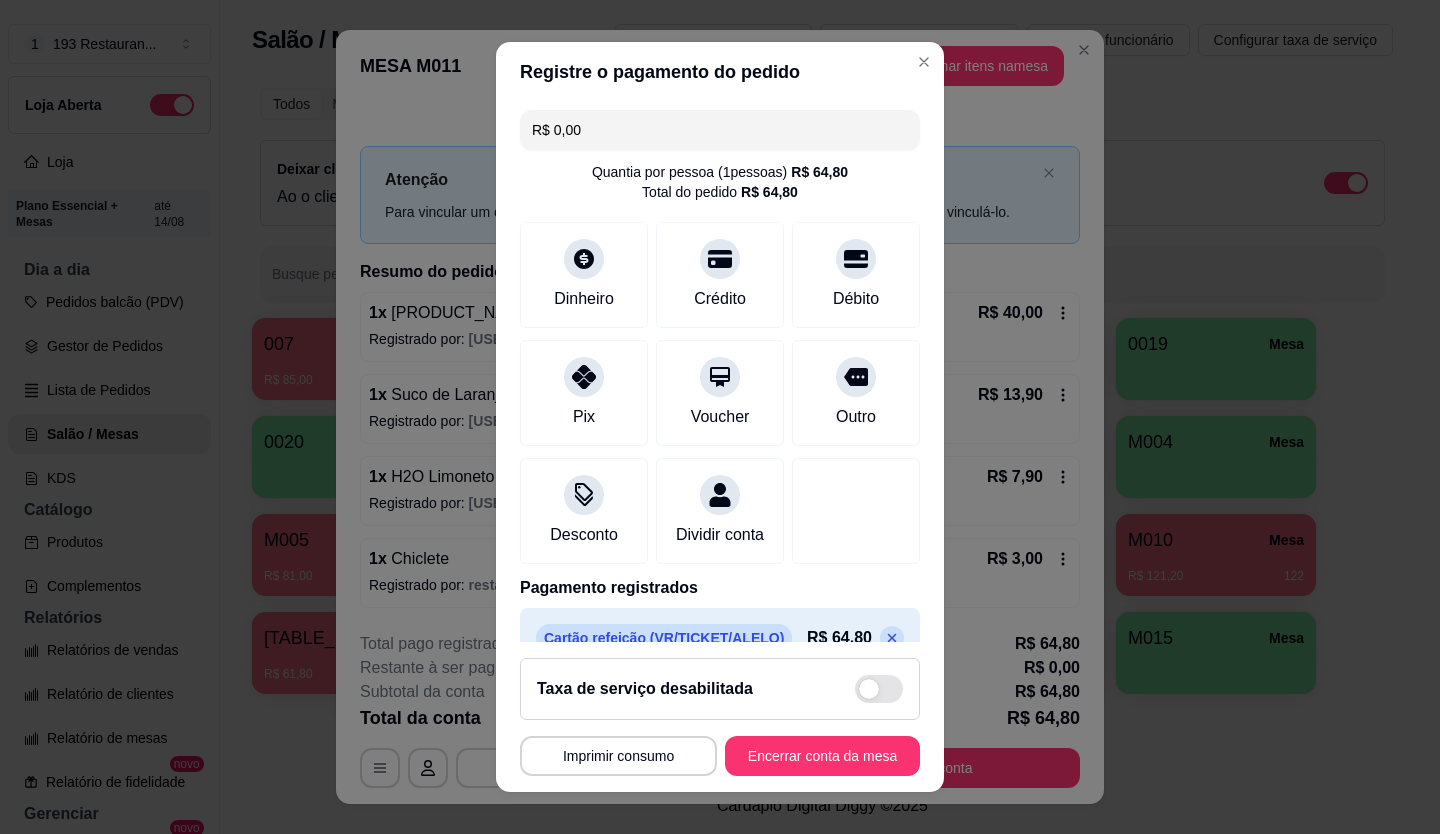 type 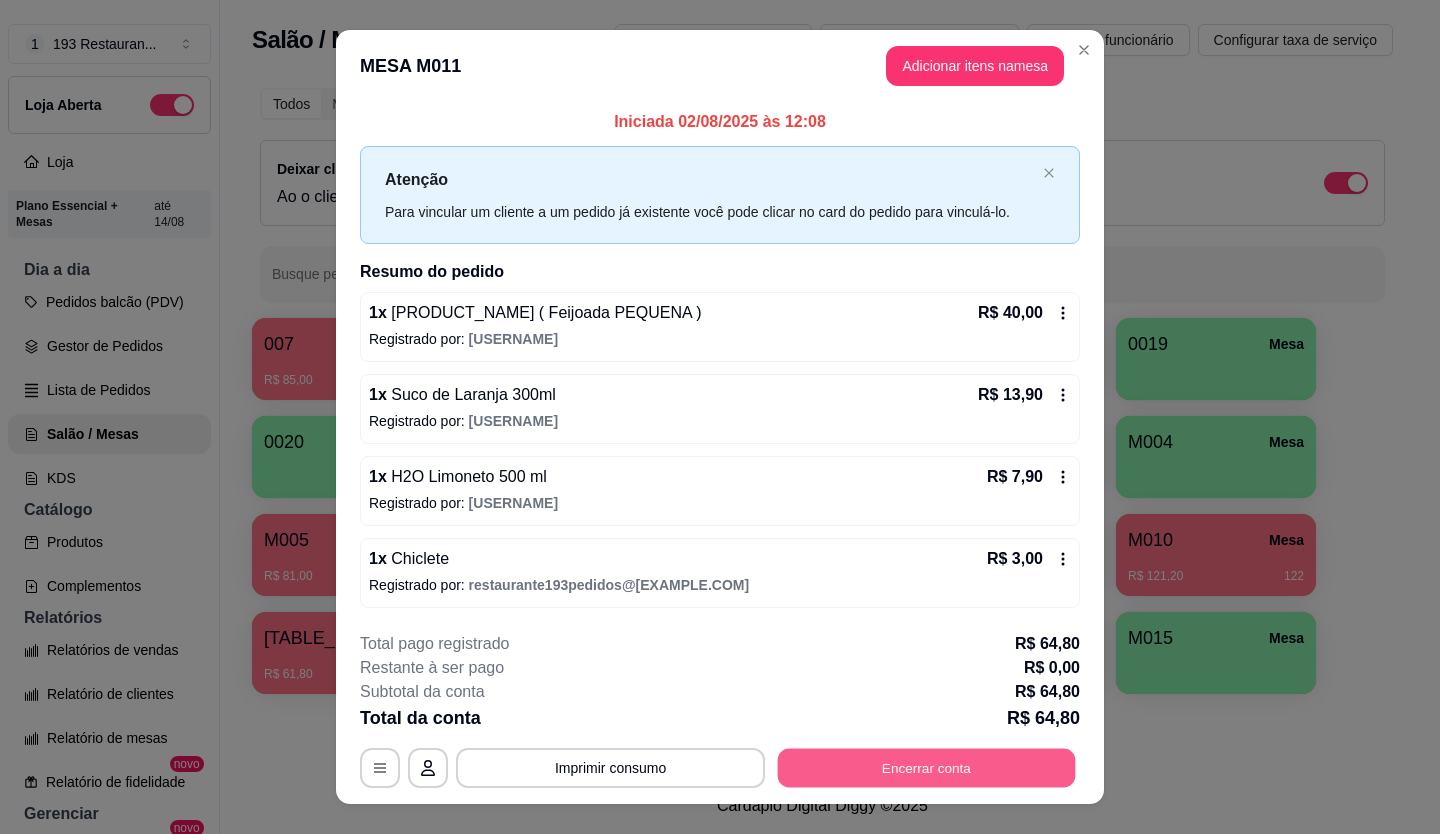 click on "Encerrar conta" at bounding box center [927, 767] 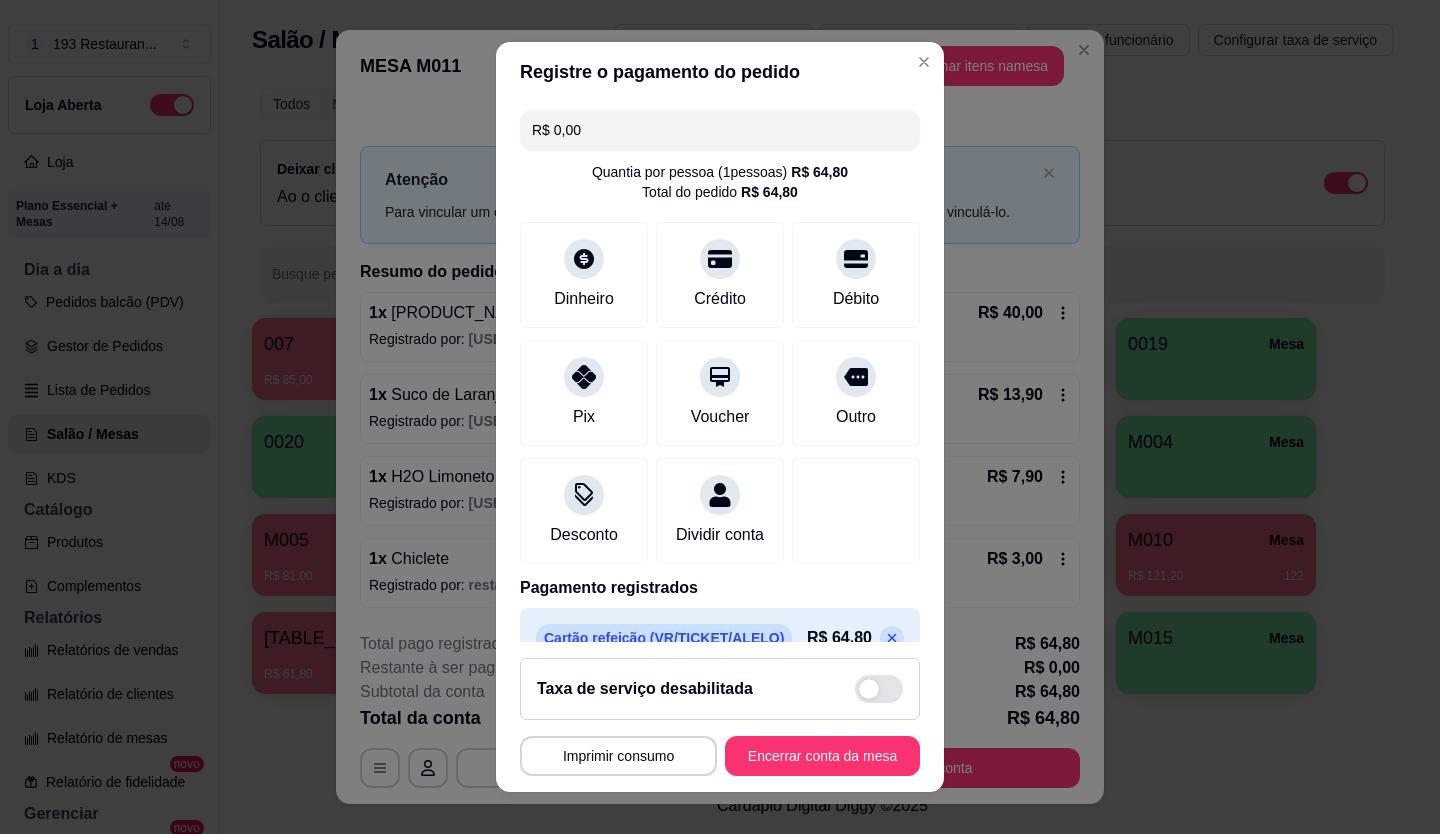 scroll, scrollTop: 57, scrollLeft: 0, axis: vertical 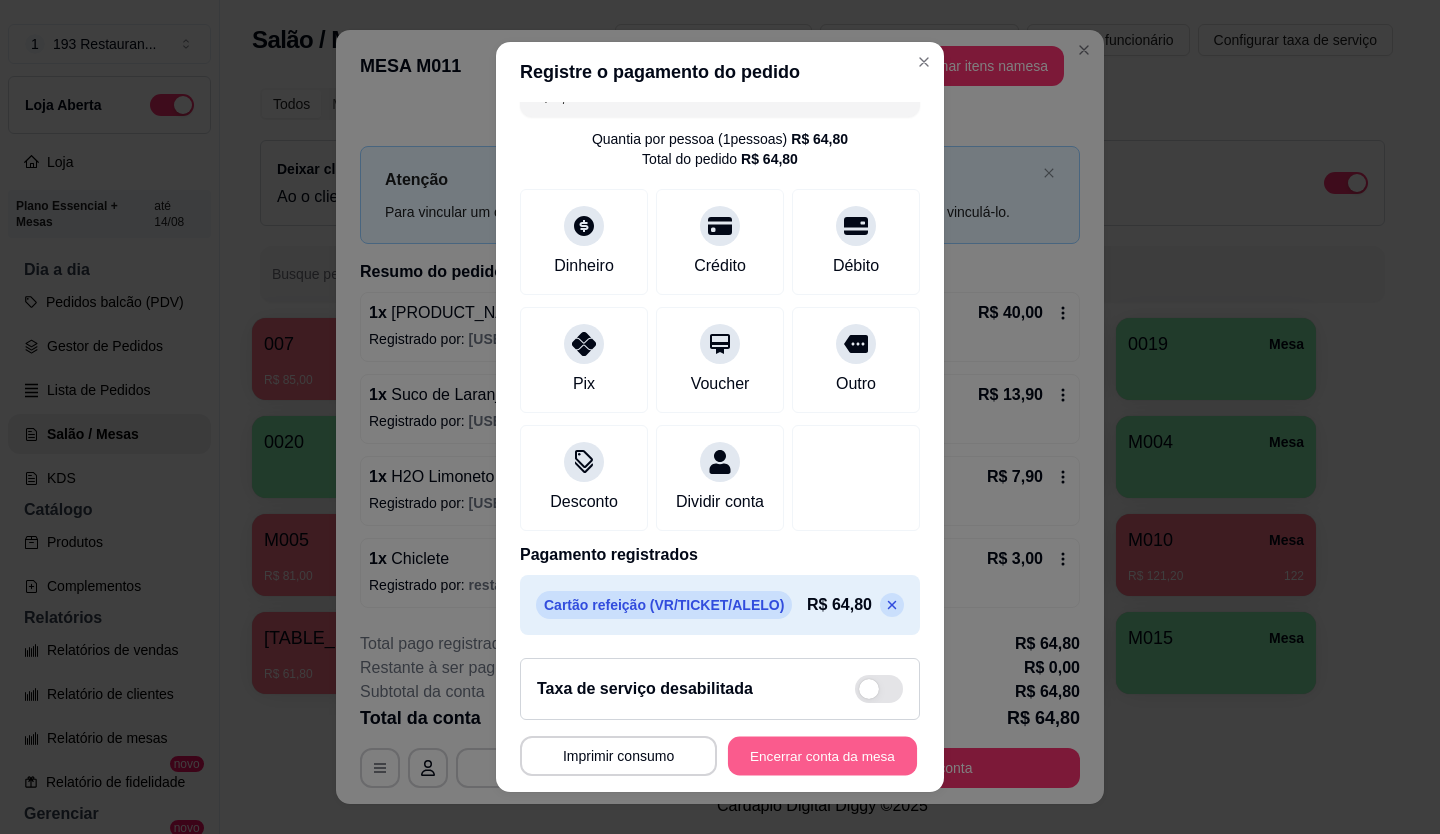 click on "Encerrar conta da mesa" at bounding box center (822, 756) 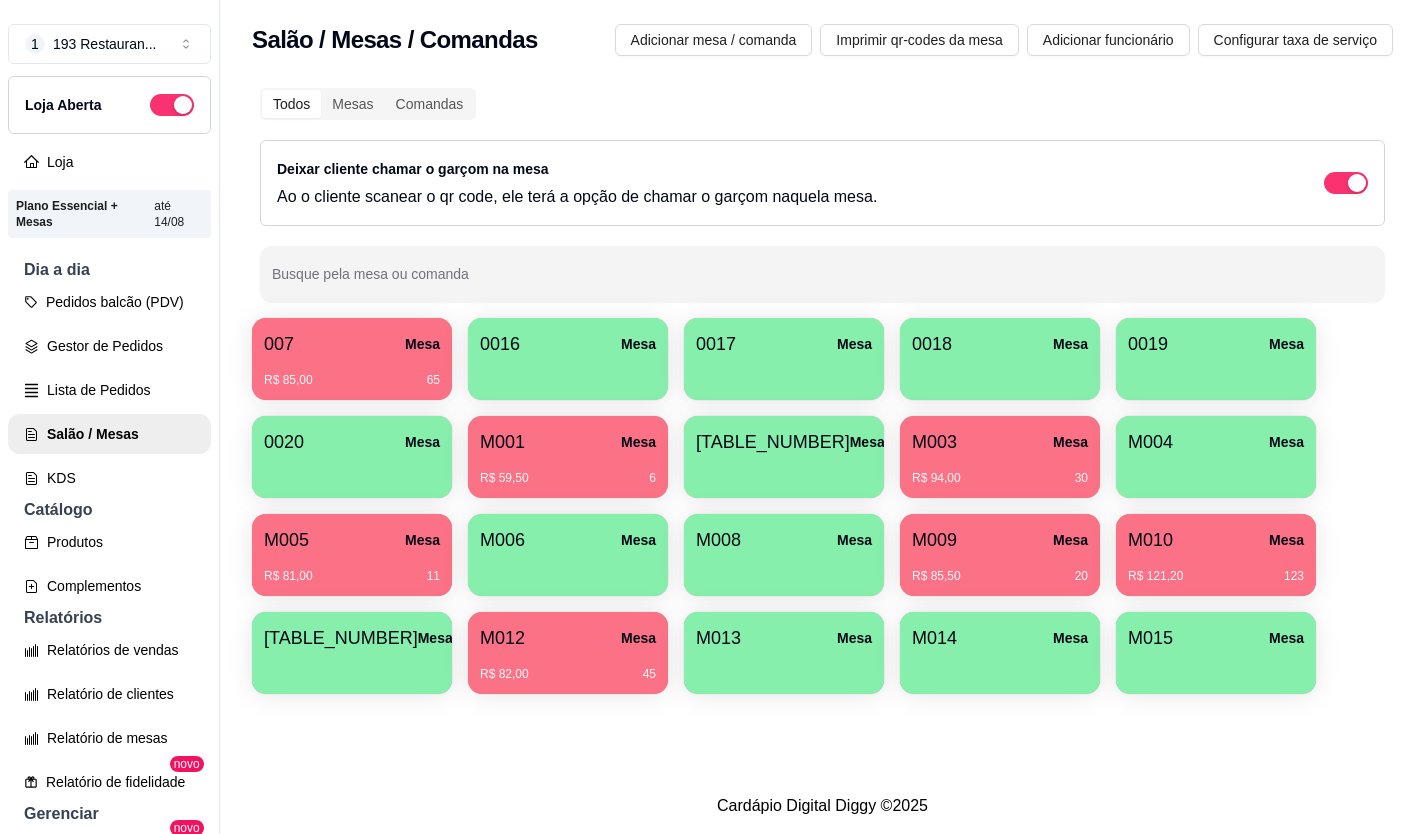 click on "R$ 85,00 65" at bounding box center (352, 373) 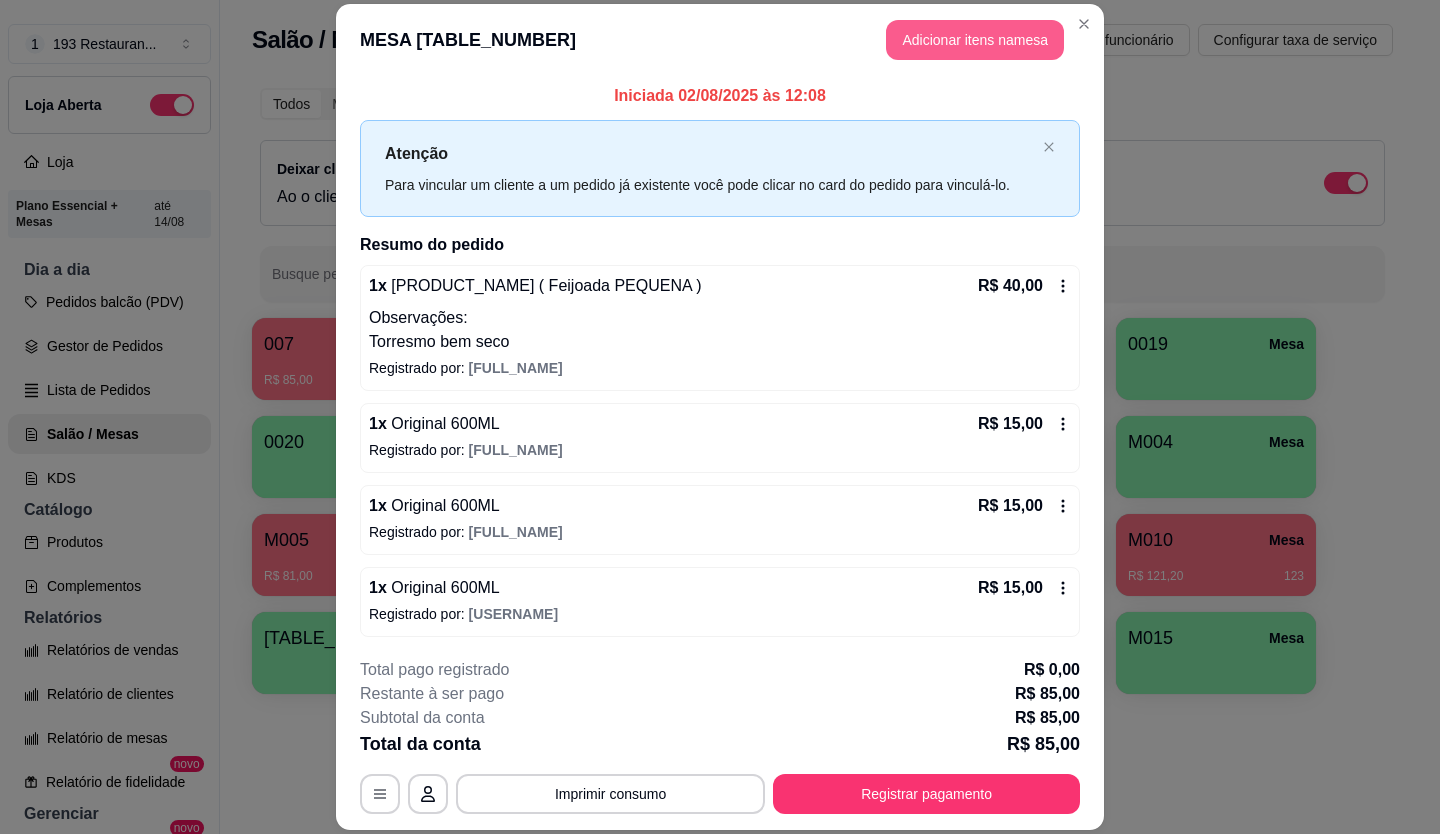 click on "Adicionar itens na  mesa" at bounding box center [975, 40] 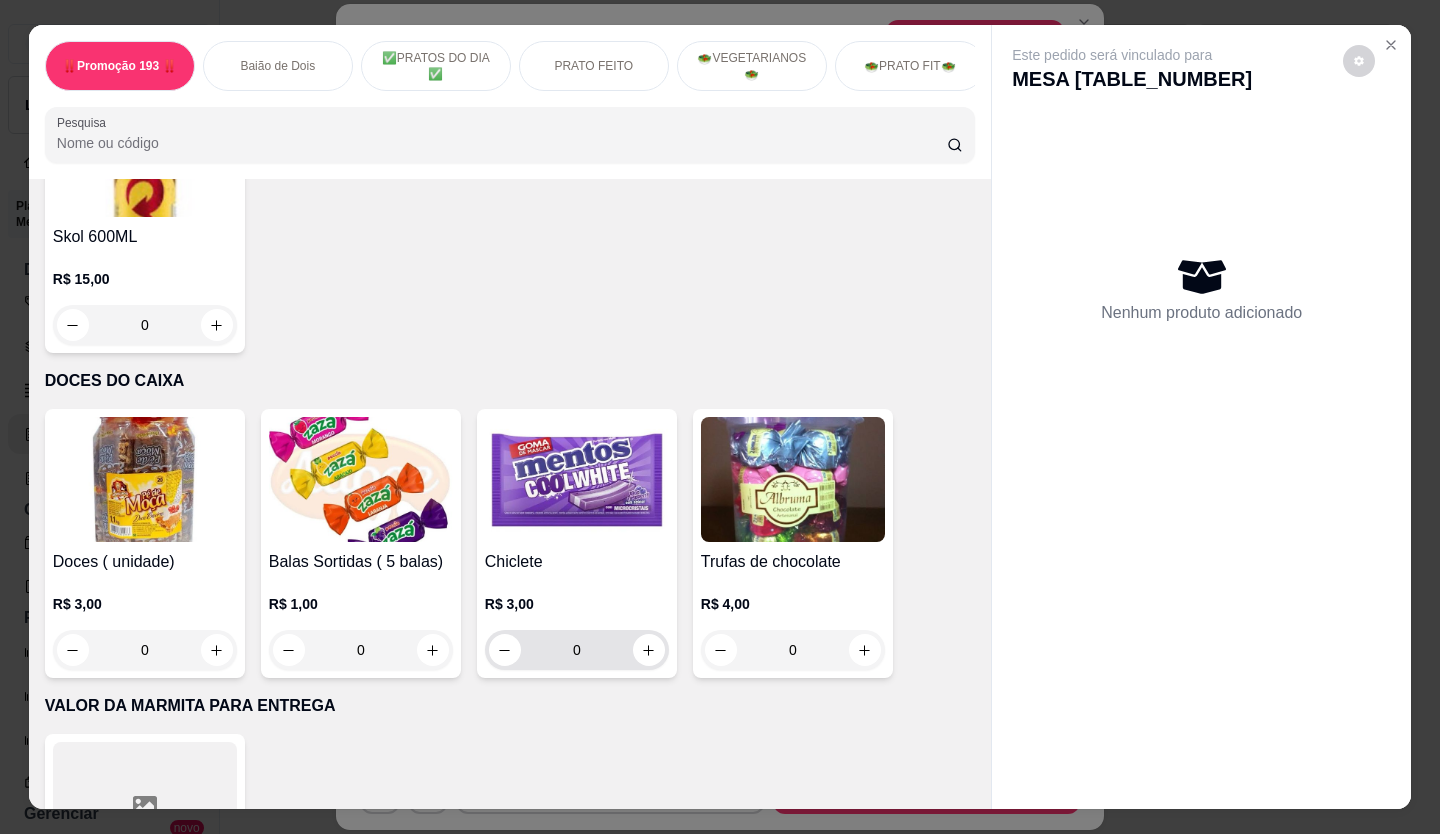 scroll, scrollTop: 8977, scrollLeft: 0, axis: vertical 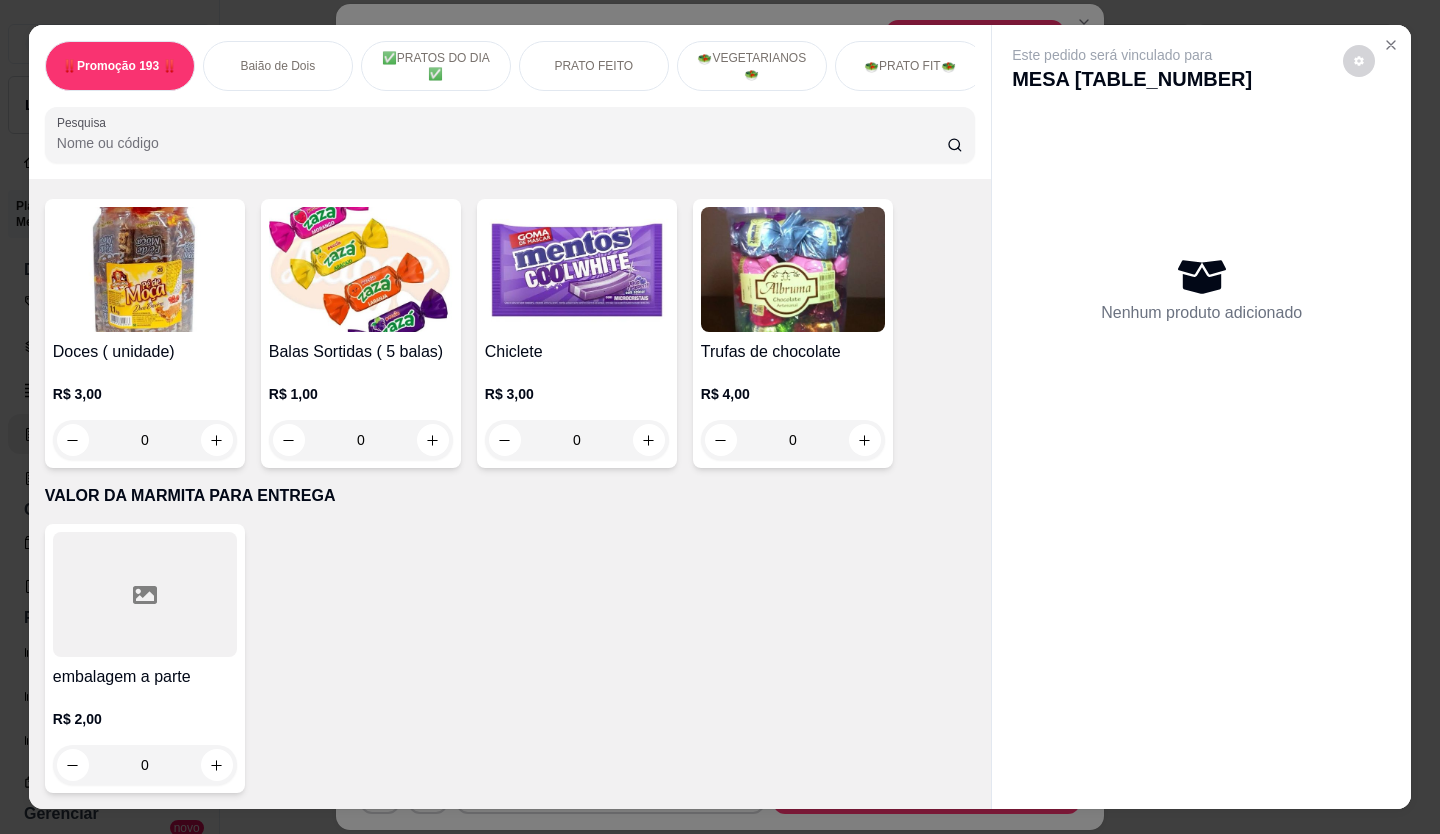 click at bounding box center (649, 440) 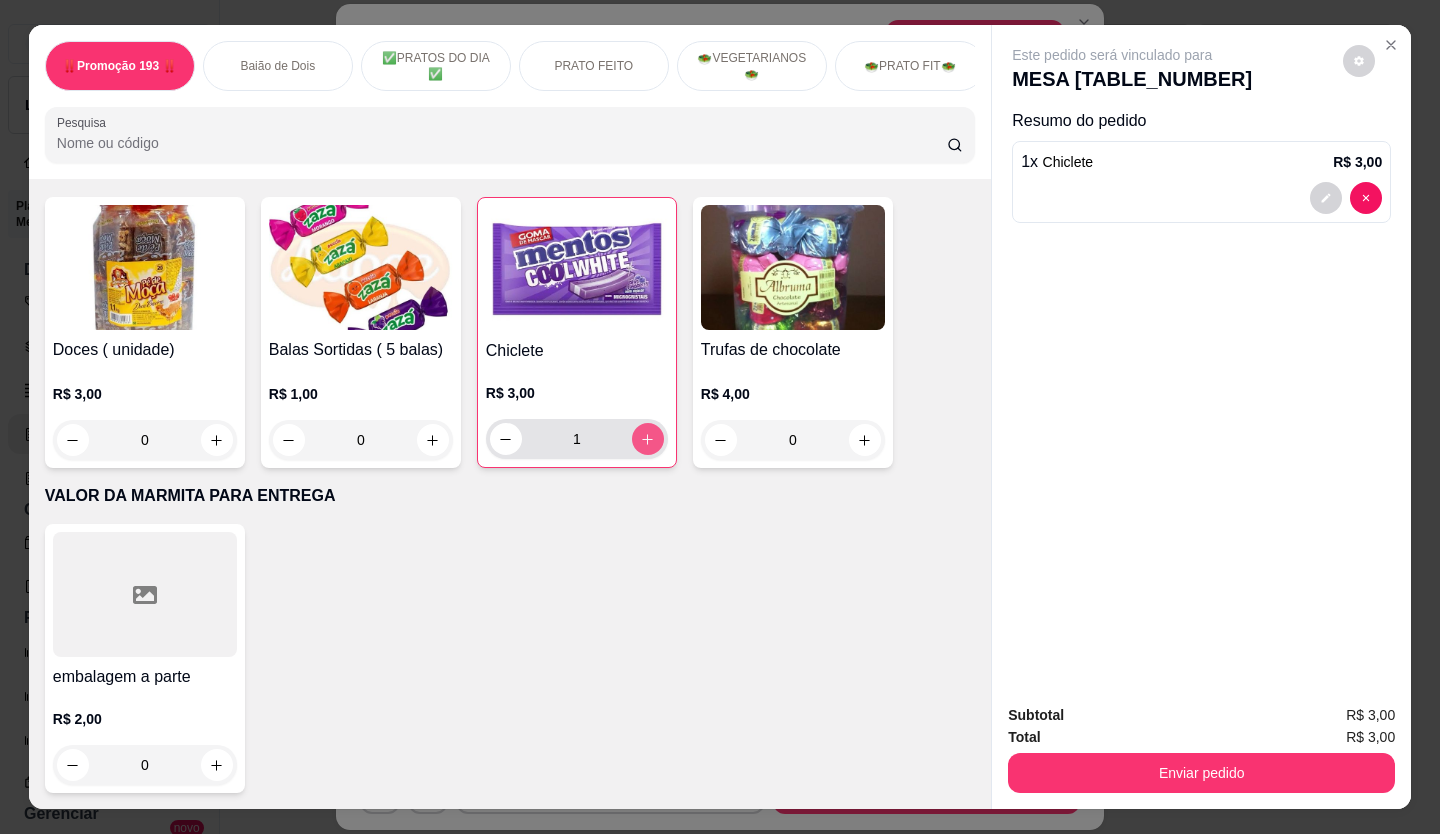 type on "1" 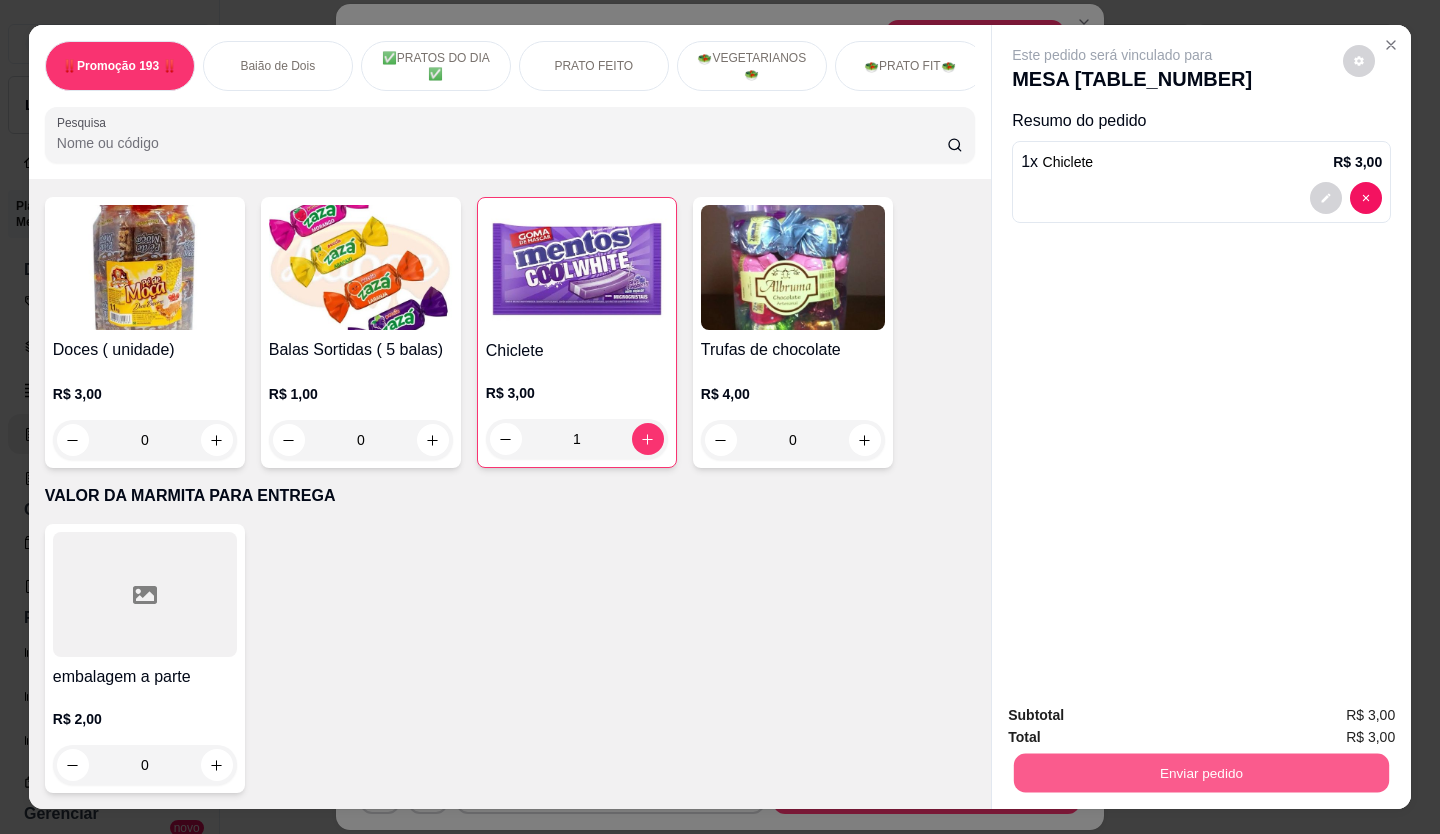click on "Enviar pedido" at bounding box center [1201, 773] 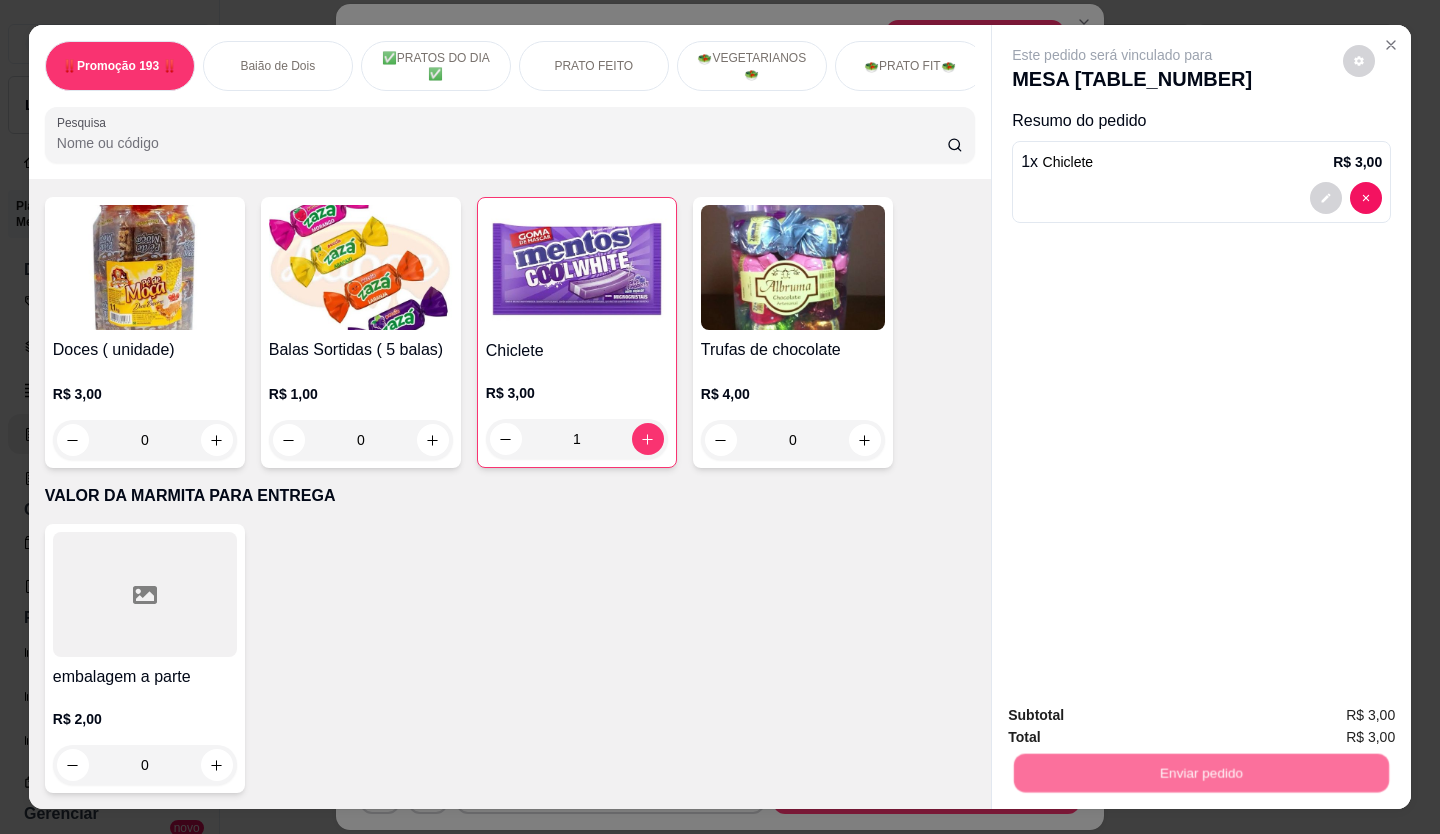 click on "Não registrar e enviar pedido" at bounding box center [1136, 715] 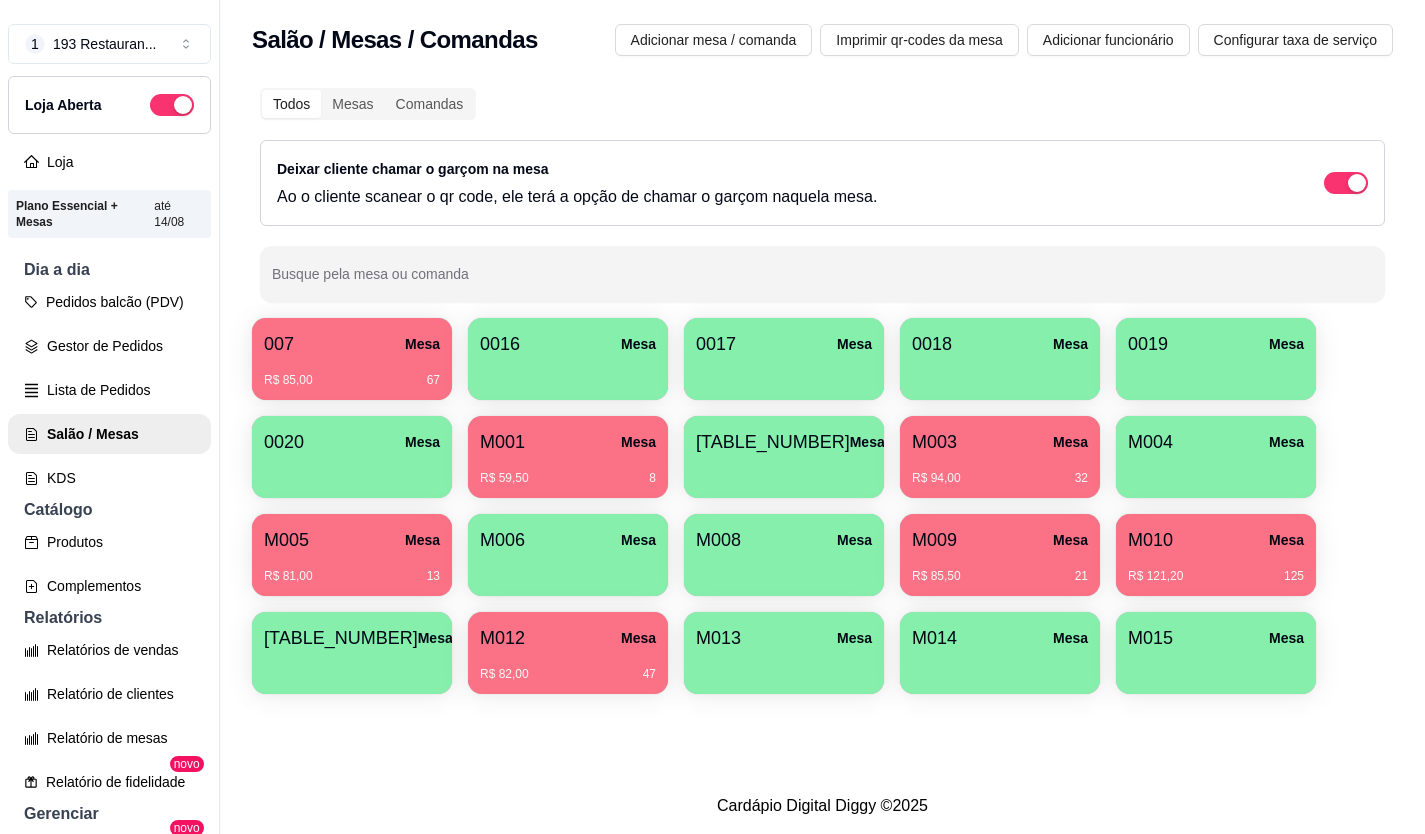 click at bounding box center [352, 667] 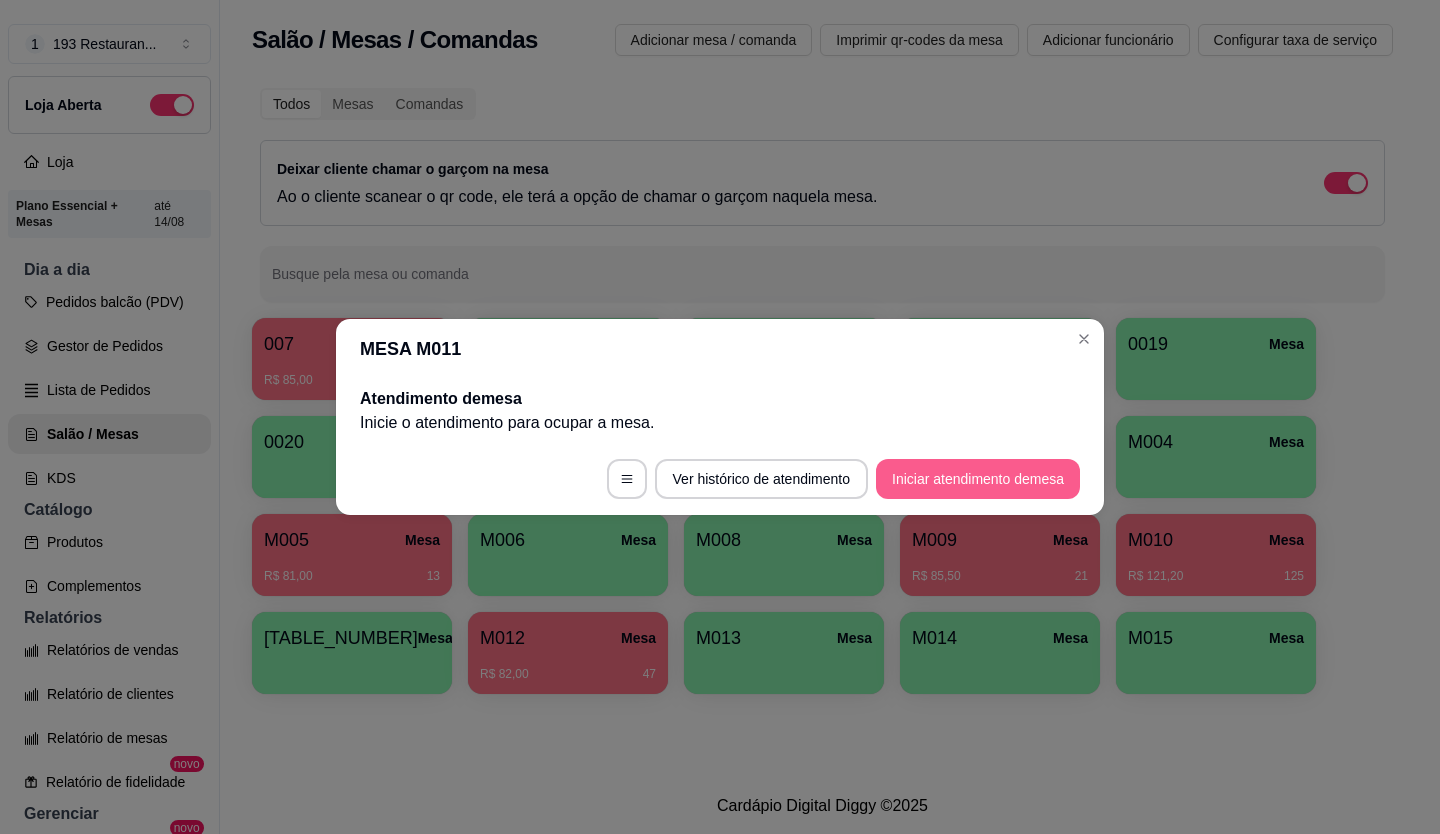 click on "Iniciar atendimento de  mesa" at bounding box center (978, 479) 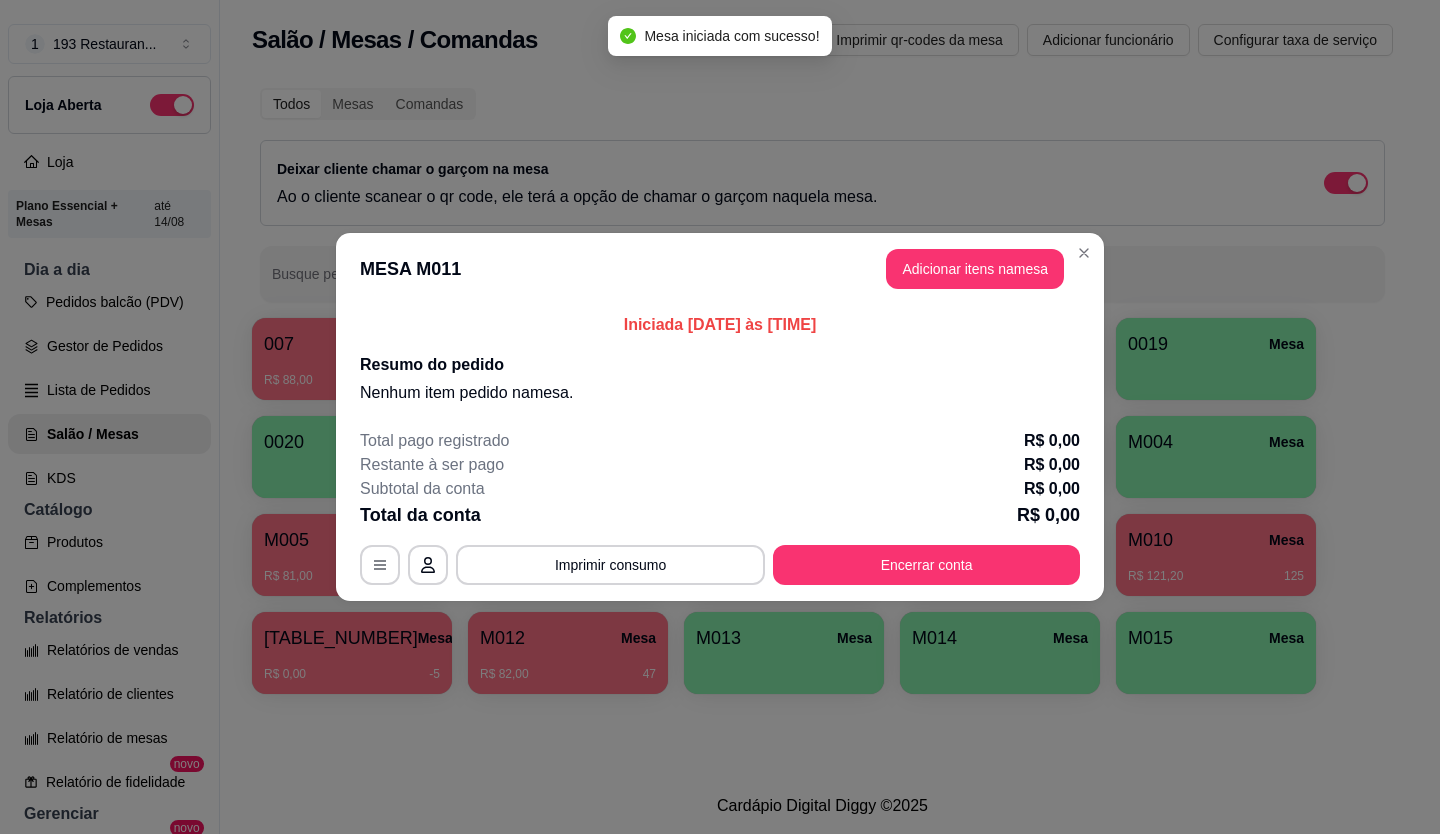 click on "MESA M011 Adicionar itens na mesa" at bounding box center [720, 269] 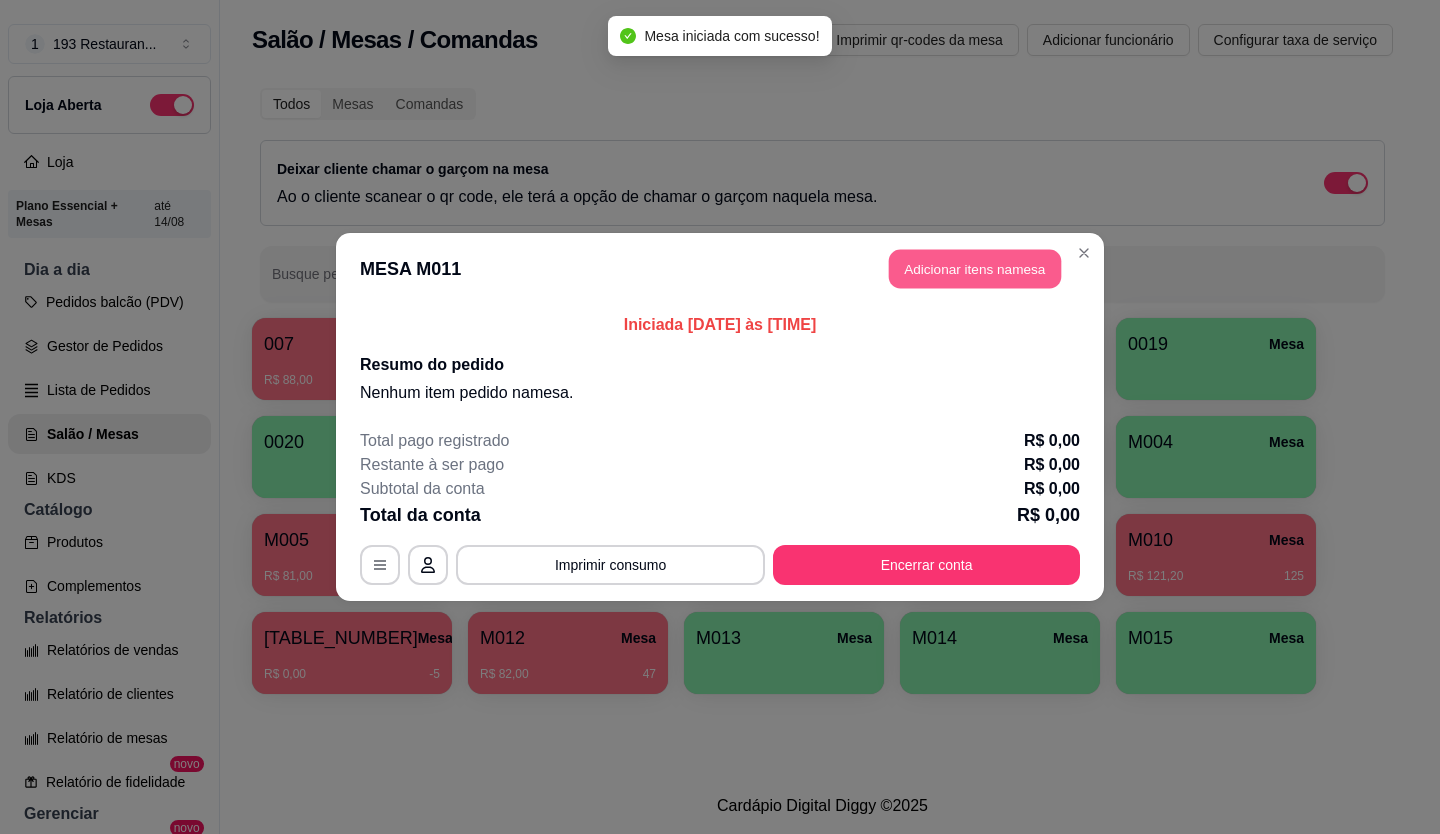 click on "Adicionar itens na  mesa" at bounding box center (975, 269) 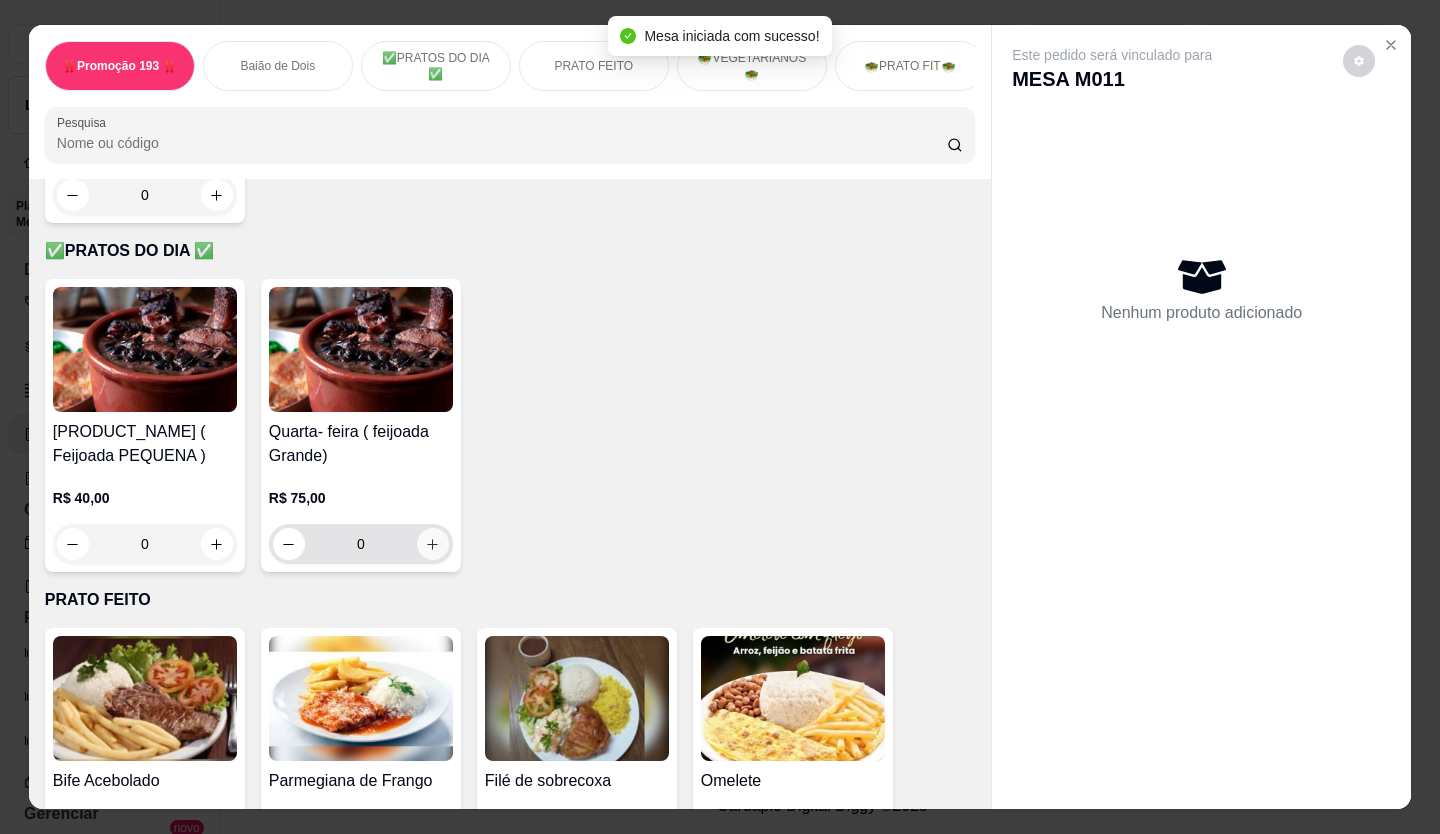 scroll, scrollTop: 800, scrollLeft: 0, axis: vertical 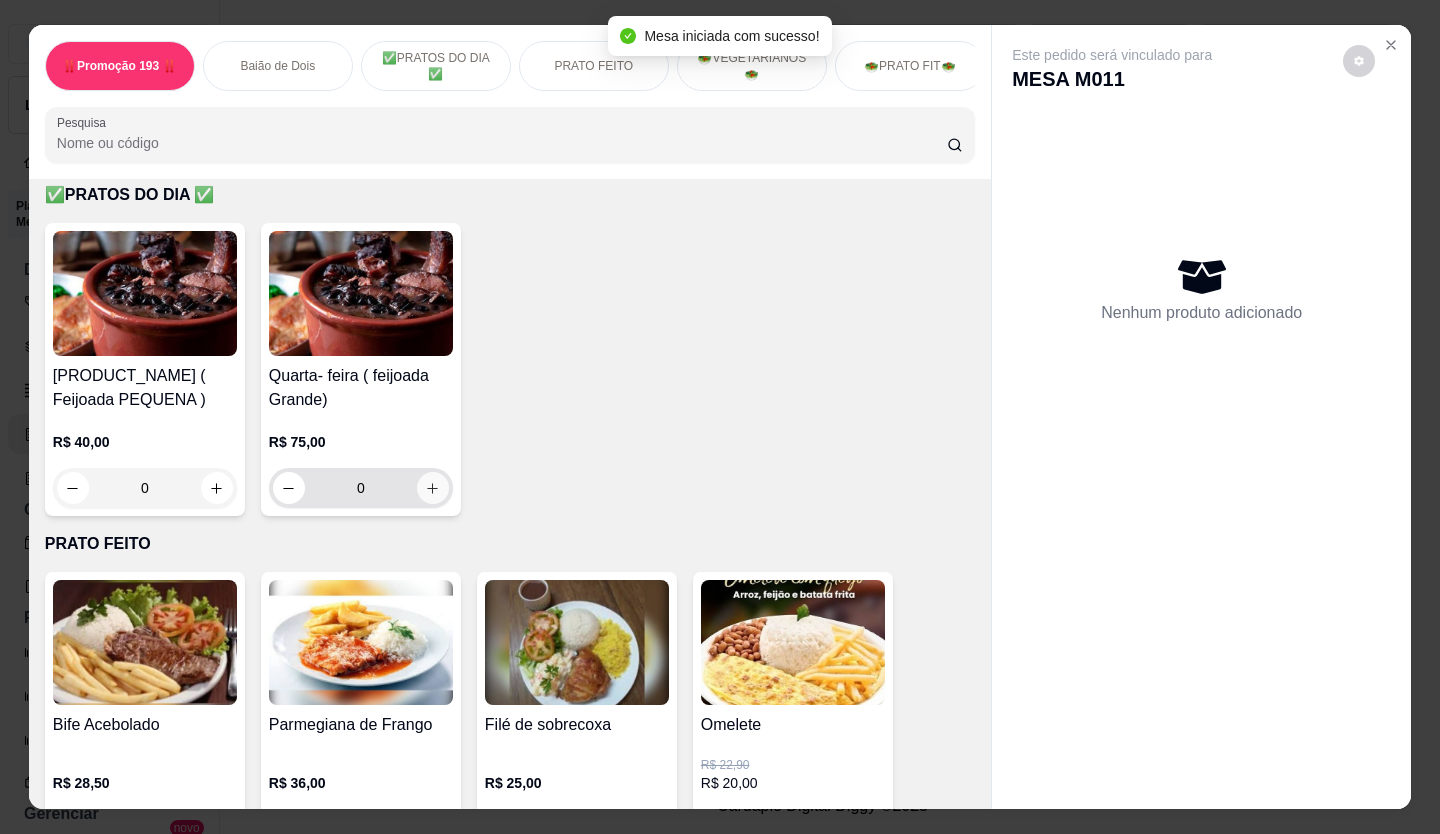 click at bounding box center (433, 488) 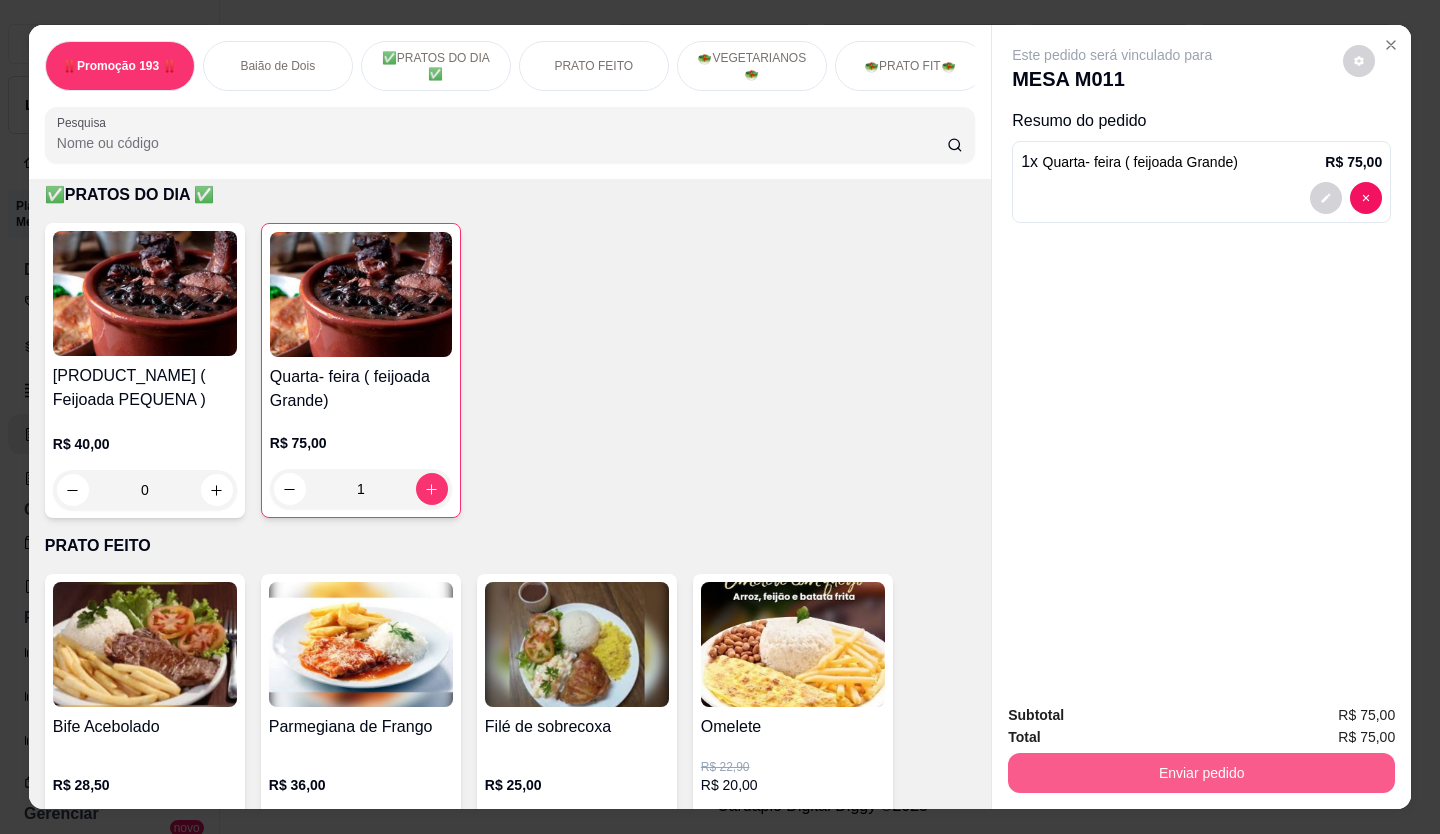 click on "Enviar pedido" at bounding box center (1201, 773) 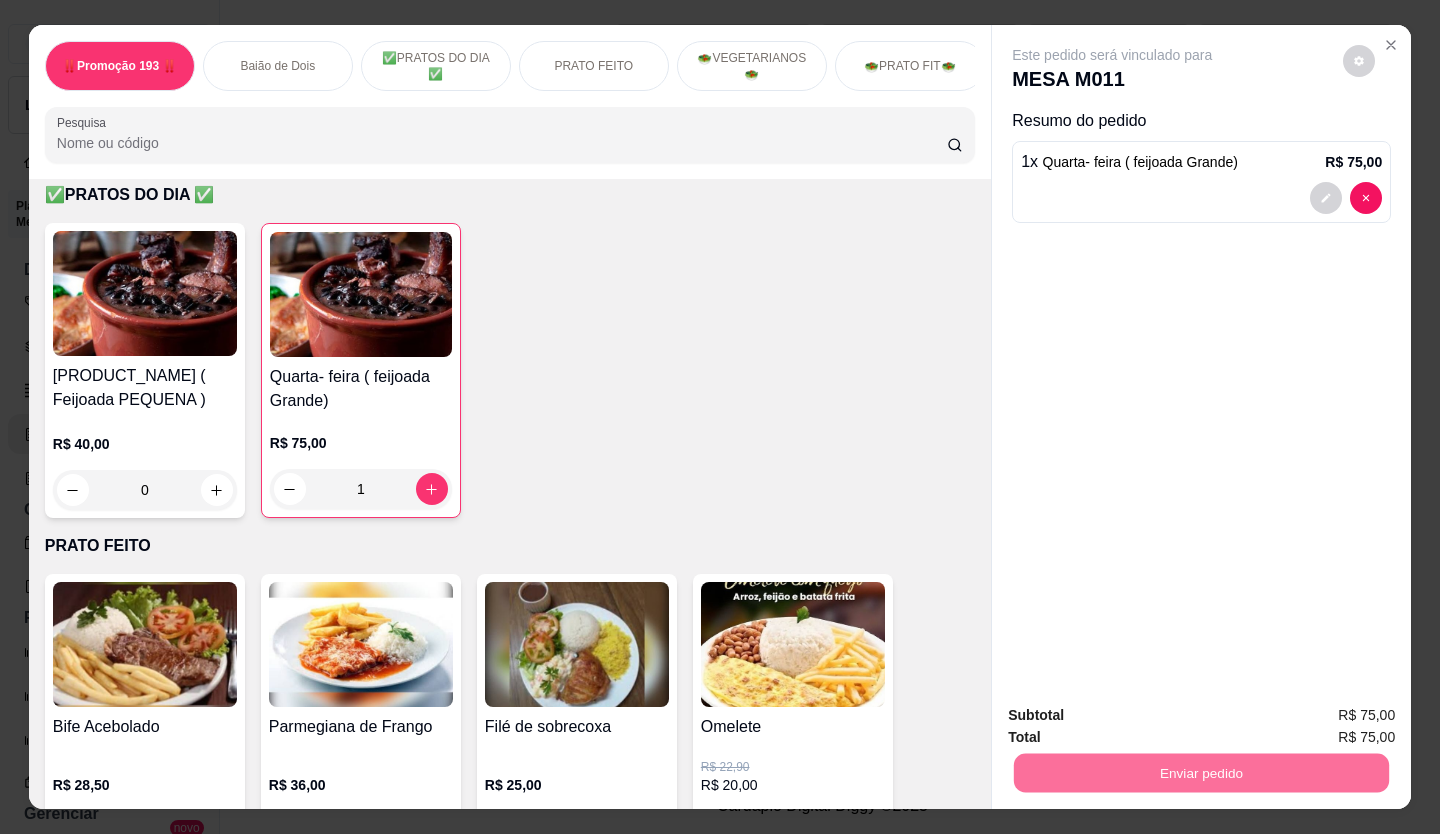 click on "Não registrar e enviar pedido" at bounding box center (1135, 716) 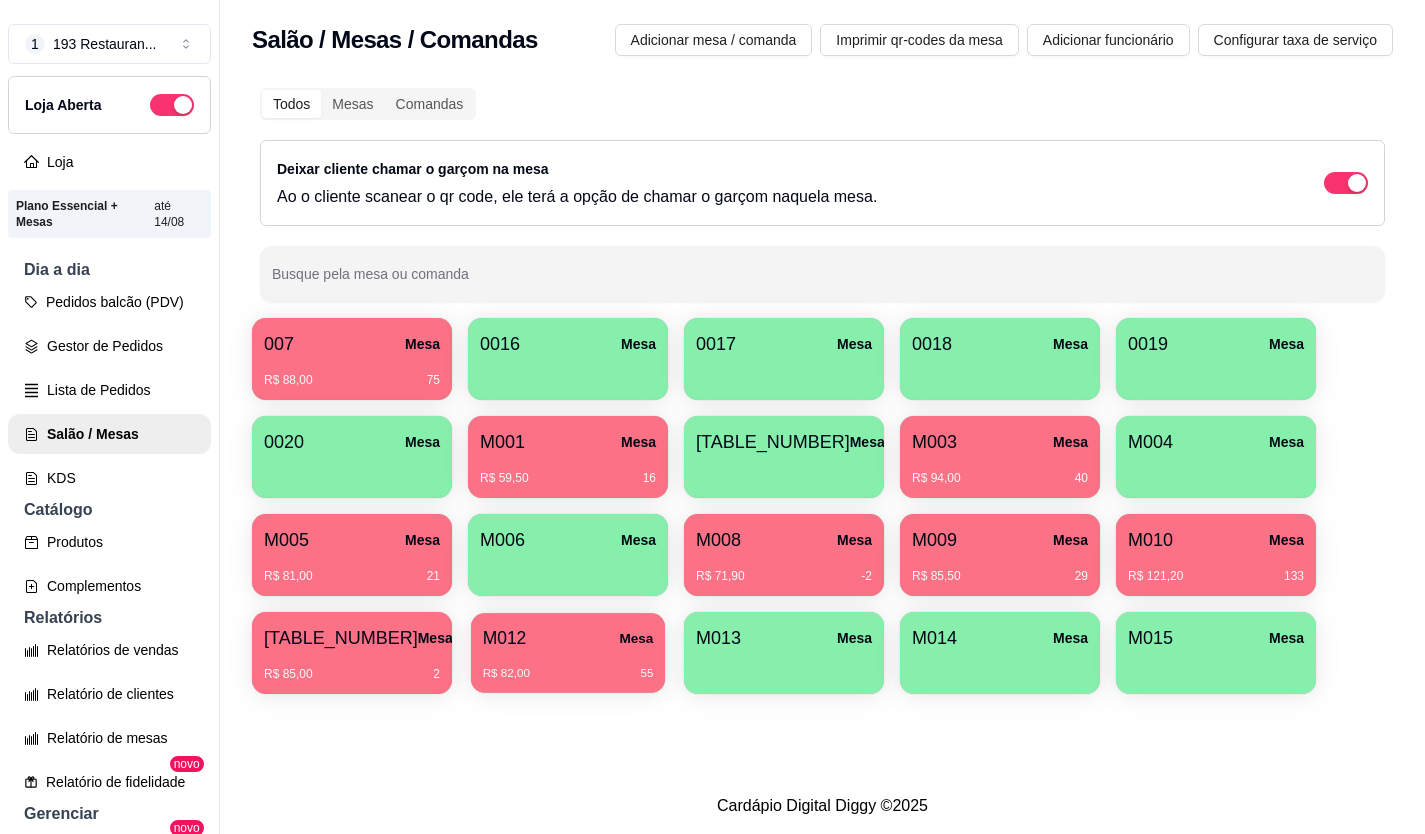 click on "M012 Mesa R$ 82,00 55" at bounding box center (568, 653) 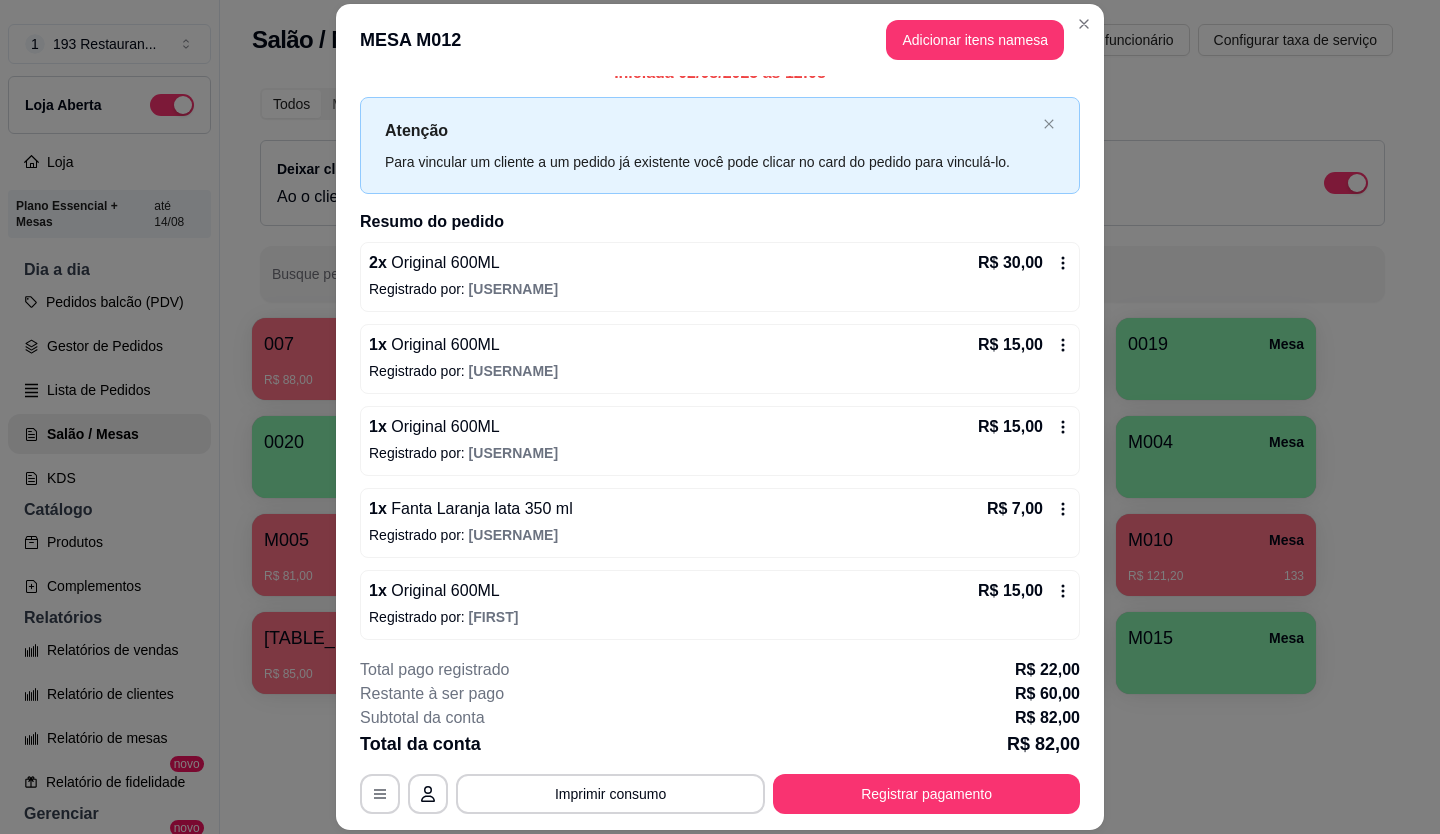 scroll, scrollTop: 29, scrollLeft: 0, axis: vertical 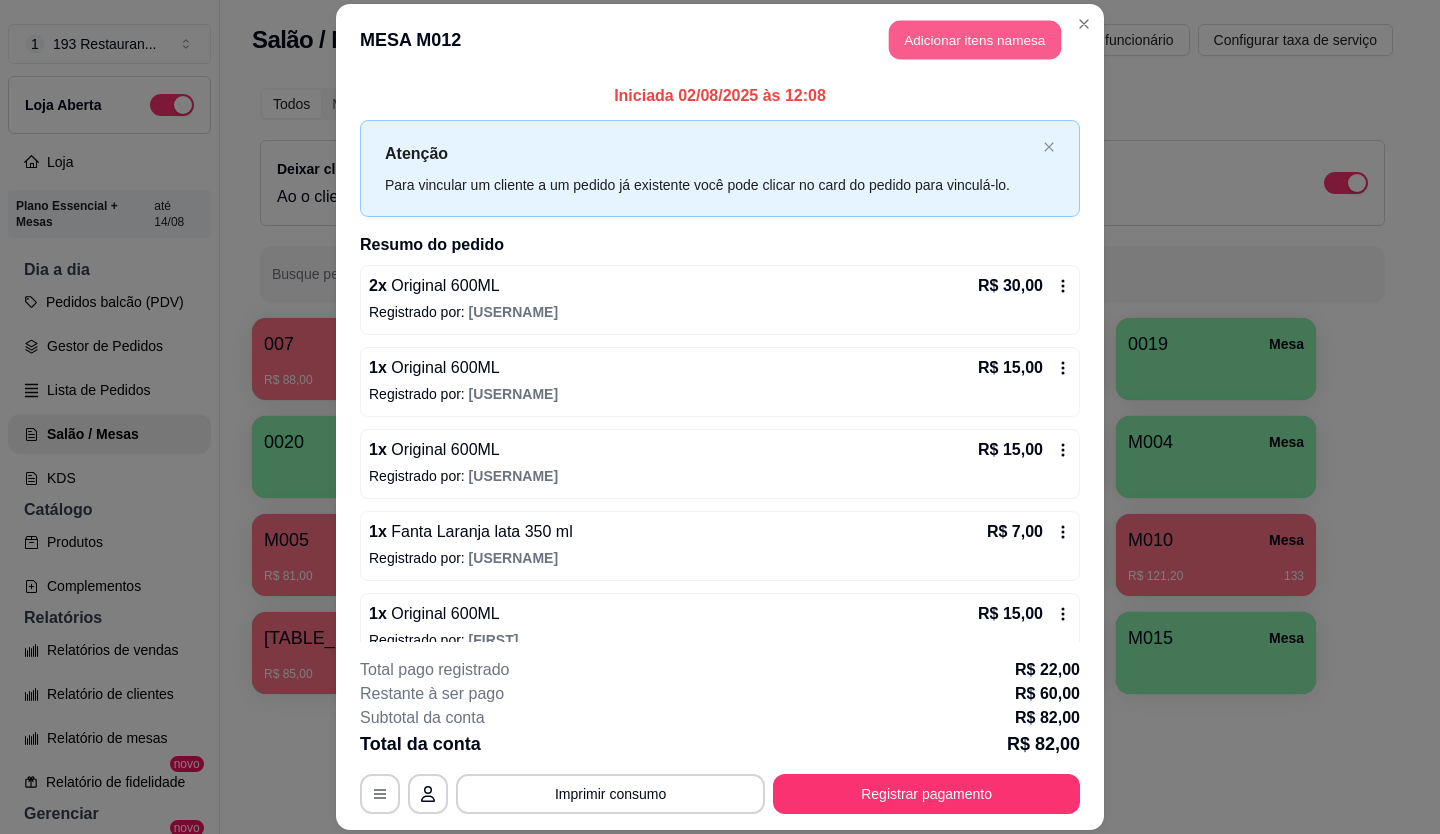 click on "Adicionar itens na  mesa" at bounding box center (975, 40) 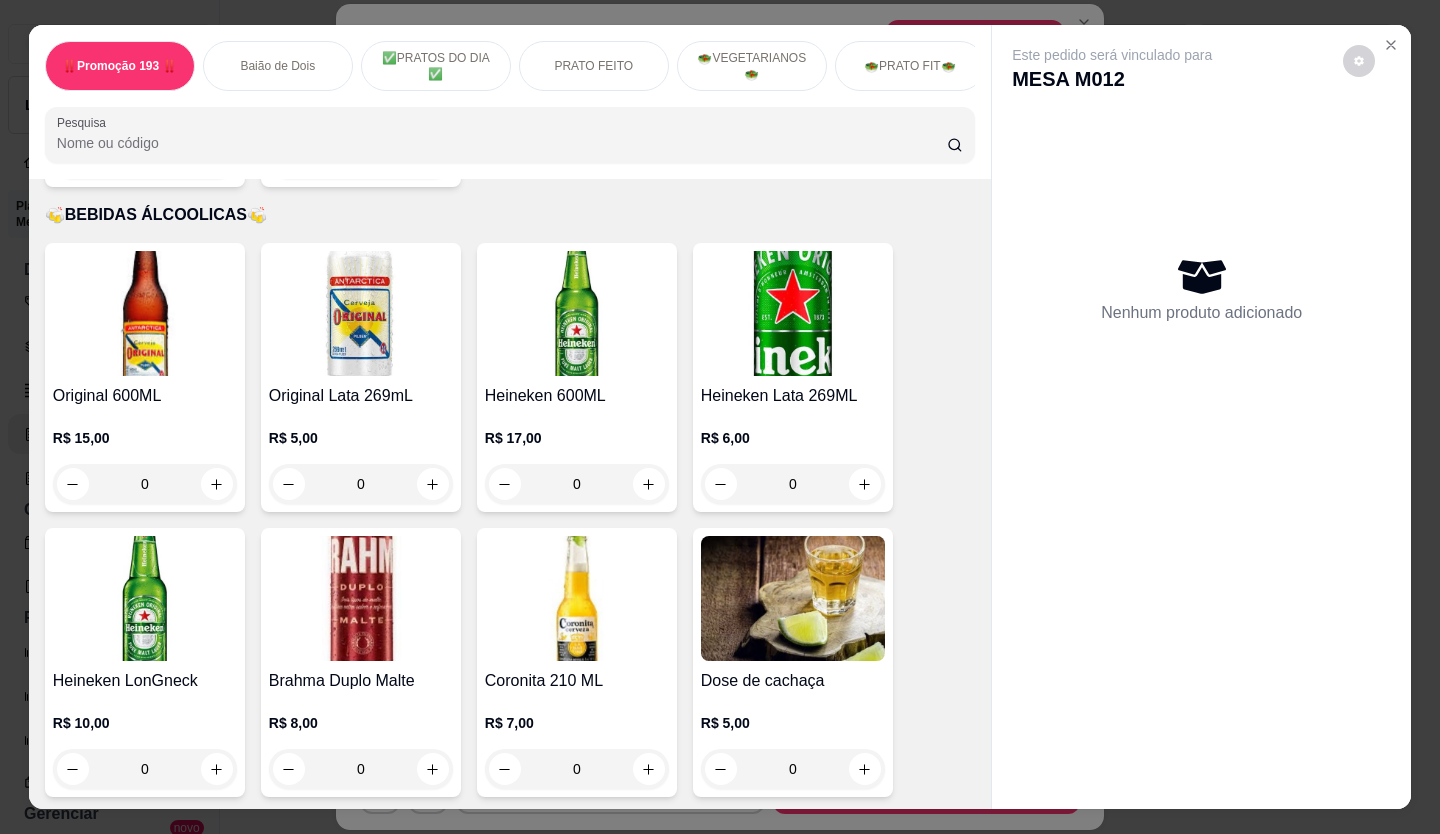scroll, scrollTop: 8000, scrollLeft: 0, axis: vertical 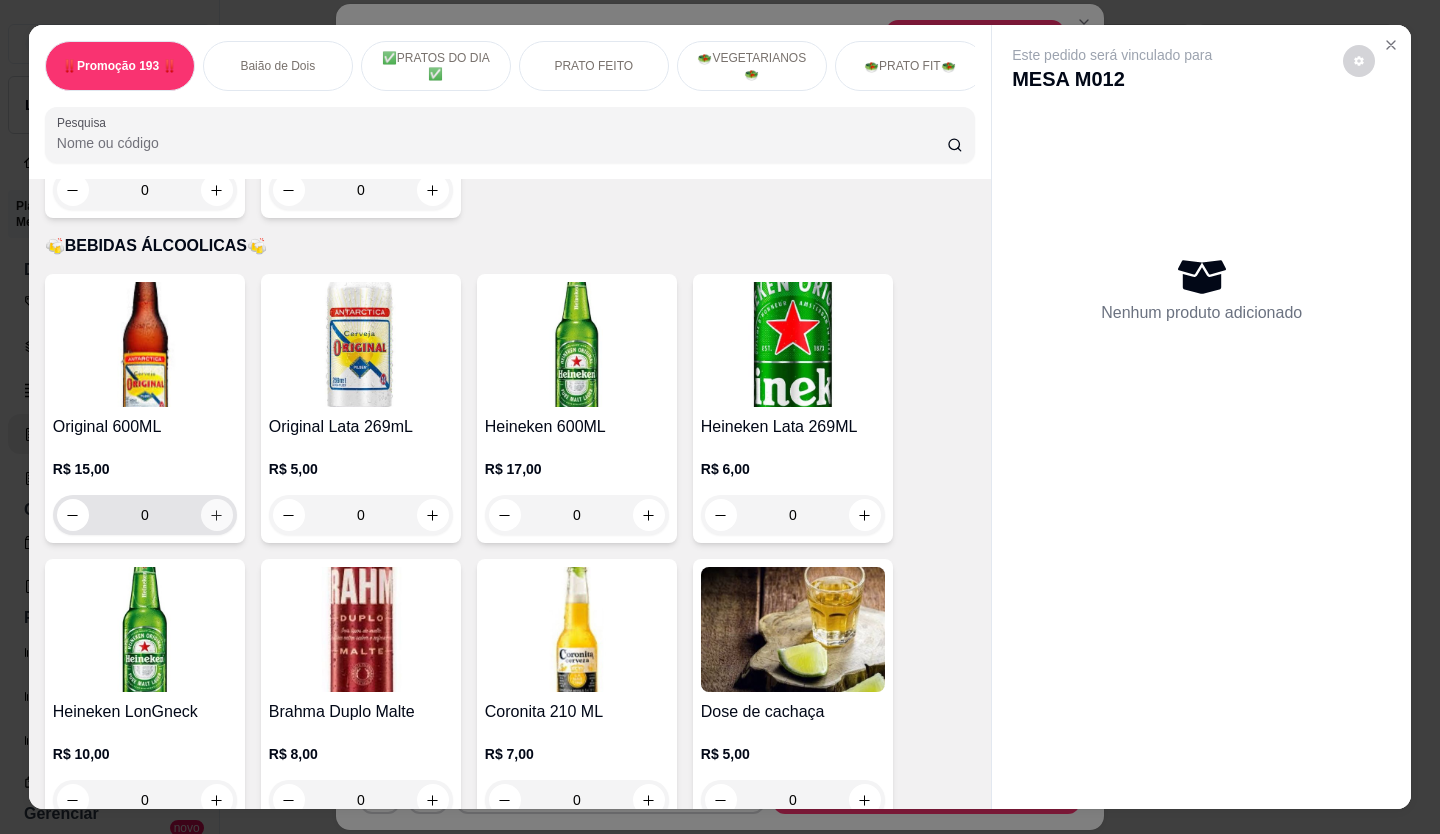 click at bounding box center (217, 515) 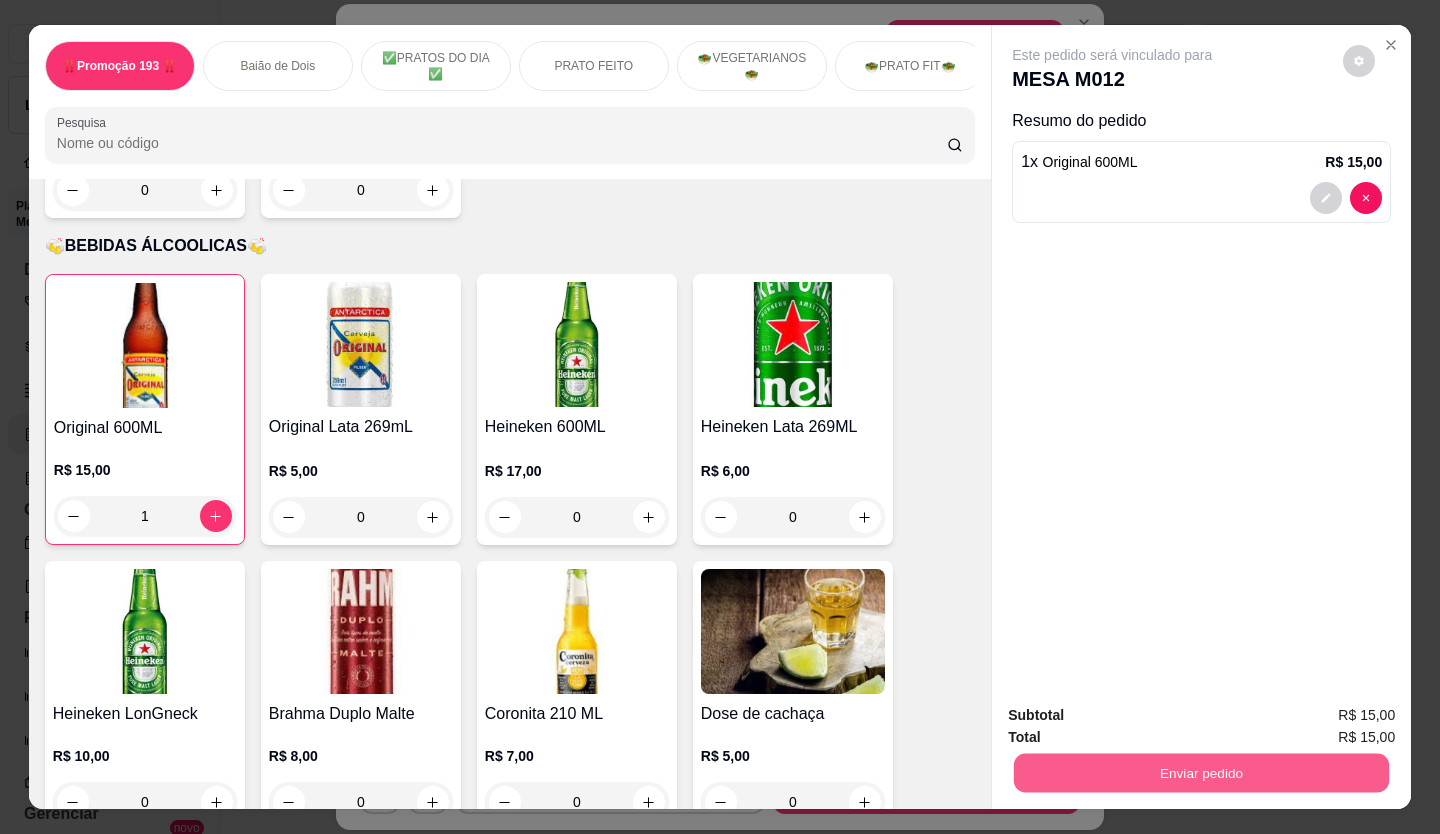 click on "Enviar pedido" at bounding box center (1201, 773) 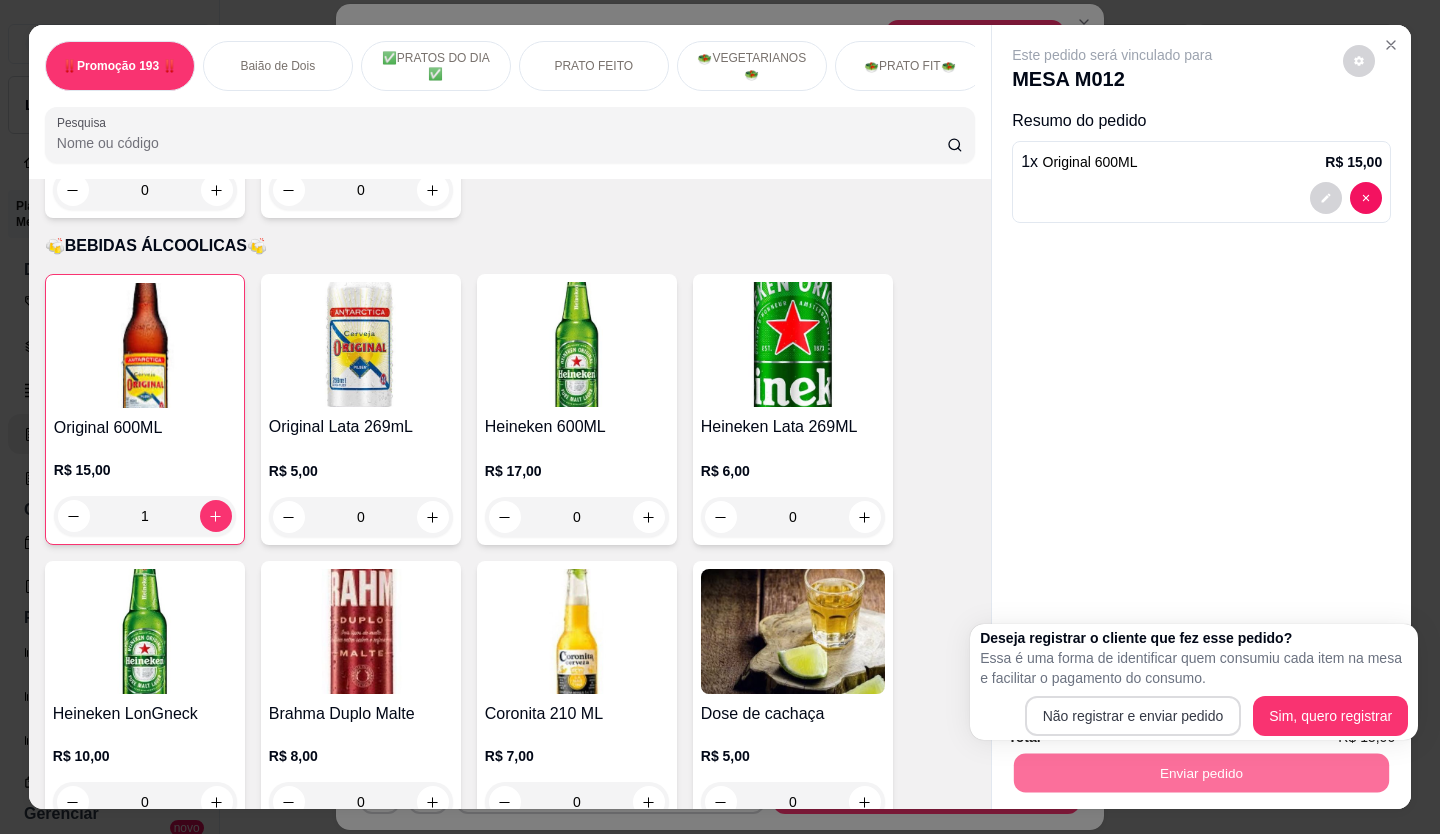 click on "Não registrar e enviar pedido" at bounding box center (1133, 716) 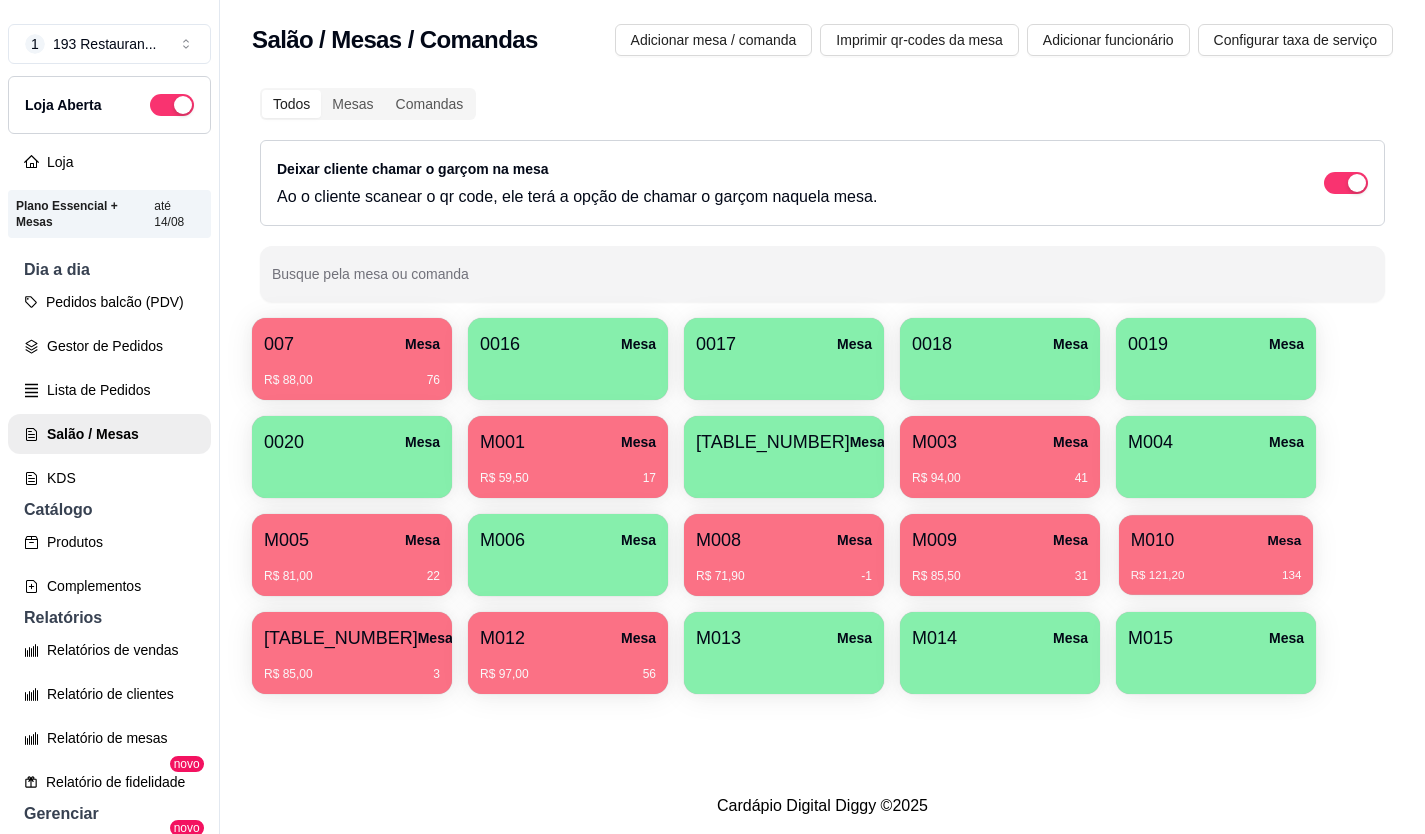 click on "M010 Mesa" at bounding box center [1216, 540] 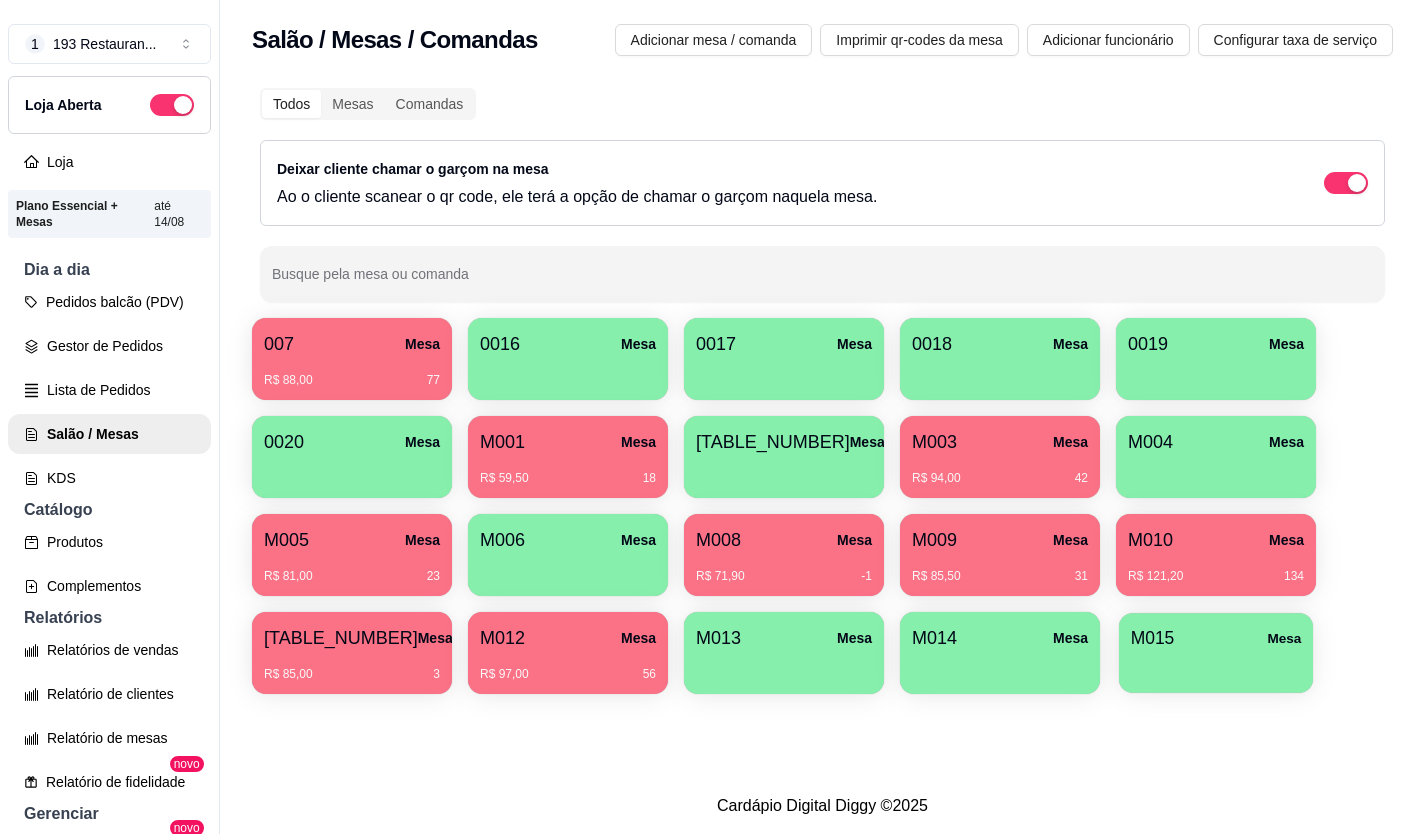 click at bounding box center (1216, 666) 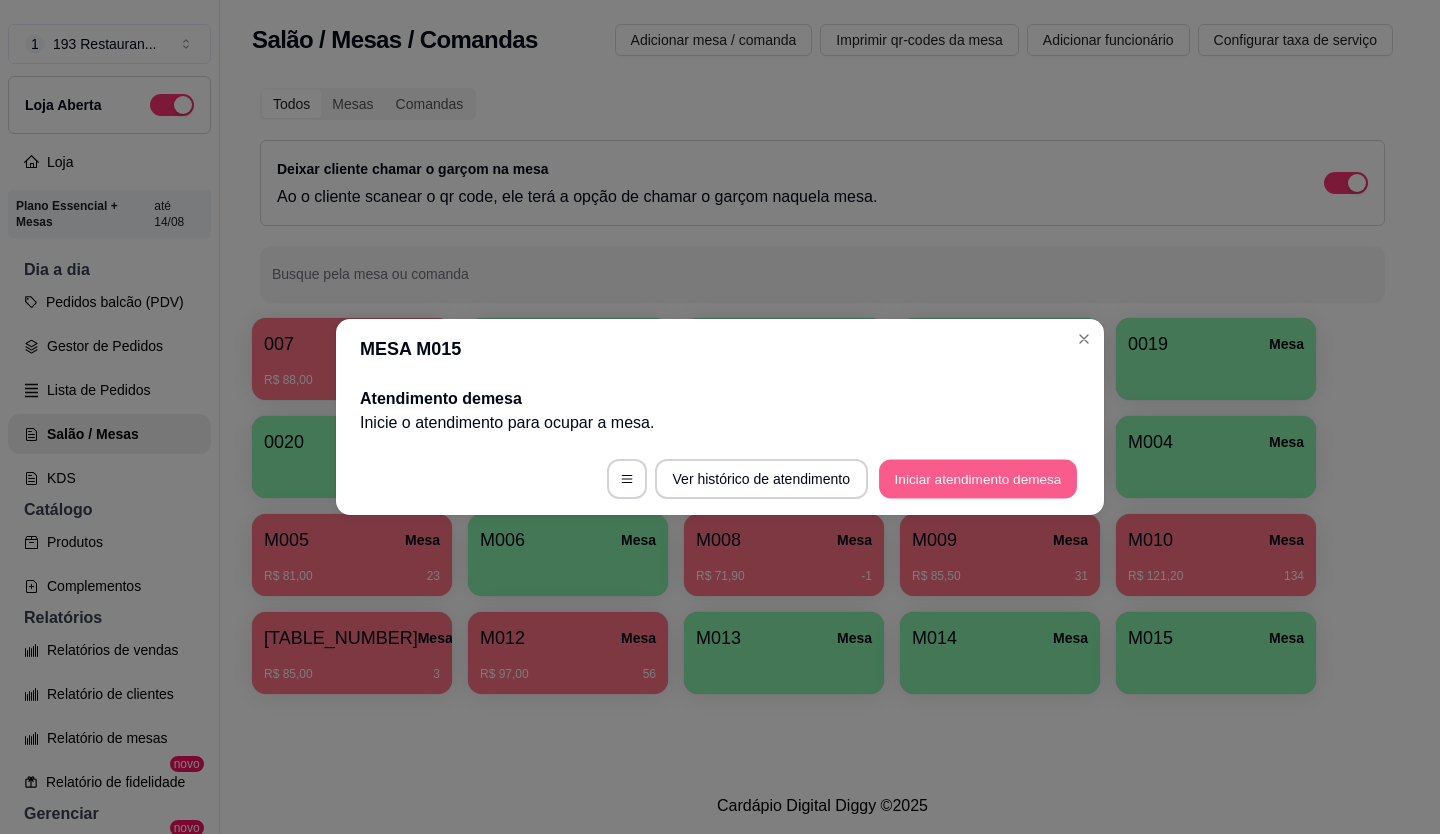 click on "Iniciar atendimento de  mesa" at bounding box center (978, 479) 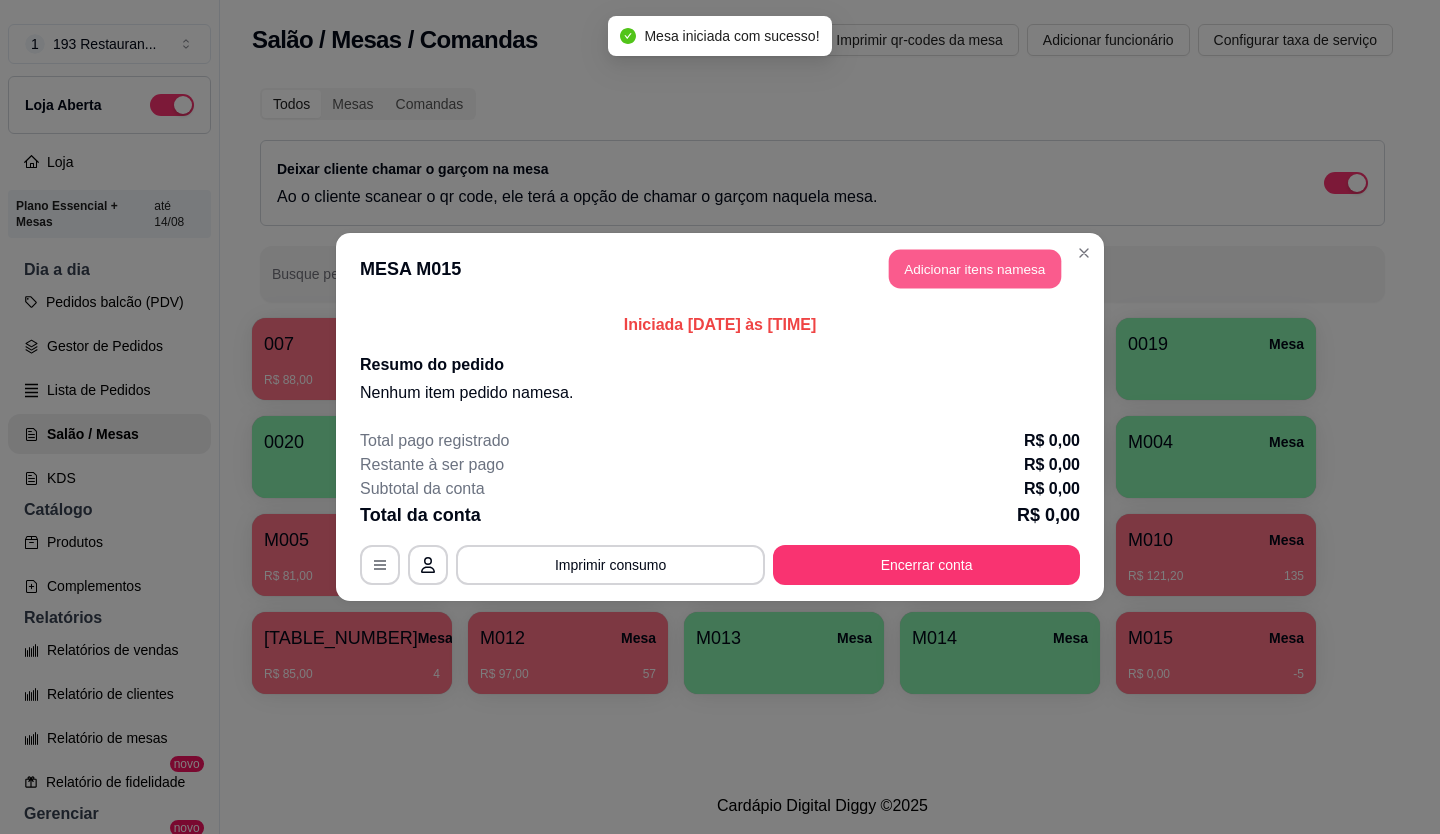 click on "Adicionar itens na  mesa" at bounding box center (975, 269) 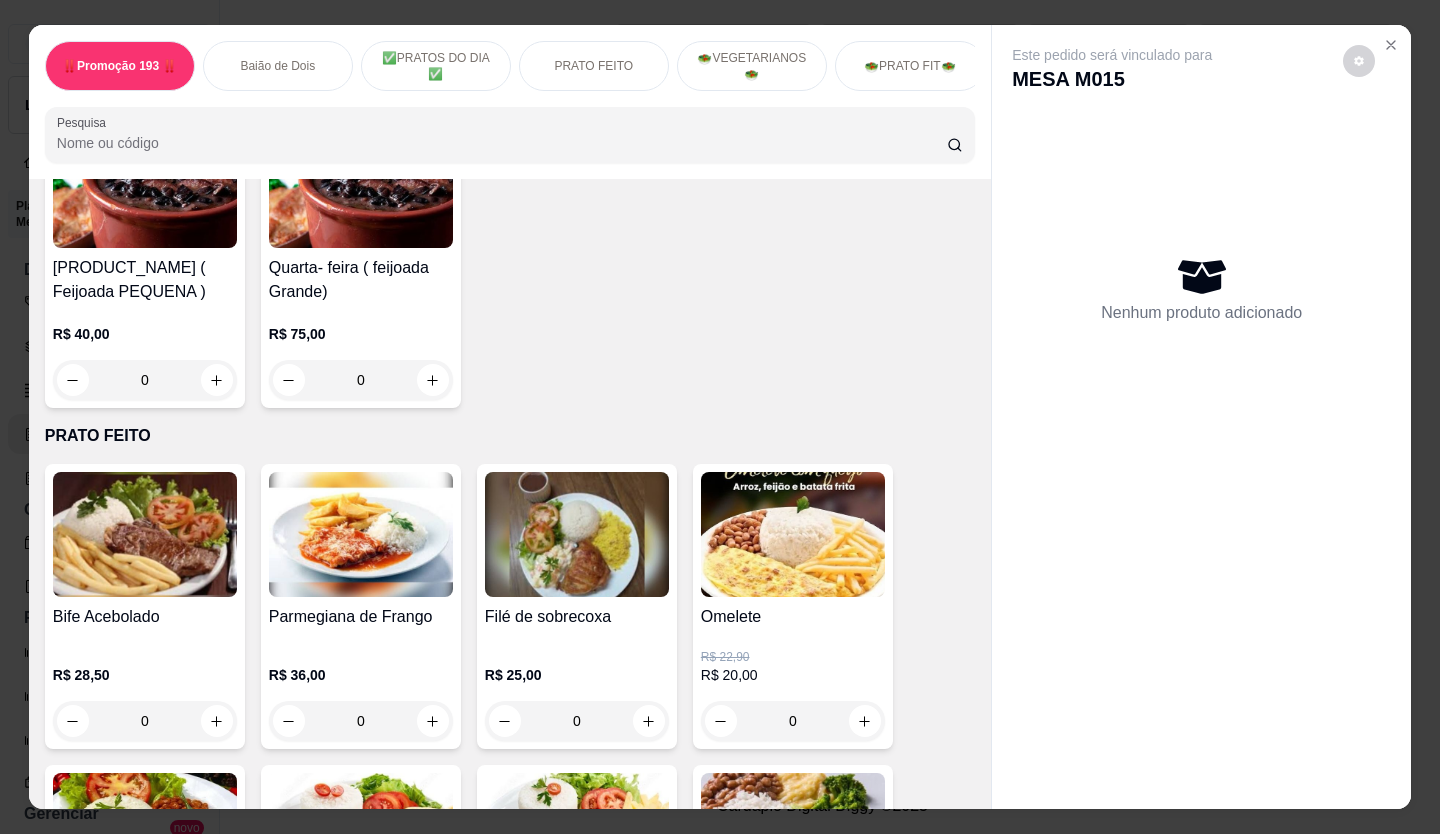 scroll, scrollTop: 1100, scrollLeft: 0, axis: vertical 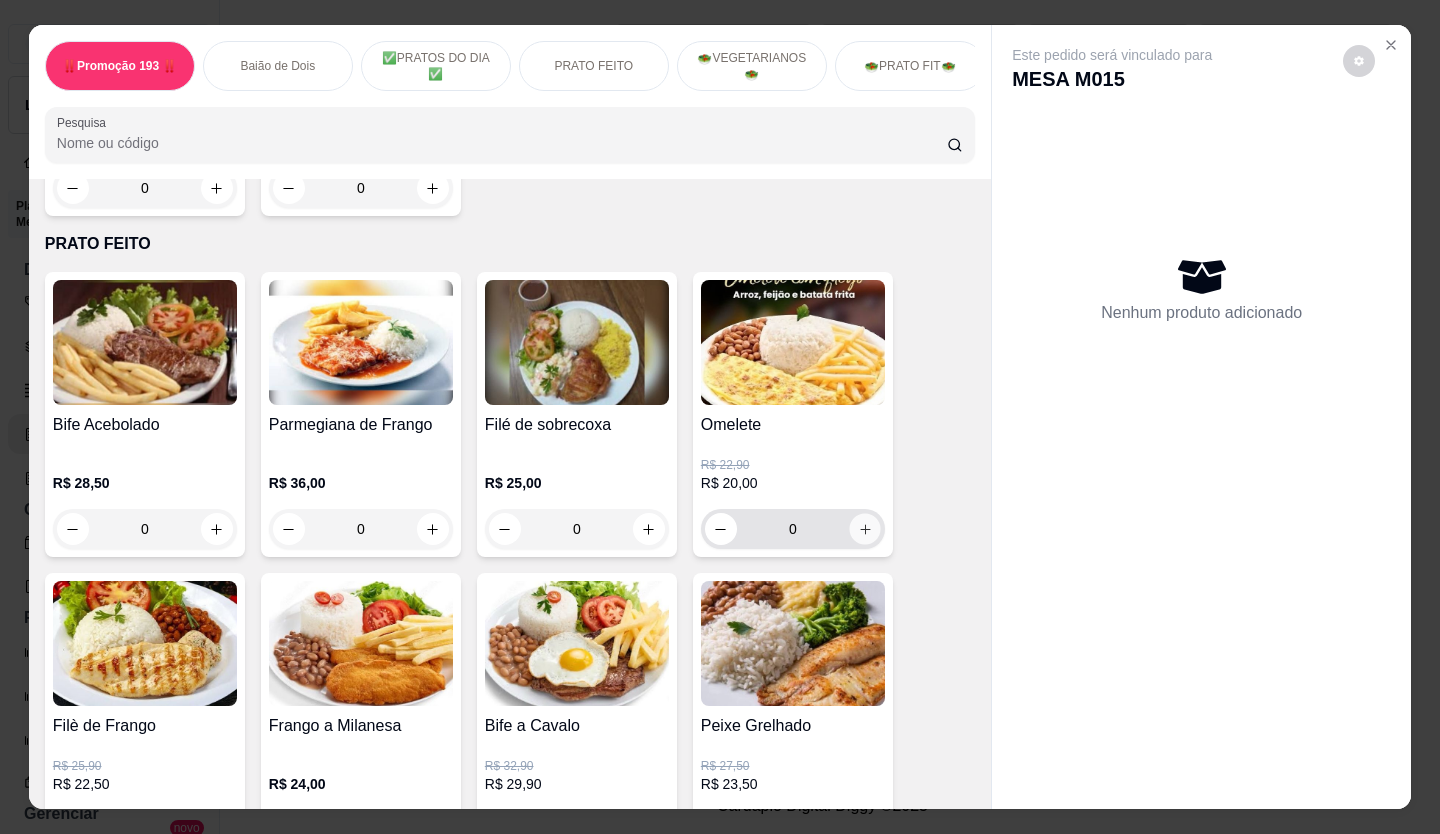 click at bounding box center (864, 529) 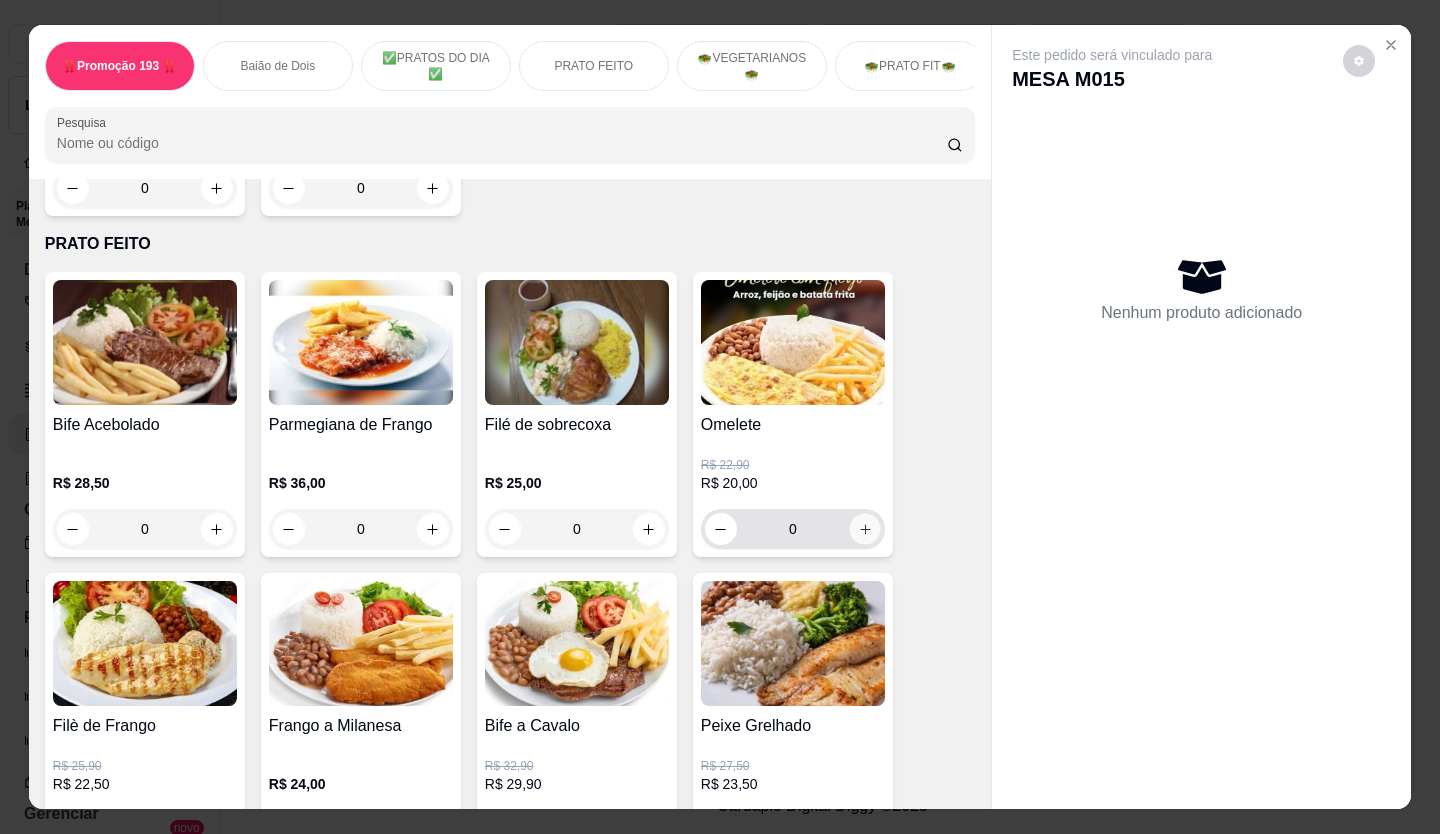 type on "1" 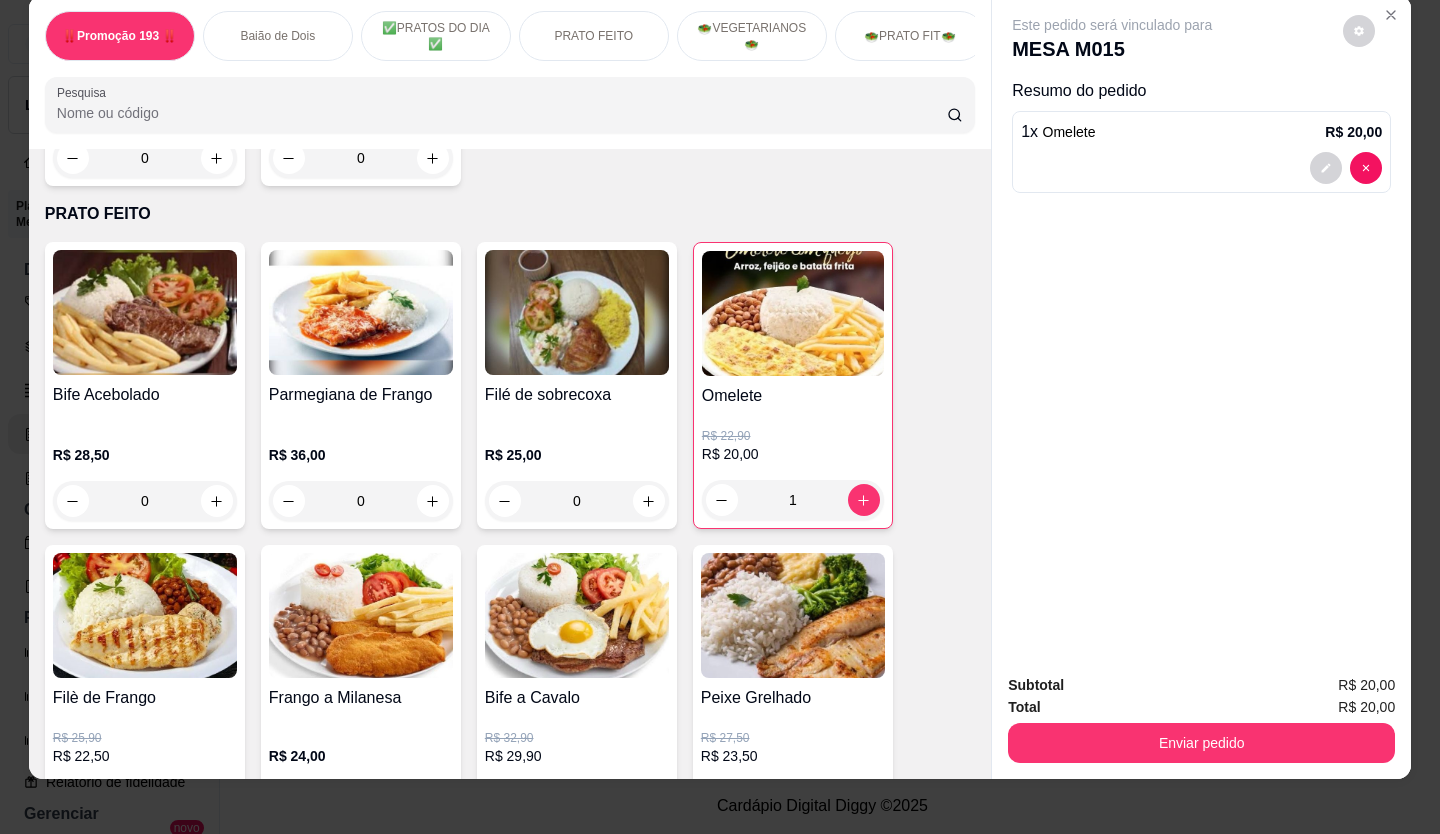 scroll, scrollTop: 46, scrollLeft: 0, axis: vertical 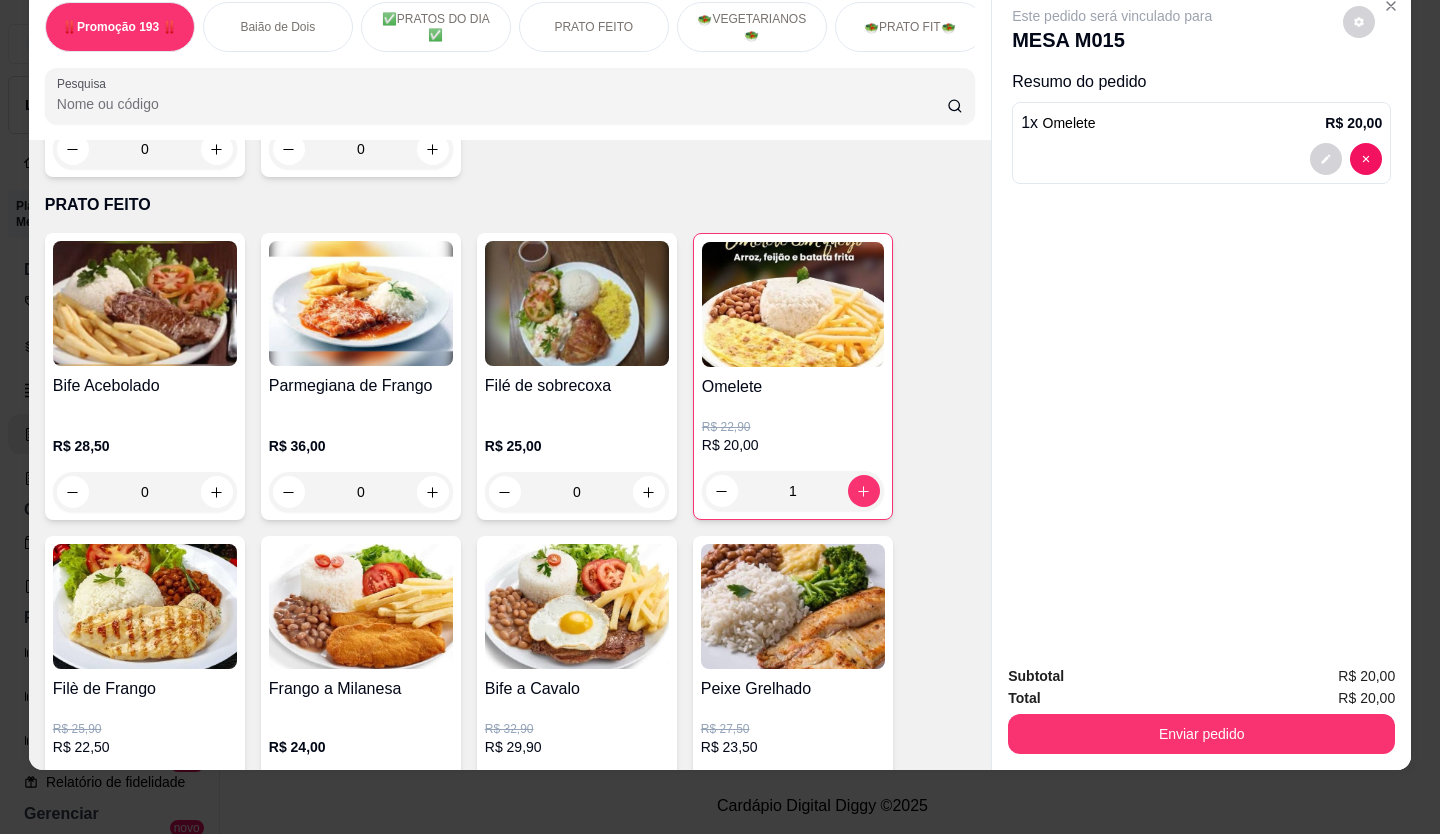 click at bounding box center [1201, 159] 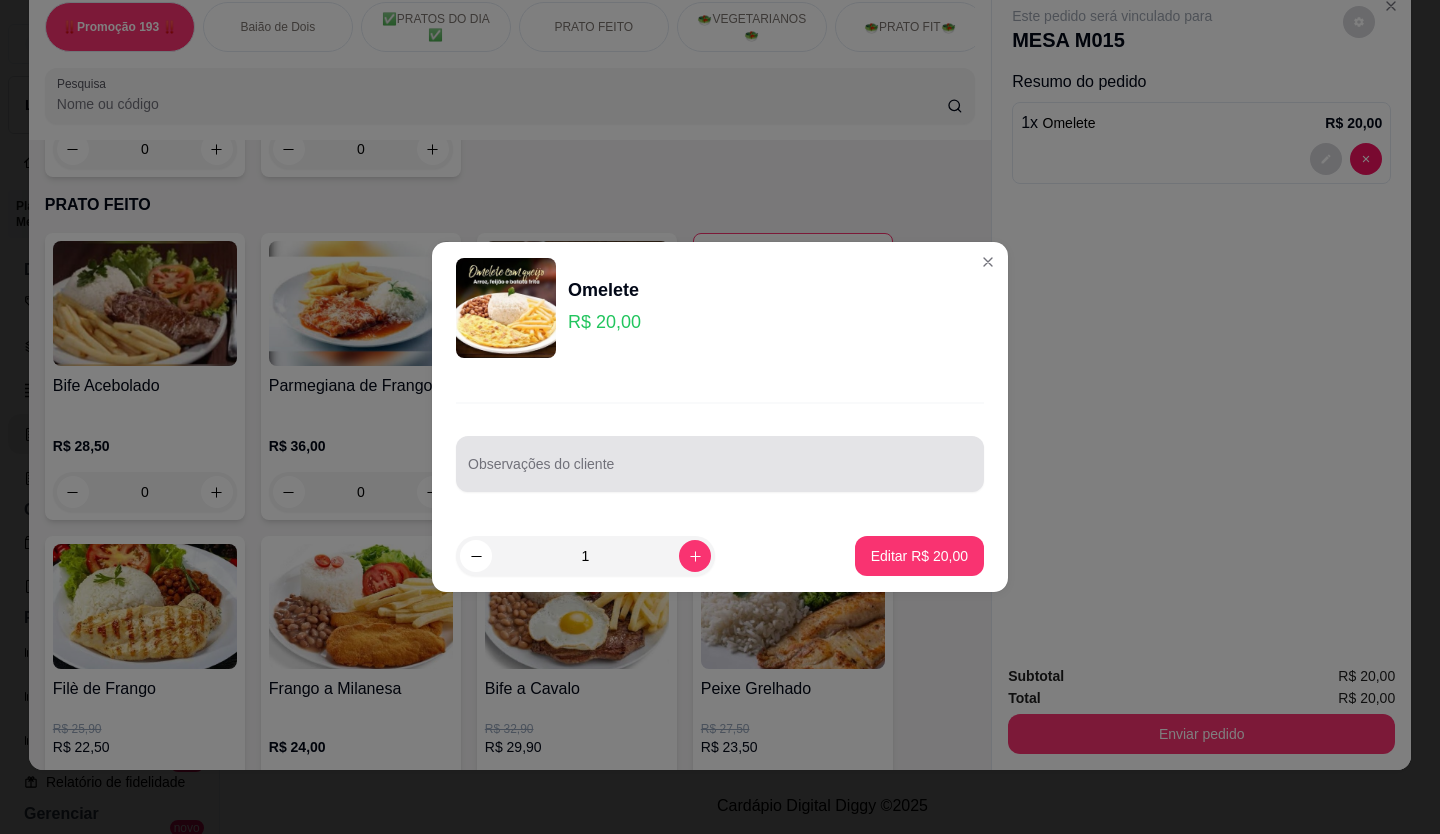 click on "Observações do cliente" at bounding box center [720, 472] 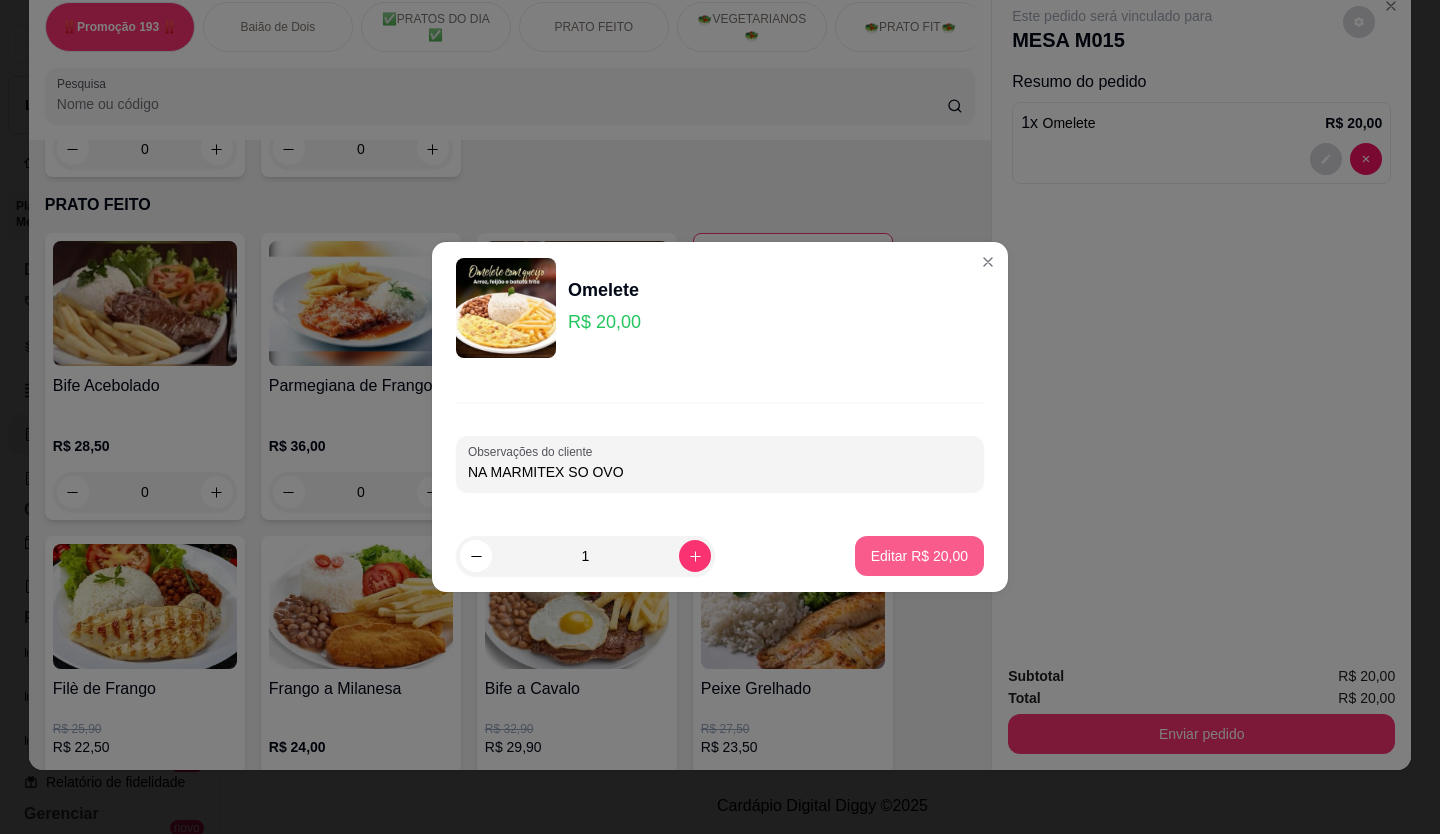 type on "NA MARMITEX SO OVO" 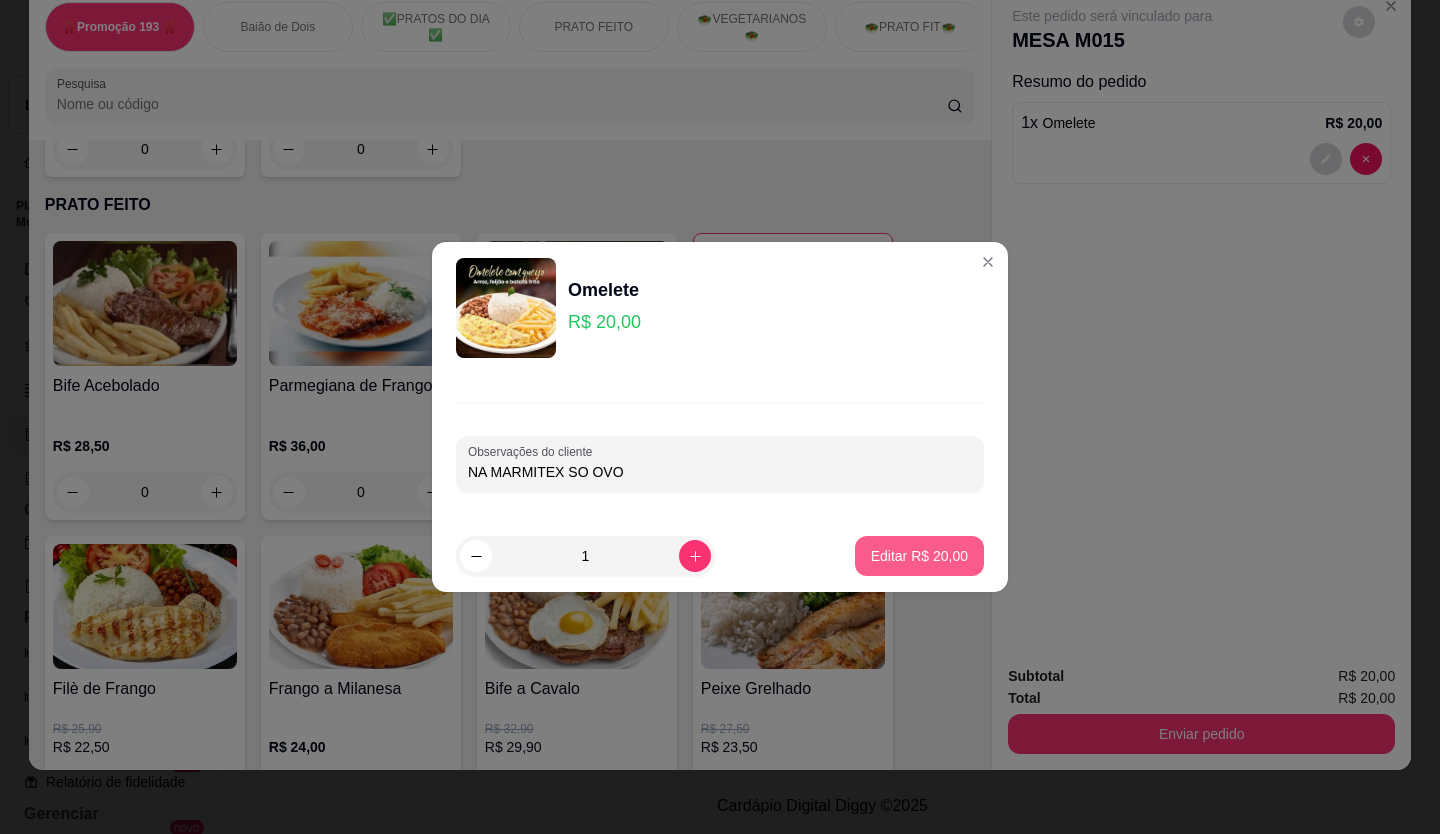 click on "Editar R$ 20,00" at bounding box center (919, 556) 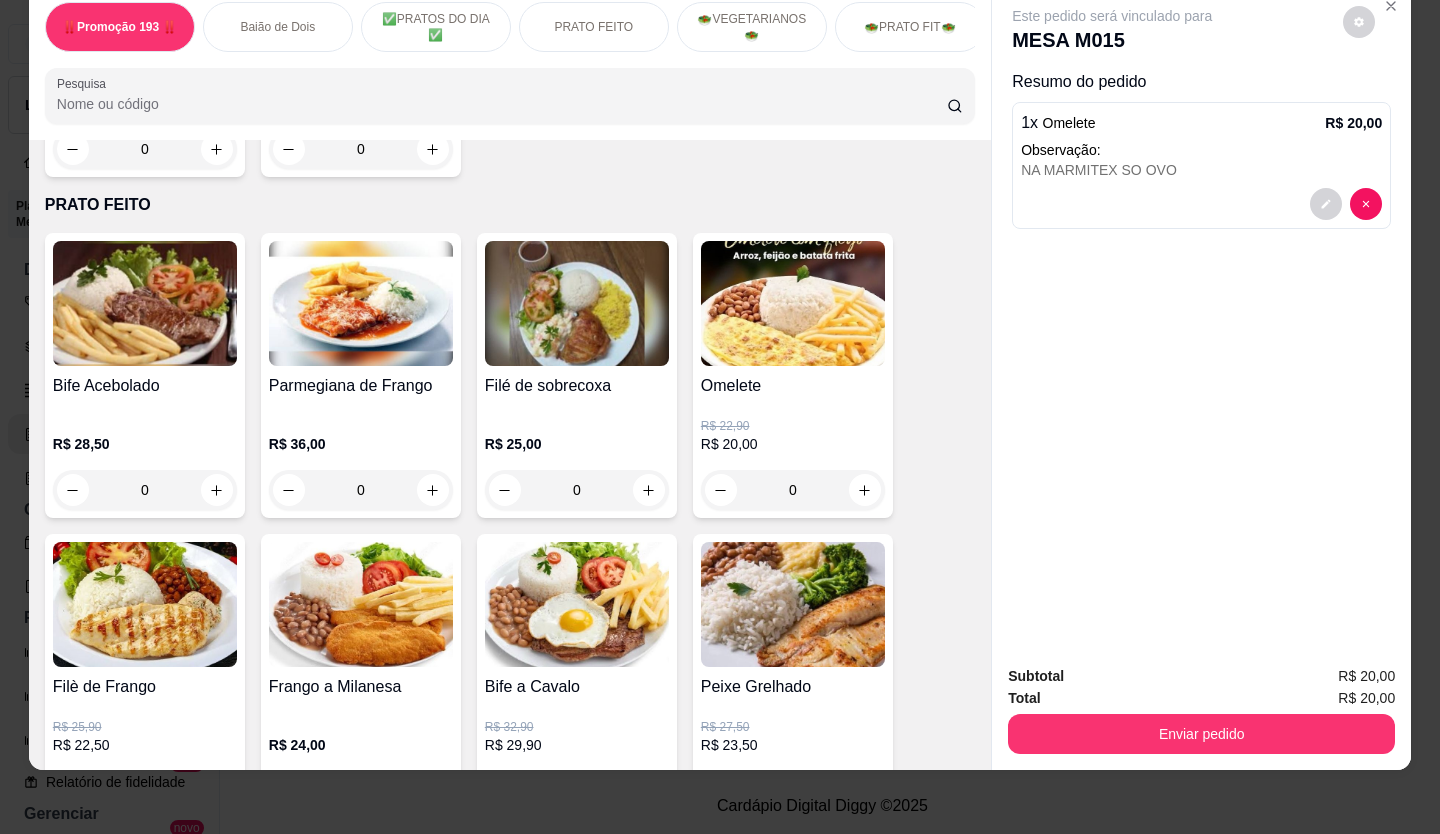 drag, startPoint x: 1072, startPoint y: 433, endPoint x: 1084, endPoint y: 423, distance: 15.6205 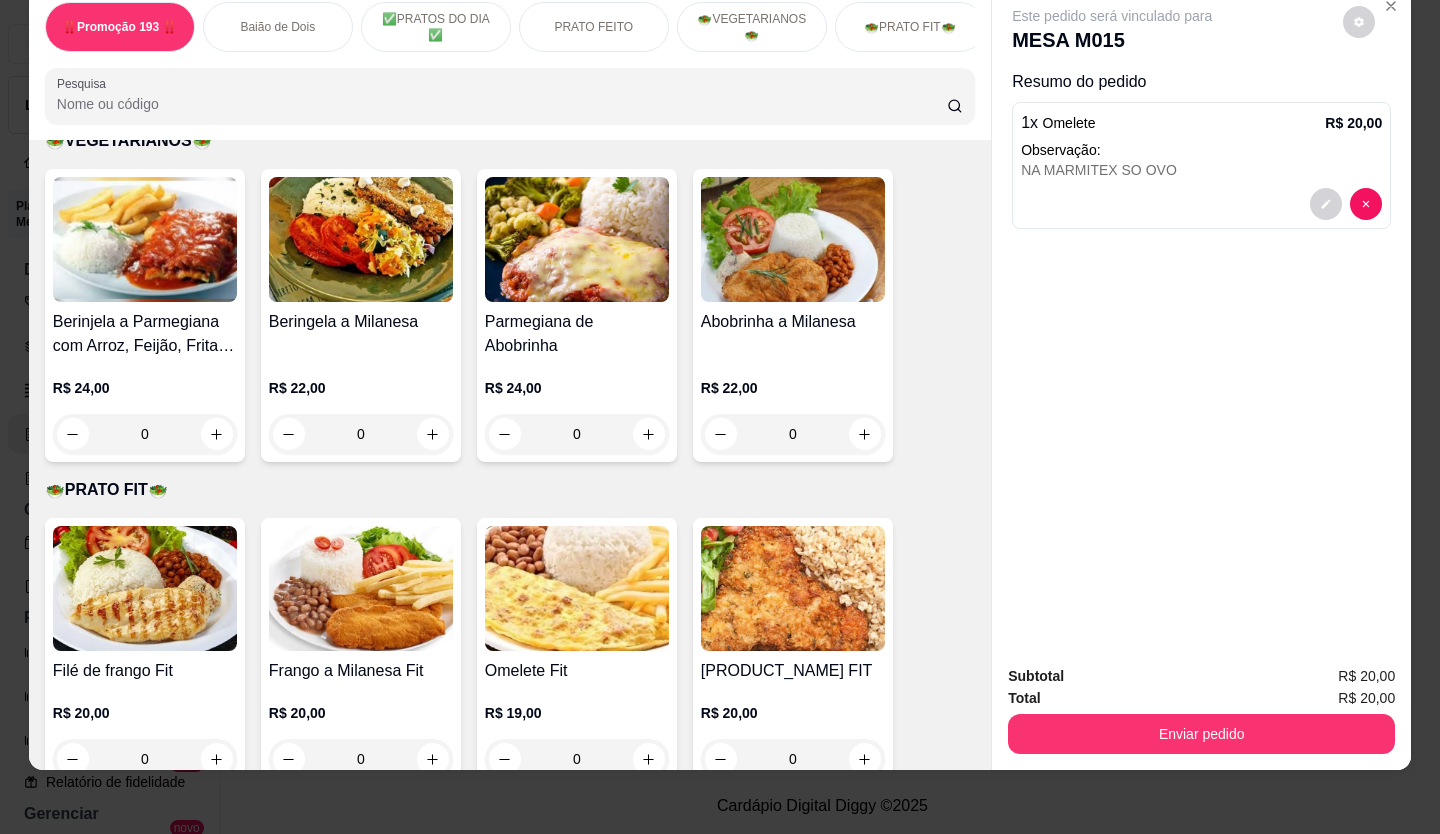 scroll, scrollTop: 2700, scrollLeft: 0, axis: vertical 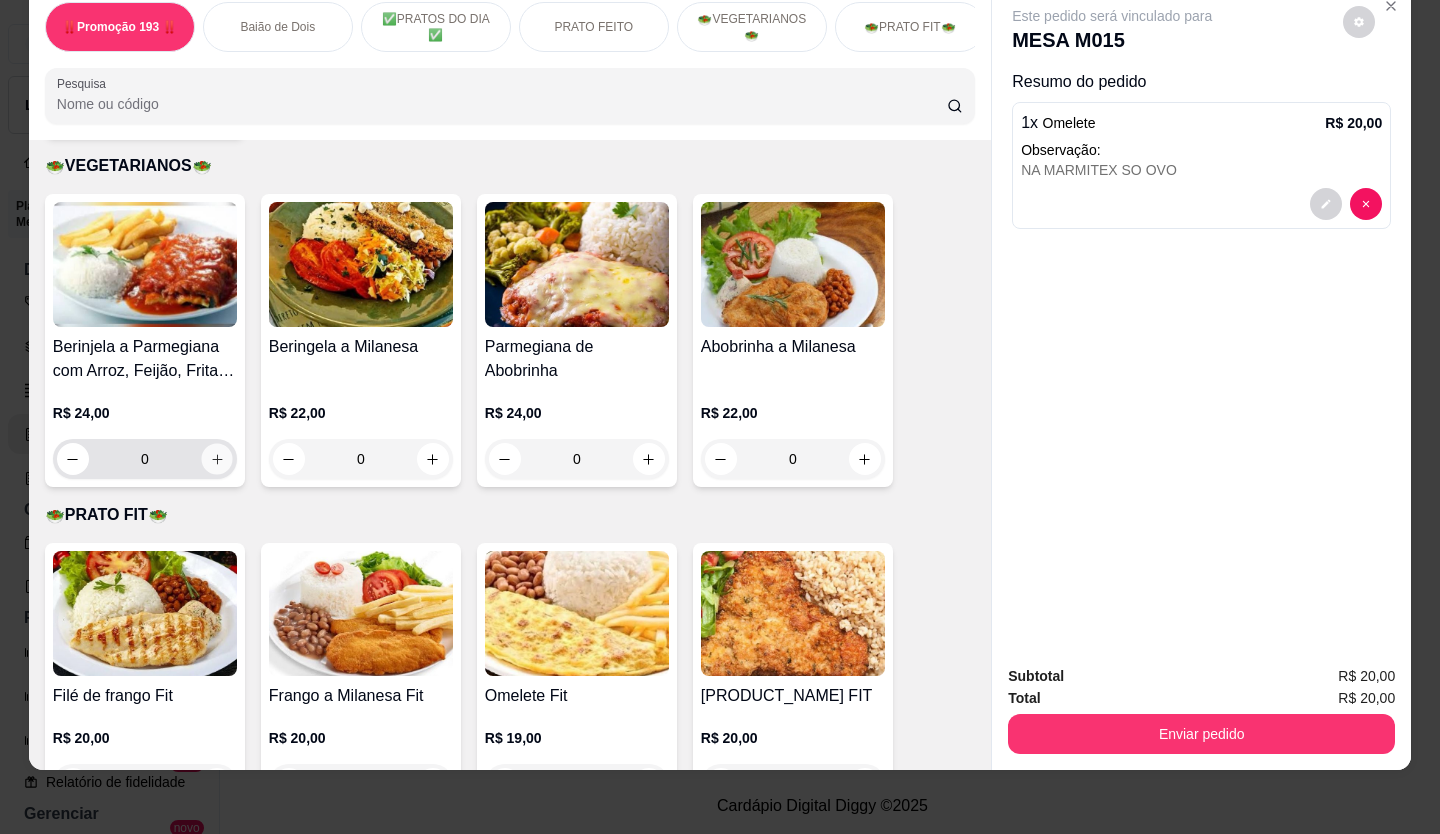 click at bounding box center (216, 459) 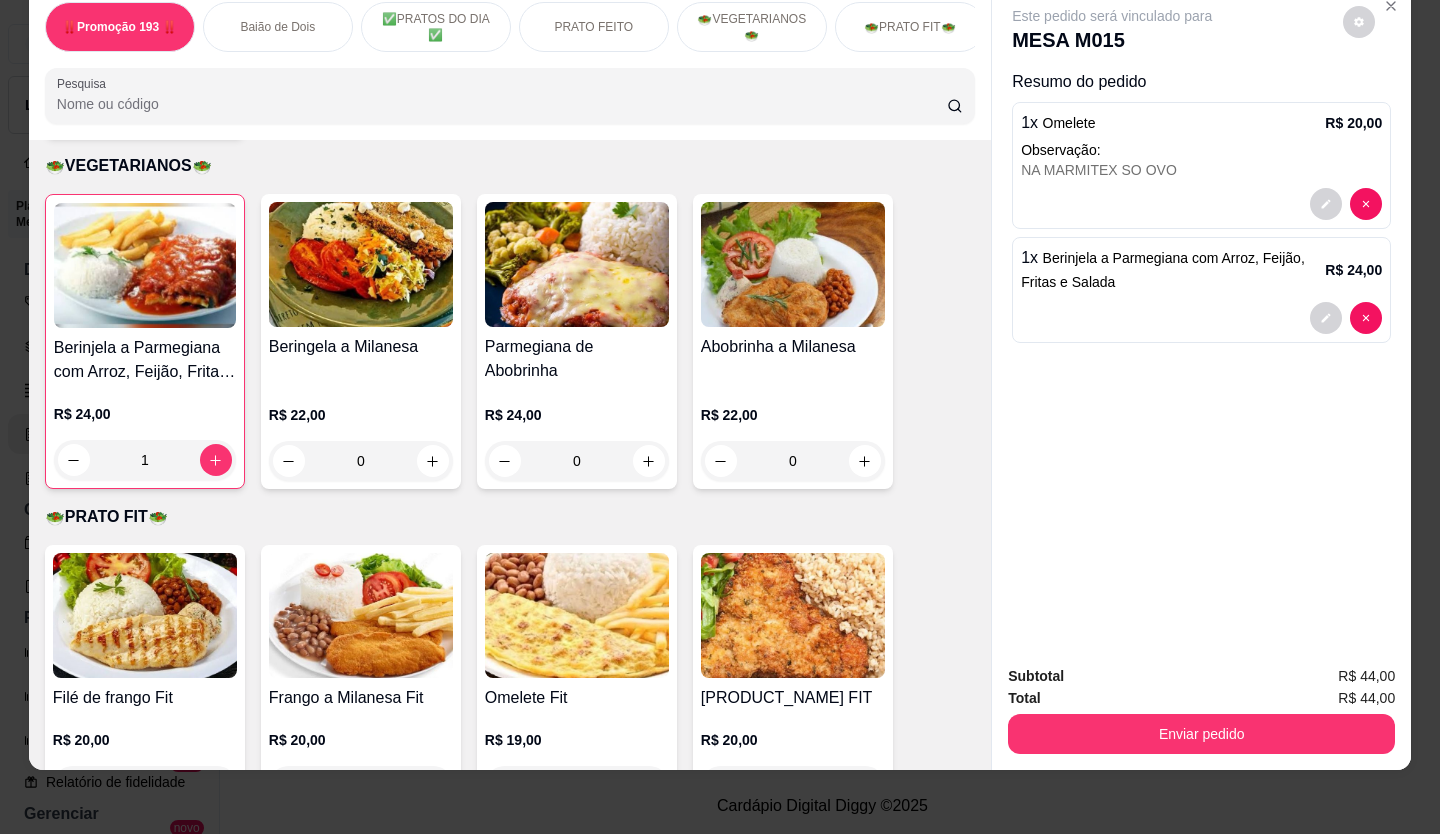 click on "Este pedido será vinculado para   MESA M015 Resumo do pedido 1 x   Omelete R$ [PRICE] Observação:  NA MARMITEX SO OVO 1 x   Berinjela a Parmegiana com Arroz, Feijão, Fritas e Salada R$ [PRICE]" at bounding box center (1201, 317) 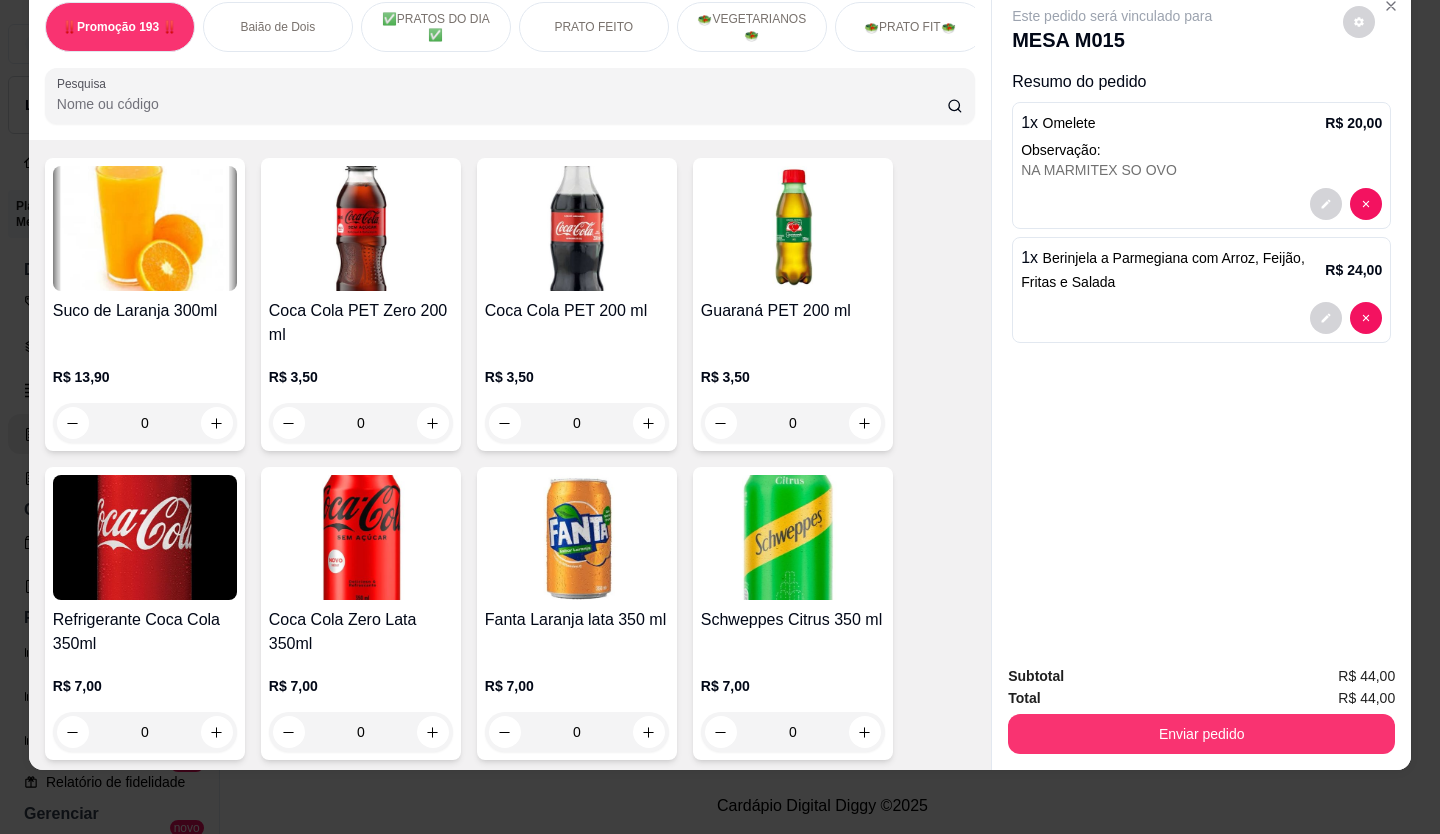 scroll, scrollTop: 6300, scrollLeft: 0, axis: vertical 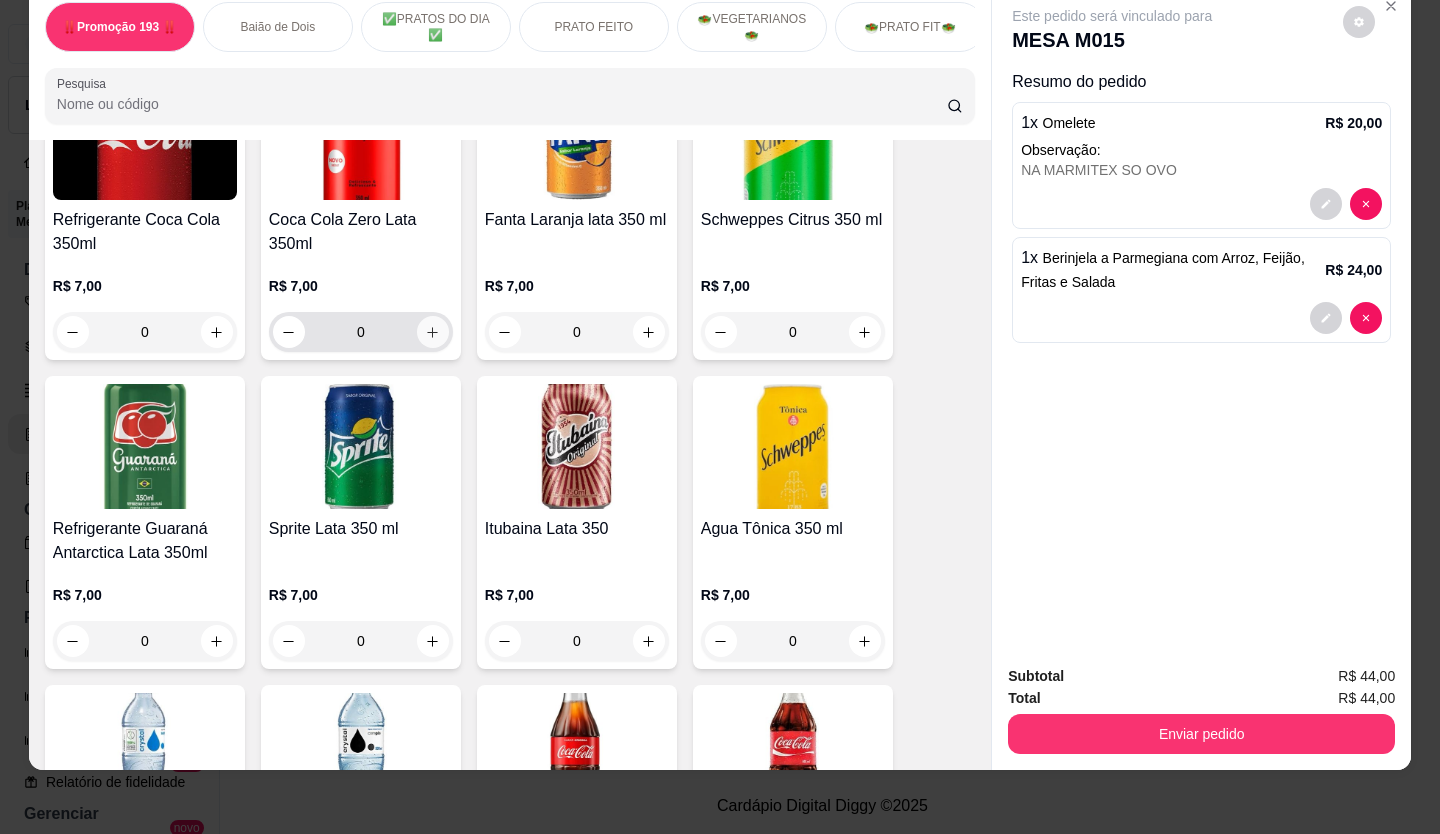 click 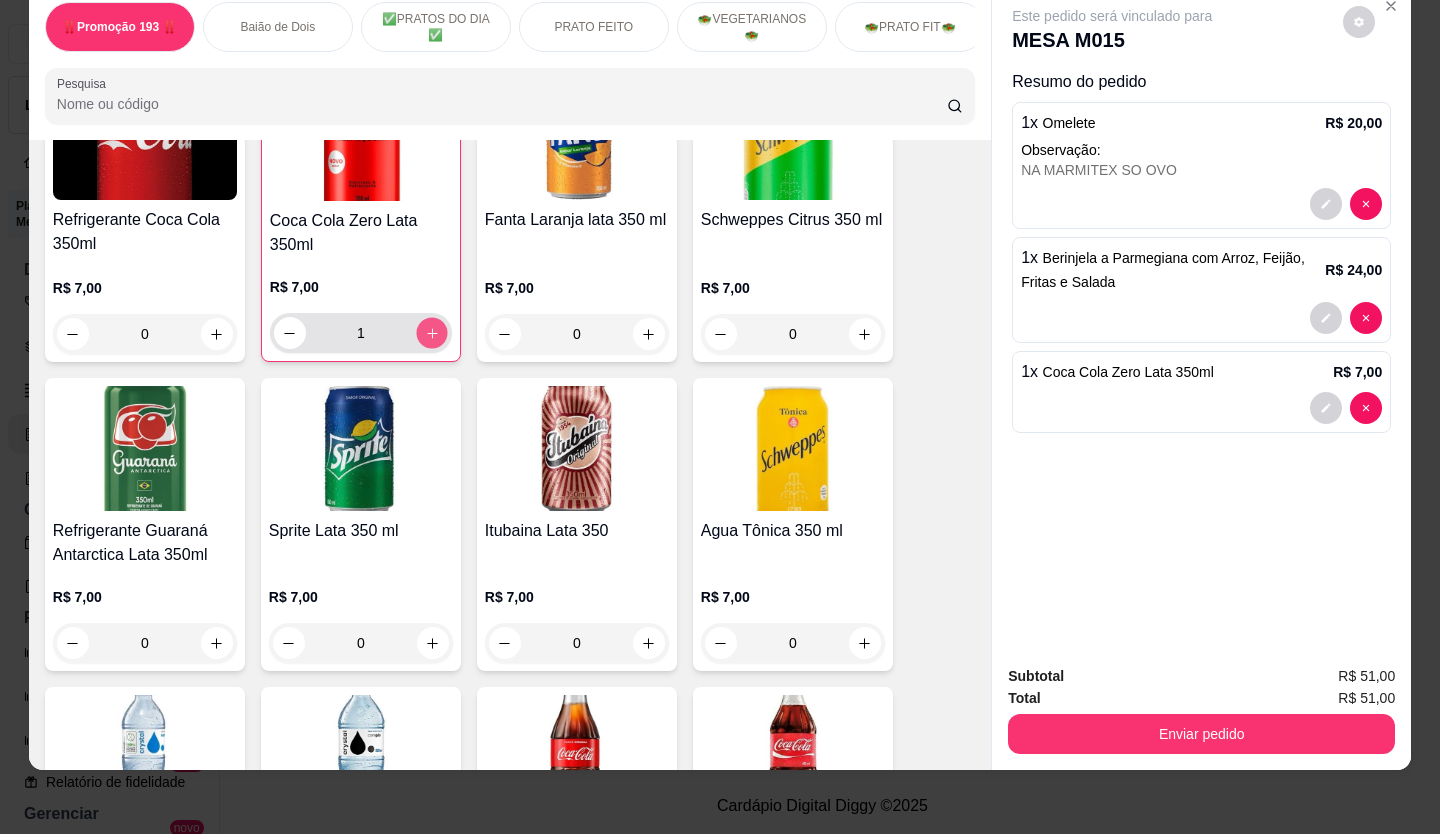 click 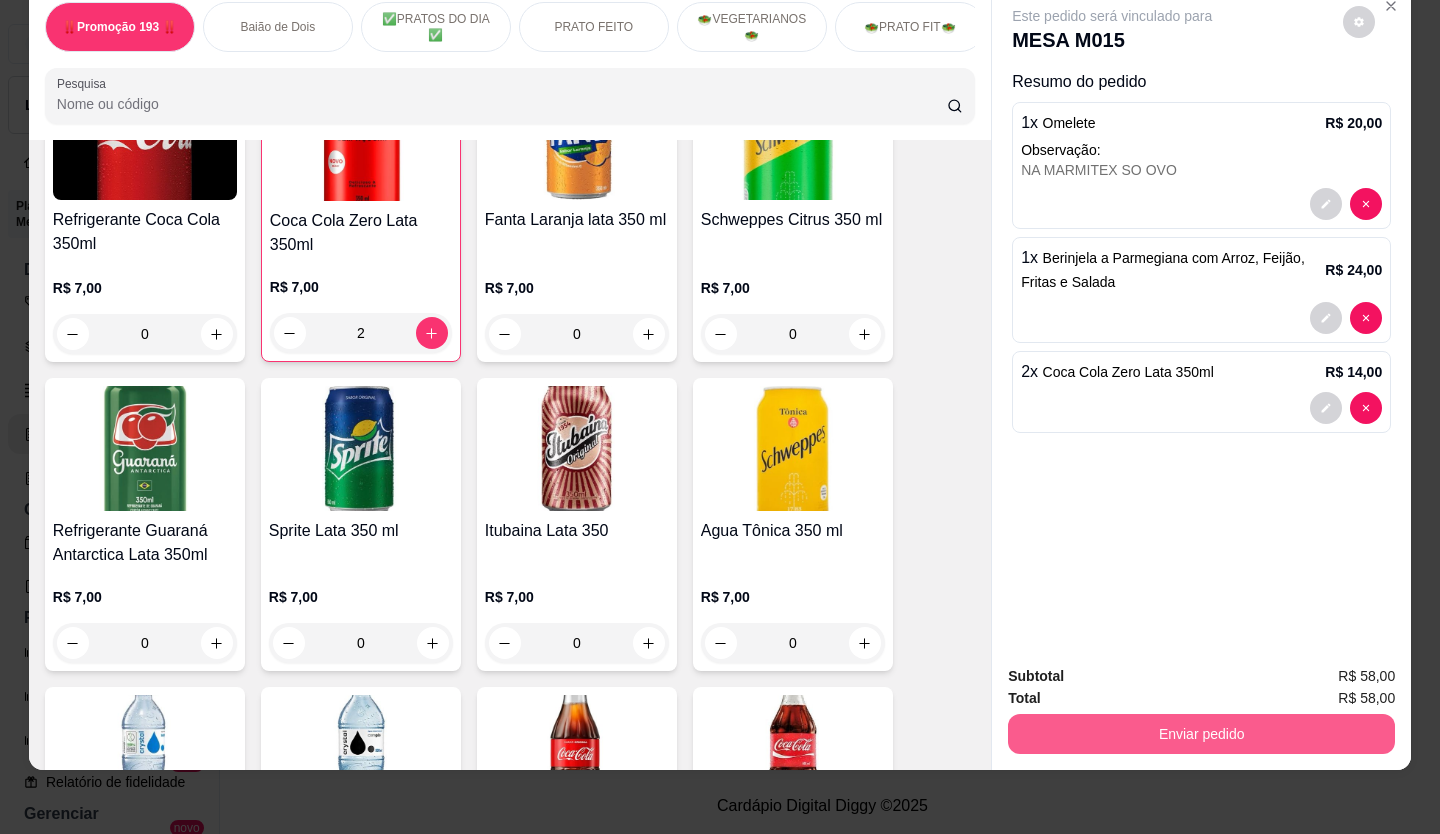 click on "Enviar pedido" at bounding box center (1201, 734) 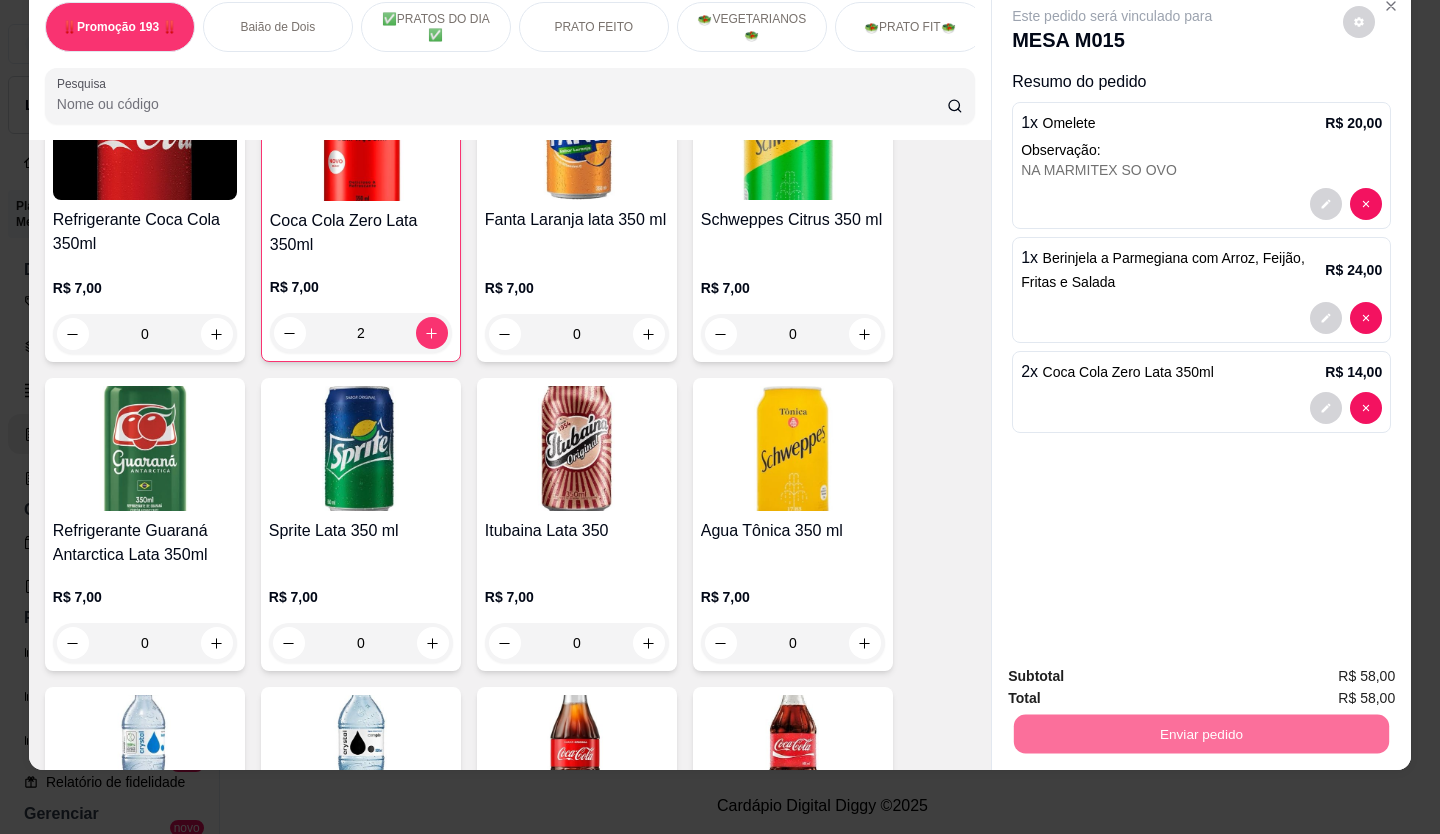 click on "Não registrar e enviar pedido" at bounding box center [1136, 670] 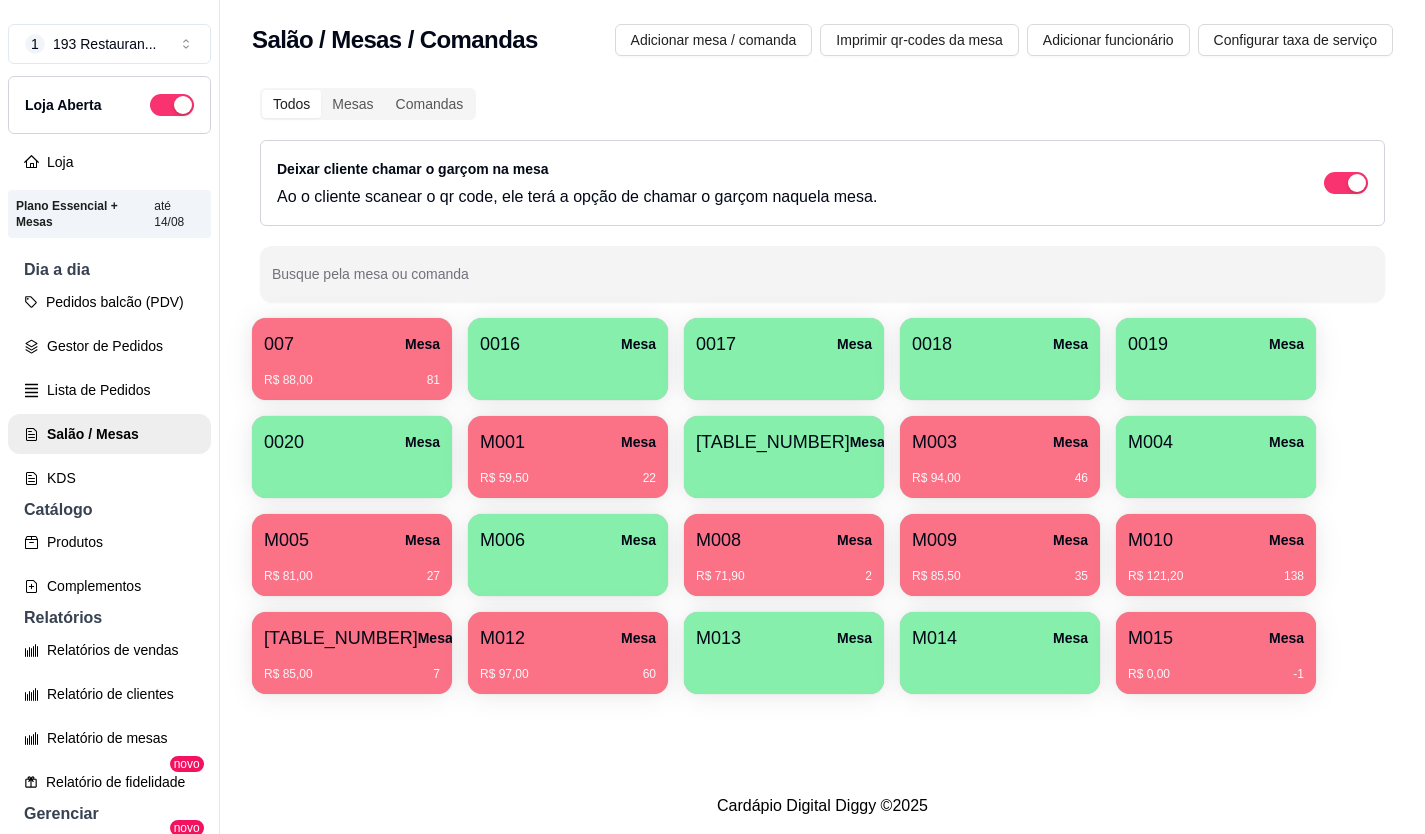 click on "007 Mesa" at bounding box center (352, 344) 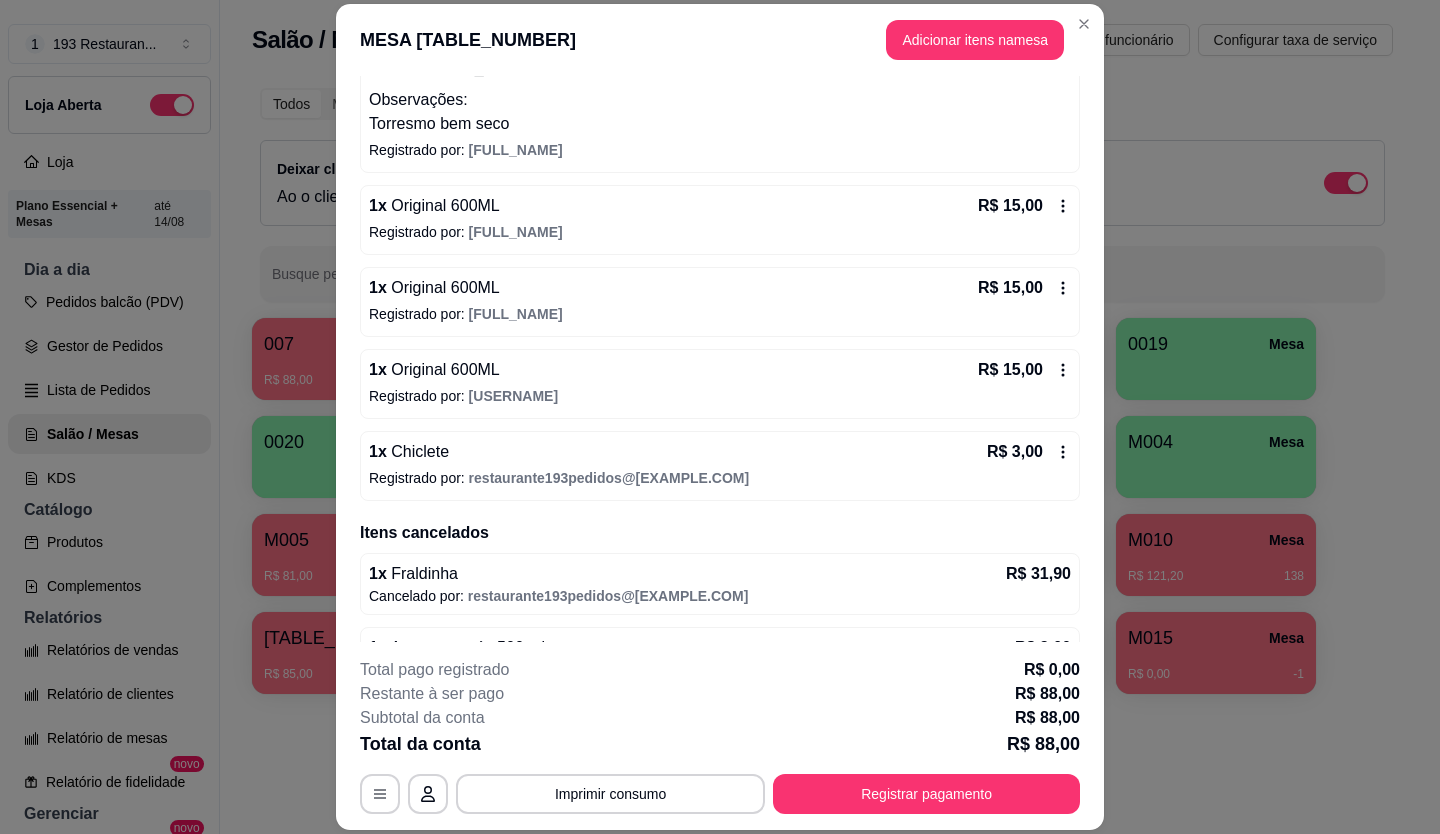 scroll, scrollTop: 421, scrollLeft: 0, axis: vertical 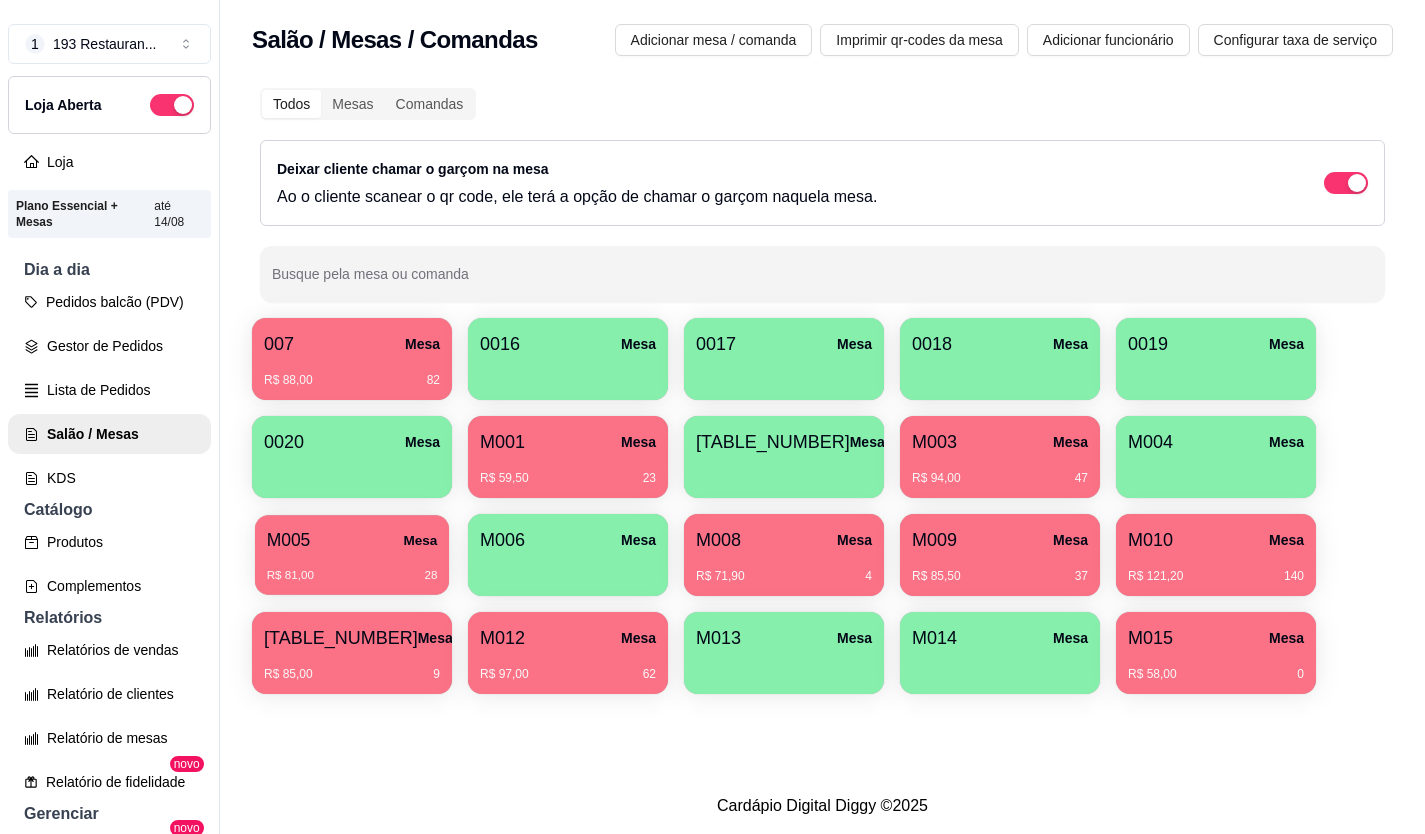 click on "R$ 81,00 28" at bounding box center [352, 568] 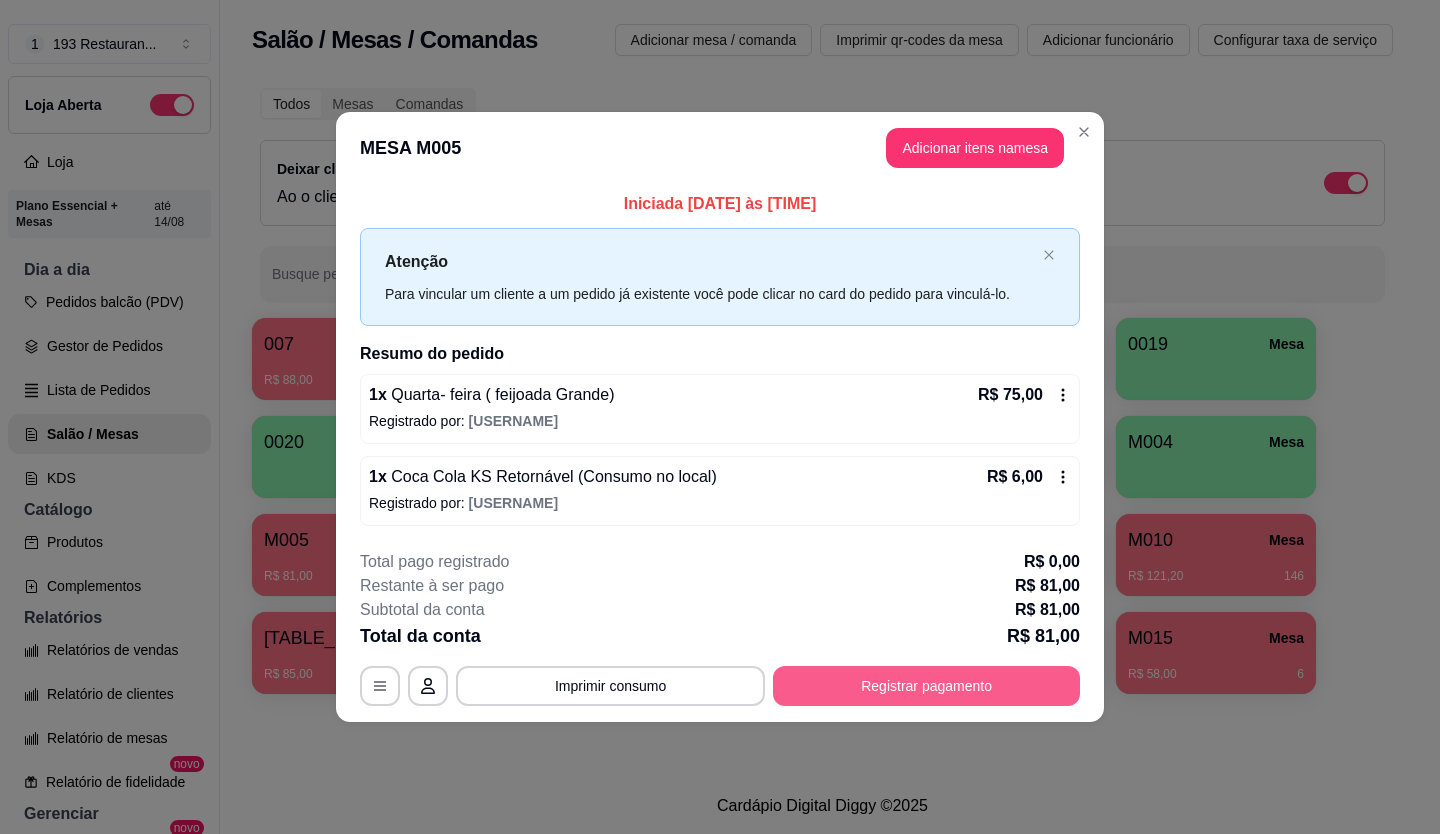 click on "Registrar pagamento" at bounding box center (926, 686) 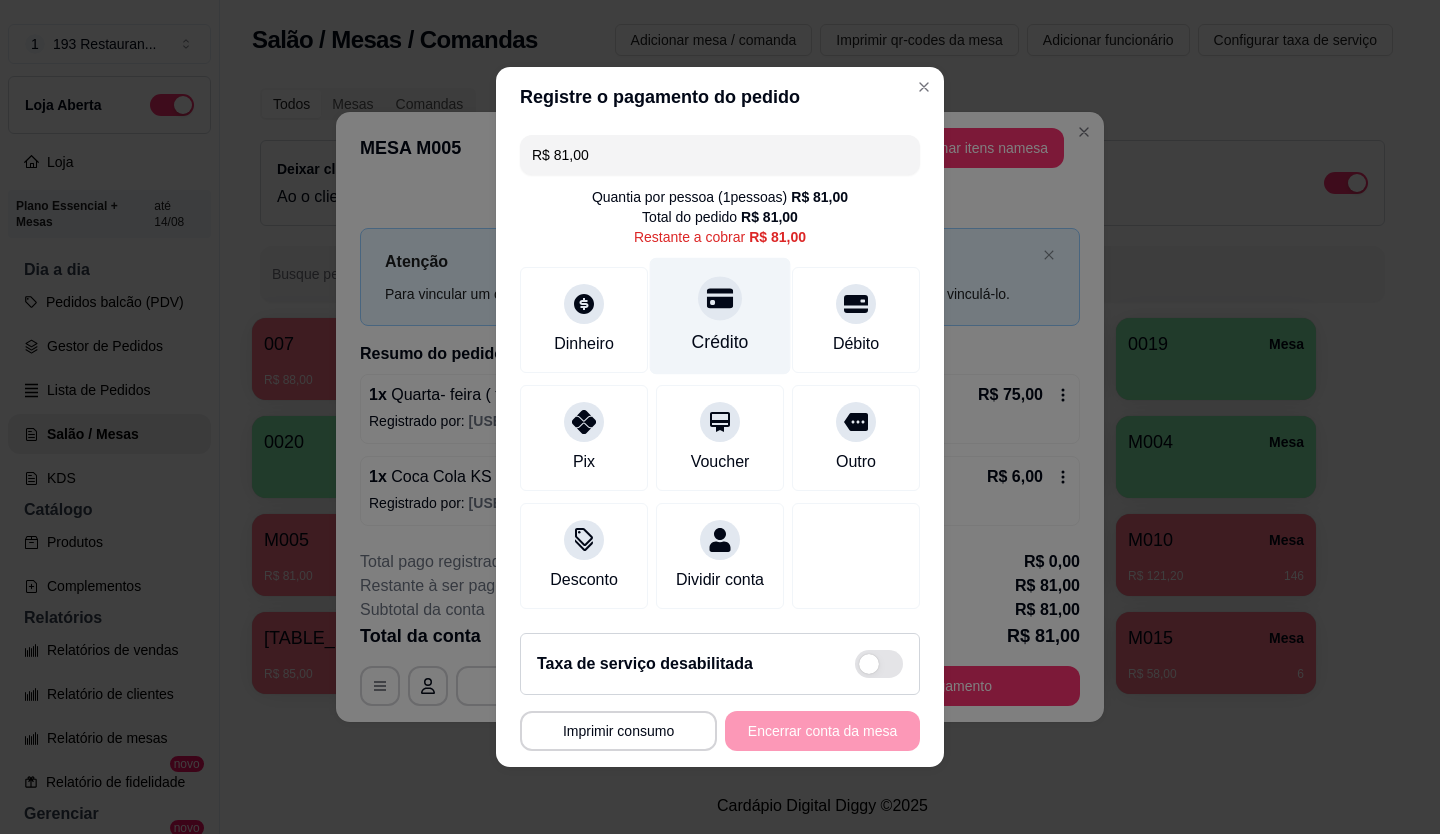 click 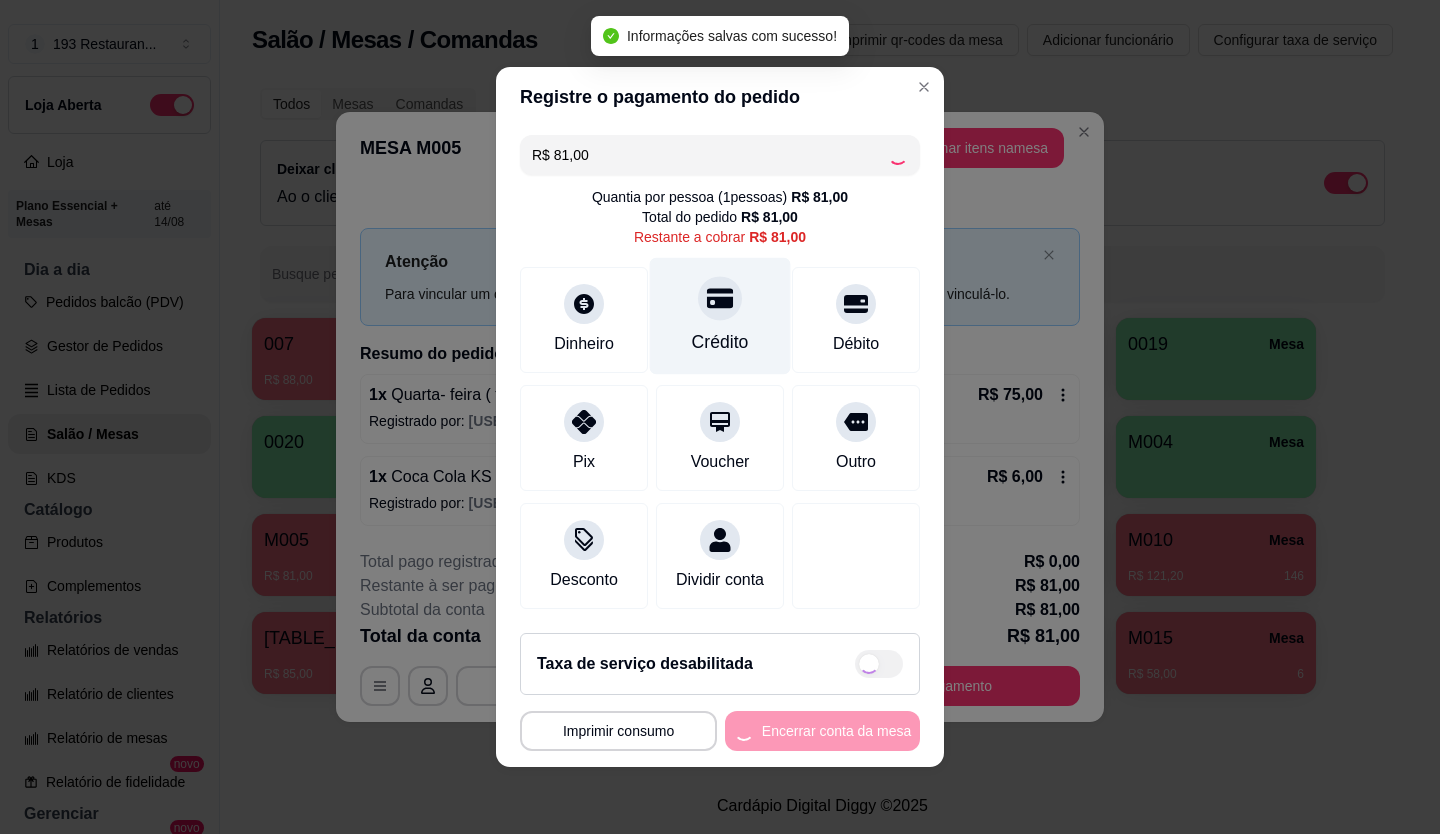 type on "R$ 0,00" 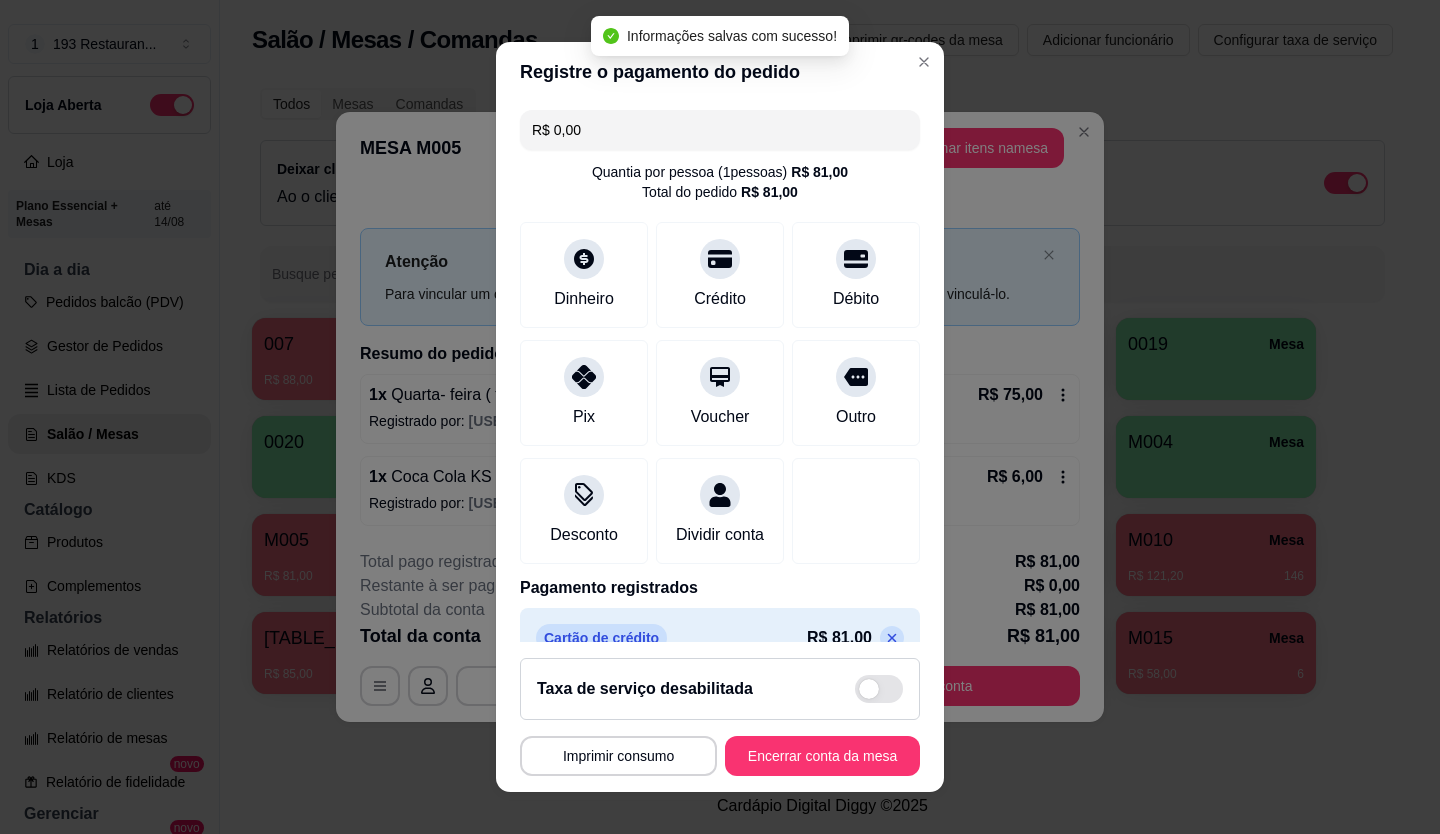 click on "**********" at bounding box center (720, 717) 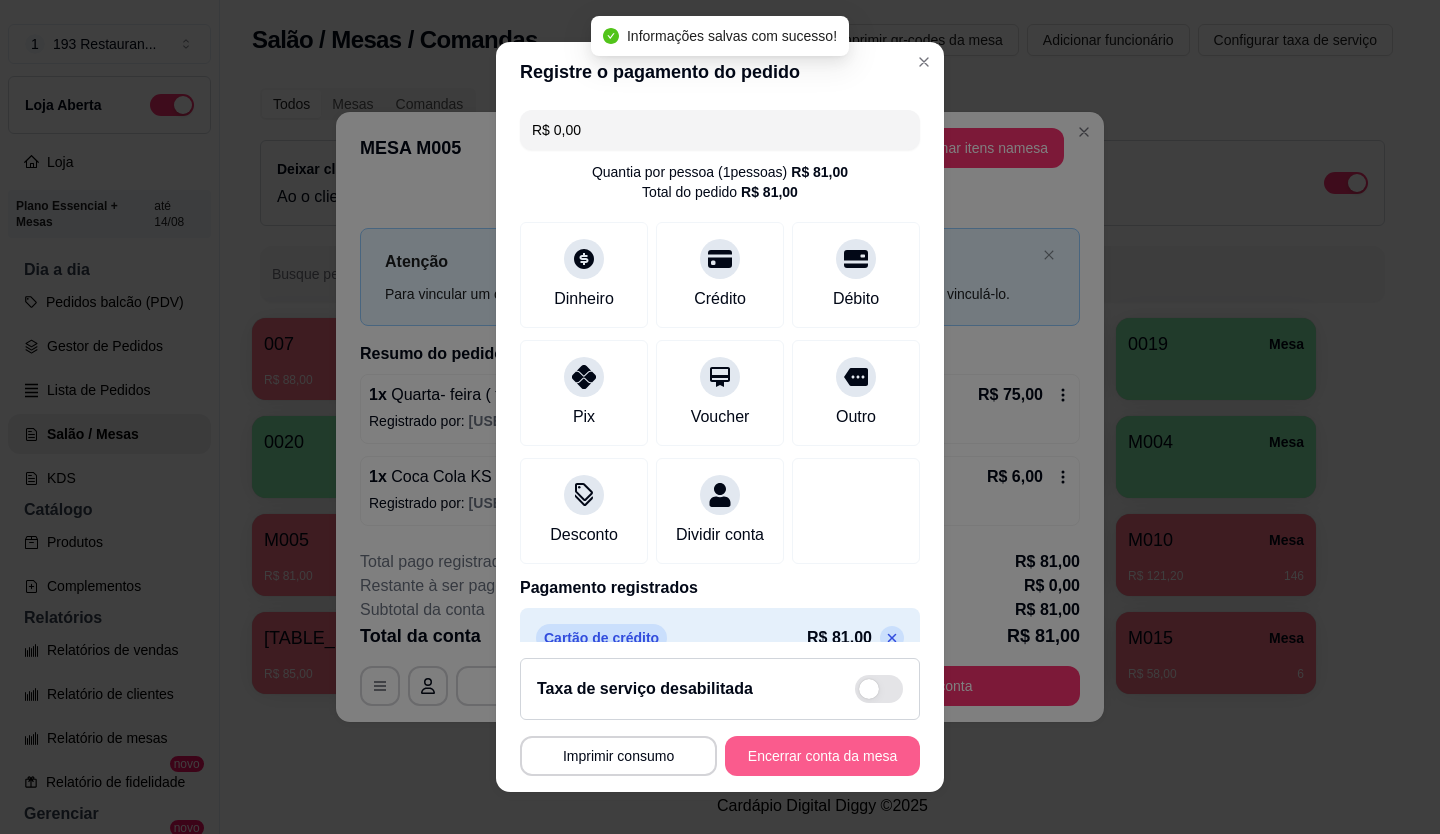 click on "Encerrar conta da mesa" at bounding box center [822, 756] 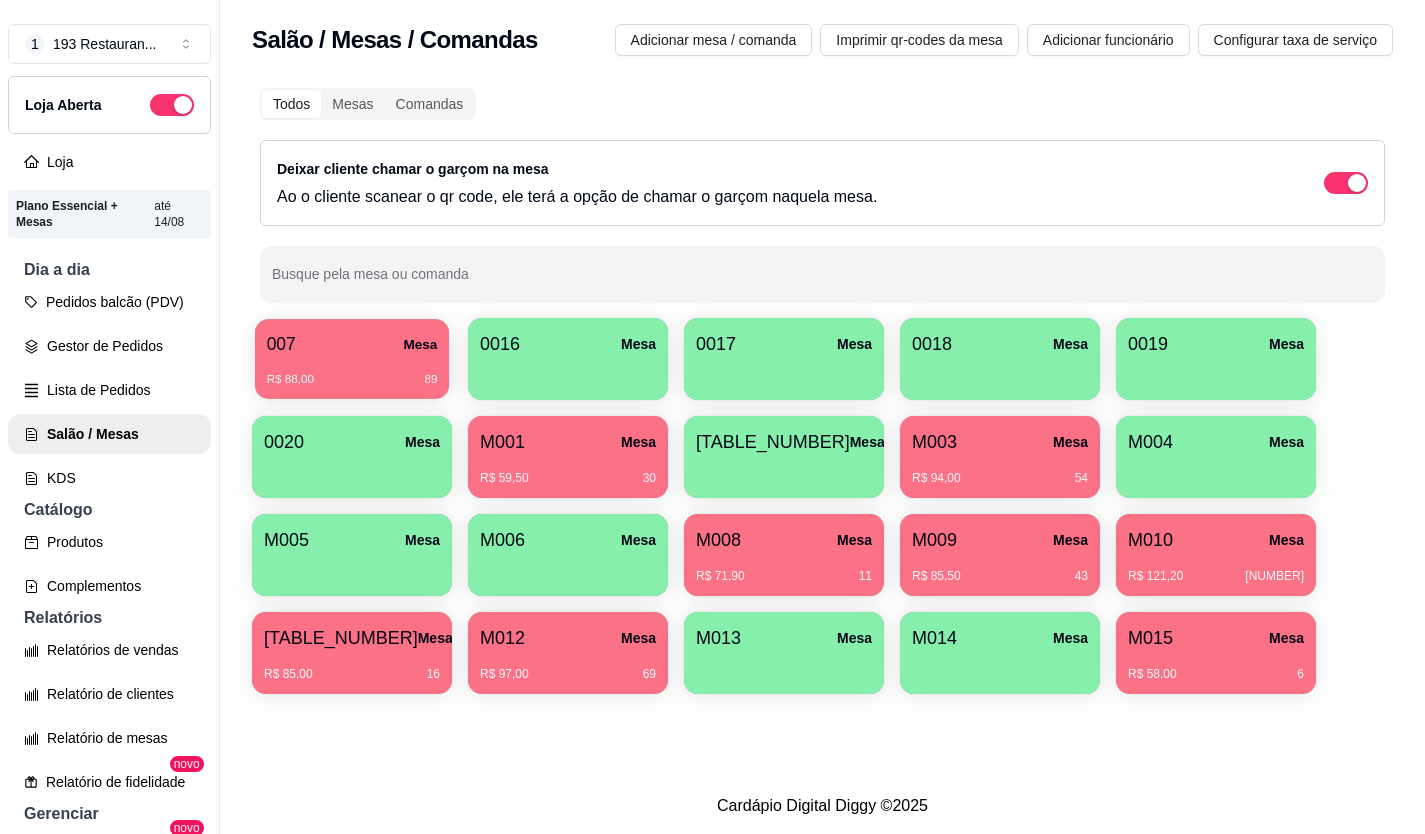 click on "007 Mesa" at bounding box center [352, 344] 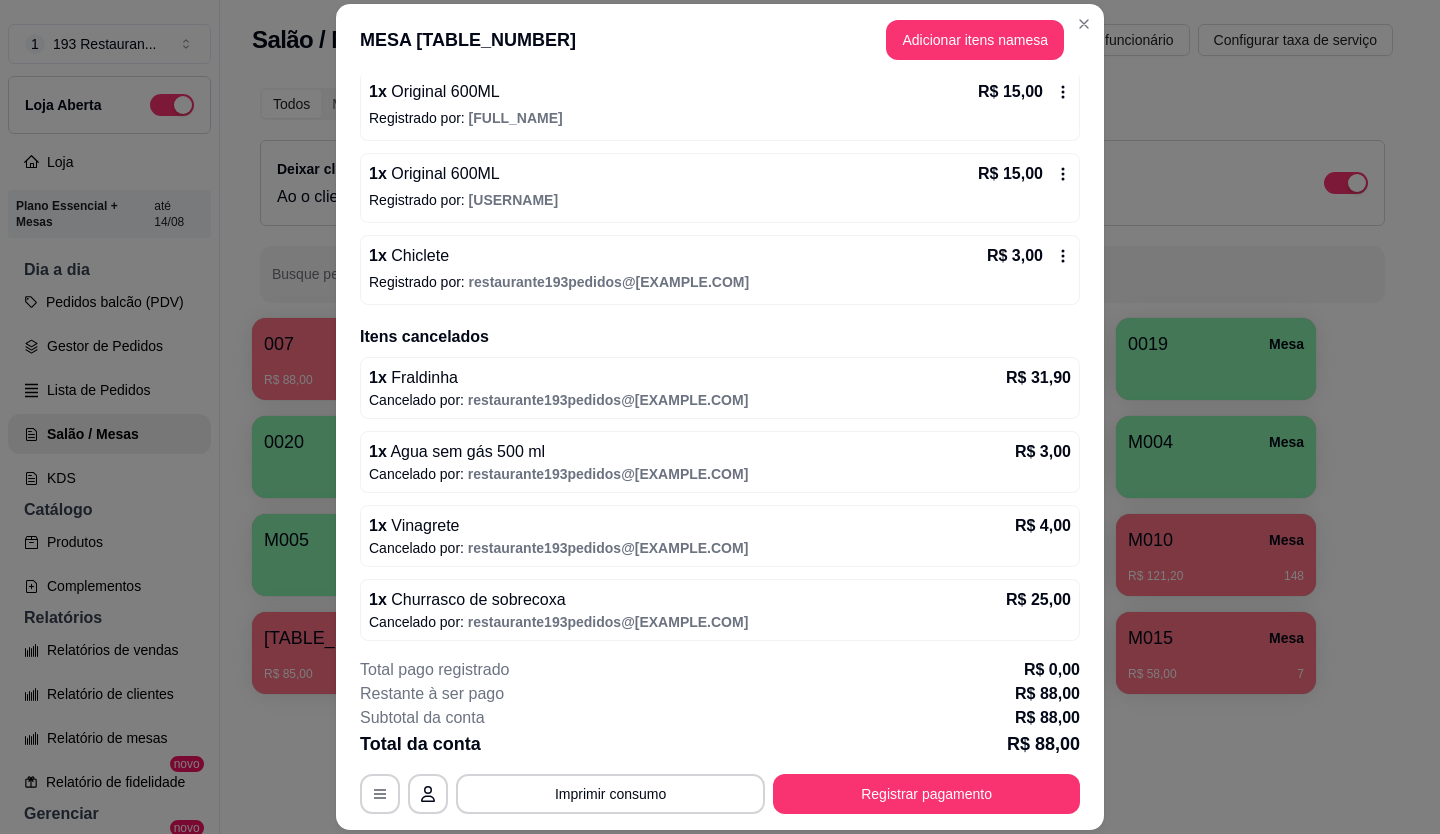 scroll, scrollTop: 421, scrollLeft: 0, axis: vertical 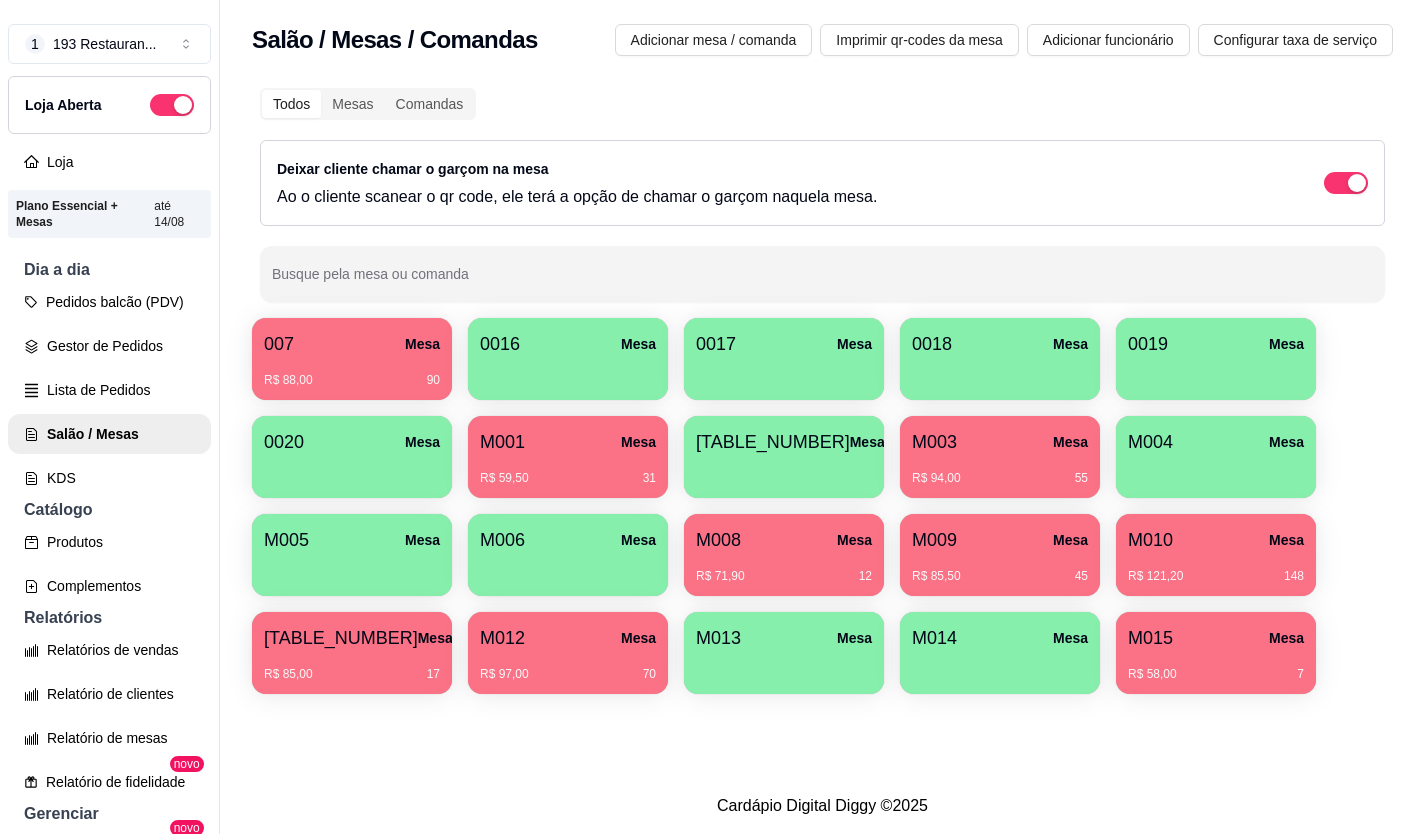 click on "Todos Mesas Comandas Deixar cliente chamar o garçom na mesa Ao o cliente scanear o qr code, ele terá a opção de chamar o garçom naquela mesa. Busque pela mesa ou comanda
007 Mesa R$ 88,00 90 0016 Mesa 0017 Mesa 0018 Mesa 0019 Mesa 0020 Mesa M001 Mesa R$ 59,50 31 M002 Mesa M003 Mesa R$ 94,00 55 M004 Mesa M005 Mesa M006 Mesa M008 Mesa R$ 71,90 12 M009 Mesa R$ 85,50 45 M010 Mesa R$ 121,20 148 M011 Mesa R$ 85,00 17 M012 Mesa R$ 97,00 70 M013 Mesa M014 Mesa M015 Mesa R$ 58,00 7" at bounding box center (822, 393) 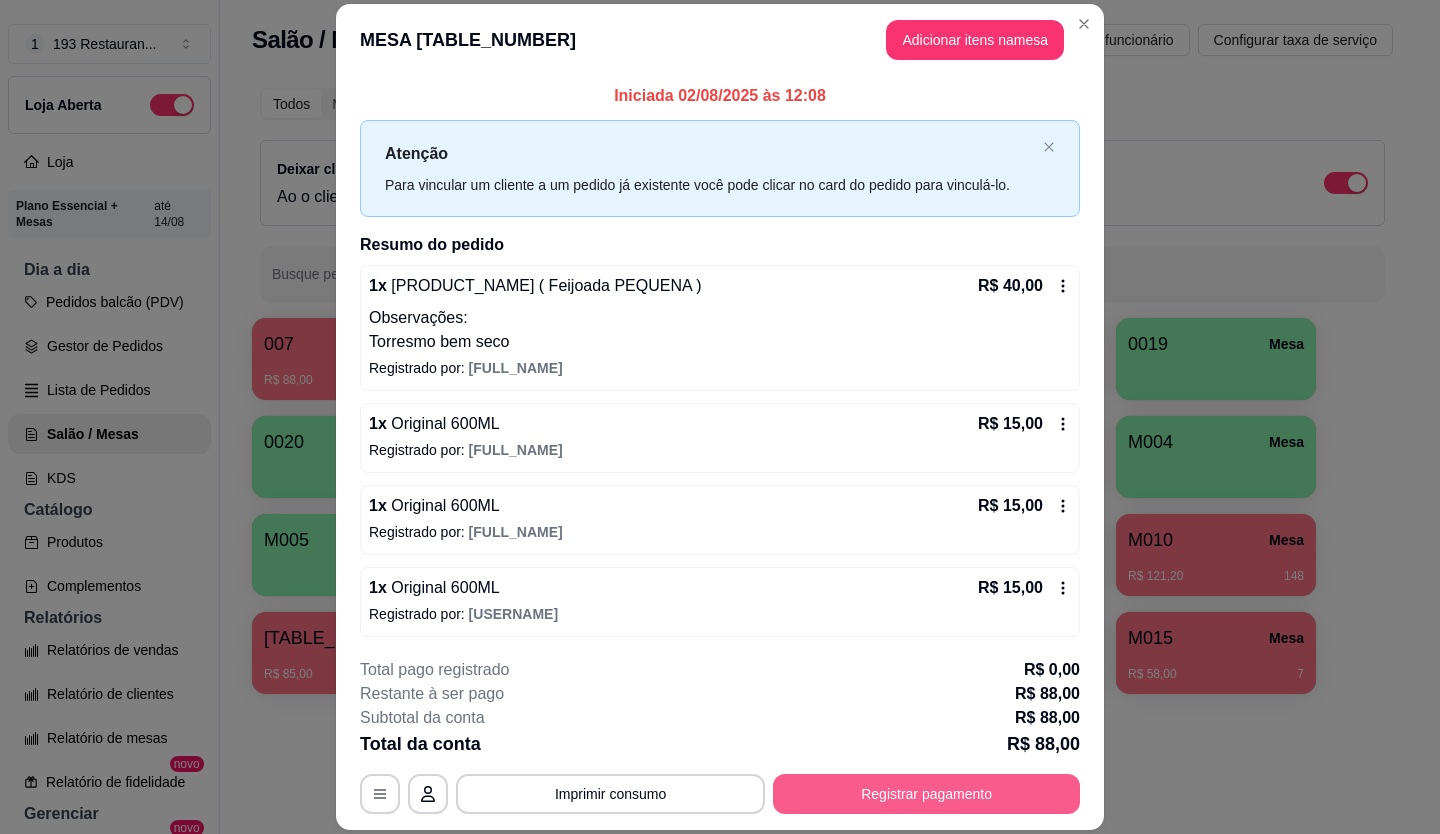 click on "Registrar pagamento" at bounding box center [926, 794] 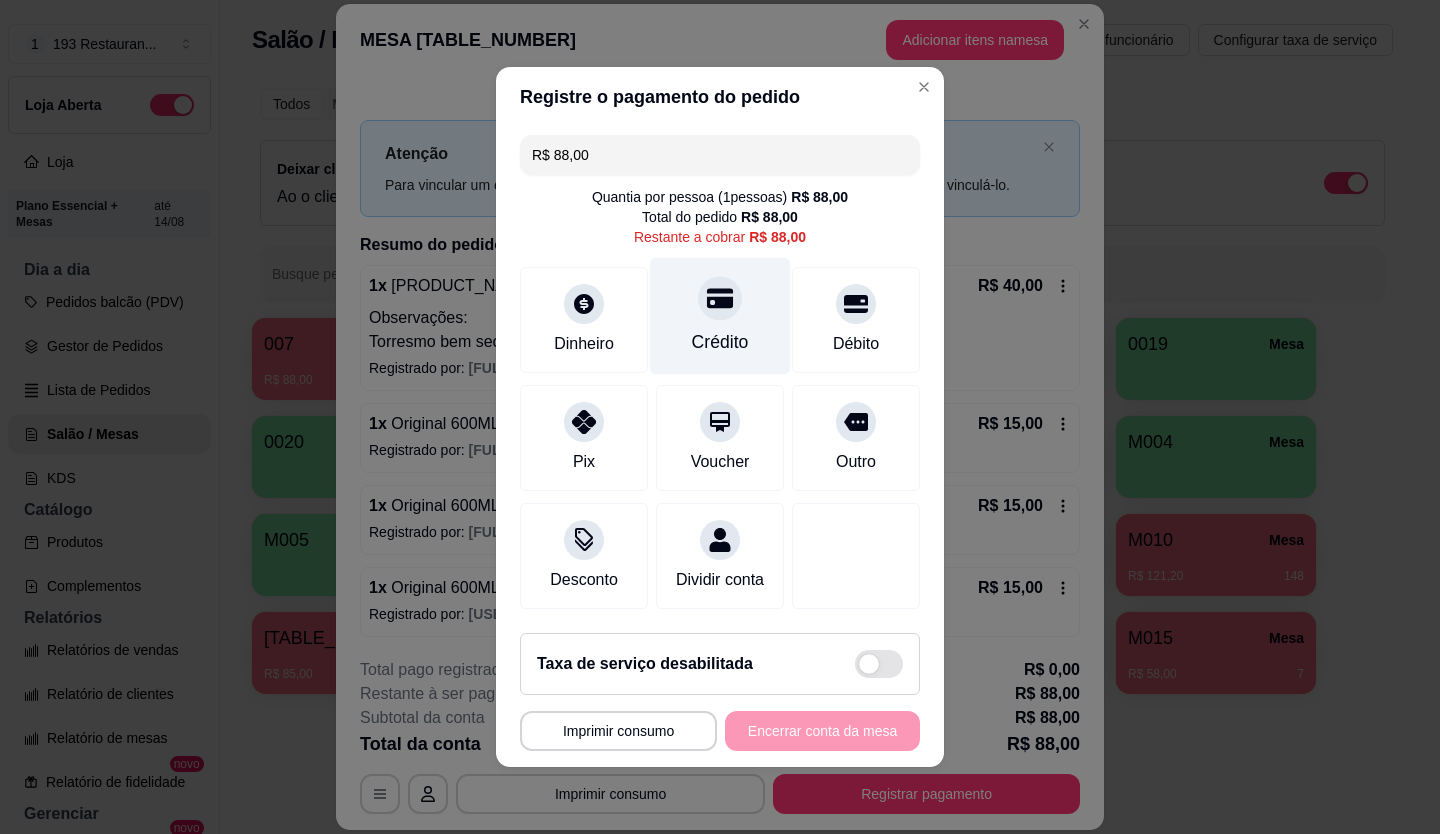 click at bounding box center [720, 298] 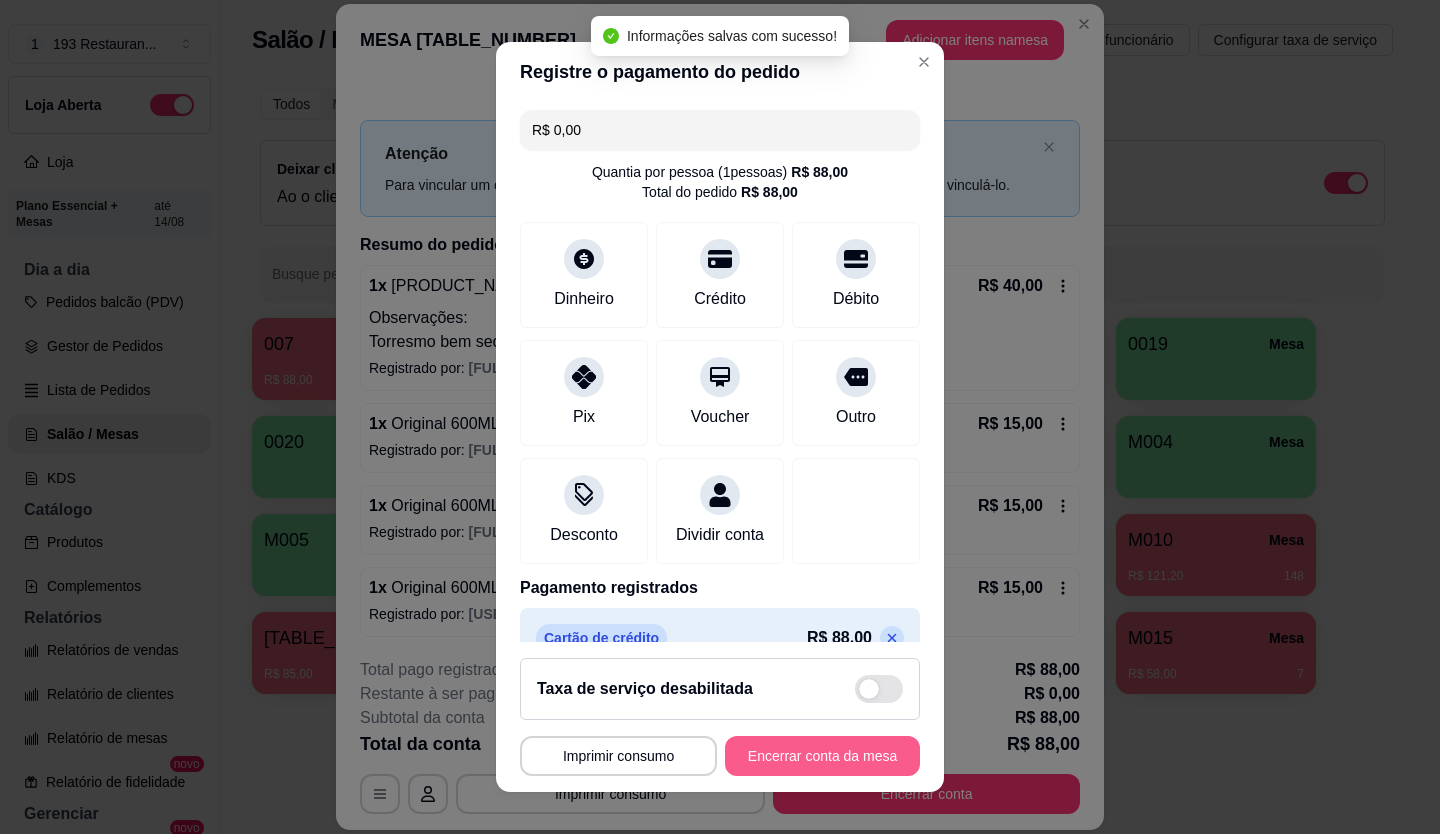 type on "R$ 0,00" 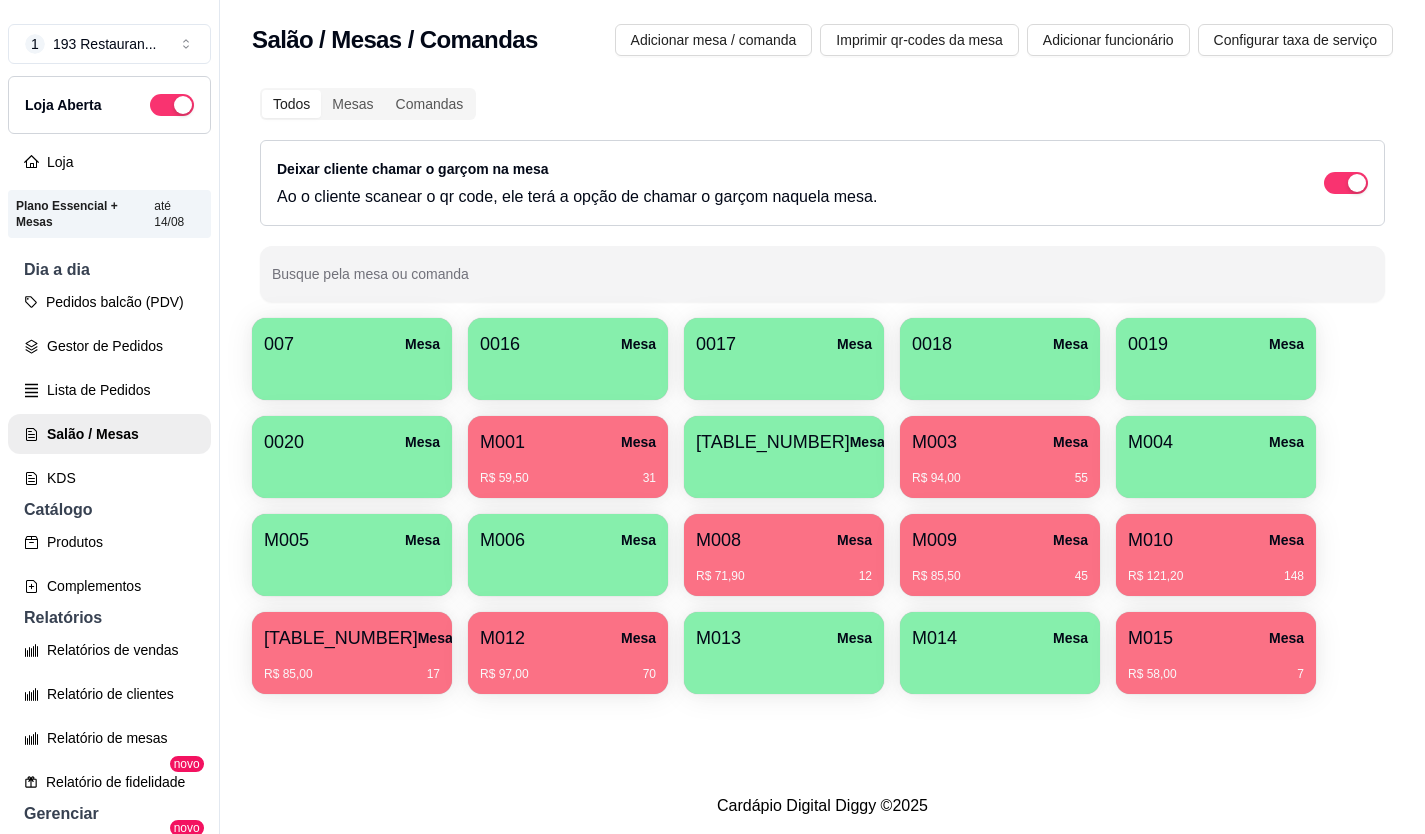 click on "R$ 85,50 45" at bounding box center [1000, 569] 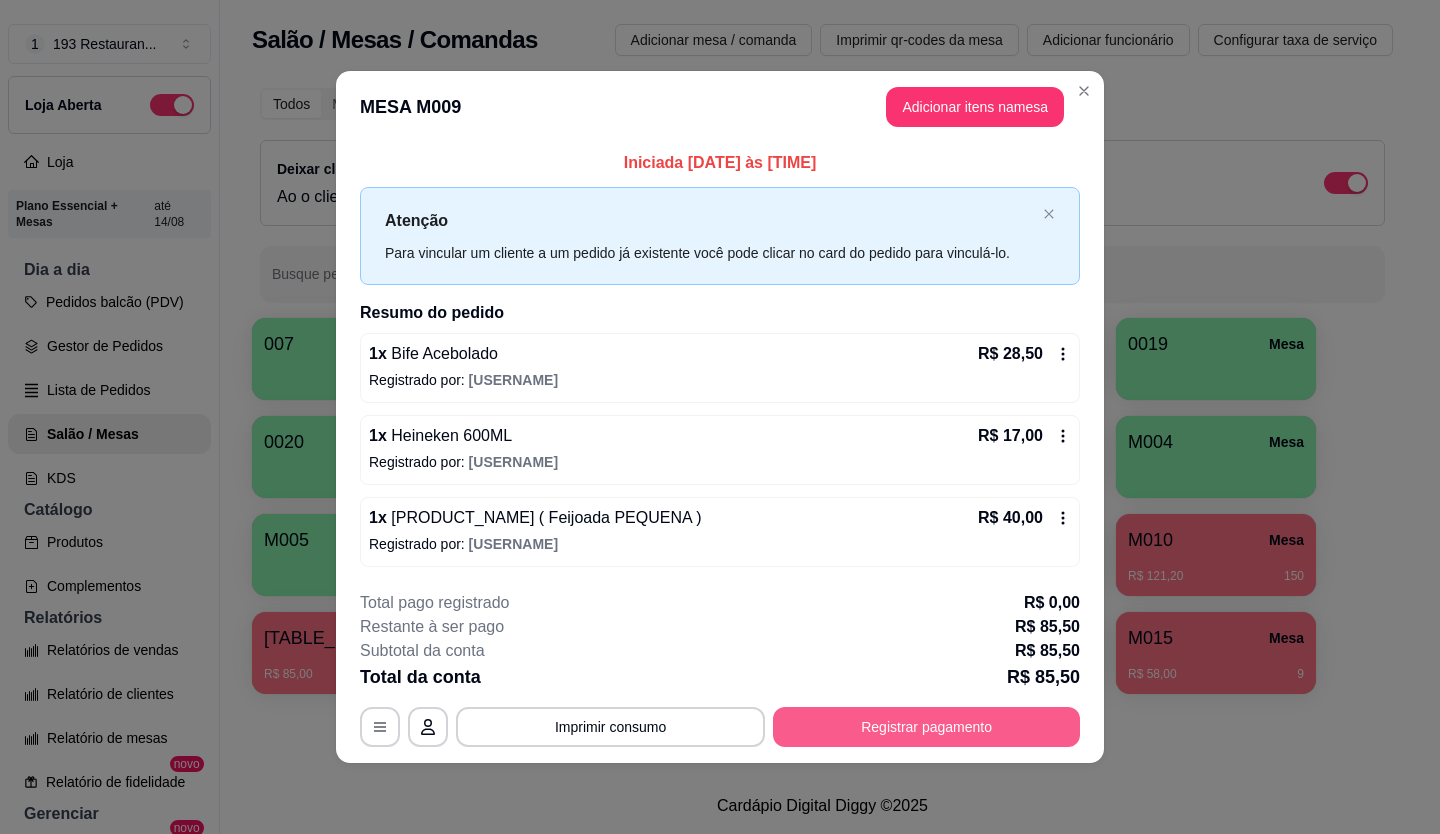 click on "Registrar pagamento" at bounding box center [926, 727] 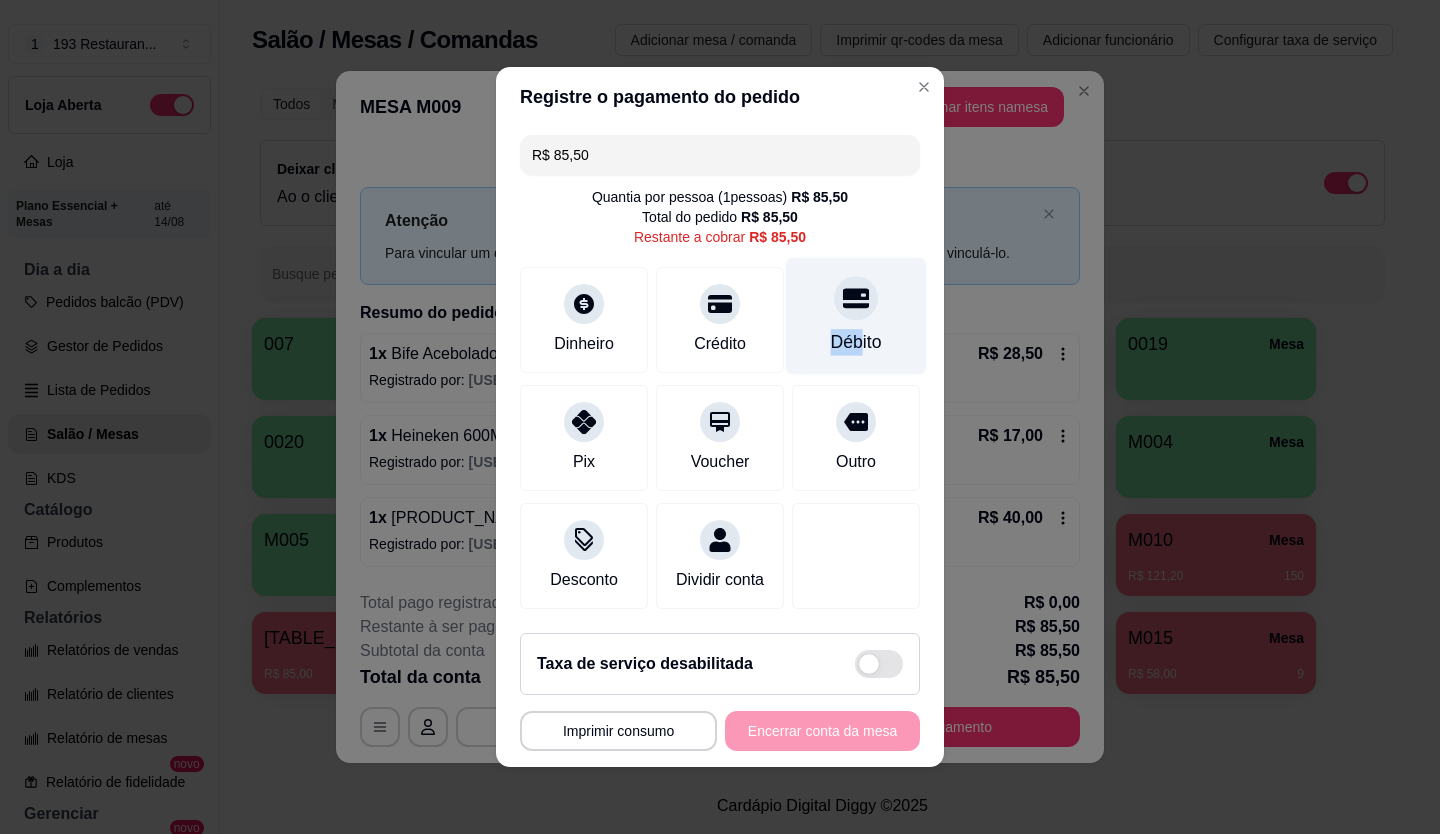 click on "Débito" at bounding box center (856, 316) 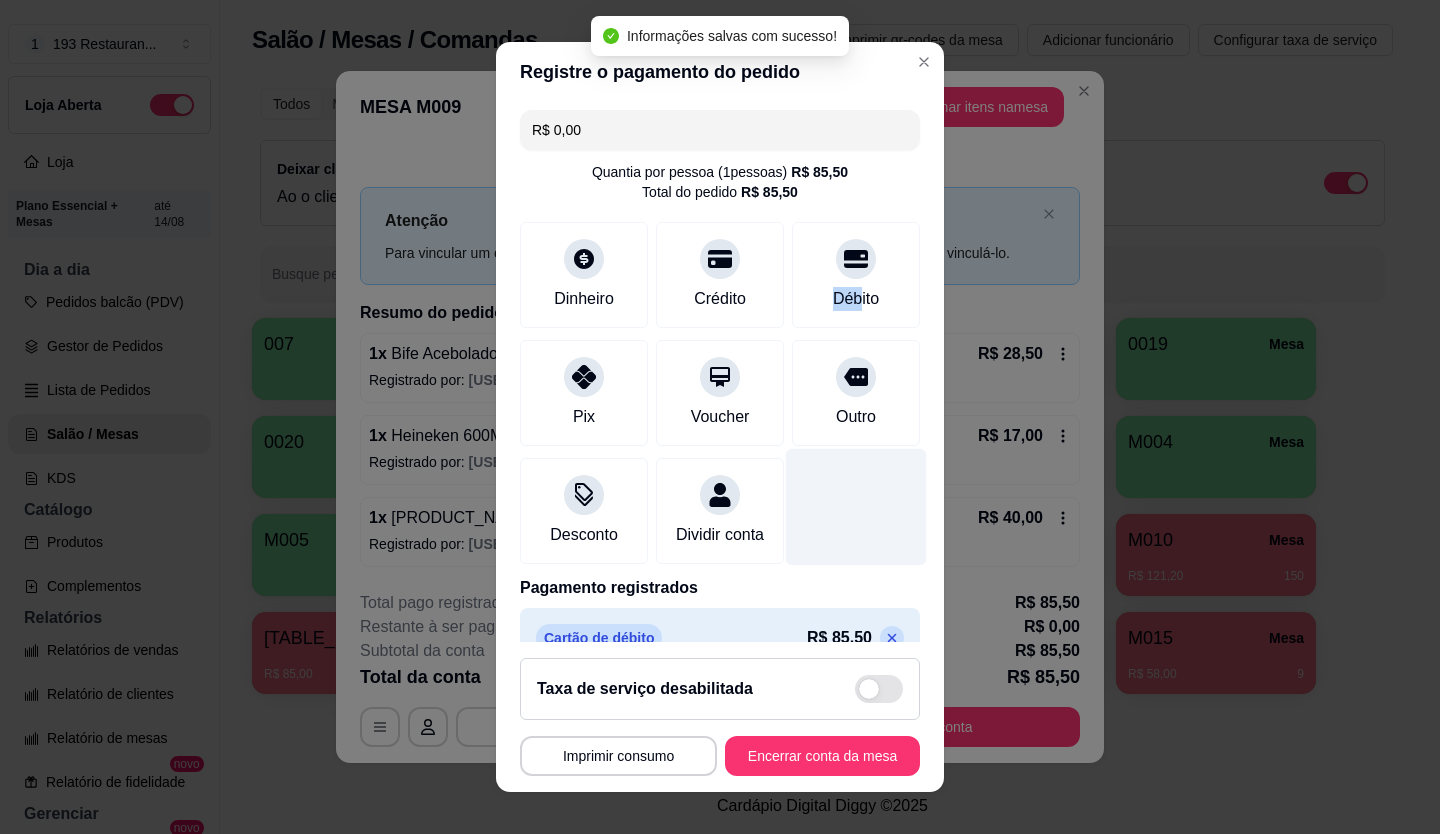 type on "R$ 0,00" 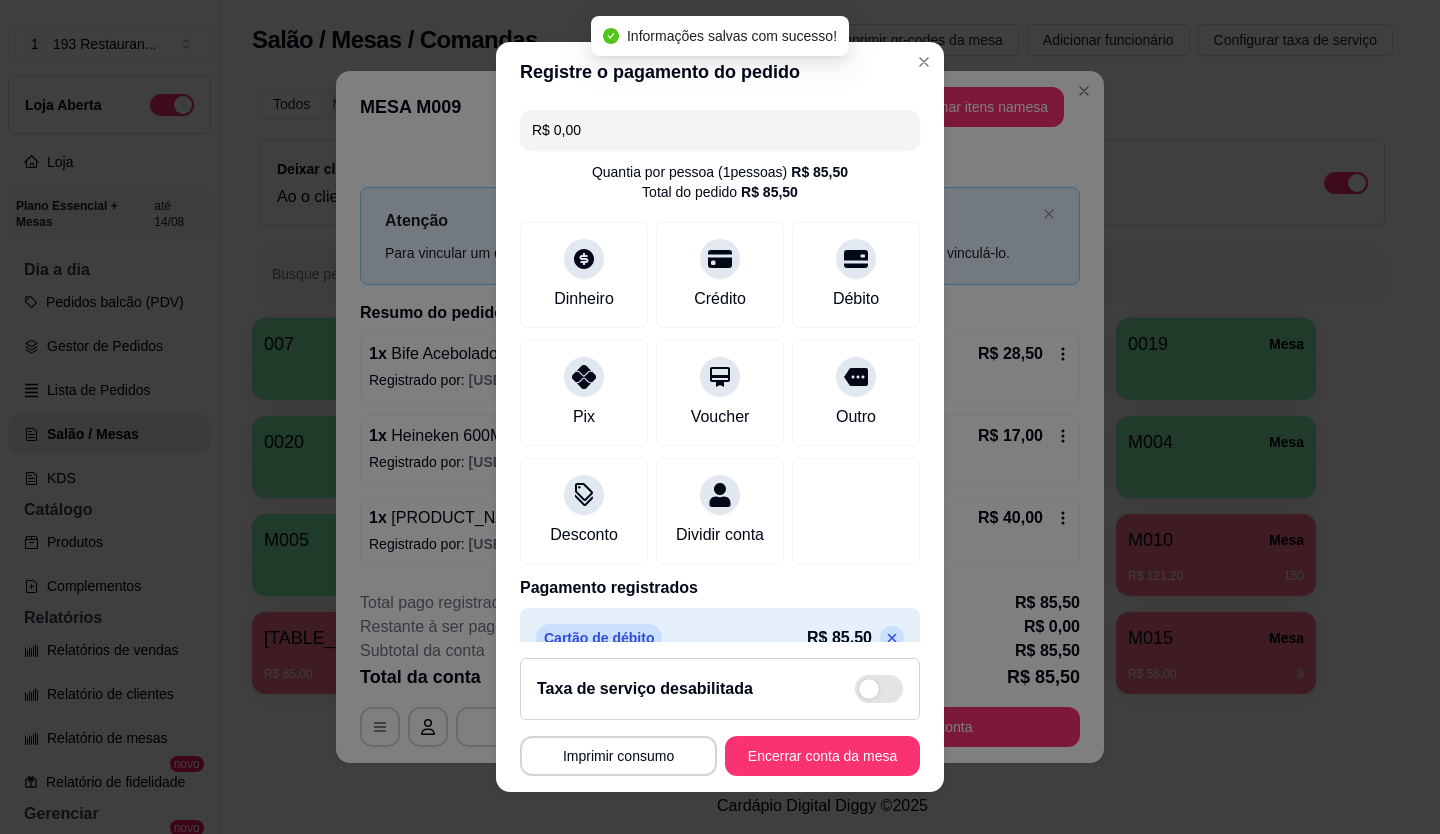 click on "**********" at bounding box center [720, 717] 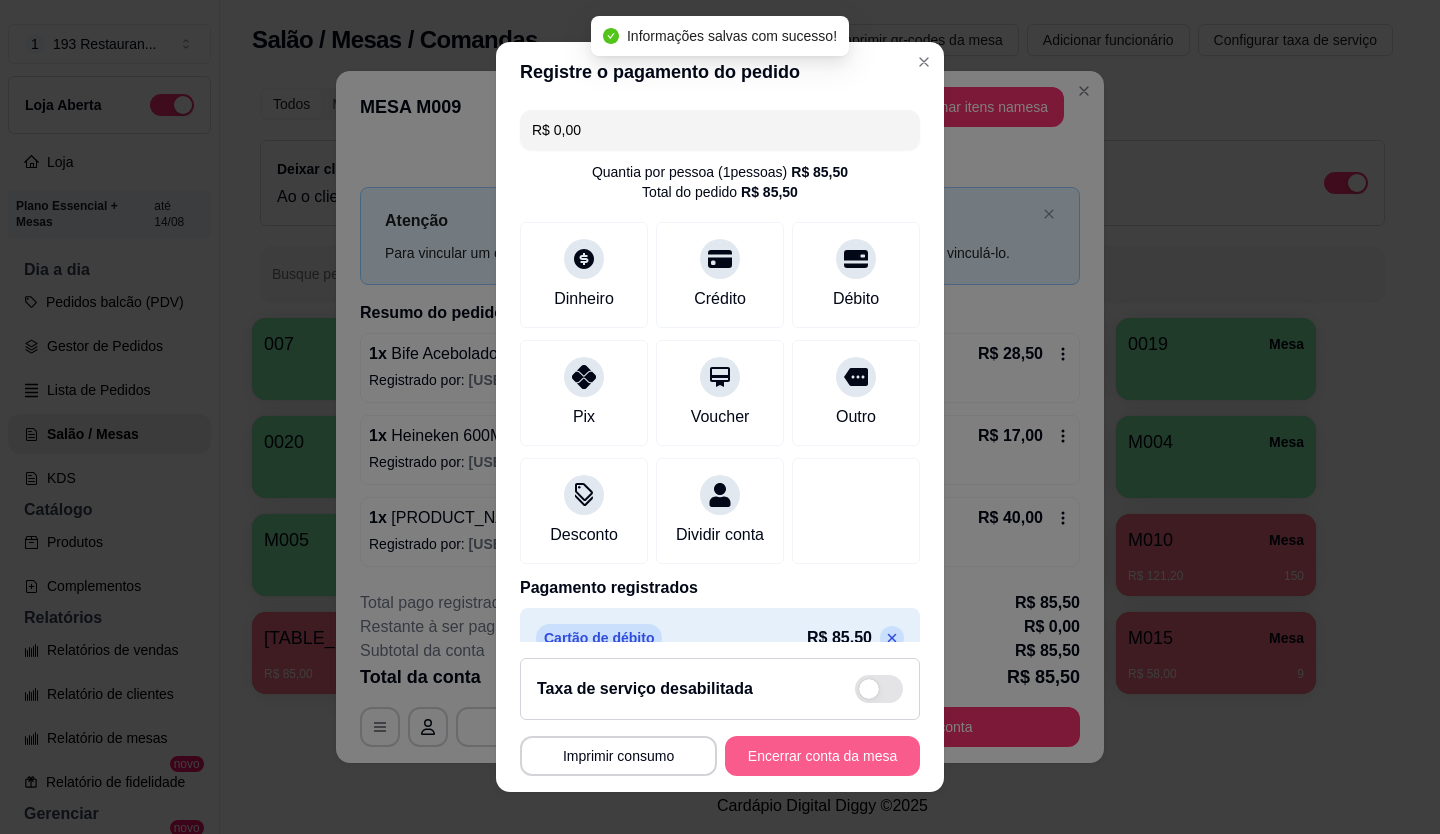 click on "Encerrar conta da mesa" at bounding box center [822, 756] 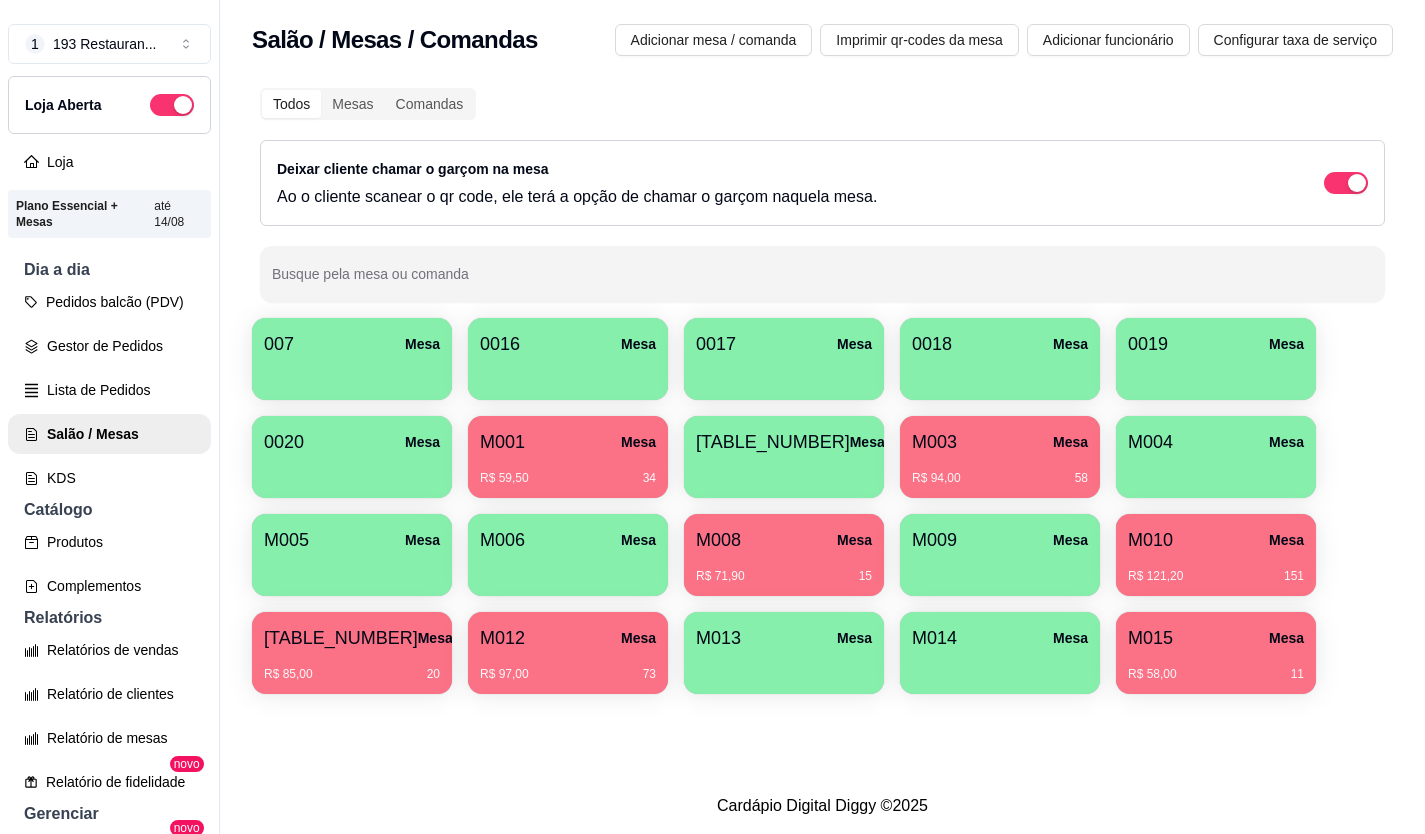 click on "M001 Mesa" at bounding box center (568, 442) 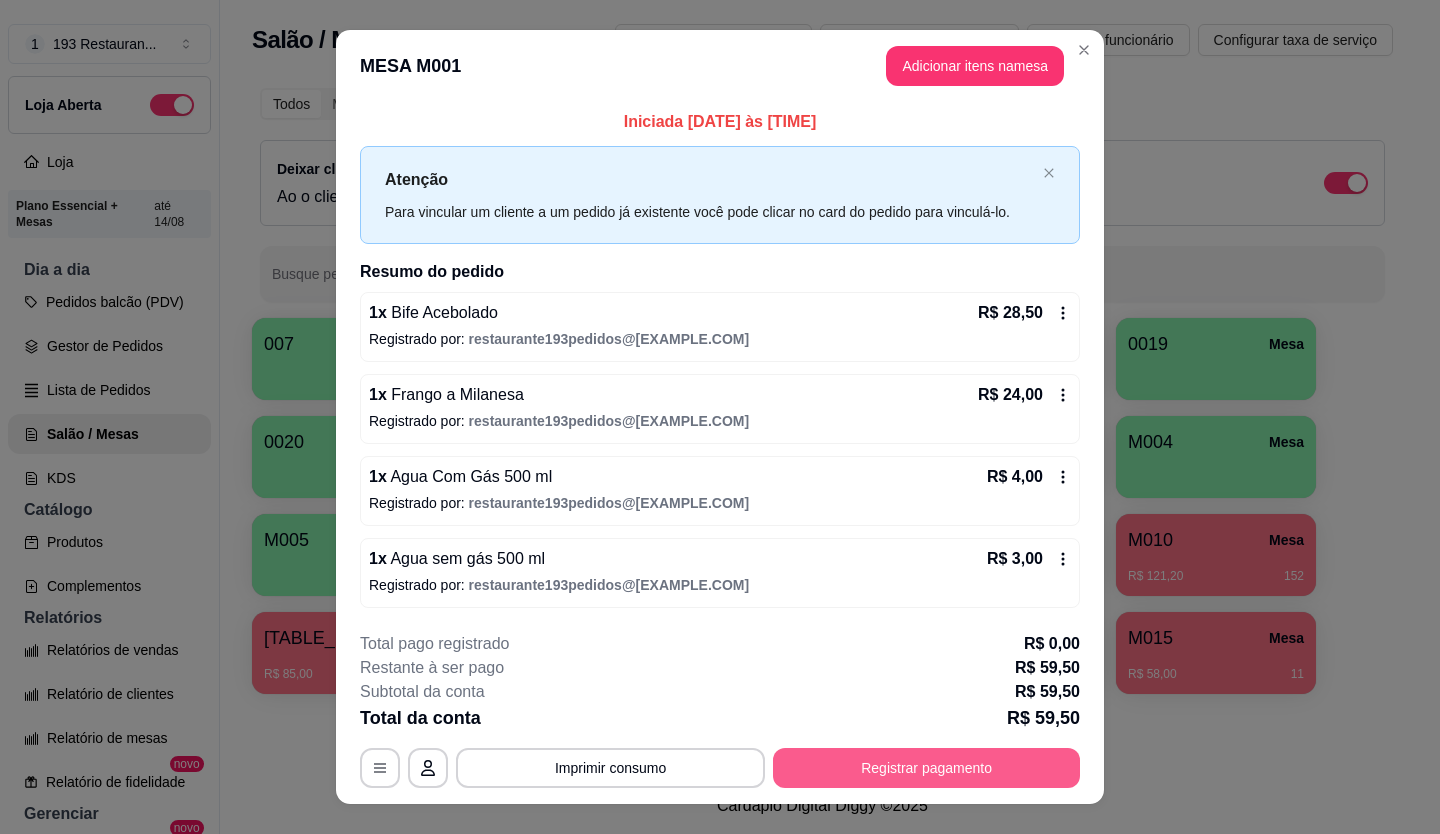 click on "Registrar pagamento" at bounding box center (926, 768) 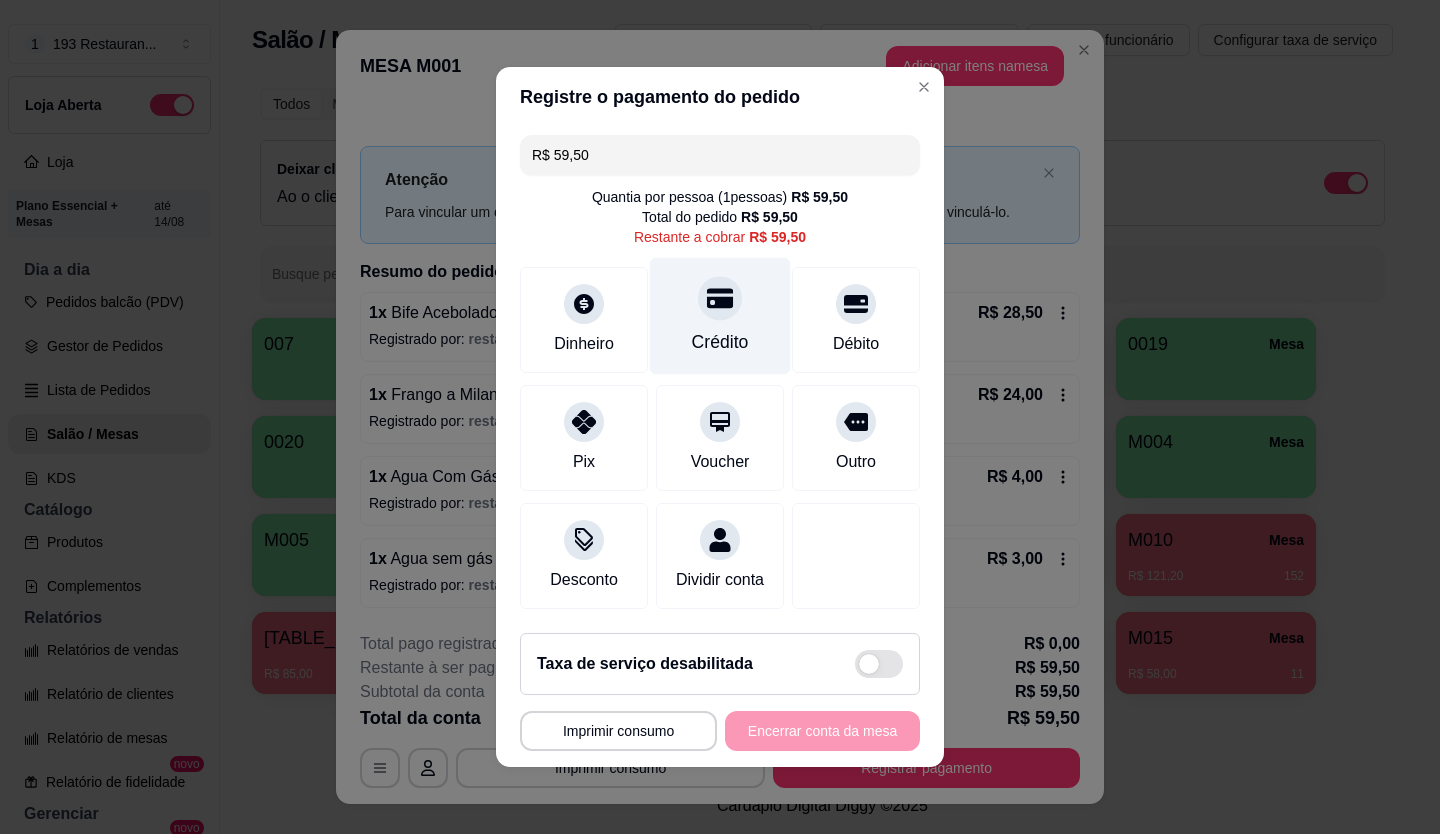 click 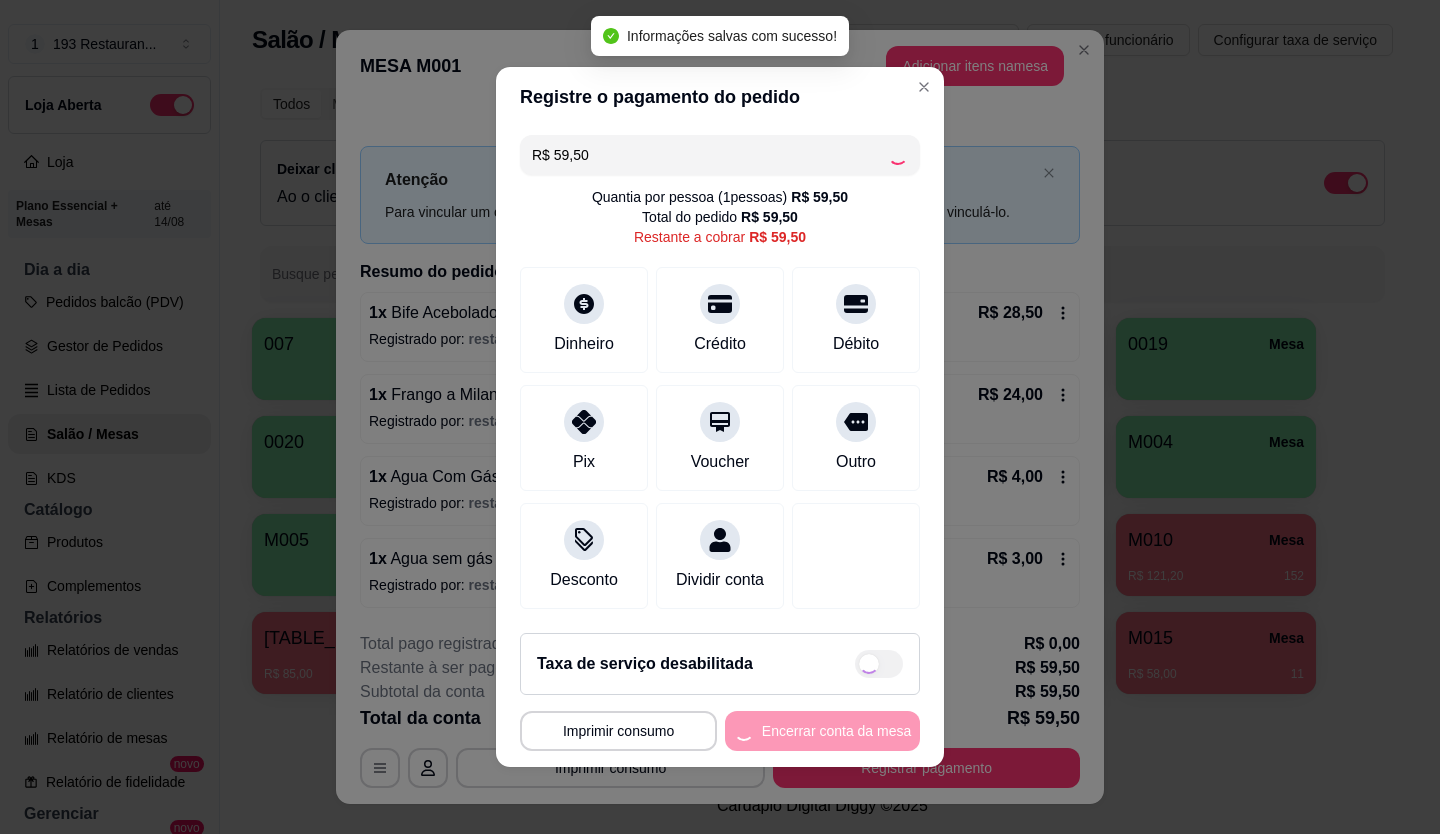 type on "R$ 0,00" 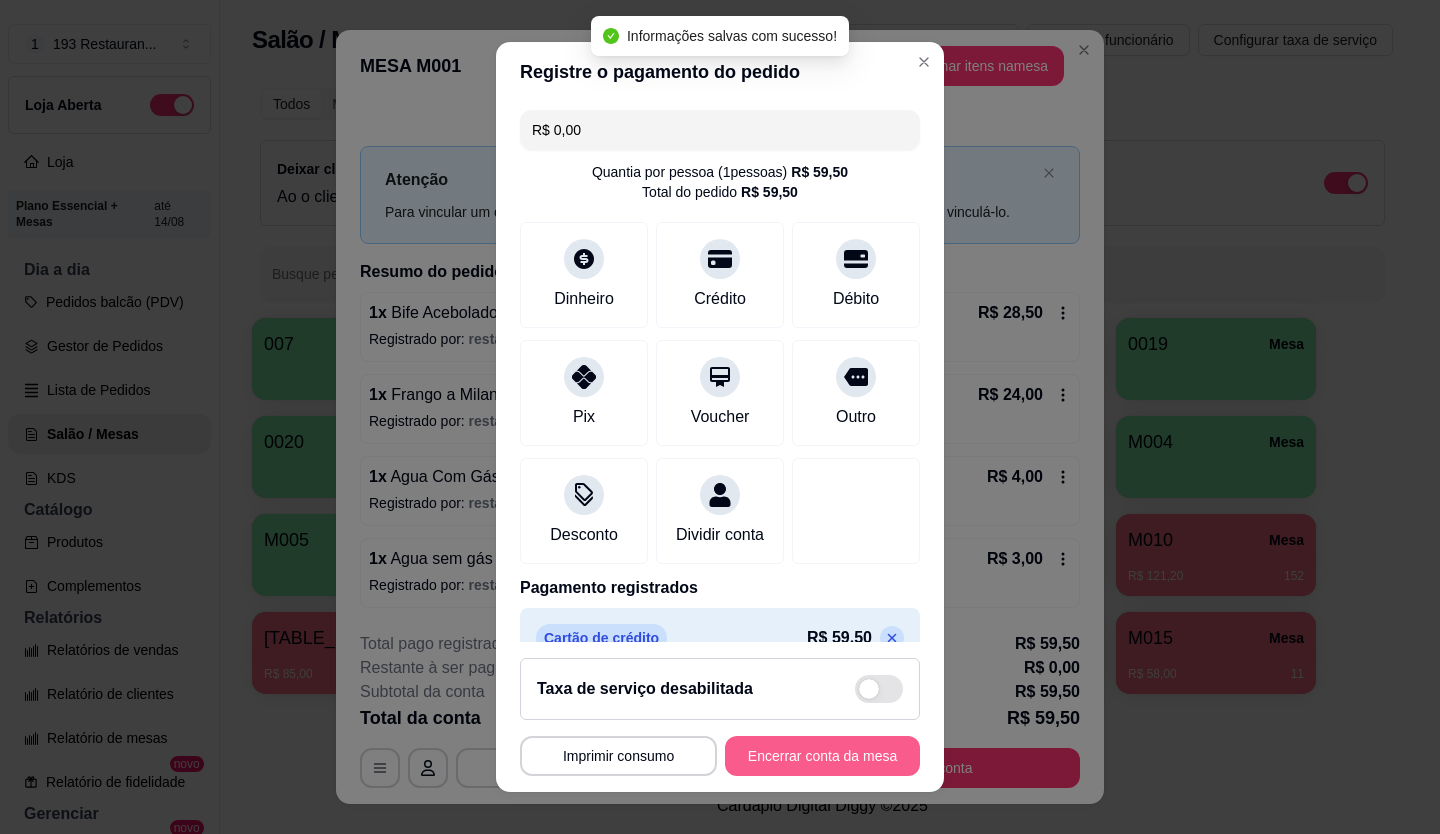 click on "Encerrar conta da mesa" at bounding box center (822, 756) 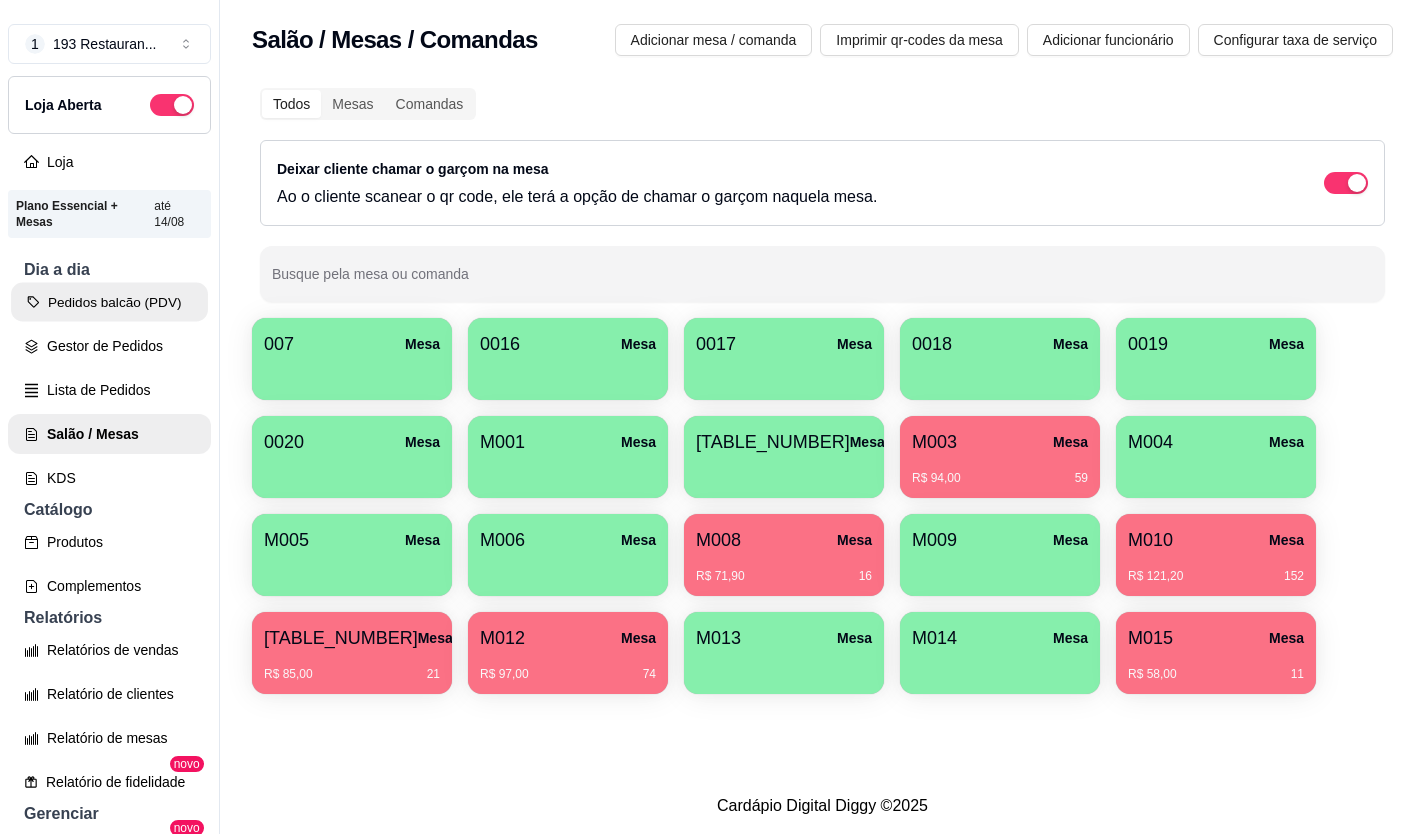 click on "Pedidos balcão (PDV)" at bounding box center (109, 302) 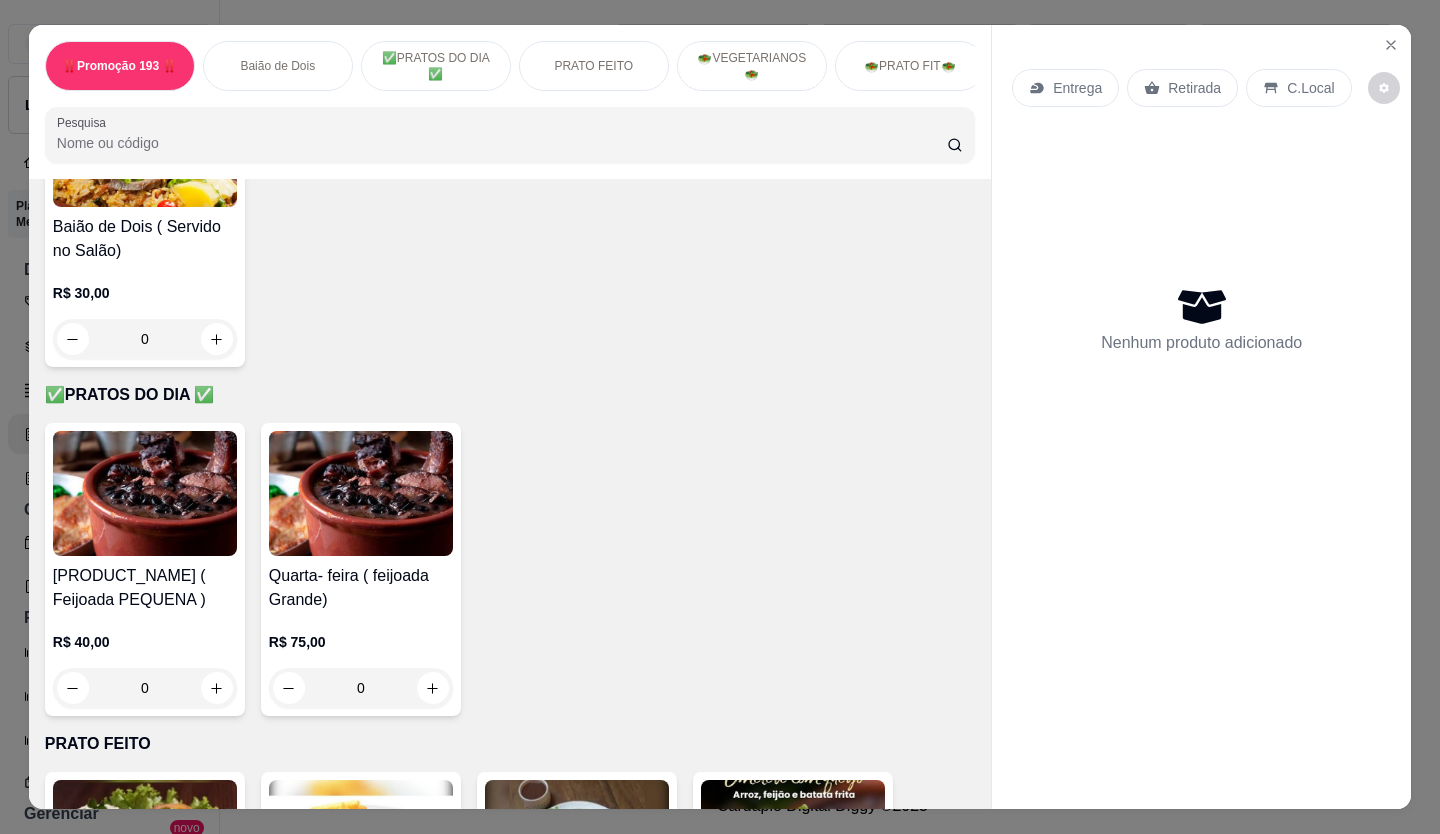 scroll, scrollTop: 1200, scrollLeft: 0, axis: vertical 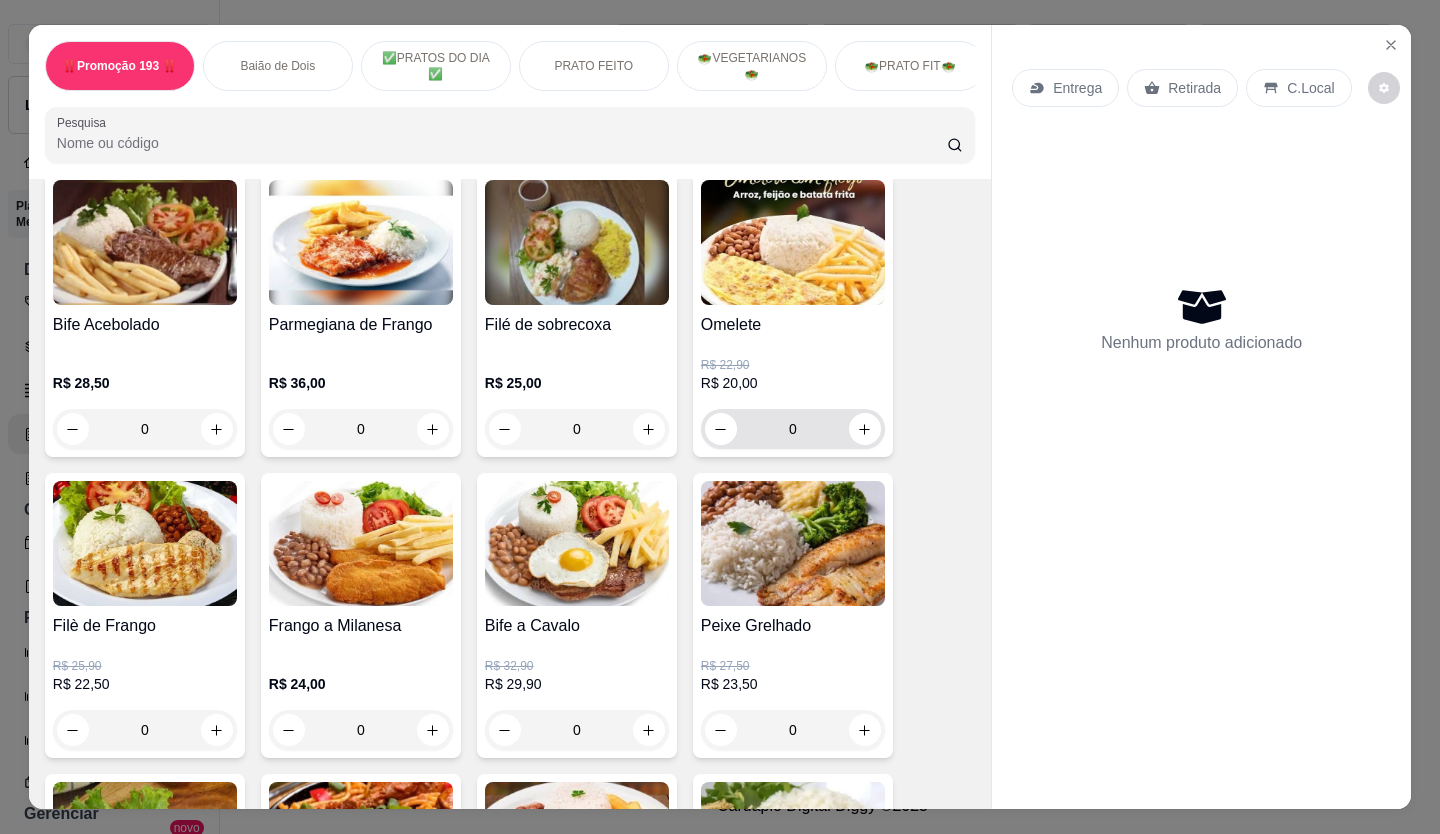 click on "0" at bounding box center (793, 429) 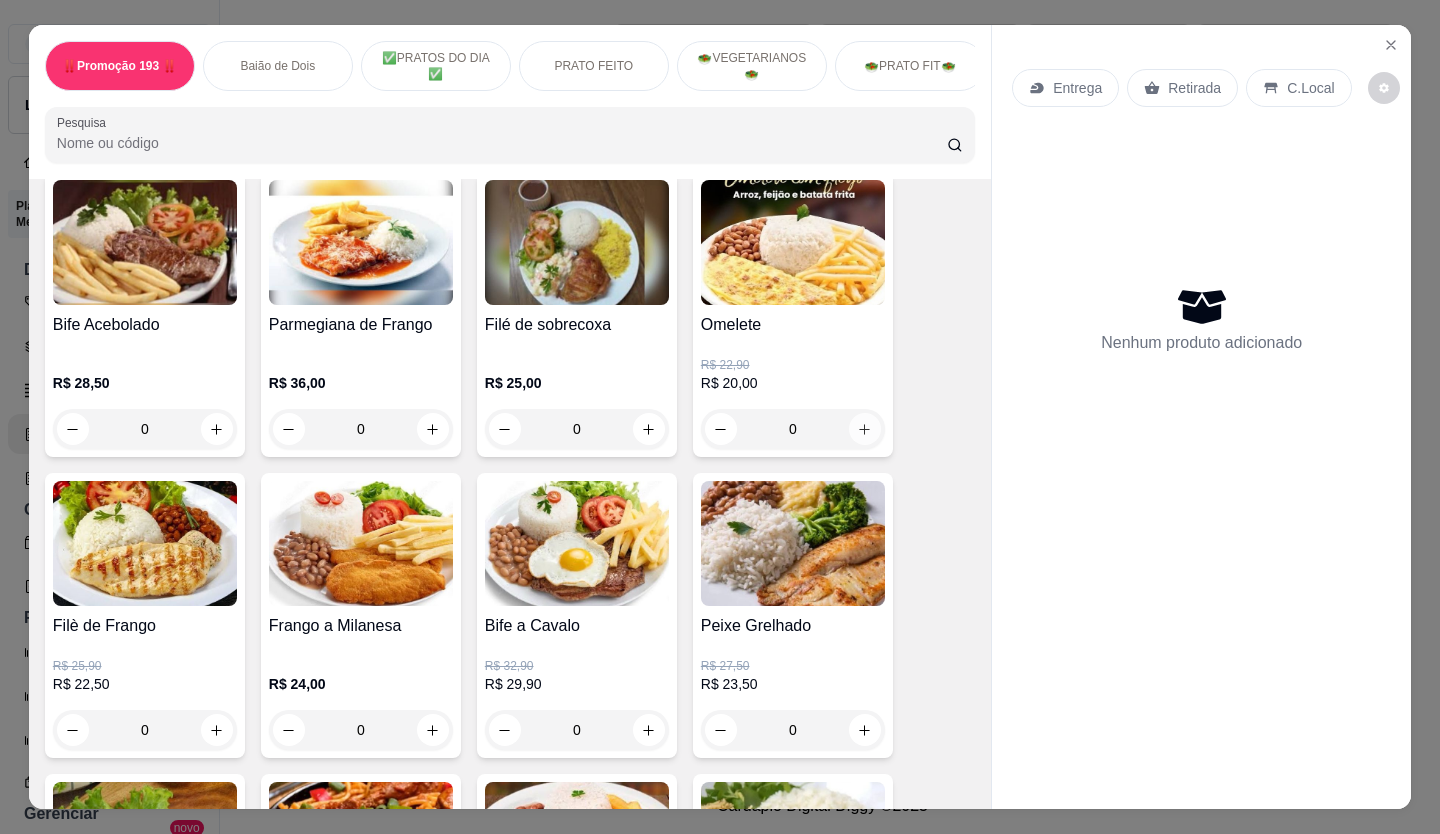 click 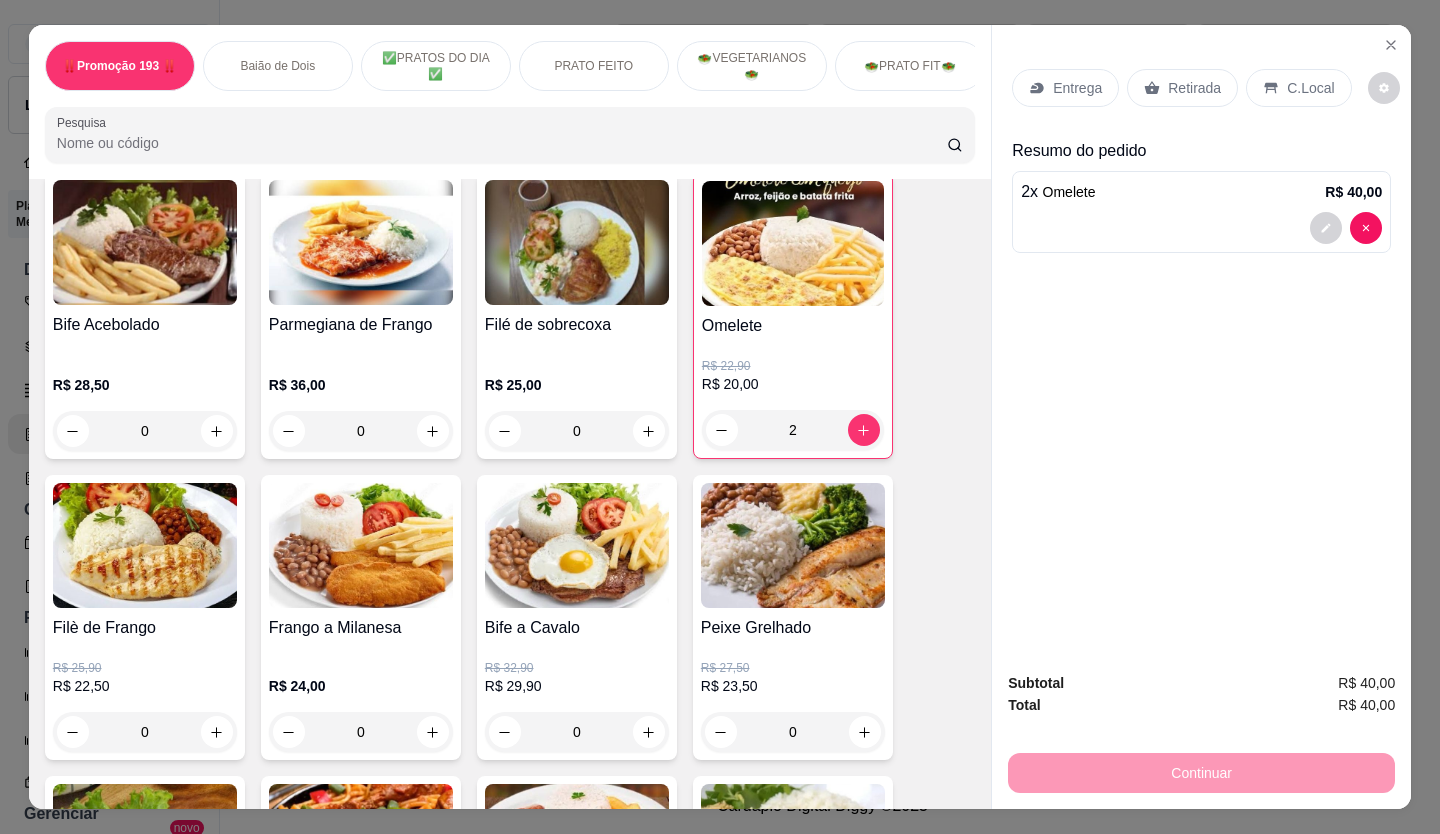 click on "Retirada" at bounding box center [1194, 88] 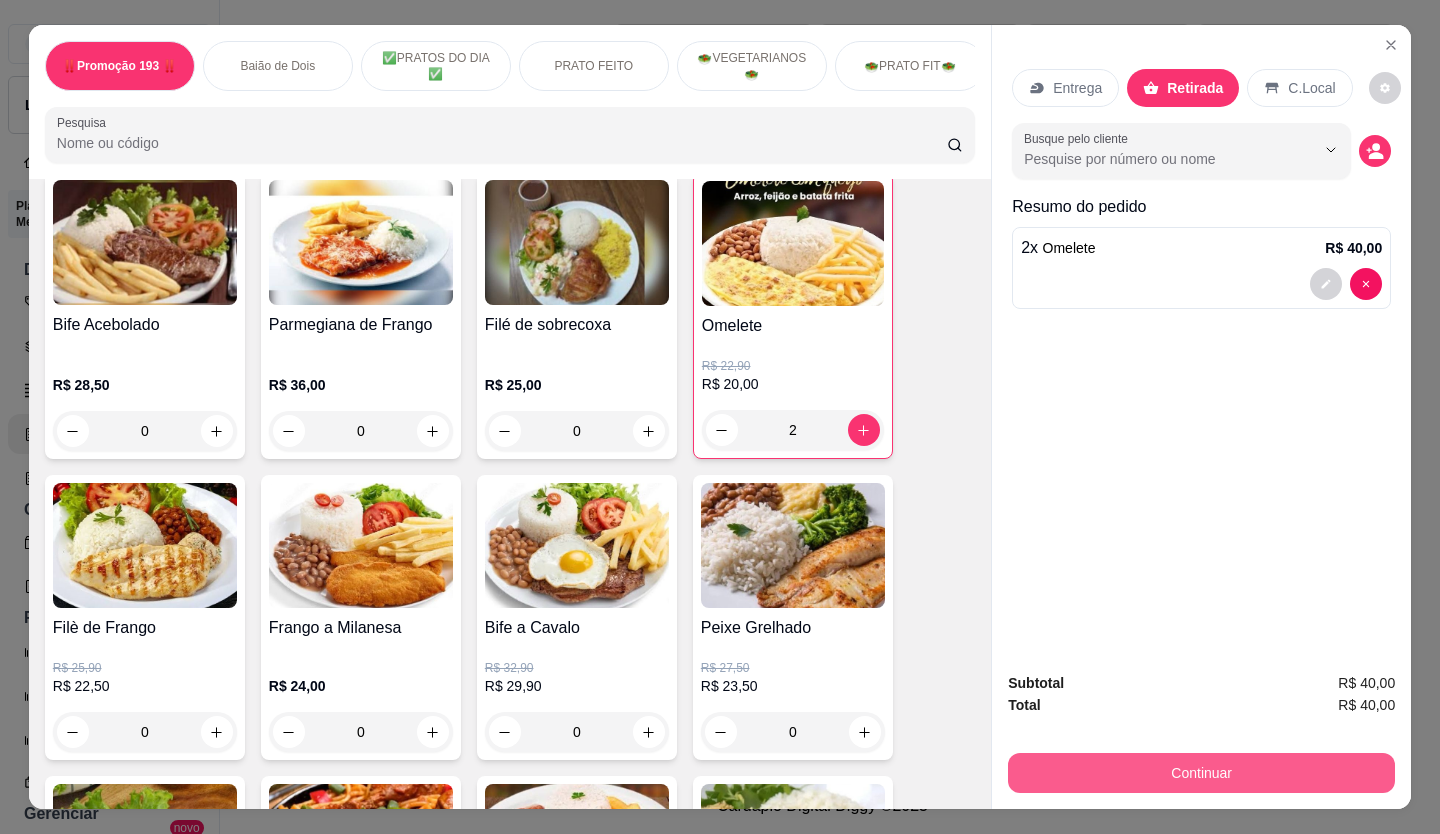 click on "Continuar" at bounding box center (1201, 773) 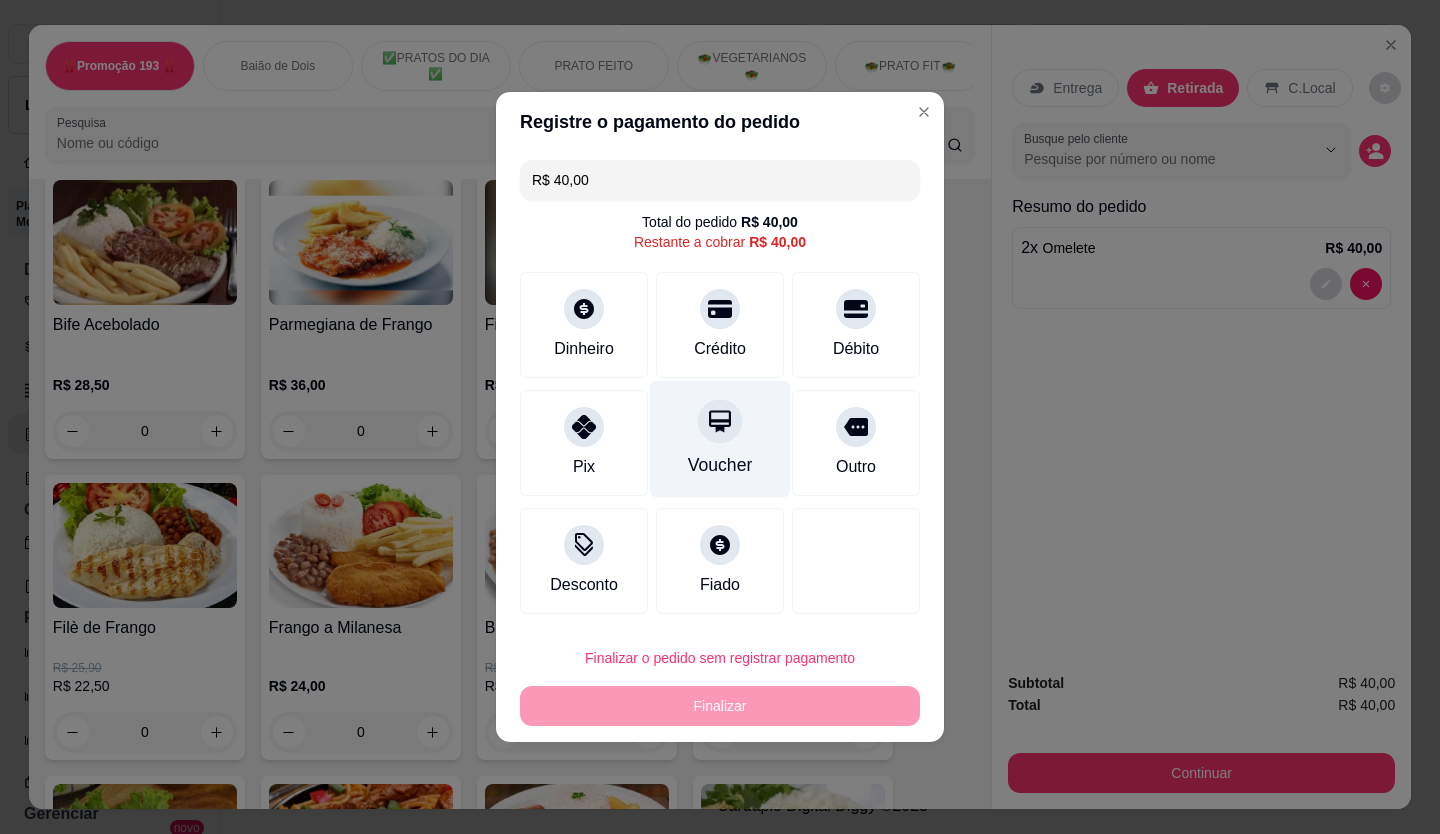 click on "Voucher" at bounding box center [720, 439] 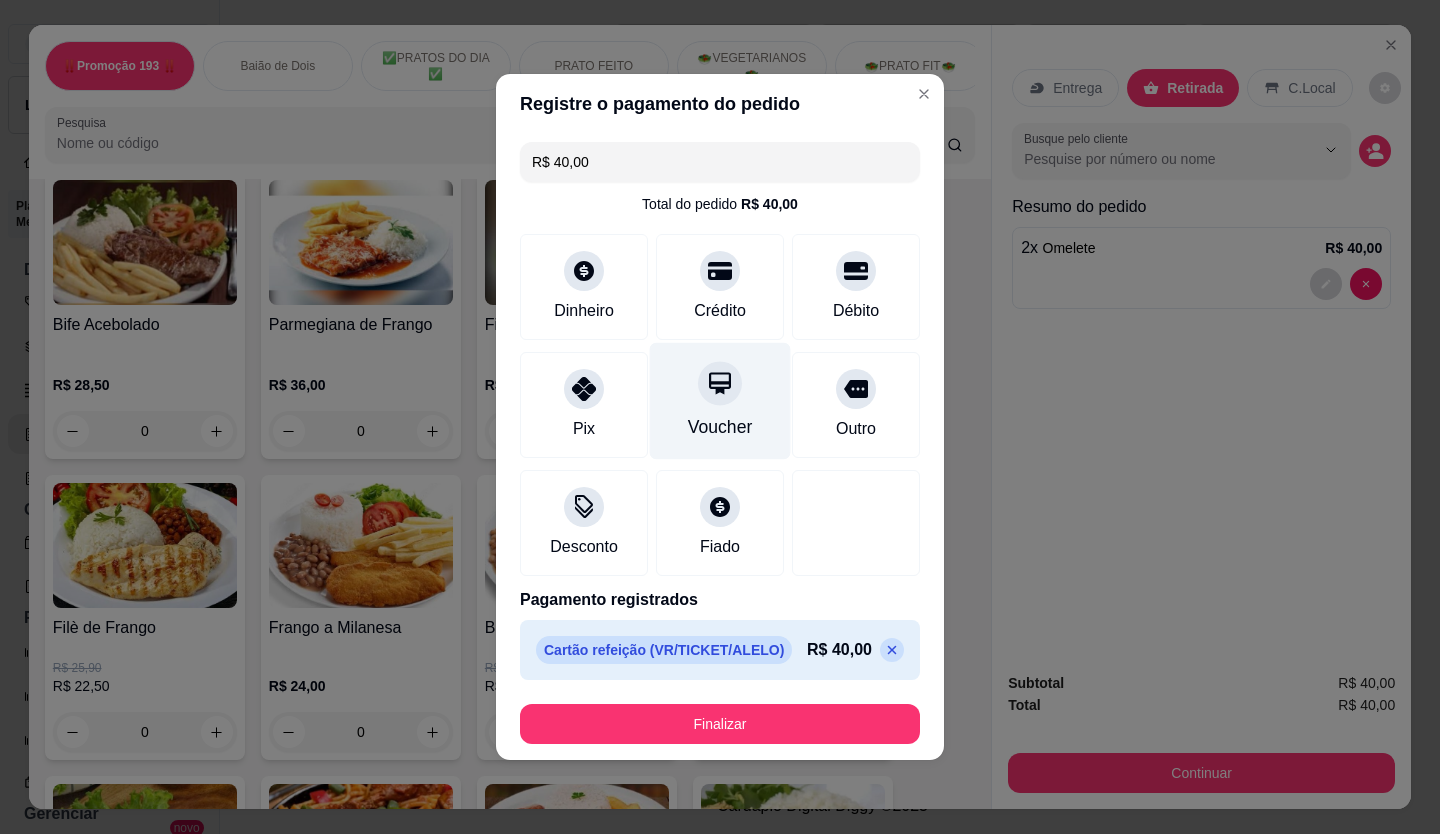 type on "R$ 0,00" 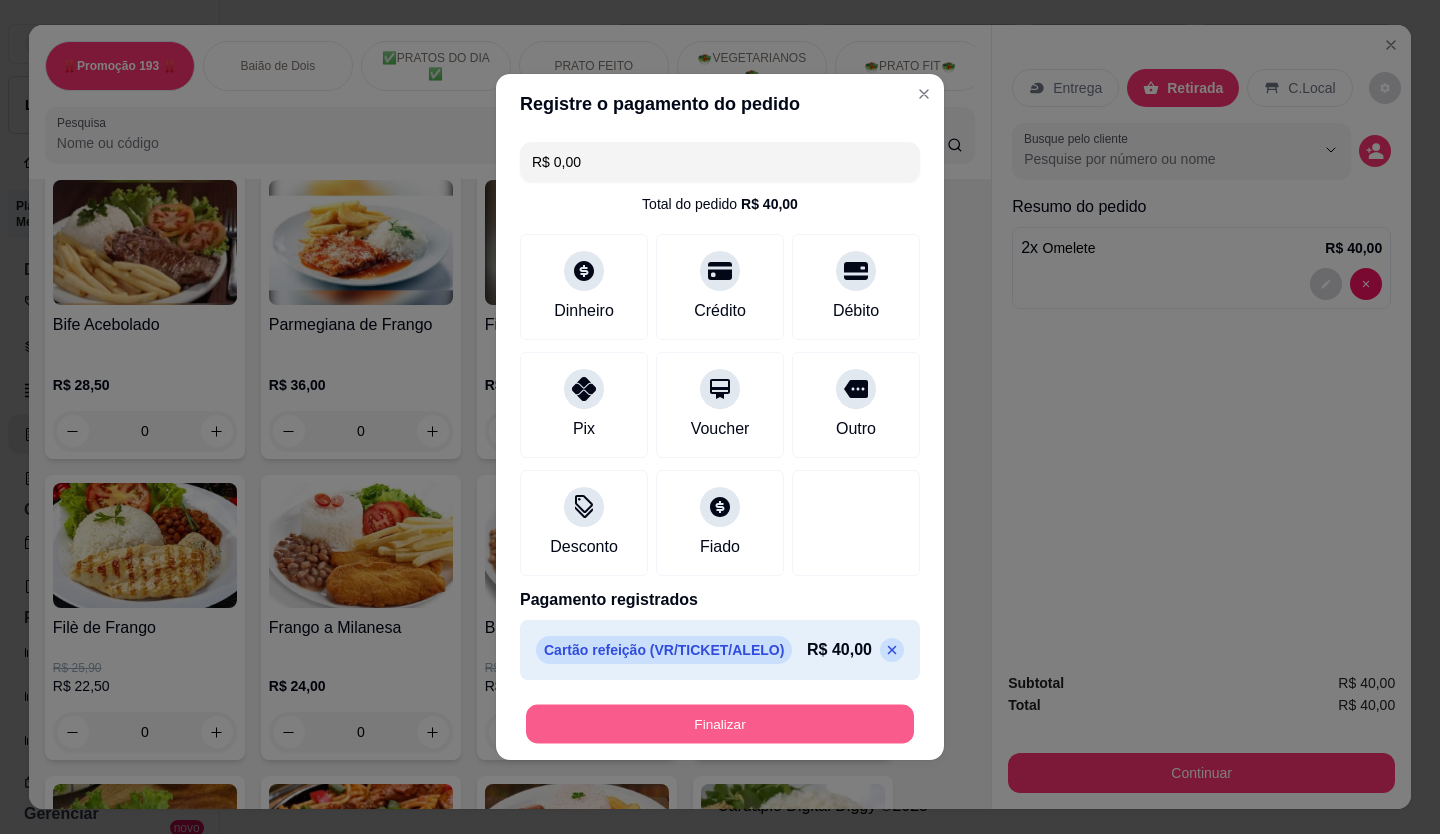click on "Finalizar" at bounding box center [720, 724] 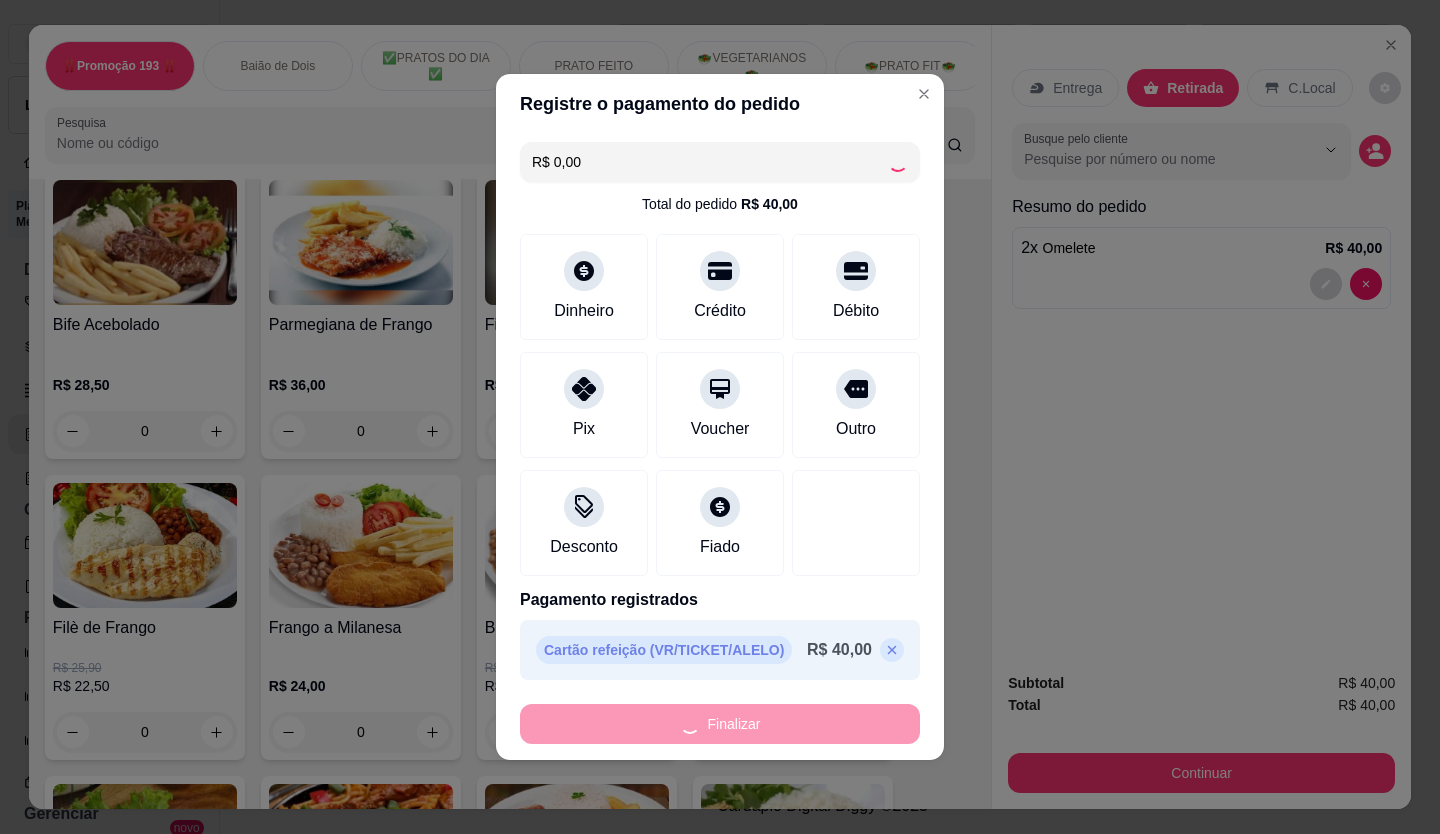 type on "0" 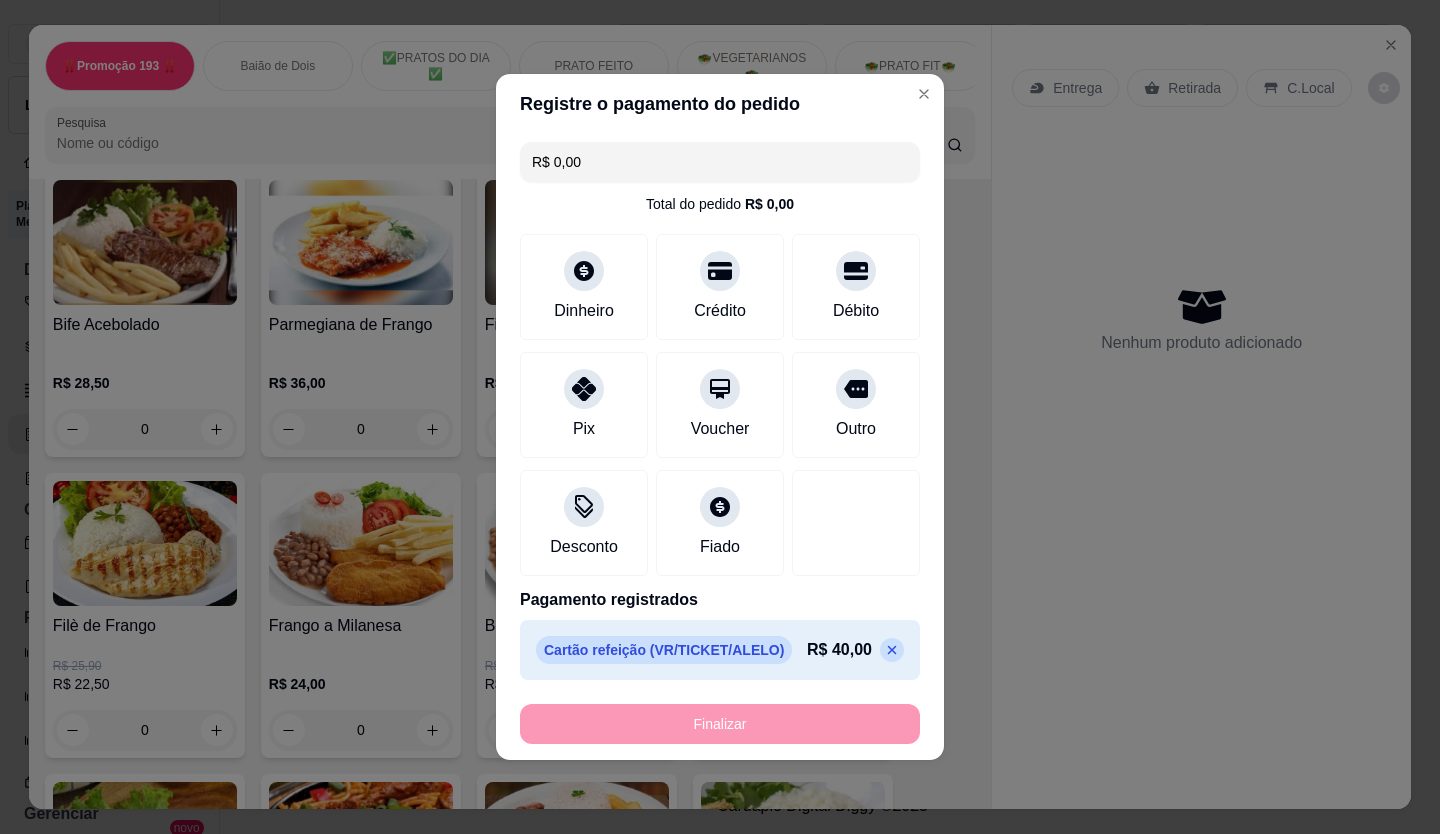 type on "-R$ 40,00" 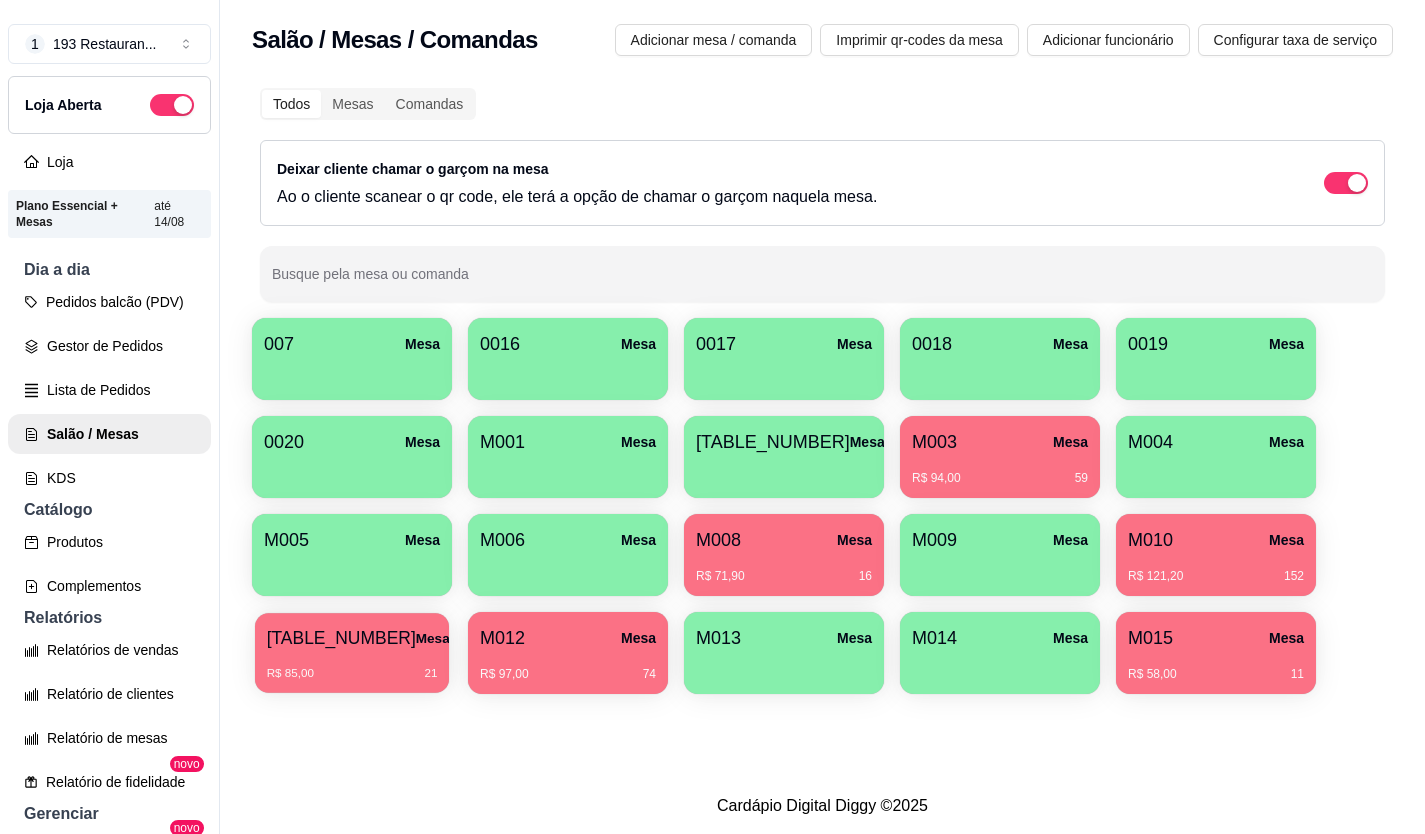 click on "M011 Mesa" at bounding box center (352, 638) 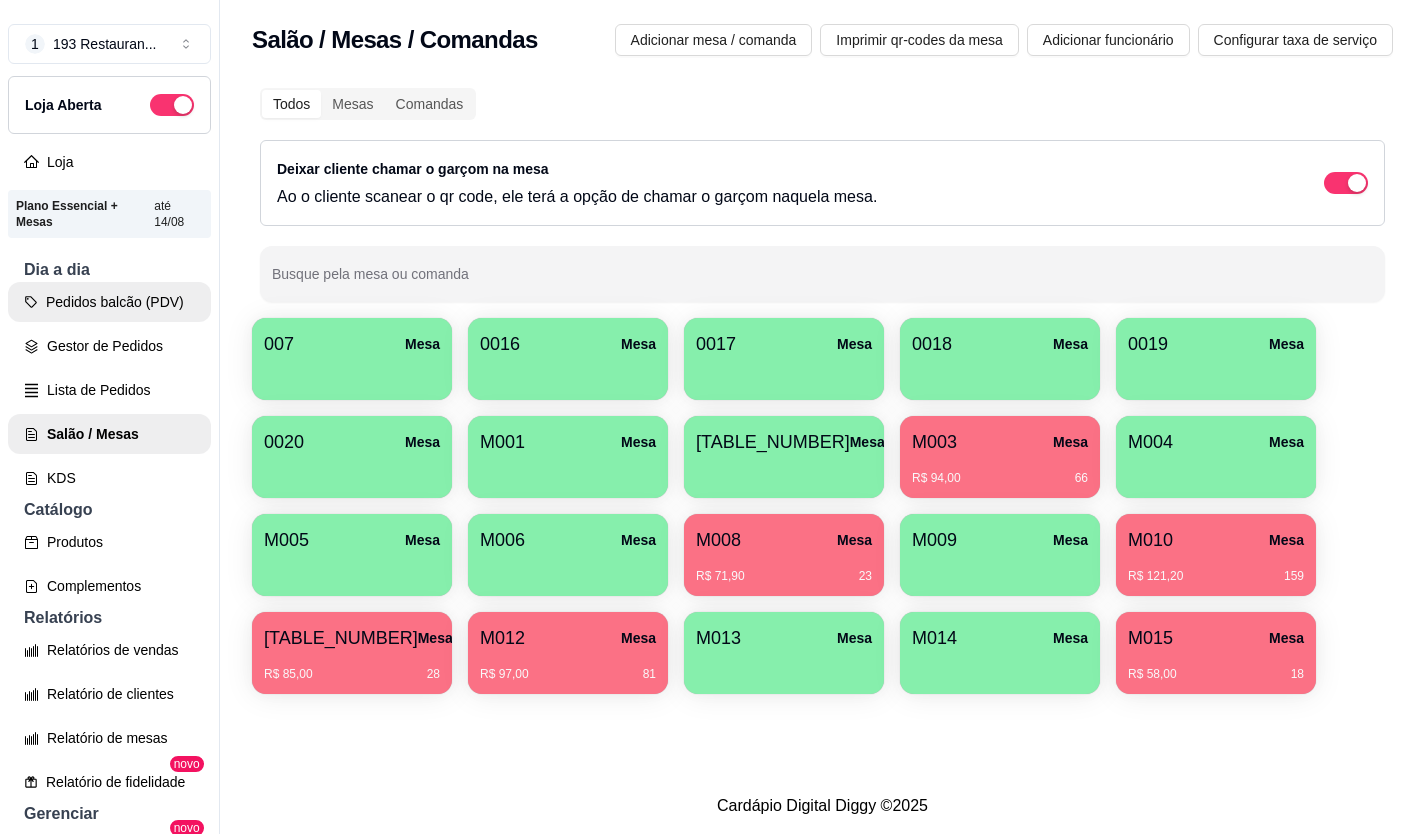 click on "Pedidos balcão (PDV)" at bounding box center [109, 302] 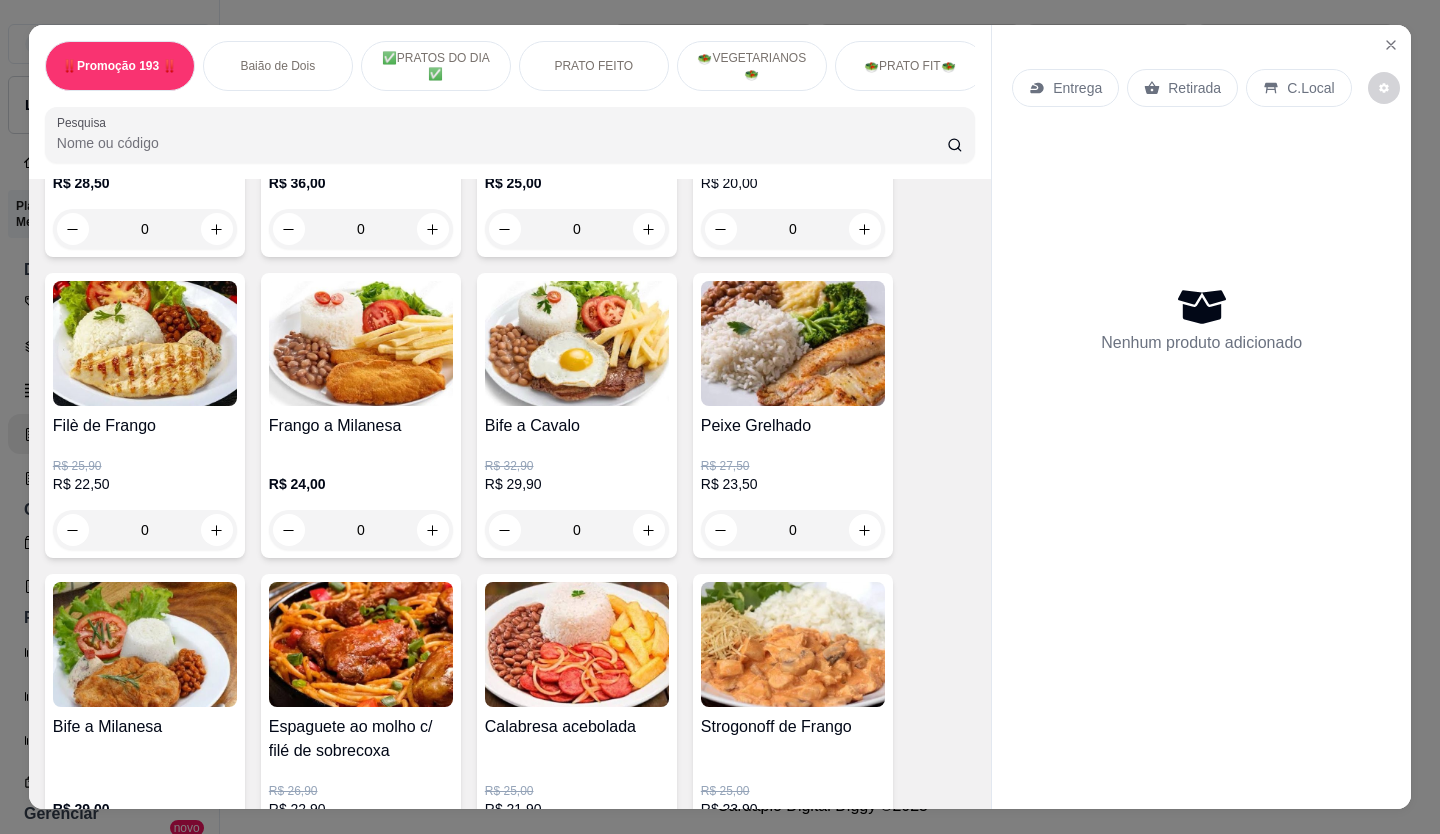 scroll, scrollTop: 1200, scrollLeft: 0, axis: vertical 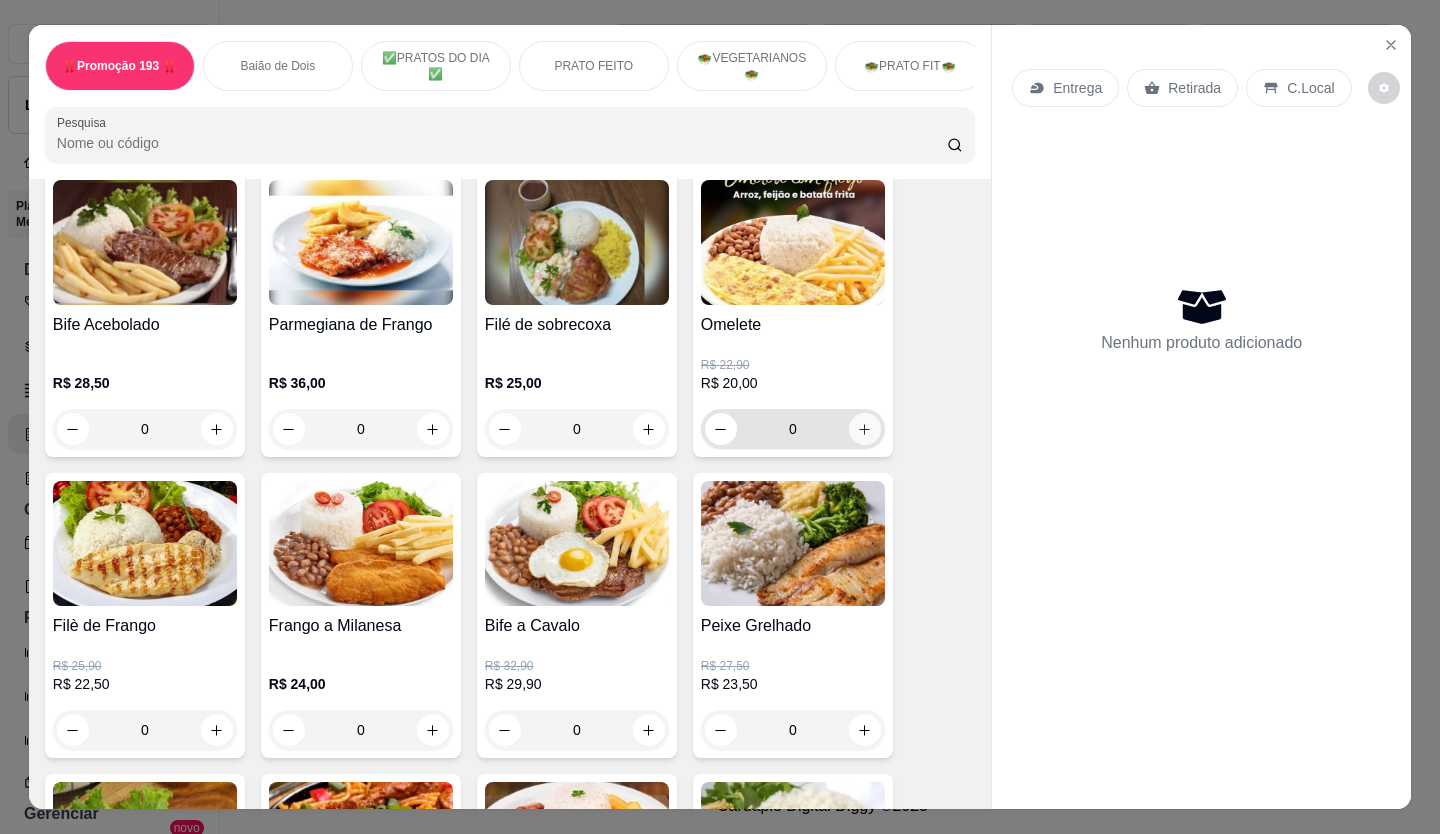 click 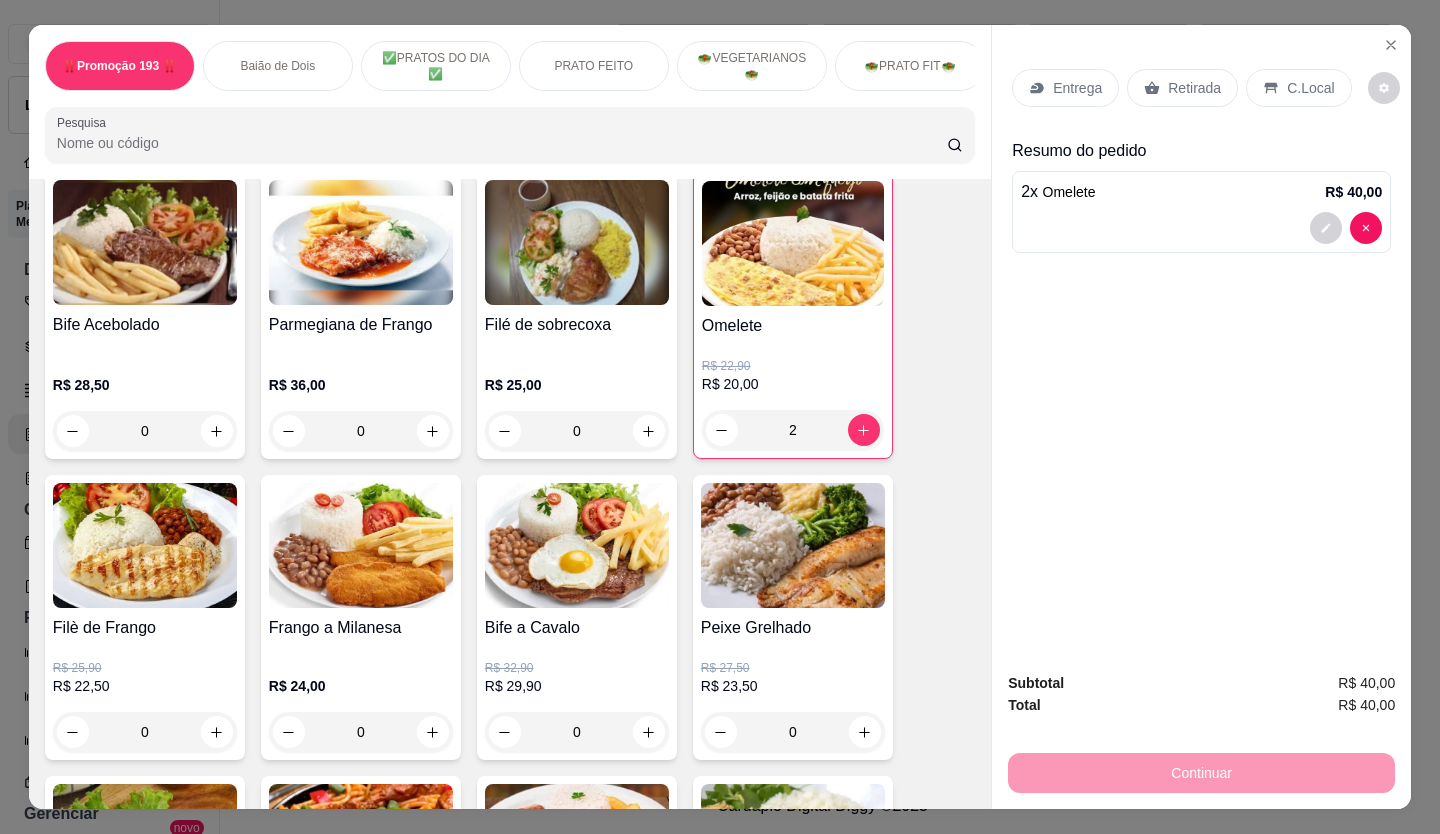 click on "Retirada" at bounding box center [1194, 88] 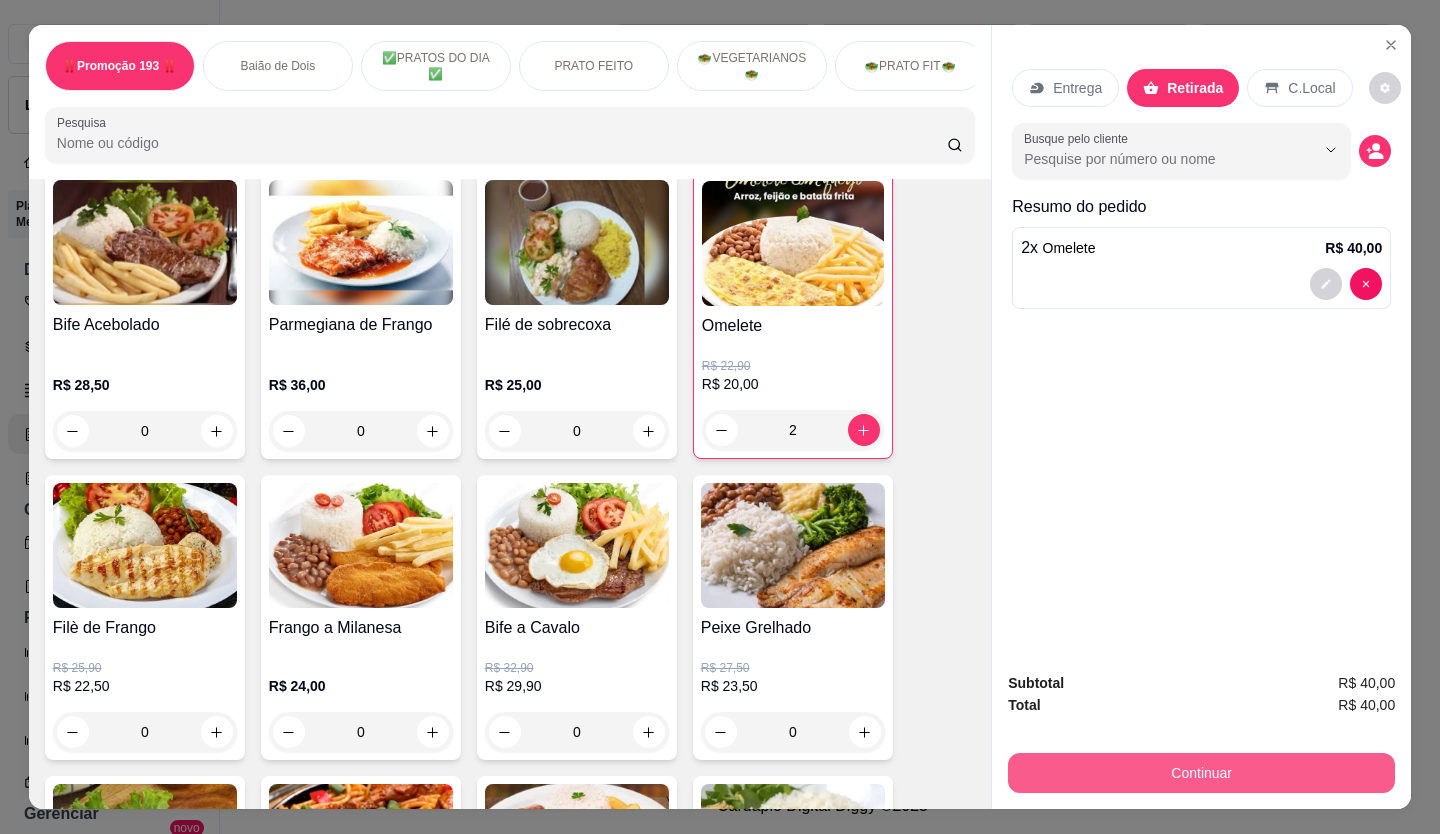click on "Continuar" at bounding box center [1201, 773] 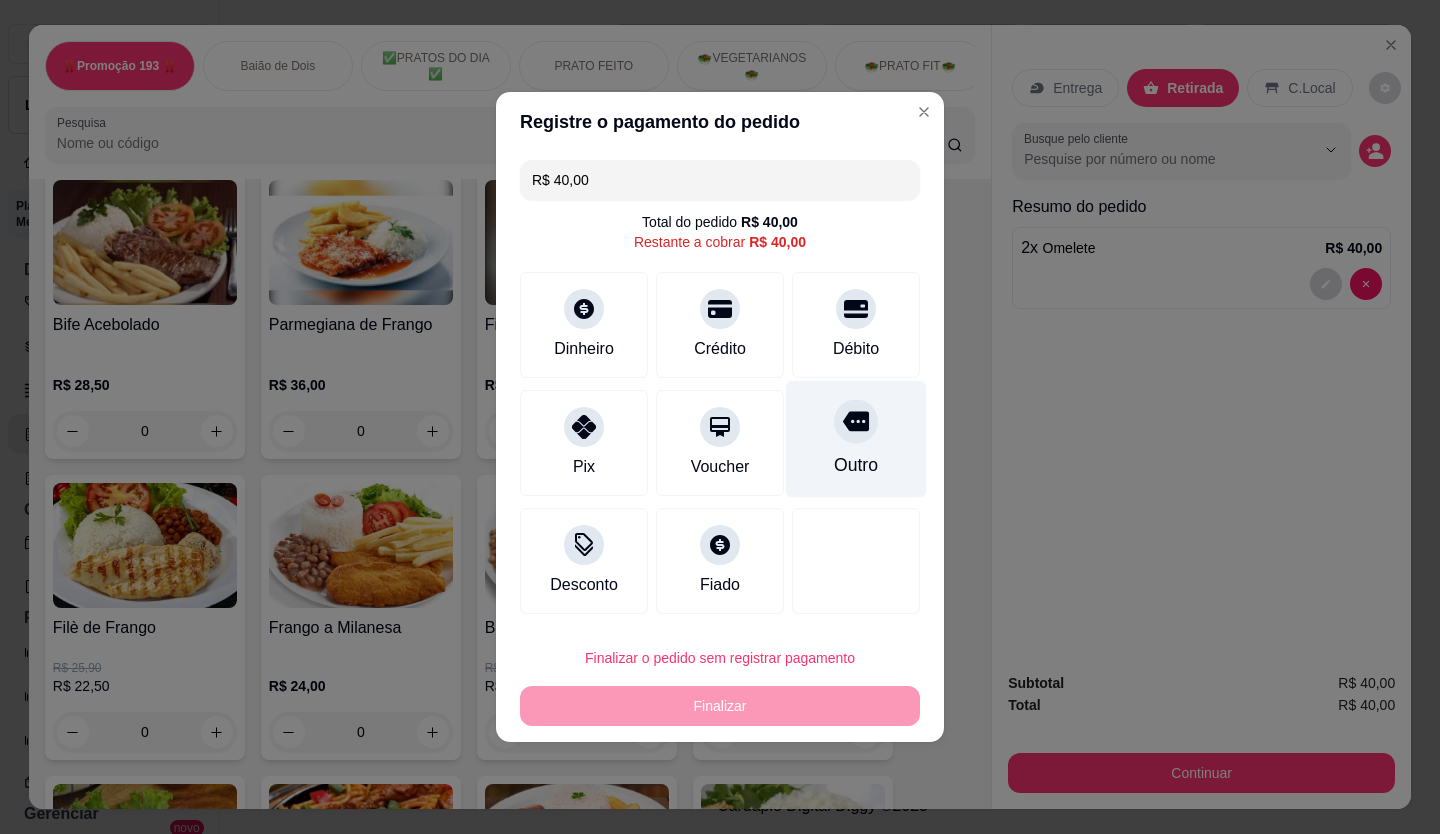 drag, startPoint x: 844, startPoint y: 456, endPoint x: 844, endPoint y: 445, distance: 11 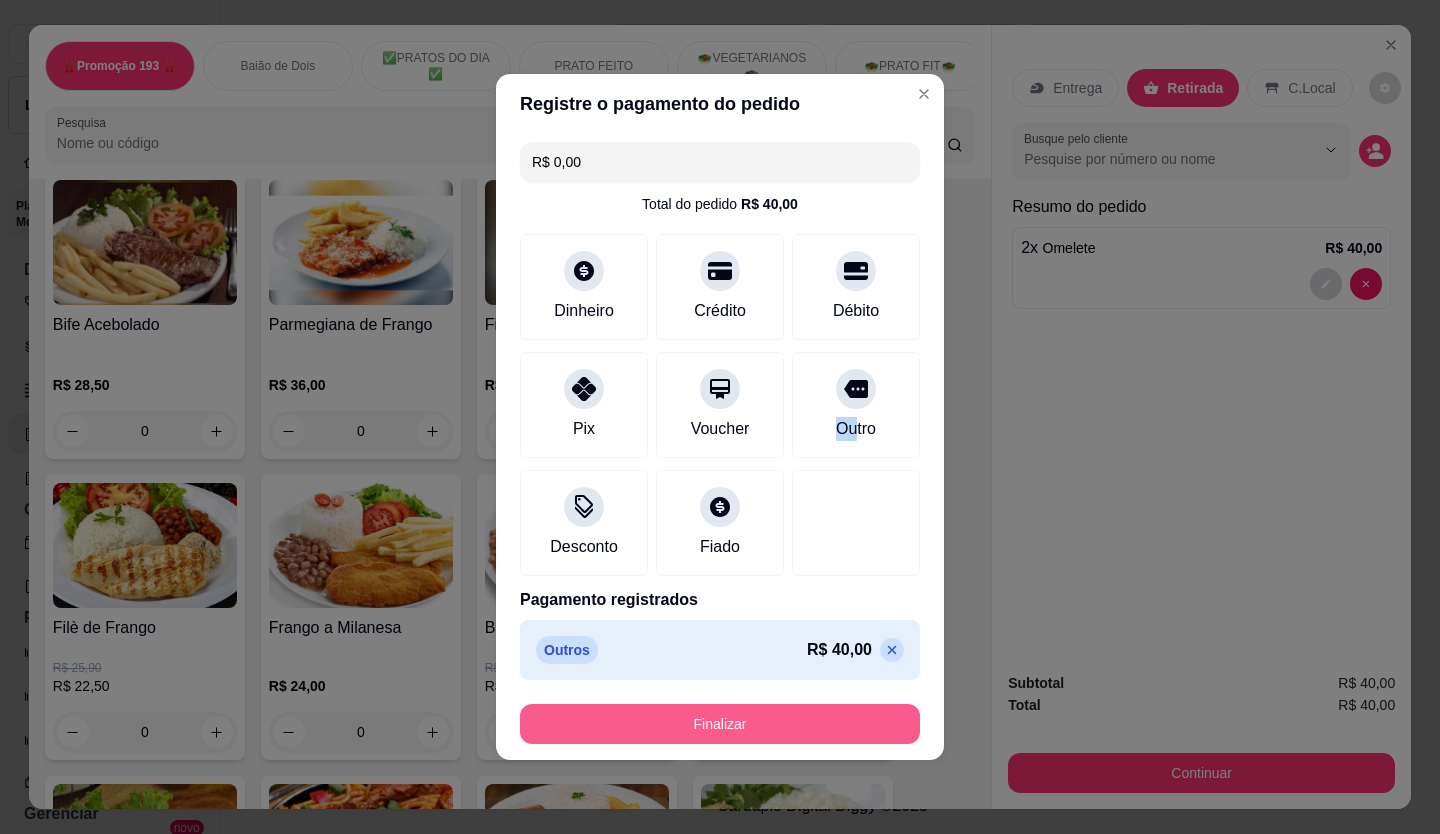 click on "Finalizar" at bounding box center (720, 724) 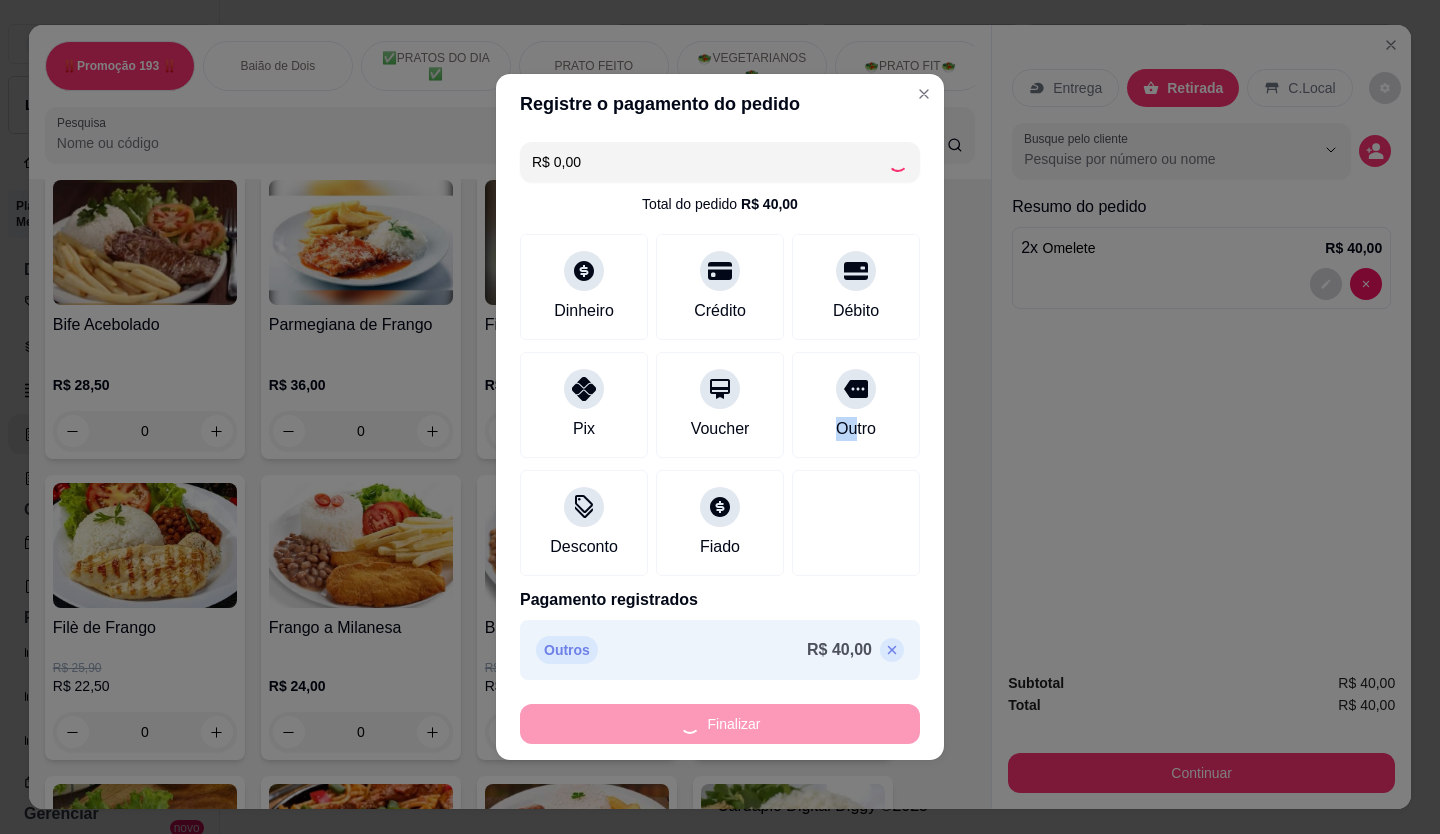 type on "0" 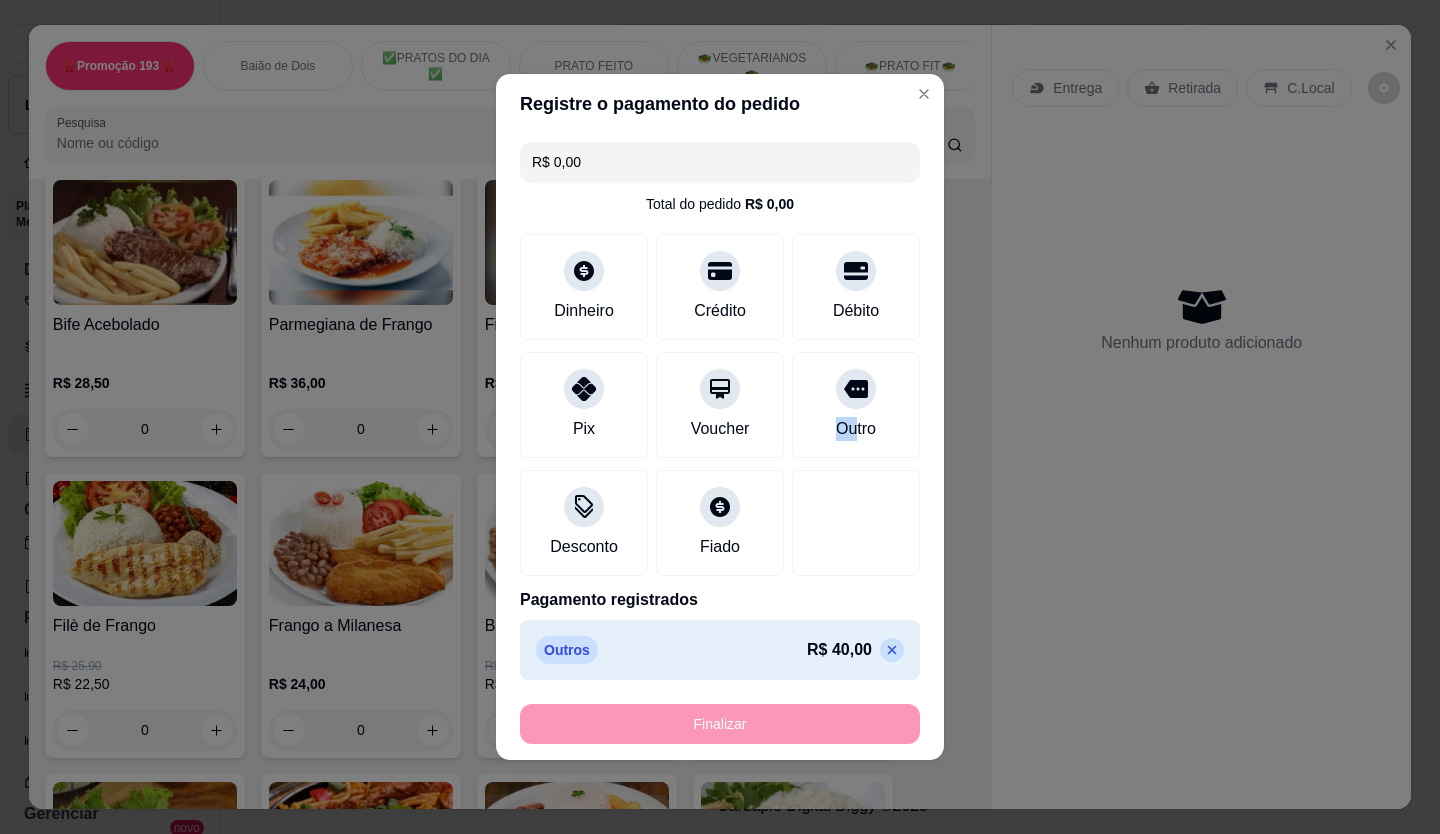 type on "-R$ 40,00" 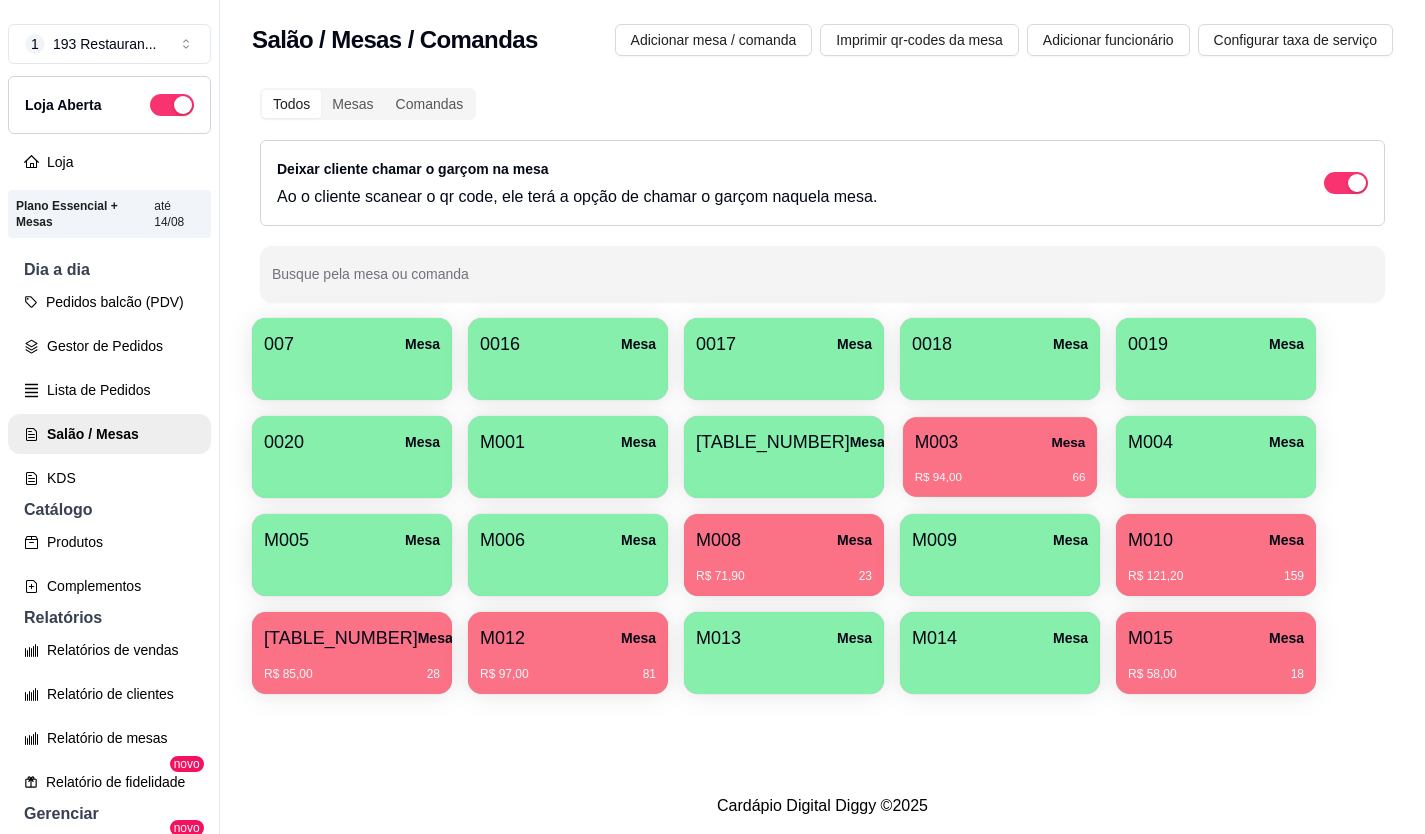 click on "R$ 94,00 66" at bounding box center [1000, 470] 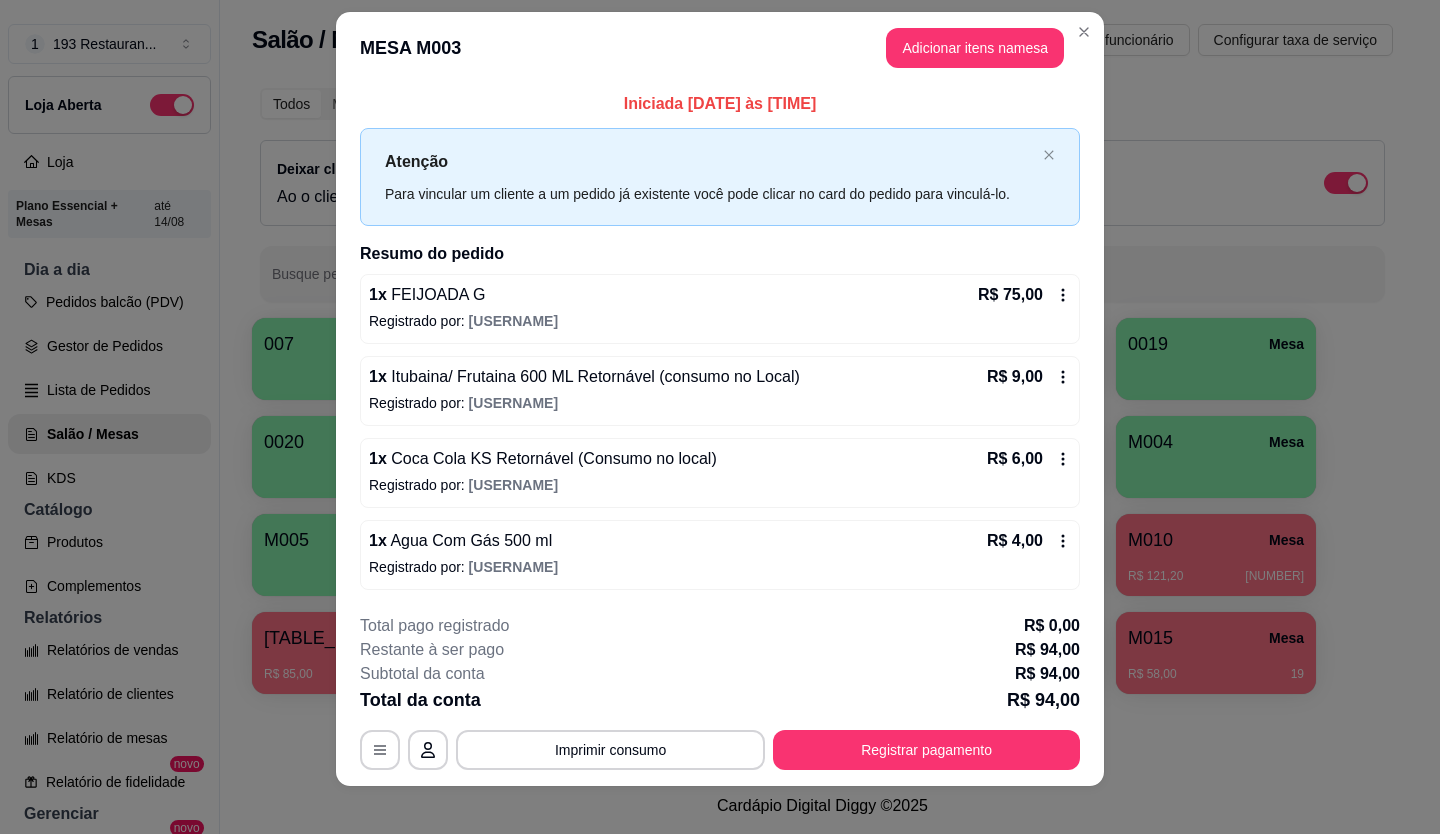 scroll, scrollTop: 34, scrollLeft: 0, axis: vertical 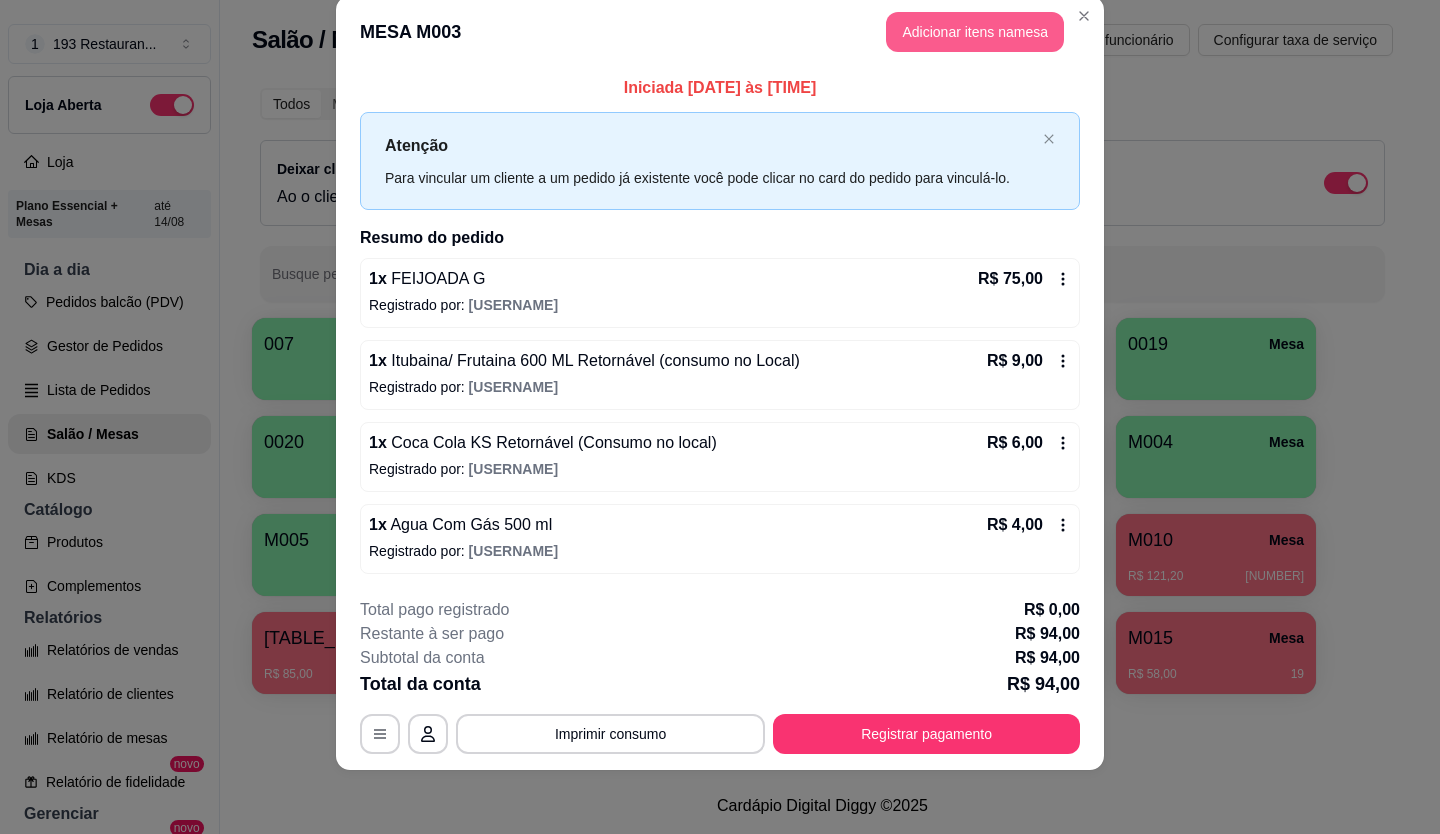 click on "Adicionar itens na  mesa" at bounding box center (975, 32) 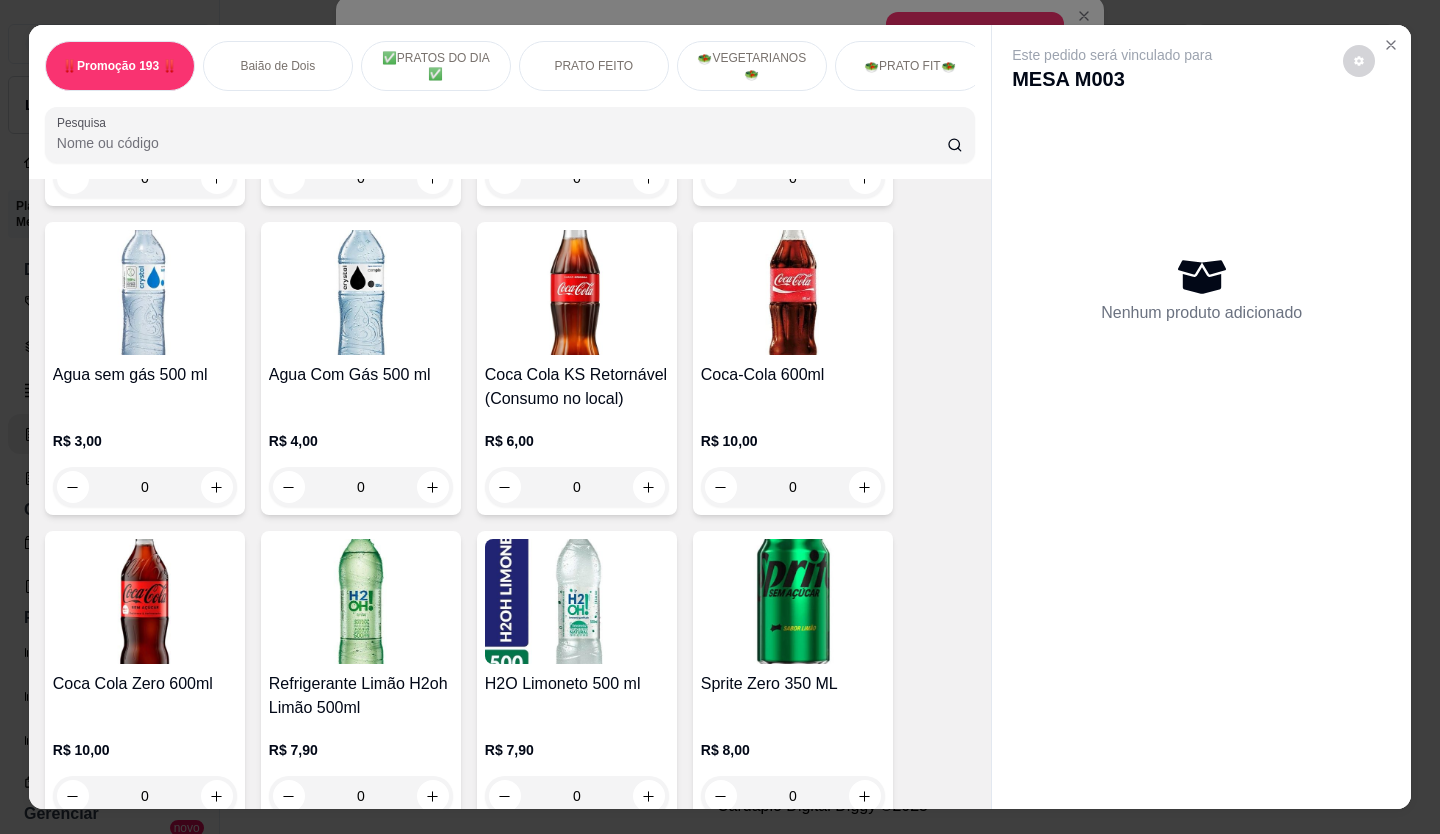 scroll, scrollTop: 6100, scrollLeft: 0, axis: vertical 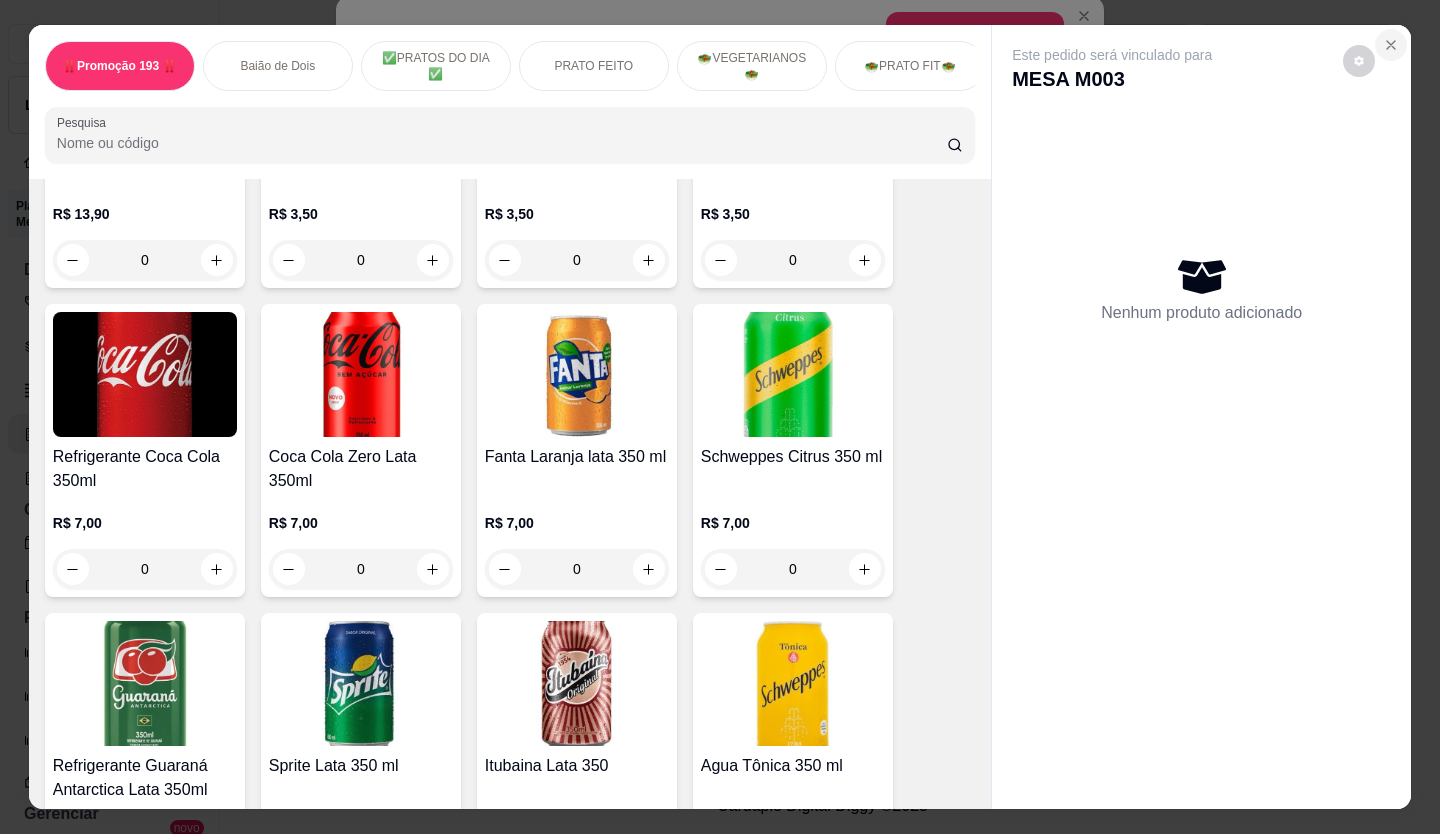 click at bounding box center (1391, 45) 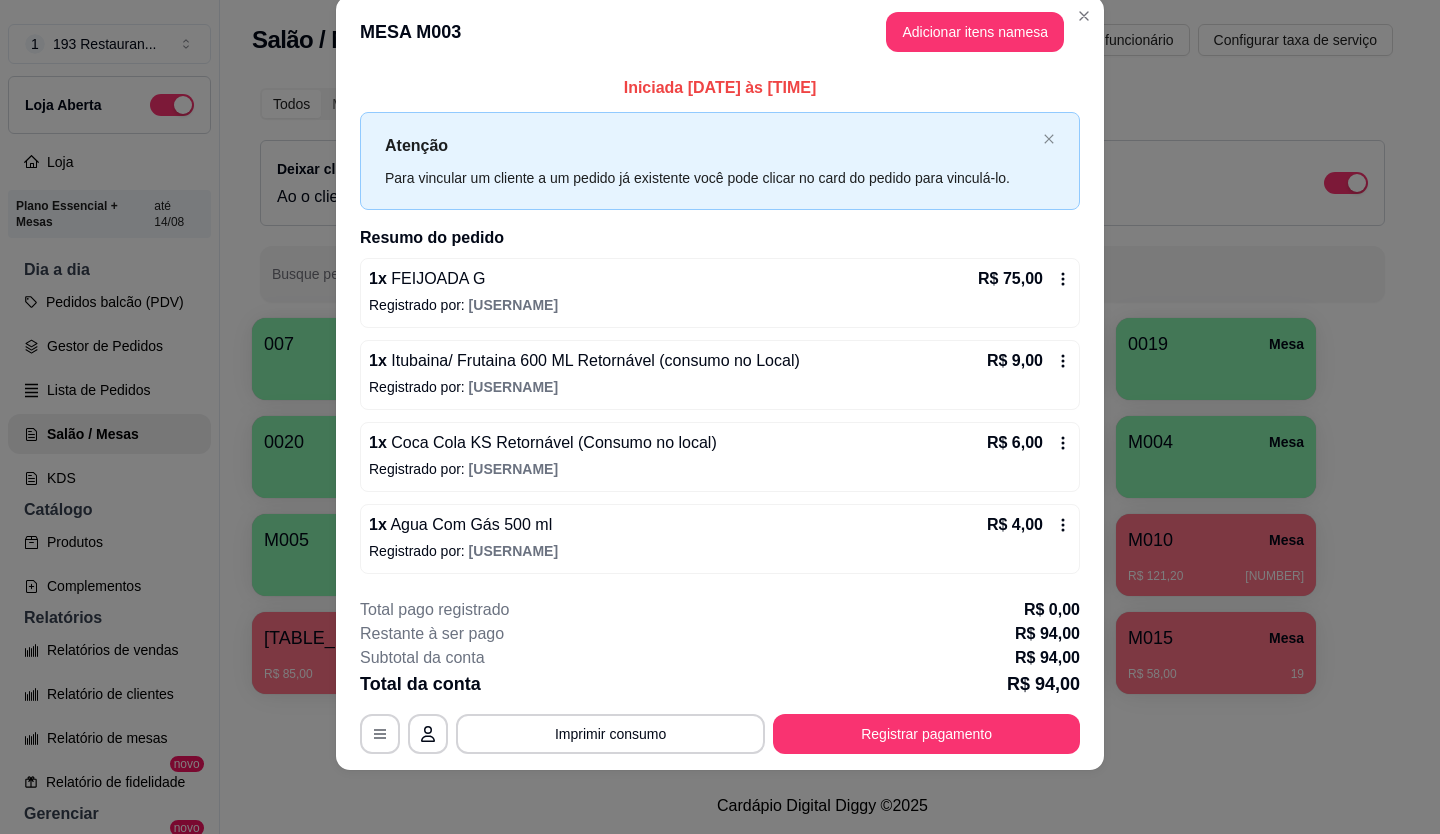 click on "MESA M003 Adicionar itens na  mesa" at bounding box center [720, 32] 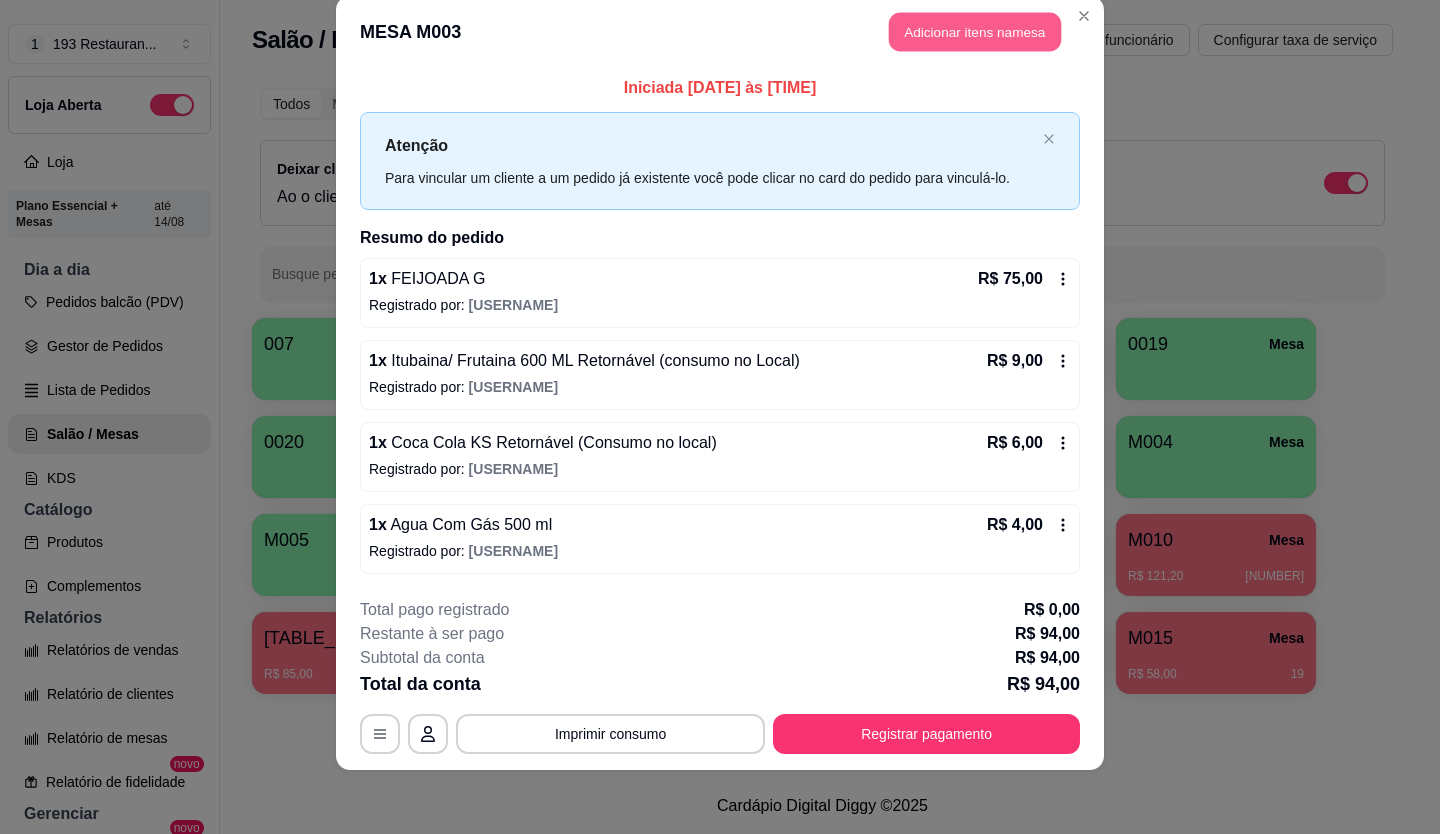 click on "Adicionar itens na  mesa" at bounding box center (975, 32) 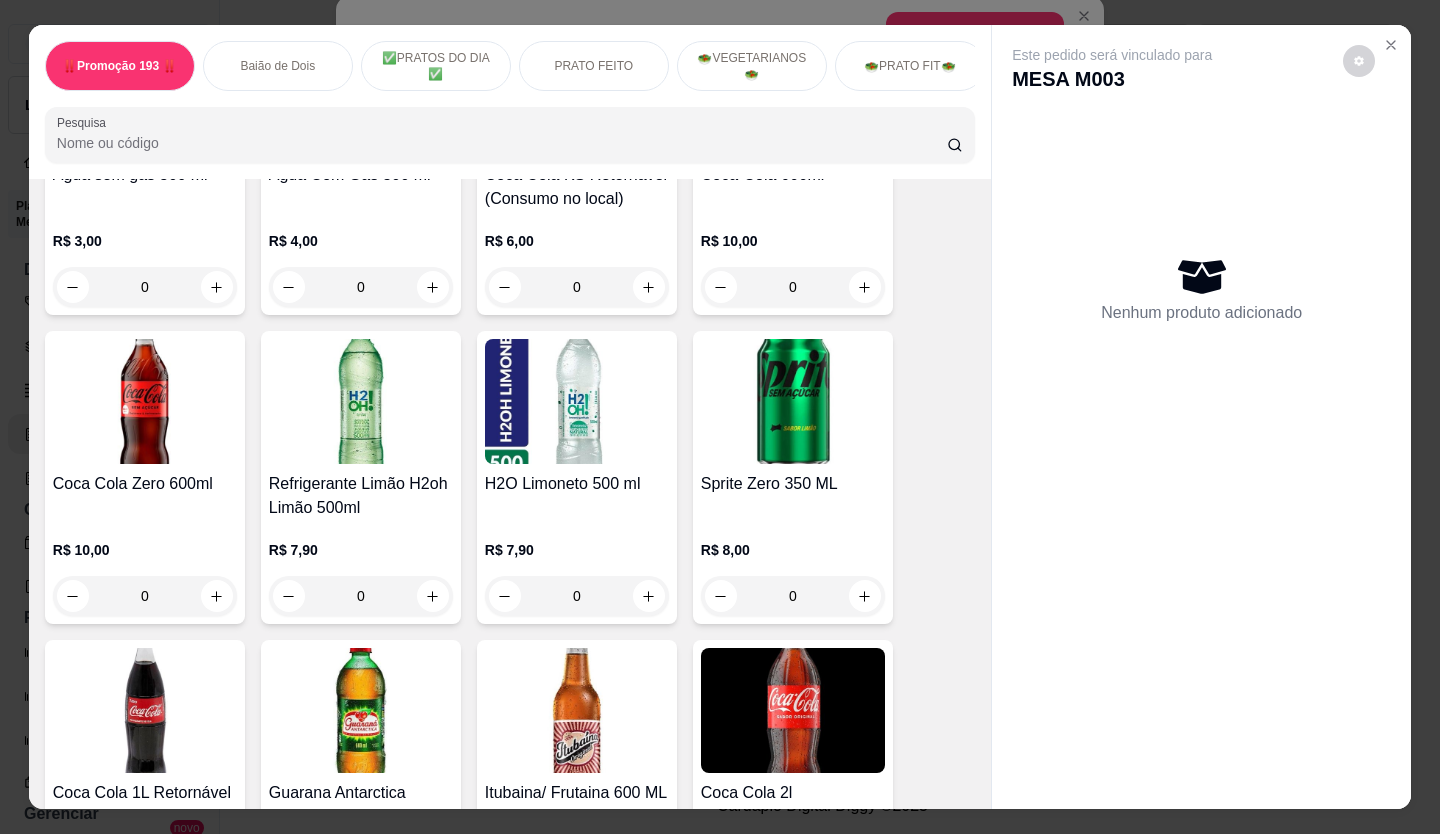 scroll, scrollTop: 6700, scrollLeft: 0, axis: vertical 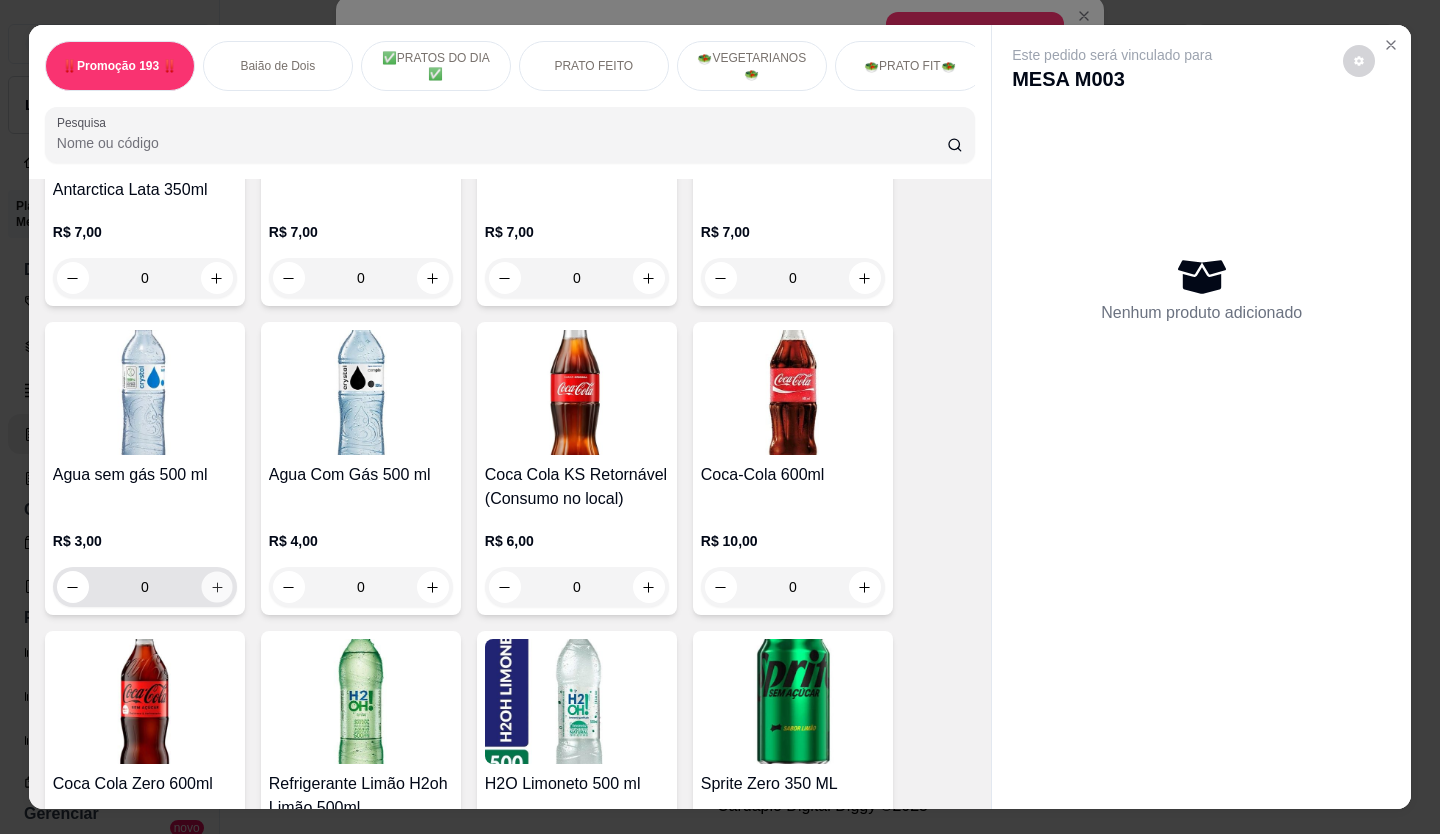 click 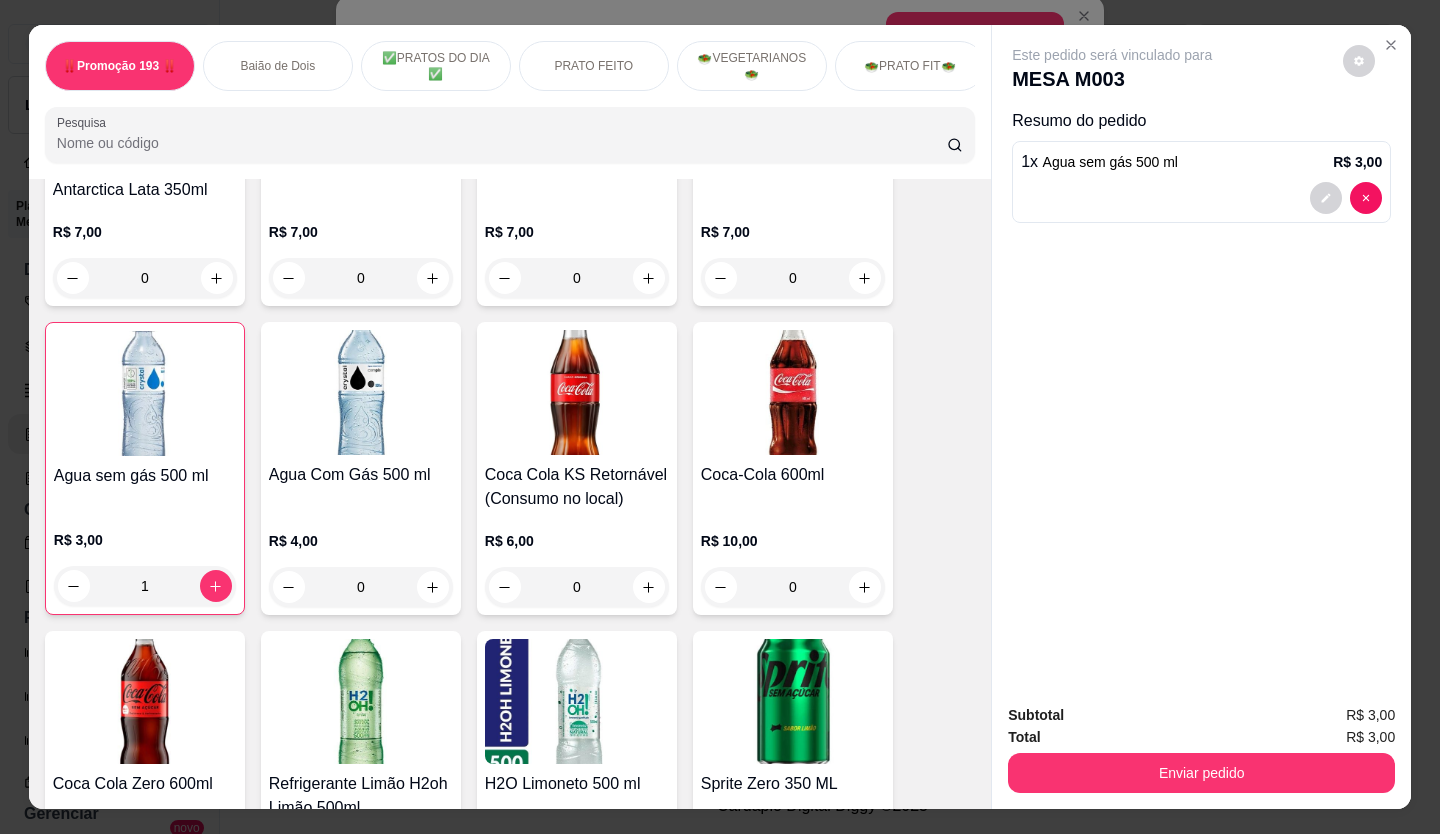 click on "Enviar pedido" at bounding box center (1201, 770) 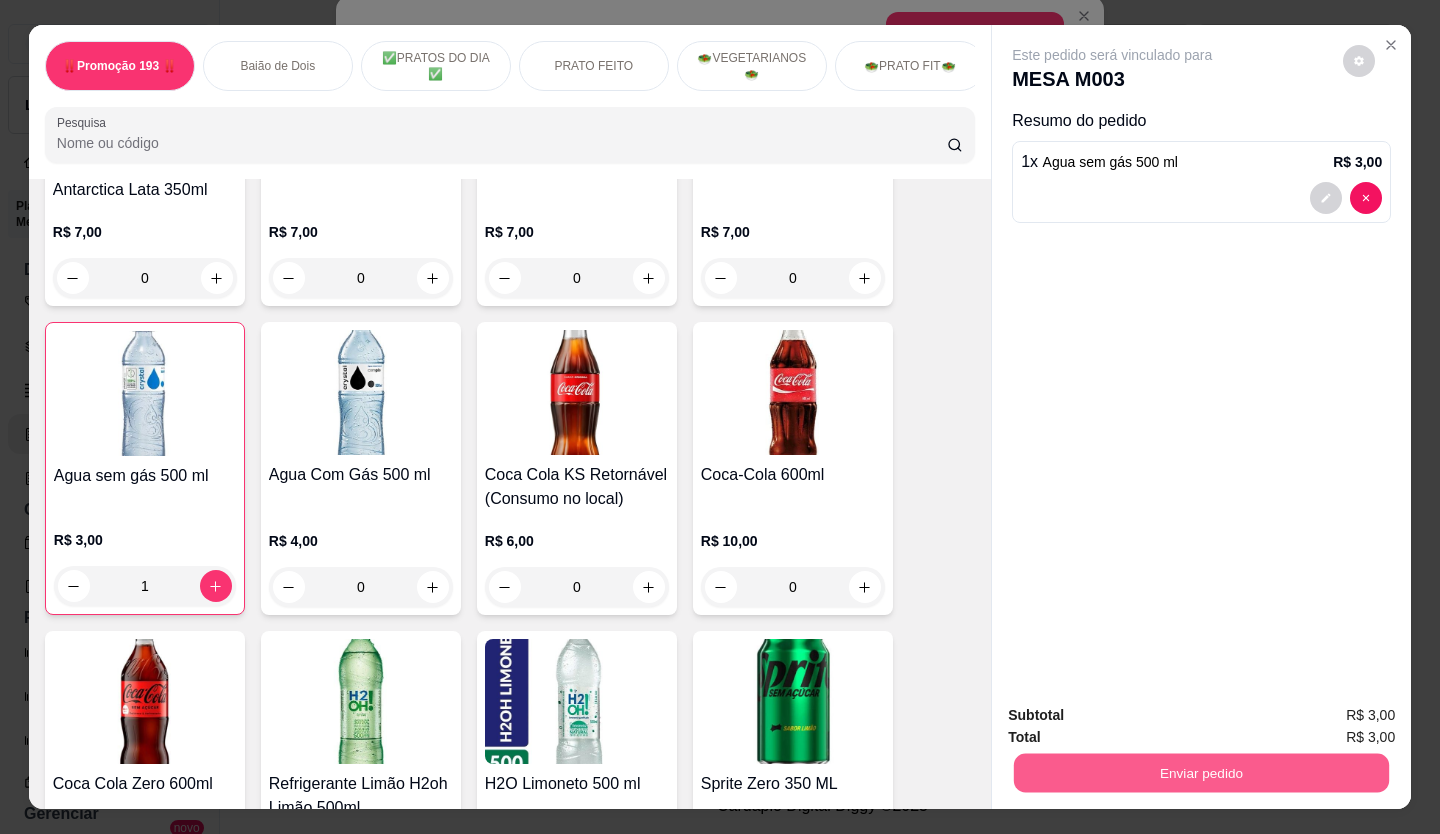 click on "Enviar pedido" at bounding box center [1201, 773] 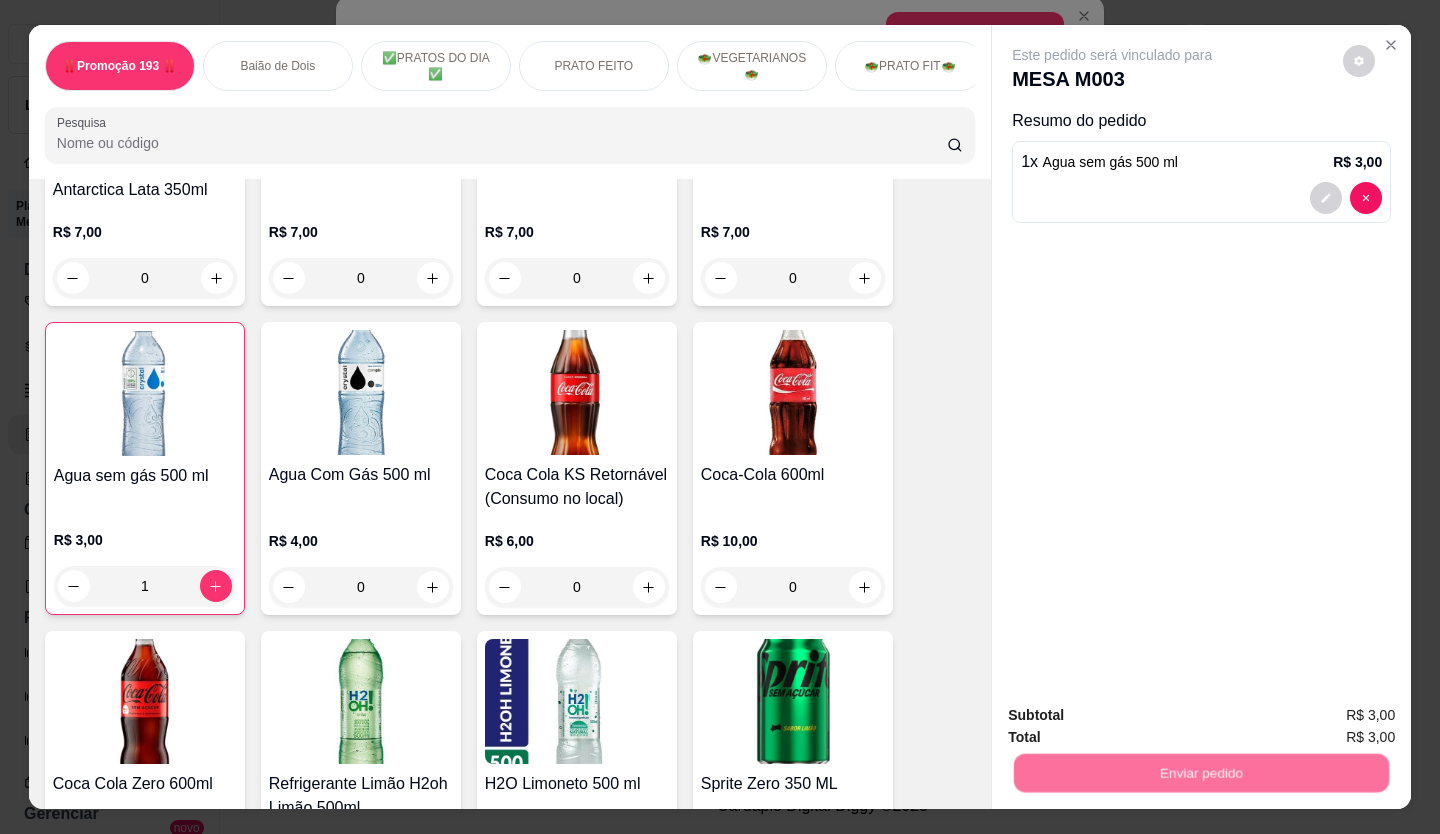 click on "Não registrar e enviar pedido" at bounding box center (1135, 716) 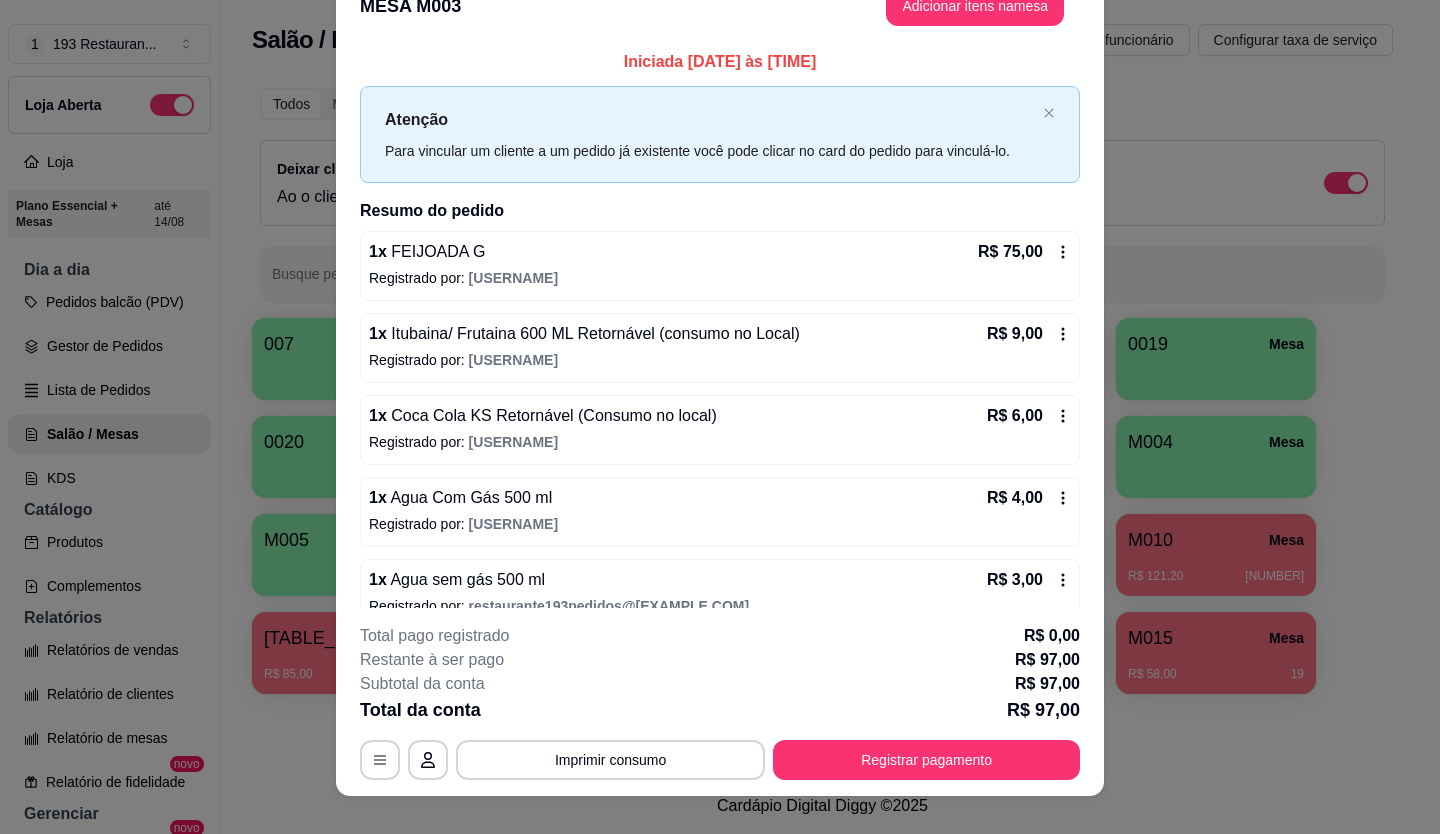 scroll, scrollTop: 8, scrollLeft: 0, axis: vertical 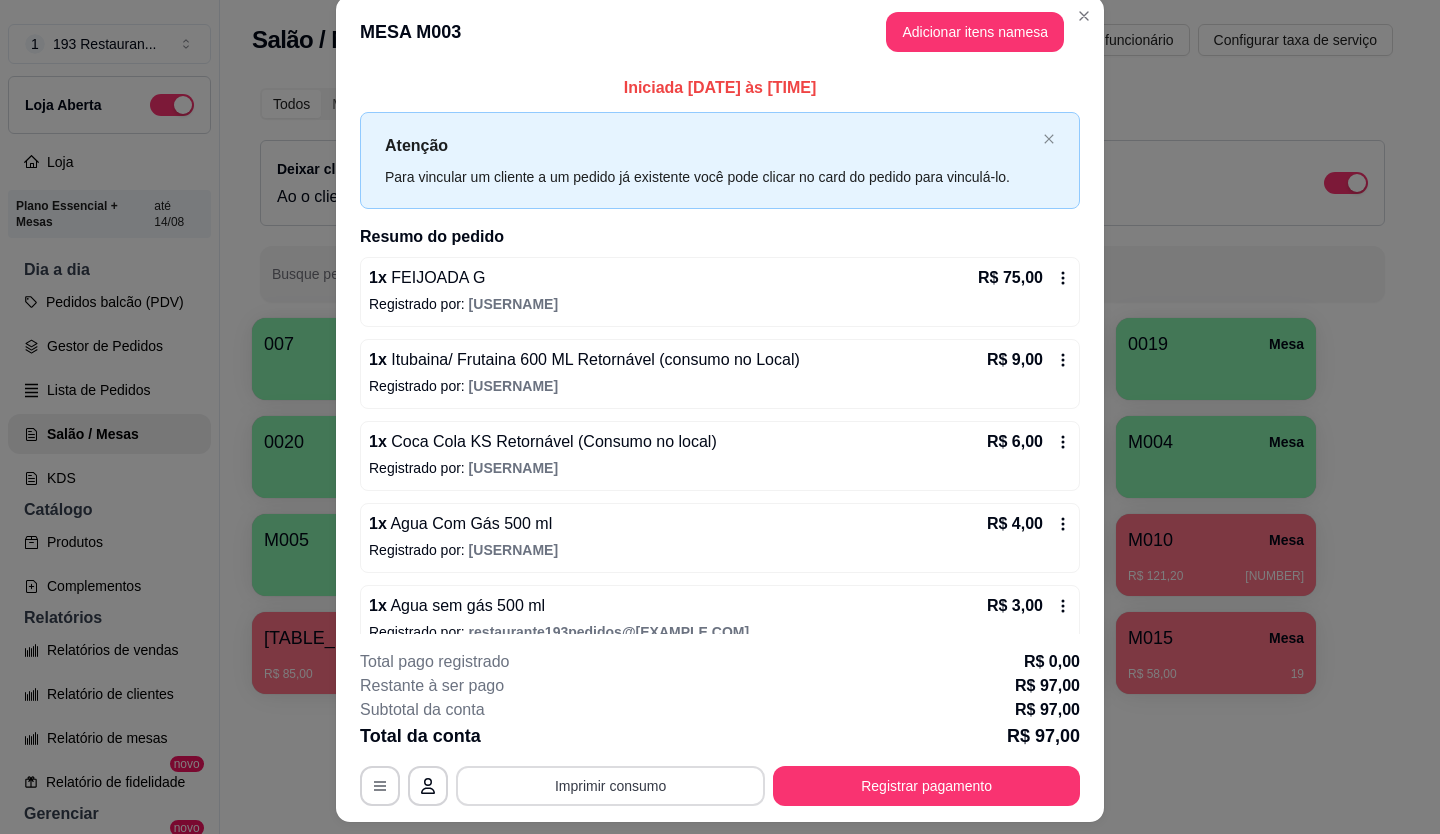click on "Imprimir consumo" at bounding box center (610, 786) 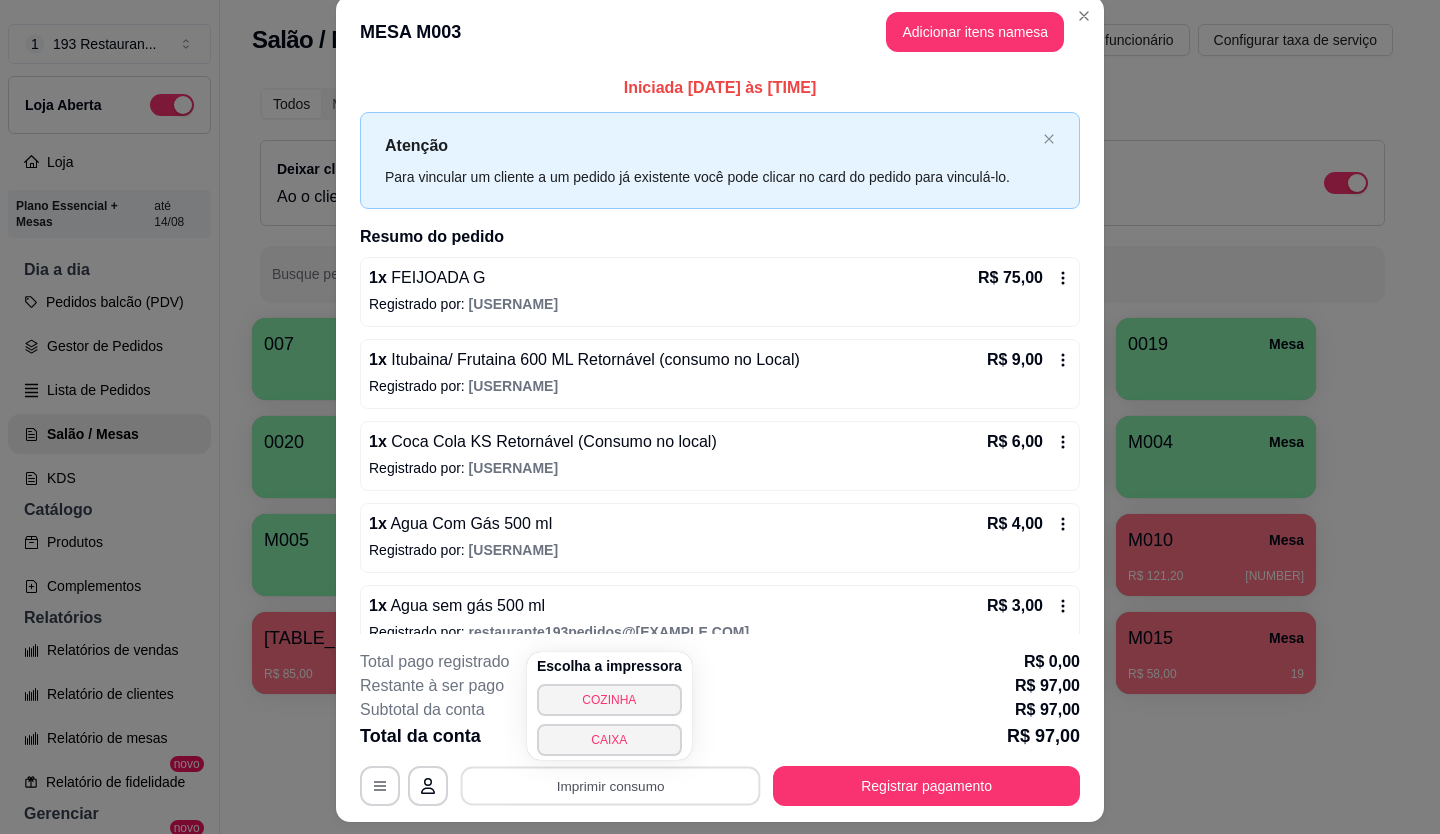 click on "Total da conta R$ 97,00" at bounding box center (720, 736) 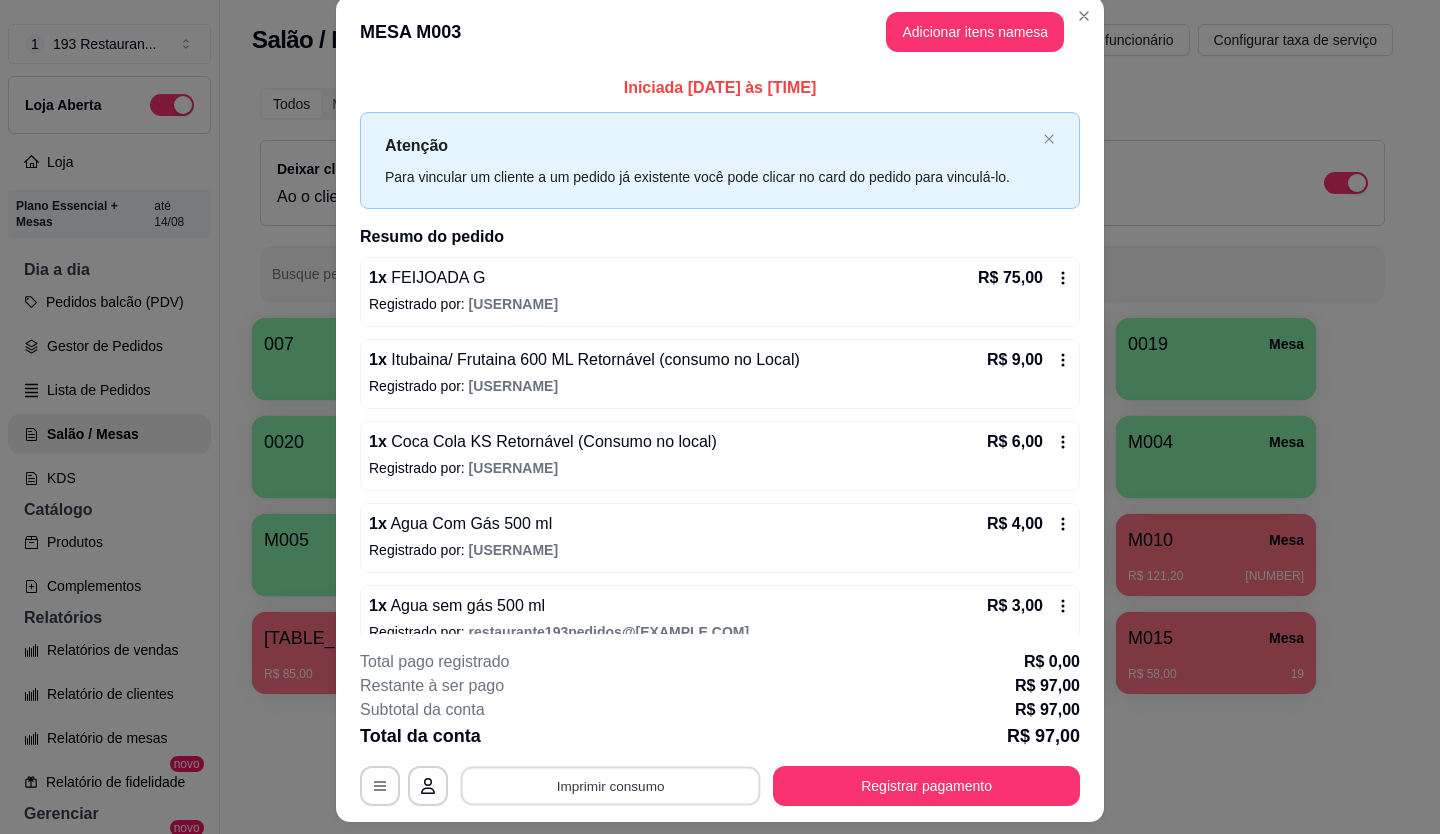 click on "Imprimir consumo" at bounding box center [611, 785] 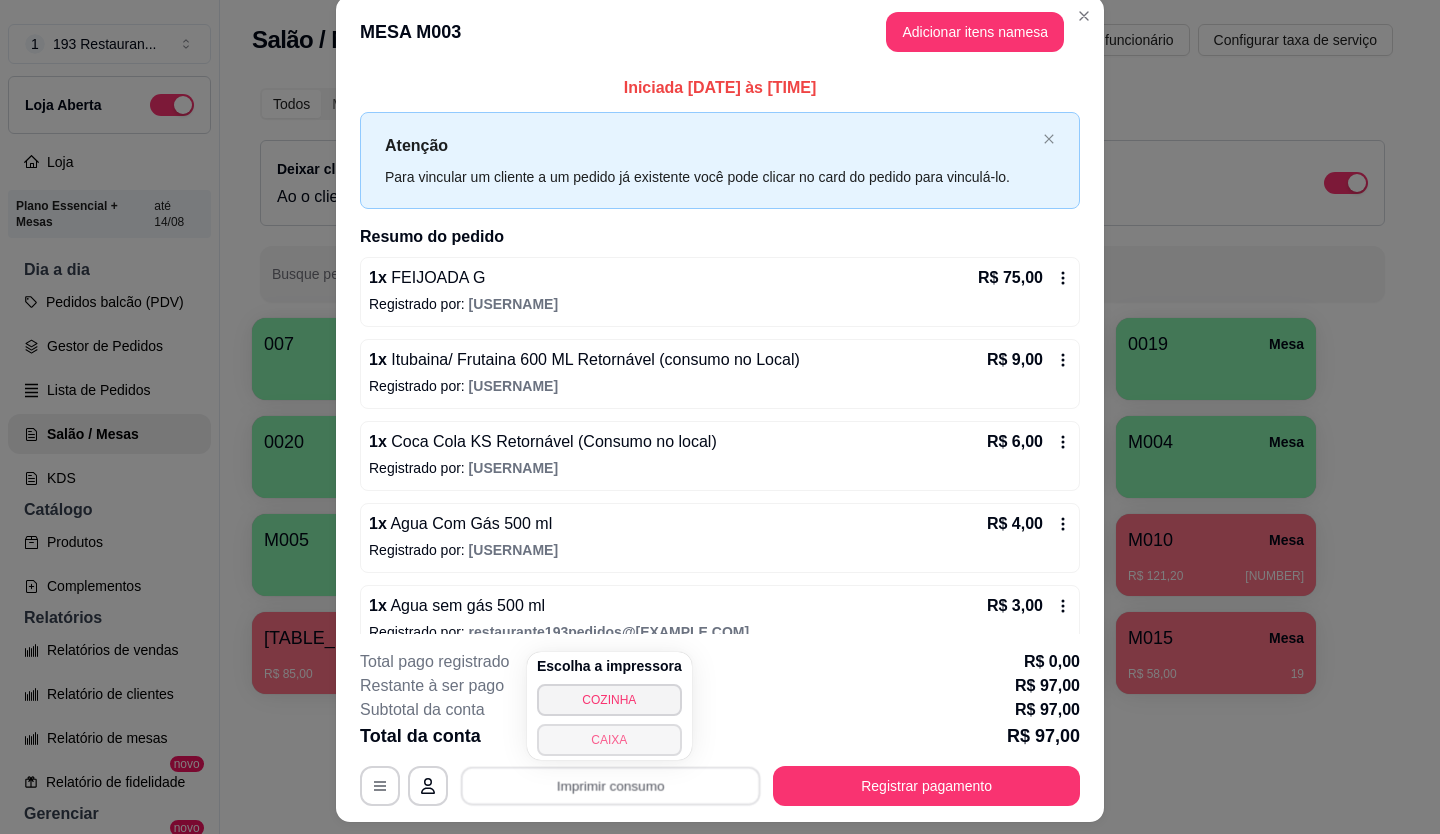 click on "CAIXA" at bounding box center (609, 740) 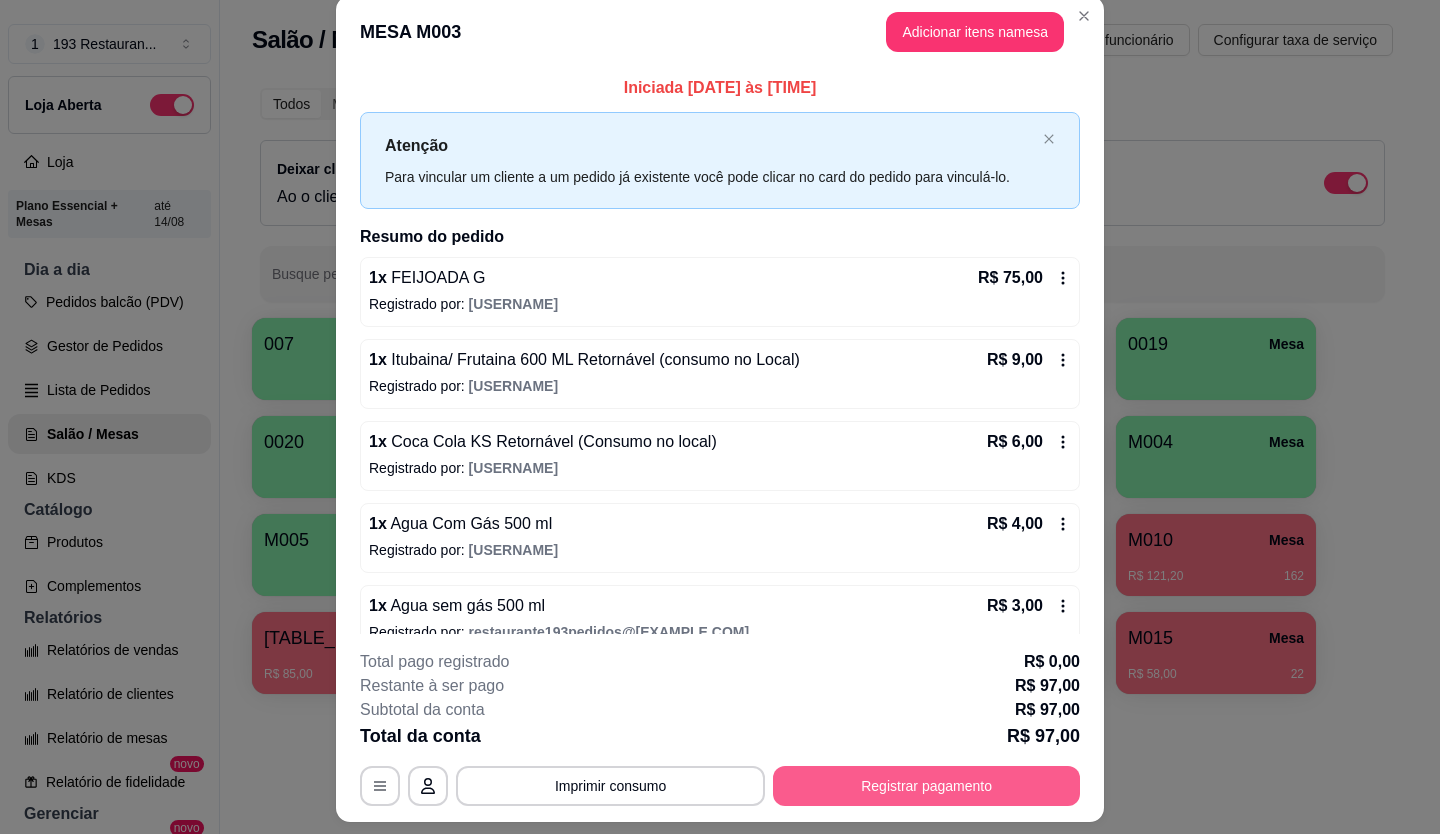 click on "**********" at bounding box center [720, 728] 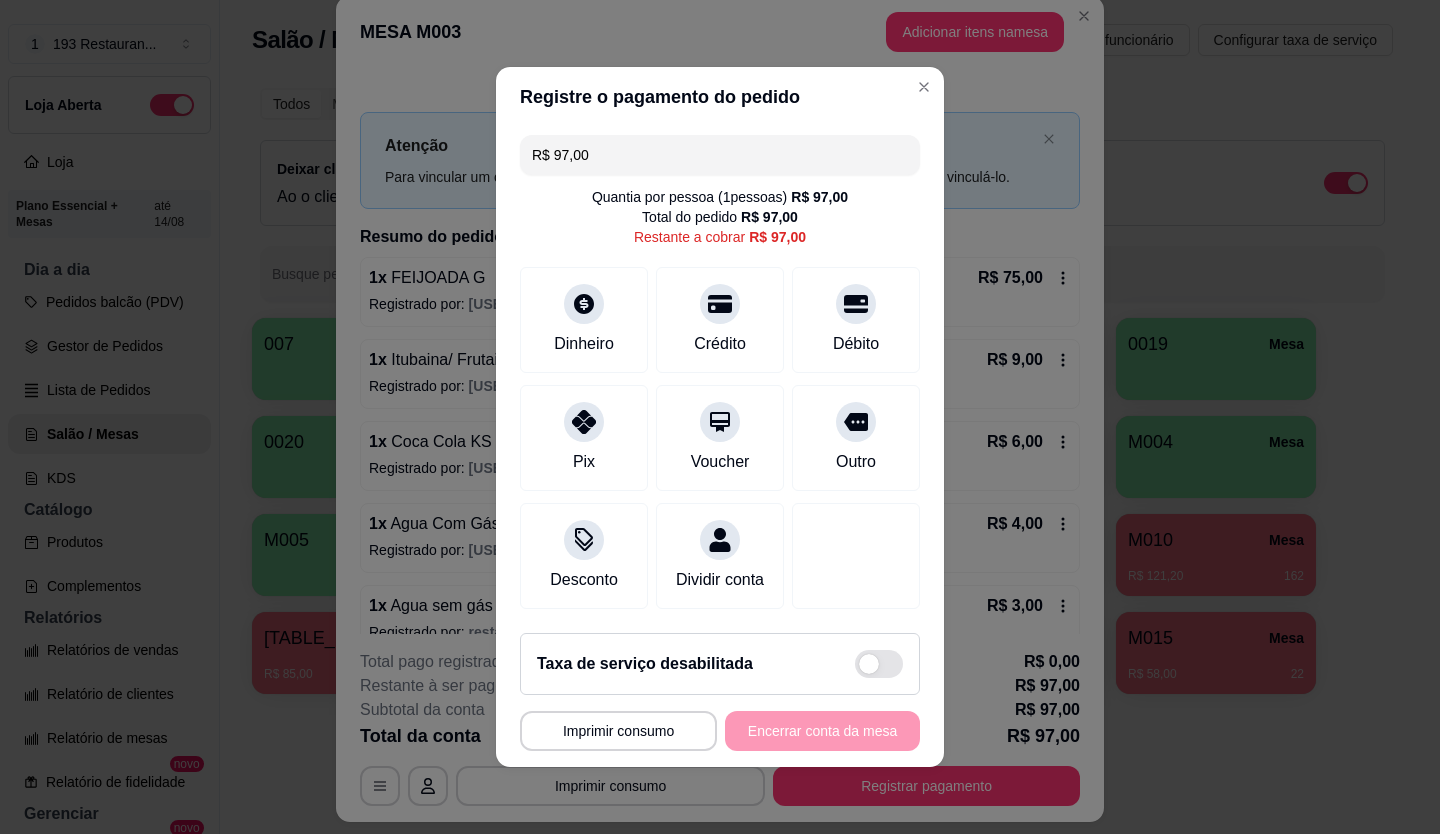 drag, startPoint x: 582, startPoint y: 140, endPoint x: 432, endPoint y: 177, distance: 154.49596 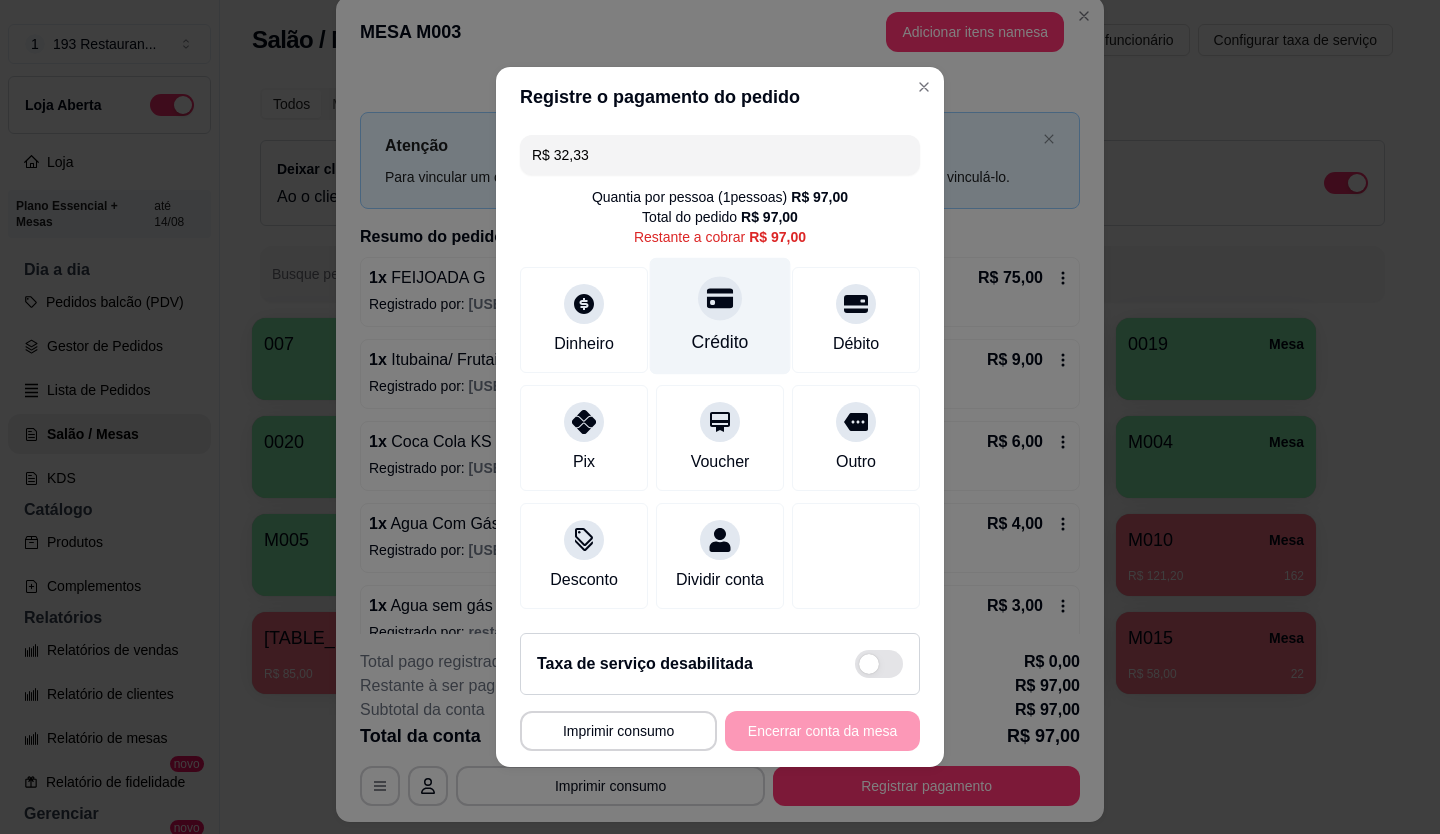 click at bounding box center (720, 298) 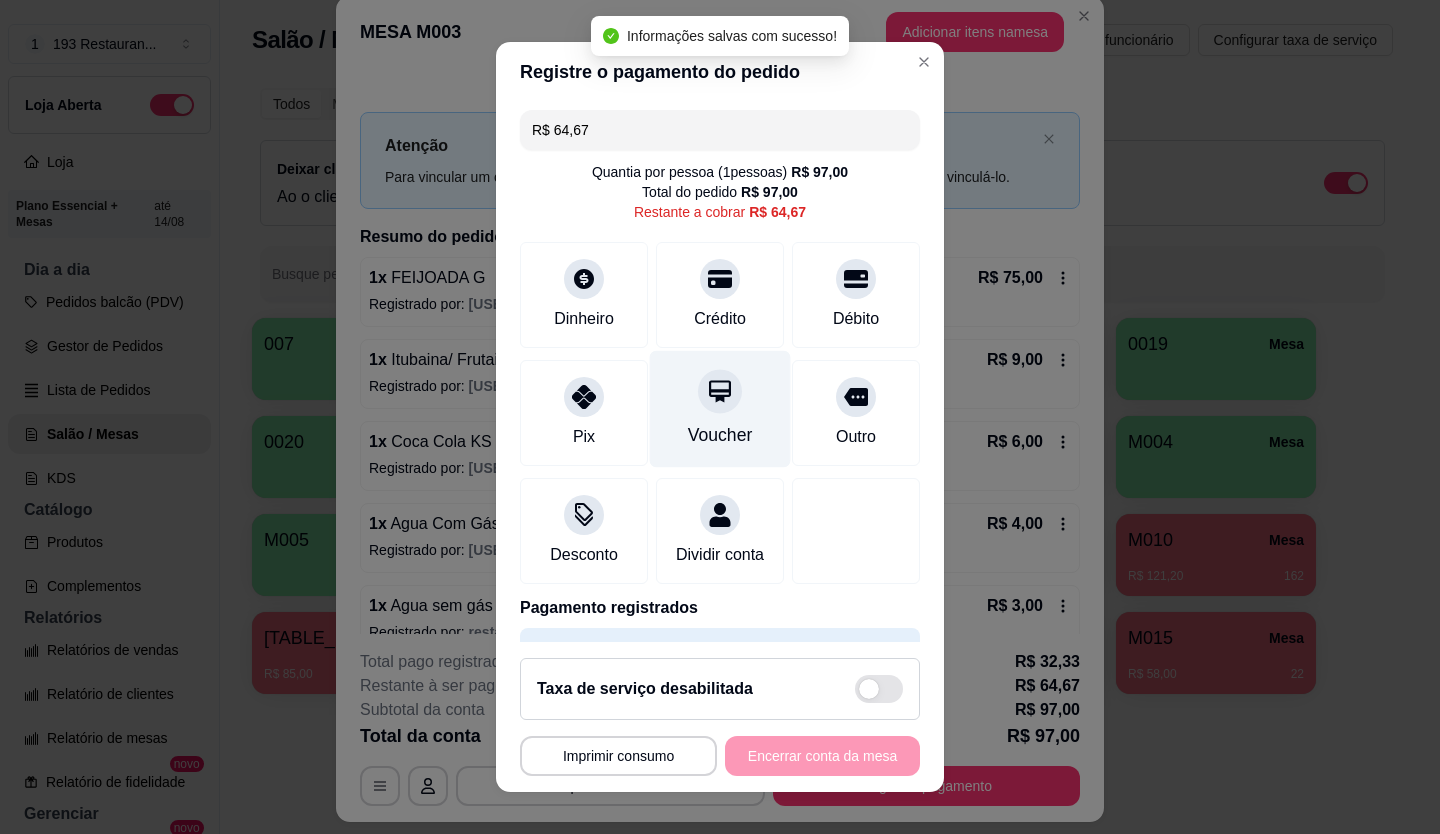 click on "Voucher" at bounding box center (720, 408) 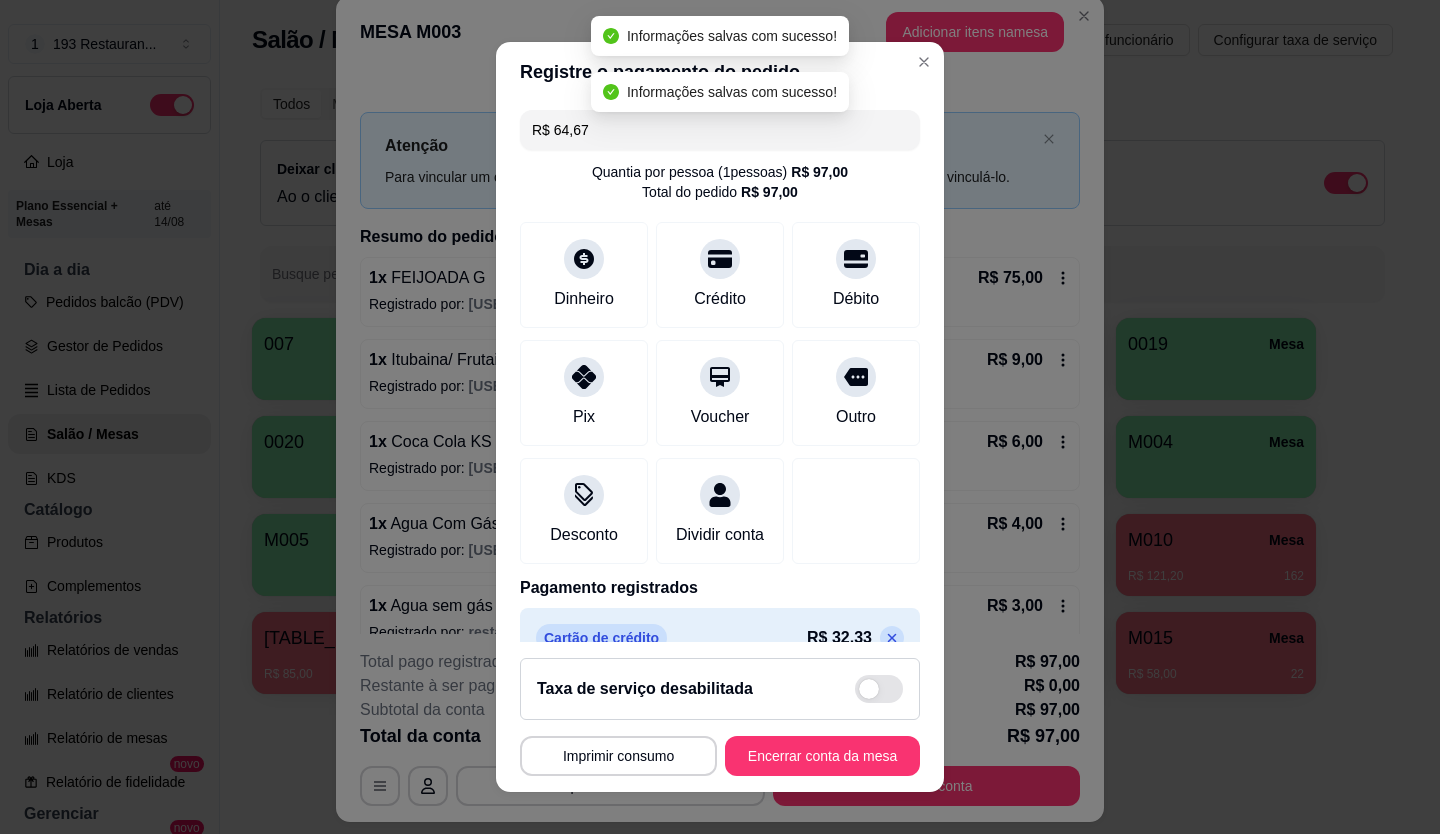 type on "R$ 0,00" 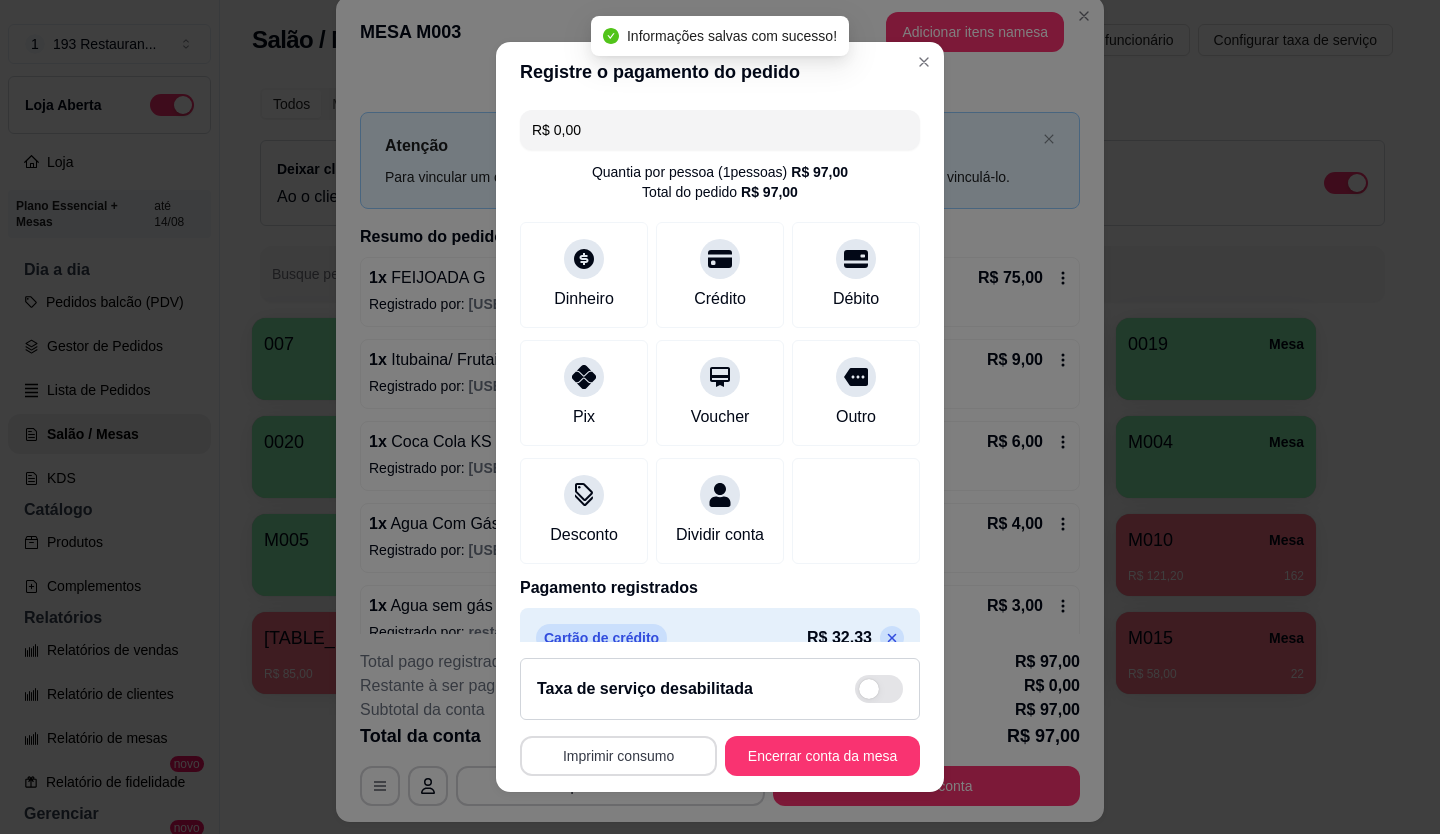 click on "Imprimir consumo" at bounding box center [618, 756] 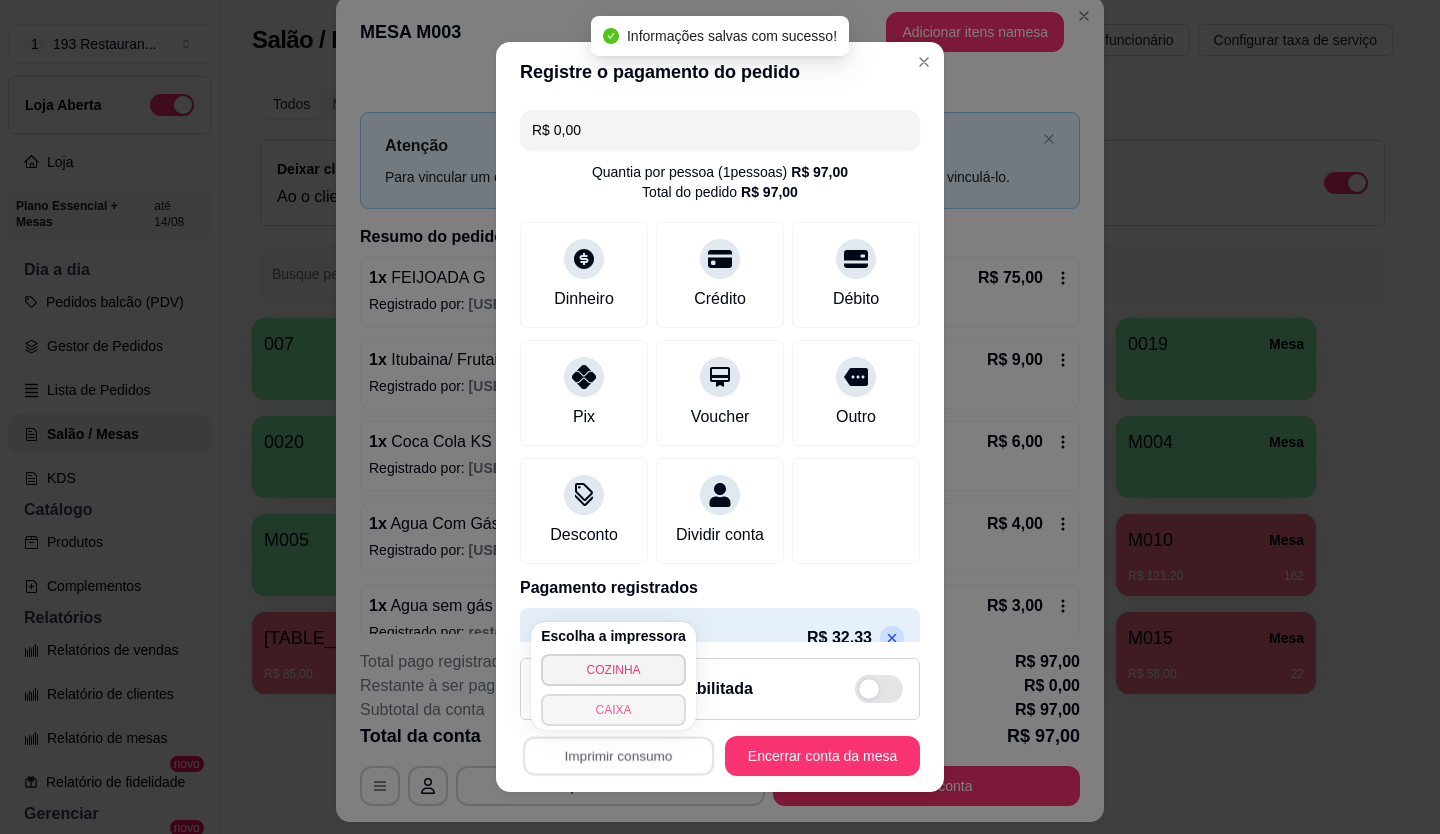 click on "CAIXA" at bounding box center (613, 710) 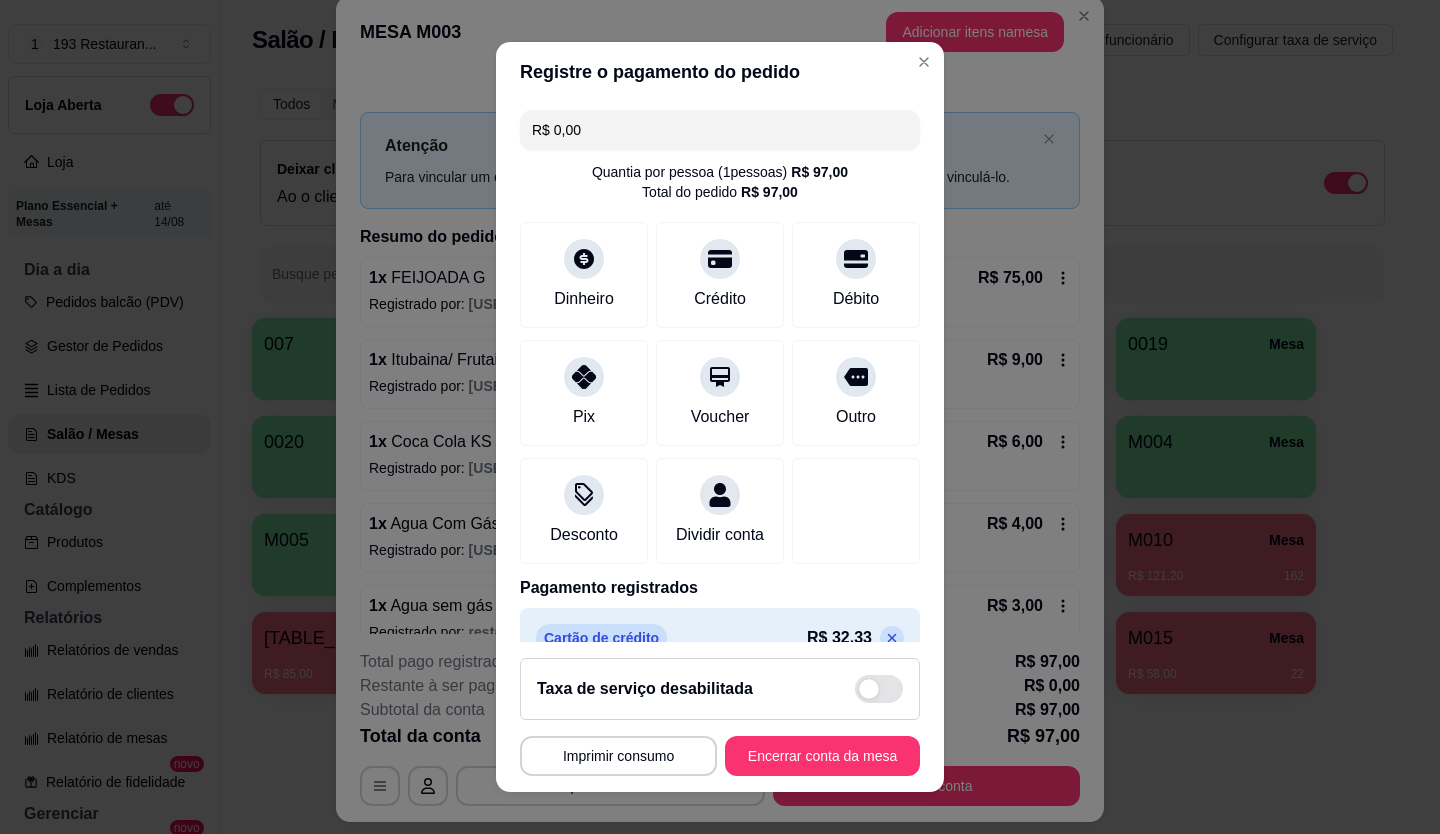 click on "**********" at bounding box center (720, 717) 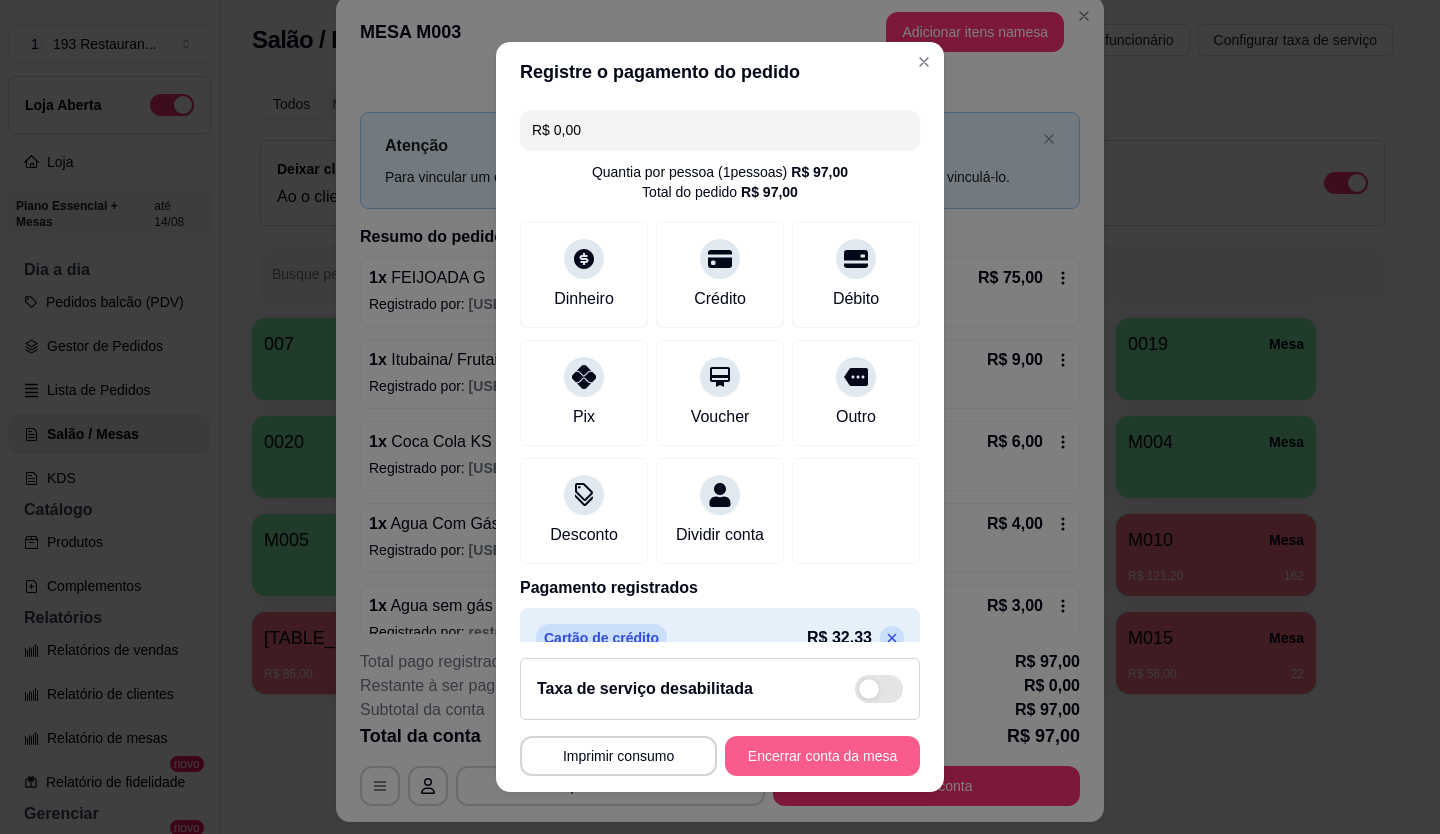 click on "Encerrar conta da mesa" at bounding box center [822, 756] 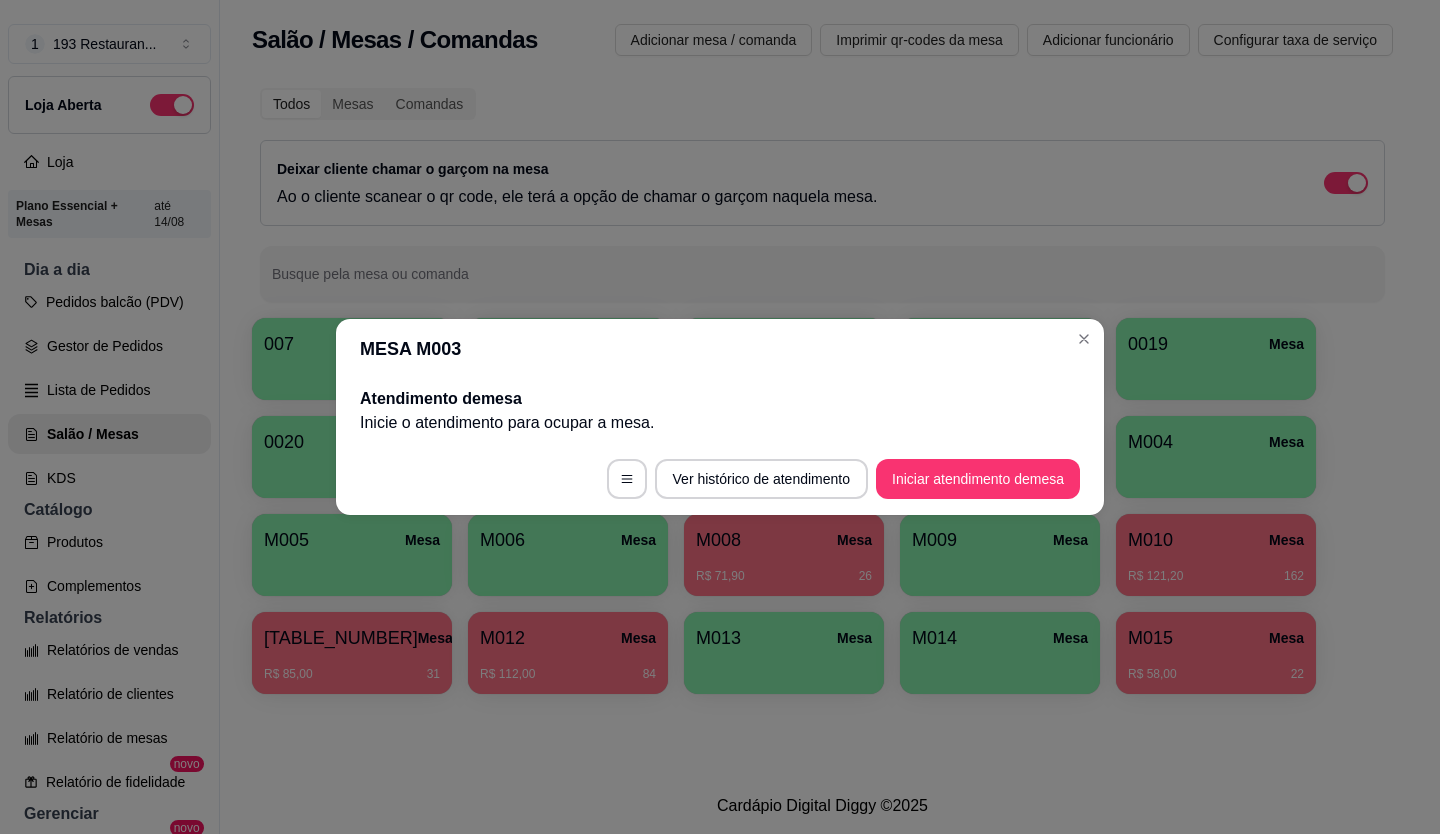 scroll, scrollTop: 0, scrollLeft: 0, axis: both 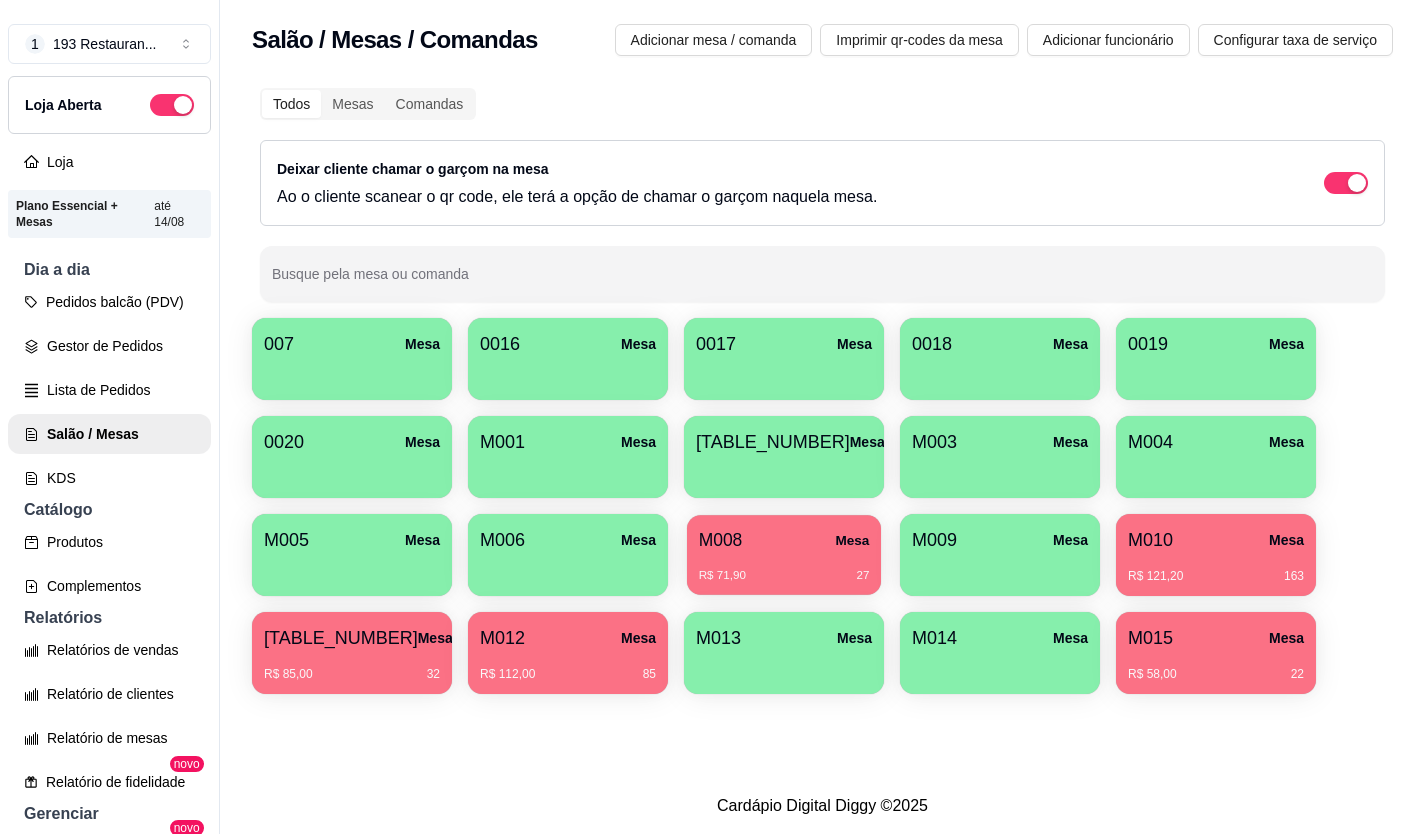 click on "M008 Mesa" at bounding box center [784, 540] 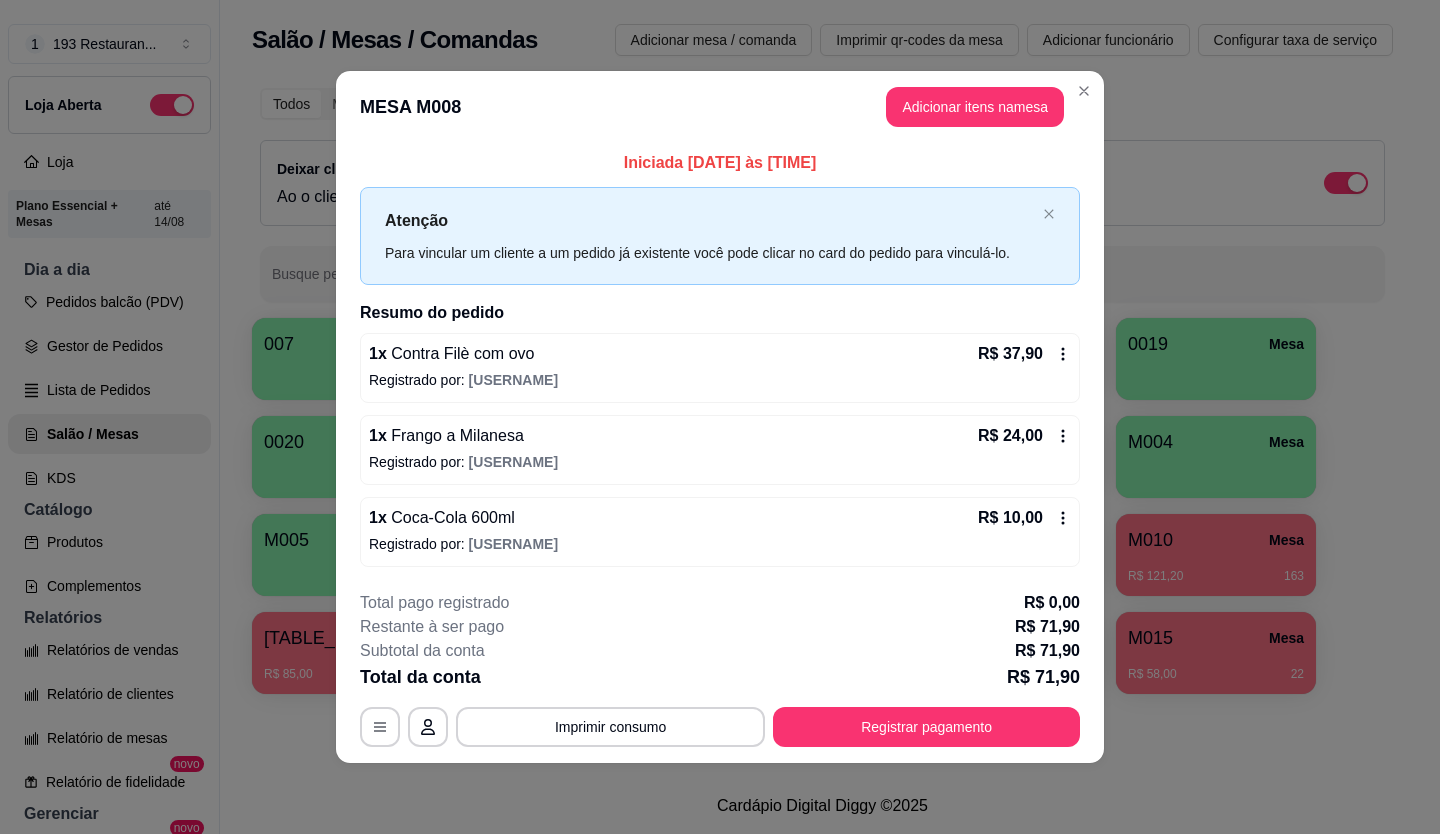 click on "**********" at bounding box center (720, 669) 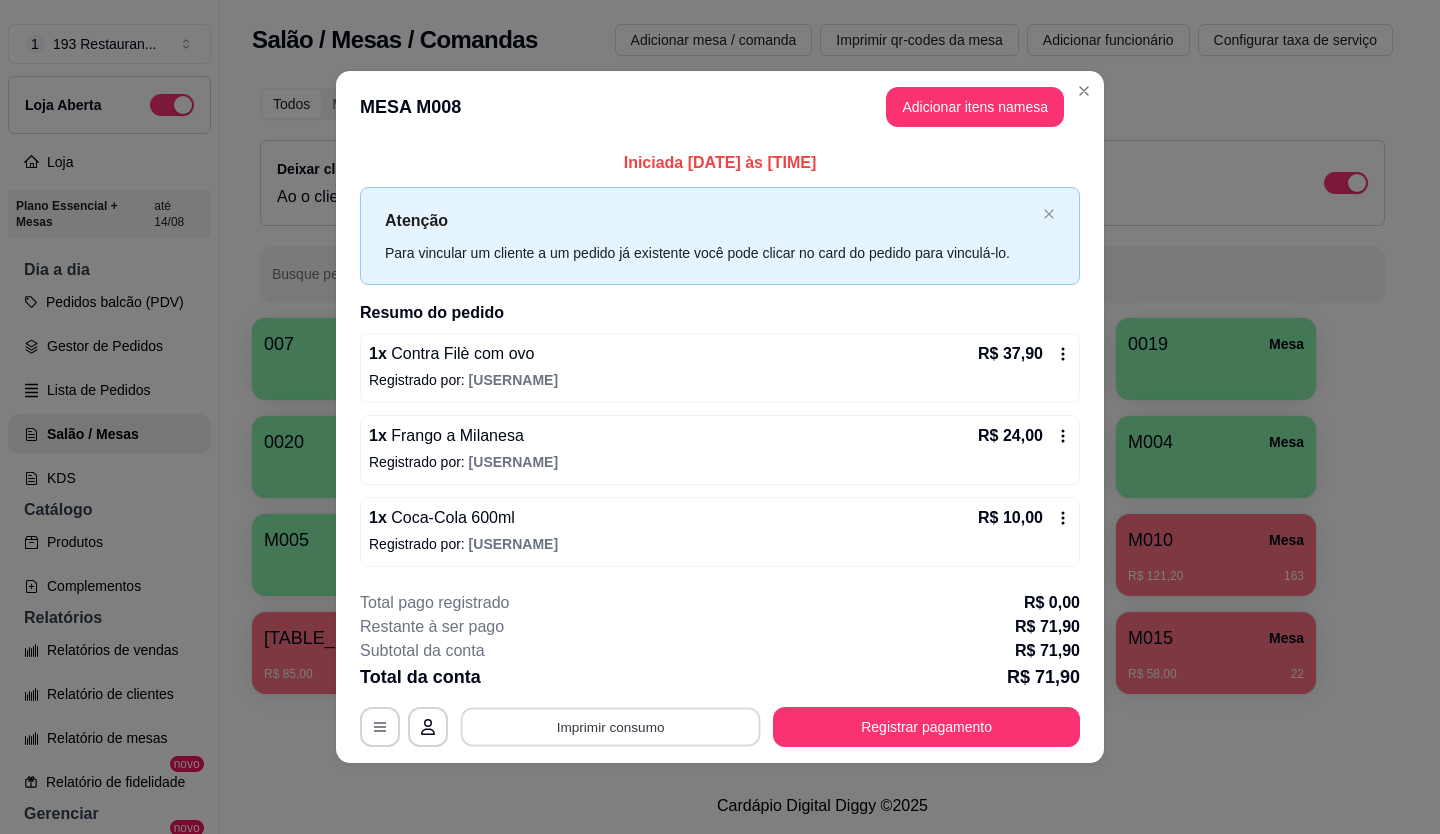 click on "Imprimir consumo" at bounding box center (611, 726) 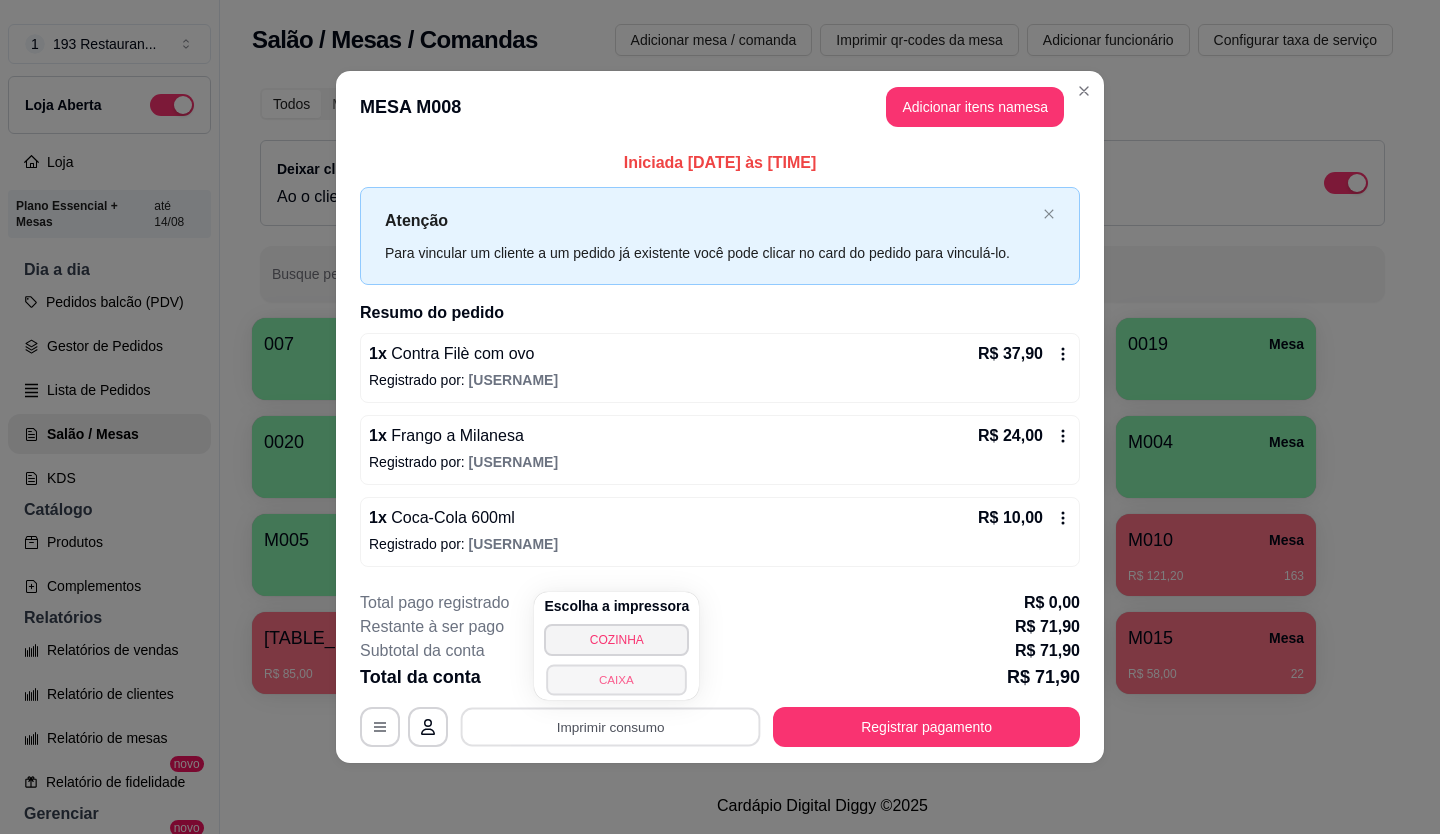 click on "CAIXA" at bounding box center [617, 679] 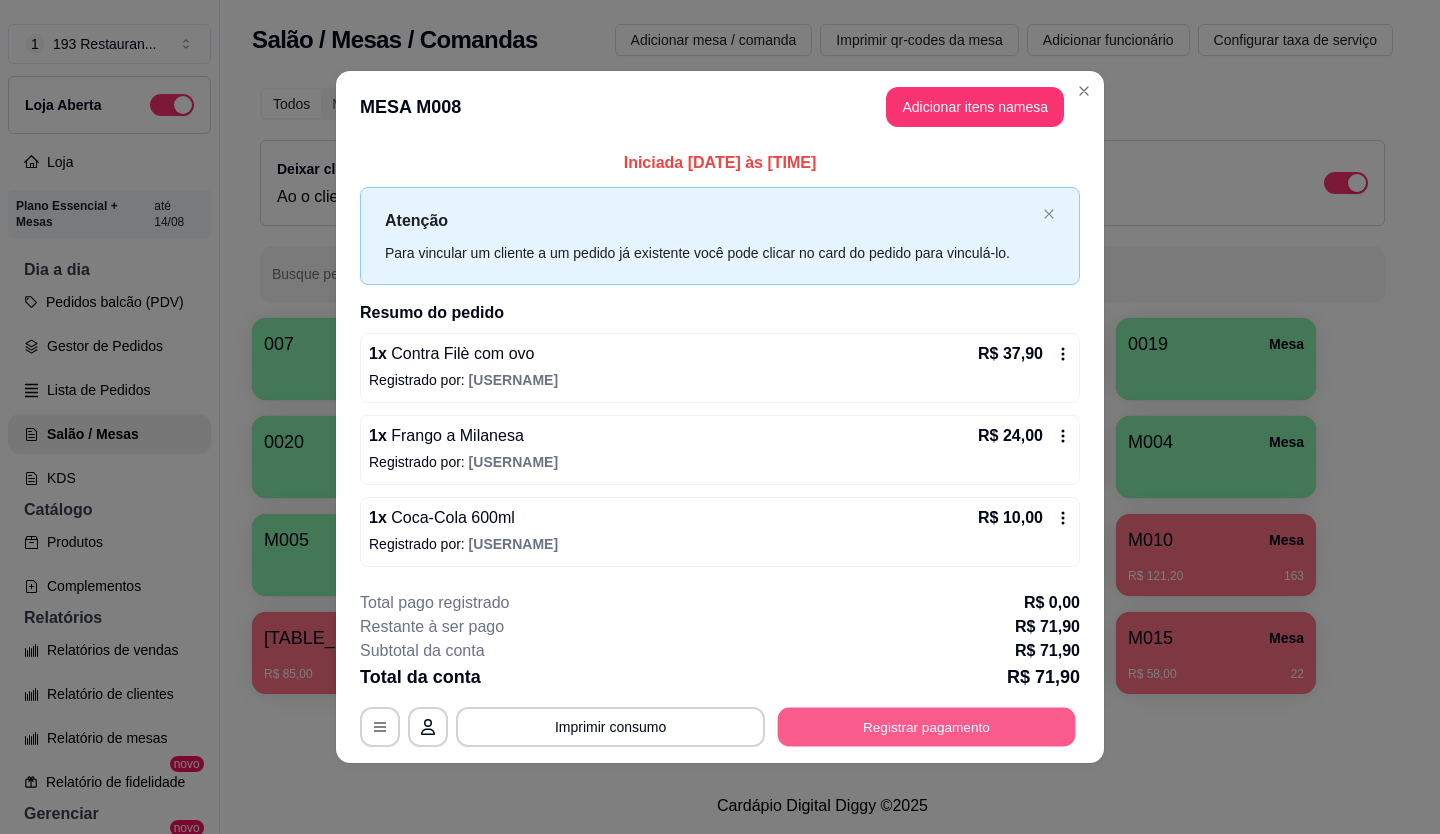 click on "Registrar pagamento" at bounding box center [927, 726] 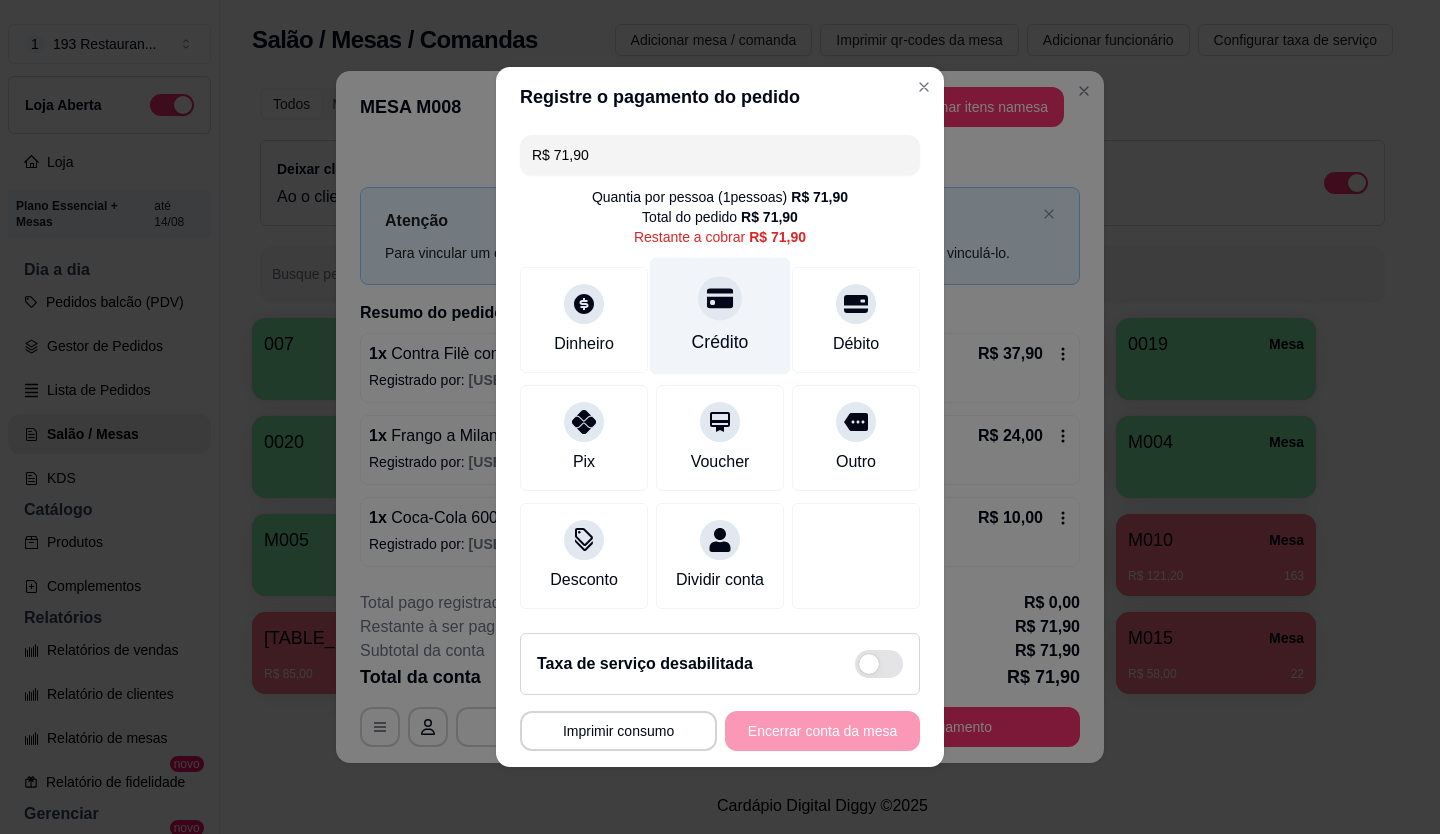 click on "Crédito" at bounding box center [720, 316] 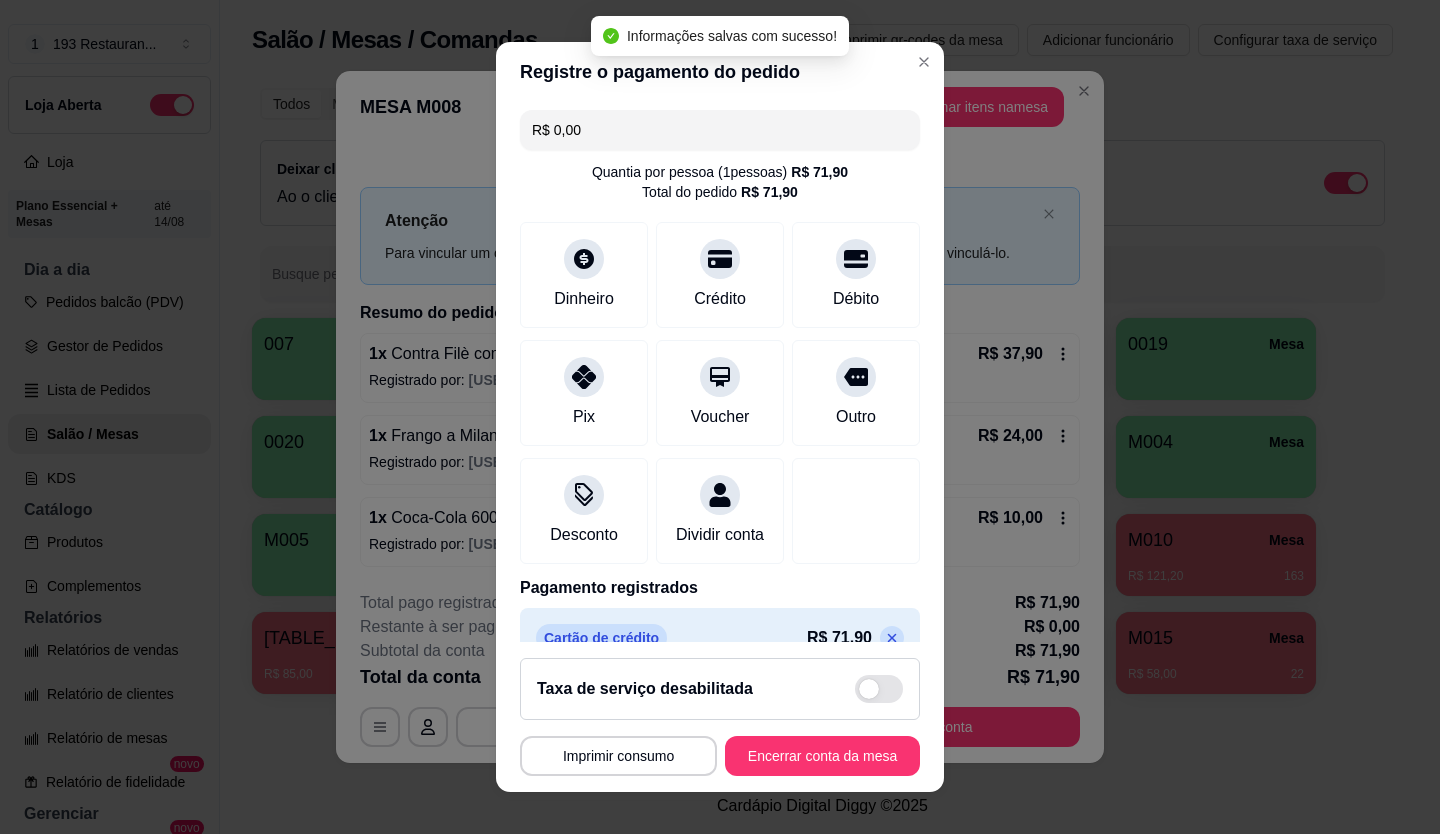 type on "R$ 0,00" 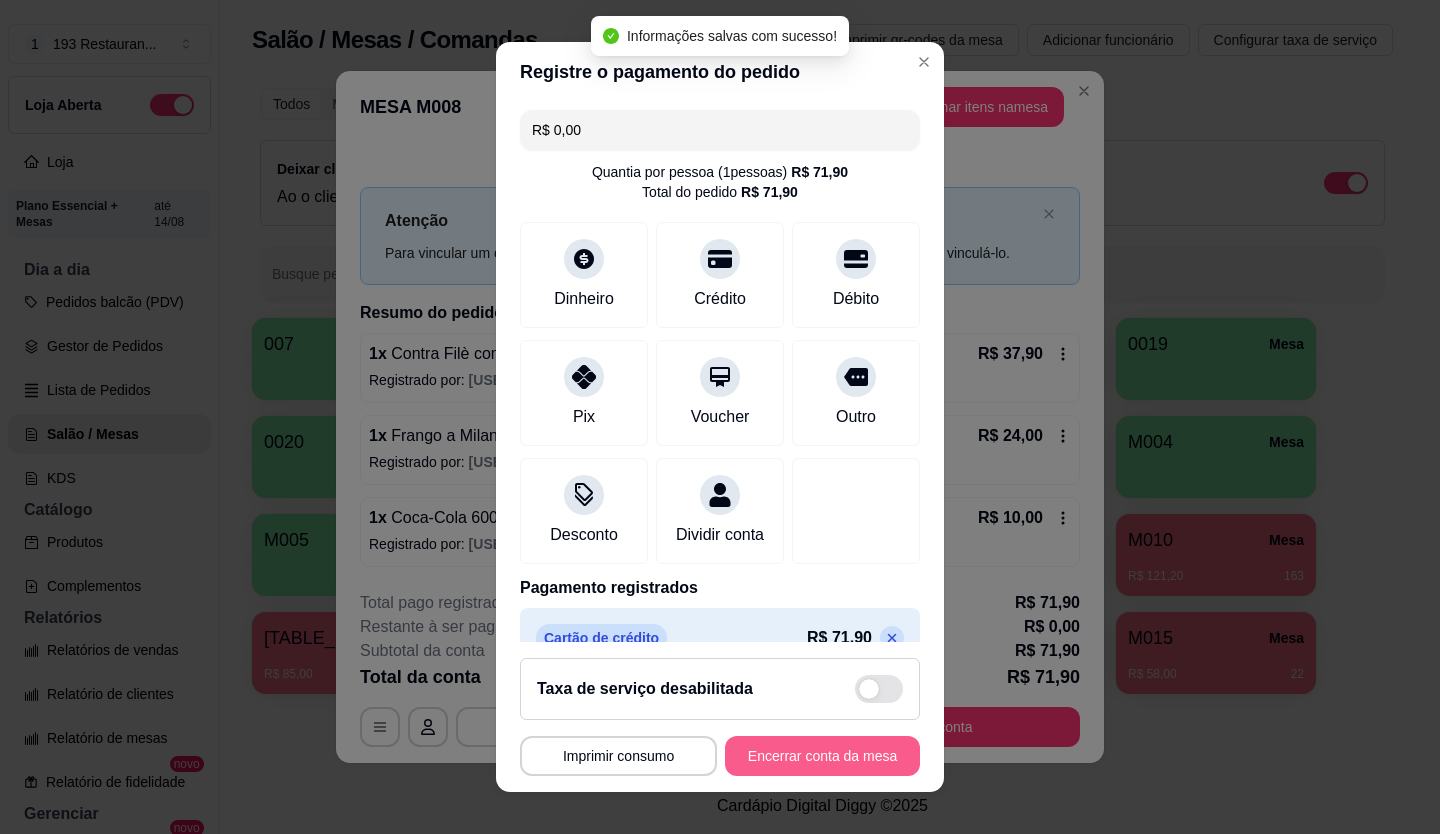 click on "Encerrar conta da mesa" at bounding box center [822, 756] 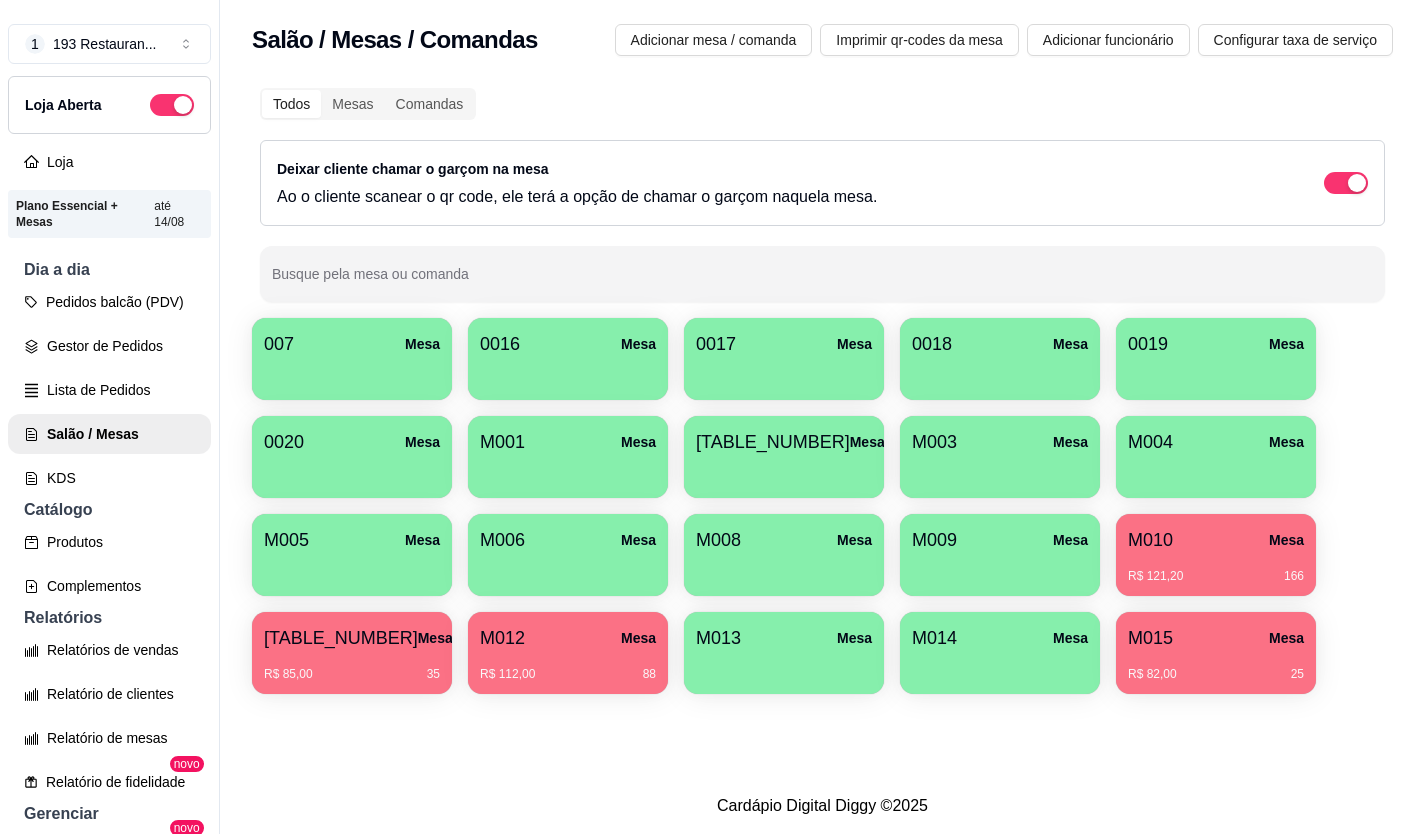 click at bounding box center (352, 373) 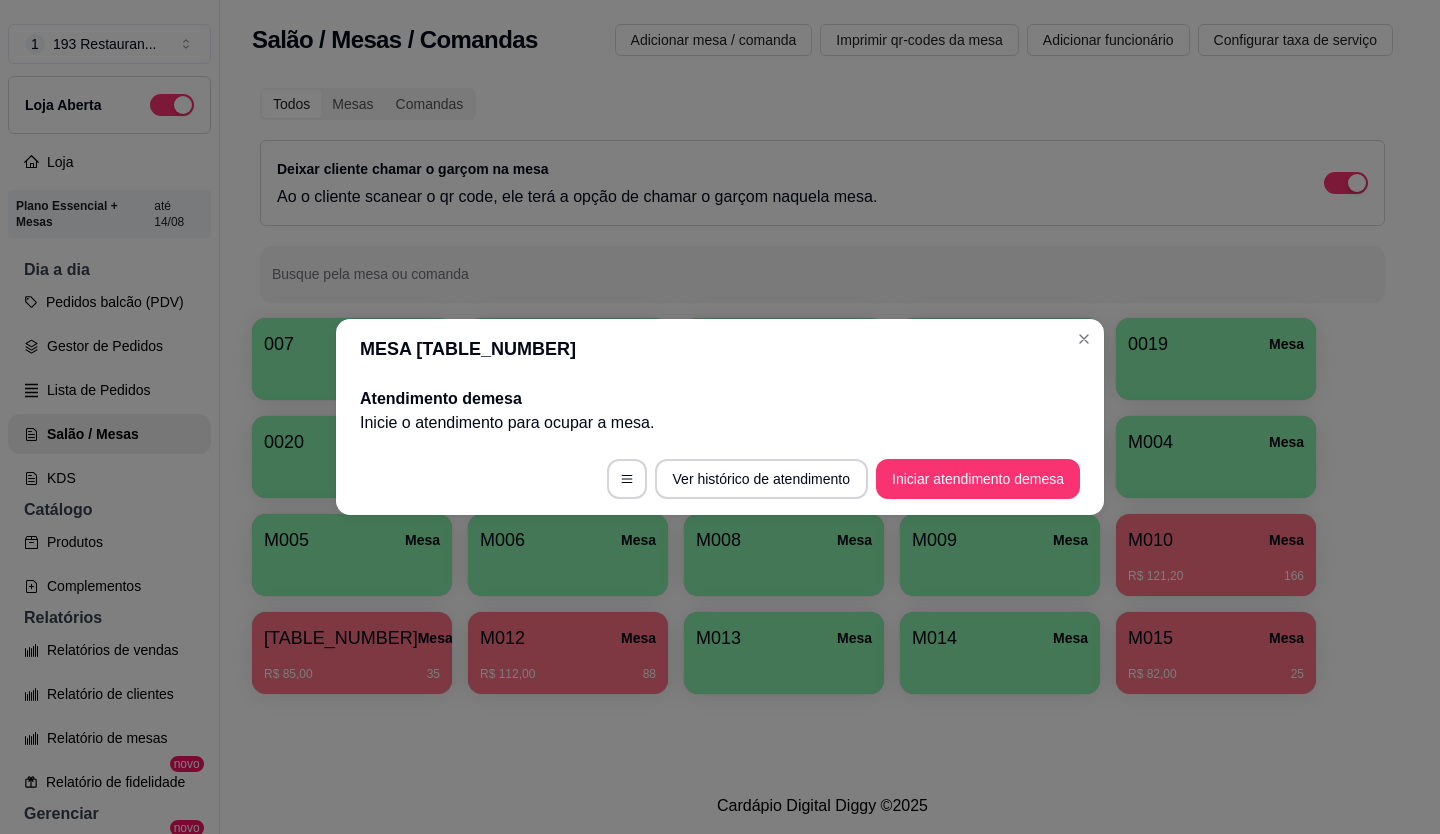 click on "Iniciar atendimento de  mesa" at bounding box center (978, 479) 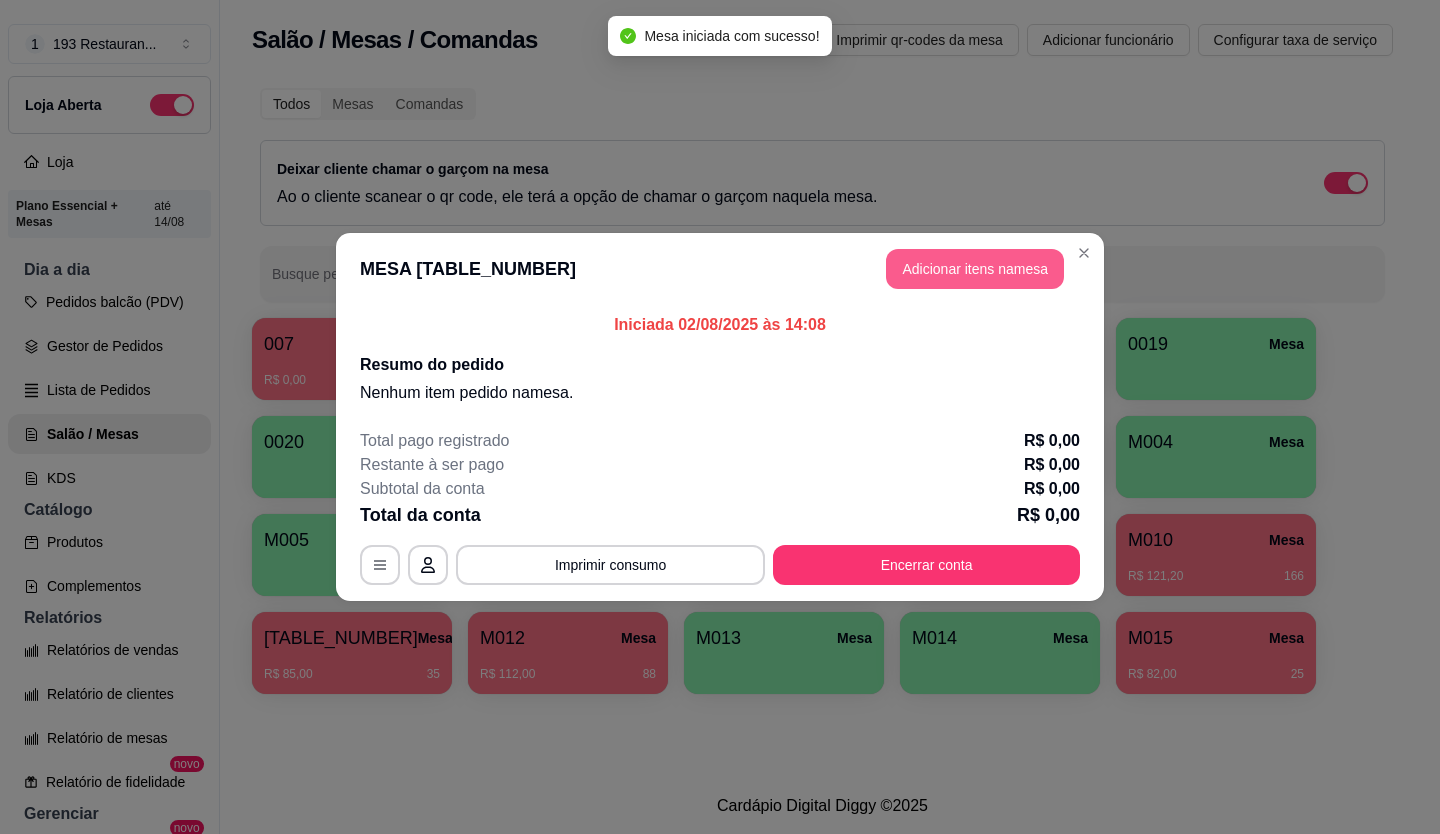 click on "Adicionar itens na  mesa" at bounding box center (975, 269) 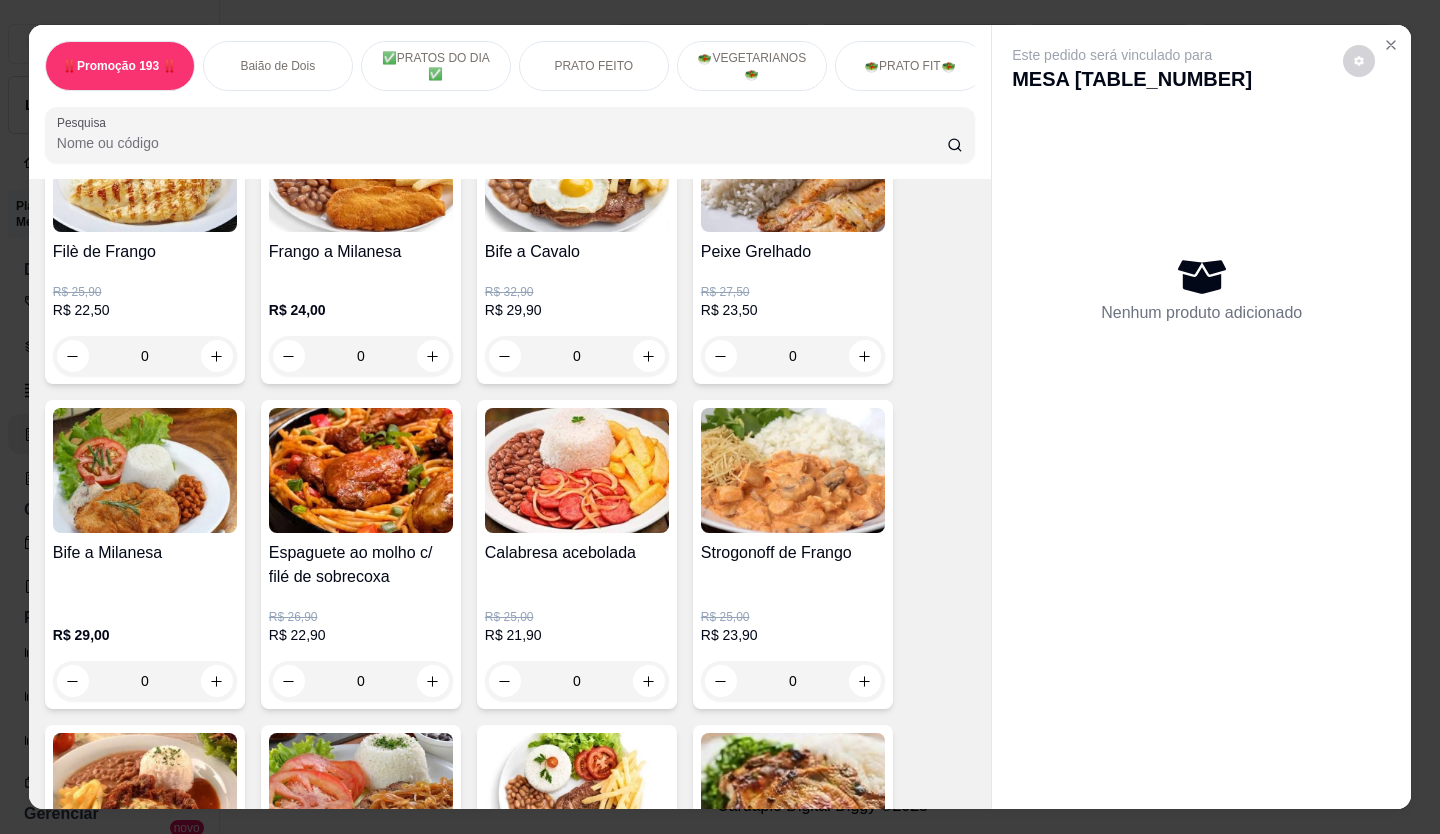 scroll, scrollTop: 1500, scrollLeft: 0, axis: vertical 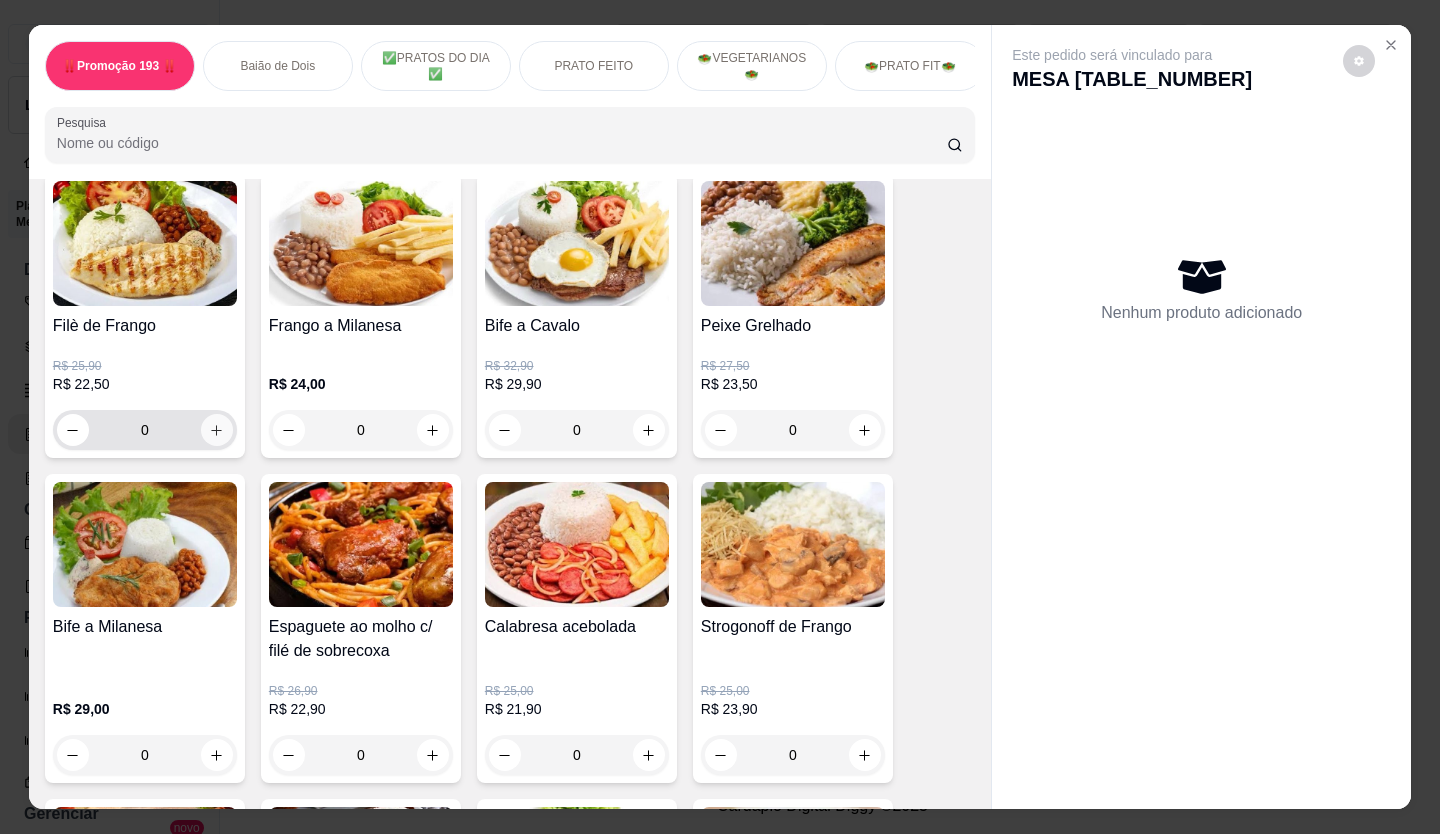 click 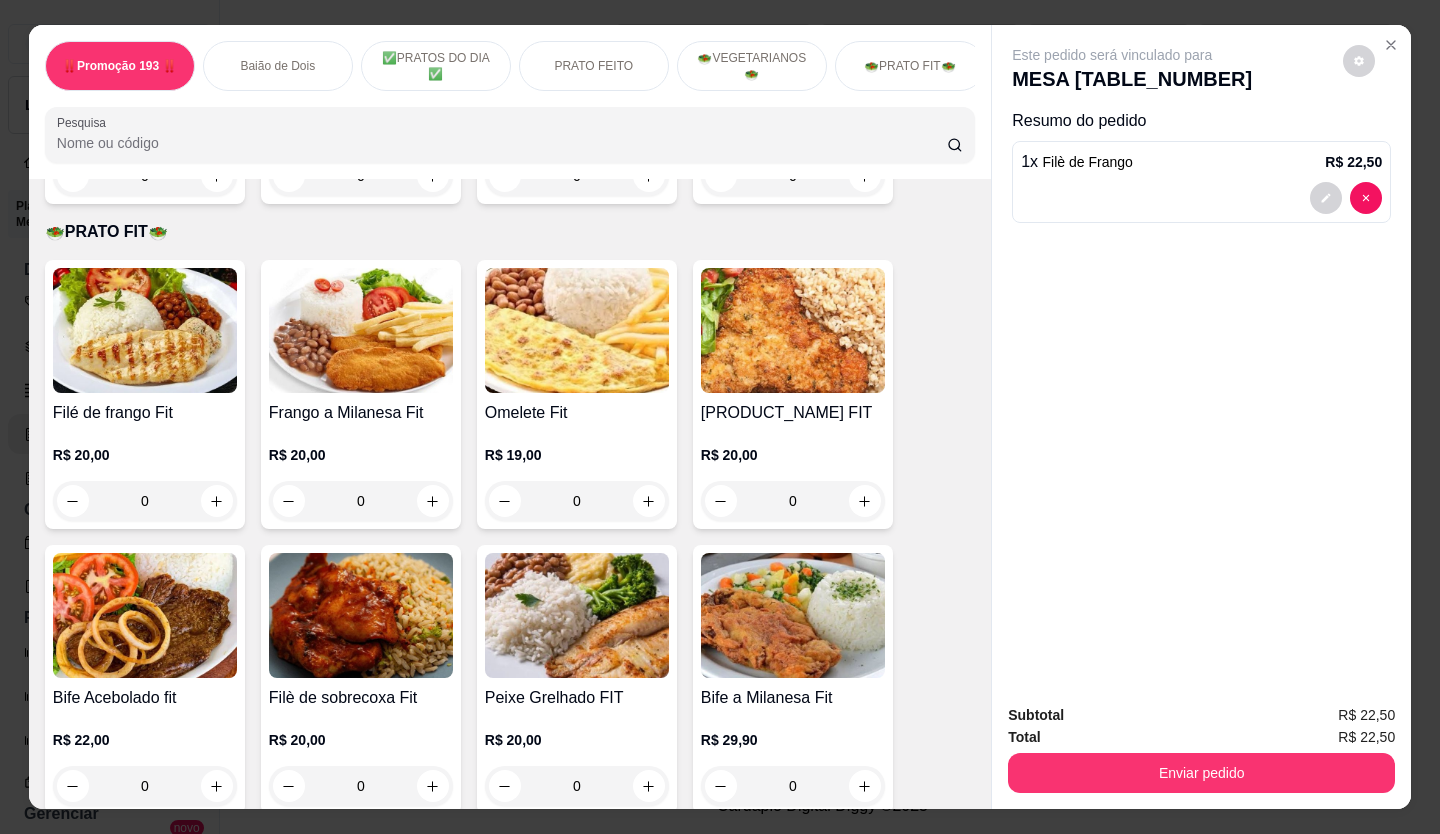 scroll, scrollTop: 3101, scrollLeft: 0, axis: vertical 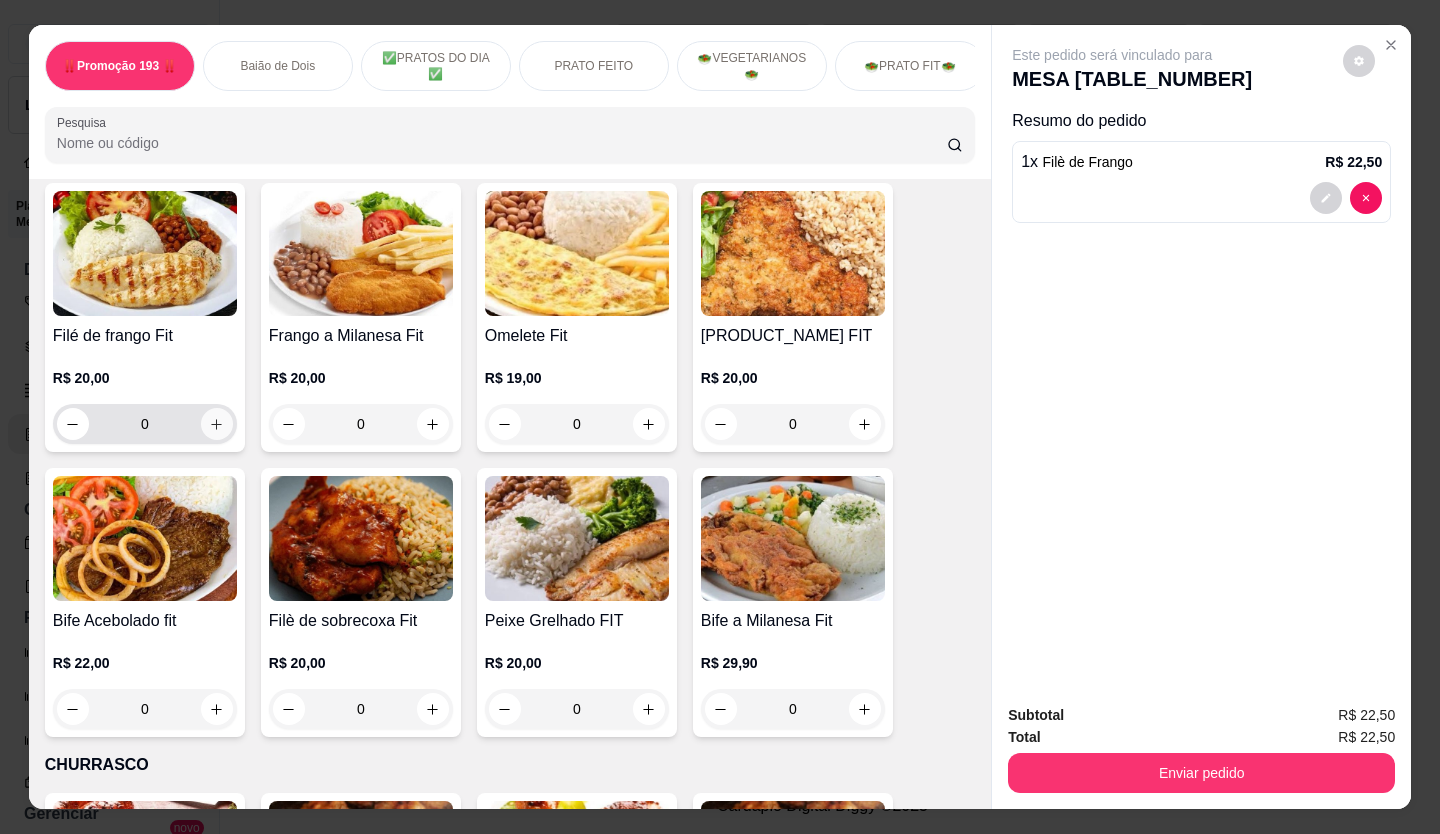 click 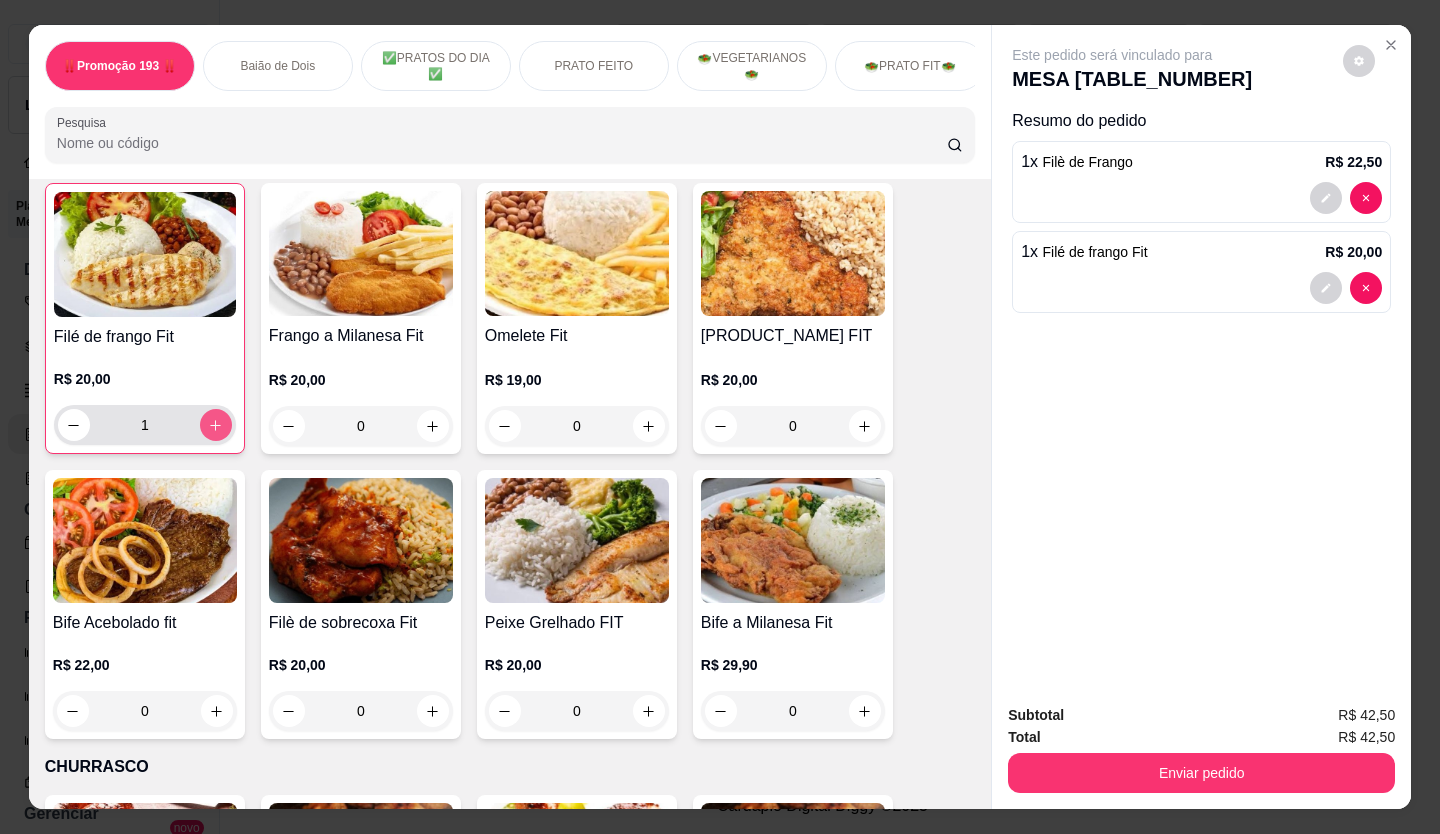 scroll, scrollTop: 3102, scrollLeft: 0, axis: vertical 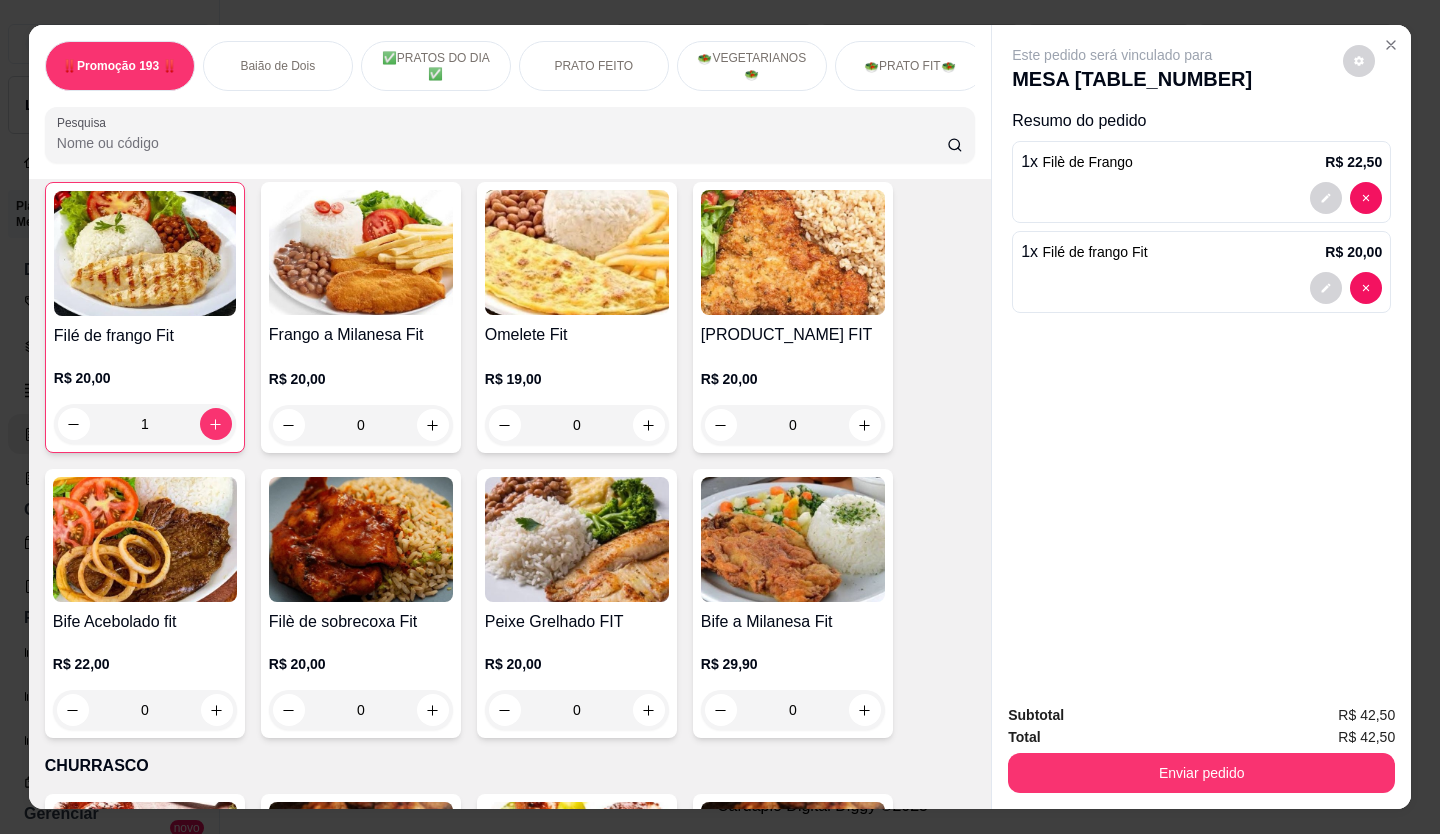 click on "1 x   [PRODUCT_NAME]  R$ 20,00" at bounding box center [1201, 272] 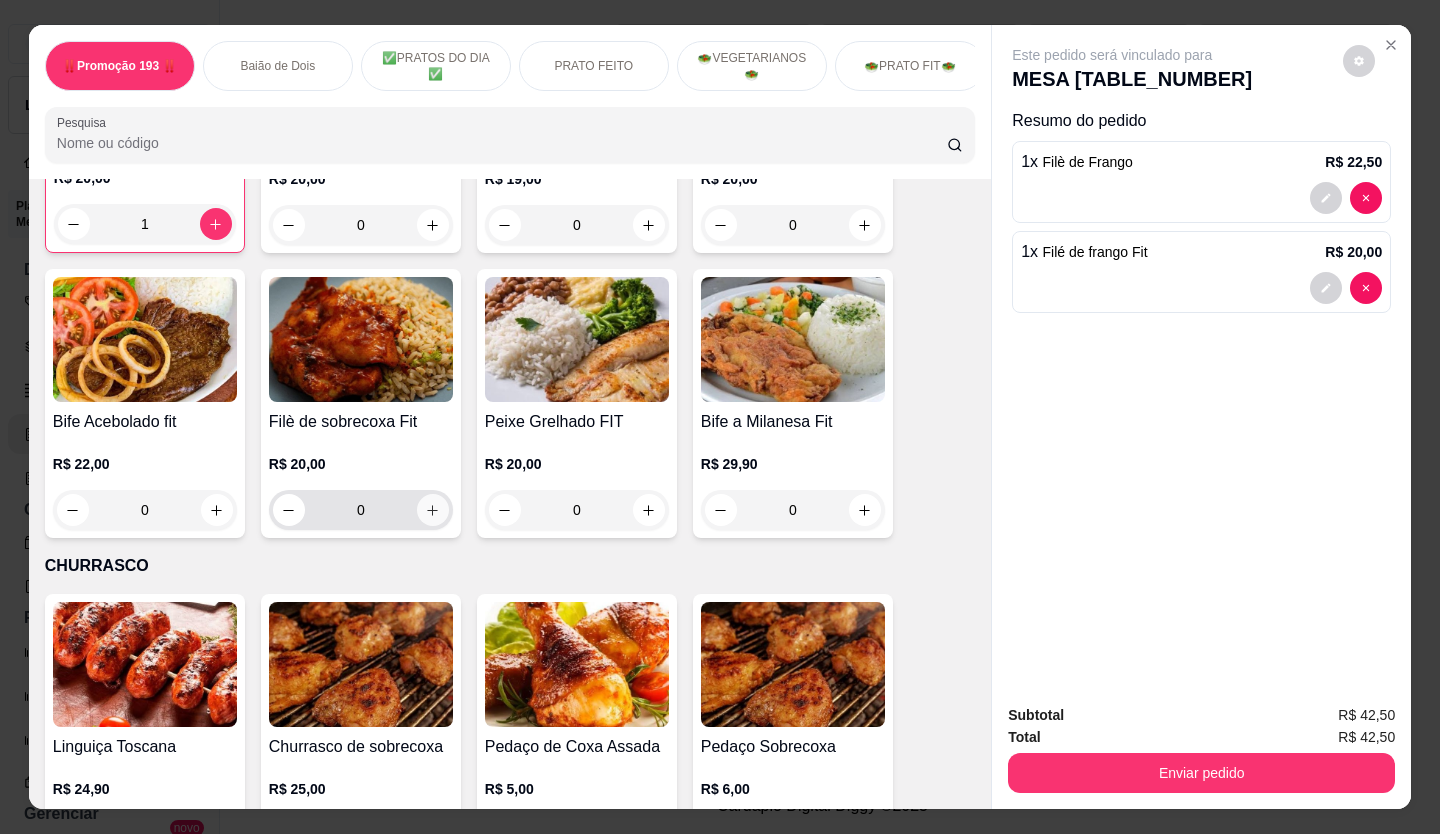 click at bounding box center (433, 510) 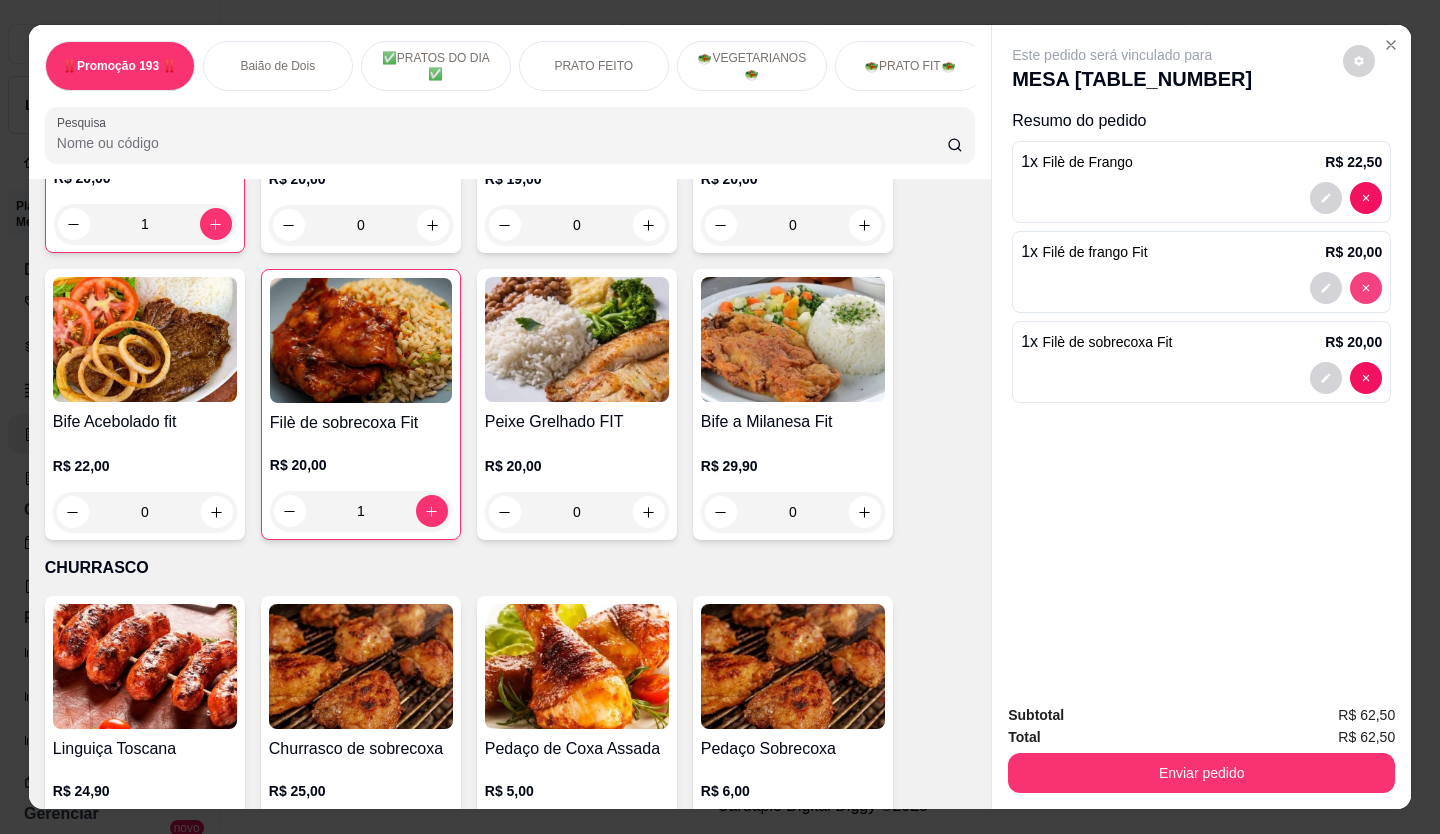 type on "0" 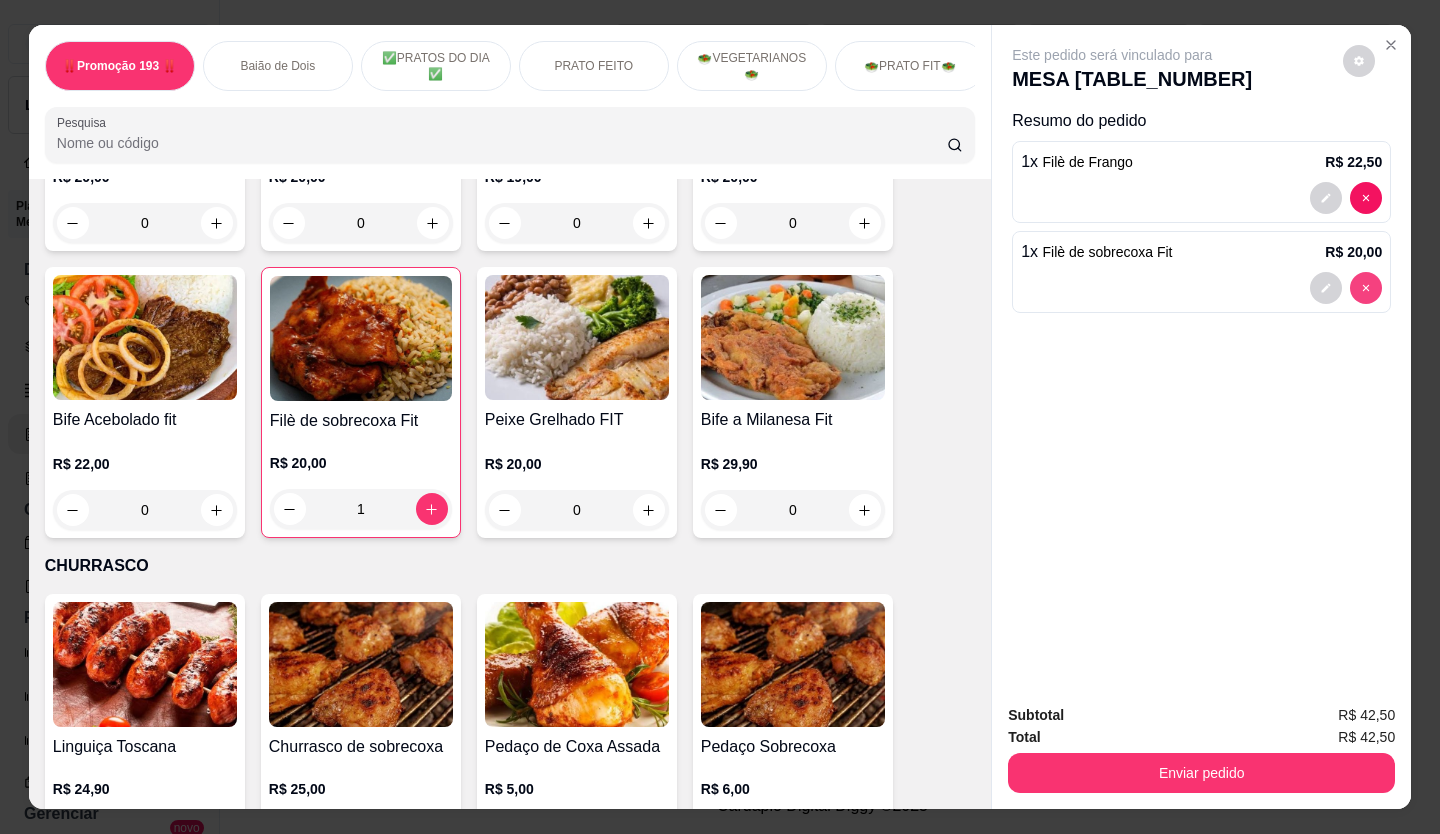 scroll, scrollTop: 3301, scrollLeft: 0, axis: vertical 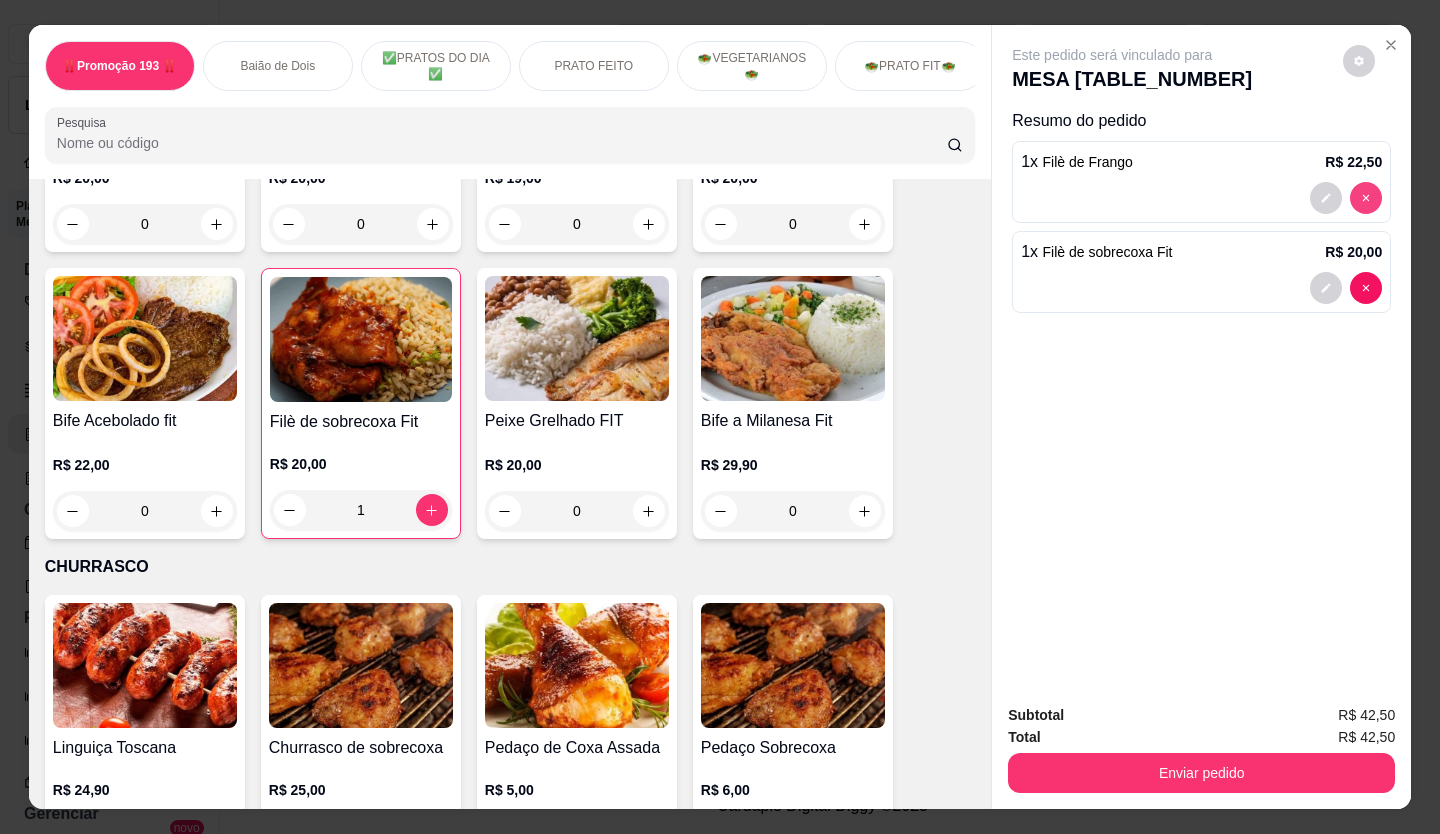 type on "0" 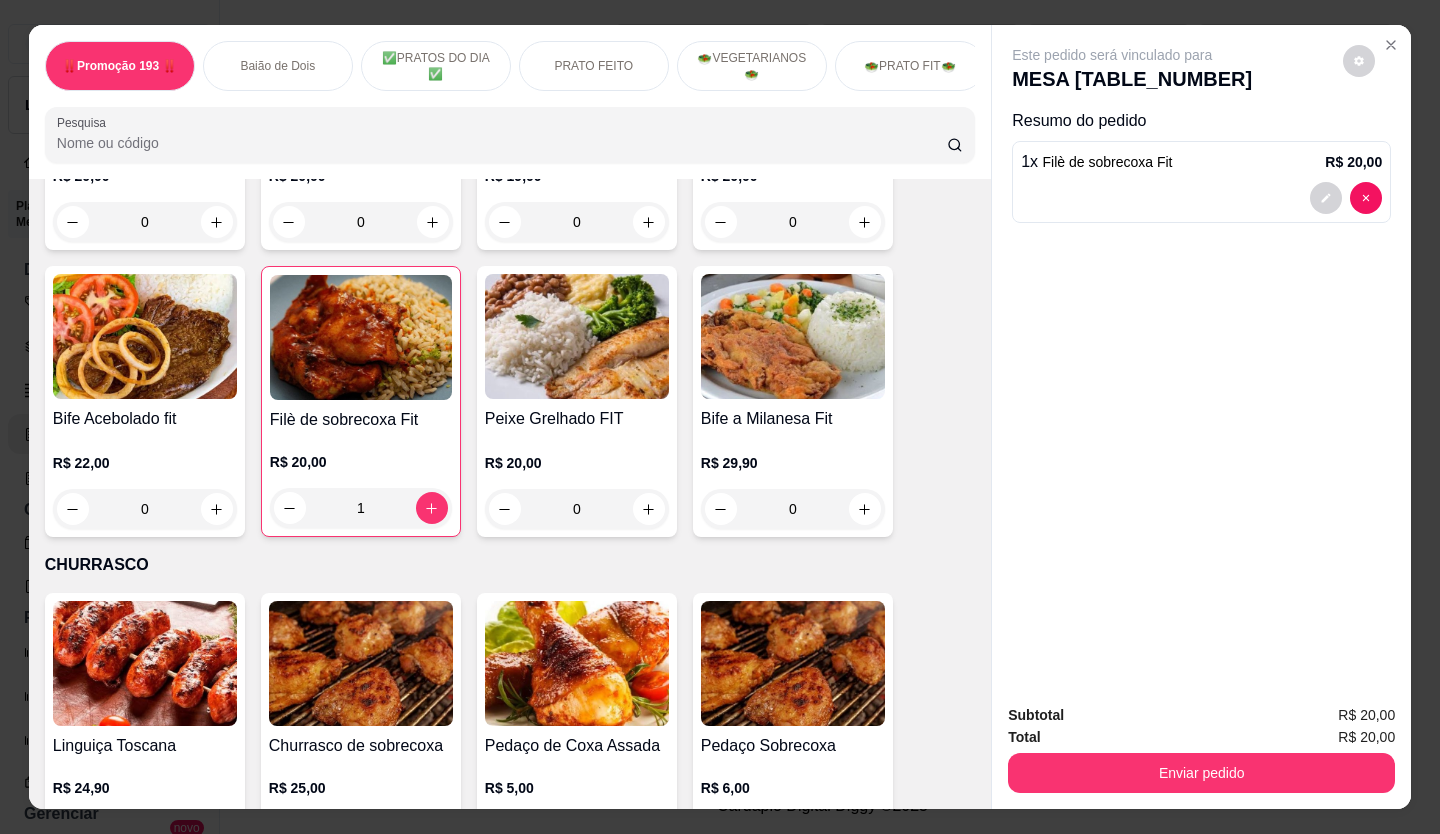 scroll, scrollTop: 3299, scrollLeft: 0, axis: vertical 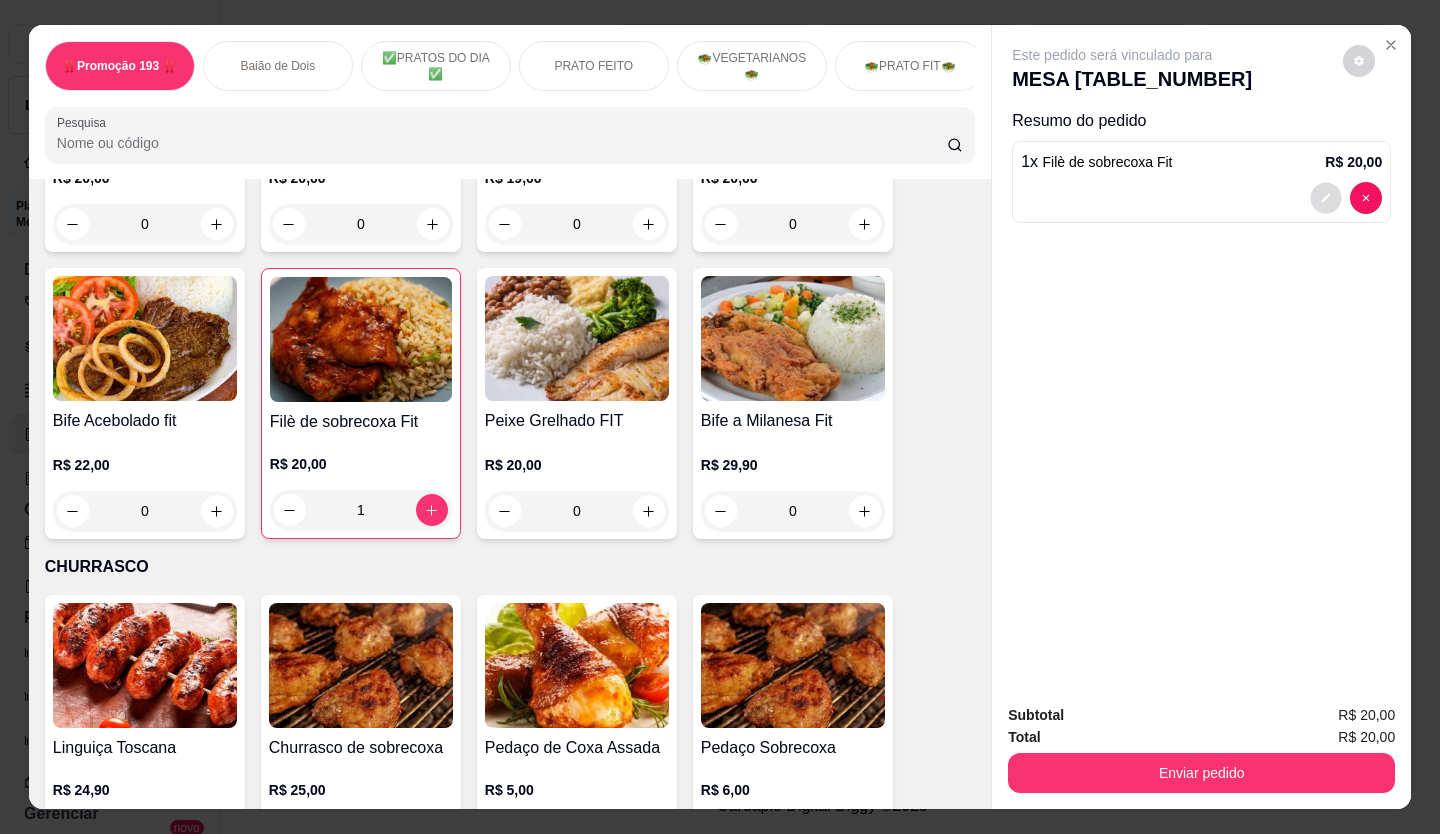 click 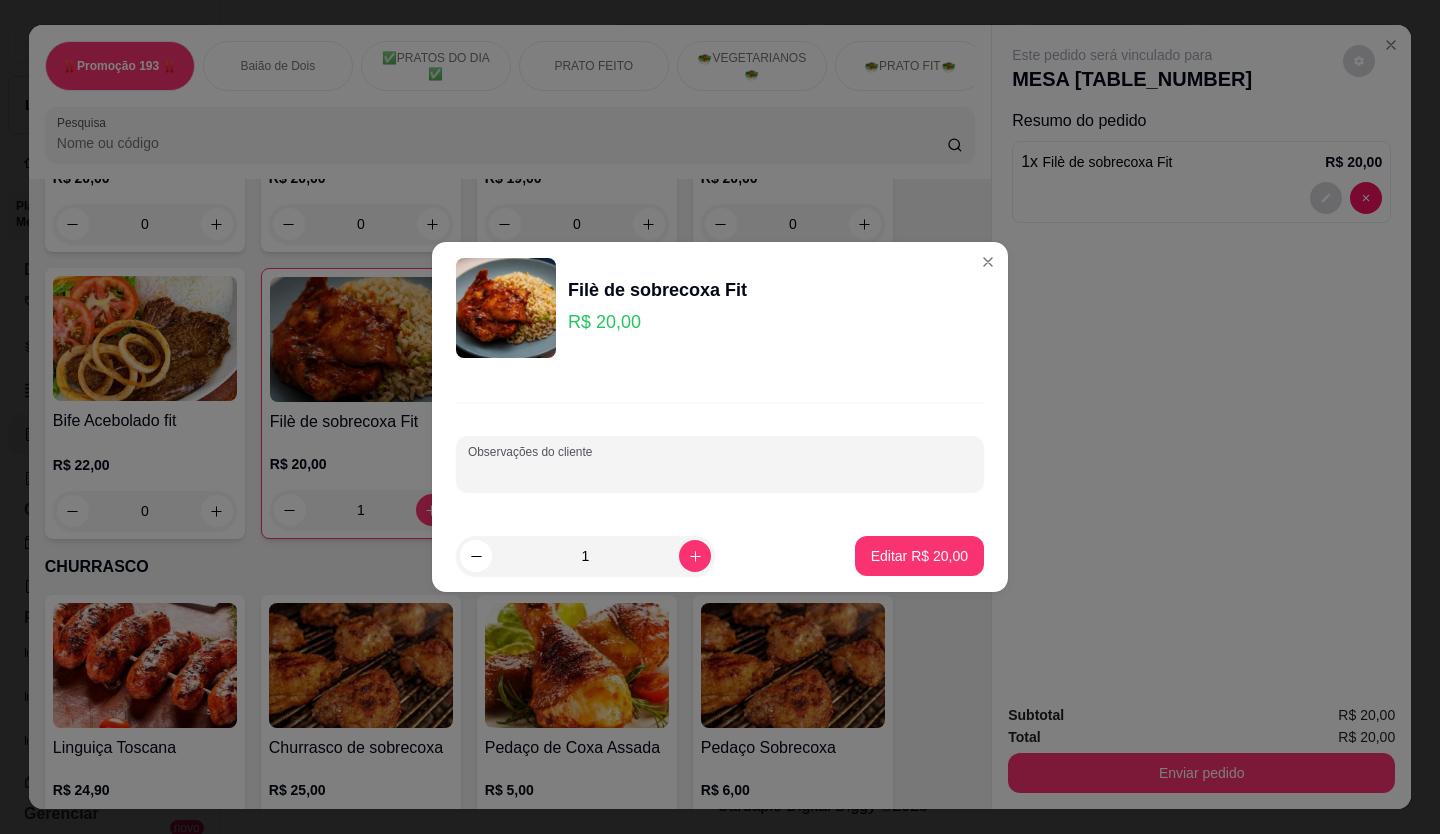 click on "Observações do cliente" at bounding box center [720, 472] 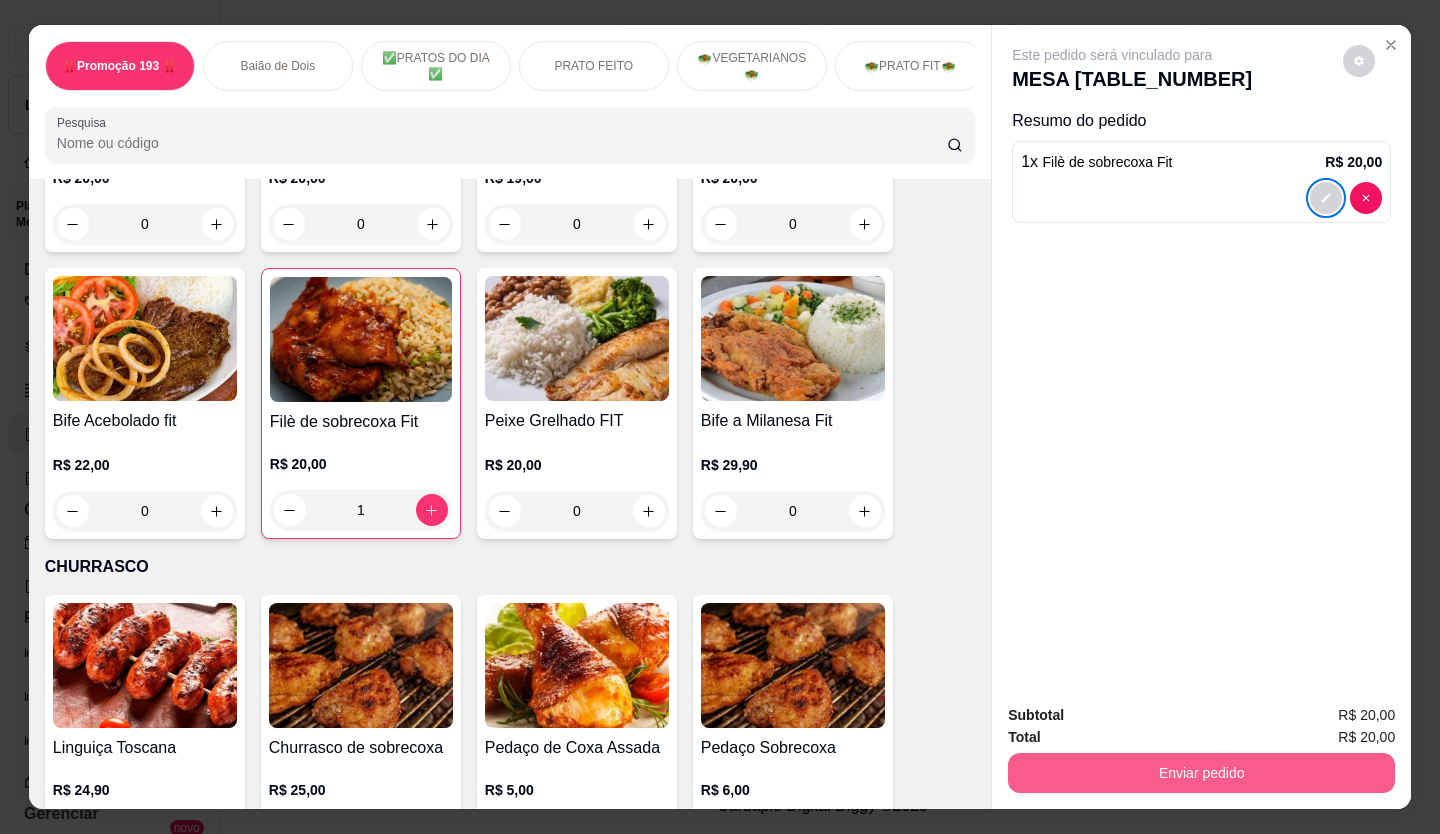 click on "Enviar pedido" at bounding box center (1201, 773) 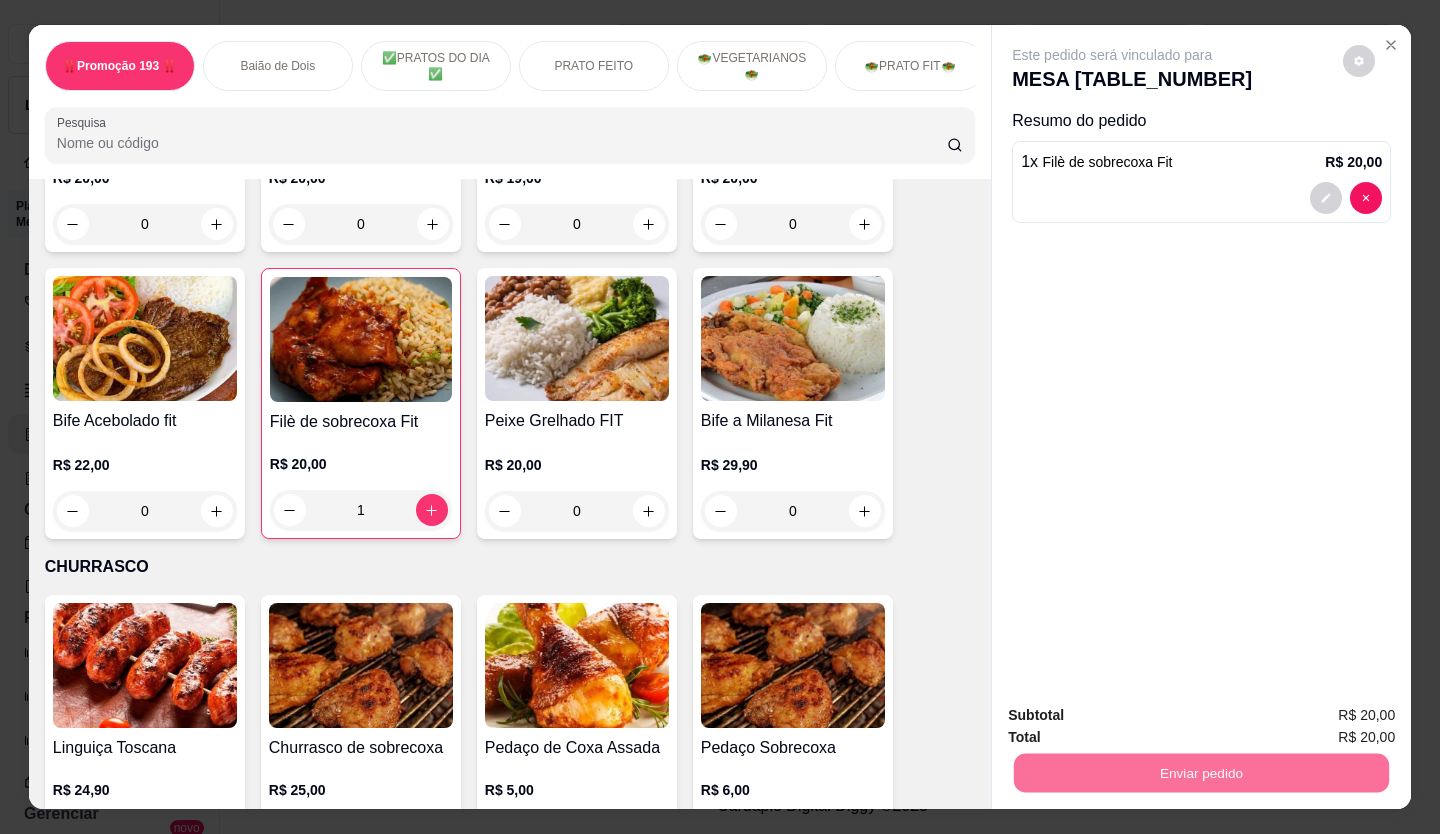 click on "Não registrar e enviar pedido" at bounding box center [1136, 715] 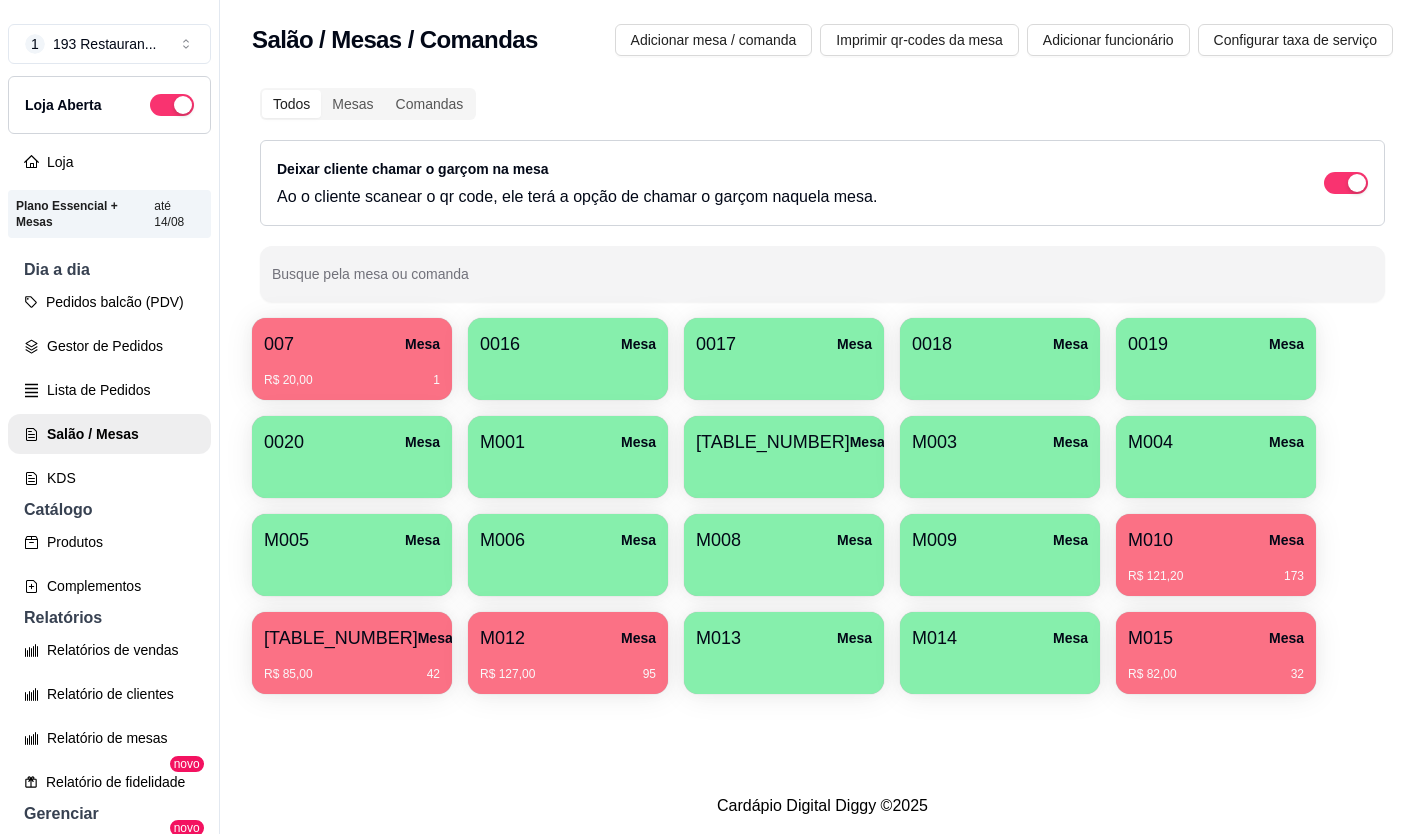 click on "R$ 82,00 32" at bounding box center [1216, 674] 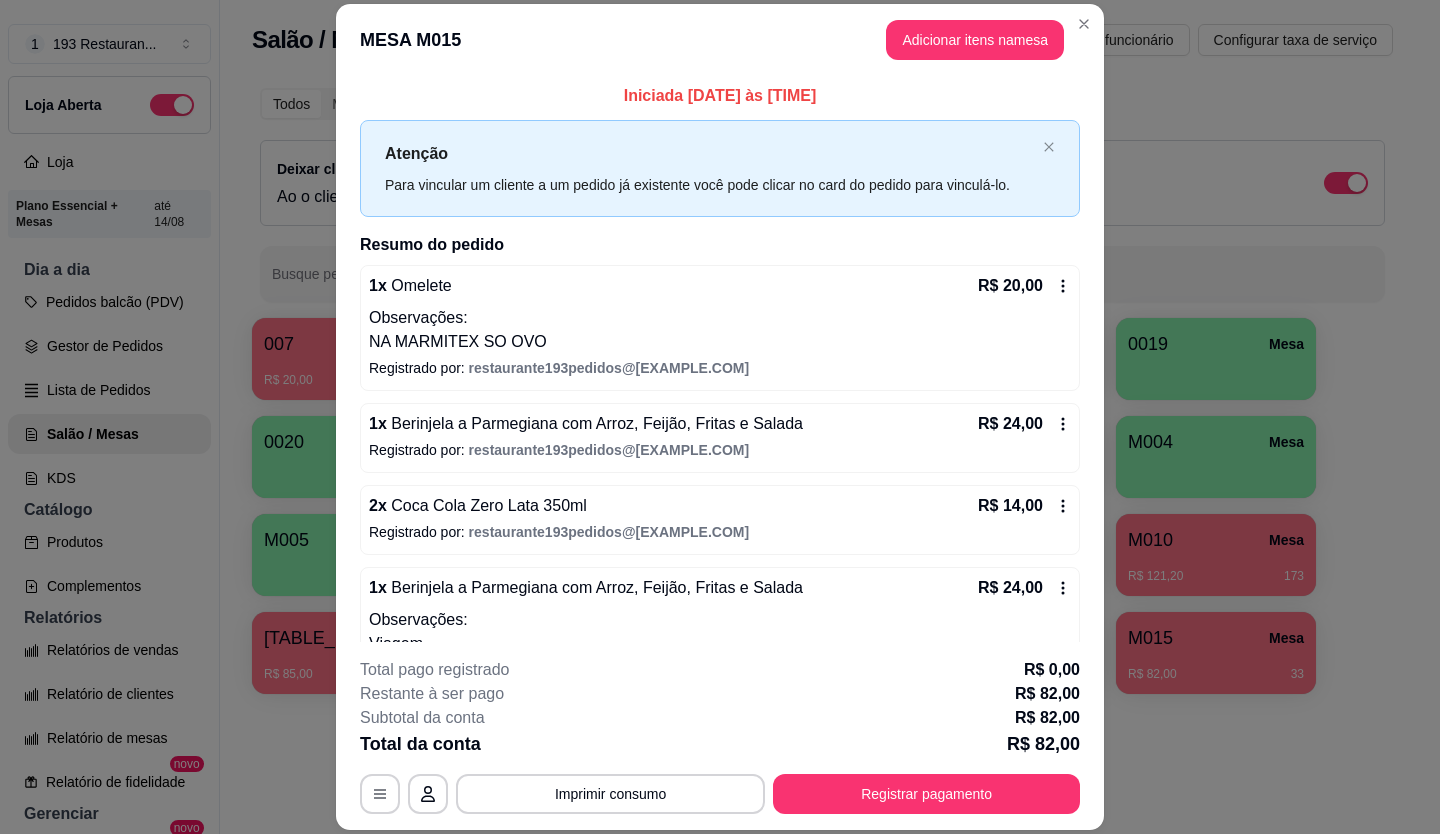 scroll, scrollTop: 59, scrollLeft: 0, axis: vertical 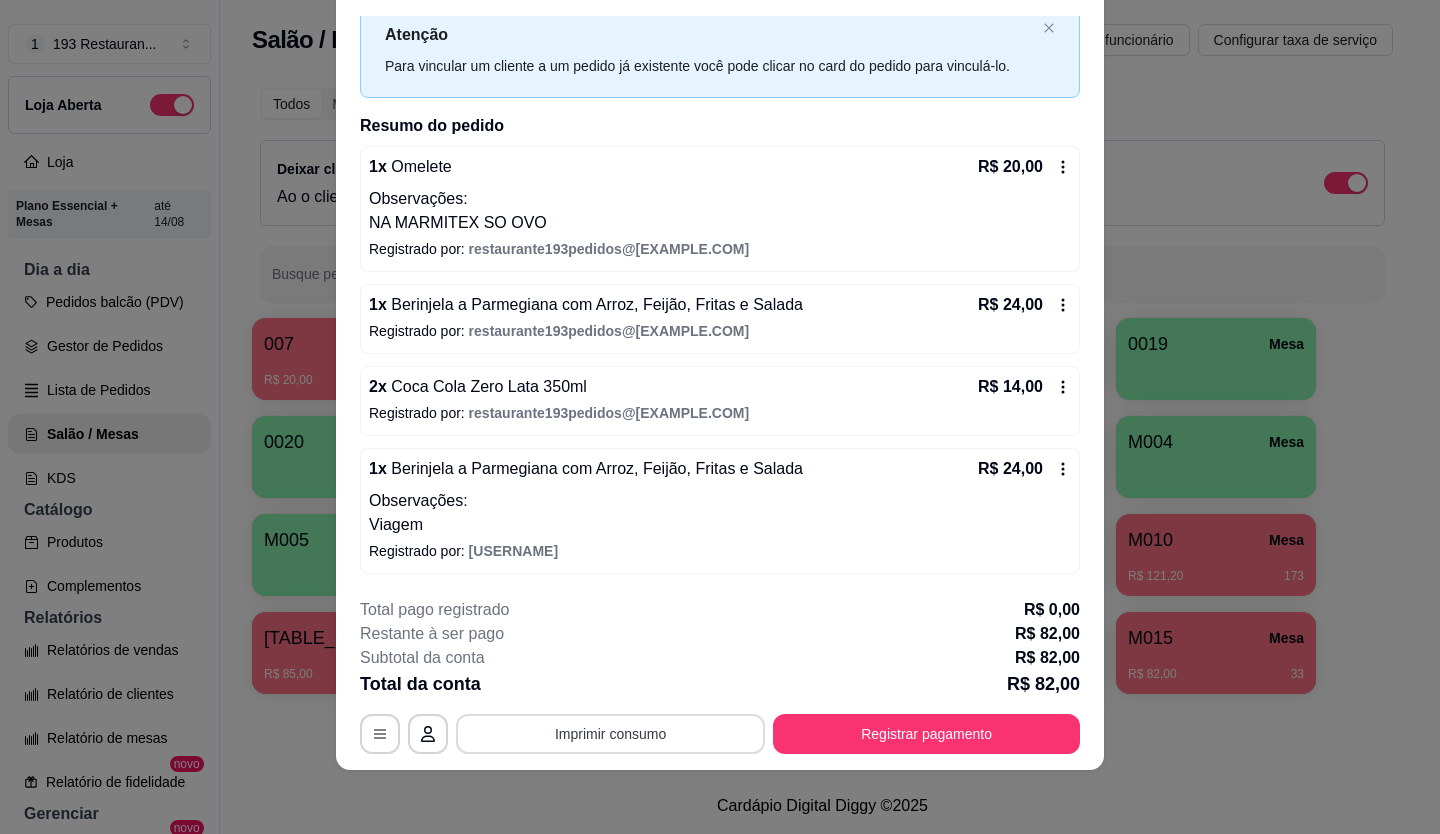 click on "Imprimir consumo" at bounding box center [610, 734] 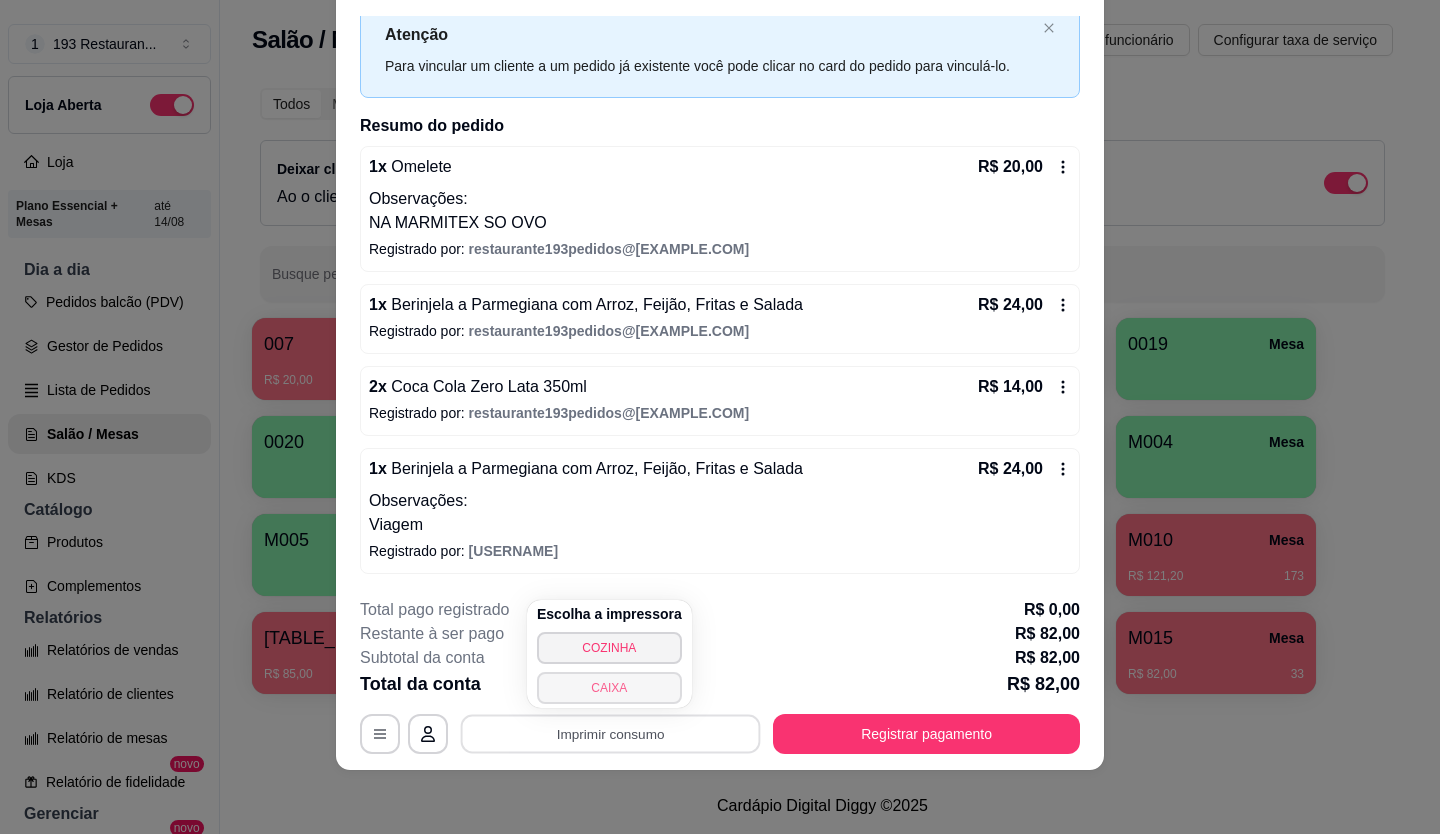 click on "CAIXA" at bounding box center (609, 688) 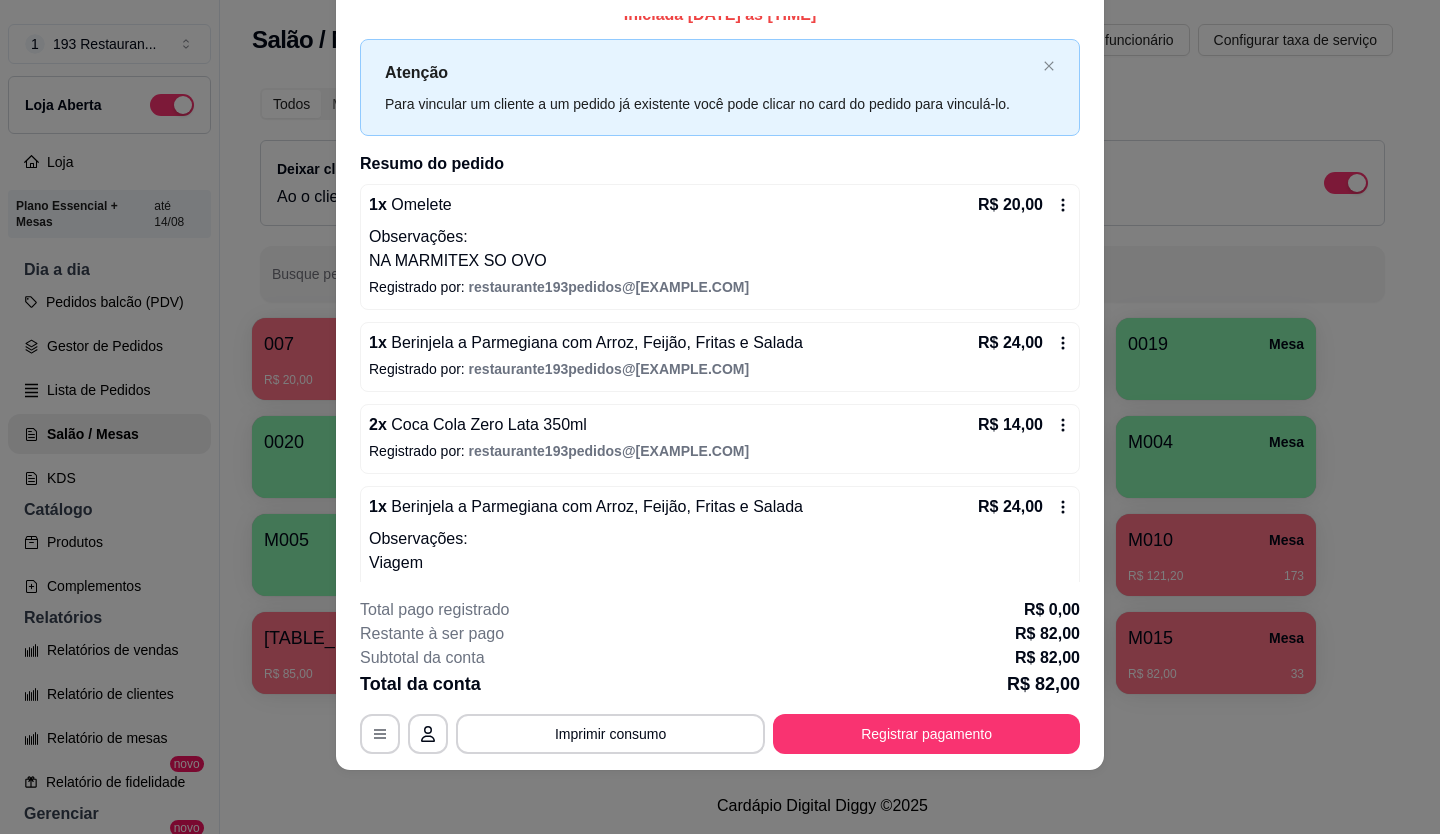 scroll, scrollTop: 0, scrollLeft: 0, axis: both 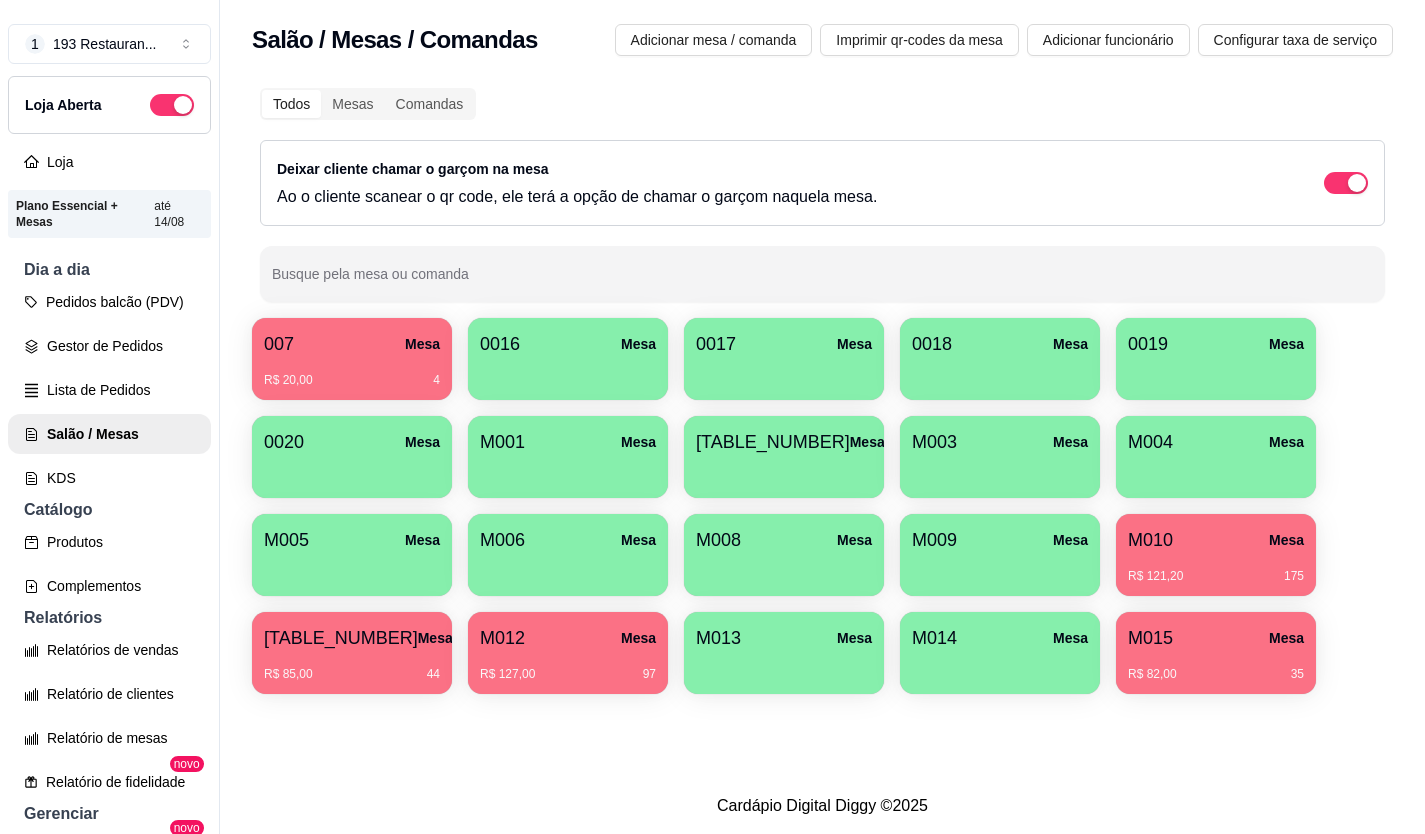 click on "M012 Mesa" at bounding box center [568, 638] 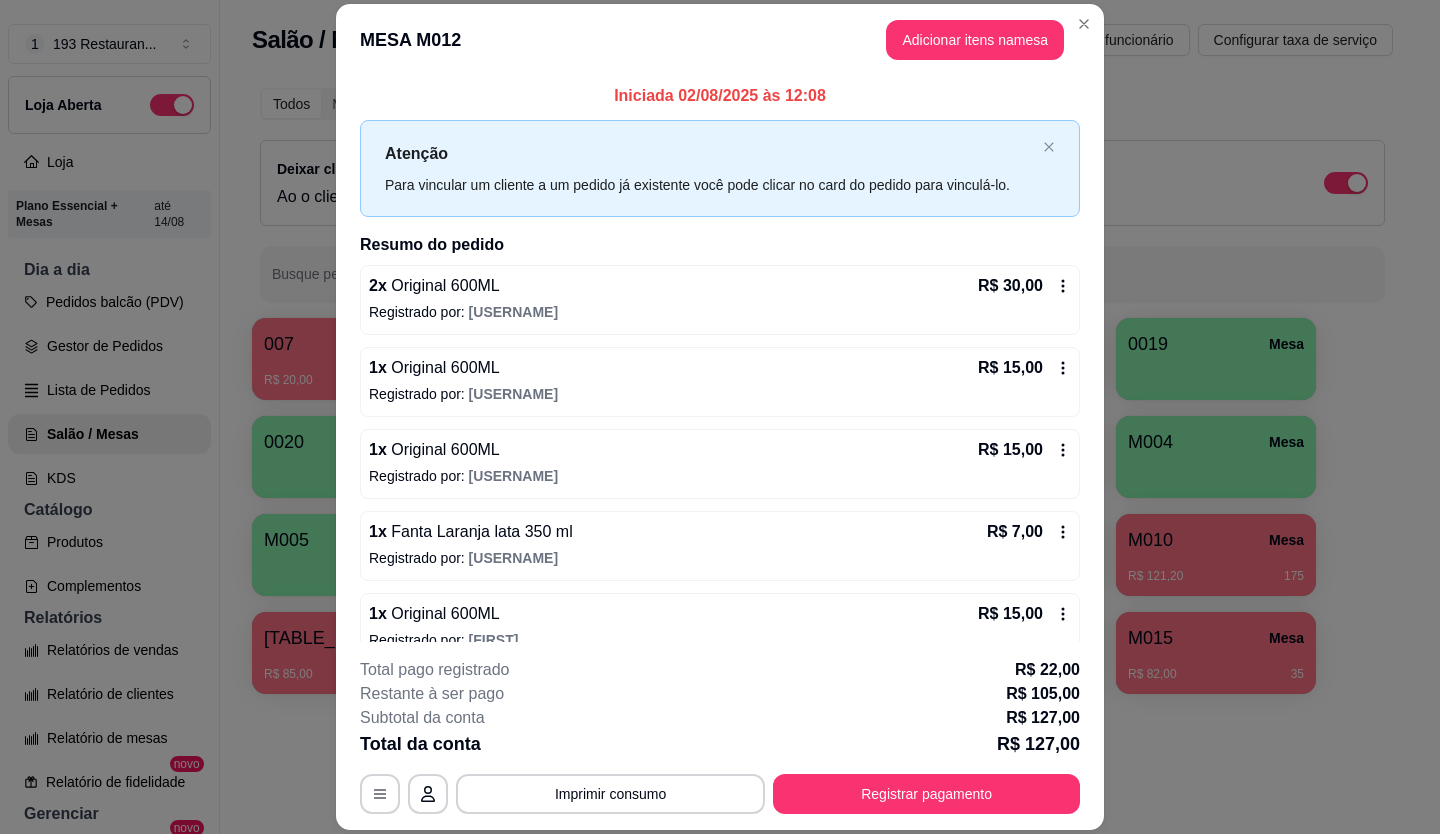 scroll, scrollTop: 275, scrollLeft: 0, axis: vertical 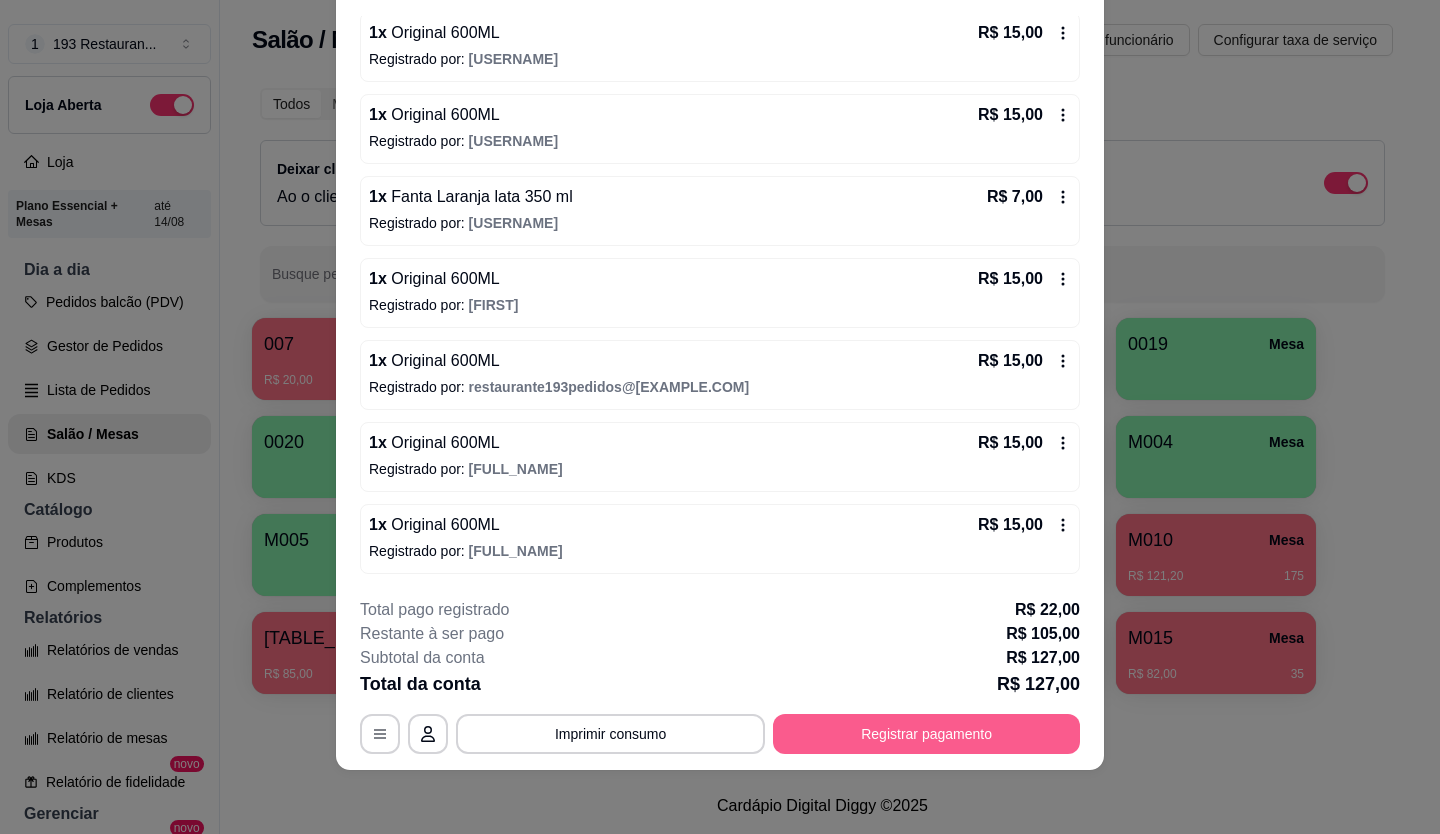 click on "Registrar pagamento" at bounding box center (926, 734) 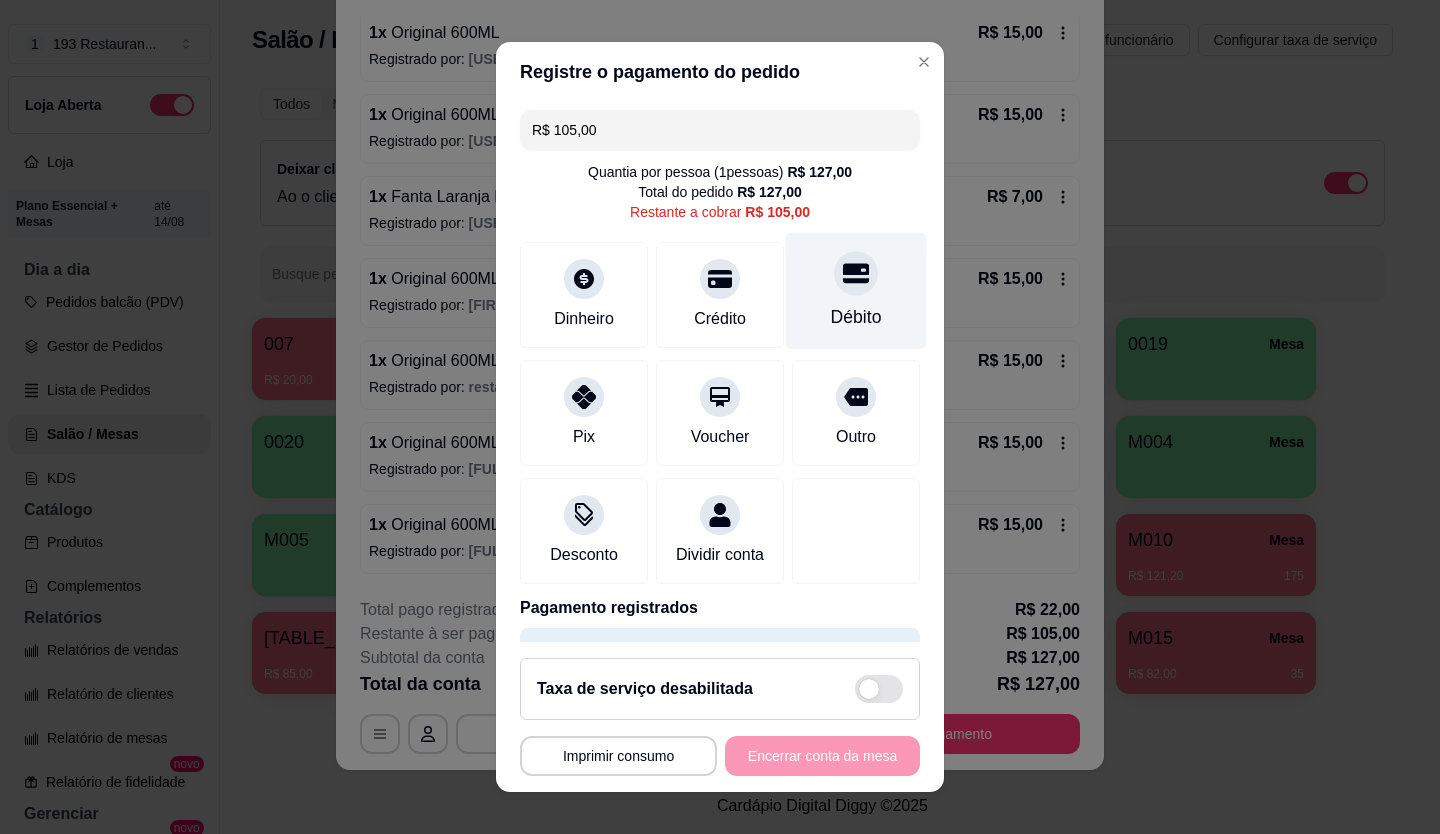 click at bounding box center [856, 273] 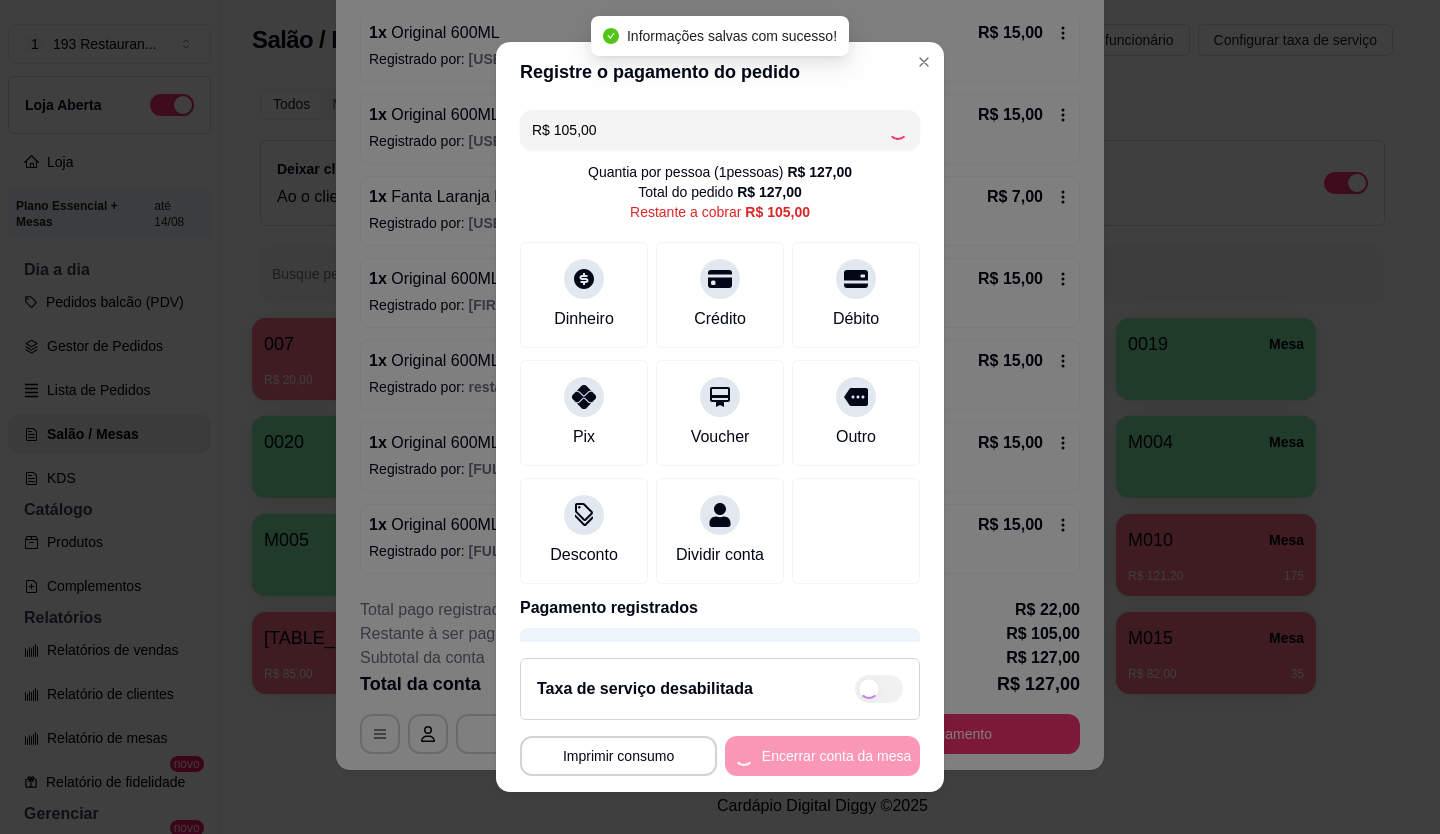 type on "R$ 0,00" 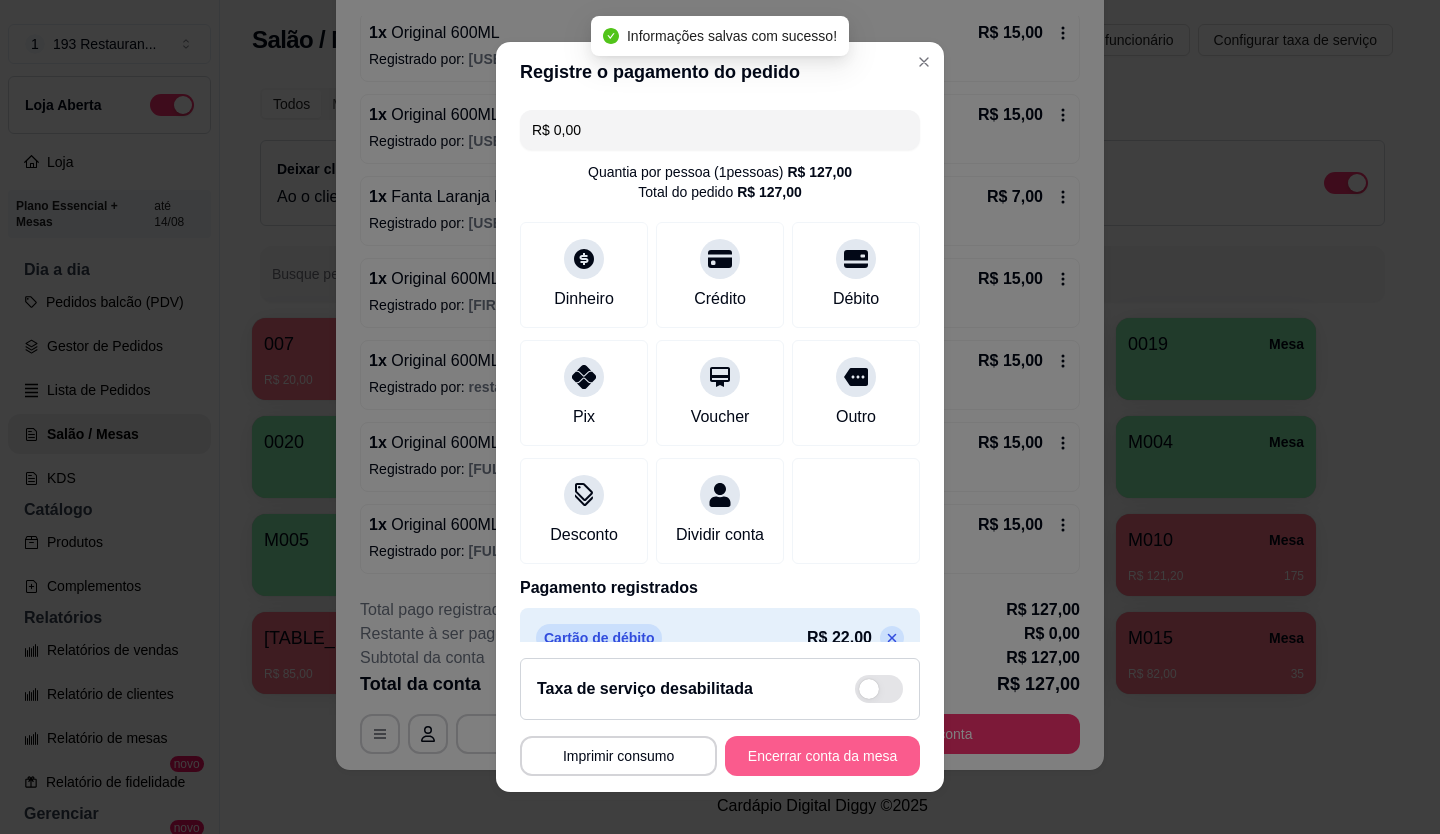 click on "Encerrar conta da mesa" at bounding box center [822, 756] 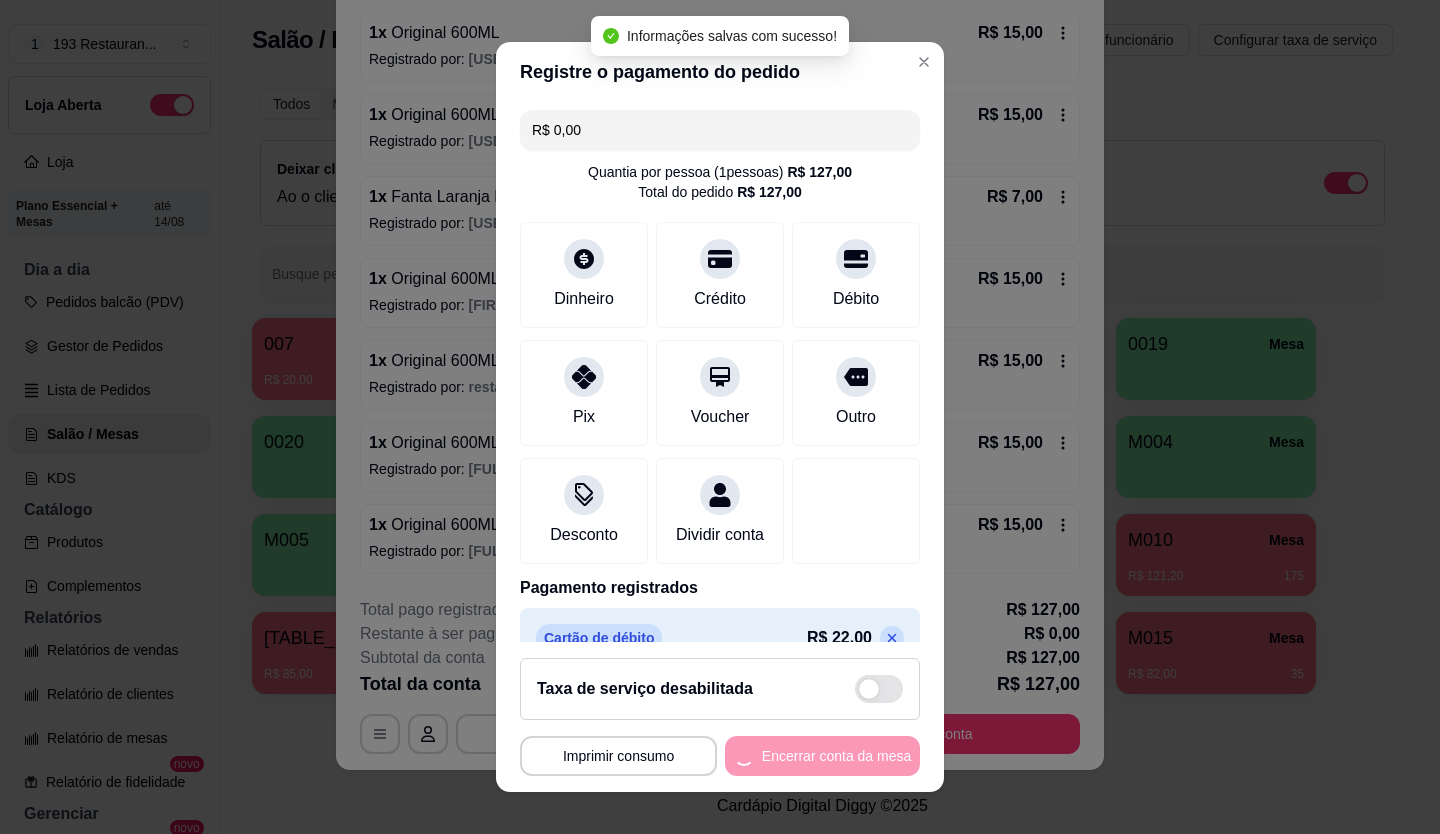 scroll, scrollTop: 0, scrollLeft: 0, axis: both 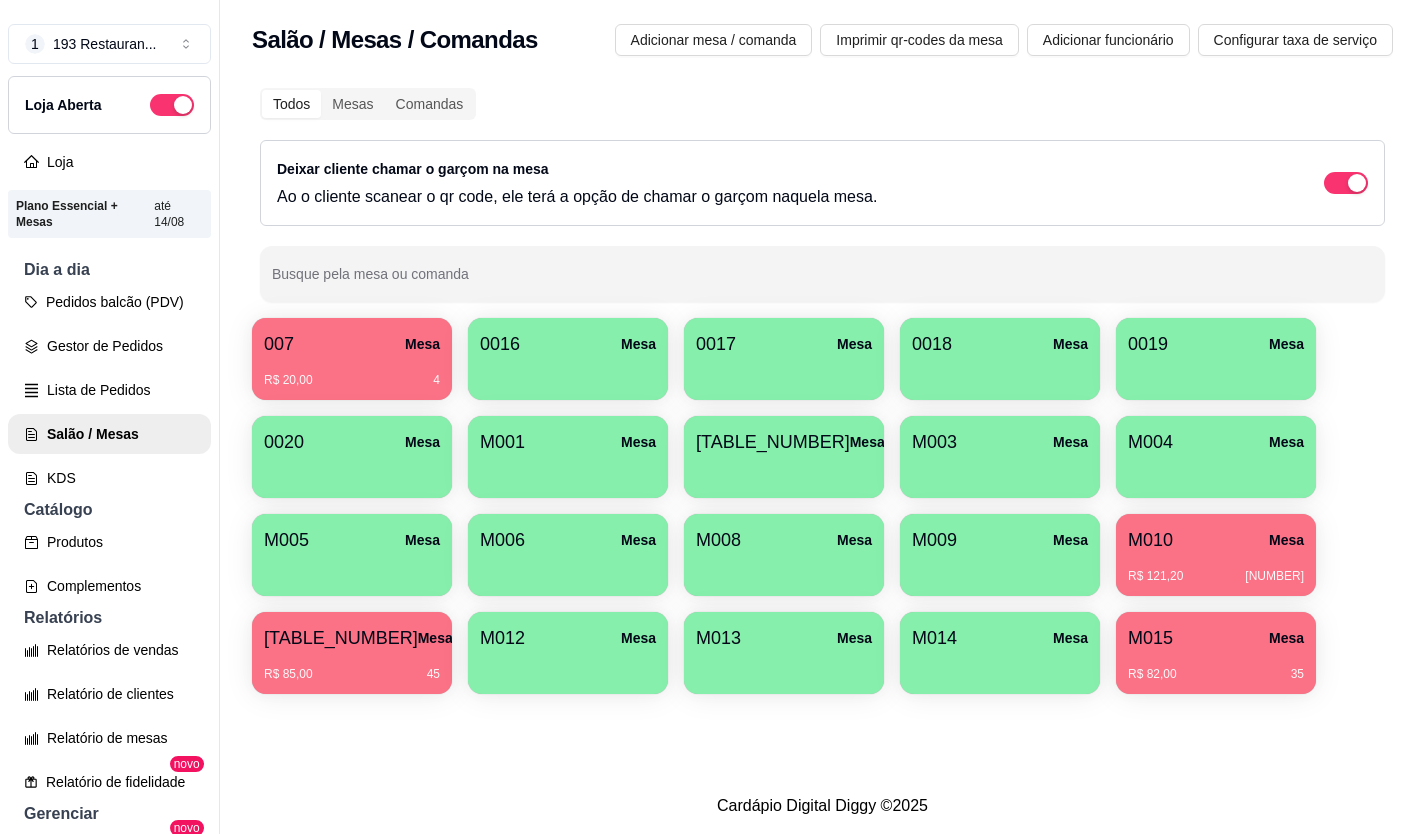click on "M015 Mesa R$ 82,00 35" at bounding box center [1216, 653] 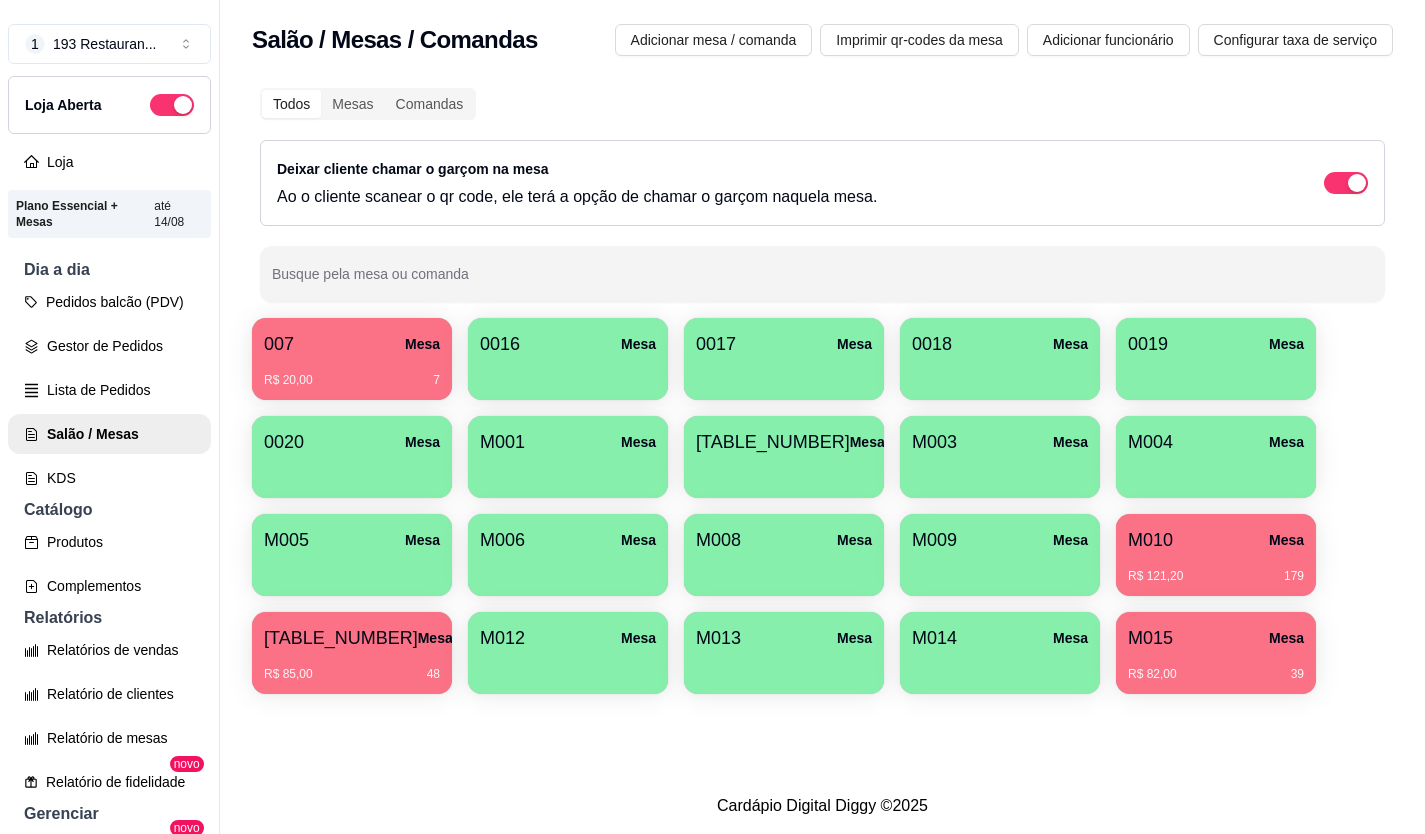 click on "M011 Mesa" at bounding box center (352, 638) 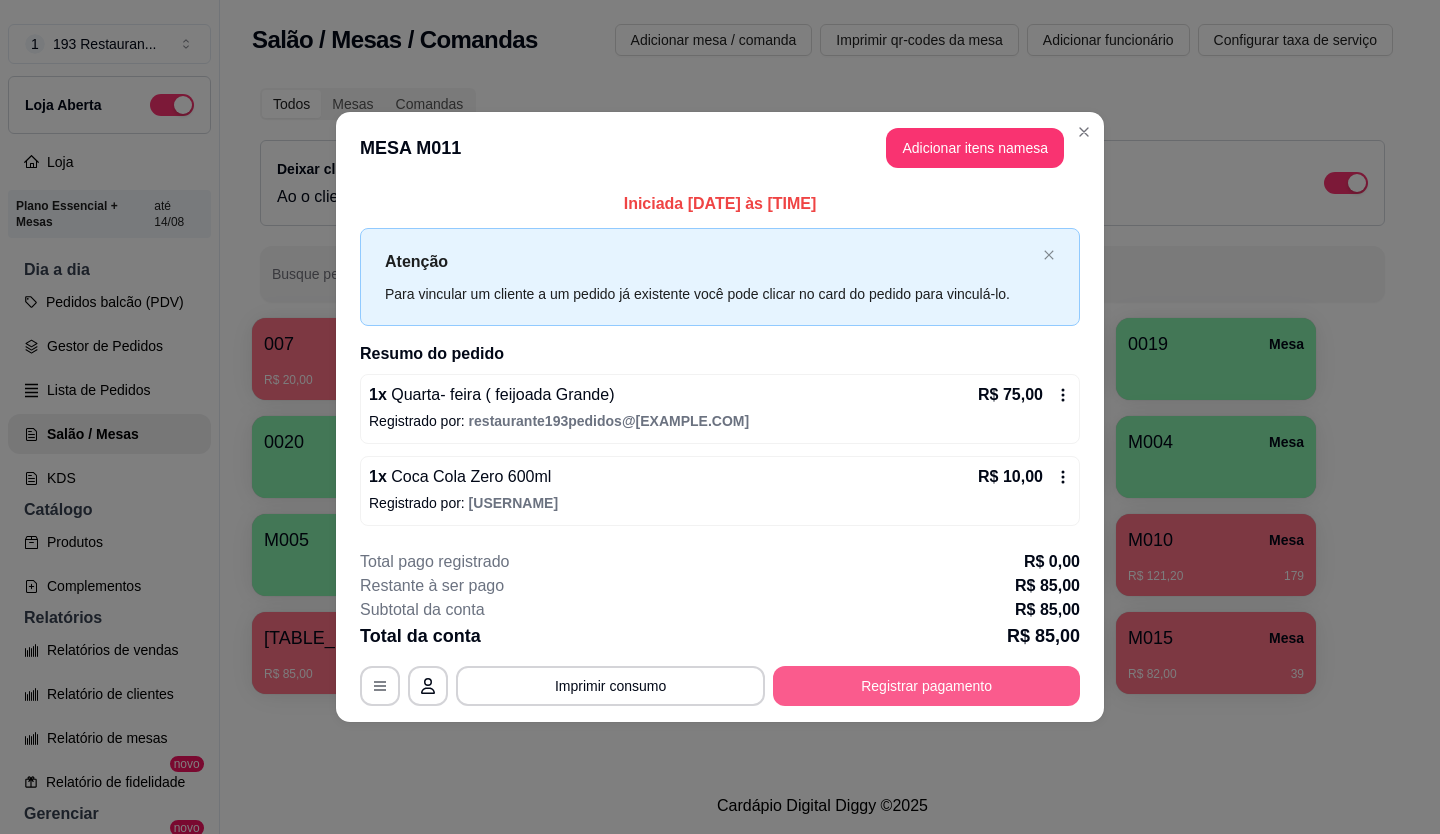 click on "Registrar pagamento" at bounding box center [926, 686] 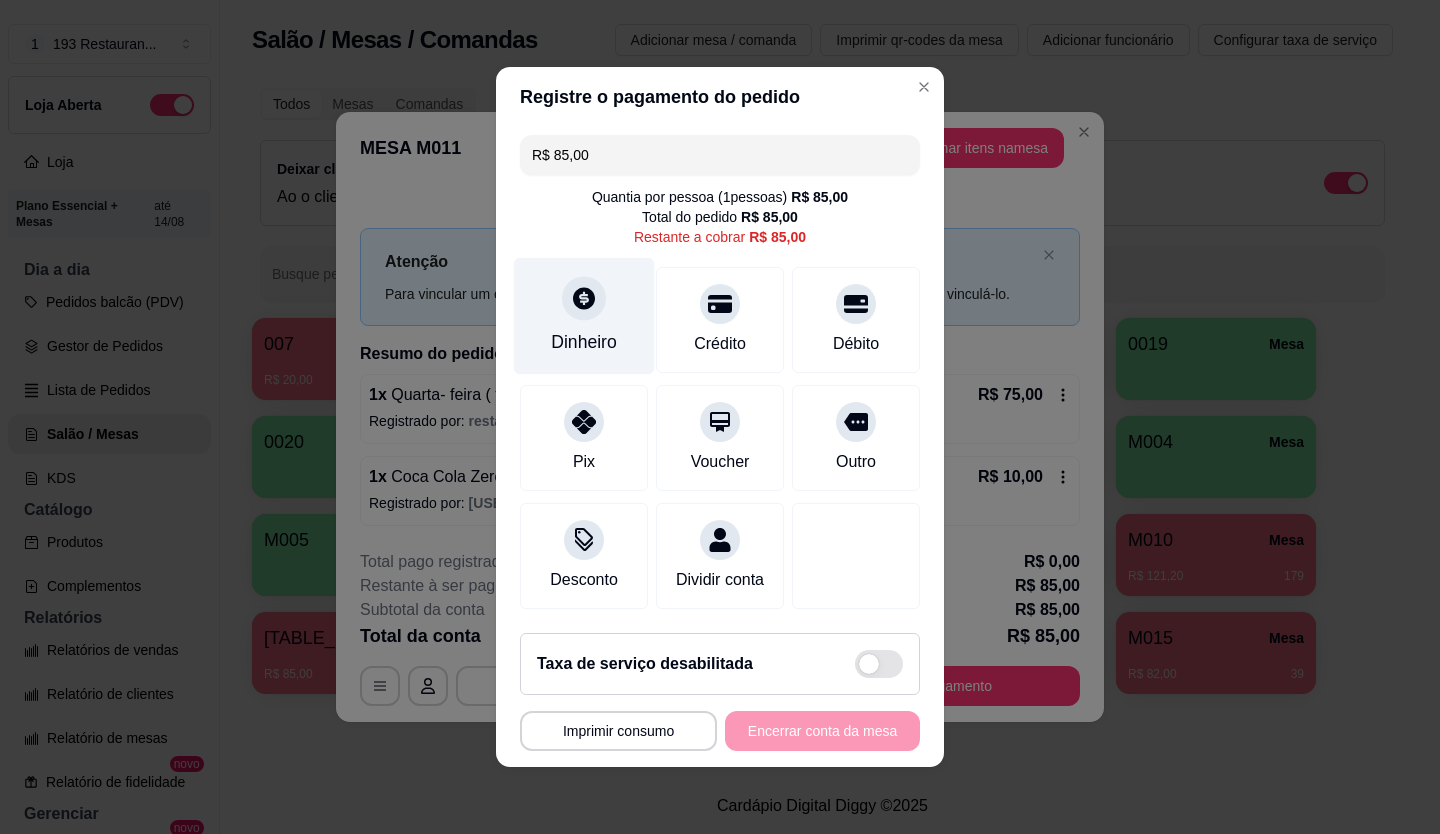 click on "Dinheiro" at bounding box center [584, 316] 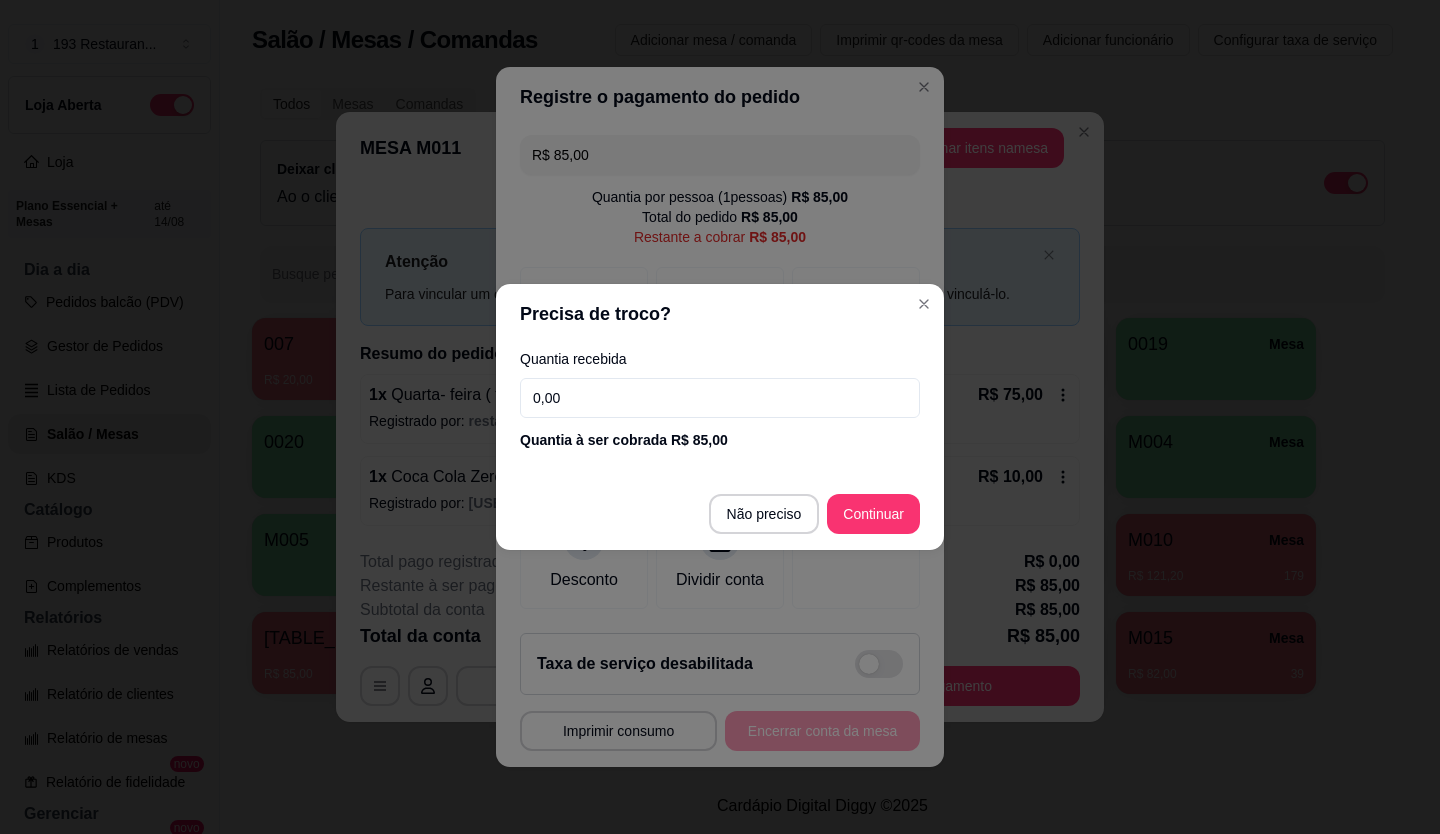 click on "0,00" at bounding box center [720, 398] 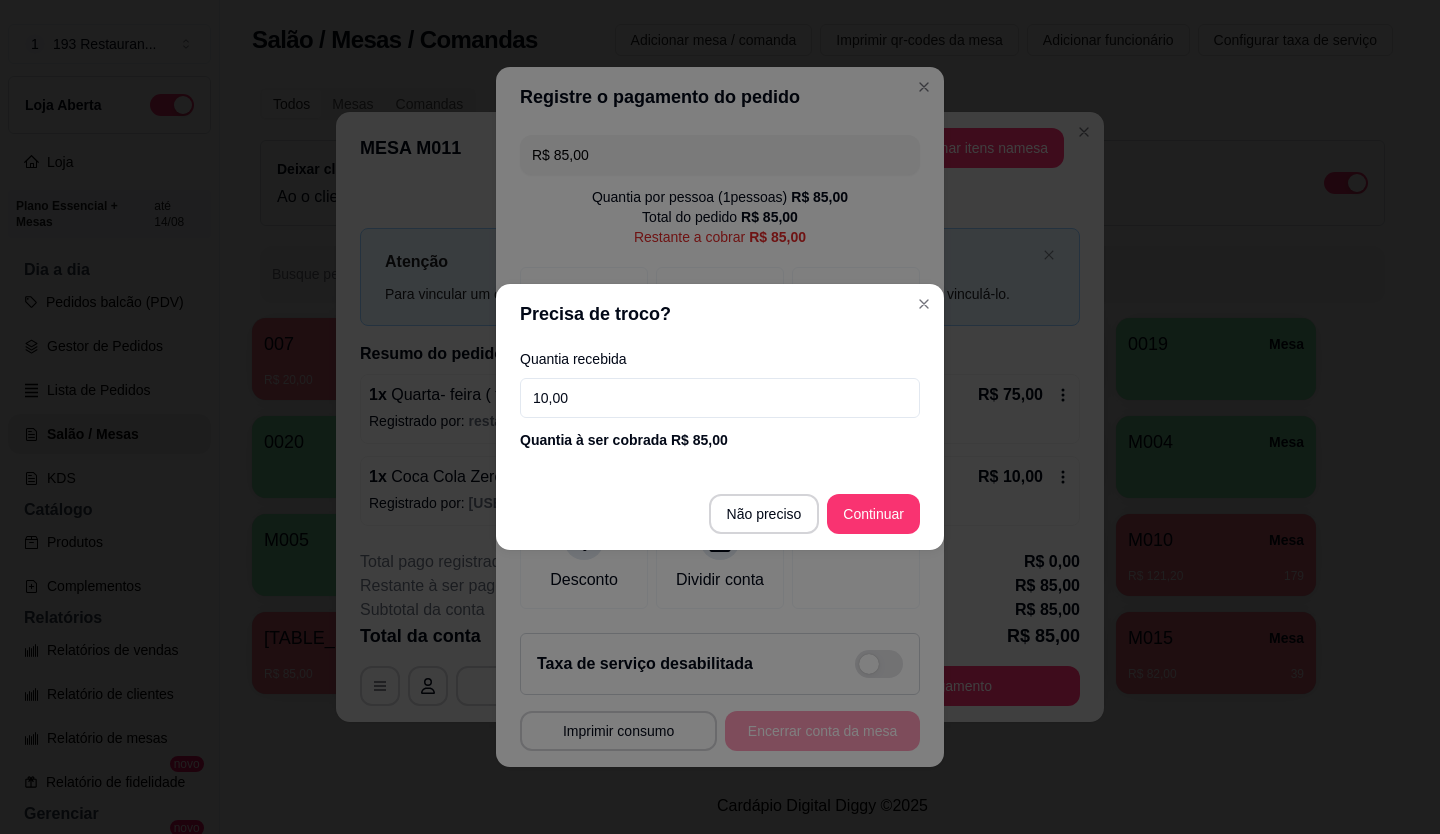 type on "100,00" 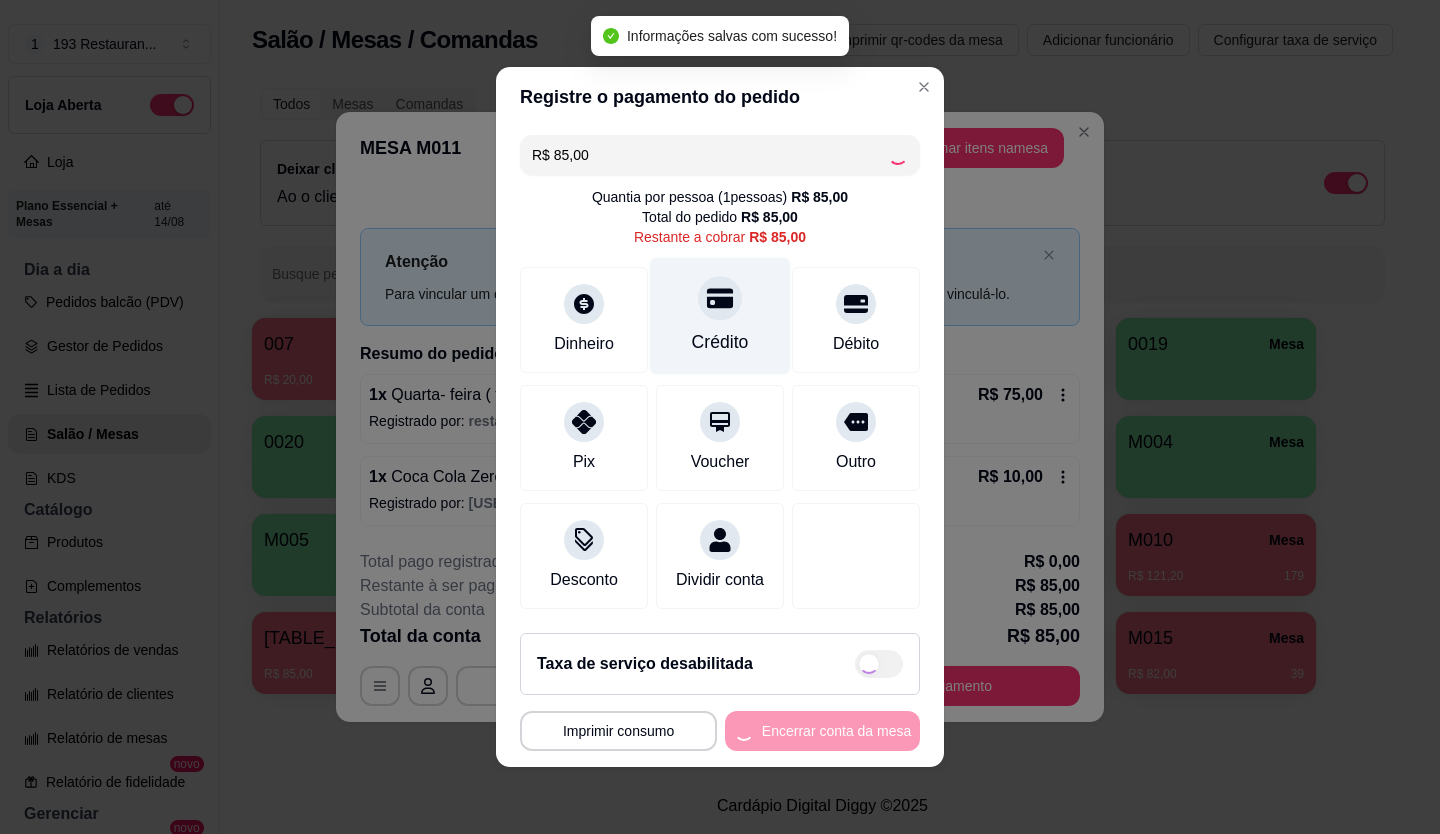 type on "R$ 0,00" 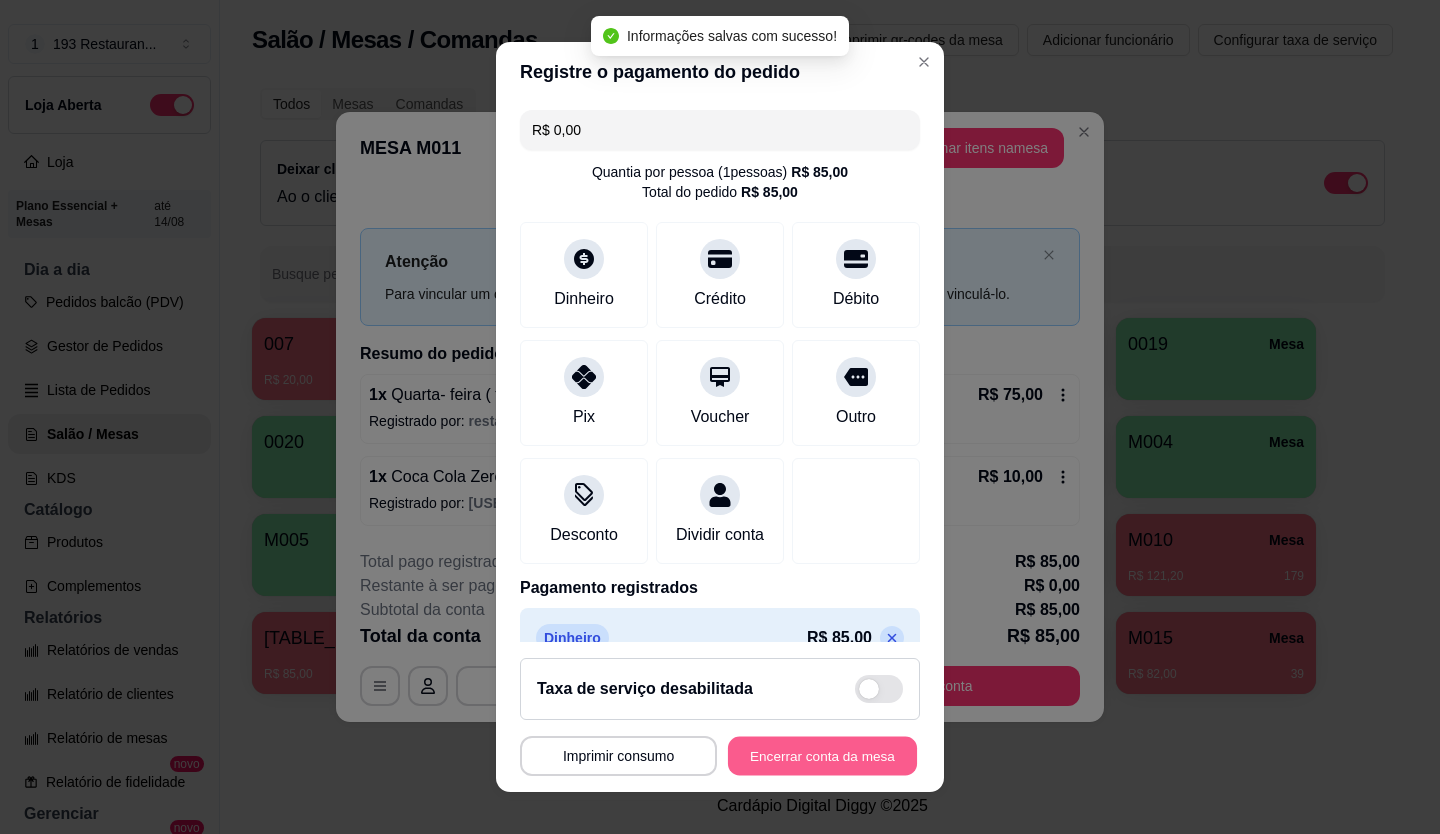 click on "Encerrar conta da mesa" at bounding box center (822, 756) 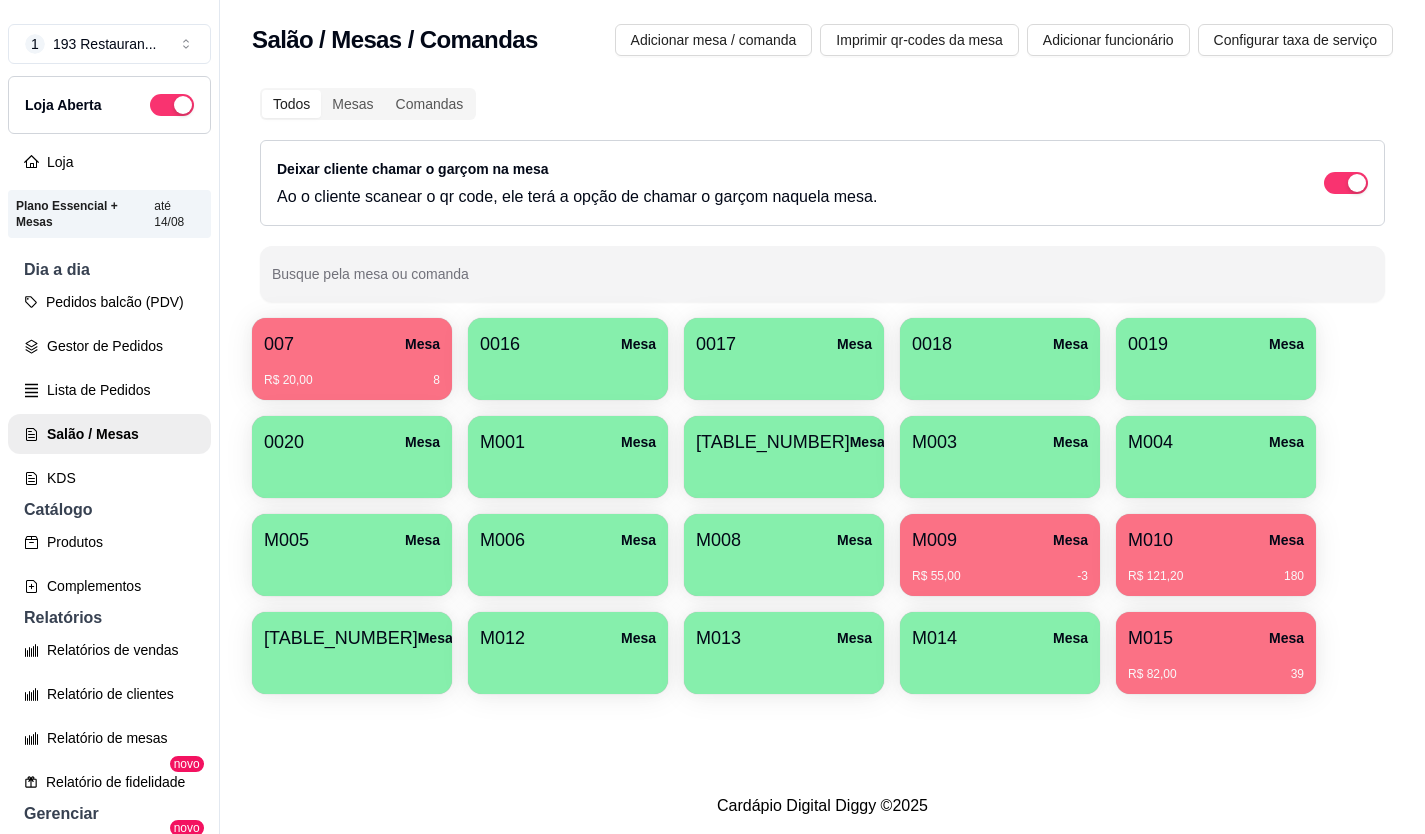 click on "007 Mesa R$ 20,00 8" at bounding box center [352, 359] 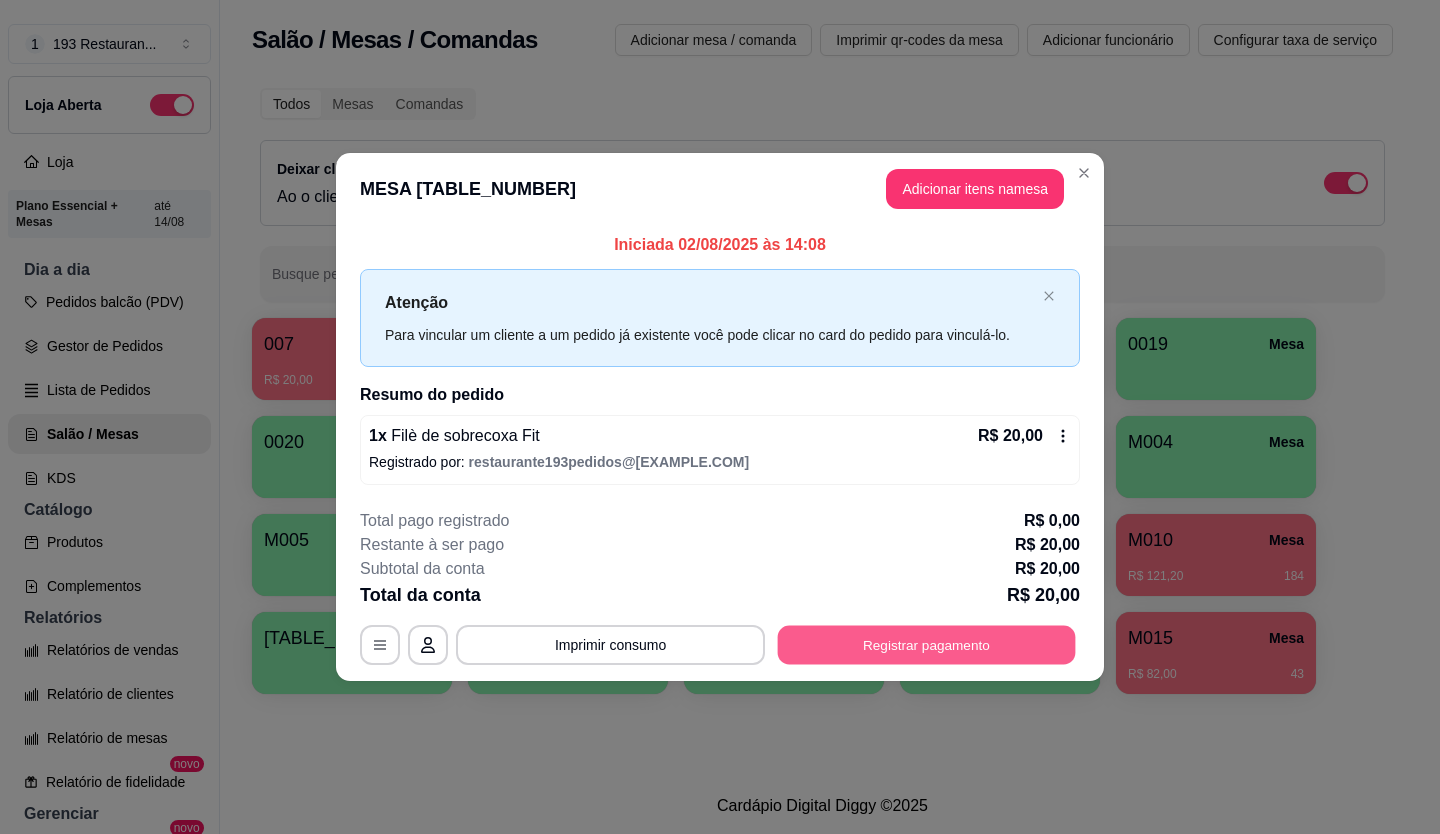 click on "Registrar pagamento" at bounding box center [927, 644] 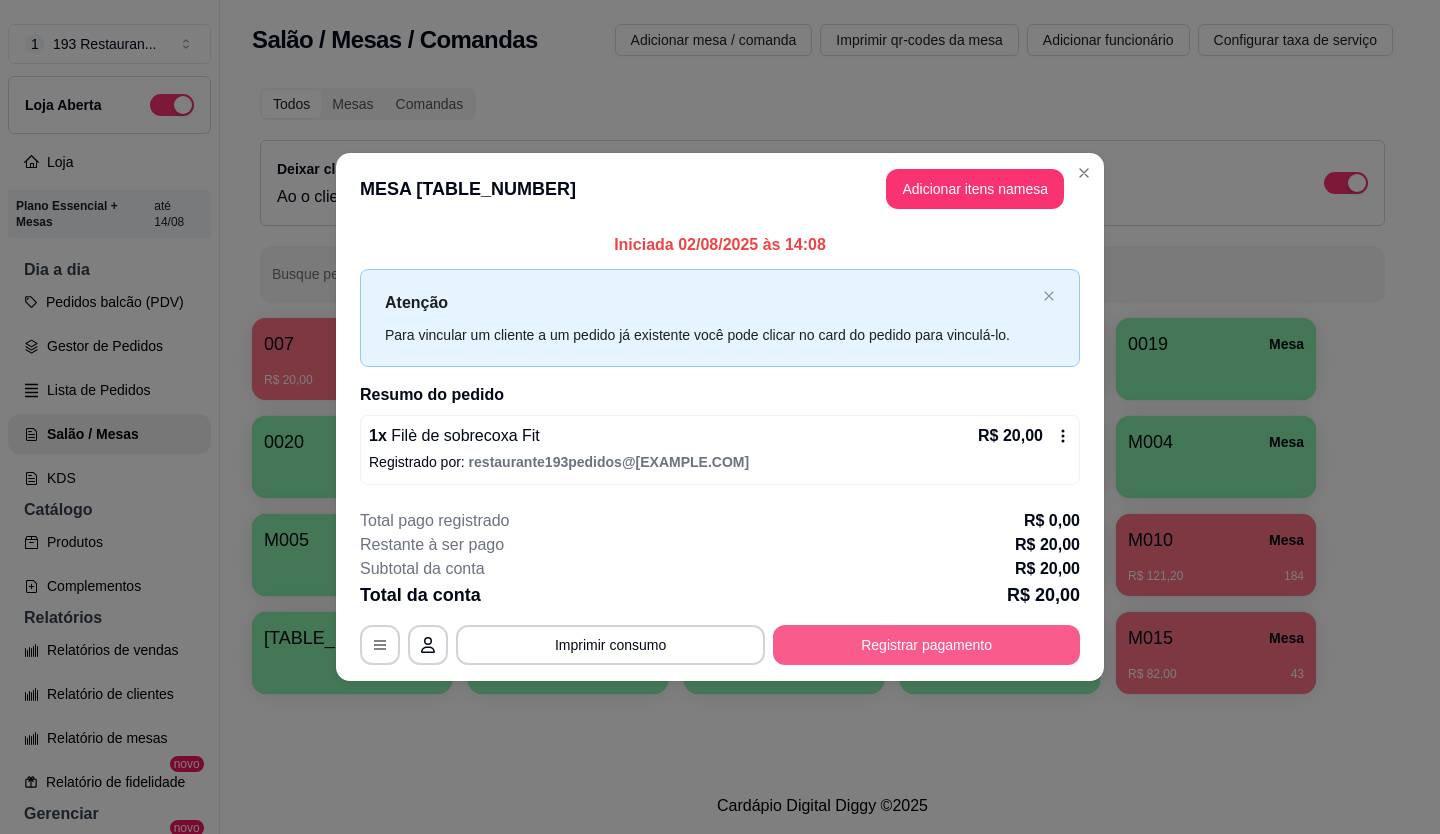 click on "Registrar pagamento" at bounding box center (926, 645) 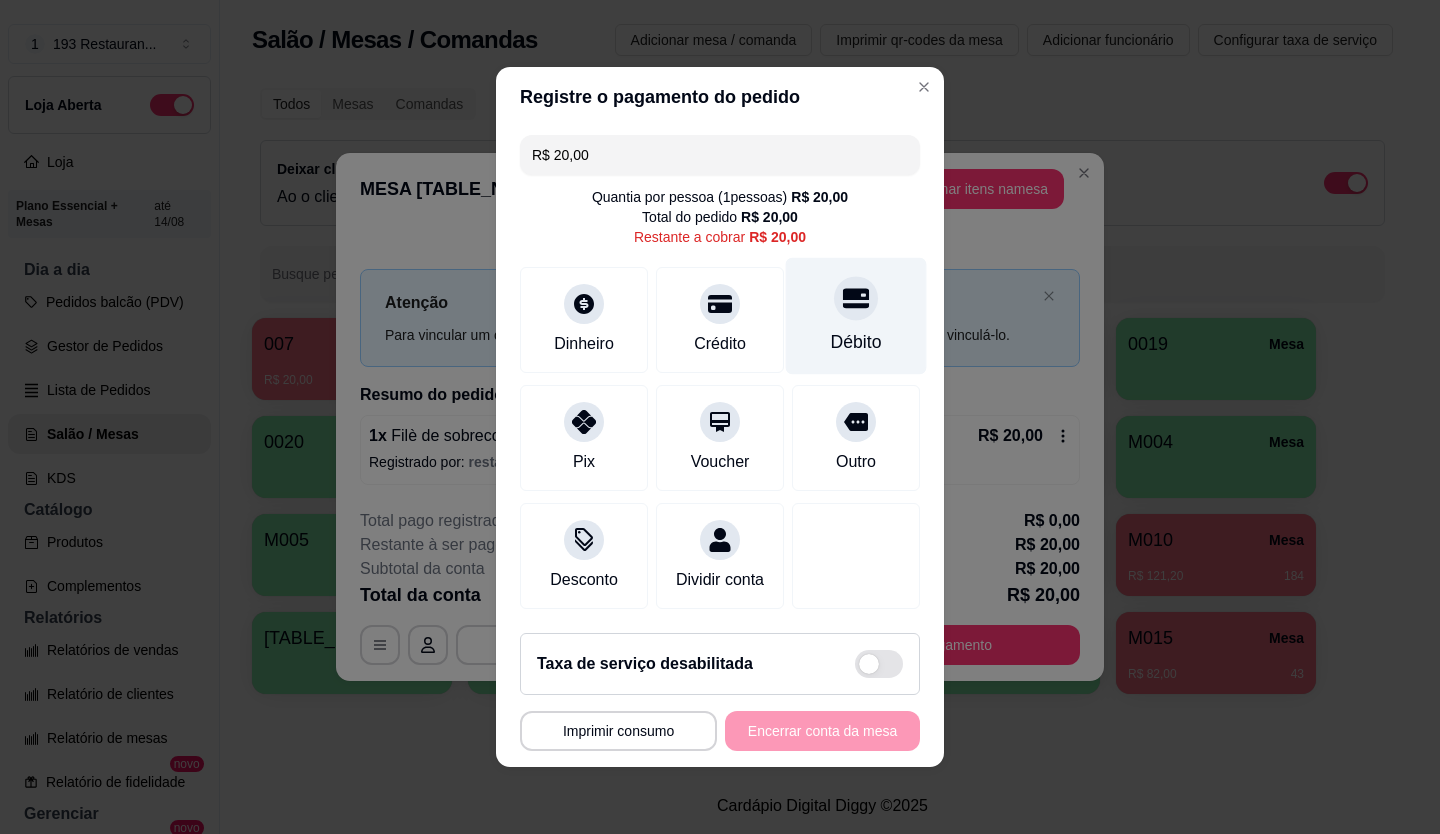 click at bounding box center (856, 298) 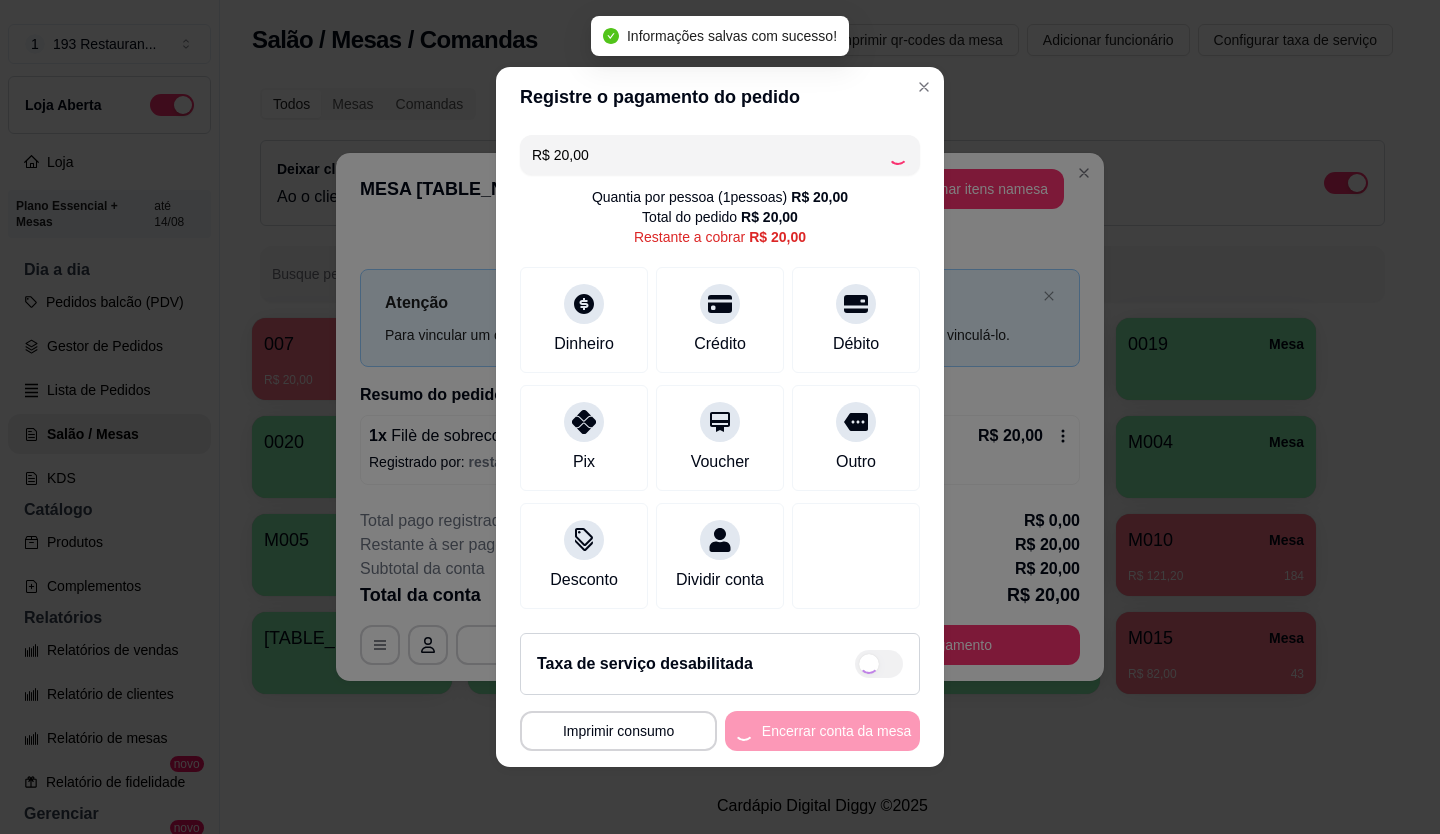 type on "R$ 0,00" 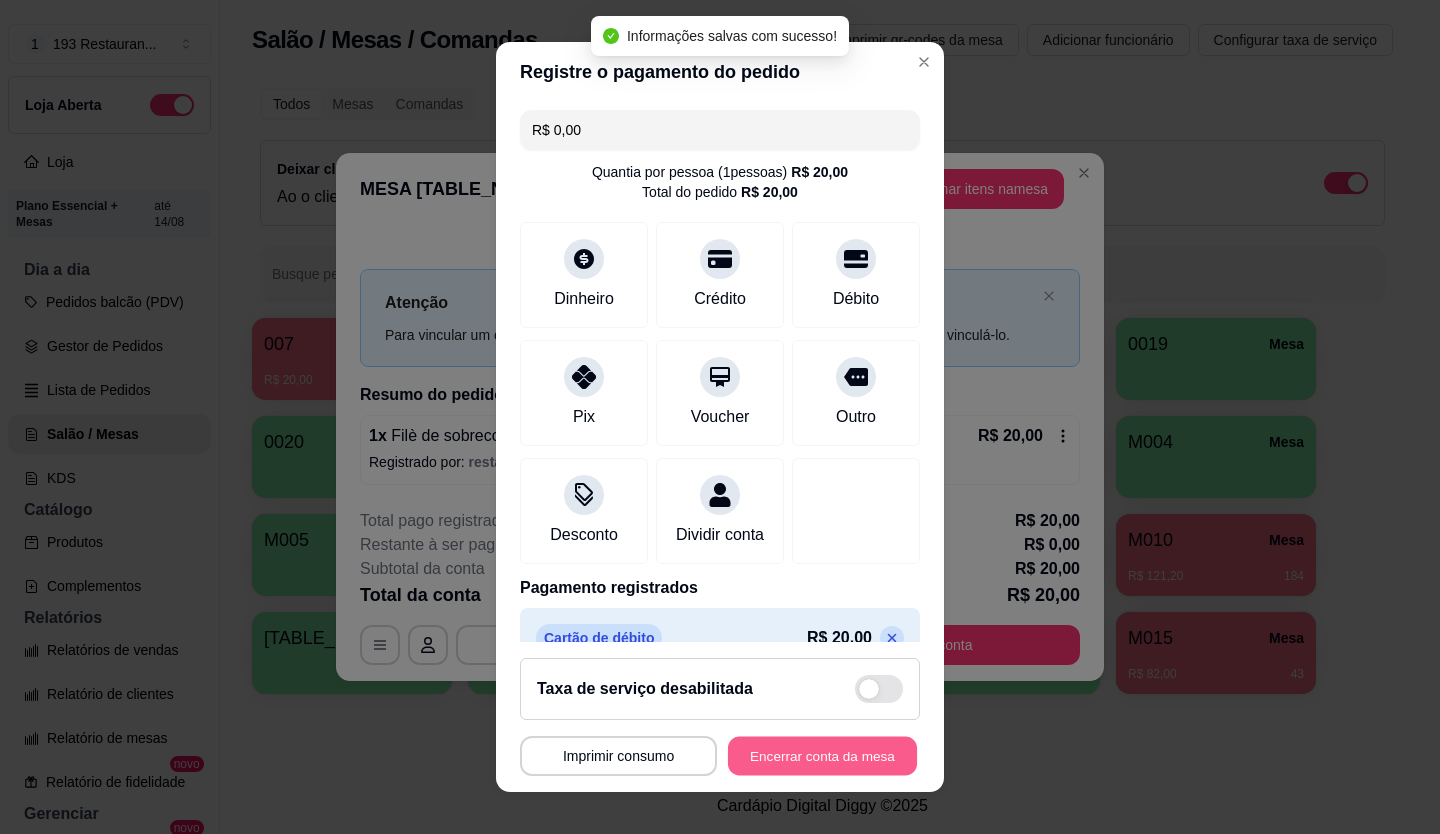 click on "Encerrar conta da mesa" at bounding box center [822, 756] 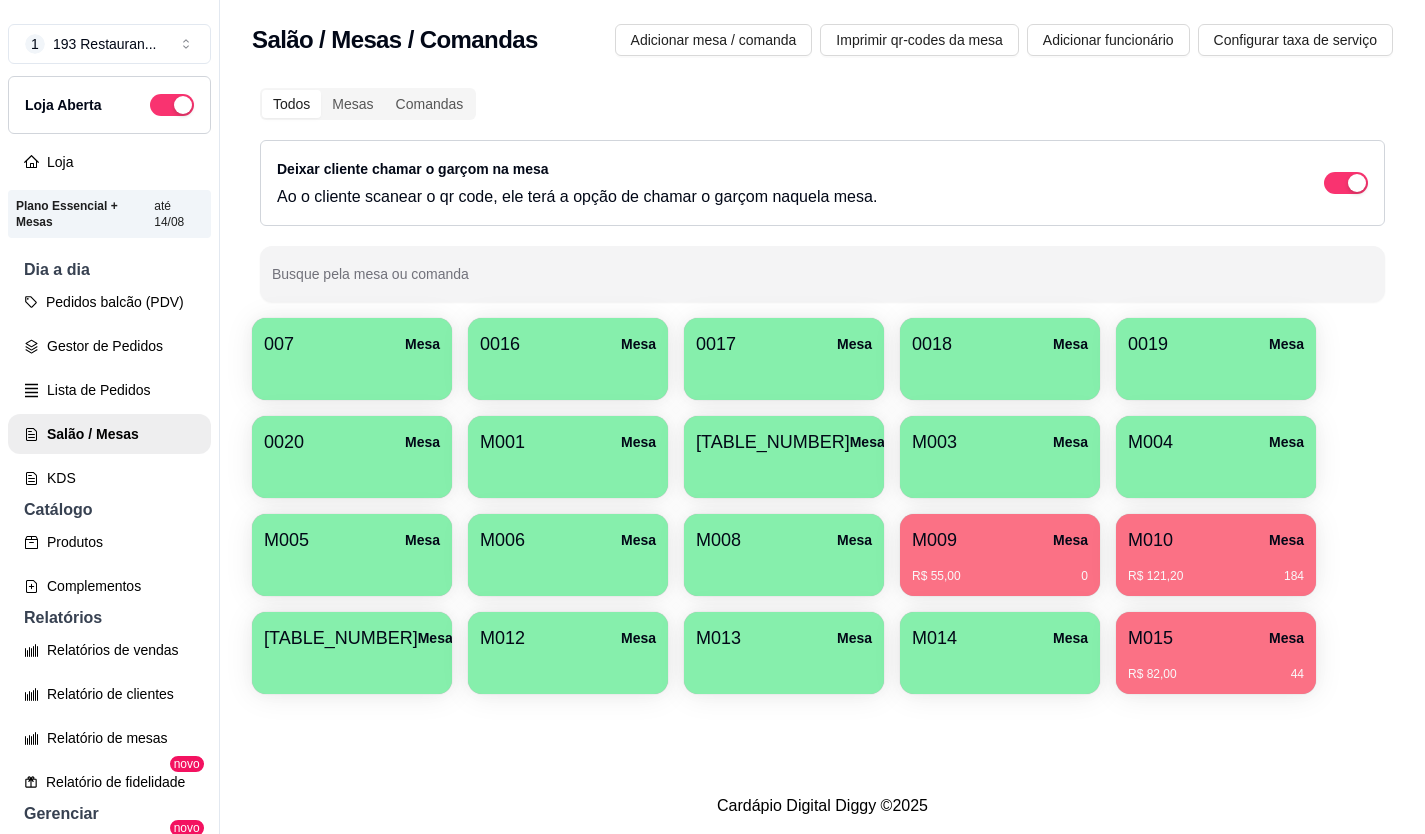 click on "R$ 82,00 44" at bounding box center (1216, 667) 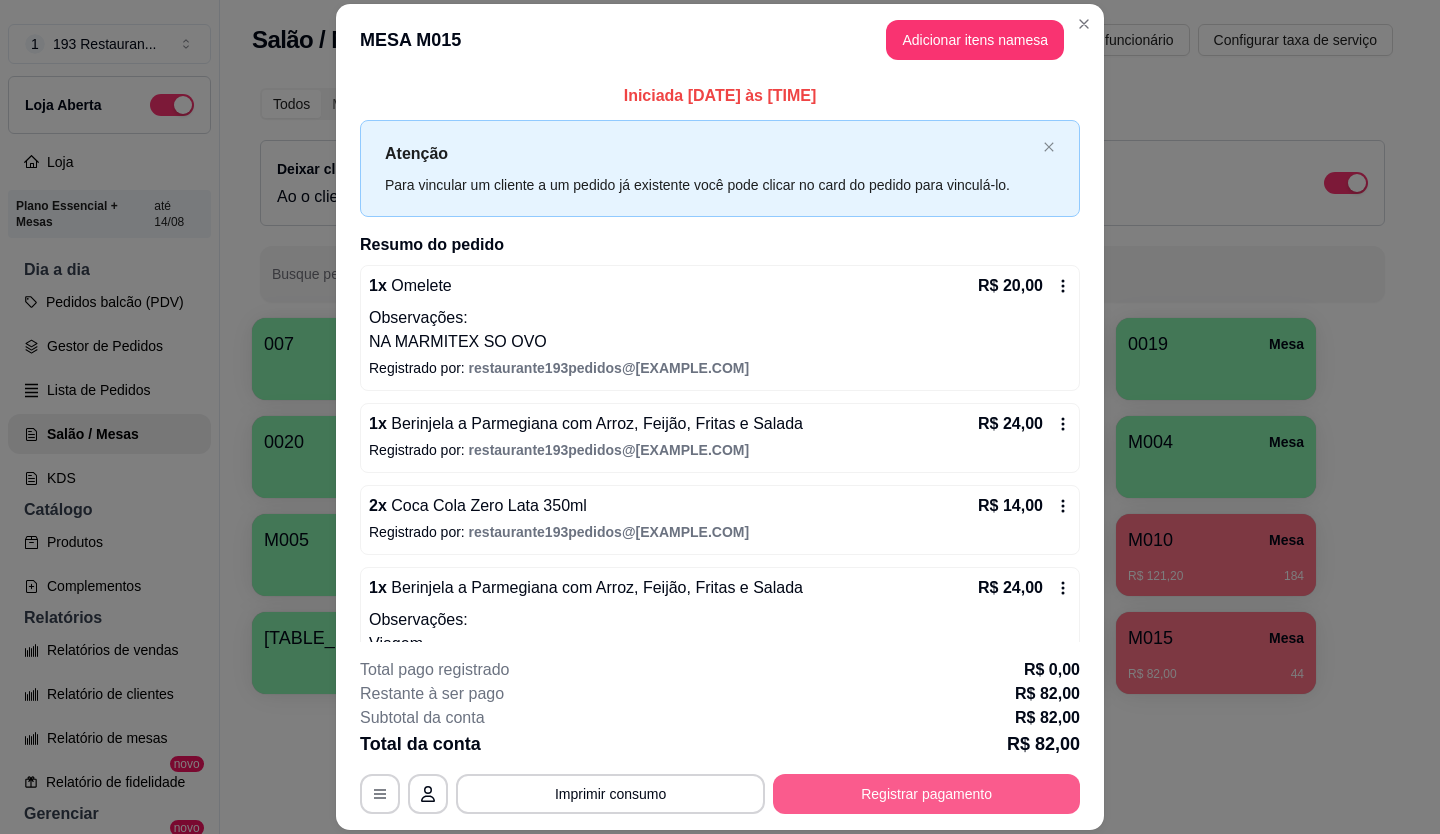 click on "Registrar pagamento" at bounding box center (926, 794) 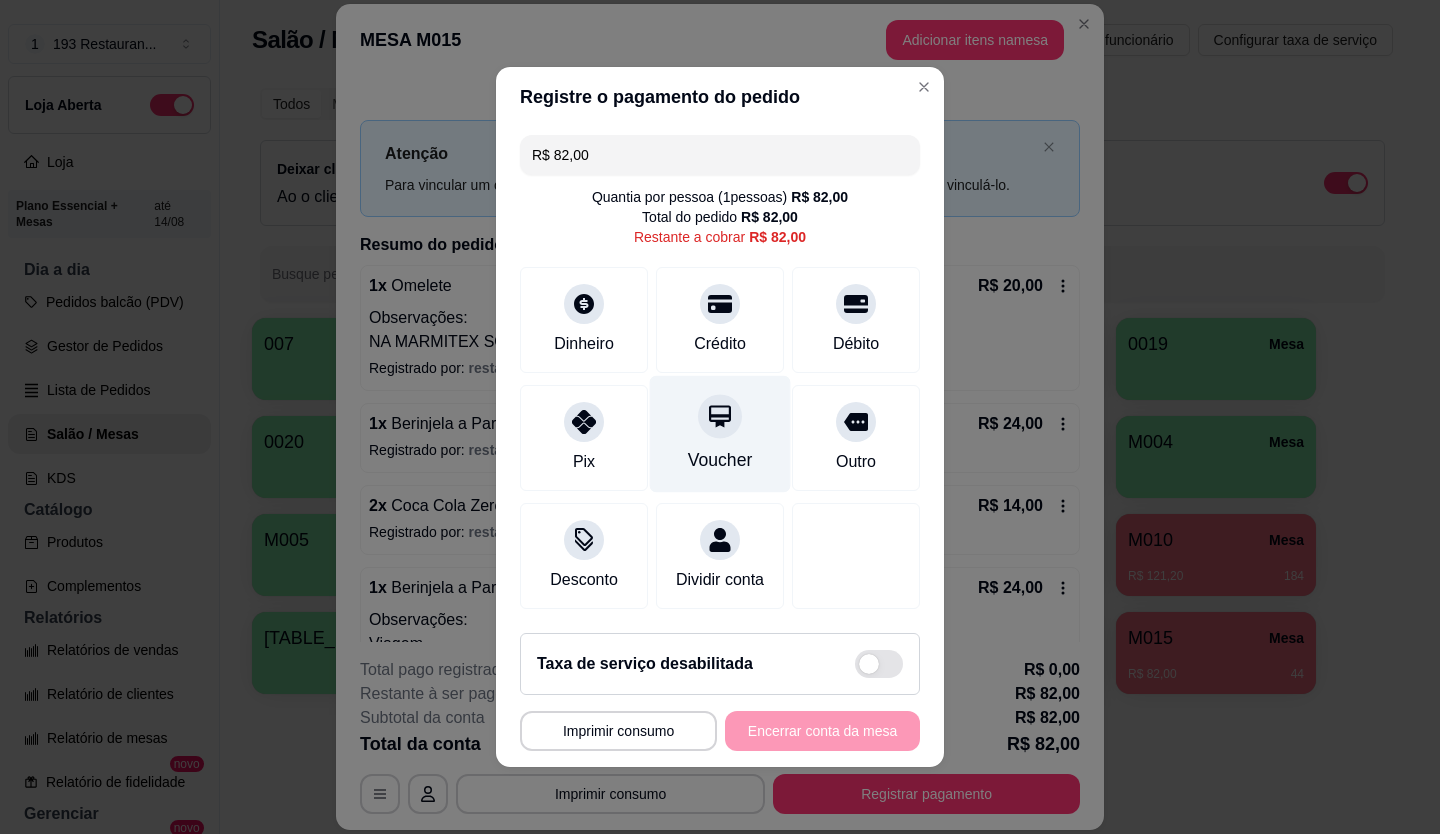 click 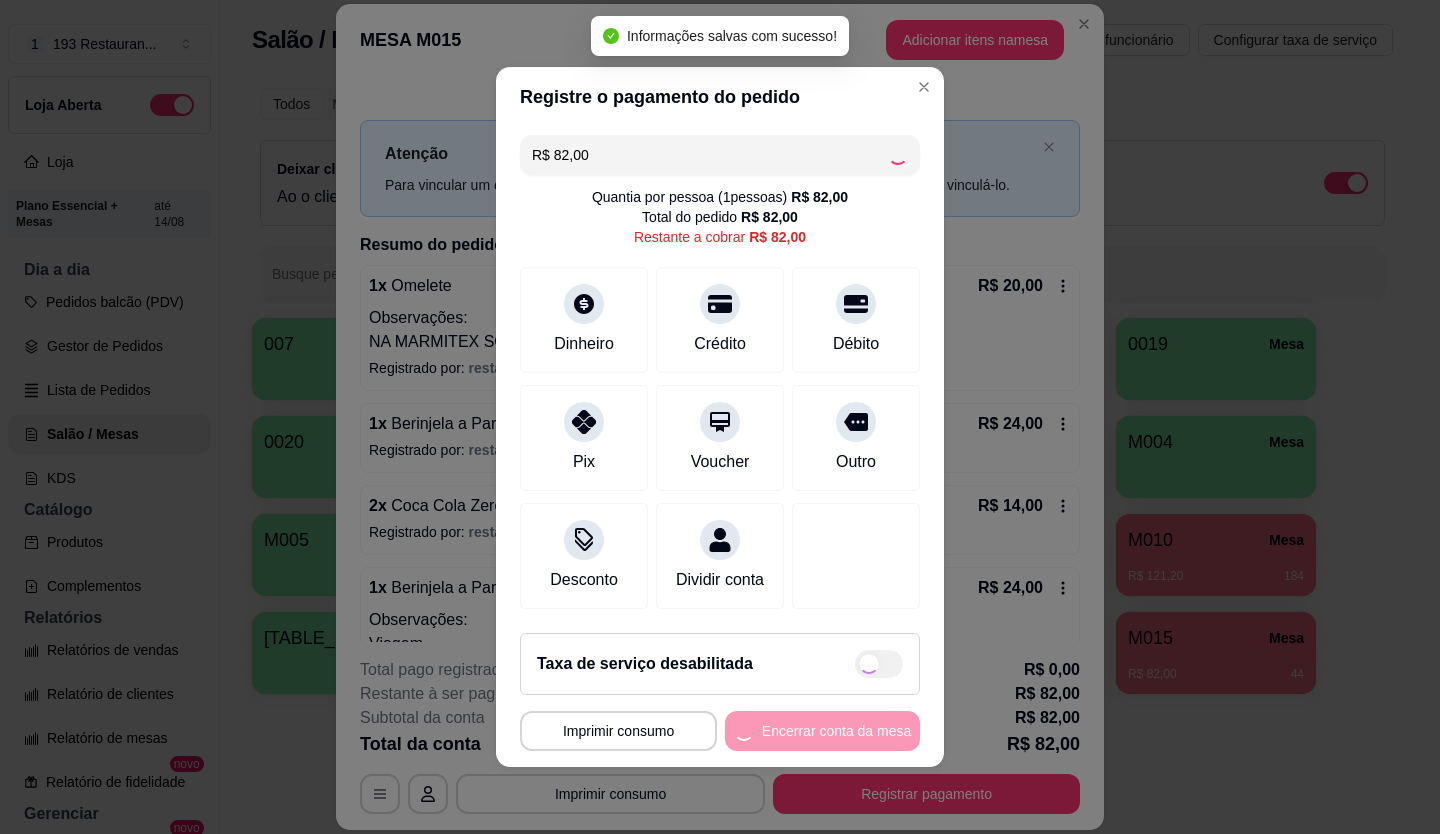 type on "R$ 0,00" 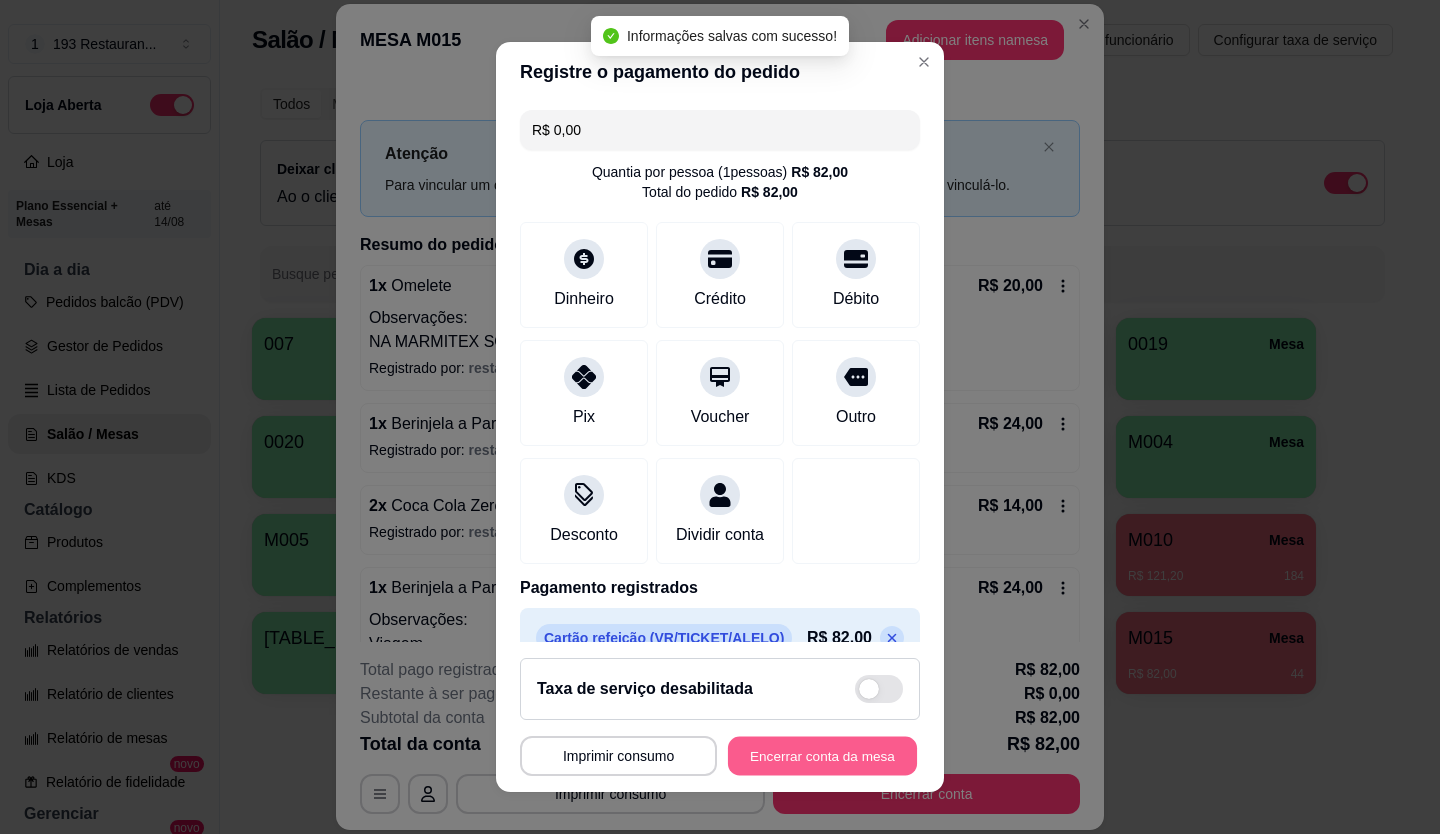 click on "Encerrar conta da mesa" at bounding box center (822, 756) 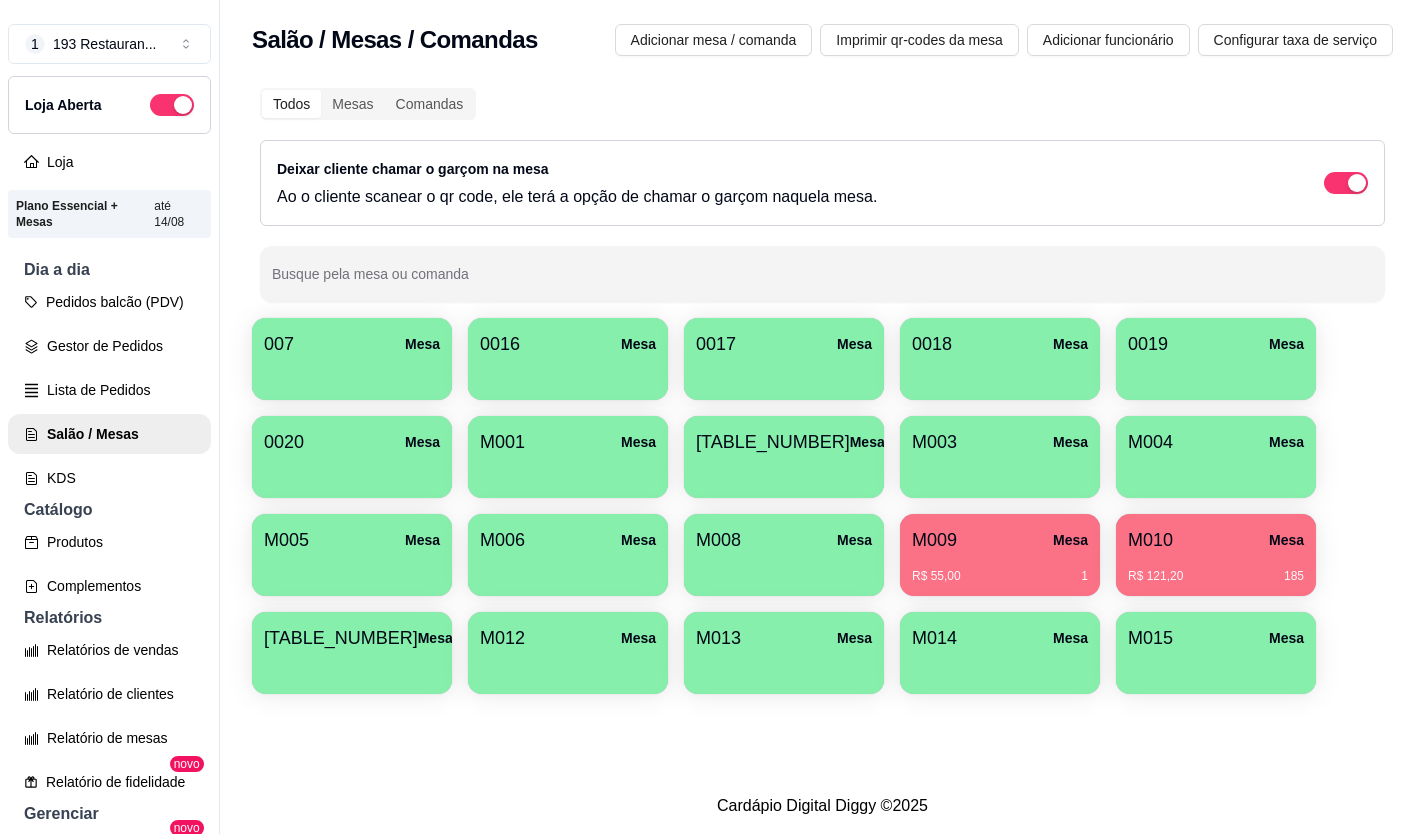 type 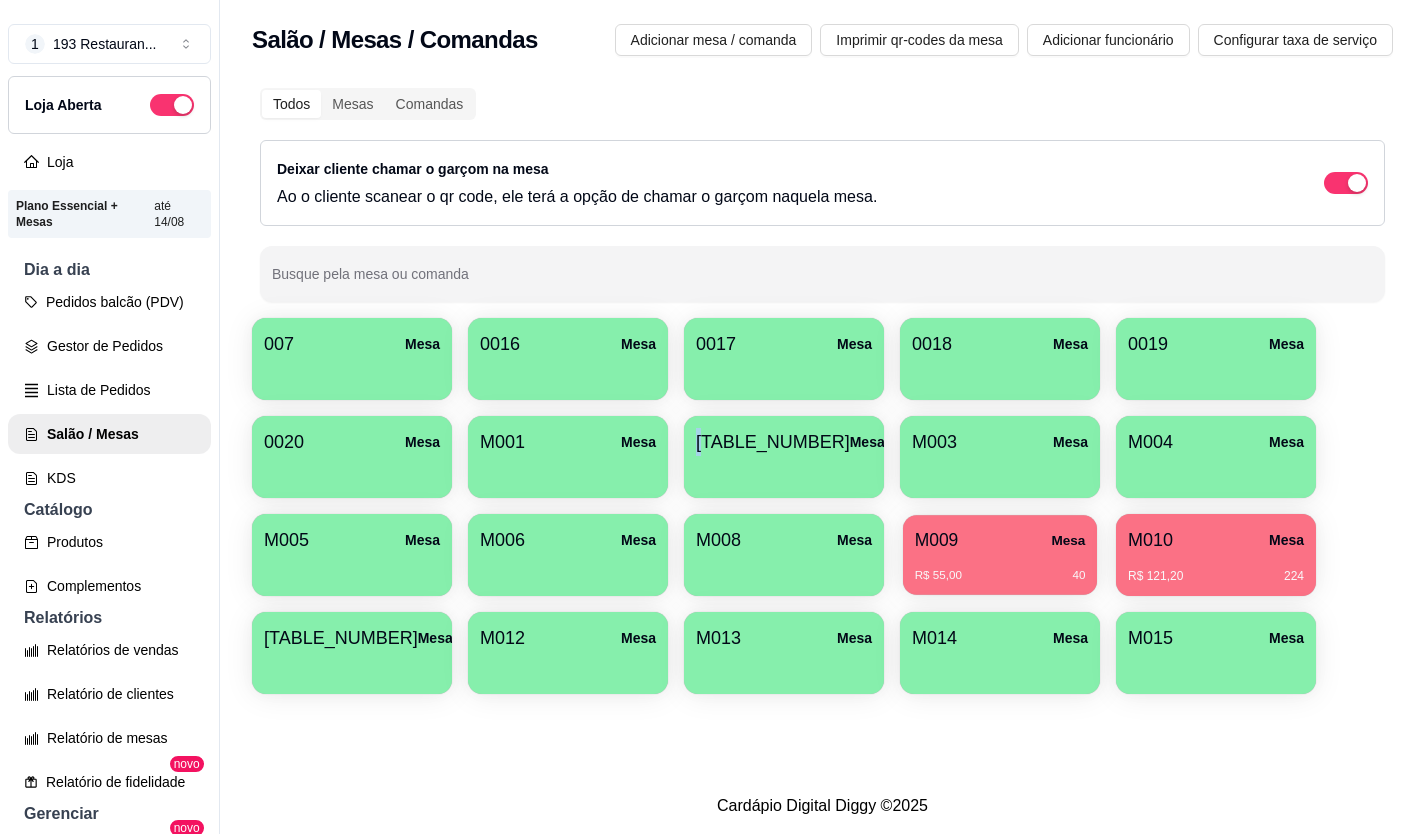 click on "R$ 55,00 40" at bounding box center [1000, 568] 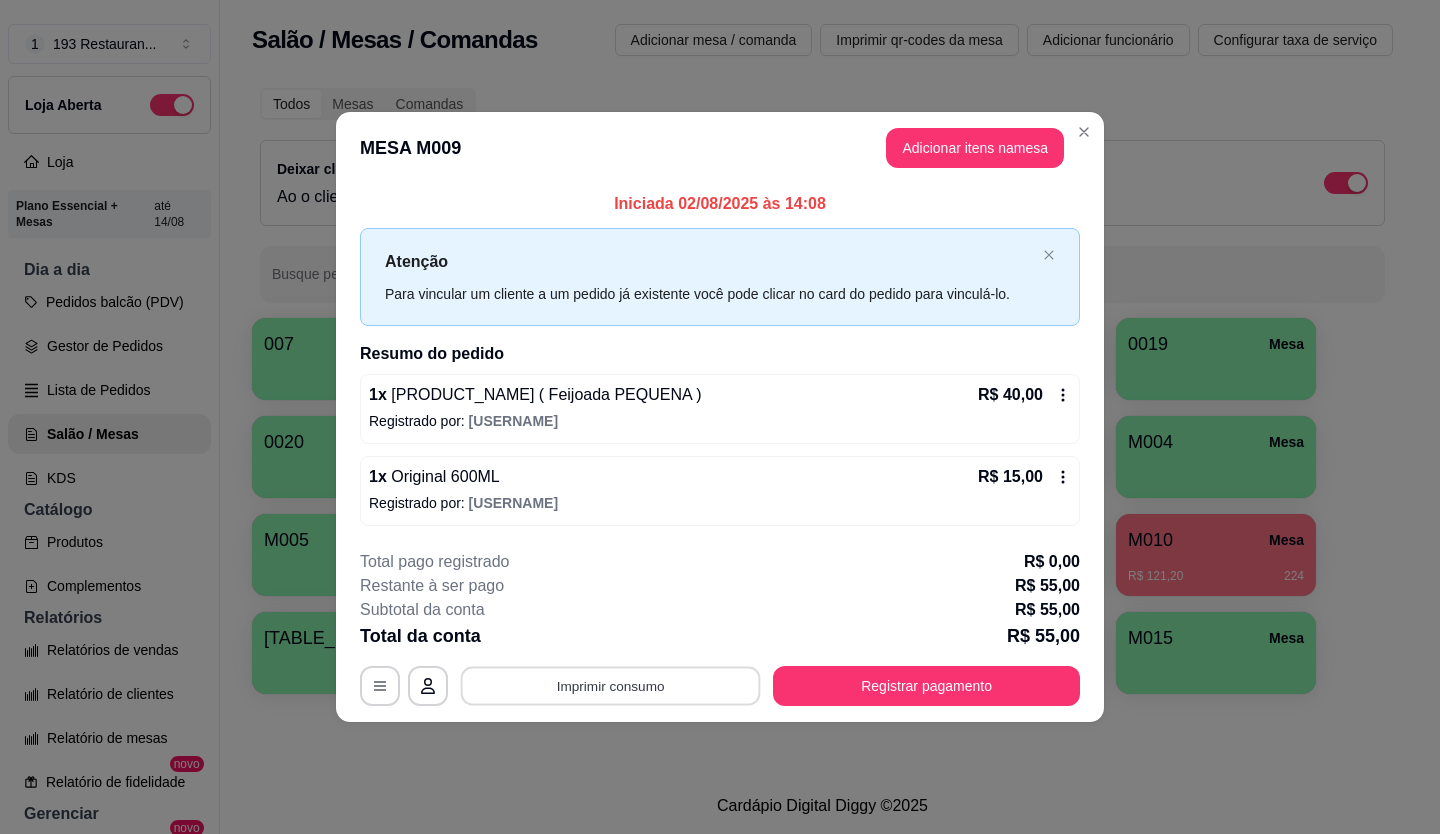 click on "Imprimir consumo" at bounding box center (611, 685) 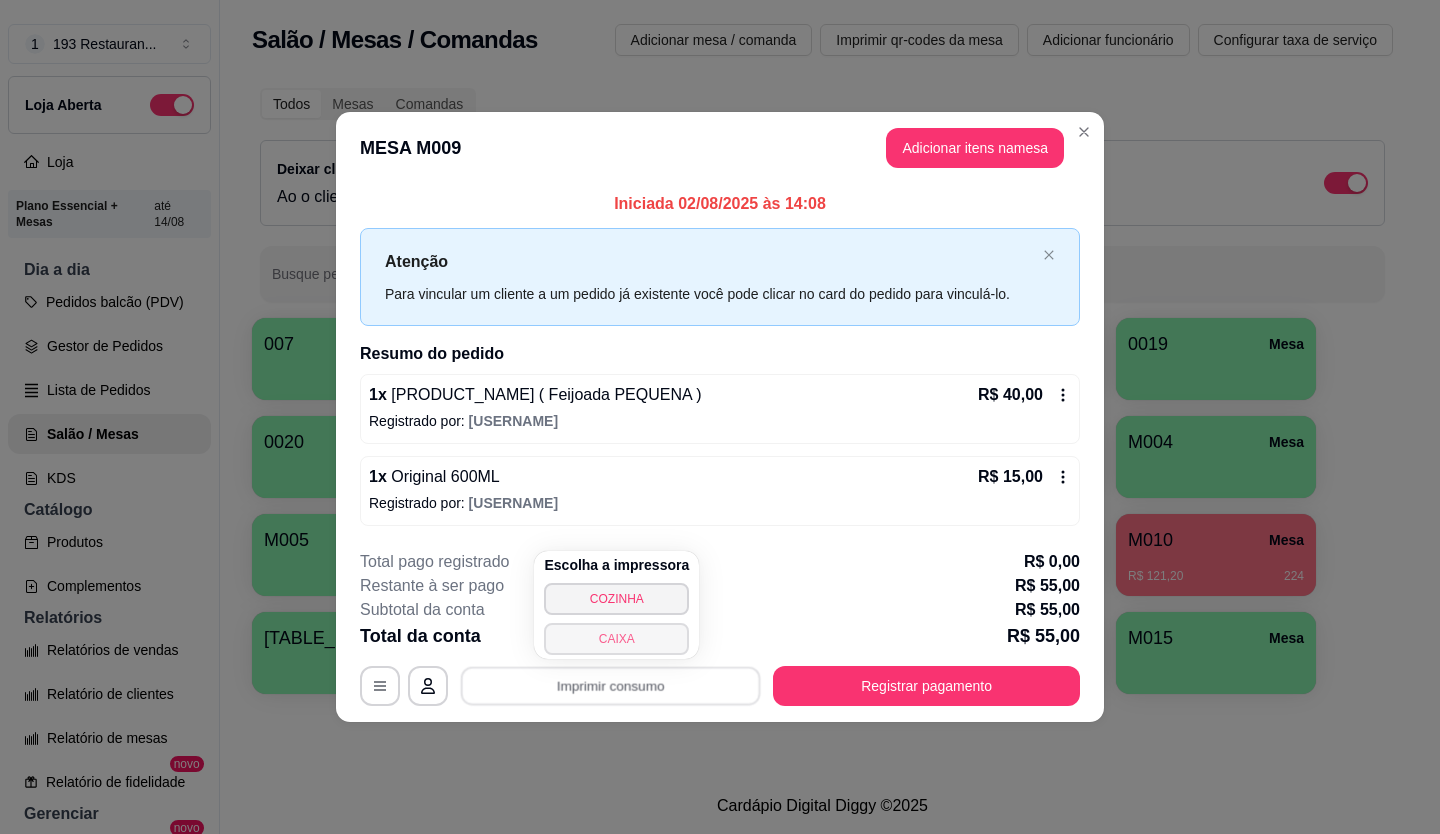 click on "CAIXA" at bounding box center (616, 639) 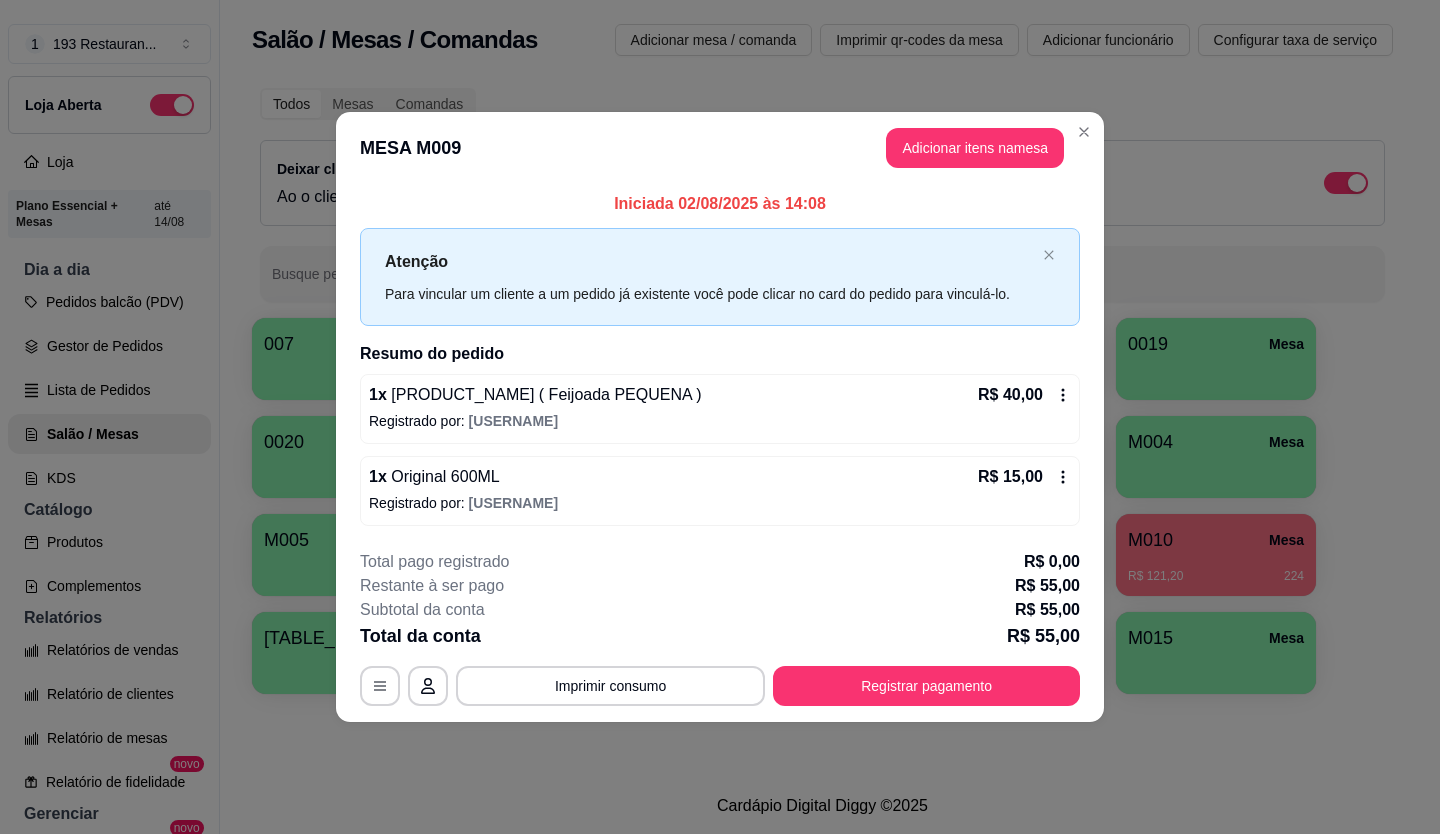 click on "Total da conta R$ 55,00" at bounding box center [720, 636] 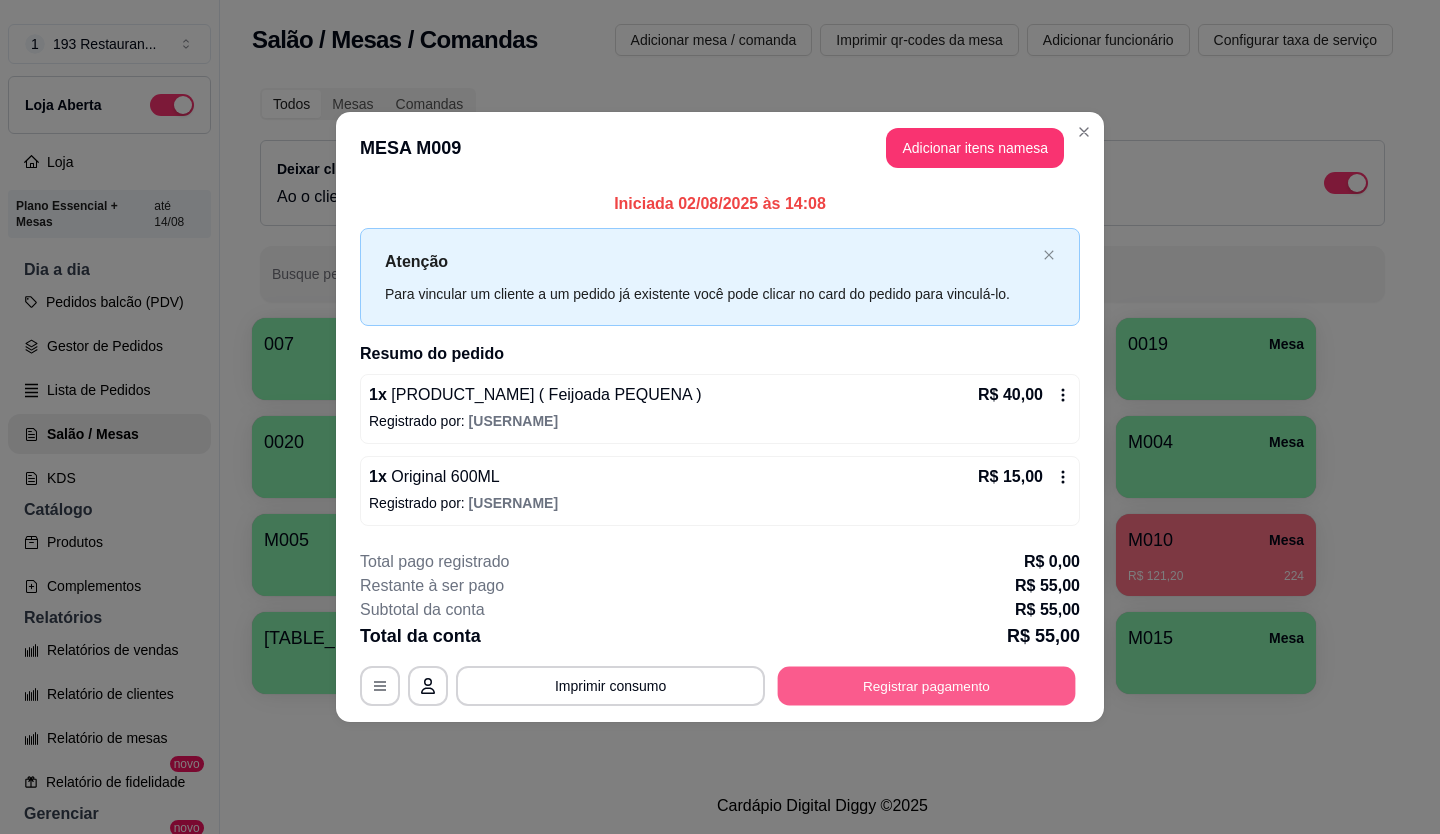 click on "Registrar pagamento" at bounding box center [927, 685] 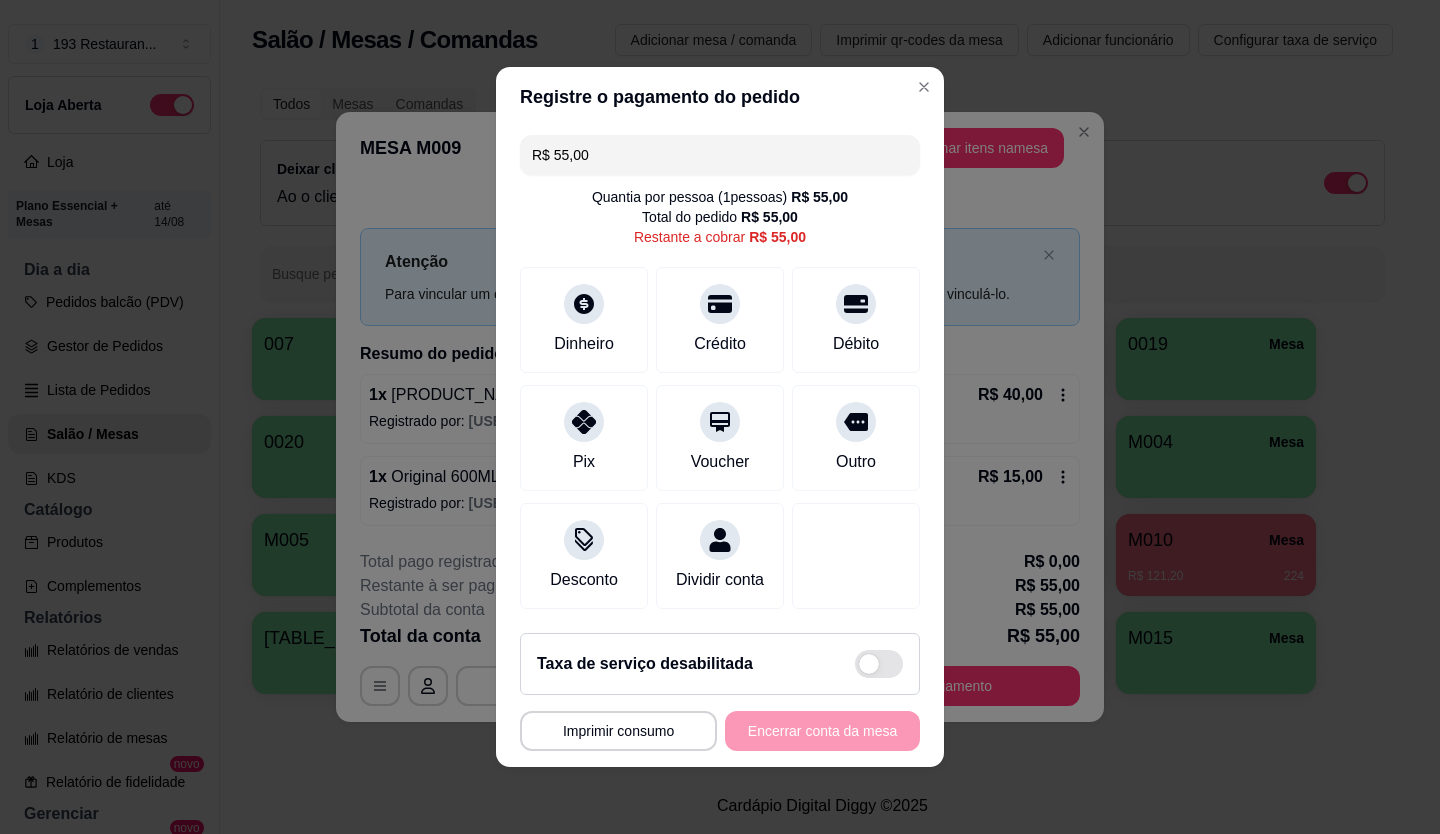 drag, startPoint x: 664, startPoint y: 144, endPoint x: 244, endPoint y: 212, distance: 425.46915 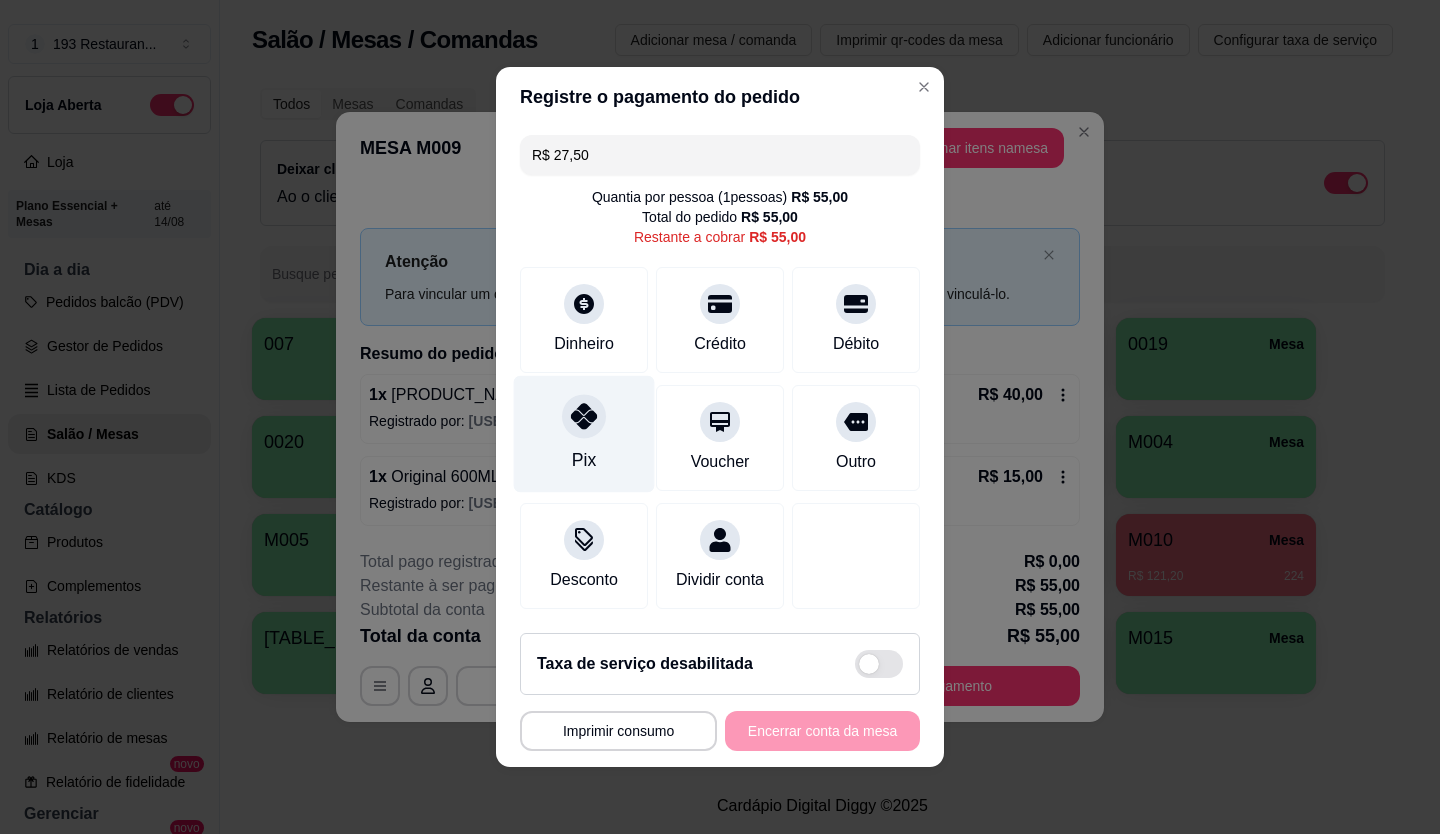 click 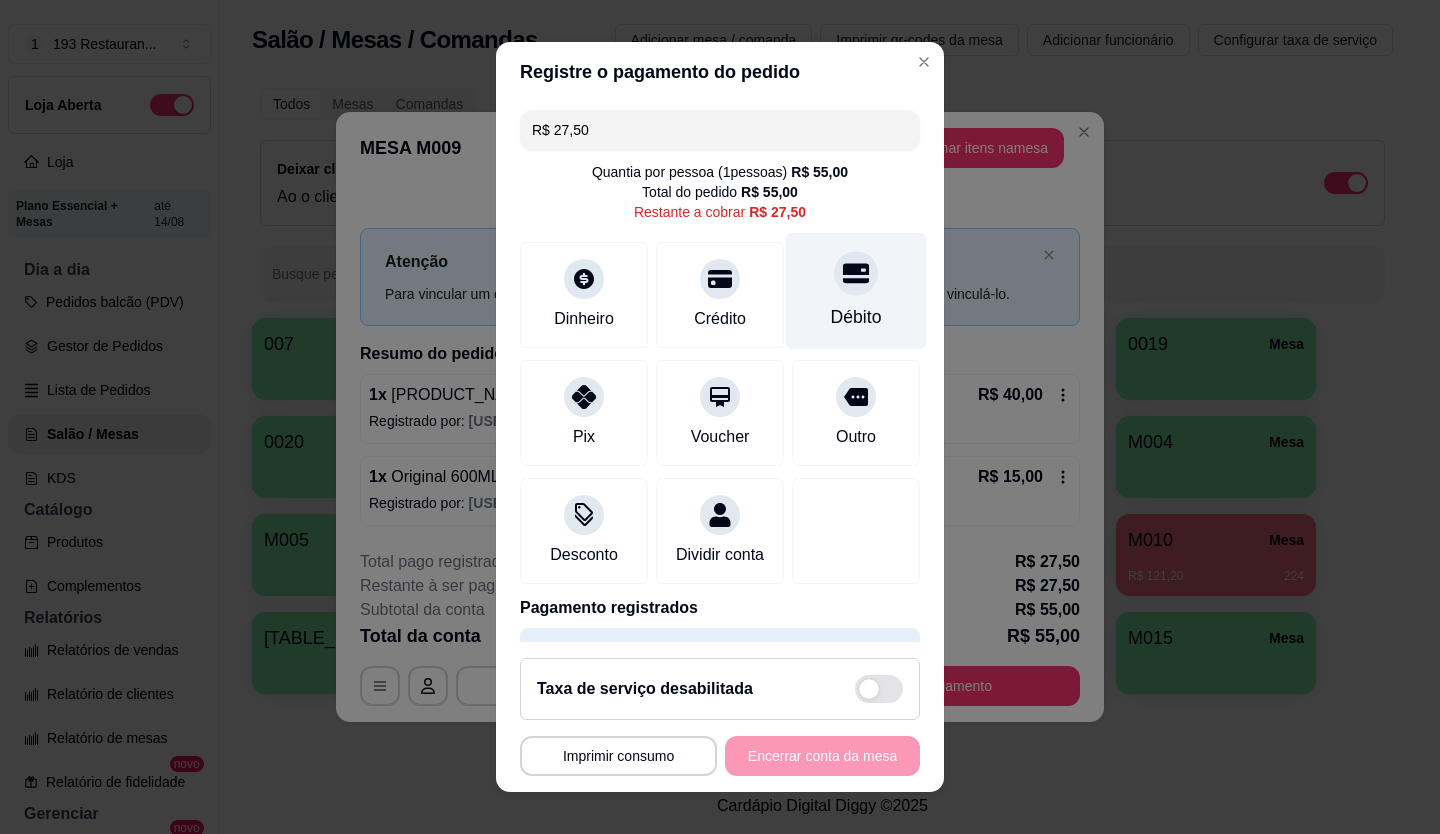 click on "Débito" at bounding box center (856, 290) 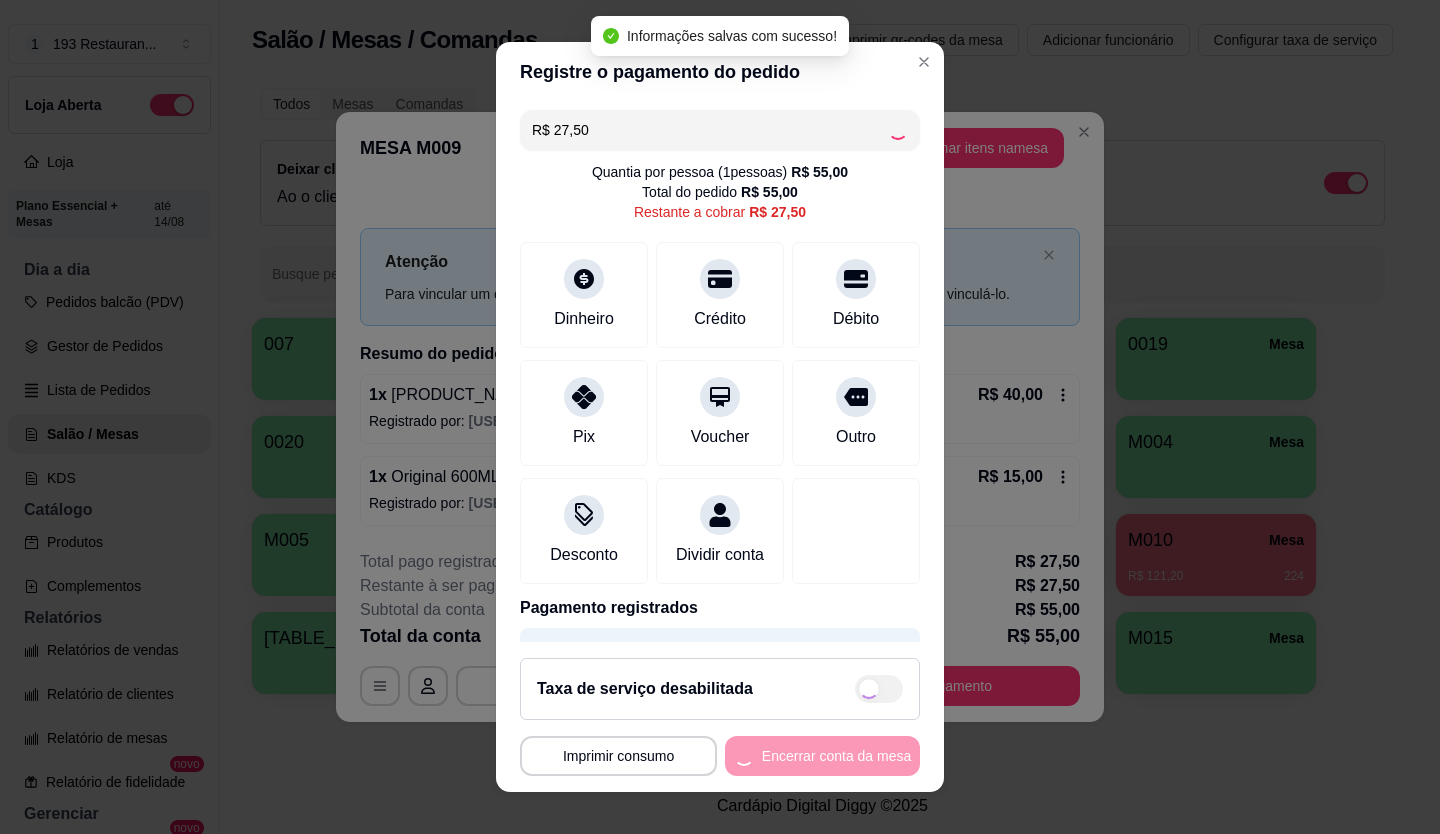 type on "R$ 0,00" 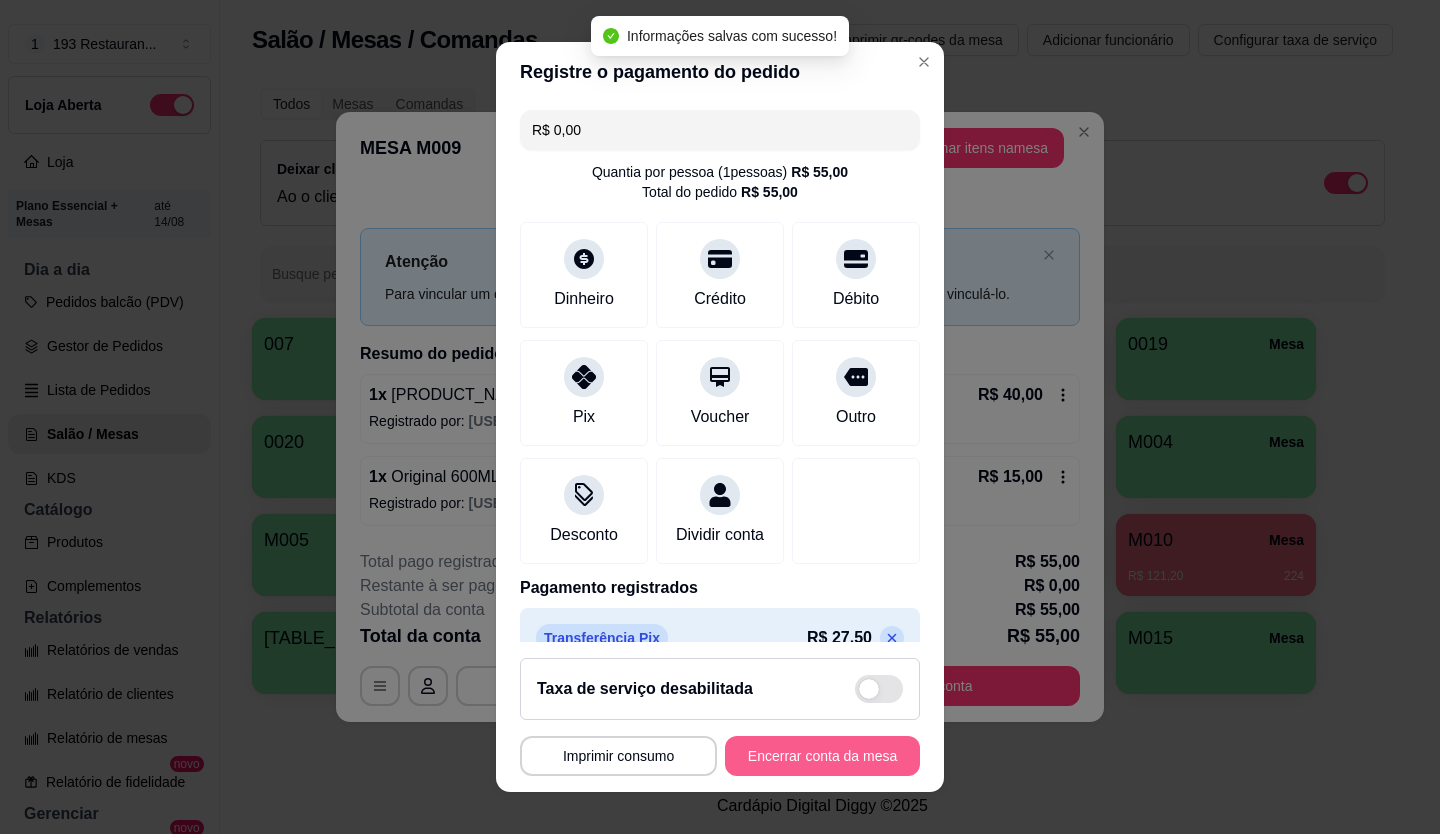 click on "Encerrar conta da mesa" at bounding box center (822, 756) 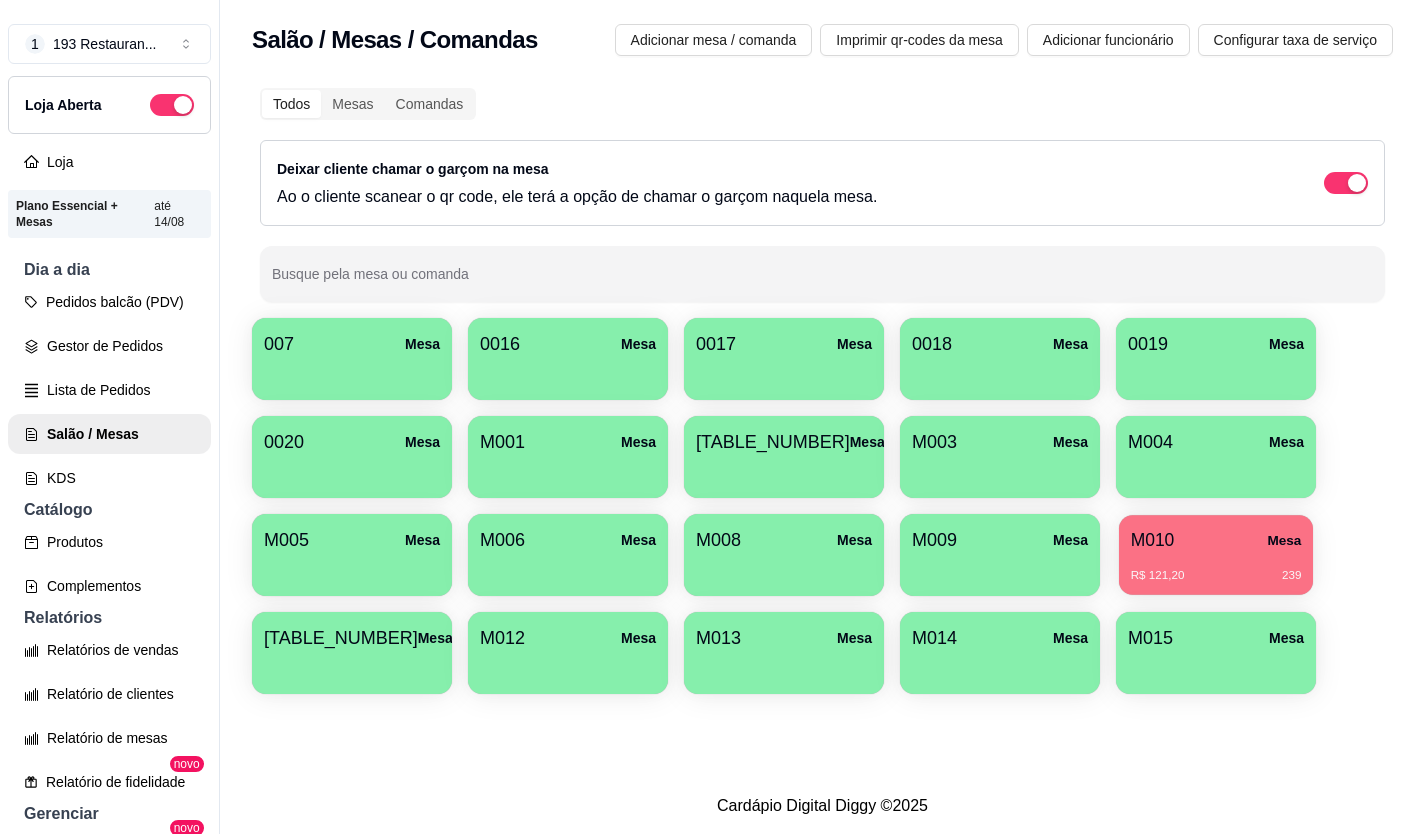 click on "R$ 121,20 239" at bounding box center [1216, 576] 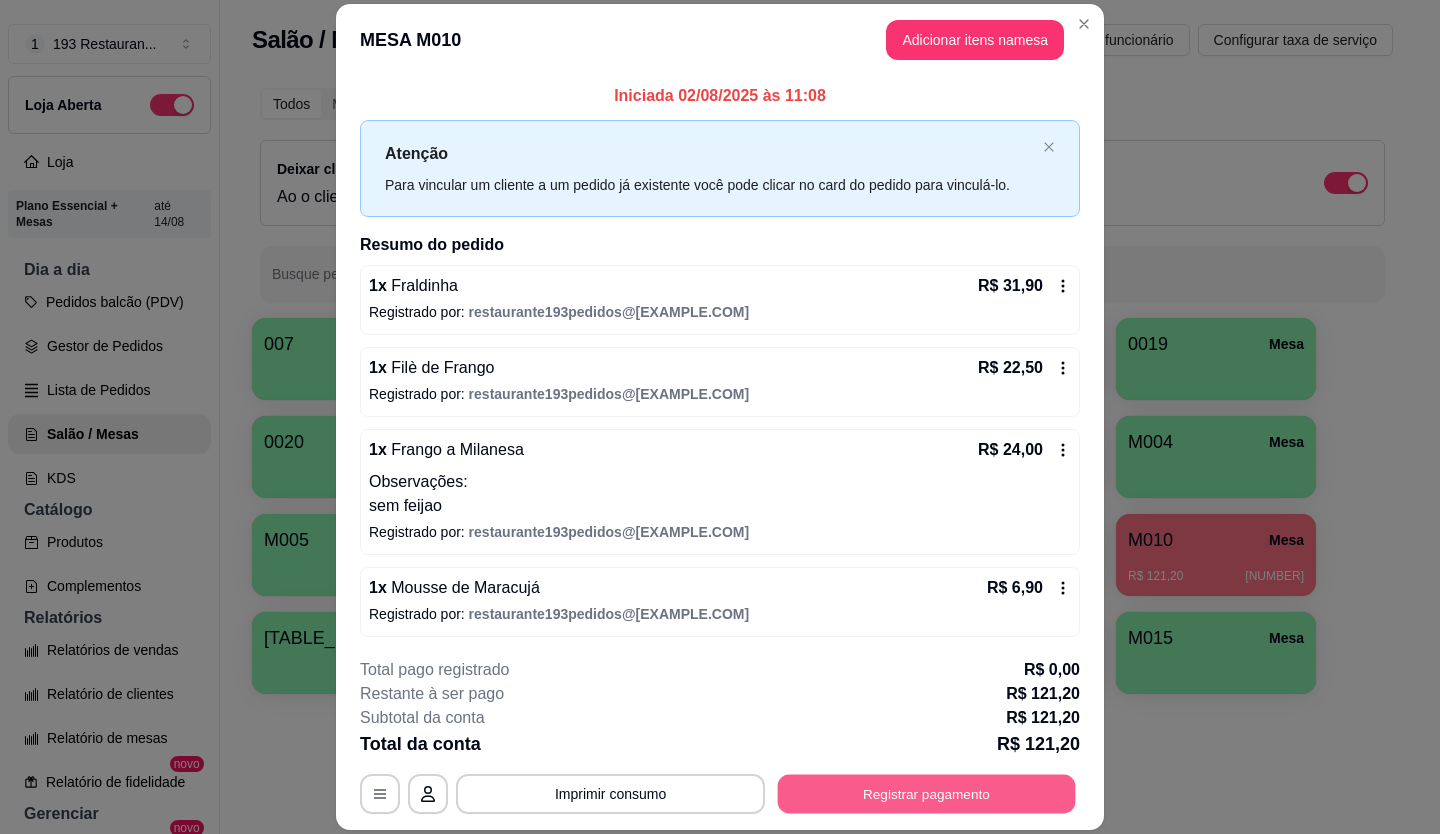 click on "Registrar pagamento" at bounding box center (927, 793) 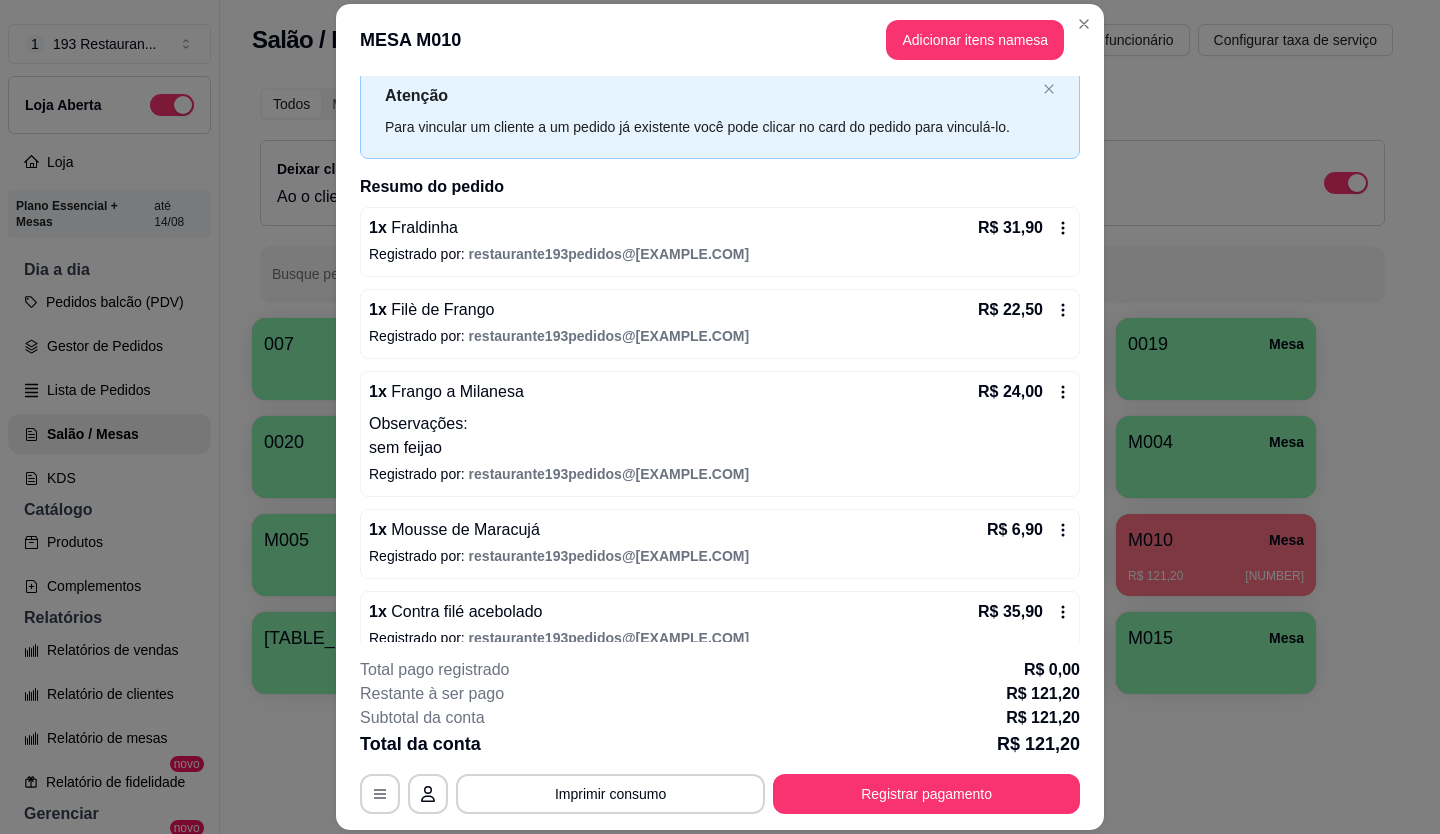 scroll, scrollTop: 85, scrollLeft: 0, axis: vertical 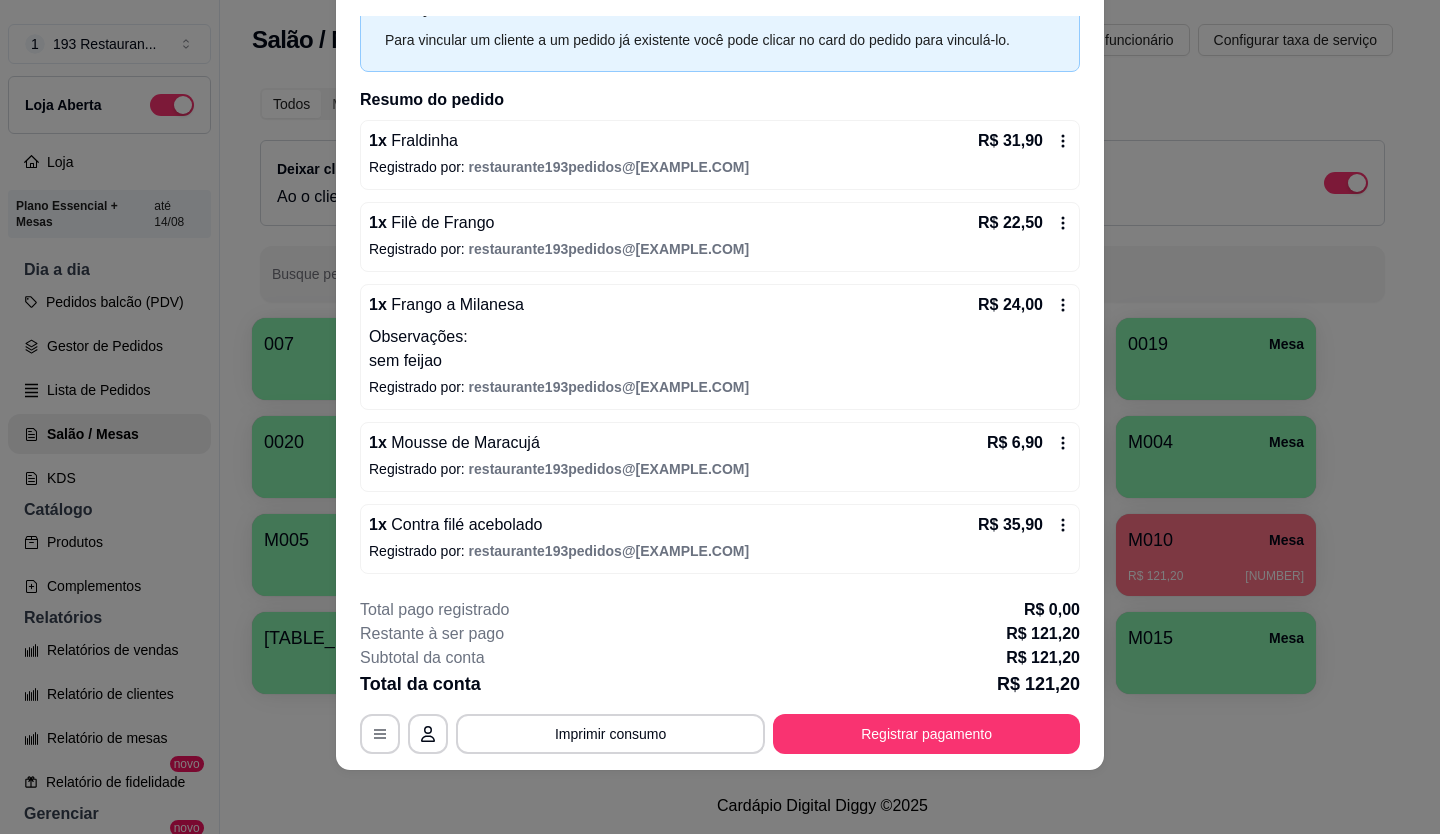 click on "1 x   [PRODUCT_NAME] R$ 35,90" at bounding box center (720, 525) 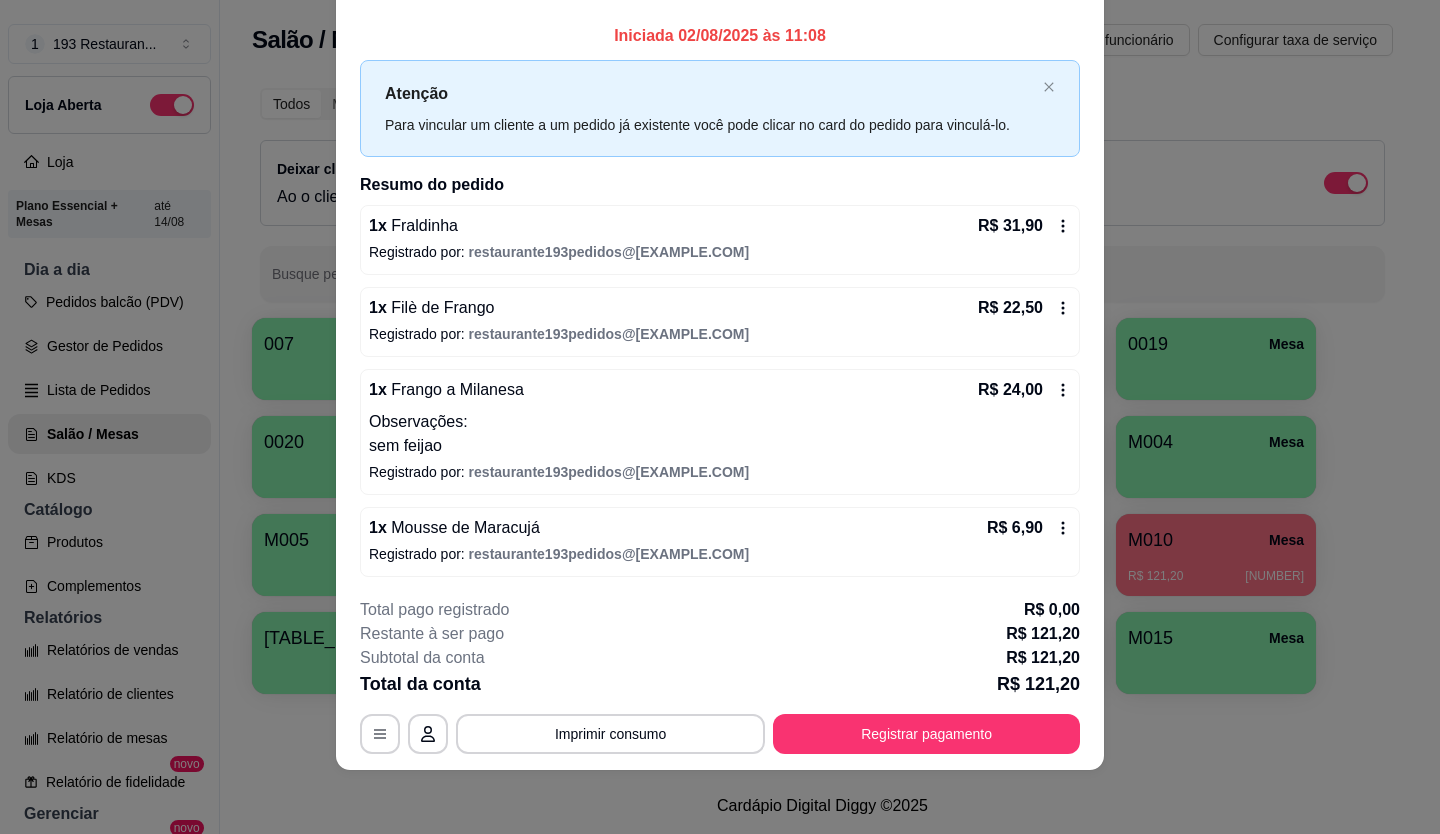 scroll, scrollTop: 85, scrollLeft: 0, axis: vertical 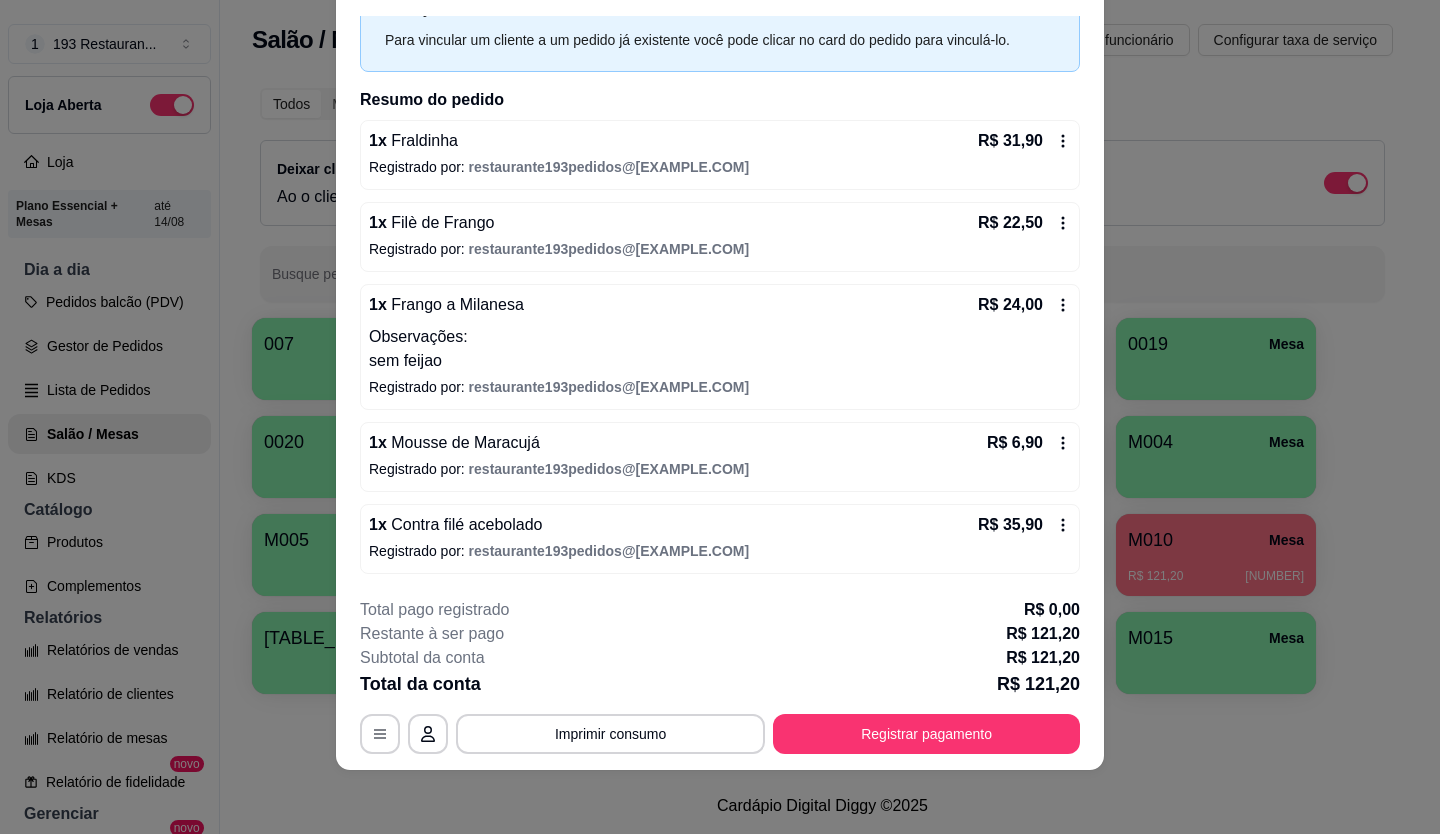 click 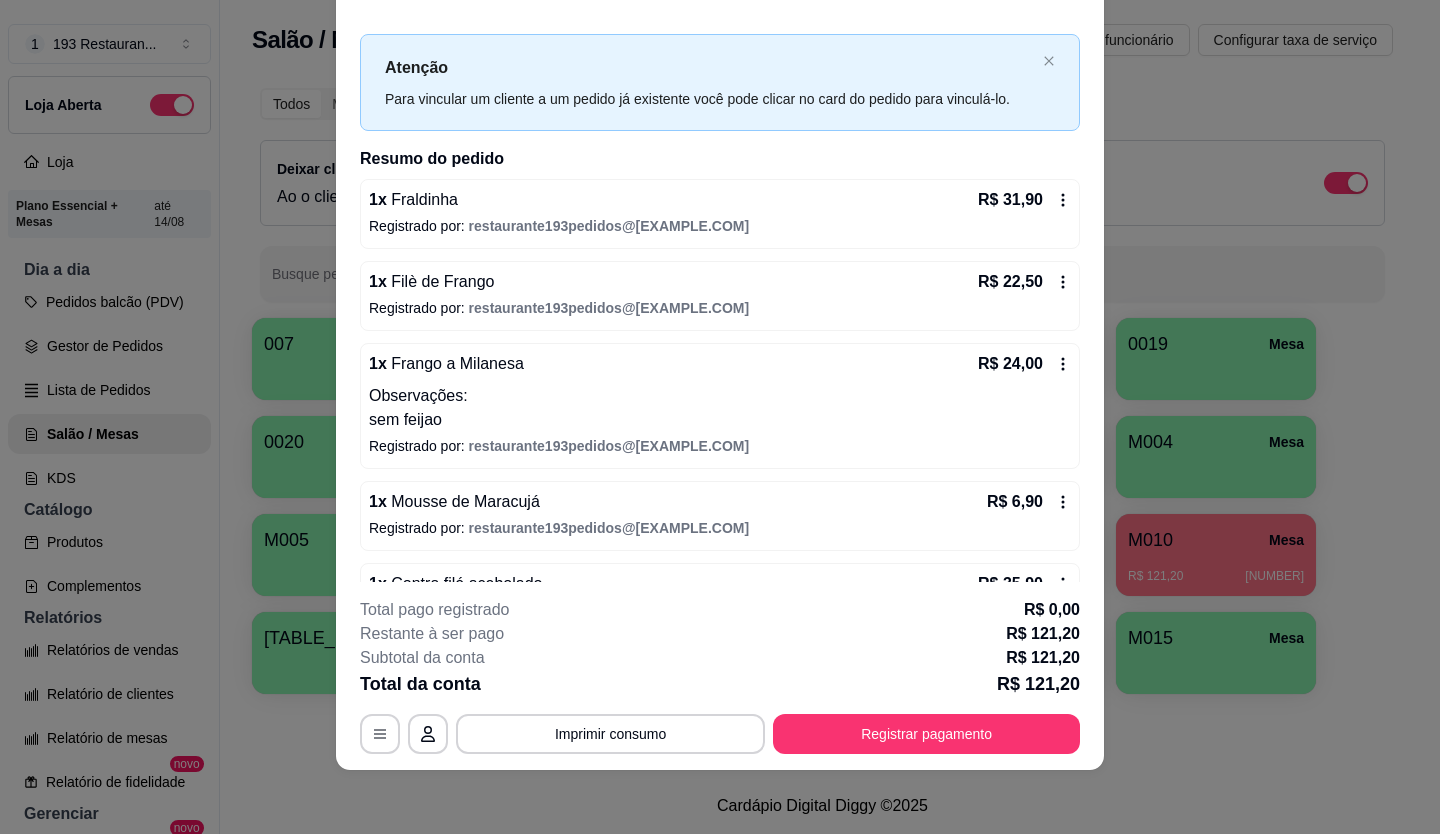 scroll, scrollTop: 0, scrollLeft: 0, axis: both 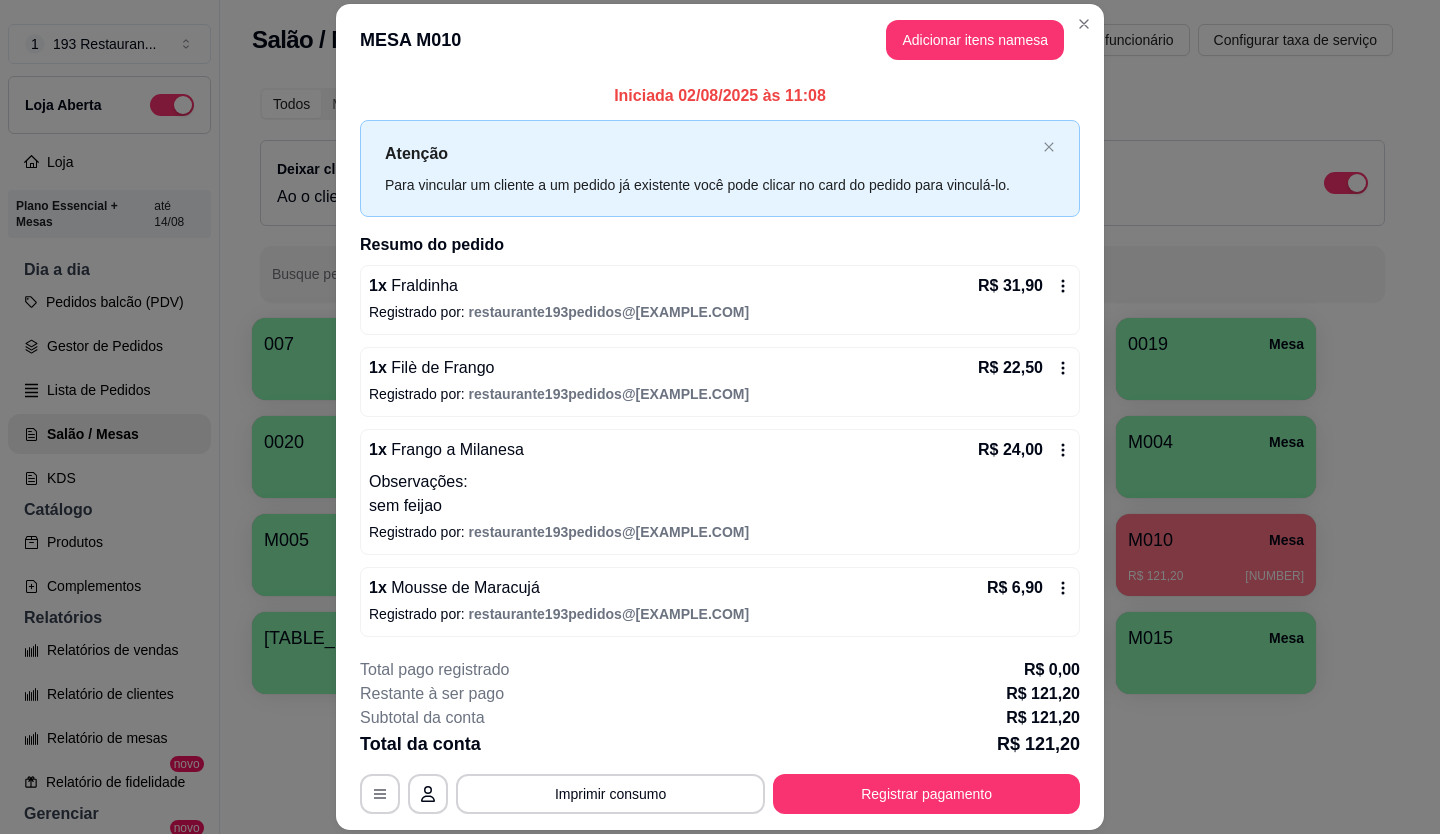 click on "Atenção Para vincular um cliente a um pedido já existente você pode clicar no card do pedido para vinculá-lo." at bounding box center (720, 168) 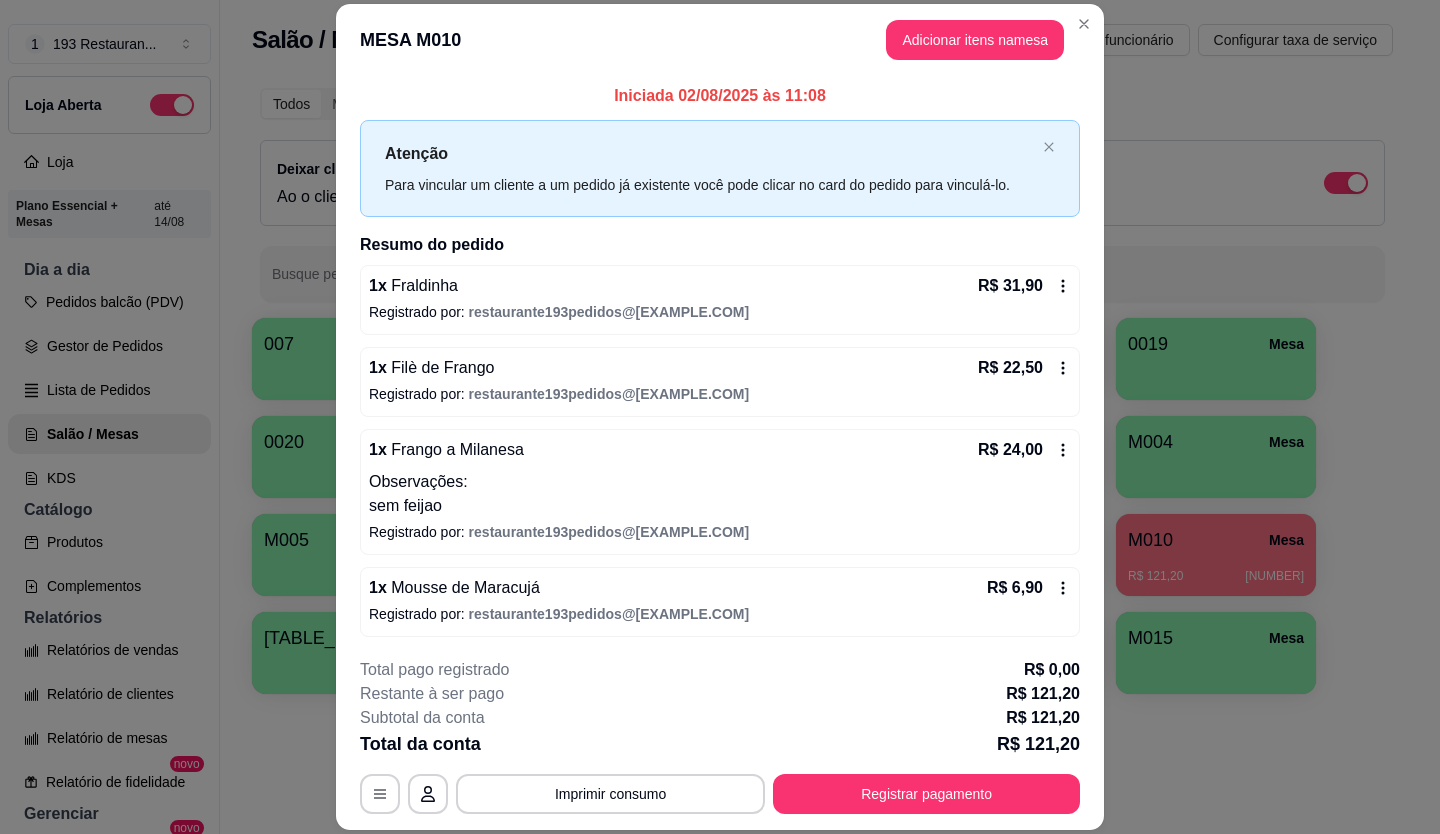 drag, startPoint x: 1044, startPoint y: 282, endPoint x: 1015, endPoint y: 255, distance: 39.623226 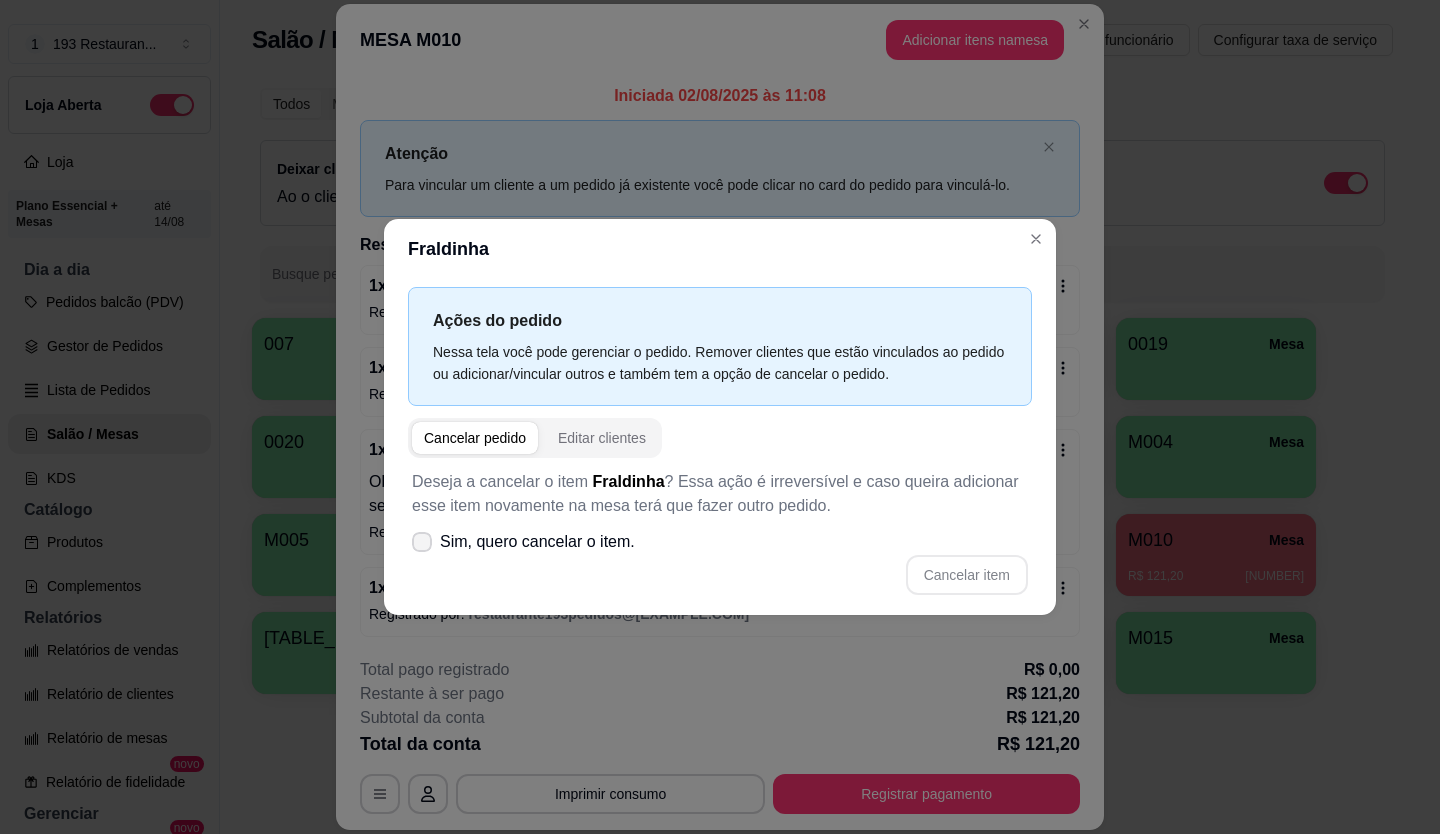 click on "Sim, quero cancelar o item." at bounding box center [537, 542] 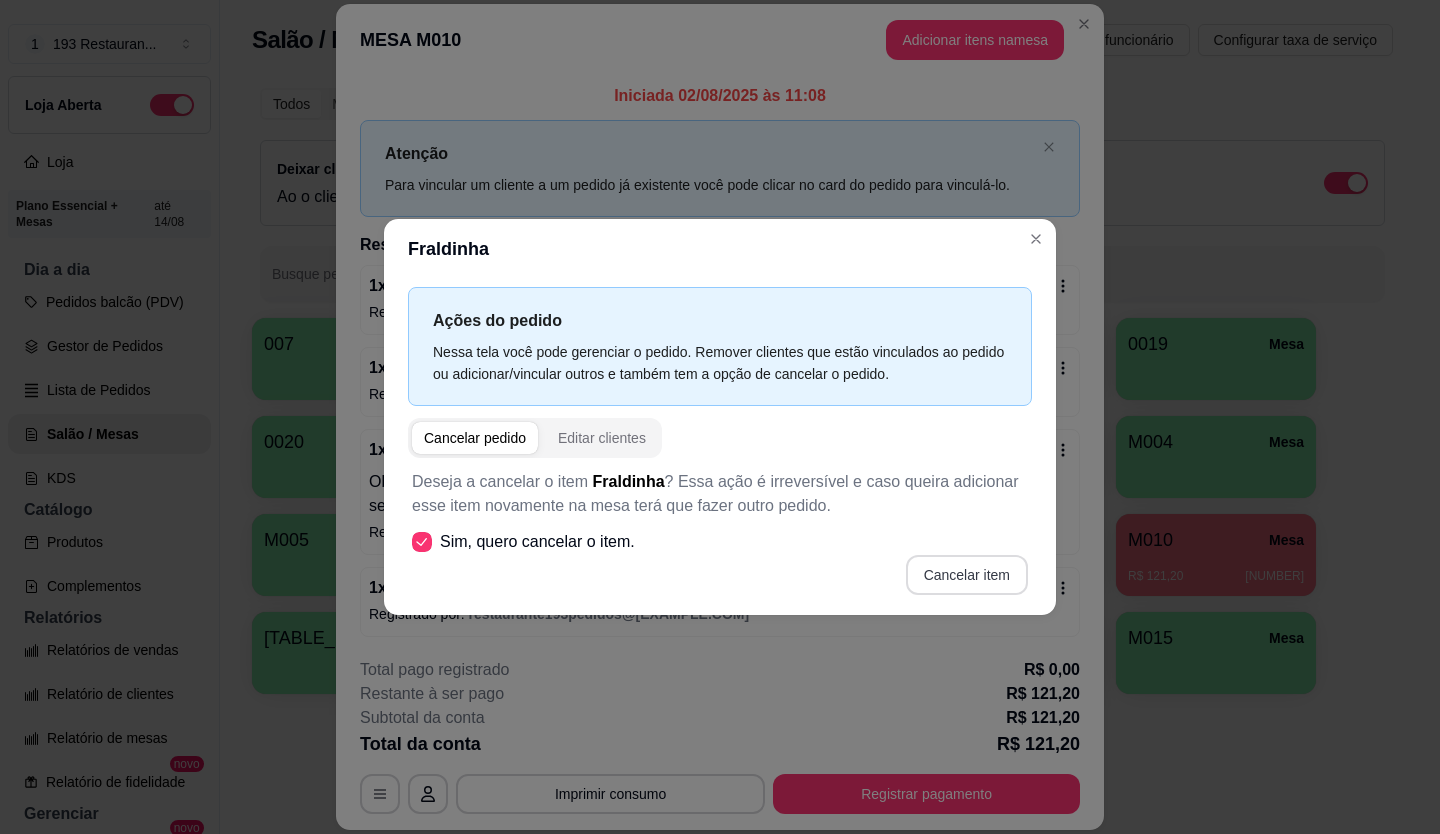 click on "Cancelar item" at bounding box center [967, 575] 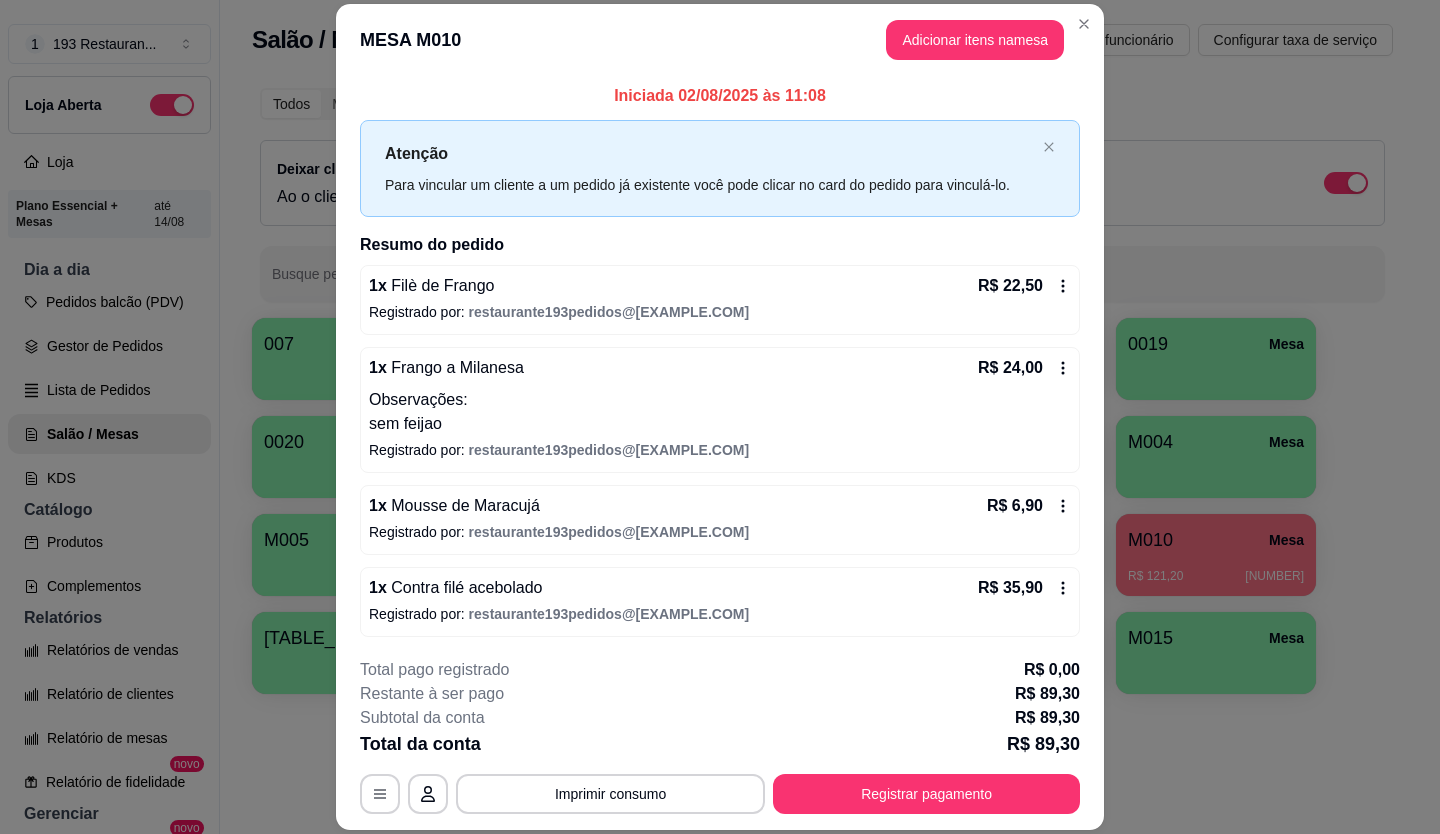 click on "**********" at bounding box center [720, 736] 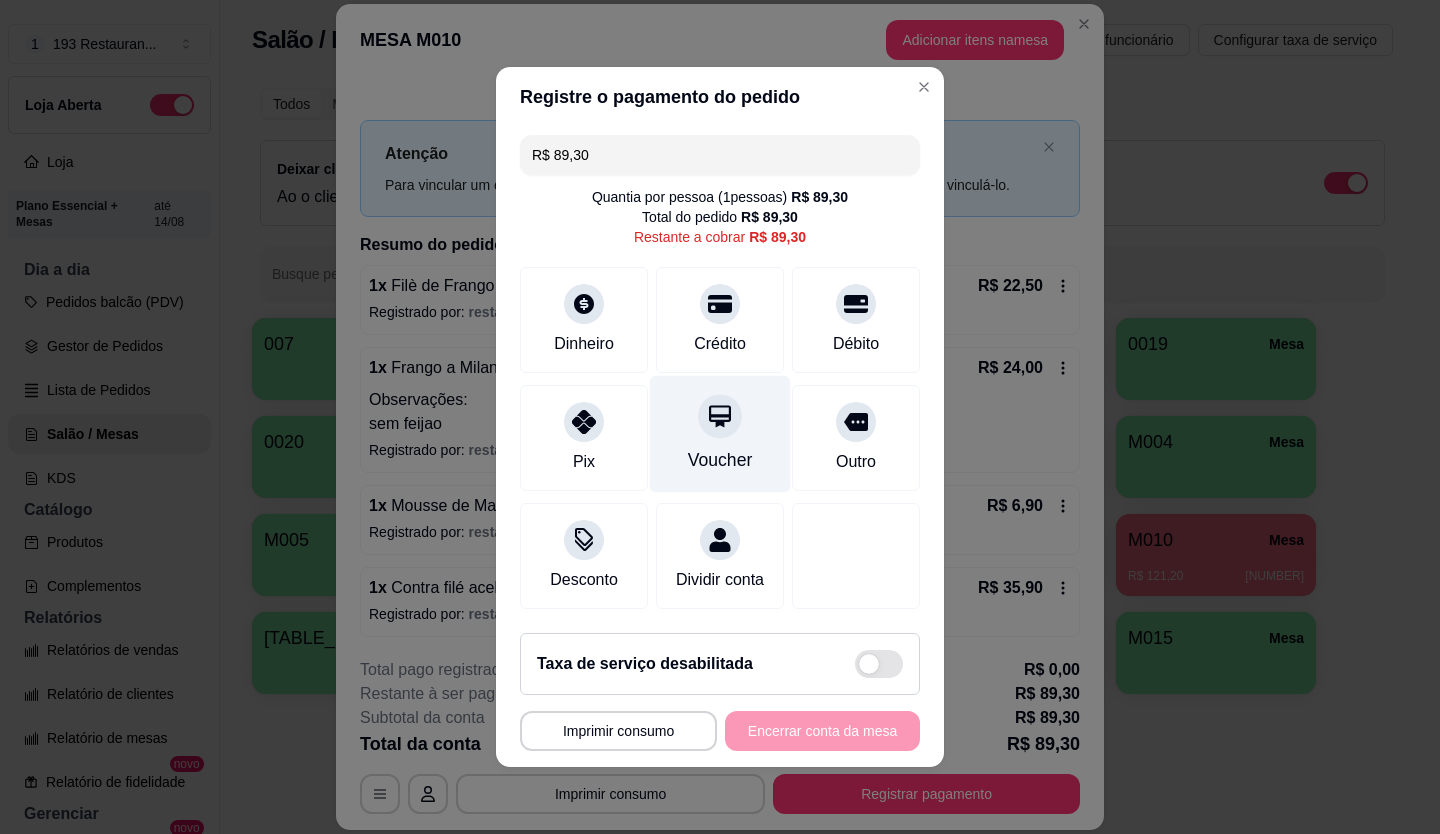click 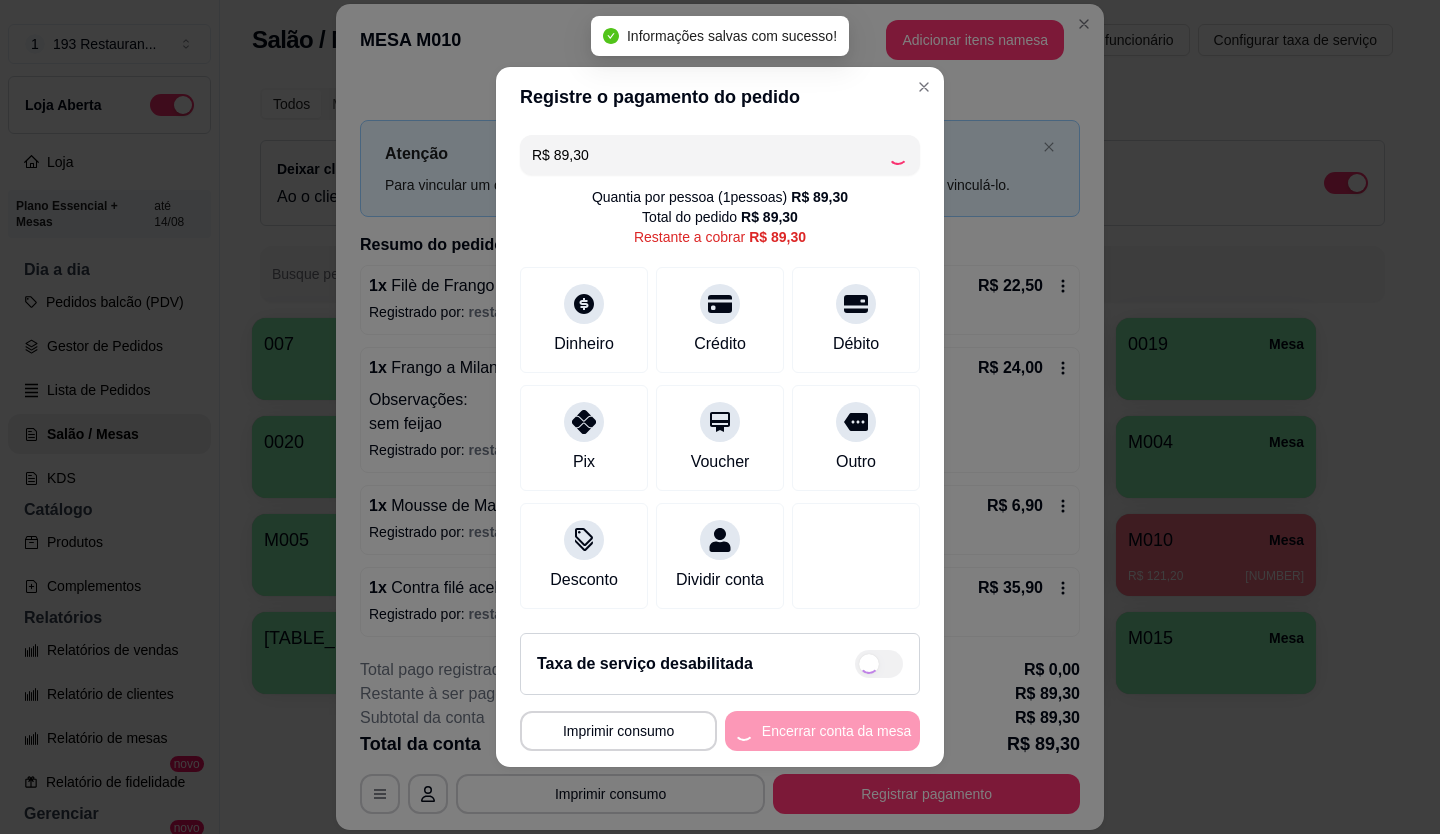 type on "R$ 0,00" 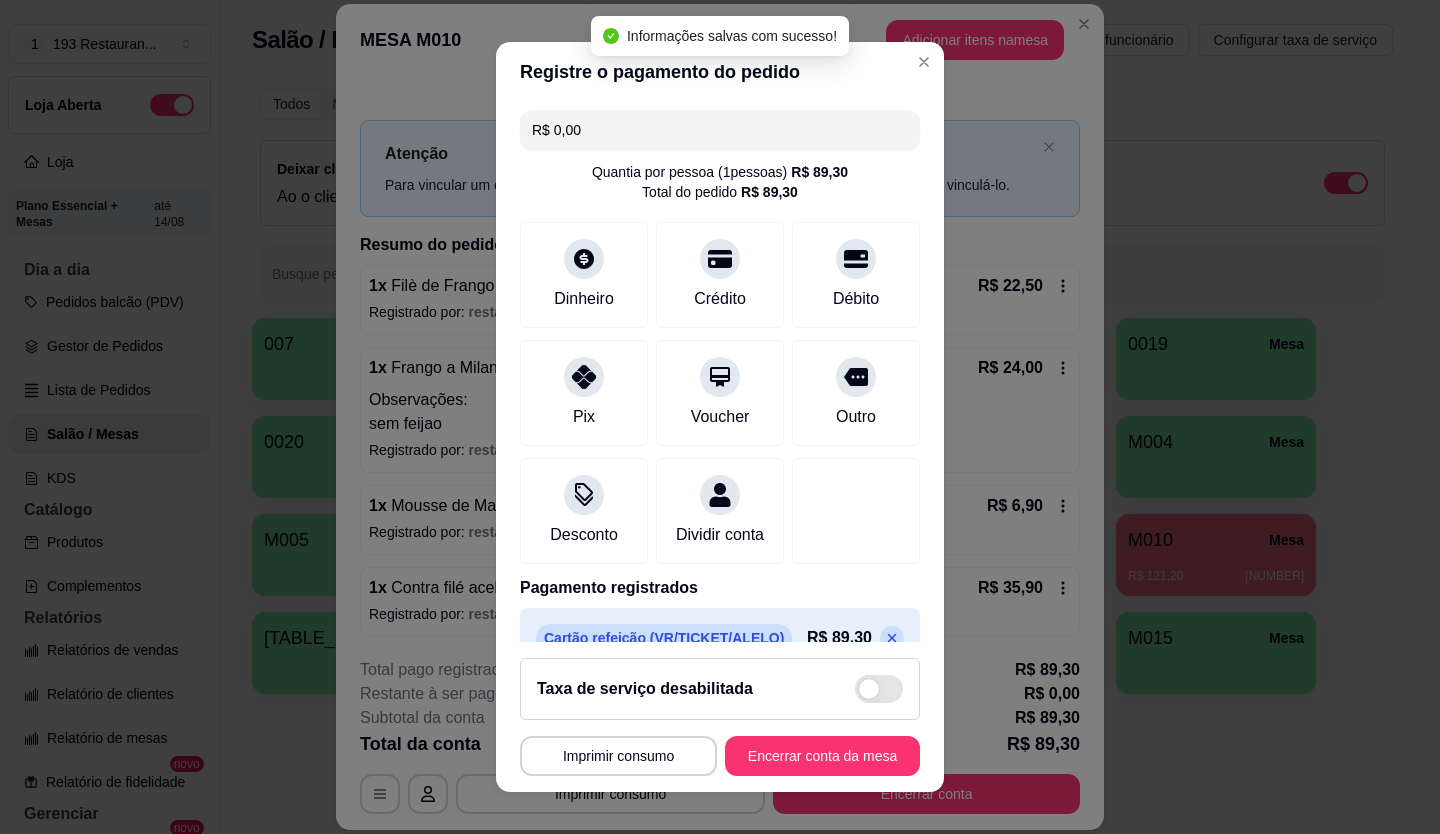 click on "Encerrar conta da mesa" at bounding box center [822, 756] 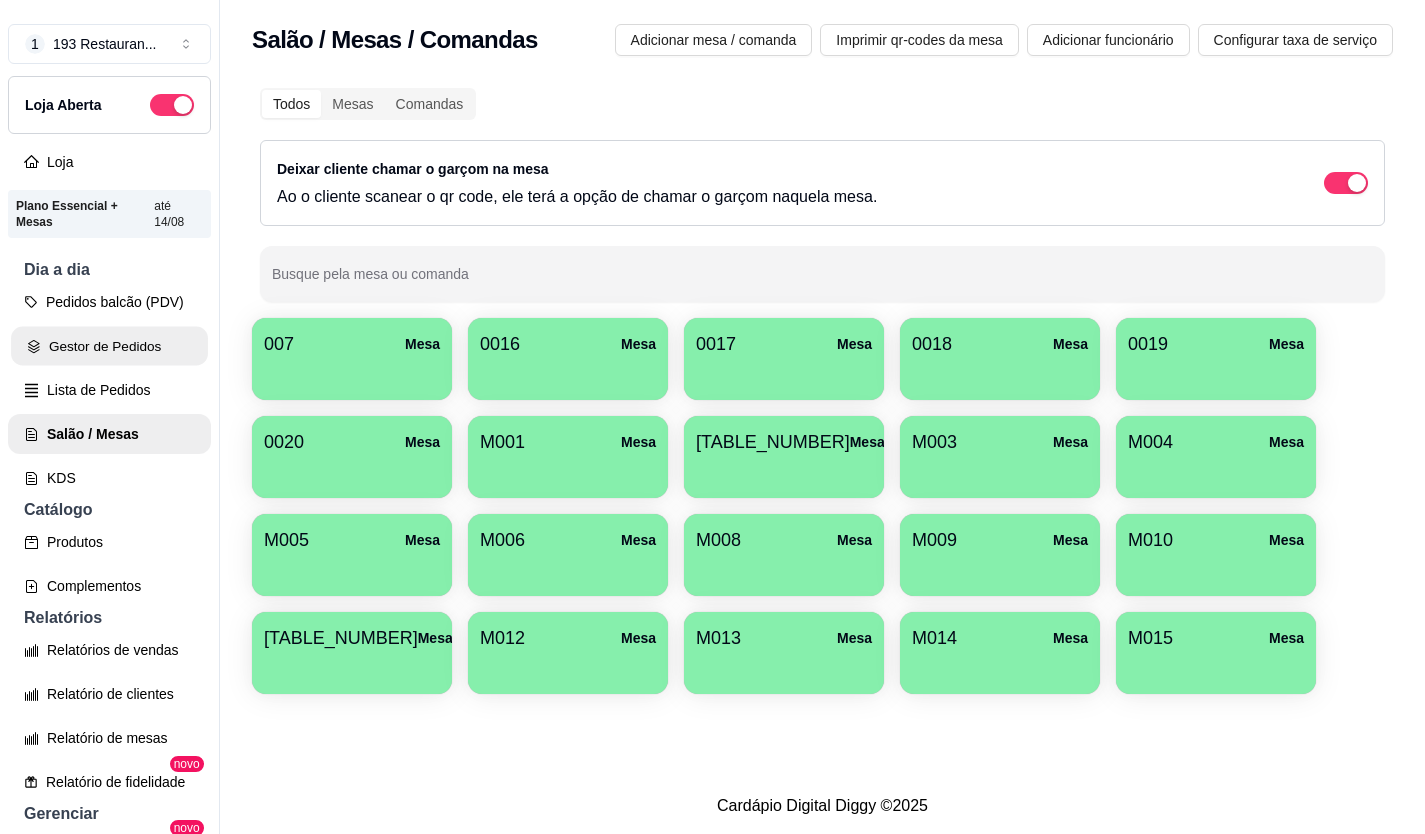 click on "Gestor de Pedidos" at bounding box center (109, 346) 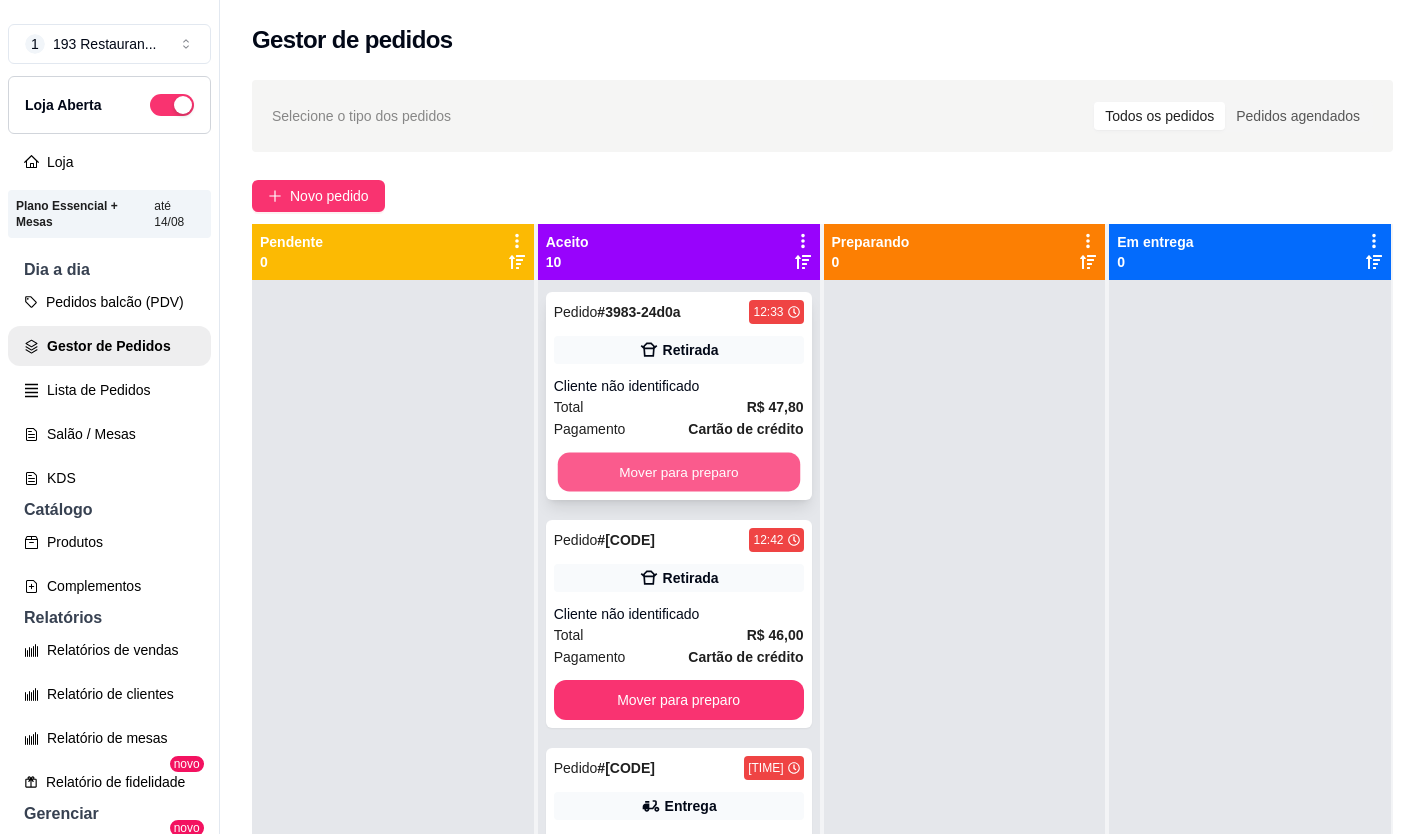 click on "Mover para preparo" at bounding box center [678, 472] 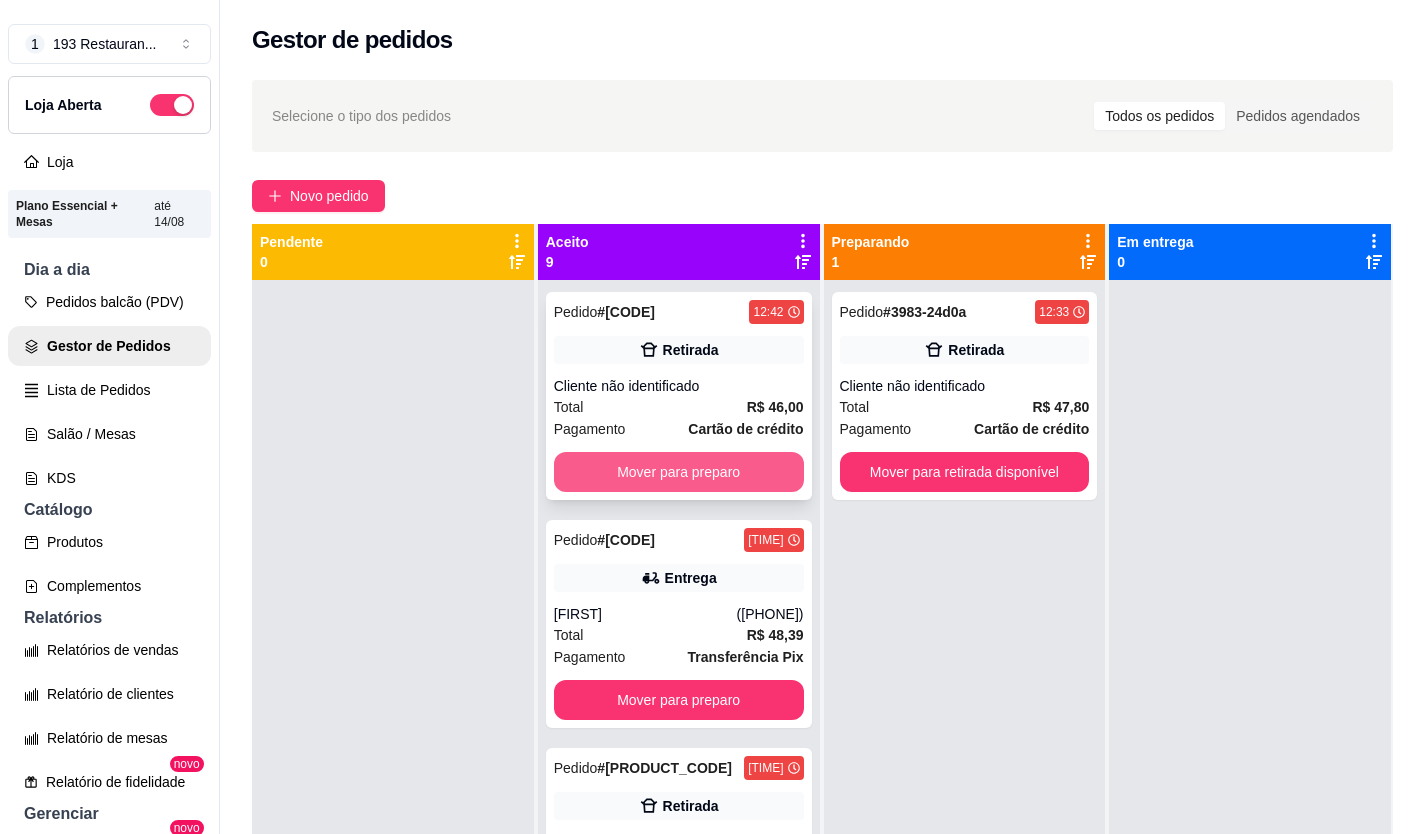 click on "Mover para preparo" at bounding box center [679, 472] 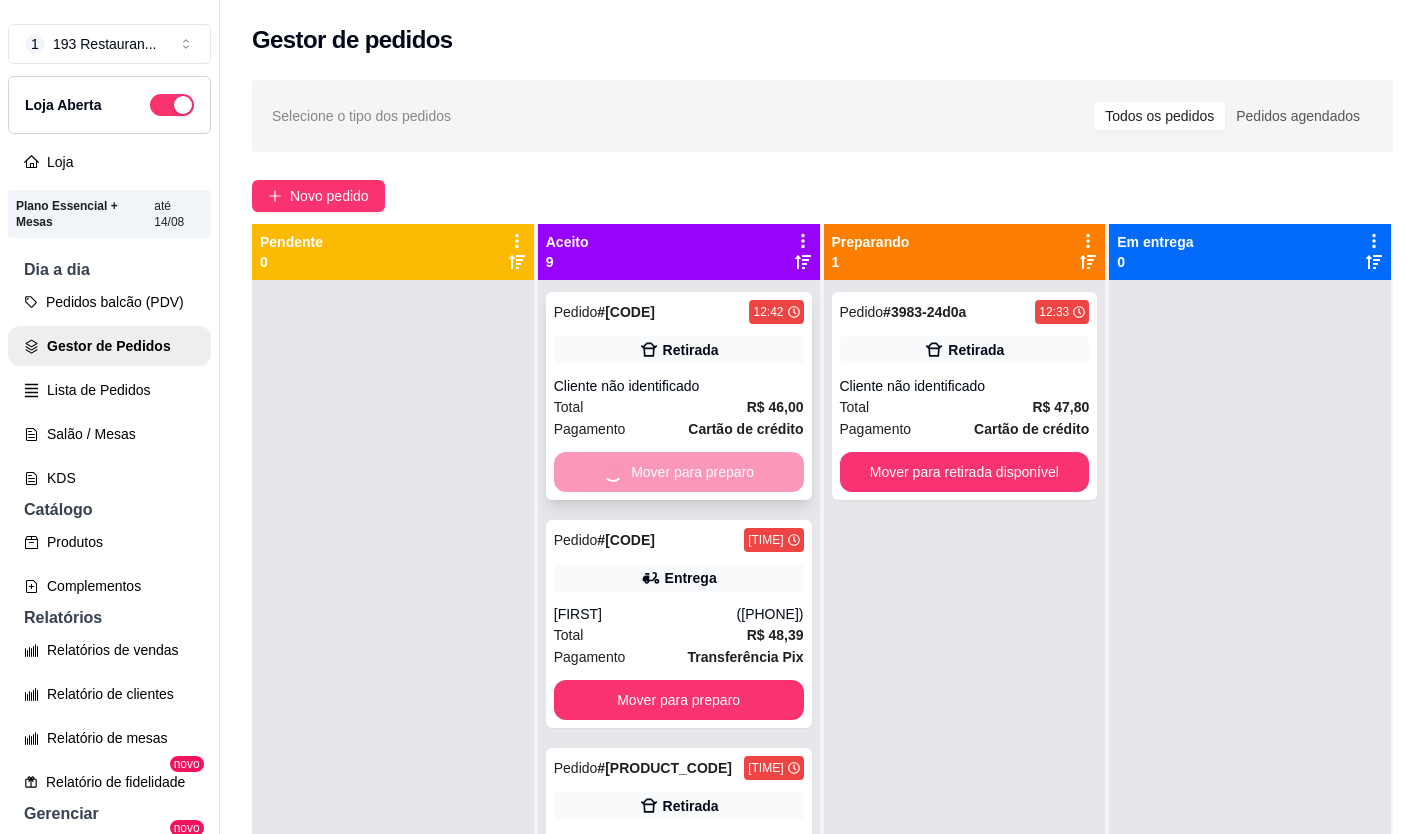 click on "Mover para preparo" at bounding box center (679, 700) 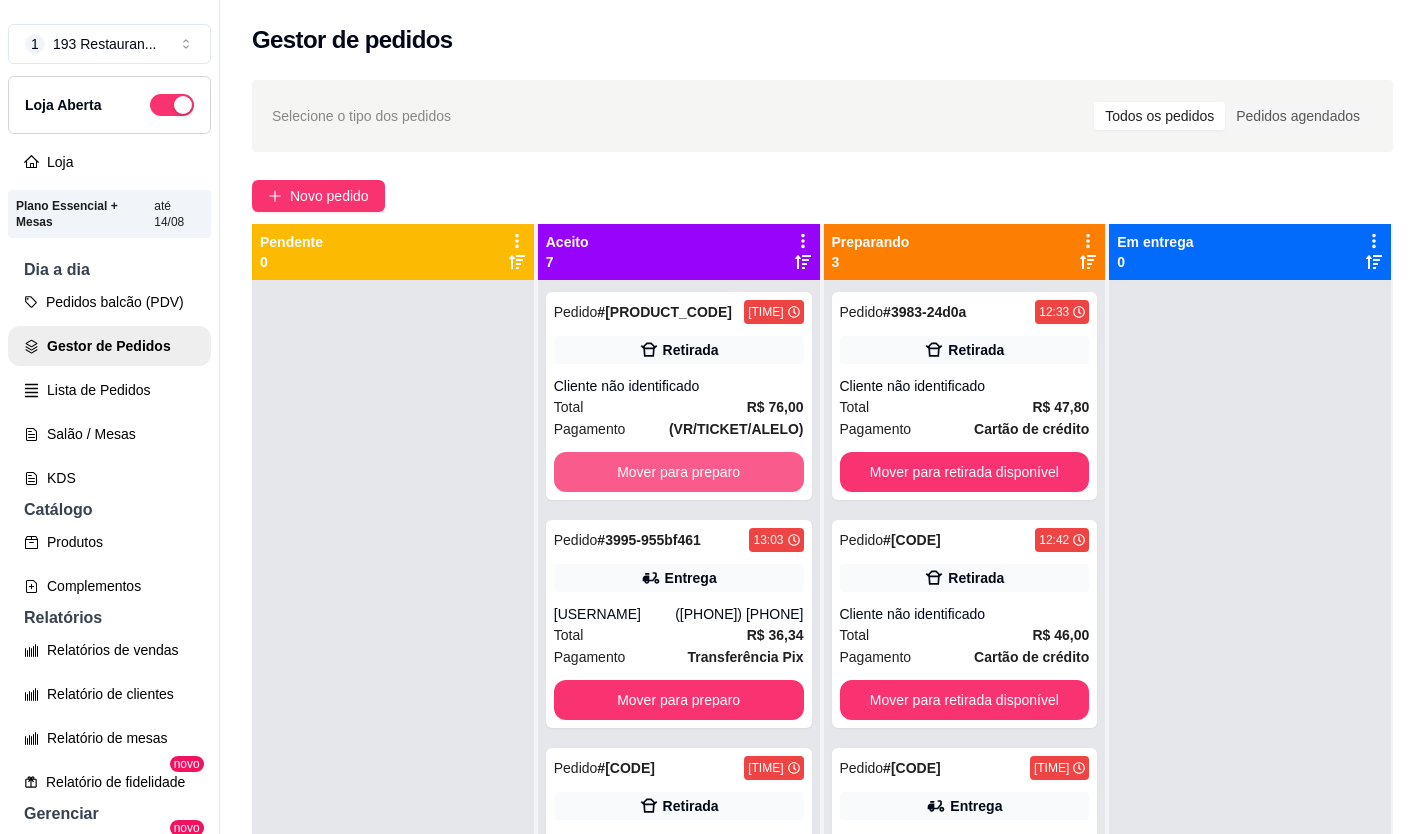 click on "Mover para preparo" at bounding box center [679, 472] 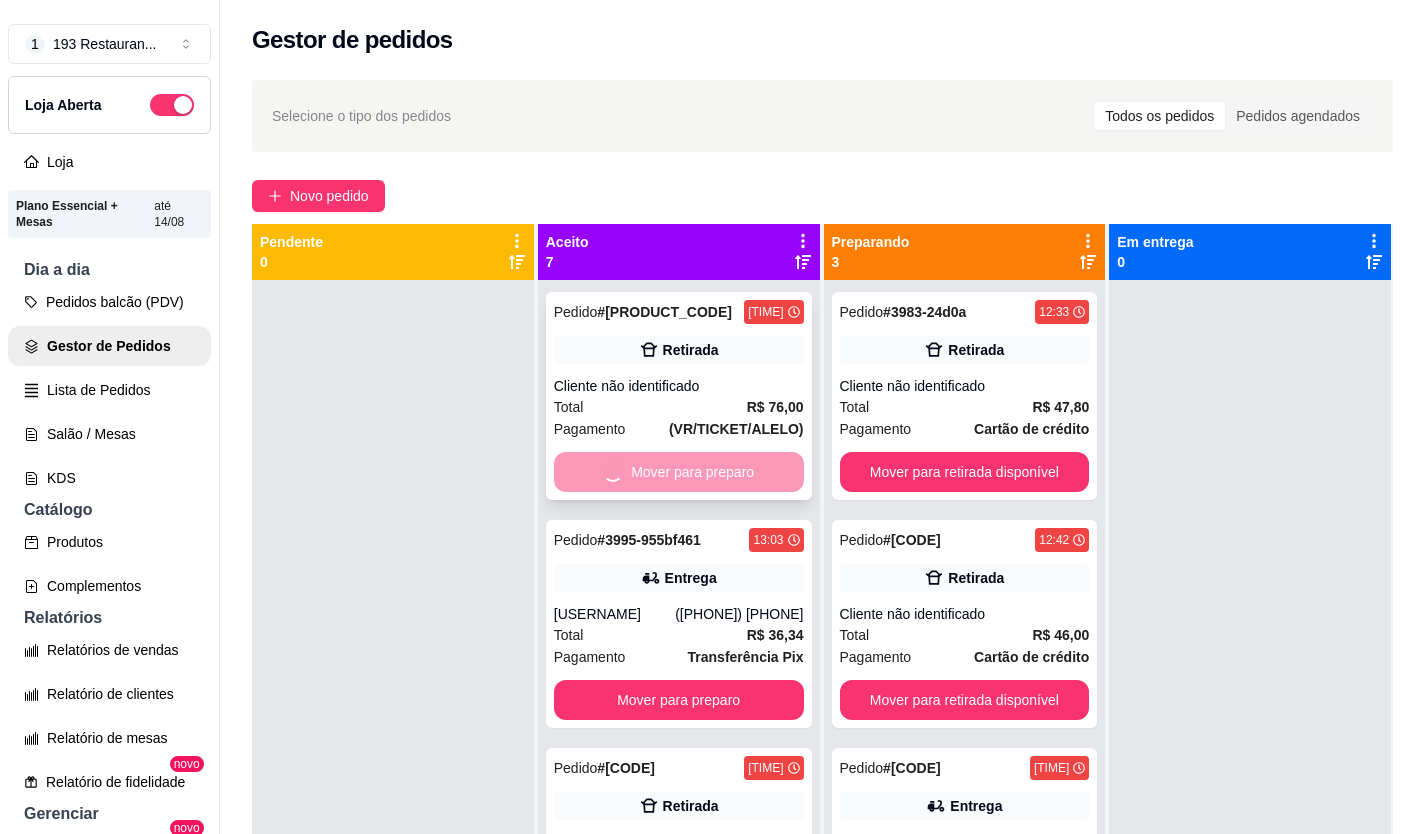 click on "Mover para preparo" at bounding box center (679, 700) 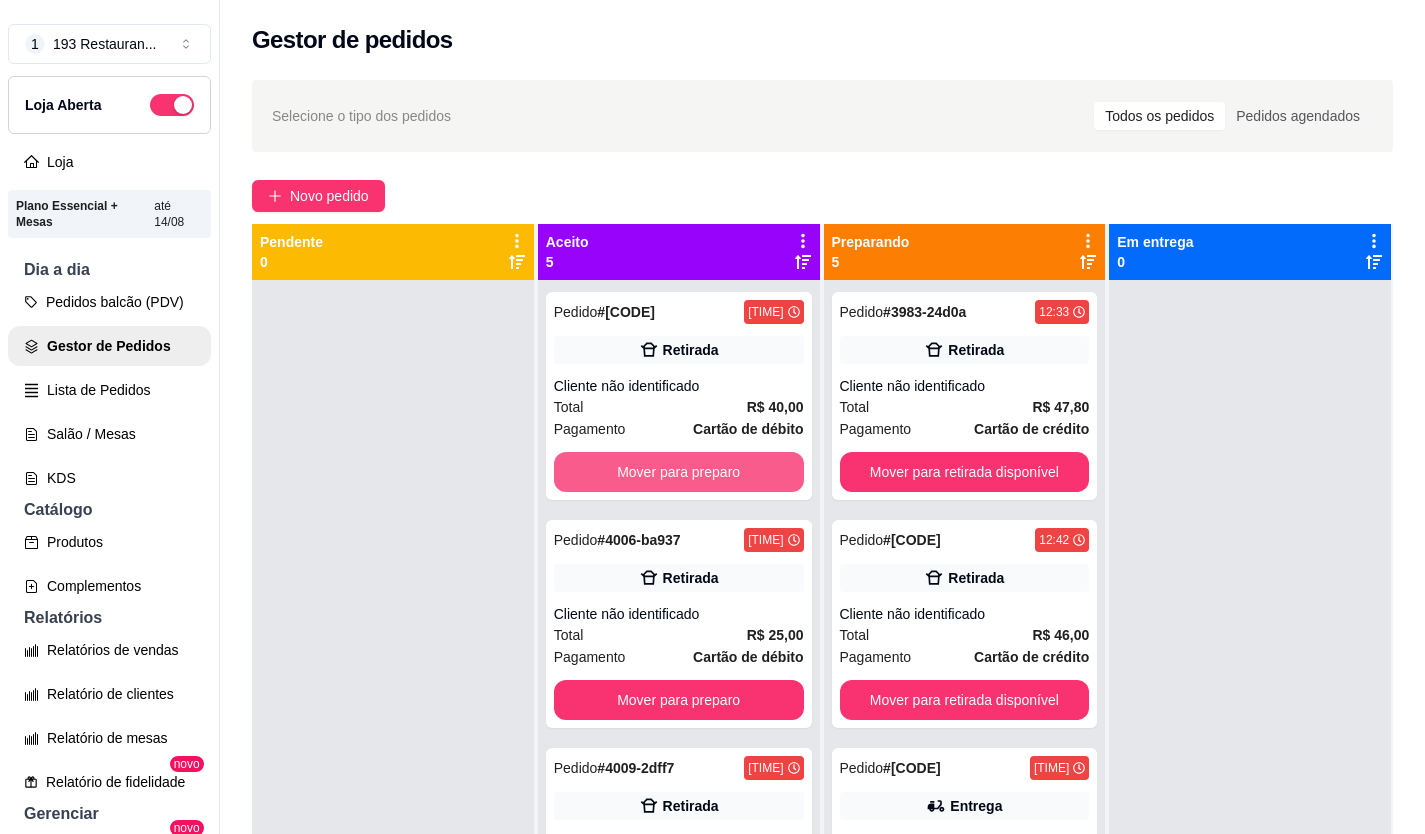 click on "Mover para preparo" at bounding box center (679, 472) 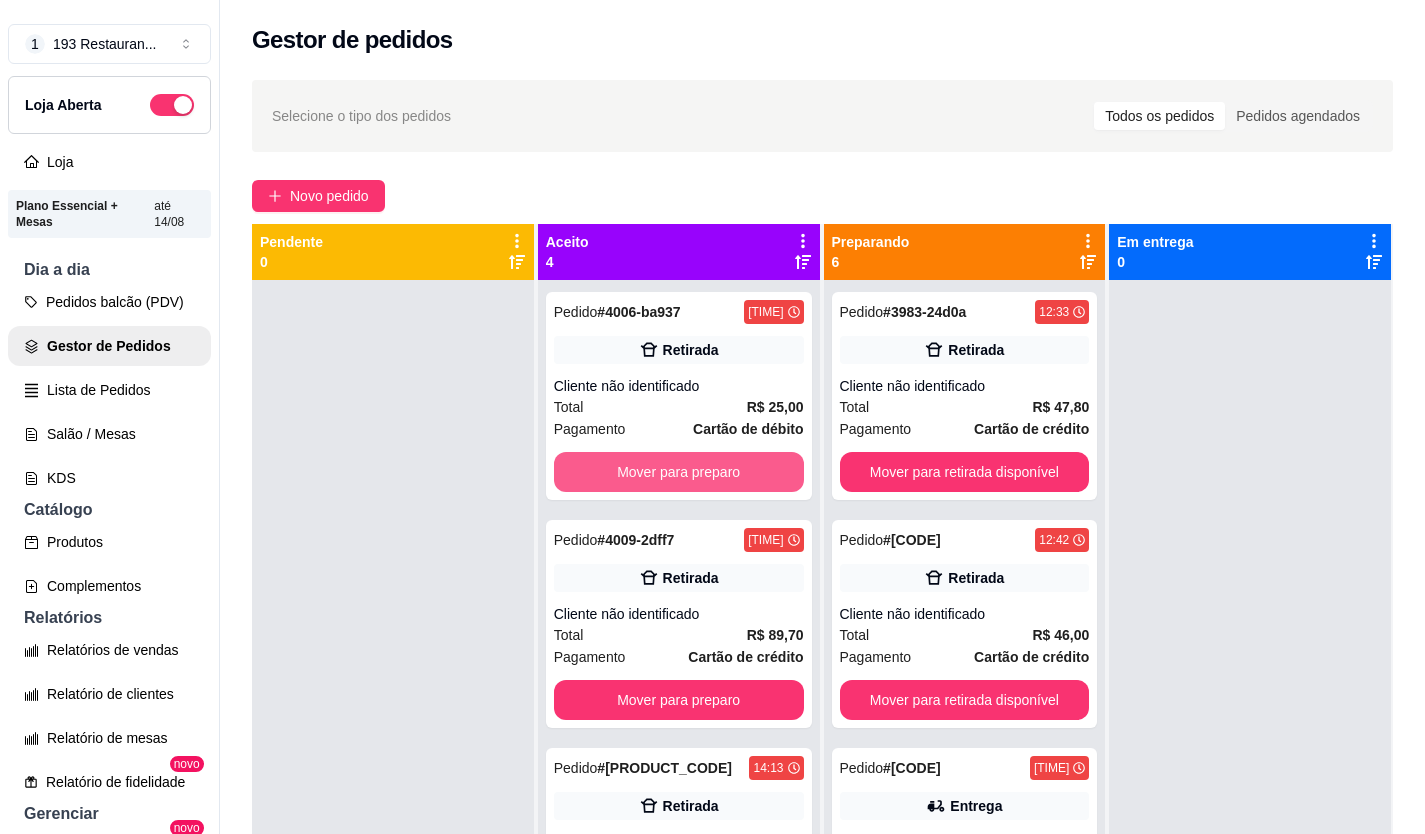 click on "Mover para preparo" at bounding box center [679, 472] 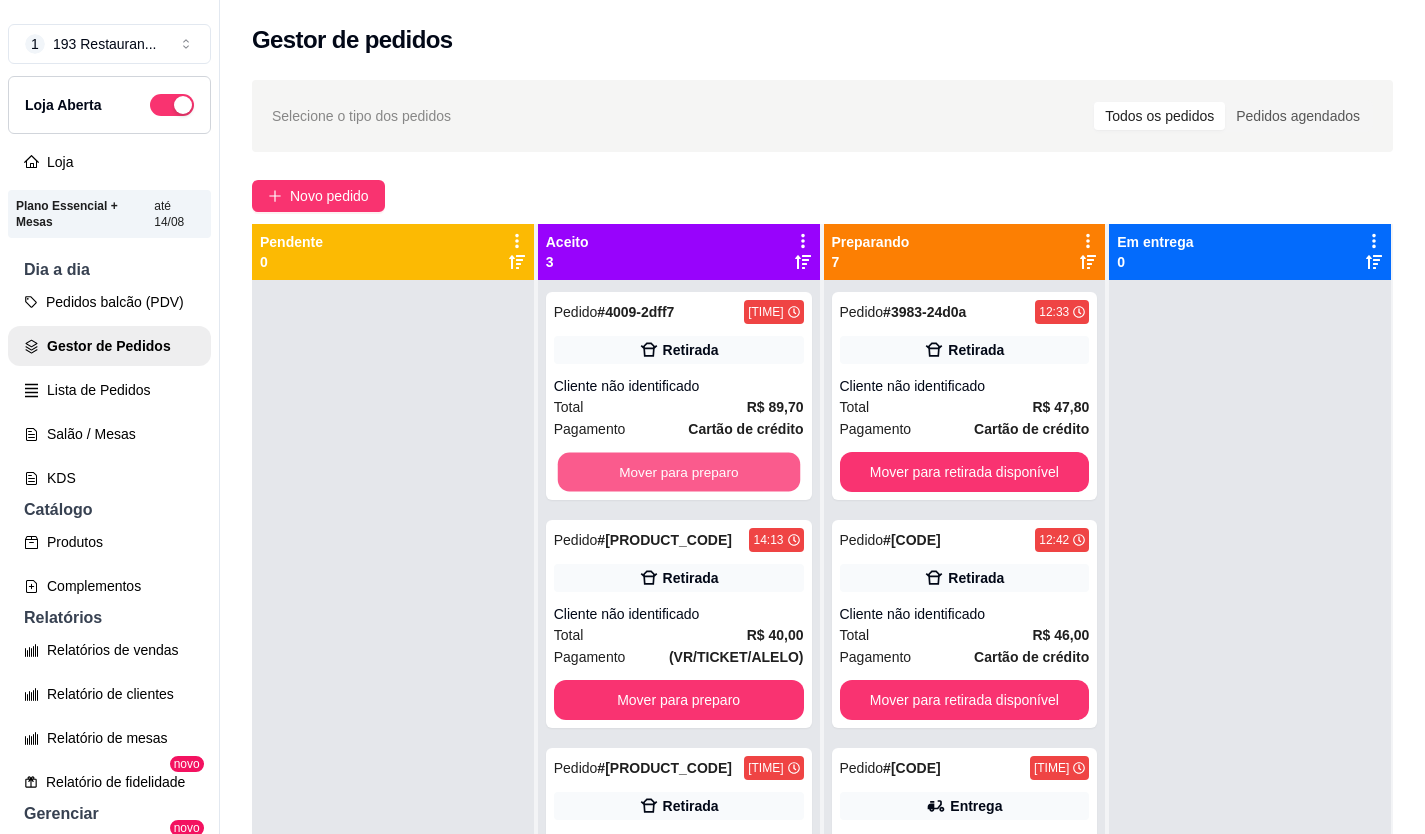 click on "Mover para preparo" at bounding box center [678, 472] 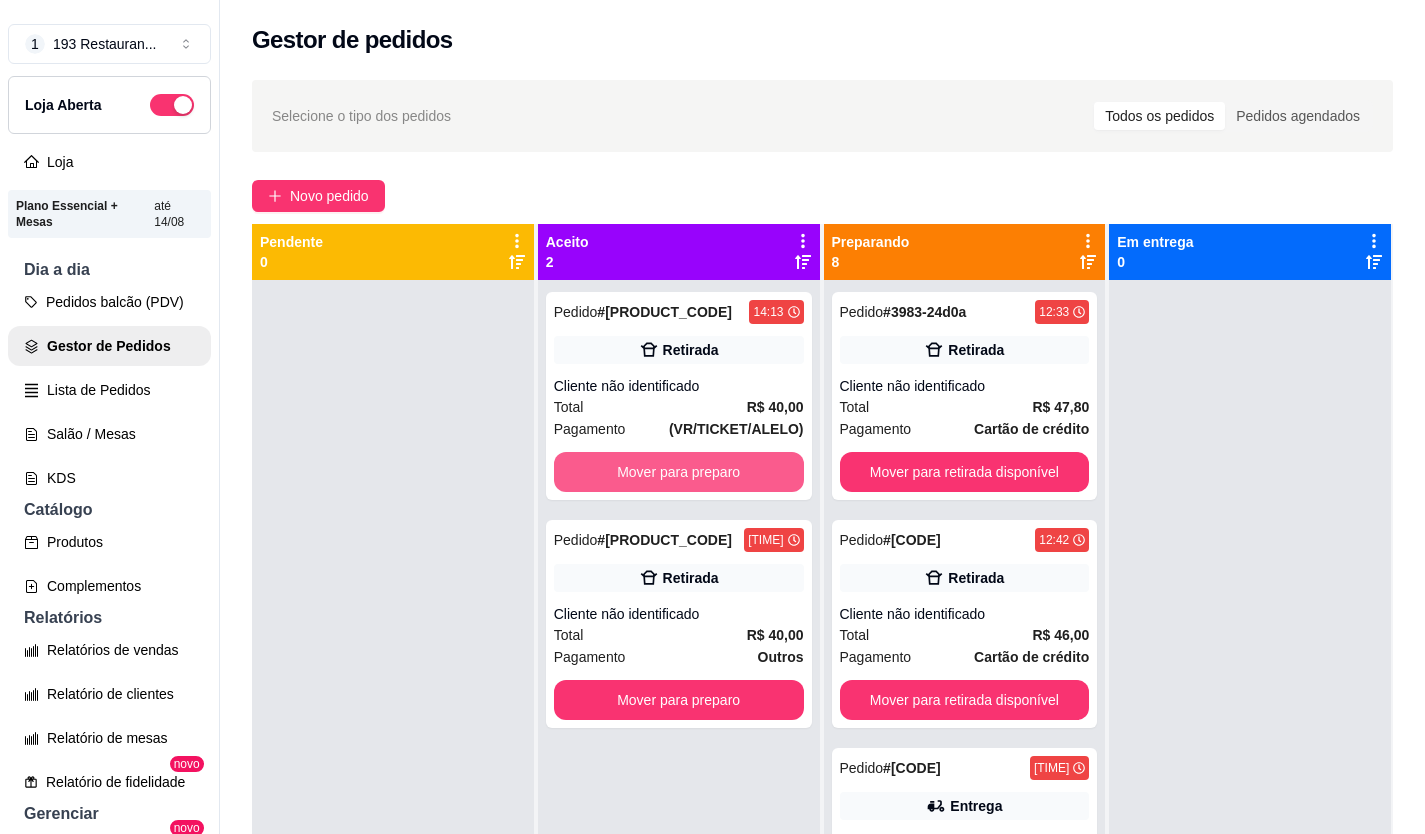 click on "Mover para preparo" at bounding box center (679, 472) 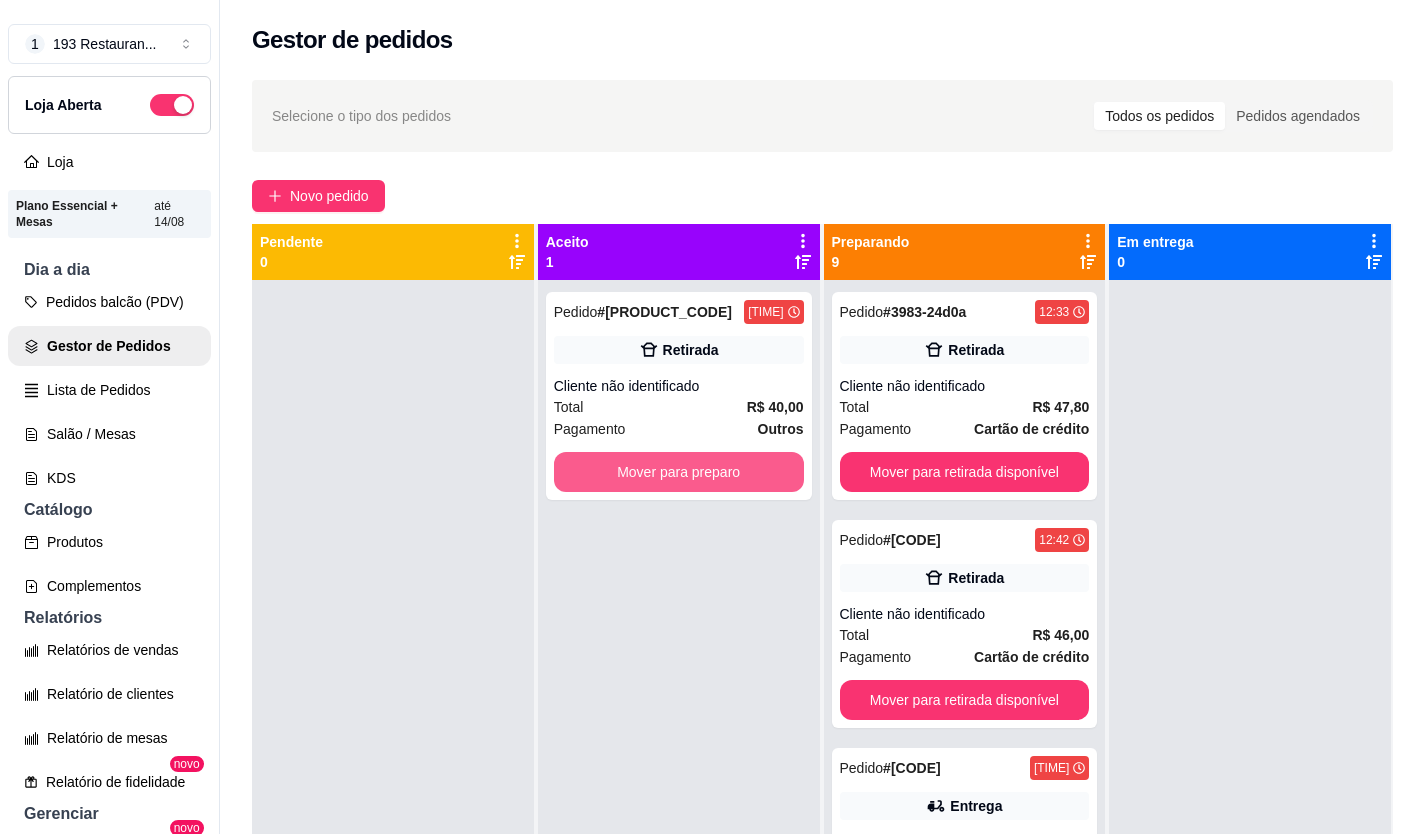click on "Mover para preparo" at bounding box center [679, 472] 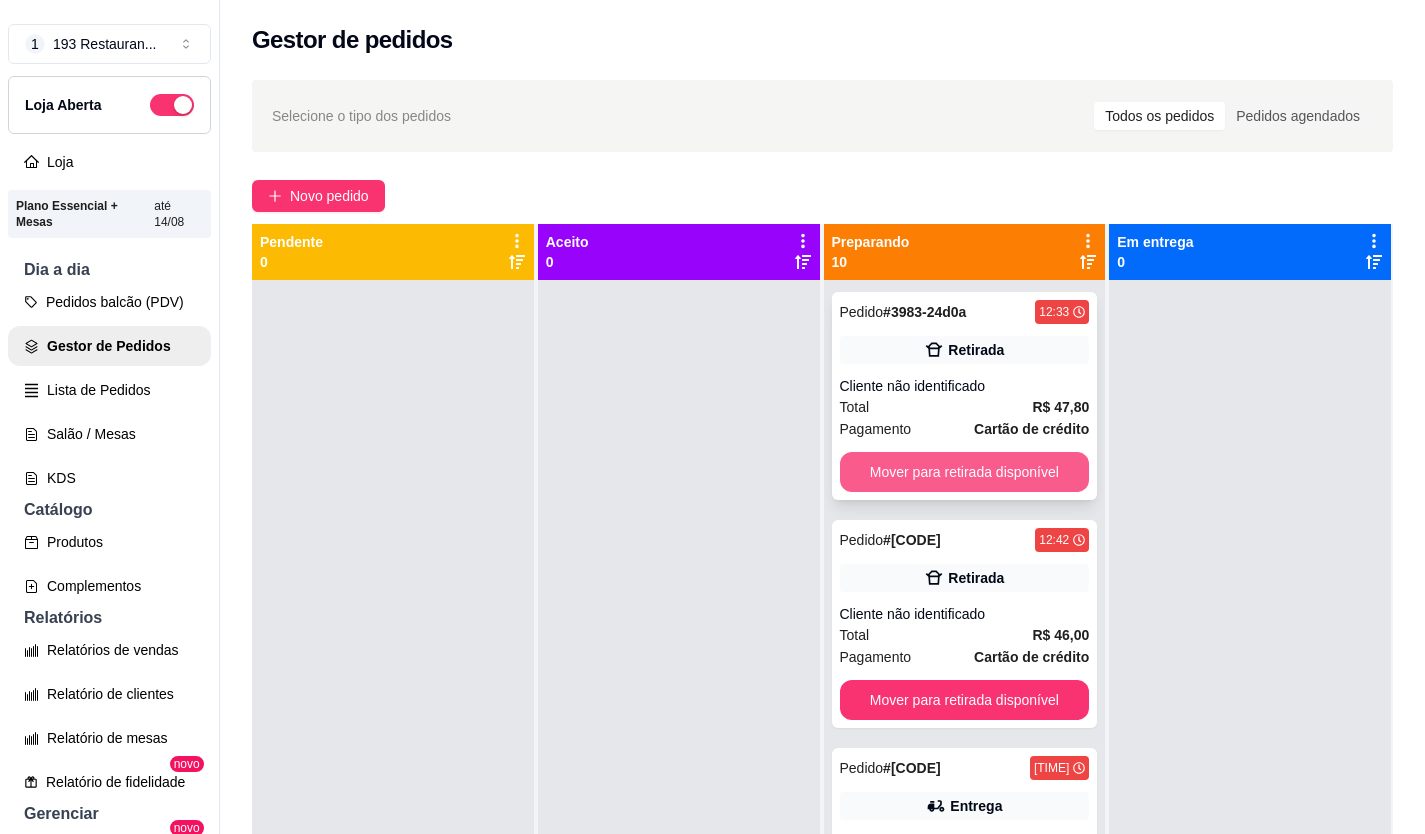 click on "Mover para retirada disponível" at bounding box center (965, 472) 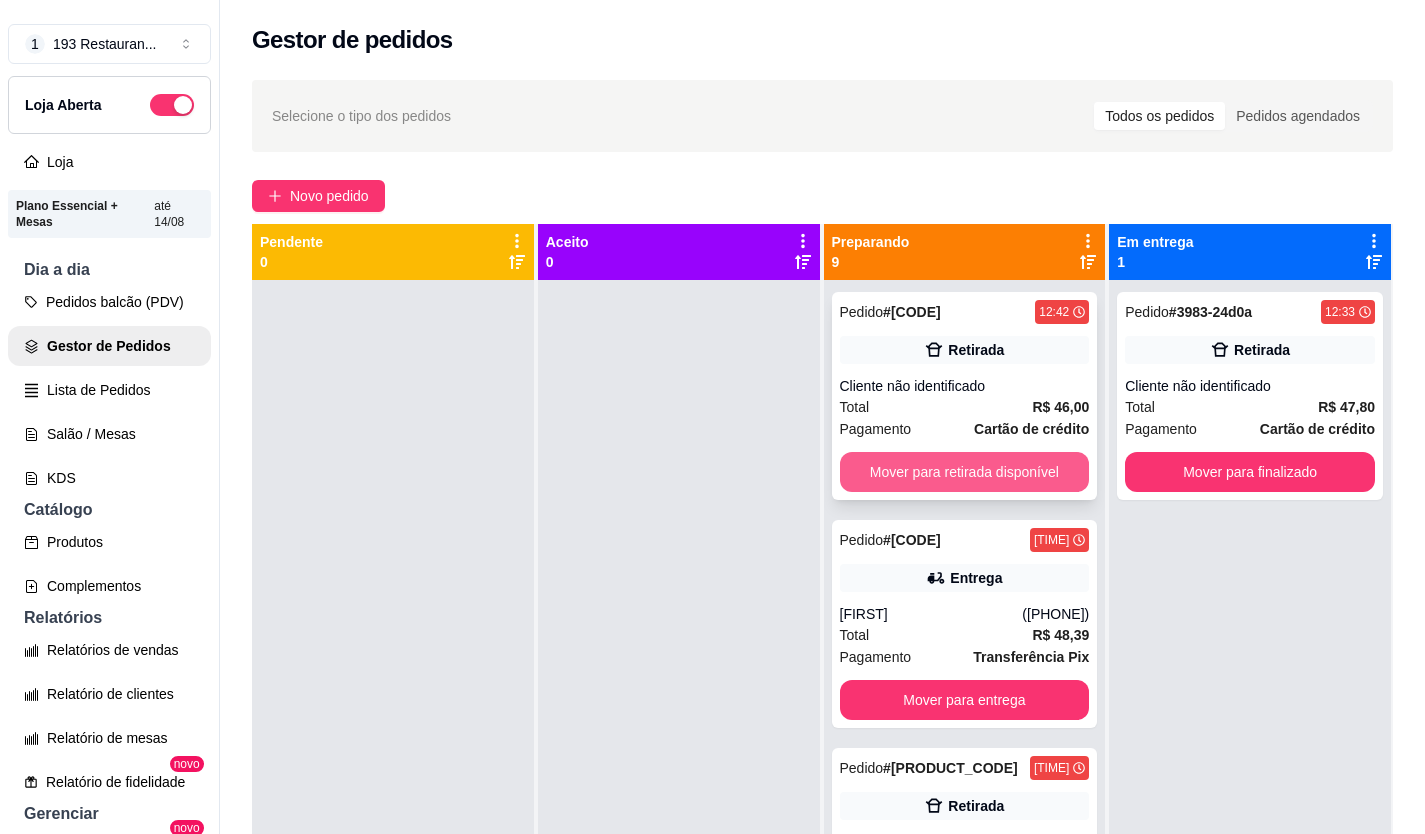 click on "Mover para retirada disponível" at bounding box center (965, 472) 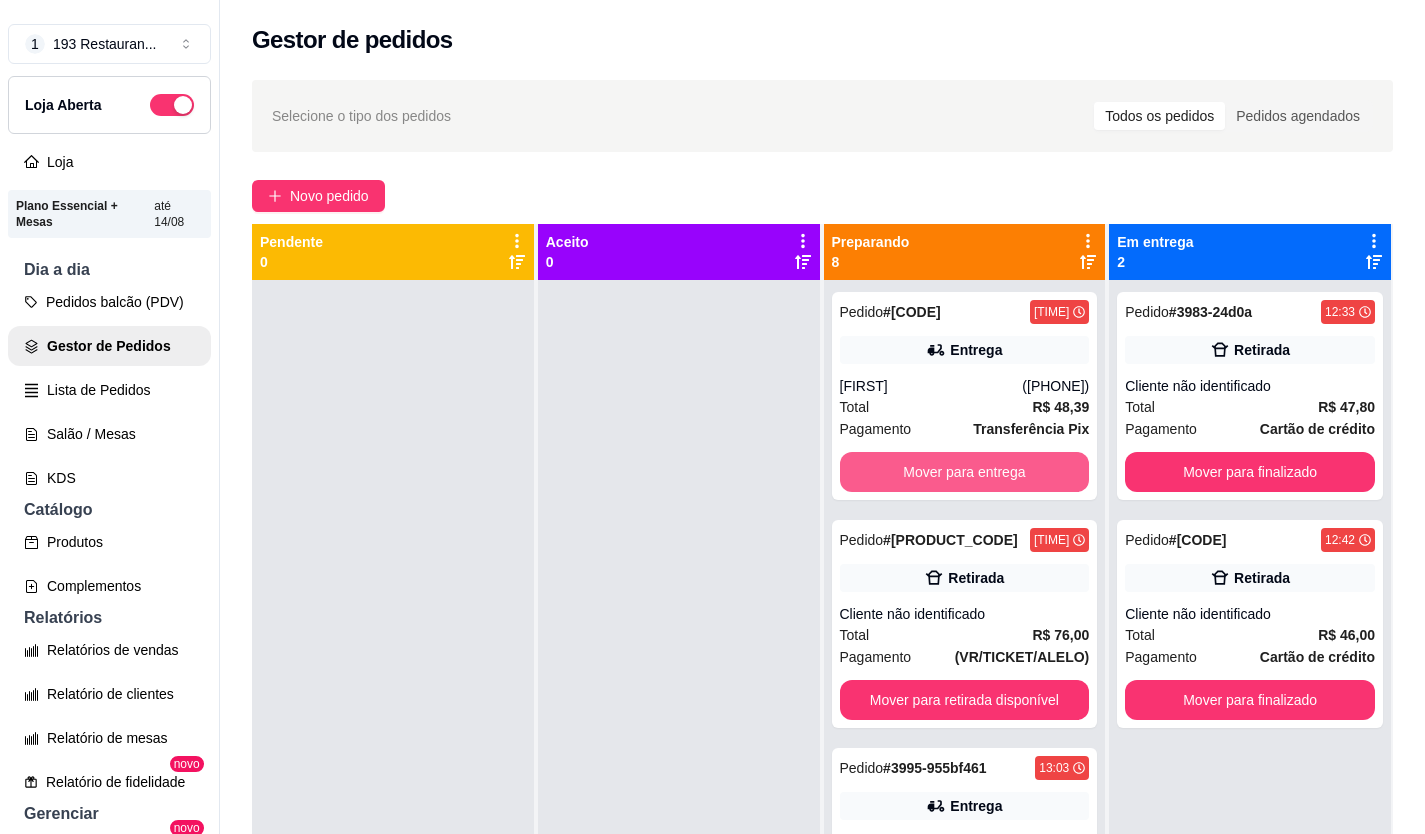 click on "Mover para entrega" at bounding box center (965, 472) 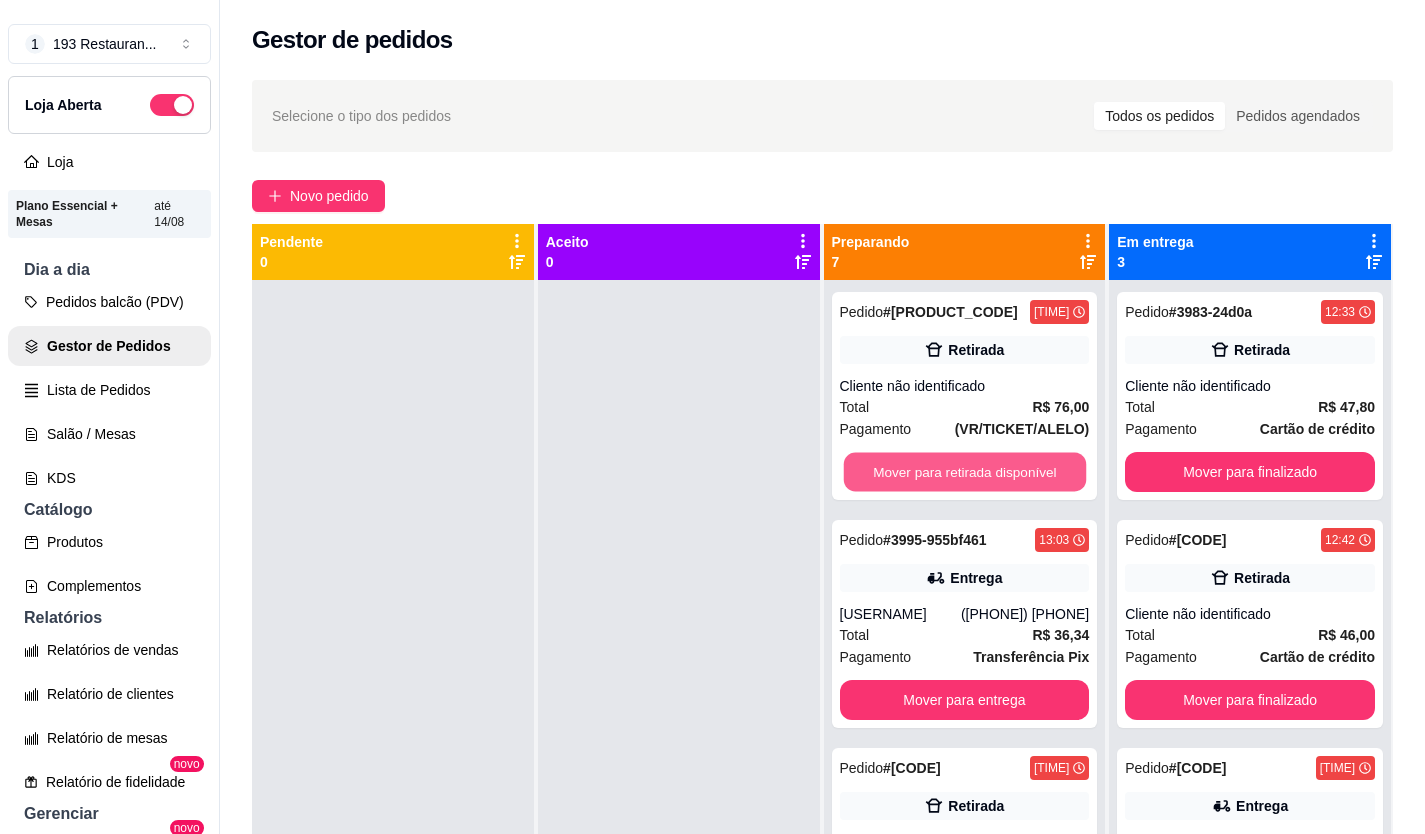 click on "Mover para retirada disponível" at bounding box center [964, 472] 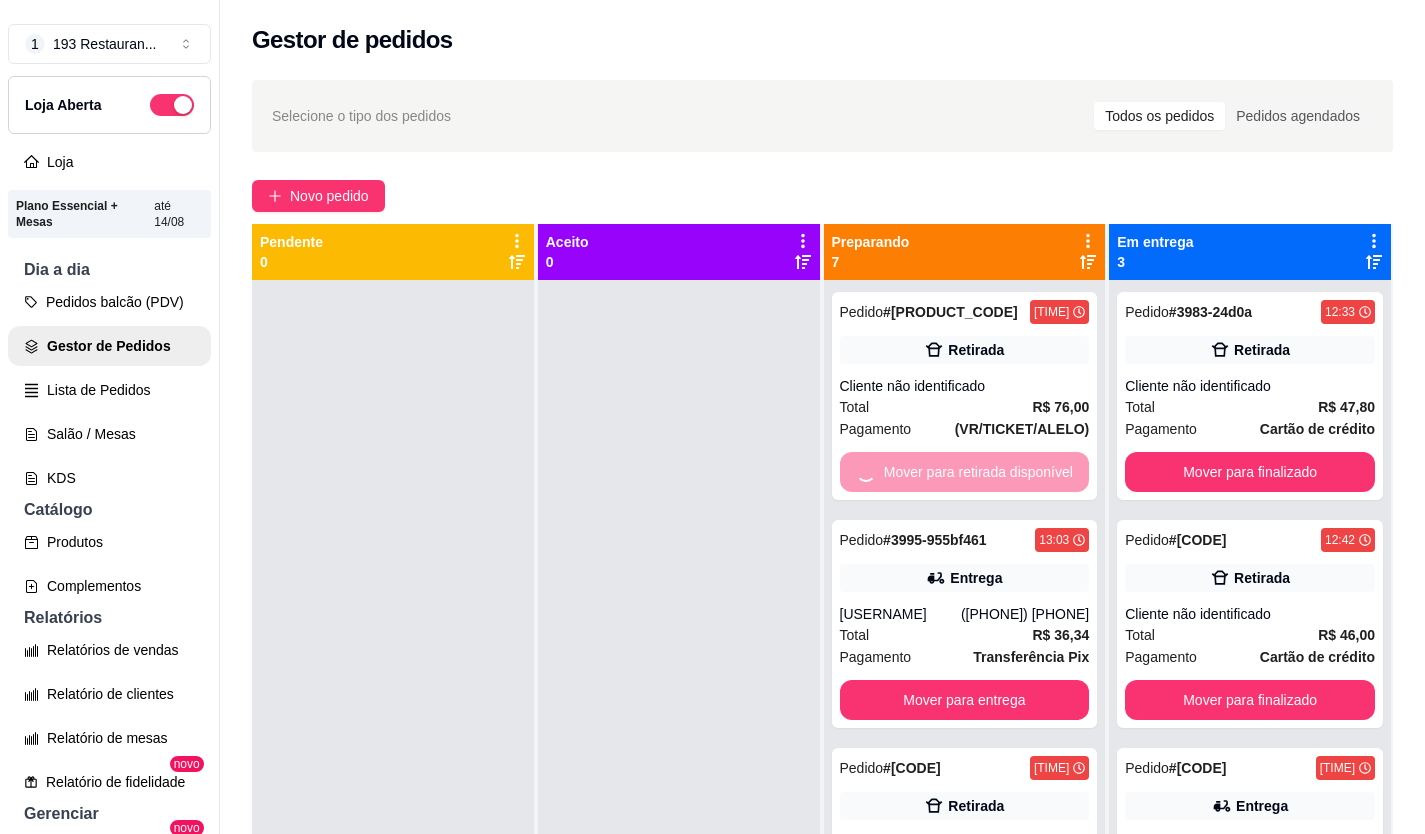 click on "Mover para retirada disponível" at bounding box center (965, 472) 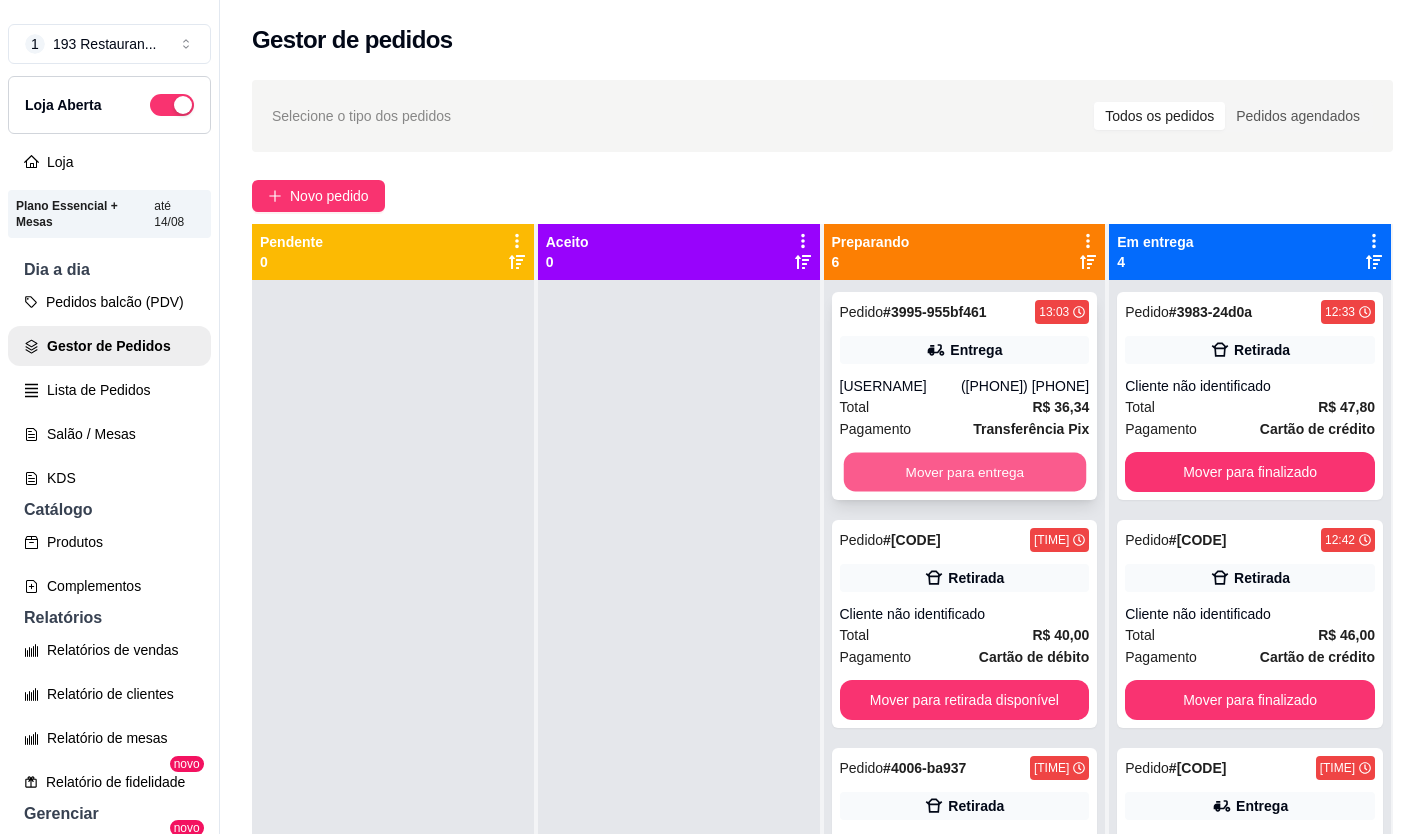 click on "Mover para entrega" at bounding box center [964, 472] 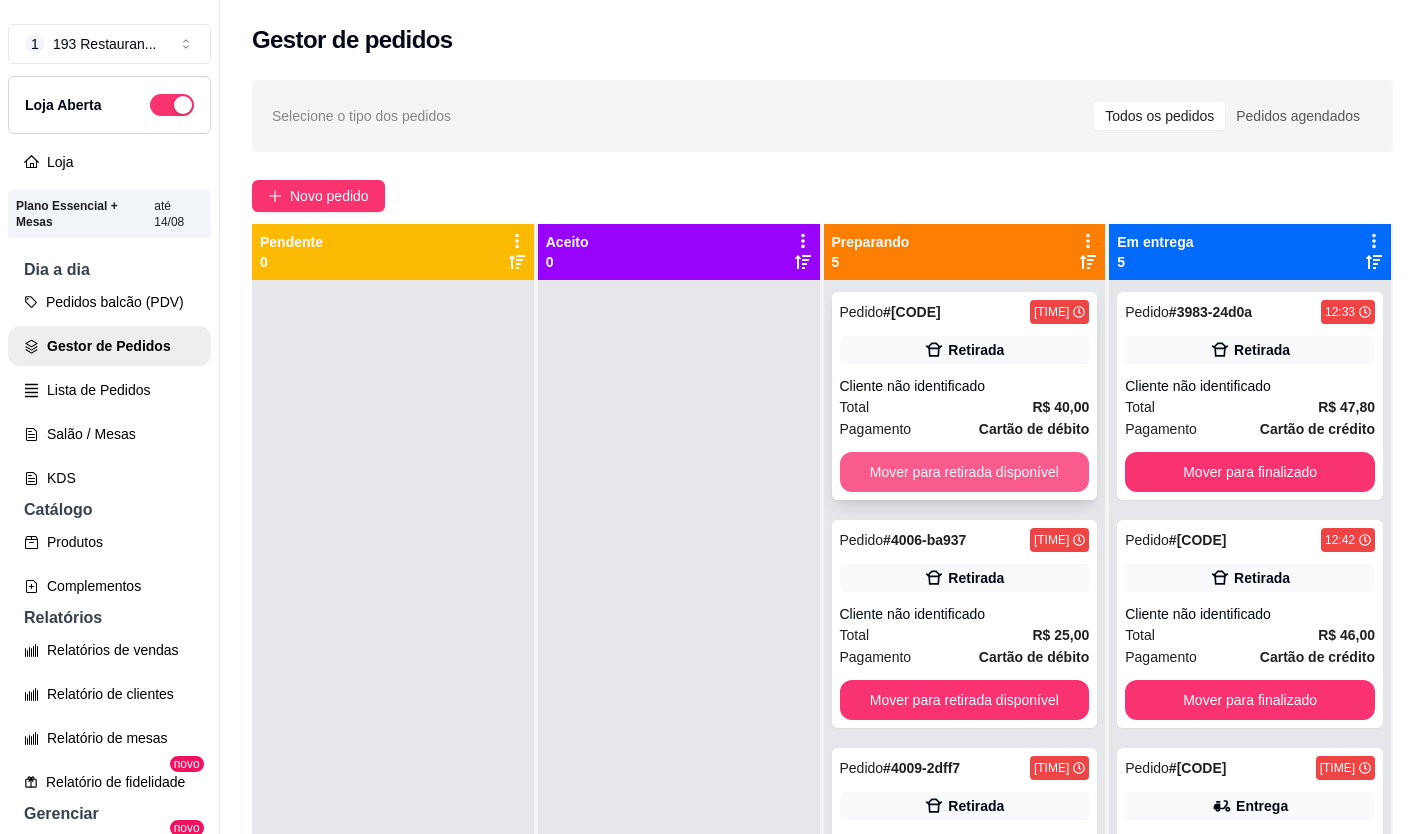 click on "Mover para retirada disponível" at bounding box center (965, 472) 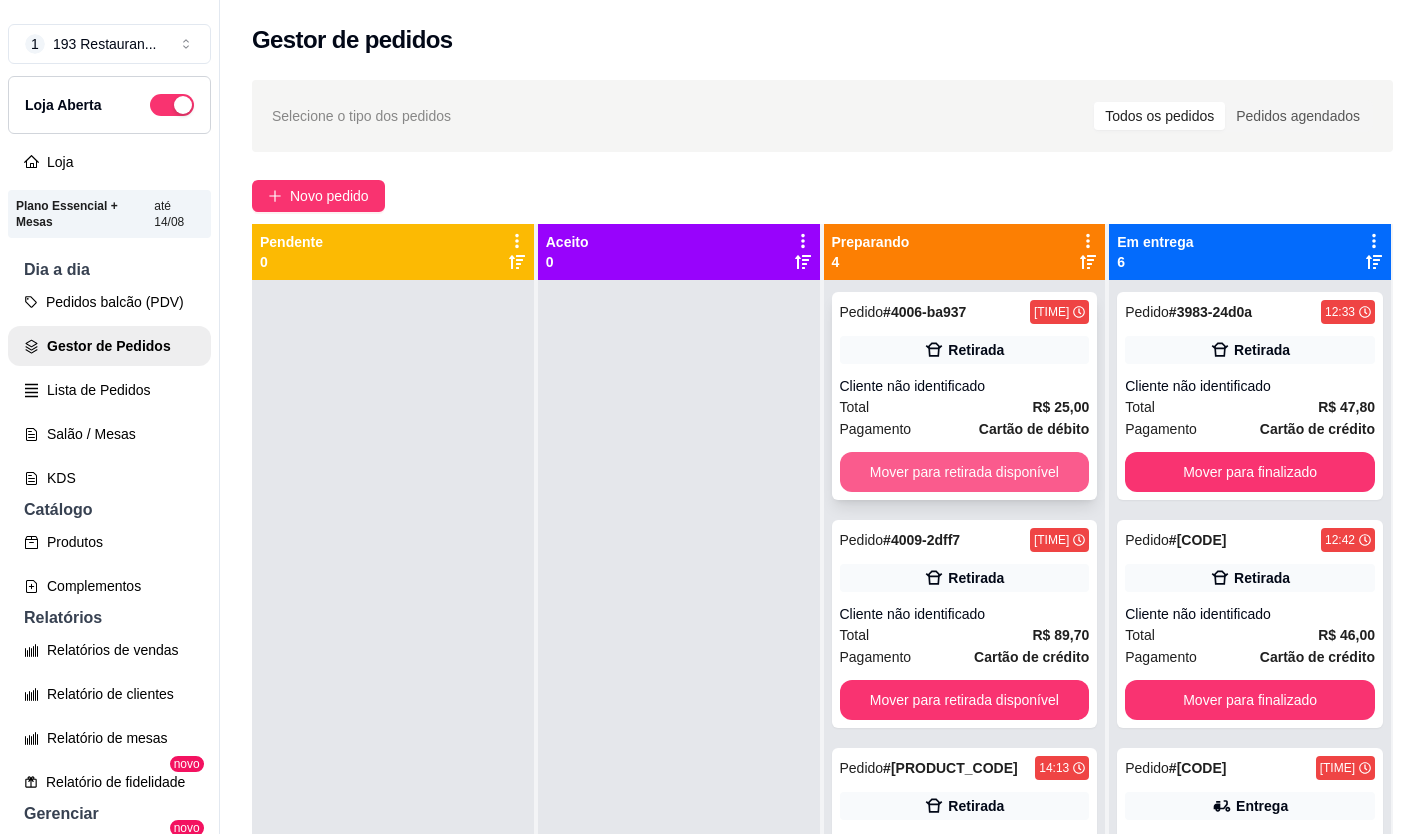 click on "Mover para retirada disponível" at bounding box center [965, 472] 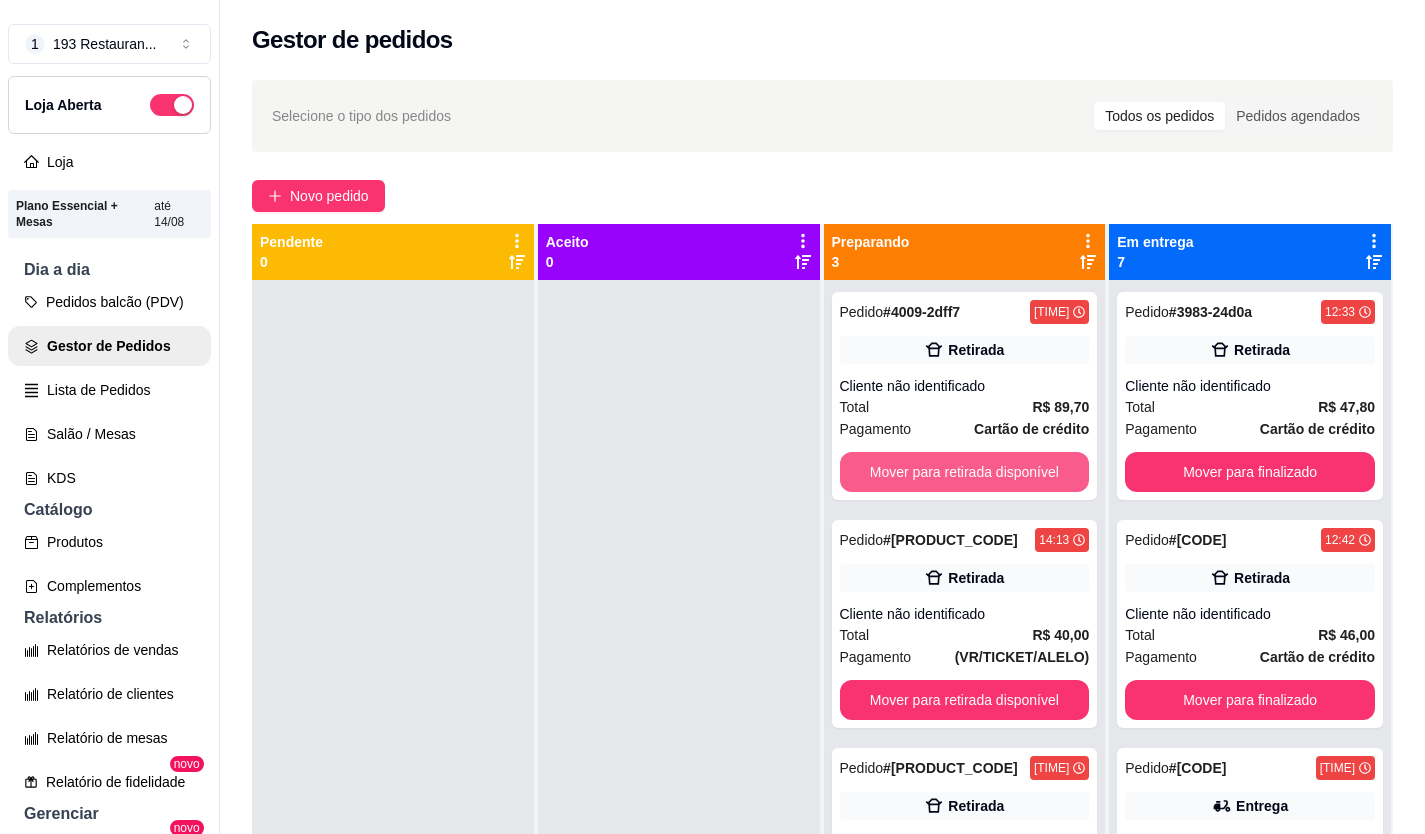 click on "Mover para retirada disponível" at bounding box center (965, 472) 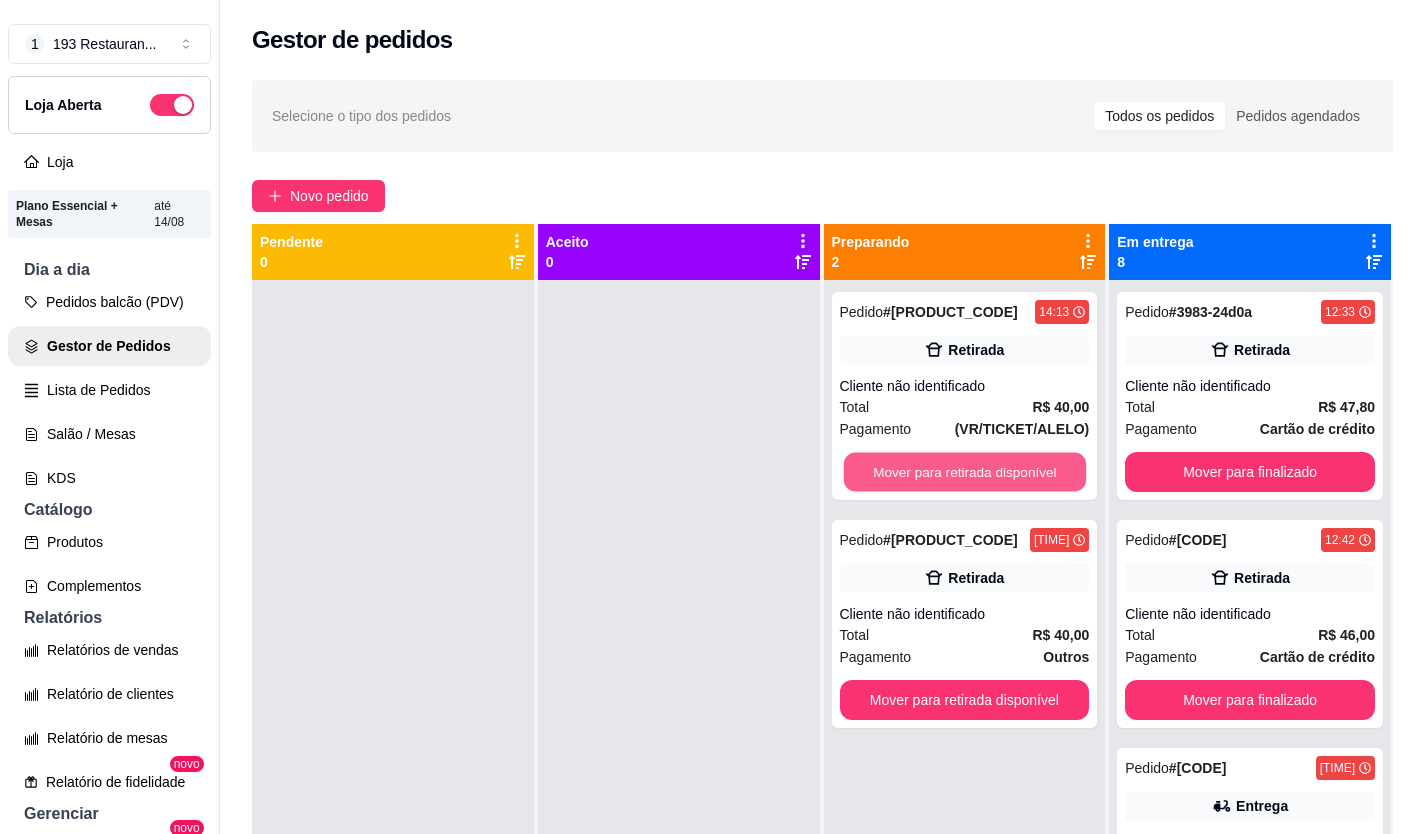 click on "Mover para retirada disponível" at bounding box center [964, 472] 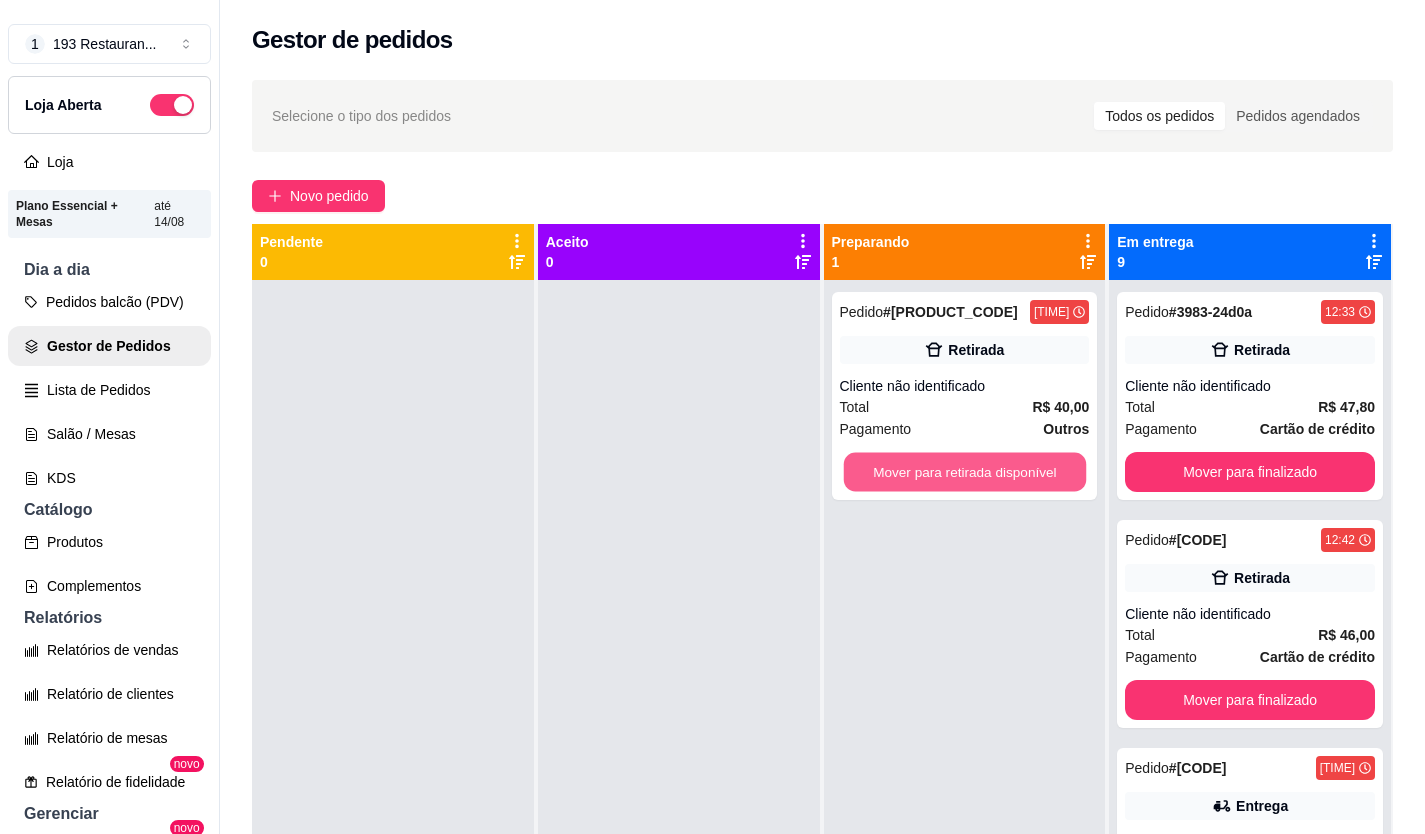click on "Mover para retirada disponível" at bounding box center (964, 472) 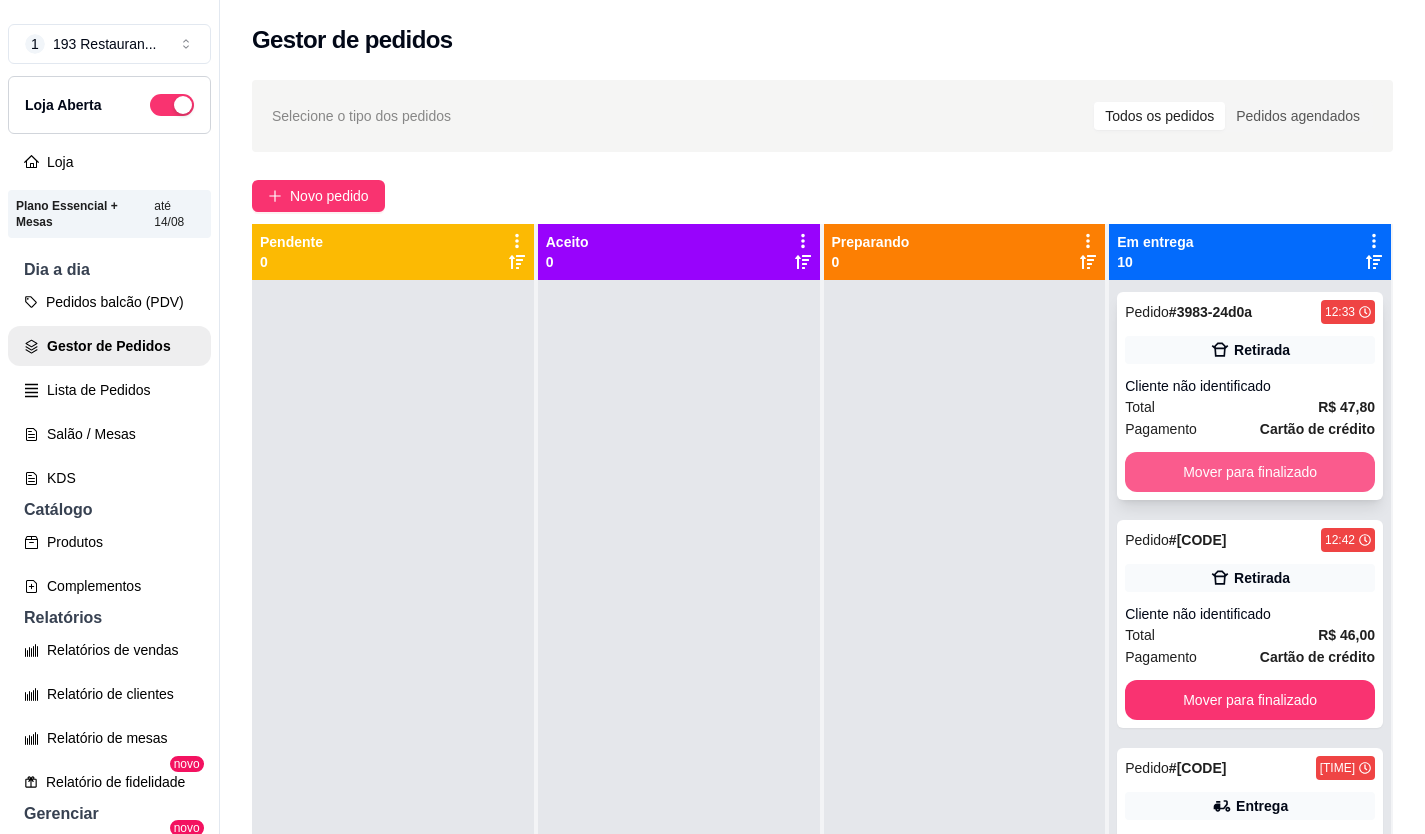 click on "Mover para finalizado" at bounding box center [1250, 472] 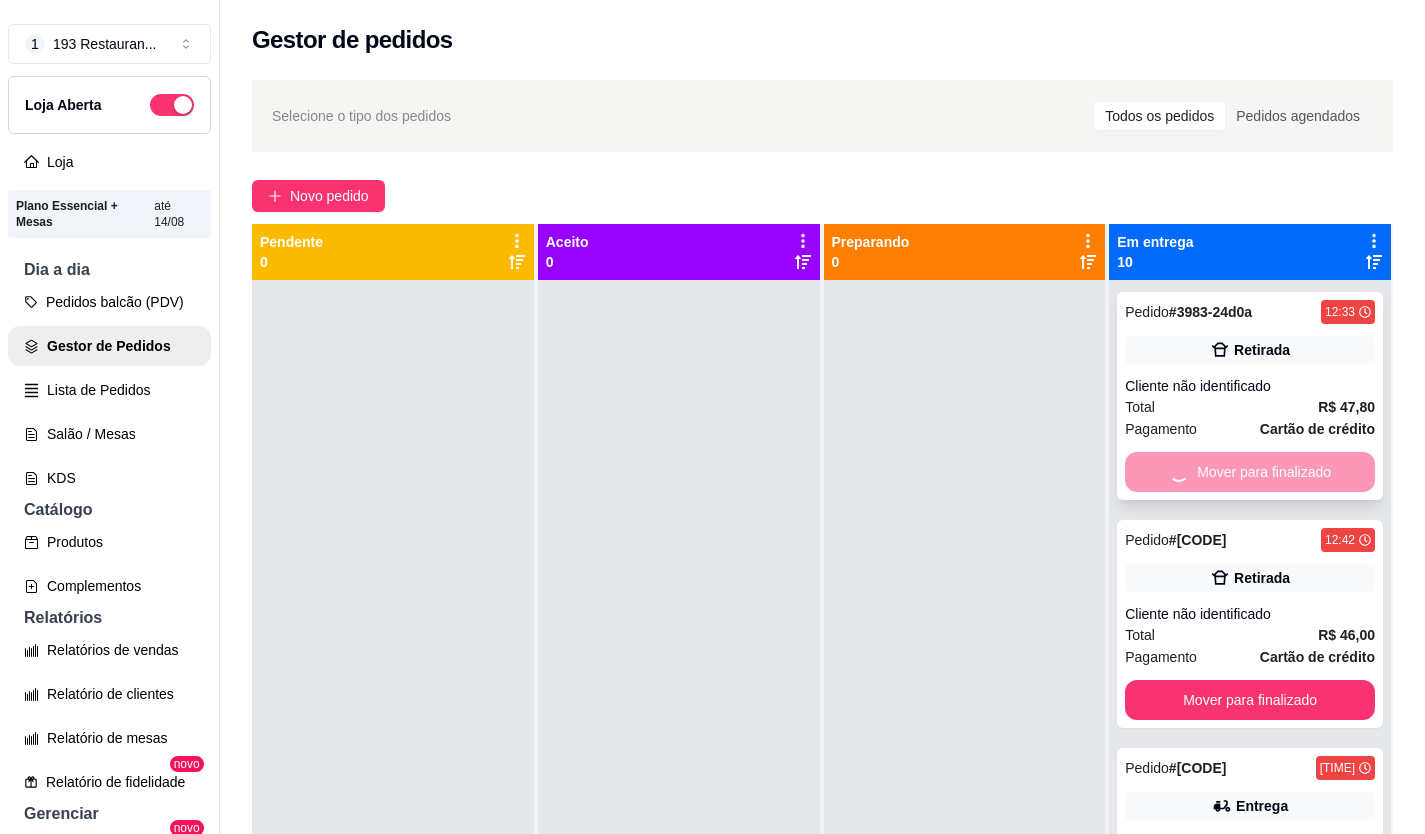click on "Mover para finalizado" at bounding box center [1250, 700] 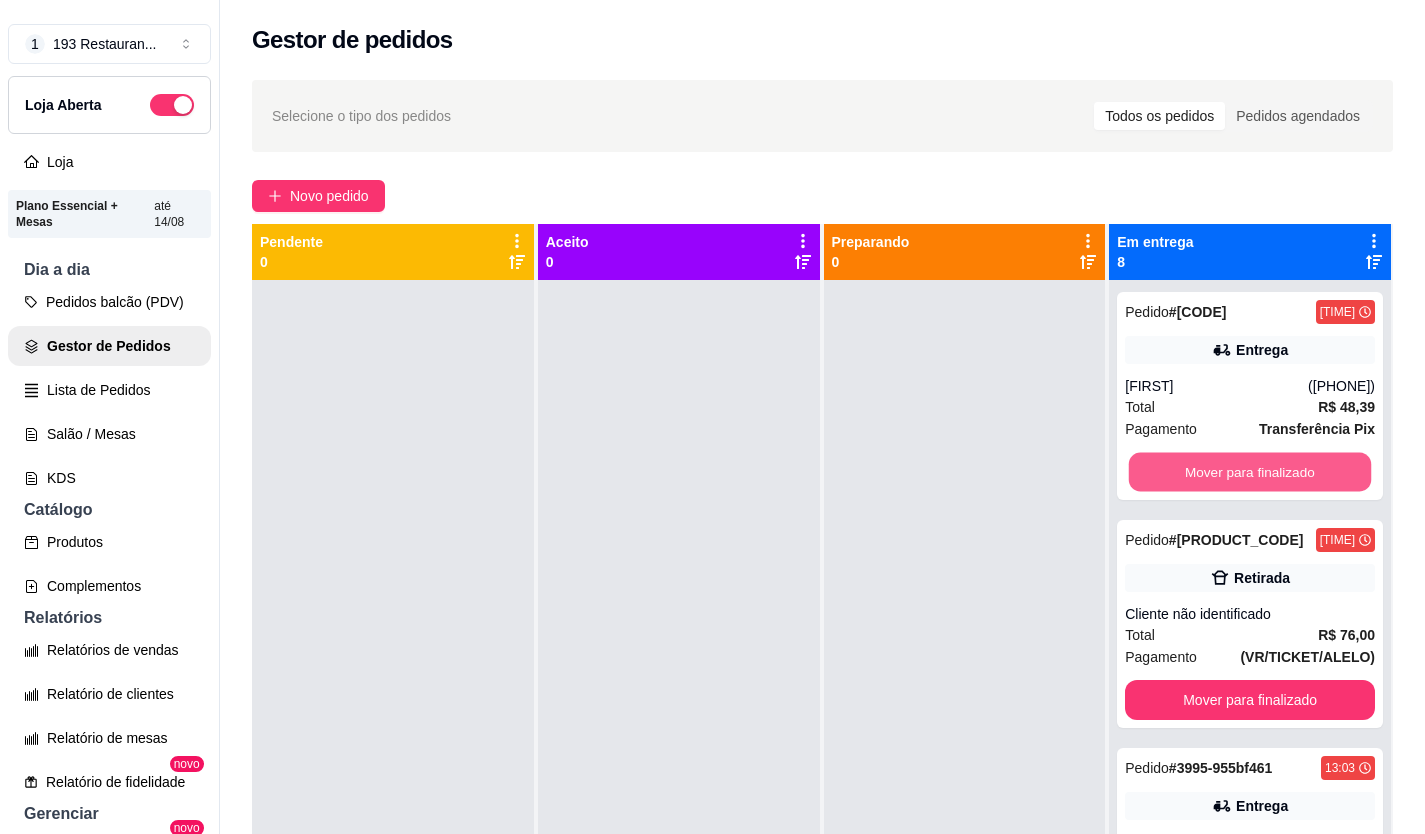 click on "Mover para finalizado" at bounding box center [1250, 472] 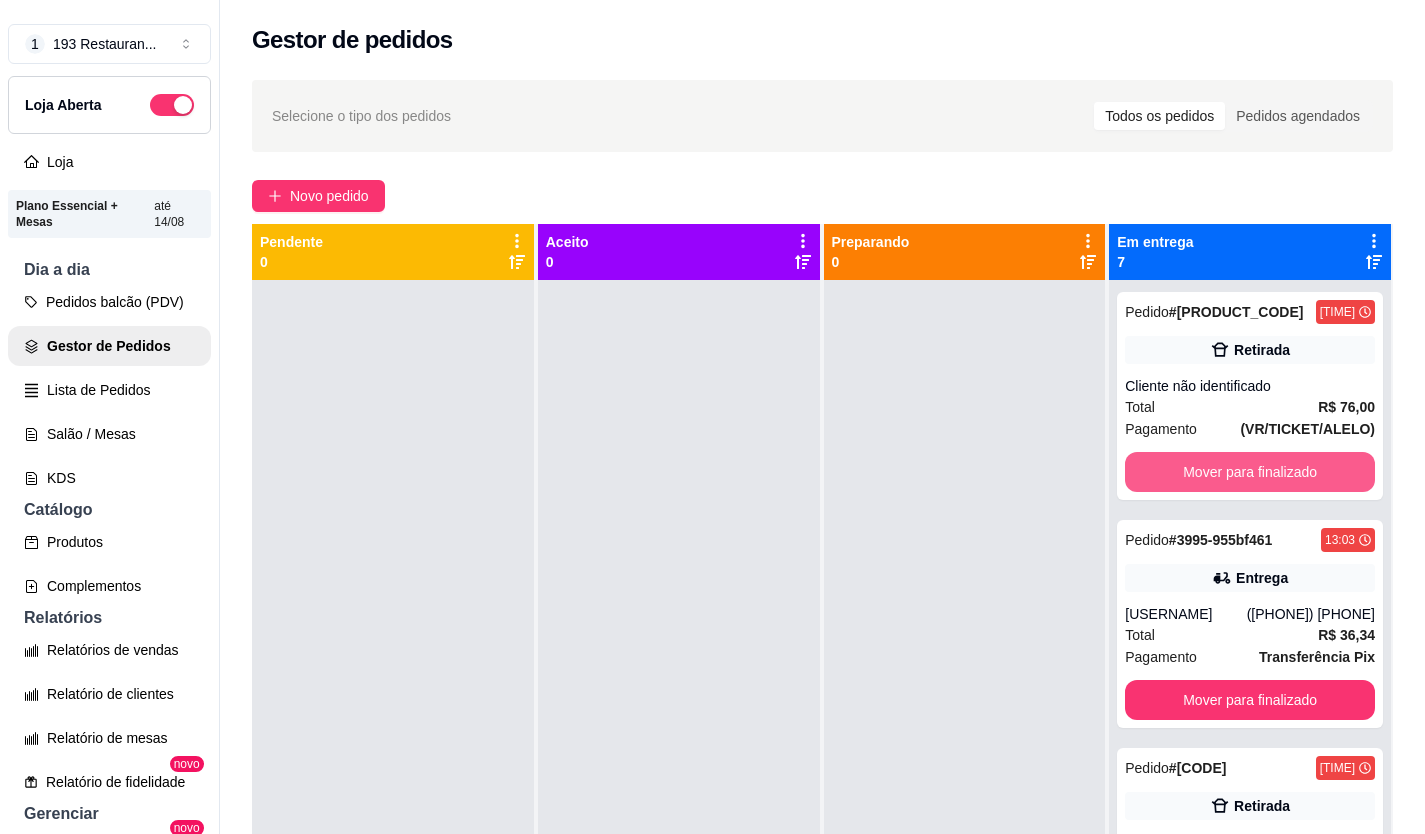 click on "Mover para finalizado" at bounding box center (1250, 472) 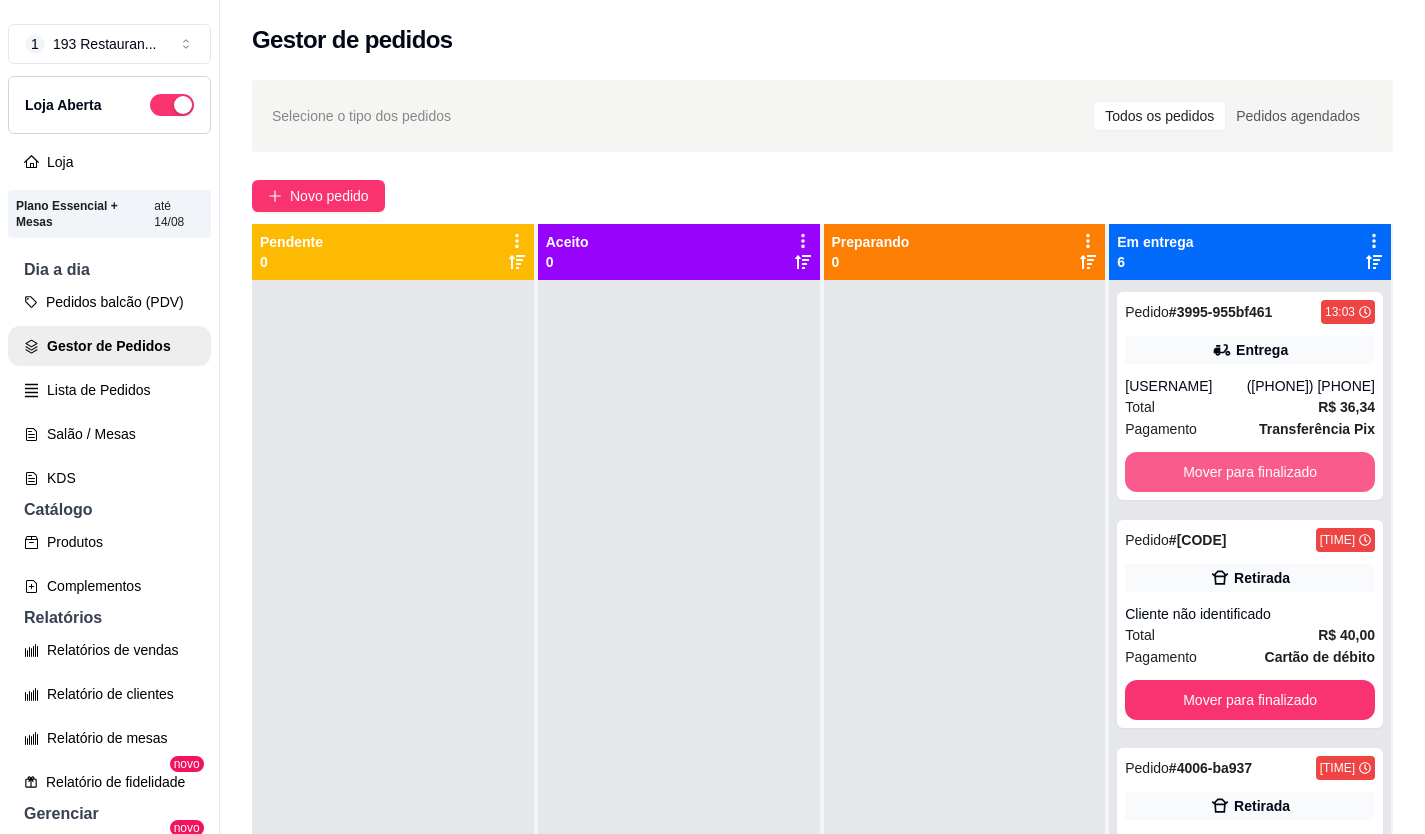 click on "Mover para finalizado" at bounding box center [1250, 472] 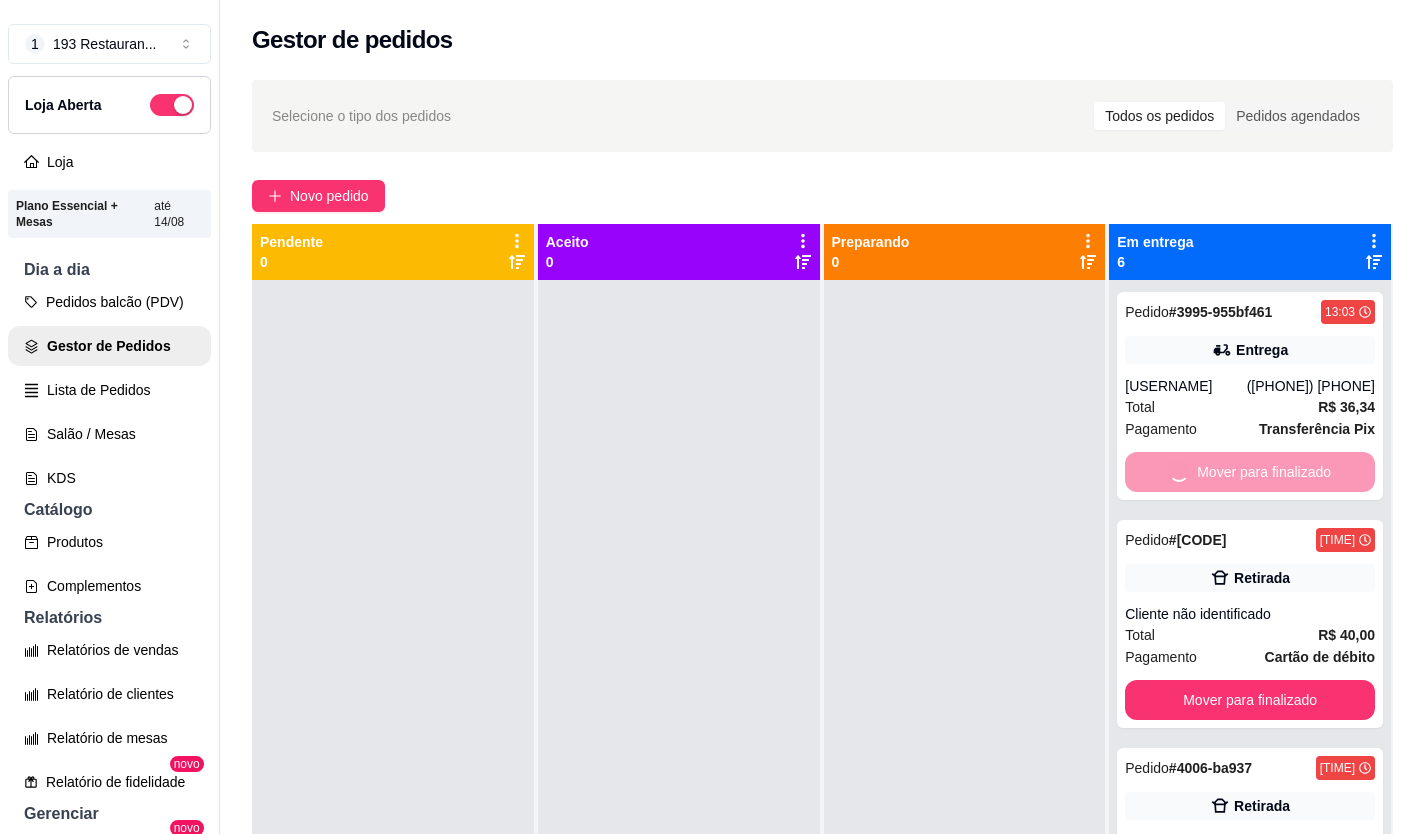 click on "Mover para finalizado" at bounding box center (1250, 700) 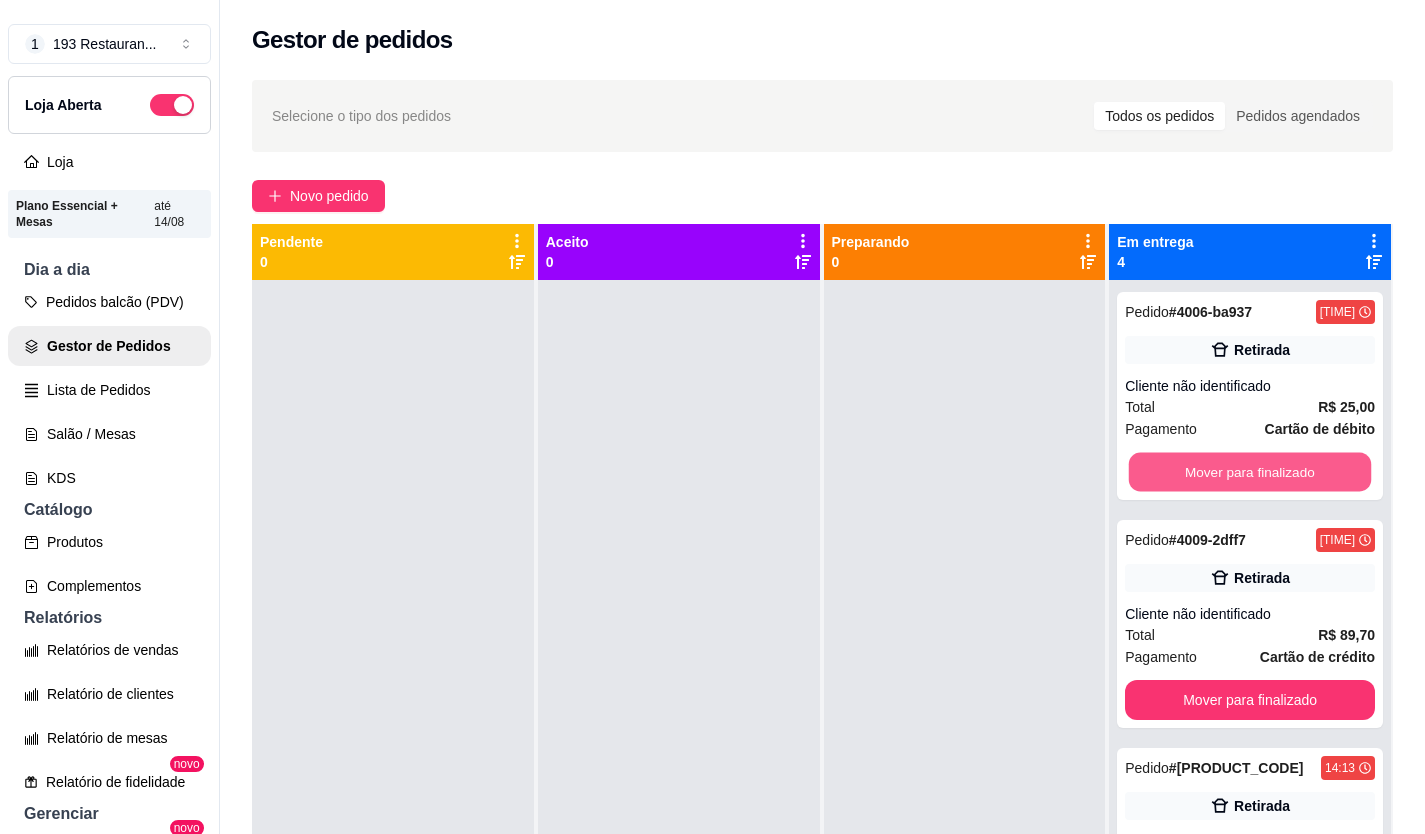 click on "Mover para finalizado" at bounding box center (1250, 472) 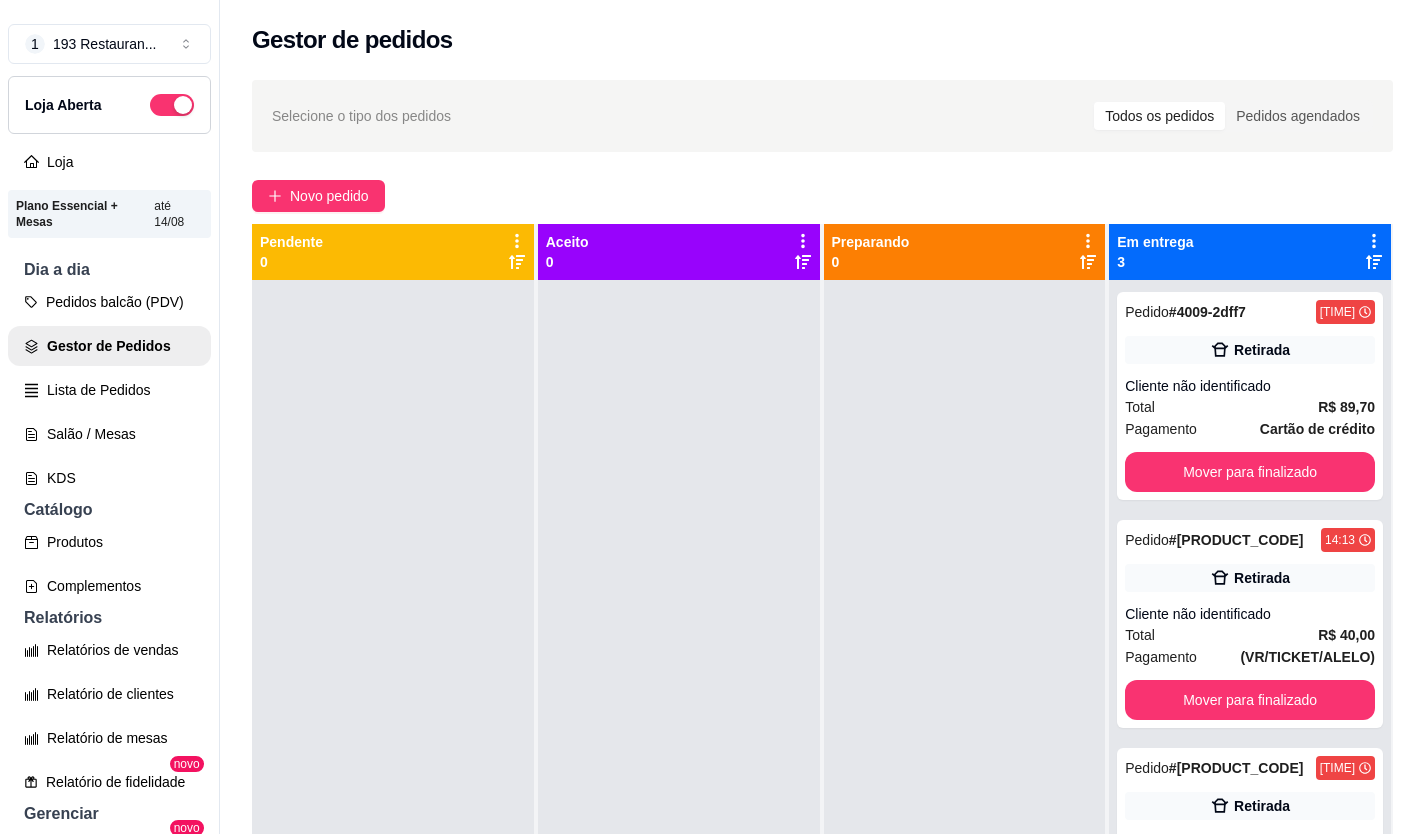 click on "Mover para finalizado" at bounding box center (1250, 472) 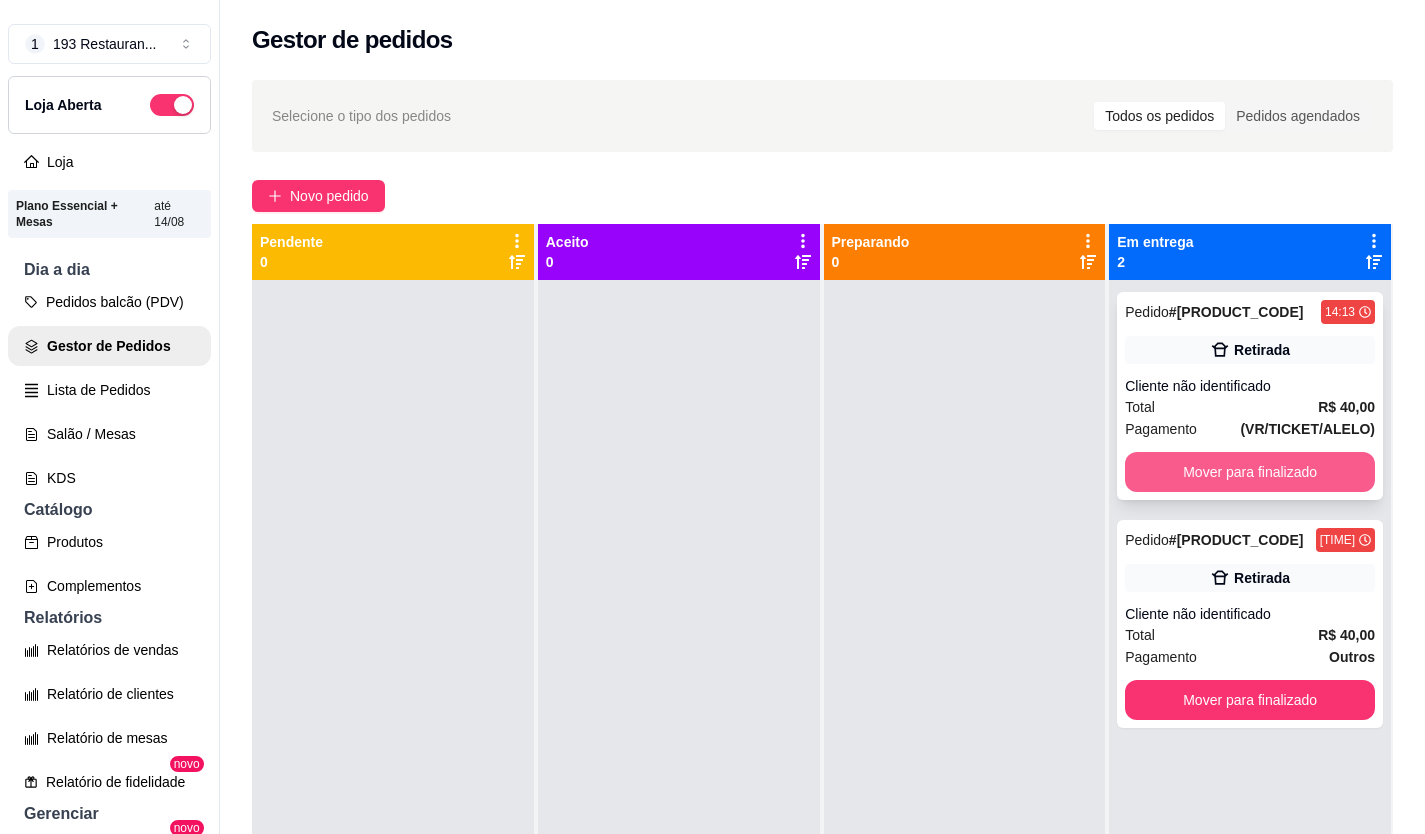 click on "Mover para finalizado" at bounding box center [1250, 472] 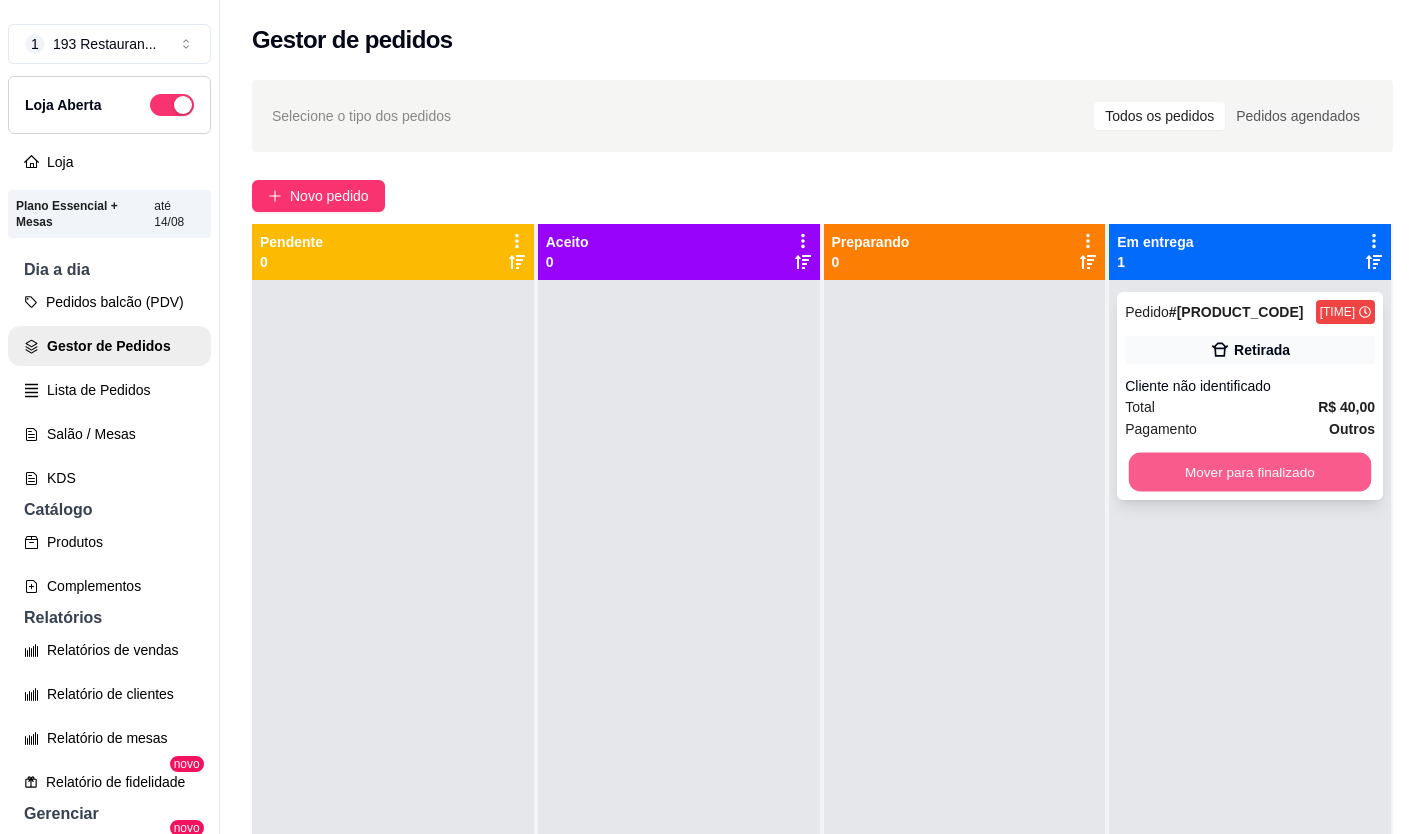 click on "Mover para finalizado" at bounding box center [1250, 472] 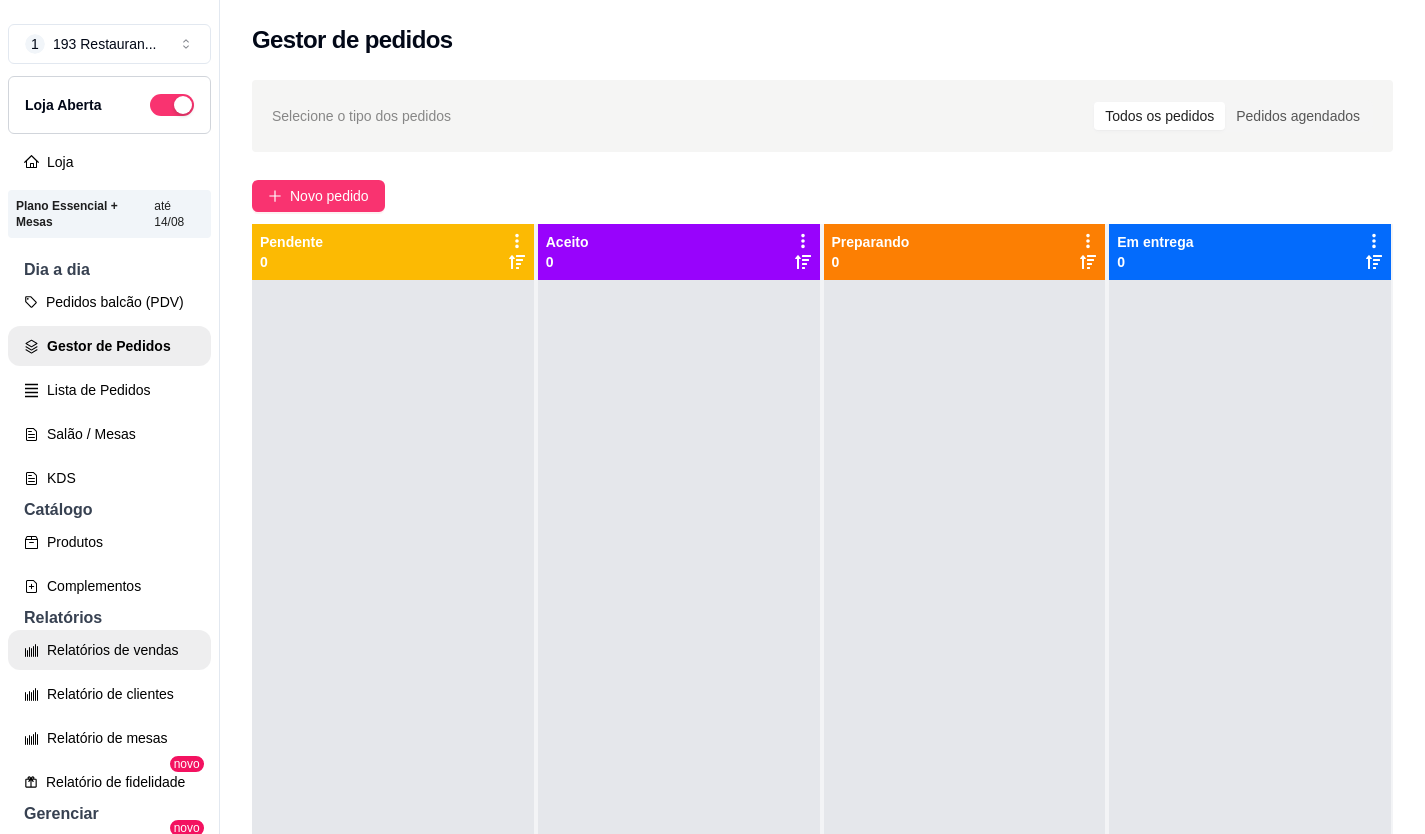 click on "Relatórios de vendas" at bounding box center (109, 650) 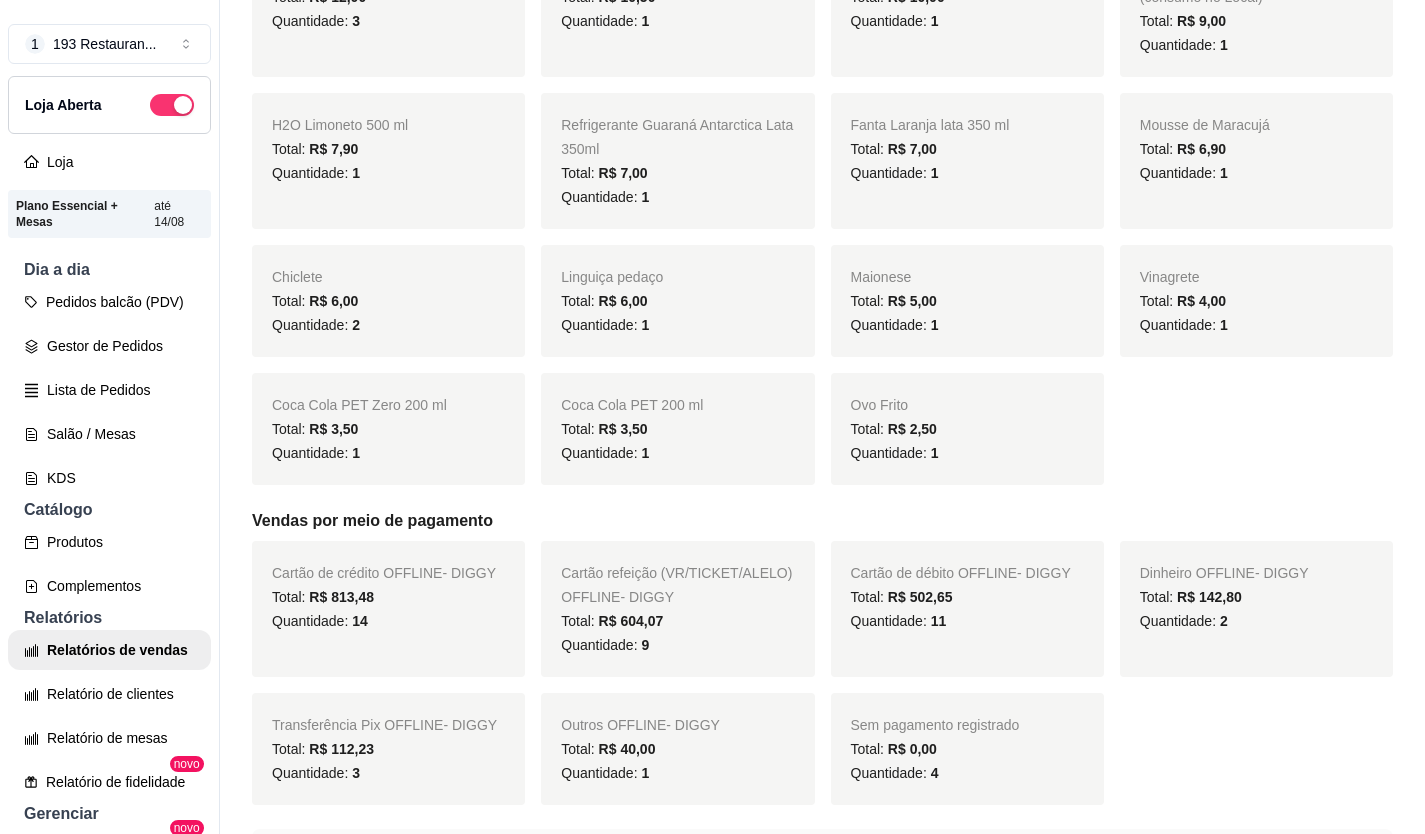 scroll, scrollTop: 1900, scrollLeft: 0, axis: vertical 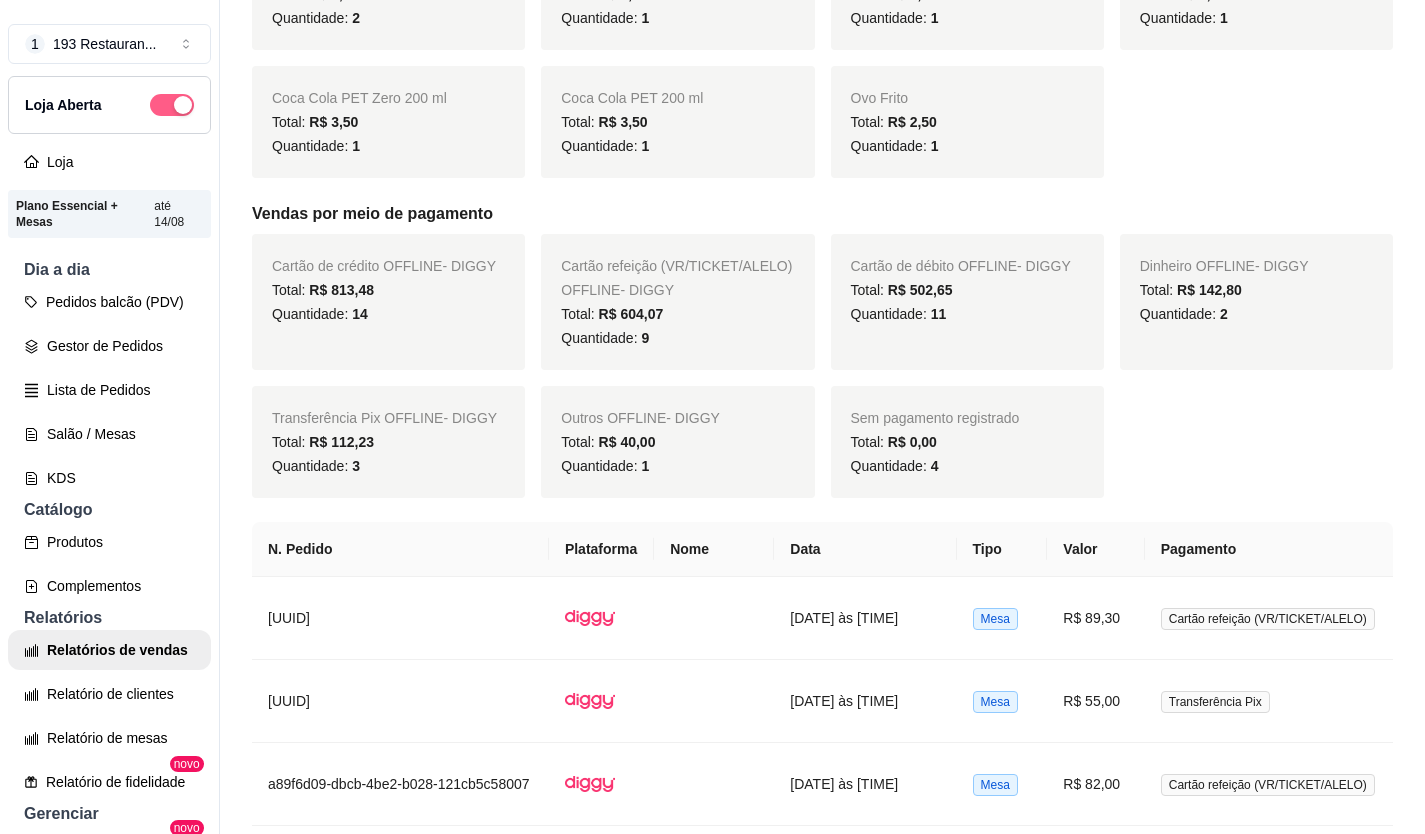 click at bounding box center (183, 105) 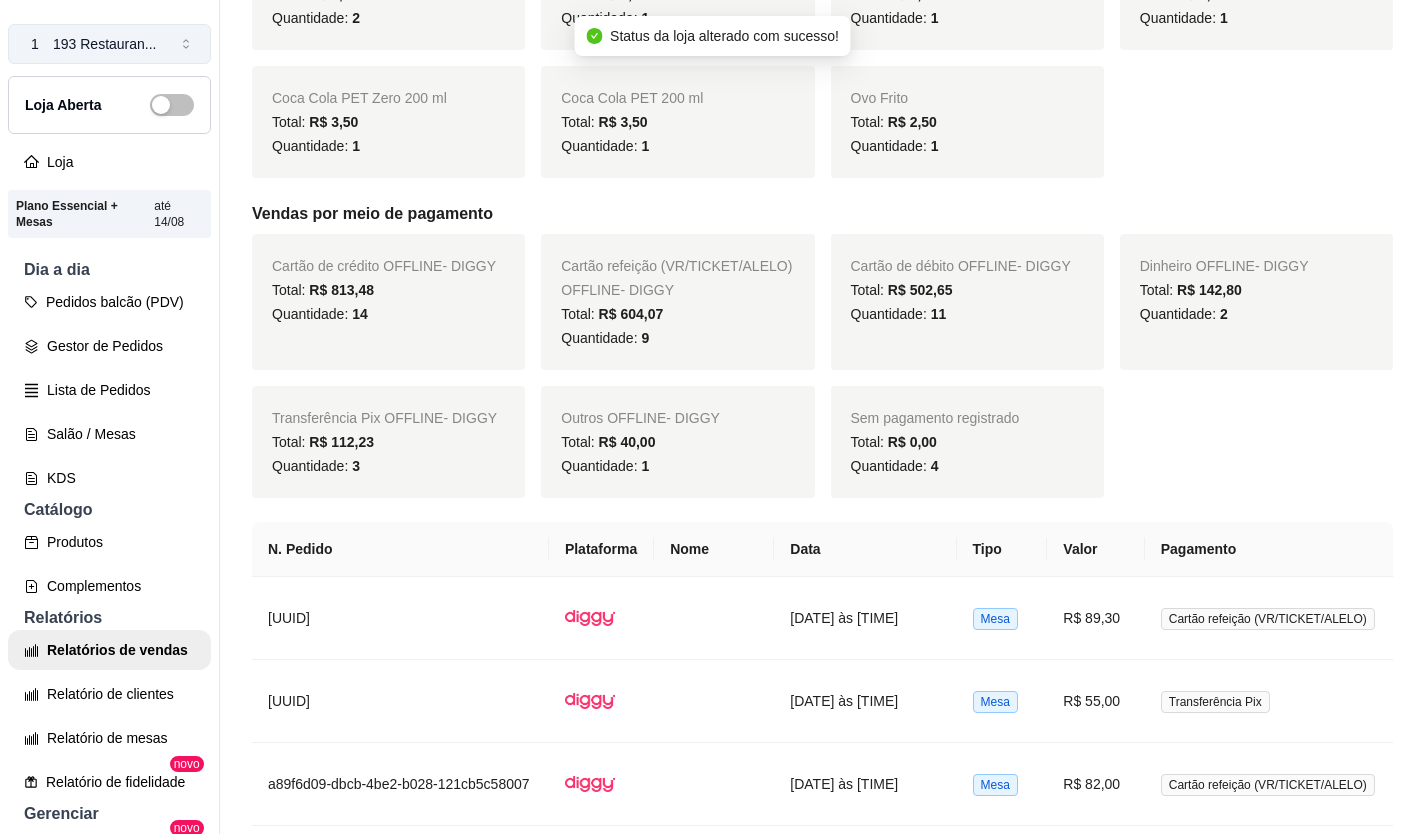 click 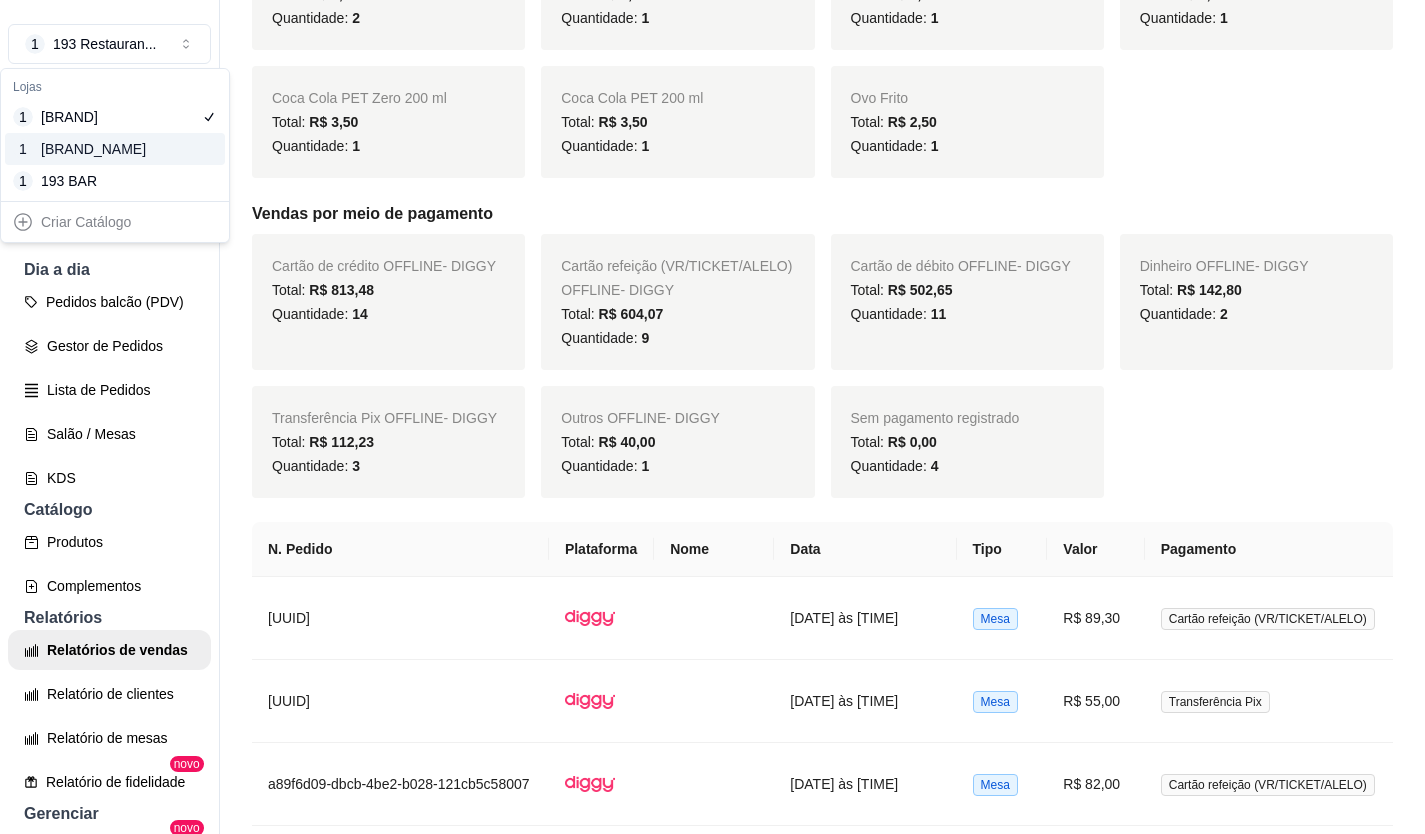 click on "[BRAND_NAME]" at bounding box center (86, 149) 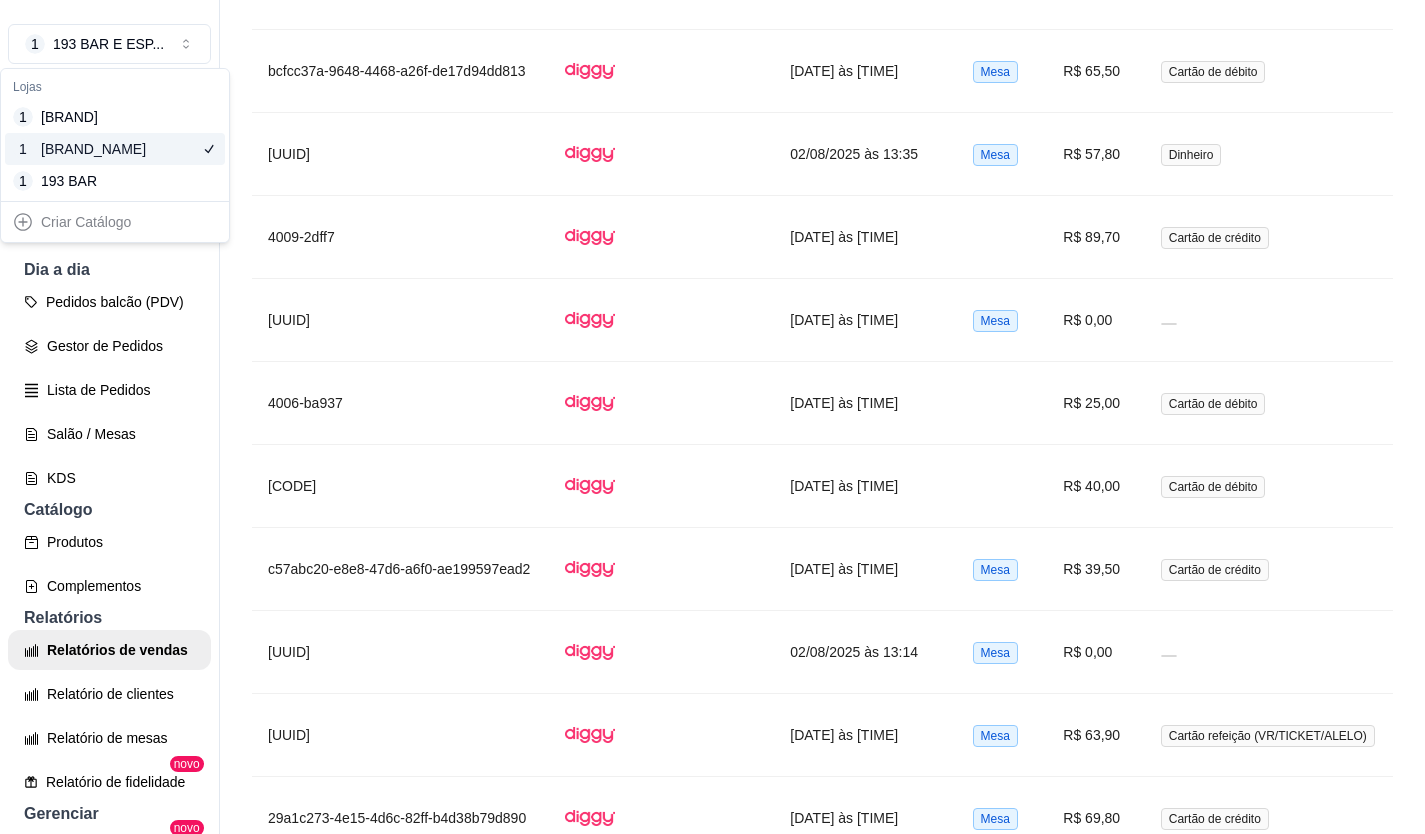 scroll, scrollTop: 0, scrollLeft: 0, axis: both 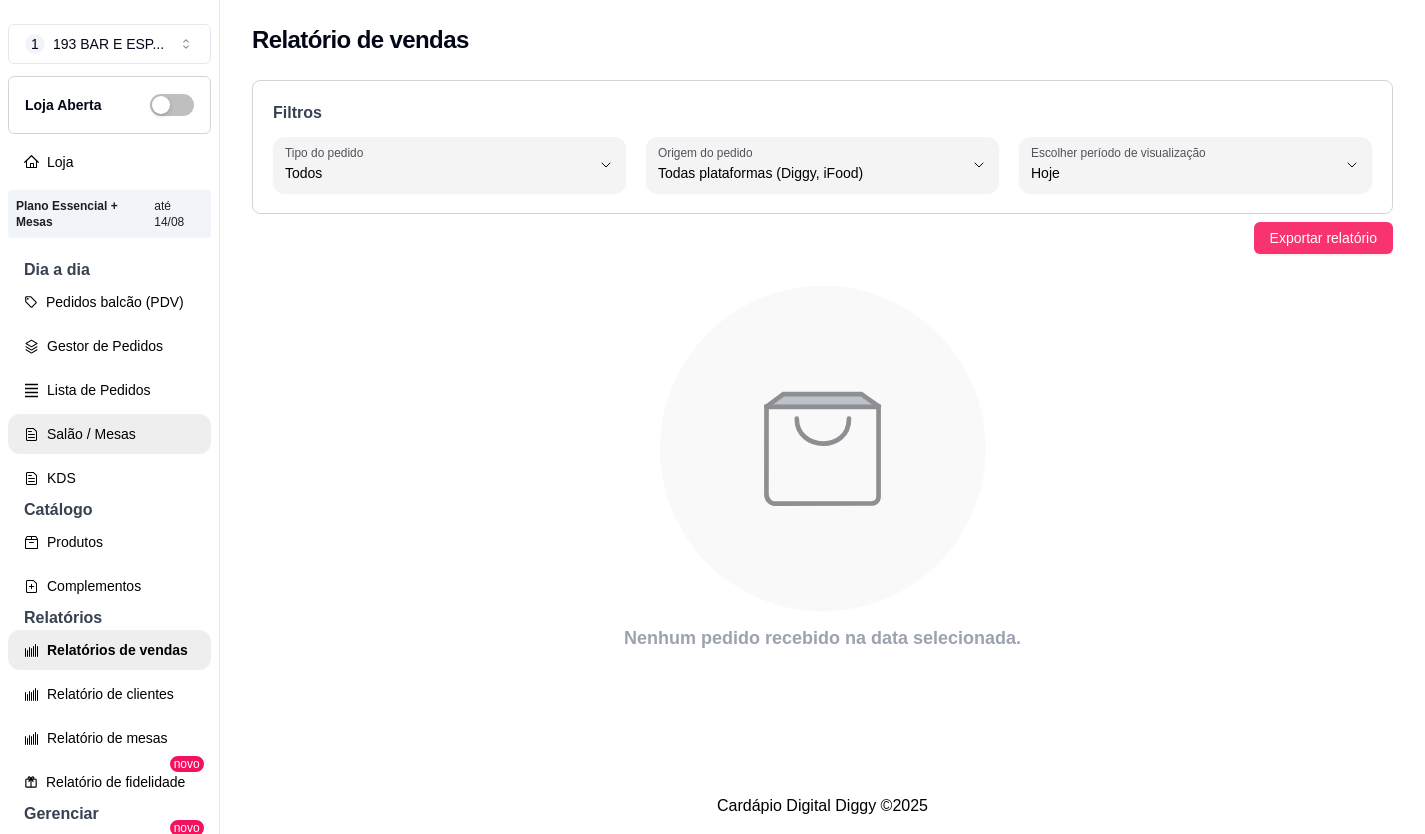 click on "Salão / Mesas" at bounding box center [109, 434] 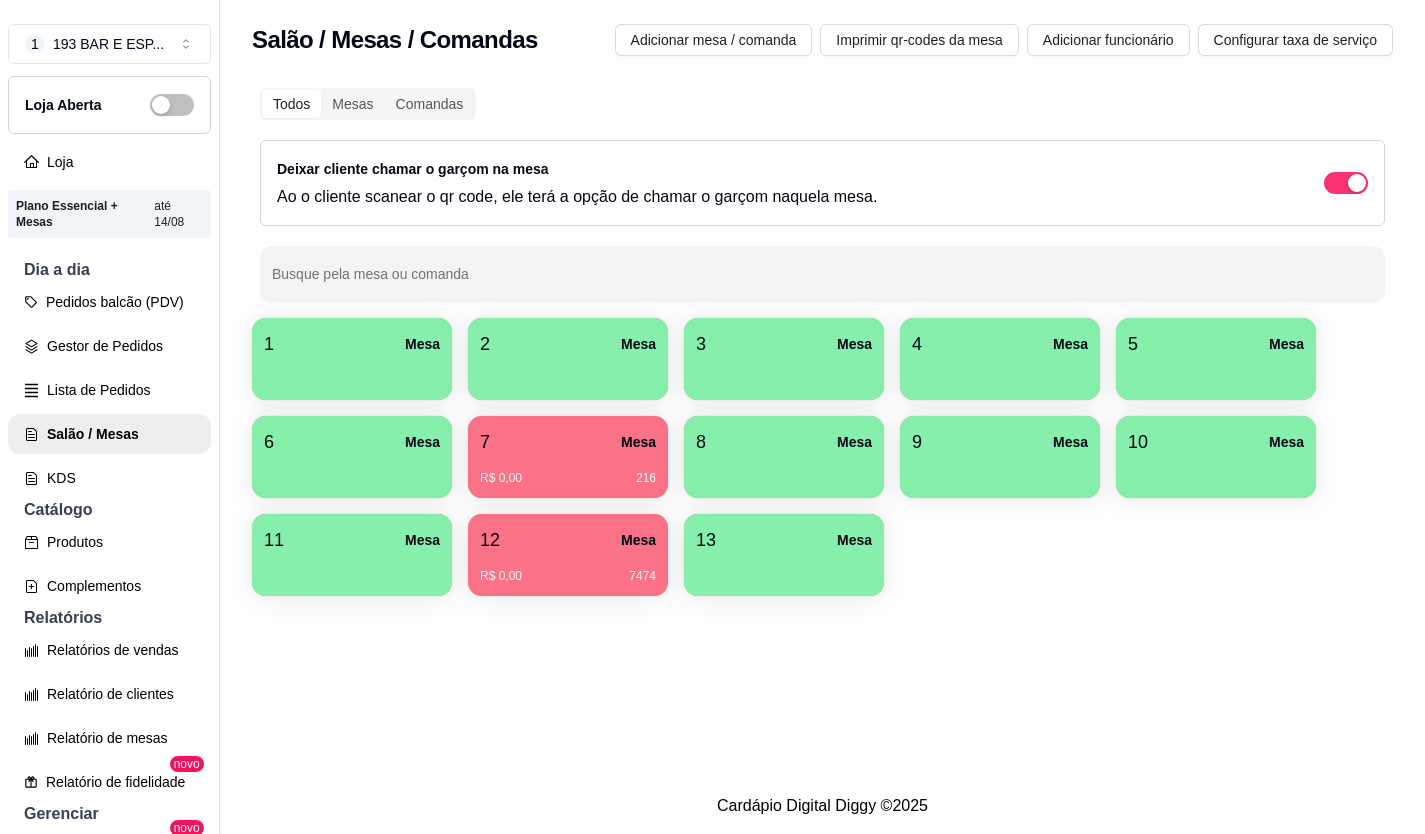 click on "12 Mesa" at bounding box center (568, 540) 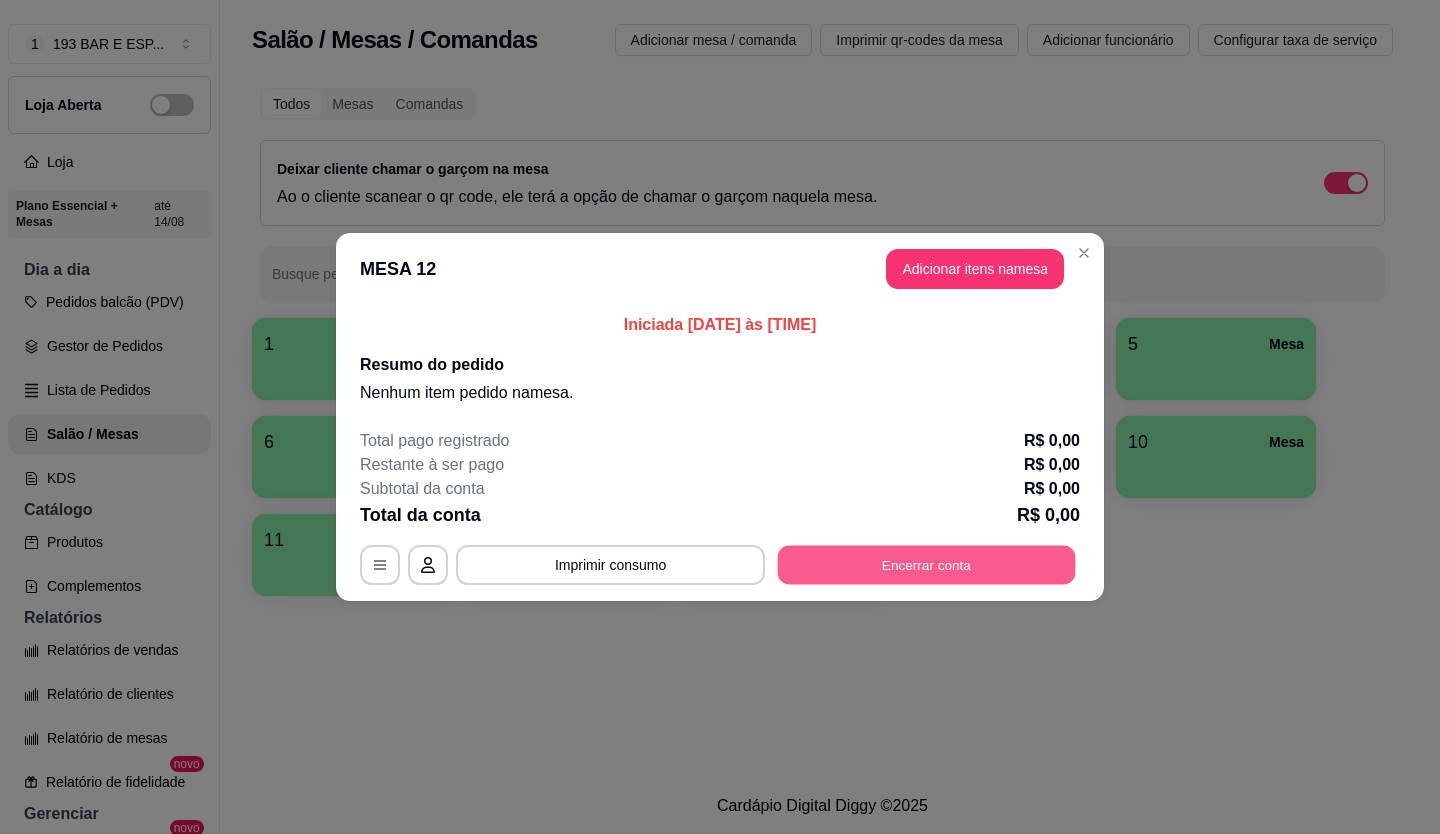 click on "Encerrar conta" at bounding box center [927, 565] 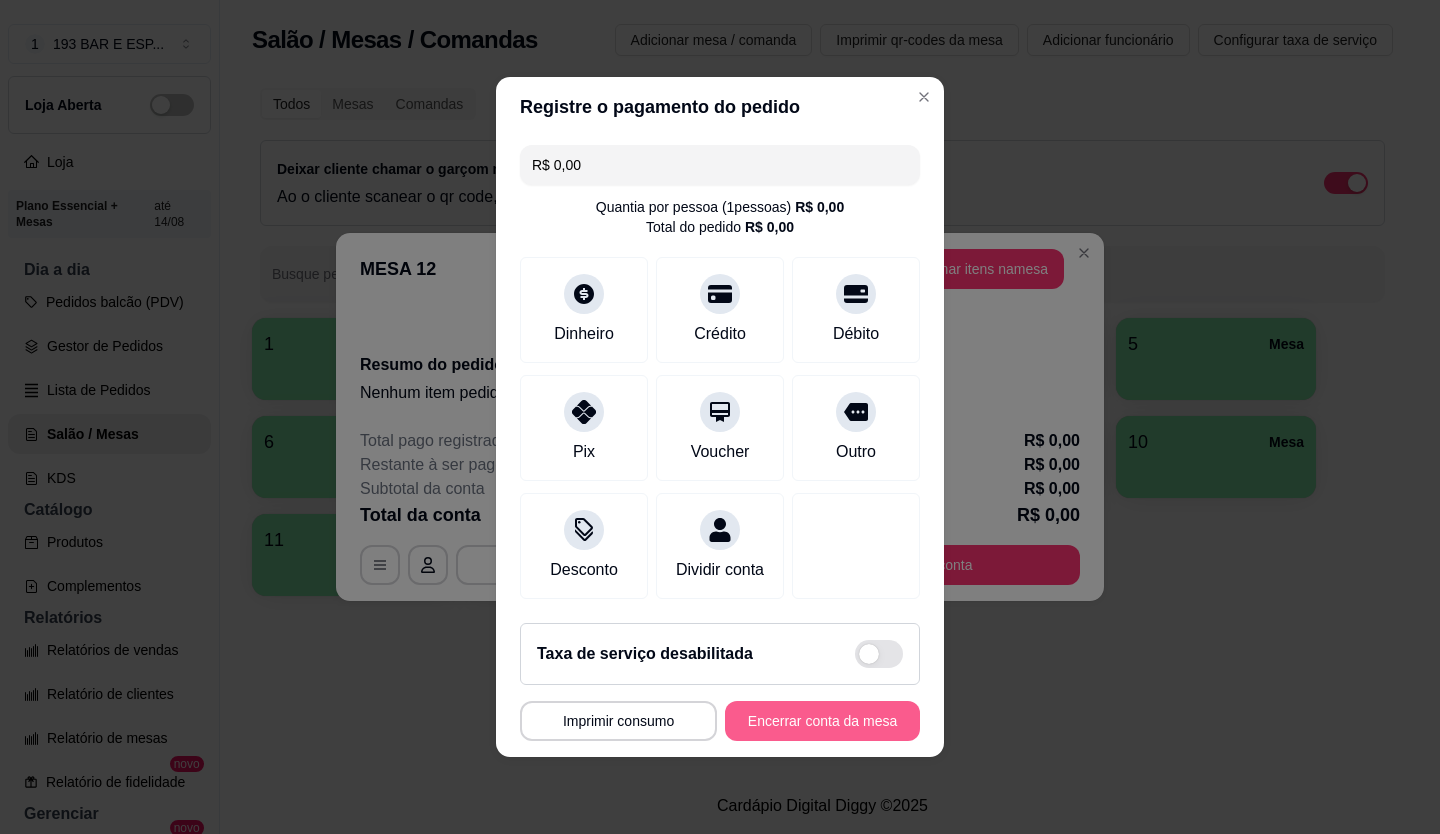 click on "Encerrar conta da mesa" at bounding box center [822, 721] 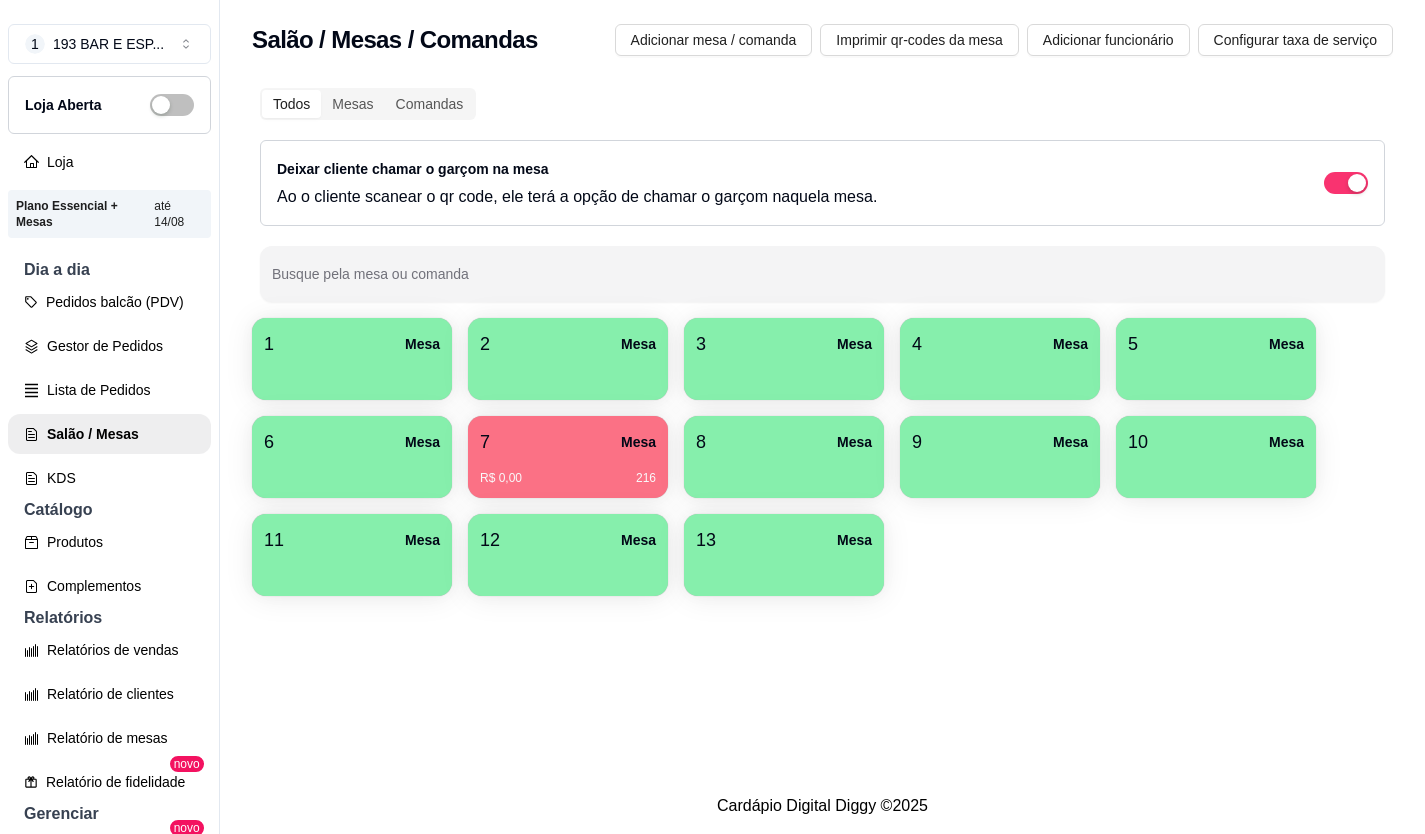 click on "1 Mesa 2 Mesa 3 Mesa 4 Mesa 5 Mesa 6 Mesa 7 Mesa R$ 0,00 216 8 Mesa 9 Mesa 10 Mesa 11 Mesa 12 Mesa 13 Mesa" at bounding box center [822, 457] 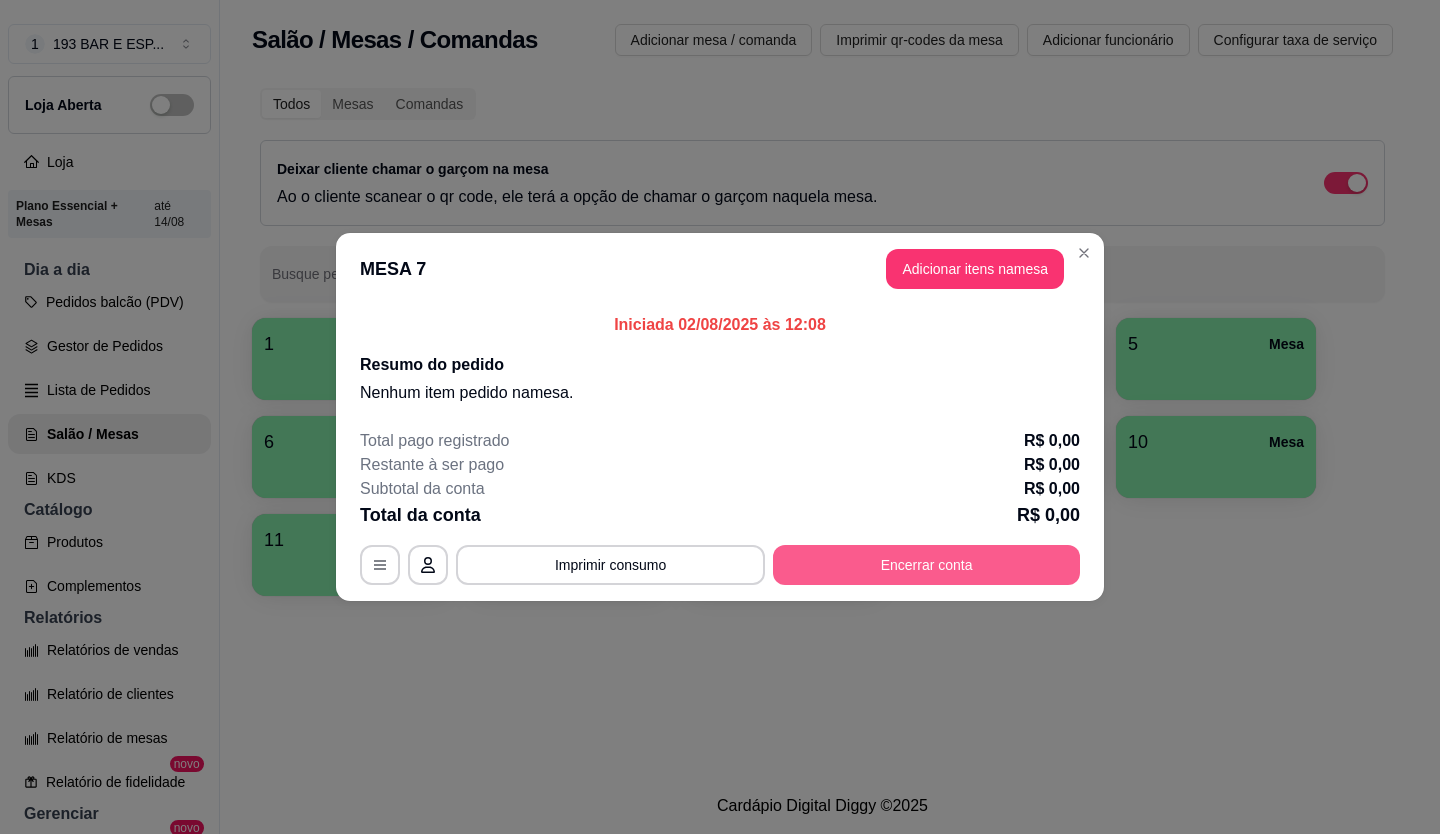click on "Encerrar conta" at bounding box center (926, 565) 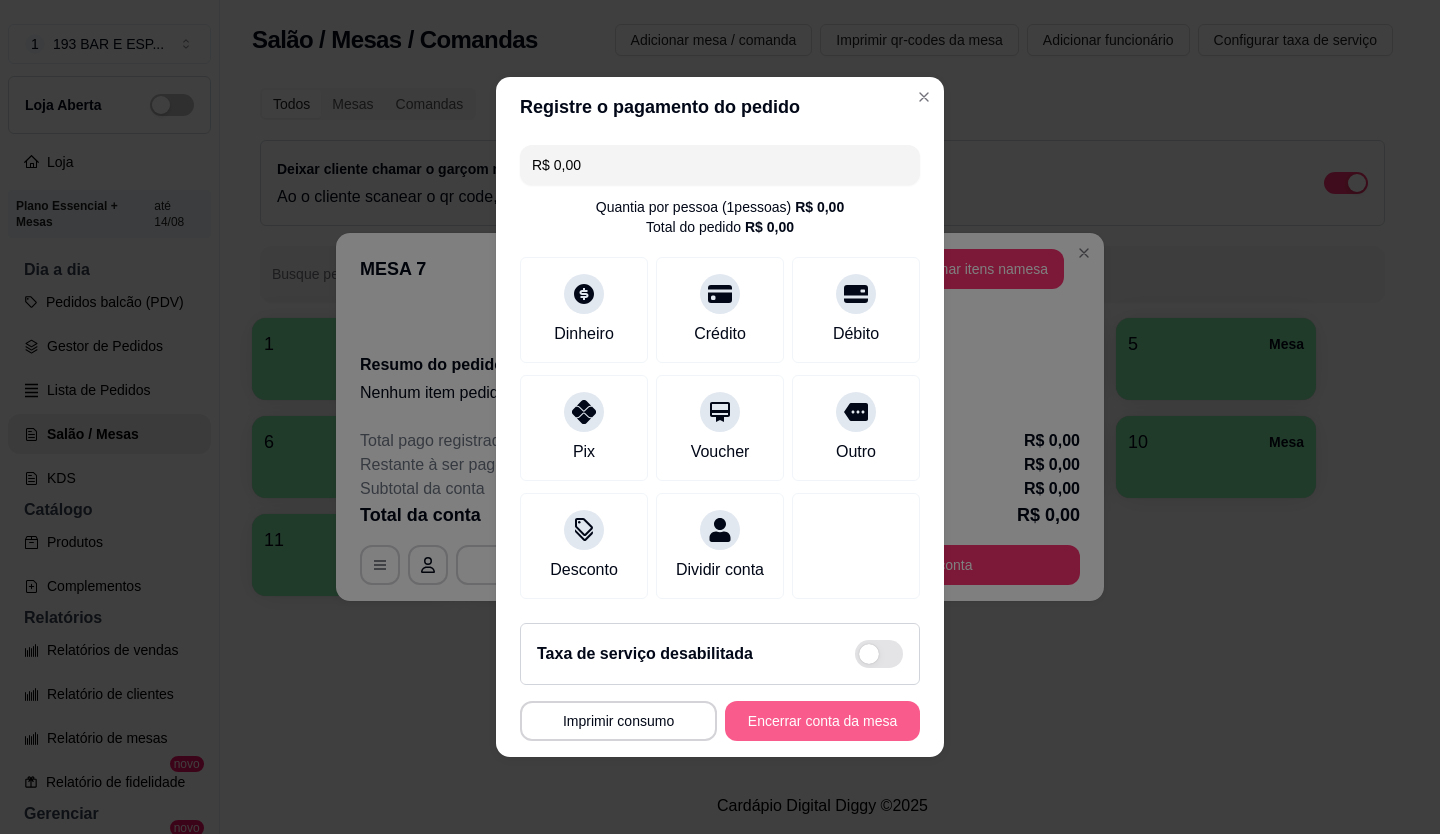 click on "Encerrar conta da mesa" at bounding box center (822, 721) 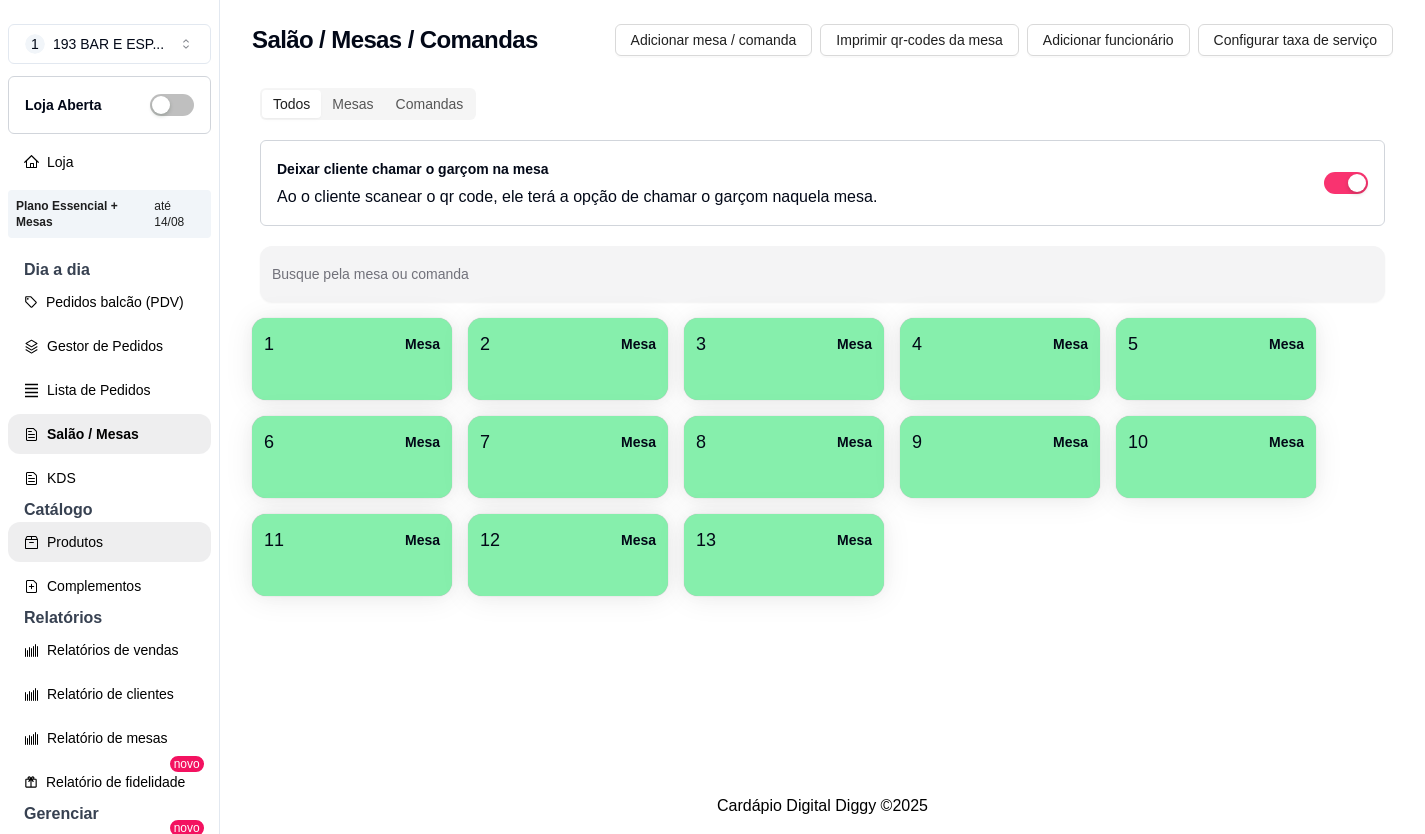 click on "Produtos" at bounding box center [109, 542] 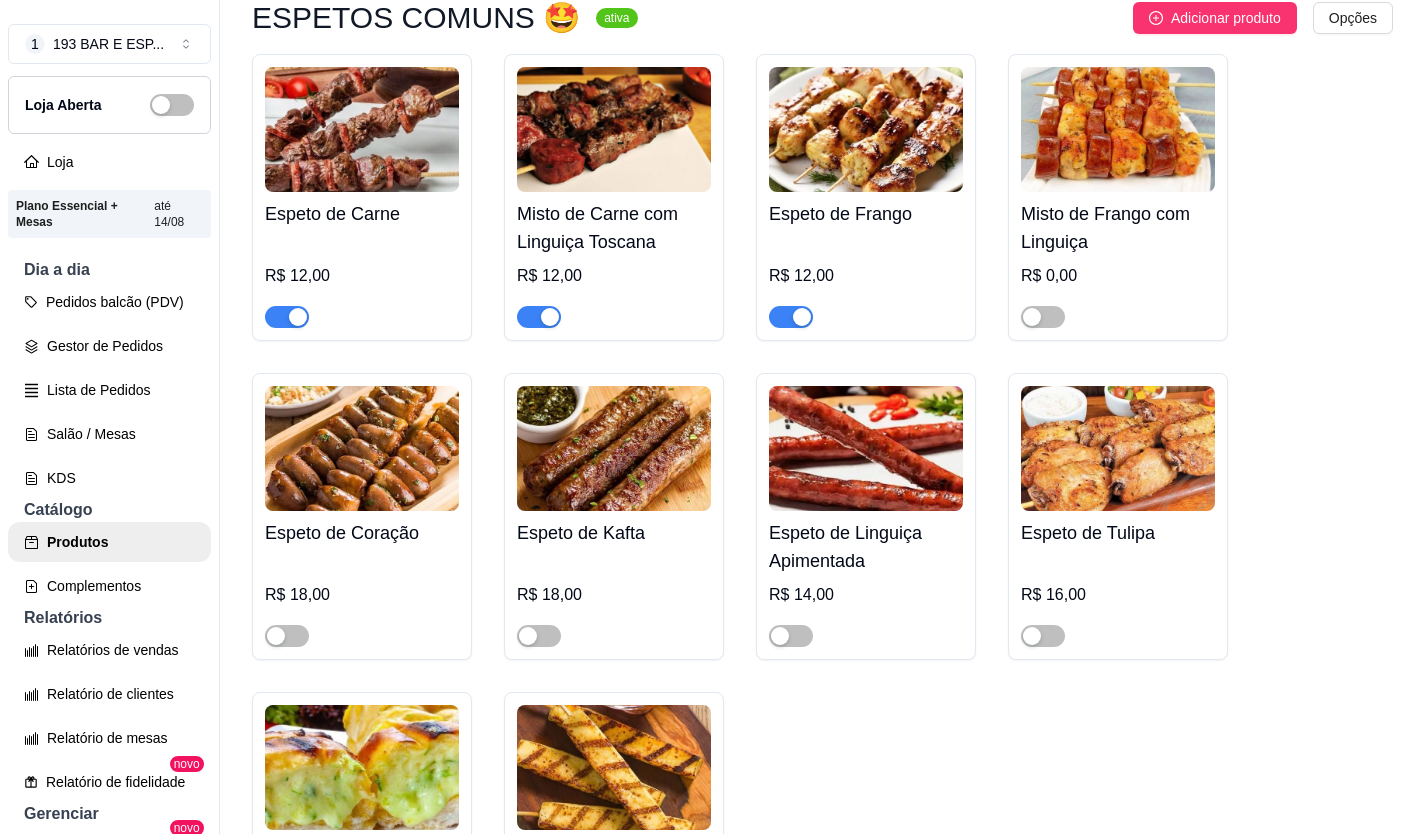 scroll, scrollTop: 100, scrollLeft: 0, axis: vertical 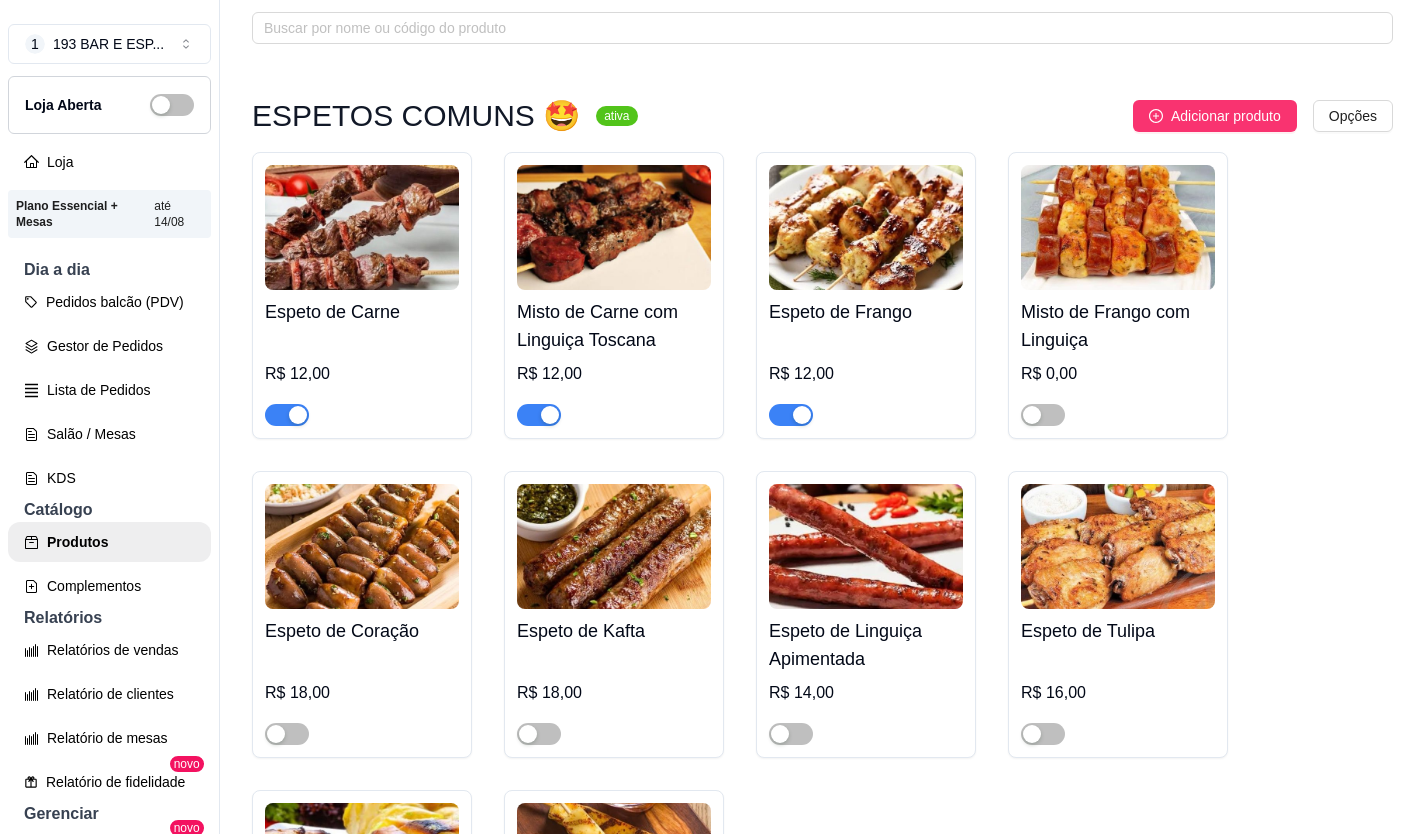 click at bounding box center (362, 725) 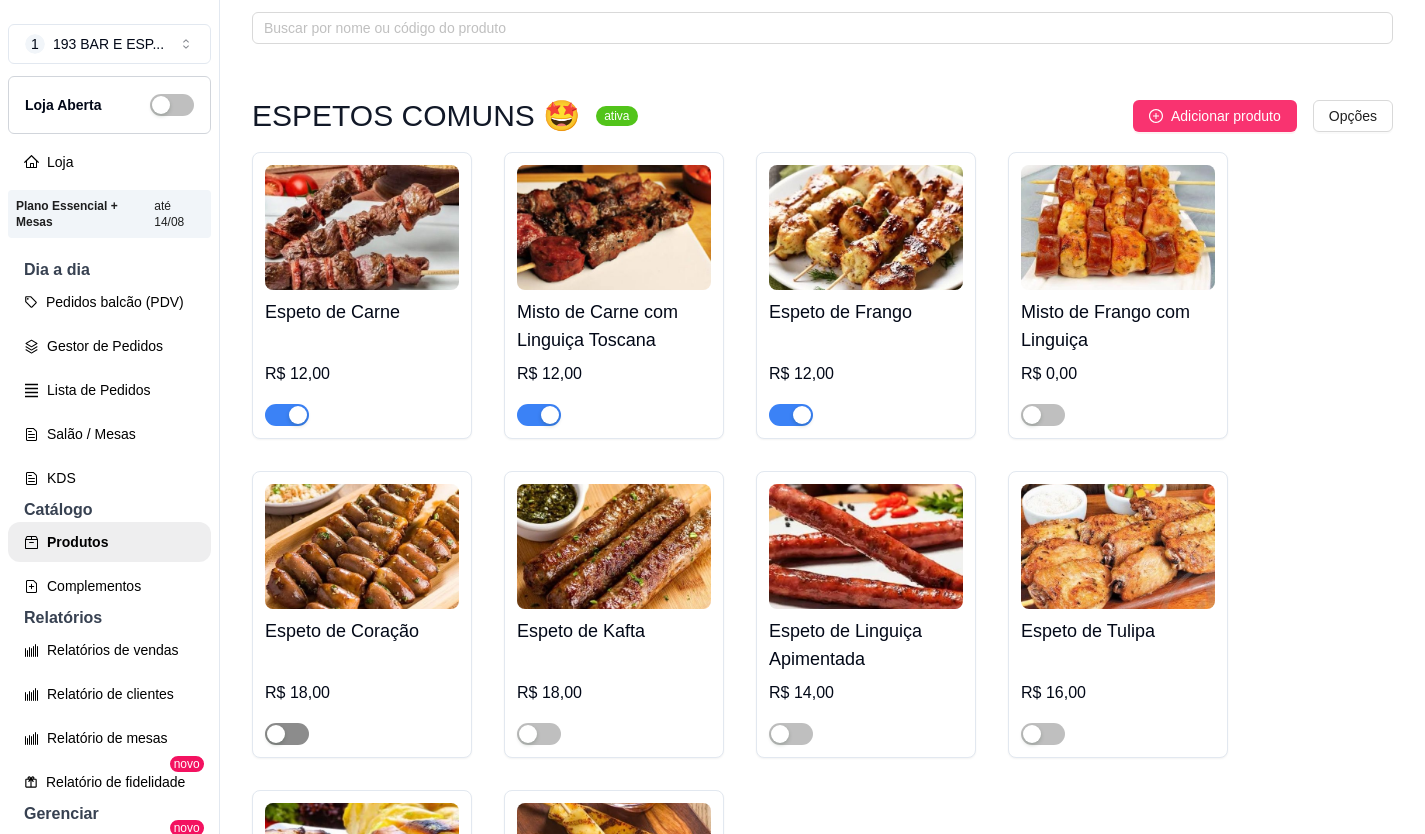click at bounding box center [287, 734] 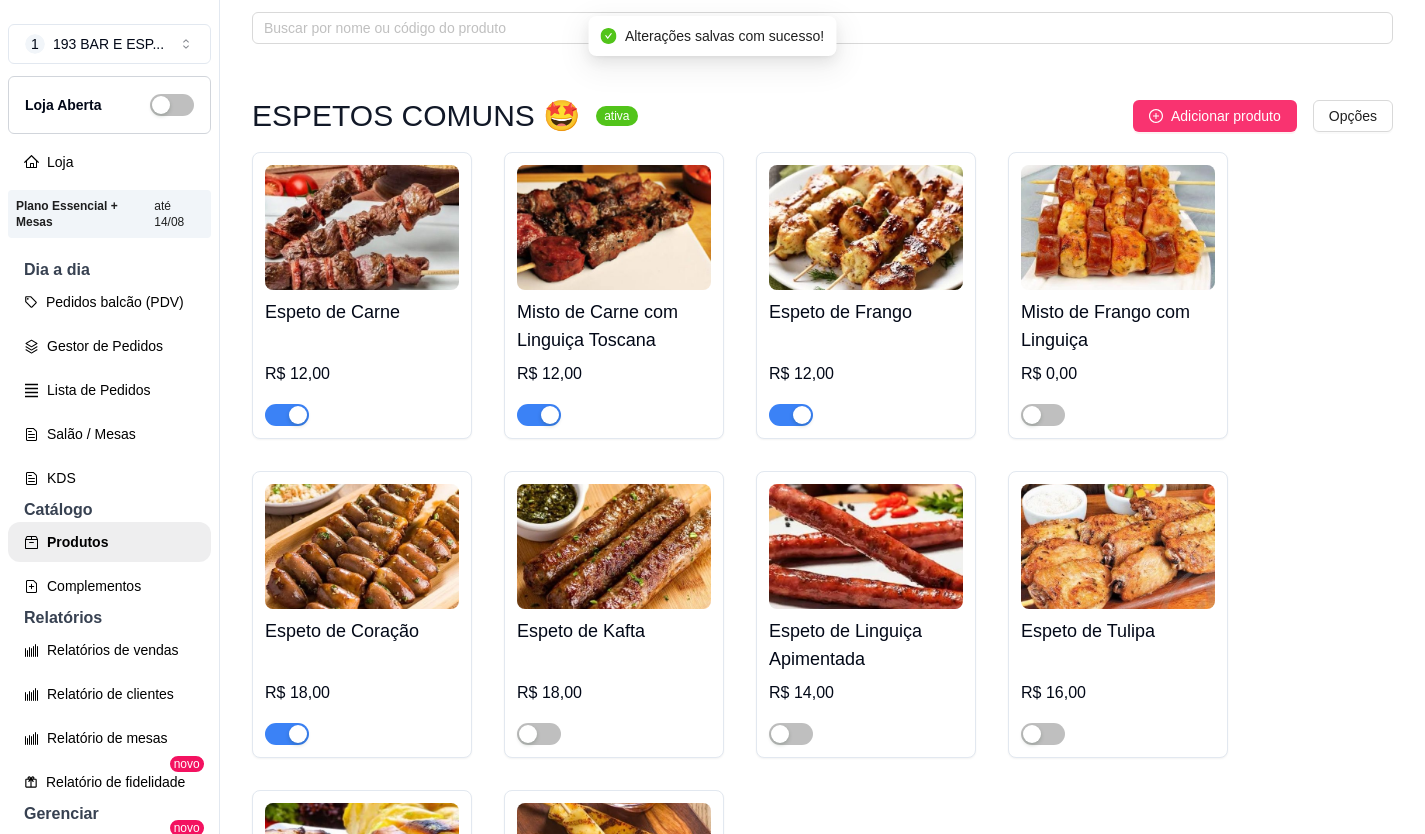 click on "R$ 12,00" at bounding box center [362, 380] 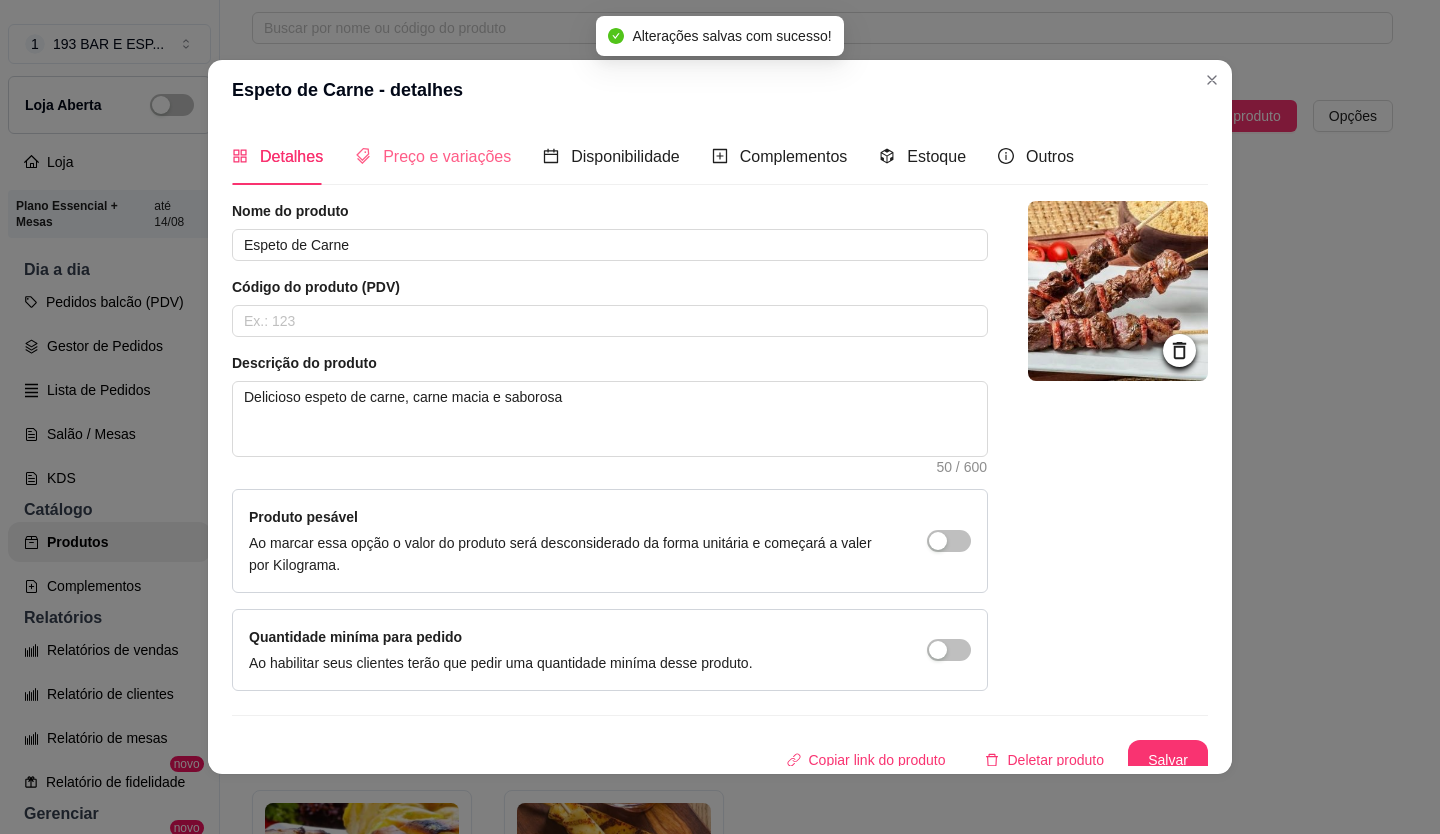 click on "Preço e variações" at bounding box center (433, 156) 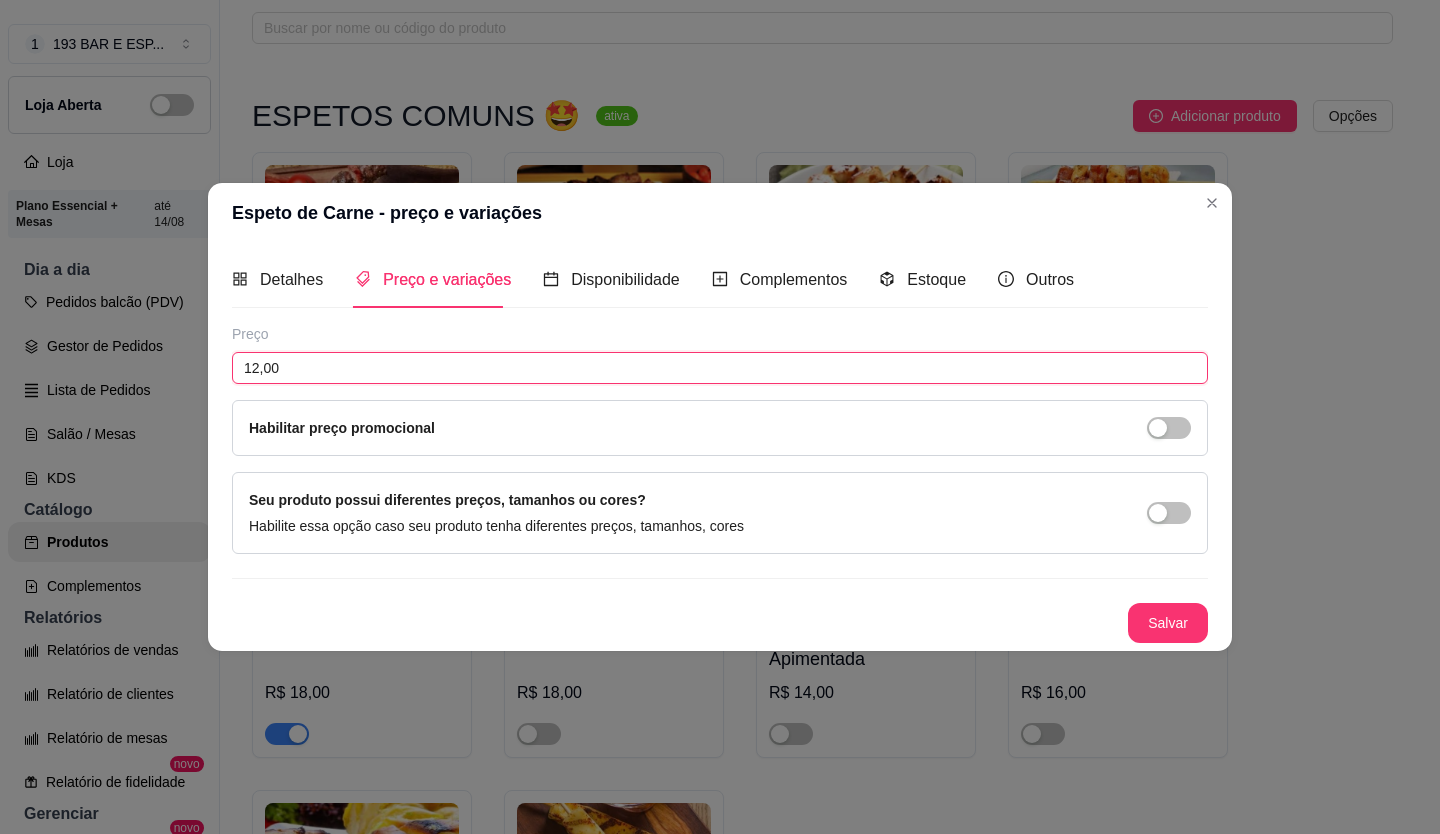 click on "12,00" at bounding box center [720, 368] 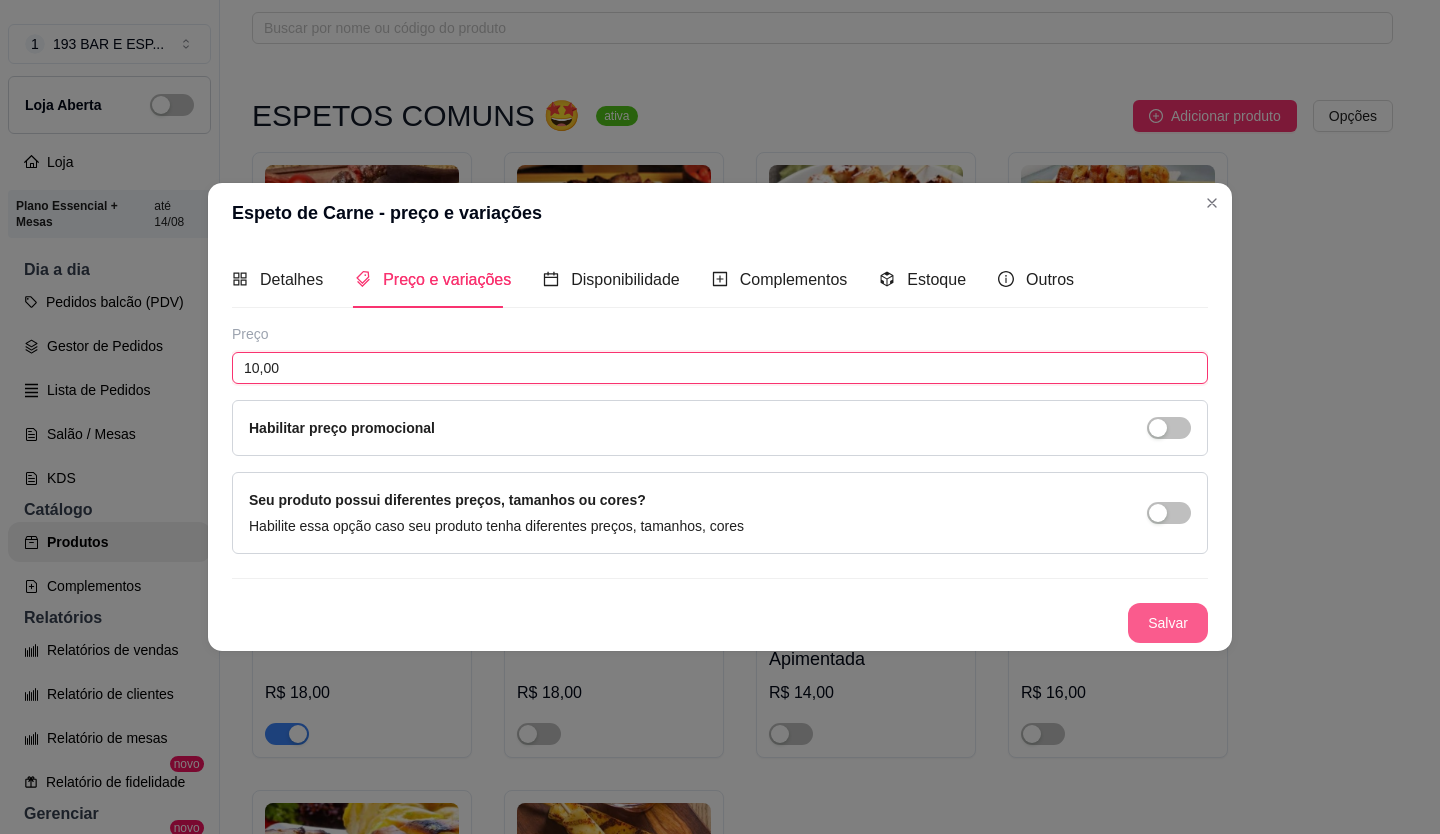 type on "10,00" 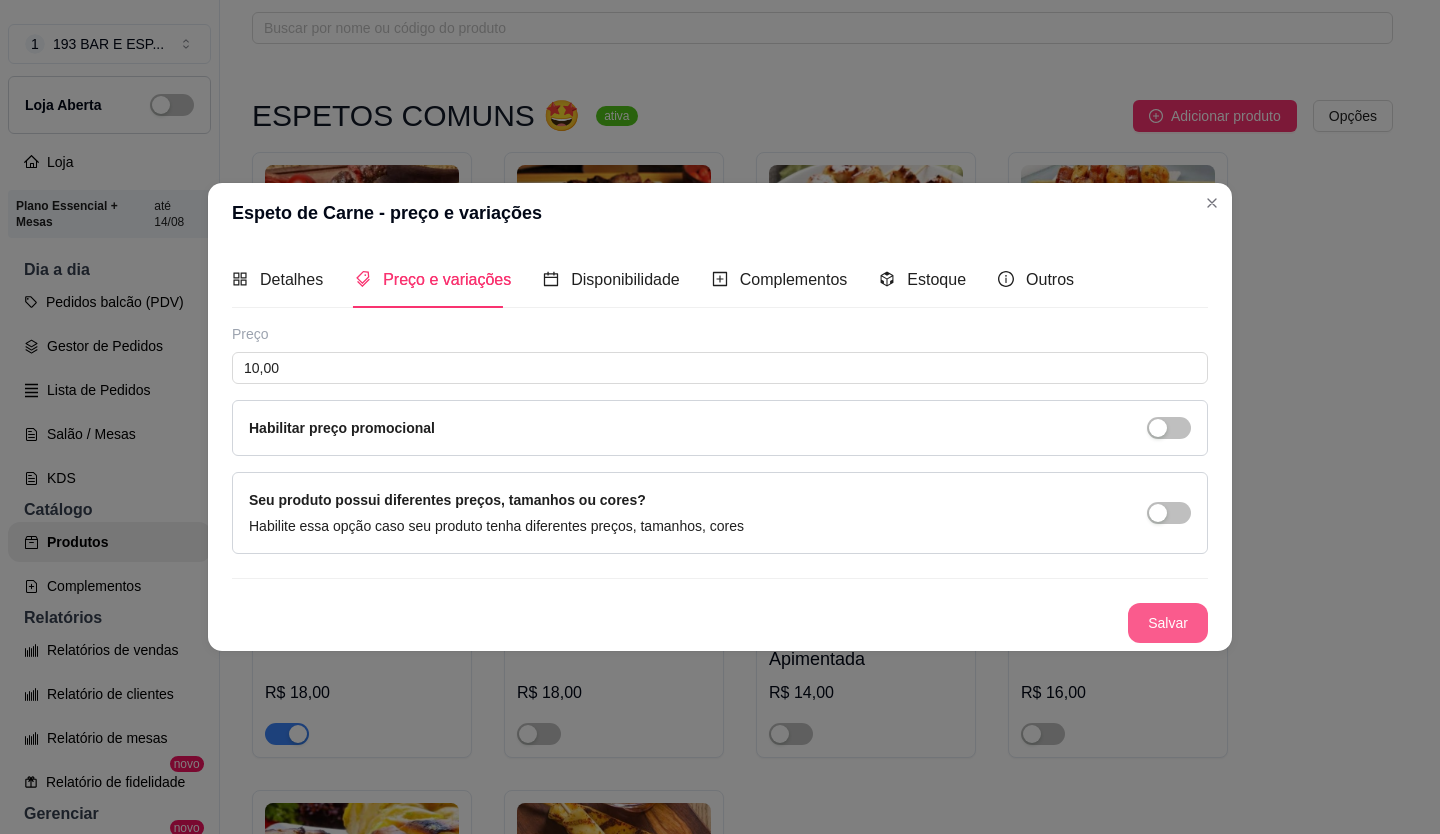 click on "Salvar" at bounding box center [1168, 623] 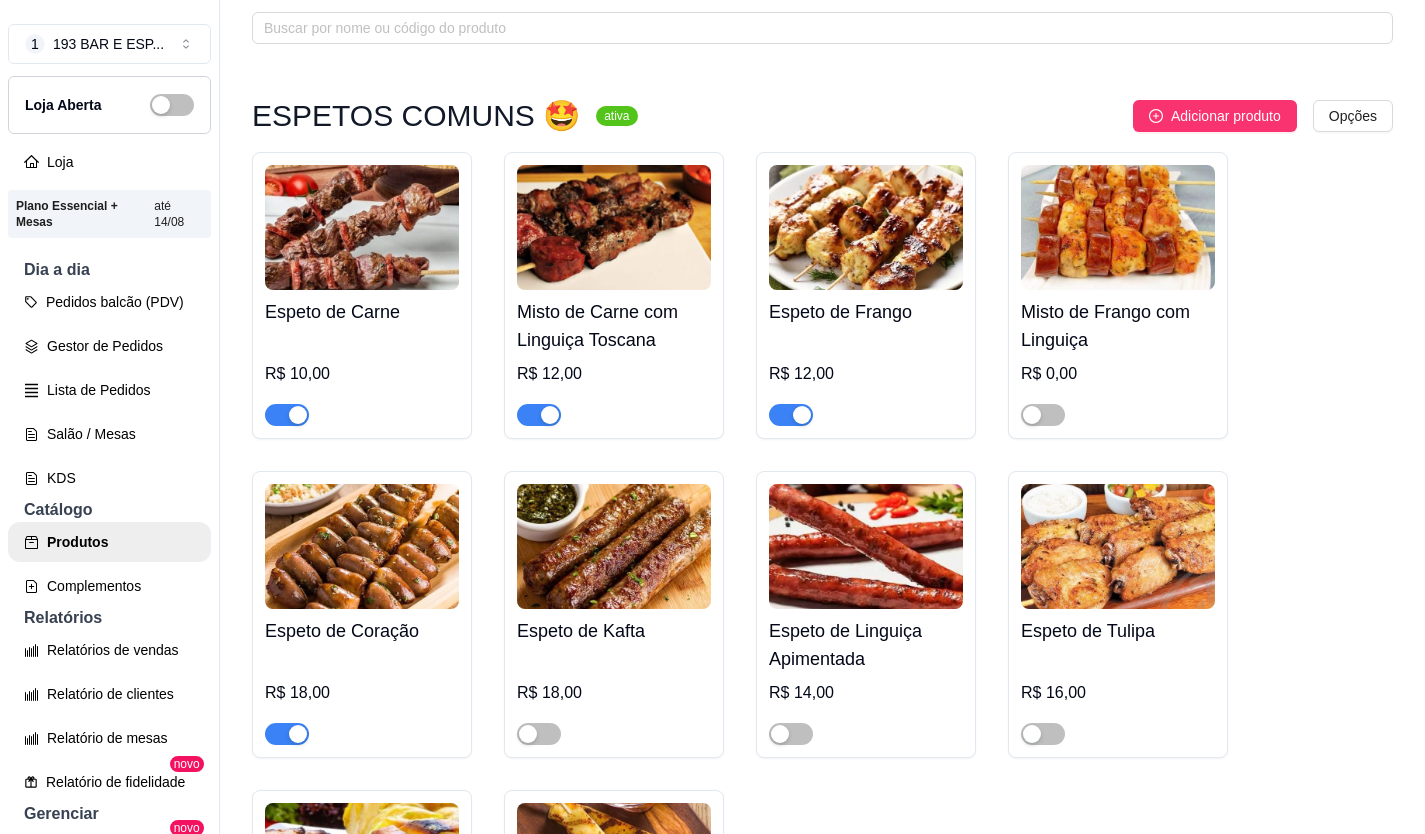 click at bounding box center (614, 227) 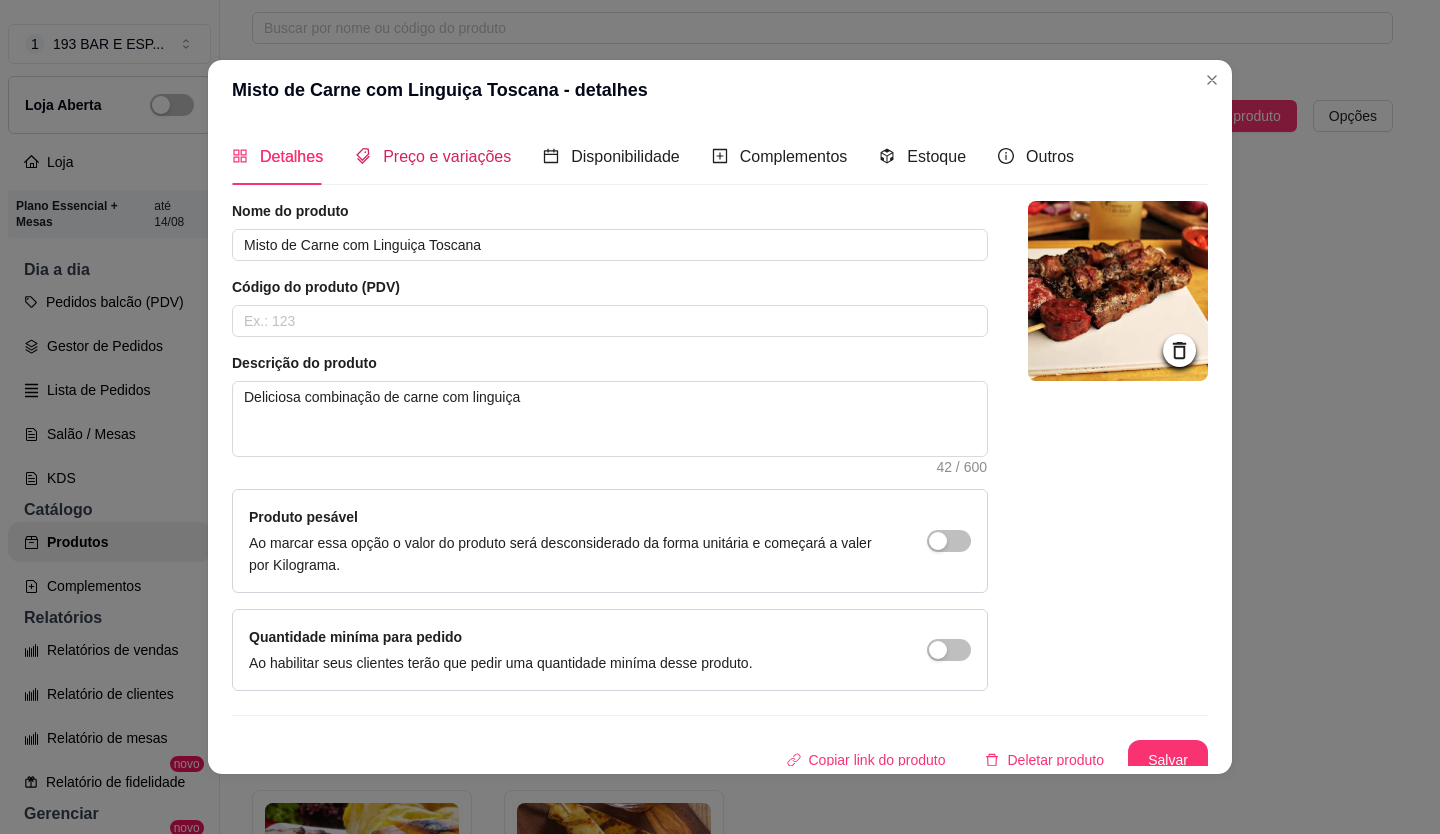 click on "Preço e variações" at bounding box center [447, 156] 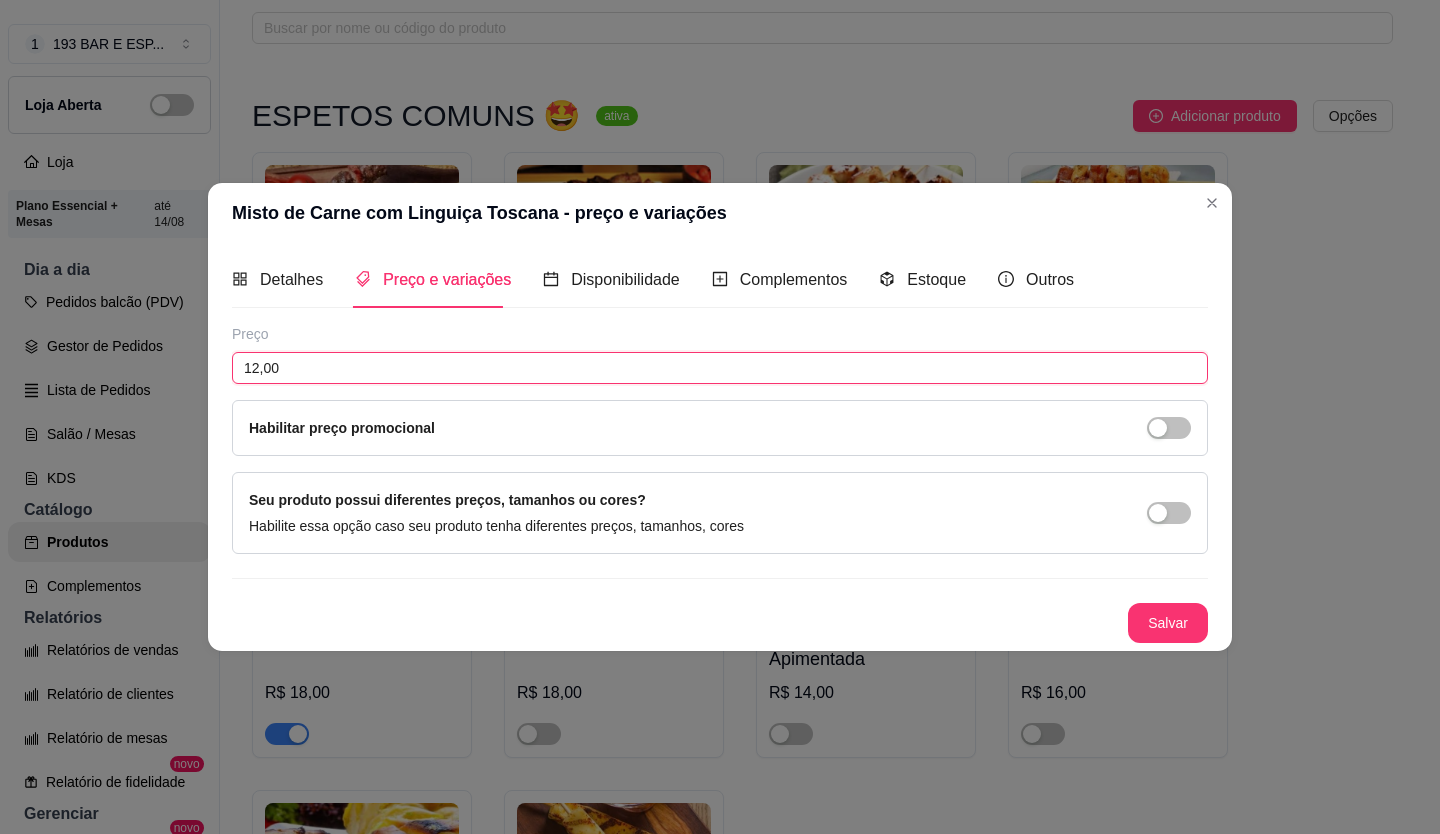 click on "12,00" at bounding box center [720, 368] 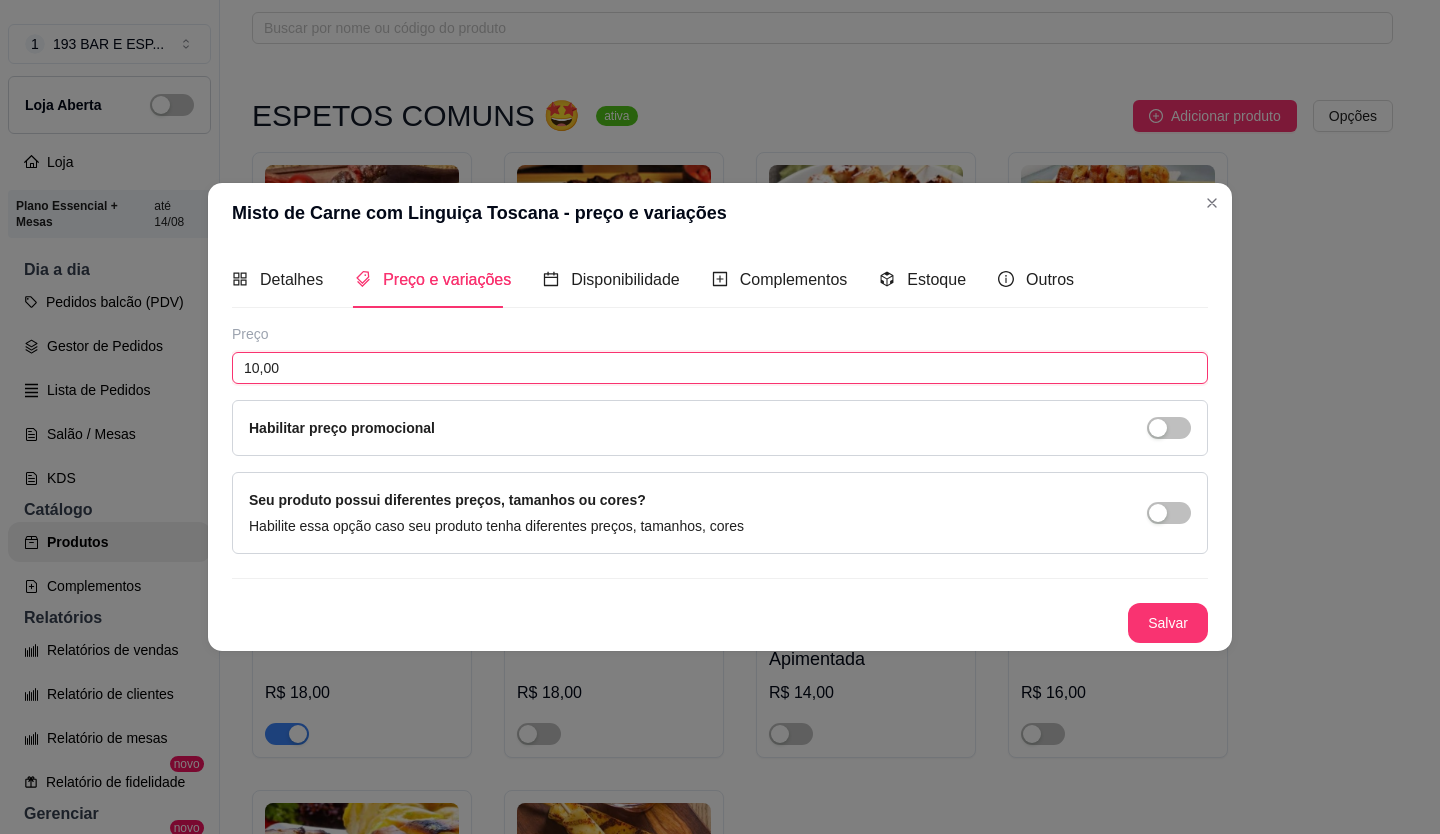 type on "10,00" 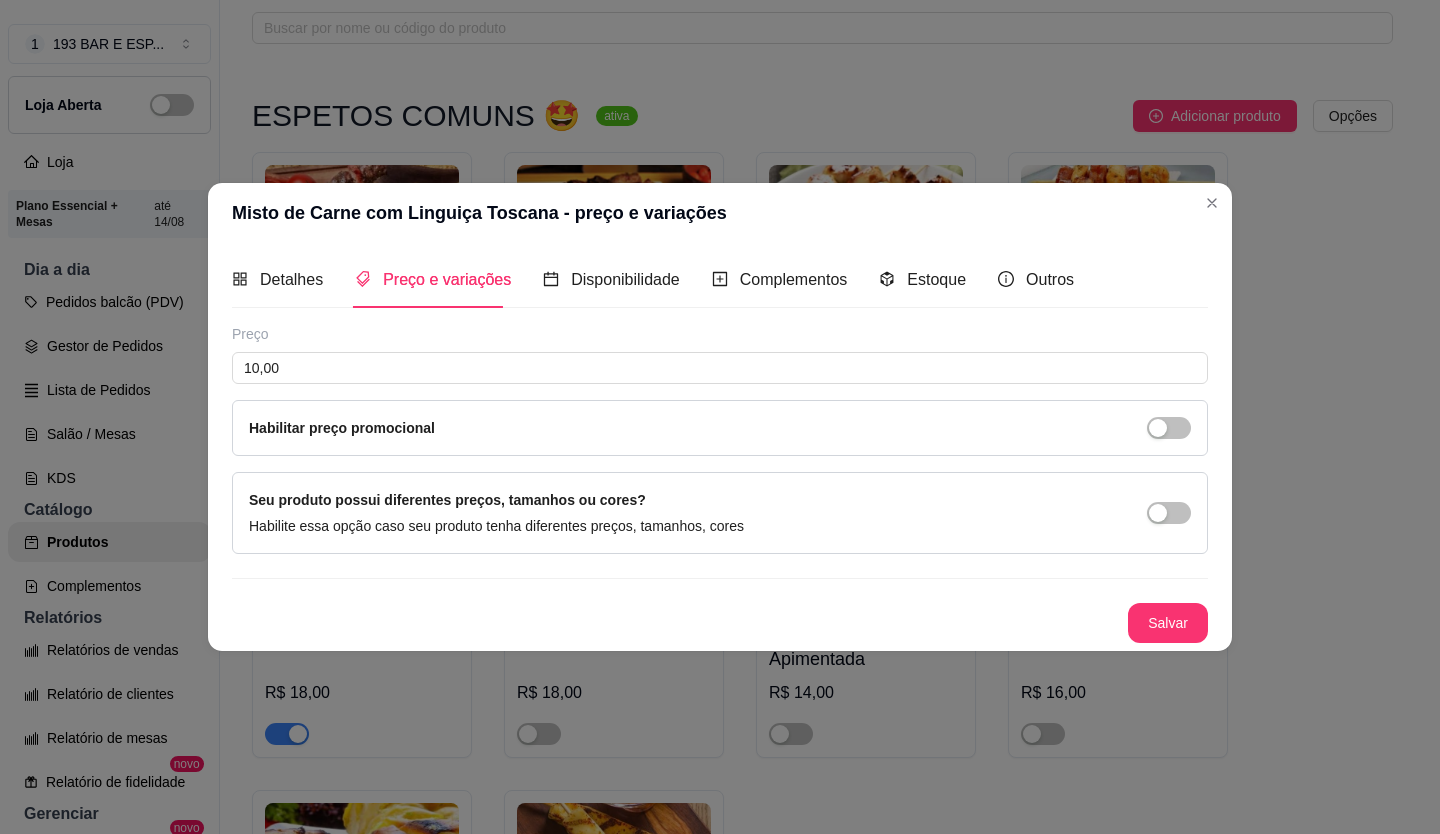 click on "Salvar" at bounding box center [1168, 623] 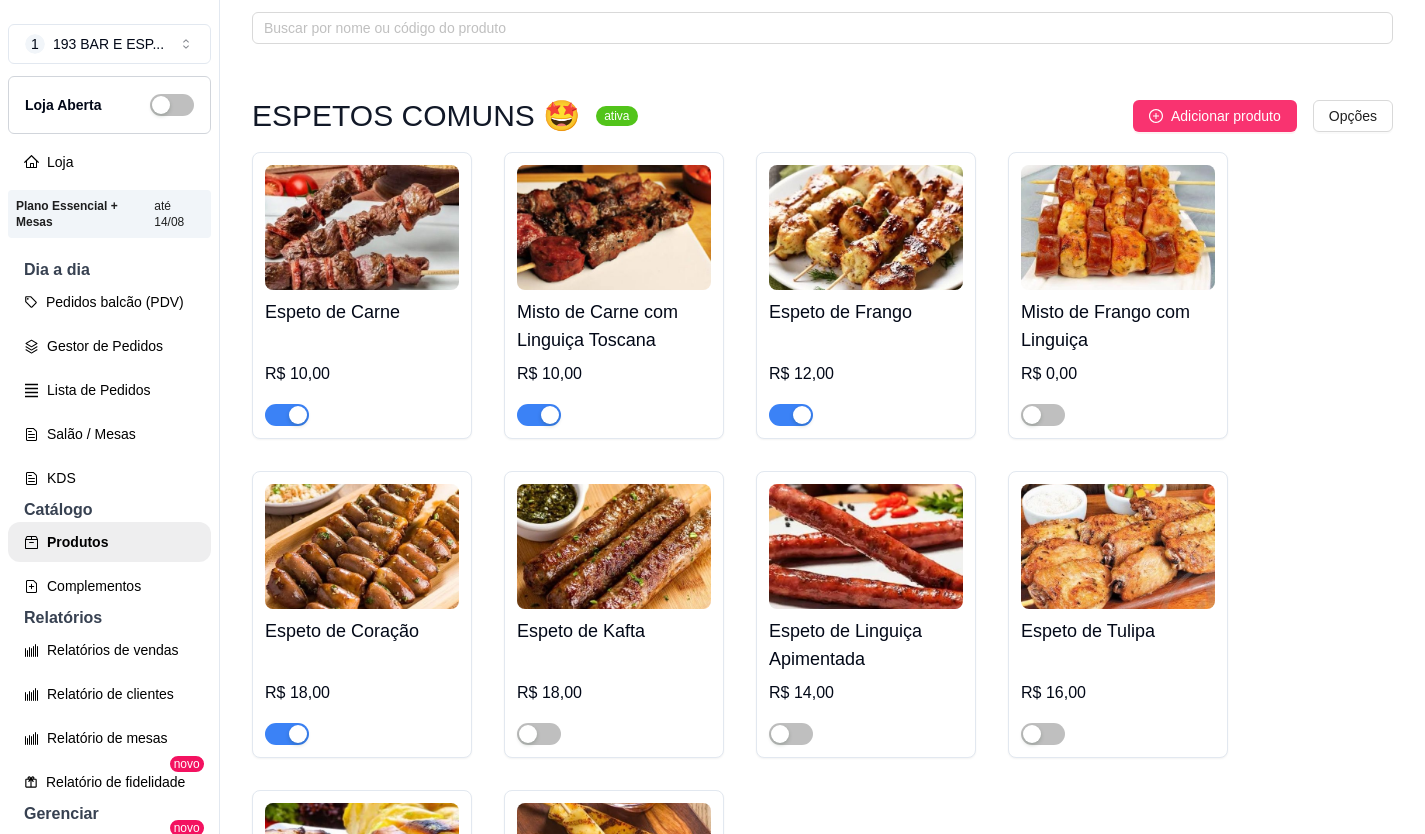 click at bounding box center [866, 227] 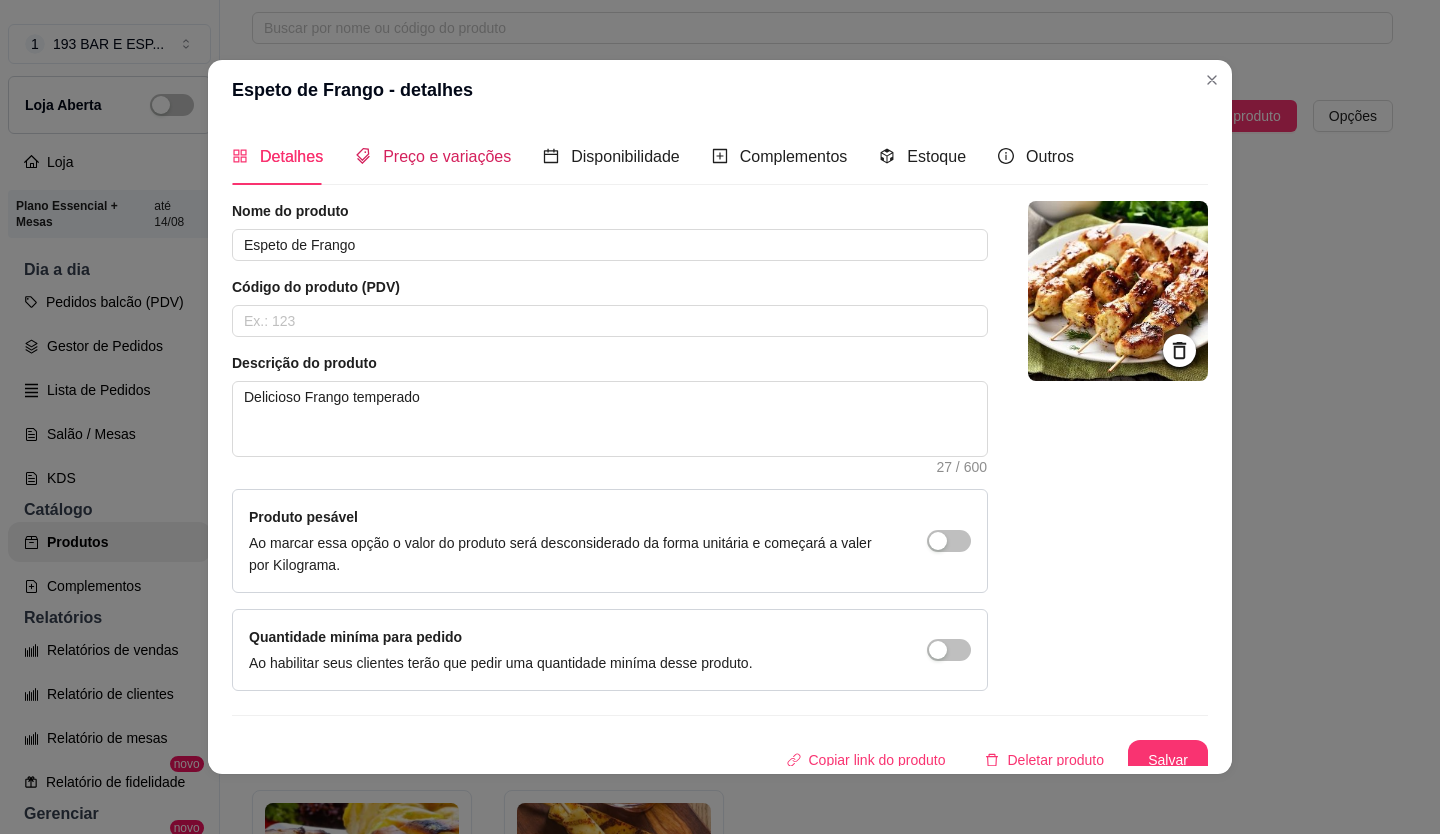 click on "Preço e variações" at bounding box center (447, 156) 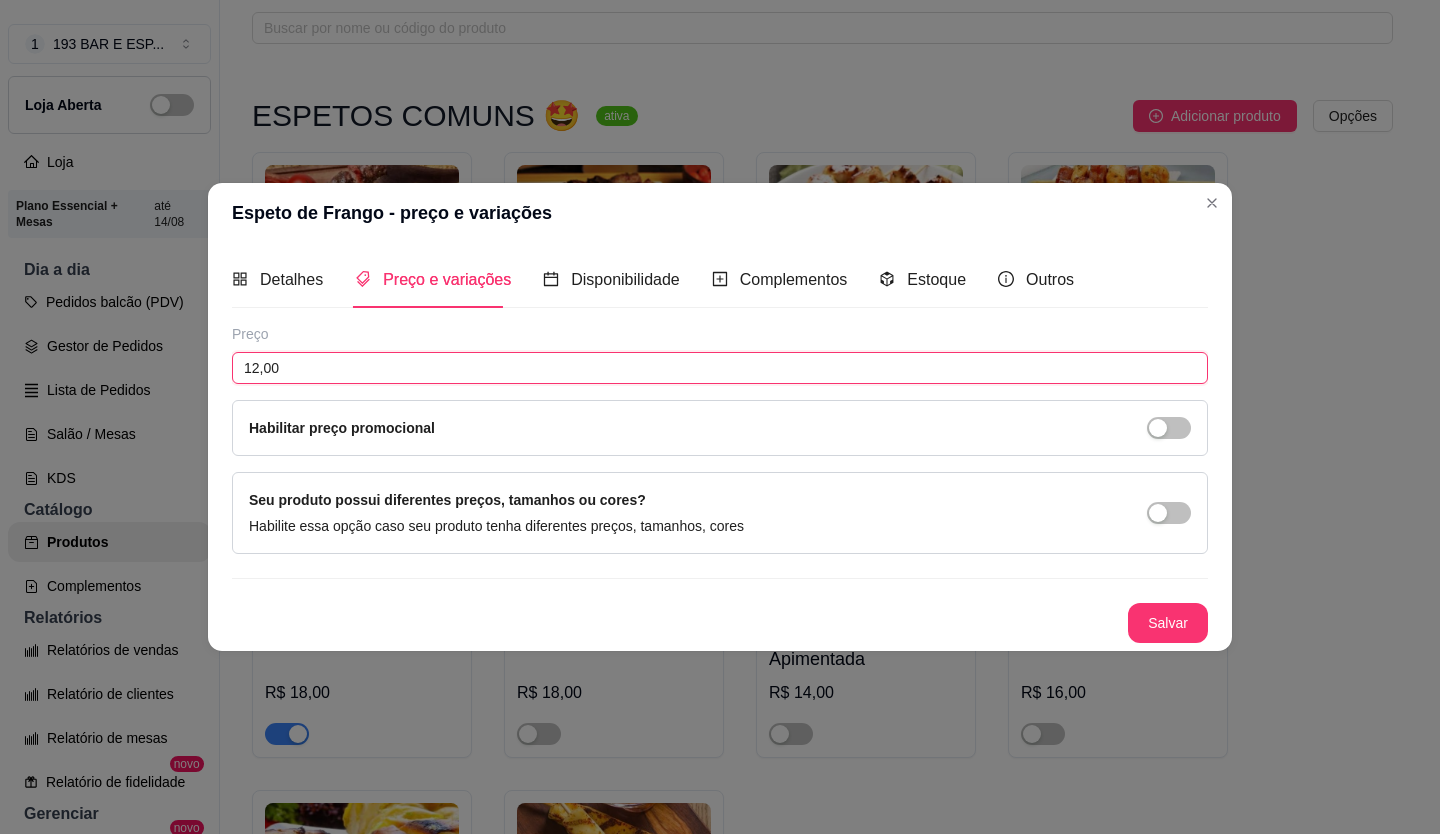 click on "12,00" at bounding box center (720, 368) 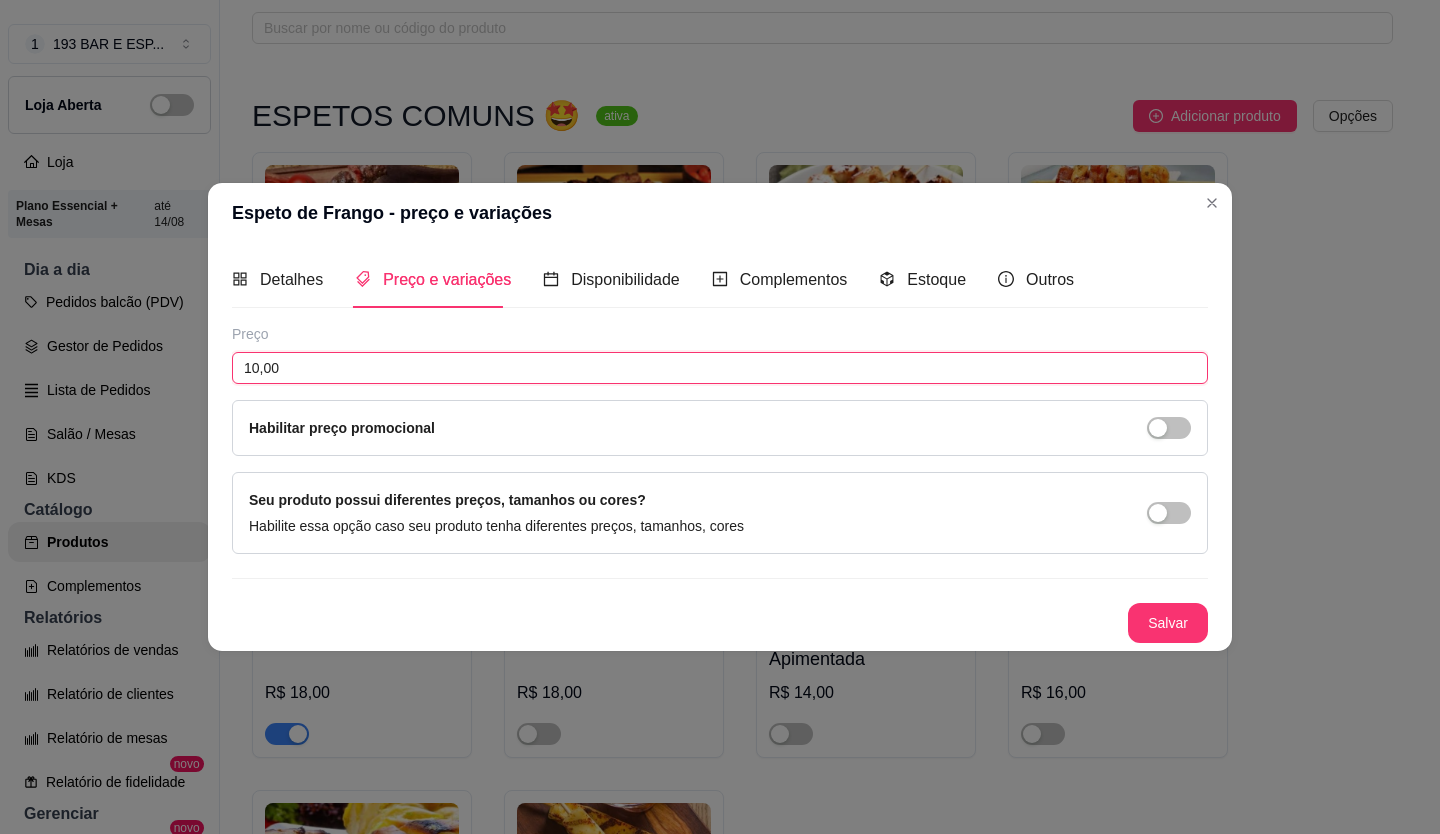 type on "10,00" 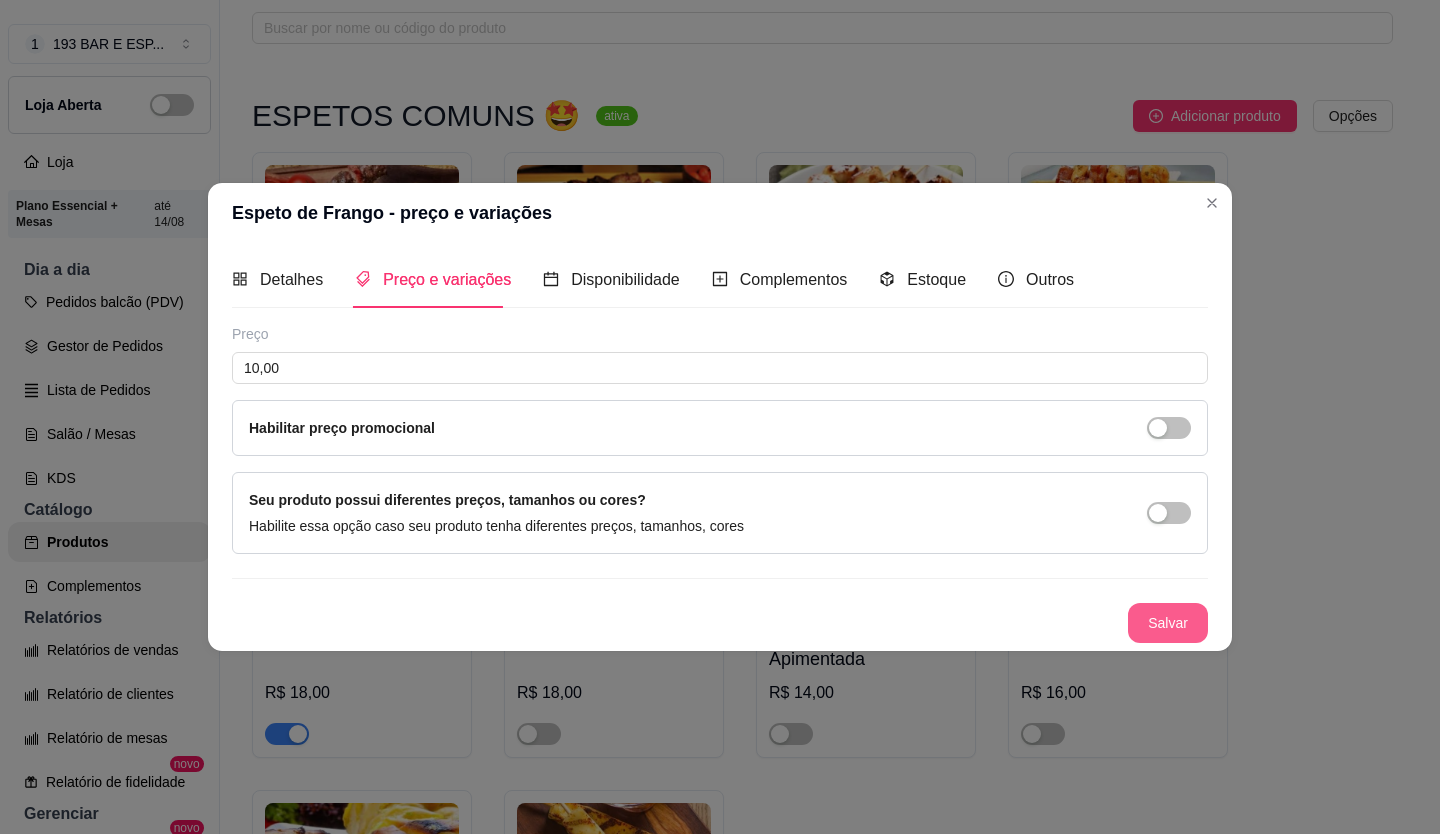 click on "Salvar" at bounding box center [1168, 623] 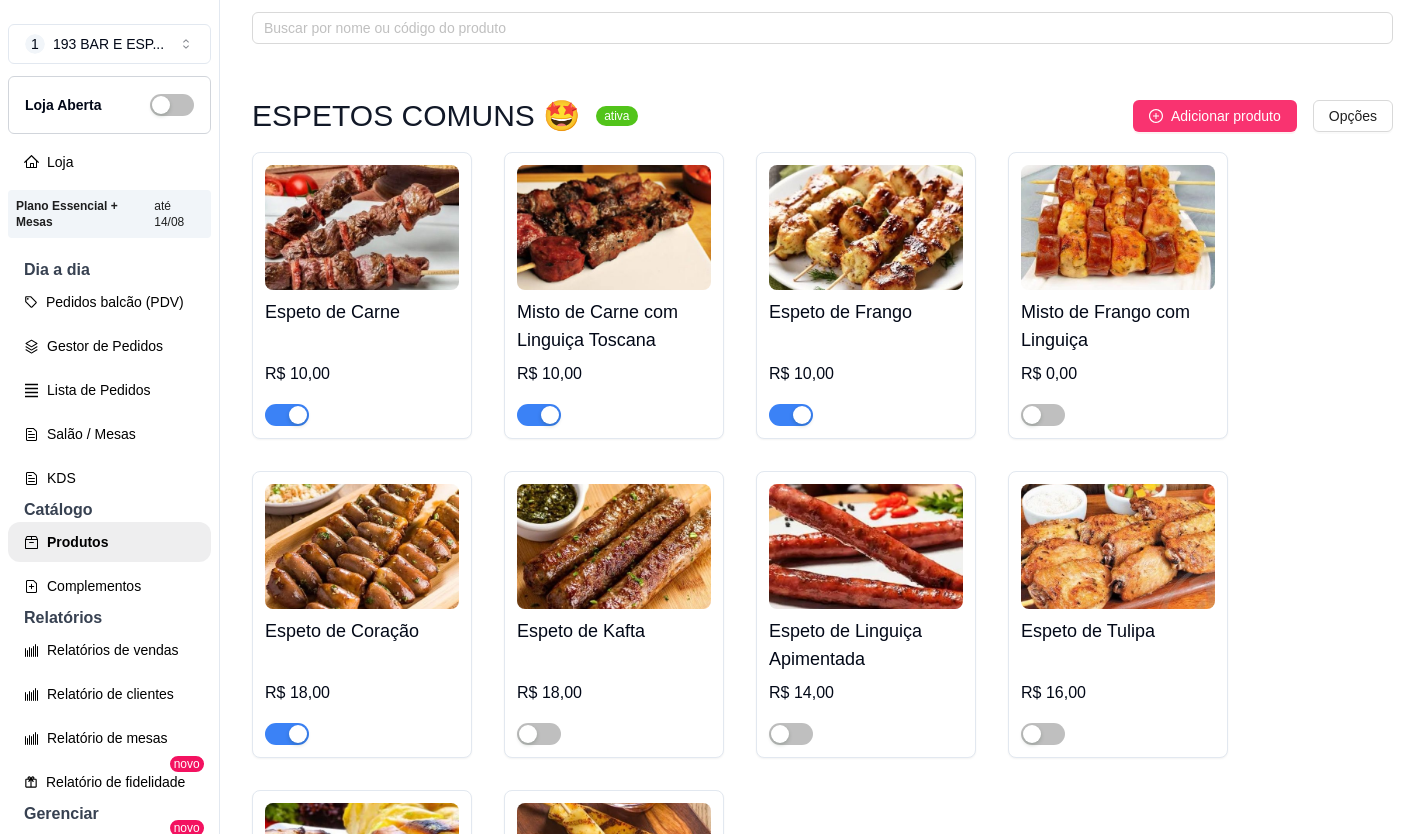 click on "R$ 18,00" at bounding box center (362, 699) 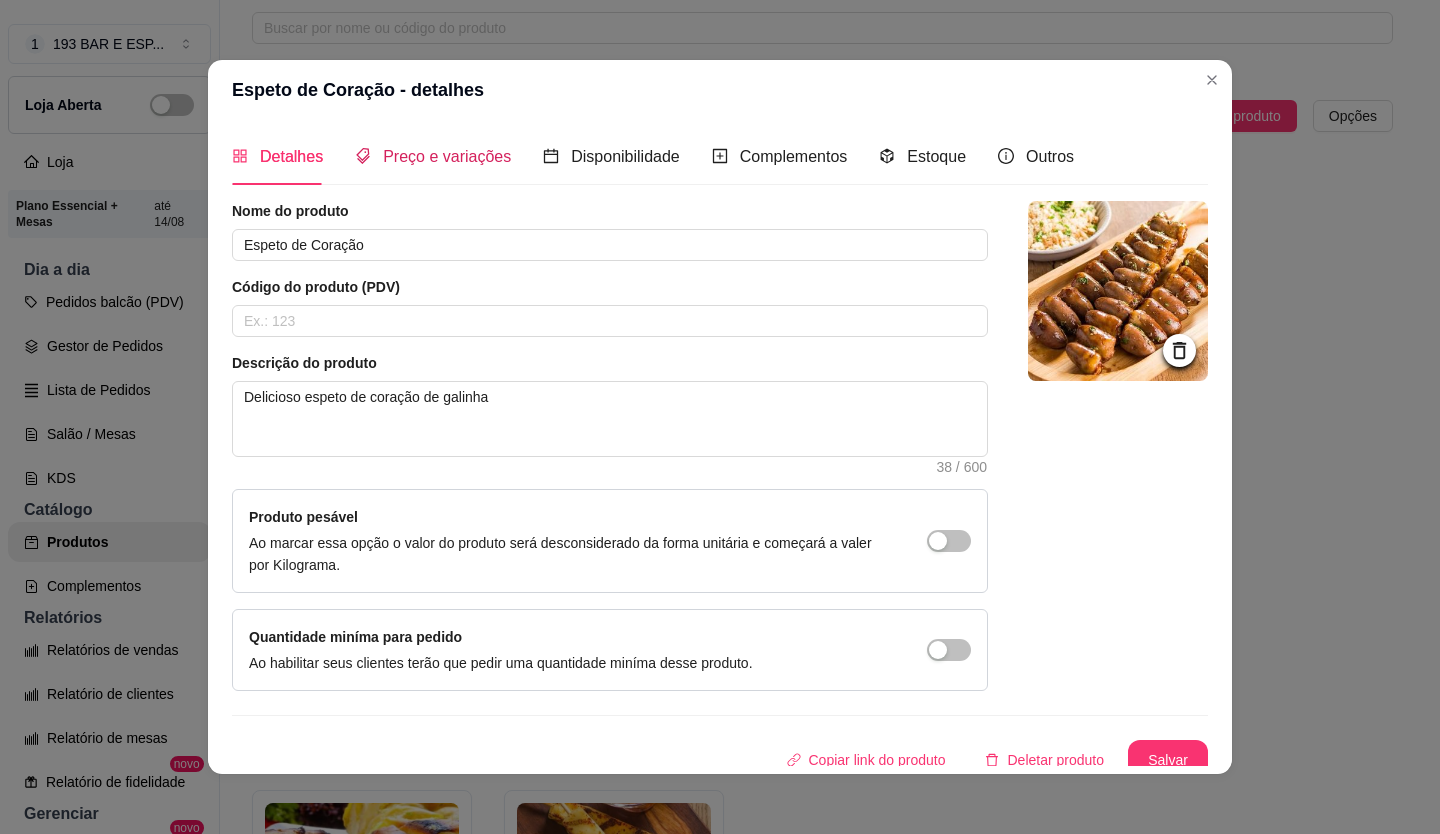 click on "Preço e variações" at bounding box center [447, 156] 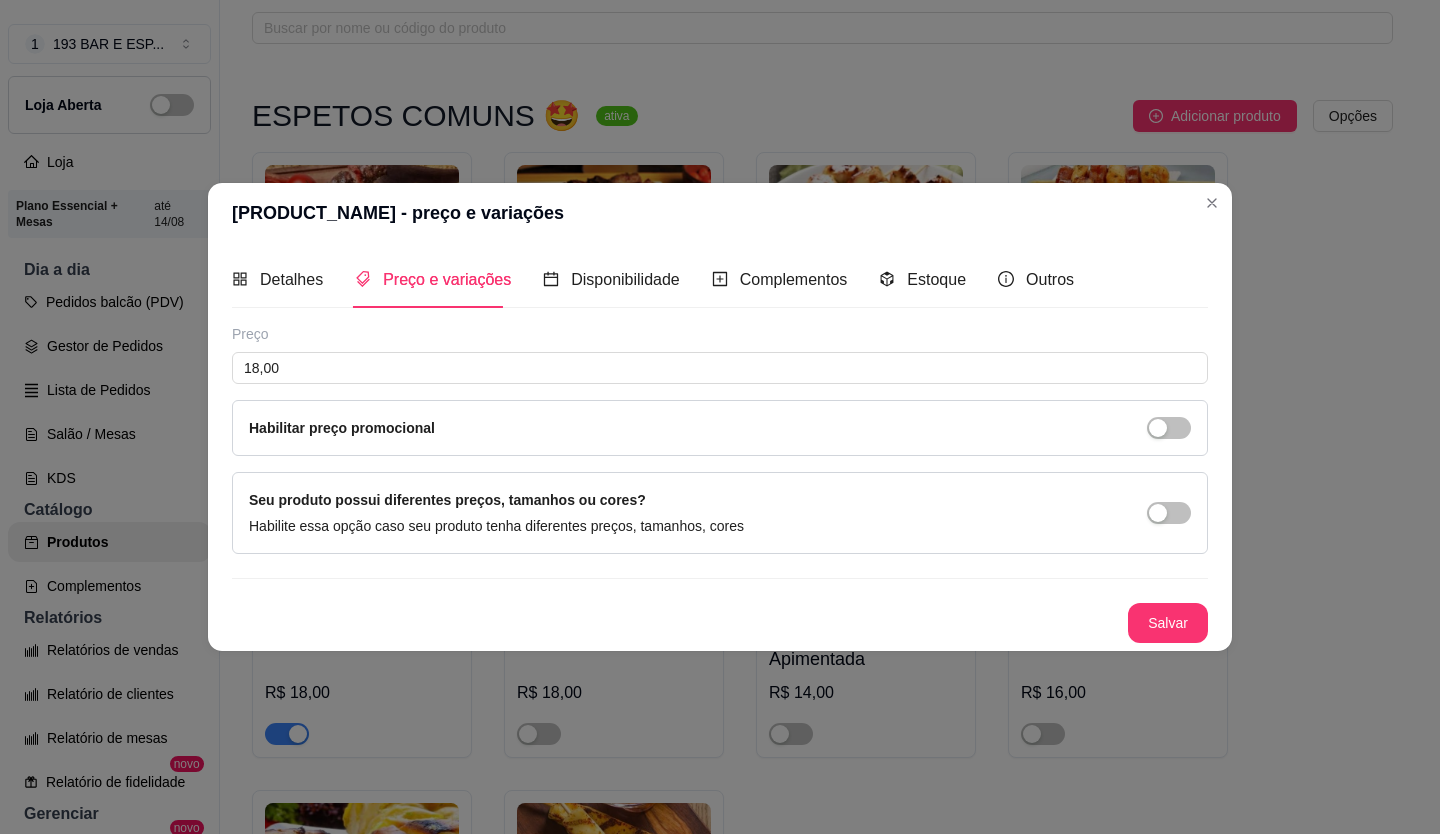 type 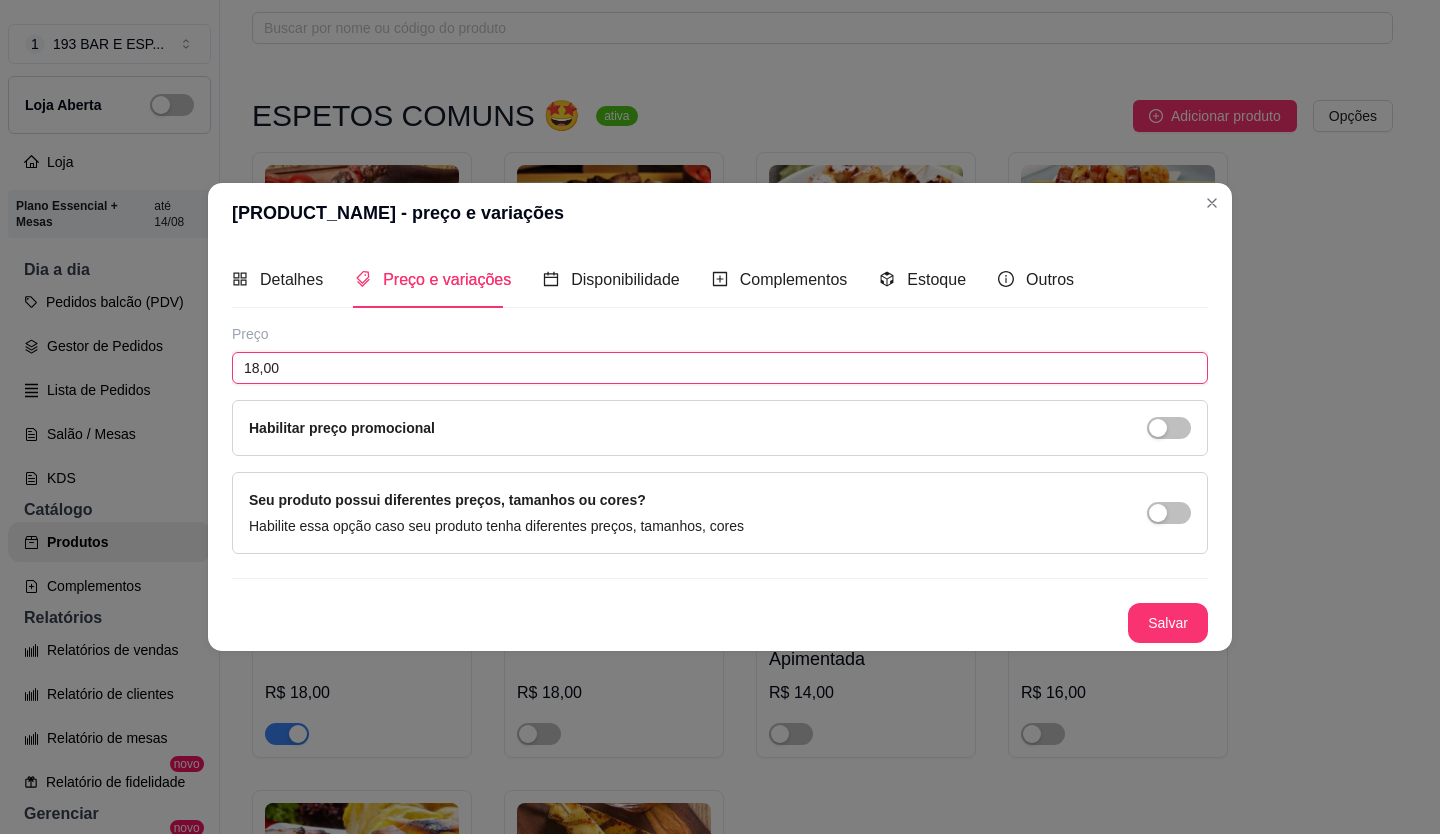 click on "18,00" at bounding box center (720, 368) 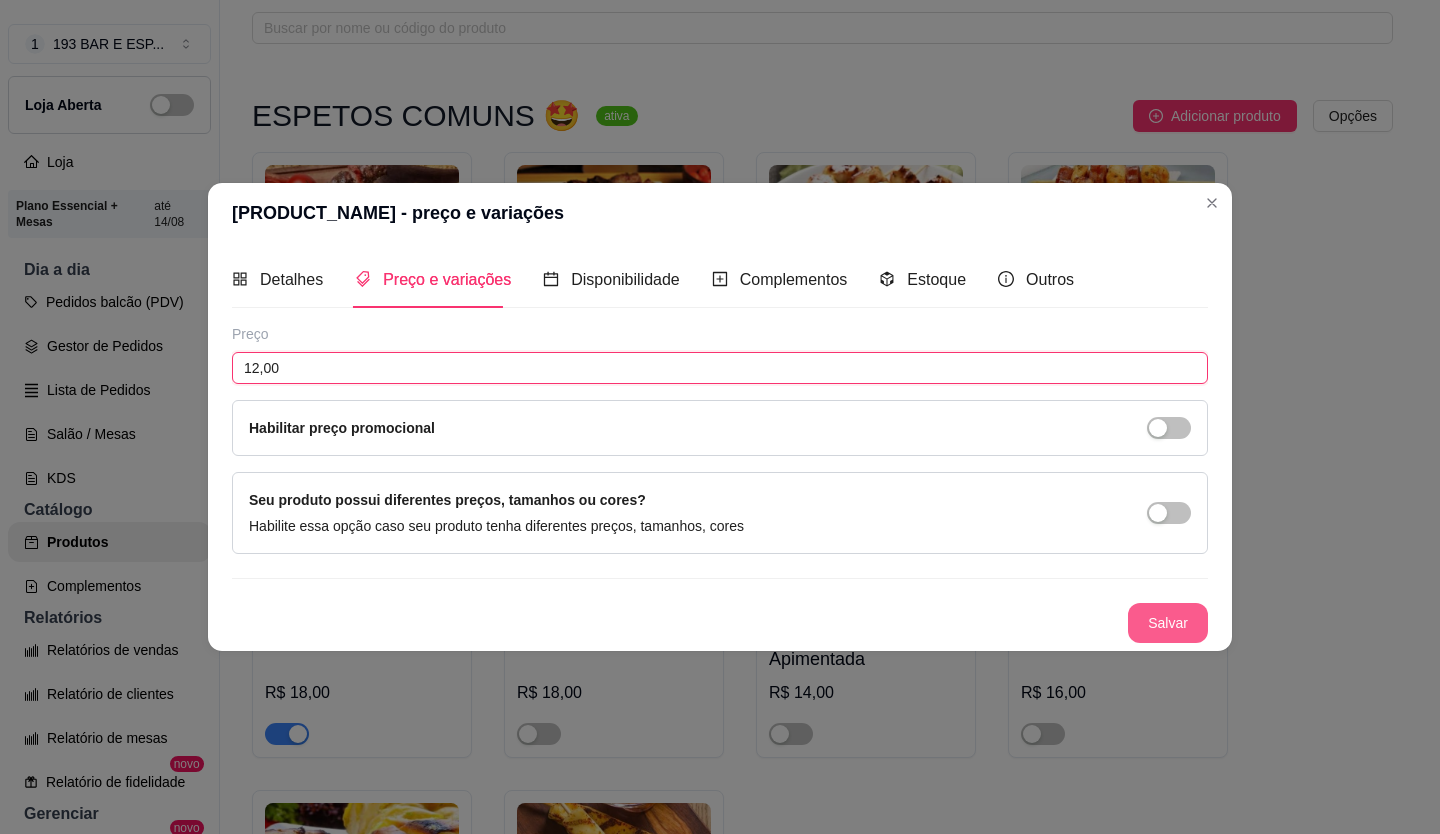 type on "12,00" 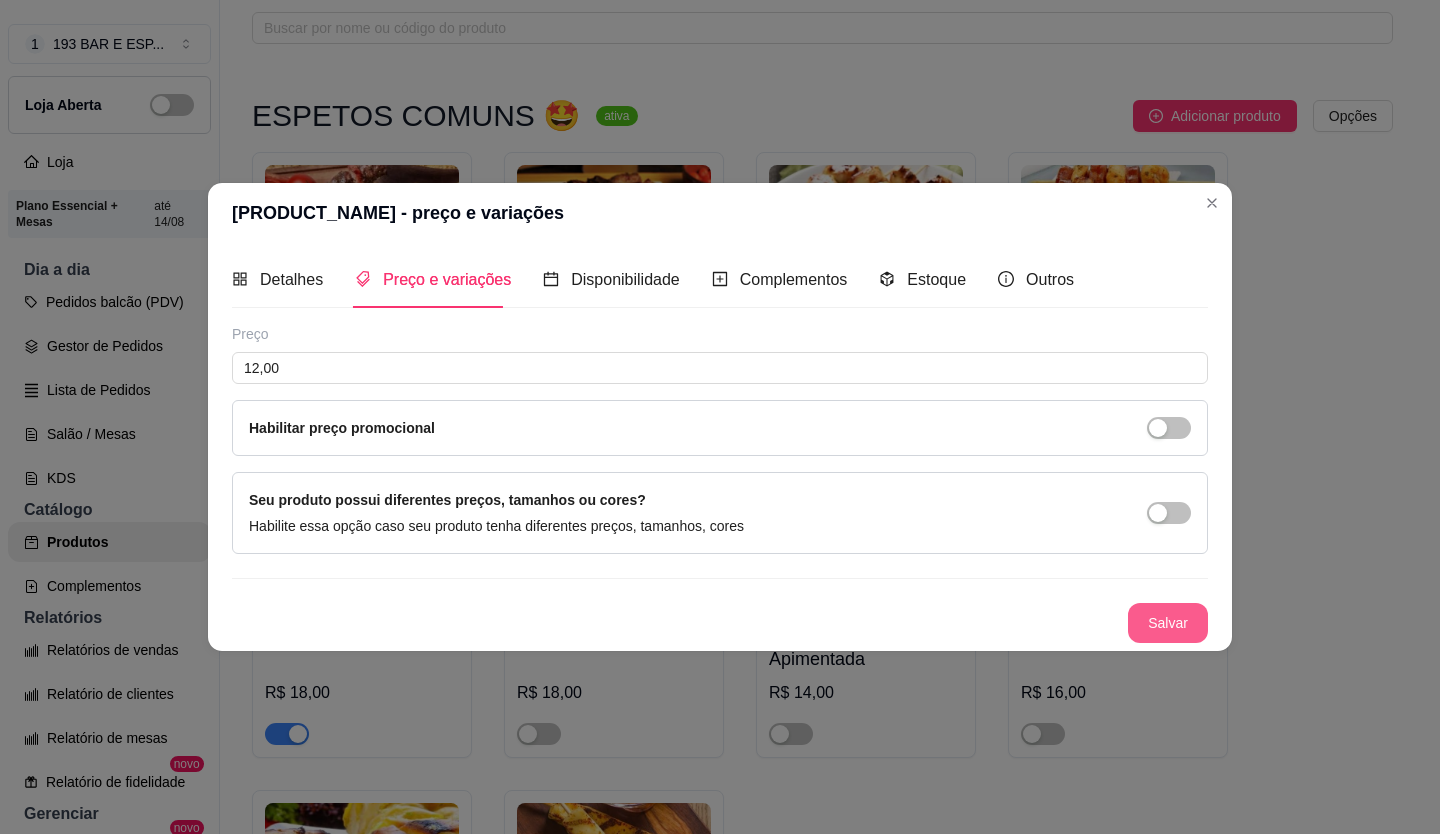 click on "Salvar" at bounding box center (1168, 623) 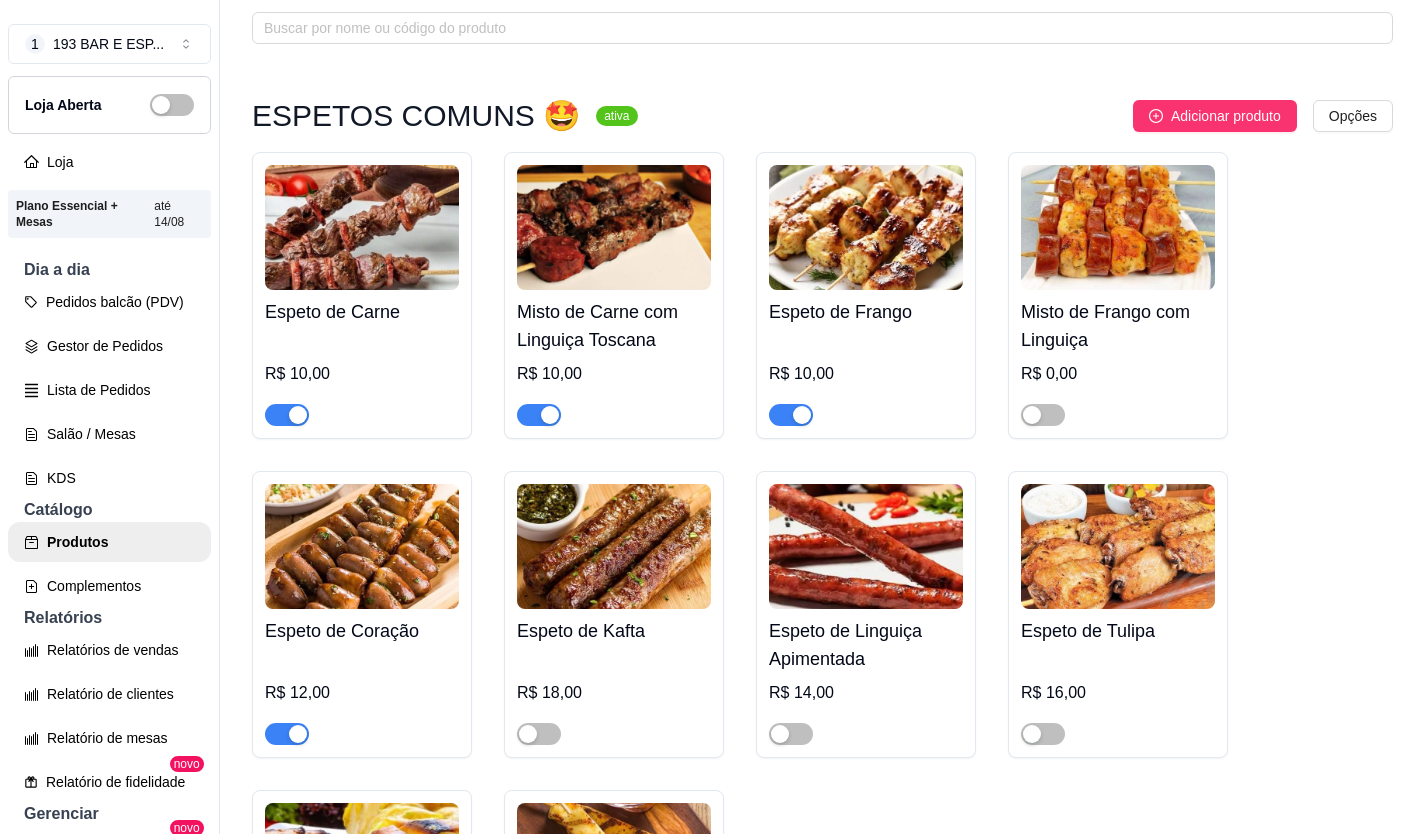 scroll, scrollTop: 200, scrollLeft: 0, axis: vertical 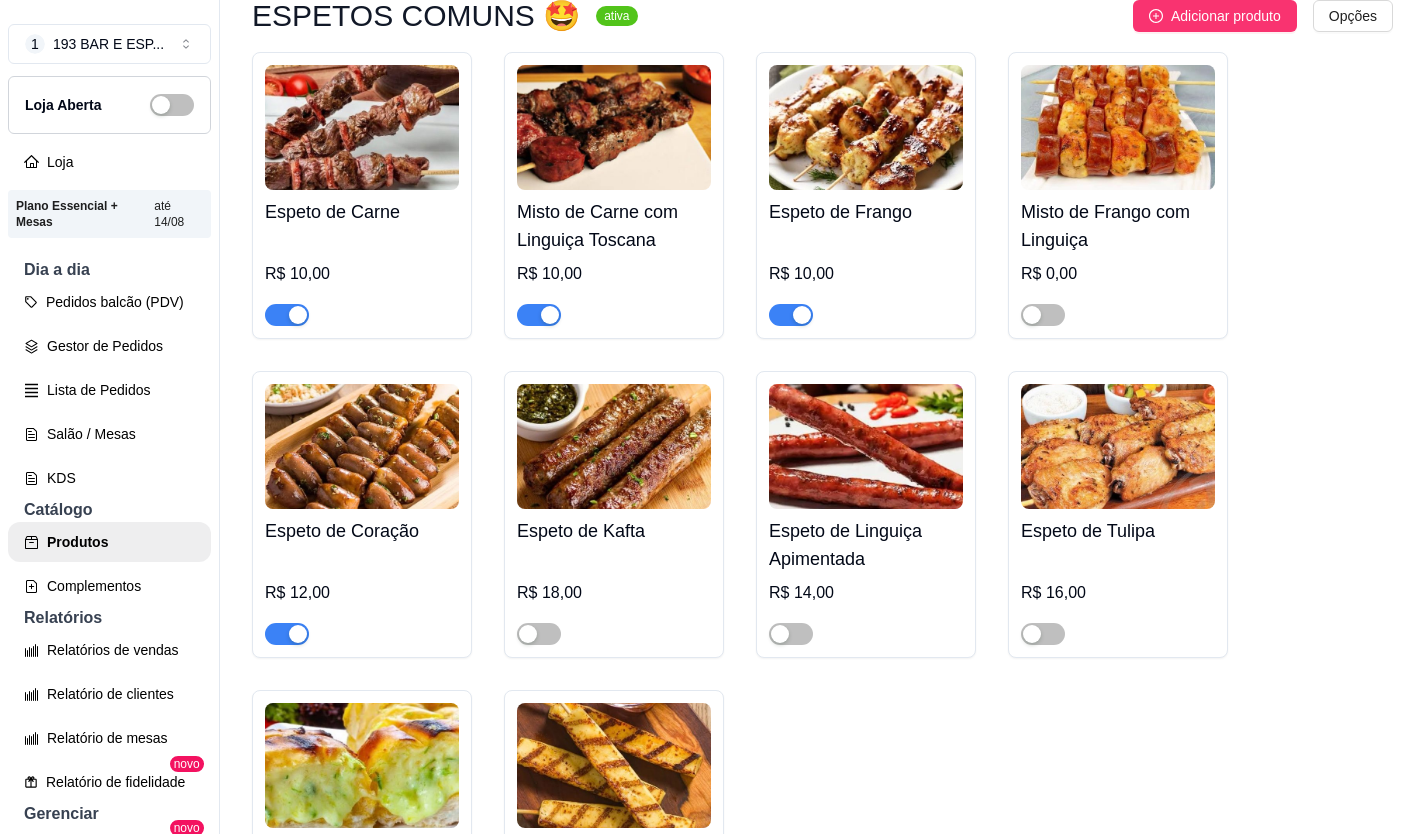 click at bounding box center (614, 446) 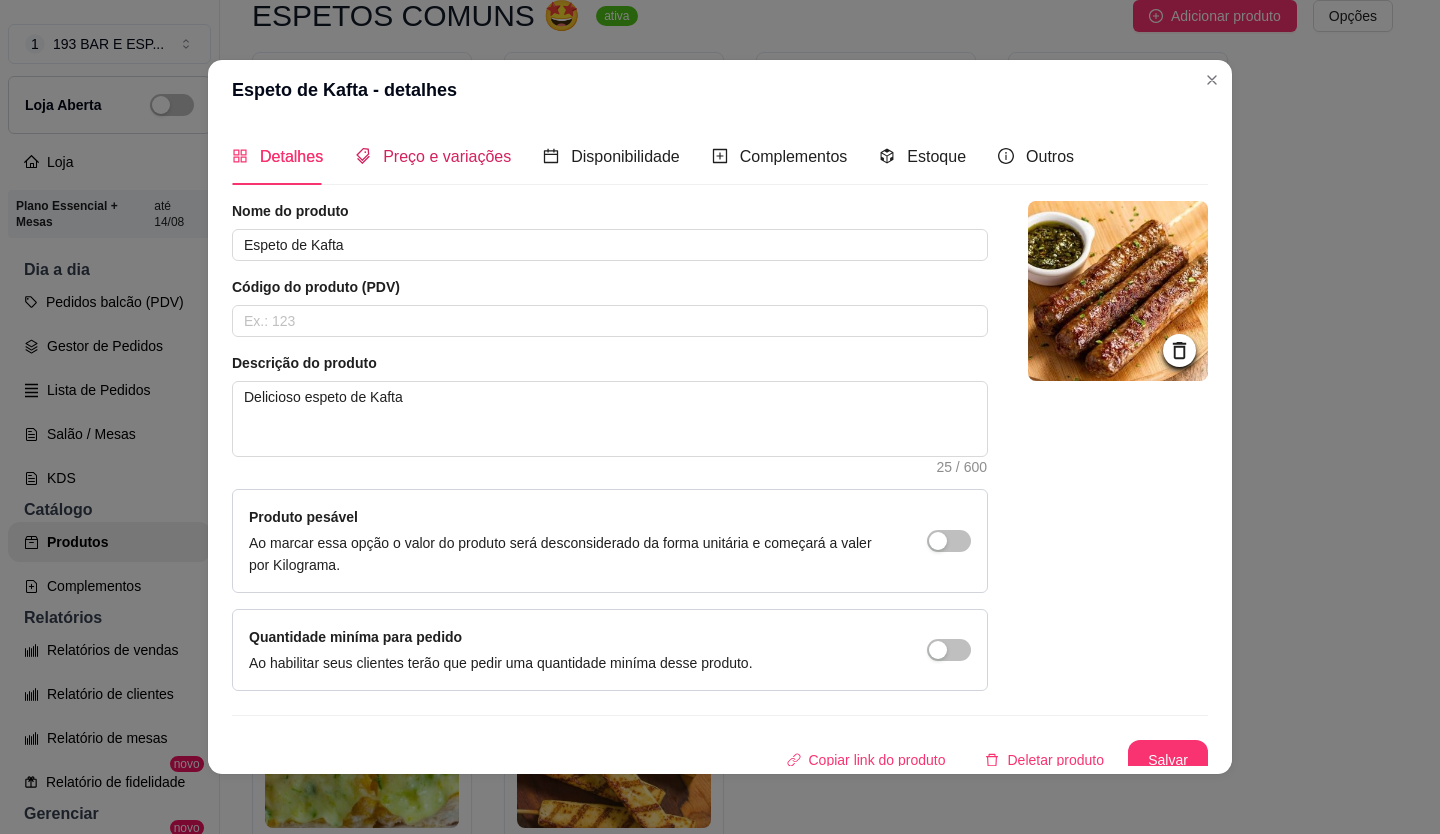 click on "Preço e variações" at bounding box center [447, 156] 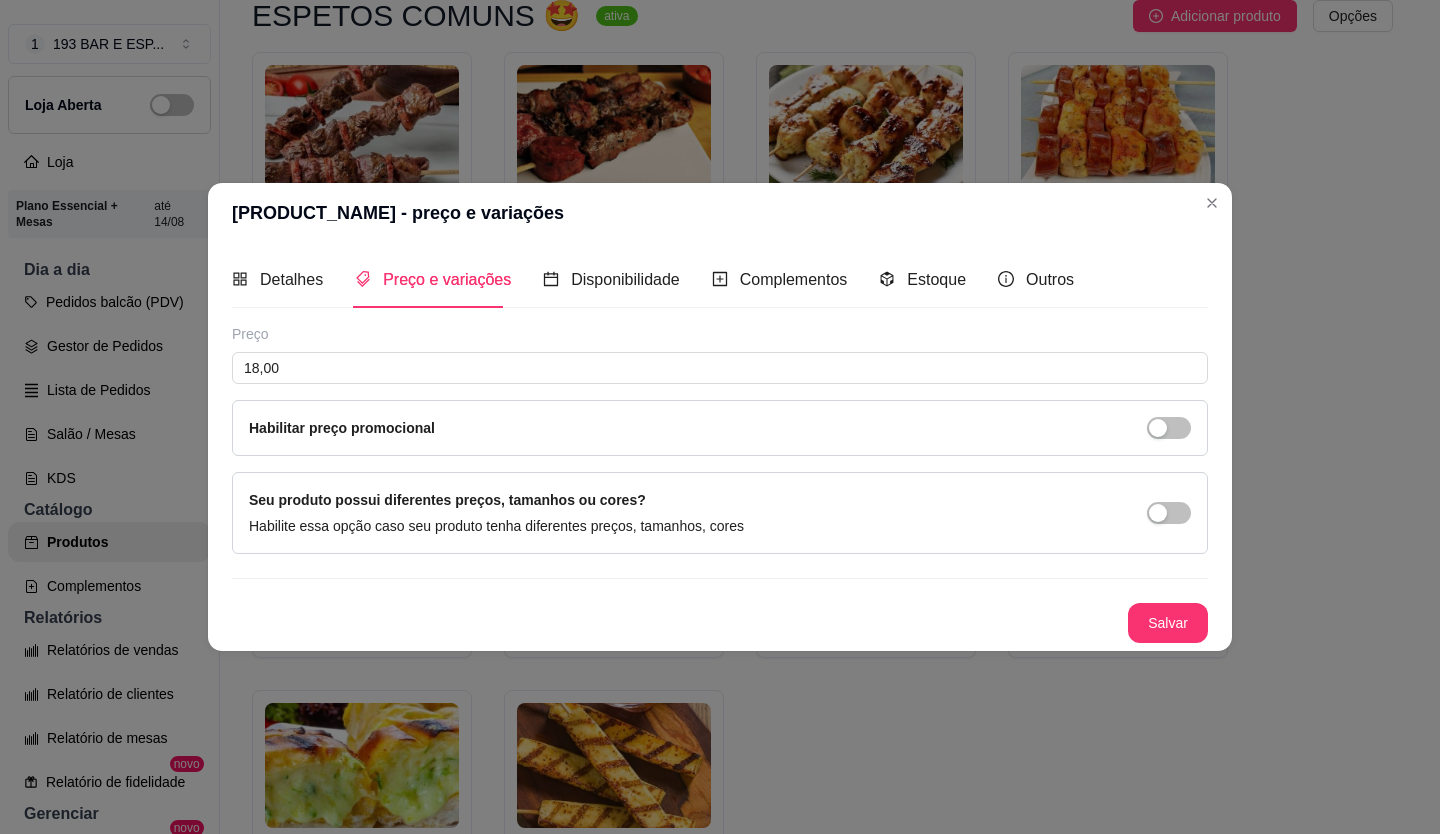 type 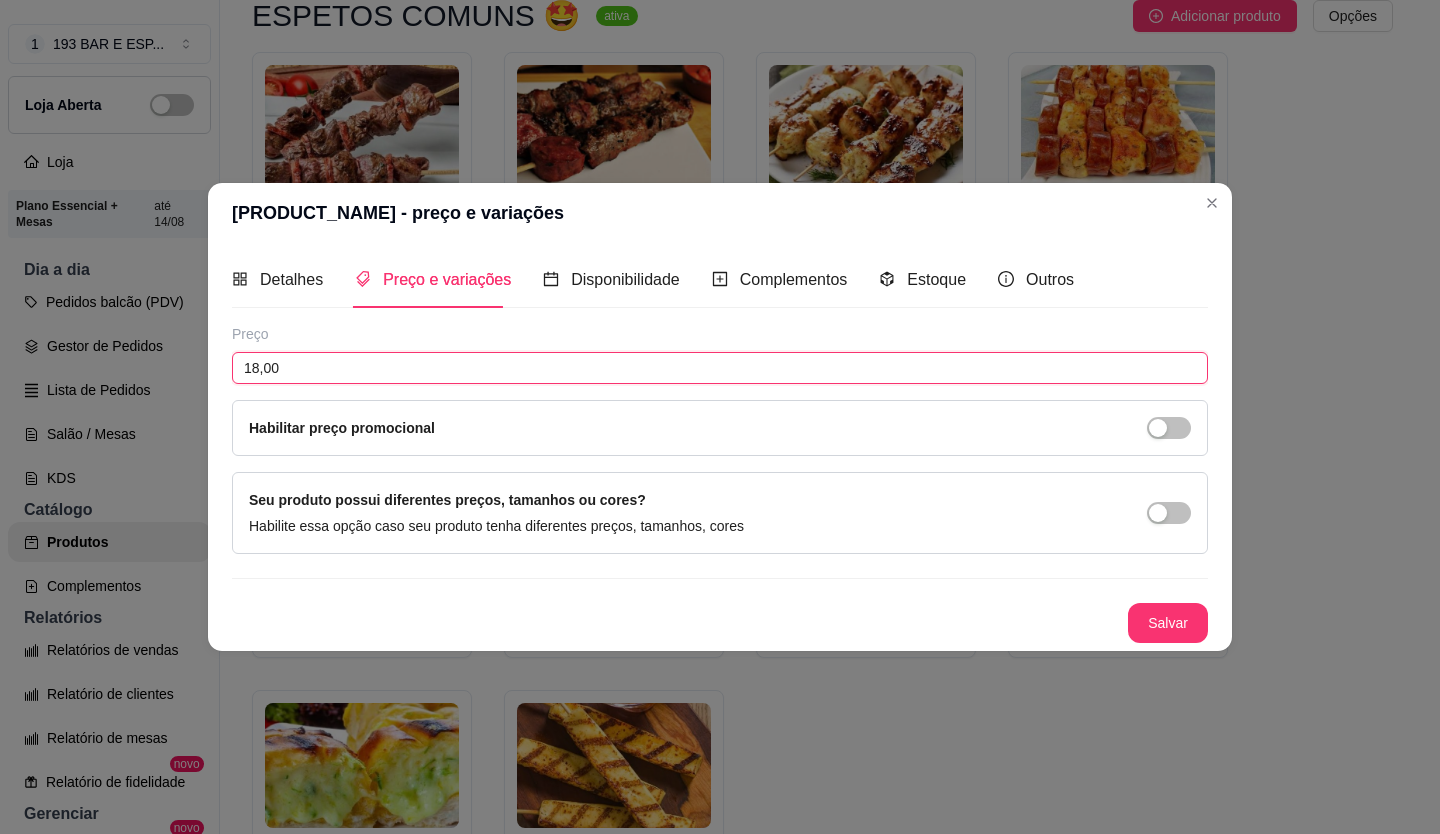 click on "18,00" at bounding box center [720, 368] 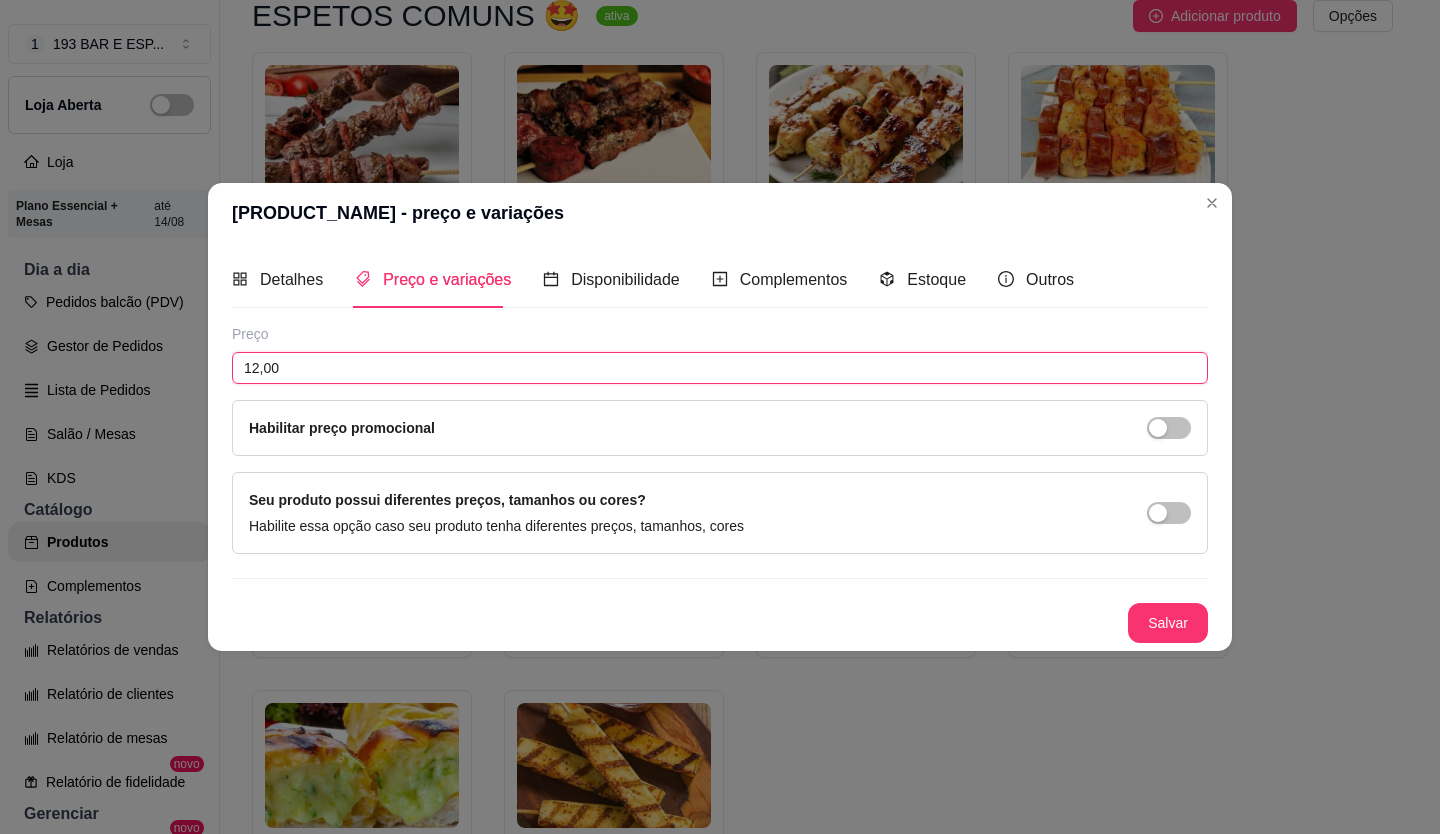 type on "12,00" 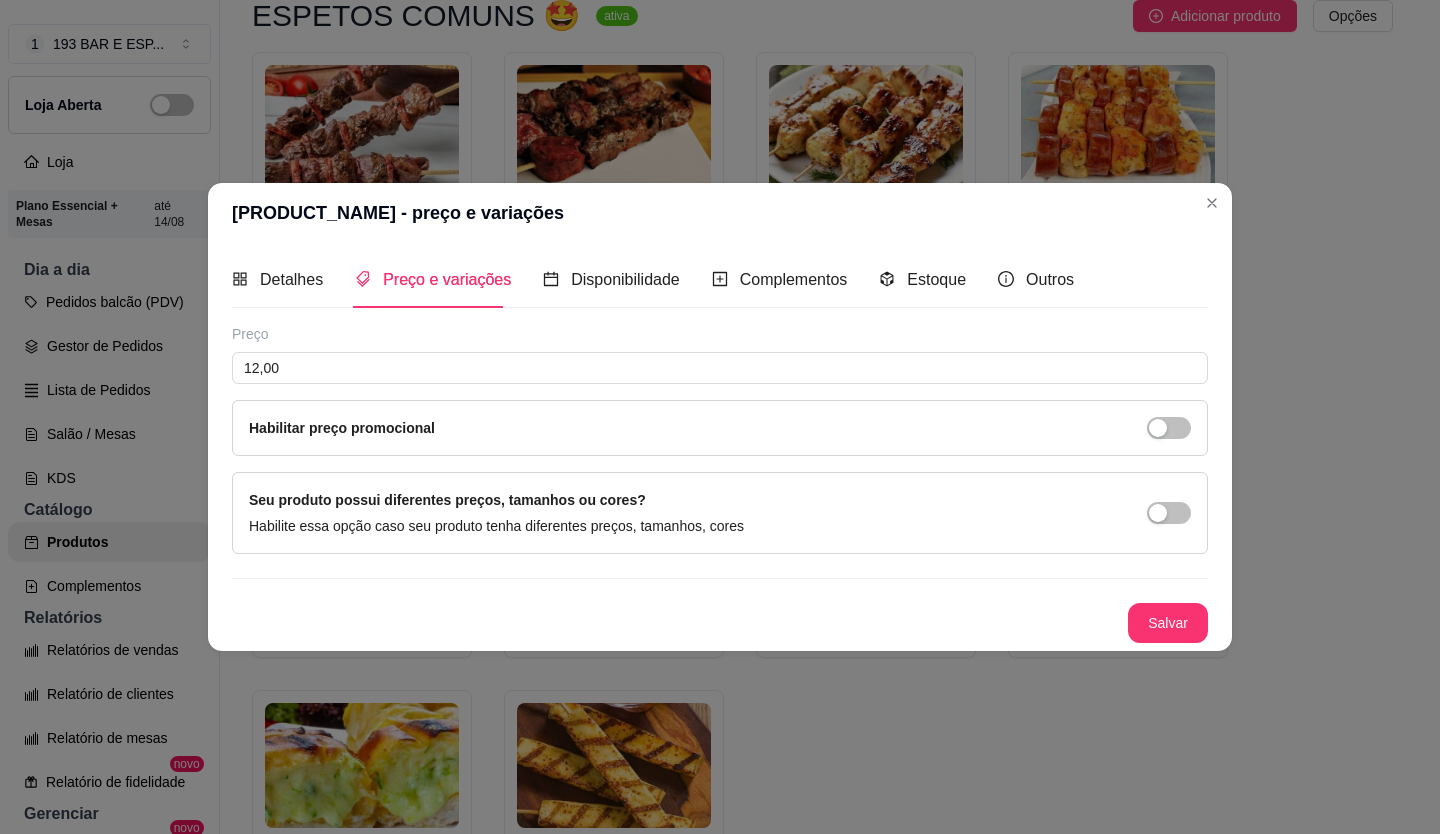click on "Salvar" at bounding box center (1168, 623) 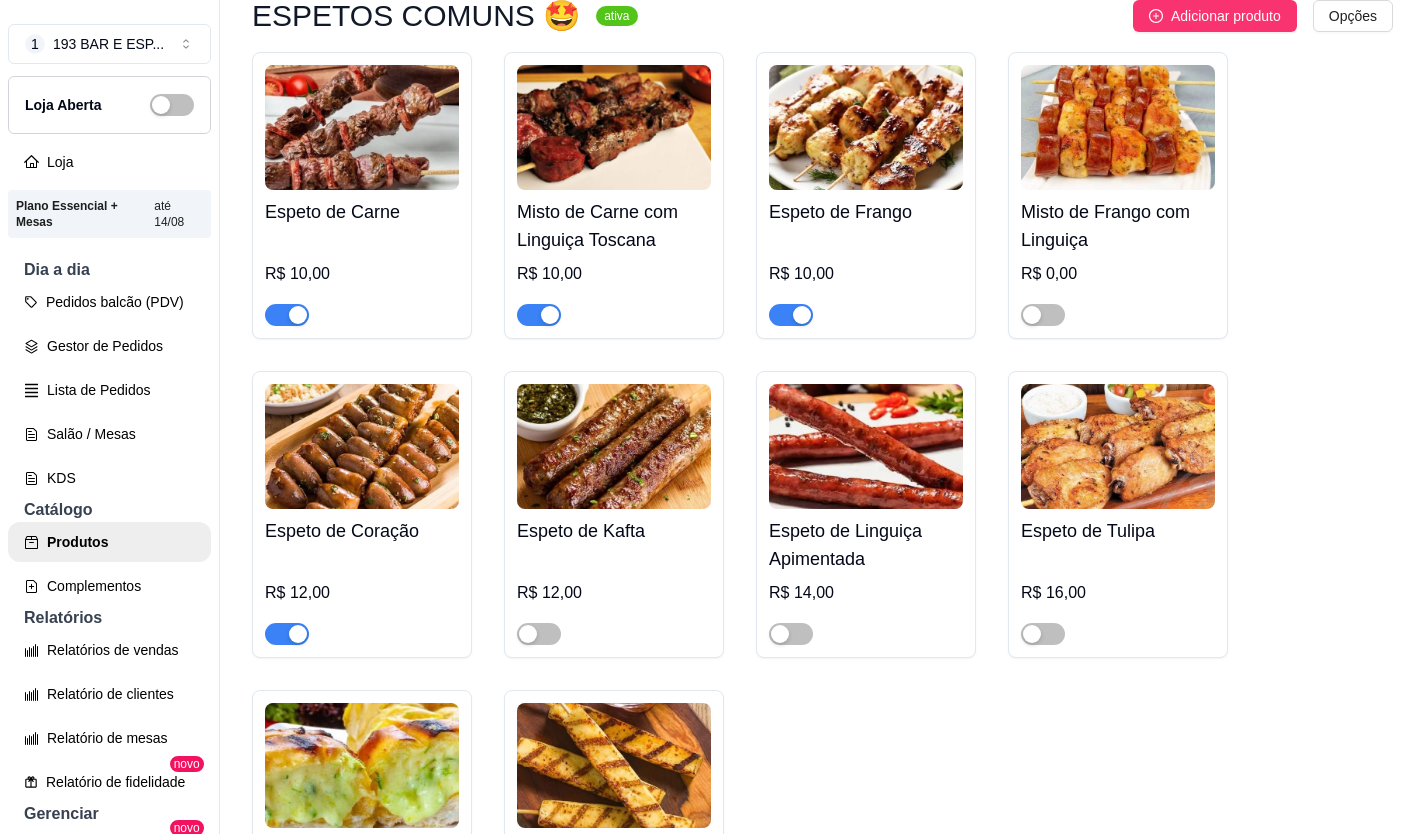 click on "Espeto de Tulipa" at bounding box center [1118, 531] 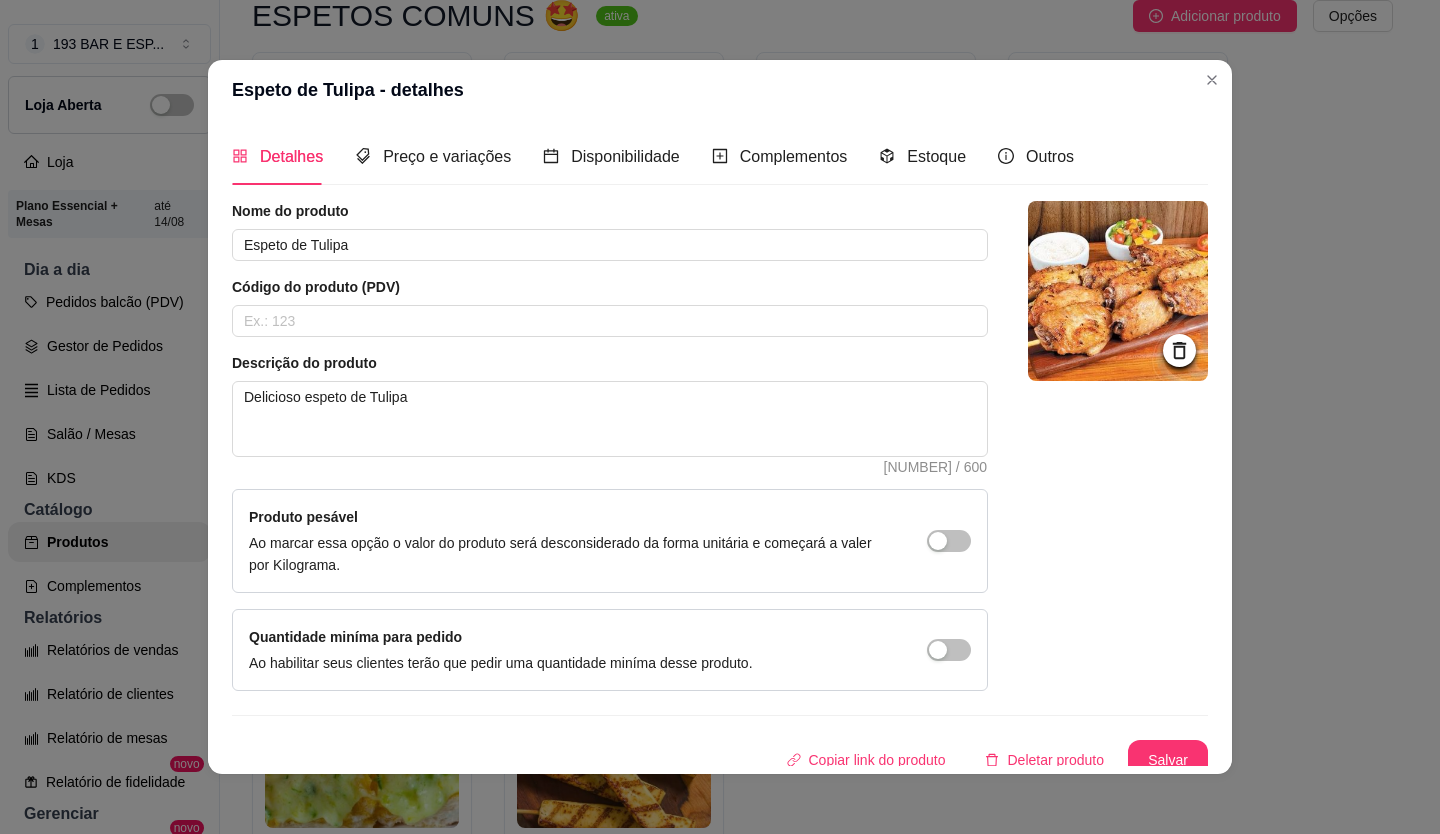 click on "Detalhes Preço e variações Disponibilidade Complementos Estoque Outros" at bounding box center (653, 156) 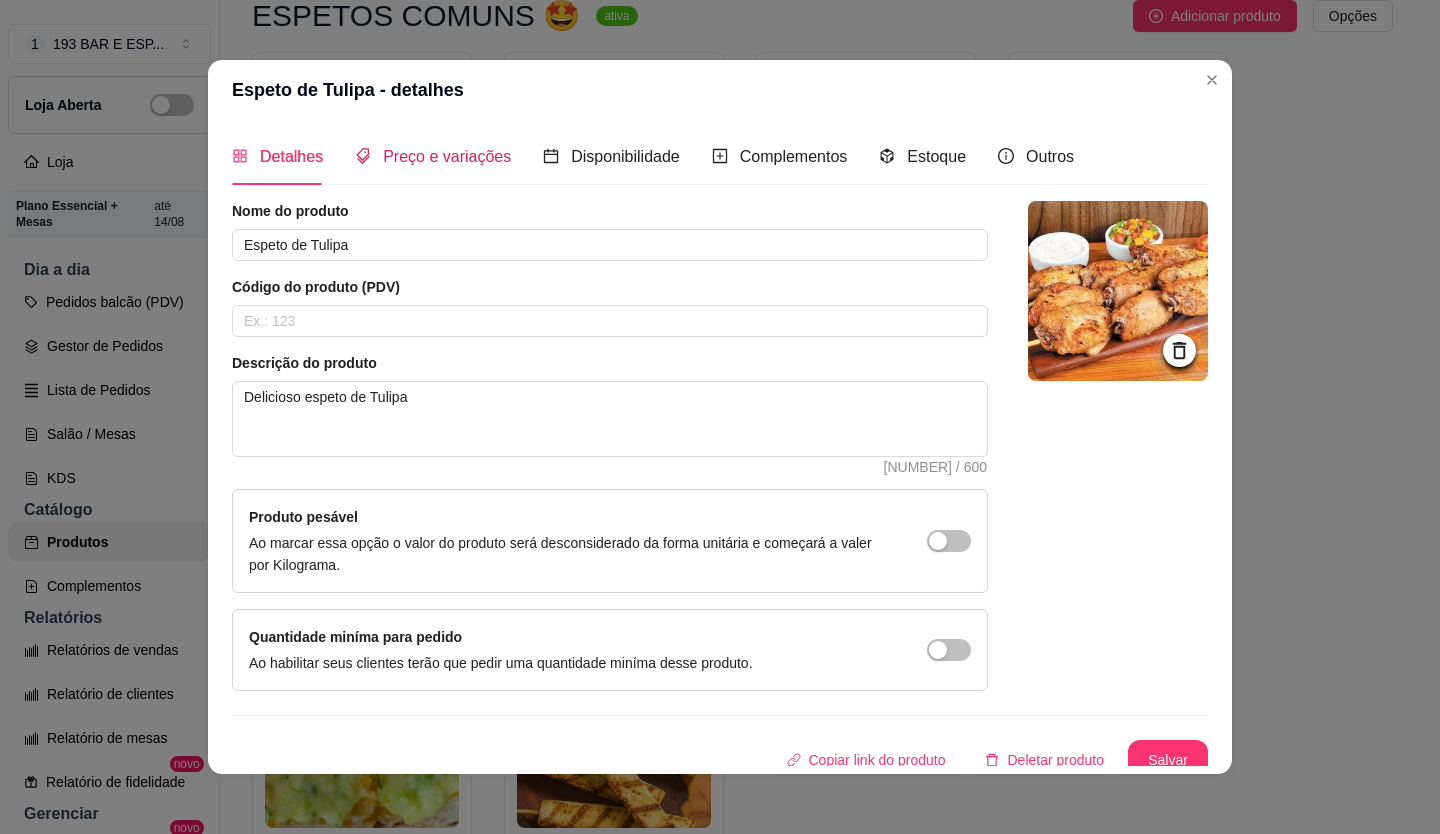 click on "Preço e variações" at bounding box center (447, 156) 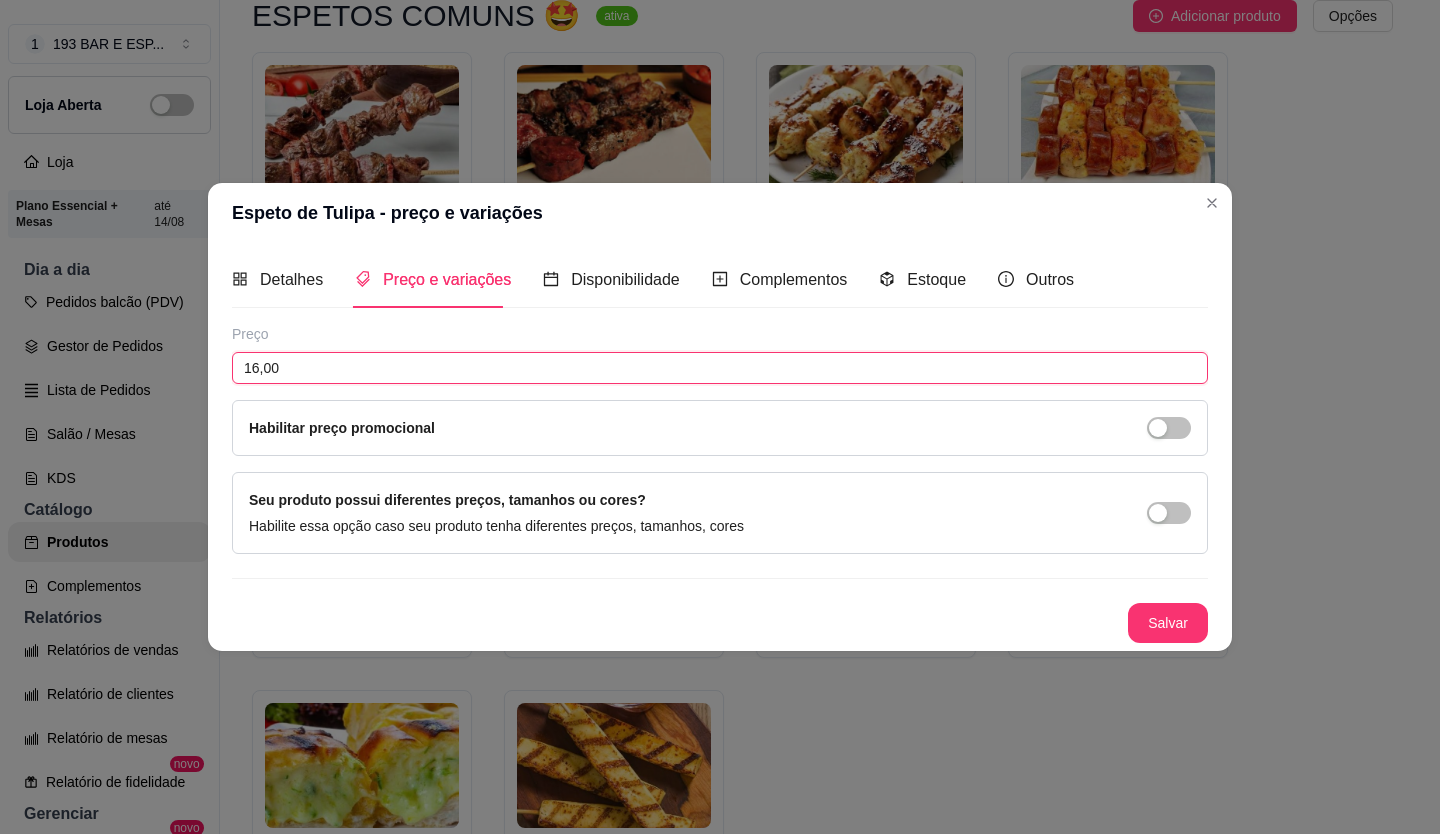 click on "16,00" at bounding box center (720, 368) 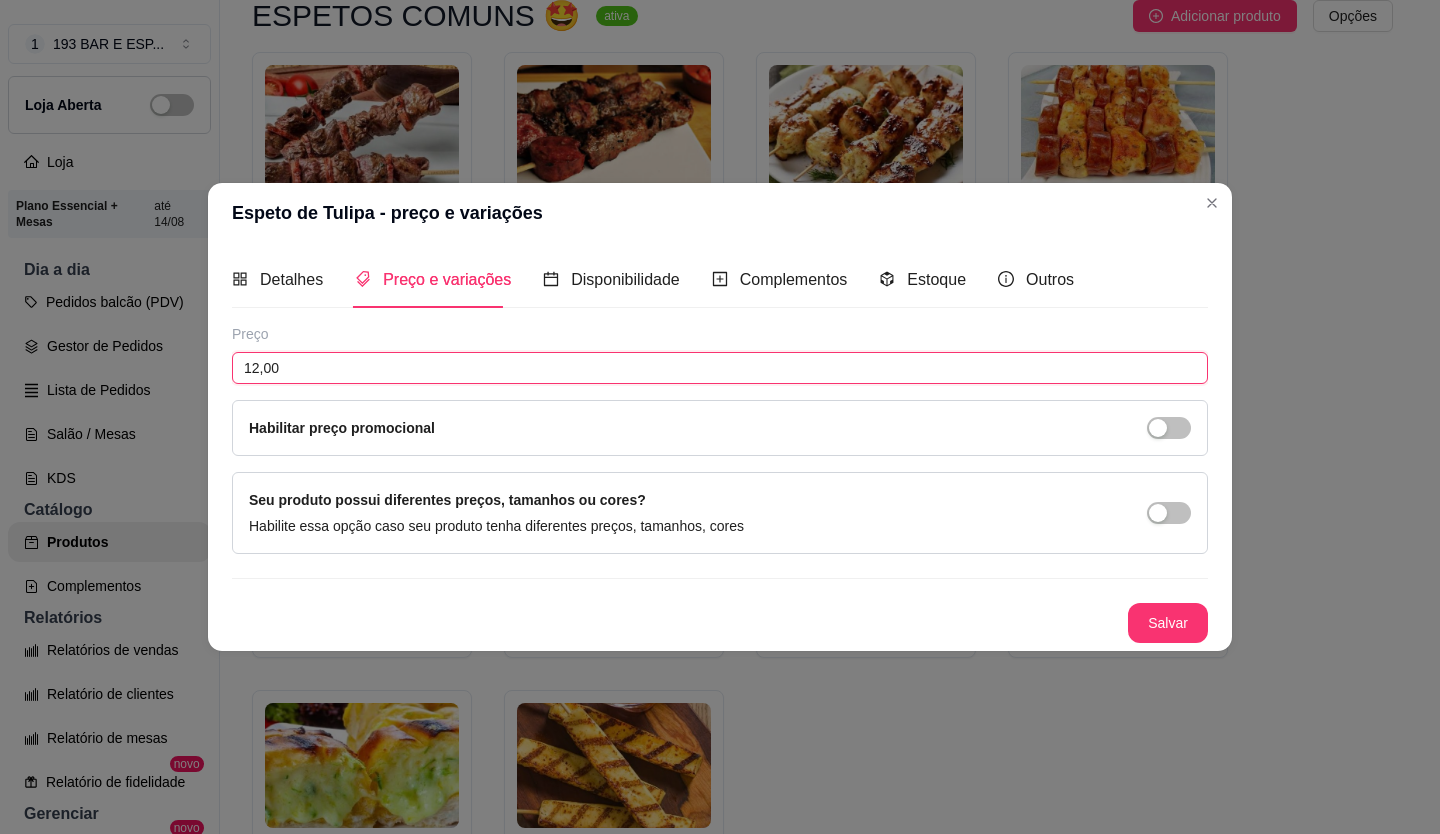 type on "12,00" 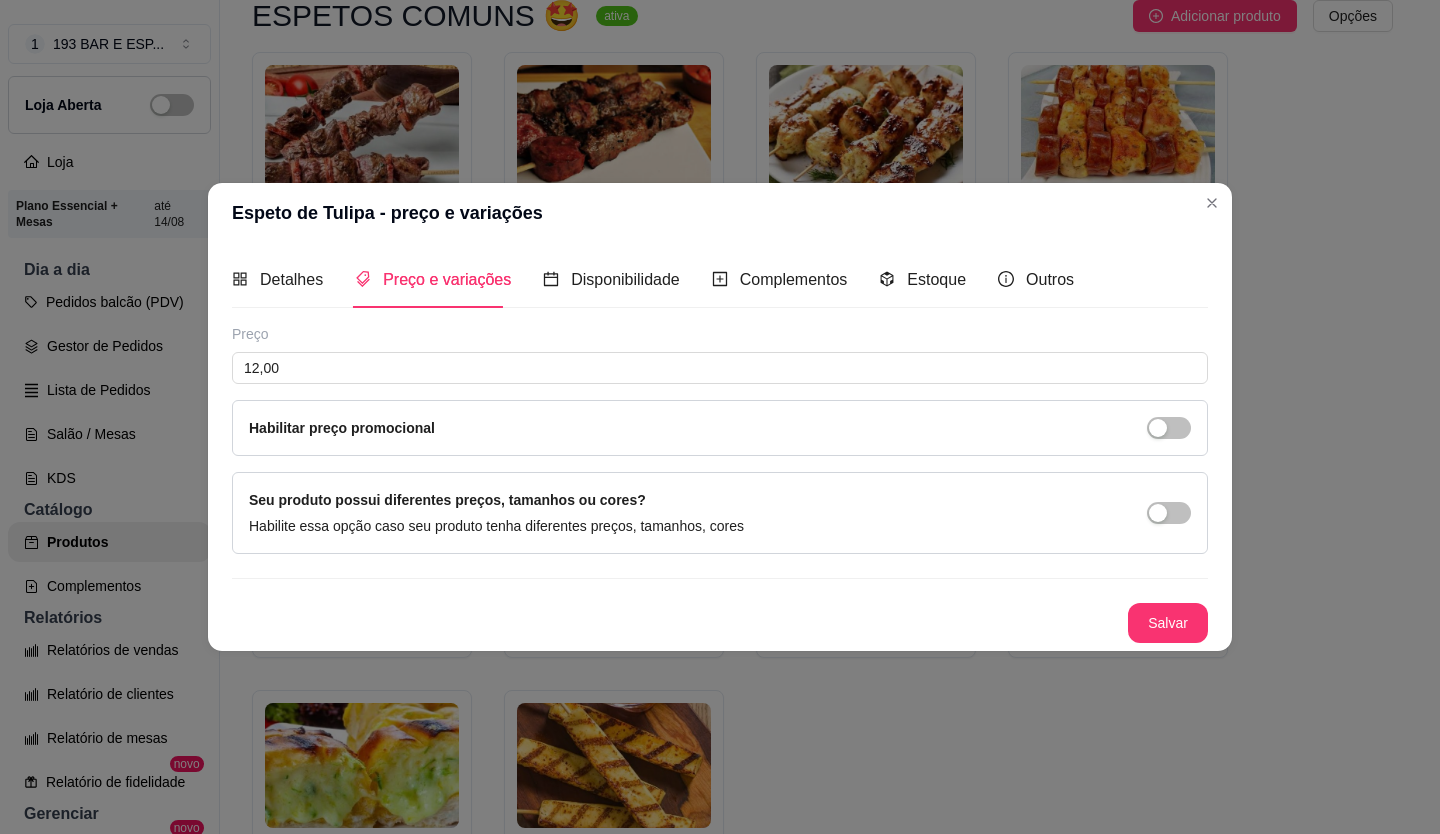 click on "Salvar" at bounding box center [1168, 623] 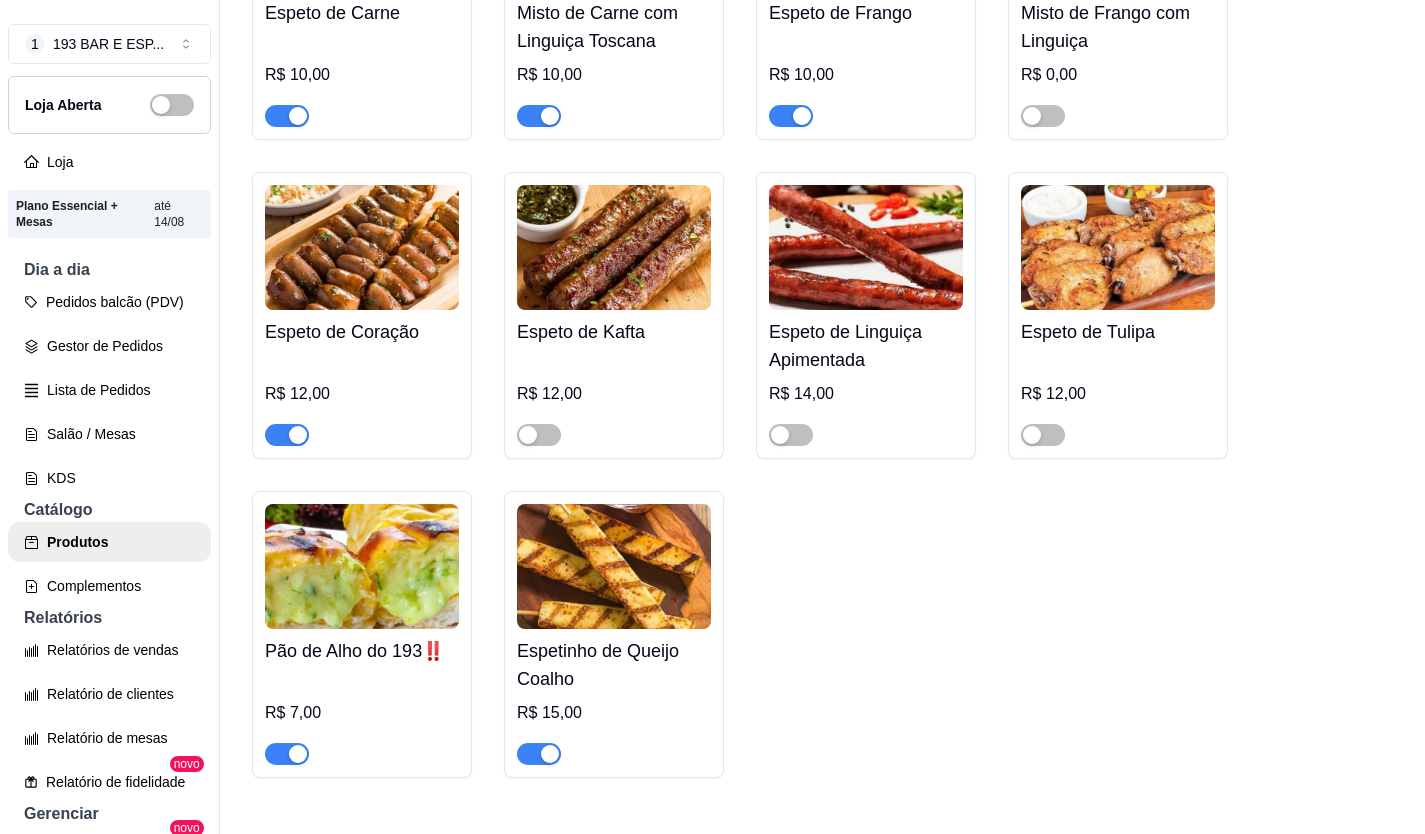 scroll, scrollTop: 400, scrollLeft: 0, axis: vertical 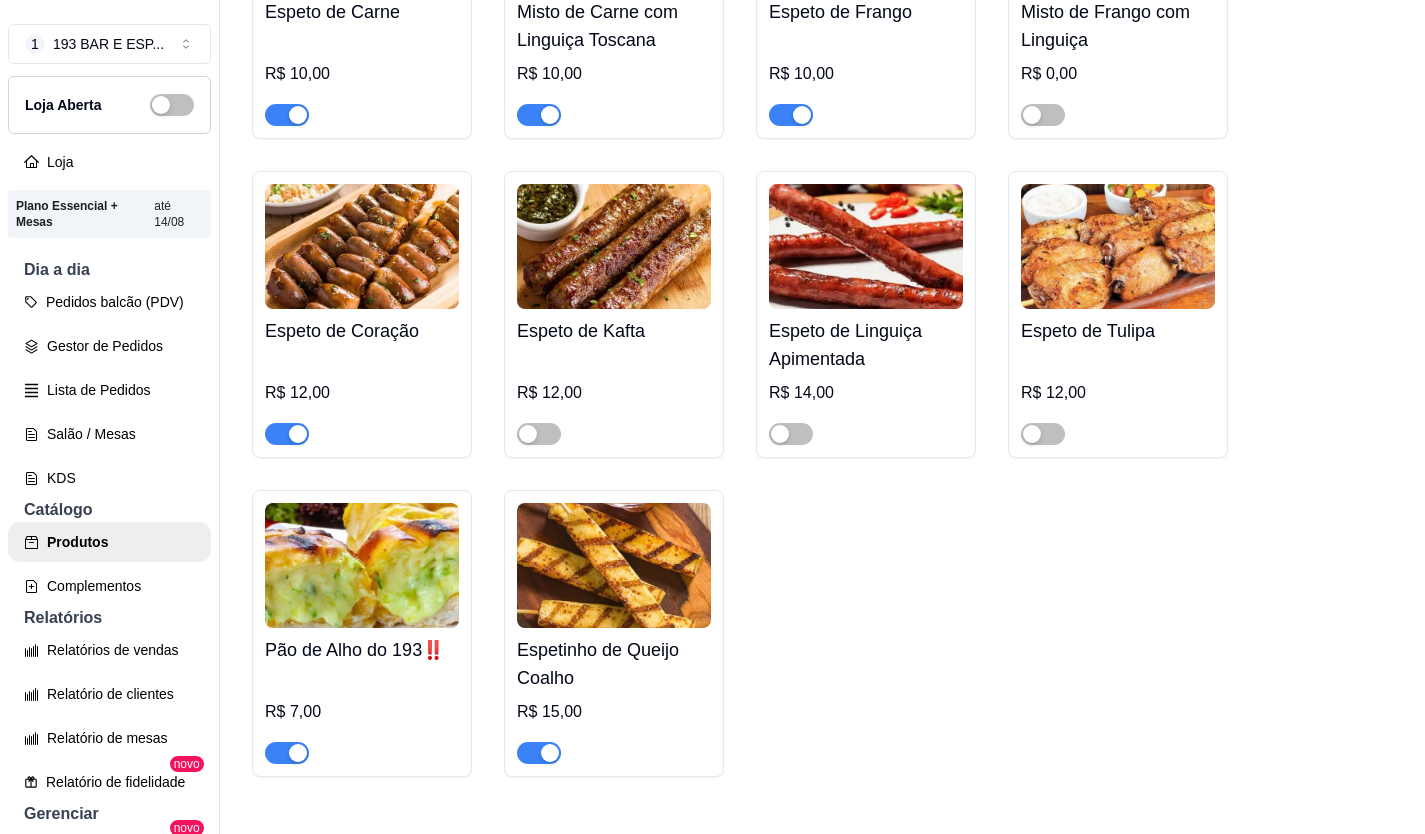 click at bounding box center [362, 565] 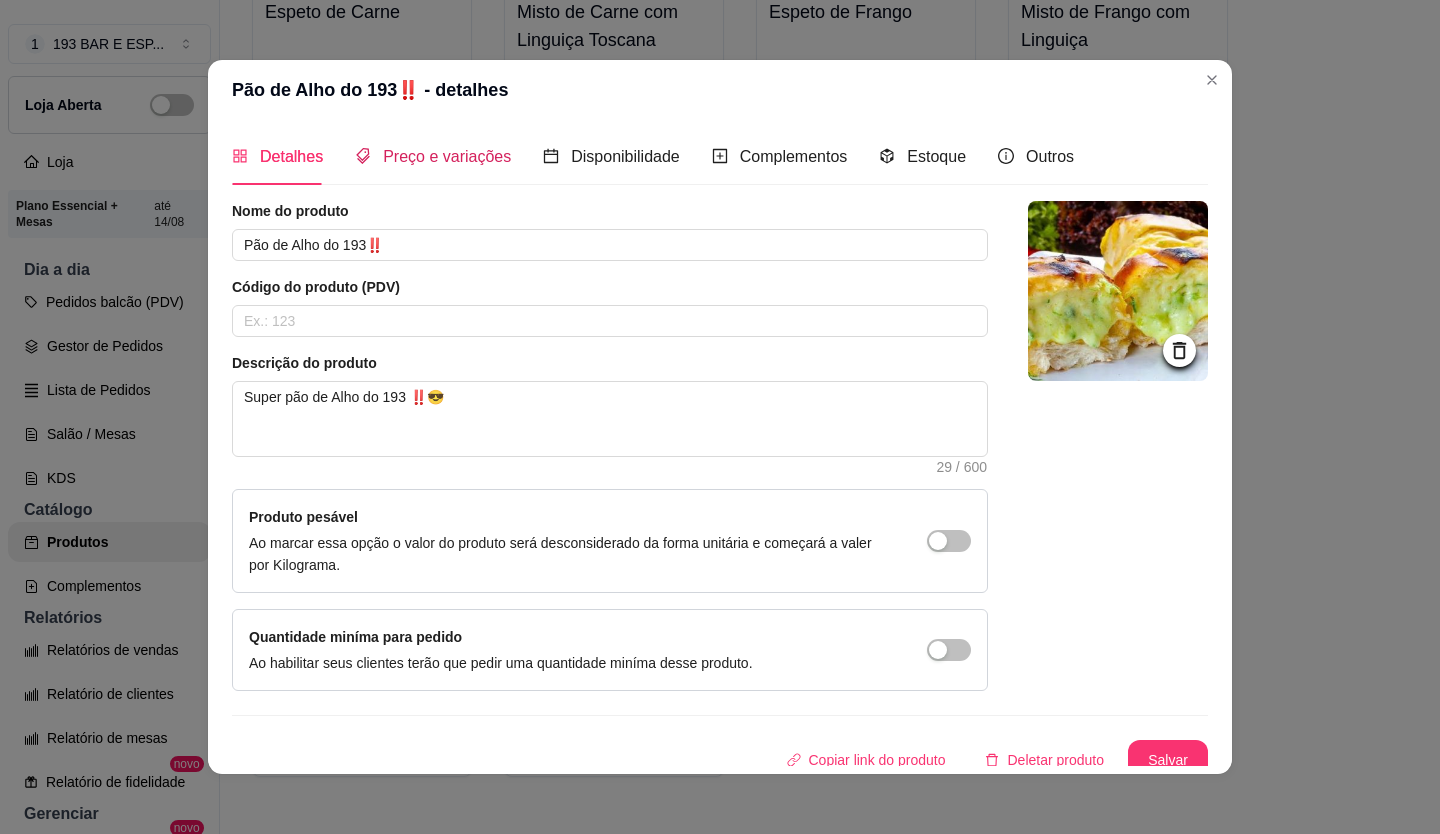 click on "Preço e variações" at bounding box center (447, 156) 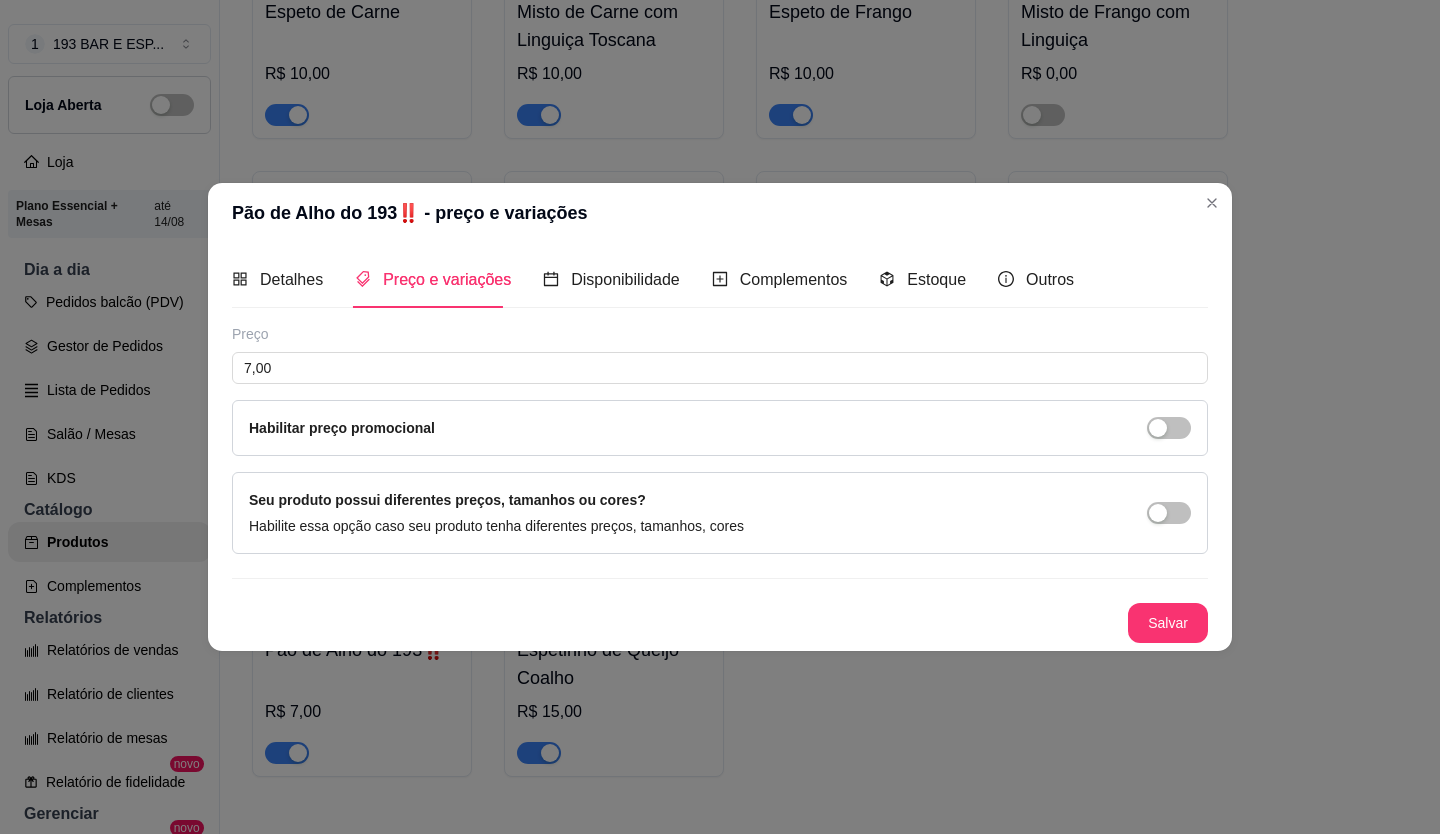 click on "Preço" at bounding box center (720, 334) 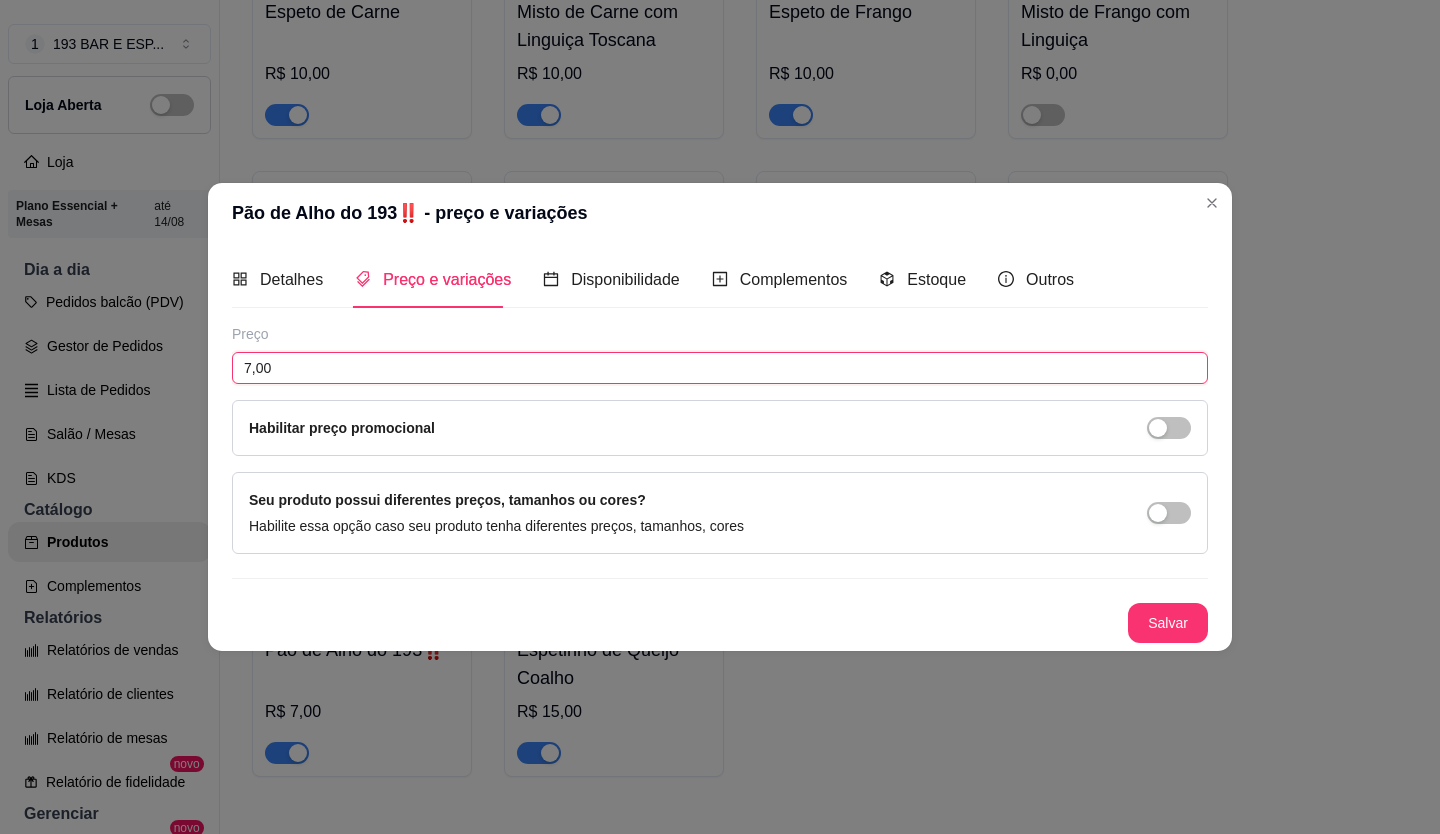 click on "7,00" at bounding box center [720, 368] 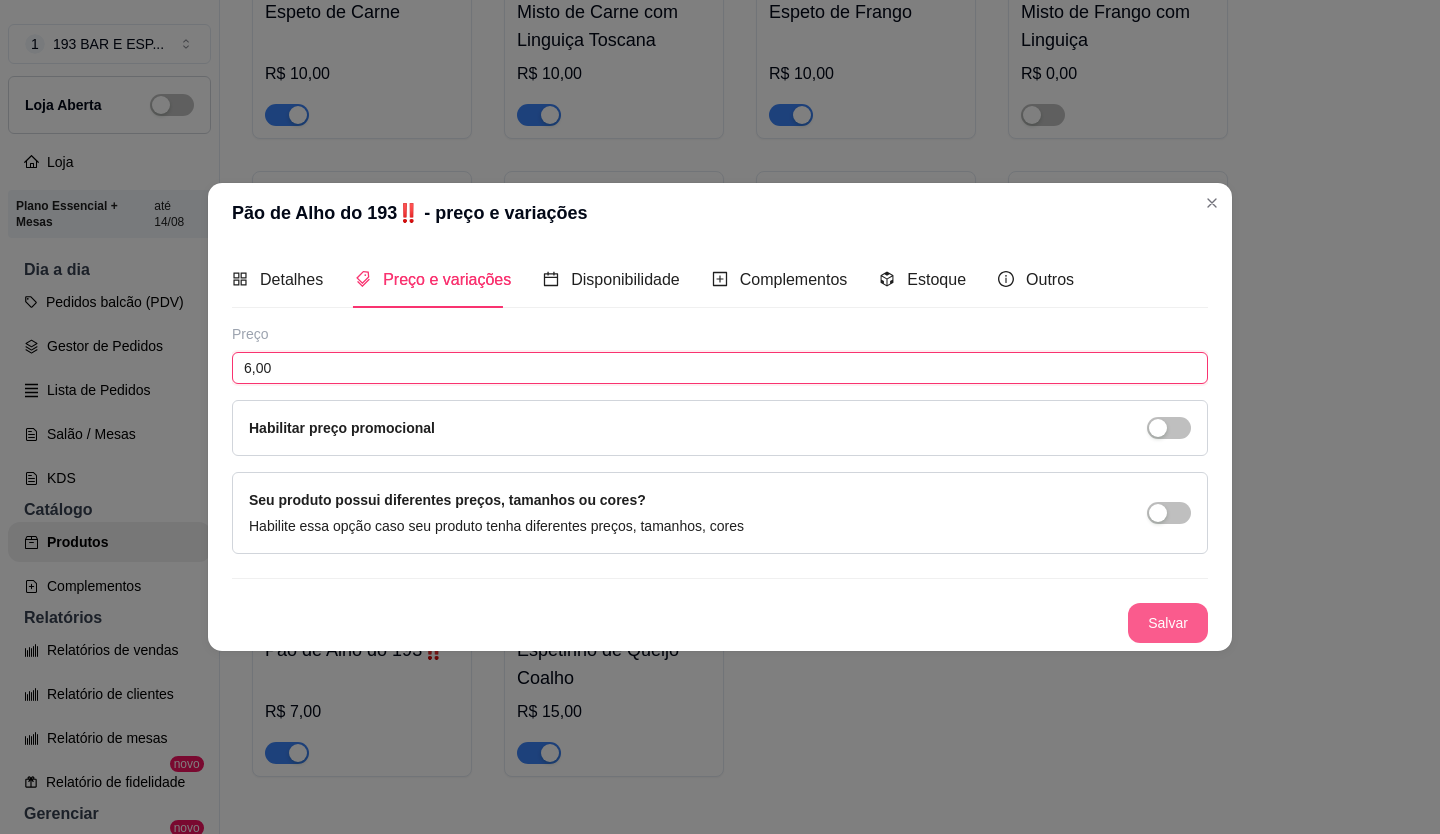type on "6,00" 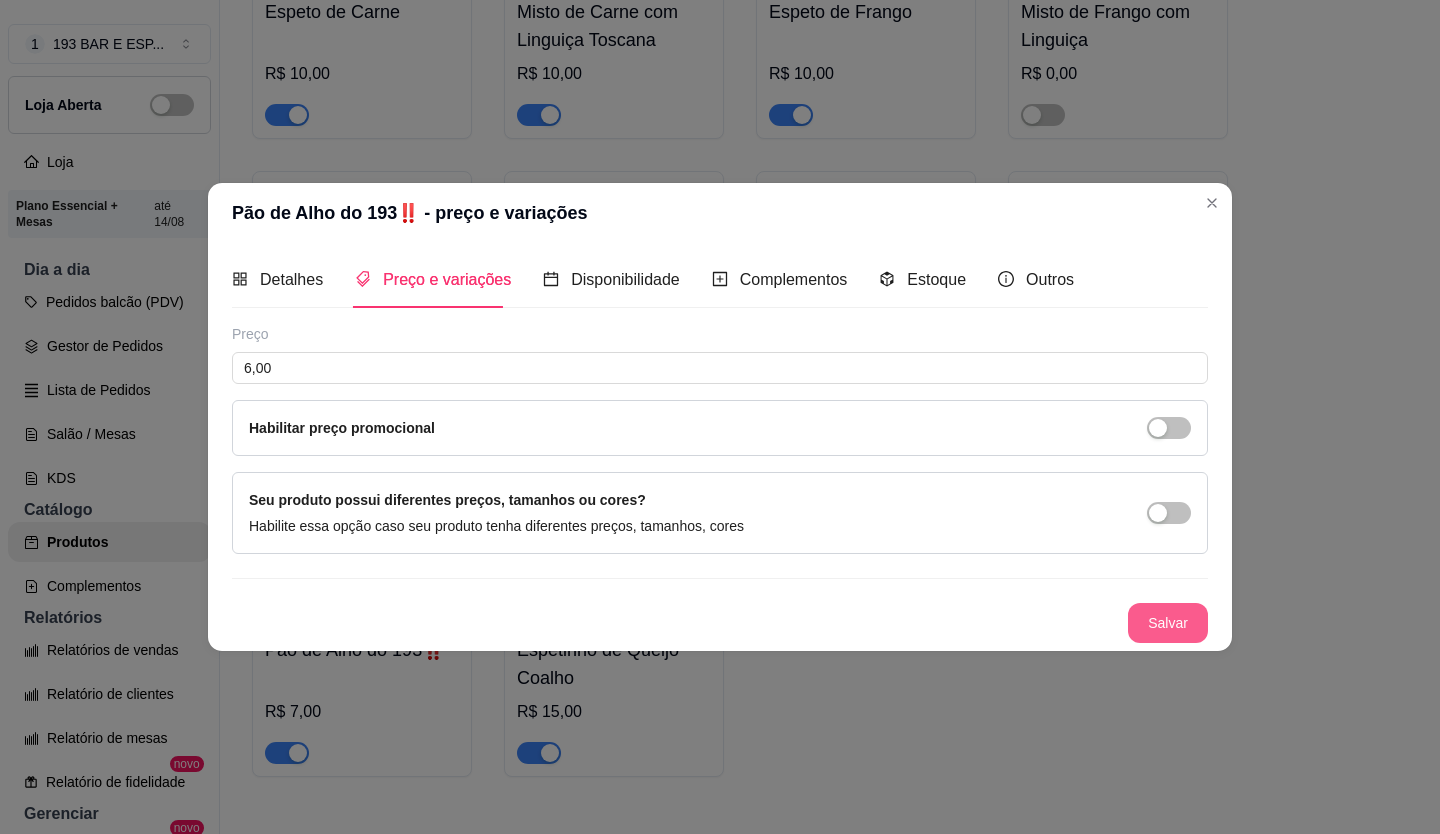 click on "Salvar" at bounding box center (1168, 623) 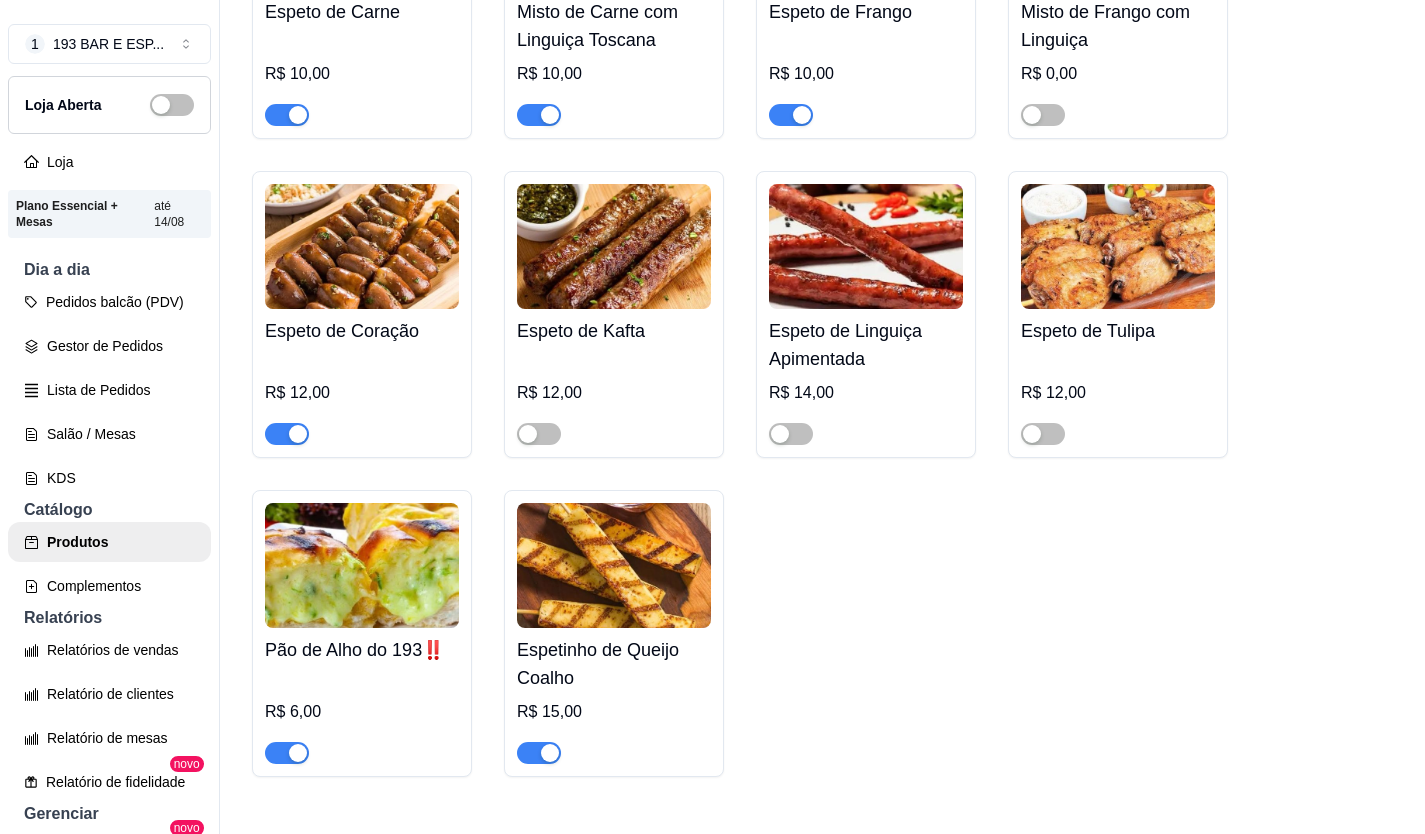 click at bounding box center (614, 565) 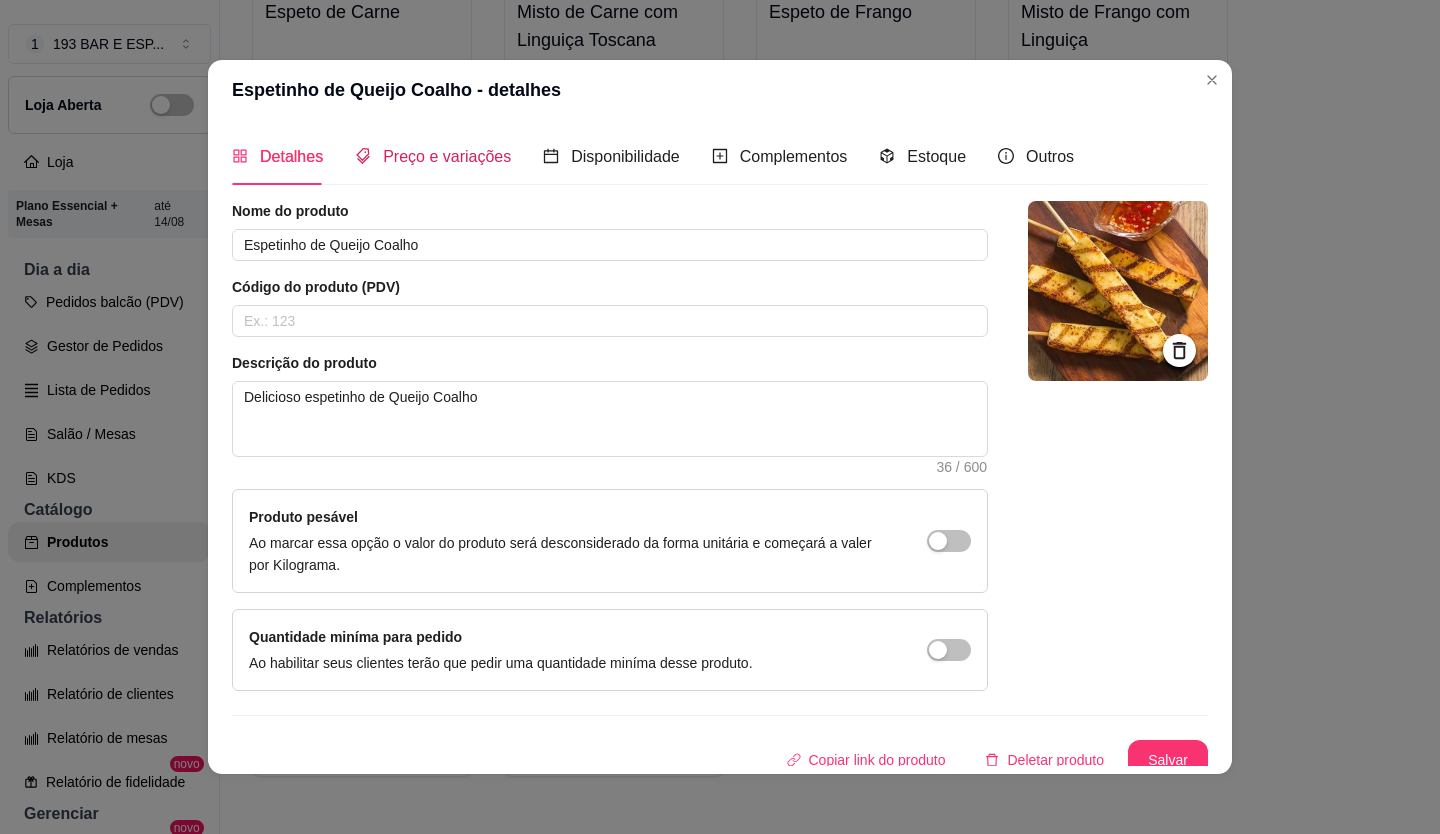 click on "Preço e variações" at bounding box center [447, 156] 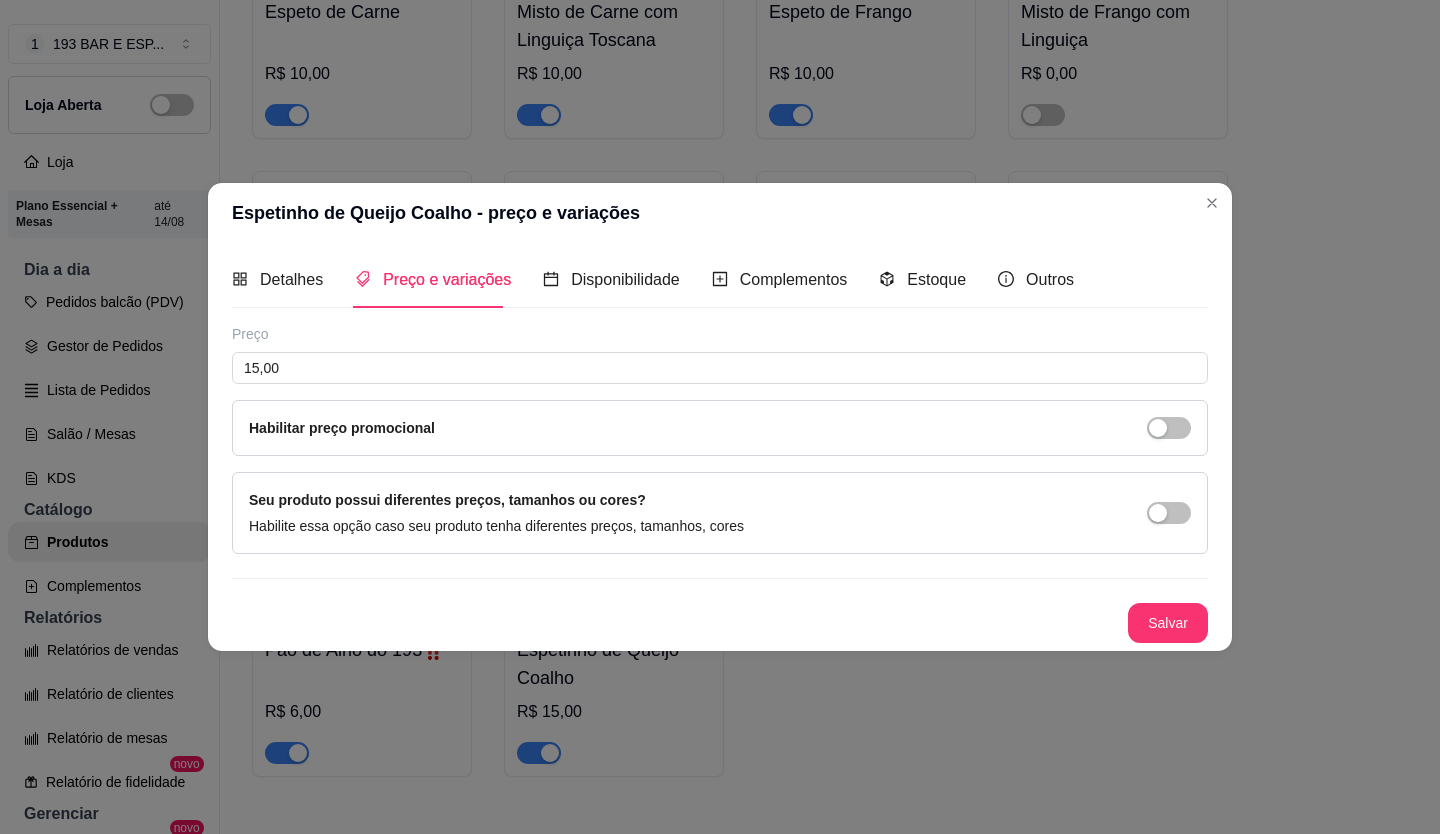 click on "Preço  15,00 Habilitar preço promocional" at bounding box center (720, 390) 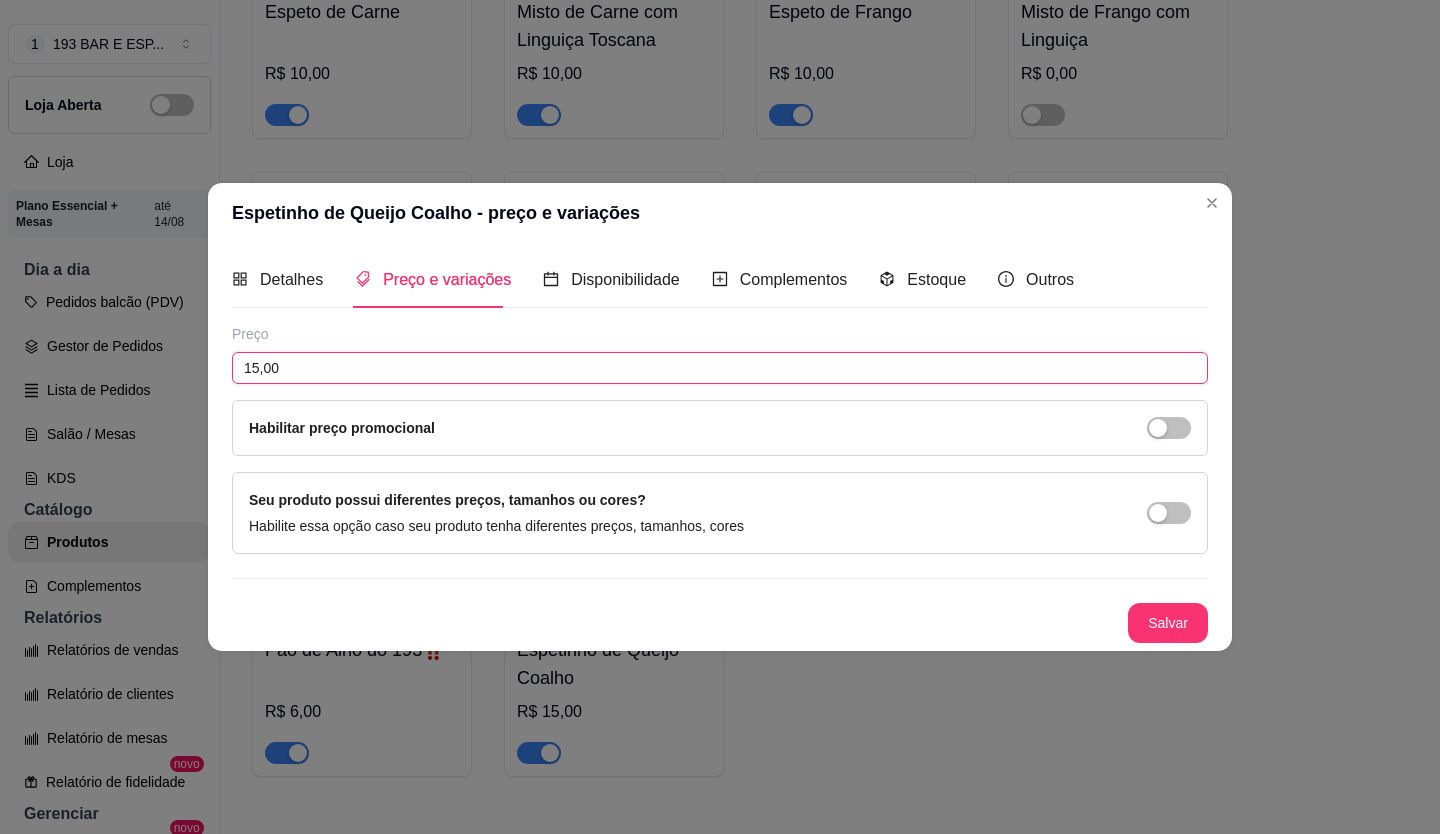 click on "15,00" at bounding box center [720, 368] 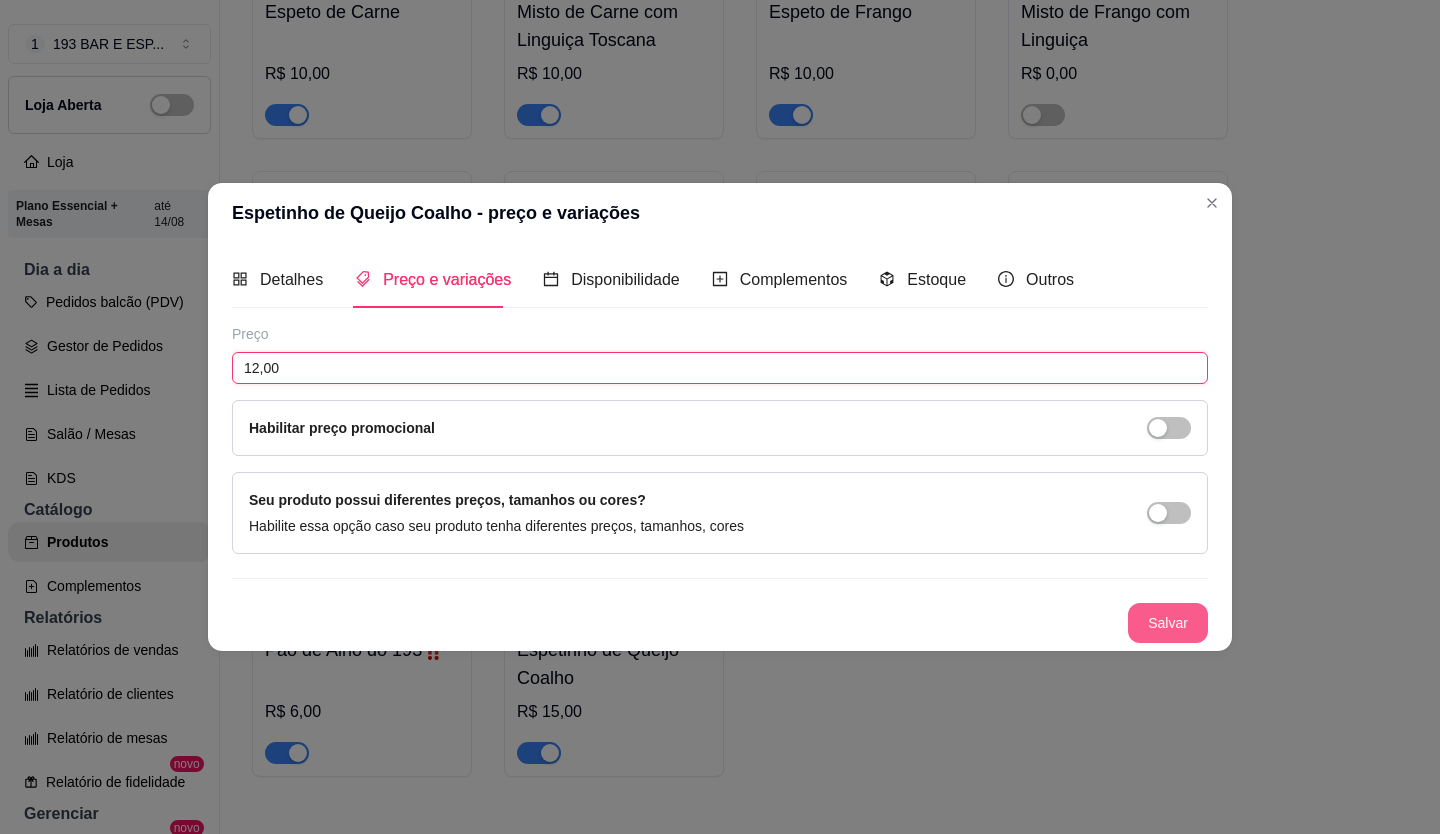 type on "12,00" 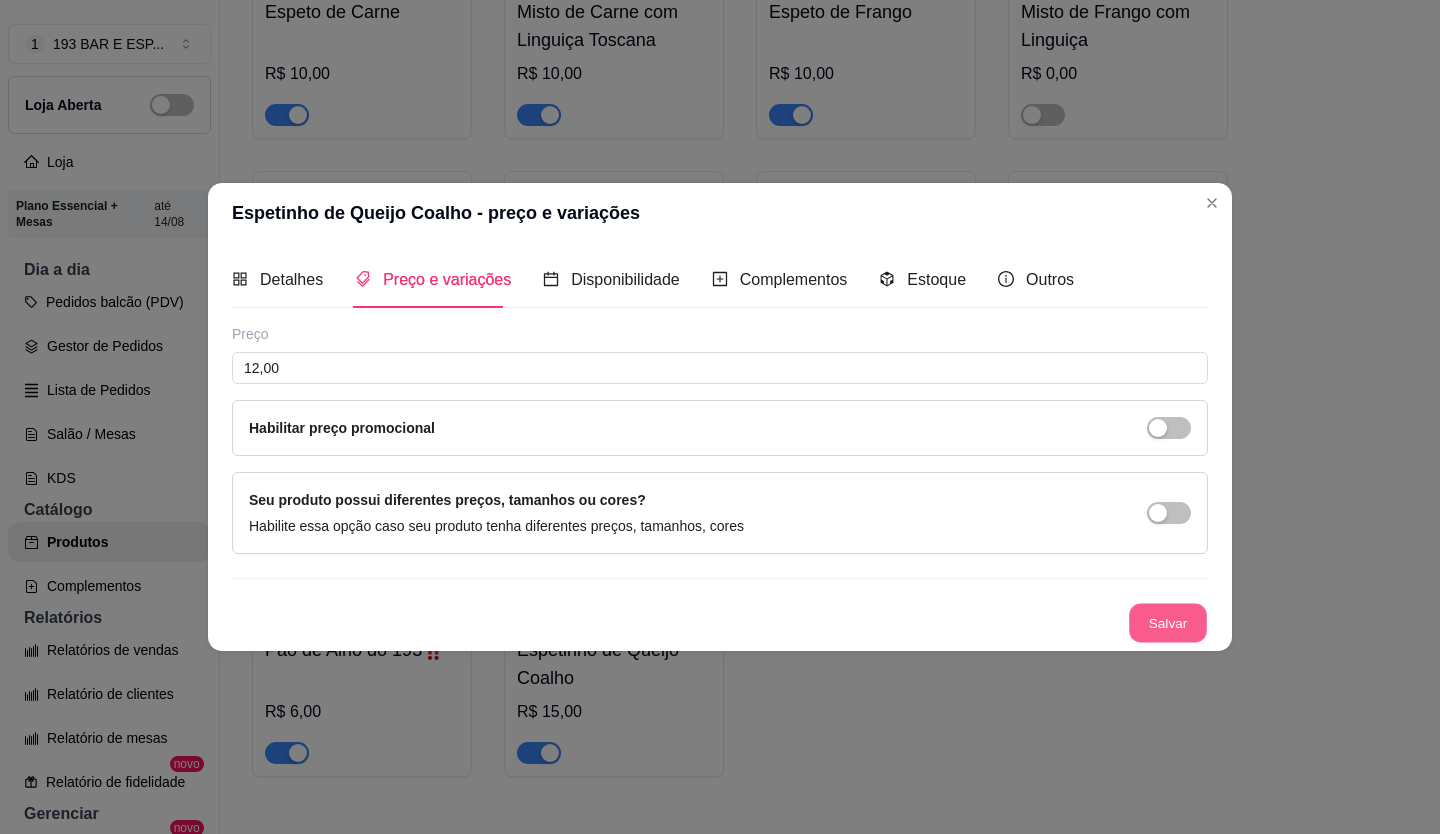 click on "Salvar" at bounding box center [1168, 623] 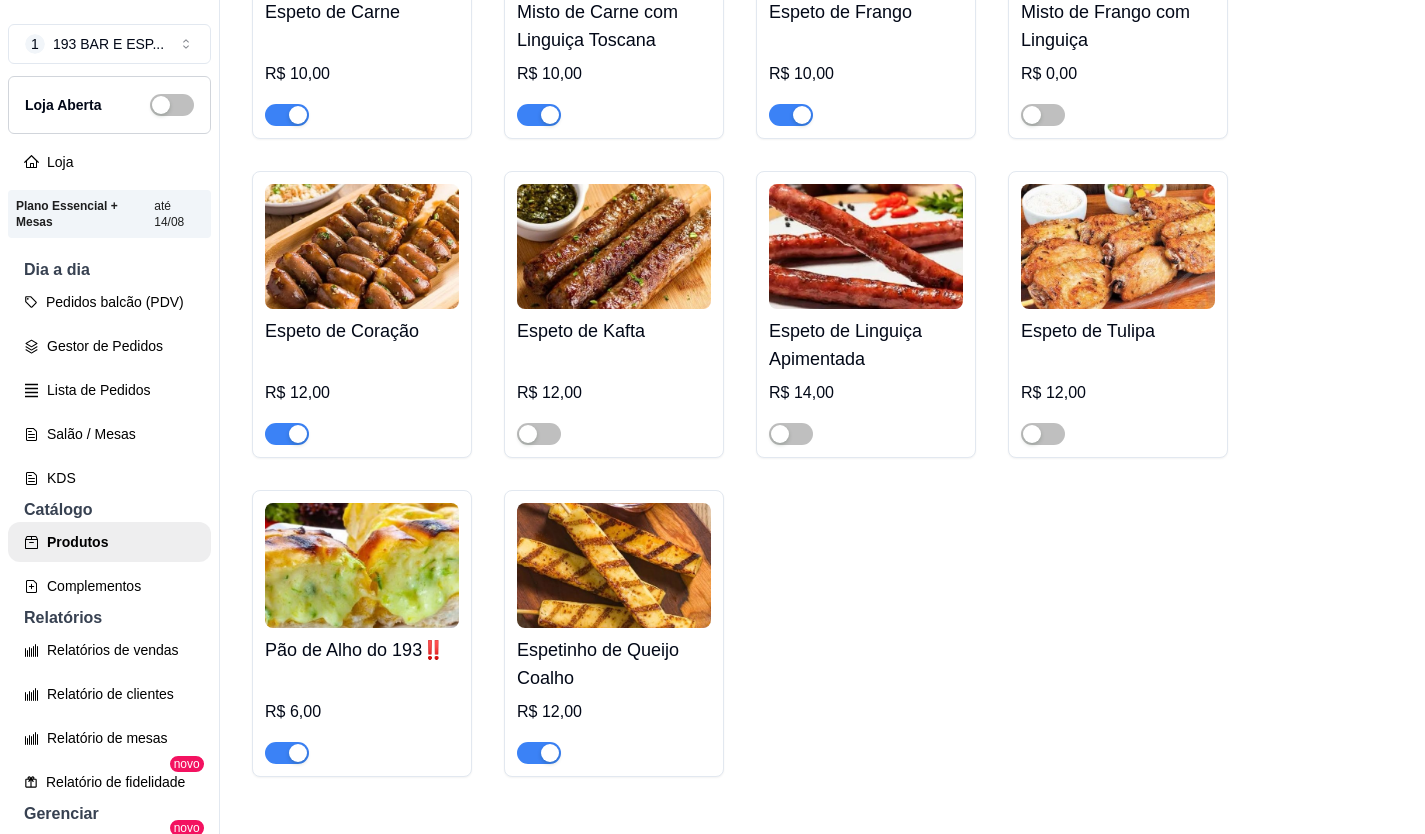 click at bounding box center [866, 246] 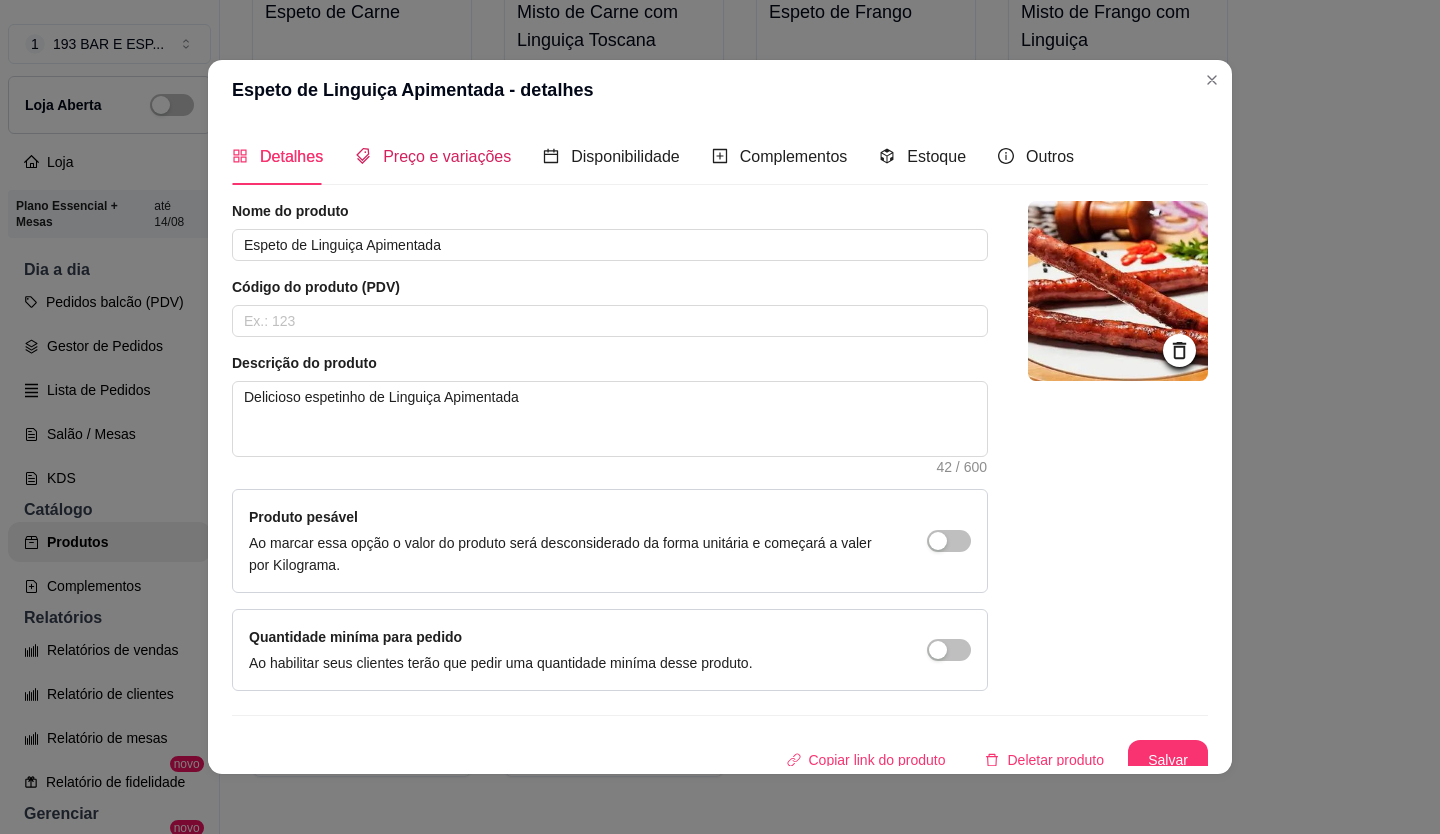 click on "Preço e variações" at bounding box center [447, 156] 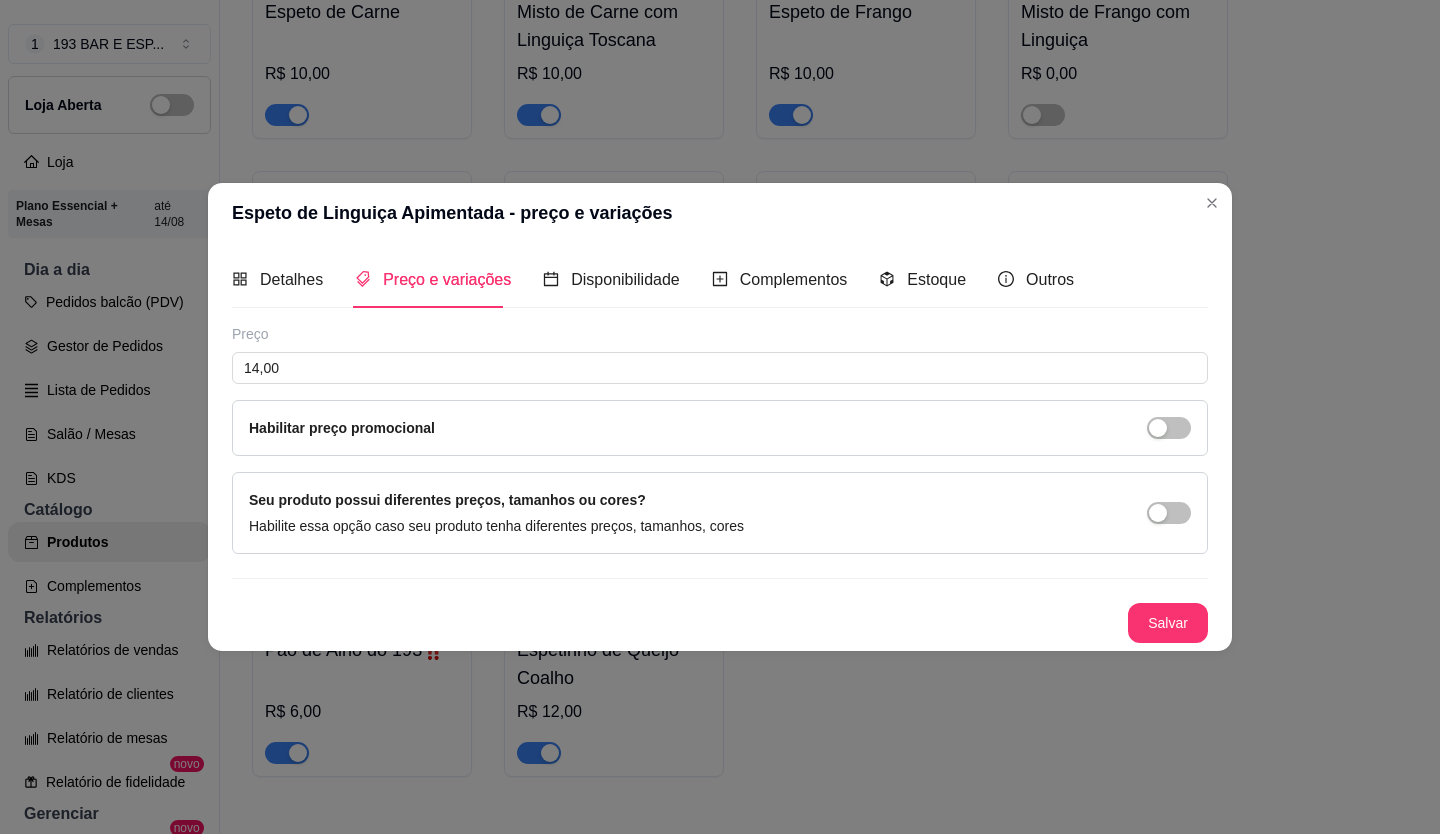 type 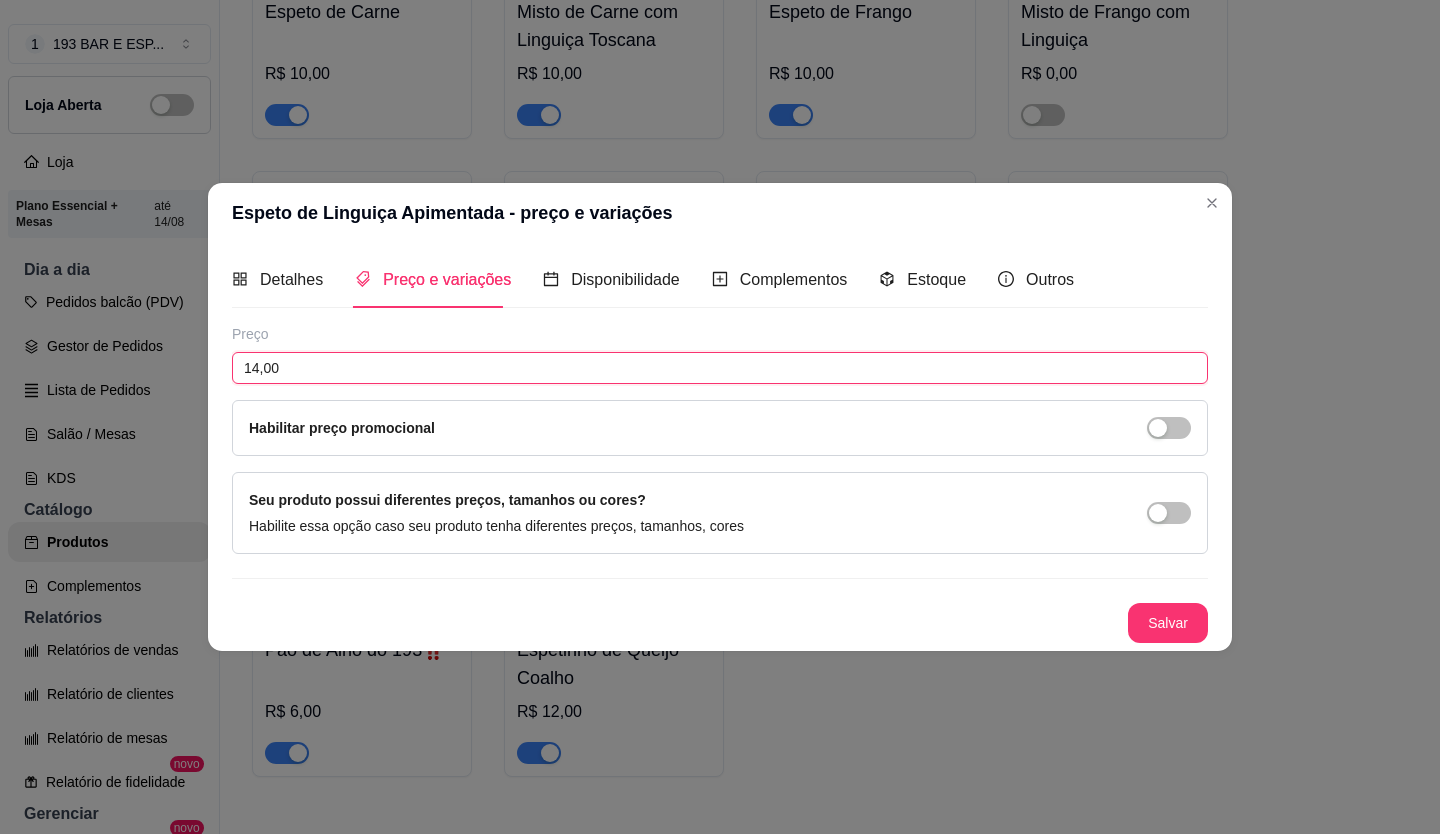 click on "14,00" at bounding box center (720, 368) 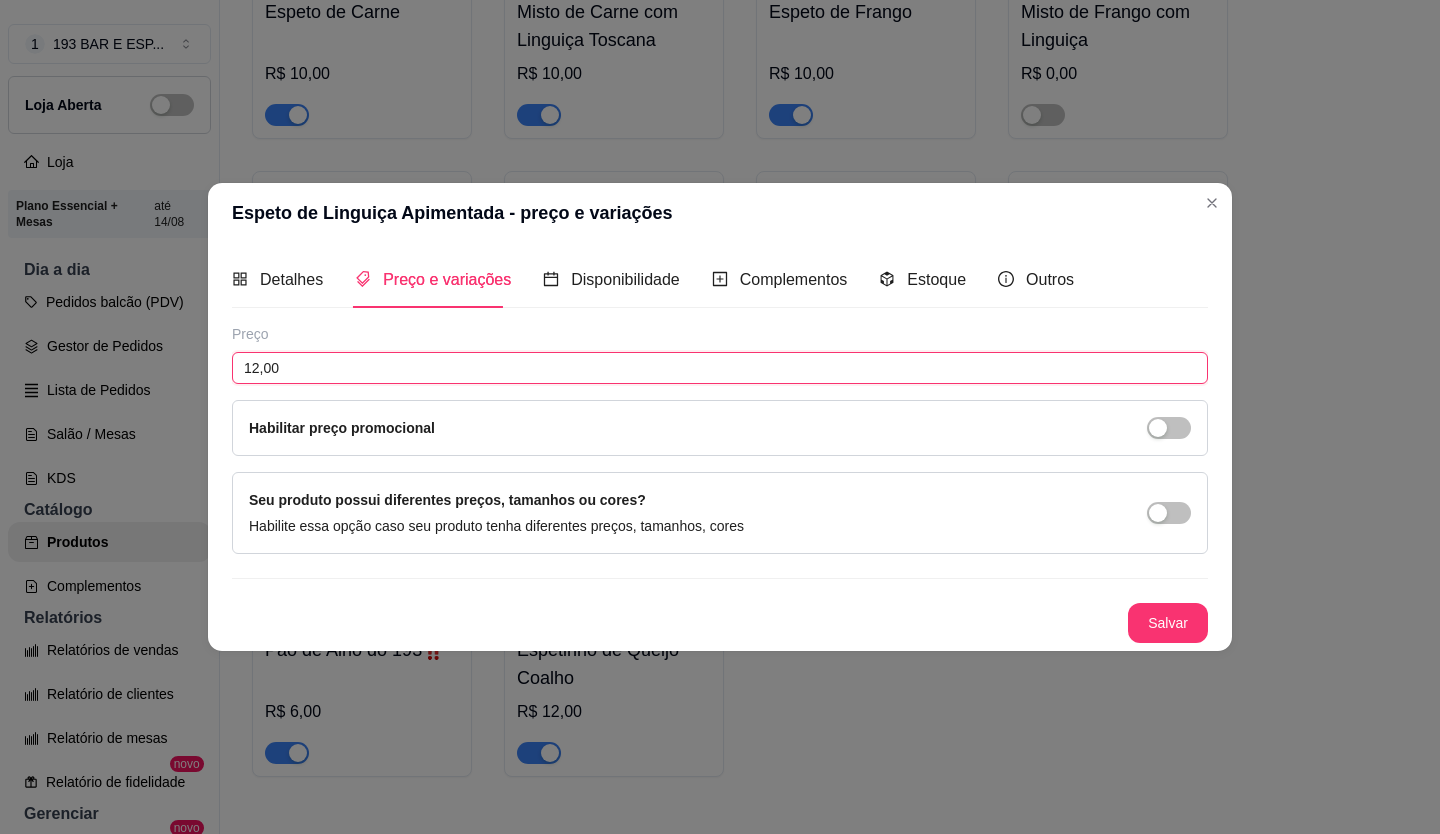 type on "12,00" 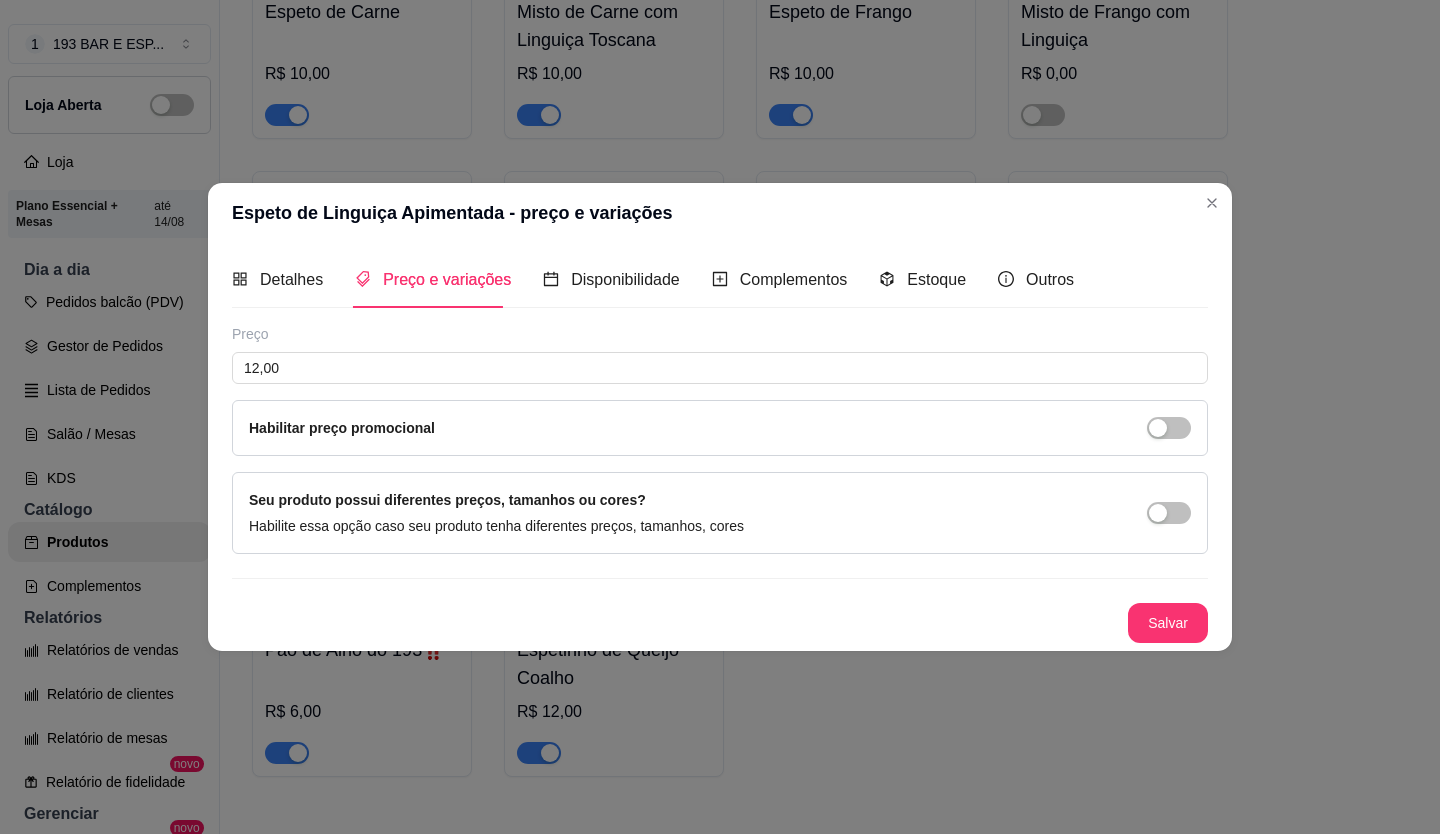 click on "Salvar" at bounding box center [1168, 623] 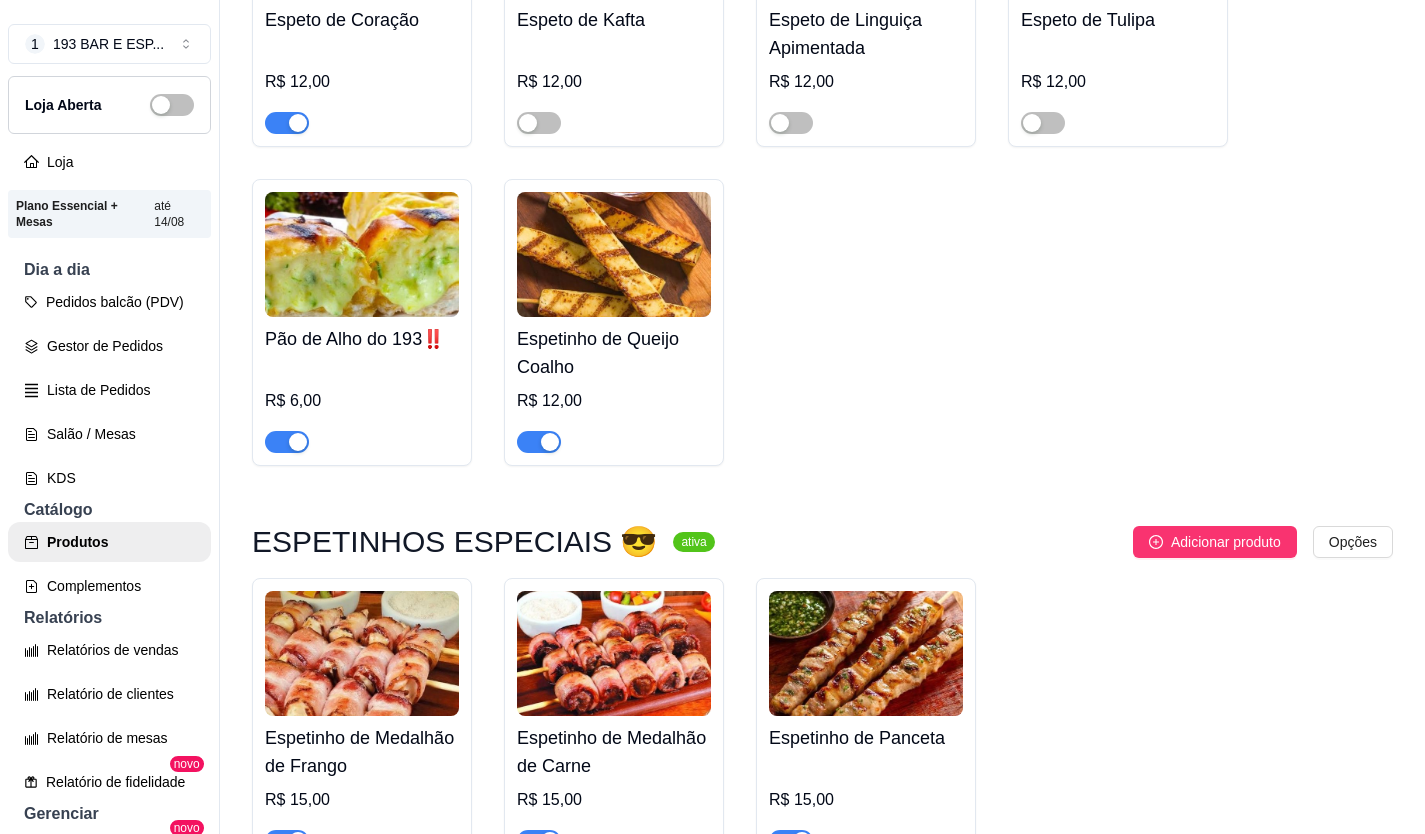 scroll, scrollTop: 1000, scrollLeft: 0, axis: vertical 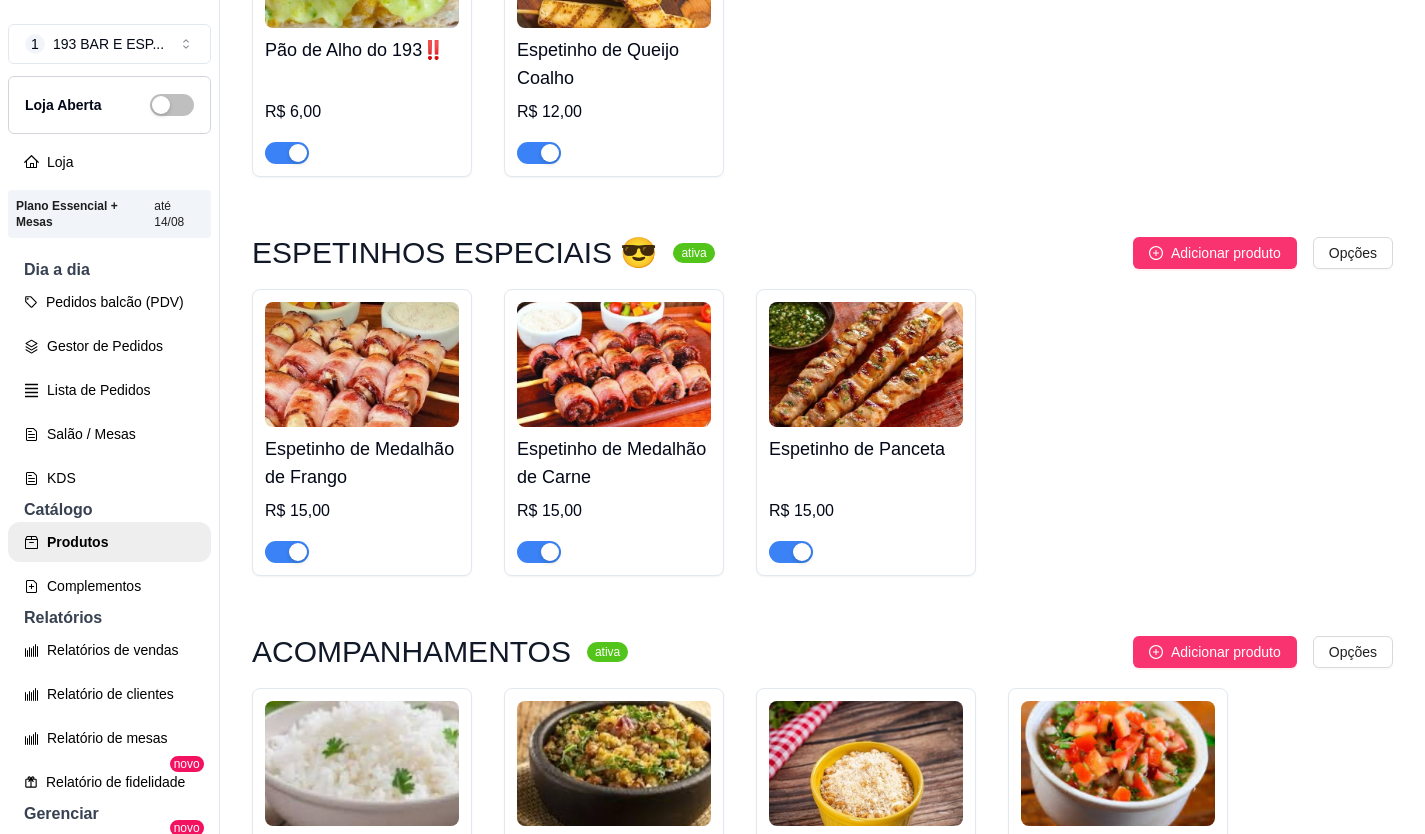 click at bounding box center [362, 364] 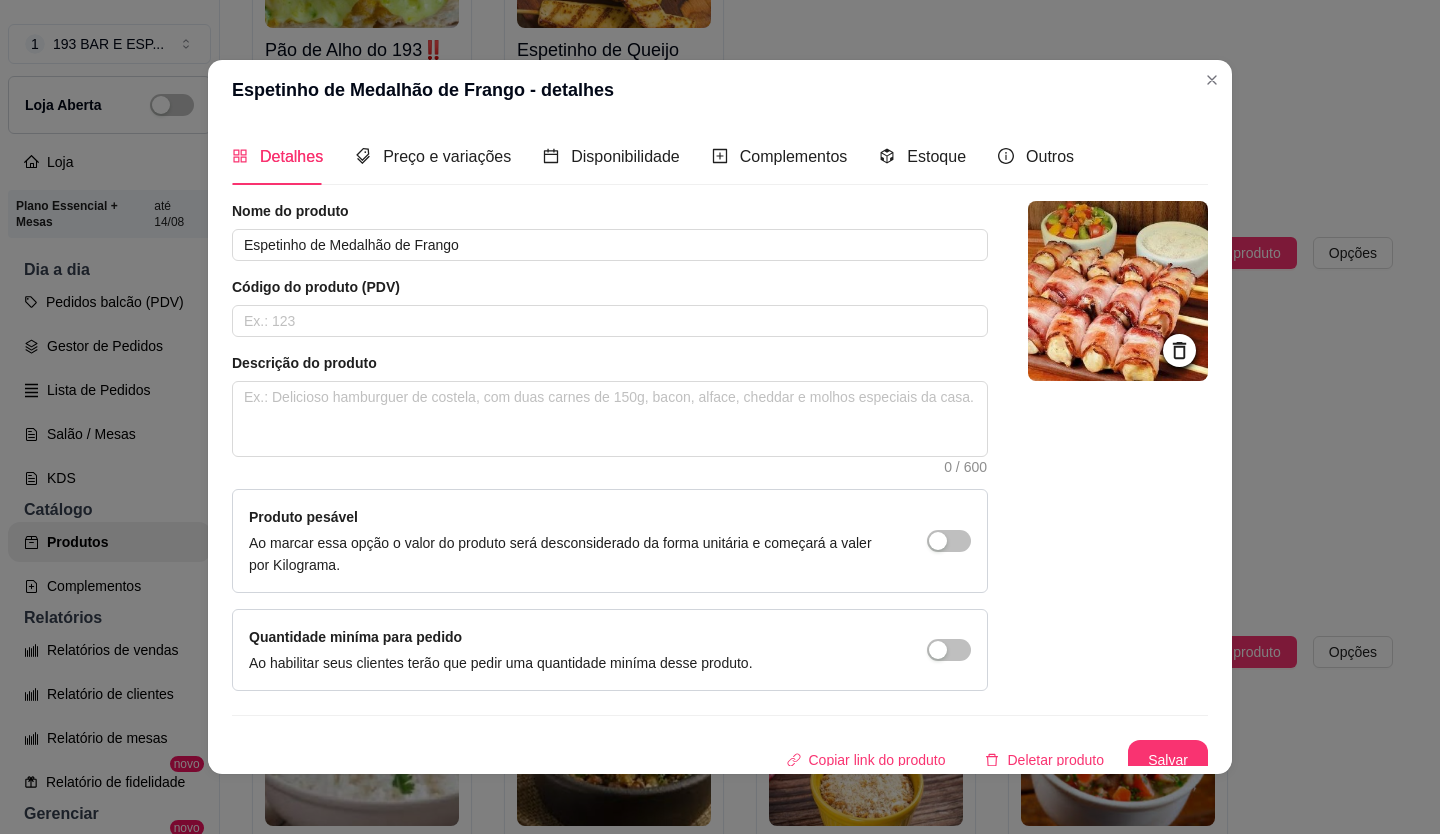 click on "Preço e variações" at bounding box center [433, 156] 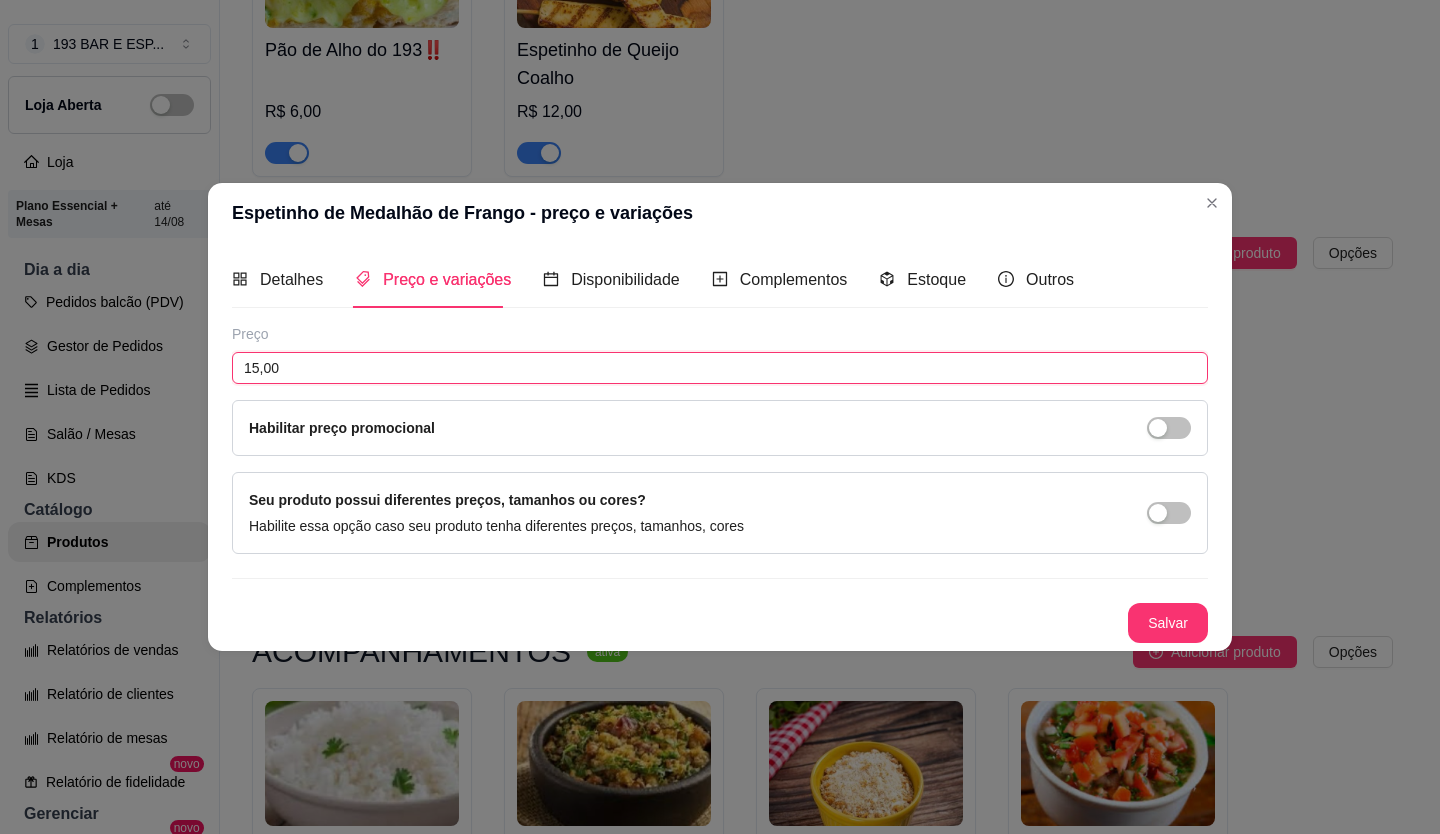 click on "15,00" at bounding box center [720, 368] 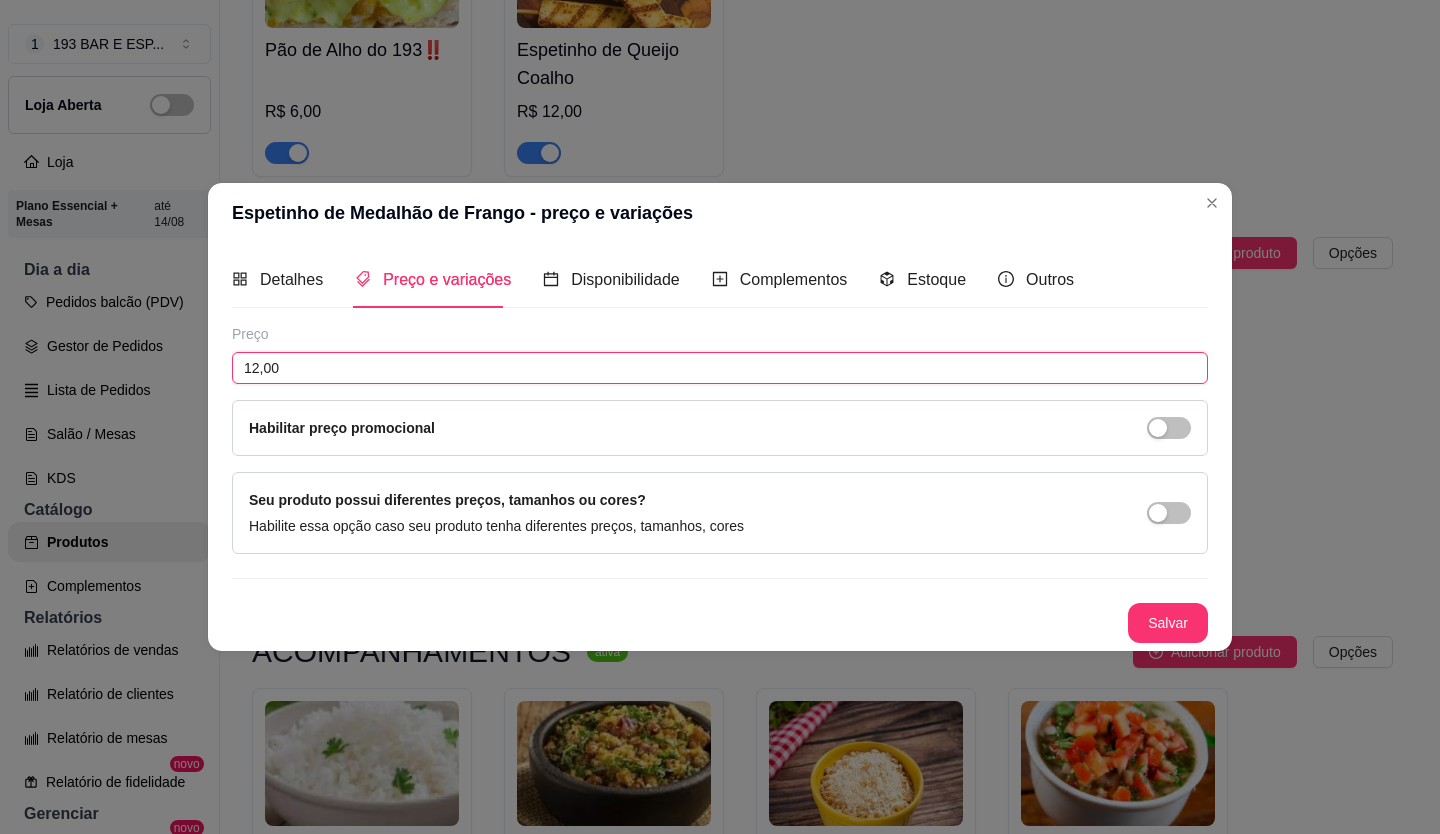 type on "12,00" 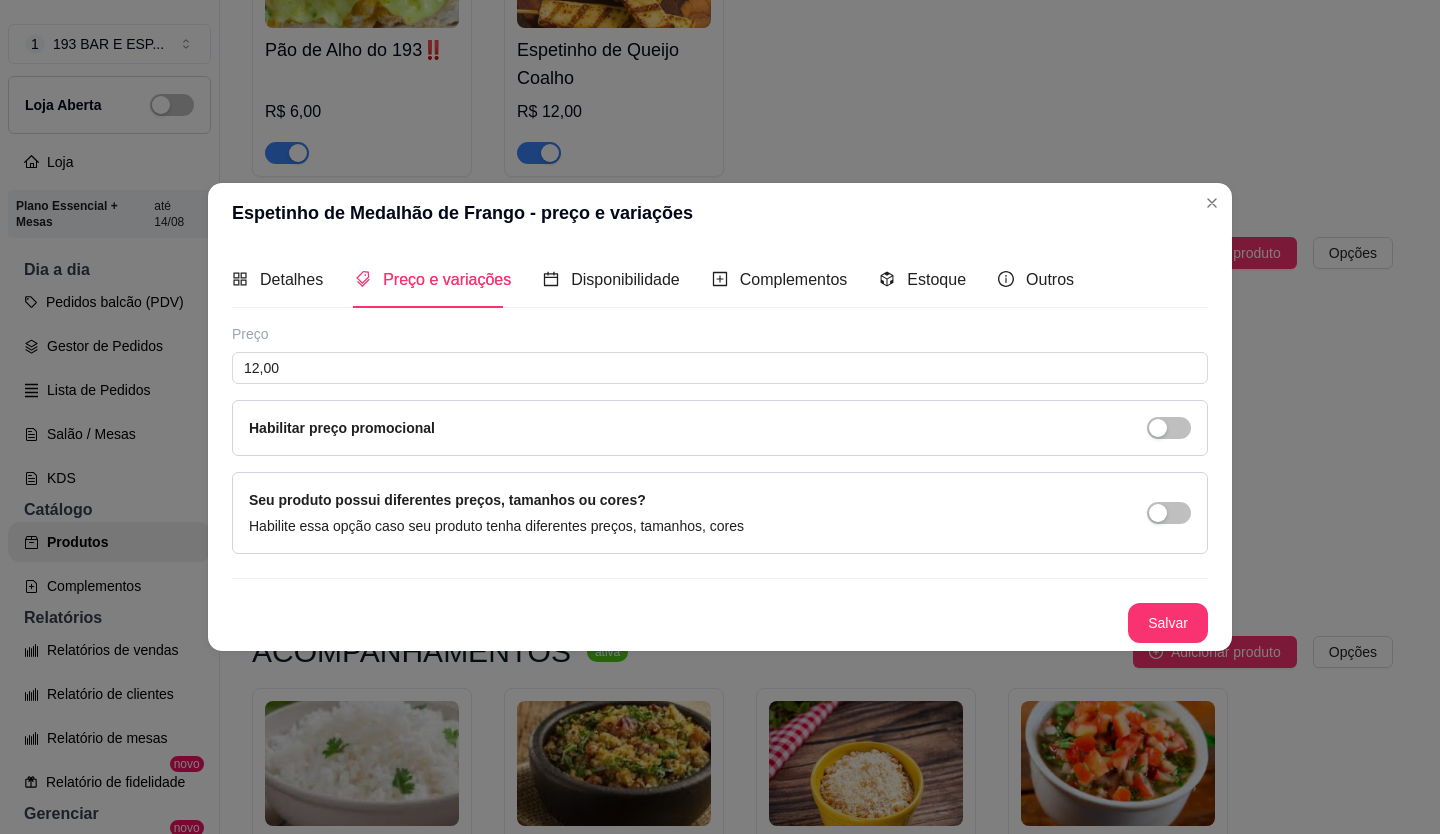 click on "Salvar" at bounding box center [1168, 623] 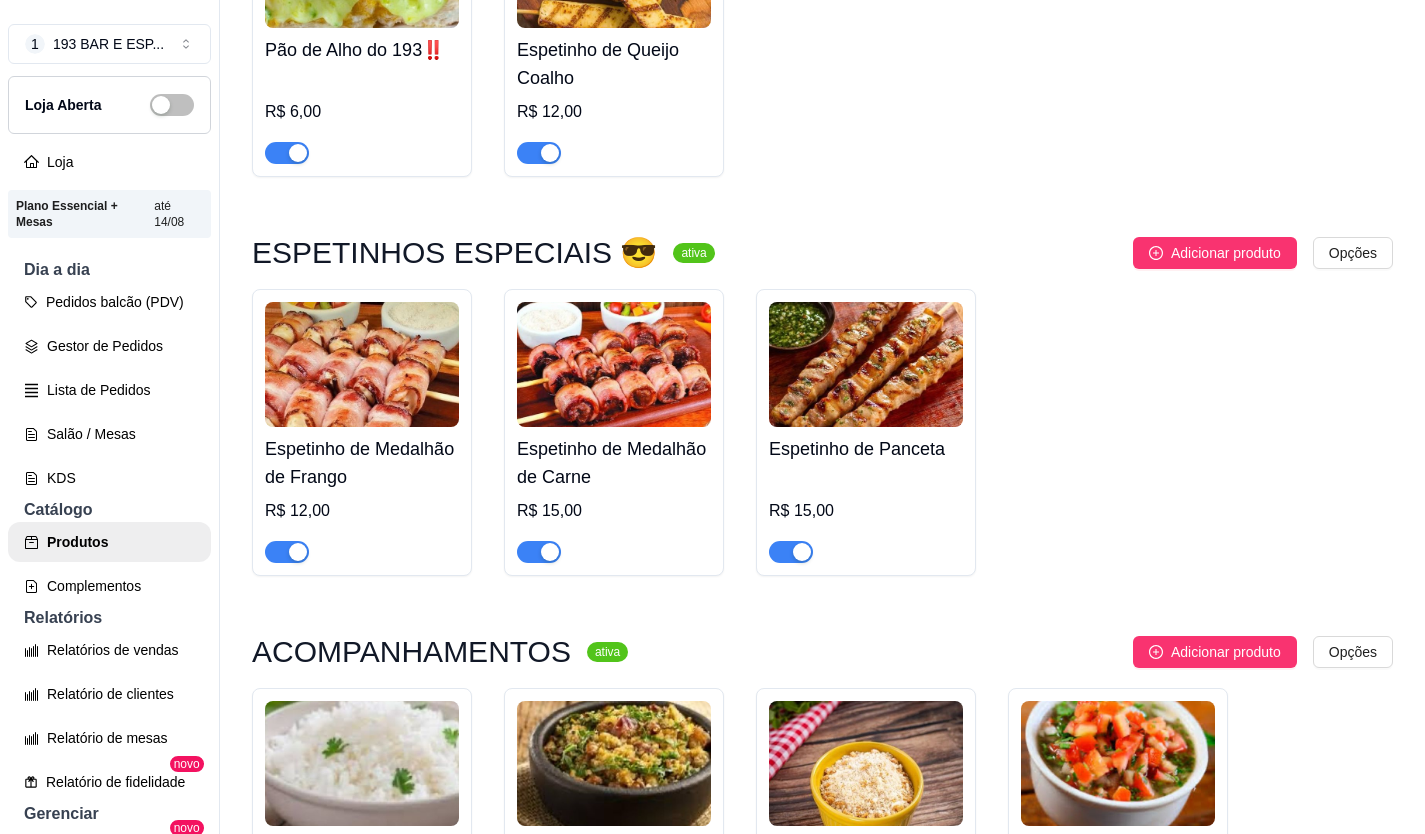 click at bounding box center (614, 364) 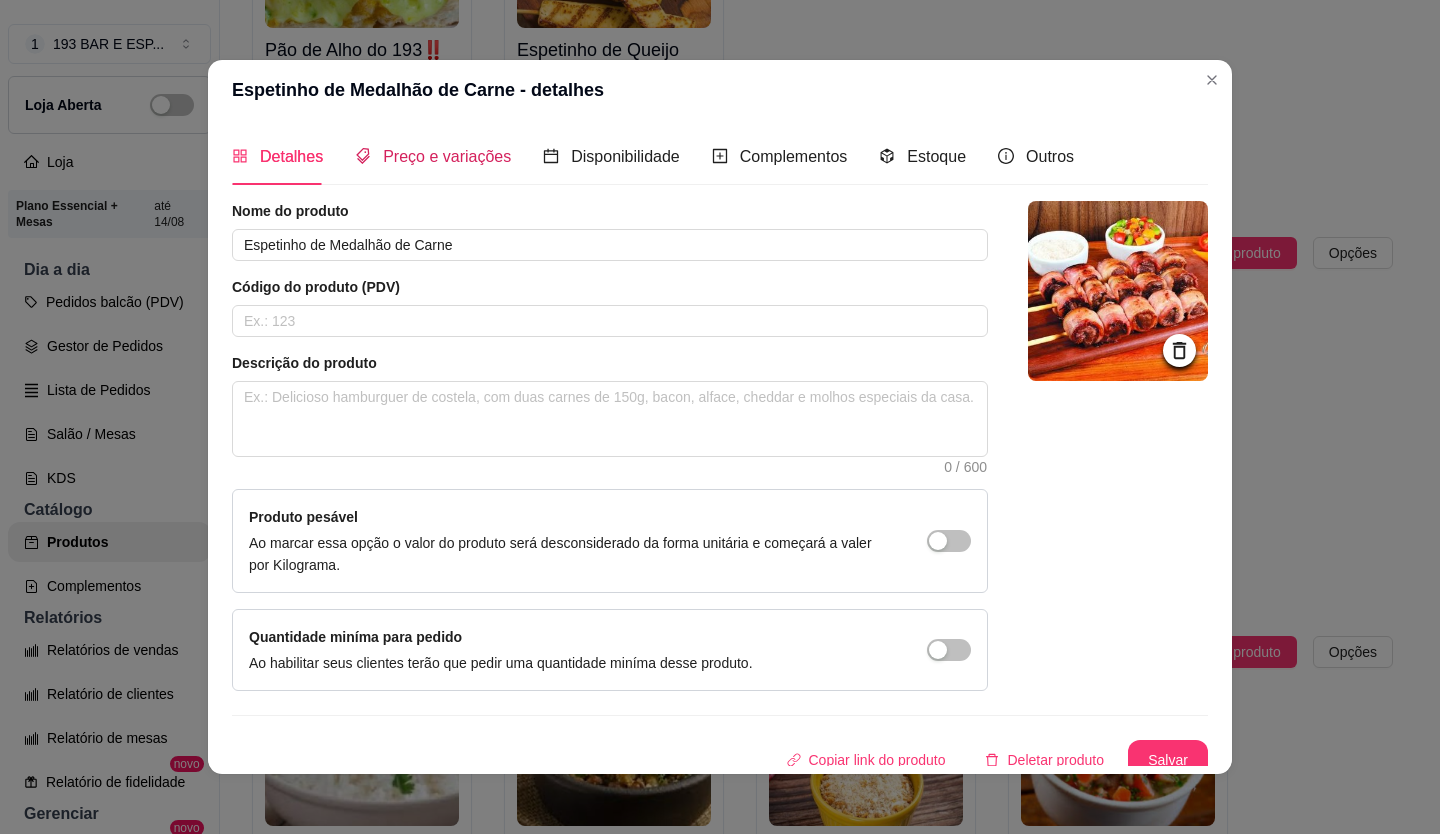 click on "Preço e variações" at bounding box center [447, 156] 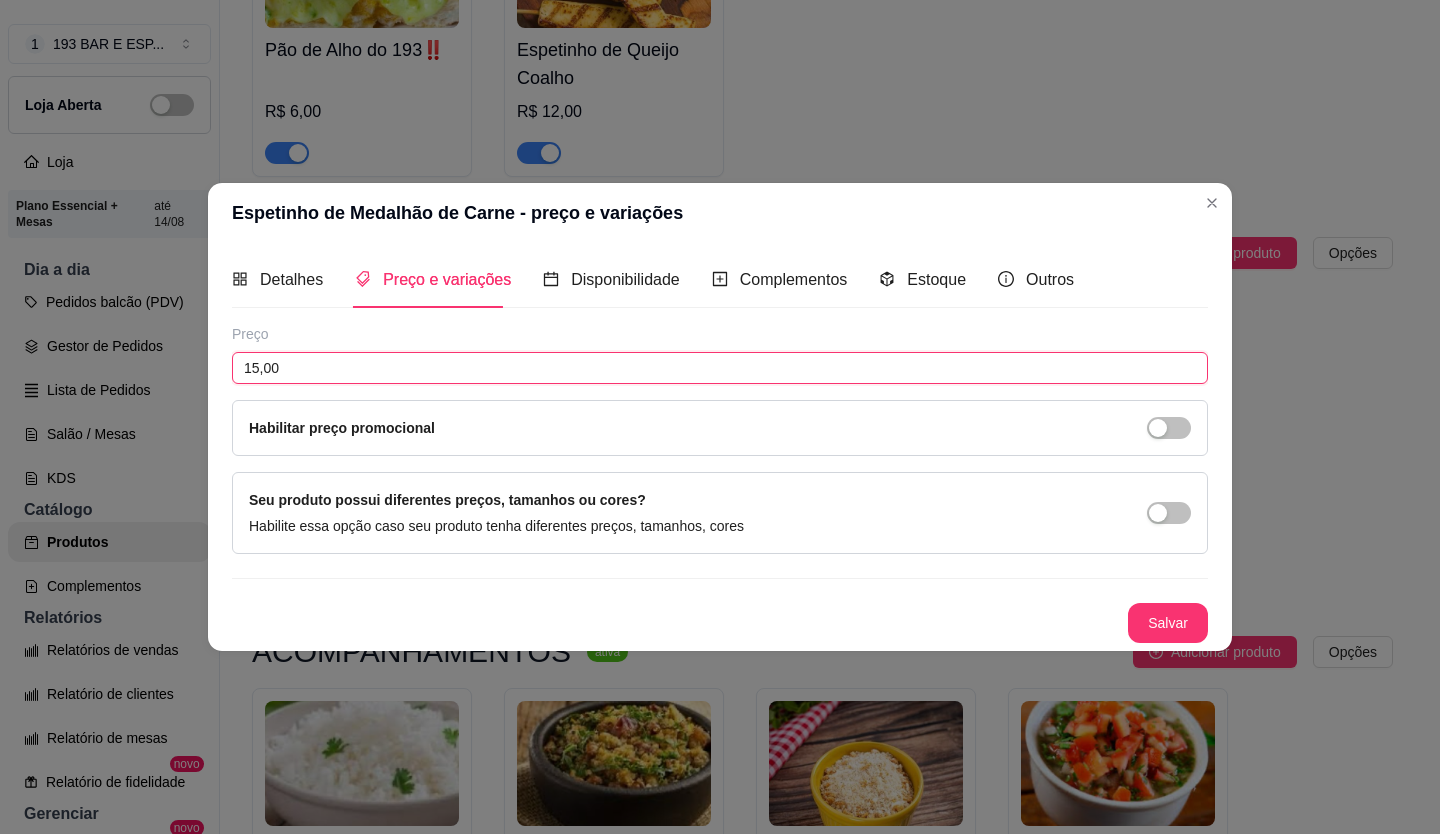 click on "15,00" at bounding box center (720, 368) 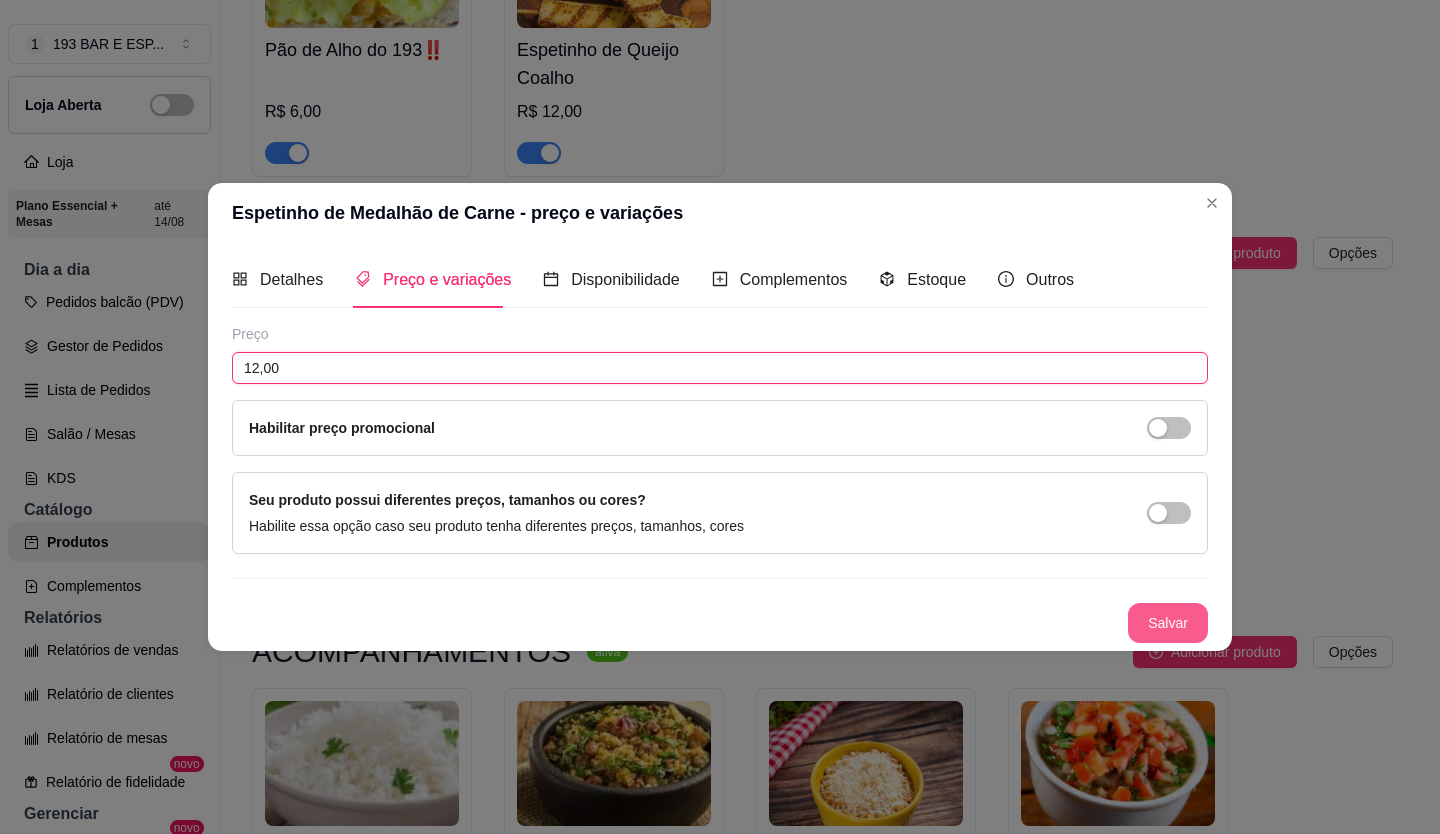 type on "12,00" 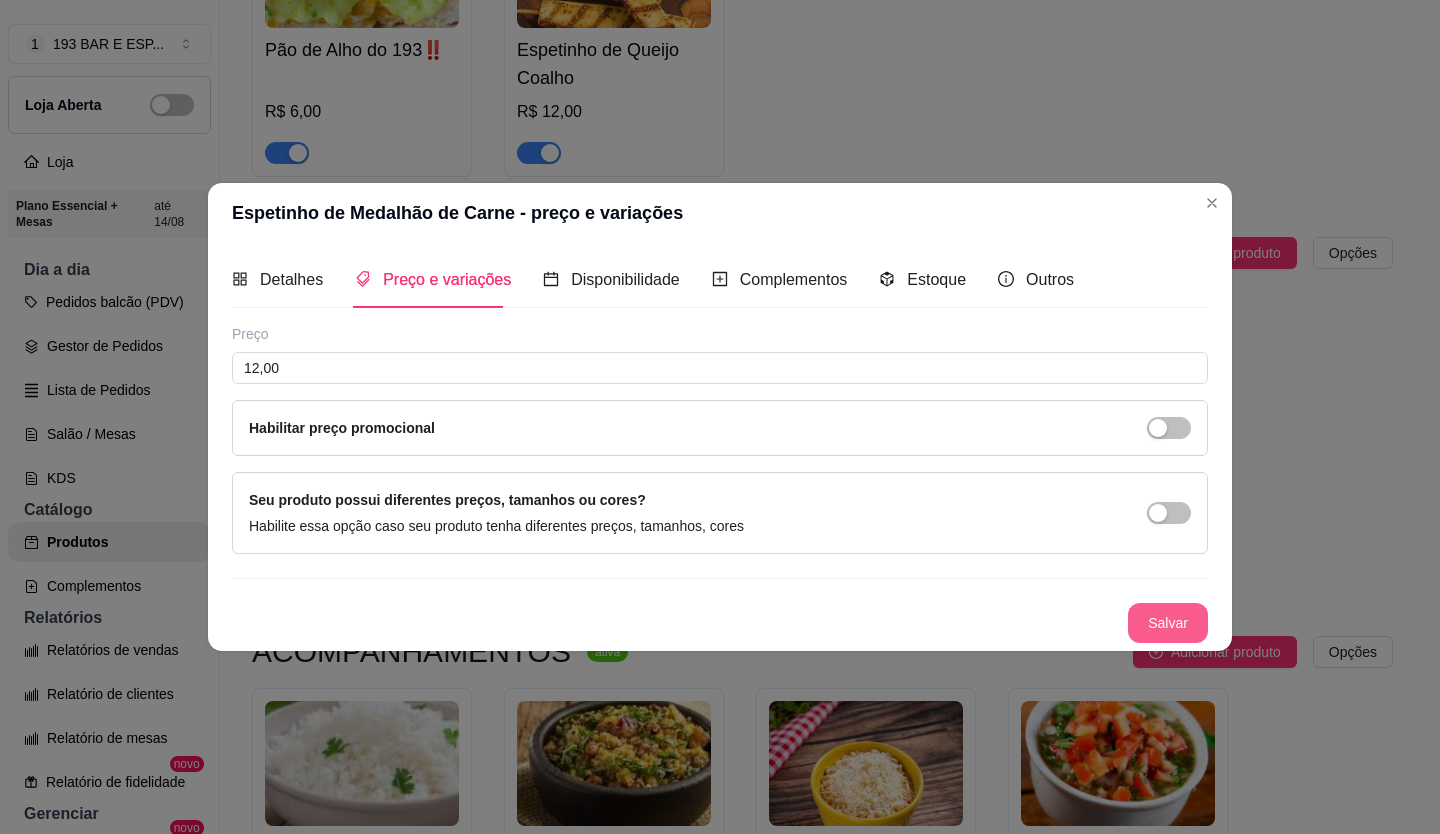 click on "Salvar" at bounding box center (1168, 623) 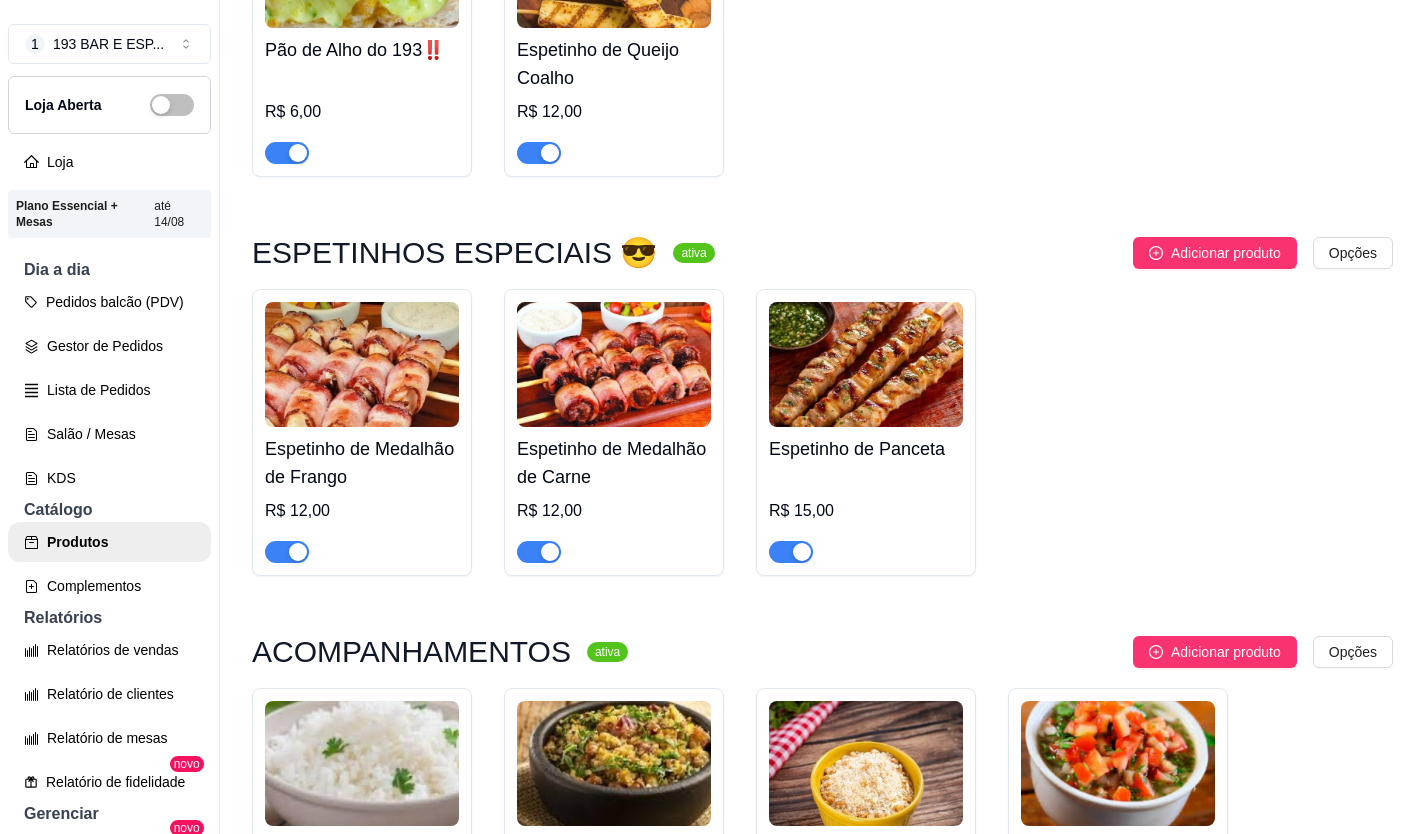 click at bounding box center [866, 364] 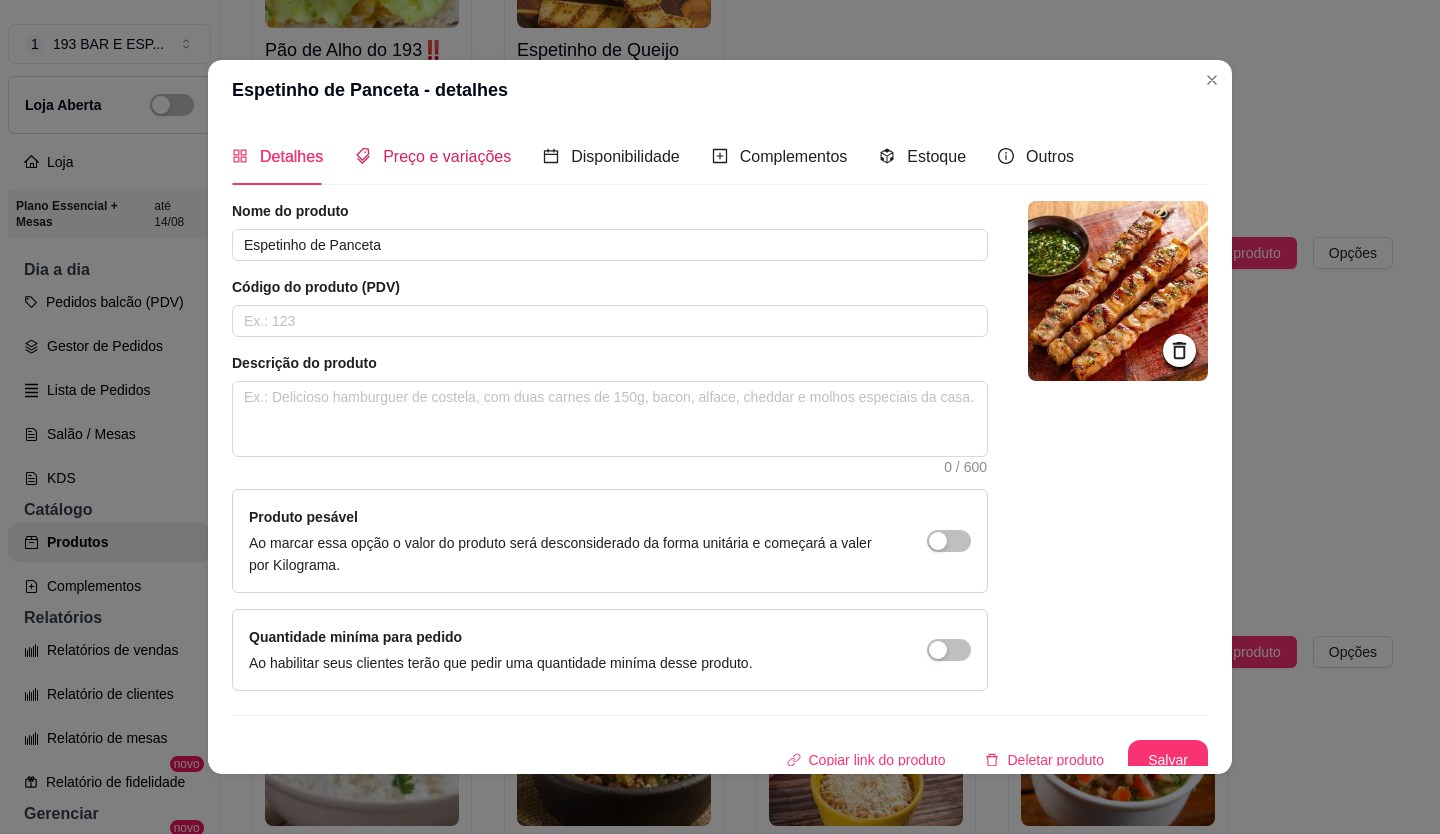 click on "Preço e variações" at bounding box center [447, 156] 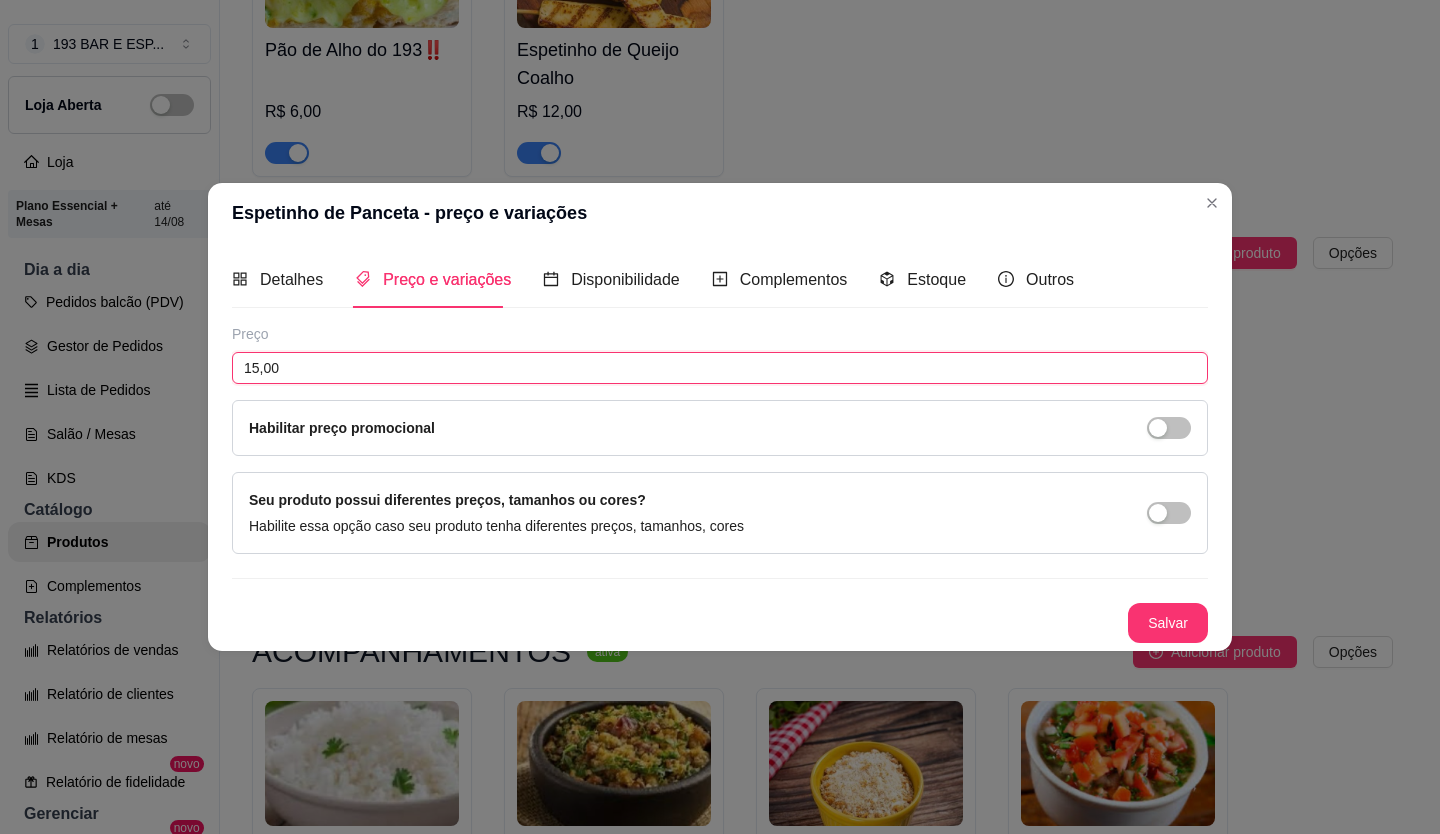 click on "15,00" at bounding box center (720, 368) 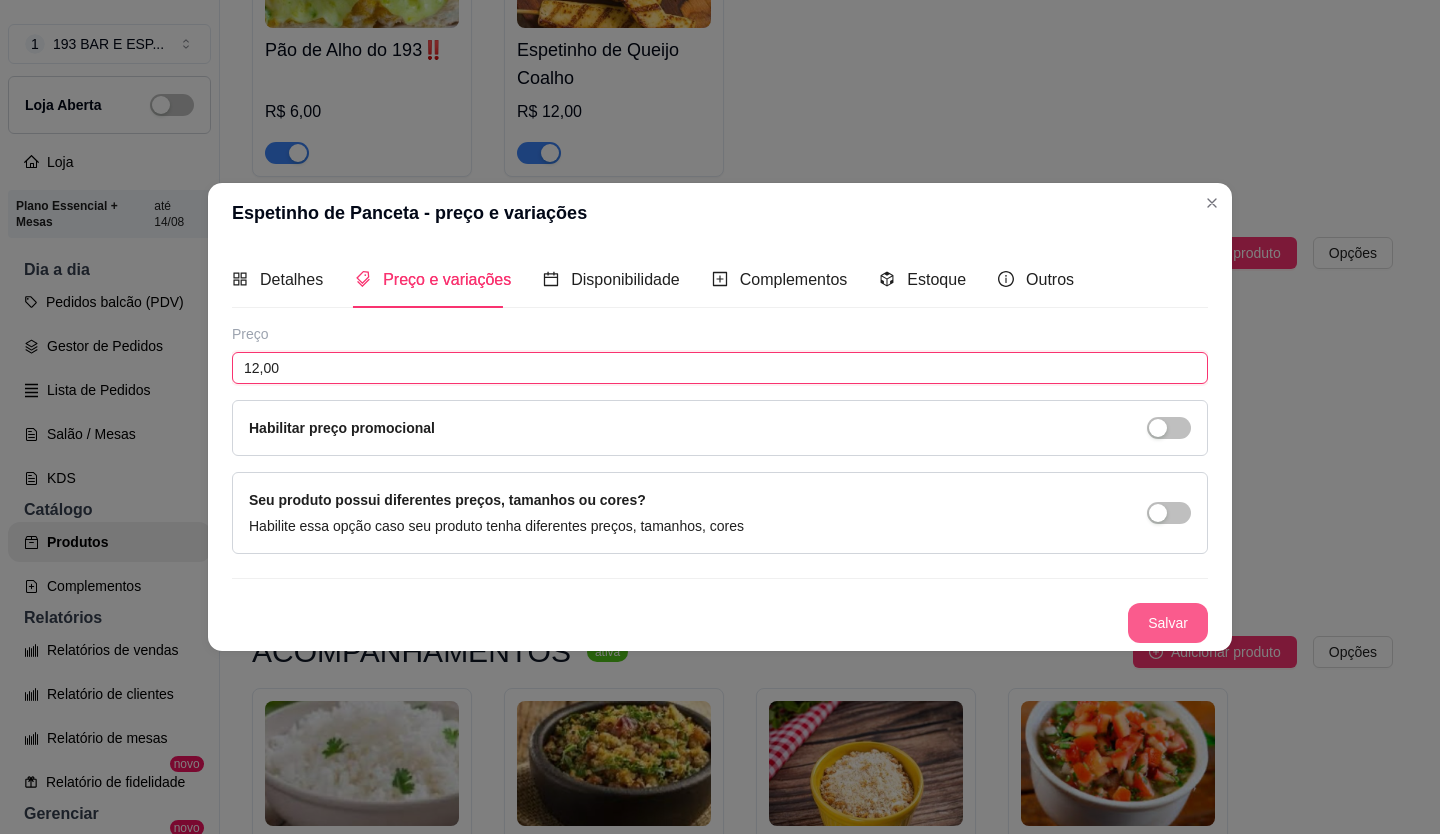 type on "12,00" 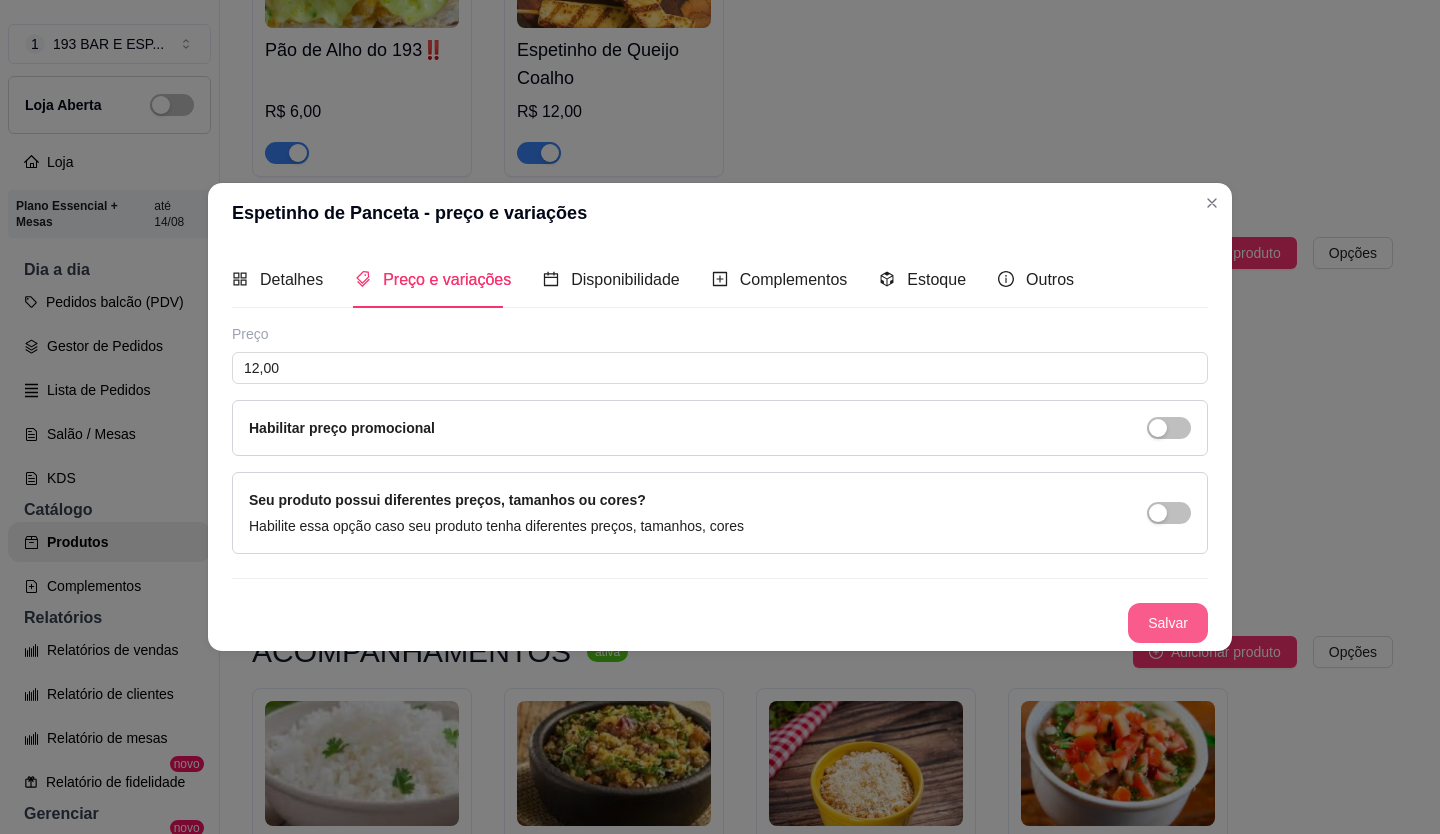 click on "Salvar" at bounding box center (1168, 623) 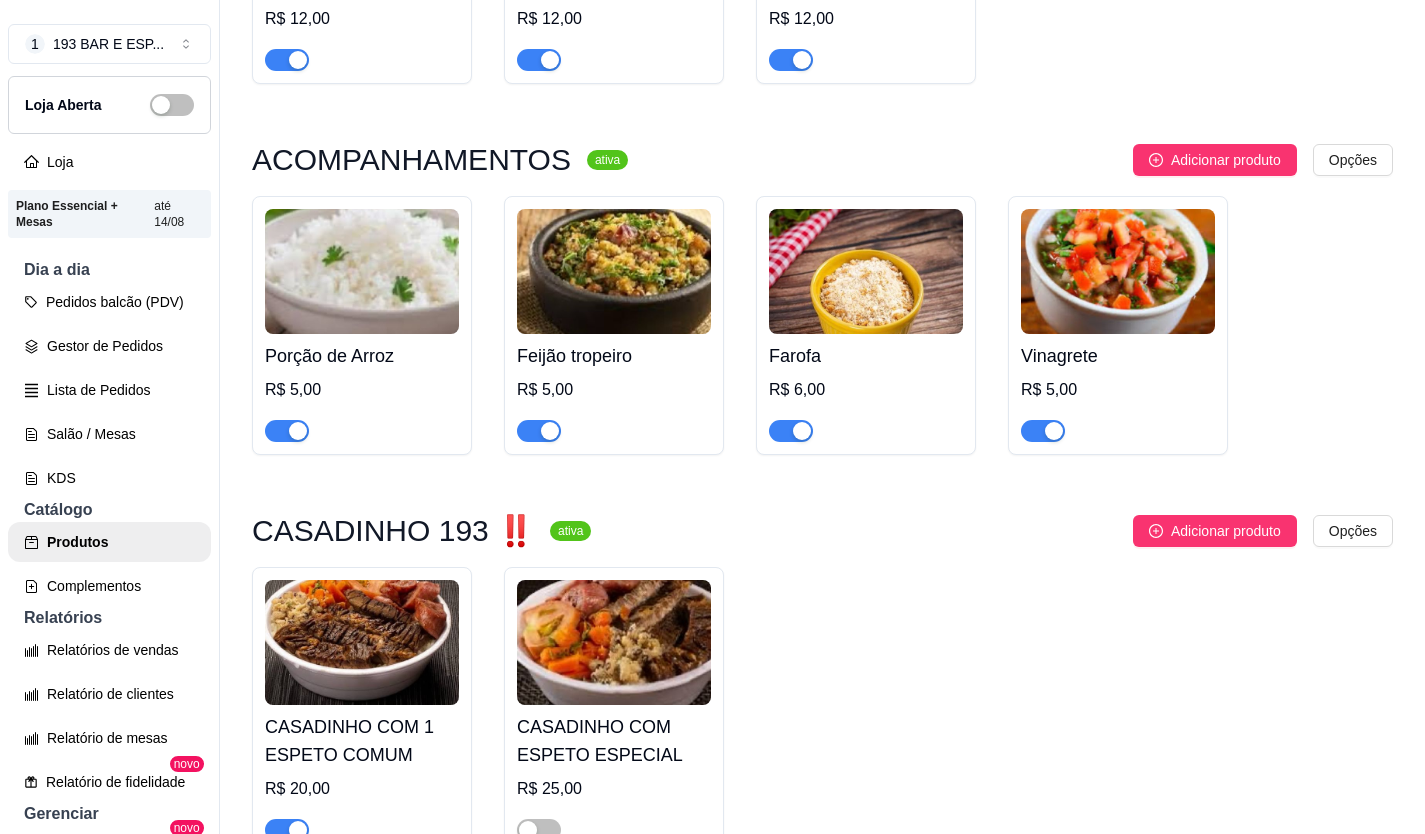 scroll, scrollTop: 1500, scrollLeft: 0, axis: vertical 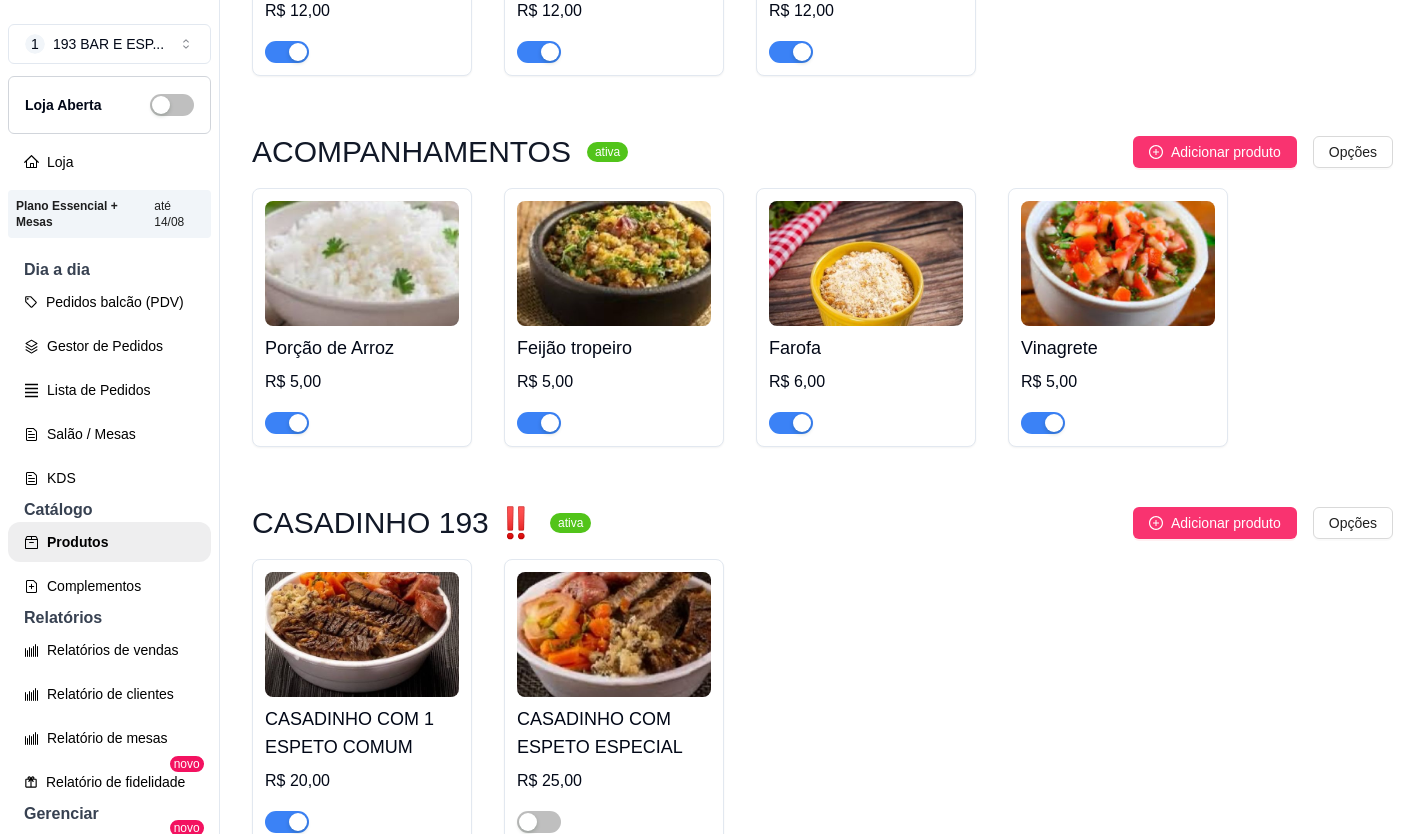 click at bounding box center [362, 263] 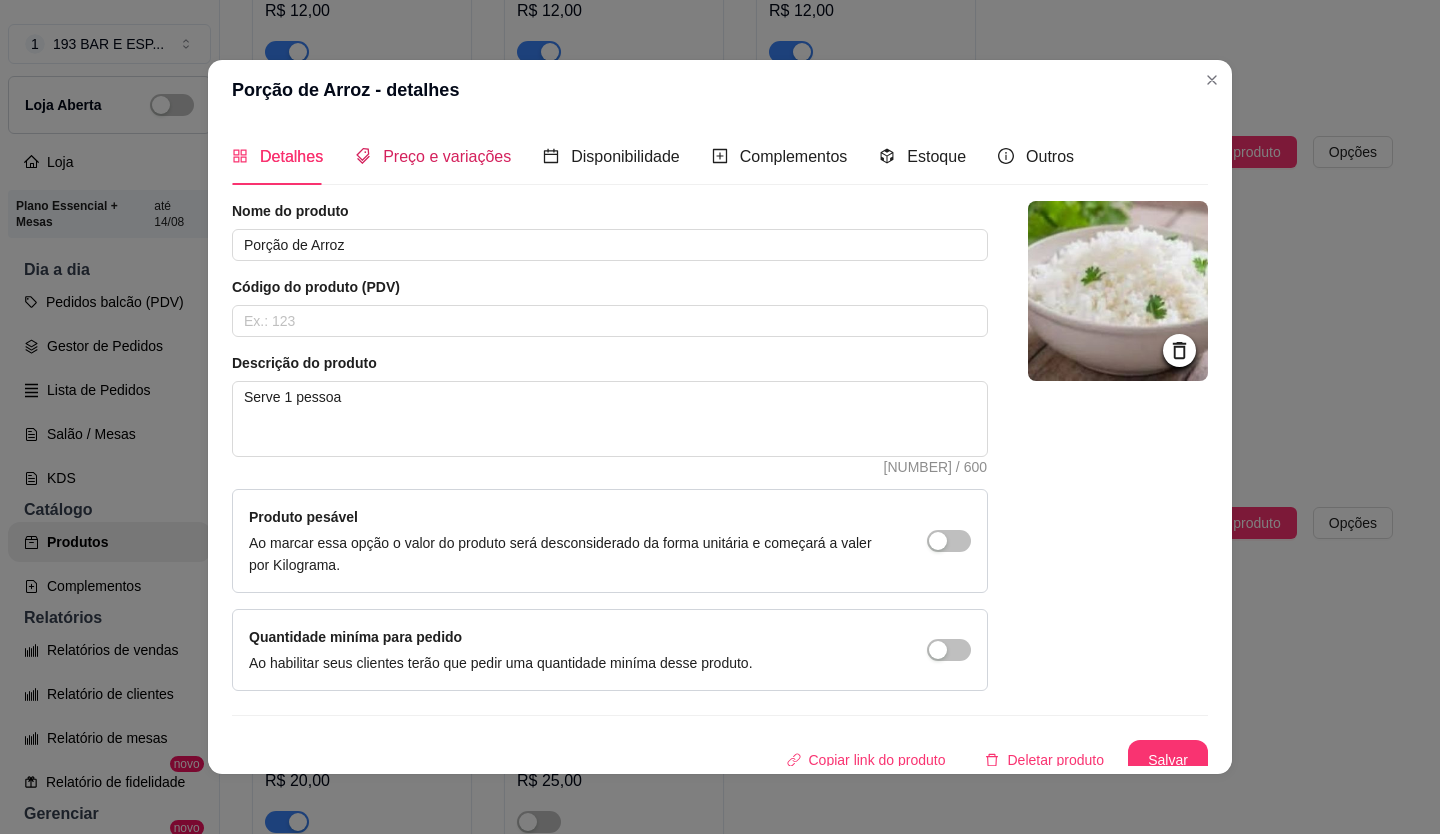 click on "Preço e variações" at bounding box center [447, 156] 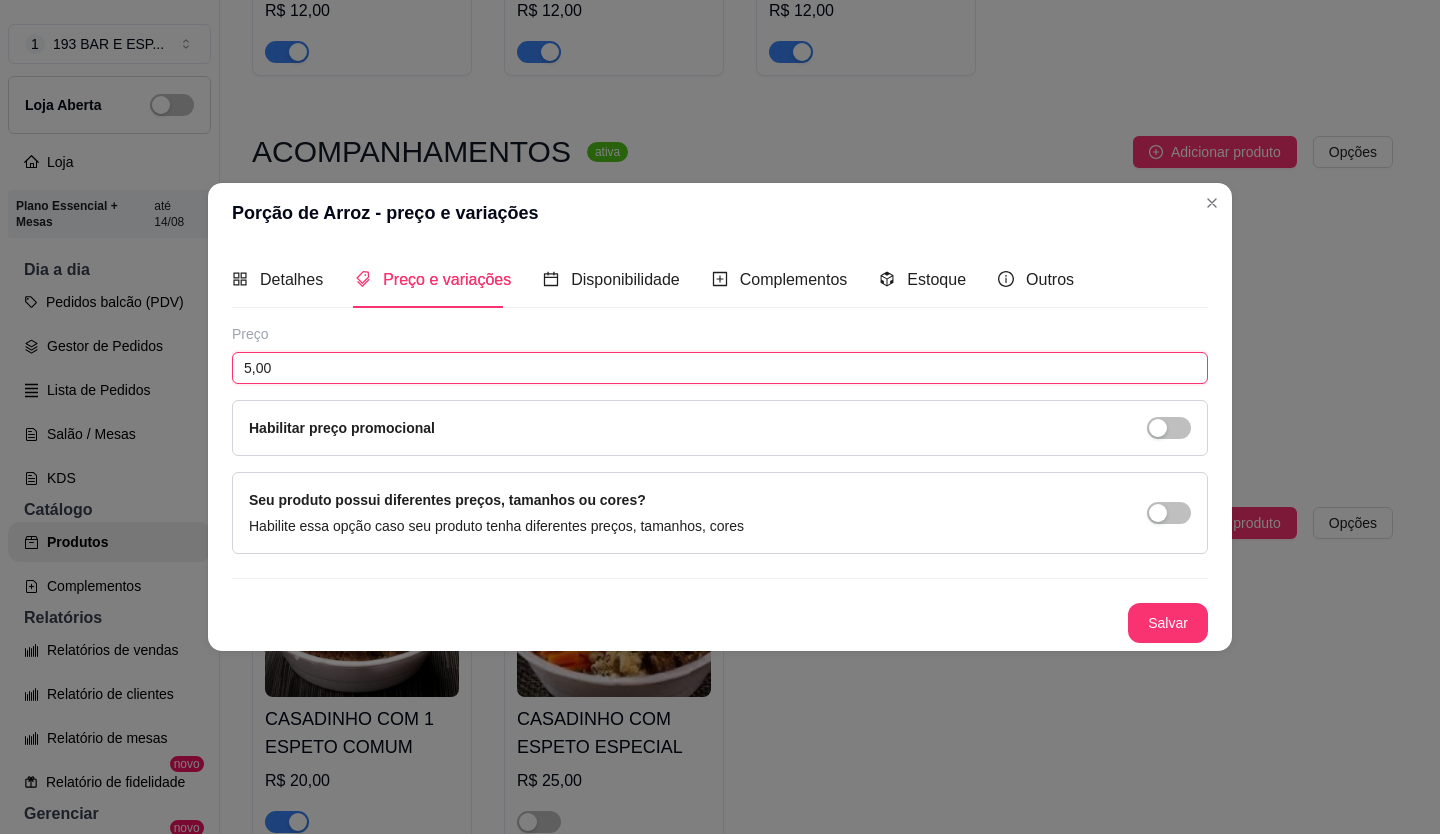 click on "5,00" at bounding box center [720, 368] 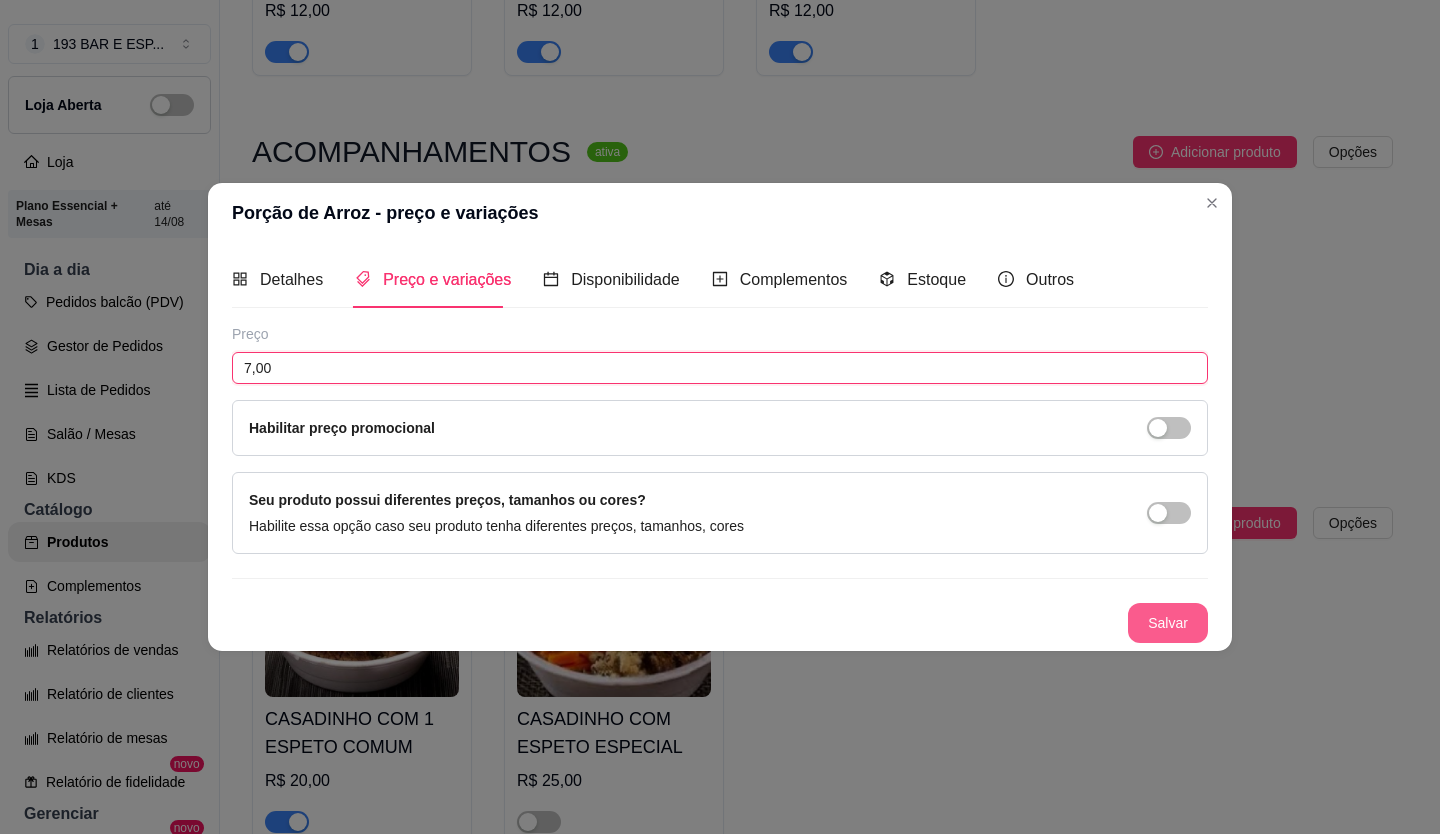 type on "7,00" 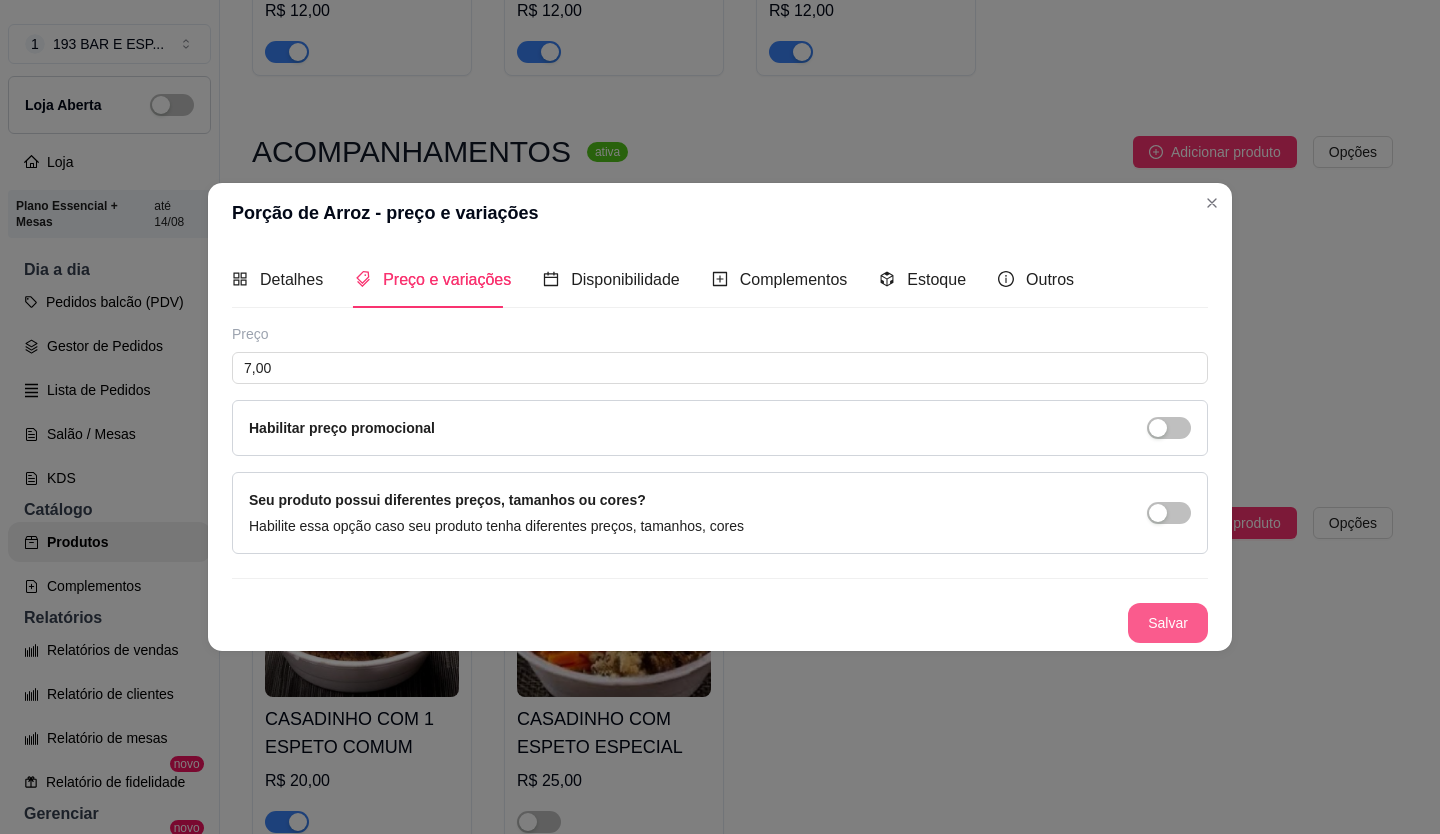 click on "Salvar" at bounding box center [1168, 623] 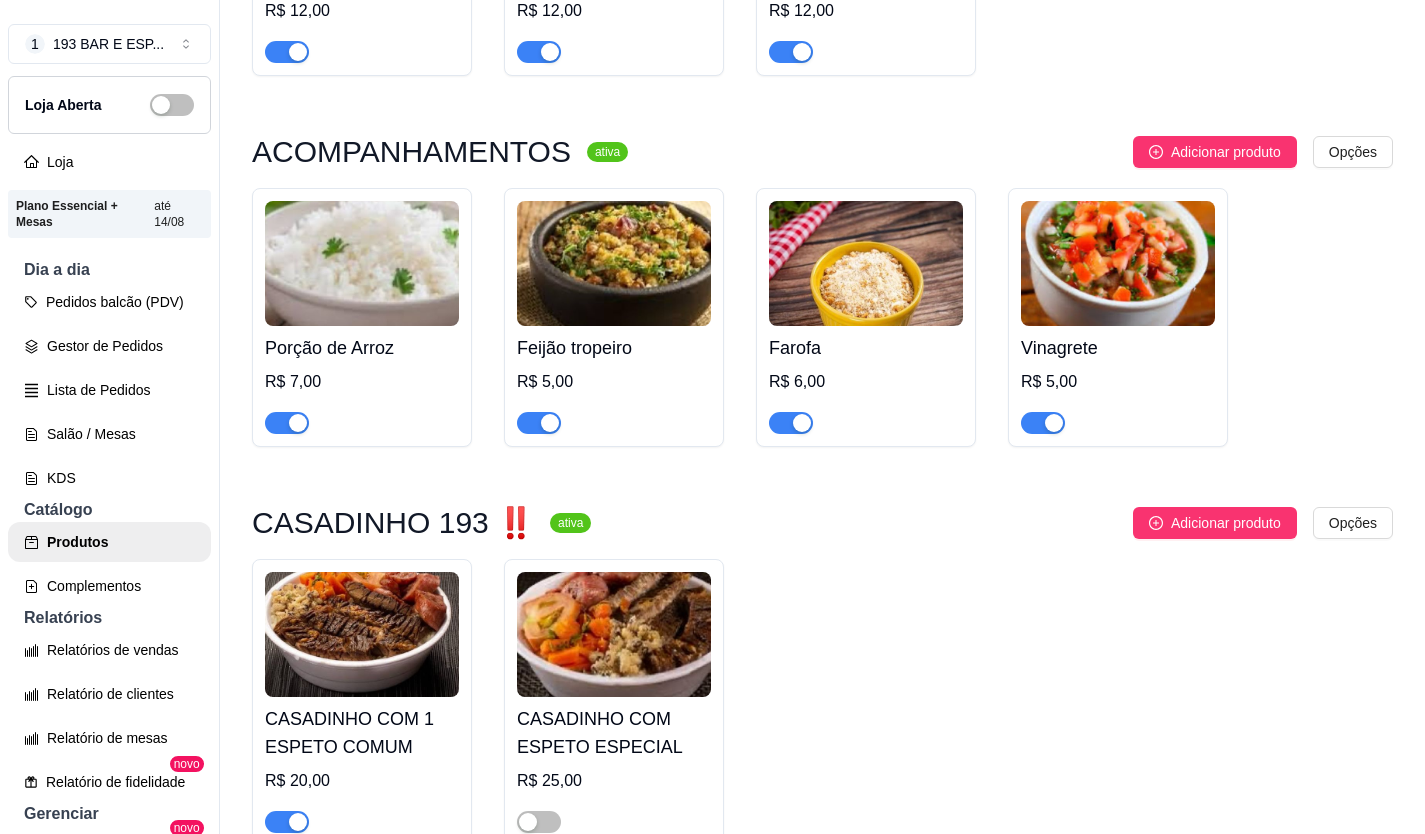 click at bounding box center (614, 263) 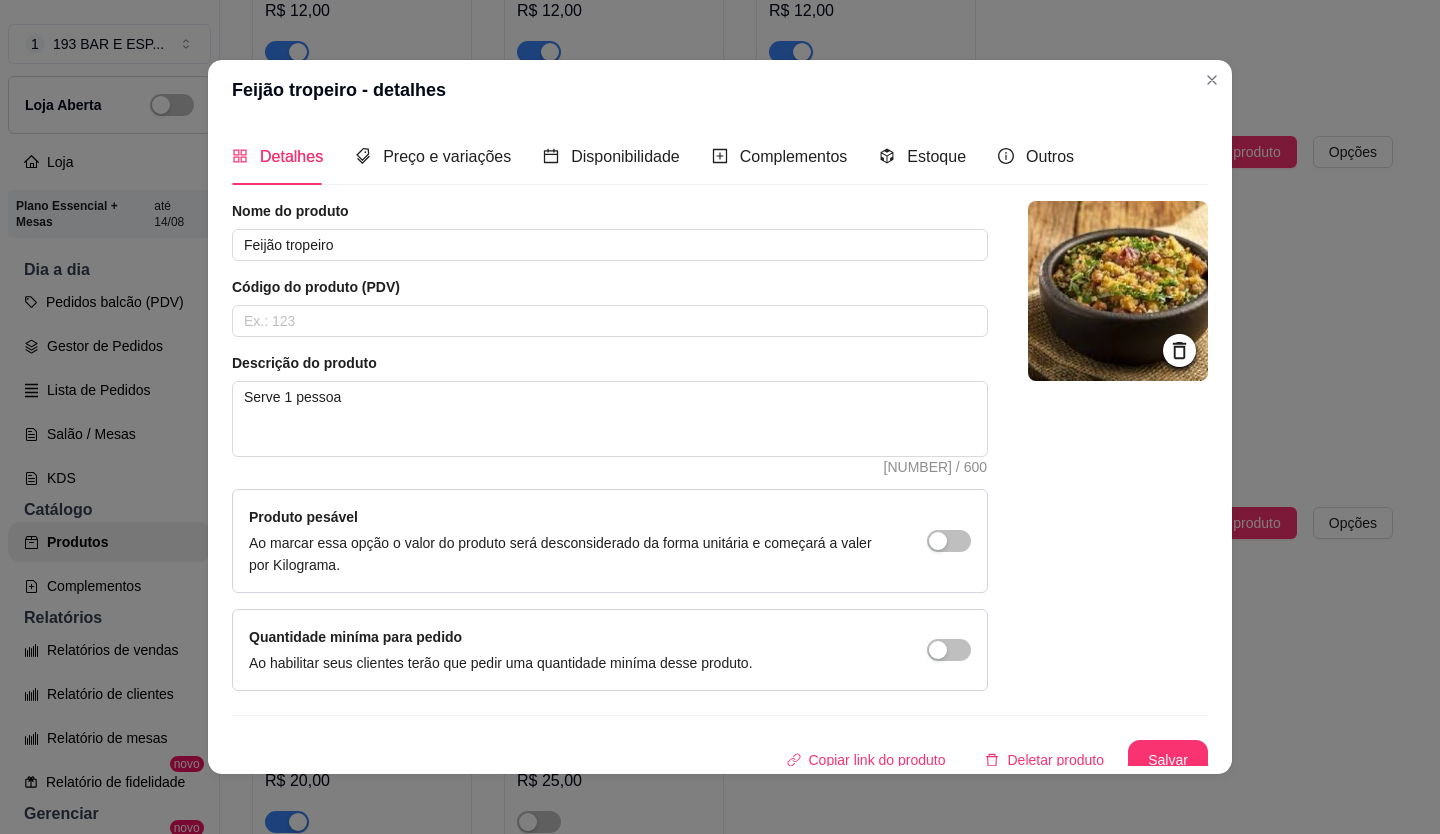 click on "Preço e variações" at bounding box center [433, 156] 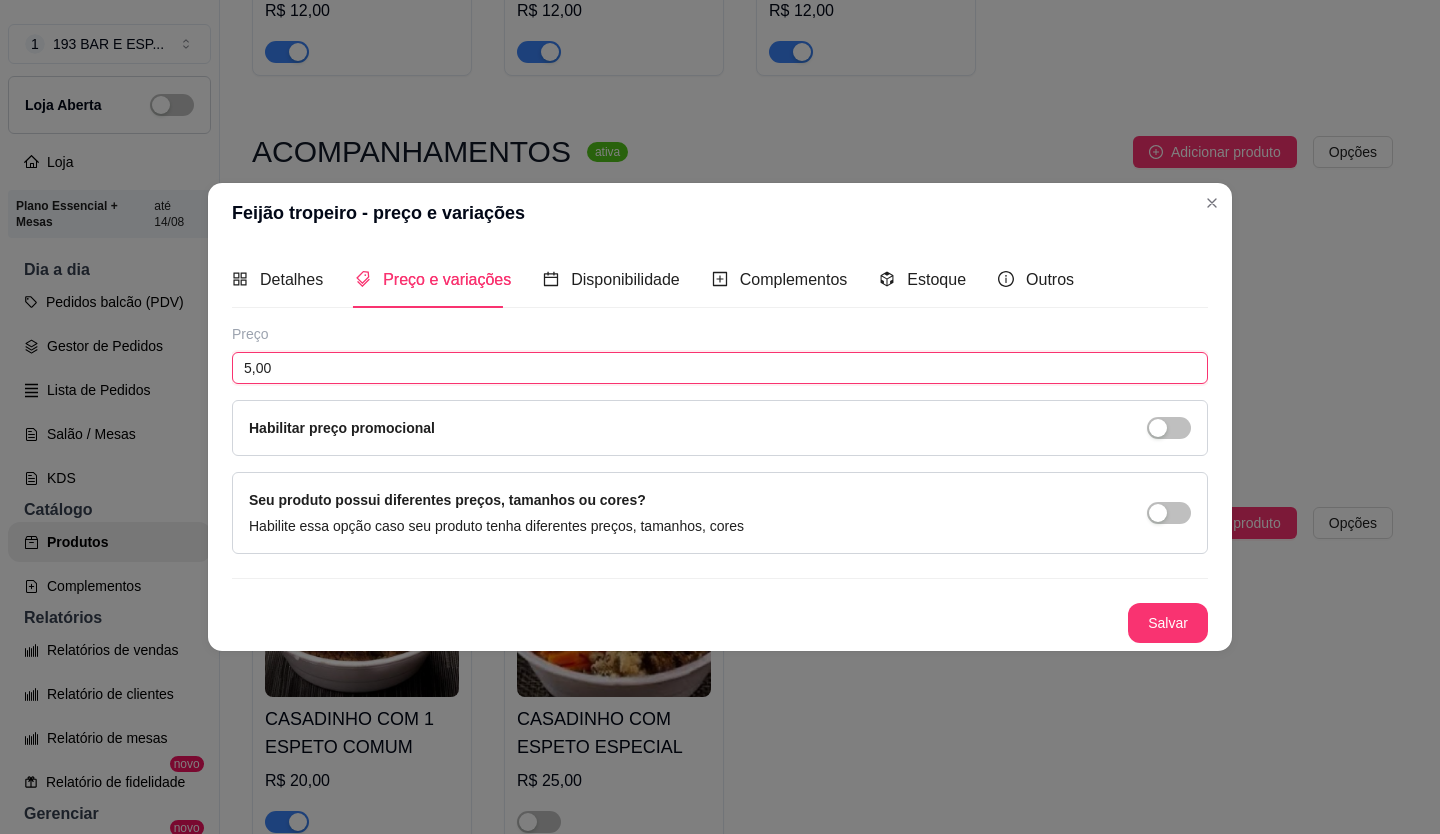 click on "5,00" at bounding box center [720, 368] 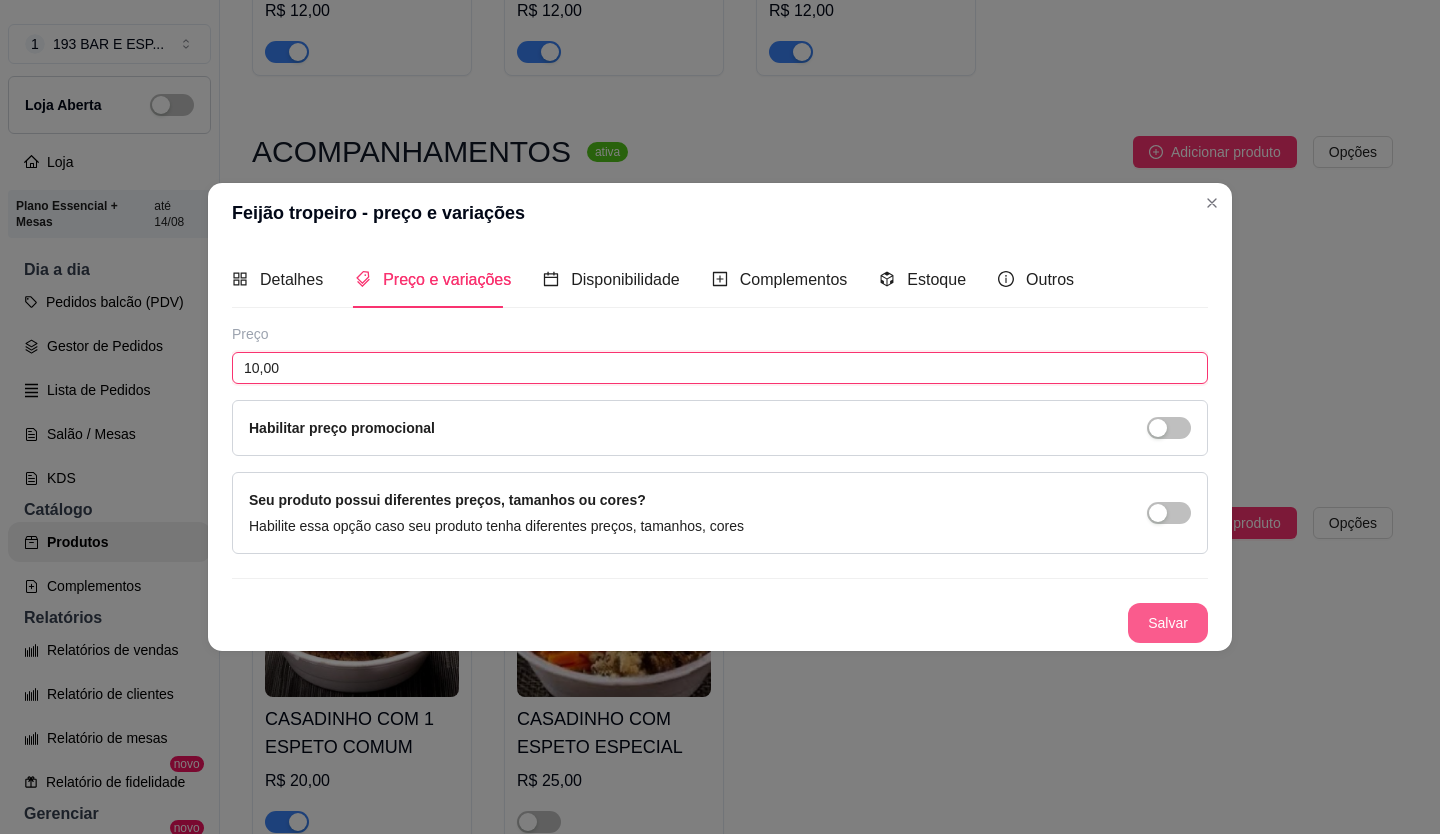 type on "10,00" 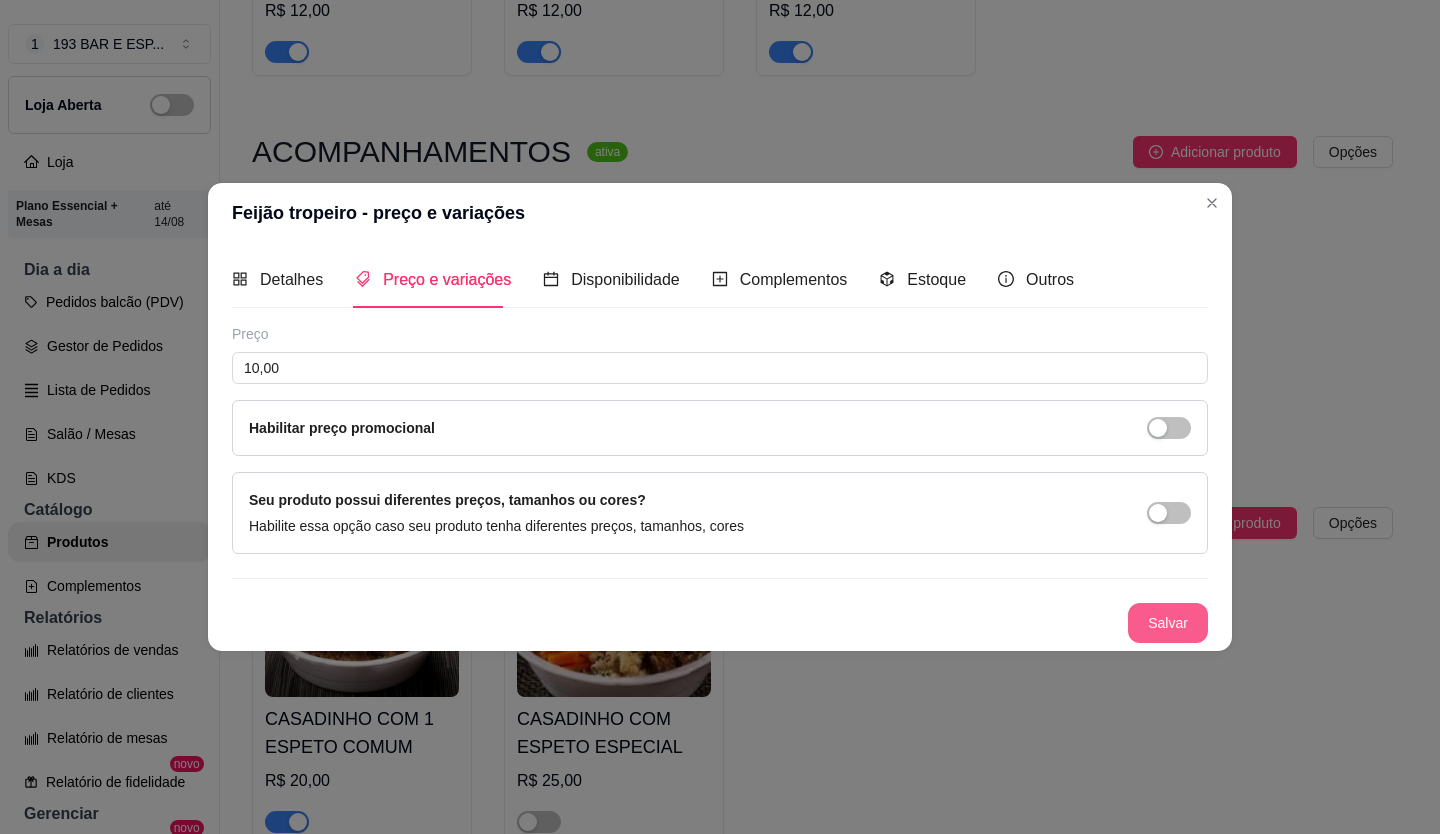click on "Salvar" at bounding box center (1168, 623) 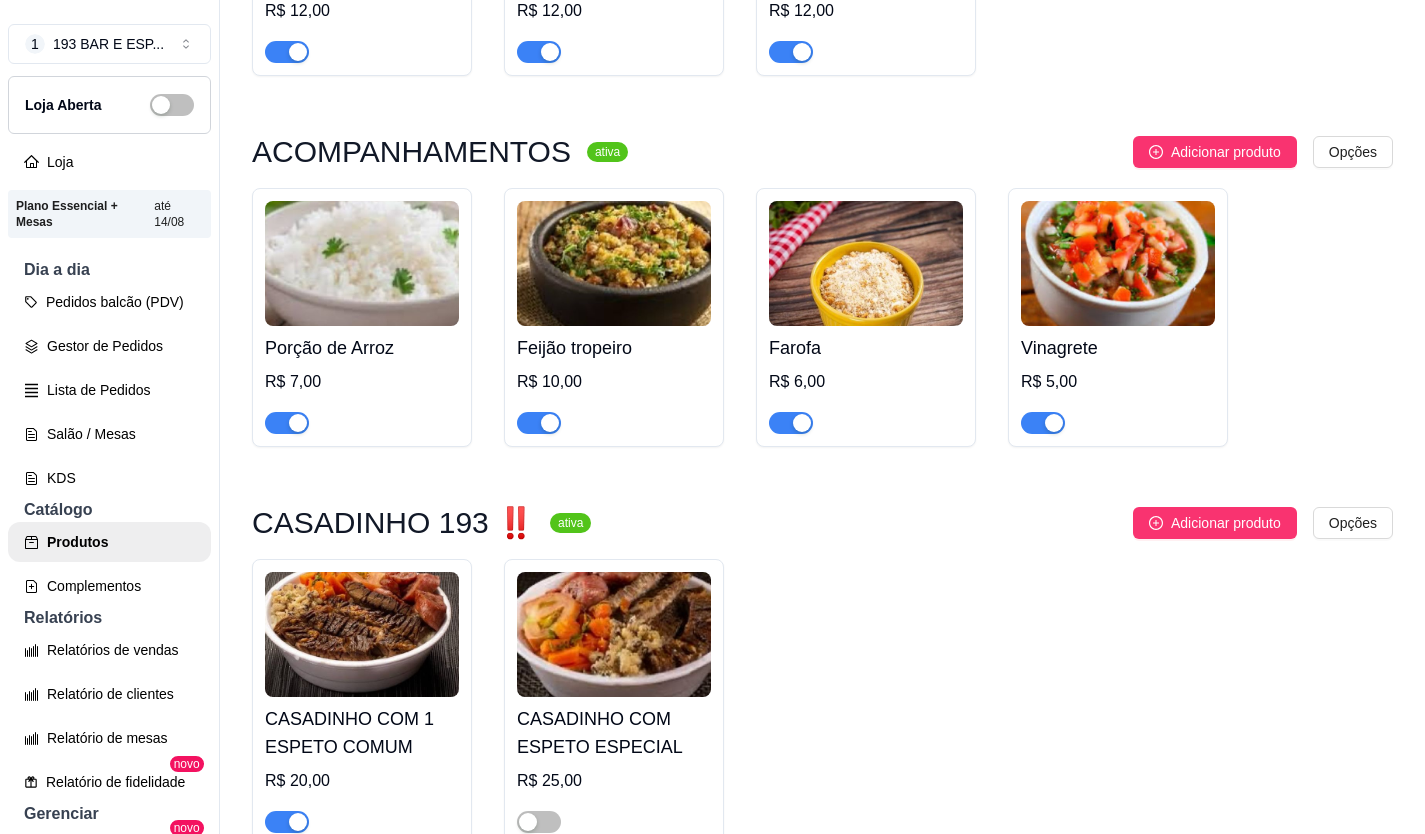 click at bounding box center [866, 263] 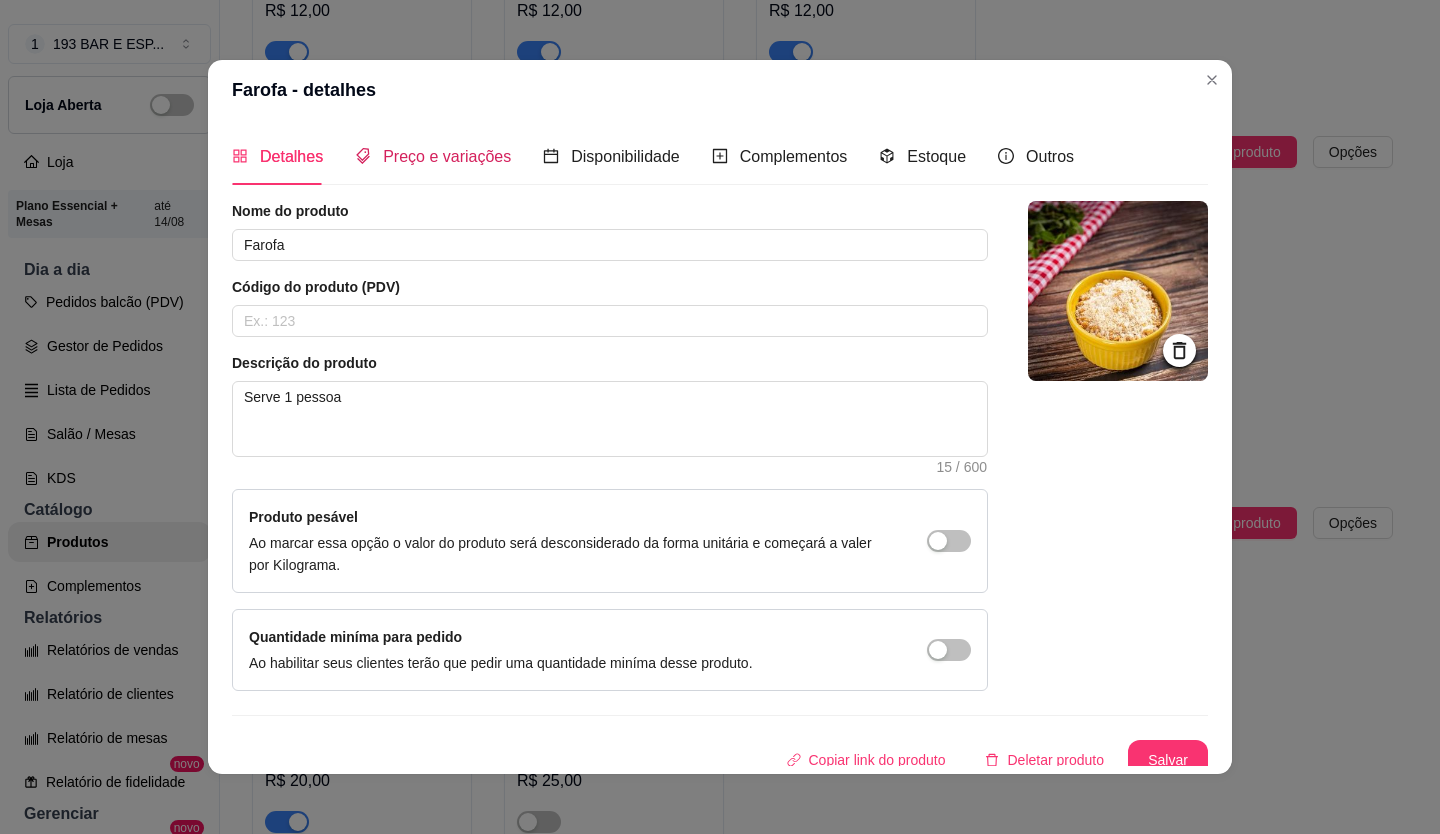 click on "Preço e variações" at bounding box center [447, 156] 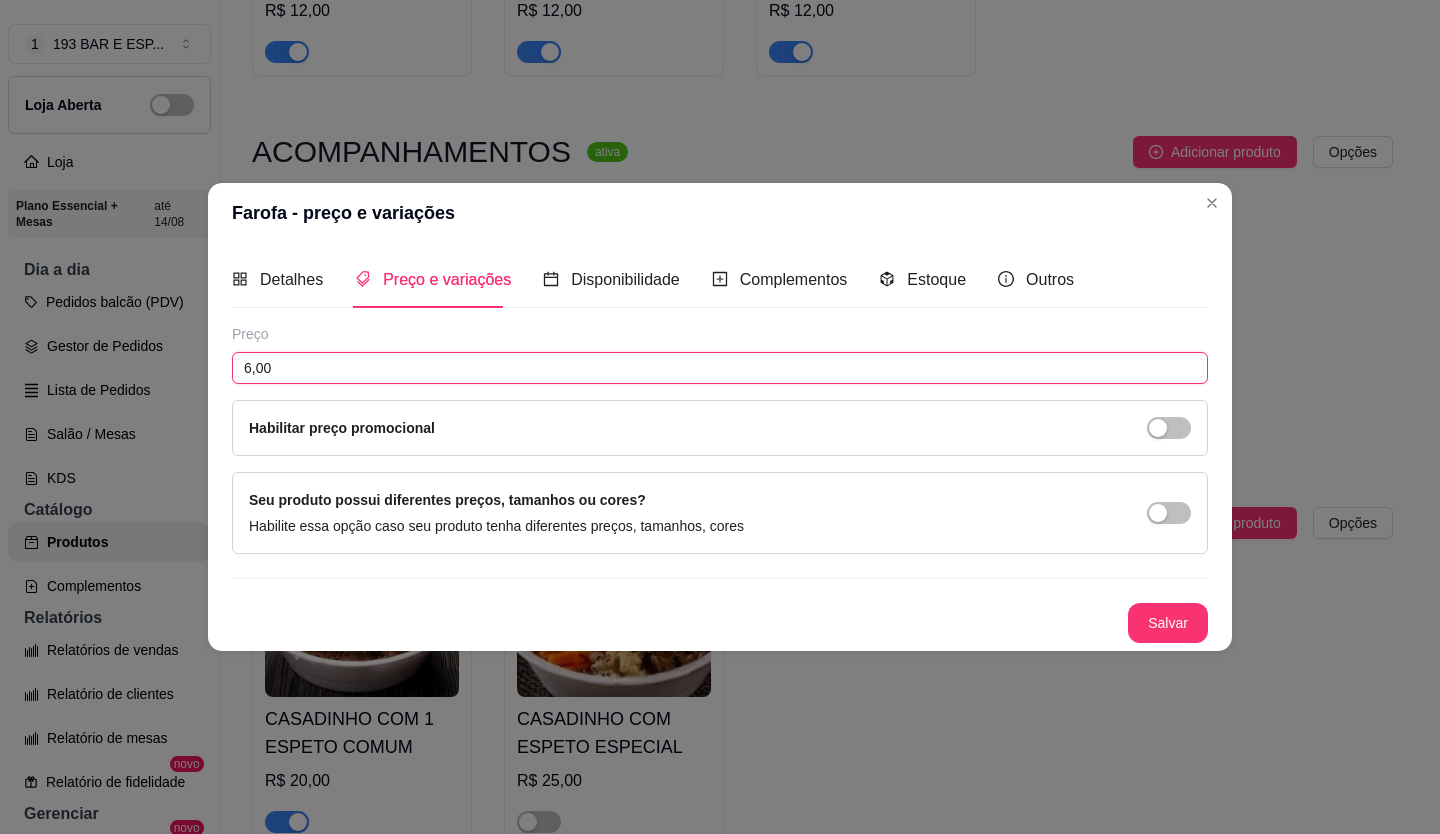 click on "6,00" at bounding box center [720, 368] 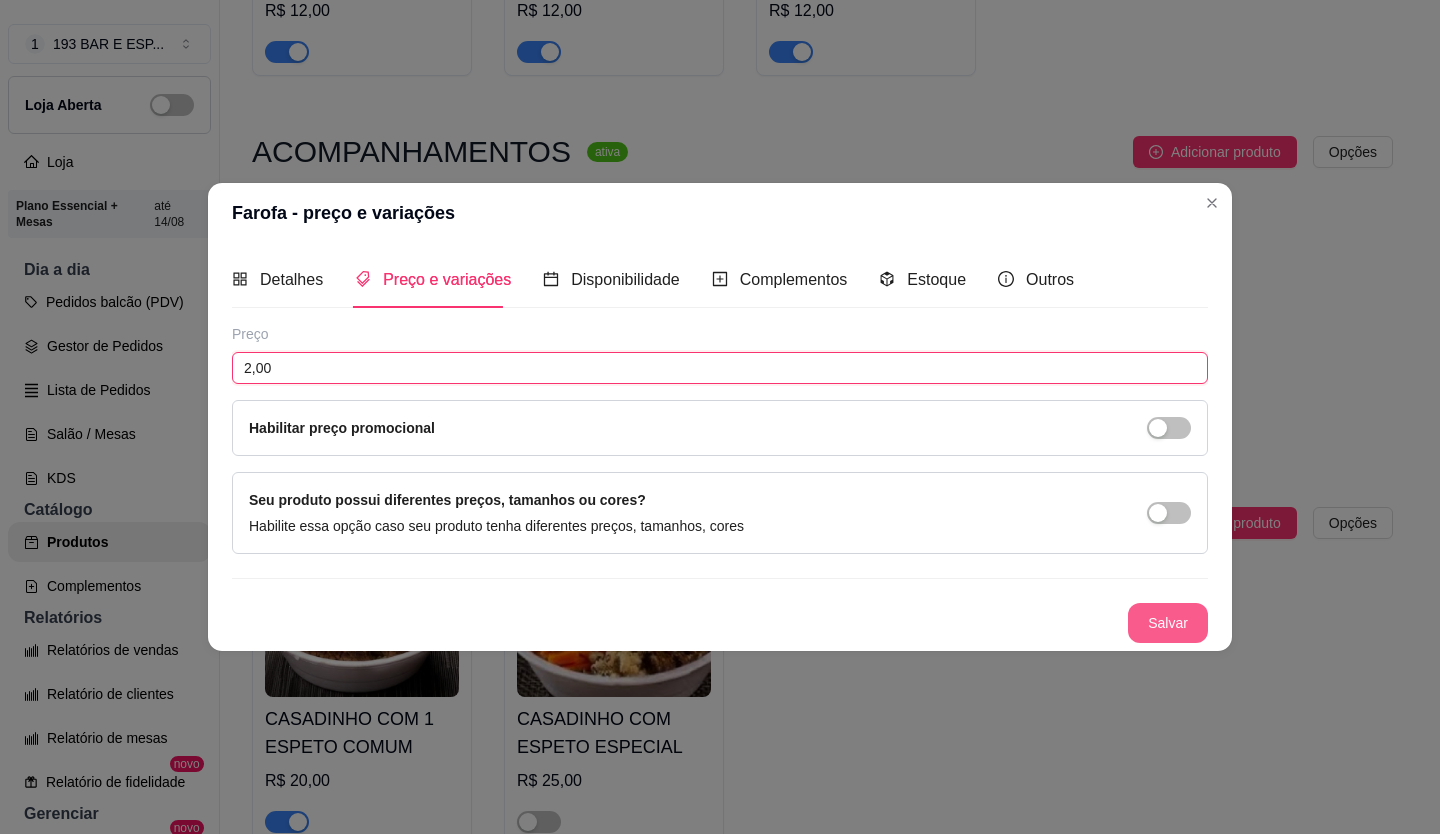 type on "2,00" 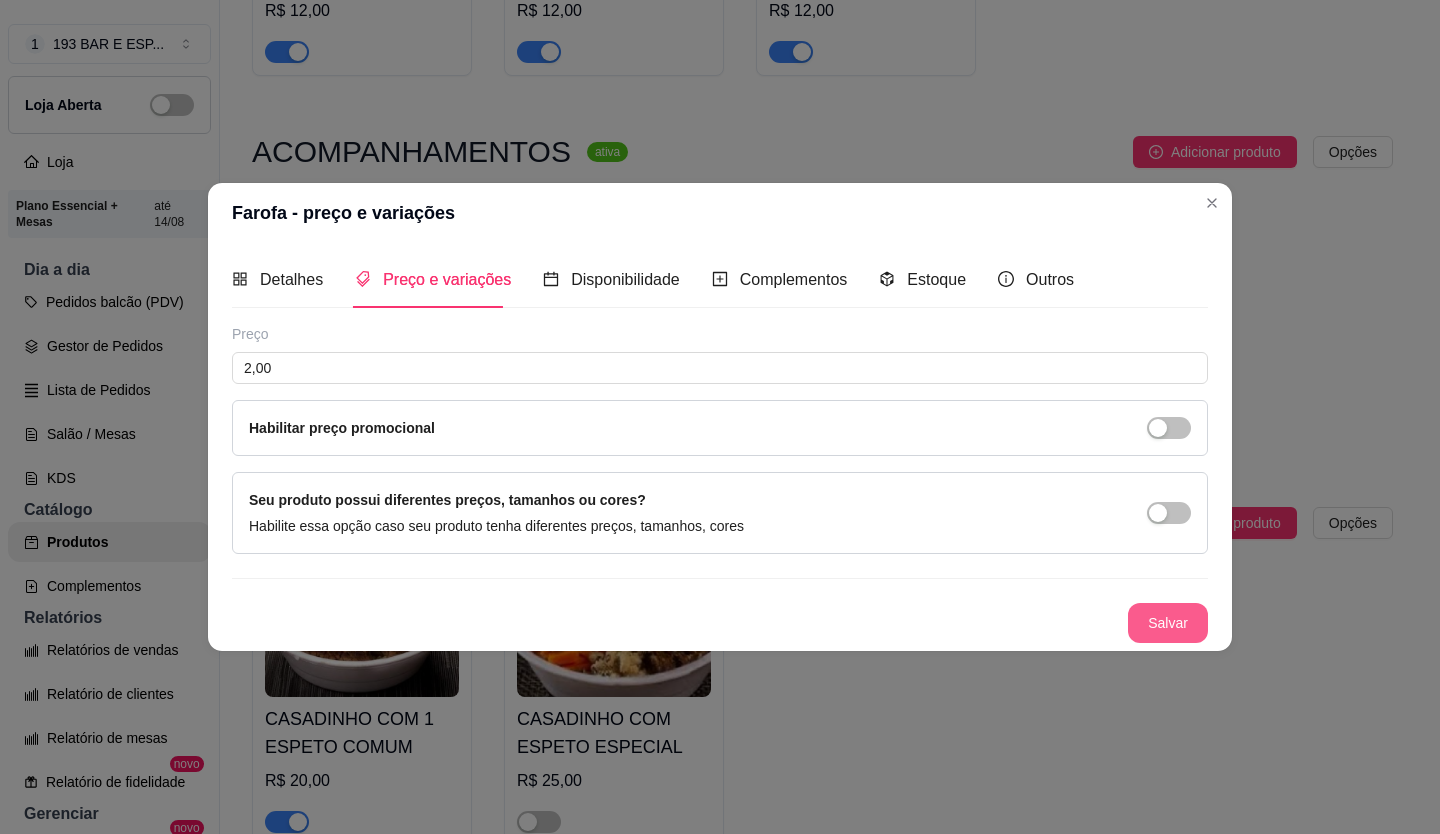 click on "Salvar" at bounding box center (1168, 623) 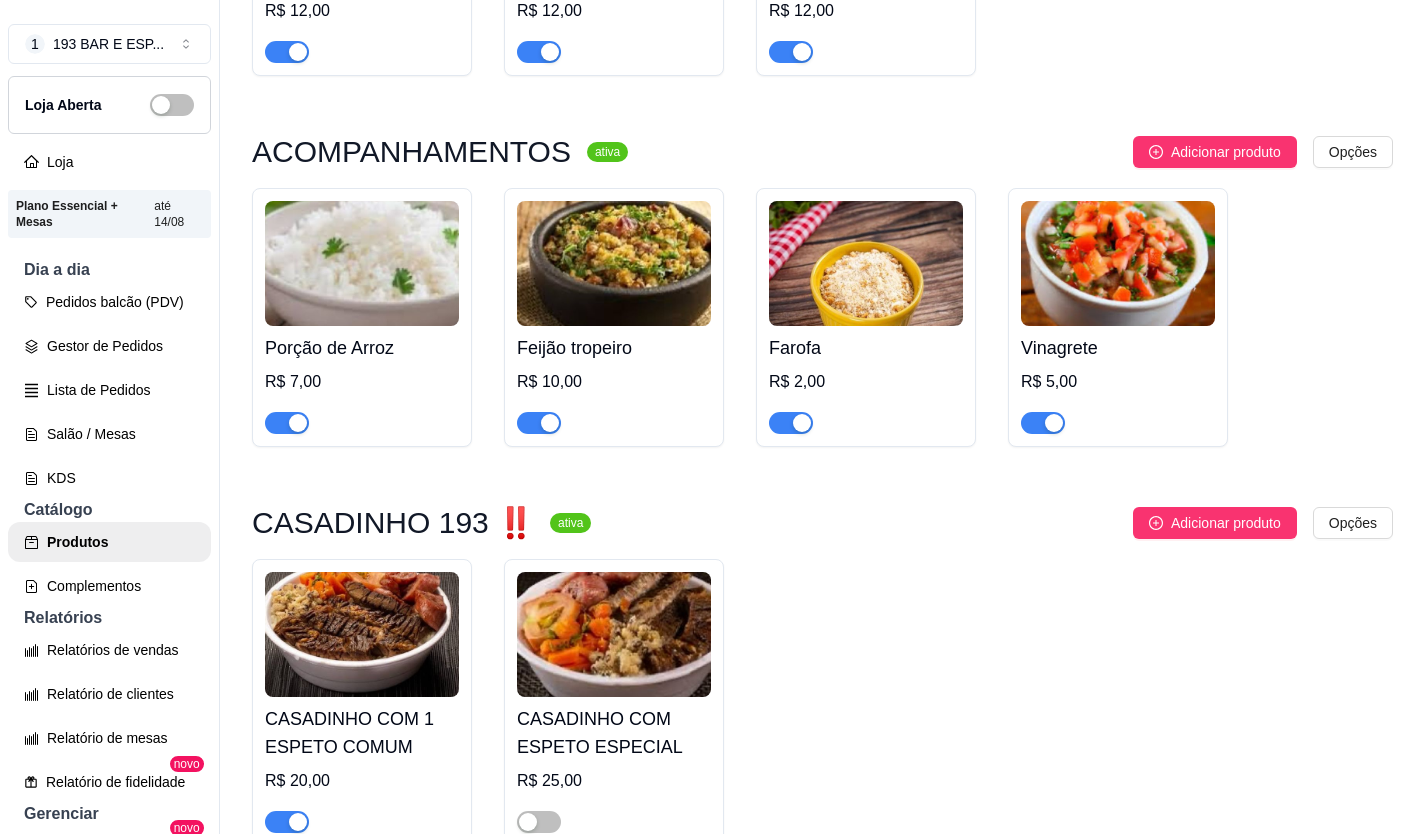 click at bounding box center [1118, 263] 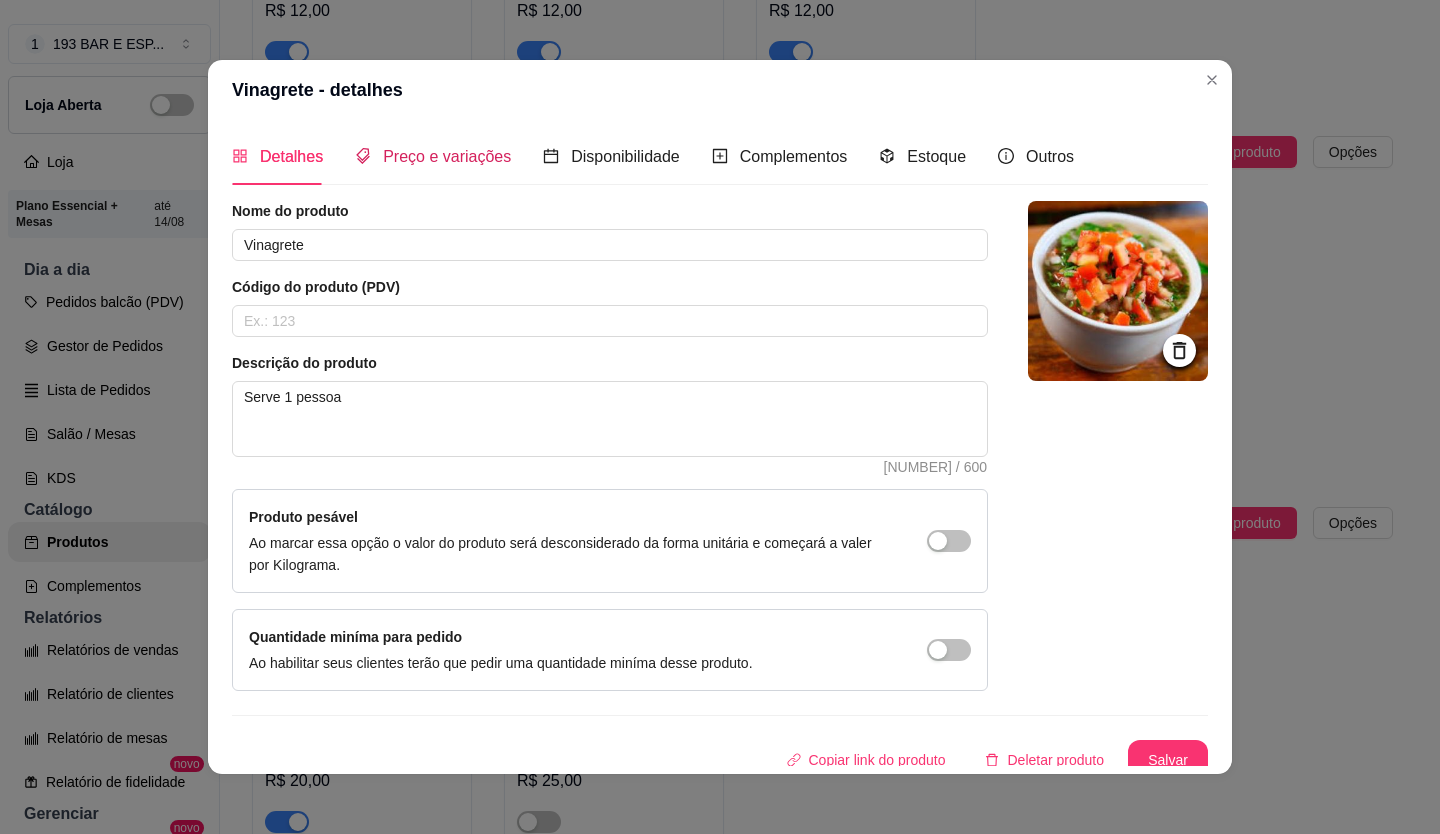 click on "Preço e variações" at bounding box center (447, 156) 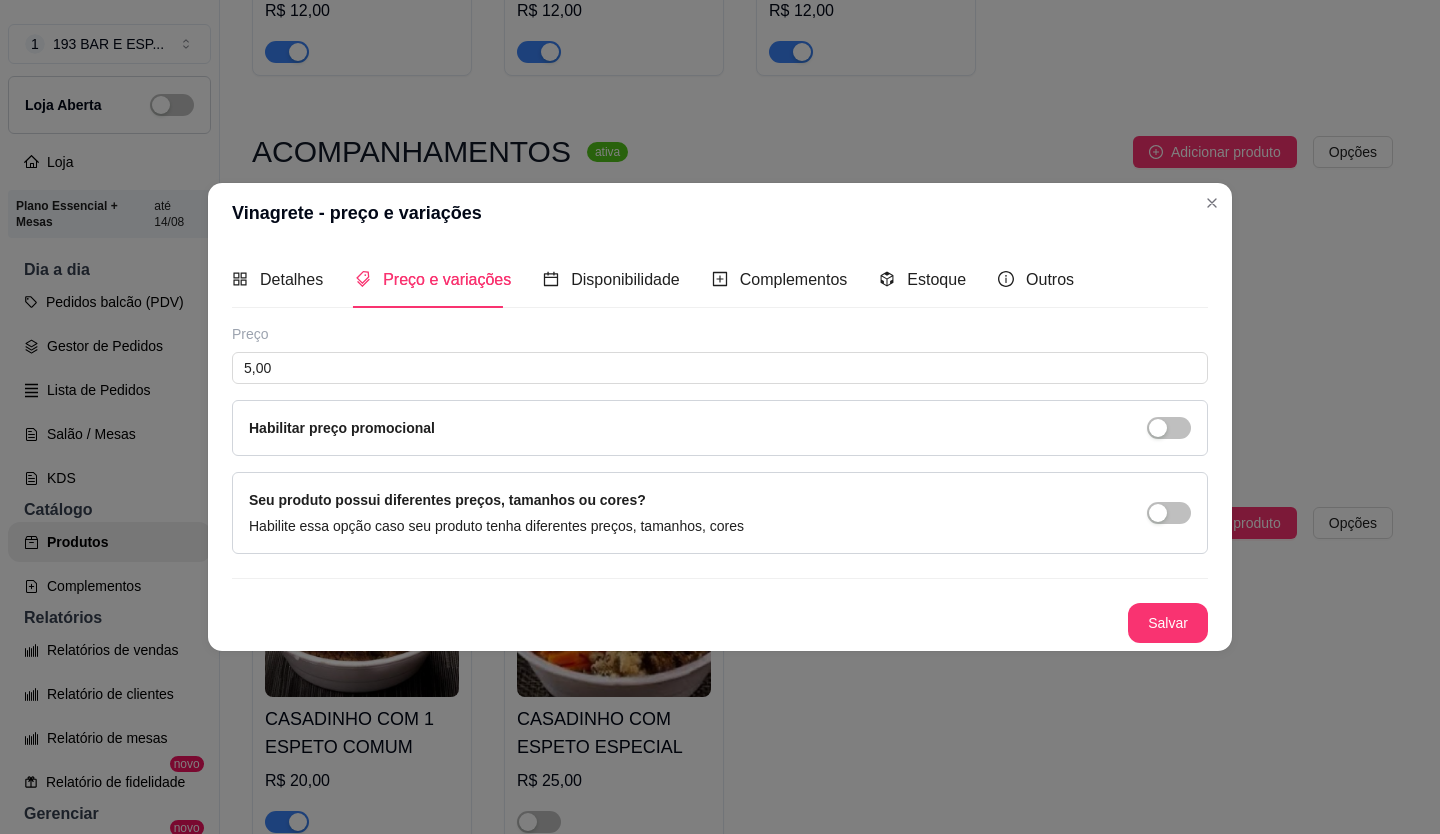 click on "Preço 5,00 Habilitar preço promocional" at bounding box center [720, 390] 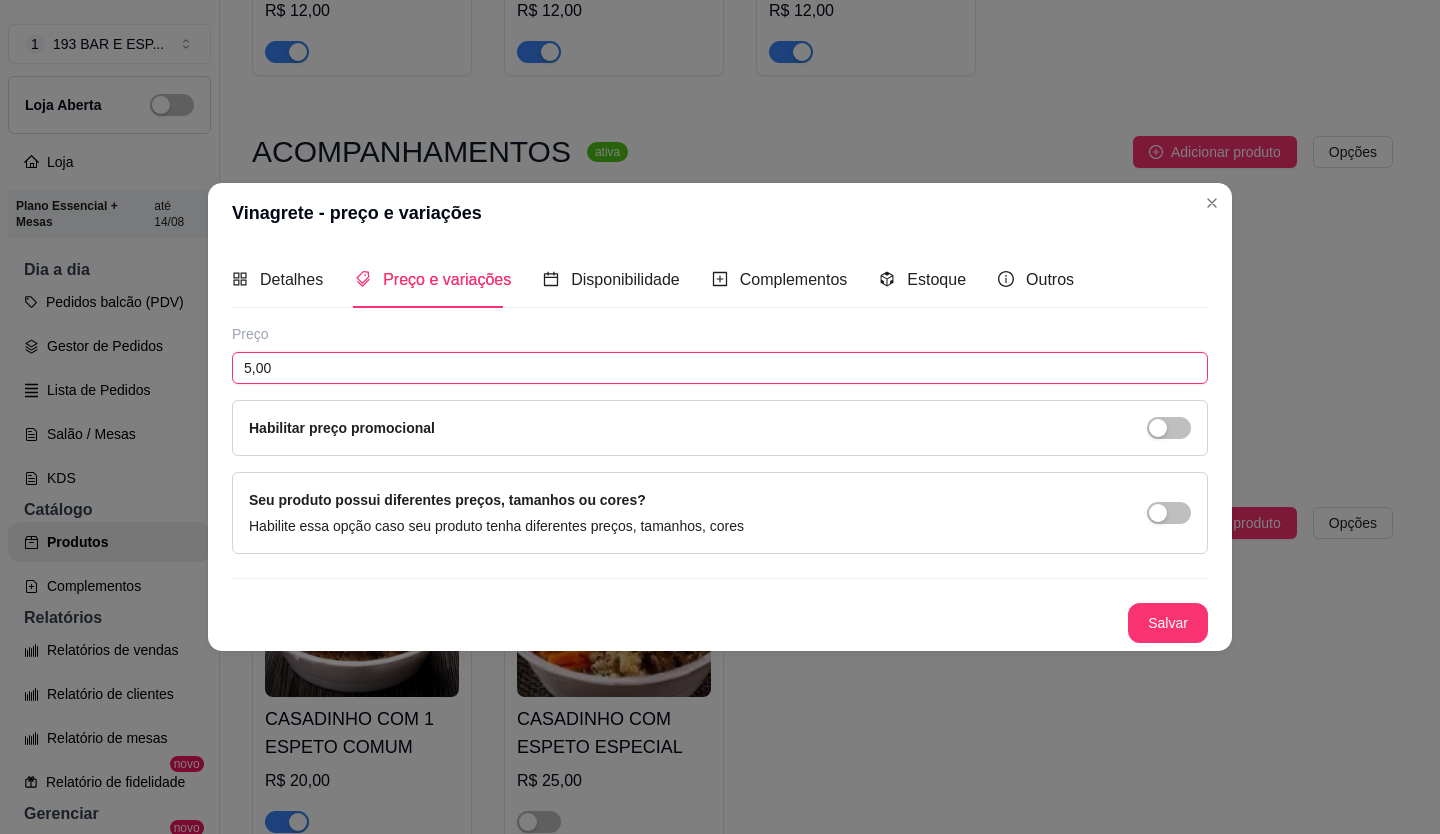 click on "5,00" at bounding box center (720, 368) 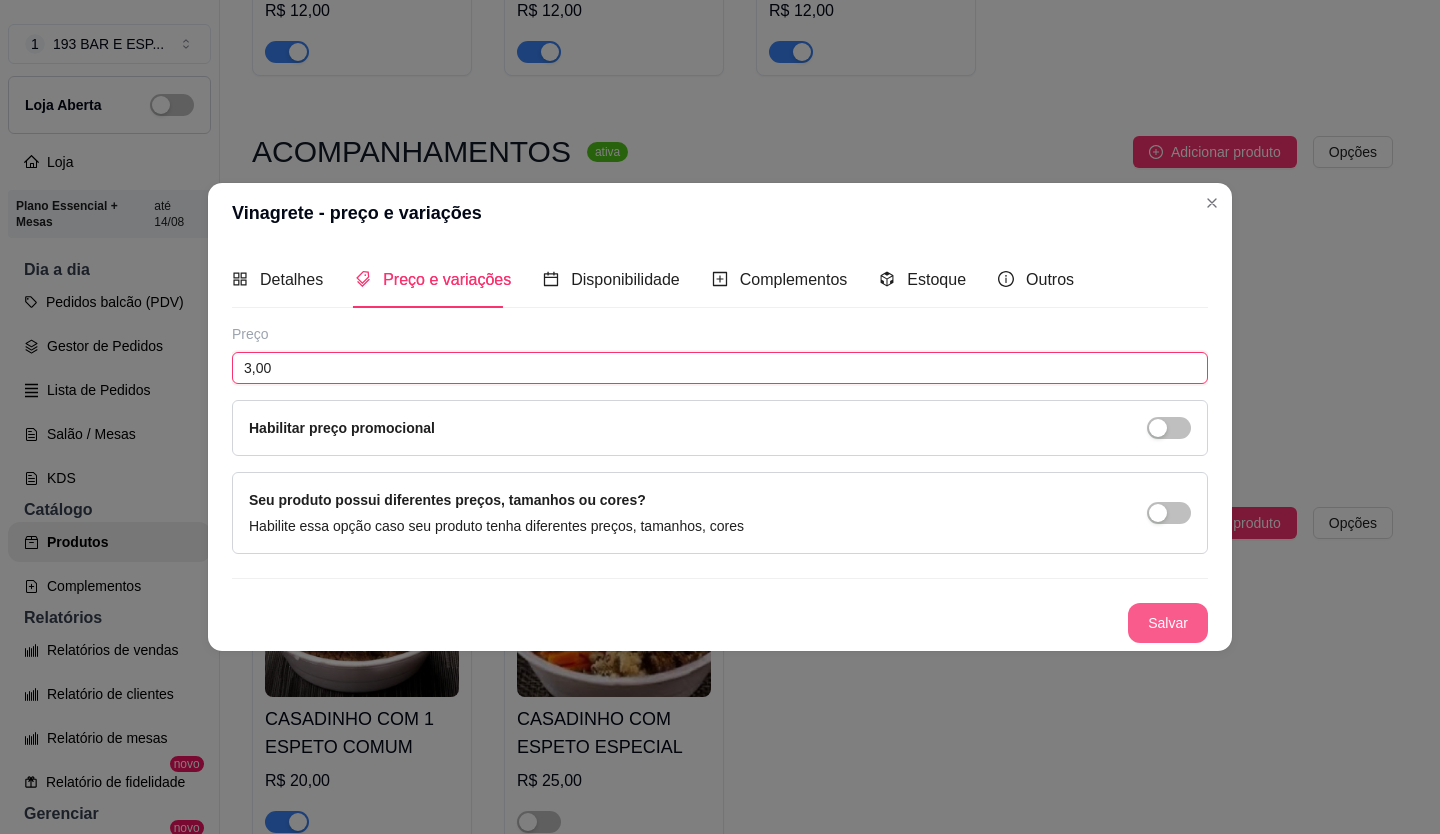type on "3,00" 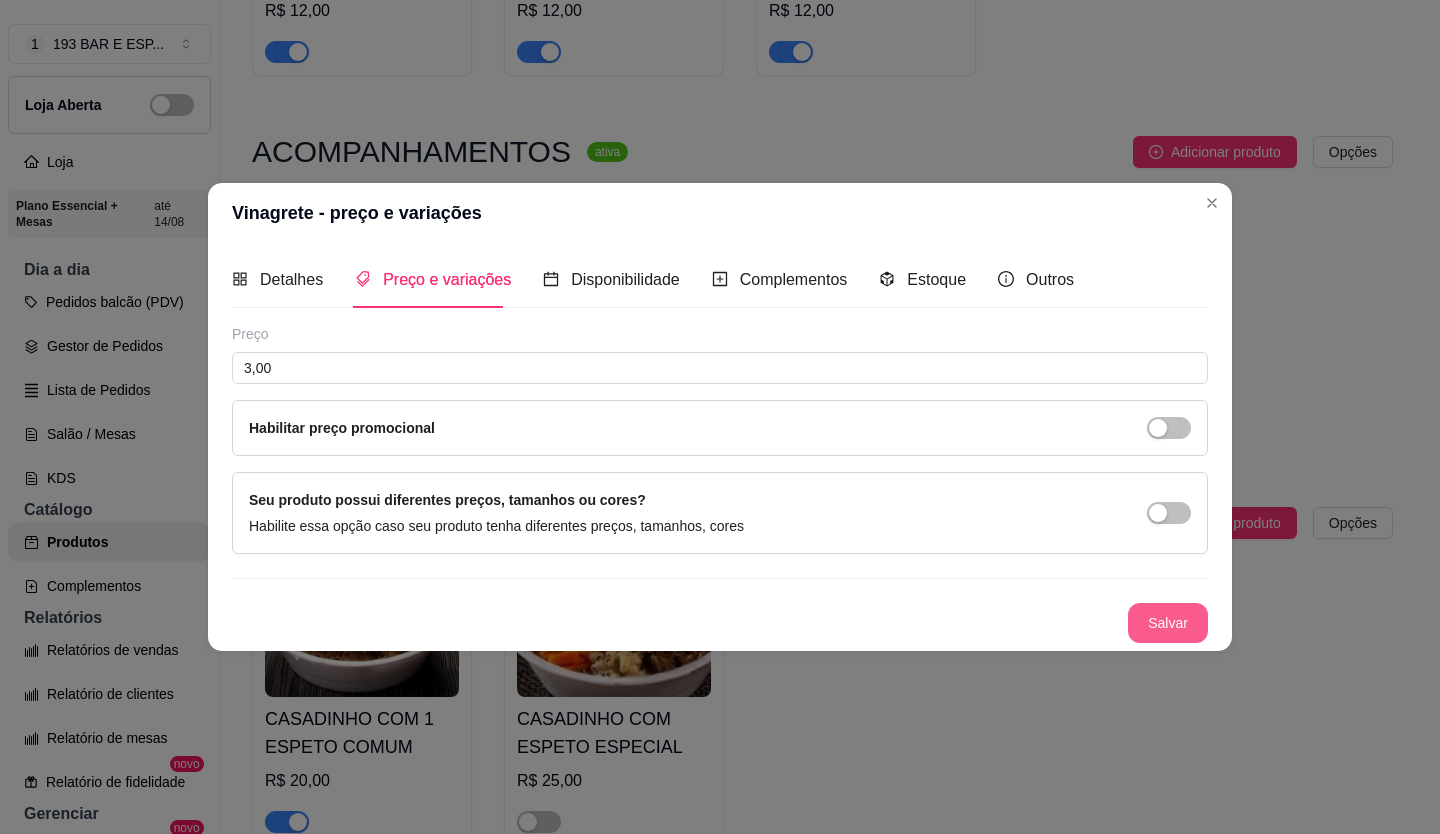 click on "Salvar" at bounding box center (1168, 623) 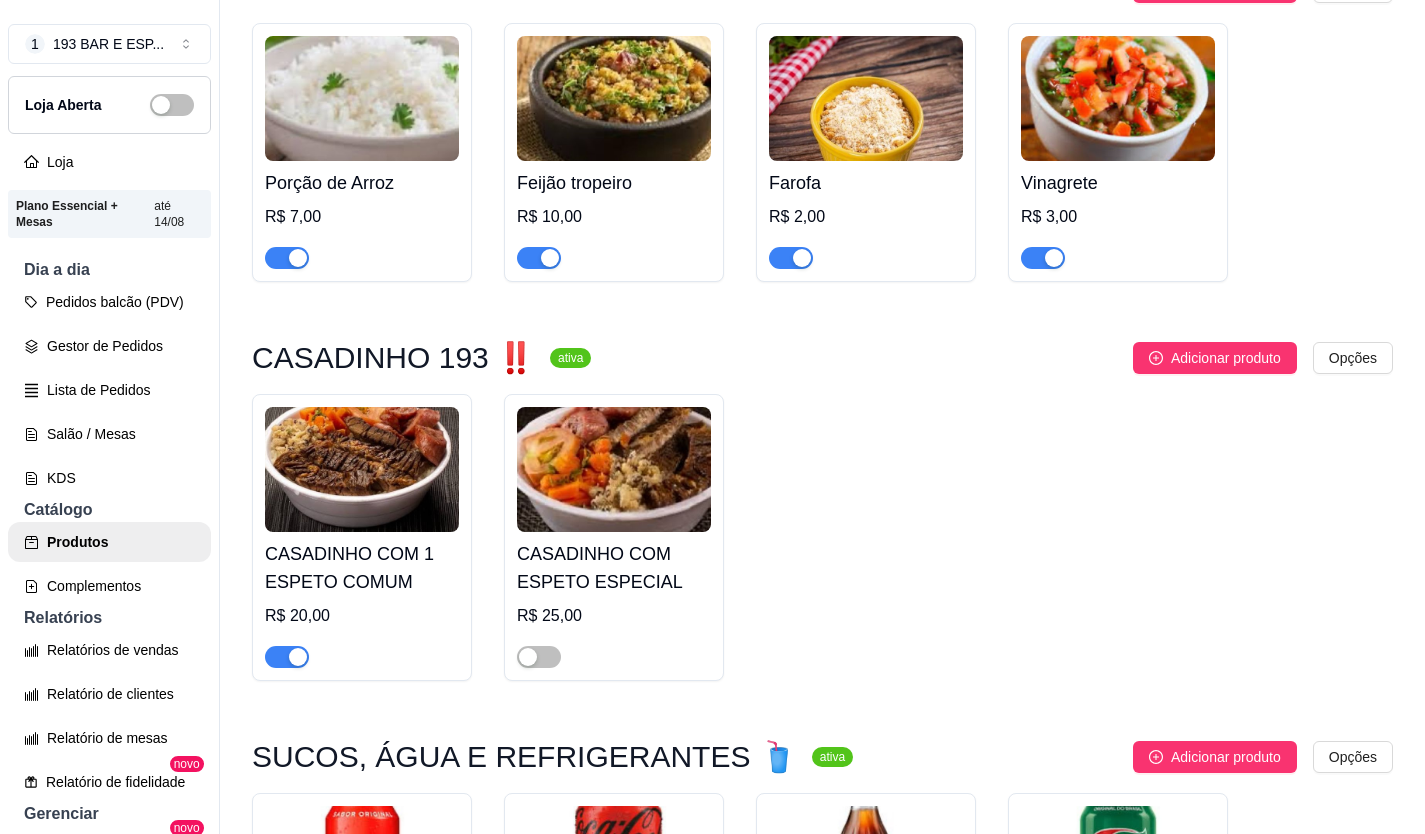 scroll, scrollTop: 1700, scrollLeft: 0, axis: vertical 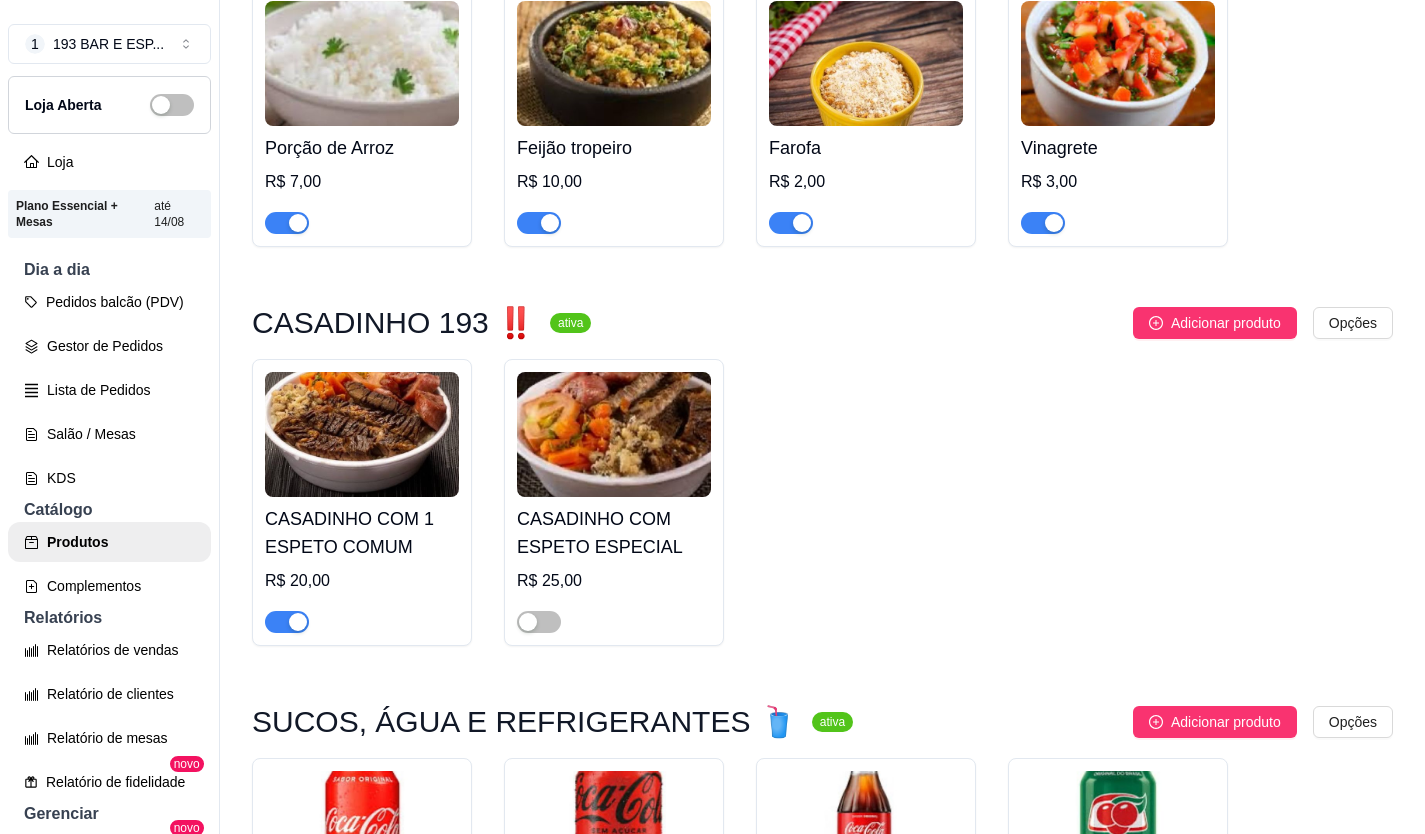 click on "CASADINHO COM 1 ESPETO COMUM" at bounding box center (362, 533) 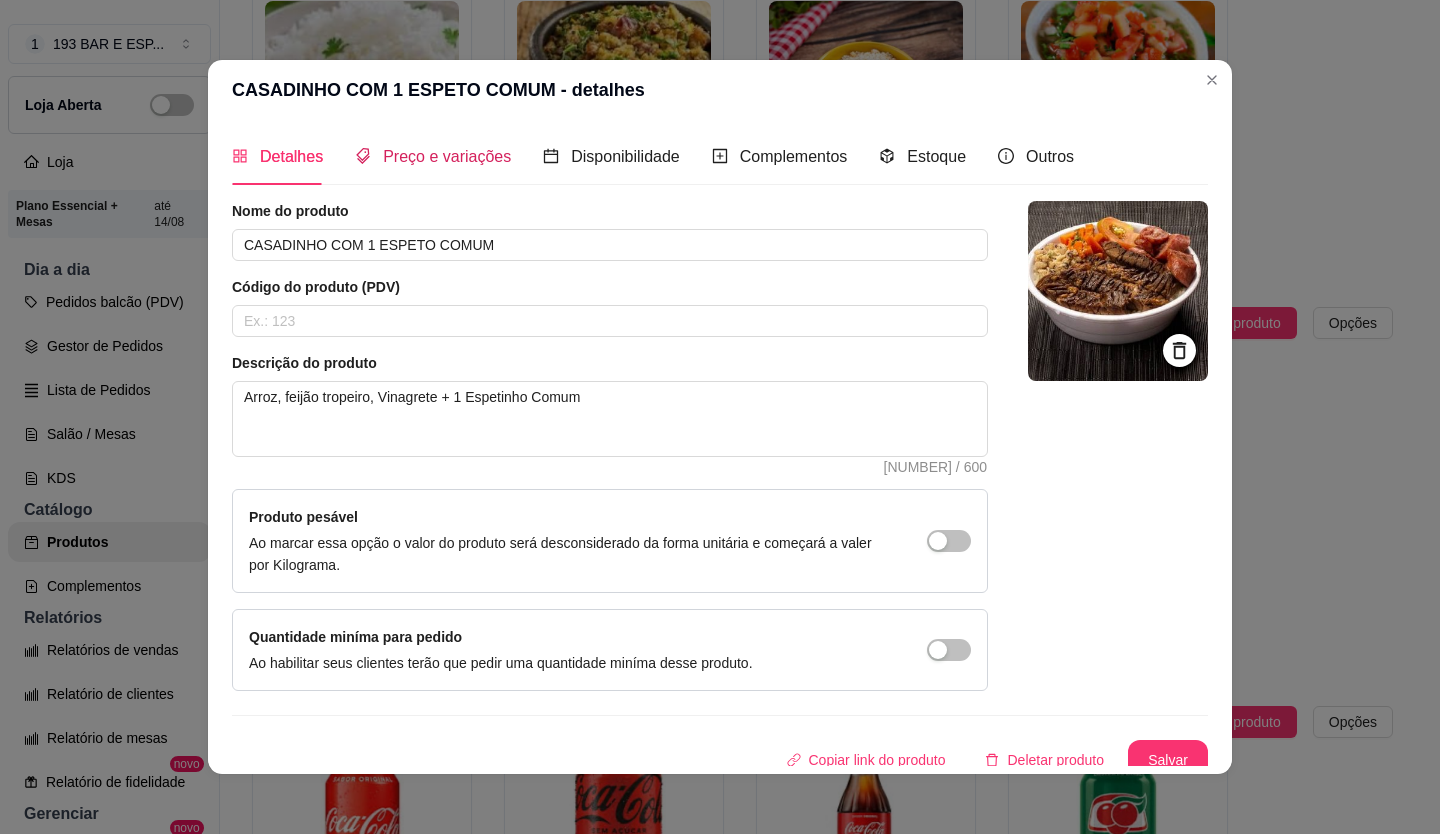 click on "Preço e variações" at bounding box center [447, 156] 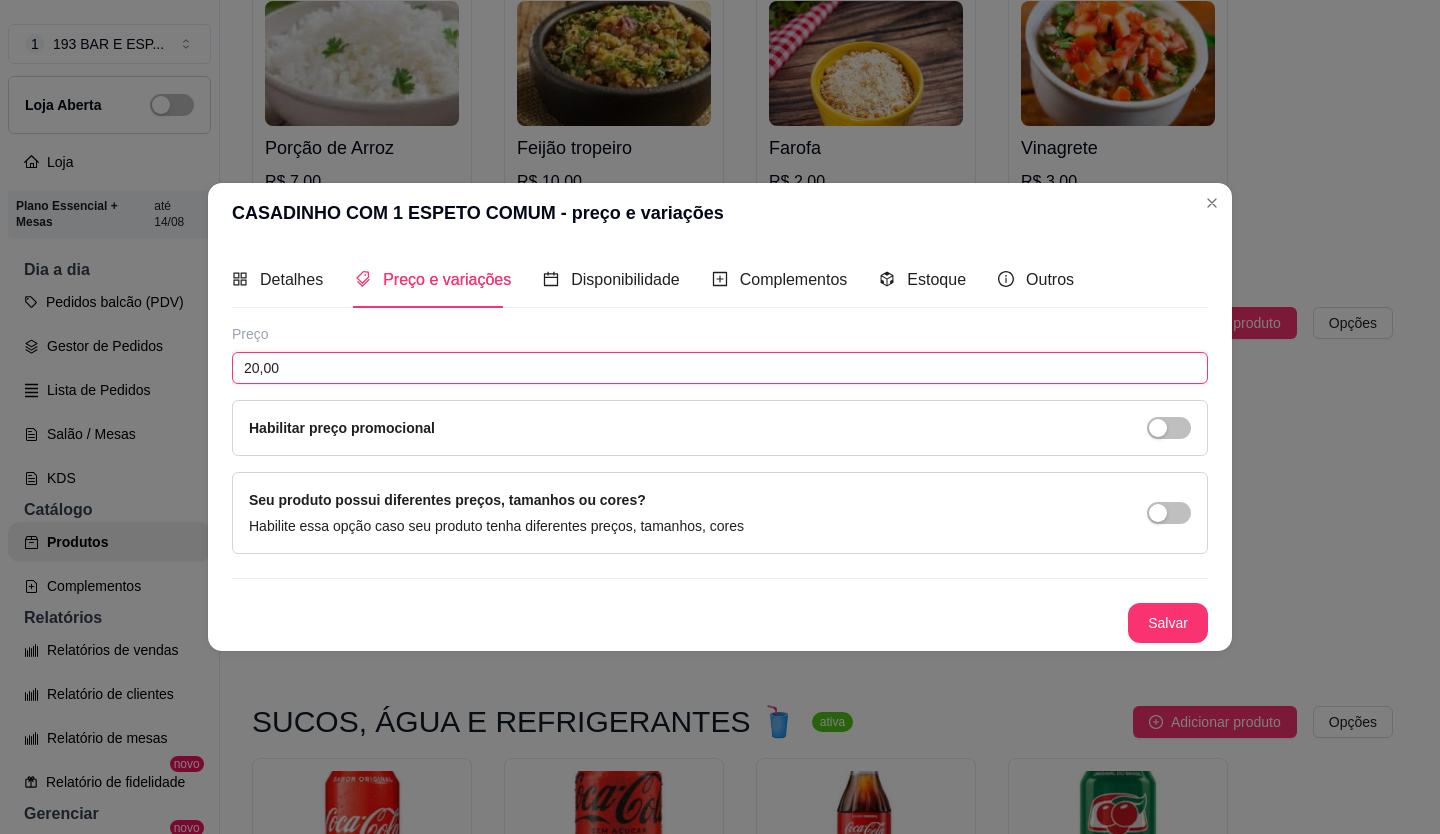 click on "20,00" at bounding box center (720, 368) 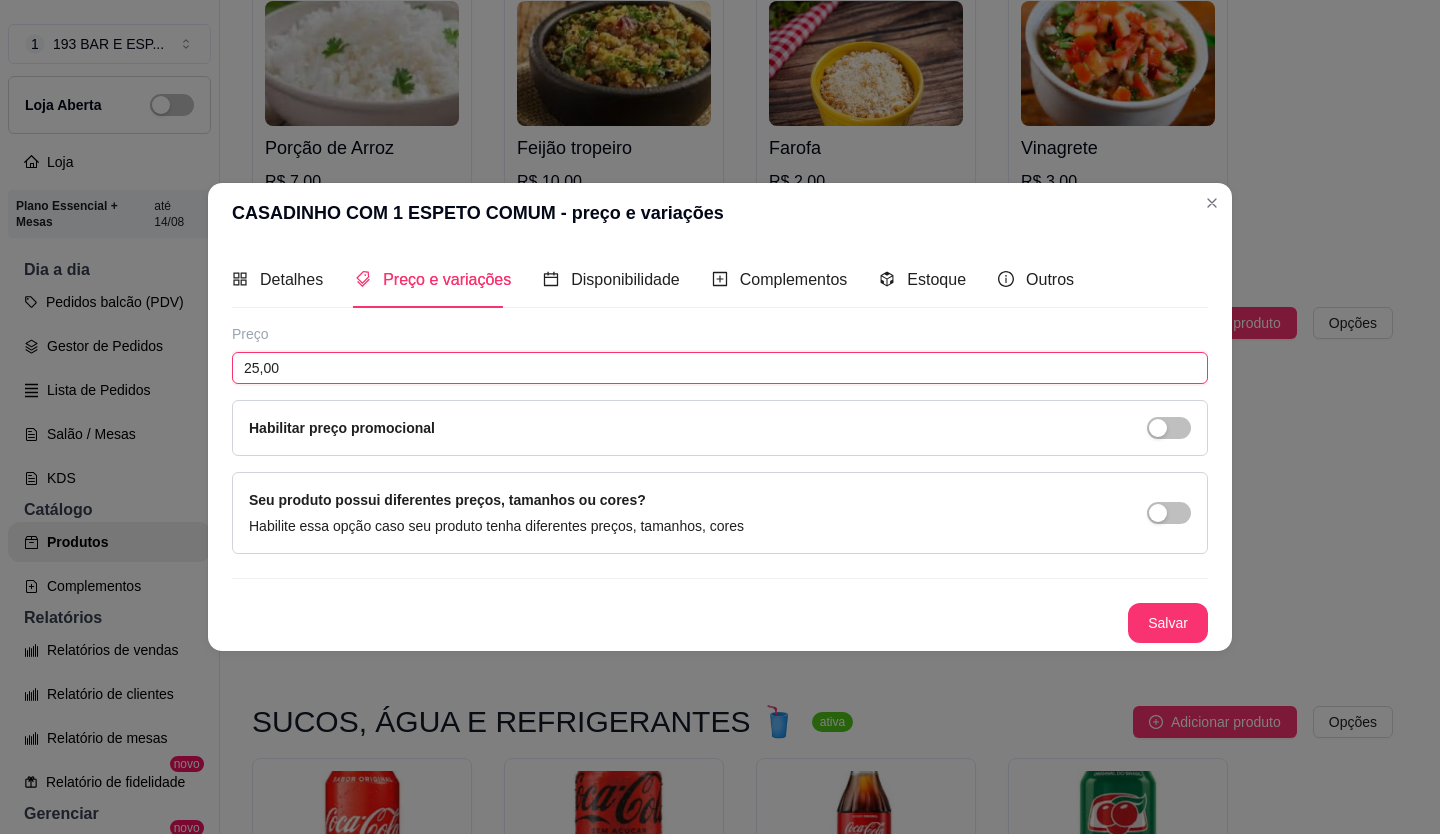 type on "25,00" 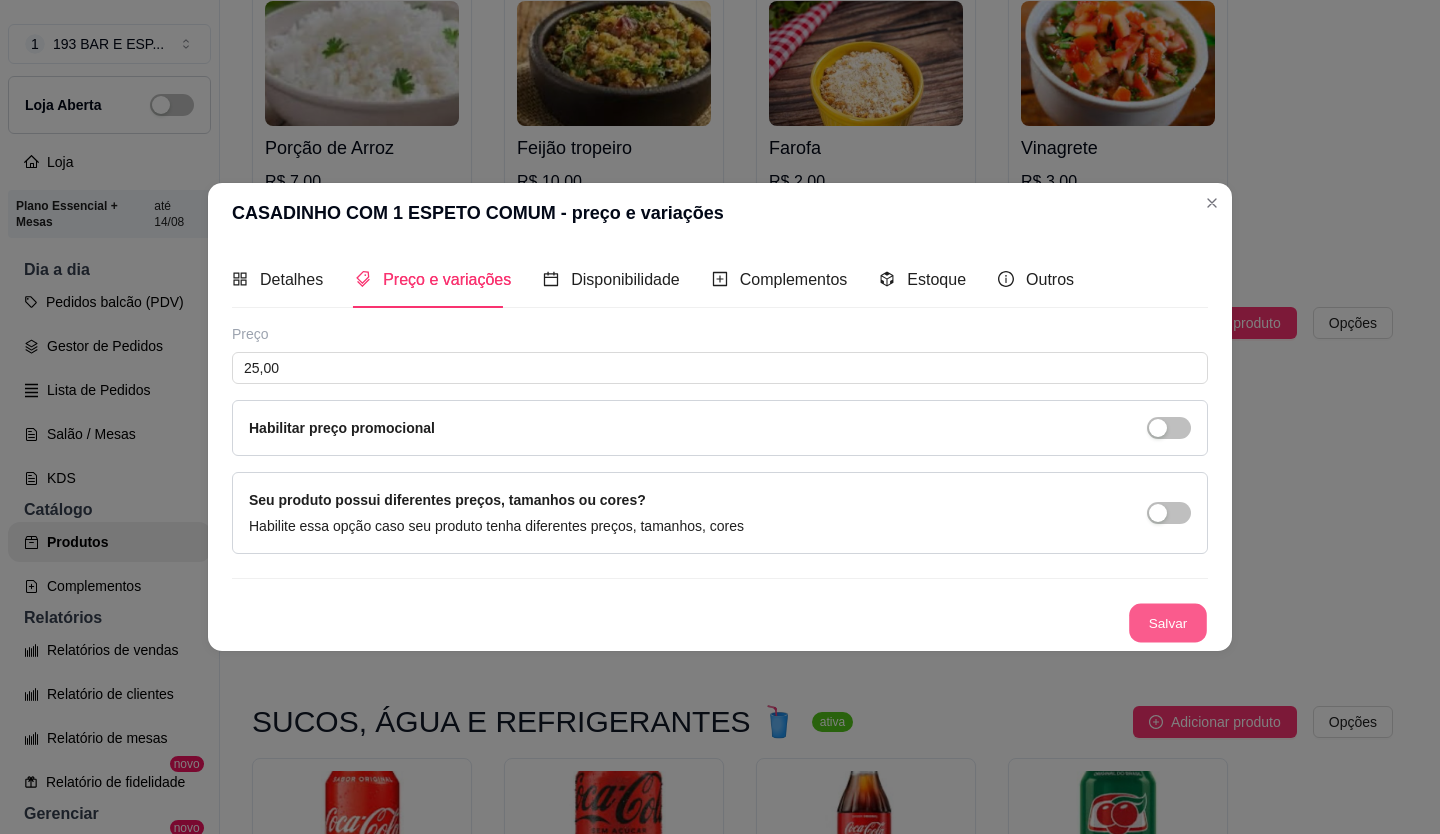 click on "Salvar" at bounding box center [1168, 623] 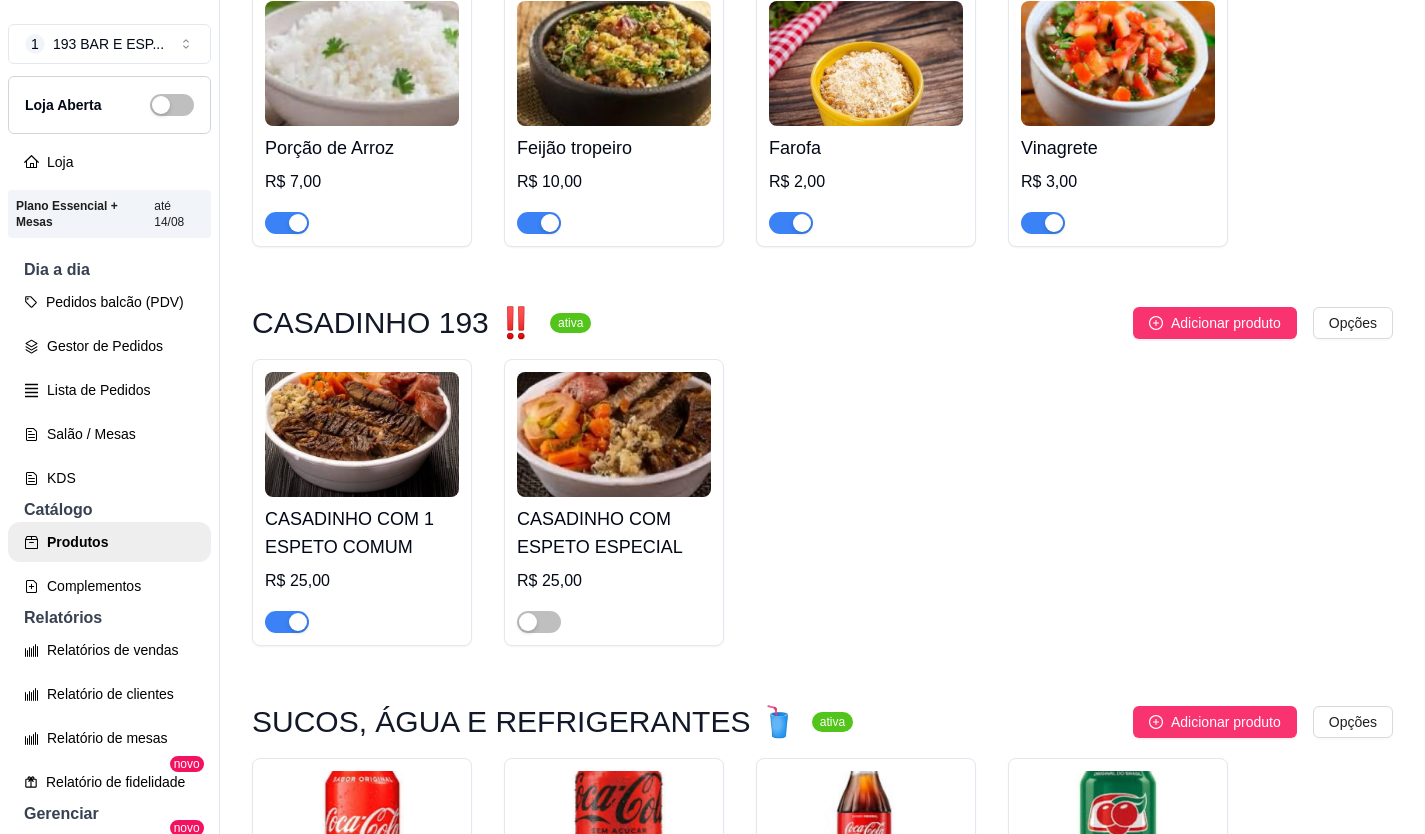 click at bounding box center [614, 434] 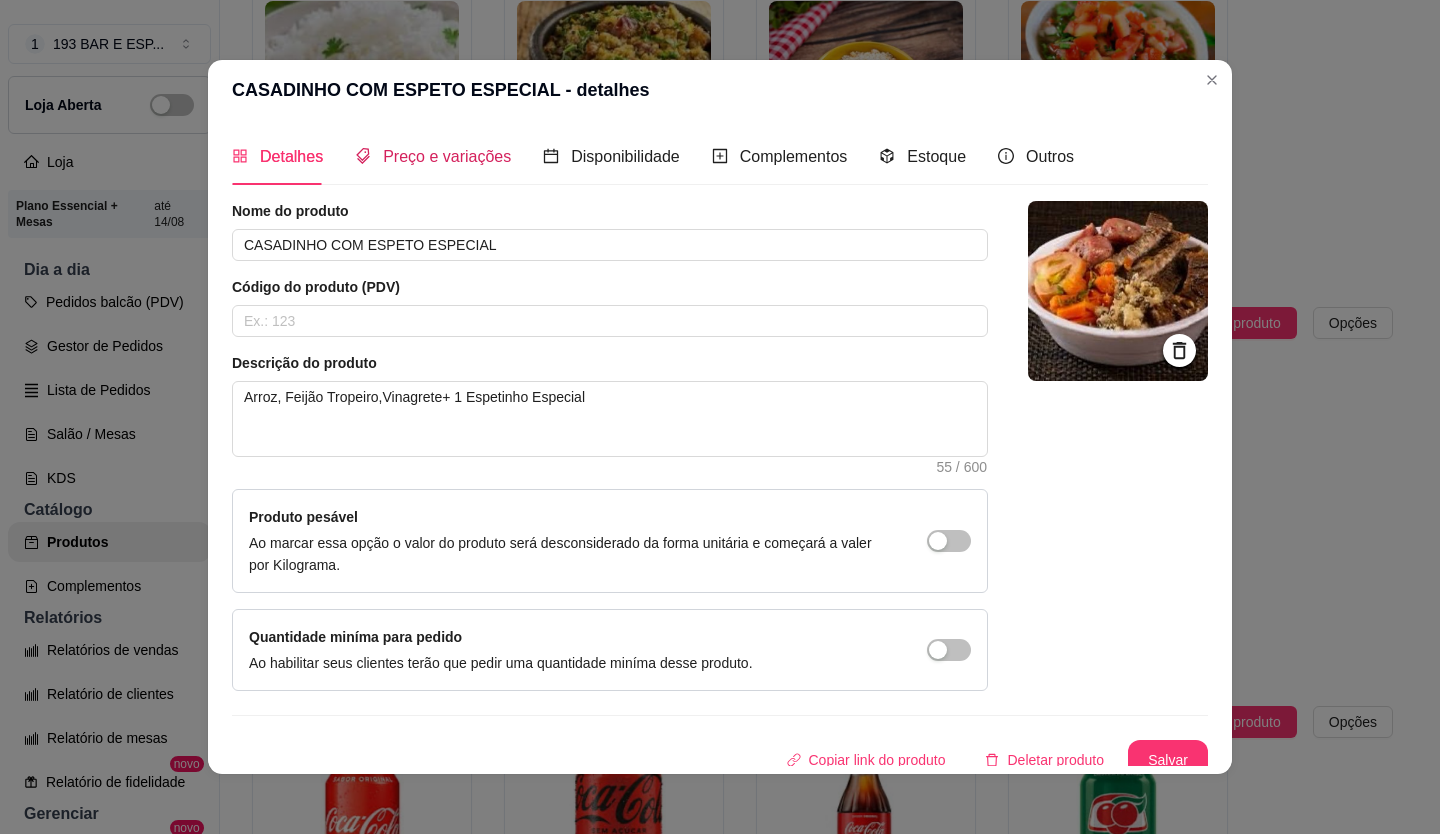 click on "Preço e variações" at bounding box center (447, 156) 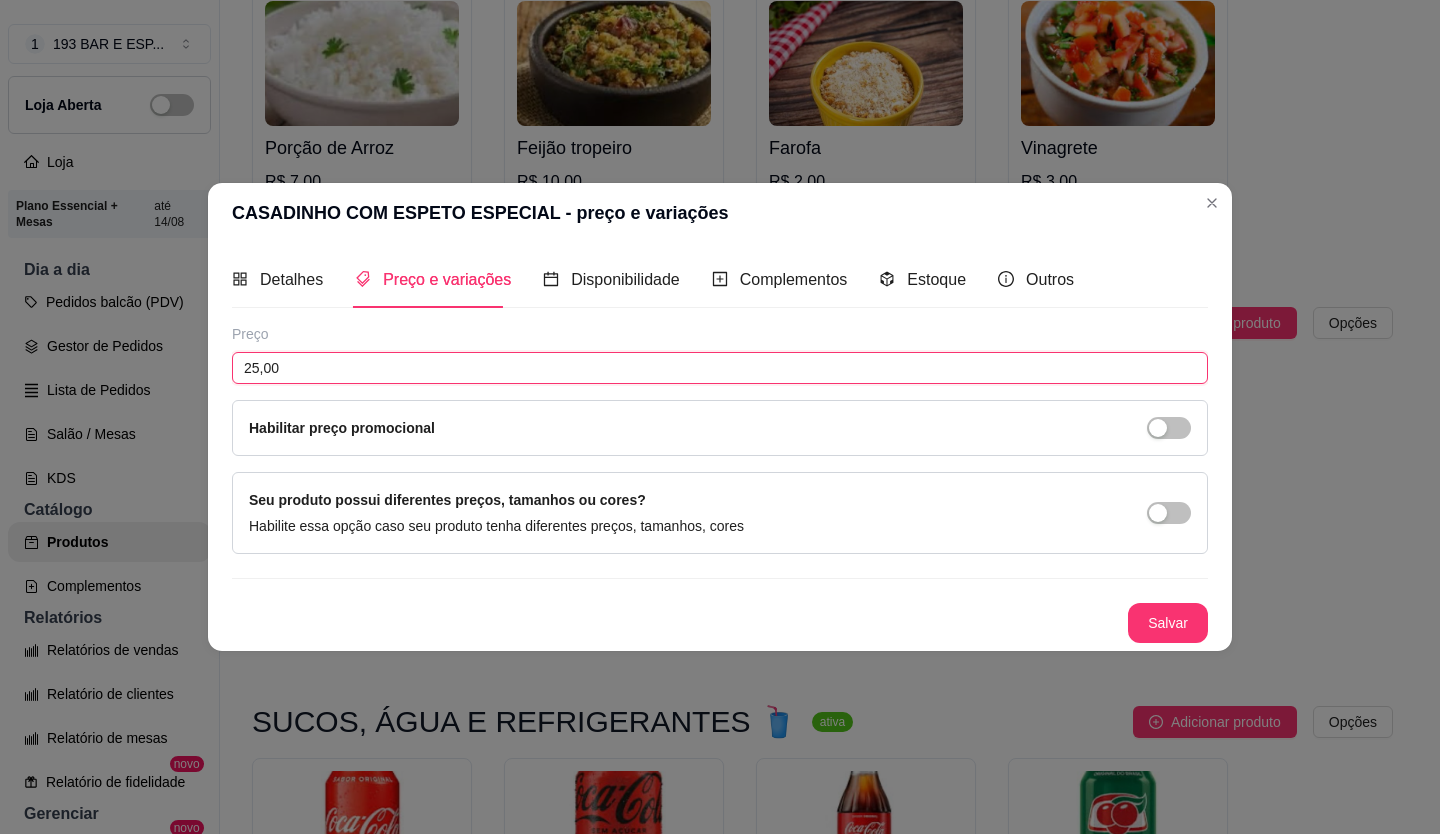 click on "25,00" at bounding box center (720, 368) 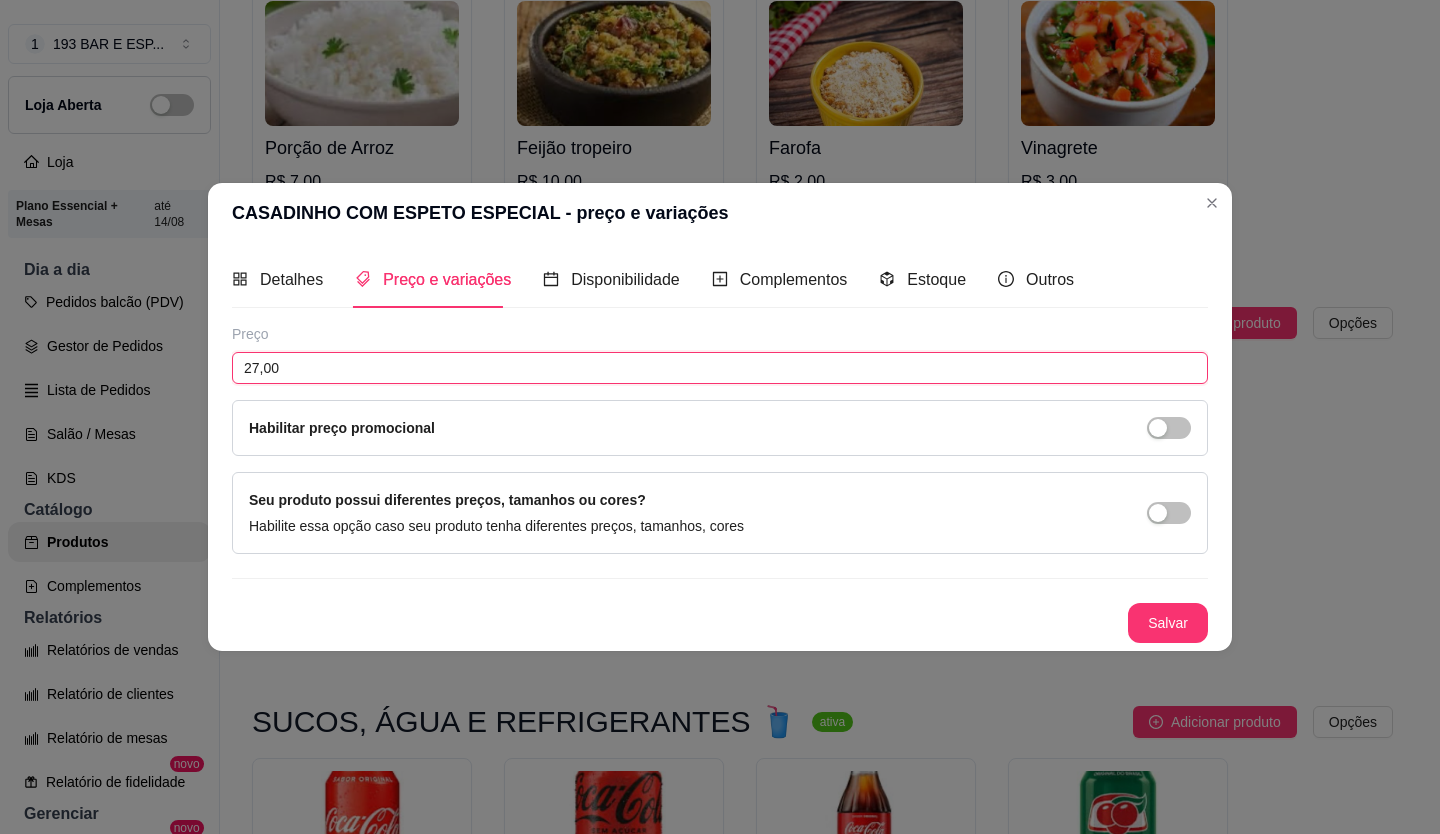 type on "27,00" 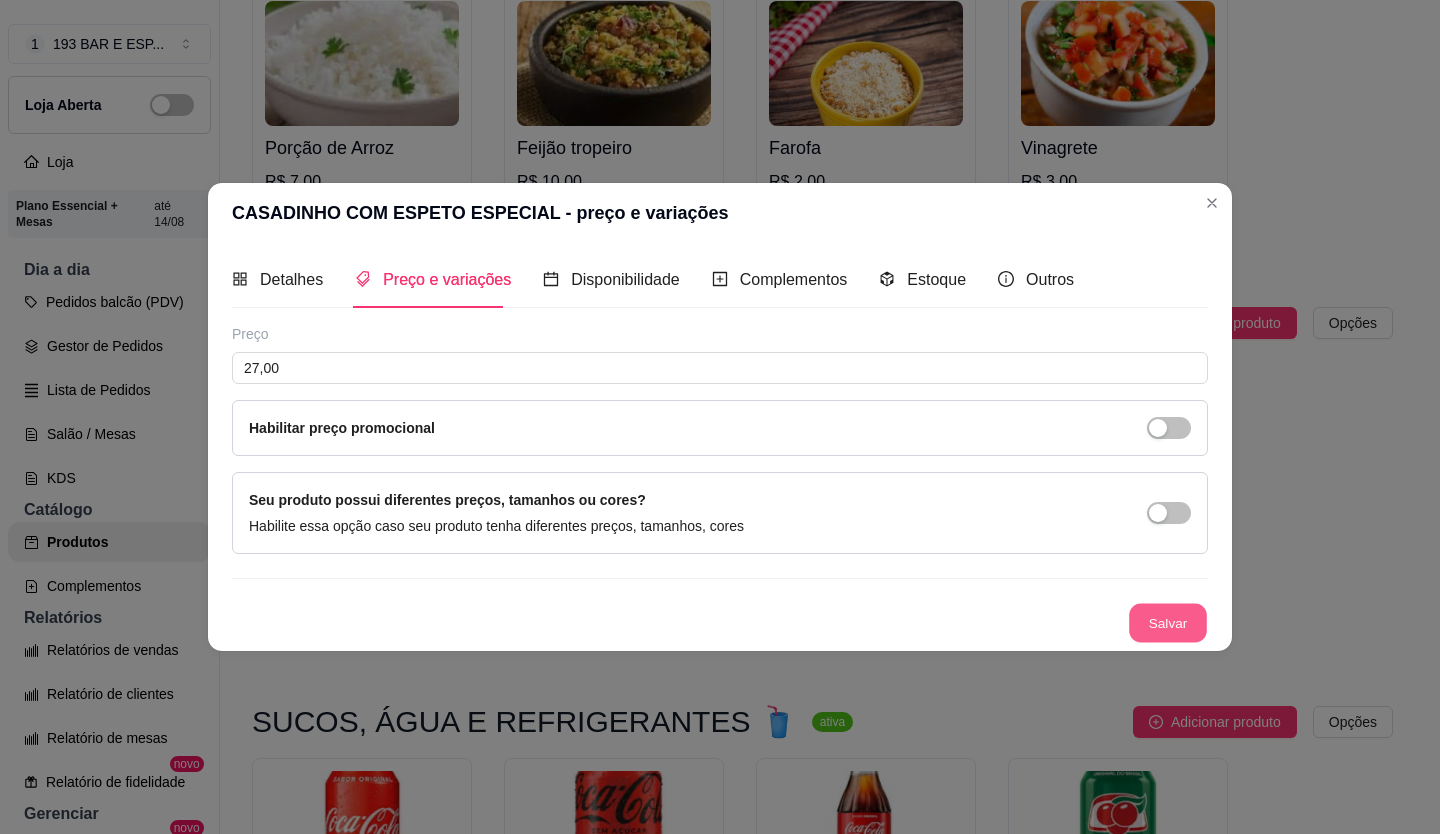 click on "Salvar" at bounding box center (1168, 623) 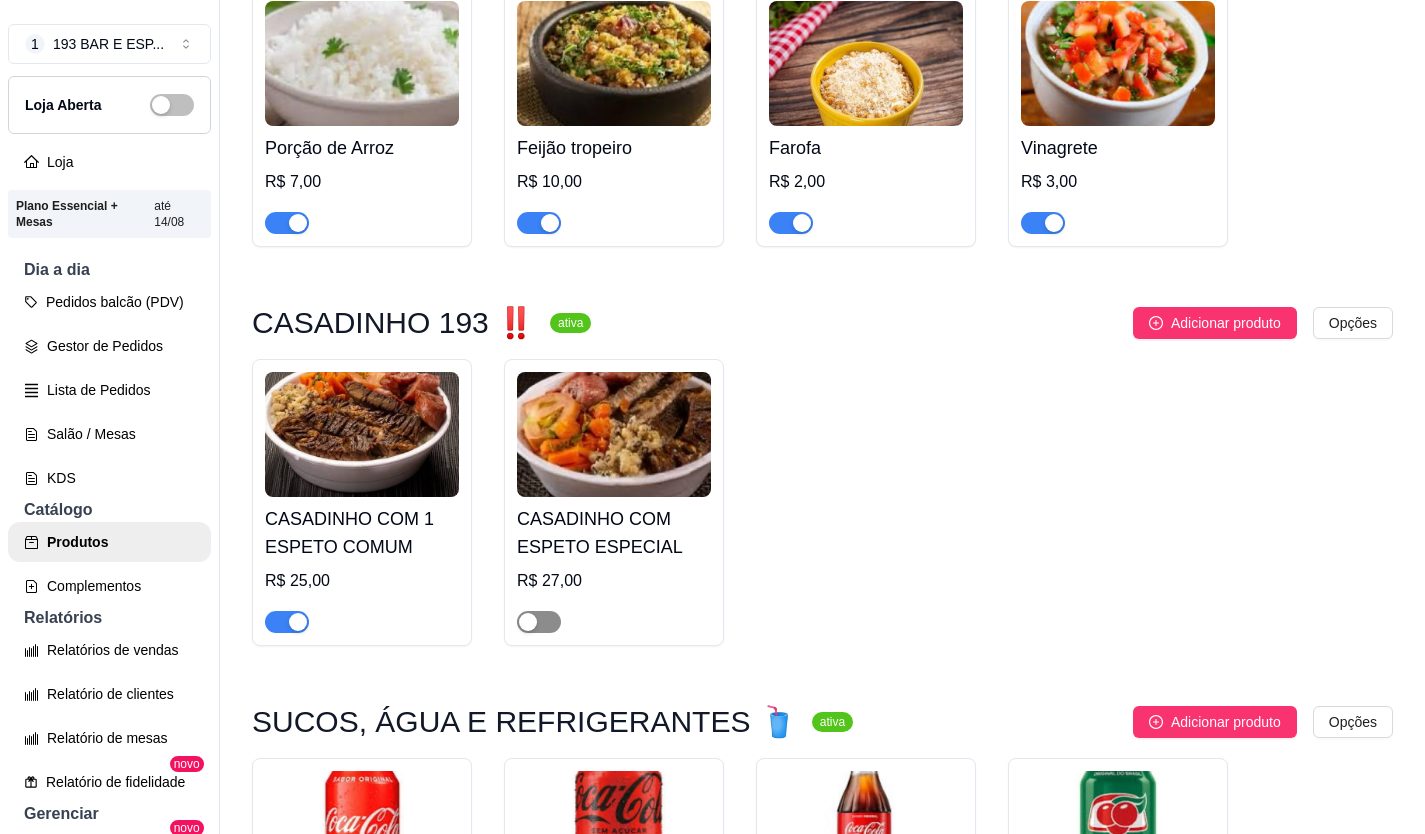 click at bounding box center [539, 622] 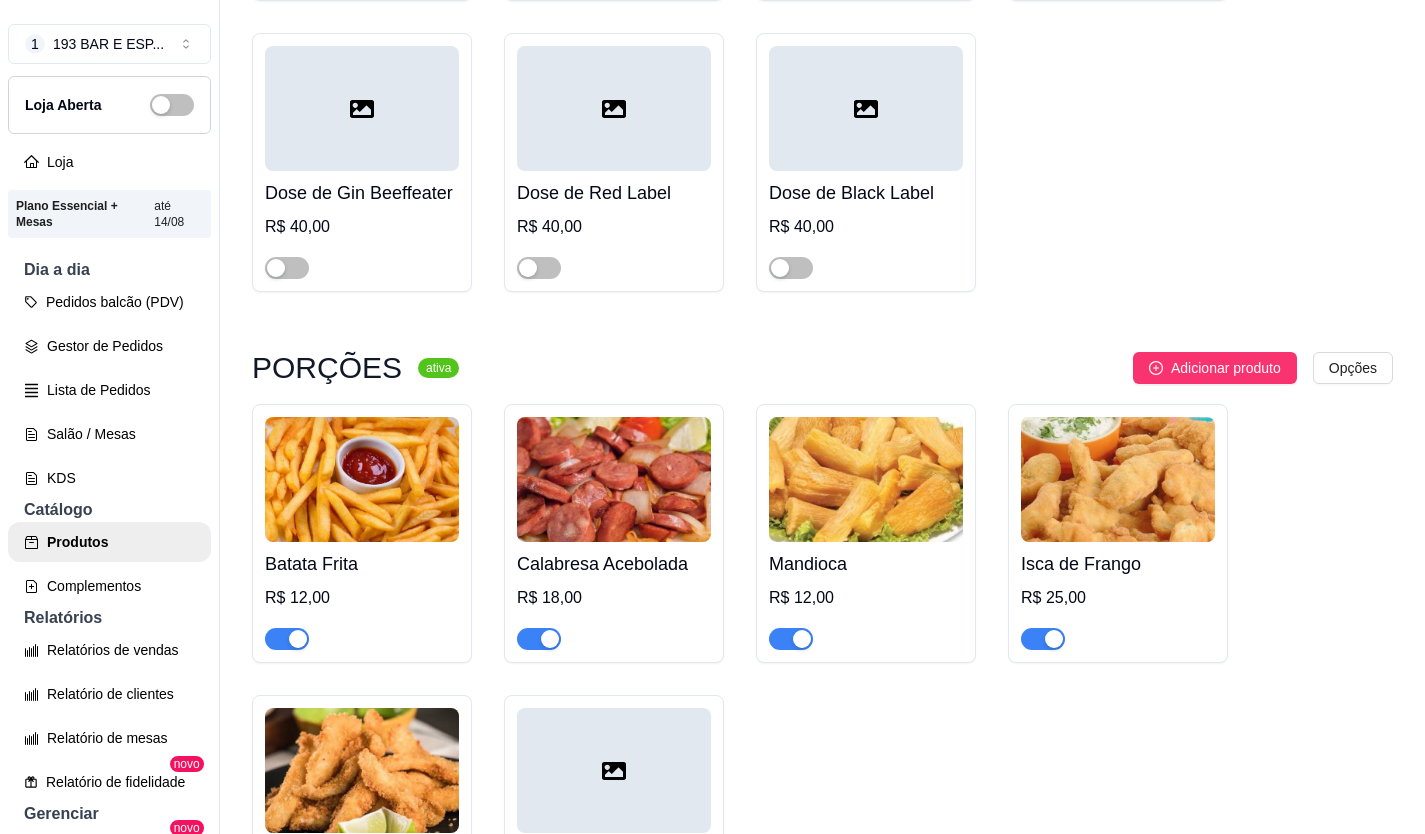 scroll, scrollTop: 7100, scrollLeft: 0, axis: vertical 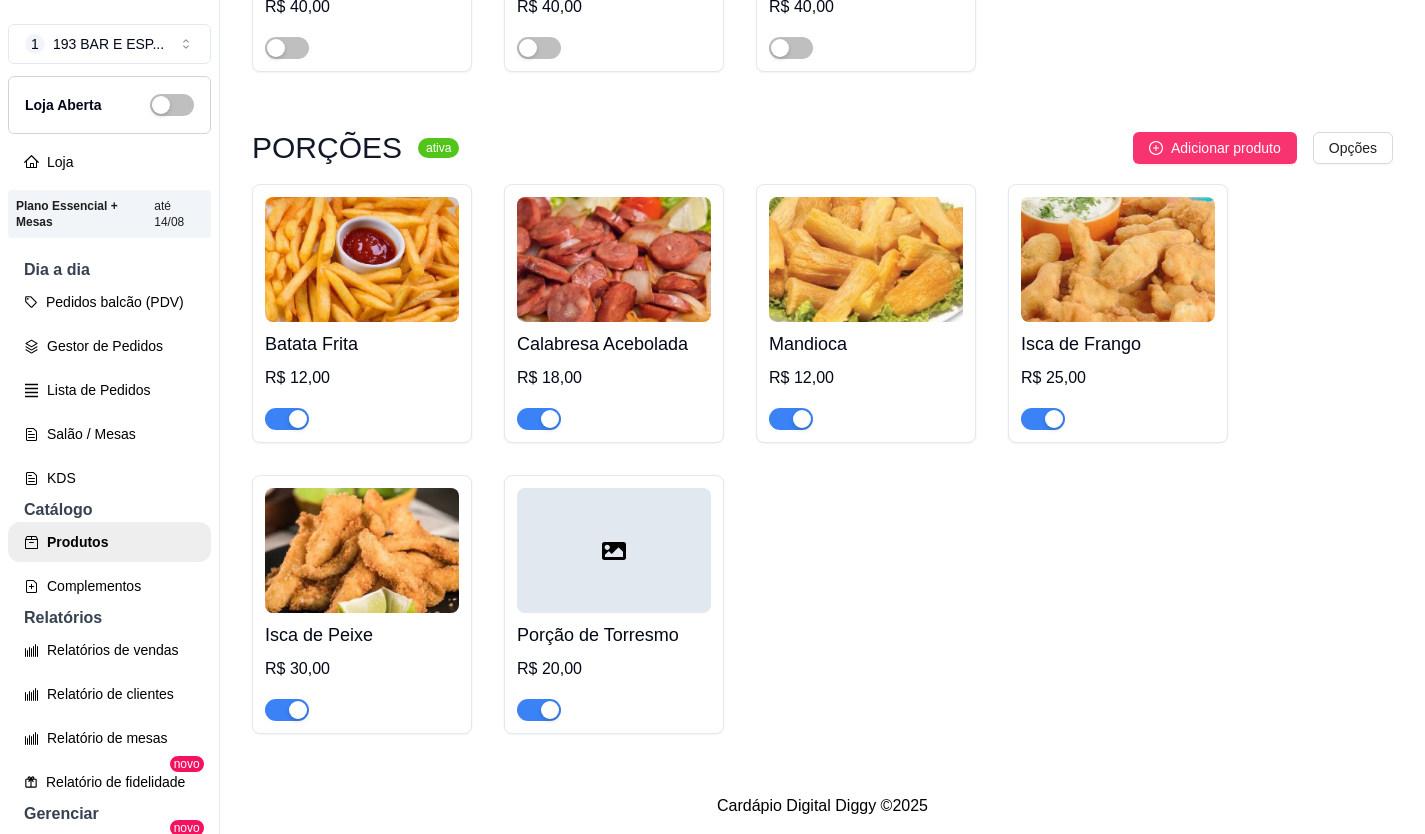 click at bounding box center (362, 259) 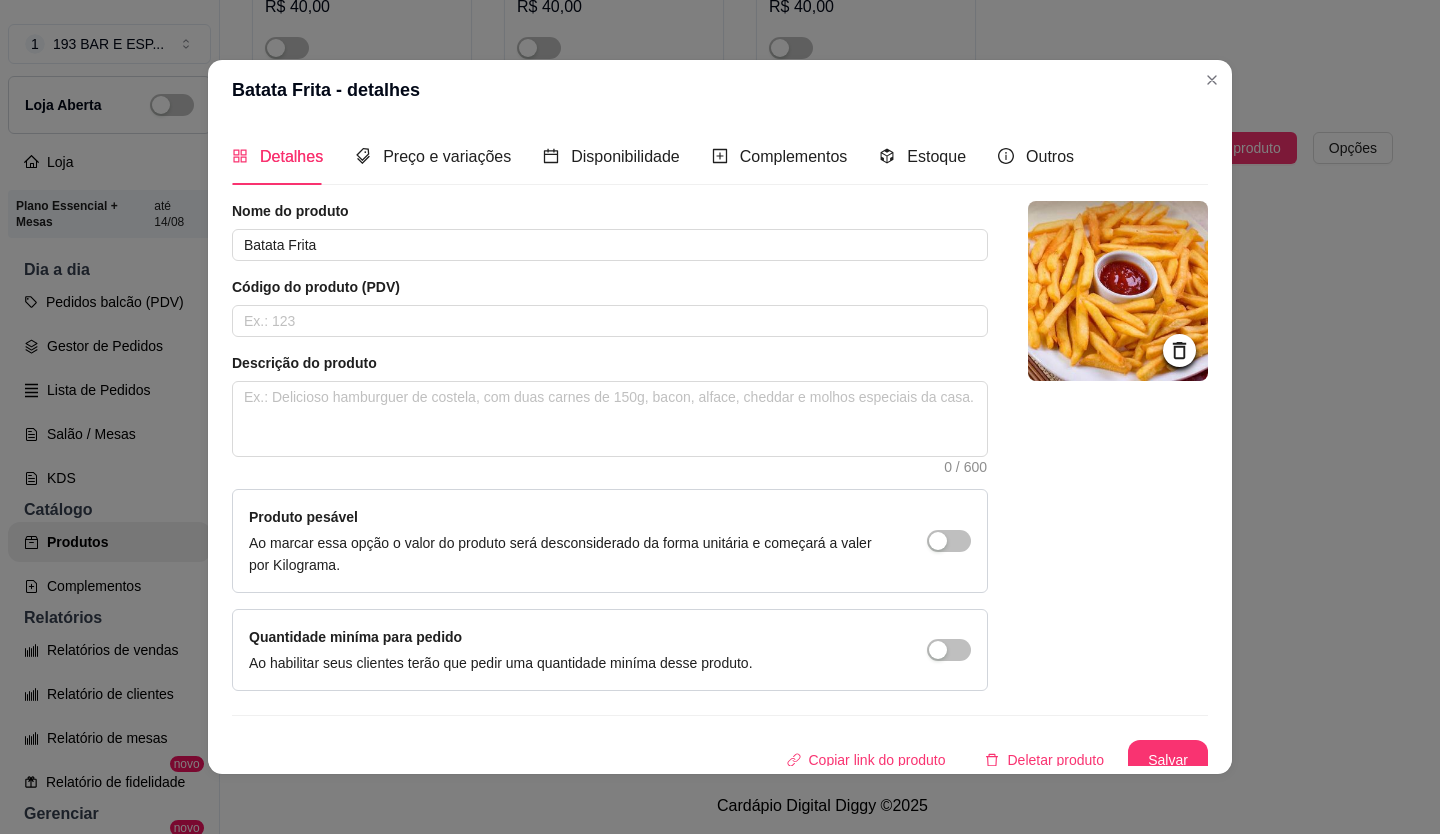 click on "Preço e variações" at bounding box center (433, 156) 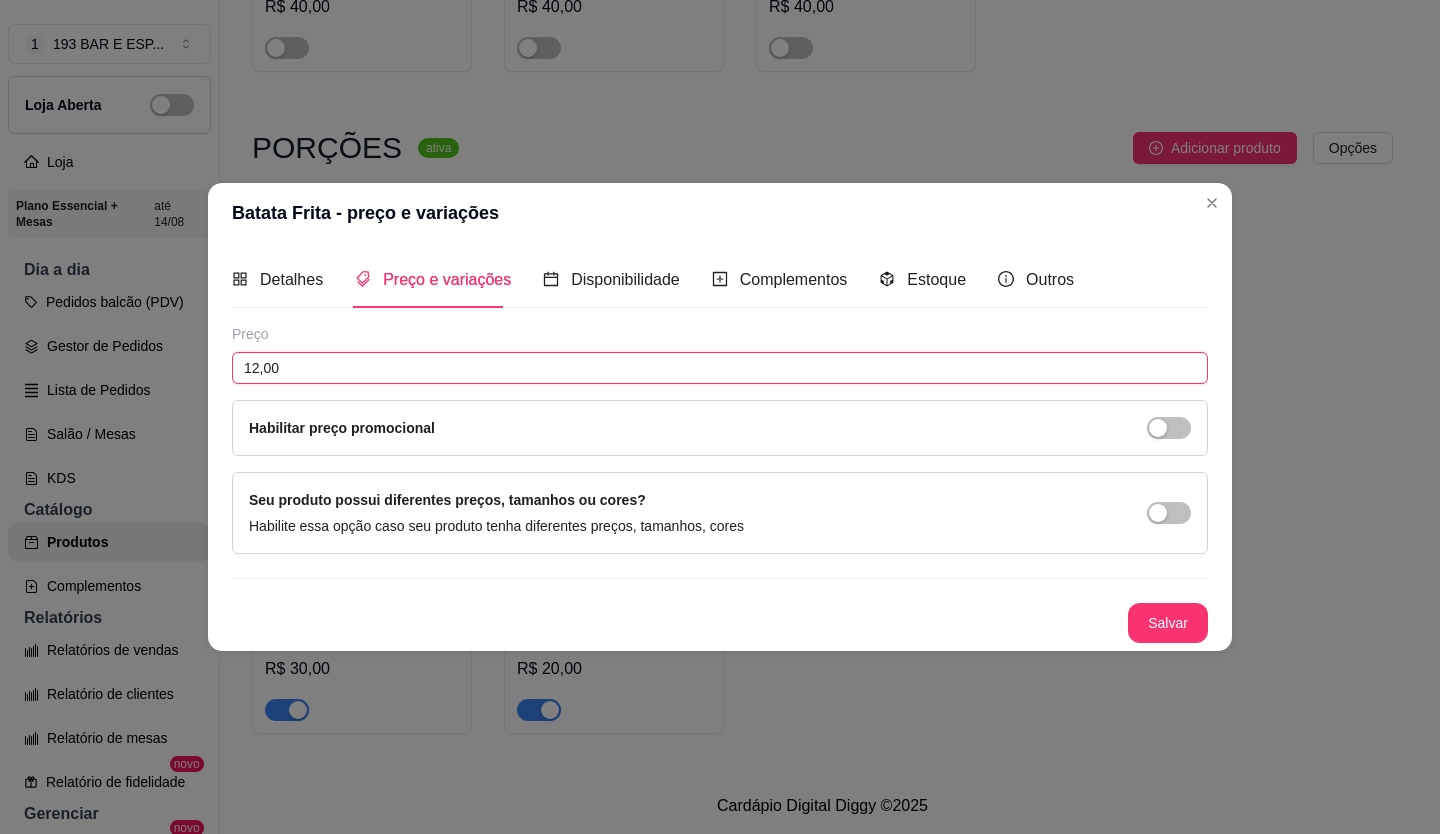 click on "12,00" at bounding box center (720, 368) 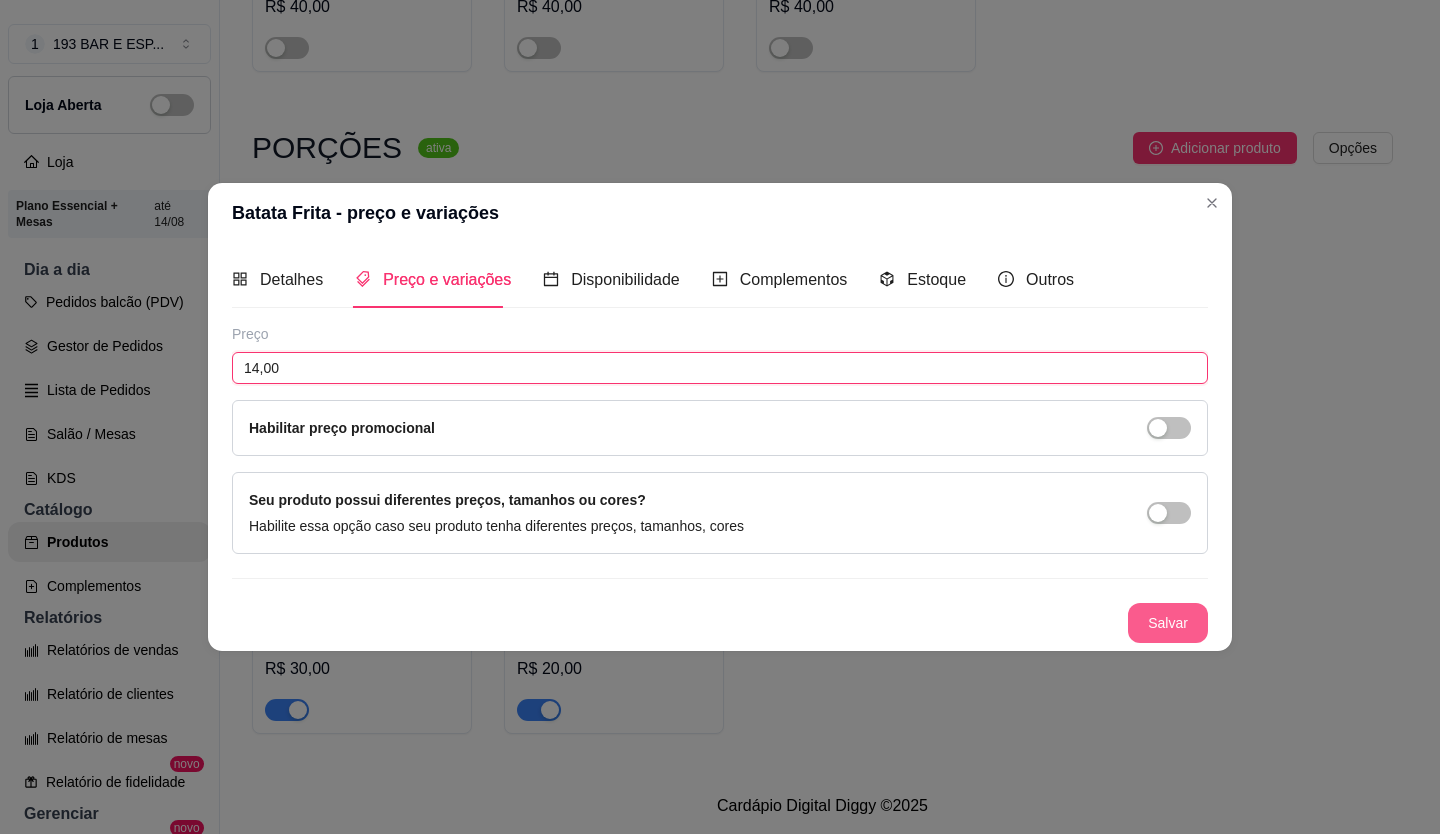 type on "14,00" 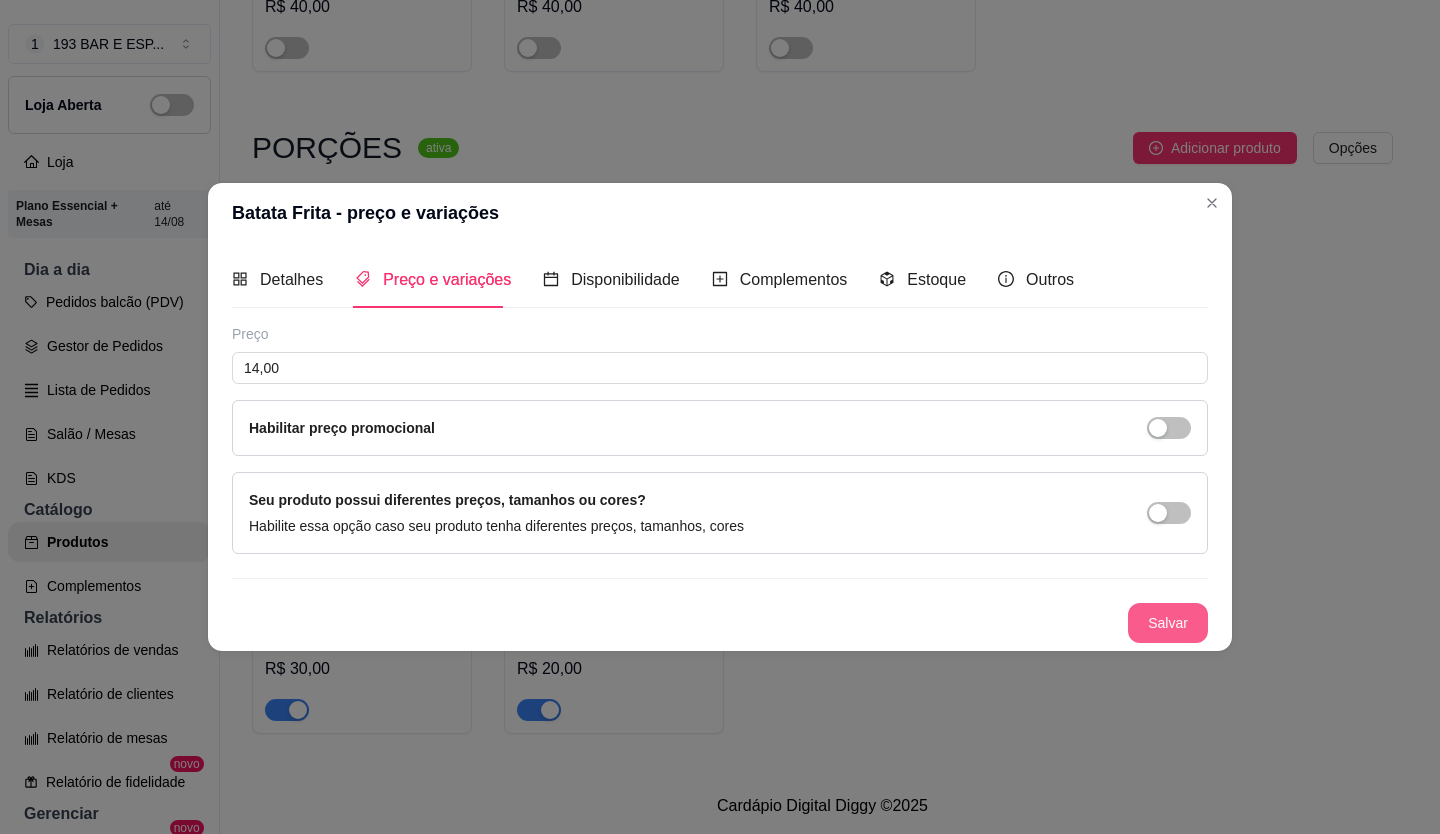 click on "Salvar" at bounding box center [1168, 623] 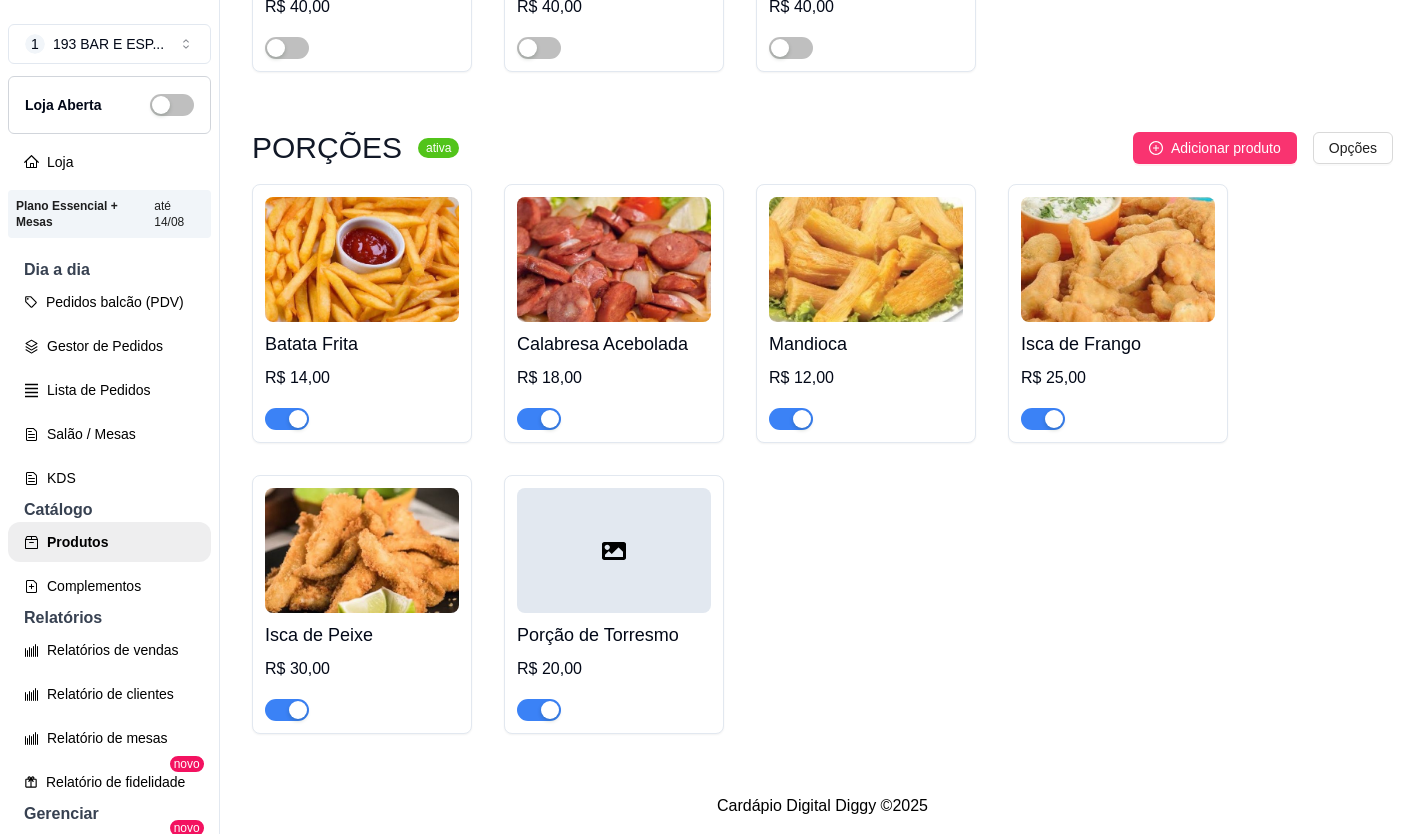 click at bounding box center [614, 259] 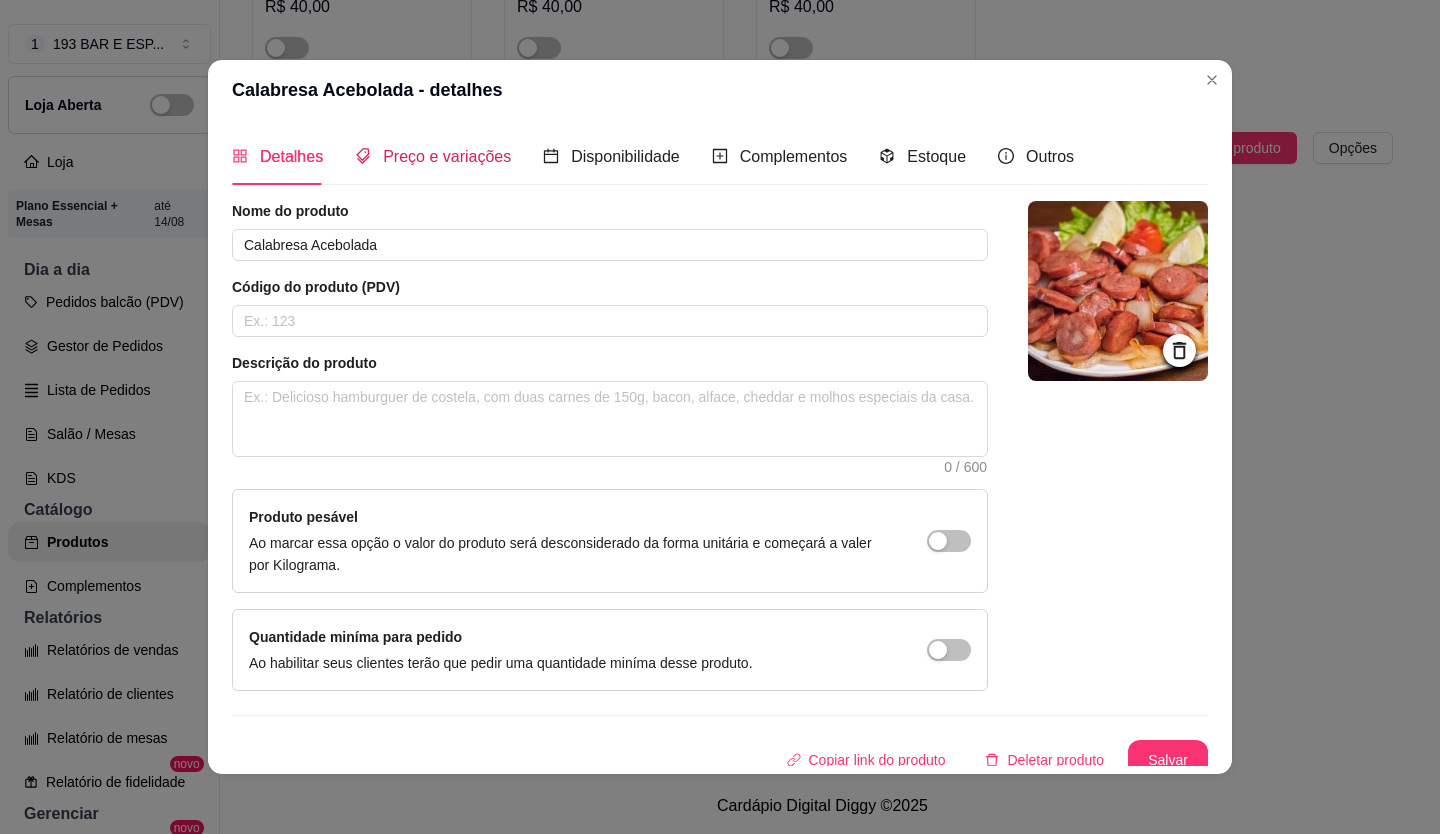 click on "Preço e variações" at bounding box center [433, 156] 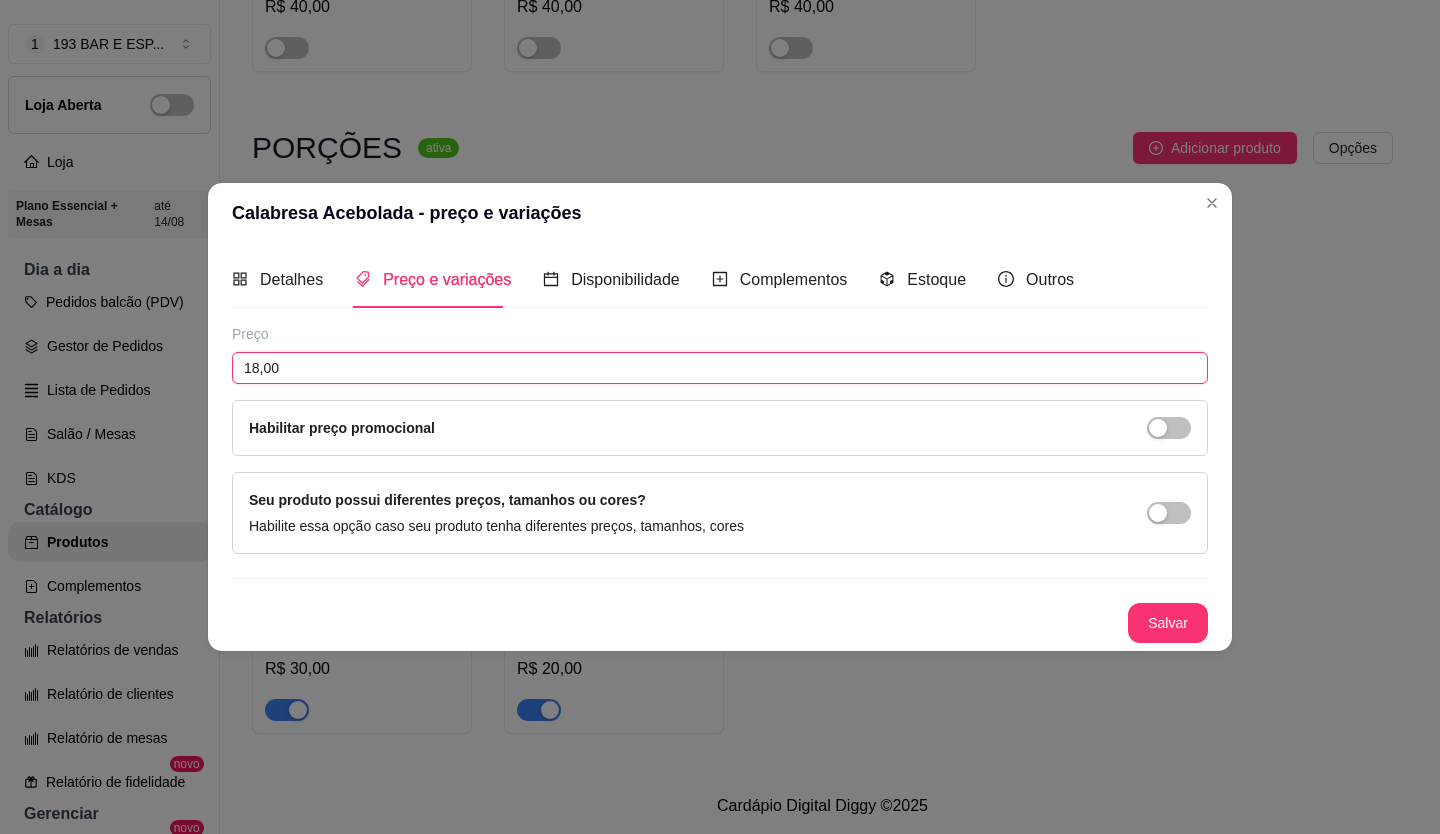 click on "18,00" at bounding box center (720, 368) 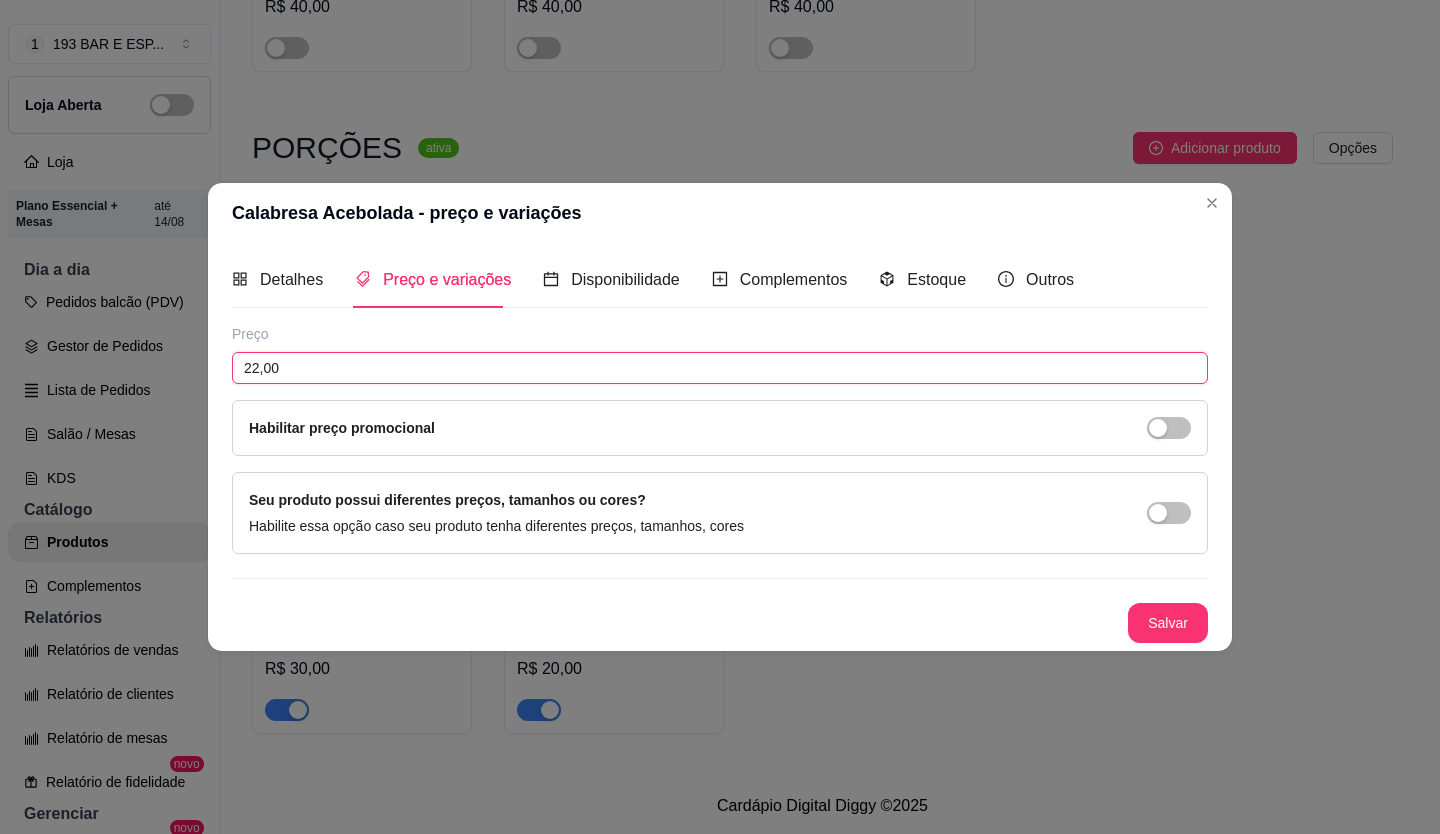 type on "22,00" 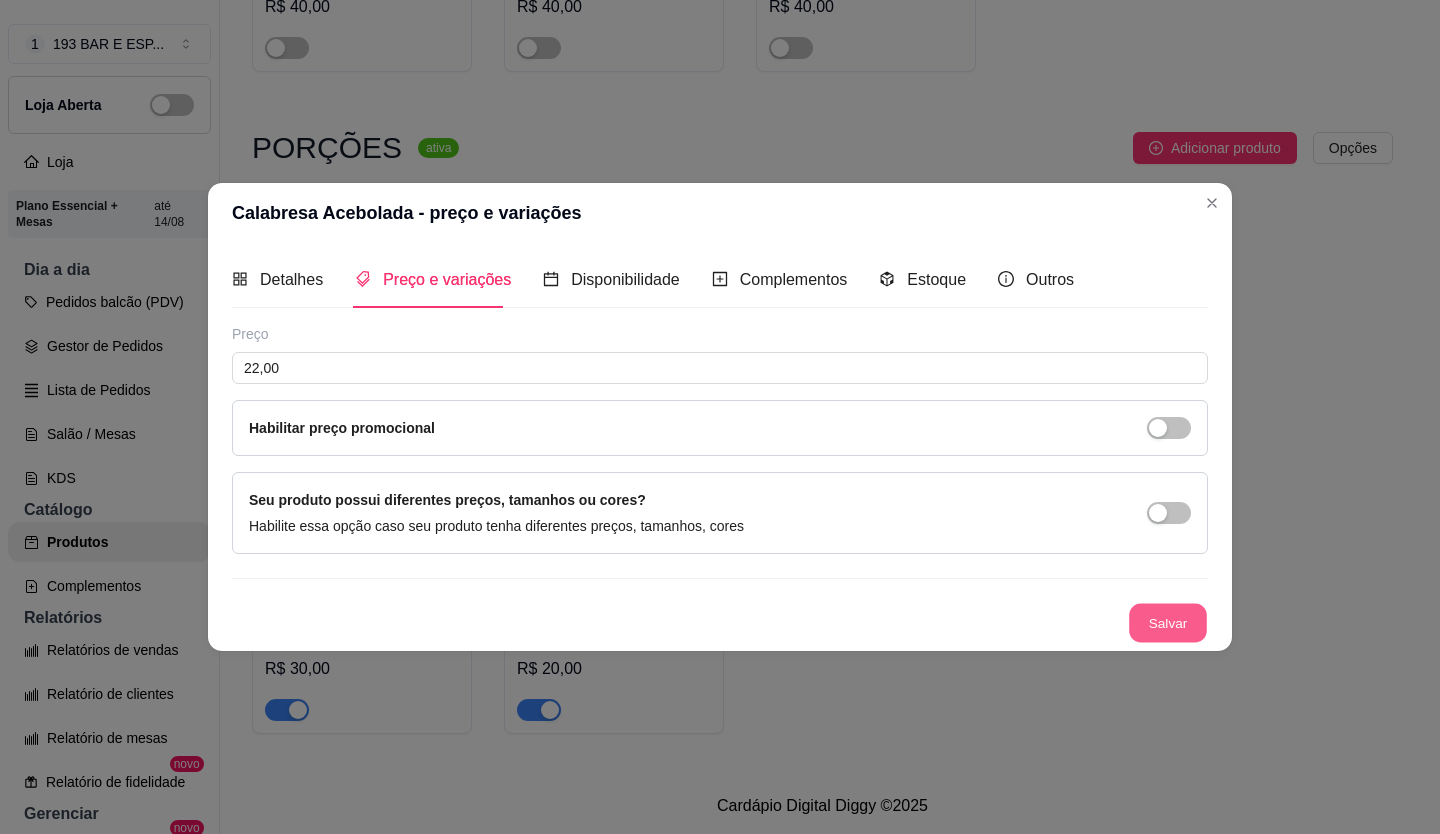 click on "Salvar" at bounding box center [1168, 623] 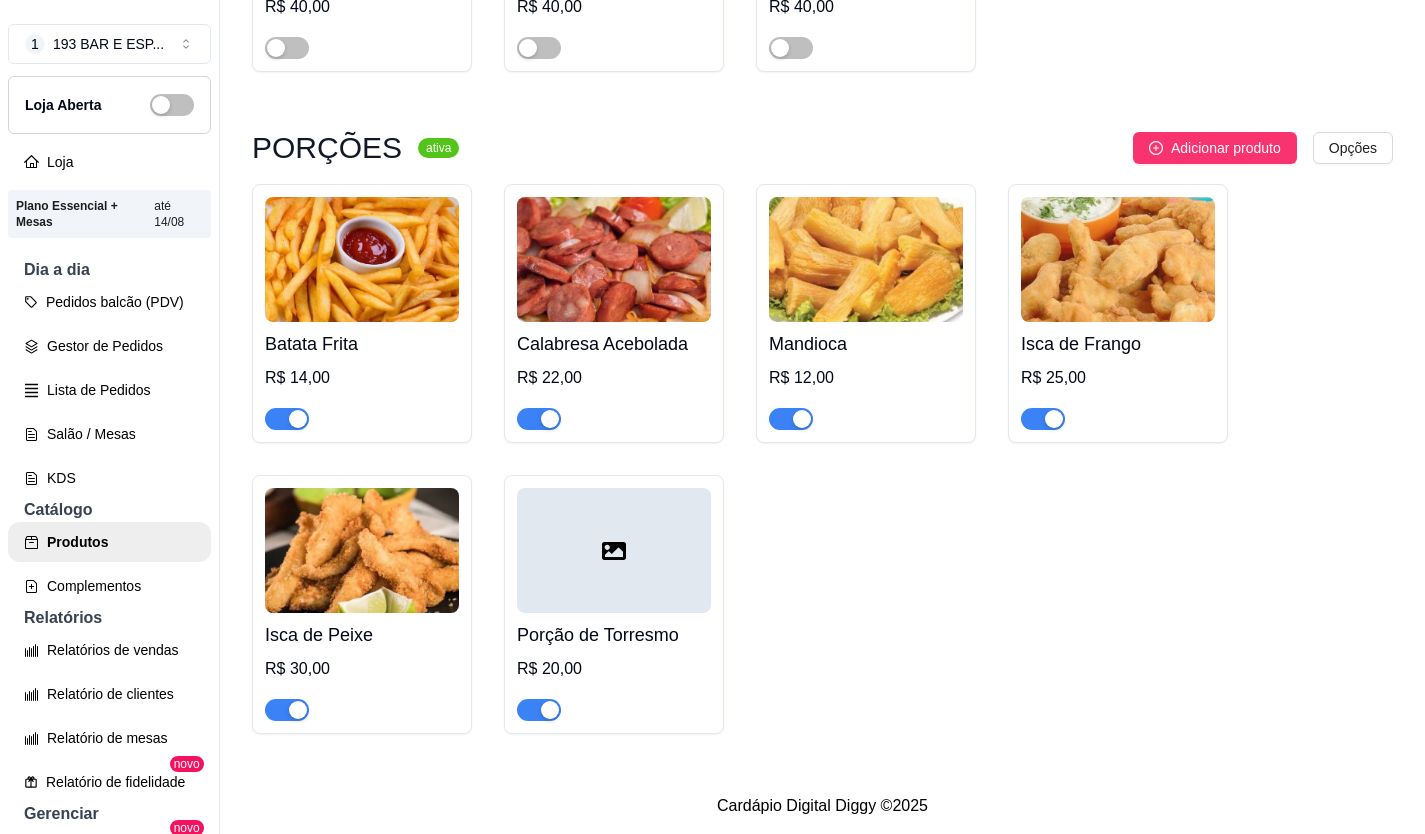 click at bounding box center (614, 550) 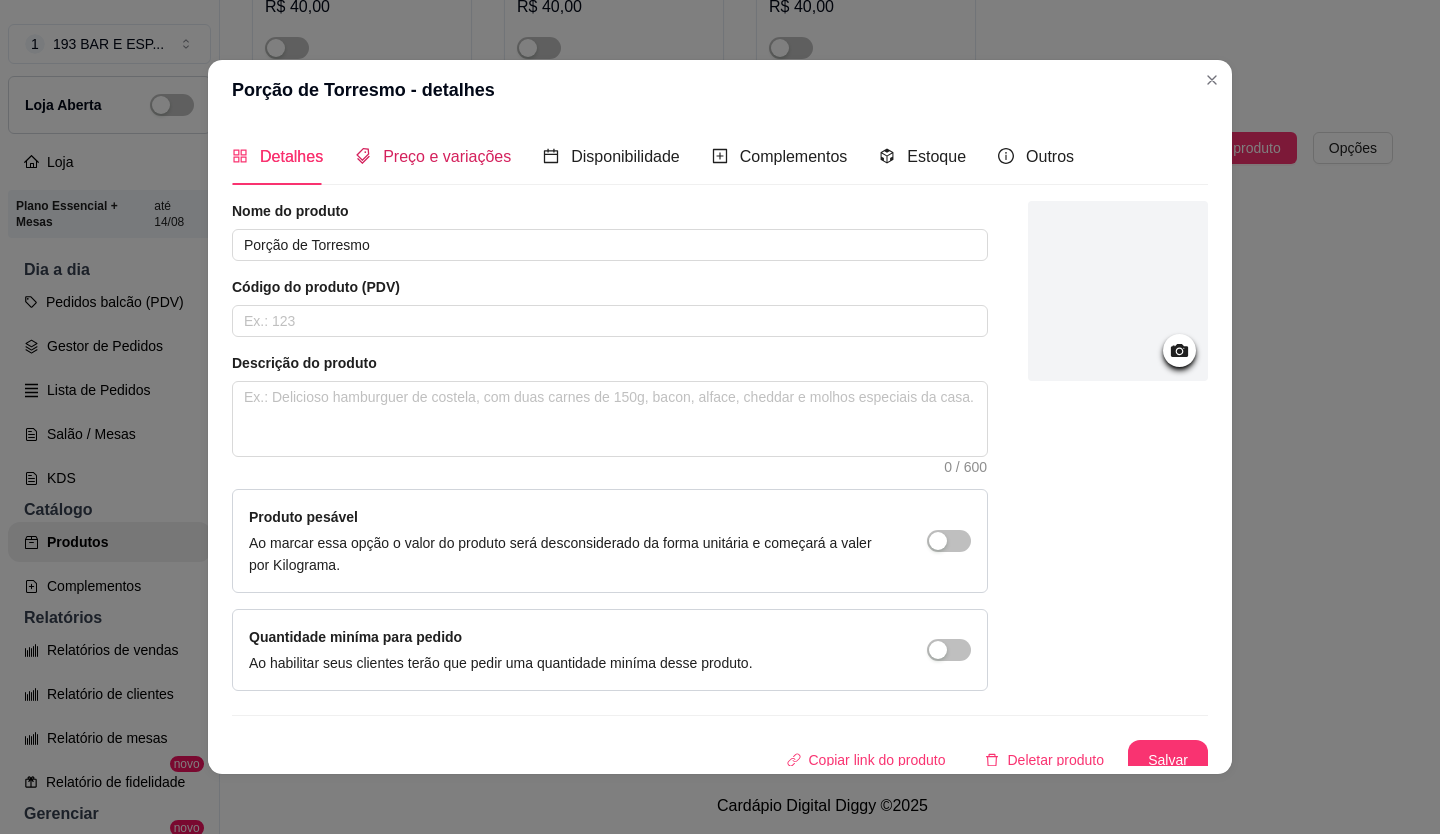 click on "Preço e variações" at bounding box center (433, 156) 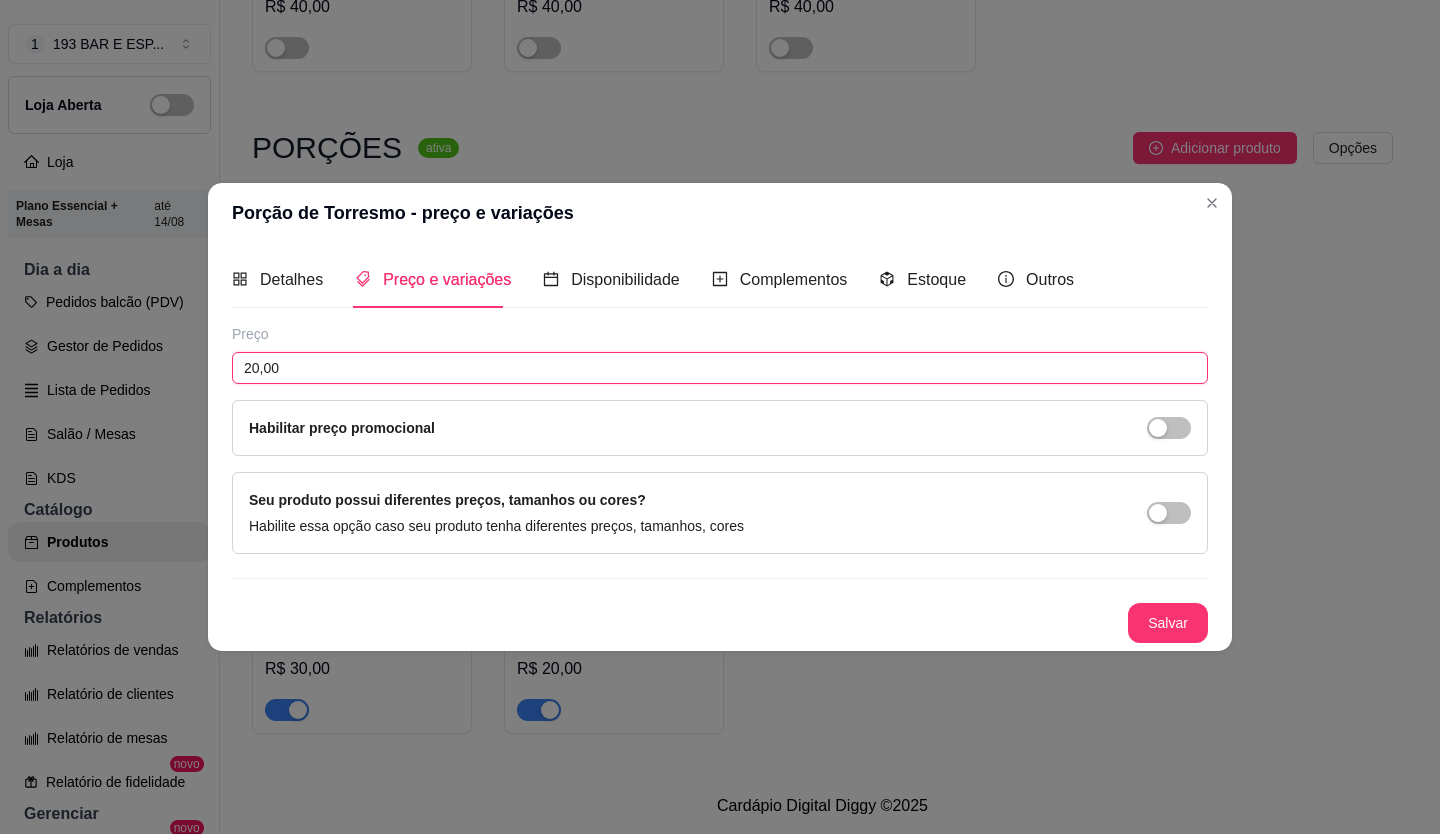 click on "20,00" at bounding box center [720, 368] 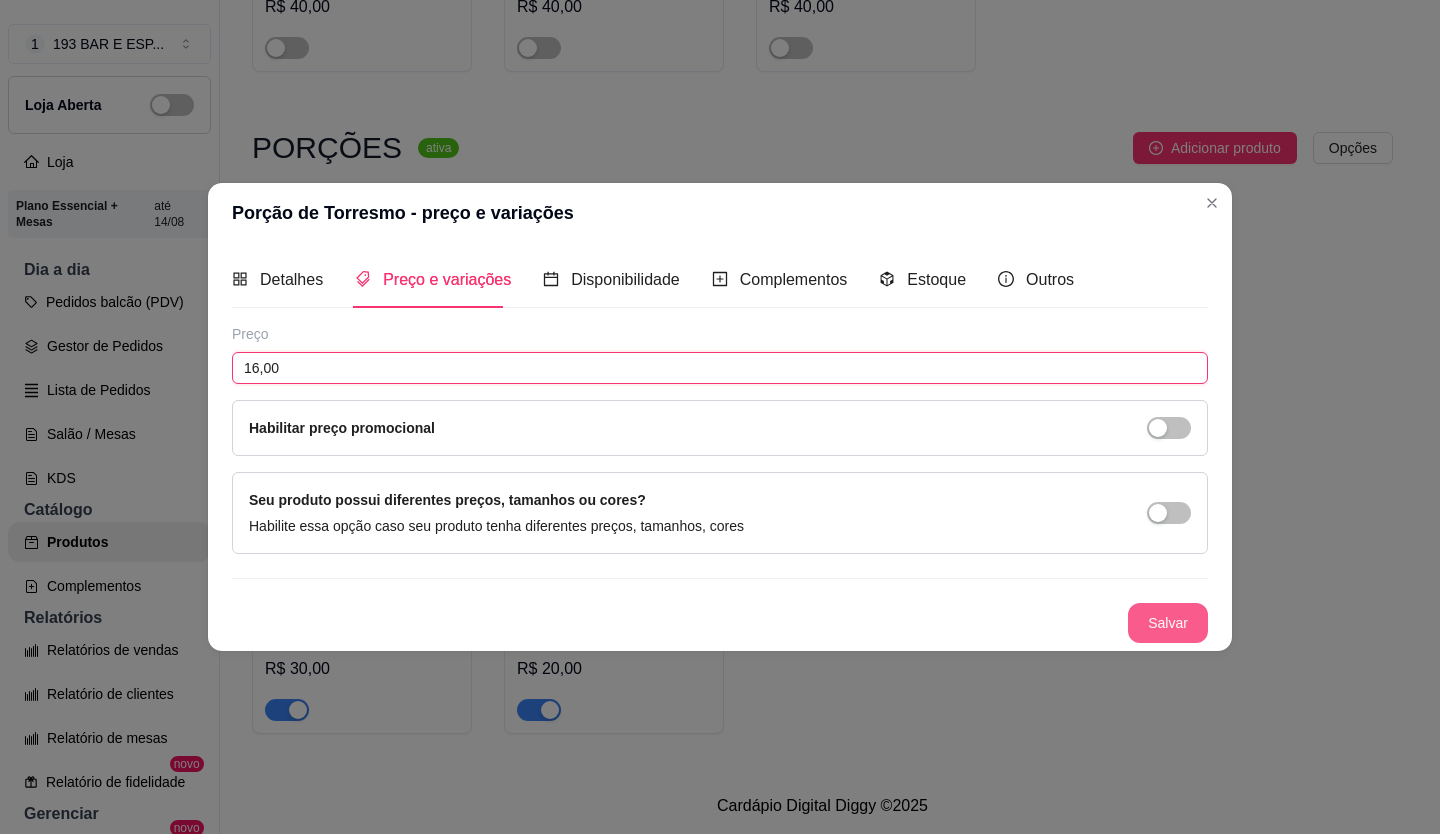 type on "16,00" 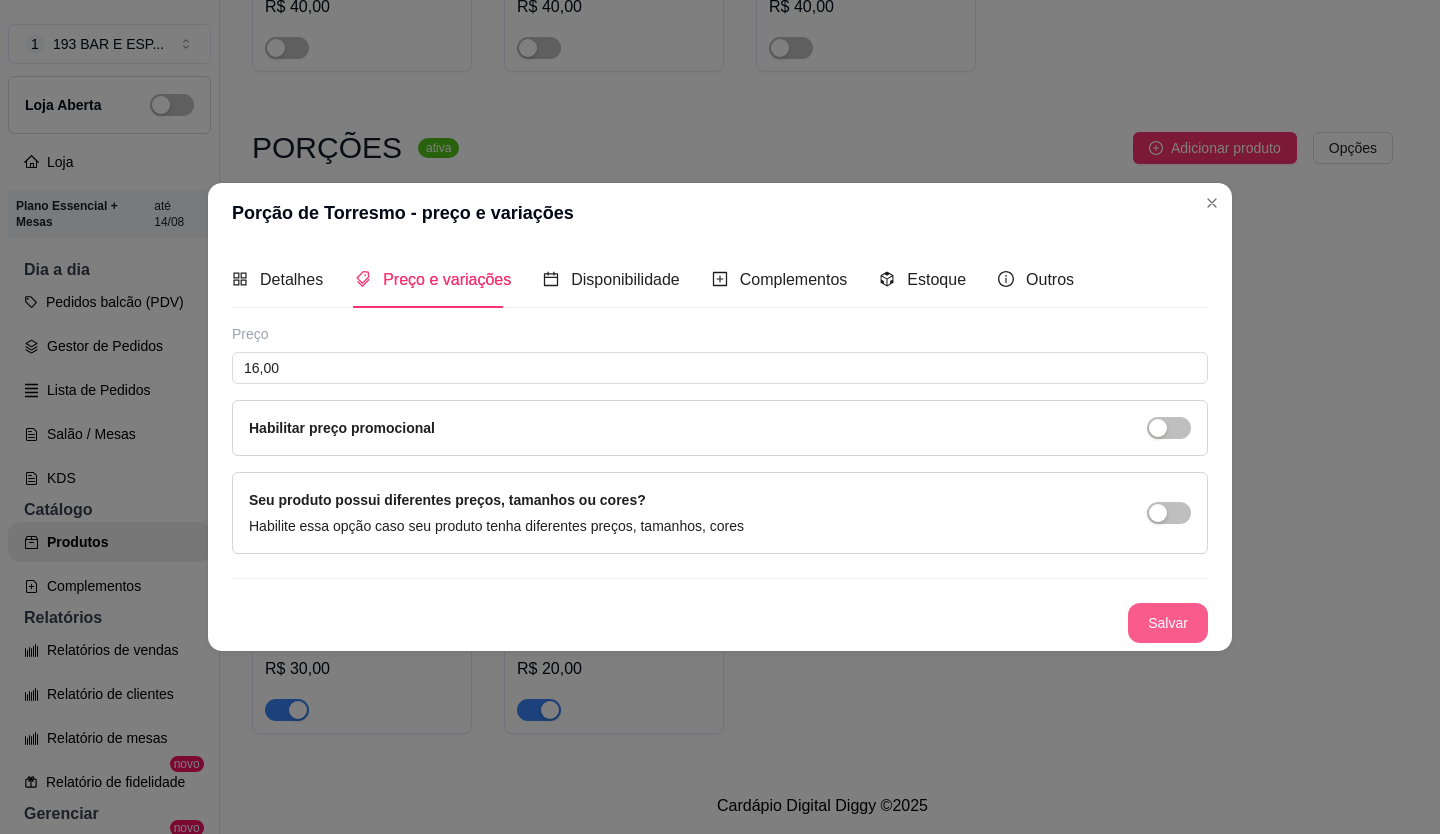 click on "Salvar" at bounding box center [1168, 623] 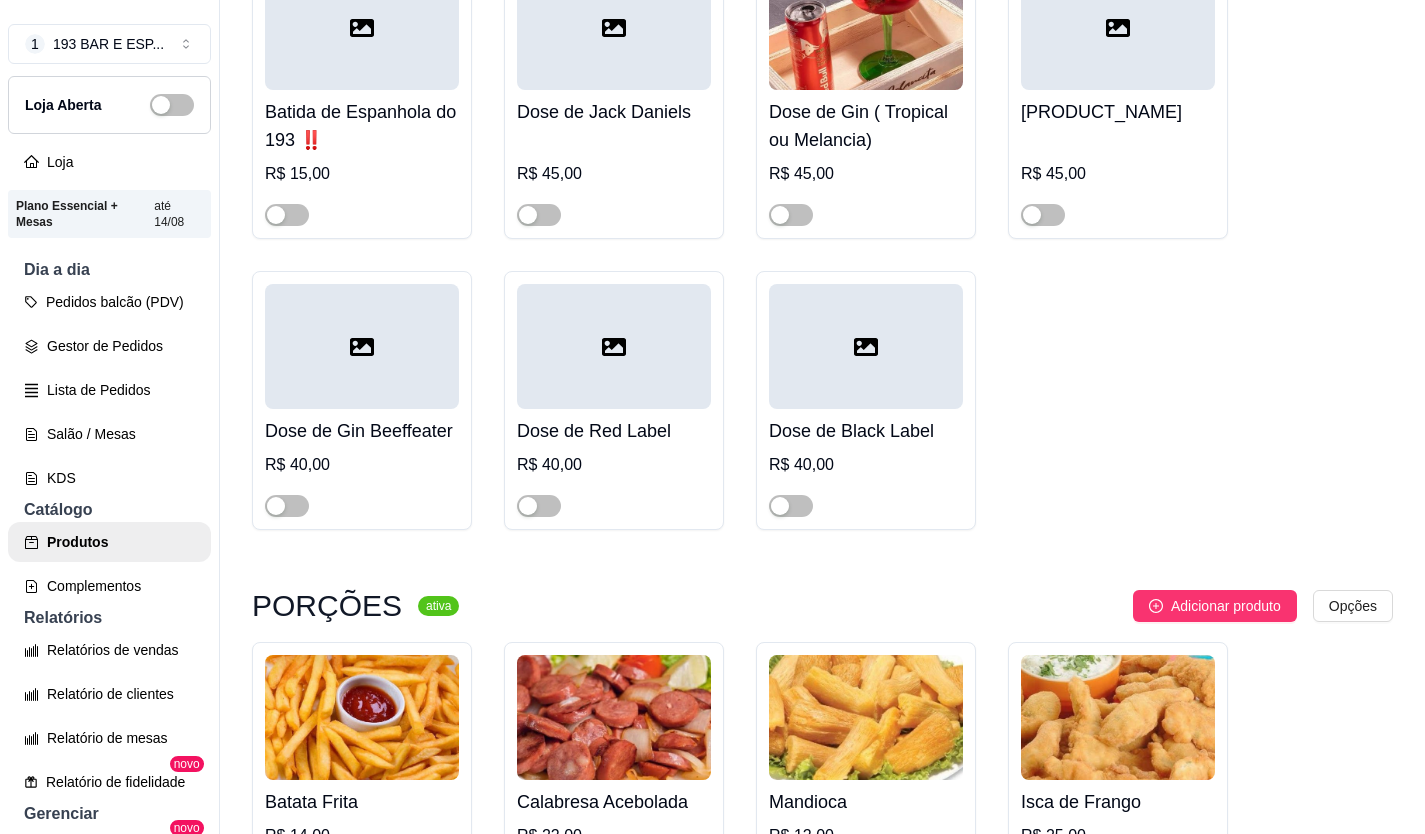 scroll, scrollTop: 6437, scrollLeft: 0, axis: vertical 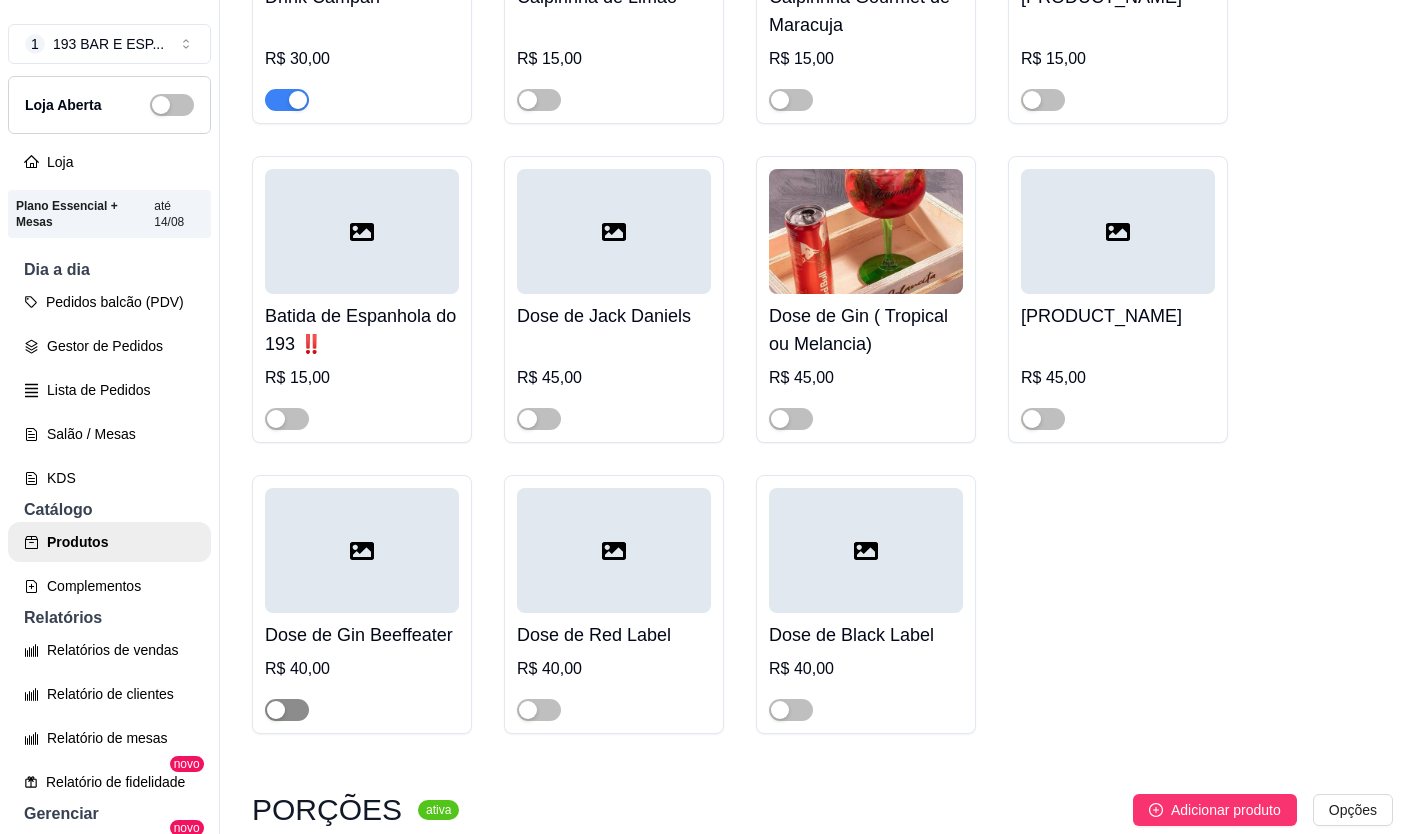 click at bounding box center [287, 710] 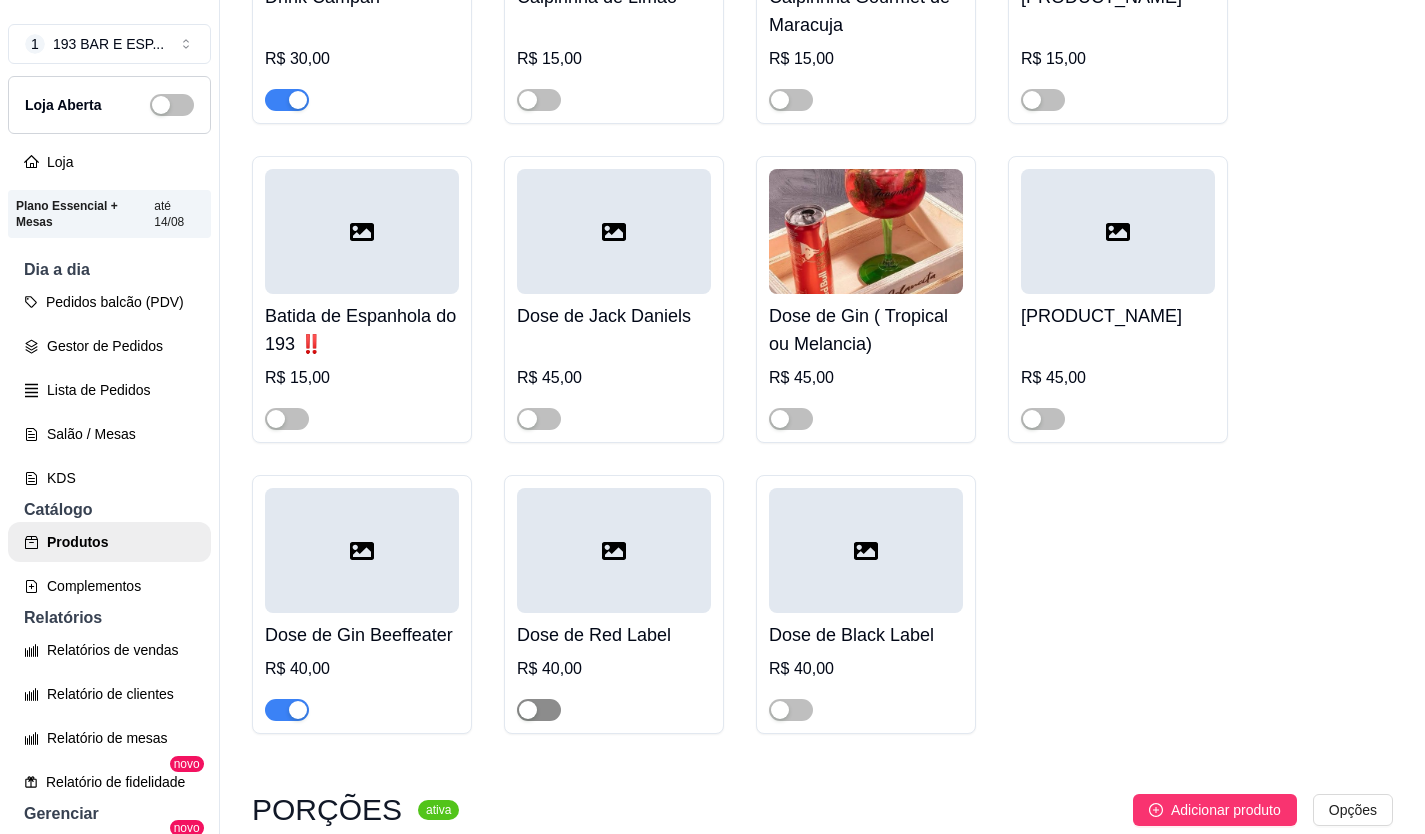 click at bounding box center [539, 710] 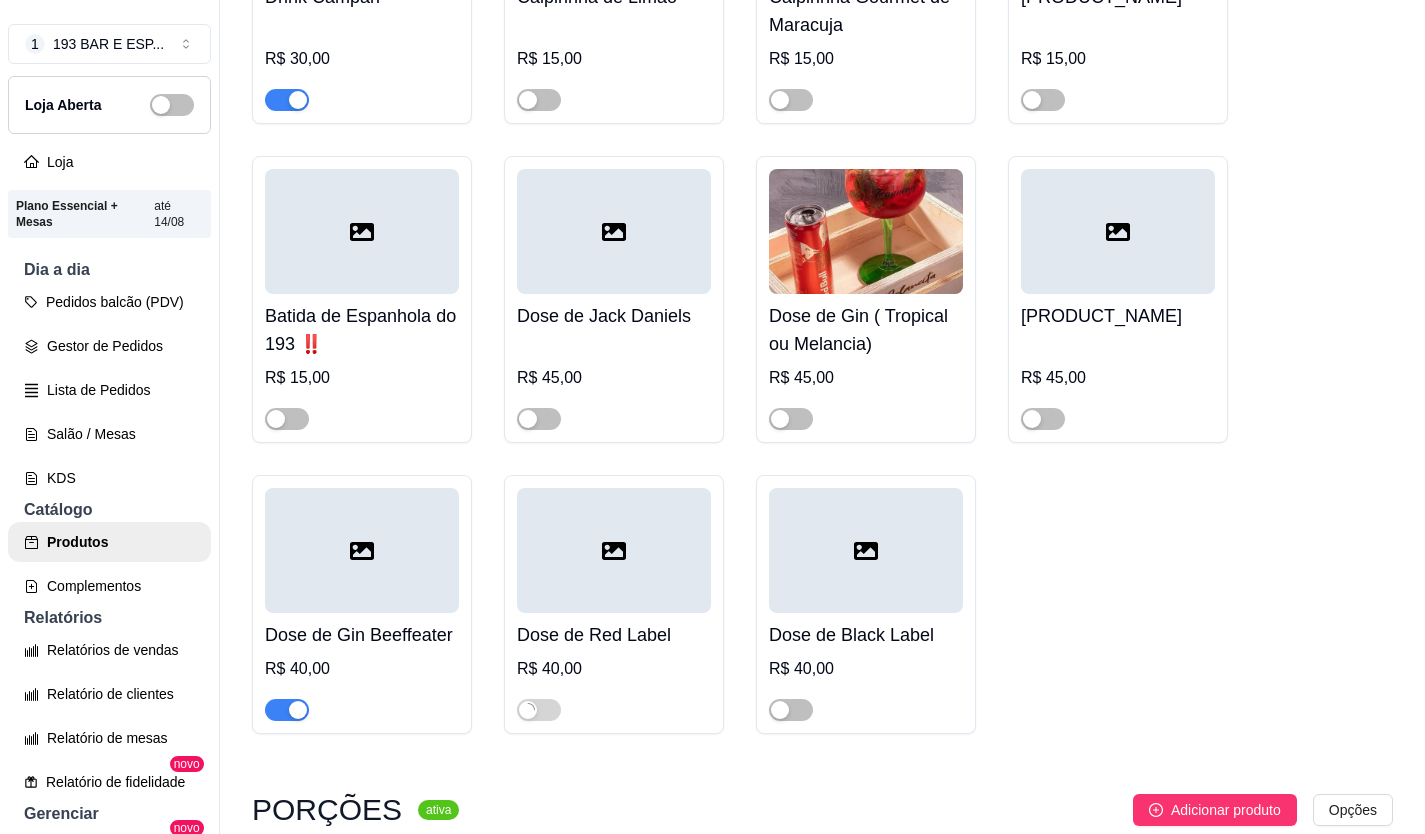 click at bounding box center (614, 550) 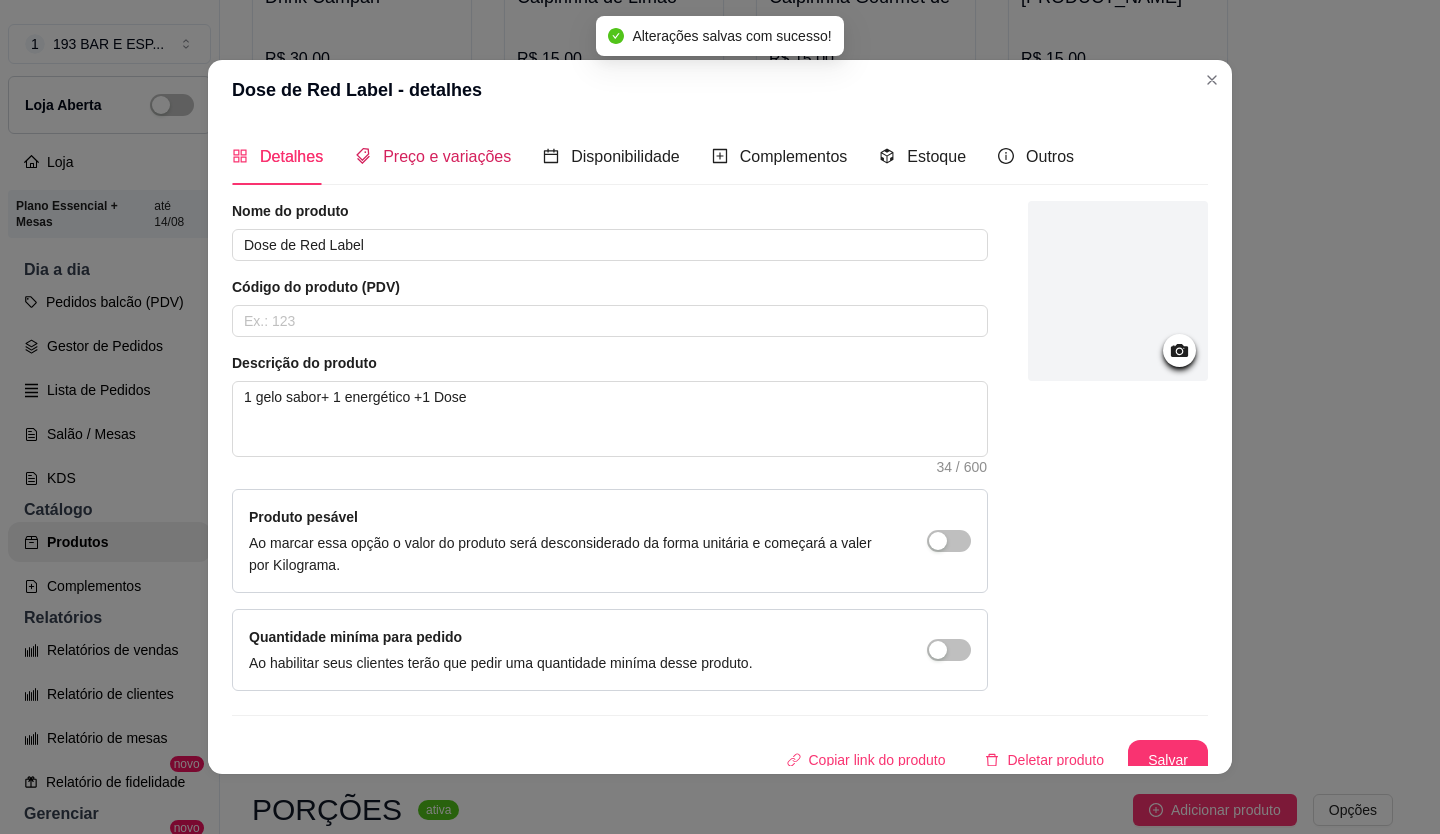 click on "Preço e variações" at bounding box center [447, 156] 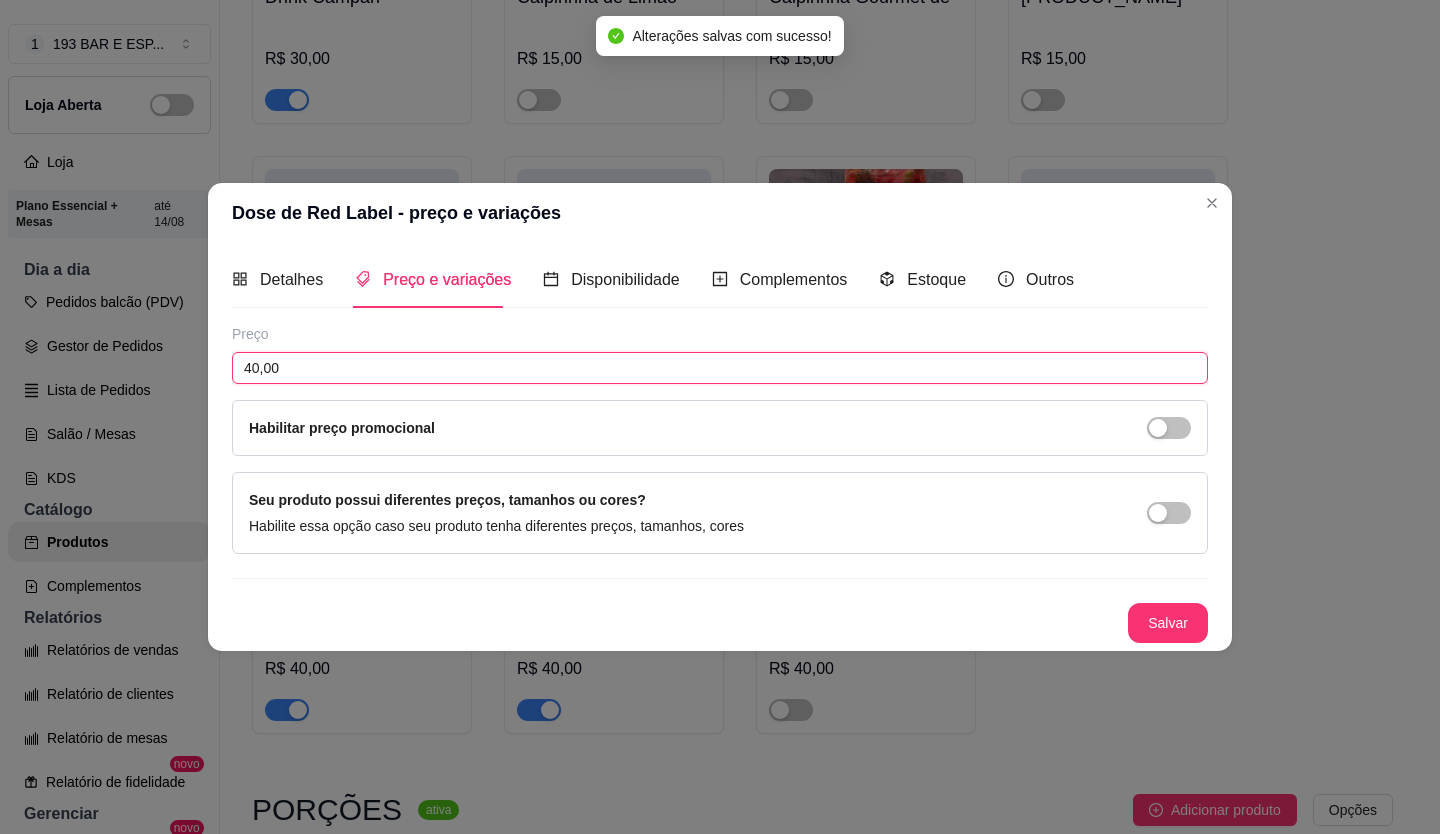 click on "40,00" at bounding box center (720, 368) 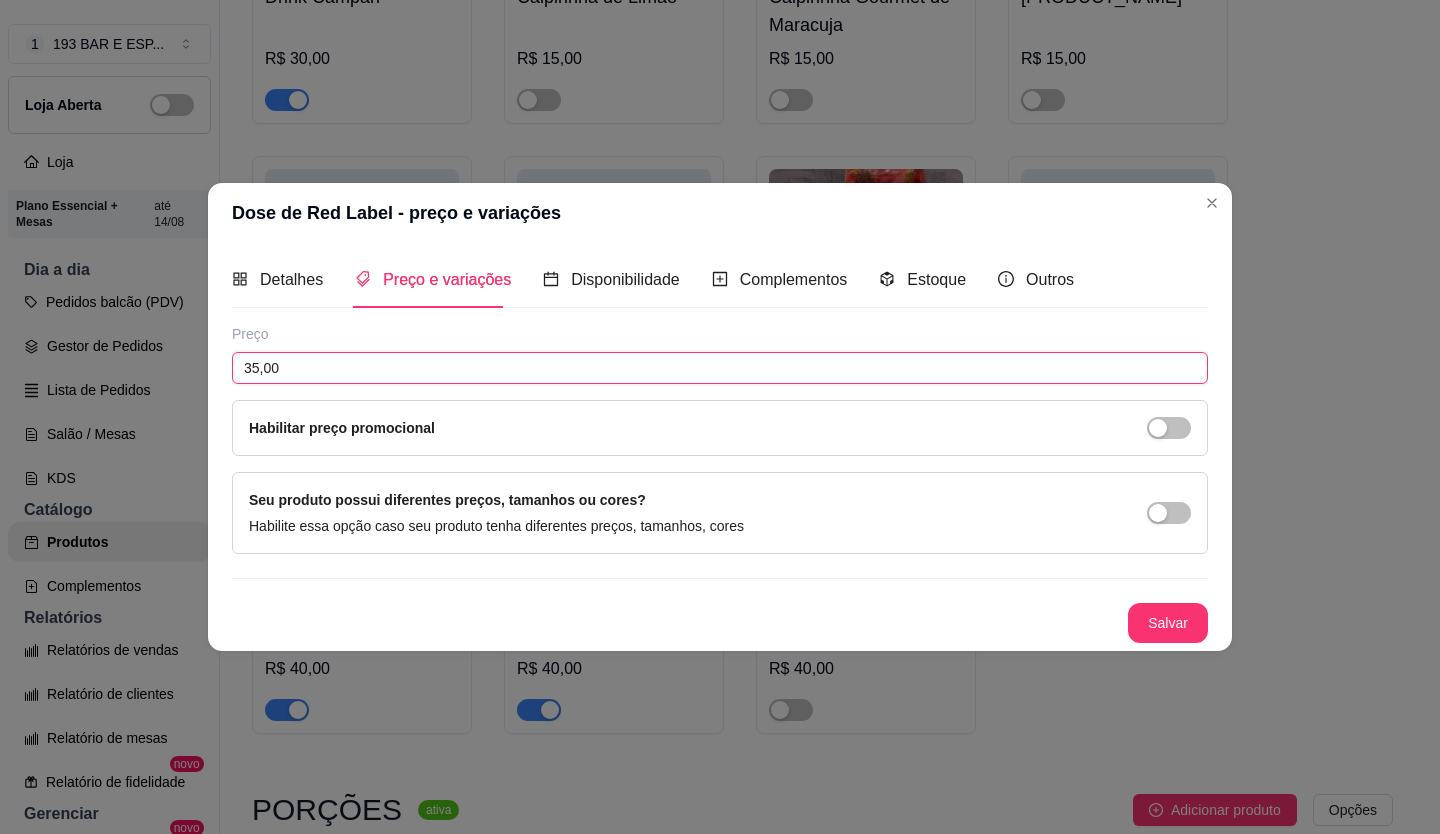 type on "35,00" 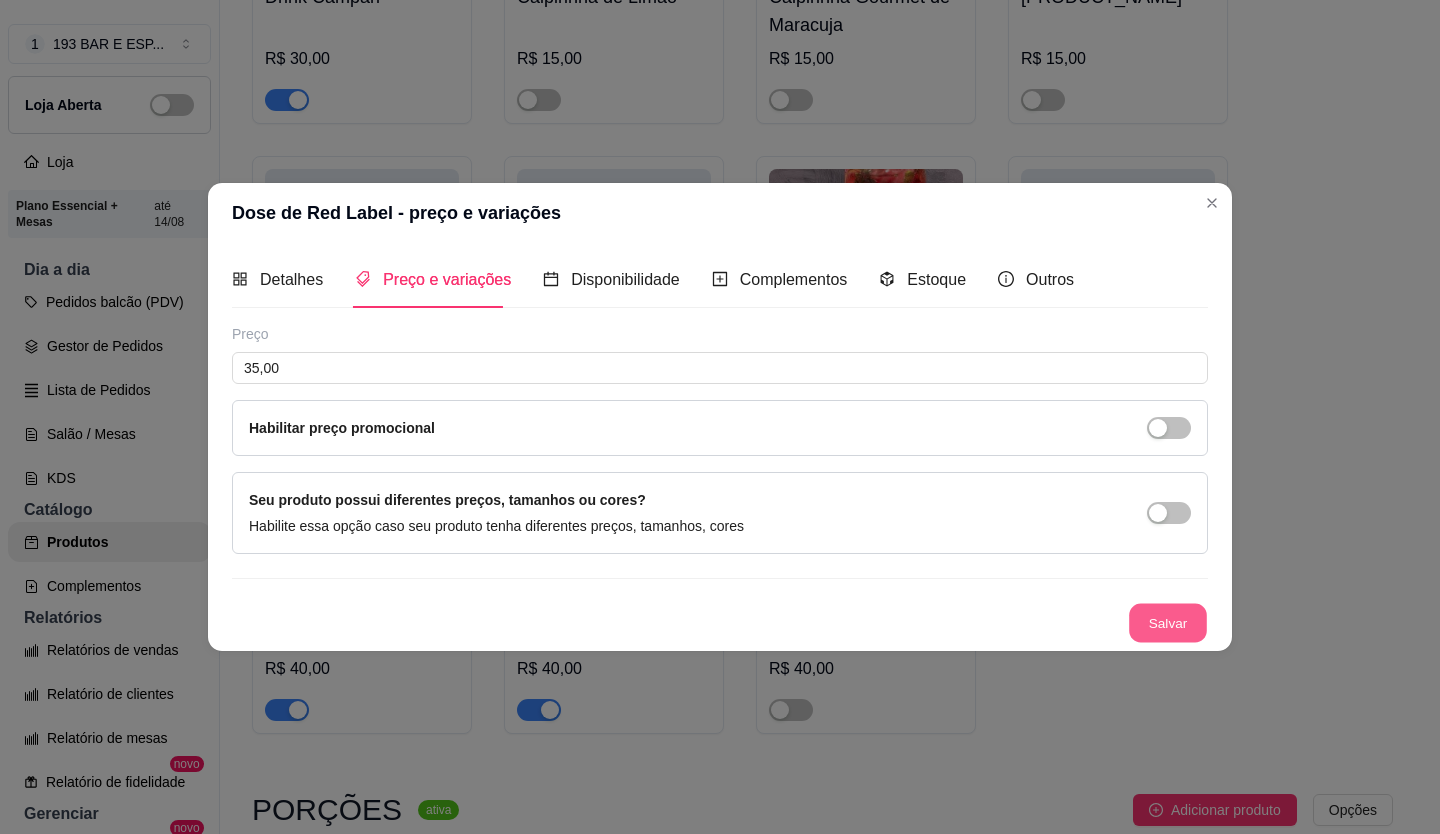 click on "Salvar" at bounding box center [1168, 623] 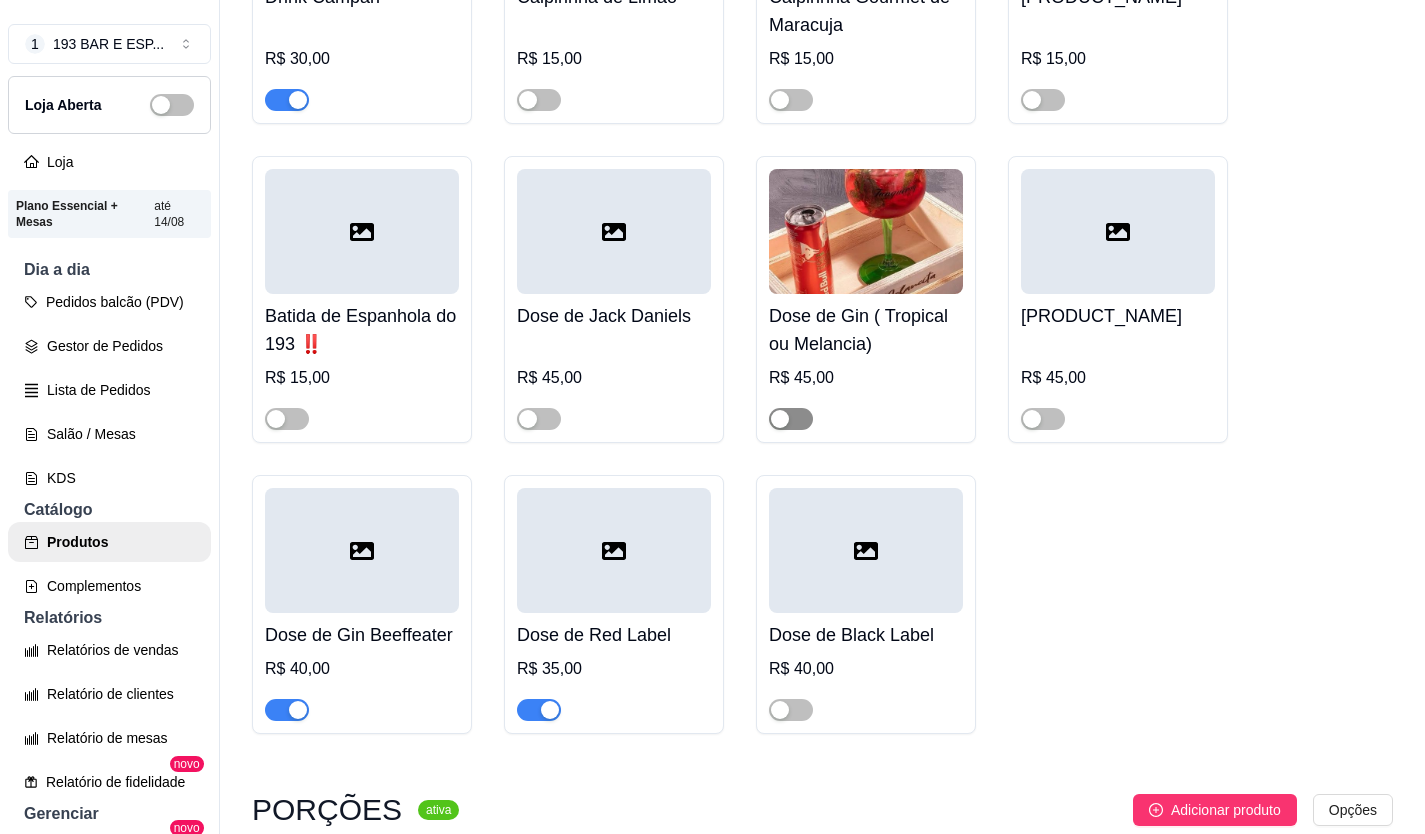 click at bounding box center (791, 419) 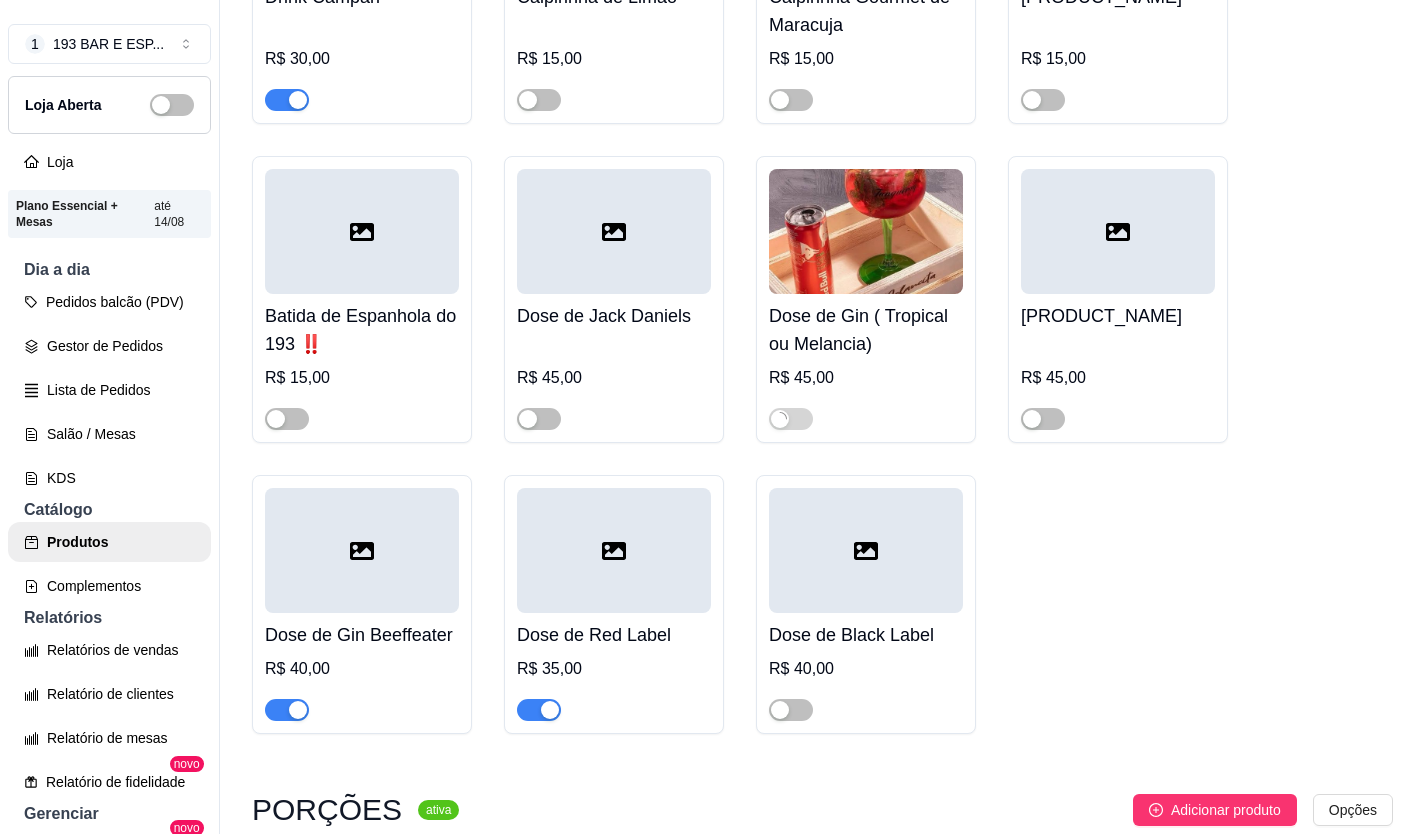 click at bounding box center (866, 231) 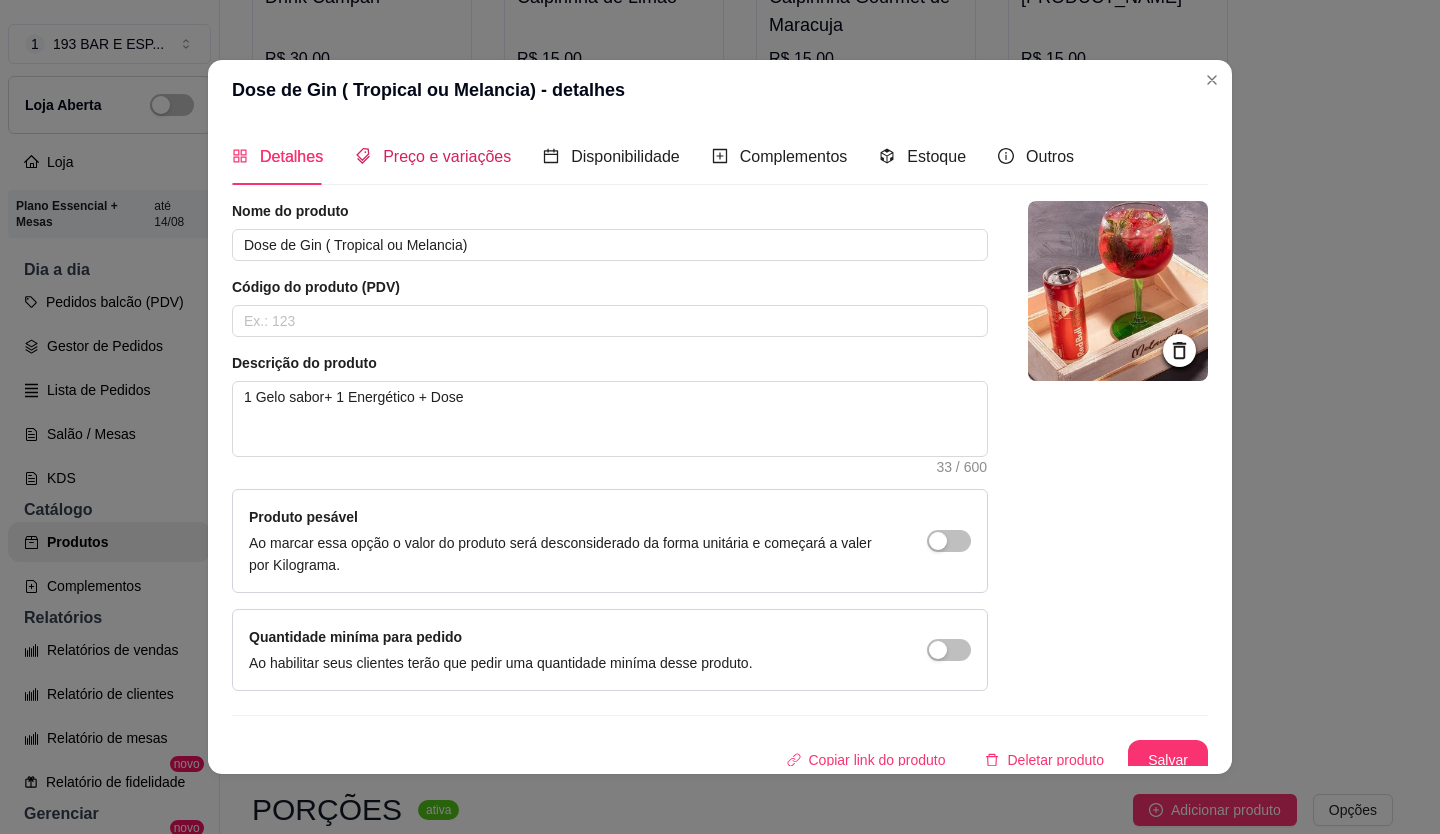 click on "Preço e variações" at bounding box center [447, 156] 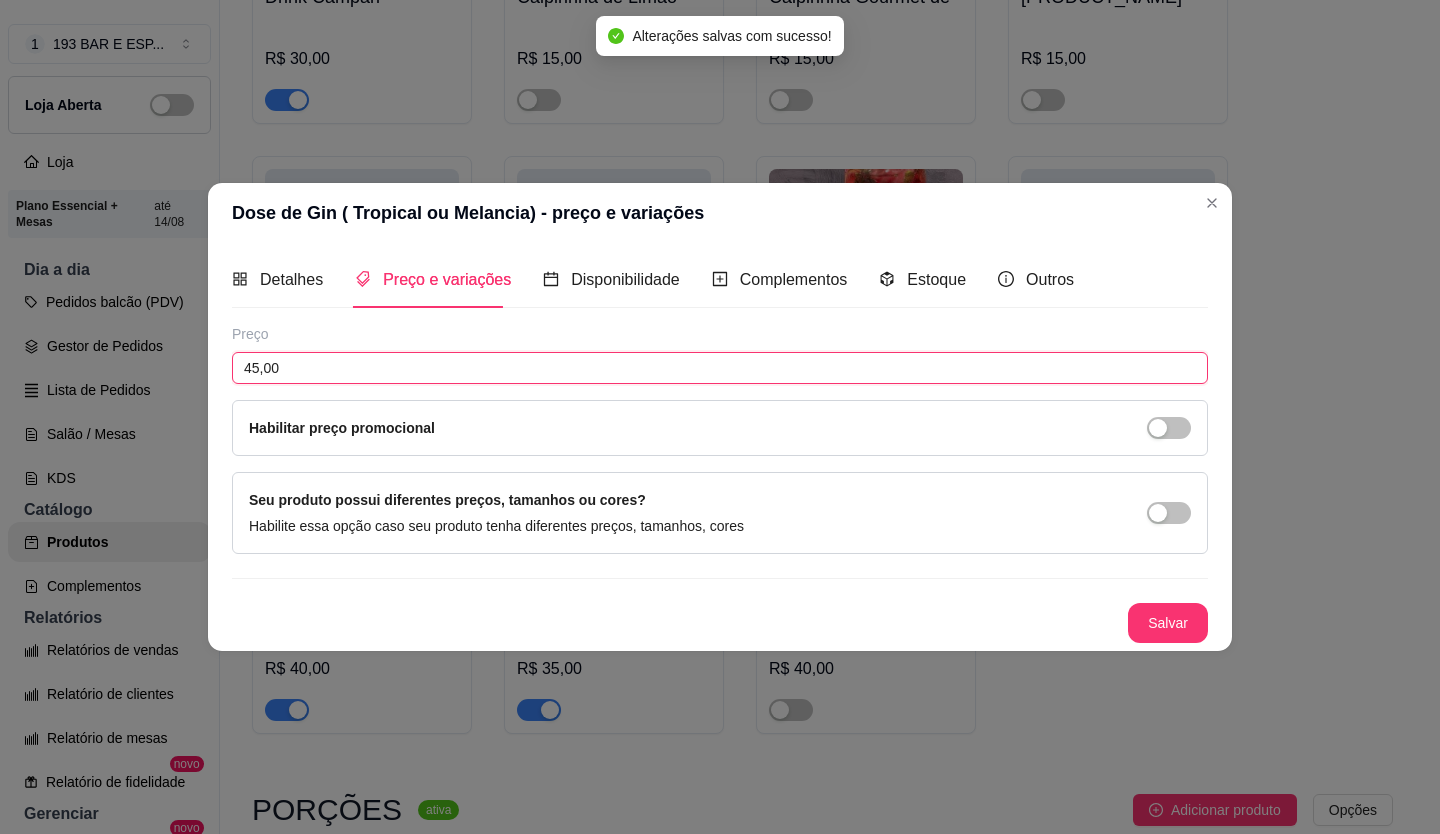 click on "45,00" at bounding box center (720, 368) 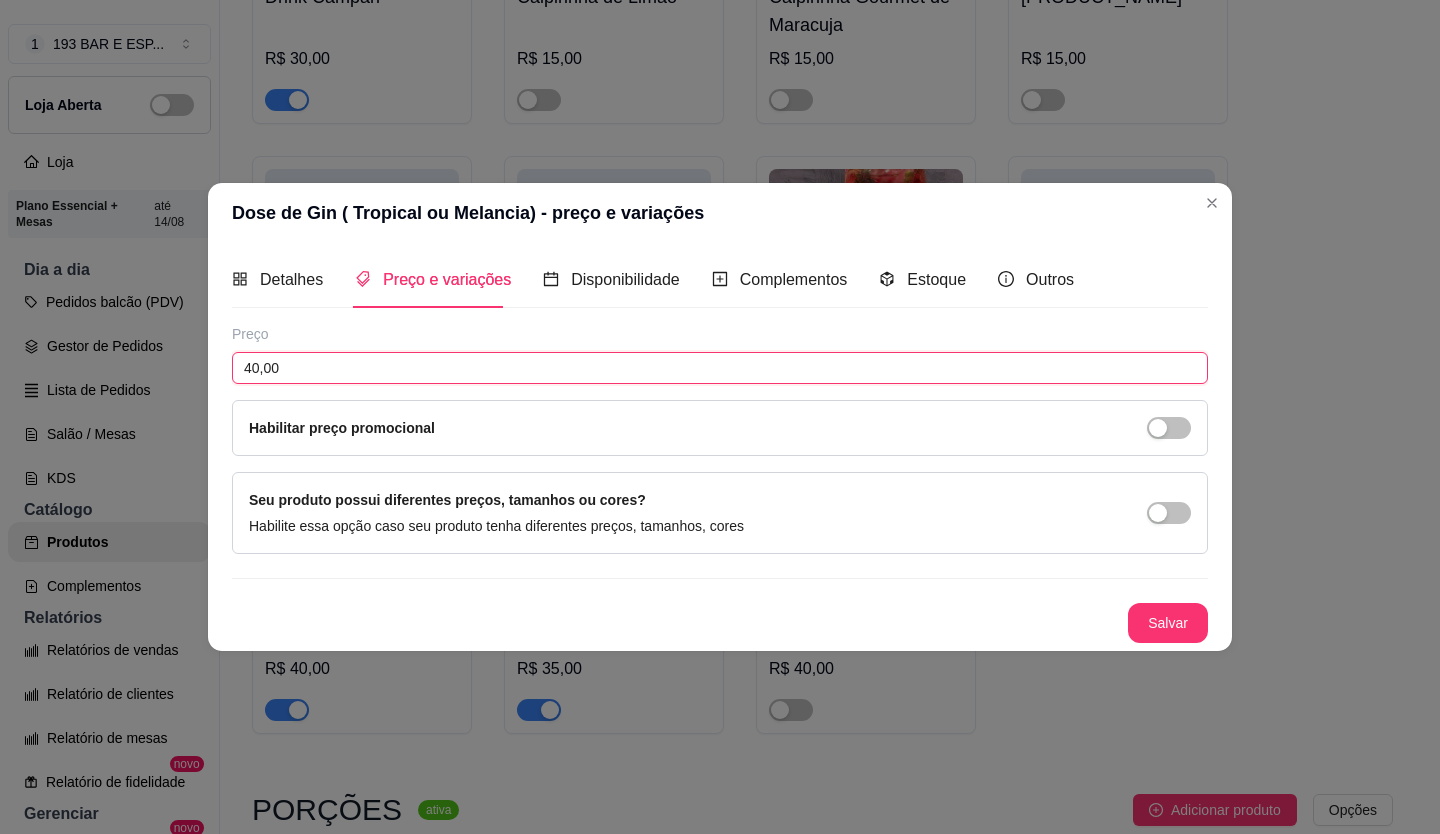 type on "40,00" 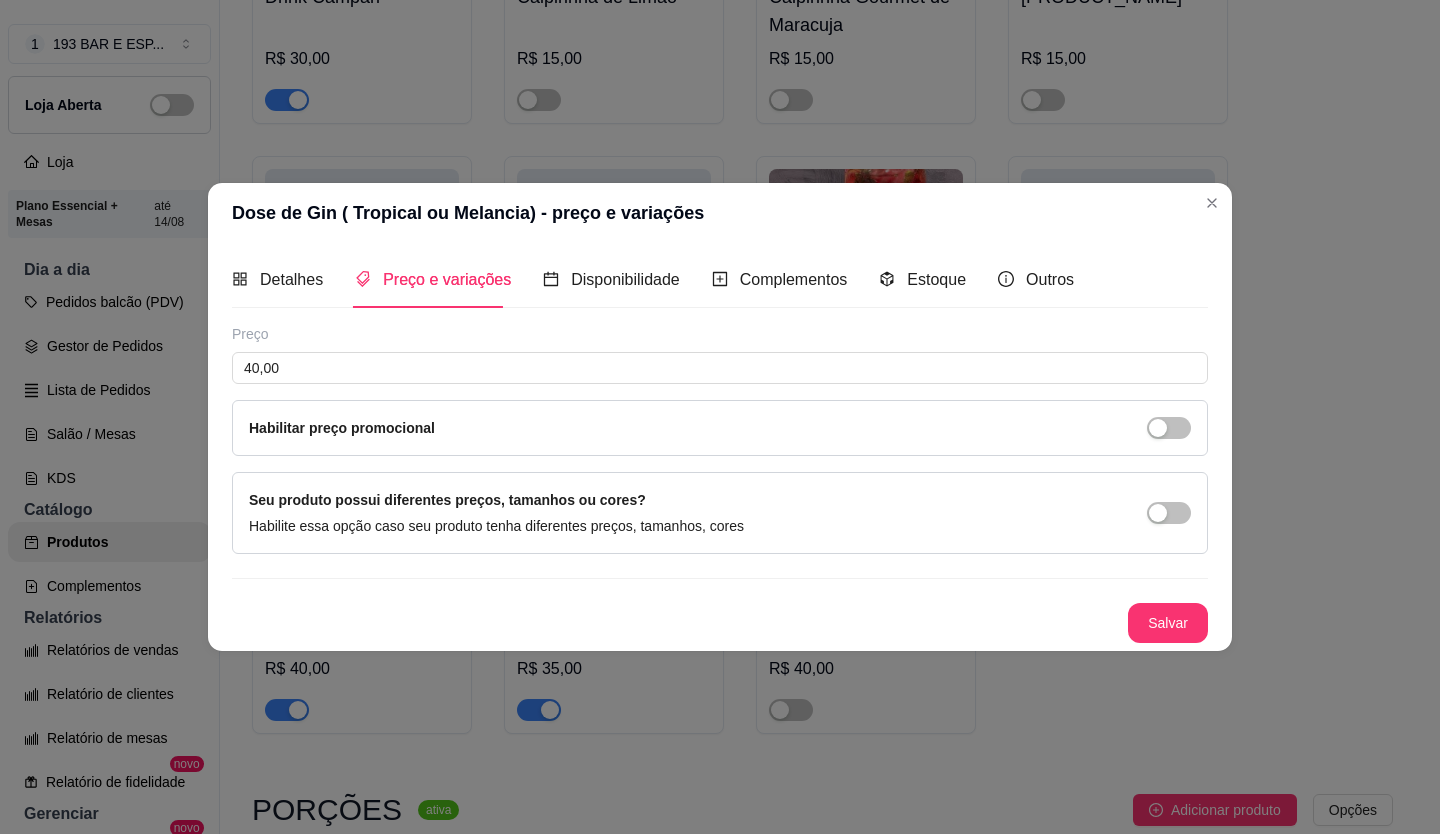 click on "Salvar" at bounding box center [1168, 623] 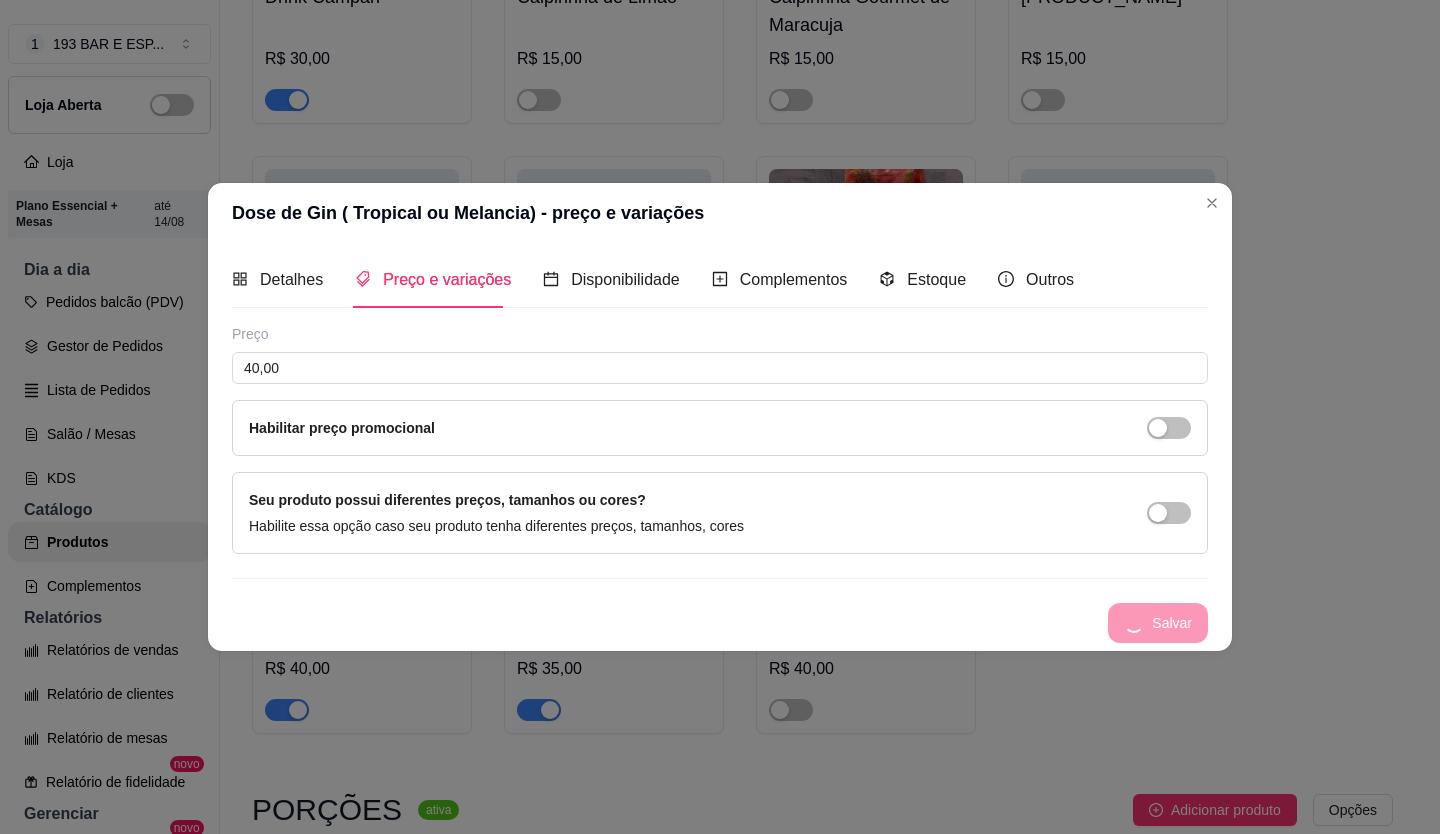 drag, startPoint x: 1173, startPoint y: 448, endPoint x: 1161, endPoint y: 444, distance: 12.649111 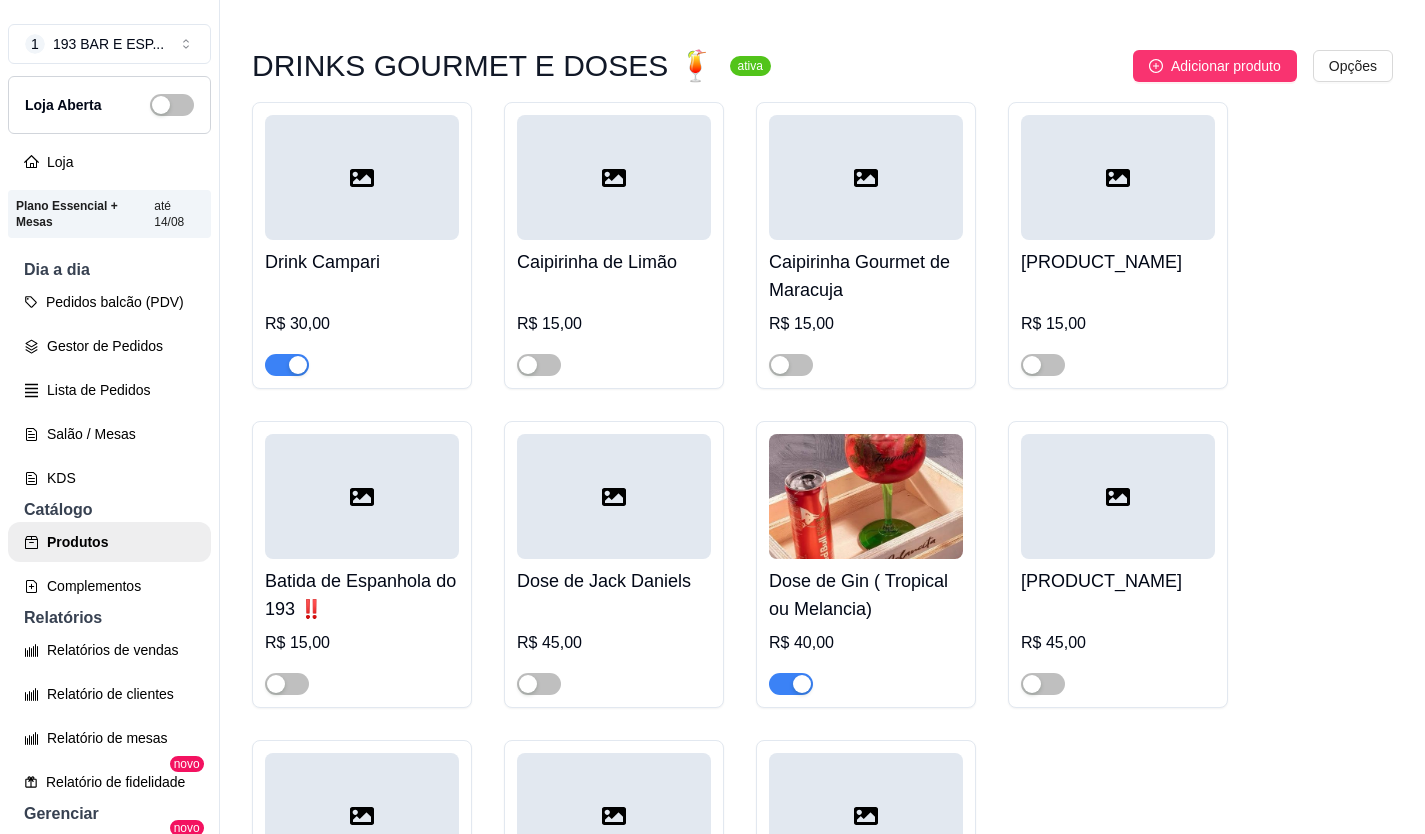 scroll, scrollTop: 6137, scrollLeft: 0, axis: vertical 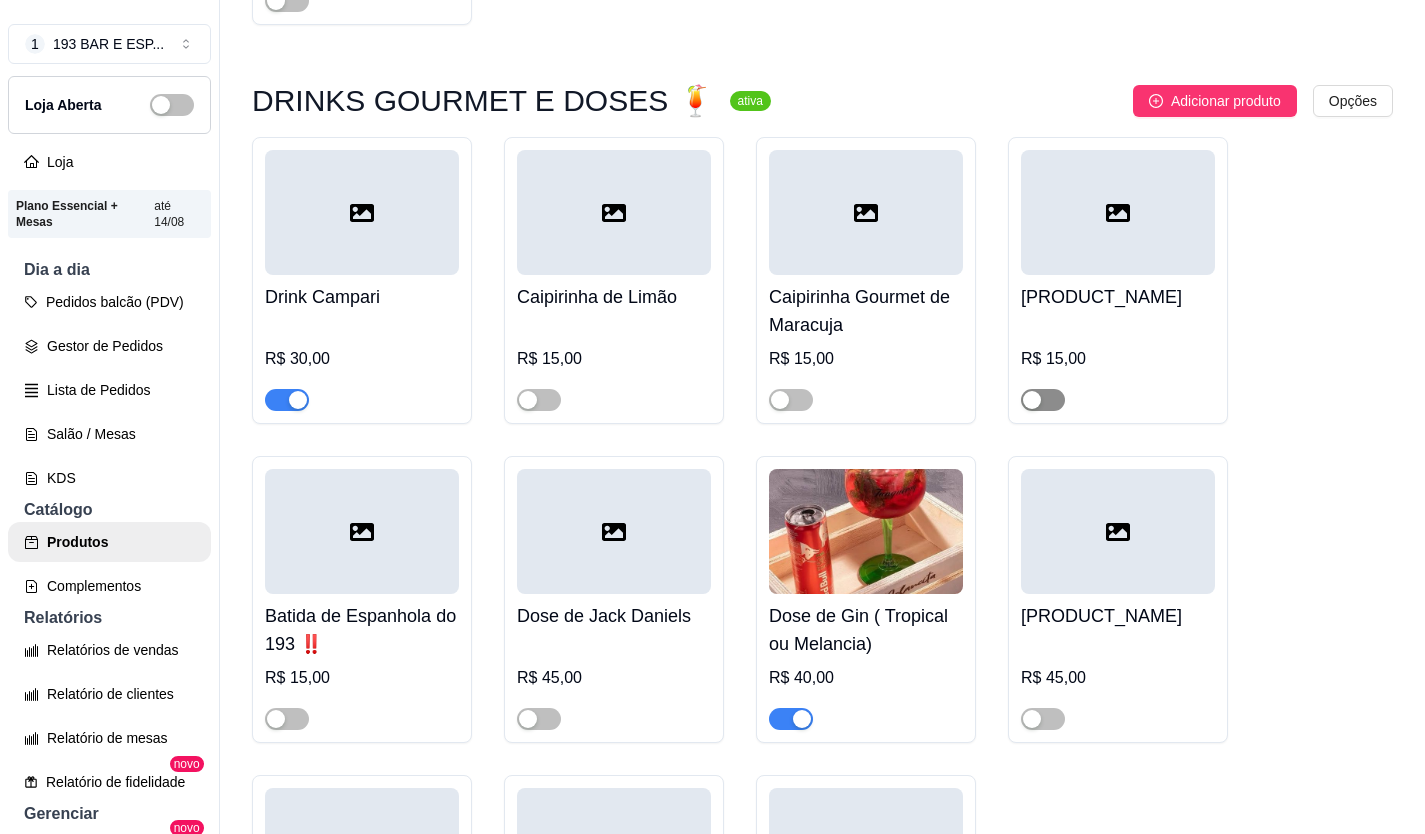 click at bounding box center [1043, 400] 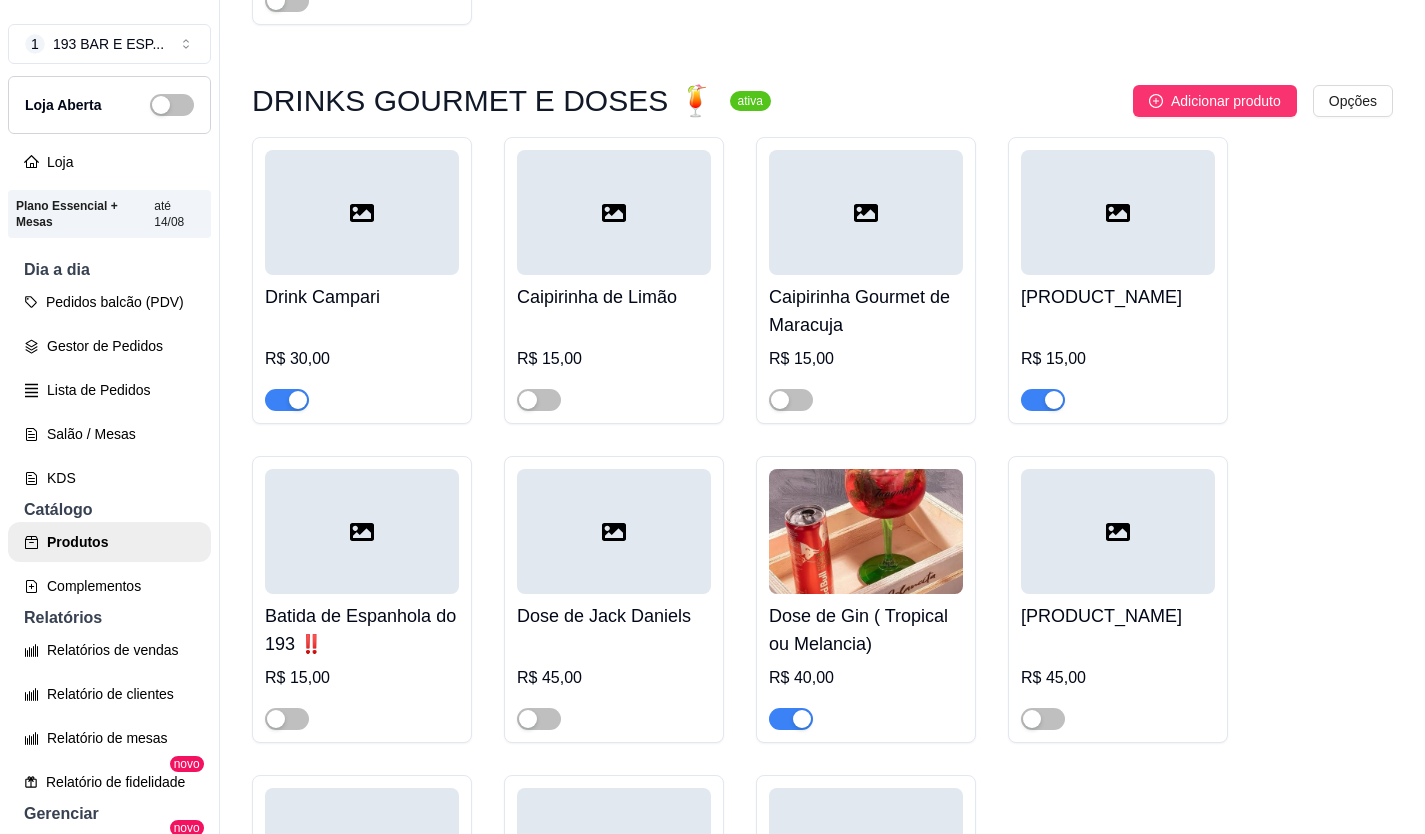 click at bounding box center (1118, 212) 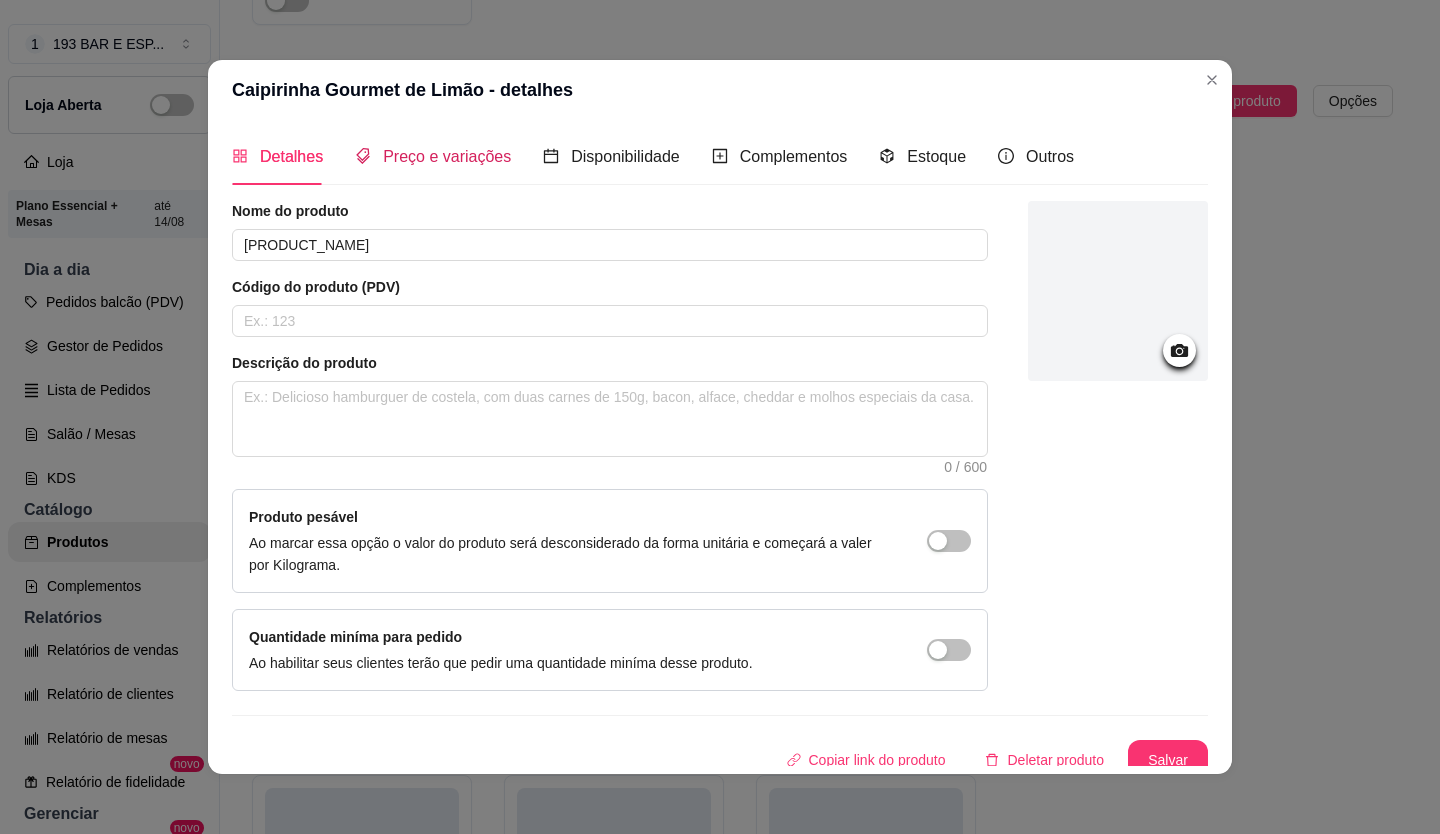 click on "Preço e variações" at bounding box center (447, 156) 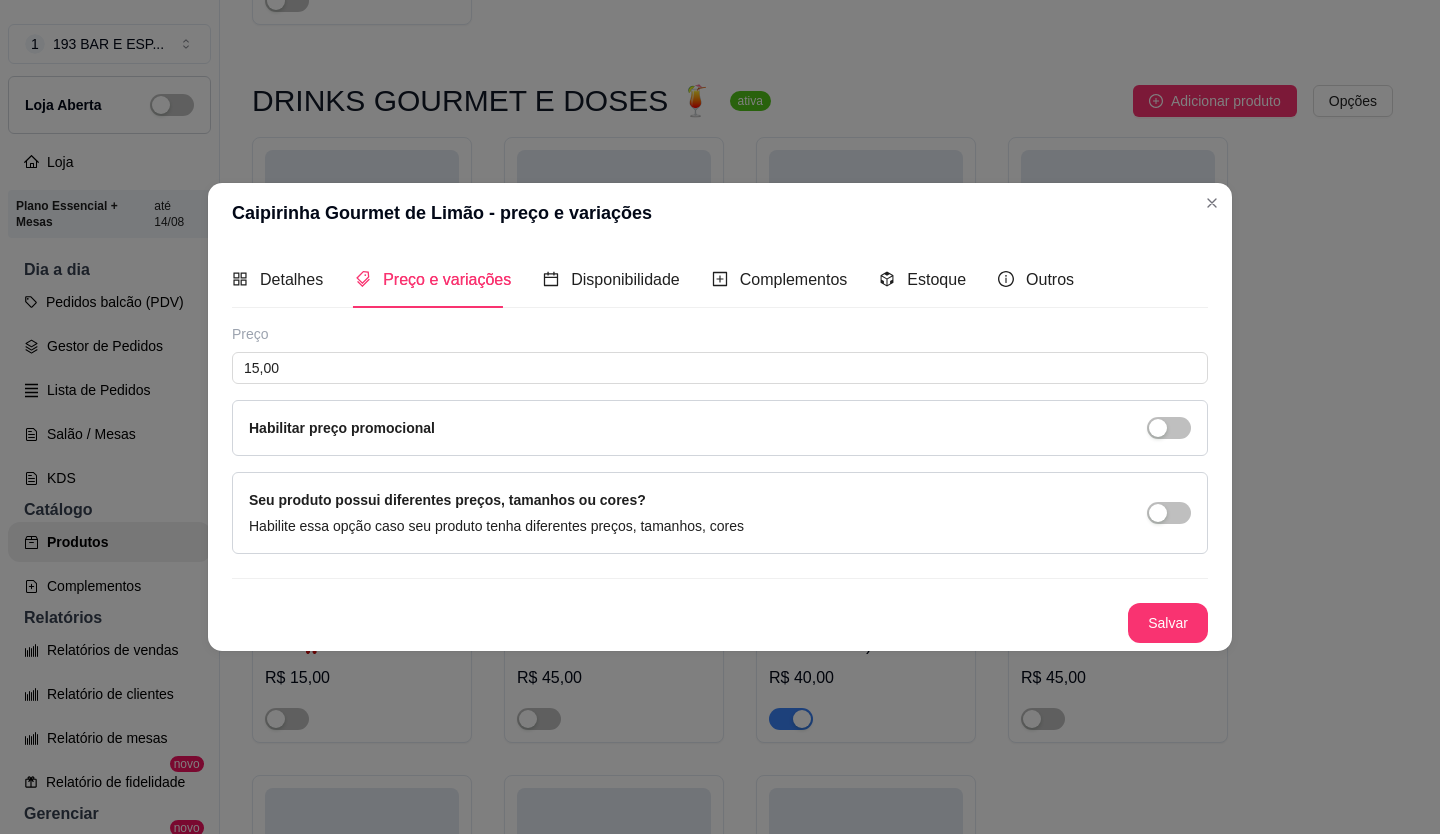 click on "Preço  15,00 Habilitar preço promocional" at bounding box center (720, 390) 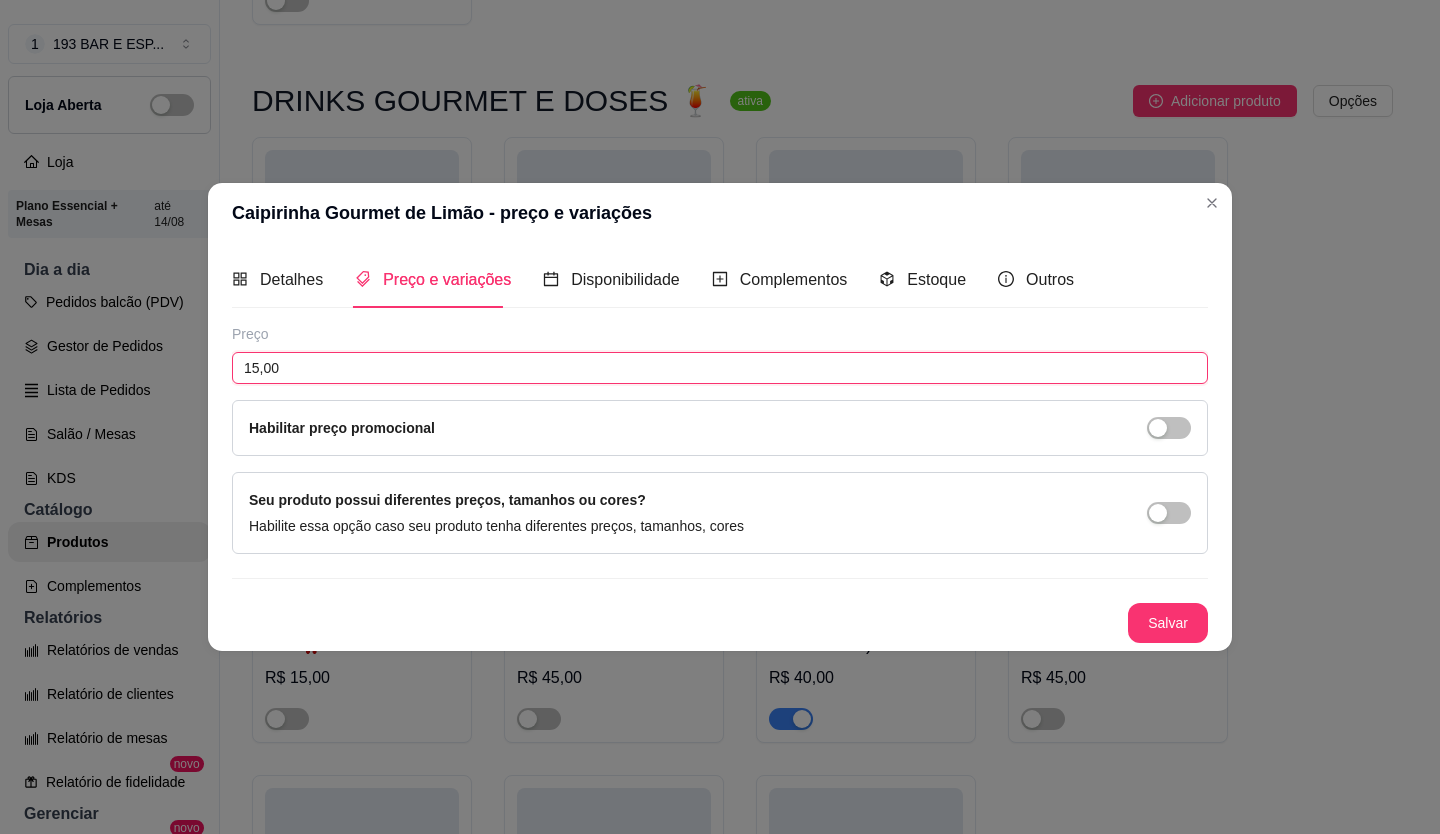 click on "15,00" at bounding box center [720, 368] 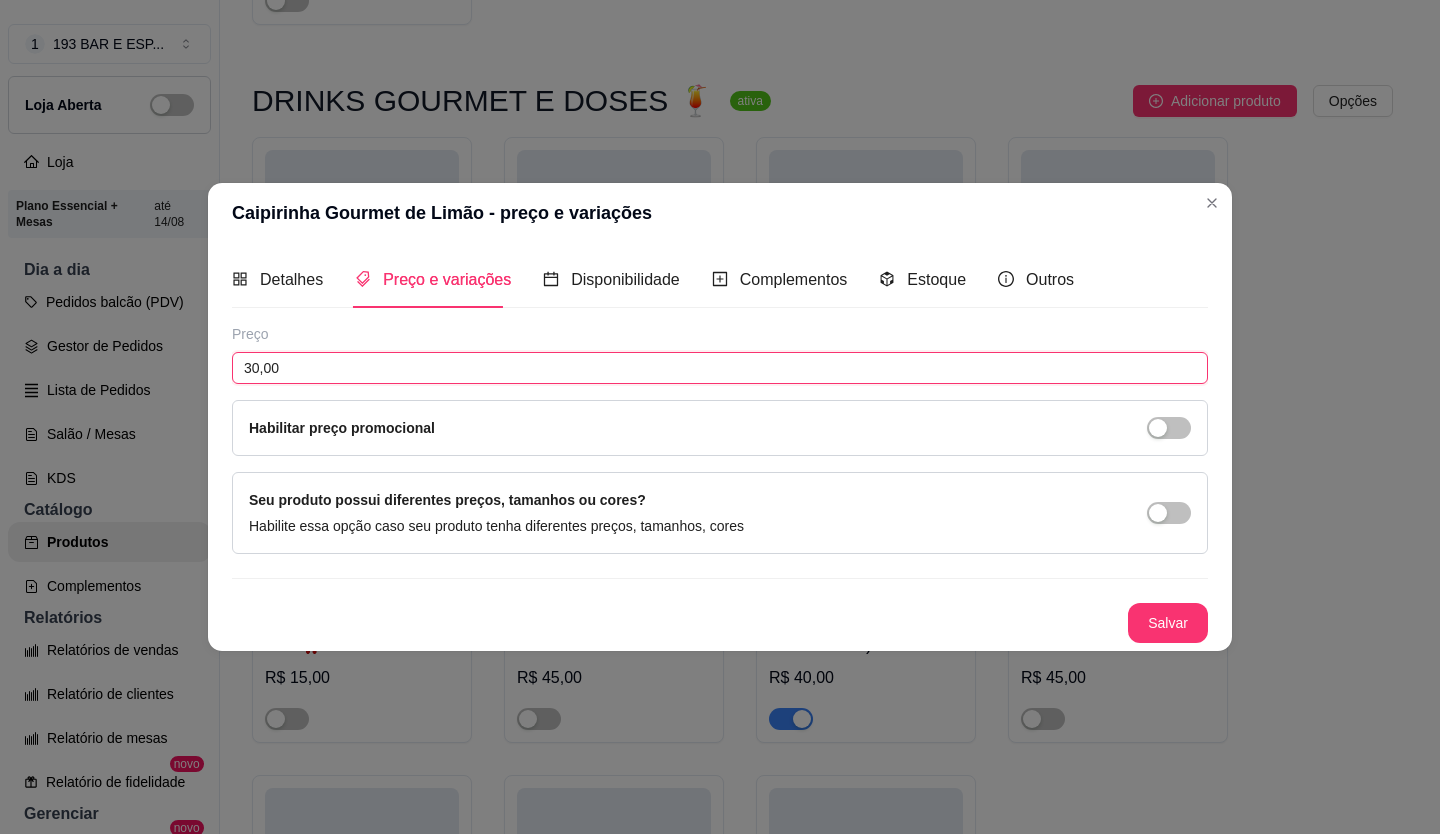 type on "30,00" 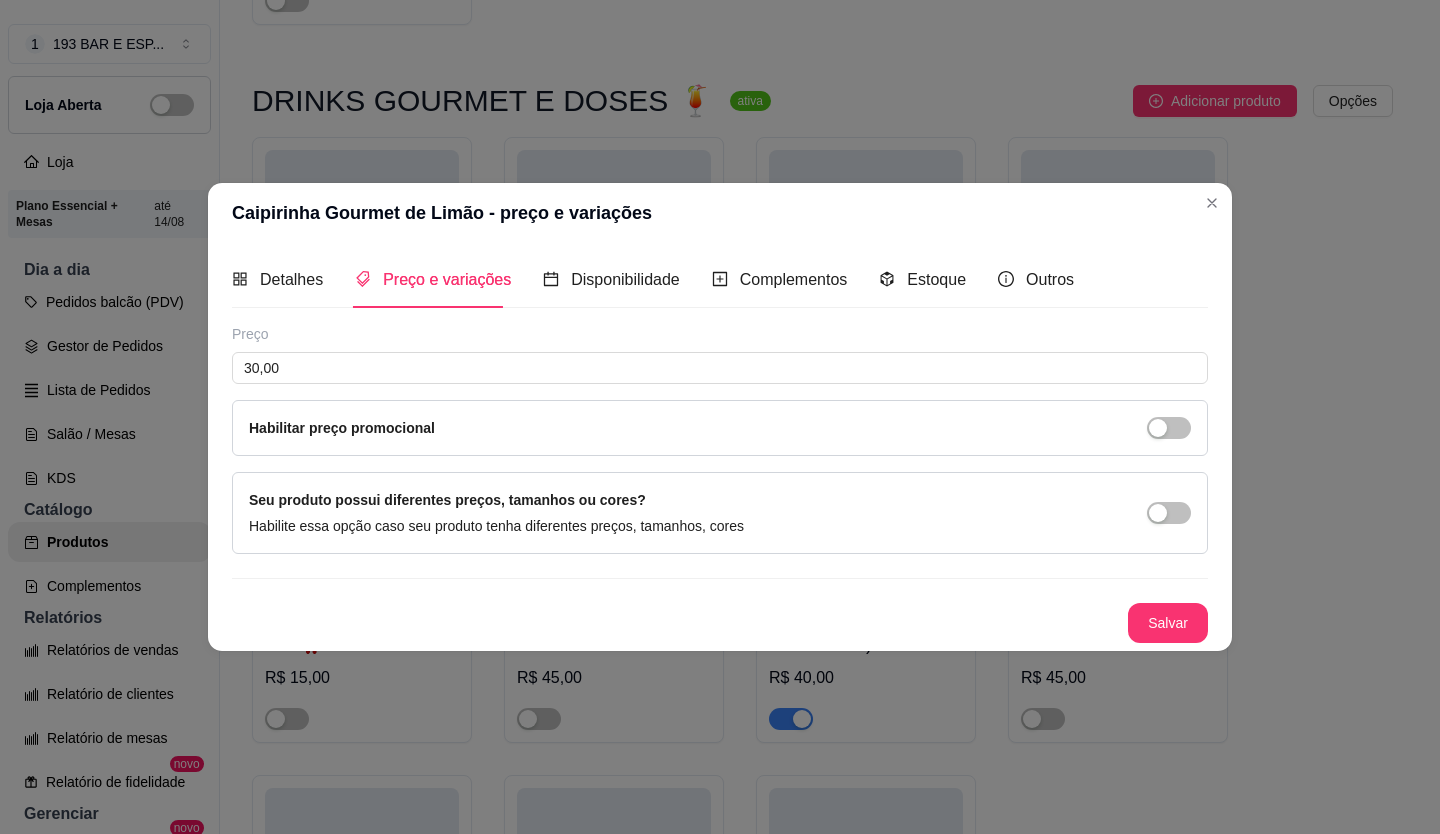 click on "Salvar" at bounding box center (1168, 623) 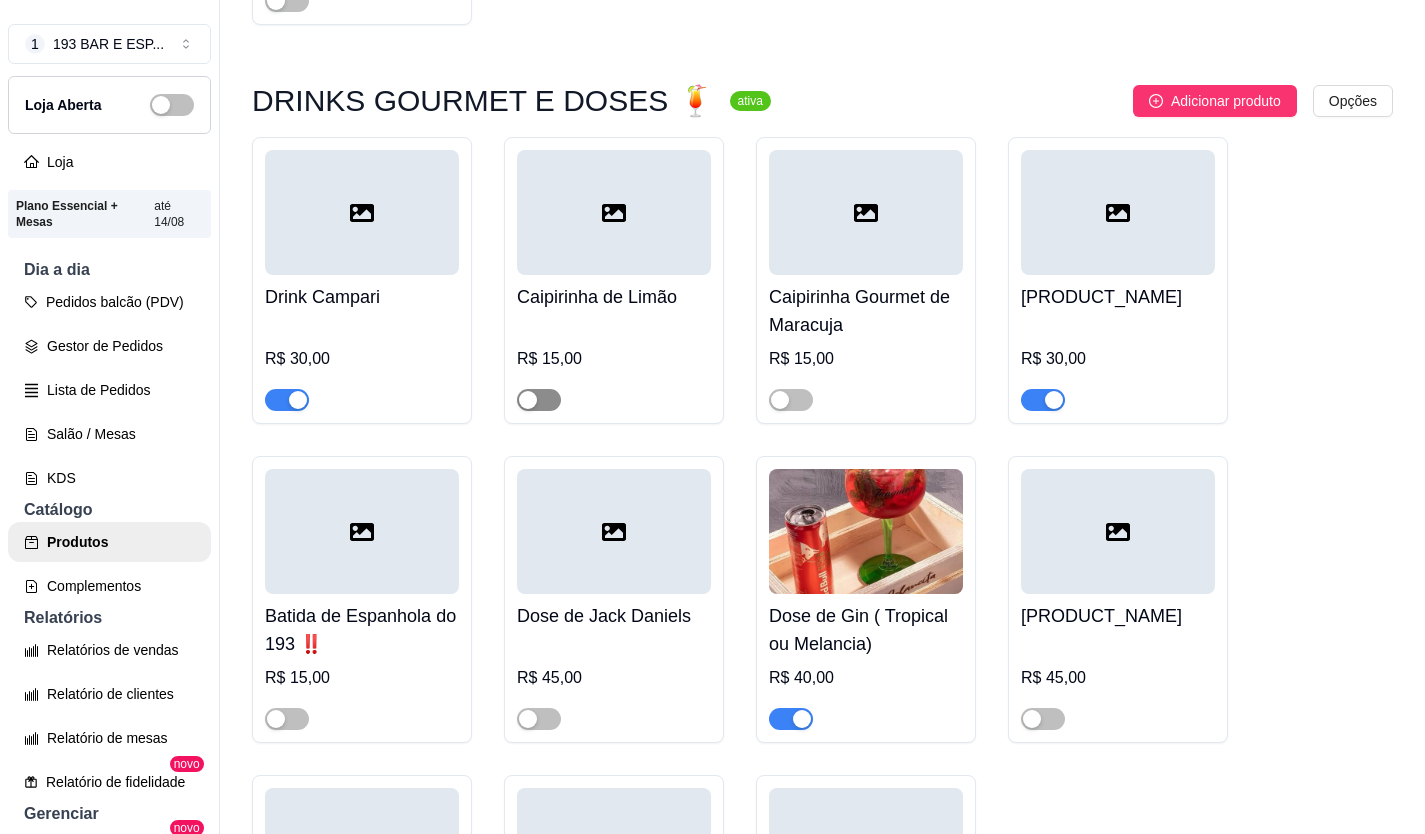 click at bounding box center [539, 400] 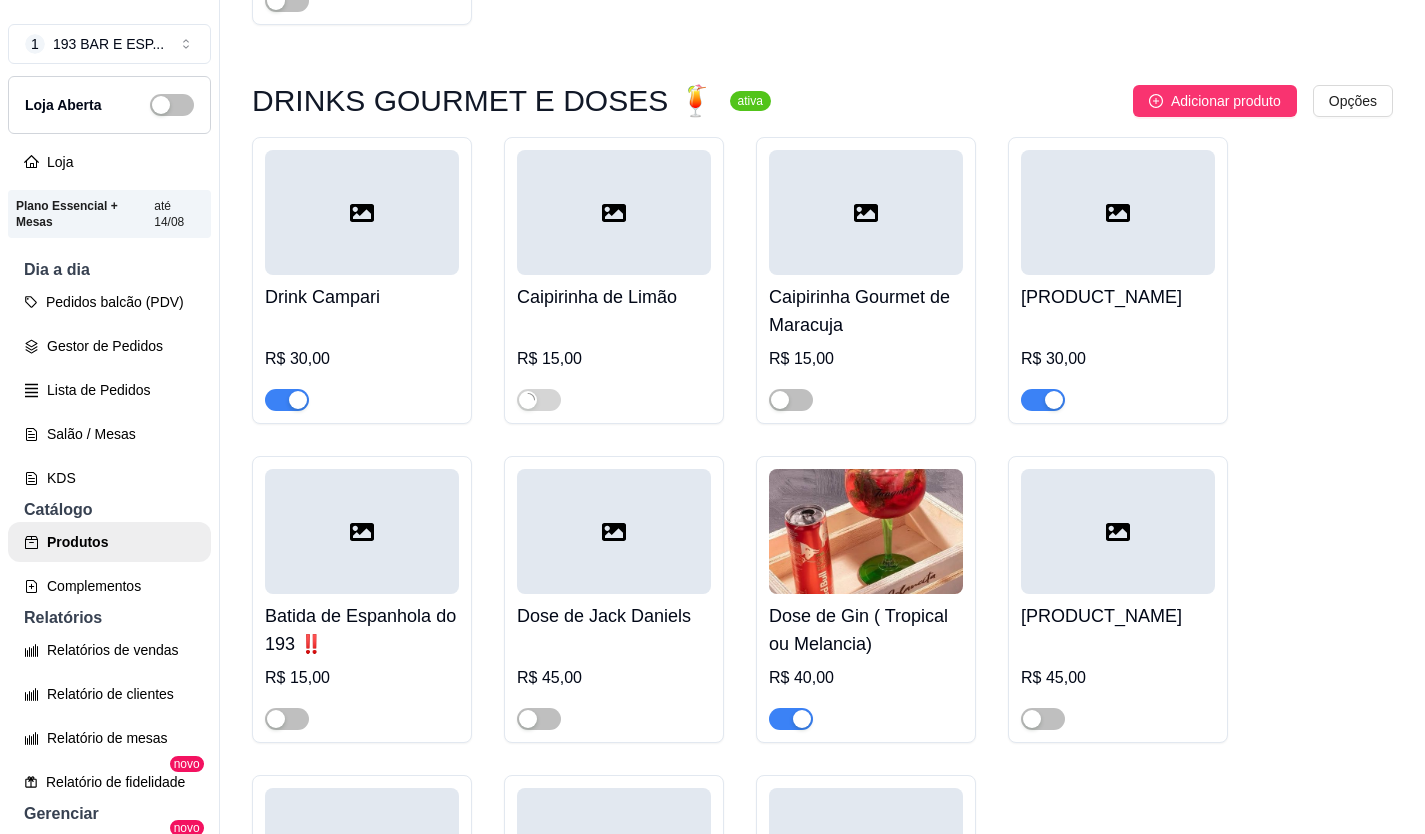 click at bounding box center [614, 212] 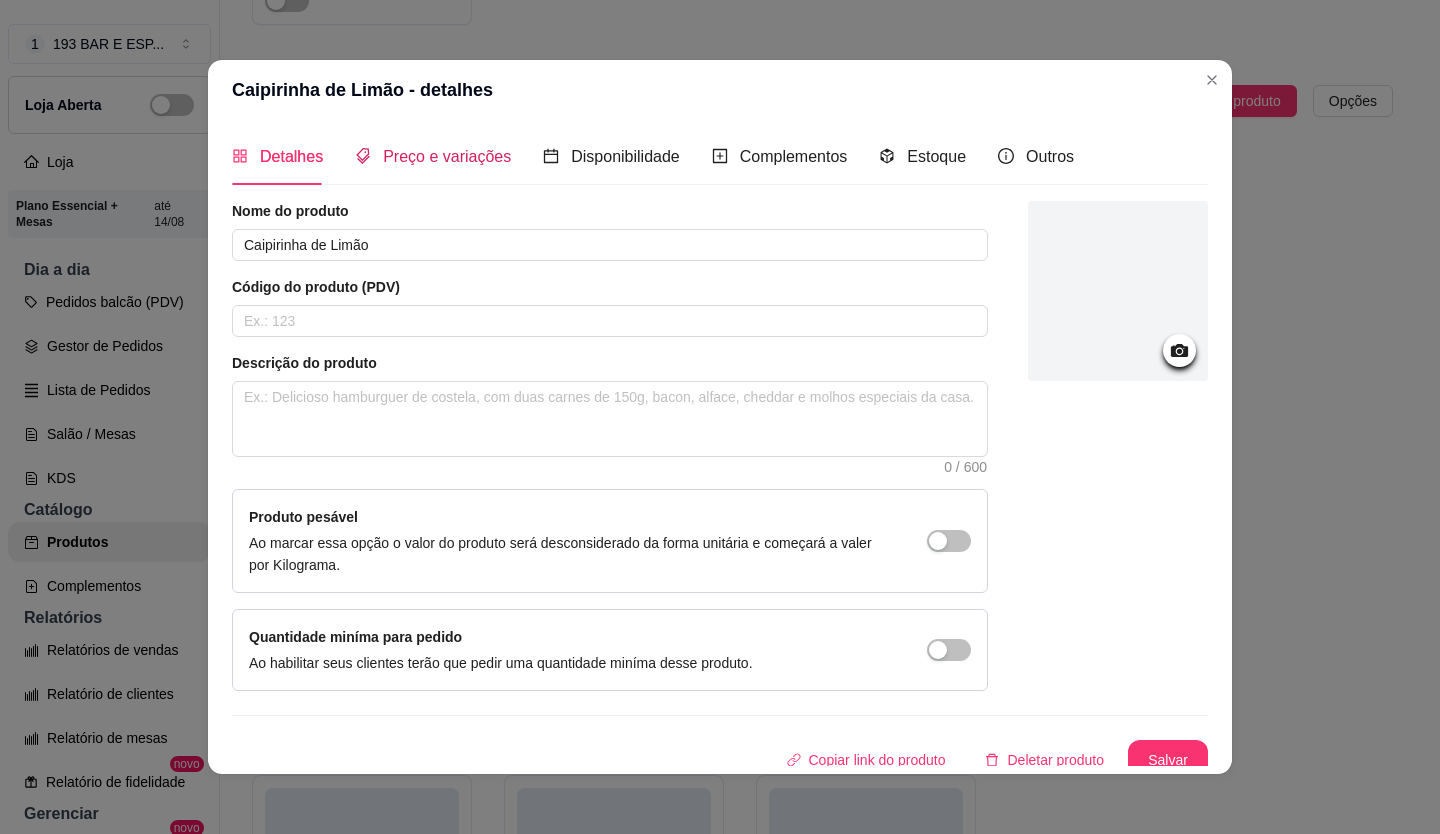click on "Preço e variações" at bounding box center [447, 156] 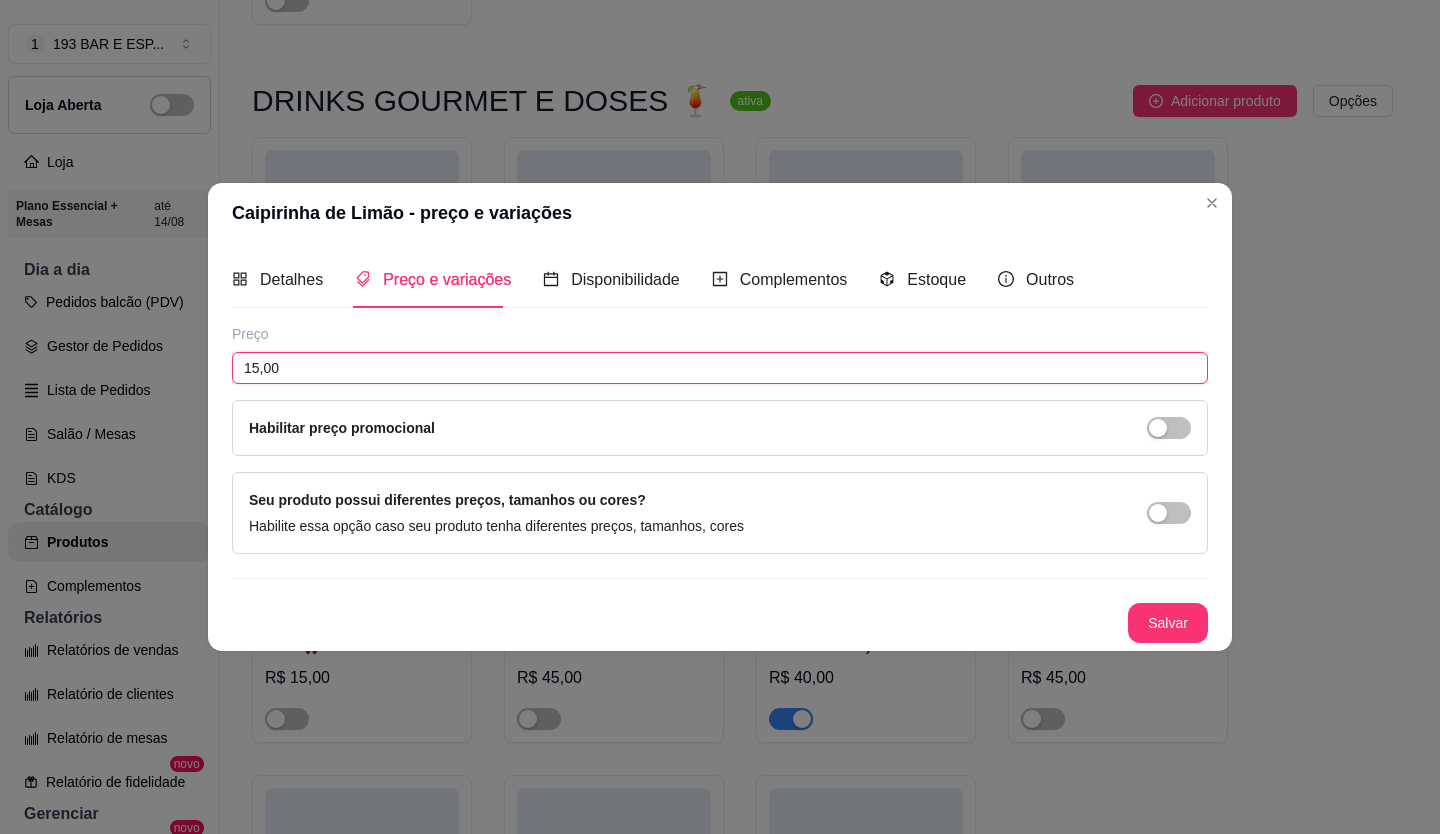 click on "15,00" at bounding box center [720, 368] 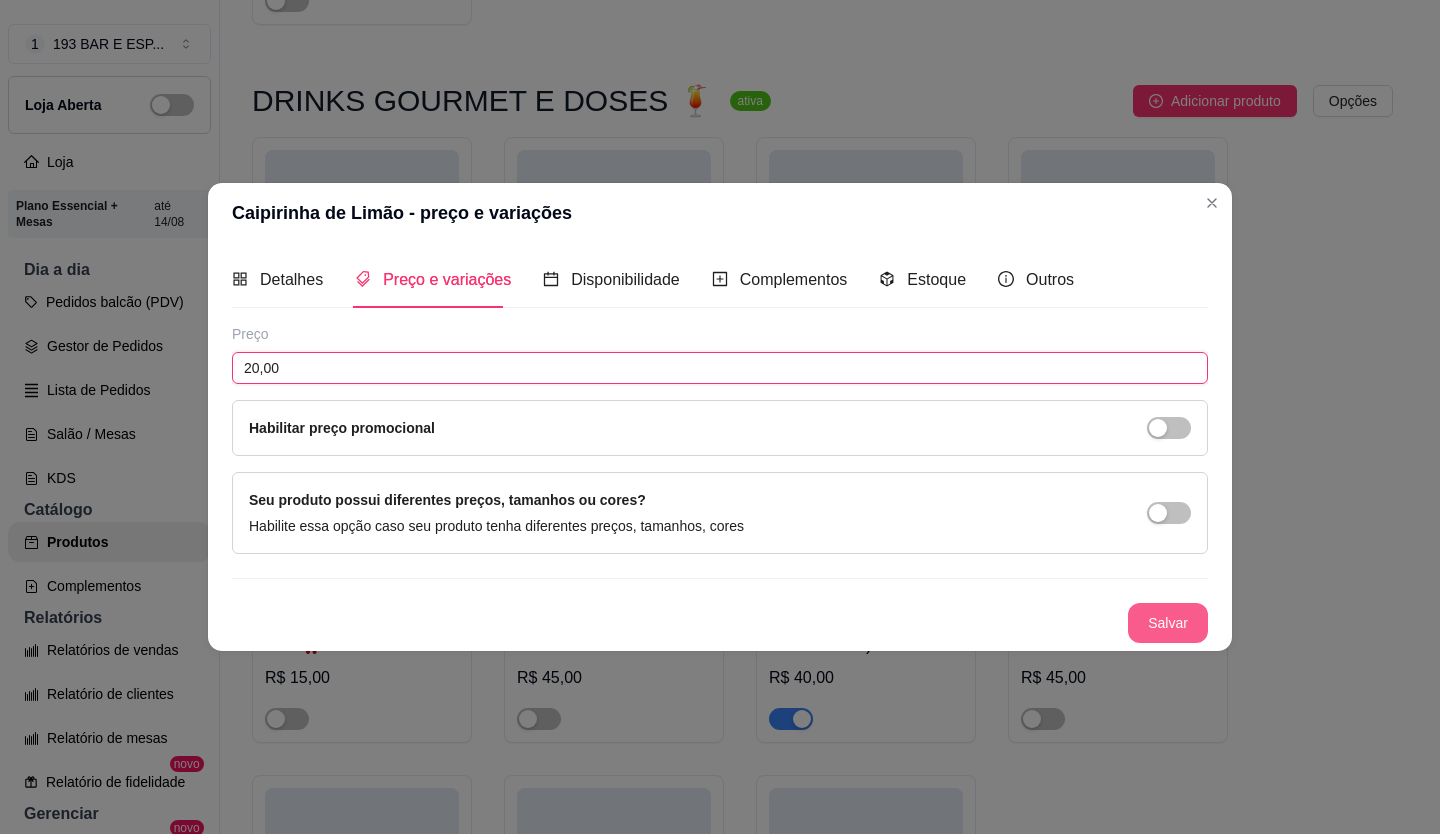 type on "20,00" 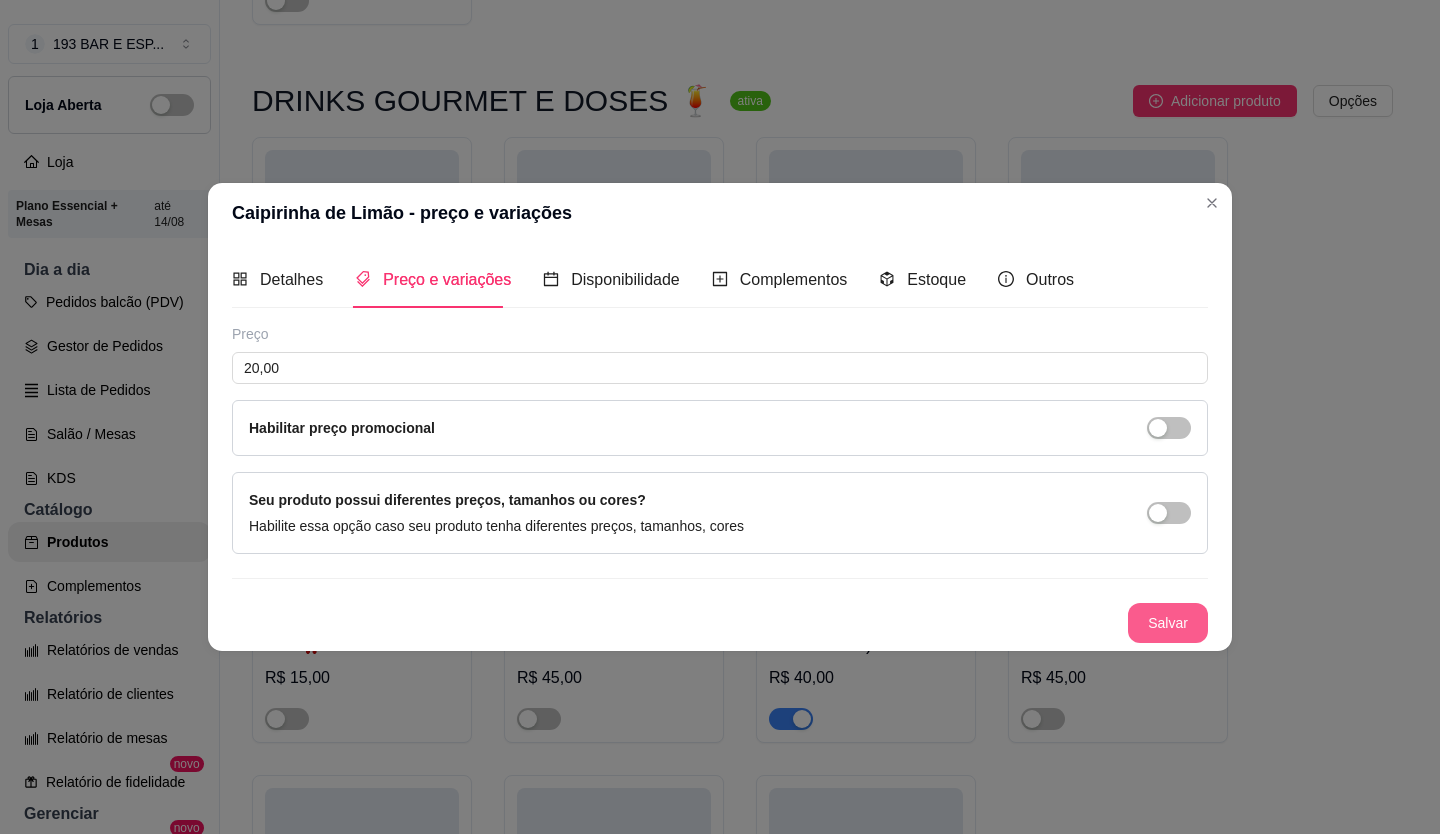 click on "Salvar" at bounding box center (1168, 623) 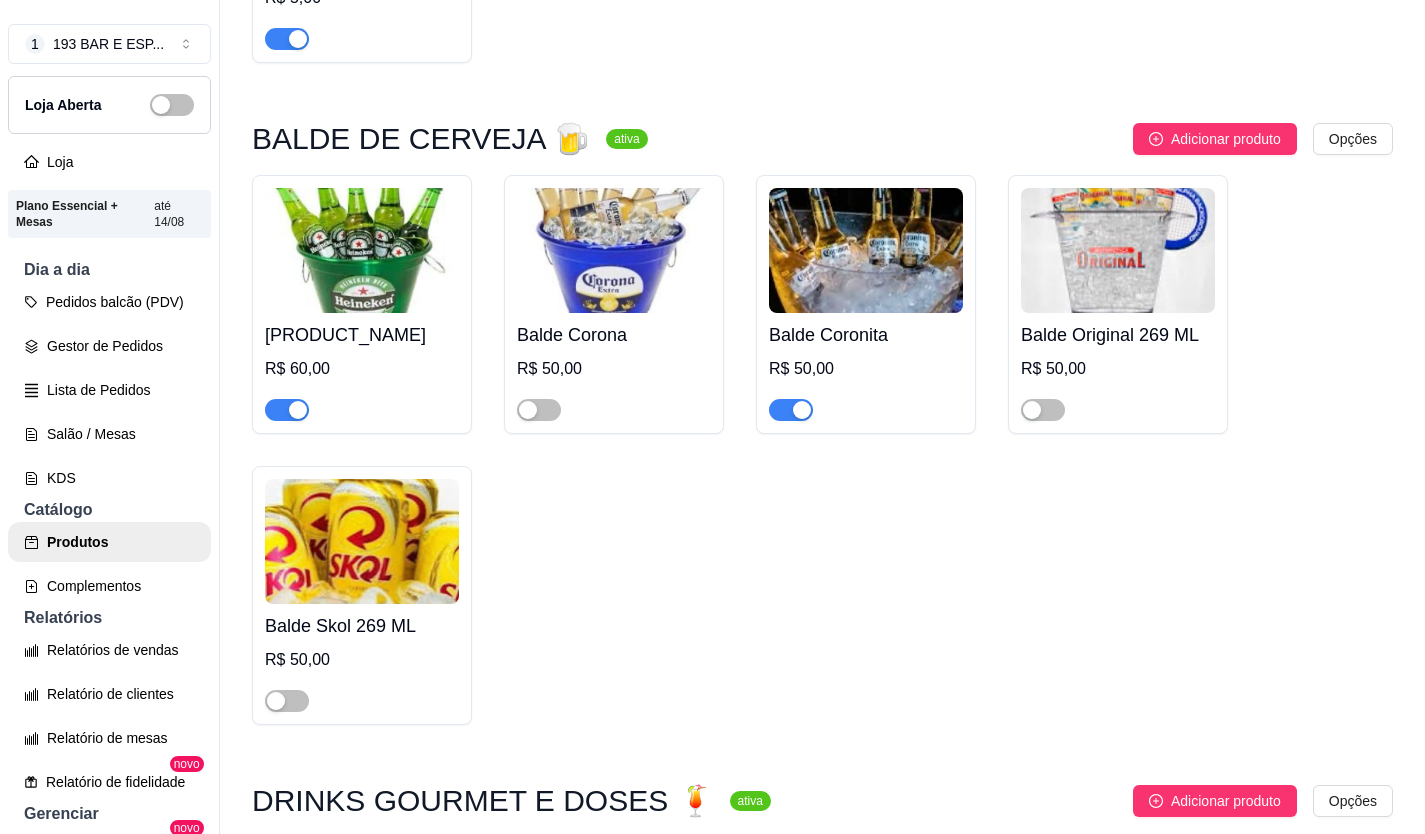 scroll, scrollTop: 5337, scrollLeft: 0, axis: vertical 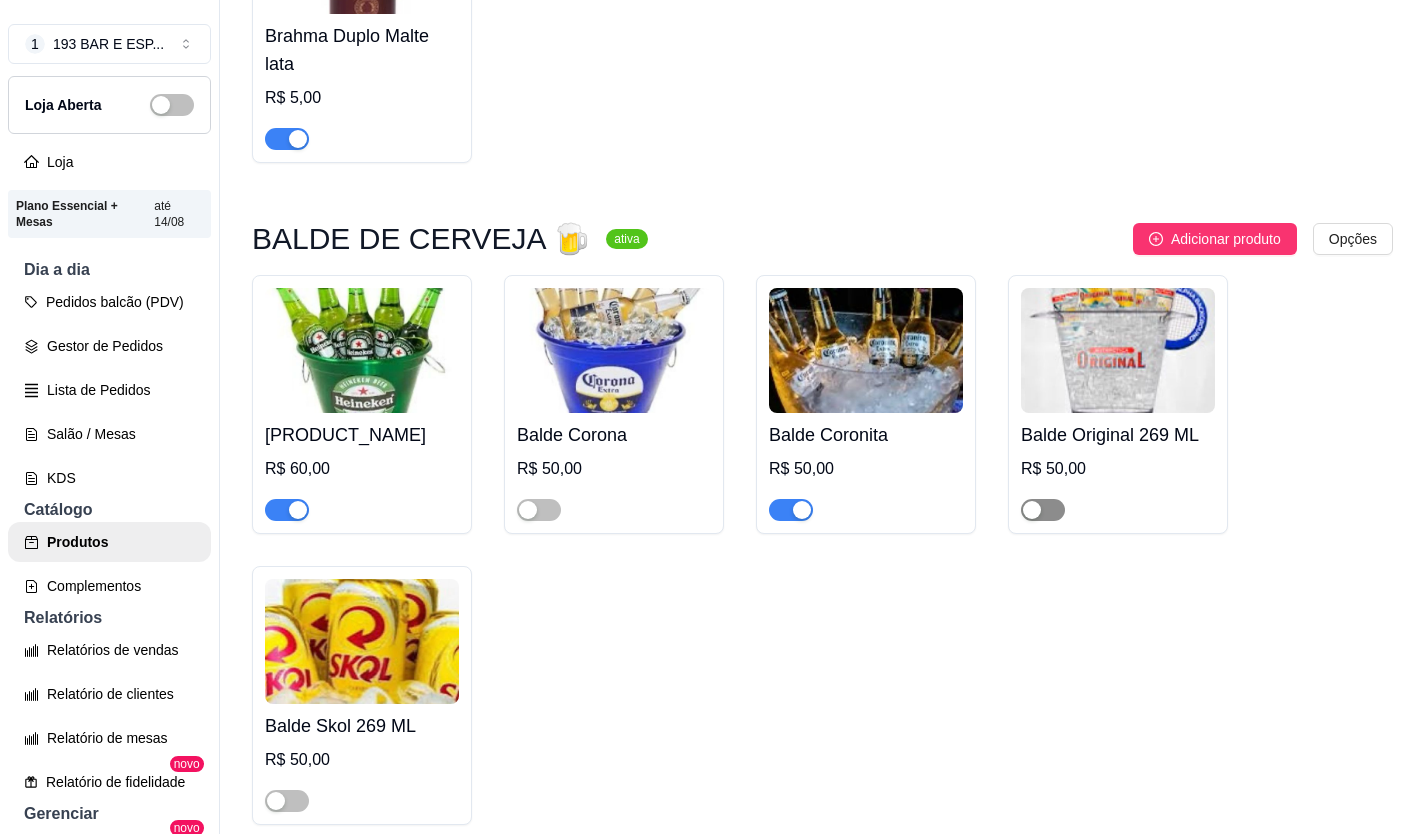 click at bounding box center (1032, 510) 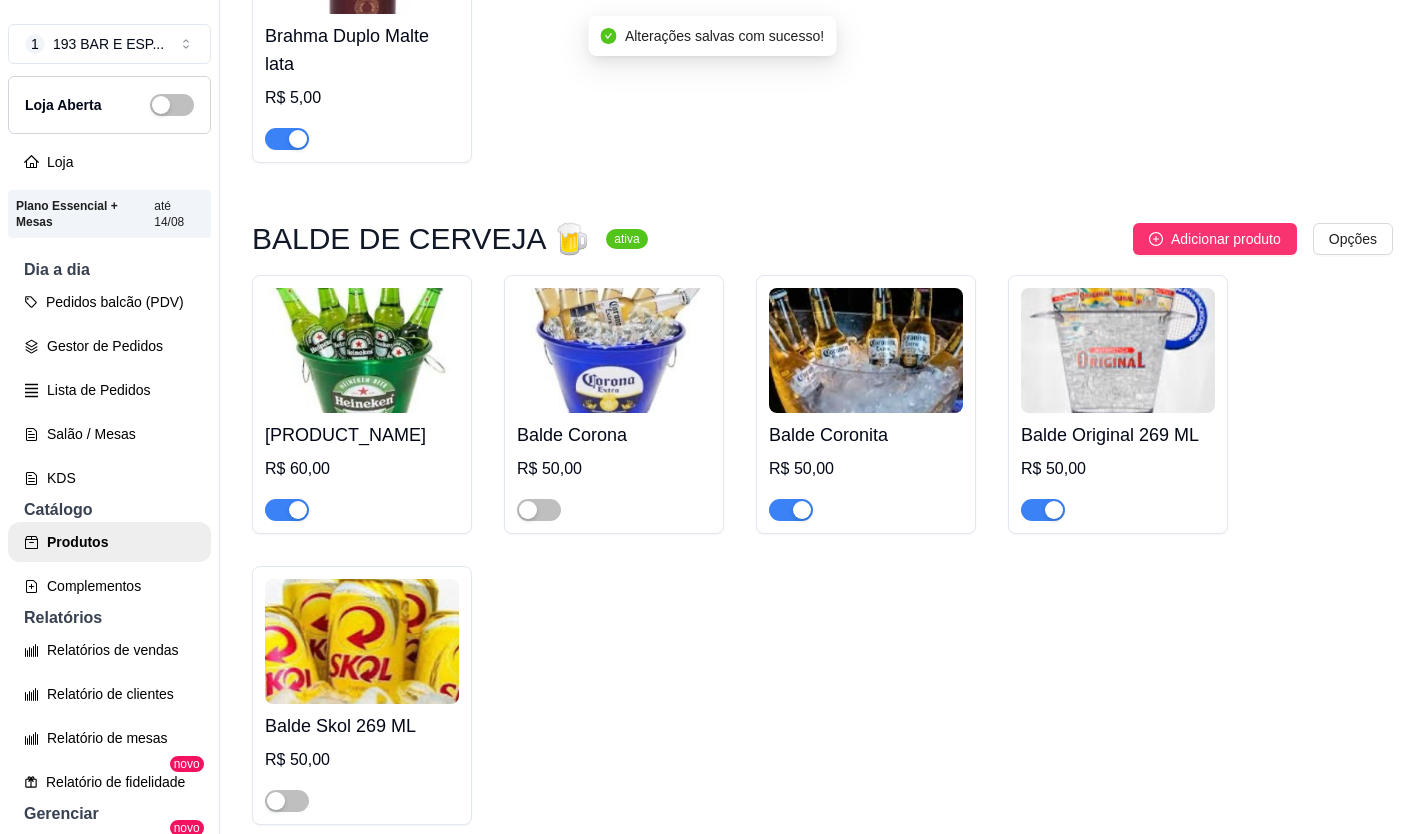 click on "[PRODUCT_NAME]" at bounding box center [362, 435] 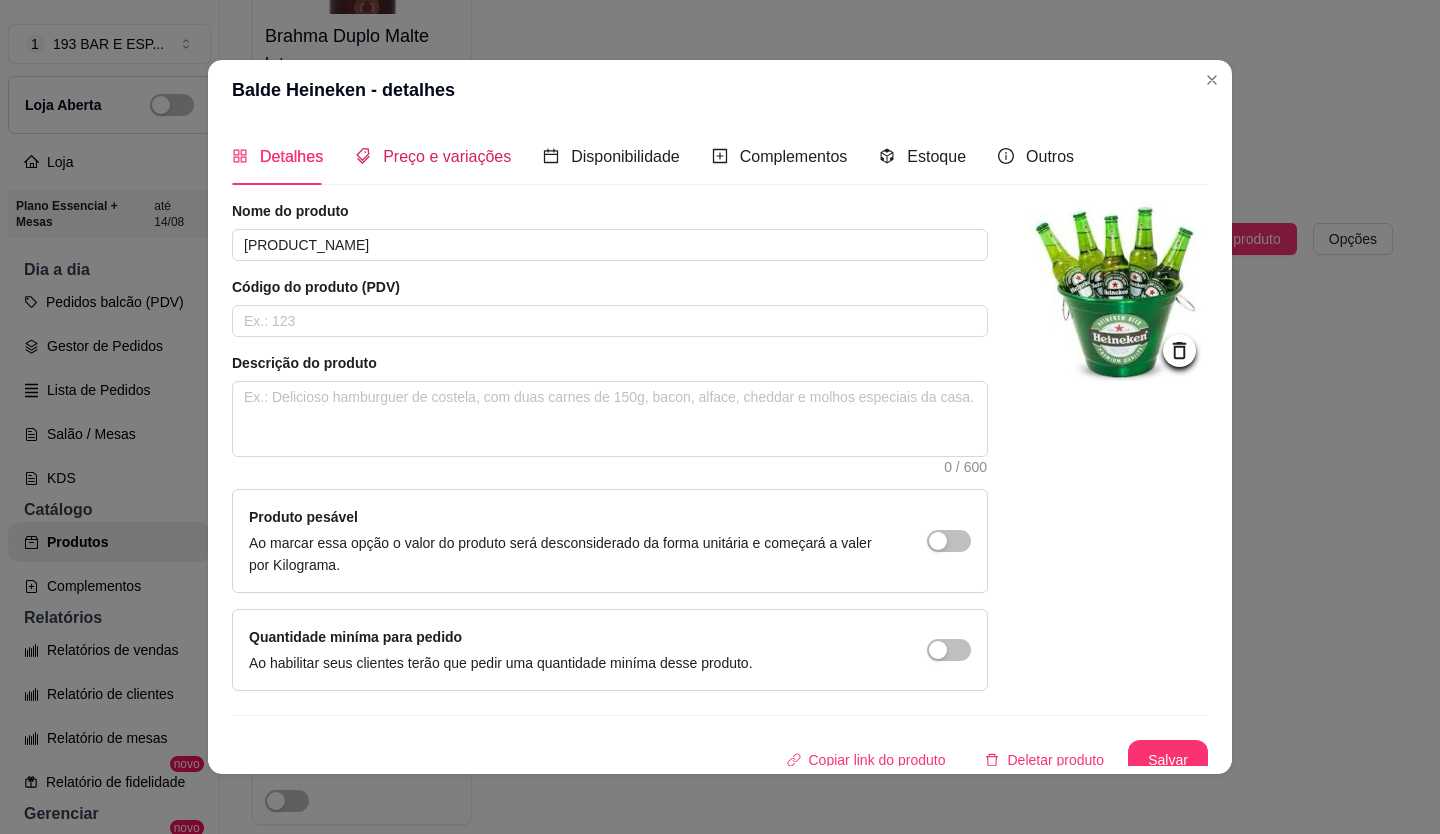 click on "Preço e variações" at bounding box center (447, 156) 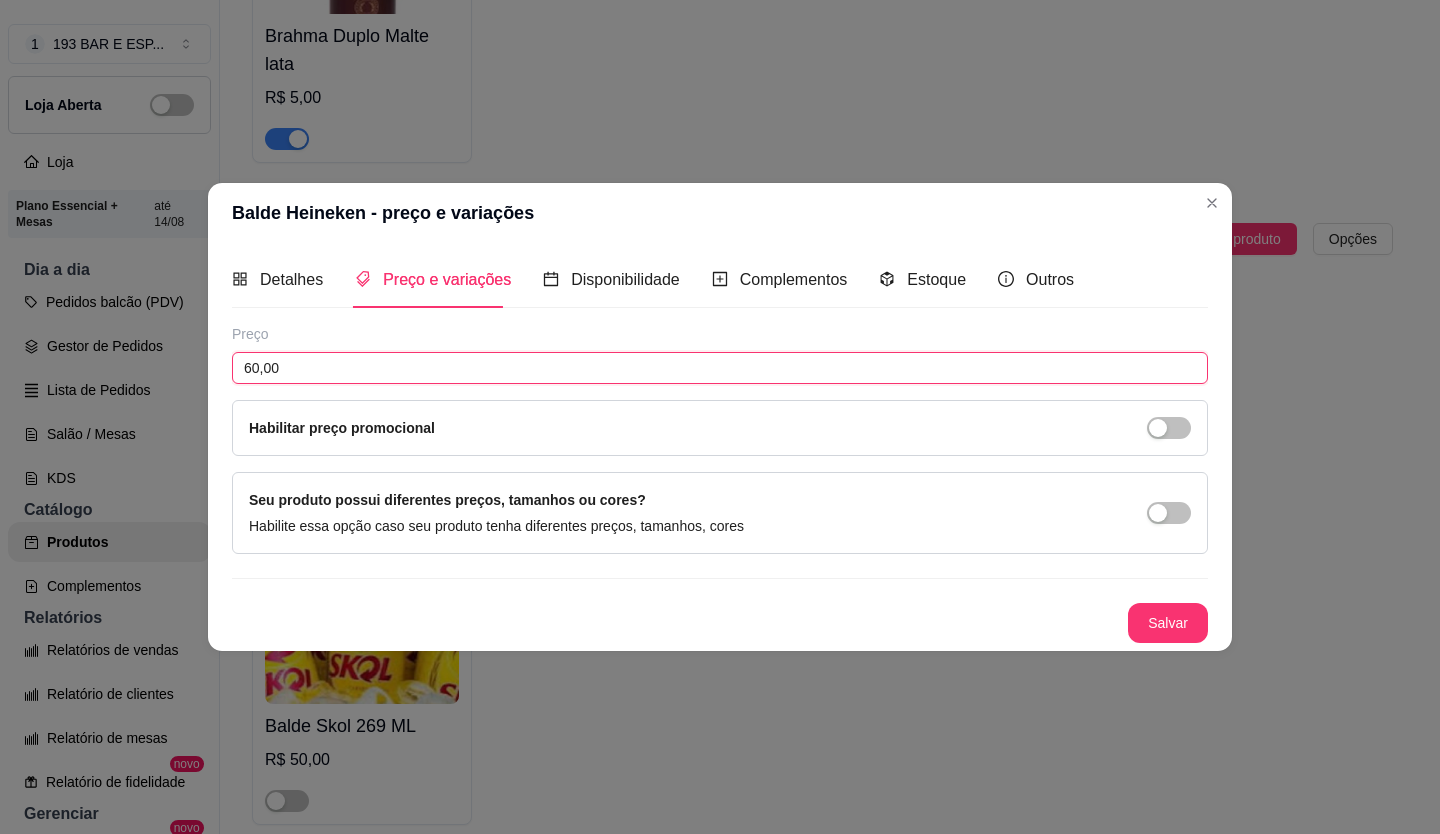 click on "60,00" at bounding box center (720, 368) 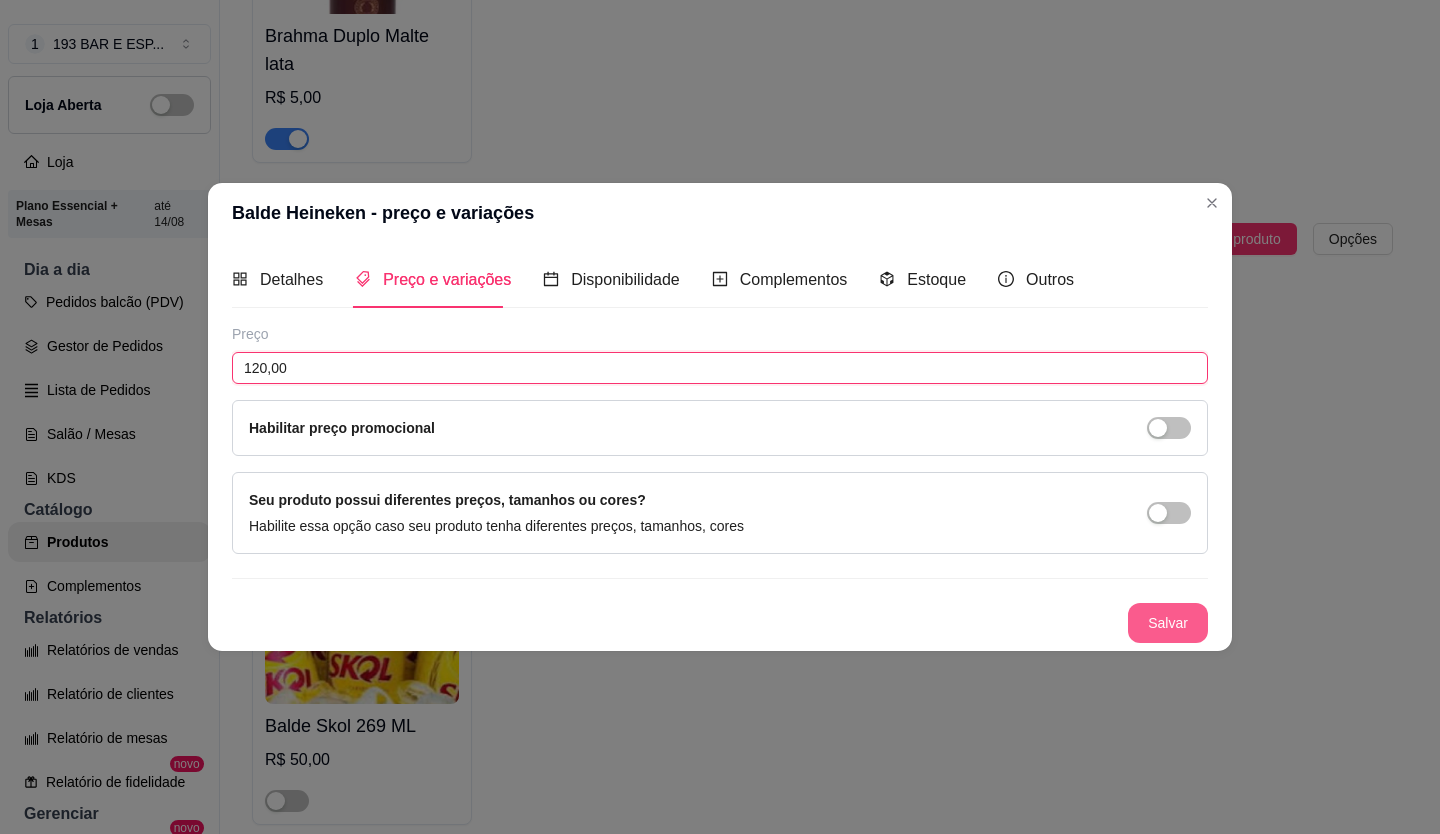 type on "120,00" 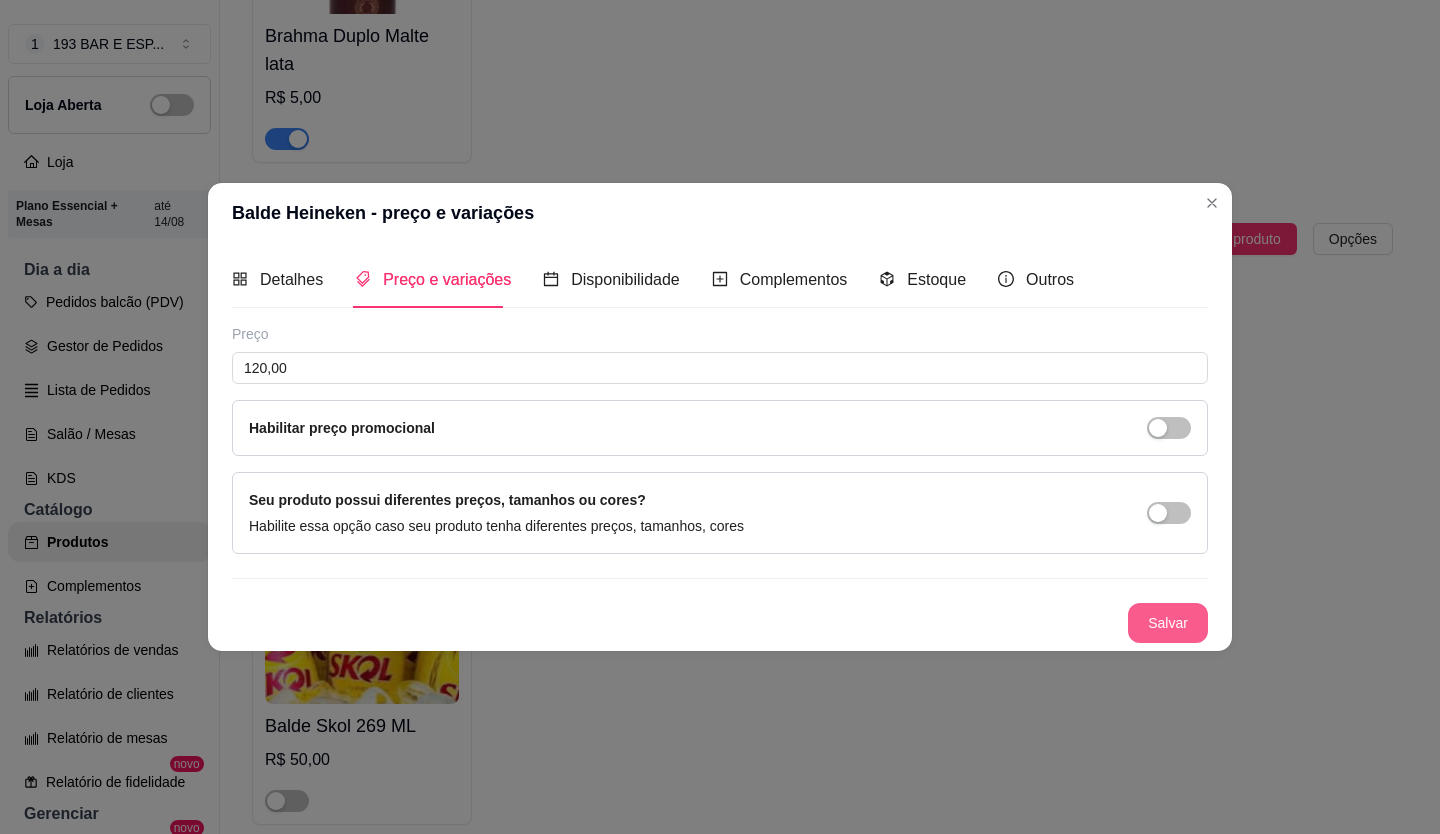 click on "Salvar" at bounding box center [1168, 623] 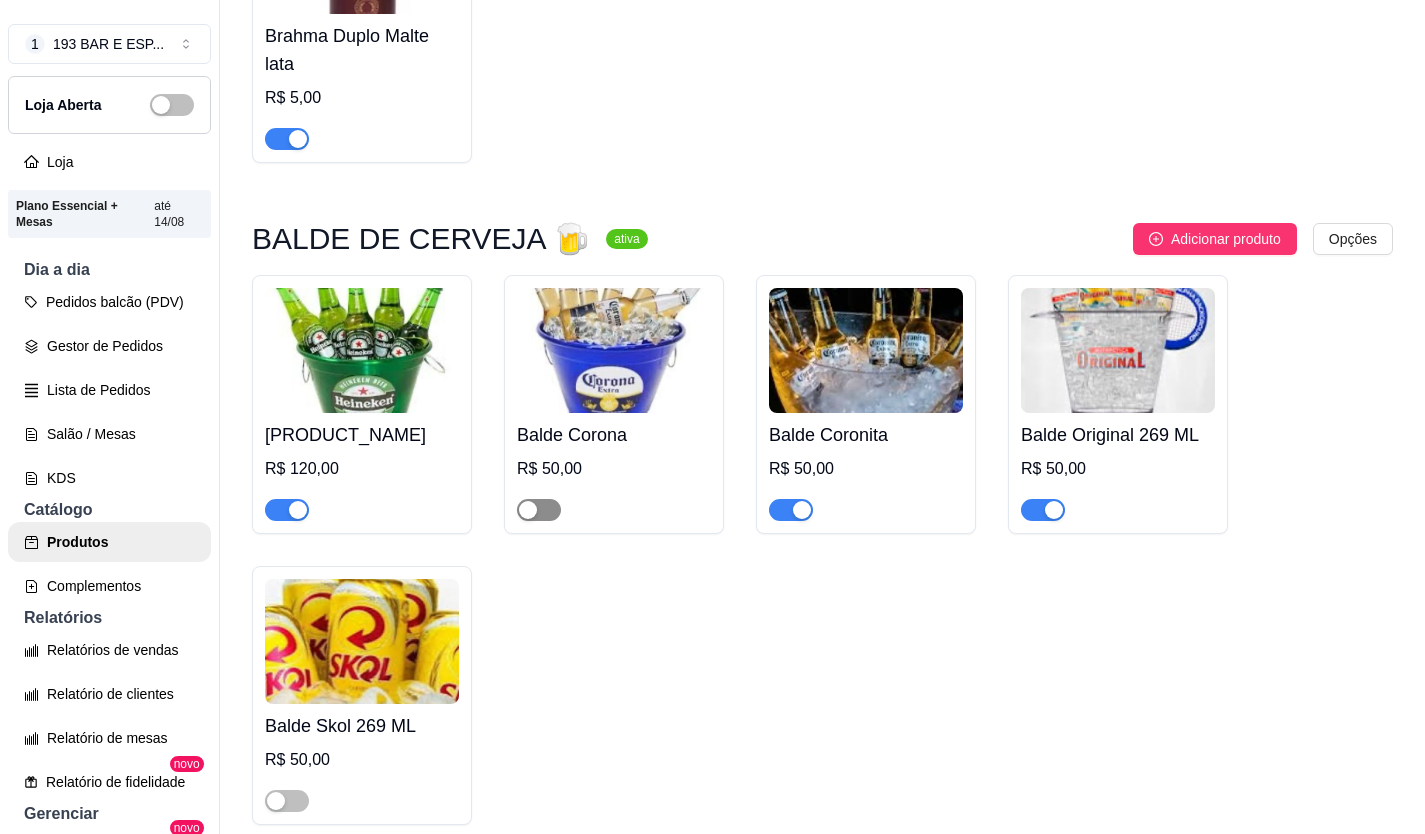 click at bounding box center (539, 510) 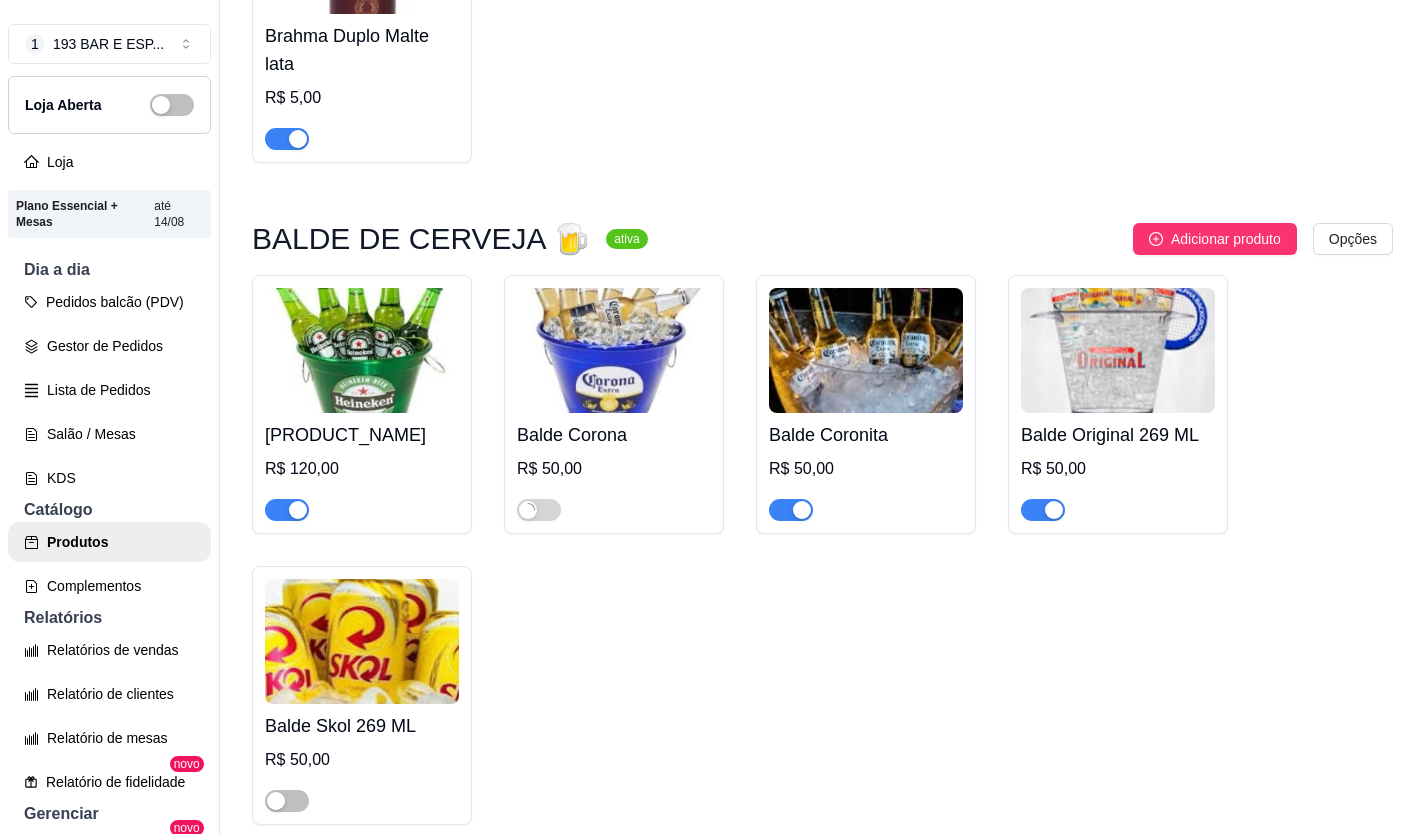 click at bounding box center (614, 350) 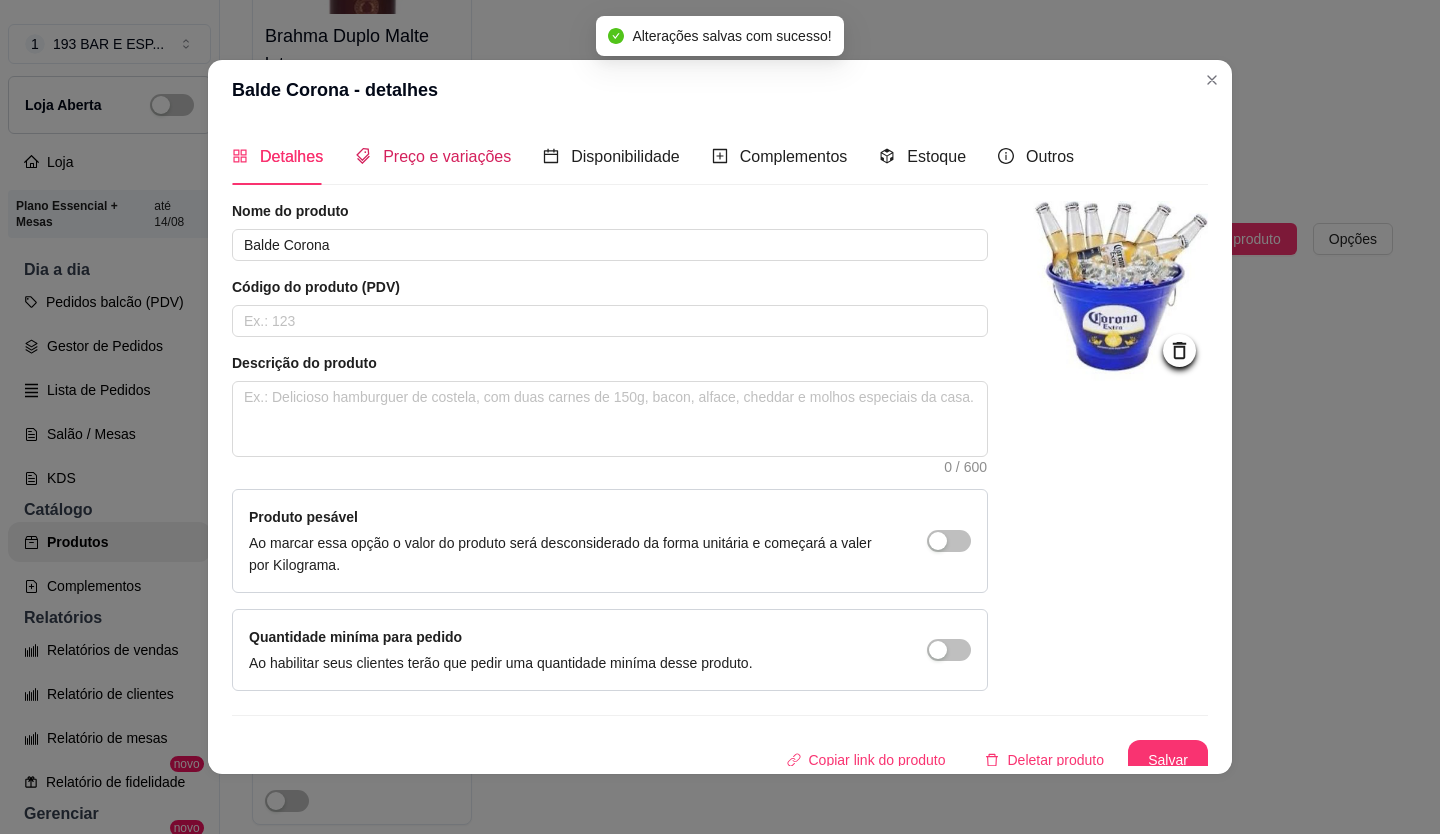 click on "Preço e variações" at bounding box center (447, 156) 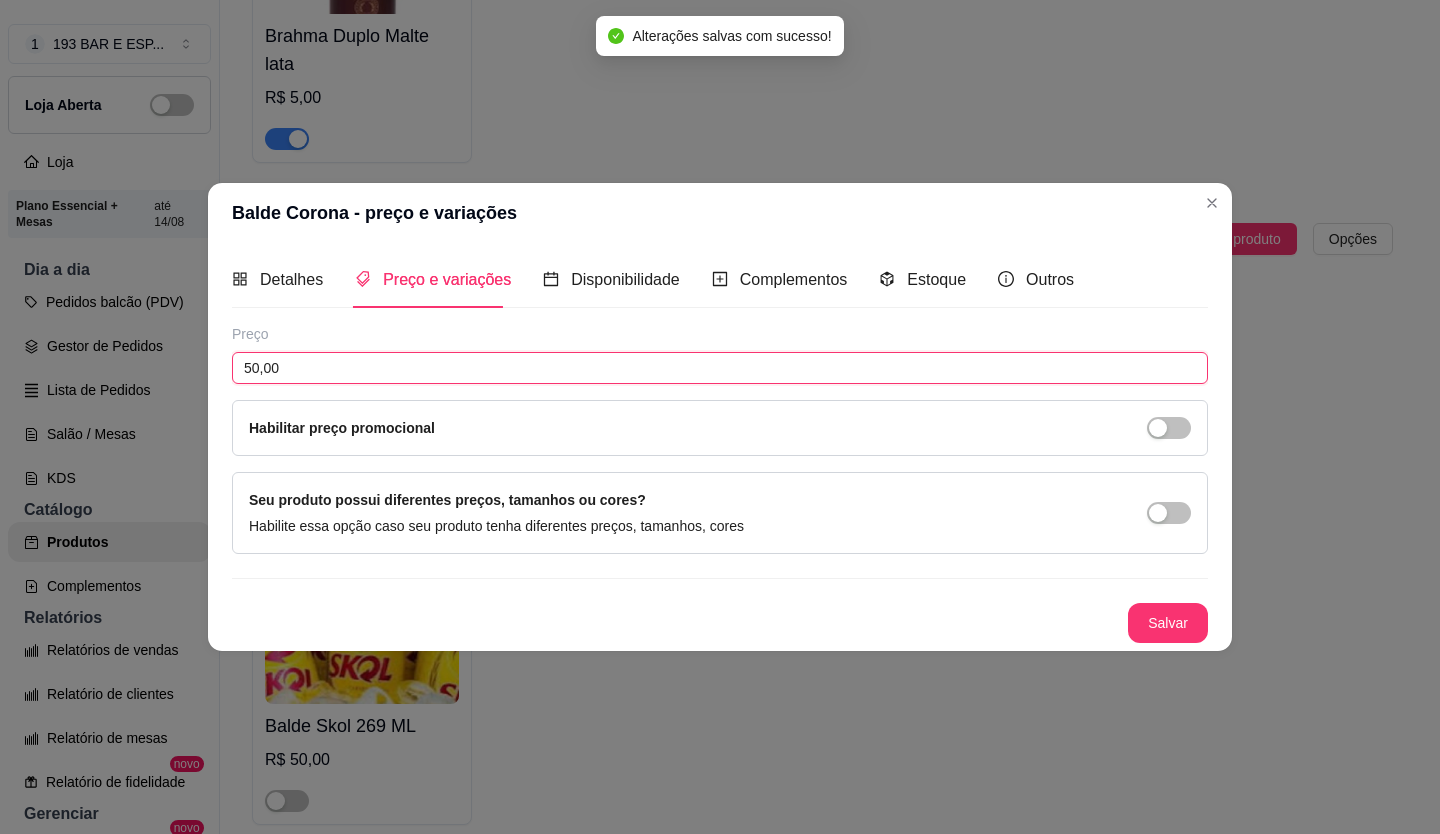 click on "50,00" at bounding box center [720, 368] 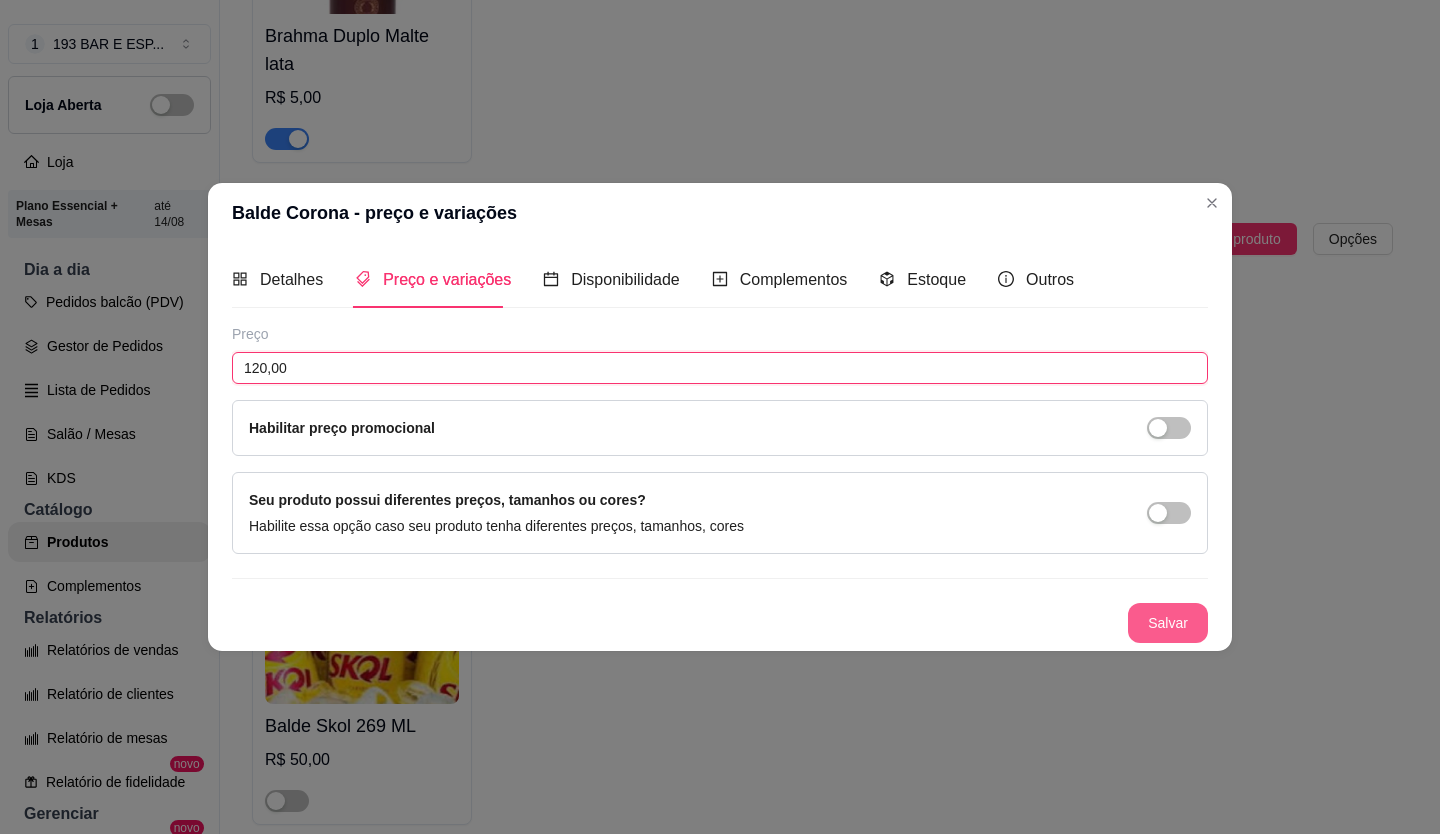 type on "120,00" 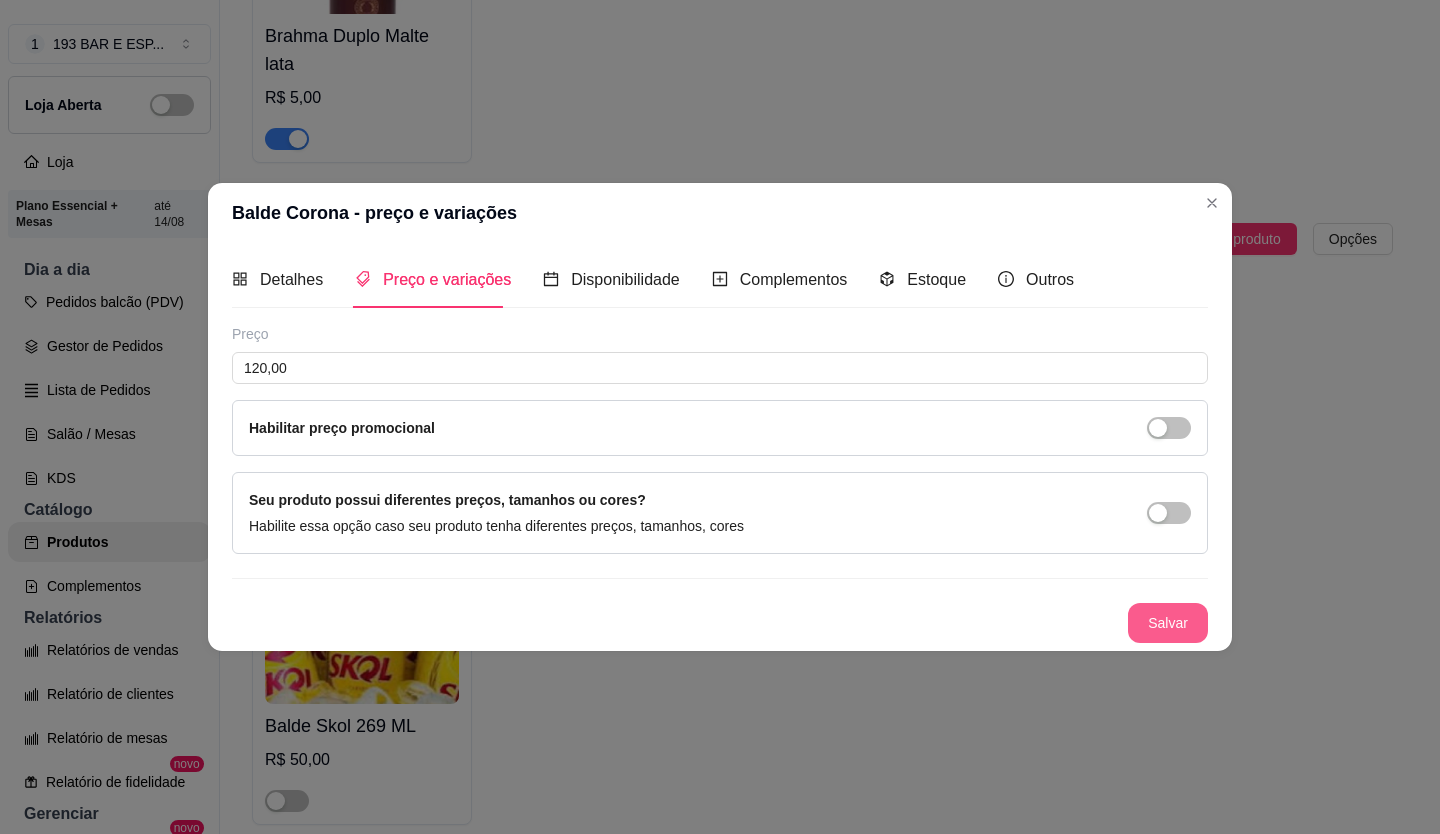 click on "Salvar" at bounding box center [1168, 623] 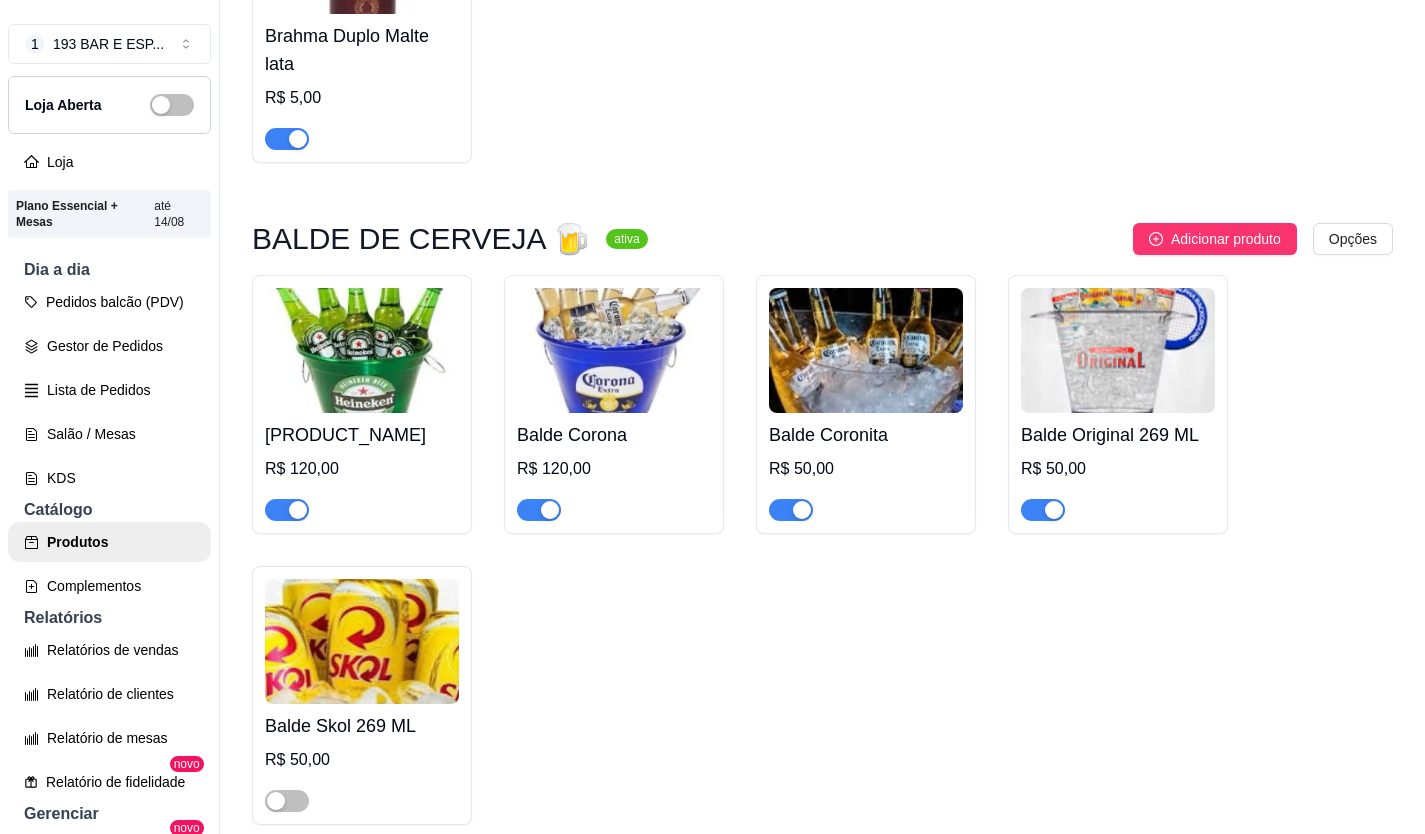 click at bounding box center (866, 350) 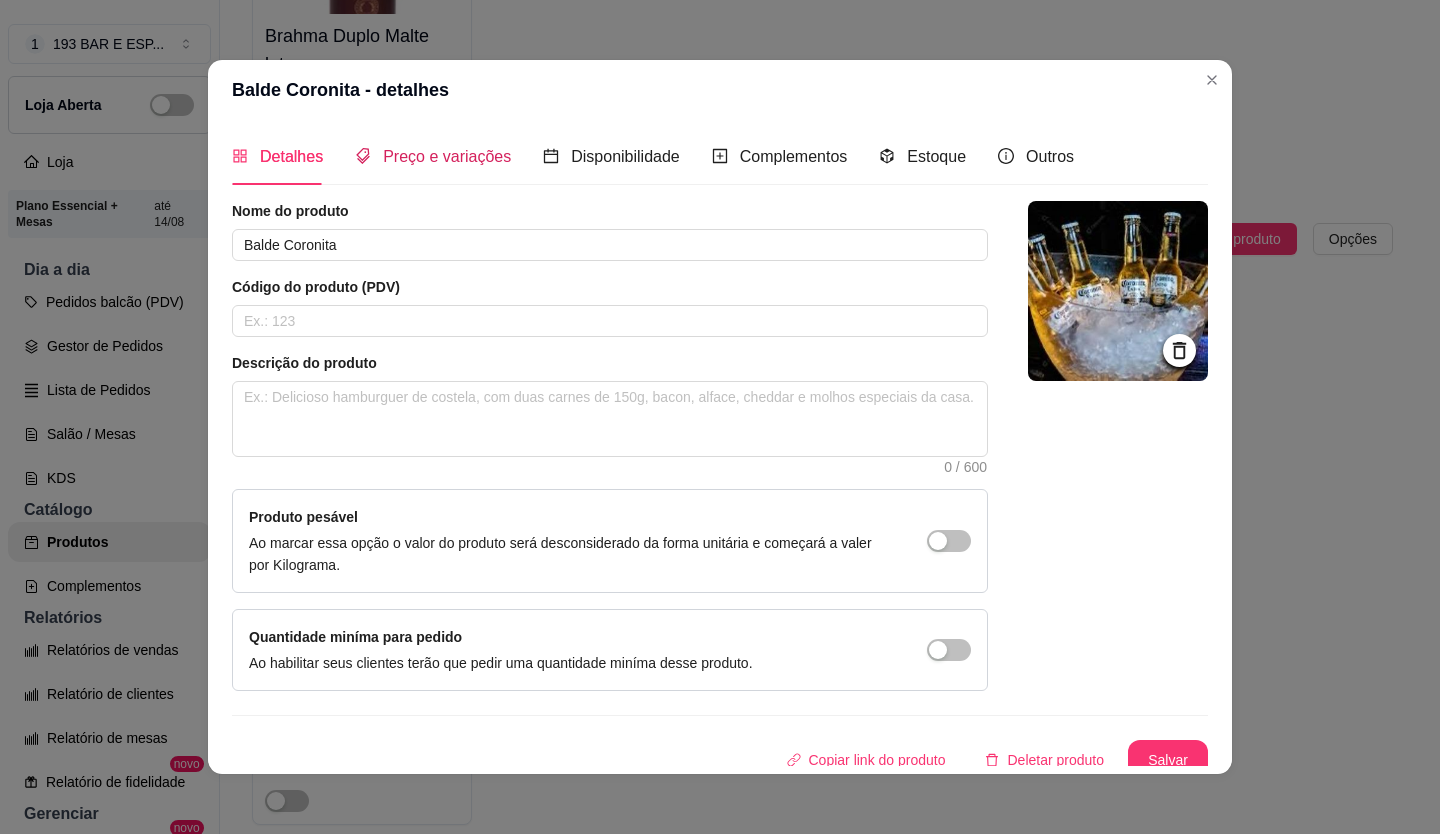 click on "Preço e variações" at bounding box center (447, 156) 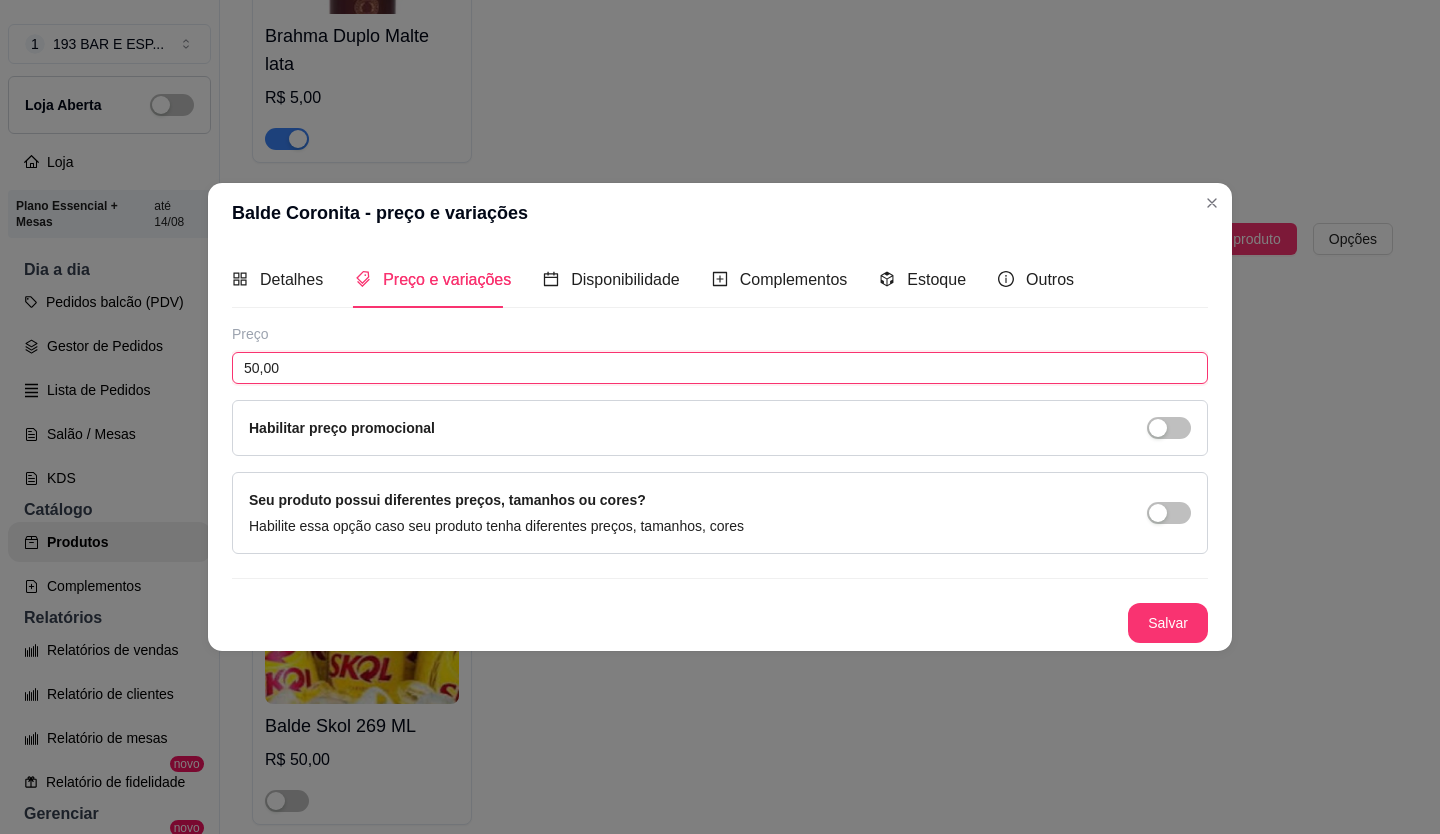 click on "50,00" at bounding box center (720, 368) 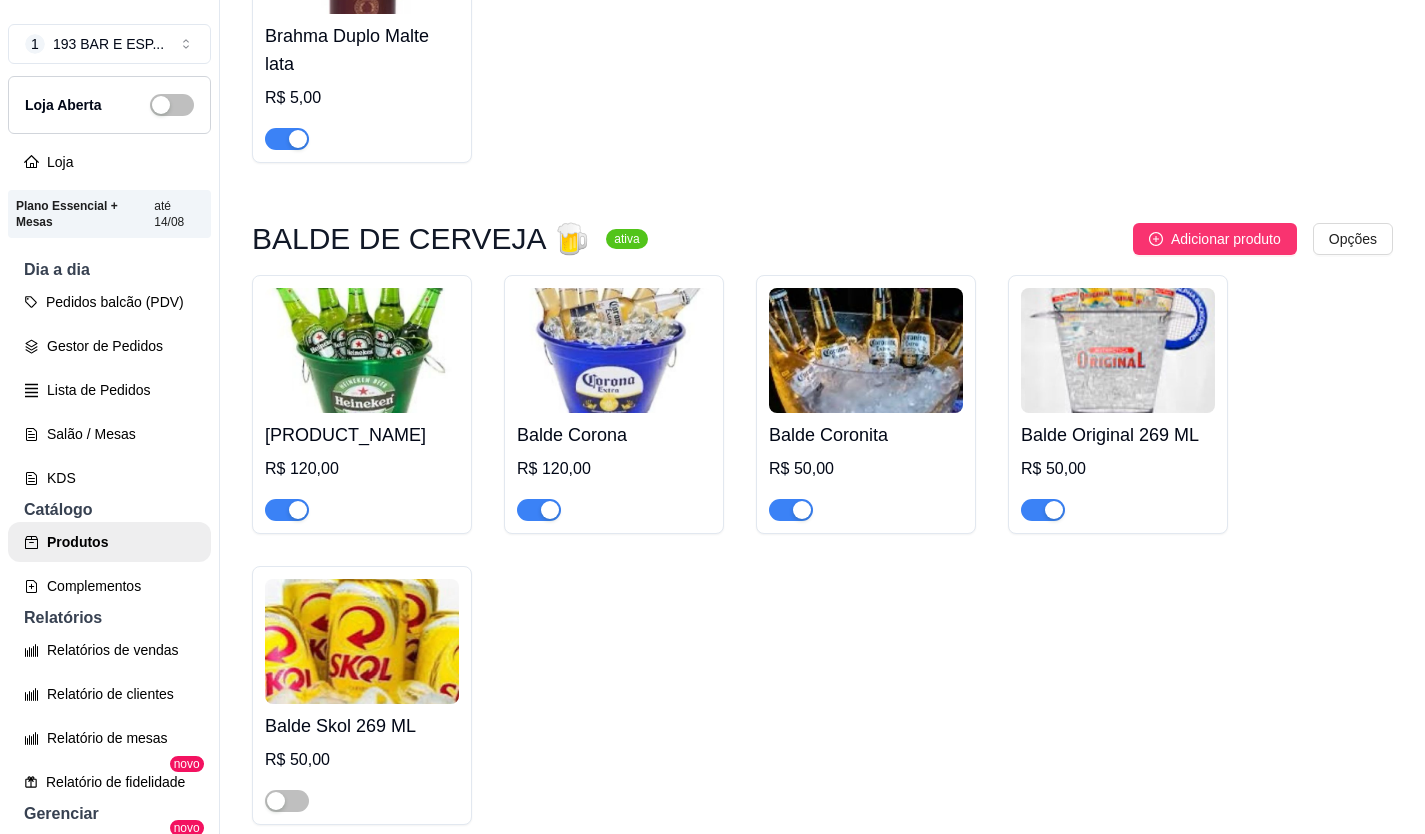 click at bounding box center (866, 350) 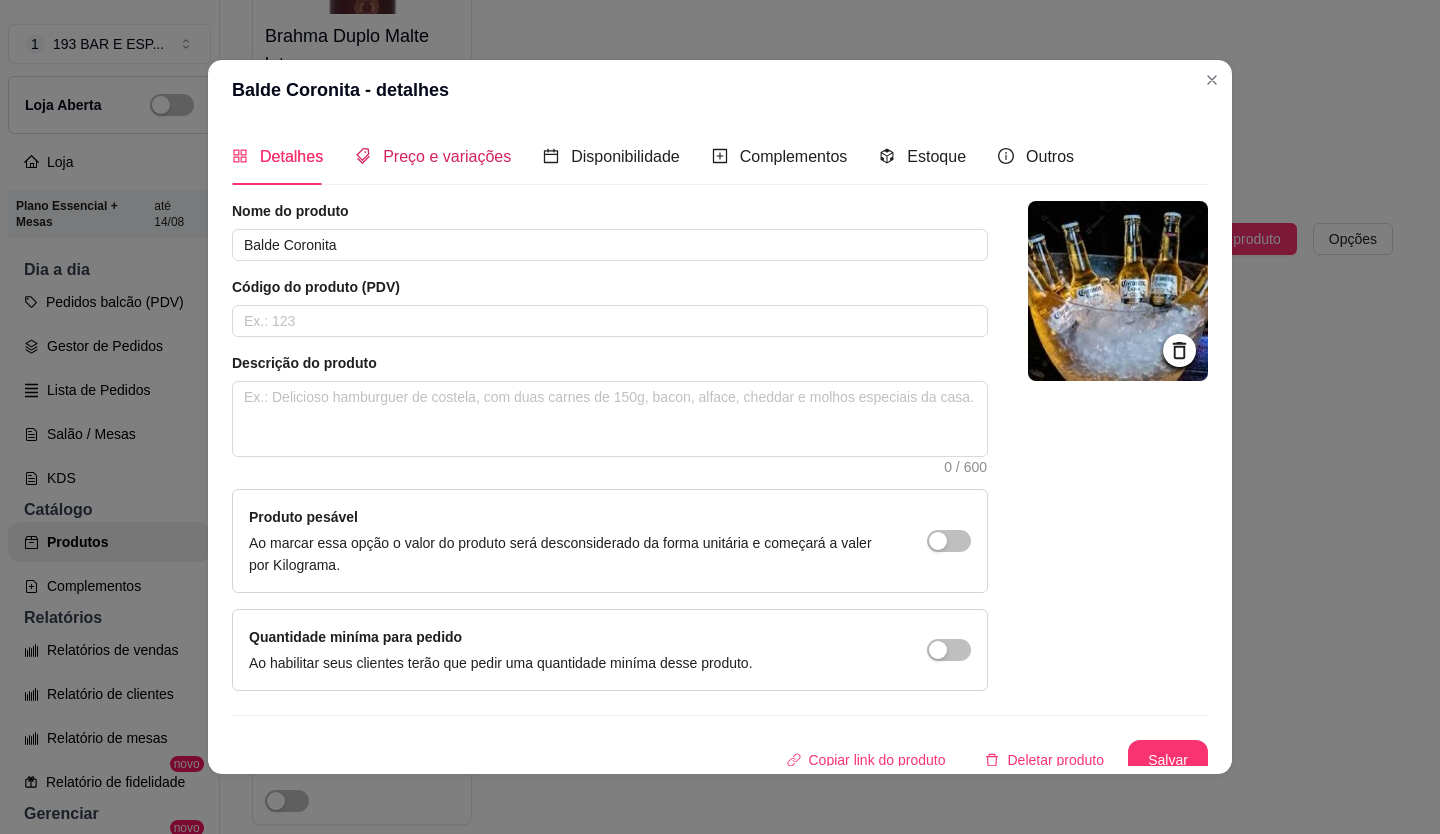 click on "Preço e variações" at bounding box center [447, 156] 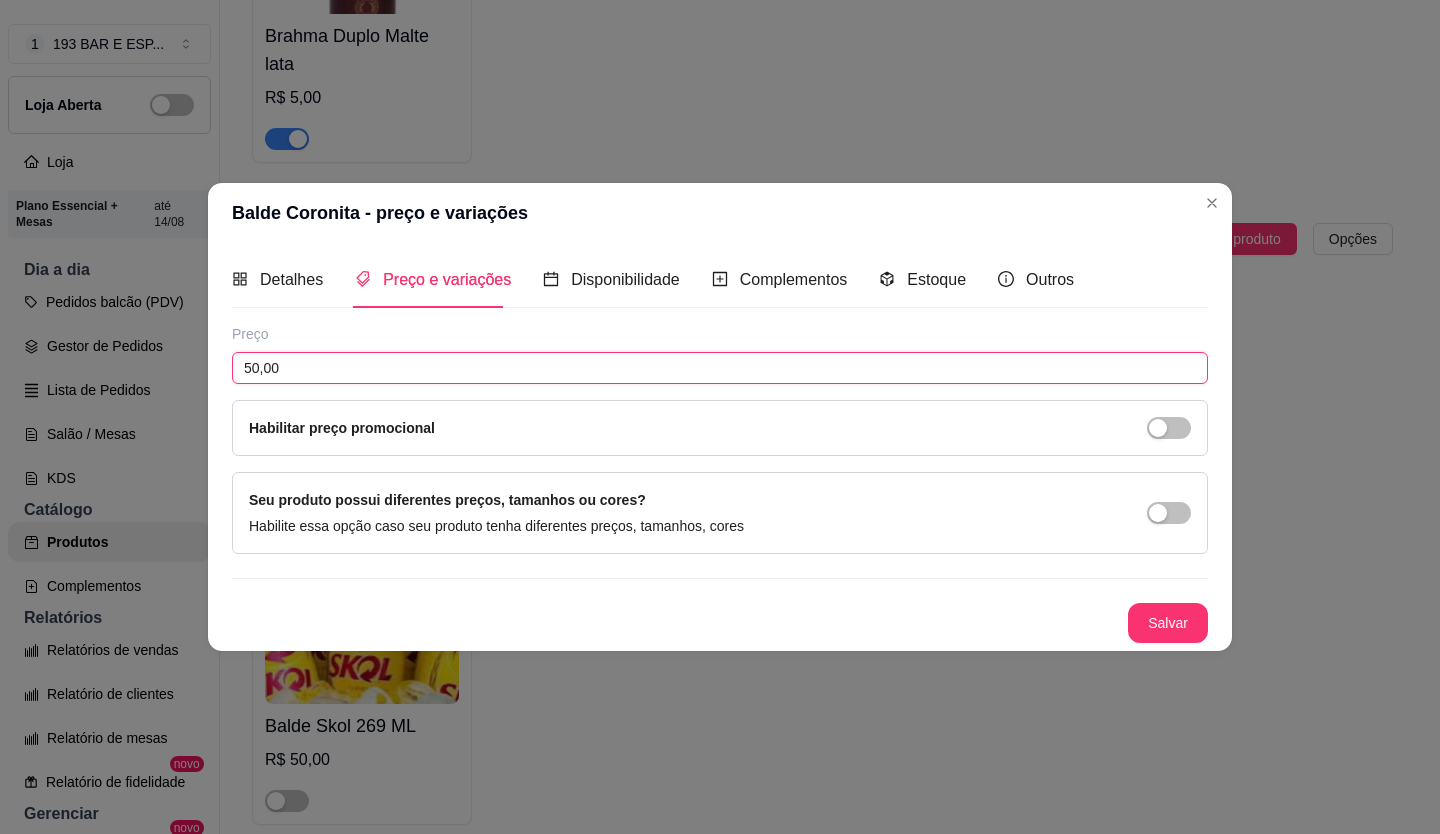 click on "50,00" at bounding box center [720, 368] 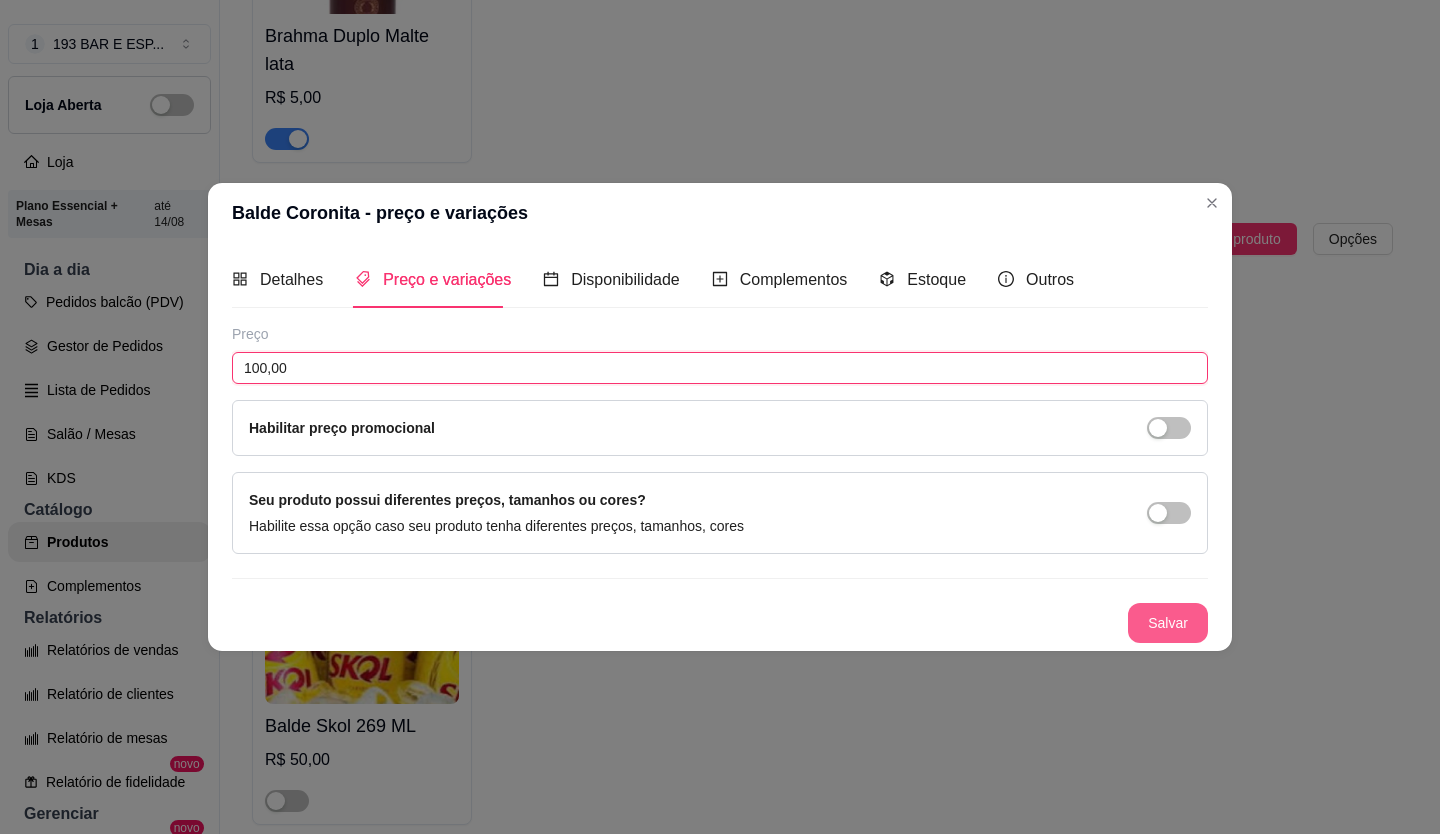 type on "100,00" 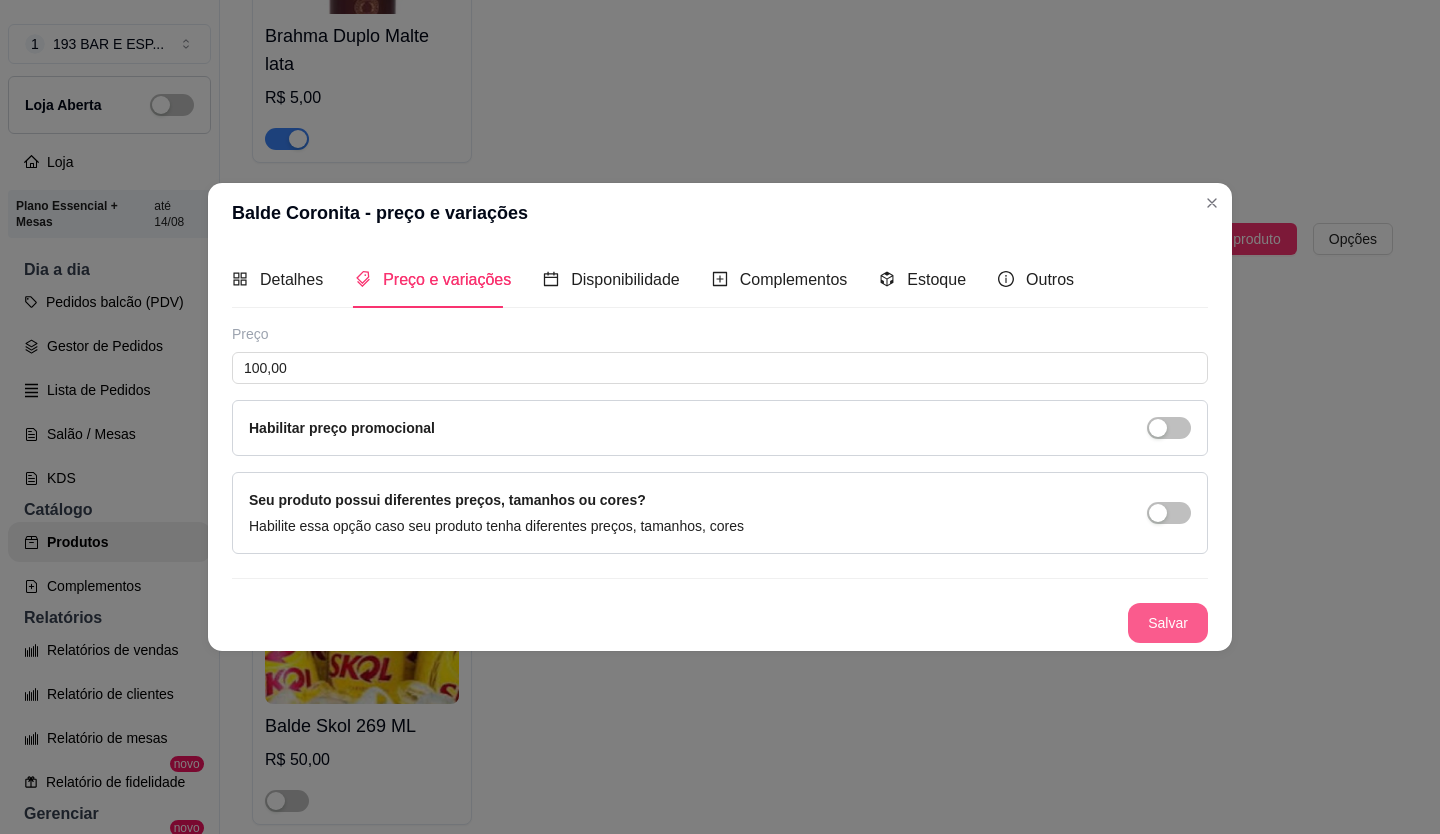 click on "Salvar" at bounding box center [1168, 623] 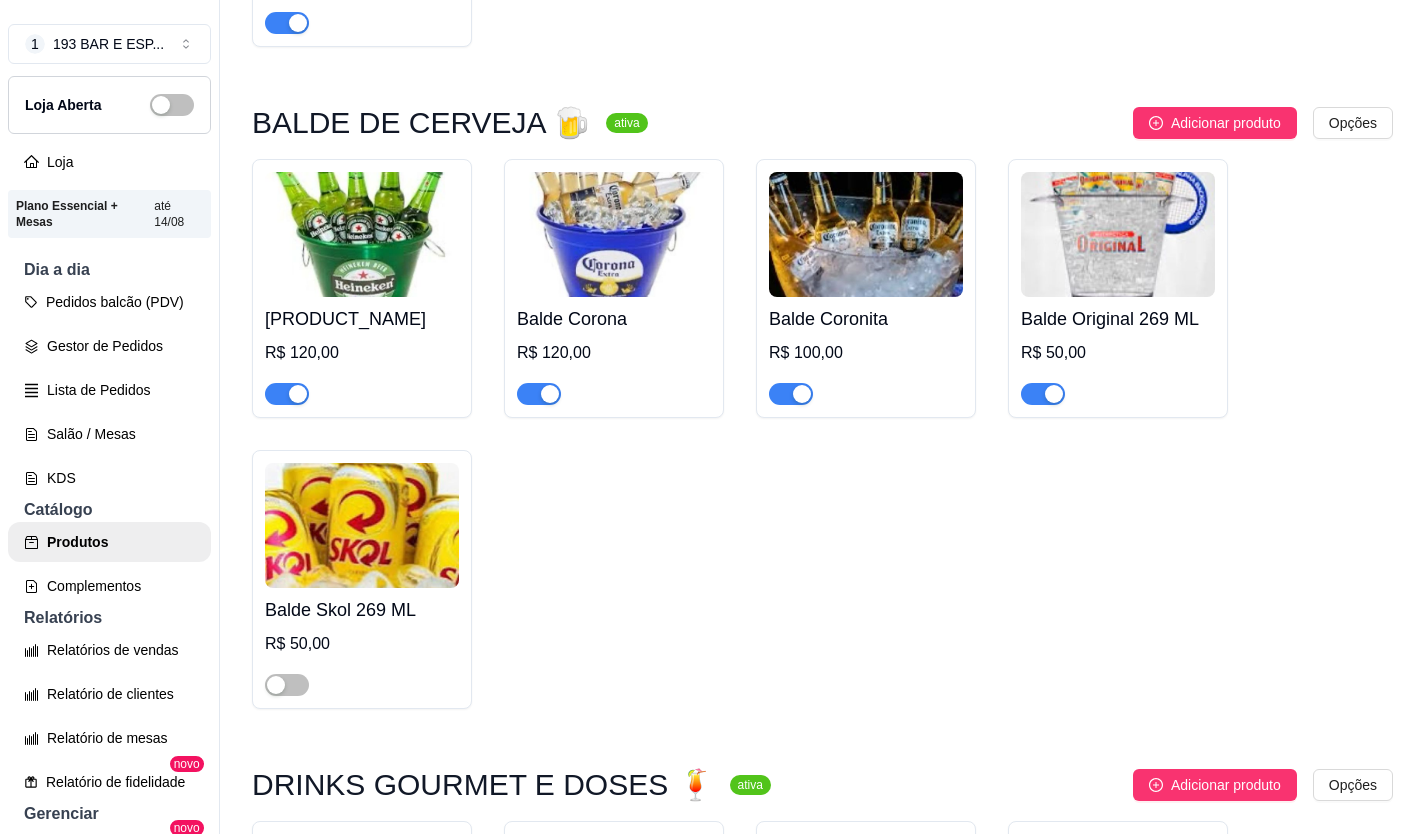 scroll, scrollTop: 5637, scrollLeft: 0, axis: vertical 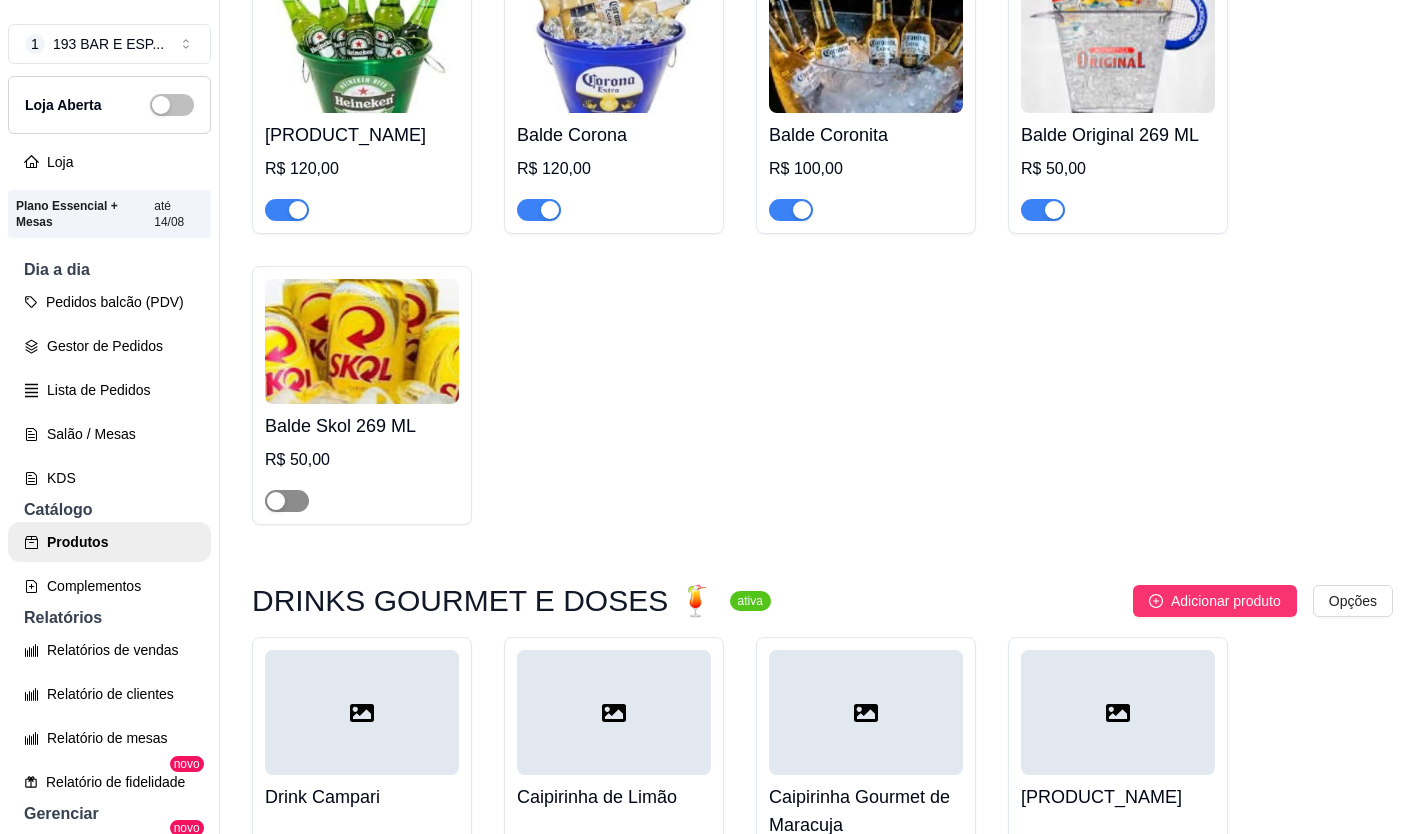 click at bounding box center (287, 501) 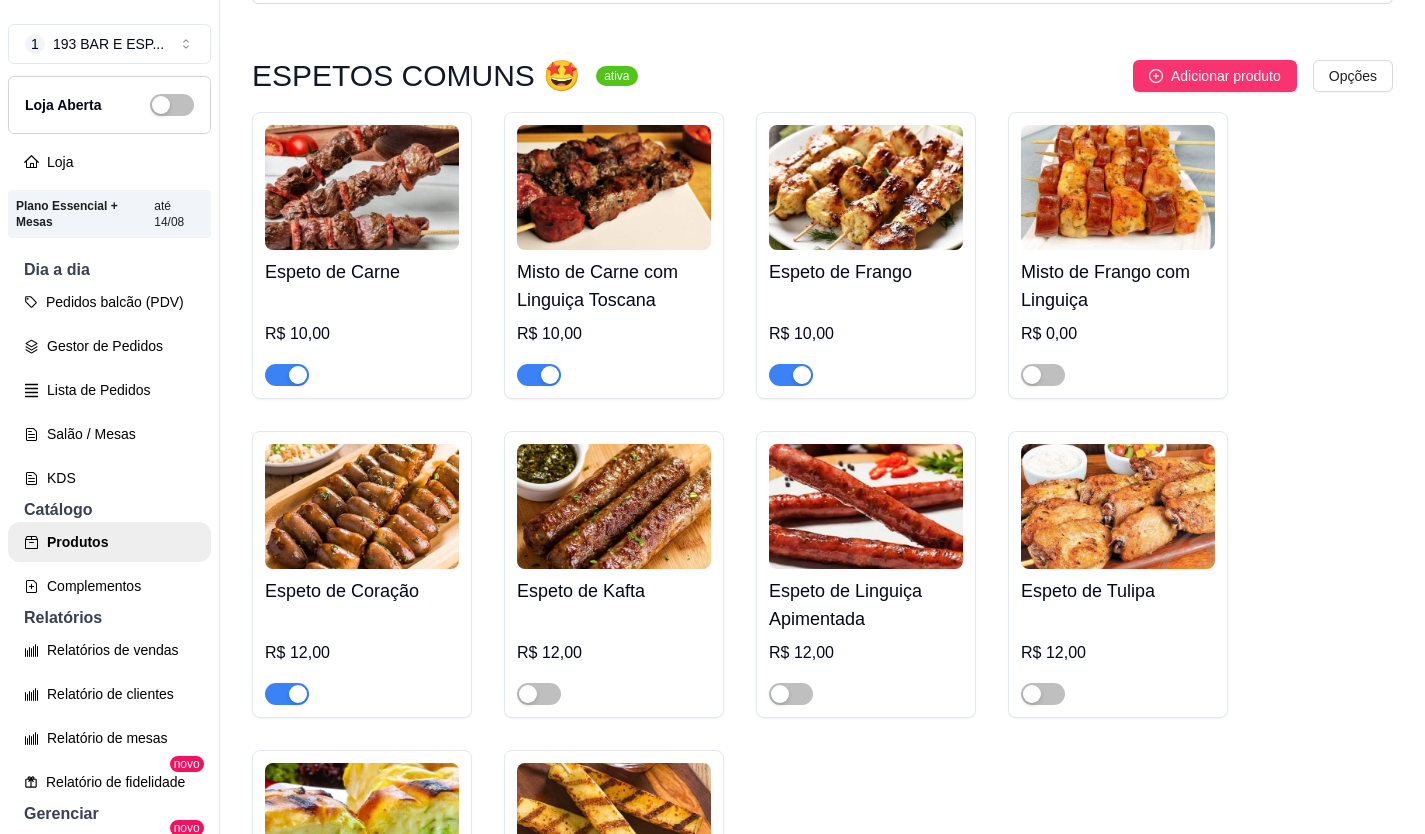scroll, scrollTop: 300, scrollLeft: 0, axis: vertical 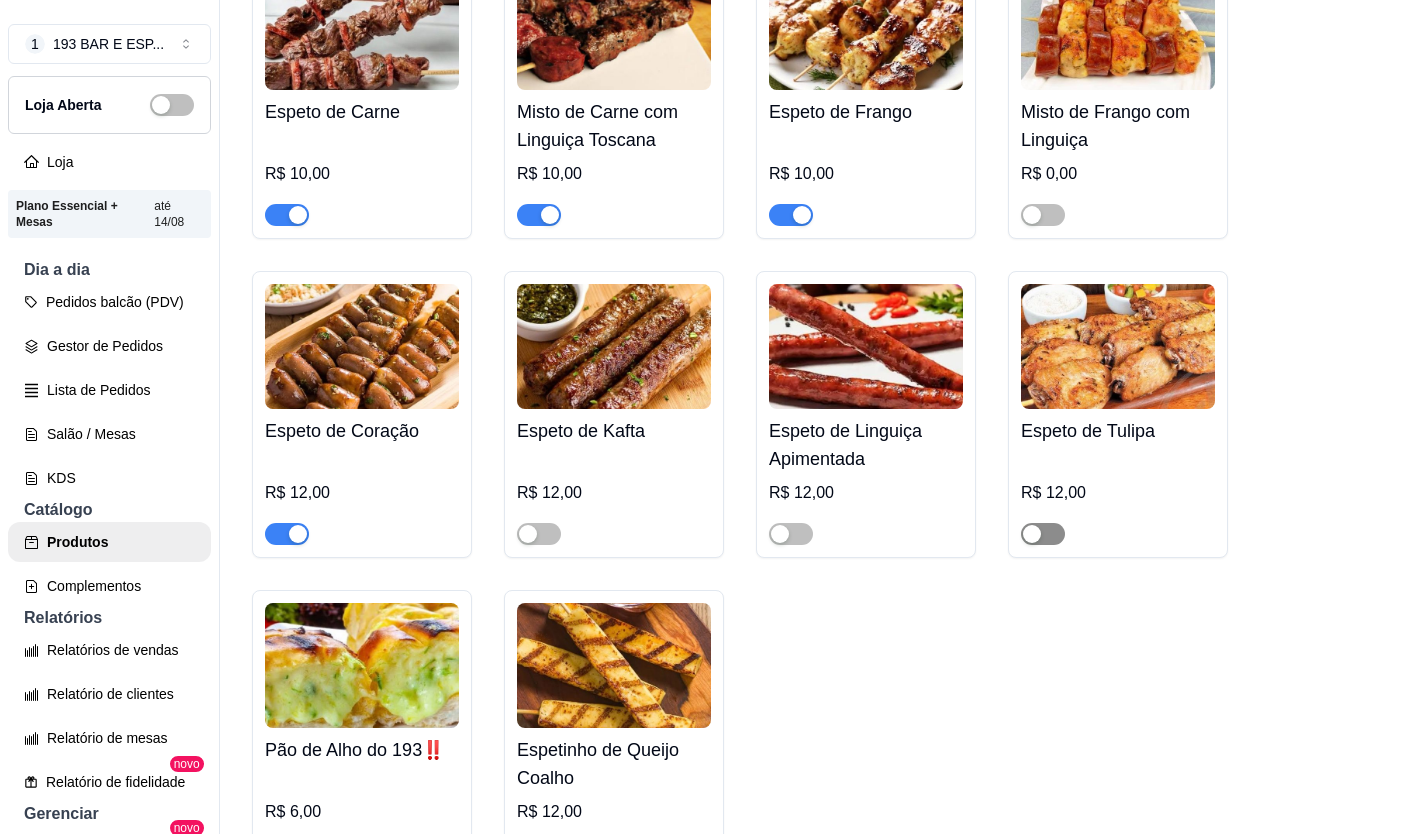click at bounding box center [1032, 534] 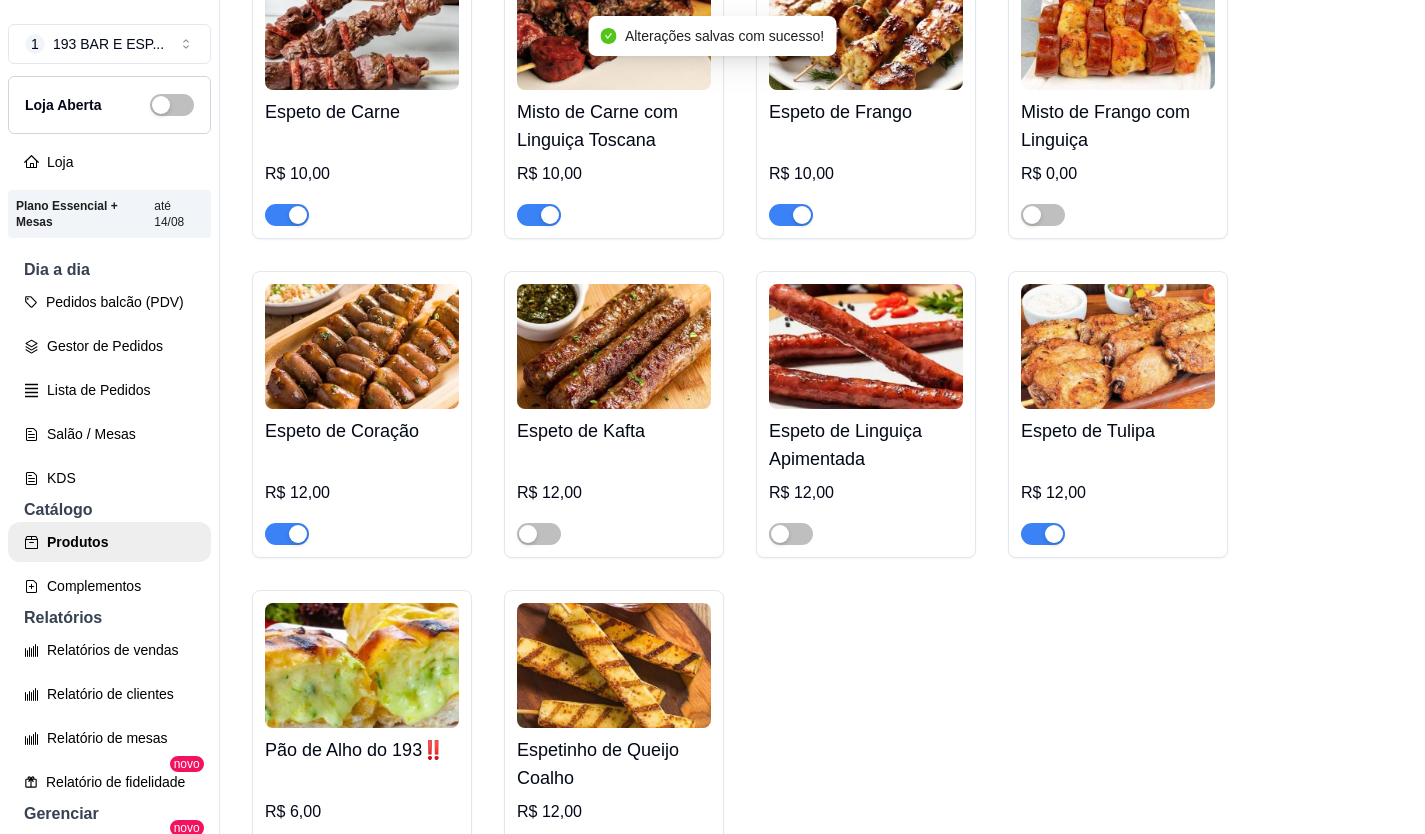click at bounding box center (1043, 534) 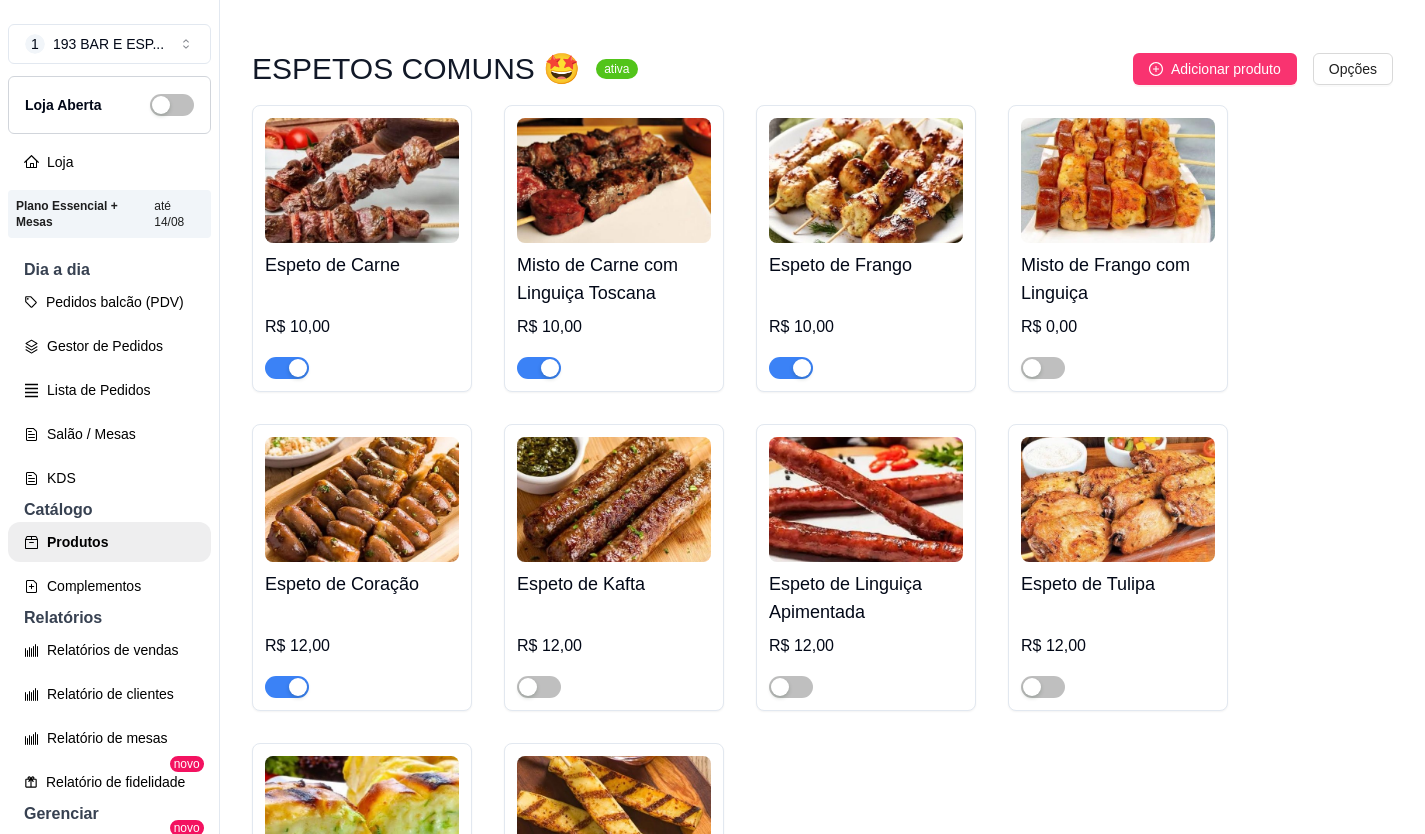 scroll, scrollTop: 300, scrollLeft: 0, axis: vertical 